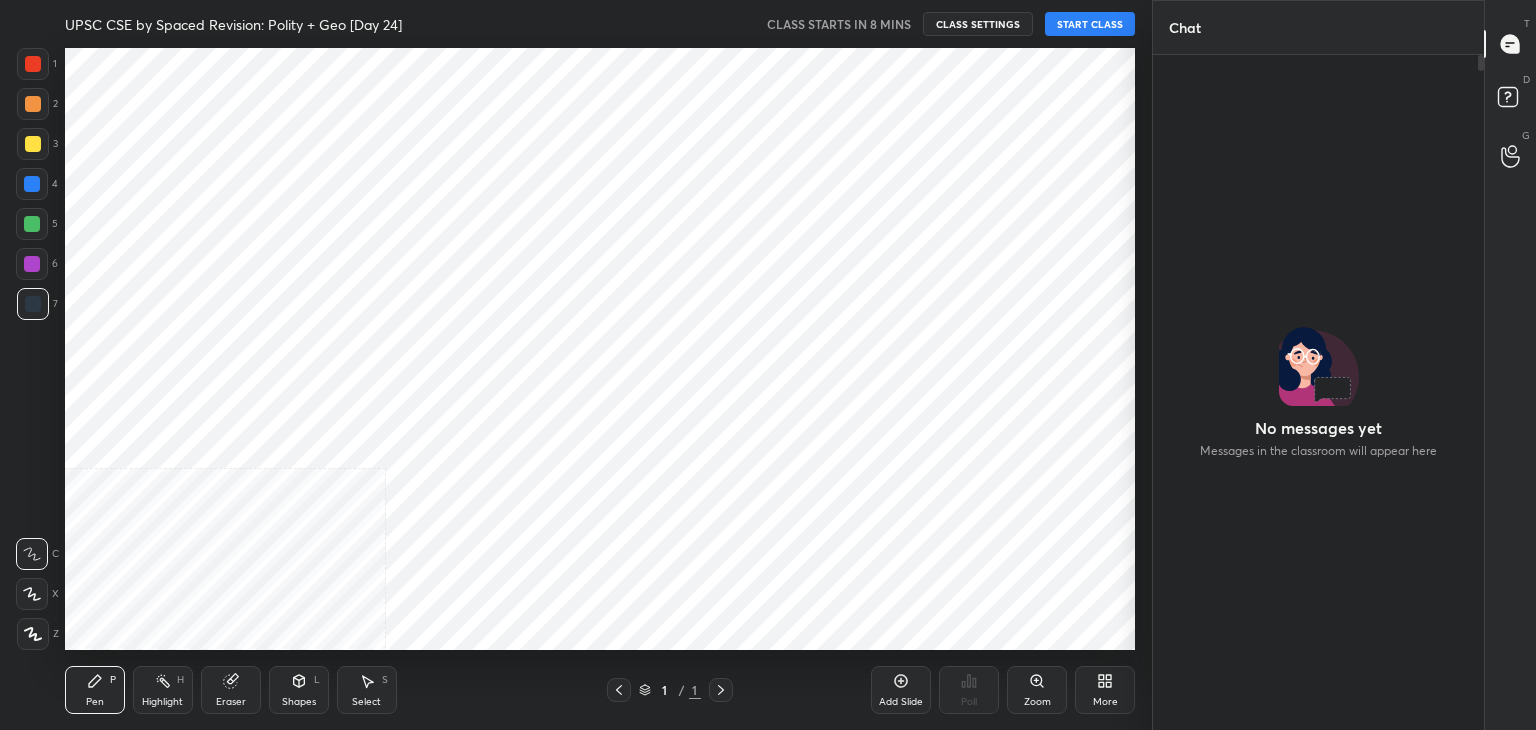 scroll, scrollTop: 0, scrollLeft: 0, axis: both 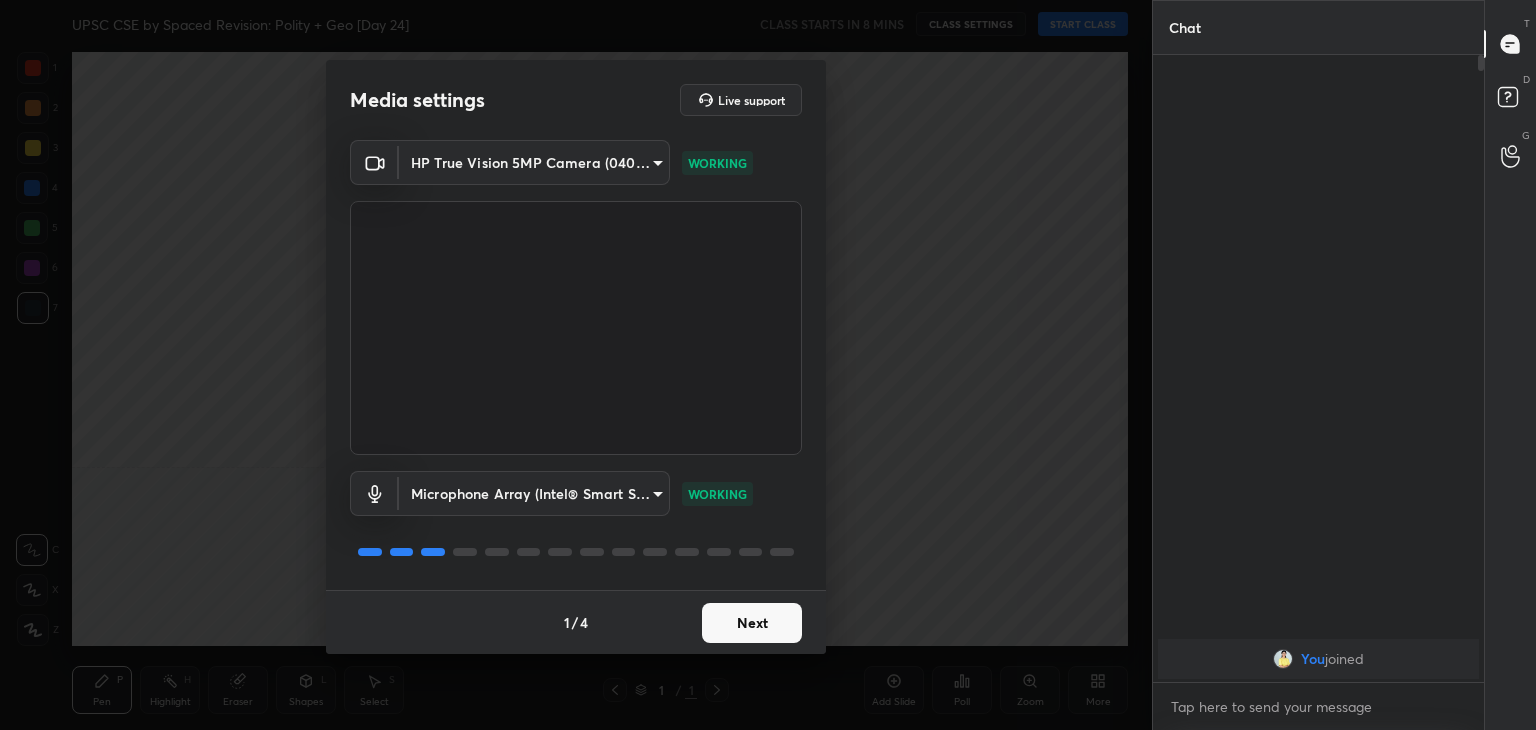 click on "Next" at bounding box center [752, 623] 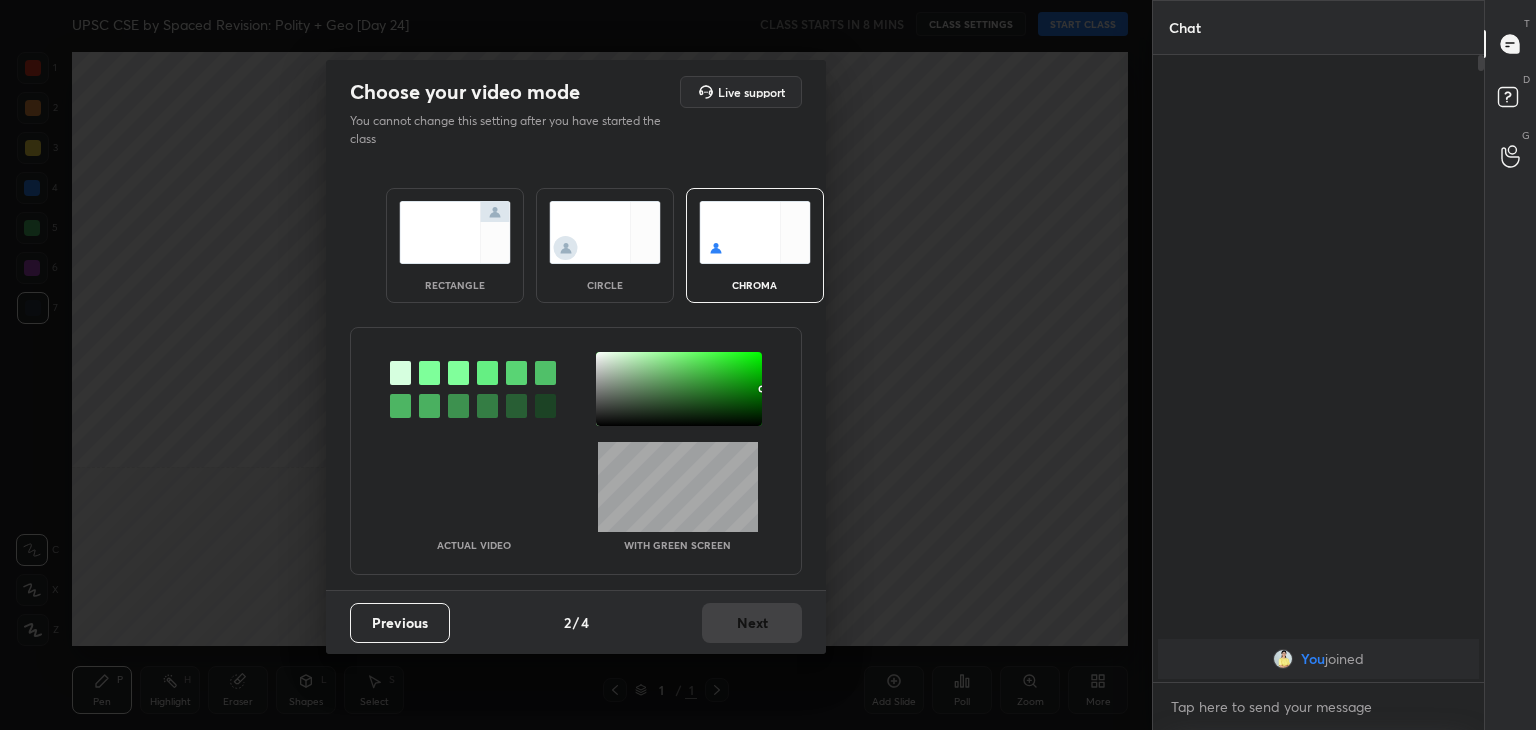 click on "rectangle" at bounding box center (455, 245) 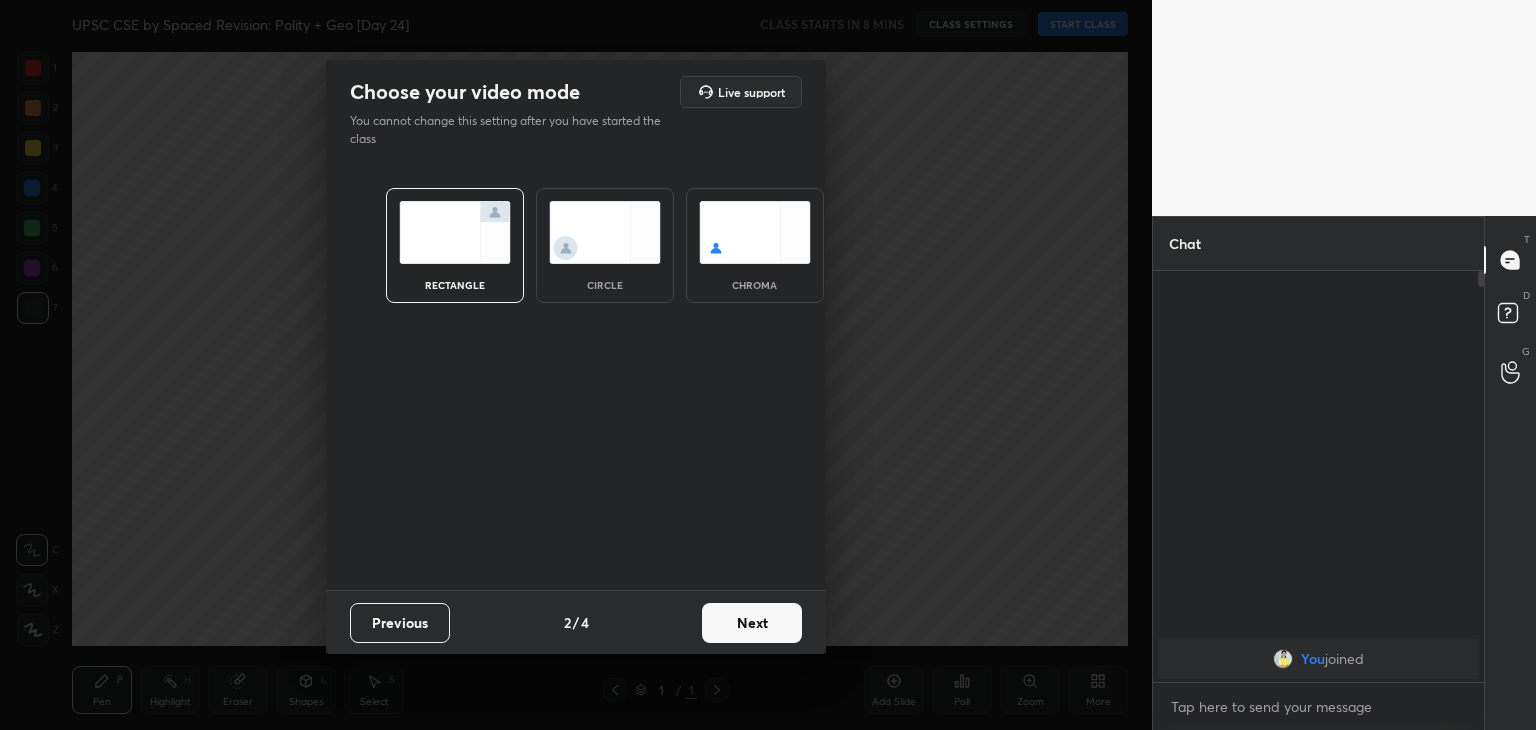 scroll, scrollTop: 405, scrollLeft: 325, axis: both 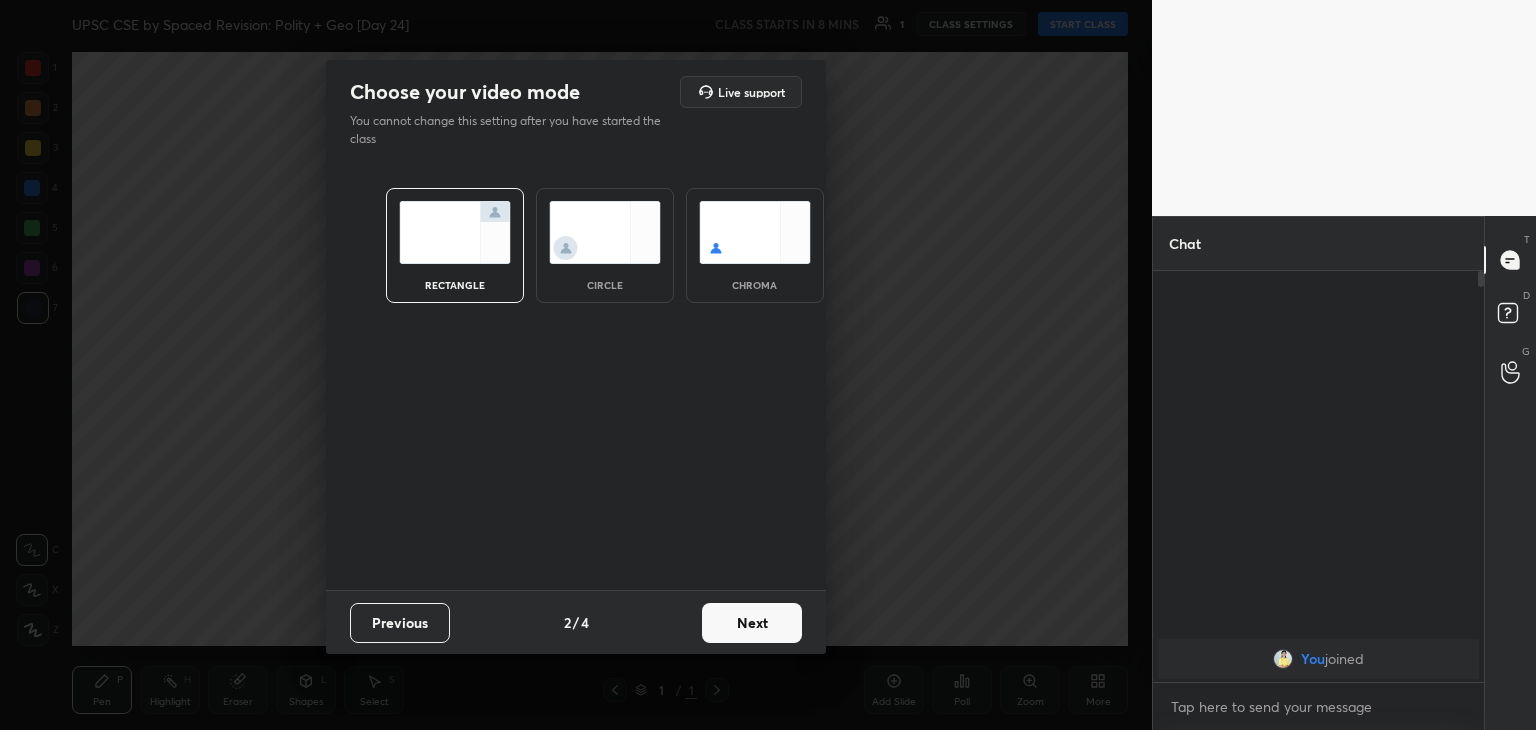 click on "Next" at bounding box center [752, 623] 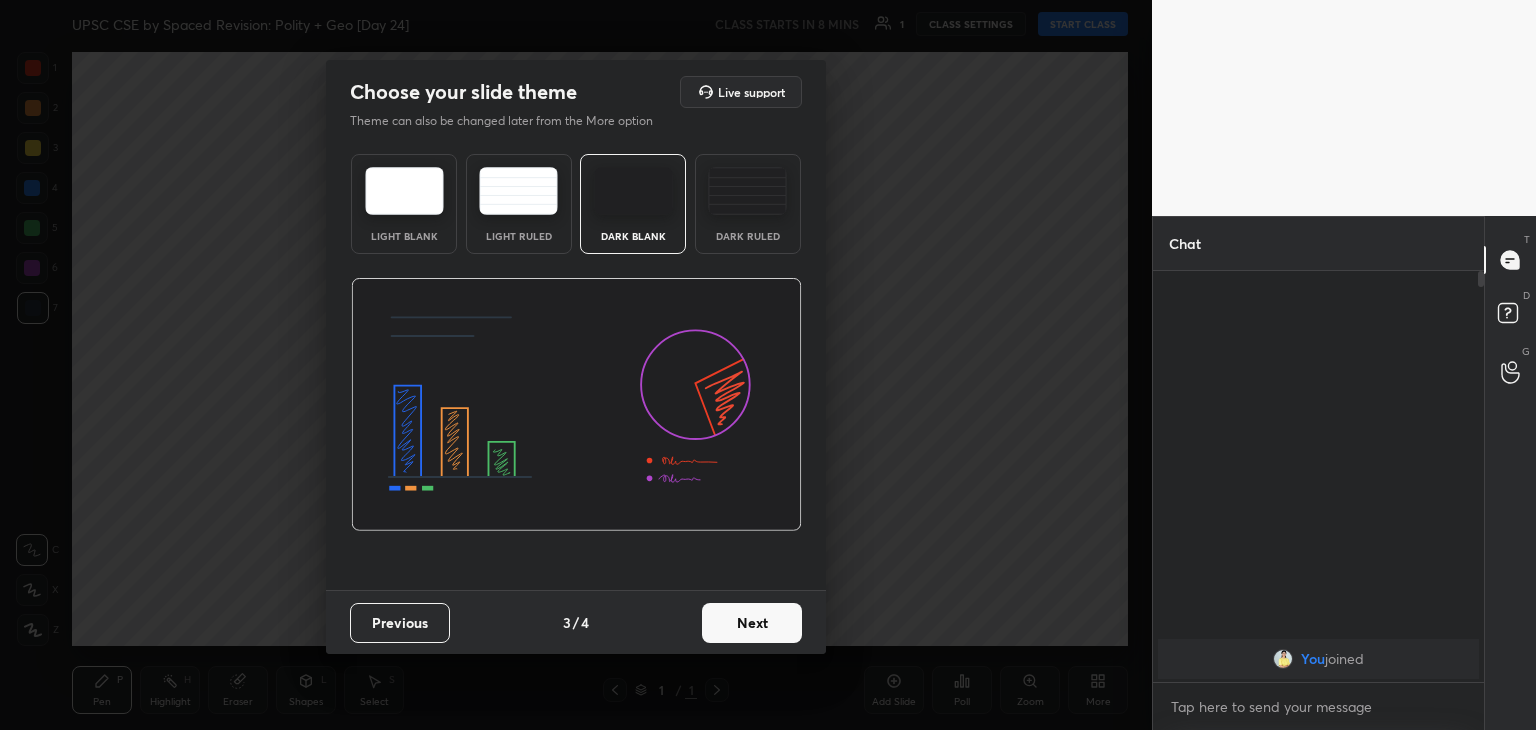 click on "Next" at bounding box center (752, 623) 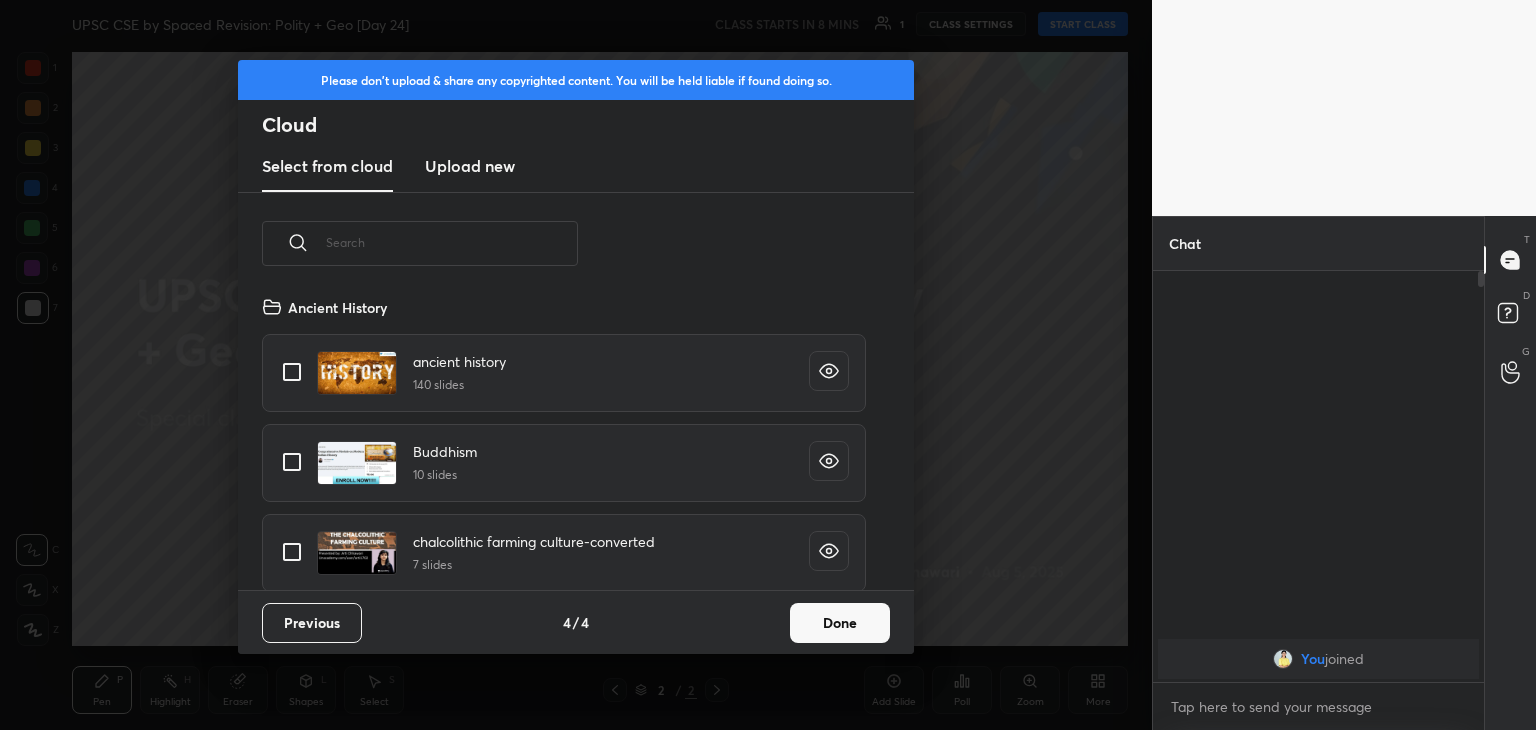 scroll, scrollTop: 6, scrollLeft: 10, axis: both 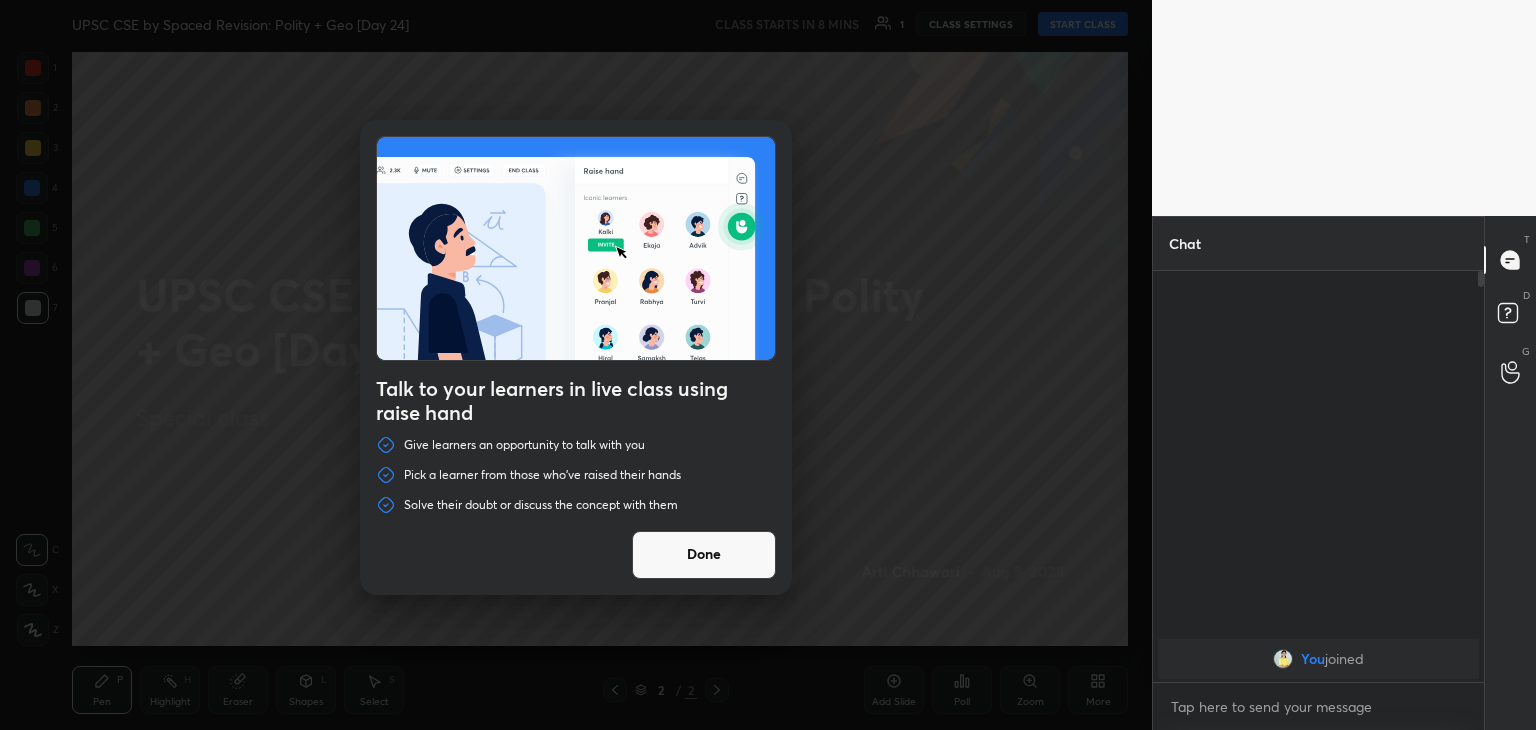 click on "Done" at bounding box center [704, 555] 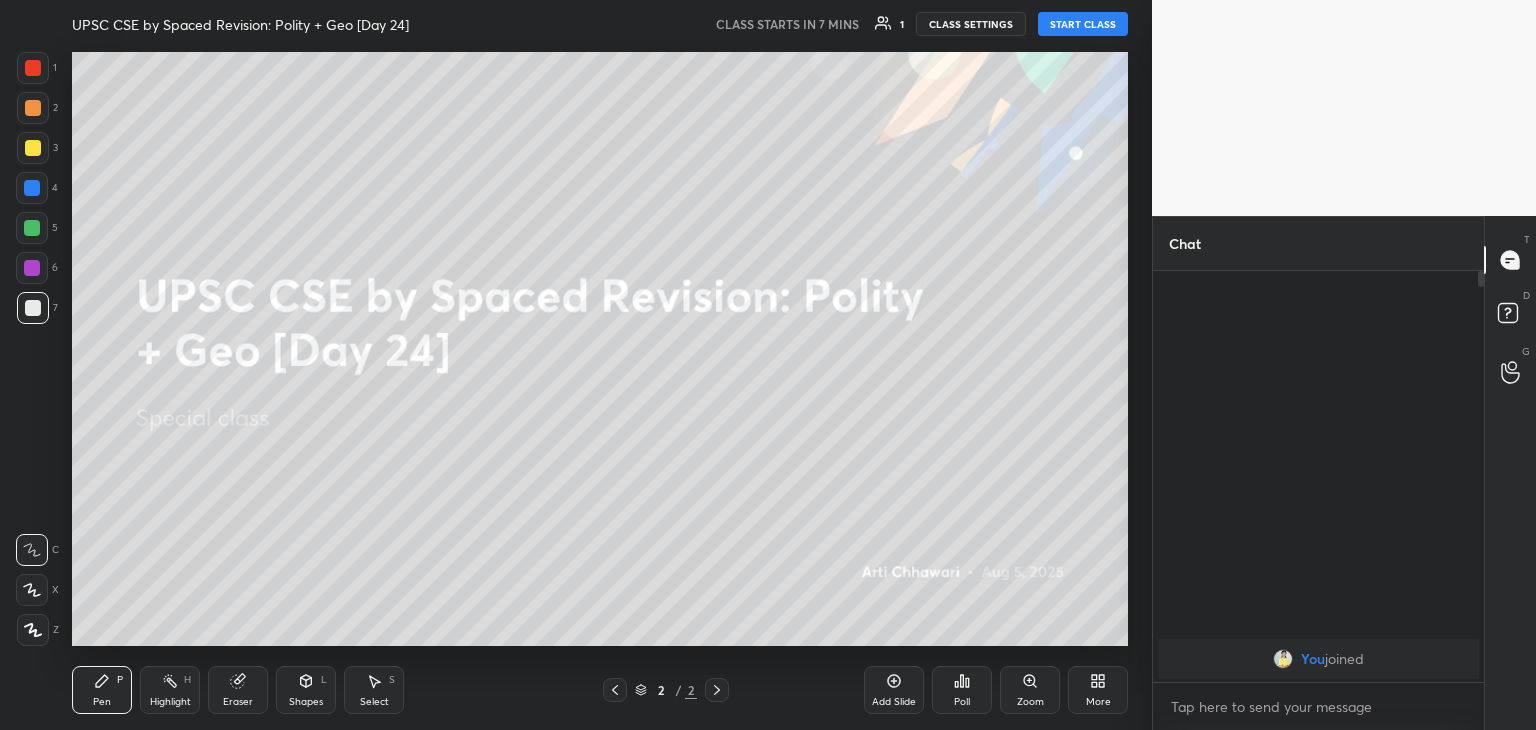 click on "1 2 3 4 5 6 7 C X Z C X Z E E Erase all   H H UPSC CSE by Spaced Revision: Polity + Geo [Day 24] CLASS STARTS IN 7 MINS 1 CLASS SETTINGS START CLASS Setting up your live class Back UPSC CSE by Spaced Revision: Polity + Geo [Day 24] Arti Chhawari Pen P Highlight H Eraser Shapes L Select S 2 / 2 Add Slide Poll Zoom More Chat You  joined 1 NEW MESSAGE Enable hand raising Enable raise hand to speak to learners. Once enabled, chat will be turned off temporarily. Enable x   introducing Raise a hand with a doubt Now learners can raise their hand along with a doubt  How it works? Doubts asked by learners will show up here Raise hand disabled You have disabled Raise hand currently. Enable it to invite learners to speak Enable Can't raise hand Looks like educator just invited you to speak. Please wait before you can raise your hand again. Got it T Messages (T) D Doubts (D) G Raise Hand (G) Report an issue Reason for reporting Buffering Chat not working Audio - Video sync issue Educator video quality low ​ Report" at bounding box center (768, 365) 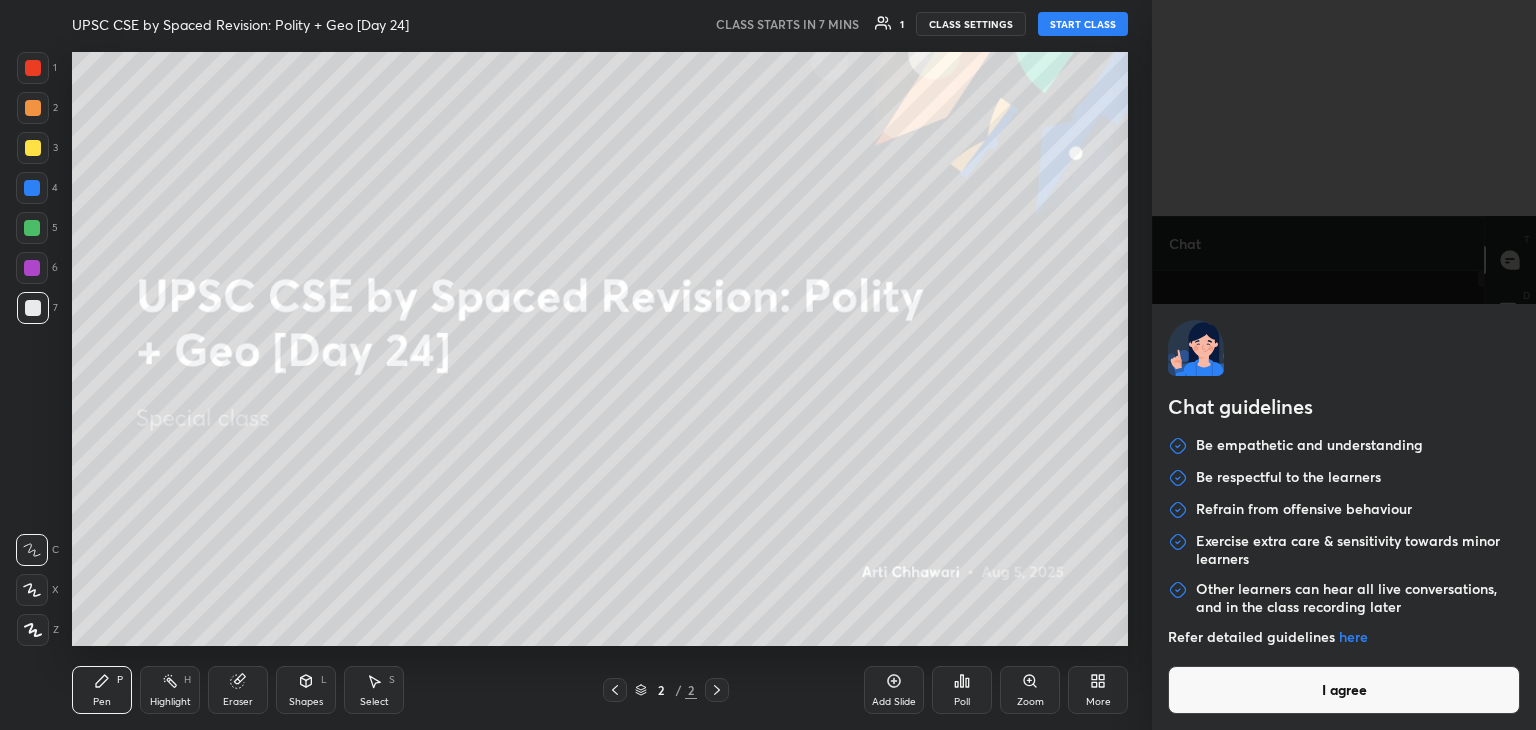 click on "I agree" at bounding box center (1344, 690) 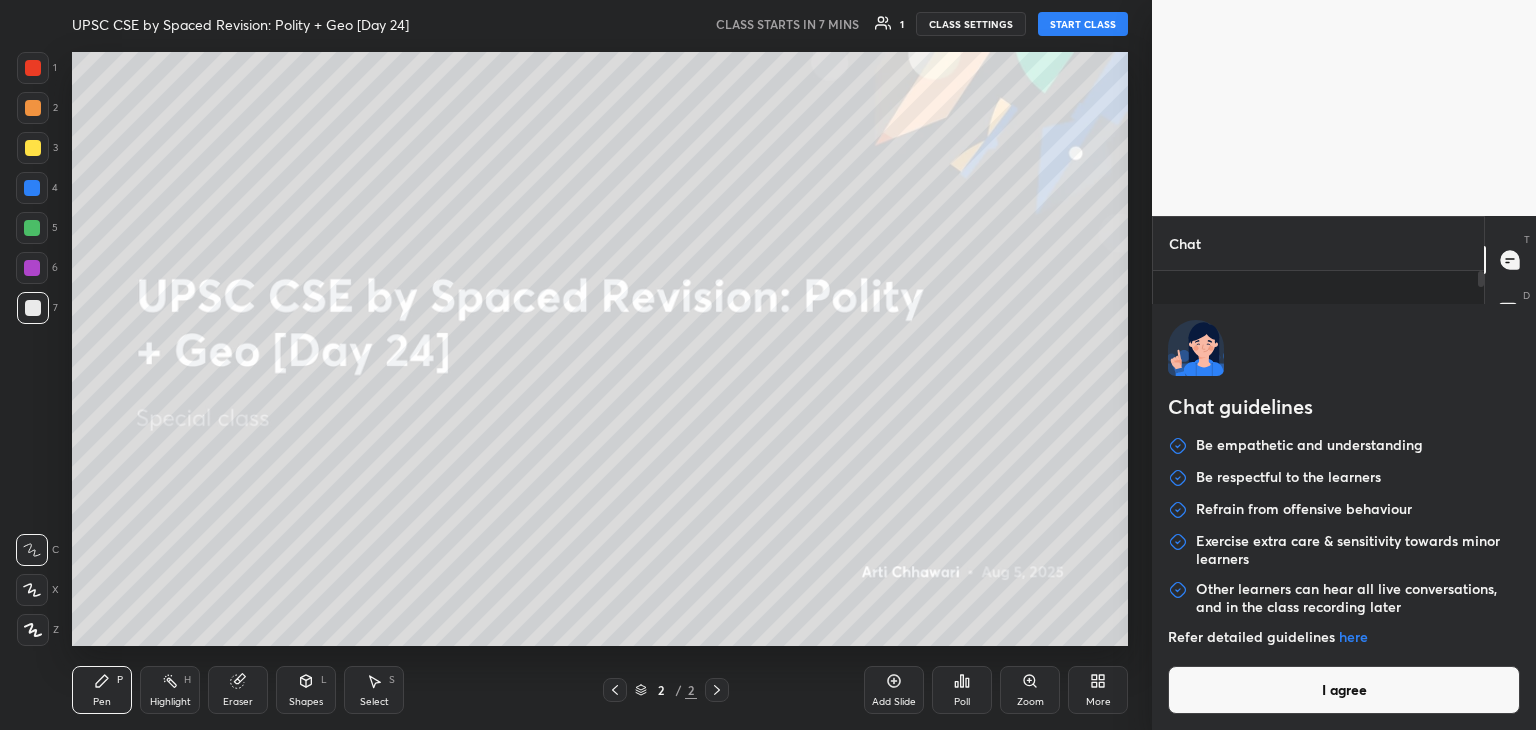 type on "x" 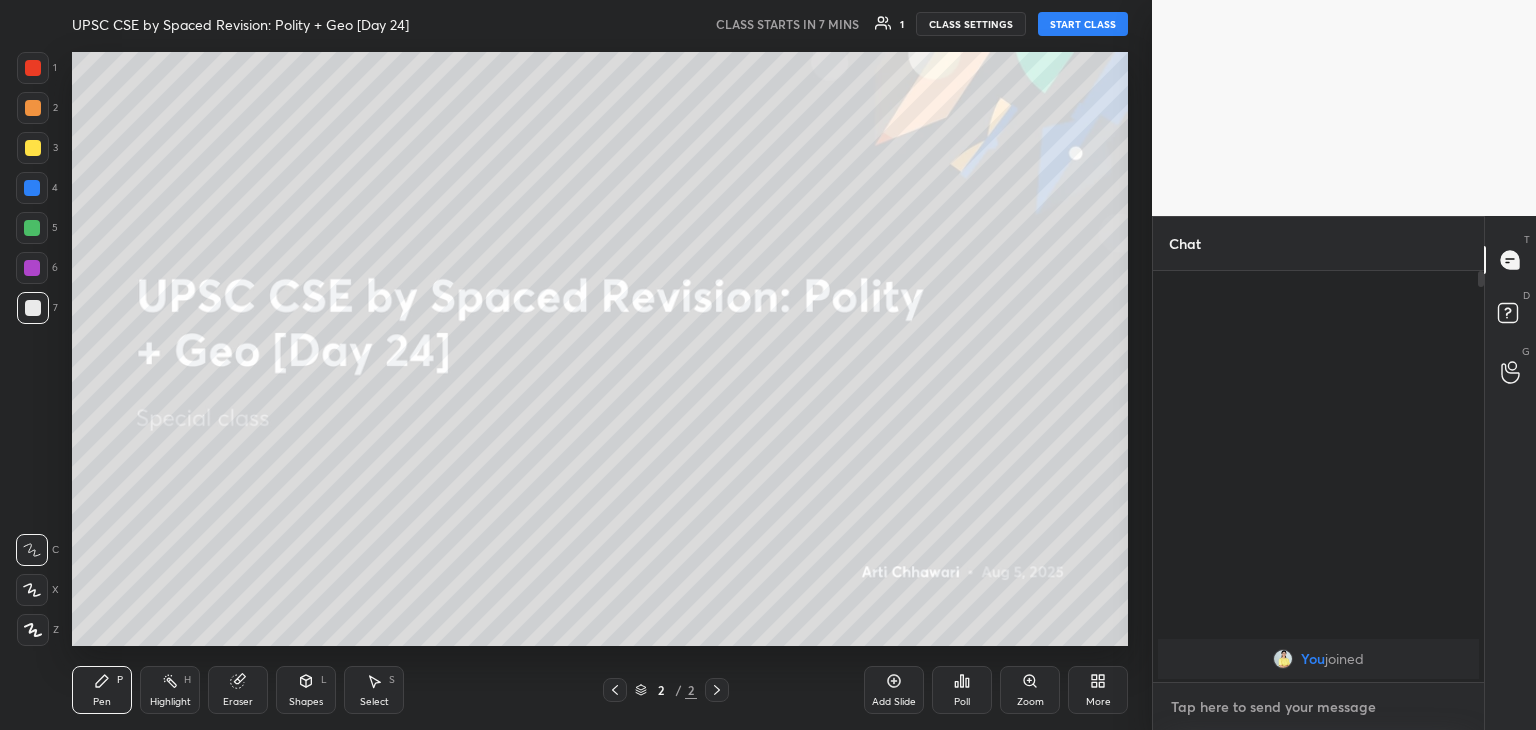 click at bounding box center (1318, 707) 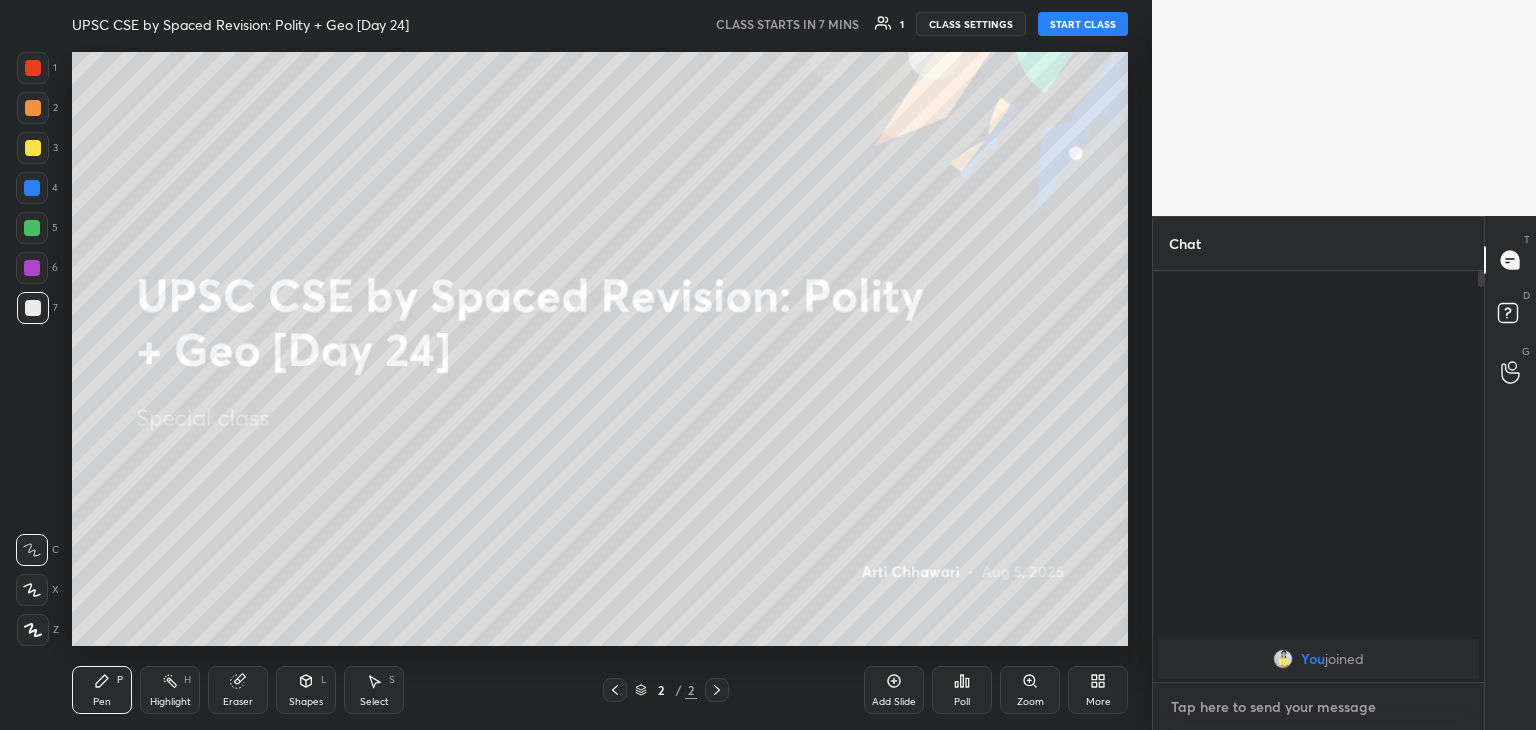 type on "W" 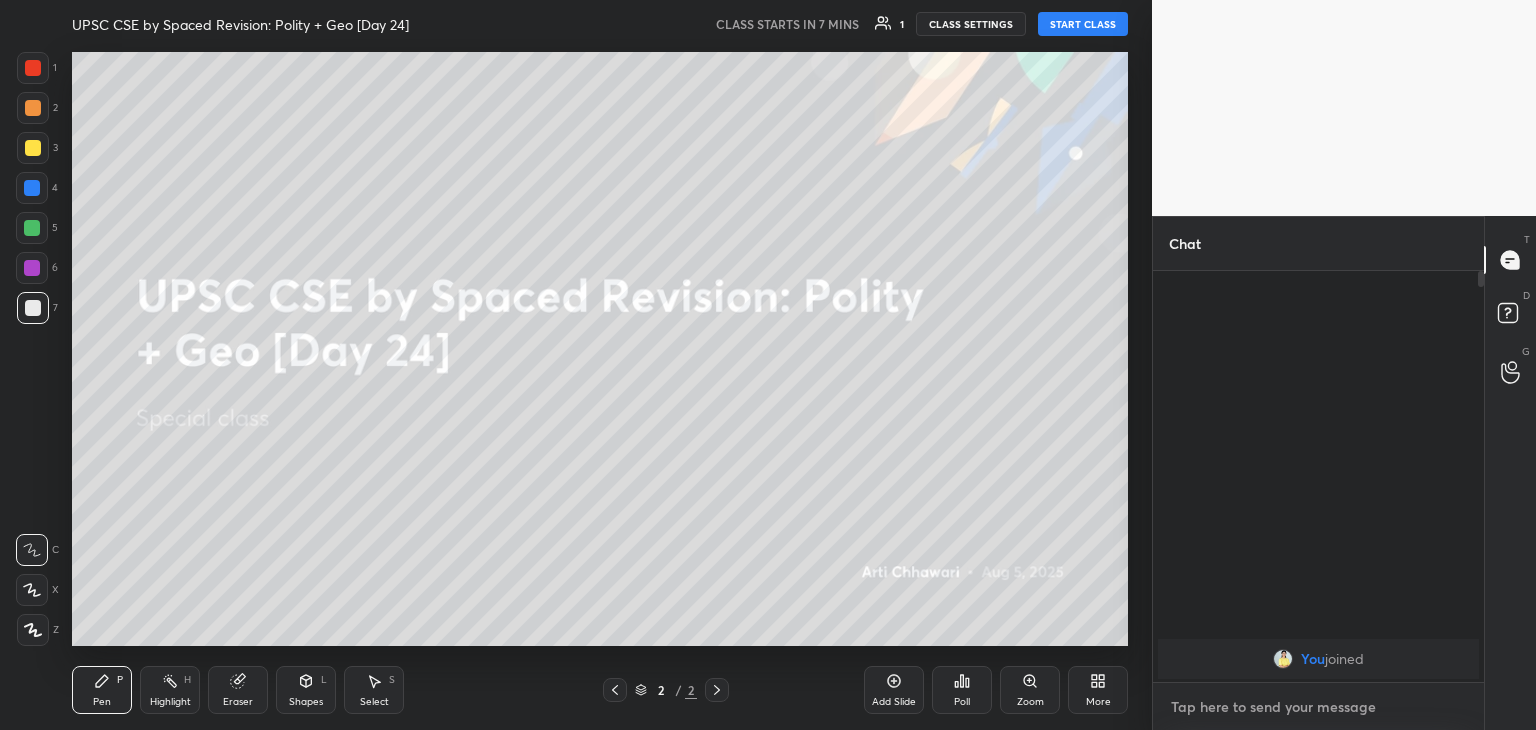 type on "x" 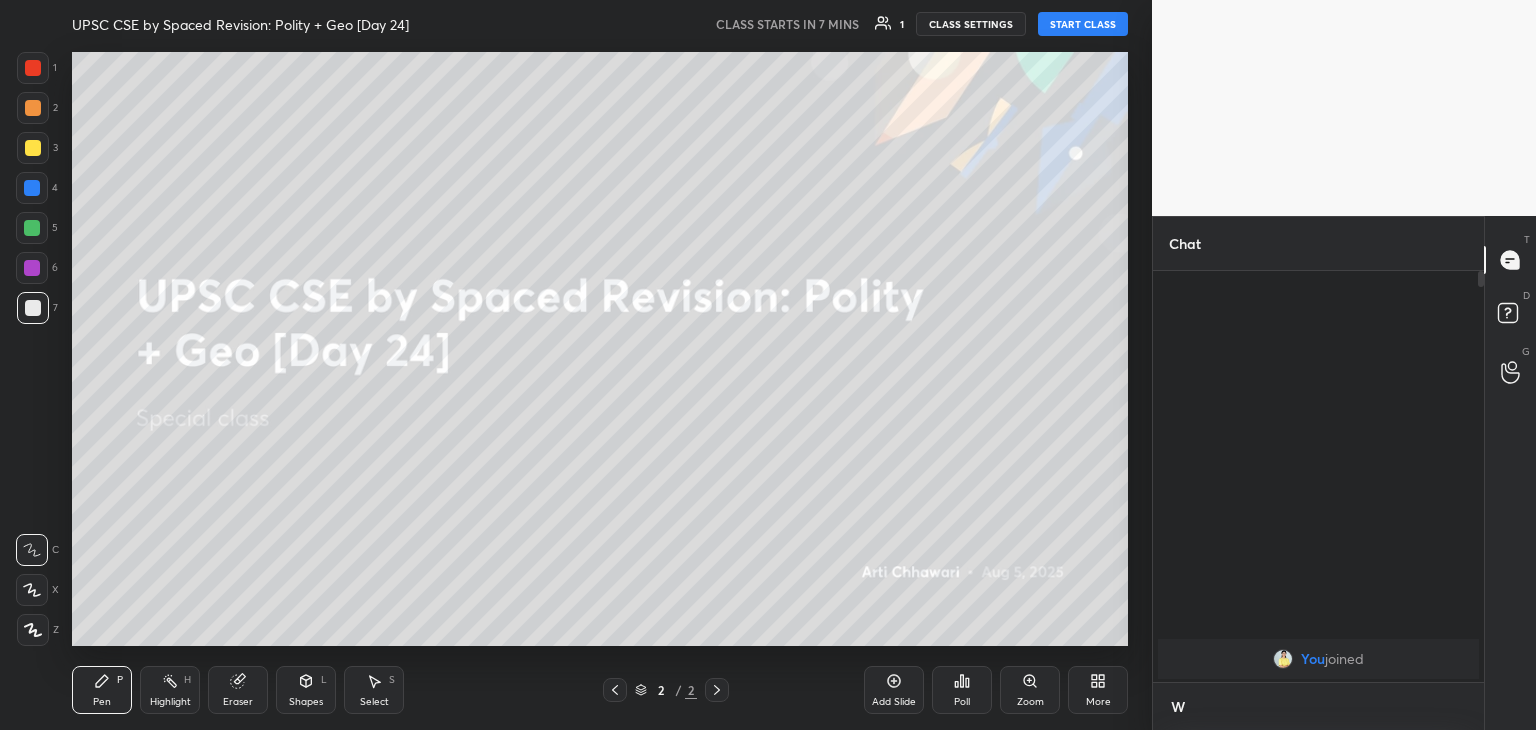 scroll, scrollTop: 400, scrollLeft: 325, axis: both 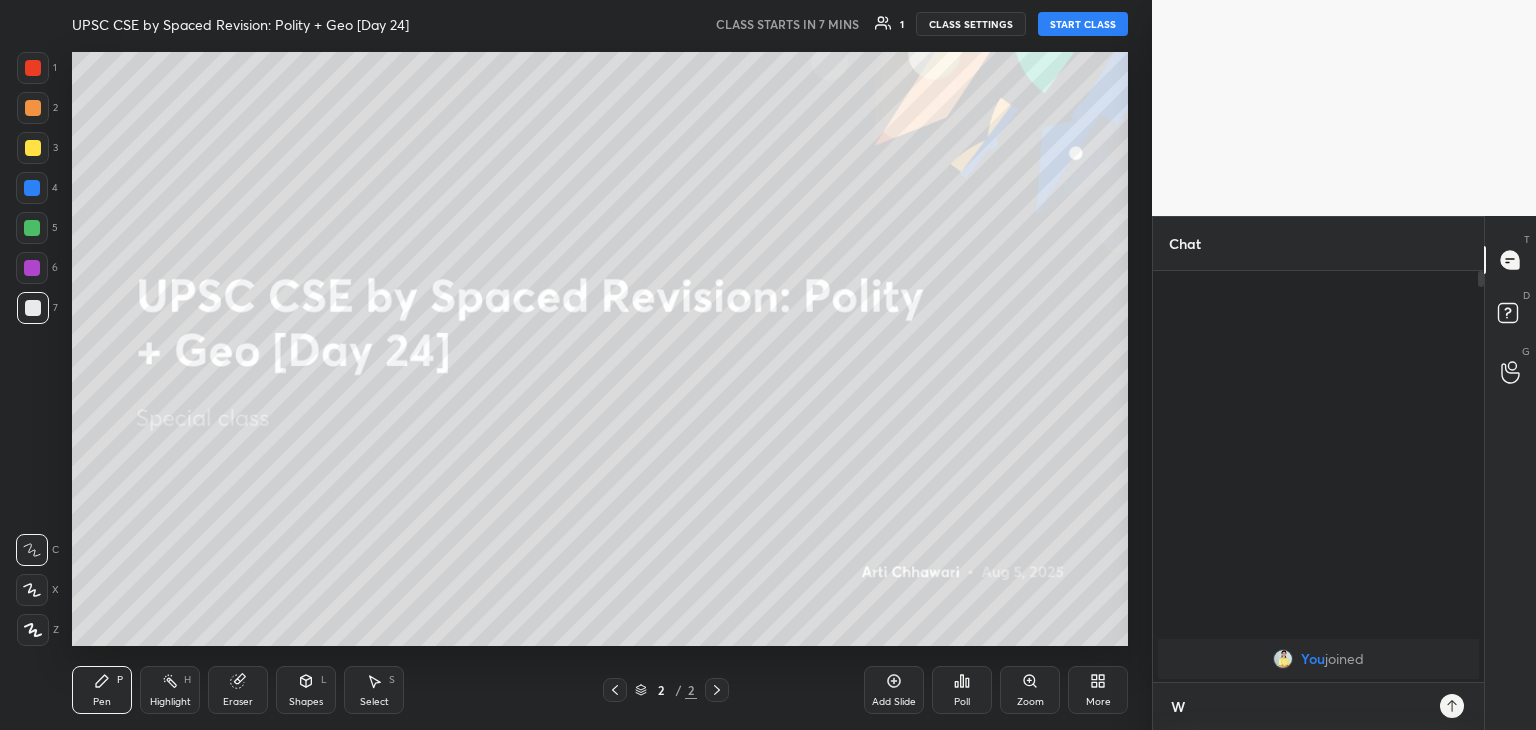 type on "We" 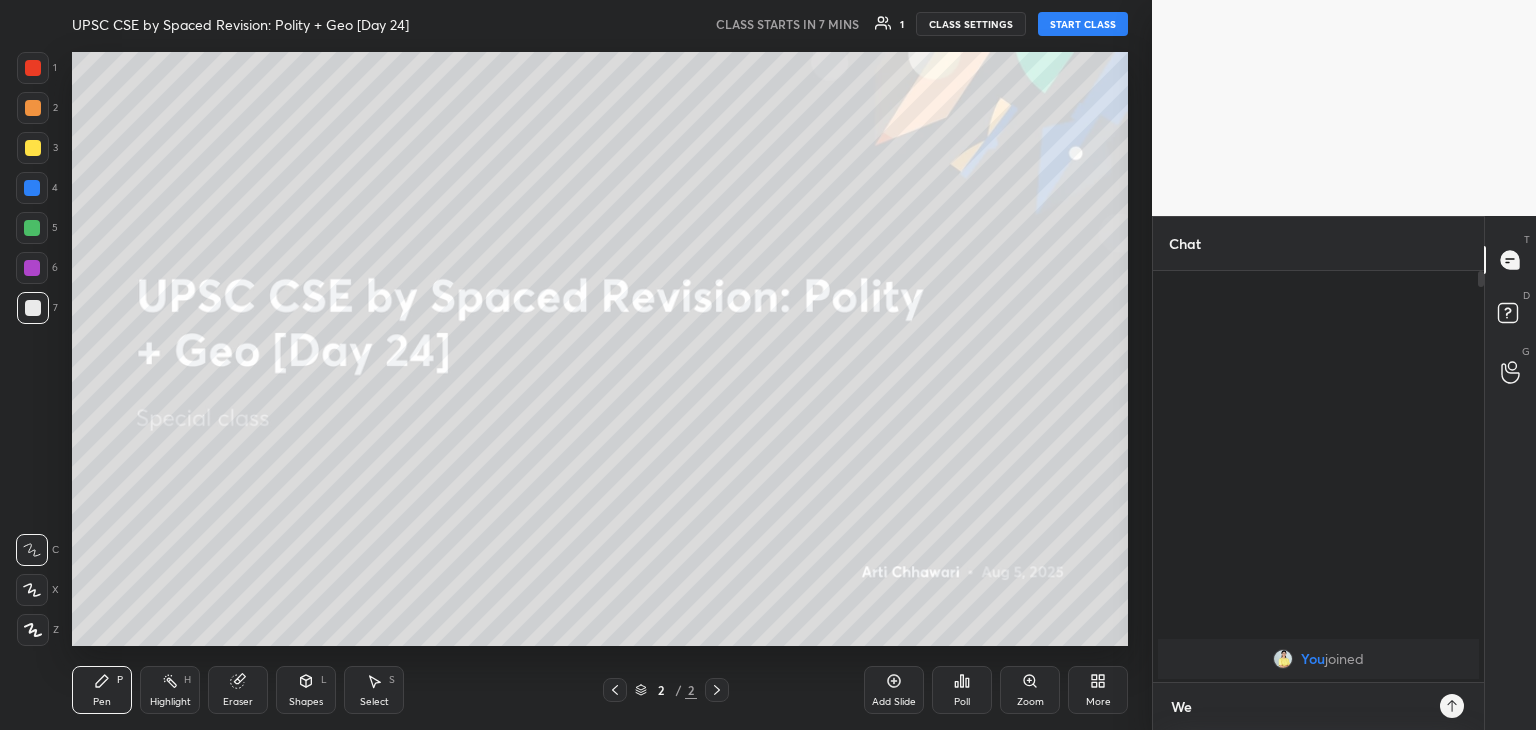 type on "We" 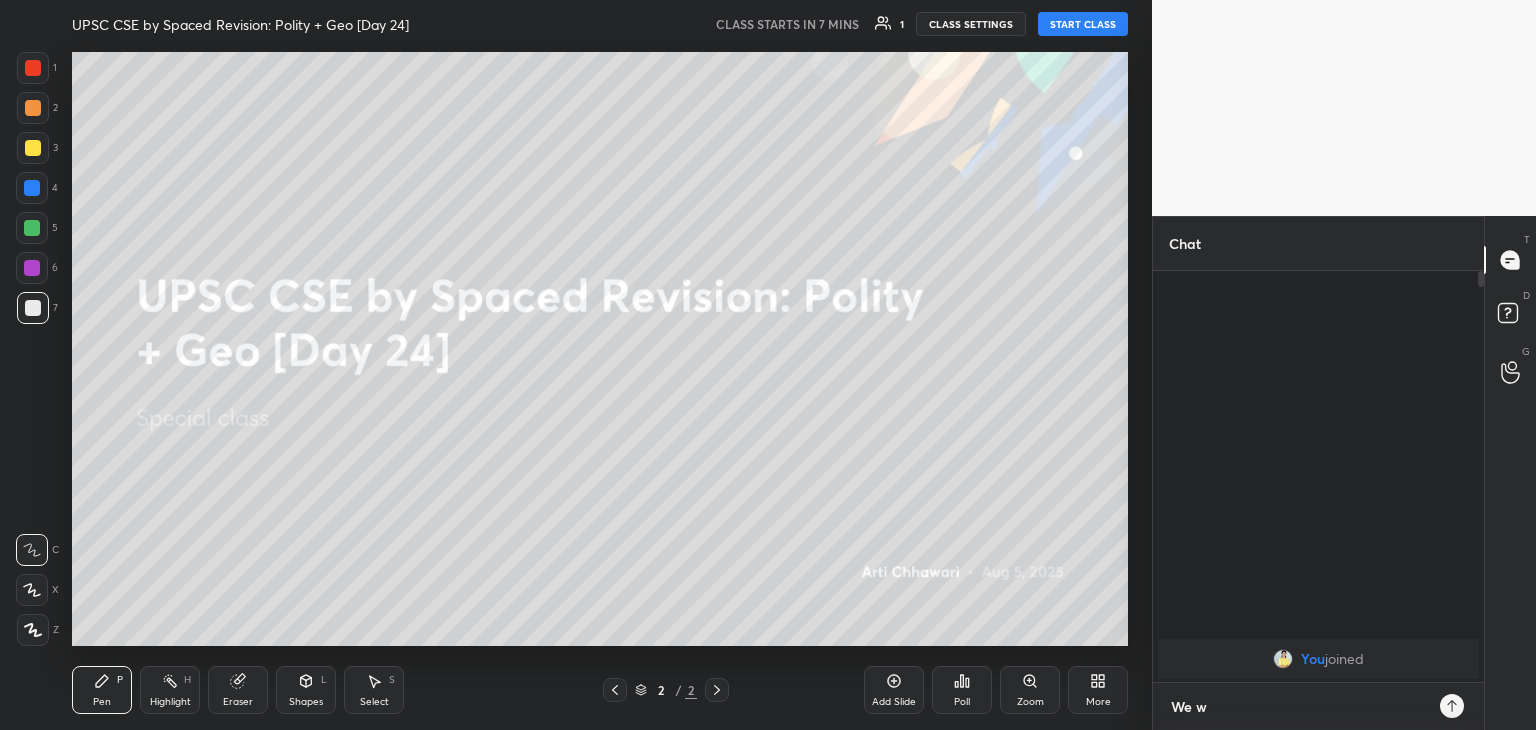 type on "We wi" 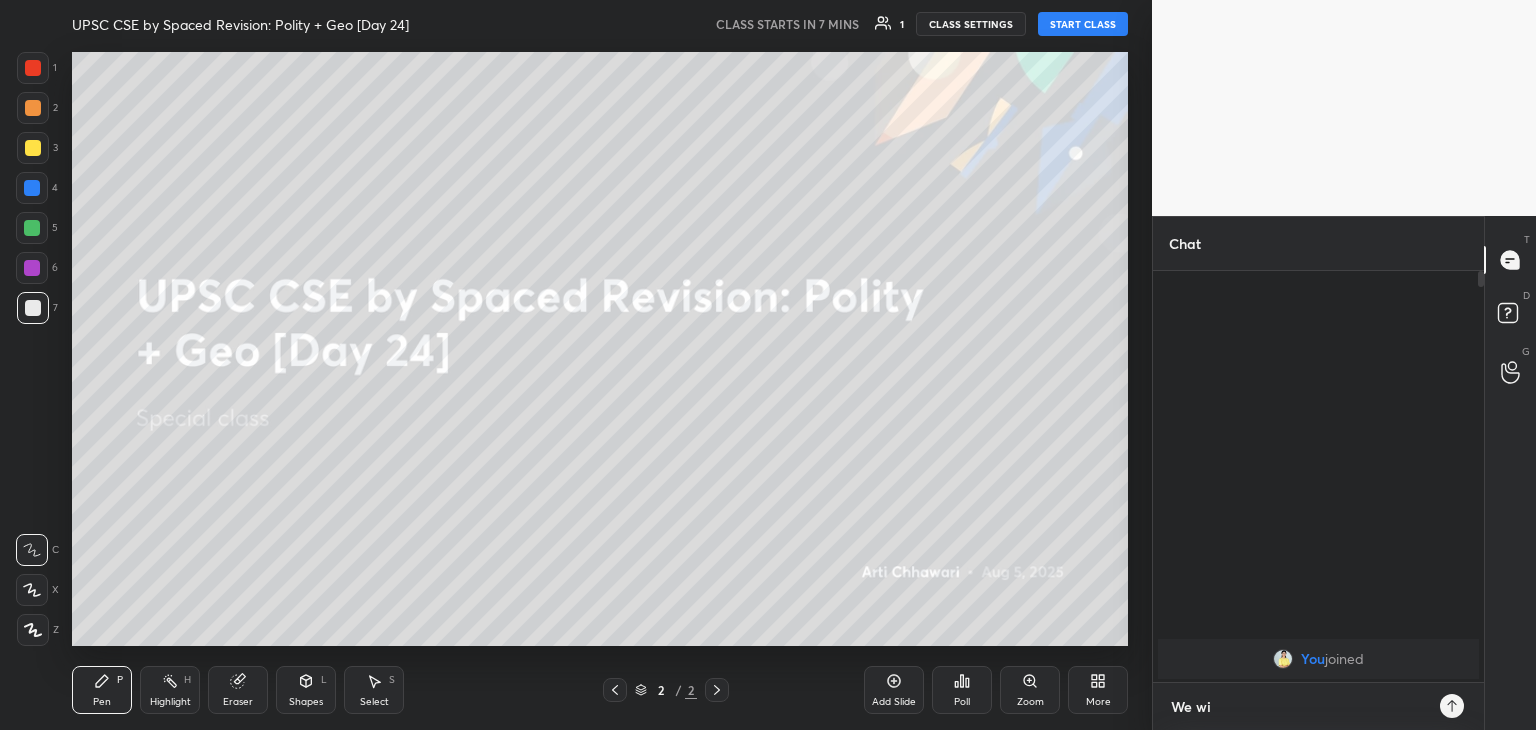type on "We wil" 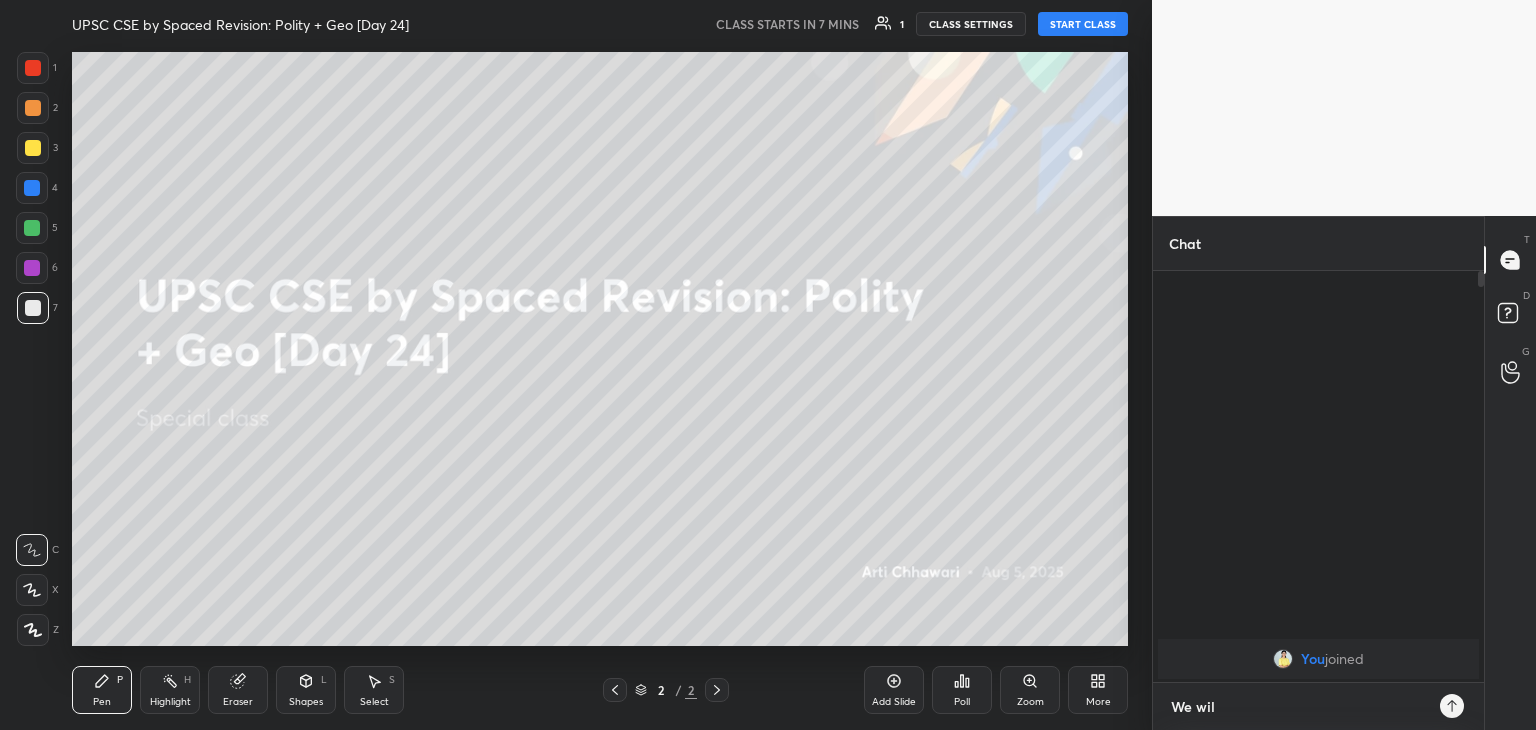 type on "We will" 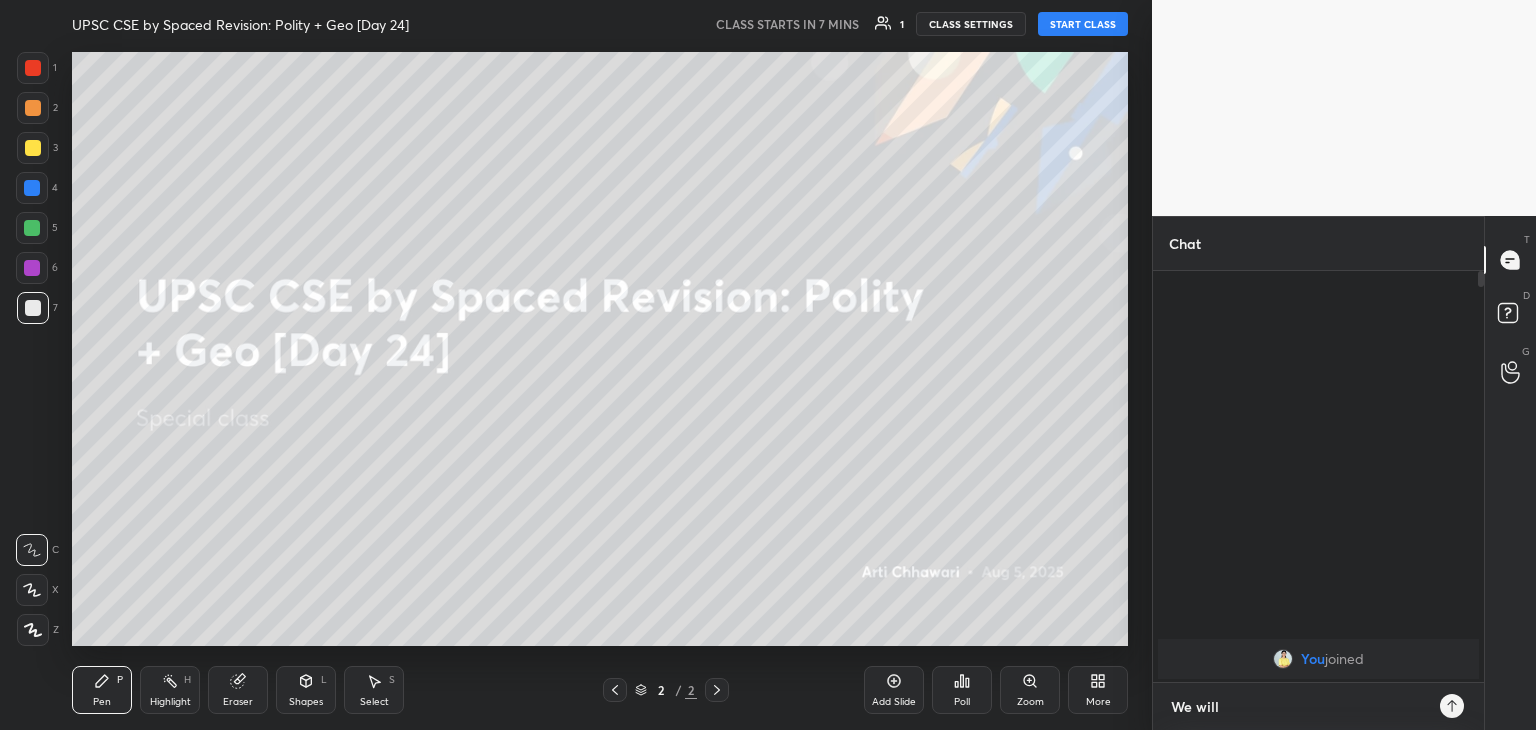 type on "We will" 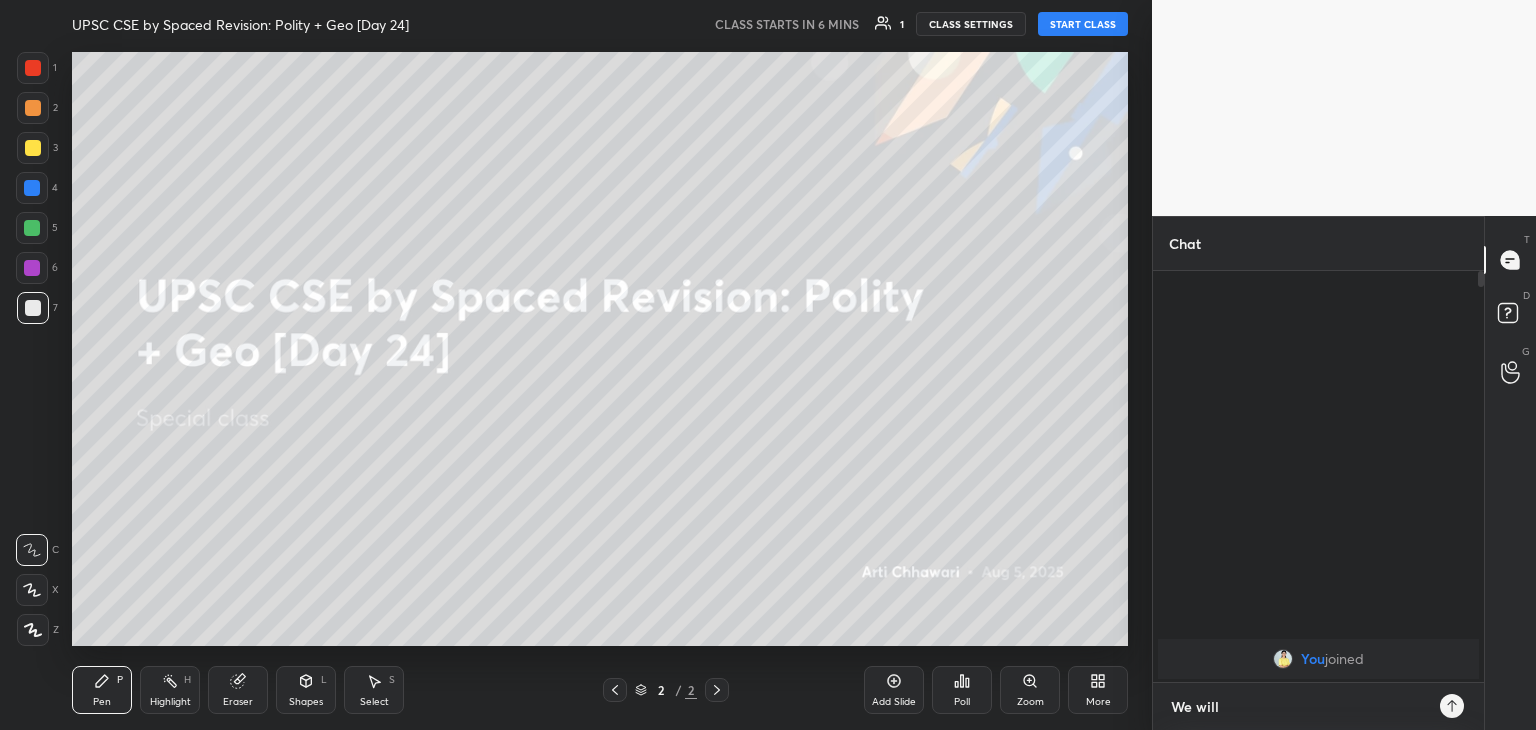 type on "We will s" 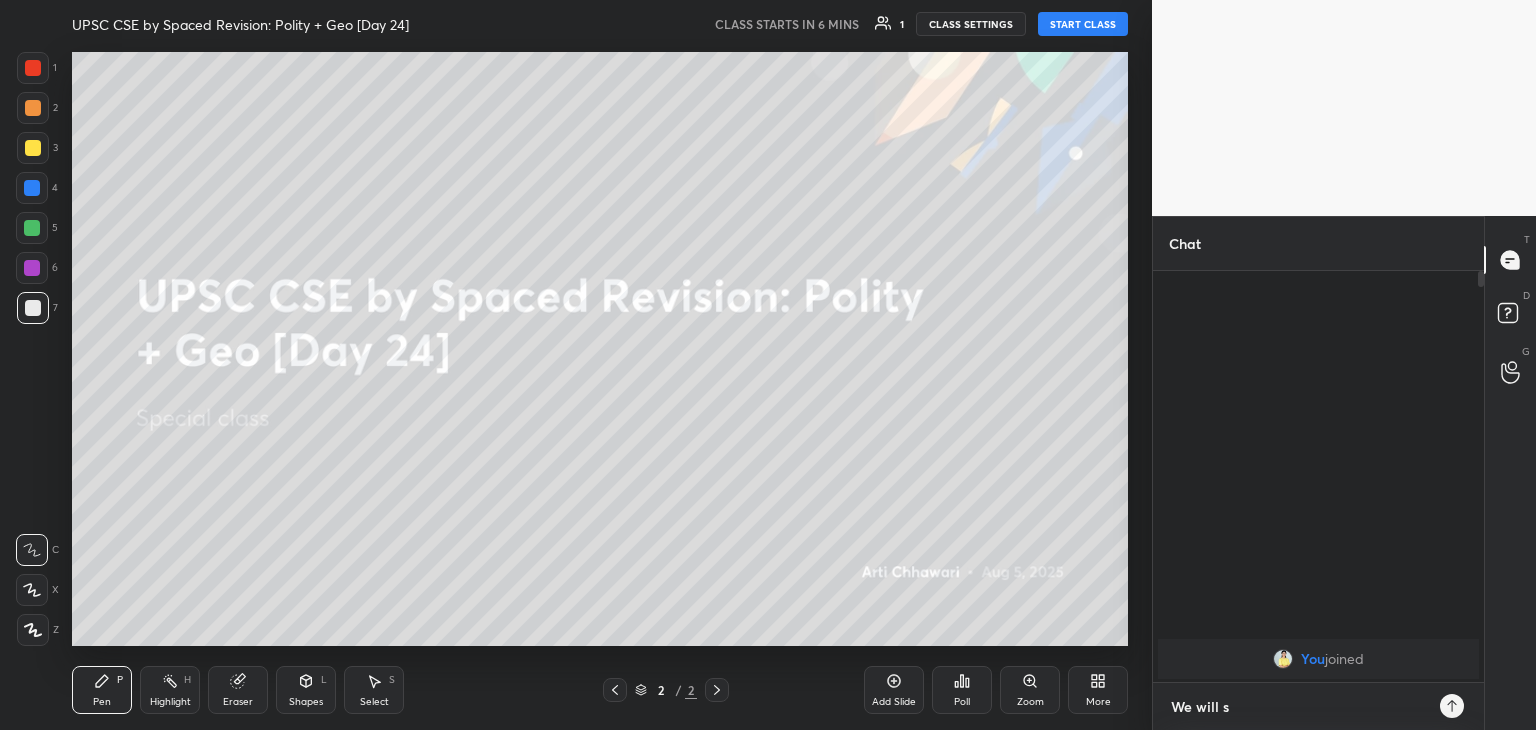 type on "We will st" 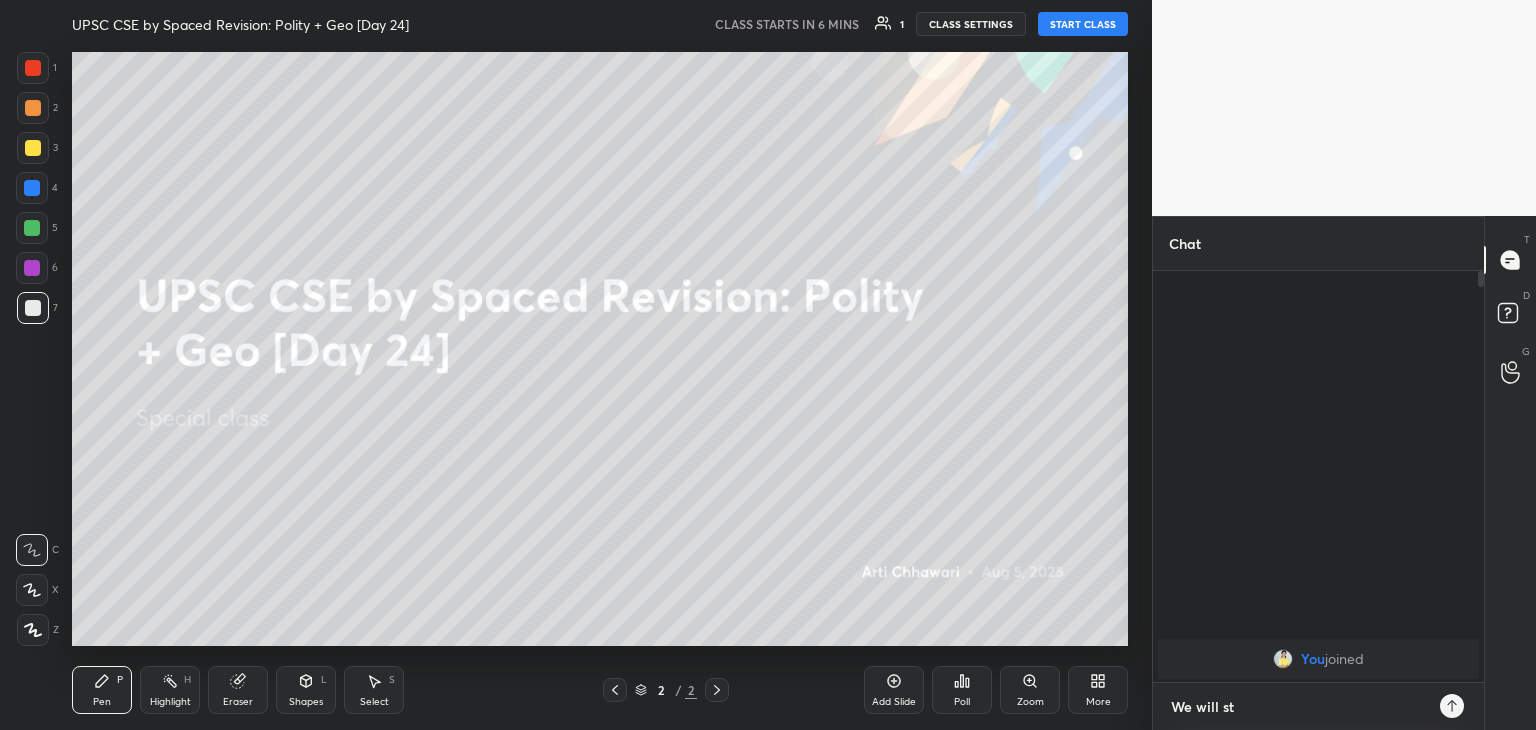 type on "We will sta" 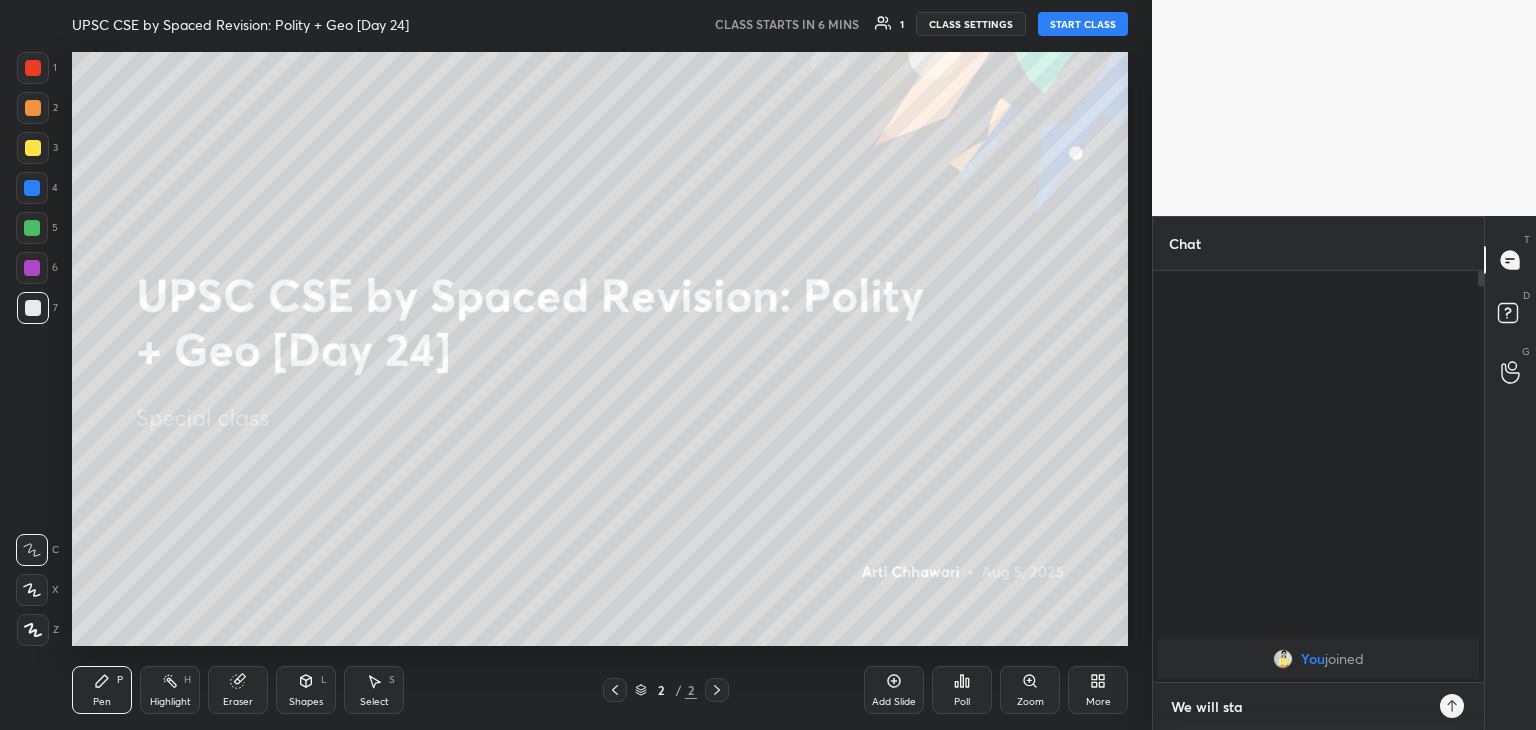 type on "We will star" 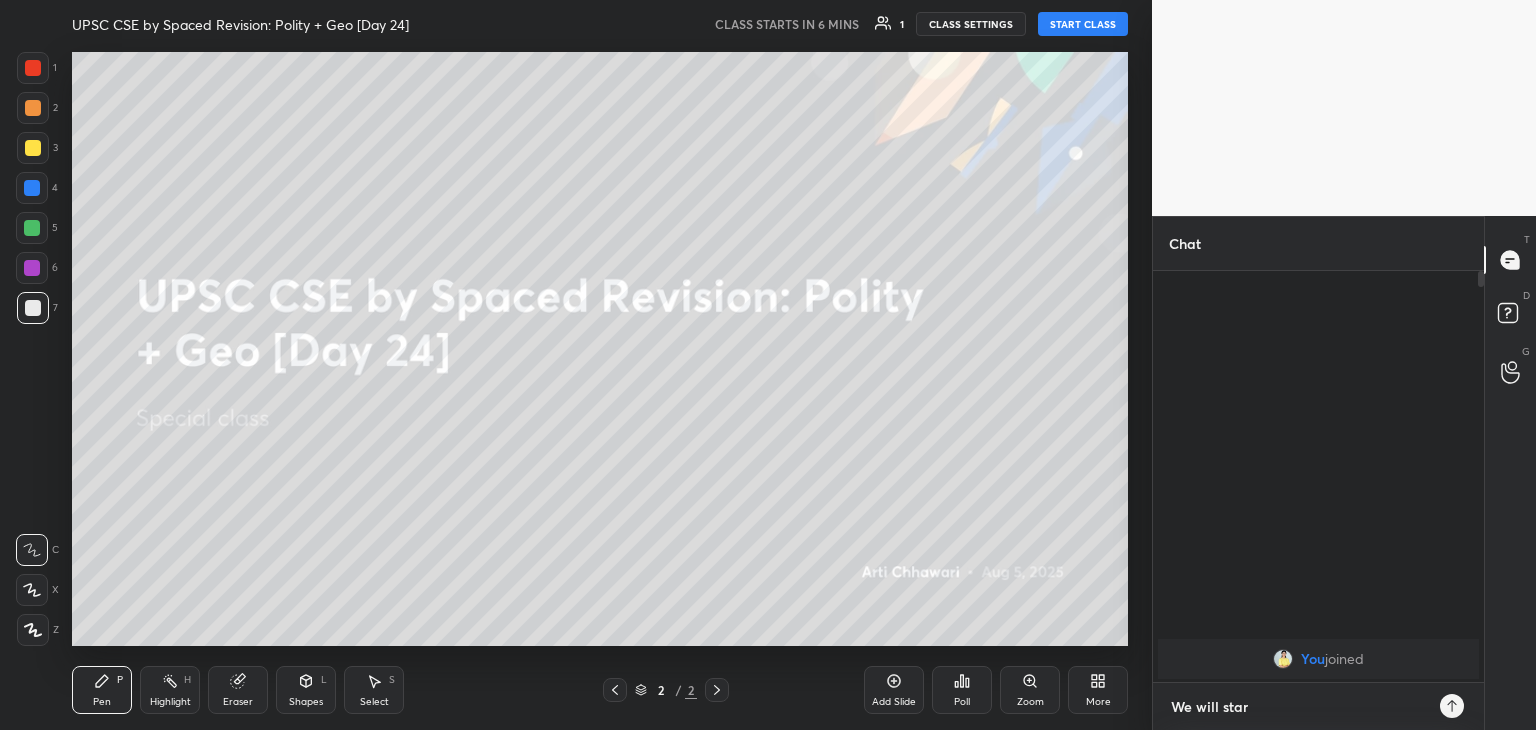 type on "We will start" 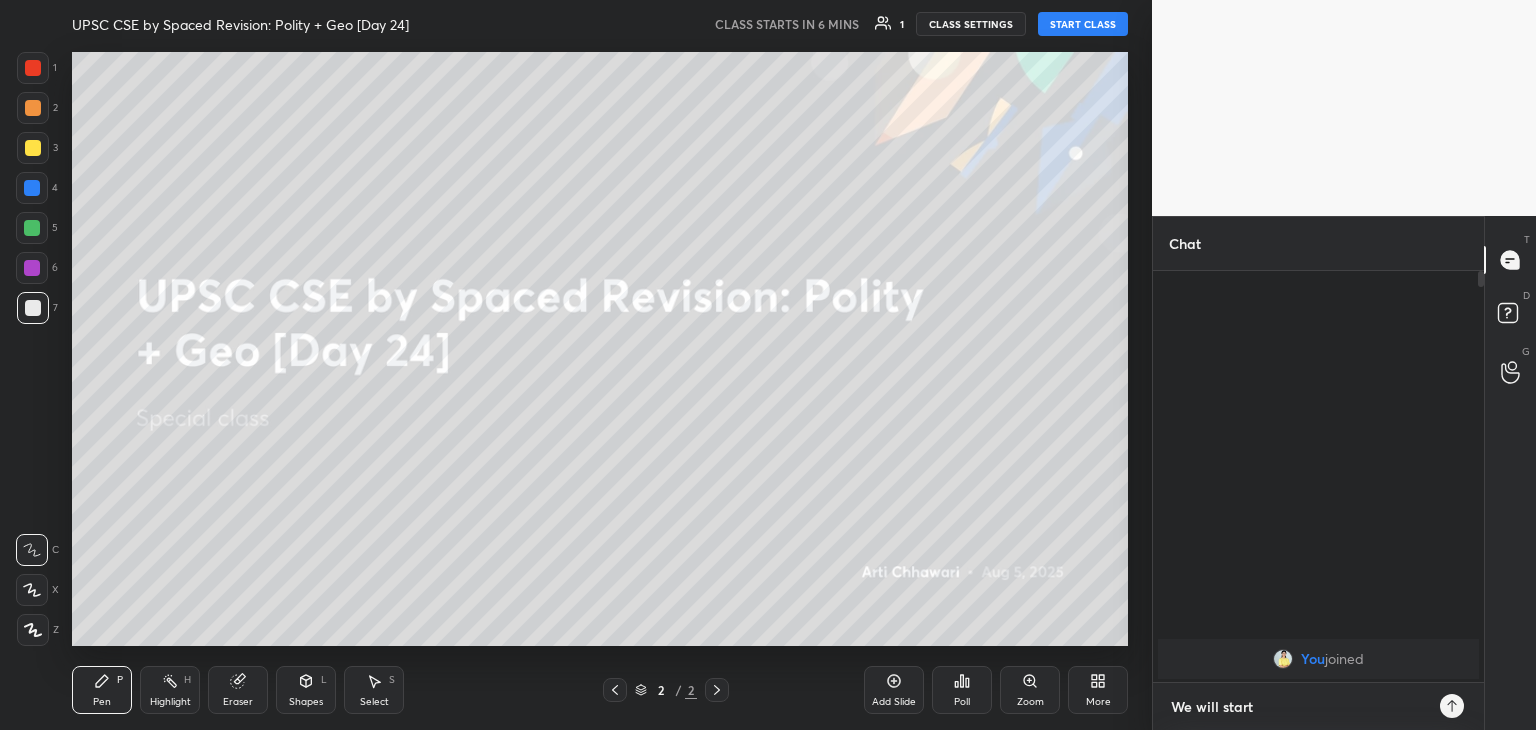 type on "We will start" 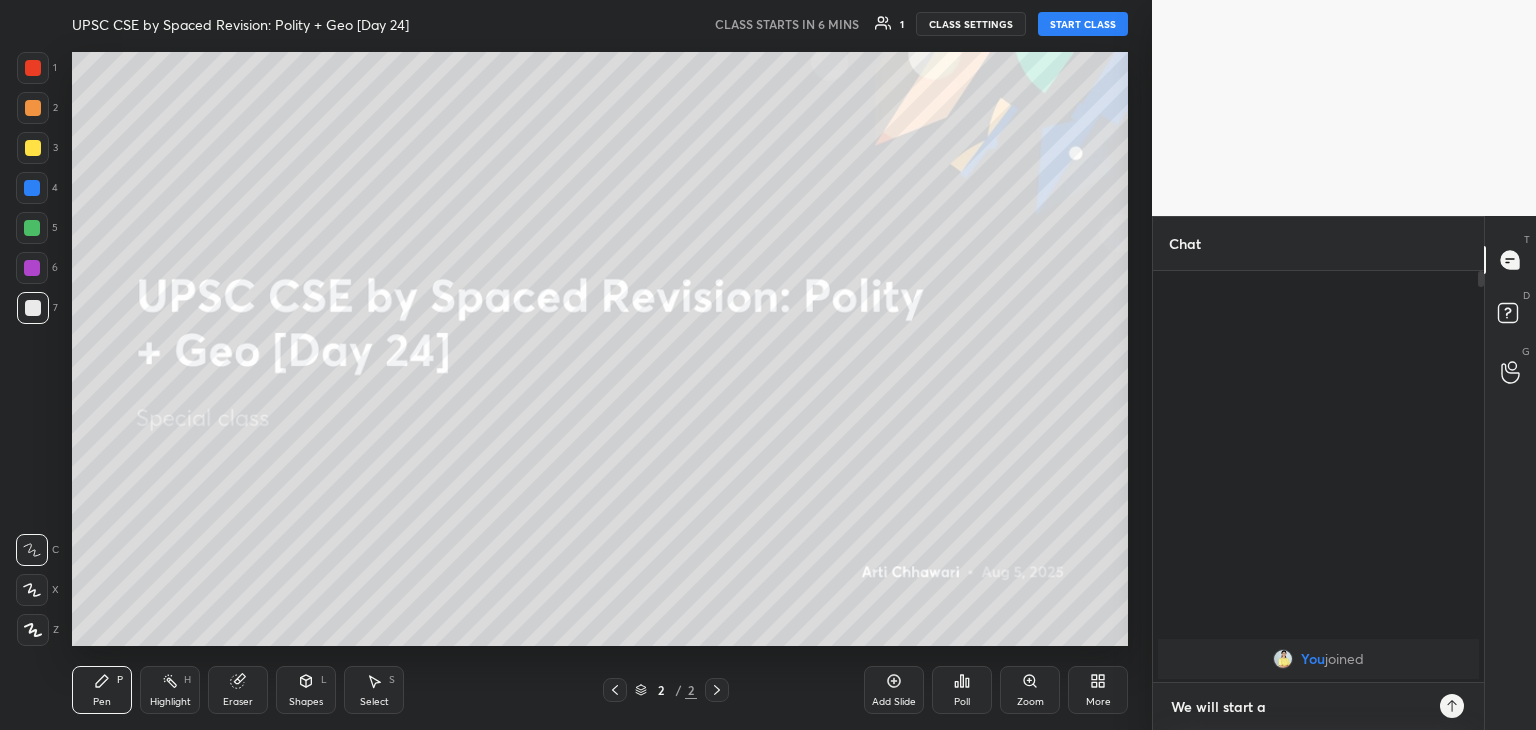 type on "We will start at" 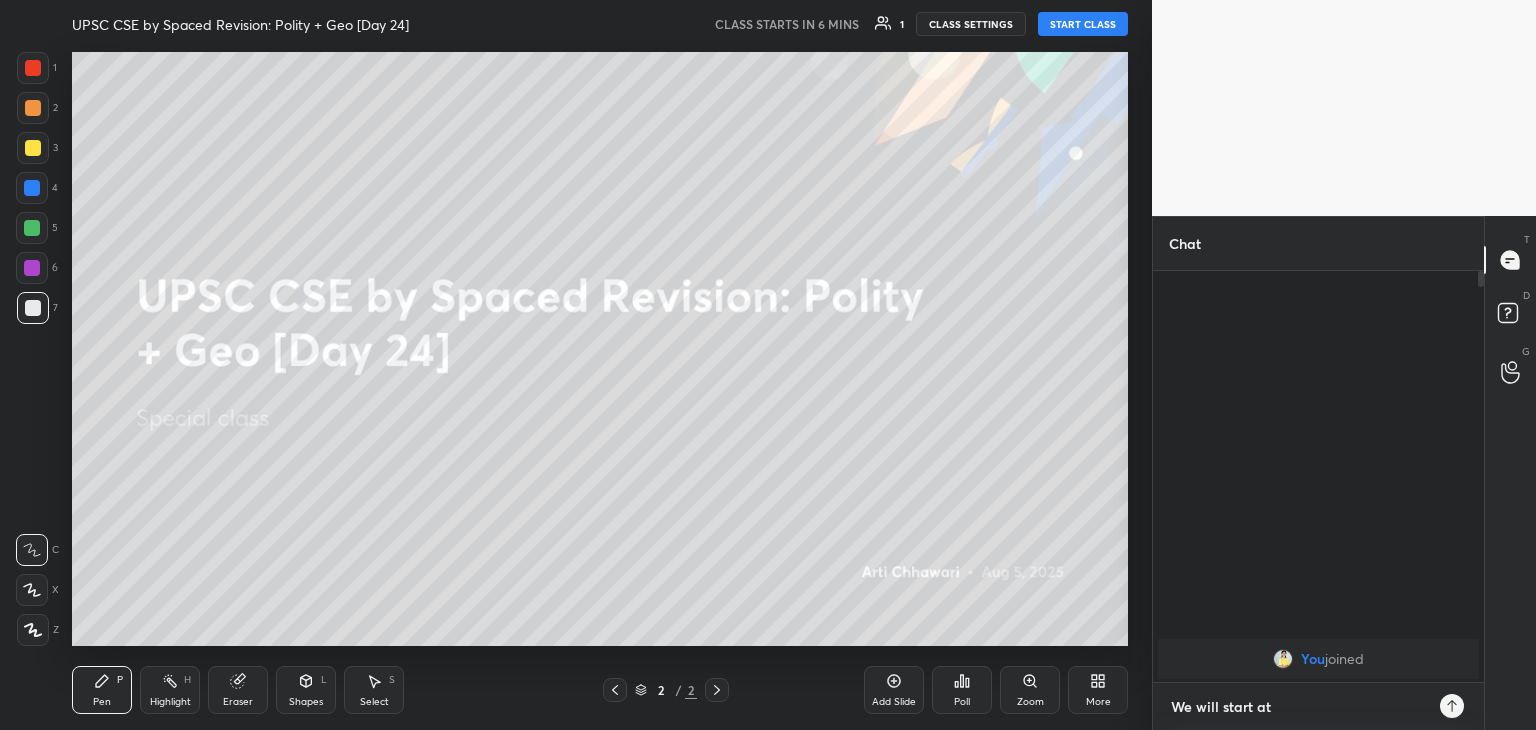 type on "We will start at" 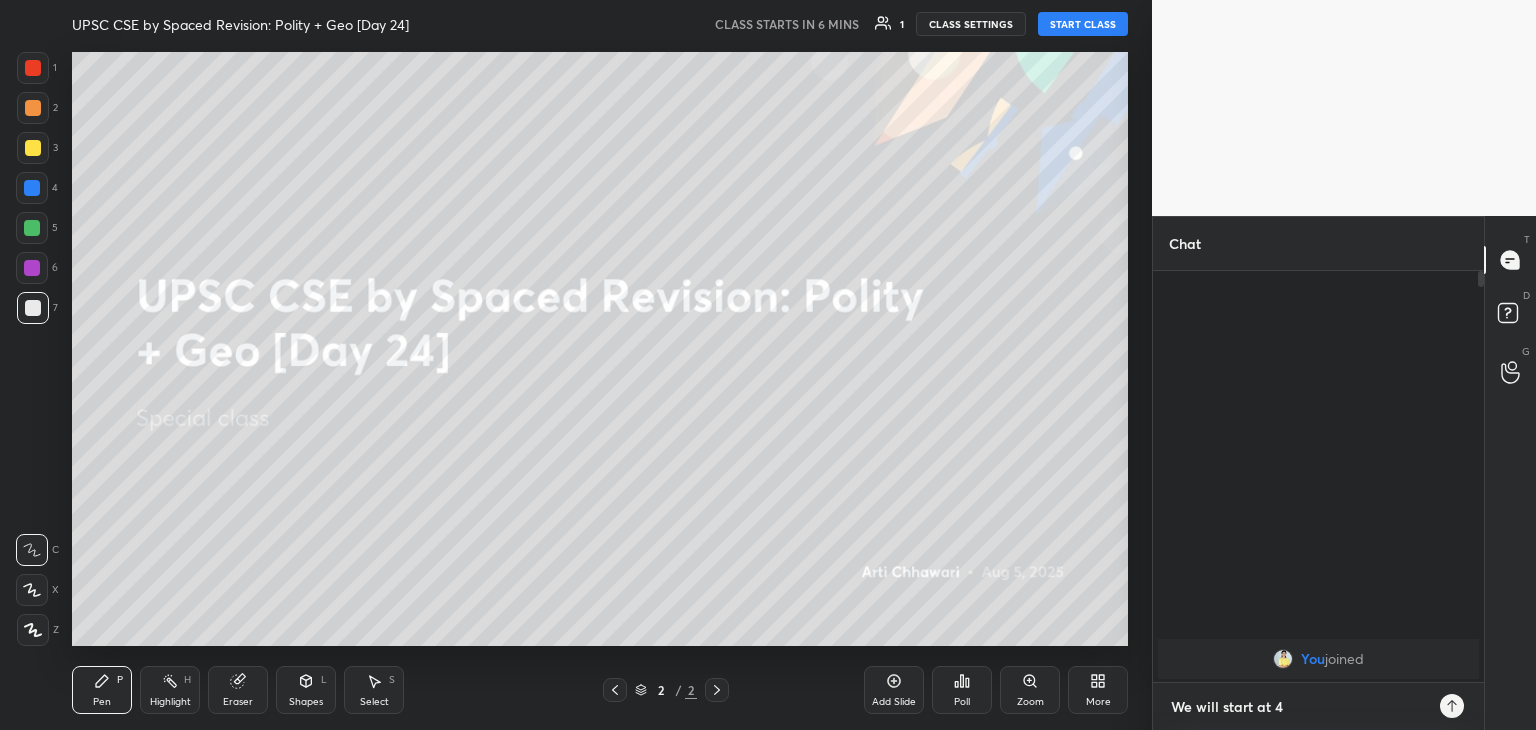 type on "We will start at [TIME]" 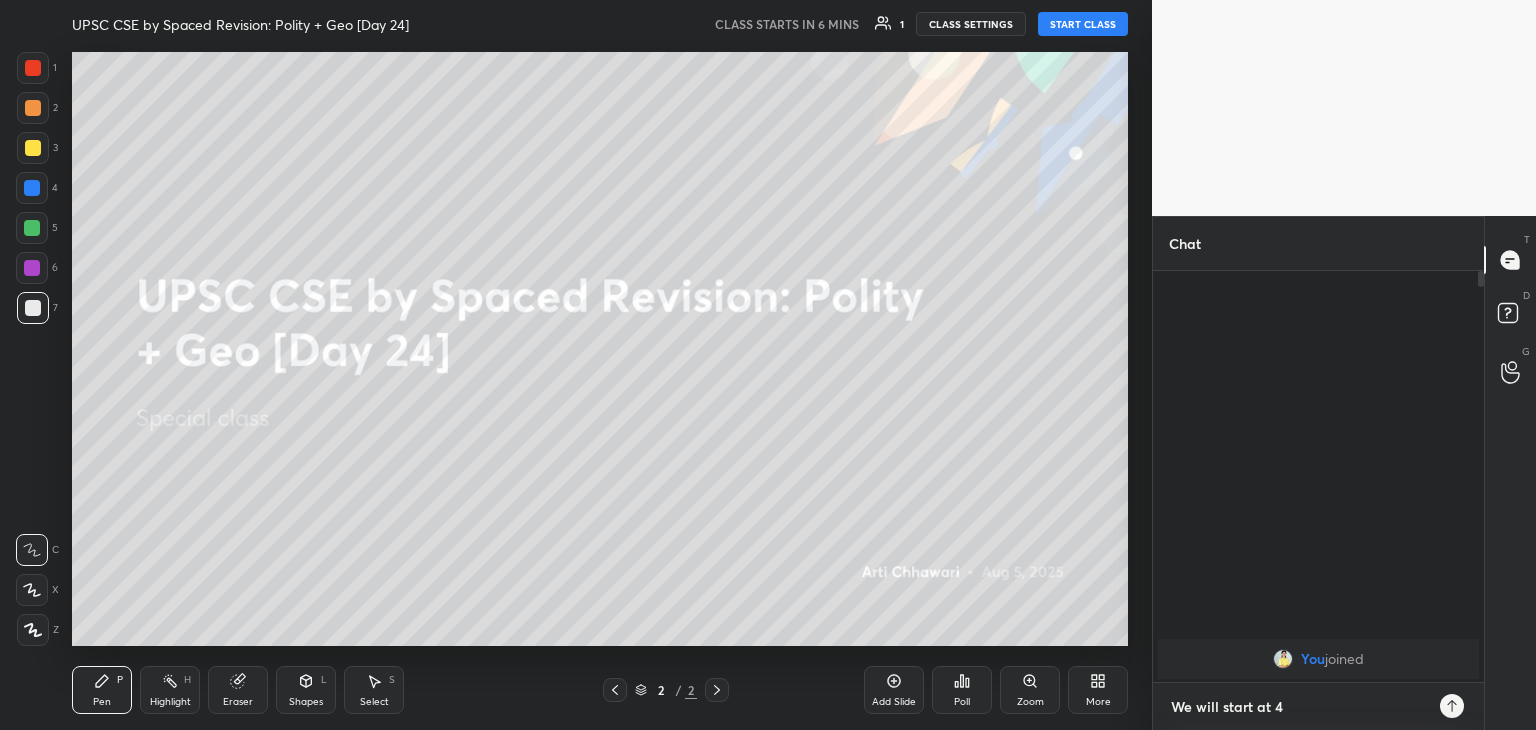 type on "x" 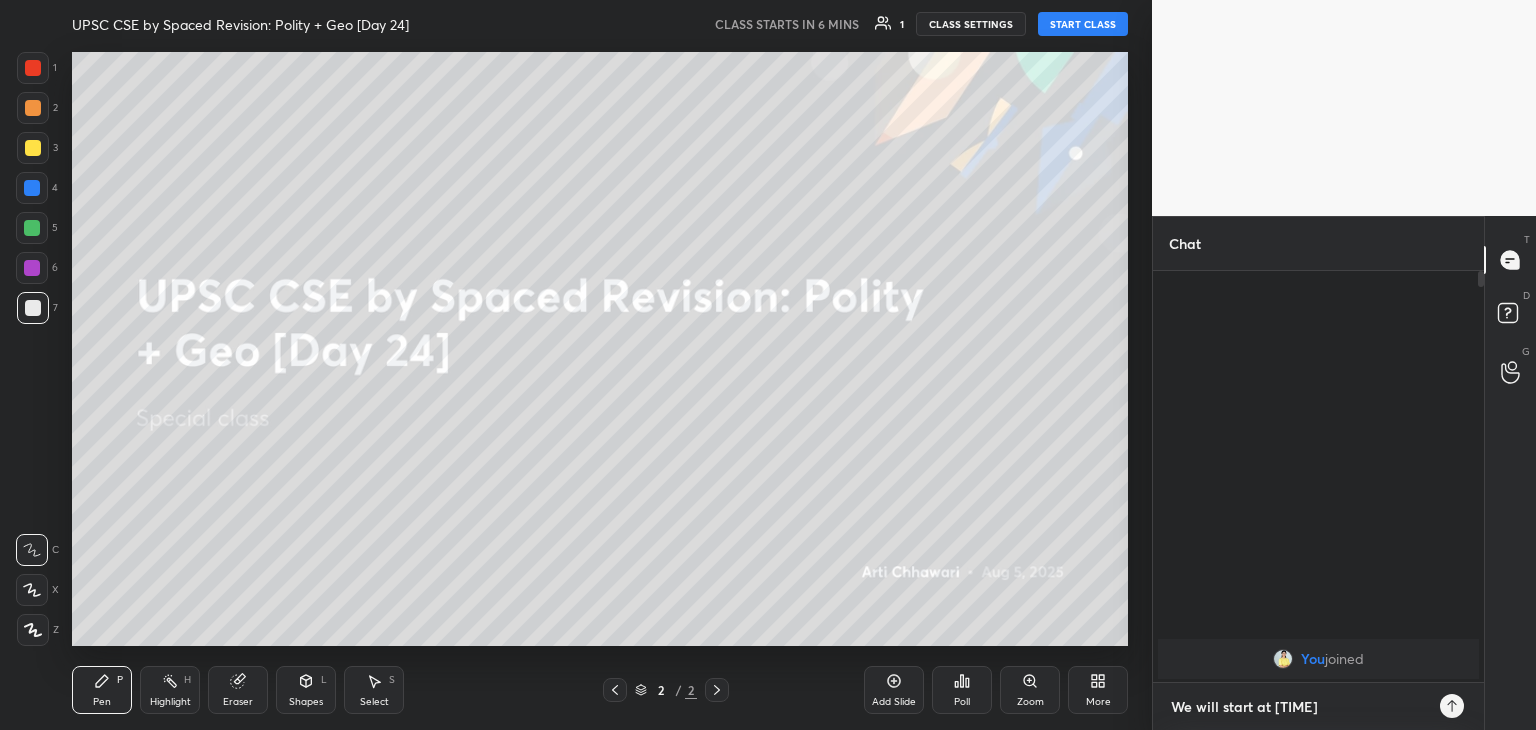 type on "We will start at 4am" 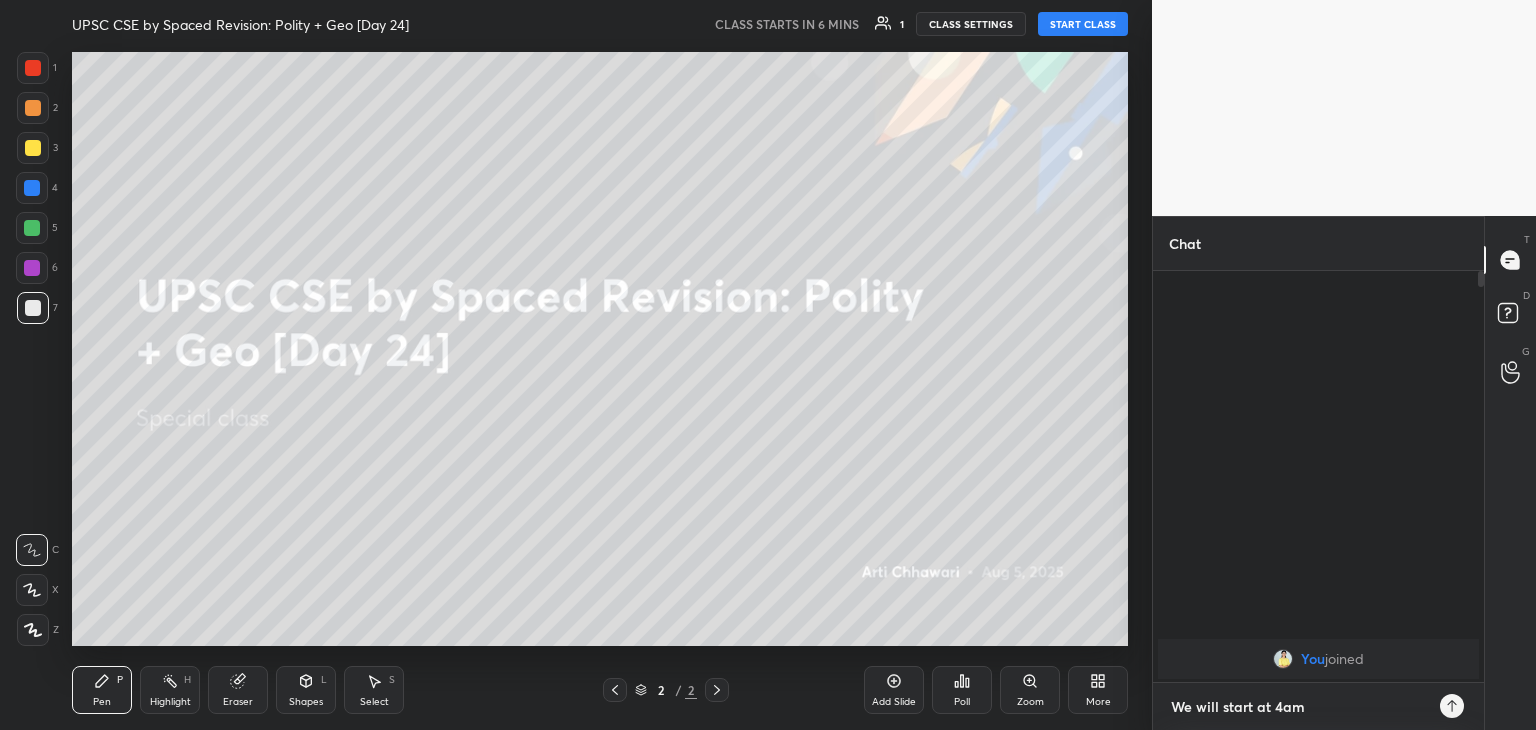 type on "We will start at 4am" 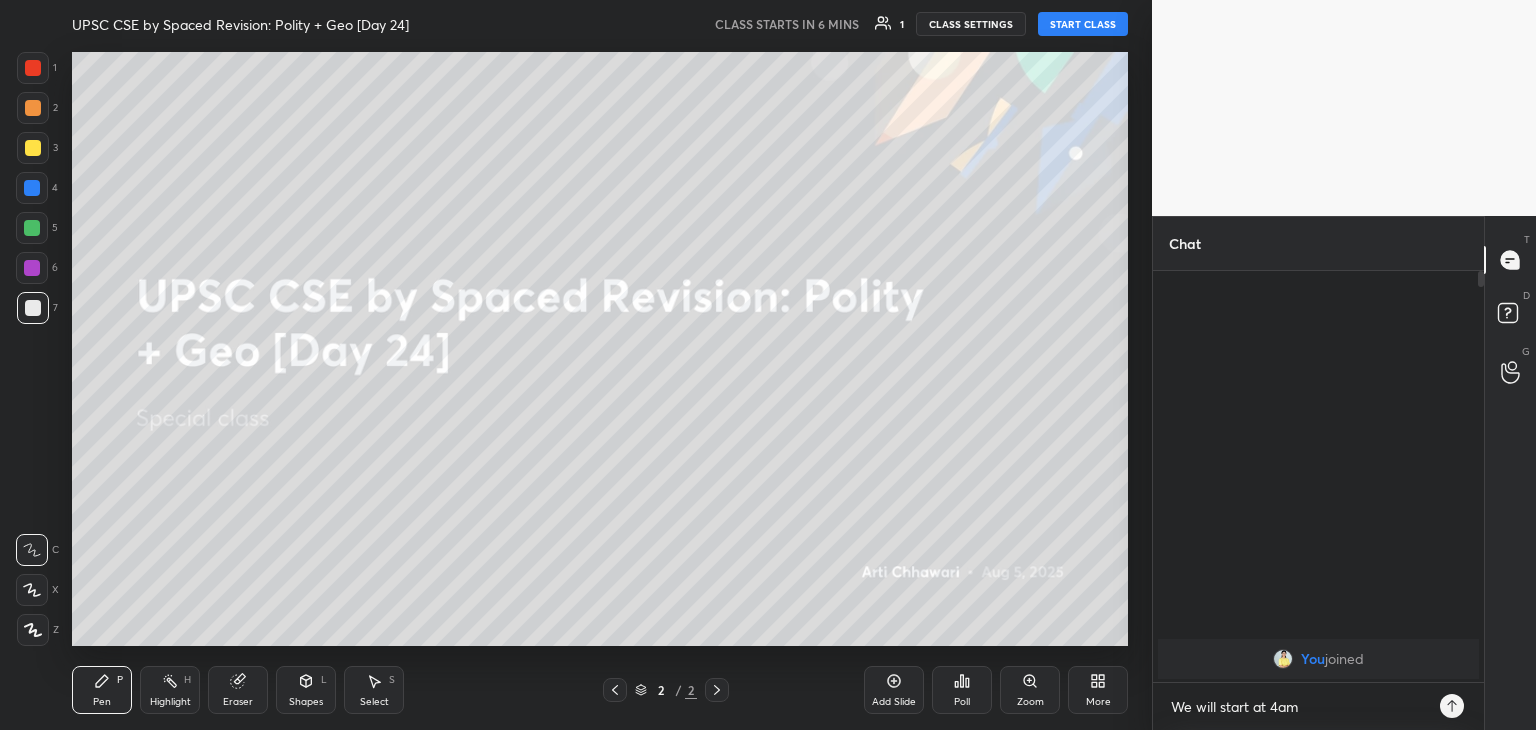 type on "x" 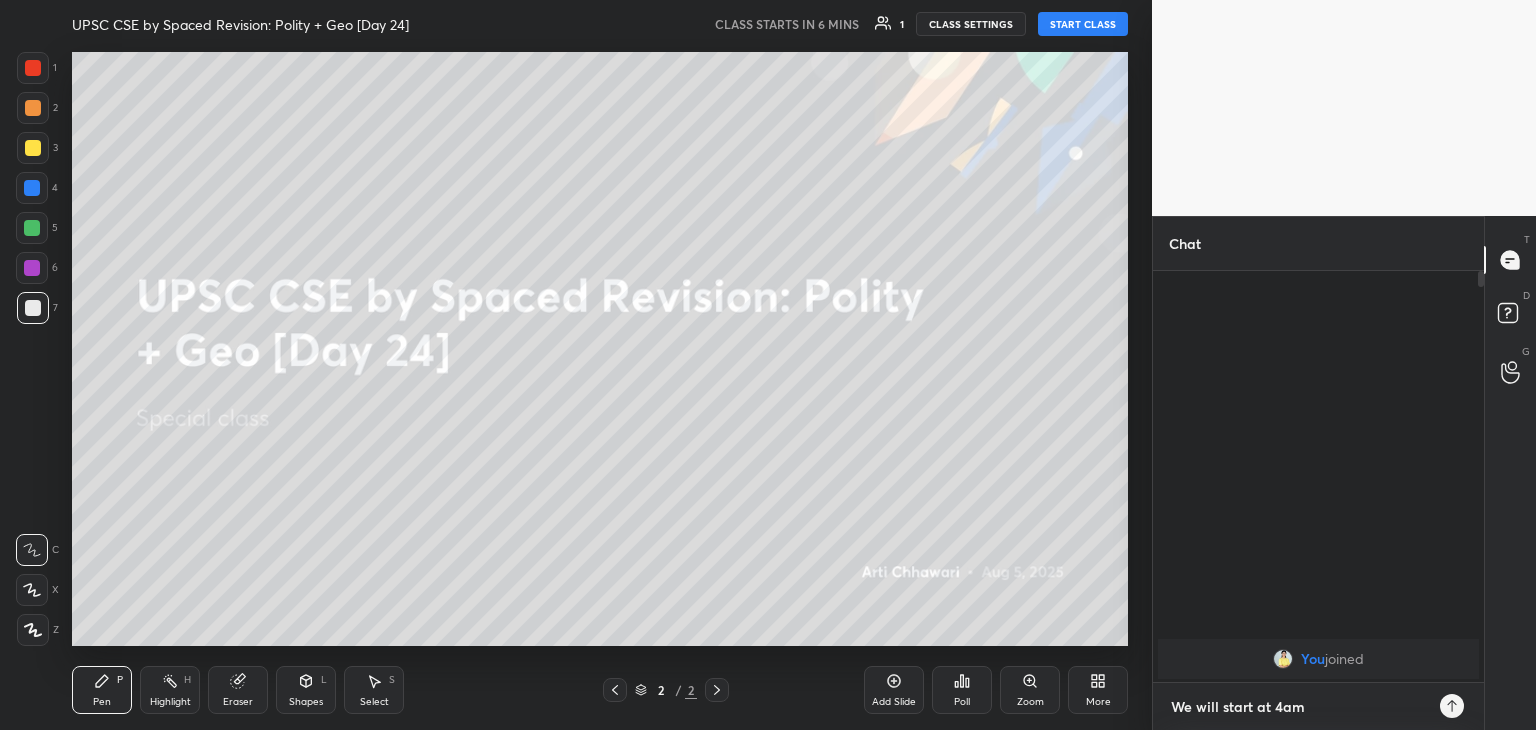 type 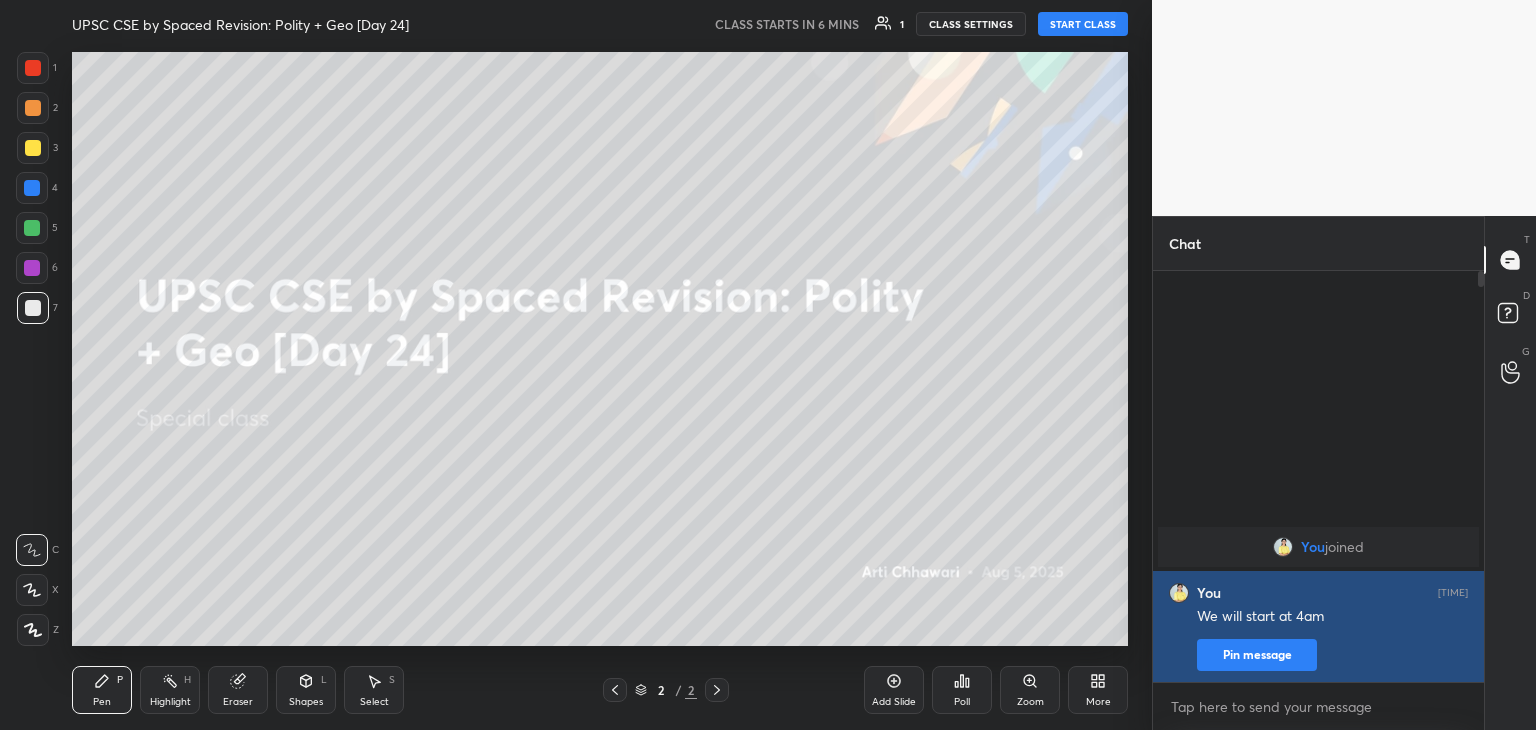 click on "Pin message" at bounding box center [1257, 655] 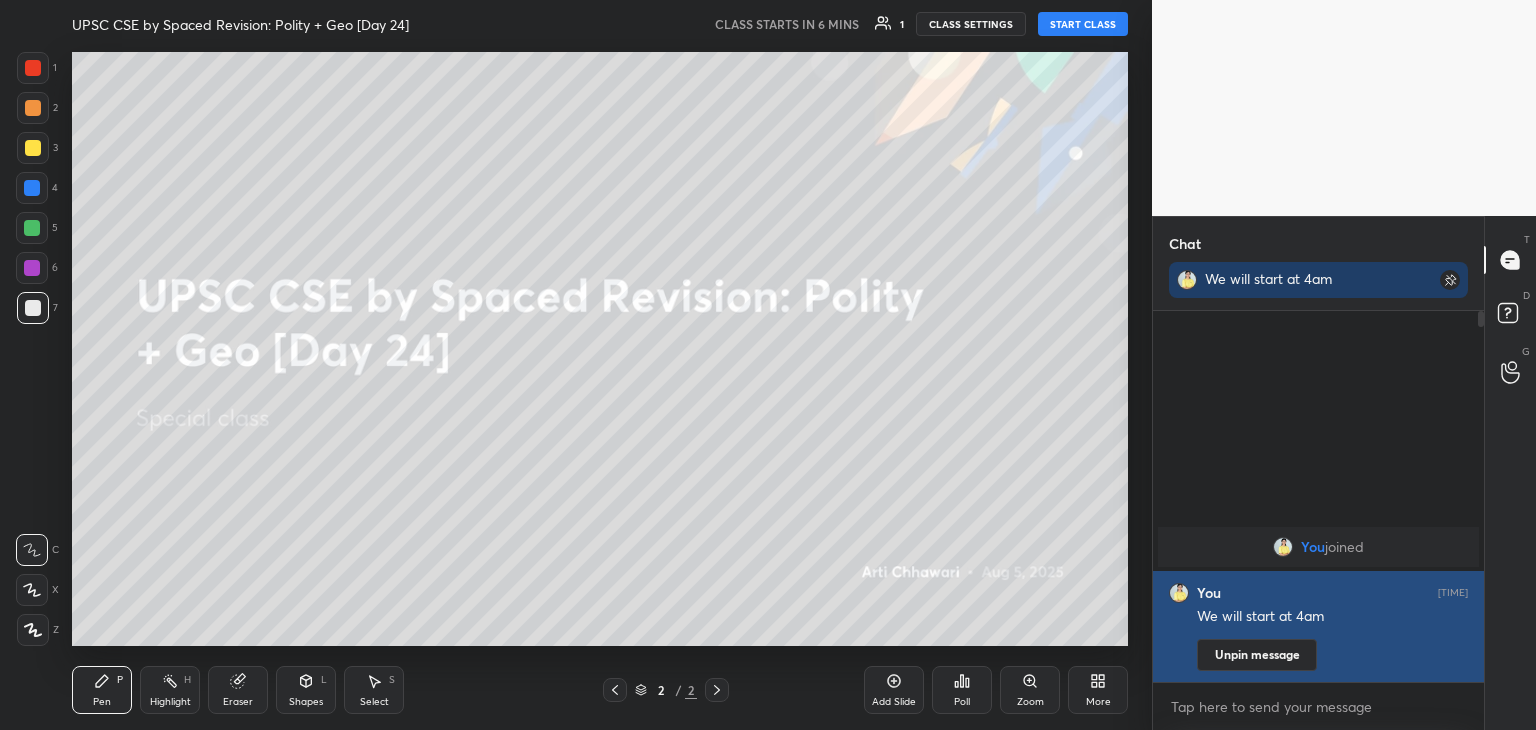 scroll, scrollTop: 365, scrollLeft: 325, axis: both 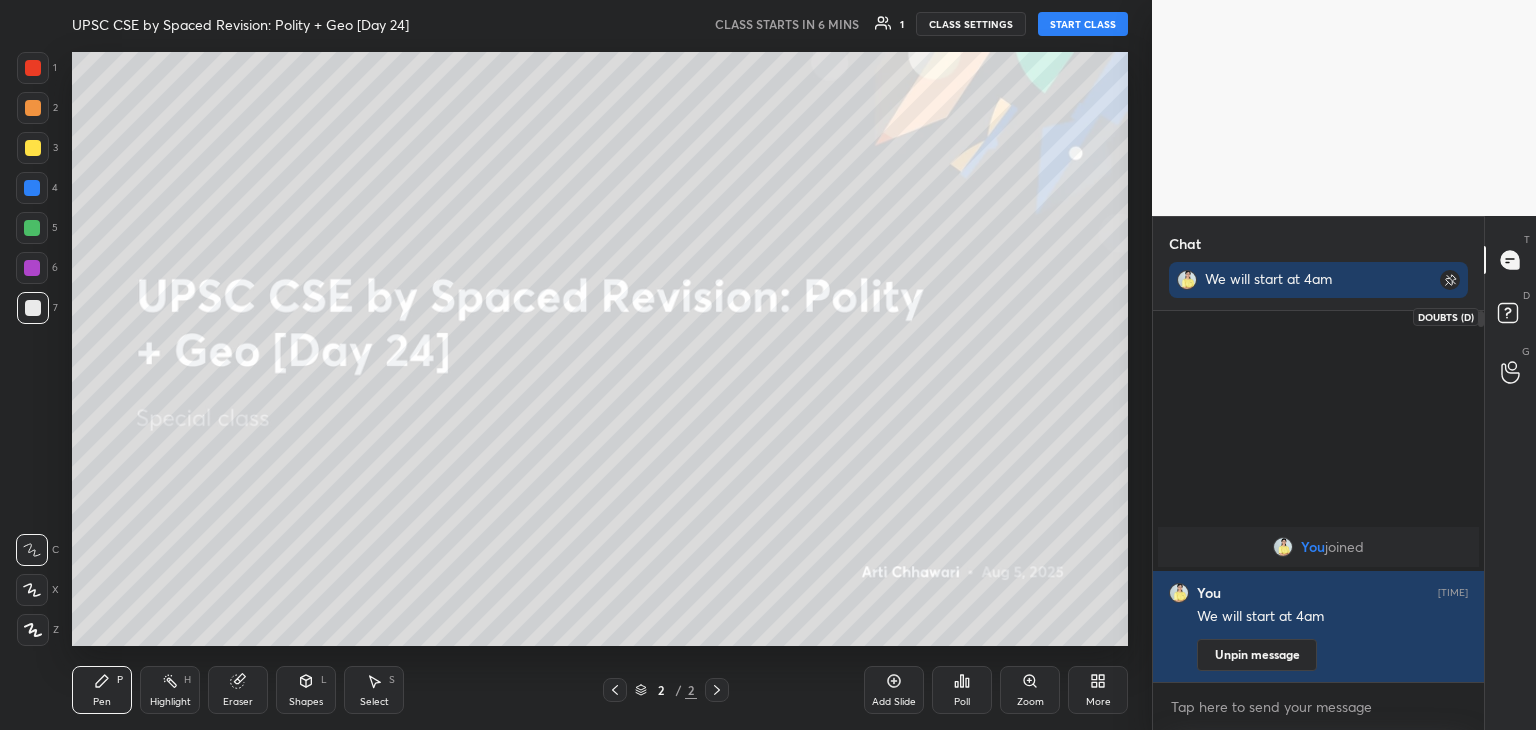 click 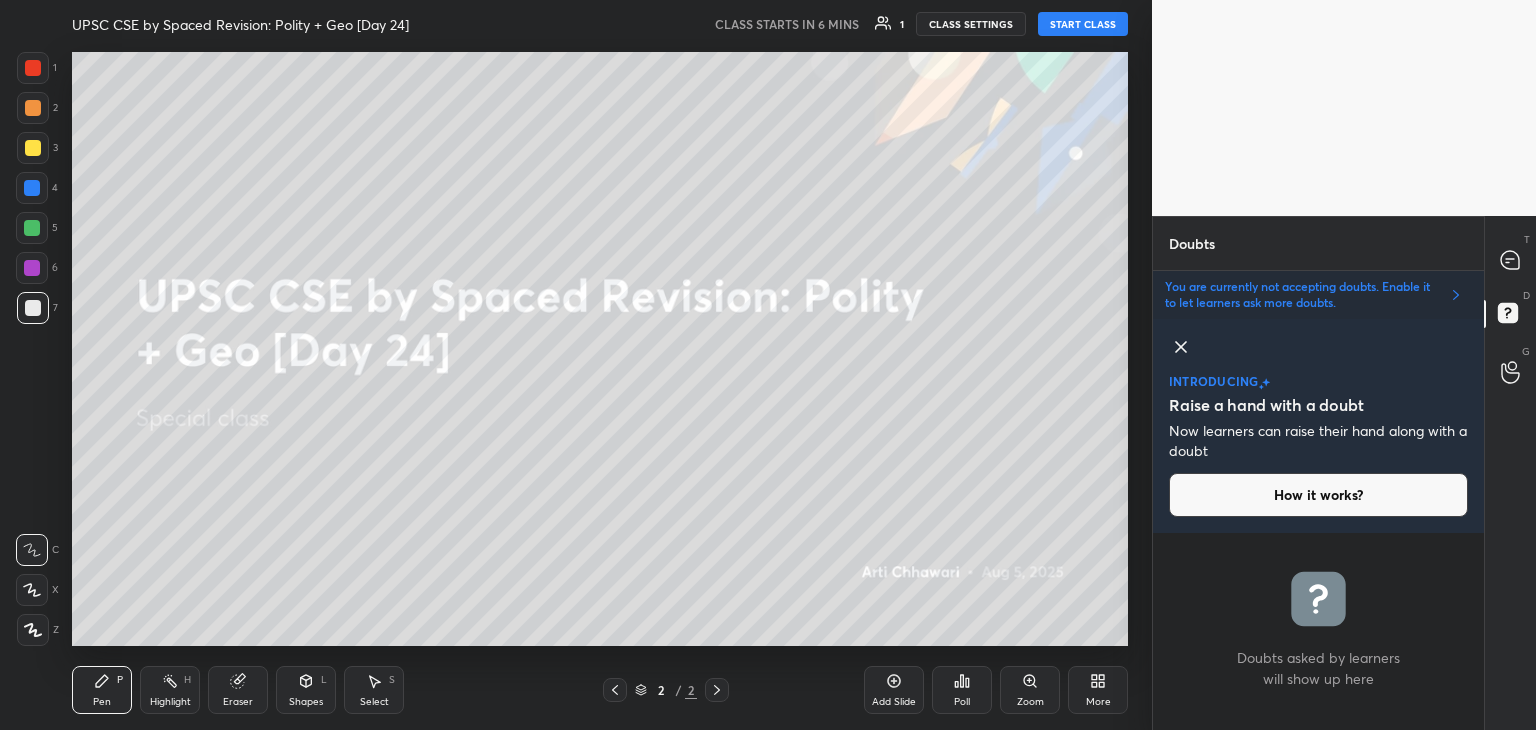 click 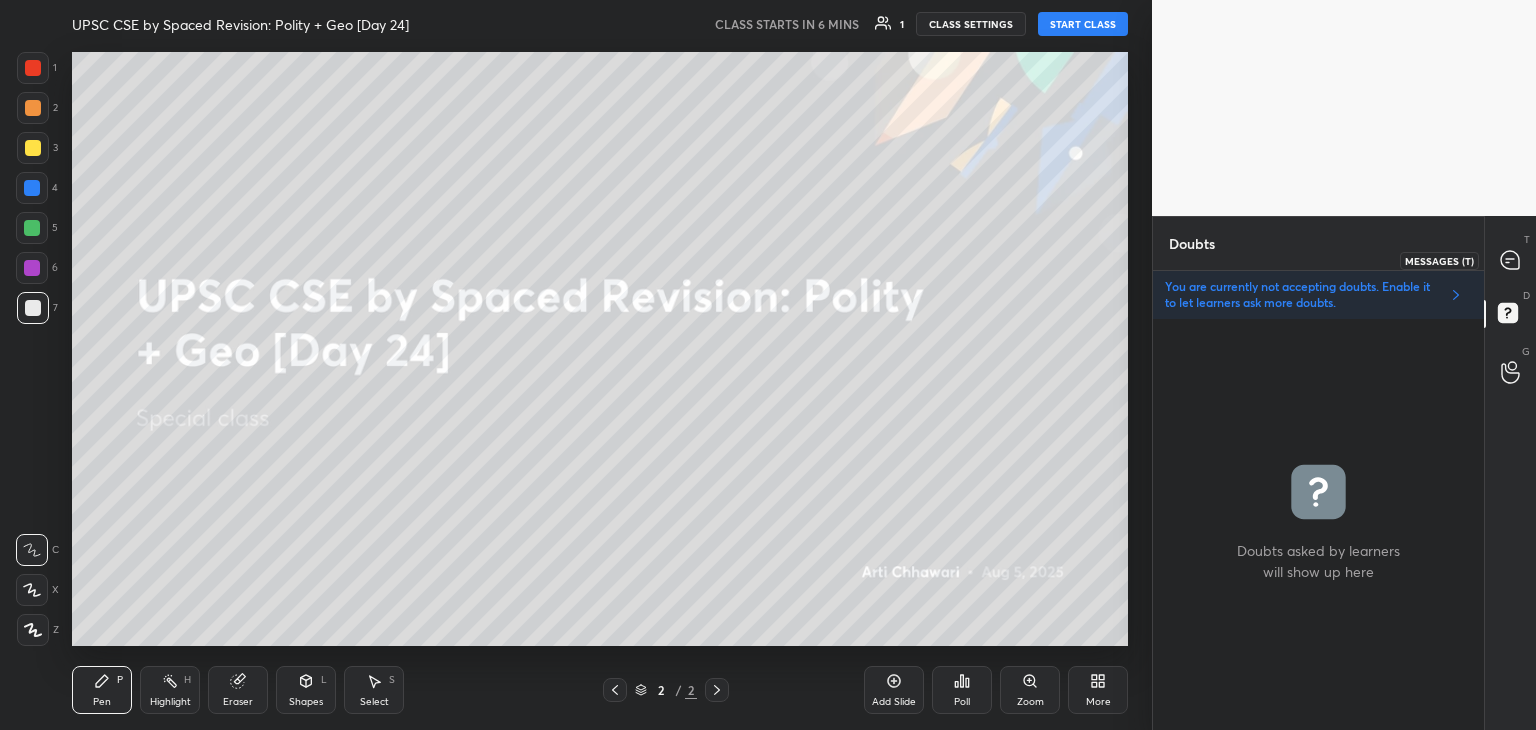 click 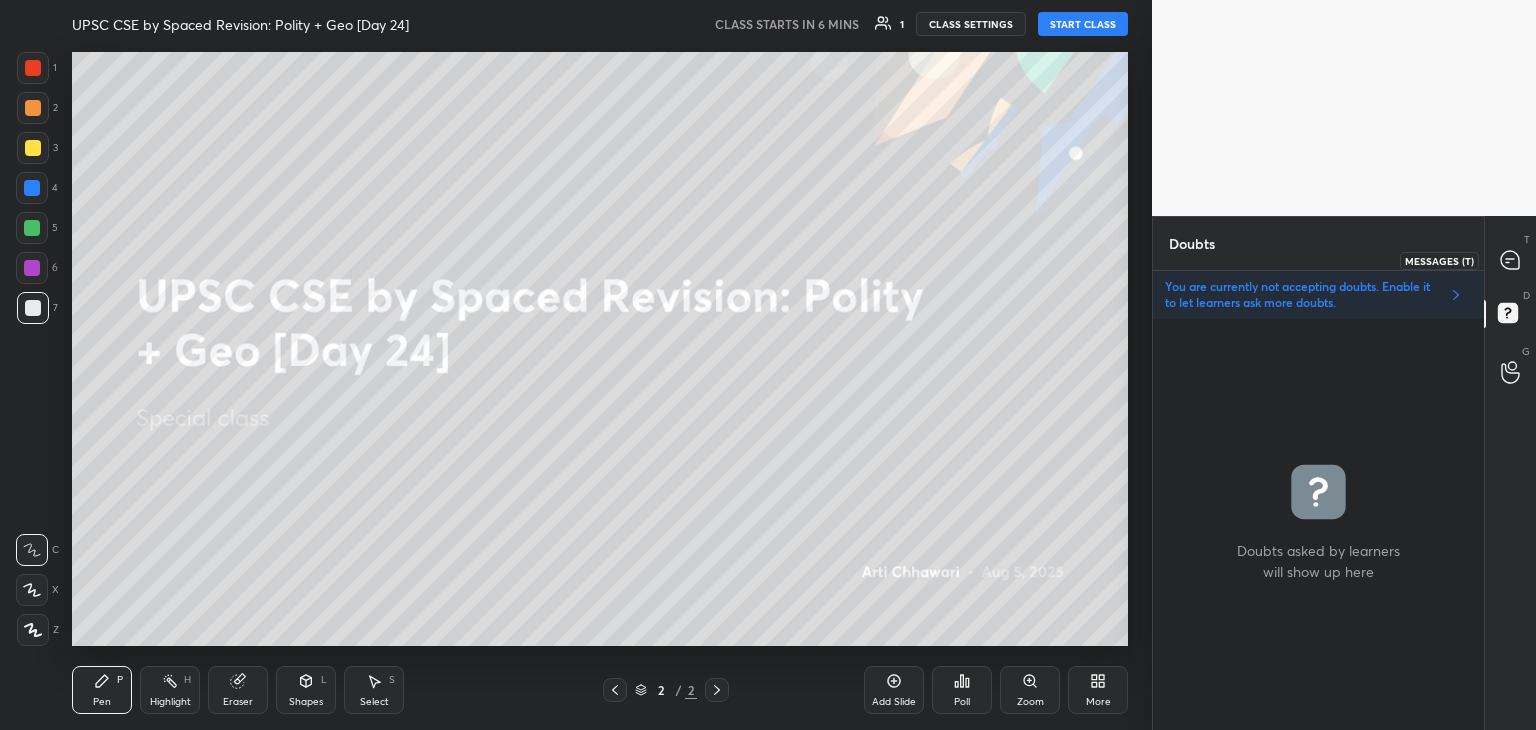 scroll, scrollTop: 6, scrollLeft: 6, axis: both 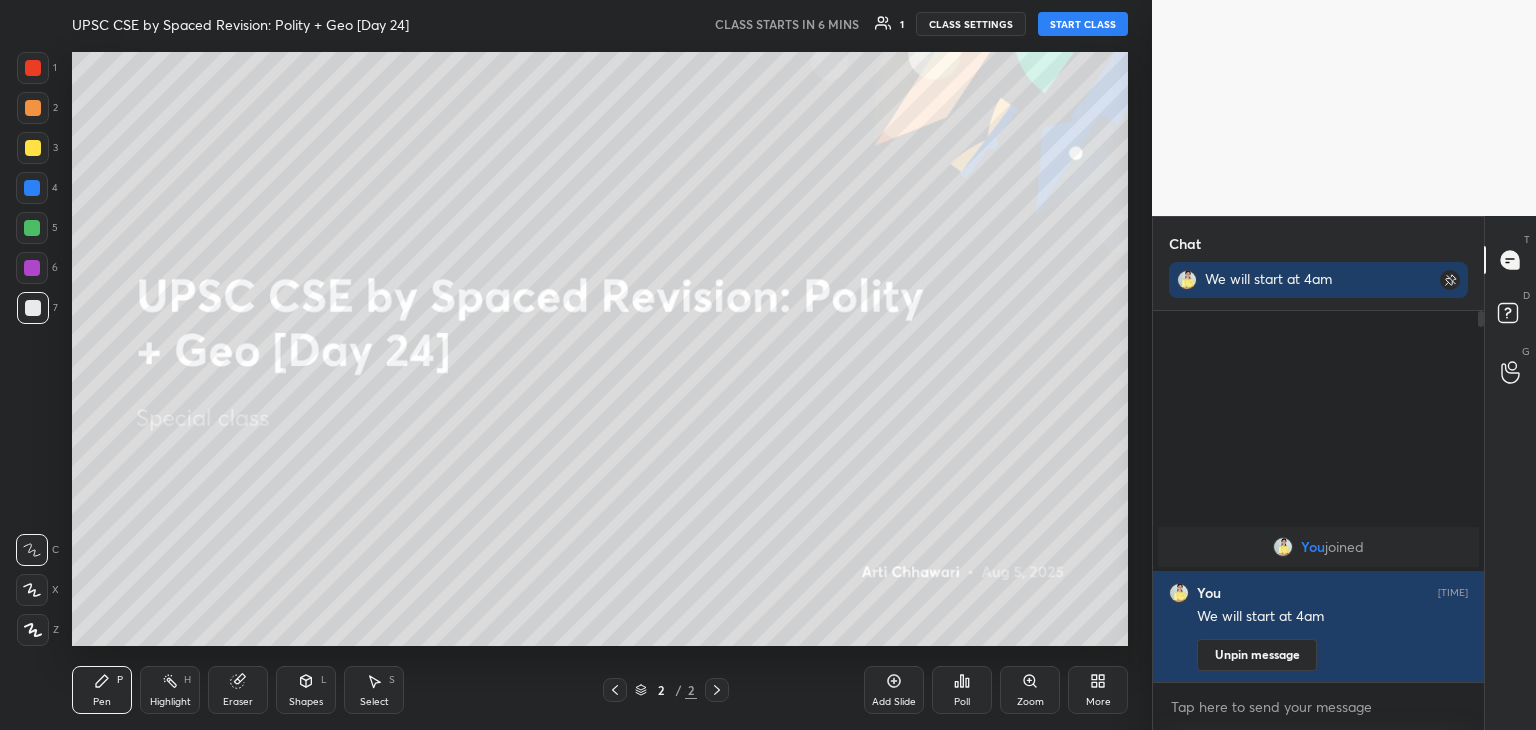 click on "START CLASS" at bounding box center (1083, 24) 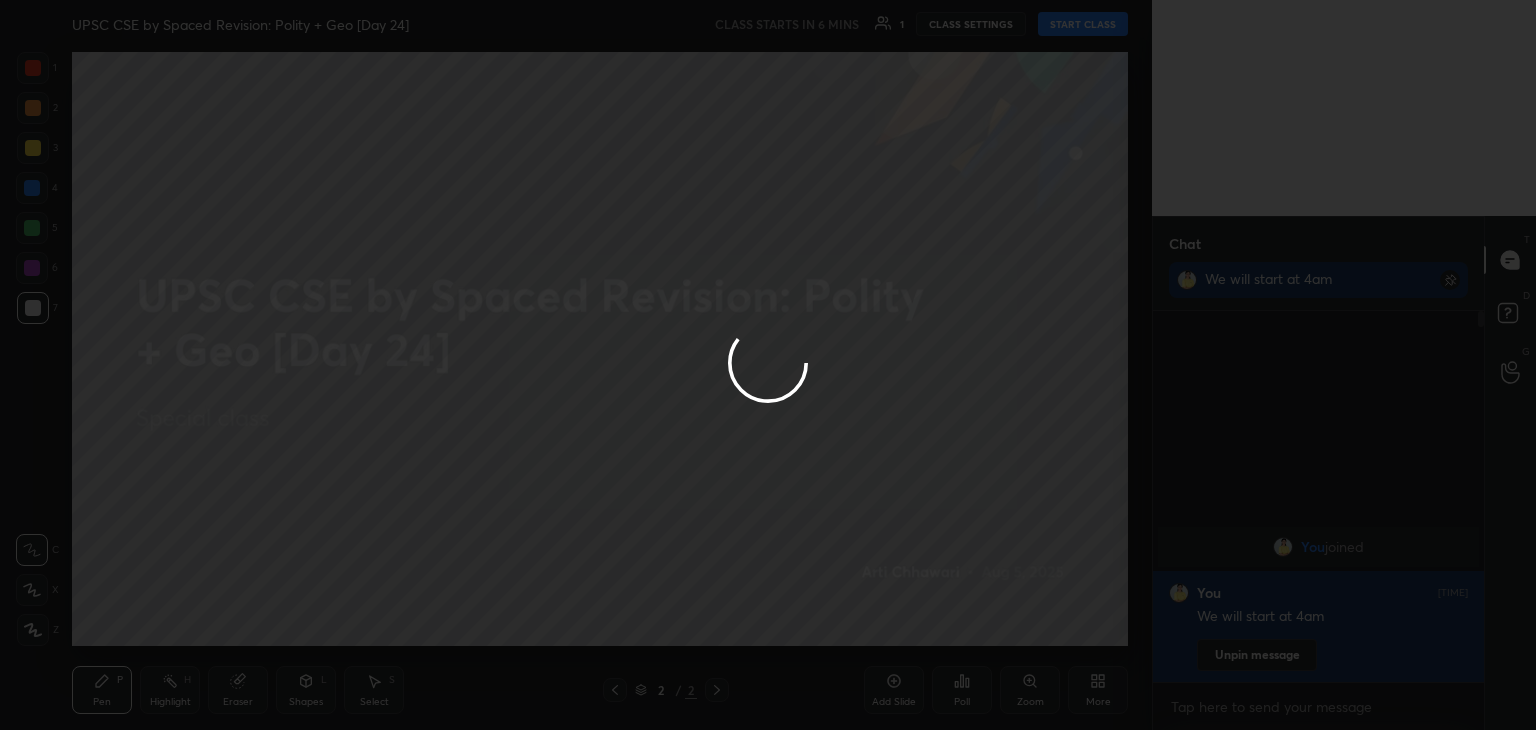 type on "x" 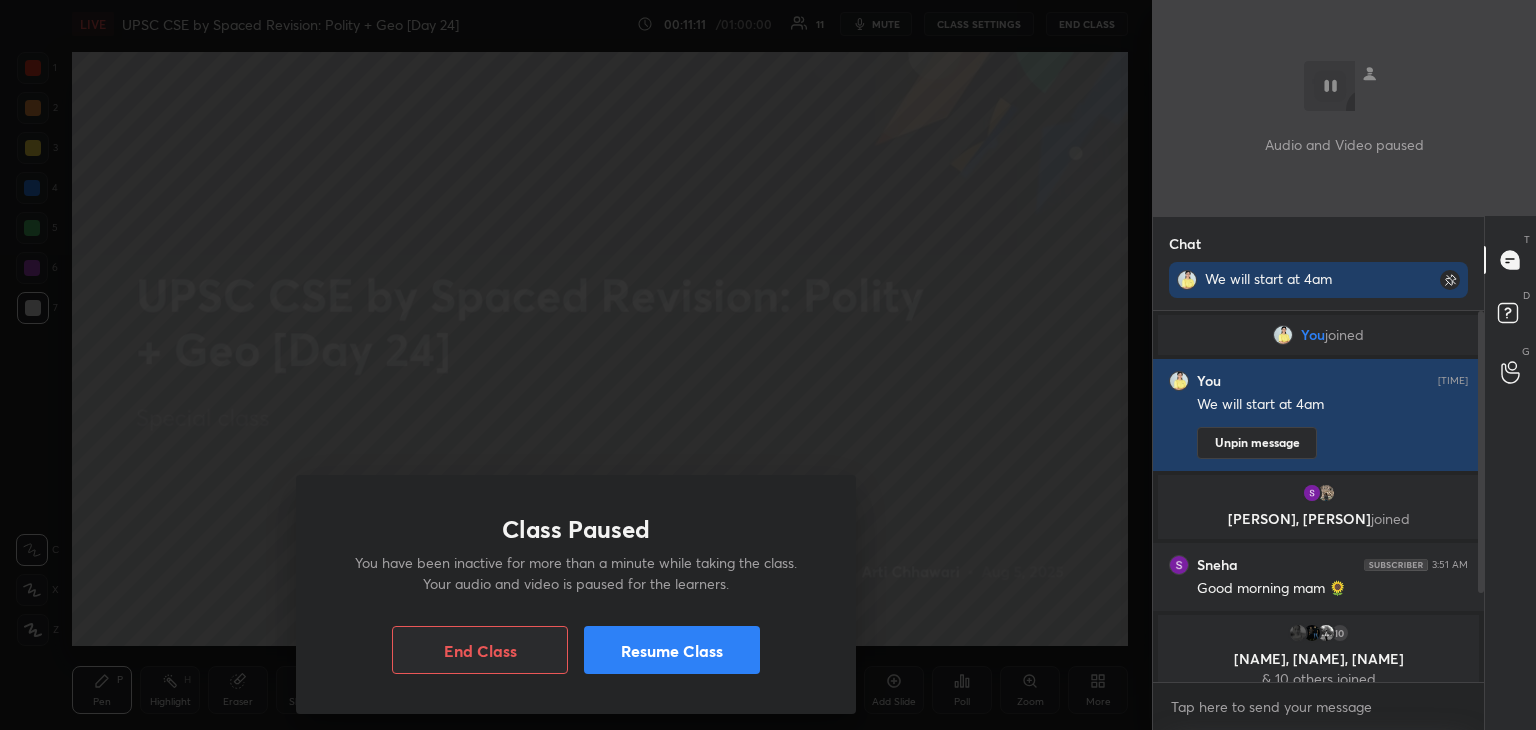 click on "Resume Class" at bounding box center (672, 650) 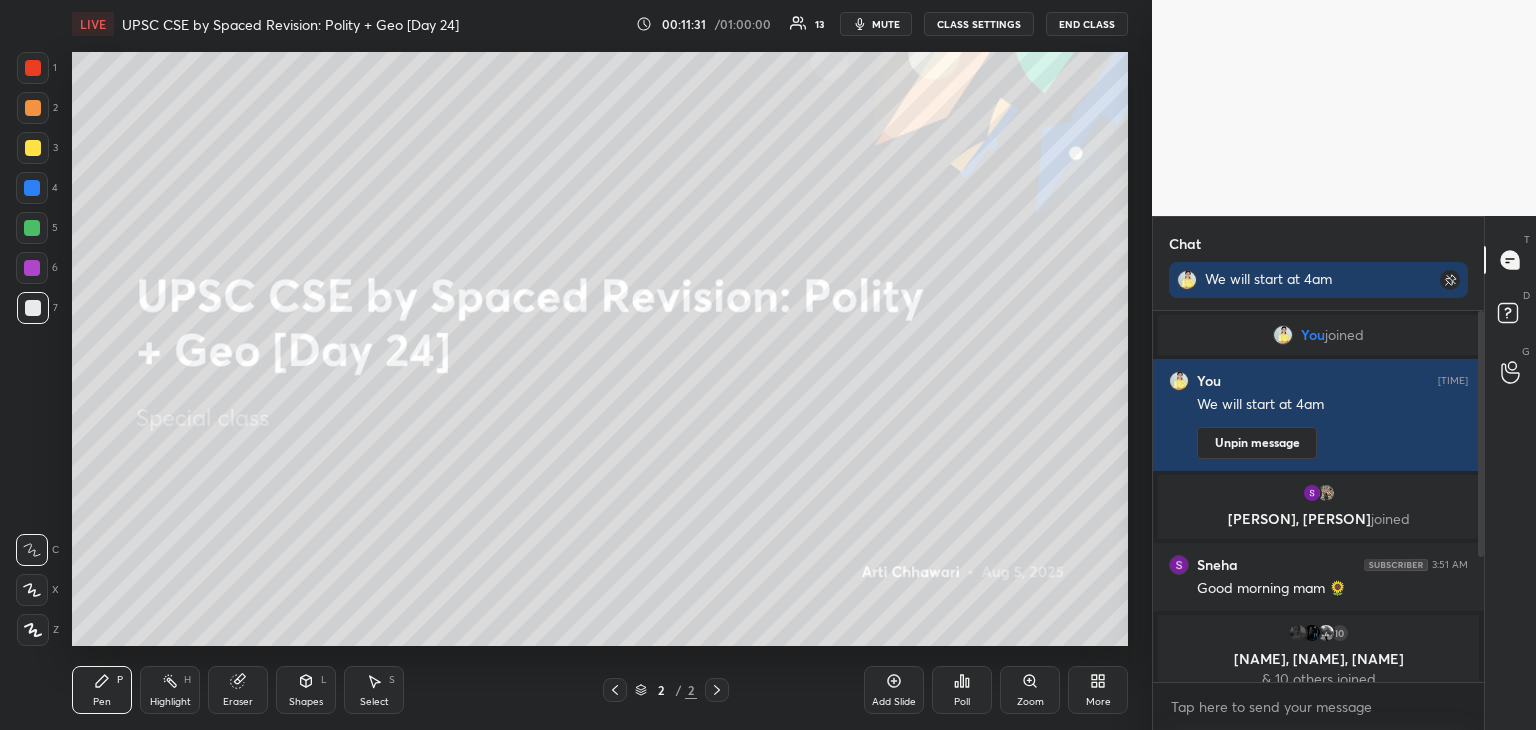 click on "CLASS SETTINGS" at bounding box center (979, 24) 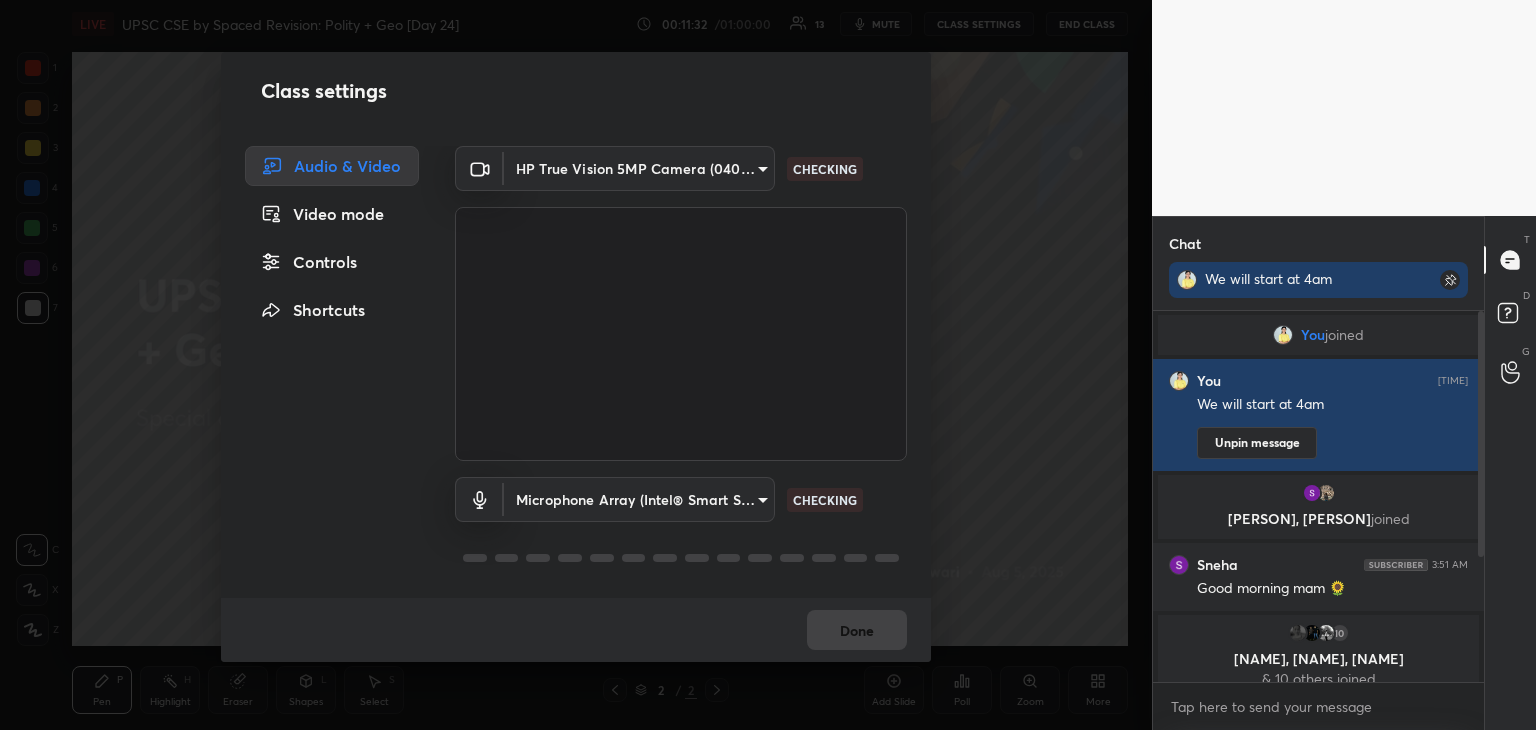 click on "1 2 3 4 5 6 7 C X Z C X Z E E Erase all   H H LIVE UPSC CSE by Spaced Revision: Polity + Geo [Day 24] 00:11:32 /  01:00:00 13 mute CLASS SETTINGS End Class Setting up your live class Poll for   secs No correct answer Start poll Back UPSC CSE by Spaced Revision: Polity + Geo [Day 24] [PERSON] P Highlight H Eraser Shapes L Select S 2 / 2 Add Slide Poll Zoom More Chat We will start at 4am You  joined You 3:49 AM We will start at 4am Unpin message [PERSON], [PERSON]  joined [PERSON] 3:51 AM Good morning mam 🌻 10 [PERSON], [PERSON] &  10 others  joined [PERSON] 3:59 AM Hello mam.. [PERSON]  joined [PERSON] 4:01 AM Good Morning Mam !! 19 NEW MESSAGES Enable hand raising Enable raise hand to speak to learners. Once enabled, chat will be turned off temporarily. Enable x   Doubts asked by learners will show up here NEW DOUBTS ASKED No one has raised a hand yet Can't raise hand Looks like educator just invited you to speak. Please wait before you can raise your hand again. Got it T Messages (T) D Doubts (D) G ​" at bounding box center [768, 365] 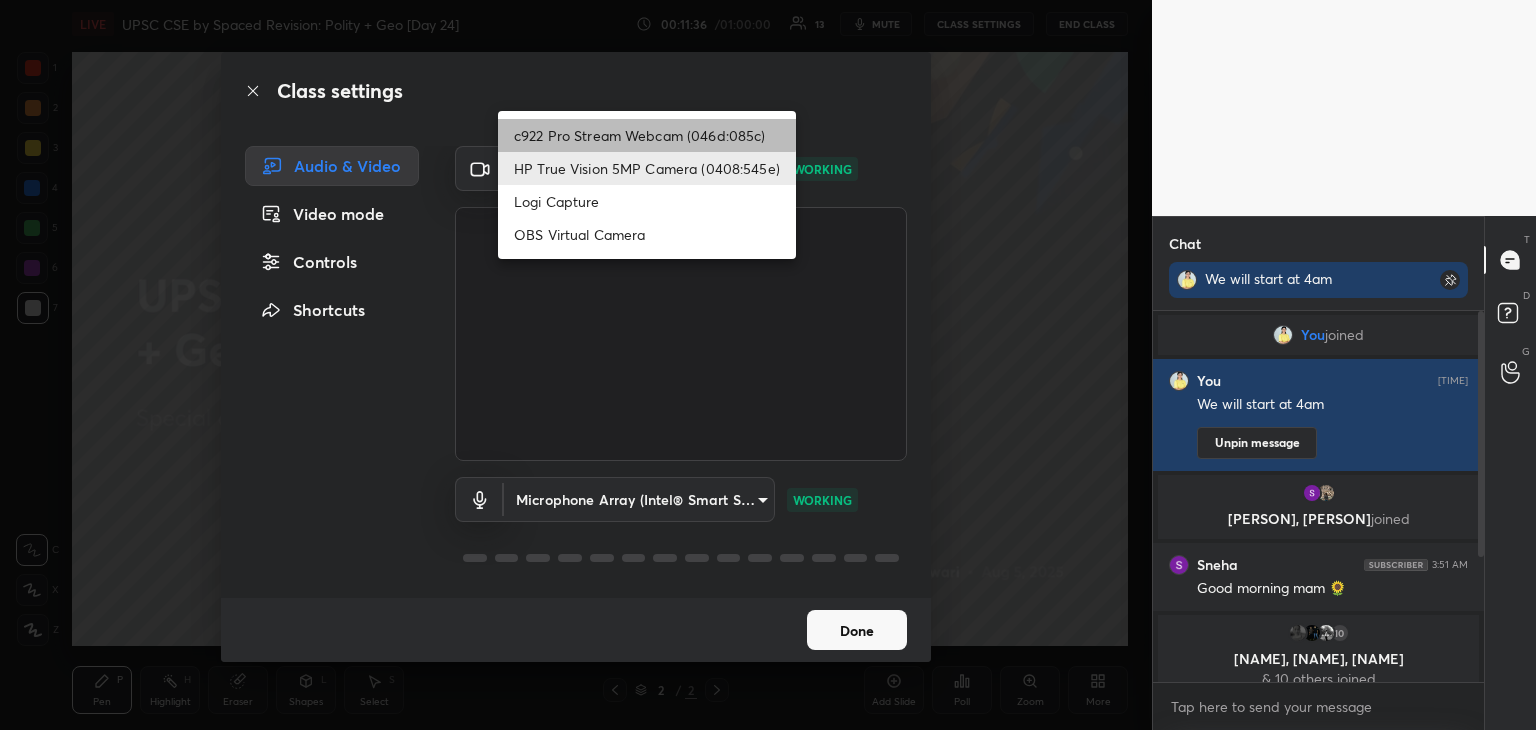 click on "c922 Pro Stream Webcam (046d:085c)" at bounding box center [647, 135] 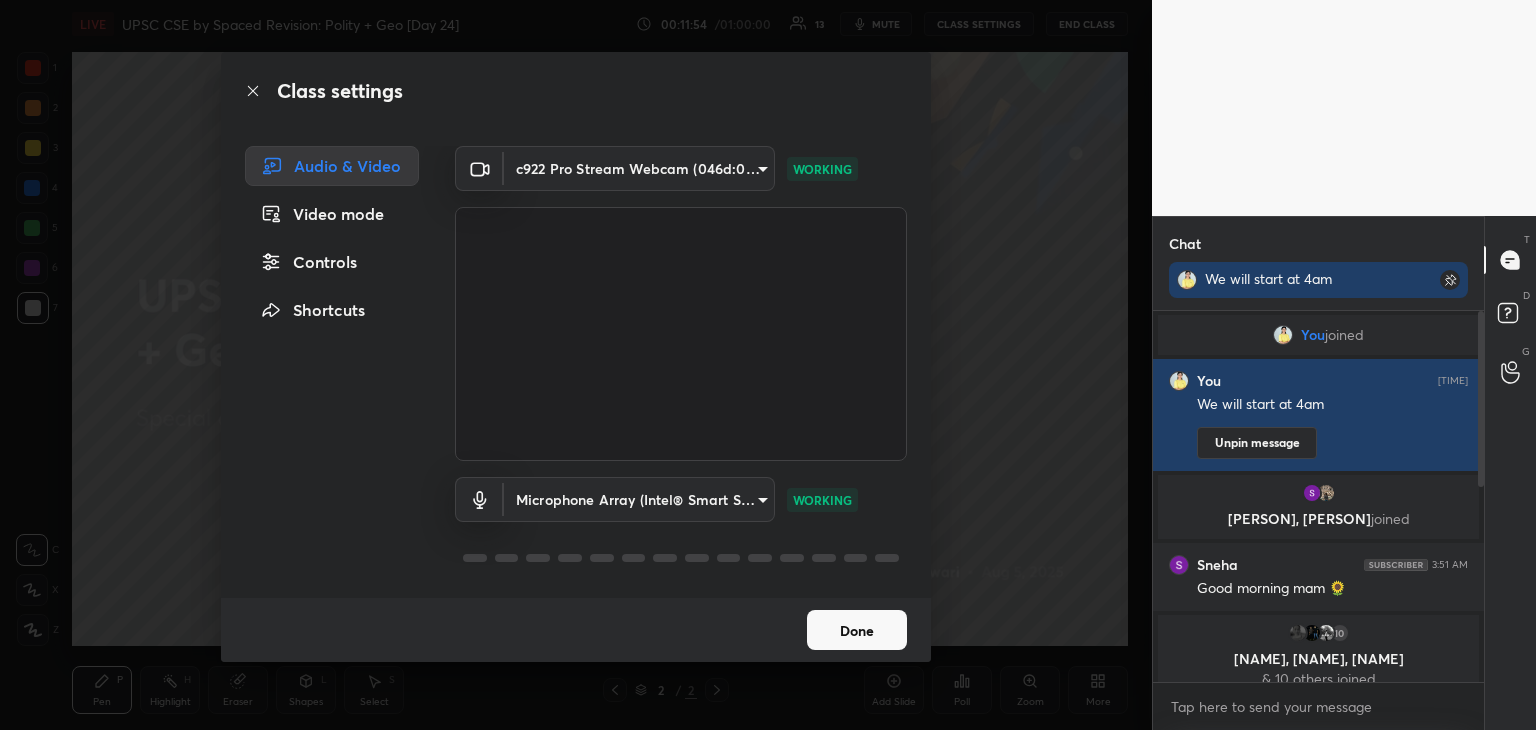 click on "1 2 3 4 5 6 7 C X Z C X Z E E Erase all H H LIVE UPSC CSE by Spaced Revision: Polity + Geo [Day 24] 00:11:54 / 01:00:00 13 mute CLASS SETTINGS End Class Setting up your live class Poll for secs No correct answer Start poll Back UPSC CSE by Spaced Revision: Polity + Geo [Day 24] Arti Chhawari Pen P Highlight H Eraser Shapes L Select S 2 / 2 Add Slide Poll Zoom More Chat We will start at 4am You joined You 3:49 AM We will start at 4am Unpin message [NAME], [NAME] joined [NAME] 3:51 AM Good morning mam 🌻 10 [NAME], [NAME], [NAME] & 10 others joined [NAME] 3:59 AM Hello mam.. [NAME] joined [NAME] 4:01 AM Good Morning Mam !! [NAME] 4:01 AM Good morning mam 🌄 How are you 🙂 [NAME] 4:01 AM Pranipaat mam 🙏🙏 [NAME] 4:01 AM Good morning mam 🌻 22 NEW MESSAGES Enable hand raising Enable raise hand to speak to learners. Once enabled, chat will be turned off temporarily. Enable x Doubts asked by learners will show up here NEW DOUBTS ASKED No one has raised a hand yet Can't raise hand Got it T" at bounding box center [768, 365] 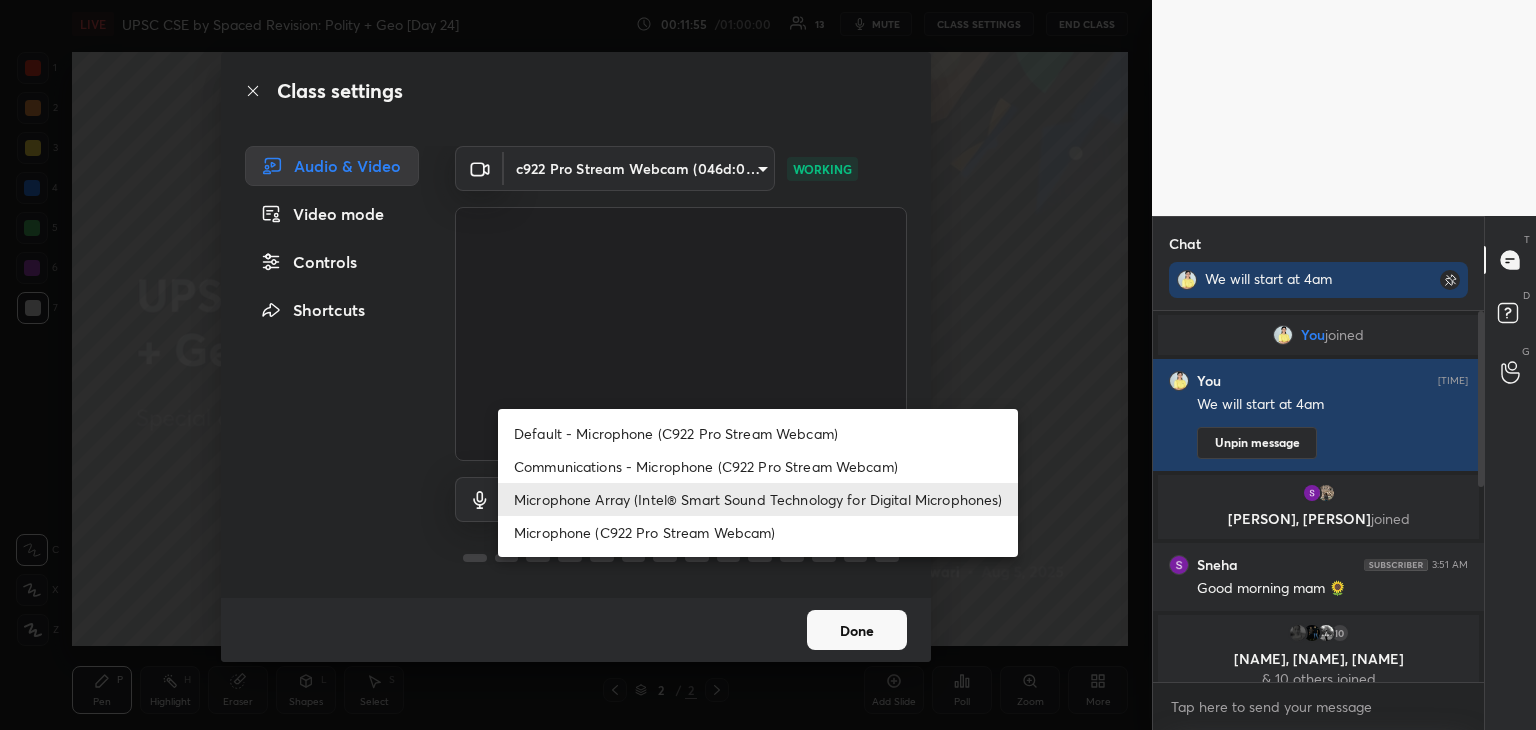 click on "Default - Microphone (C922 Pro Stream Webcam)" at bounding box center (758, 433) 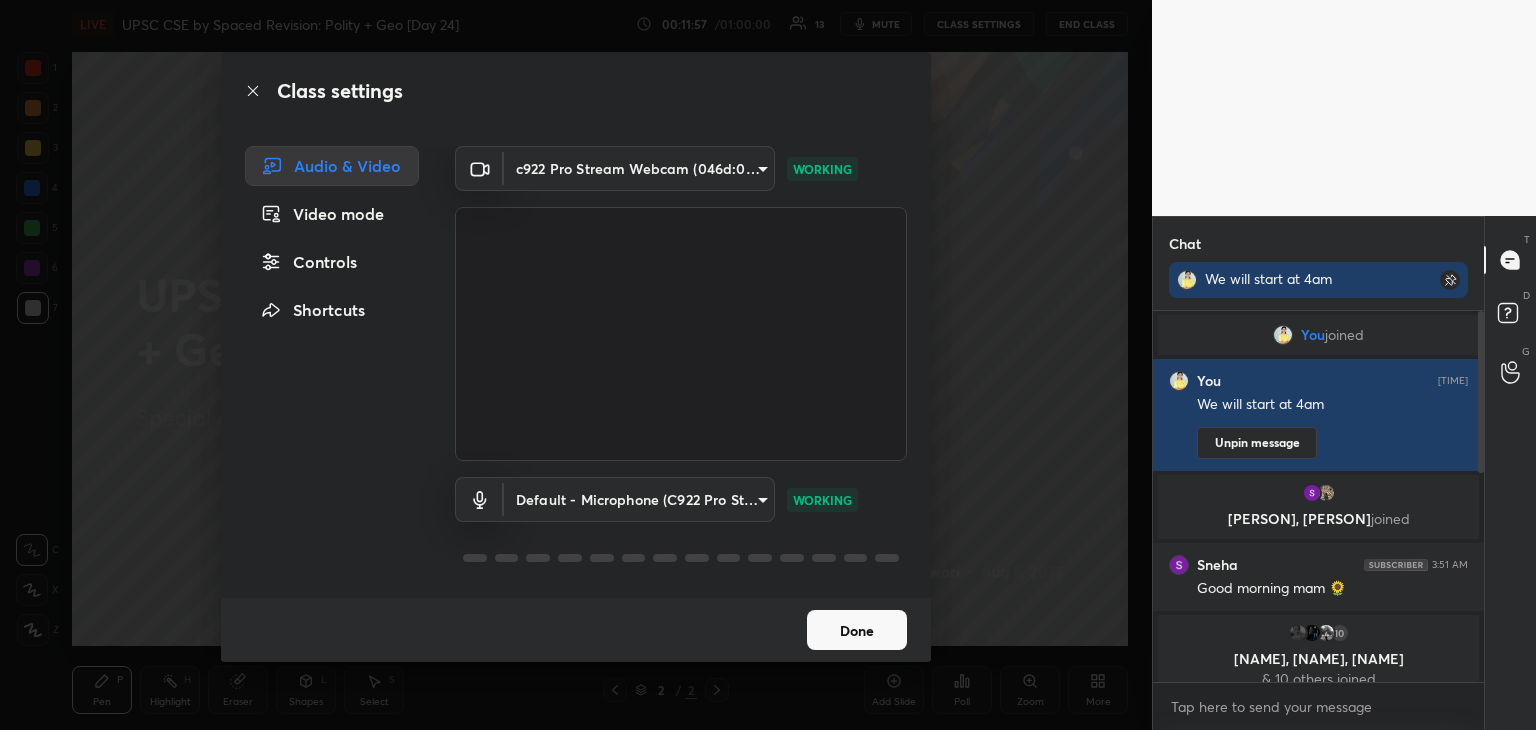 click on "Done" at bounding box center [857, 630] 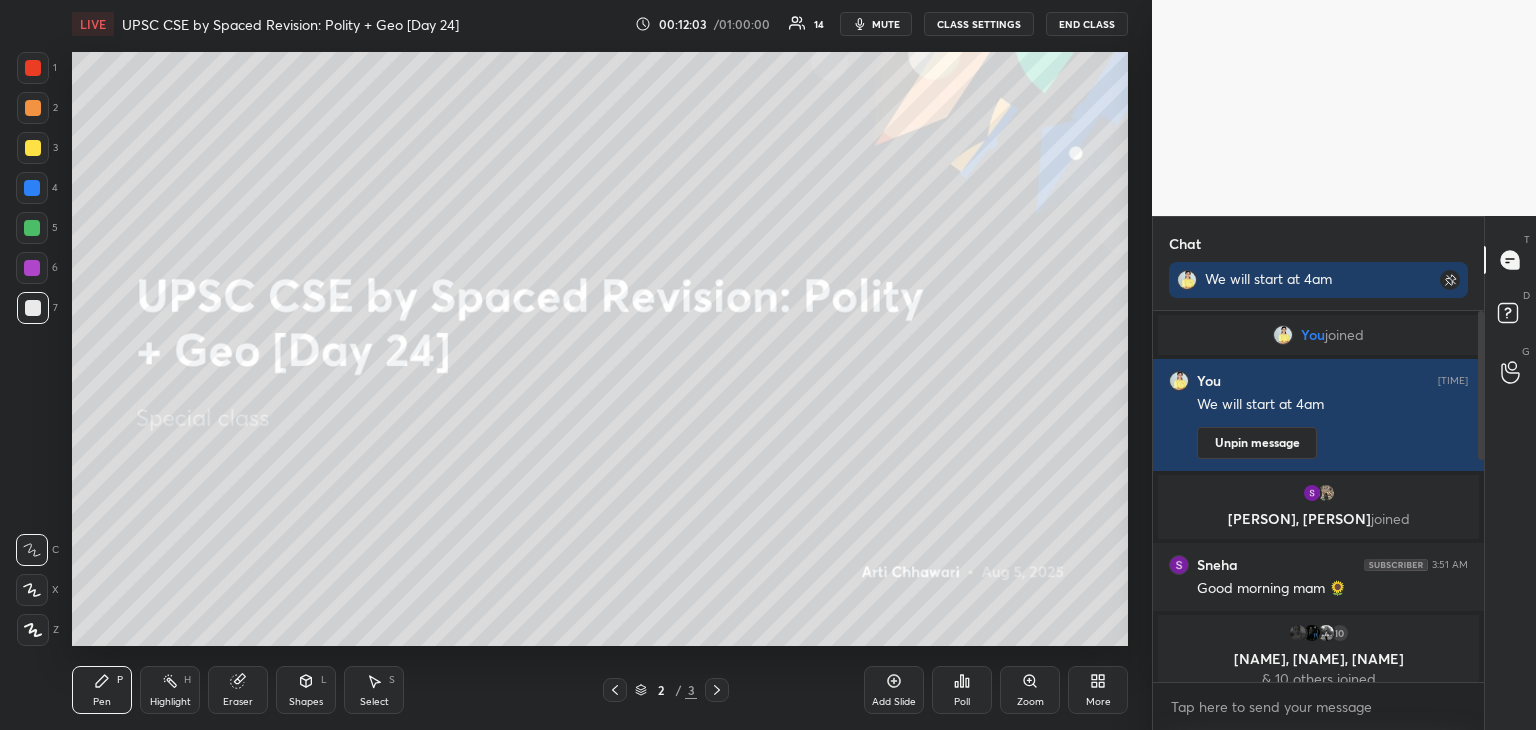 type 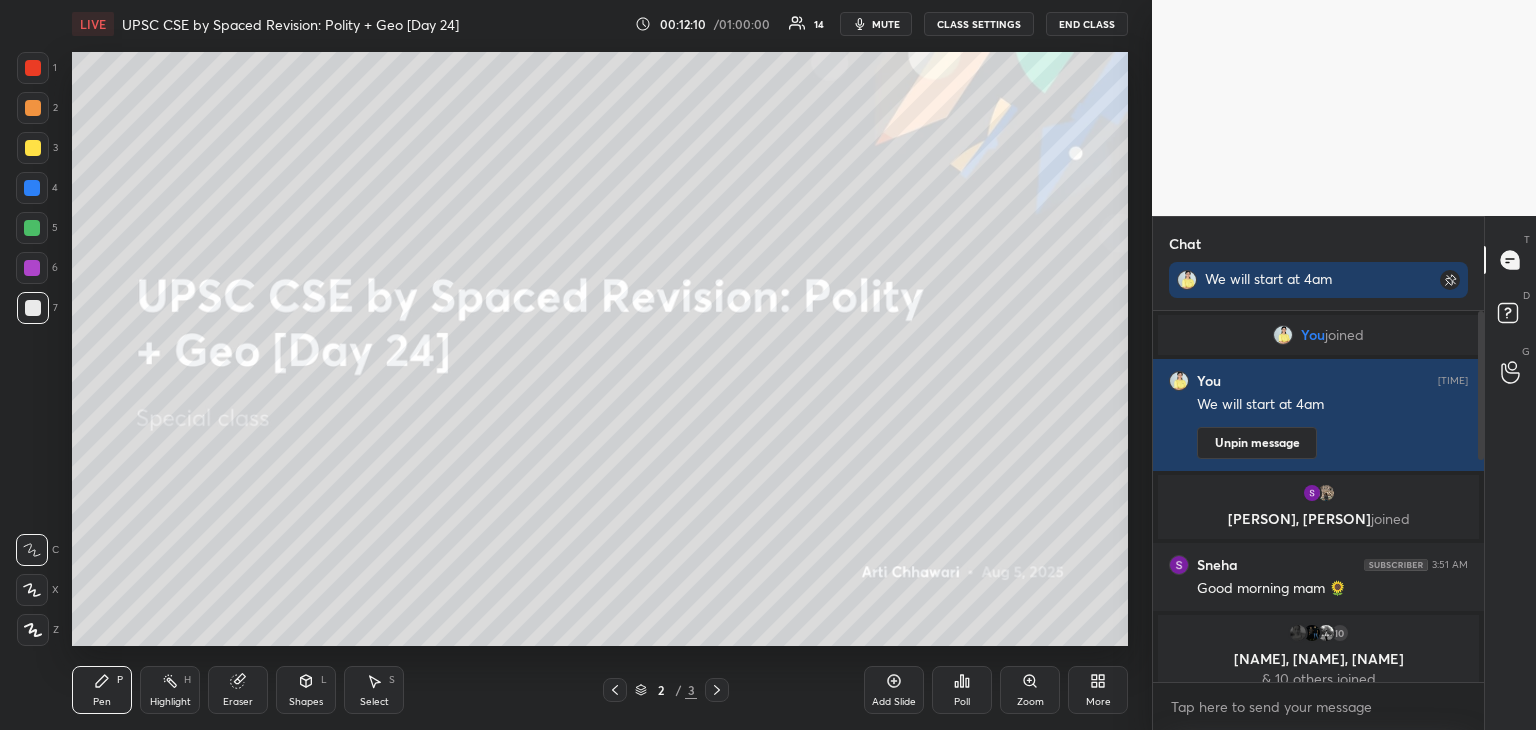 click 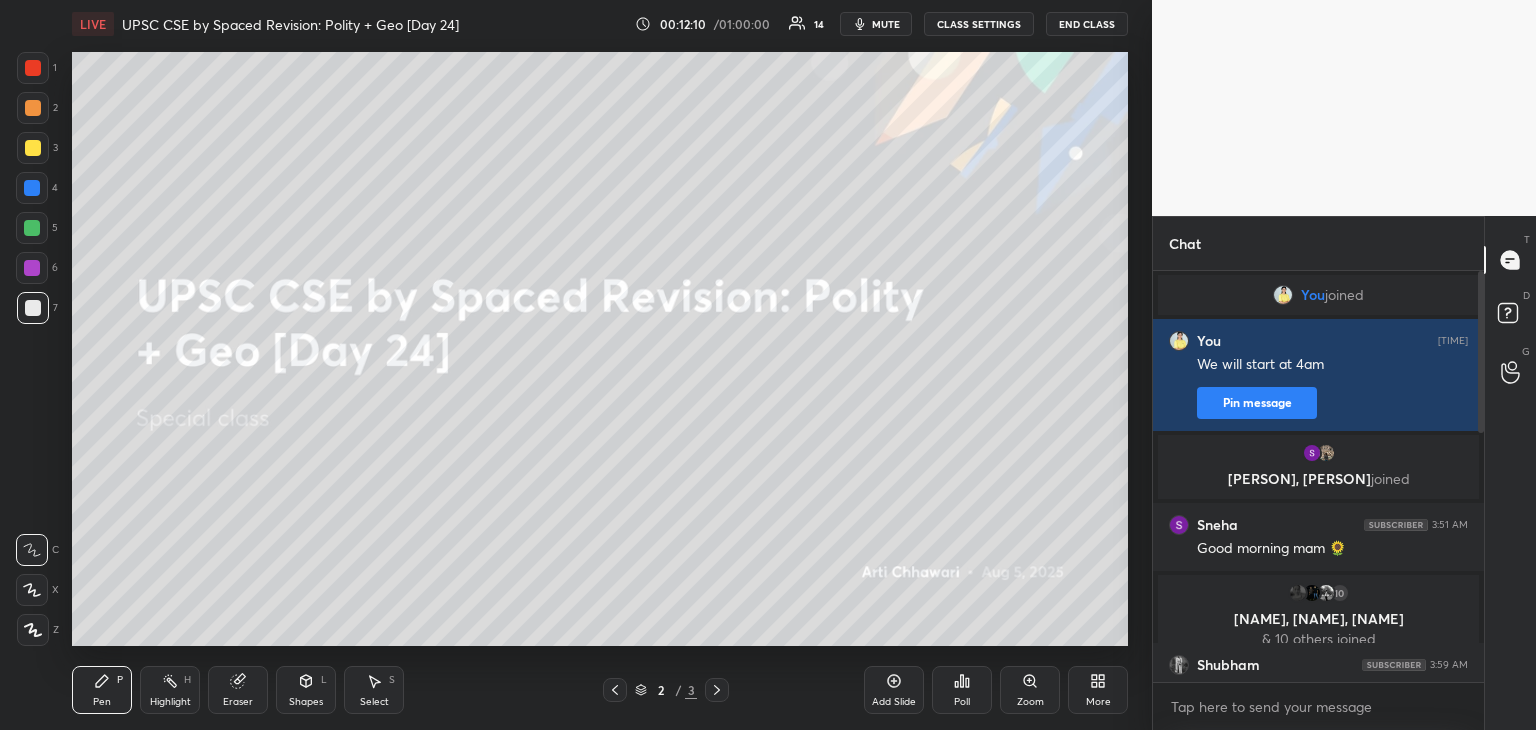 scroll, scrollTop: 6, scrollLeft: 6, axis: both 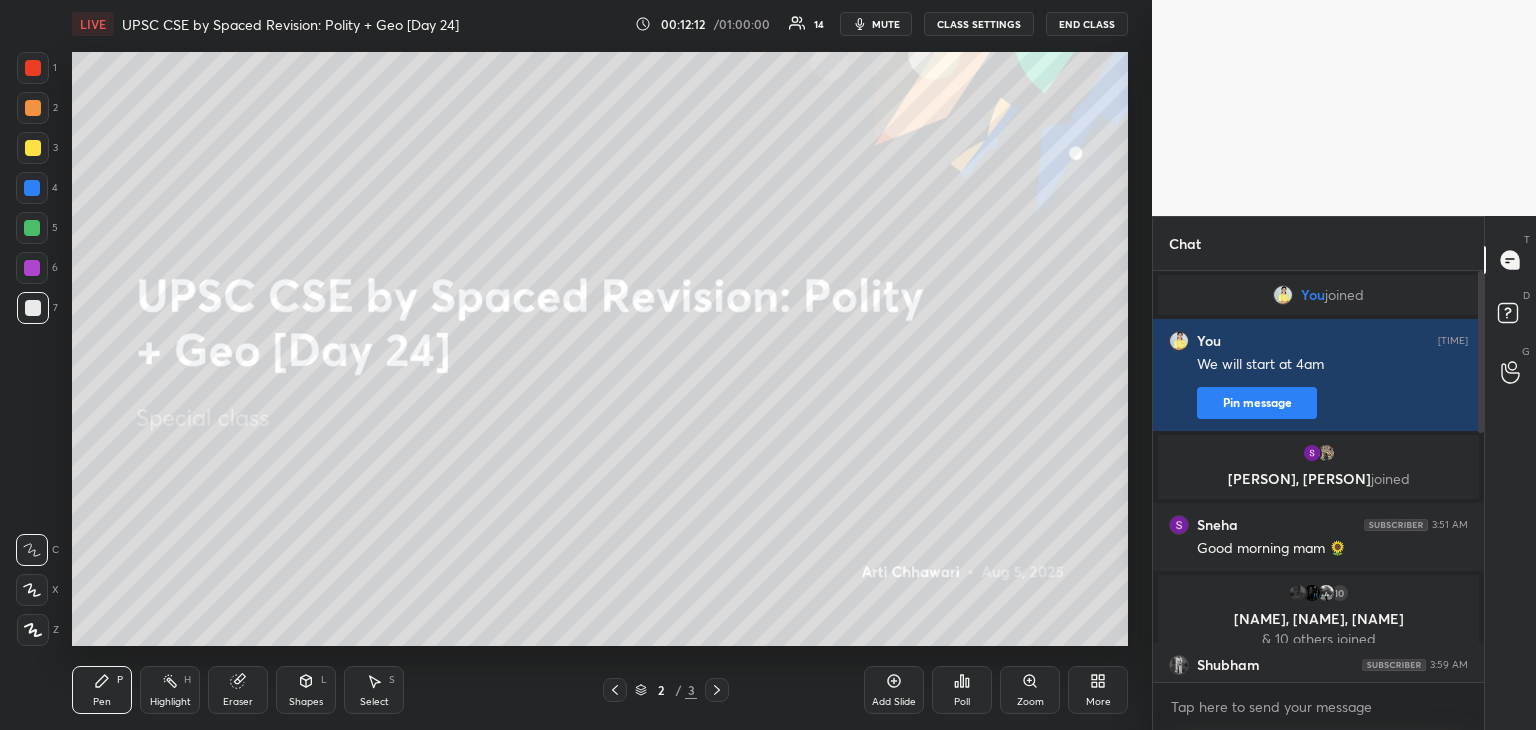 click on "CLASS SETTINGS" at bounding box center [979, 24] 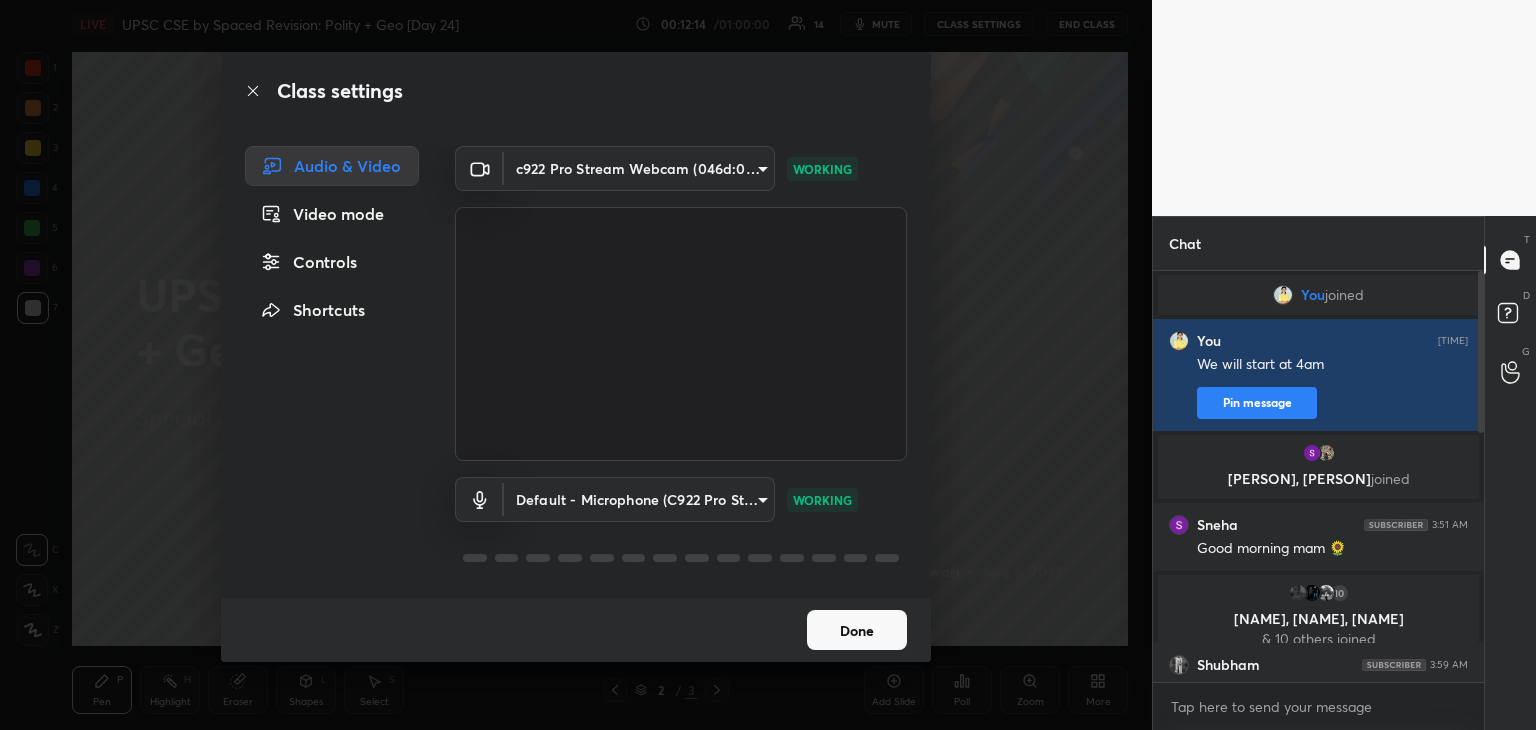 click on "1 2 3 4 5 6 7 C X Z C X Z E E Erase all   H H LIVE UPSC CSE by Spaced Revision: Polity + Geo [Day 24] 00:12:14 /  01:00:00 14 mute CLASS SETTINGS End Class Setting up your live class Poll for   secs No correct answer Start poll Back UPSC CSE by Spaced Revision: Polity + Geo [Day 24] Arti Chhawari Pen P Highlight H Eraser Shapes L Select S 2 / 3 Add Slide Poll Zoom More Chat You  joined You 3:49 AM We will start at 4am Pin message Sneha, Arditi  joined Sneha 3:51 AM Good morning mam 🌻 10 Samayra, Aman, Dharamveer &  10 others  joined Shubham 3:59 AM Hello mam.. Ramesh  joined Assu 4:01 AM Good Morning Mam !! Samayra 4:01 AM Good morning mam 🌄
How are you 🙂 Ramesh 4:01 AM Pranipaat mam 🙏🙏 Ankita 4:01 AM Good morning mam 🌻 ASHUTOSH  joined Dharamveer 4:02 AM Jai hind mam 24 NEW MESSAGES Enable hand raising Enable raise hand to speak to learners. Once enabled, chat will be turned off temporarily. Enable x   Doubts asked by learners will show up here NEW DOUBTS ASKED No one has raised a hand yet" at bounding box center (768, 365) 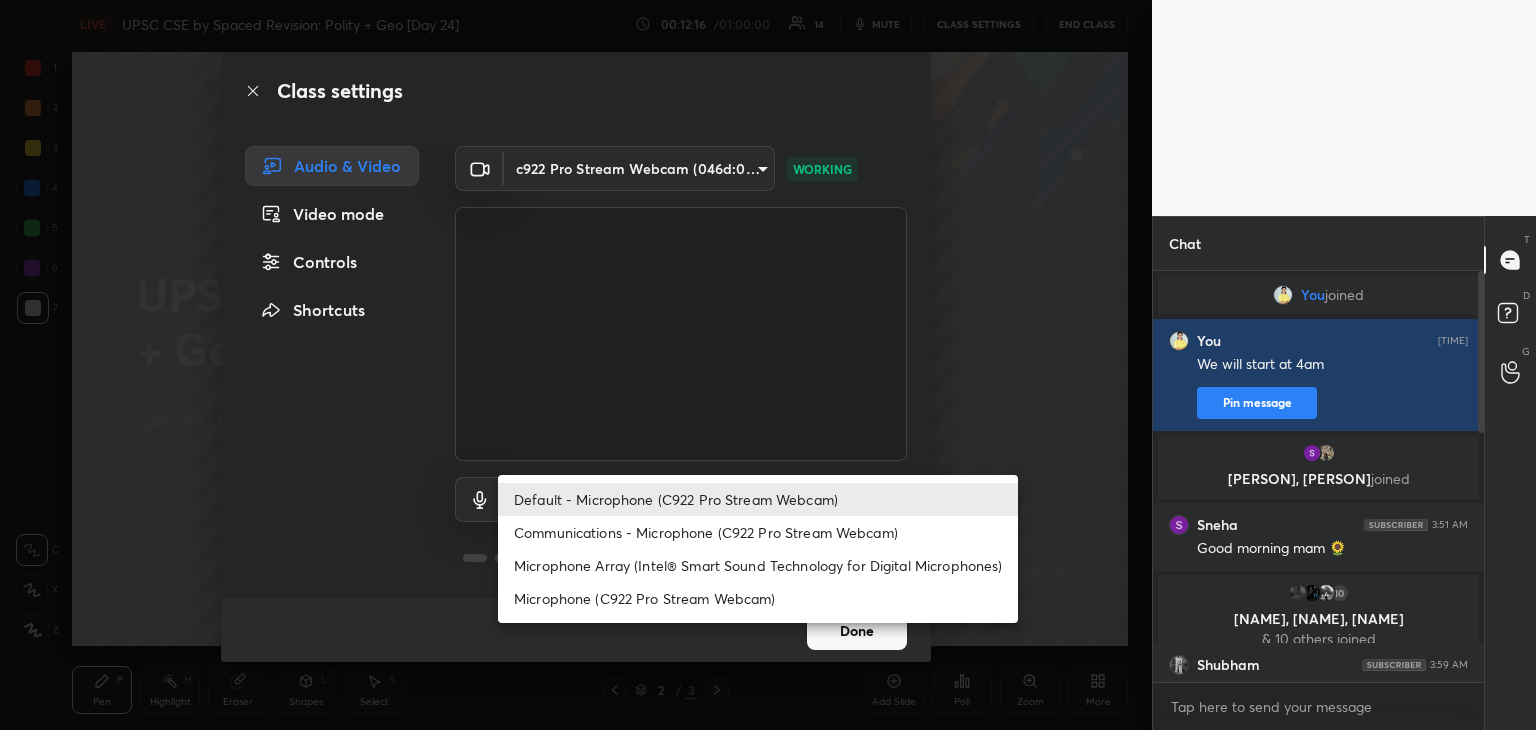 click at bounding box center [768, 365] 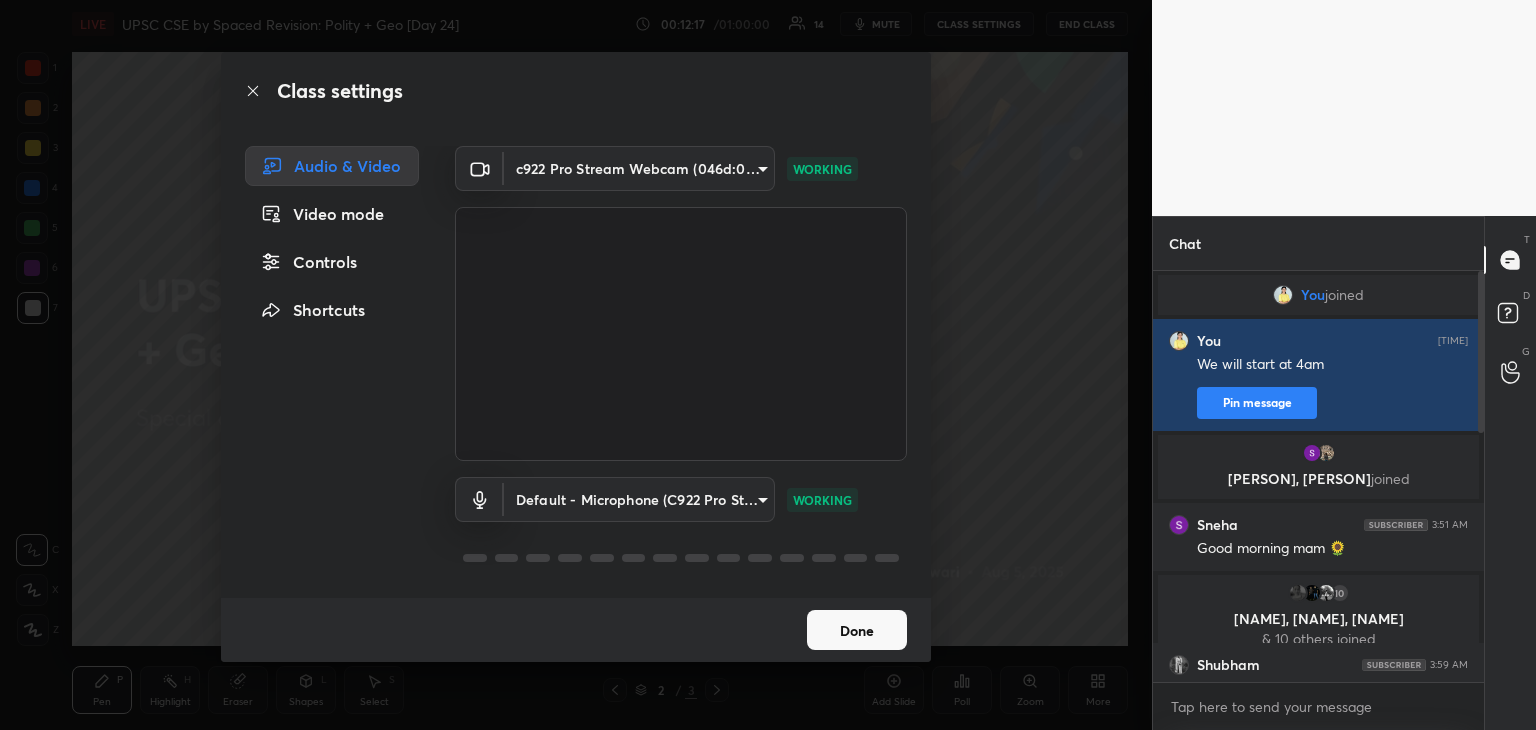 click on "1 2 3 4 5 6 7 C X Z C X Z E E Erase all   H H LIVE UPSC CSE by Spaced Revision: Polity + Geo [Day 24] 00:12:17 /  01:00:00 14 mute CLASS SETTINGS End Class Setting up your live class Poll for   secs No correct answer Start poll Back UPSC CSE by Spaced Revision: Polity + Geo [Day 24] [PERSON] [PERSON] P Highlight H Eraser Shapes L Select S 2 / 3 Add Slide Poll Zoom More Chat You  joined You 3:49 AM We will start at 4am Pin message [PERSON], [PERSON]  joined [PERSON] 3:51 AM Good morning mam 🌻 10 [PERSON], [PERSON], [PERSON] &  10 others  joined [PERSON] 3:59 AM Hello mam.. [PERSON]  joined [PERSON] 4:01 AM Good Morning Mam !! [PERSON] 4:01 AM Good morning mam 🌄
How are you 🙂 [PERSON] 4:01 AM Pranipaat mam 🙏🙏 [PERSON] 4:01 AM Good morning mam 🌻 [PERSON]  joined [PERSON] 4:02 AM Jai hind mam 24 NEW MESSAGES Enable hand raising Enable raise hand to speak to learners. Once enabled, chat will be turned off temporarily. Enable x   Doubts asked by learners will show up here NEW DOUBTS ASKED No one has raised a hand yet" at bounding box center [768, 365] 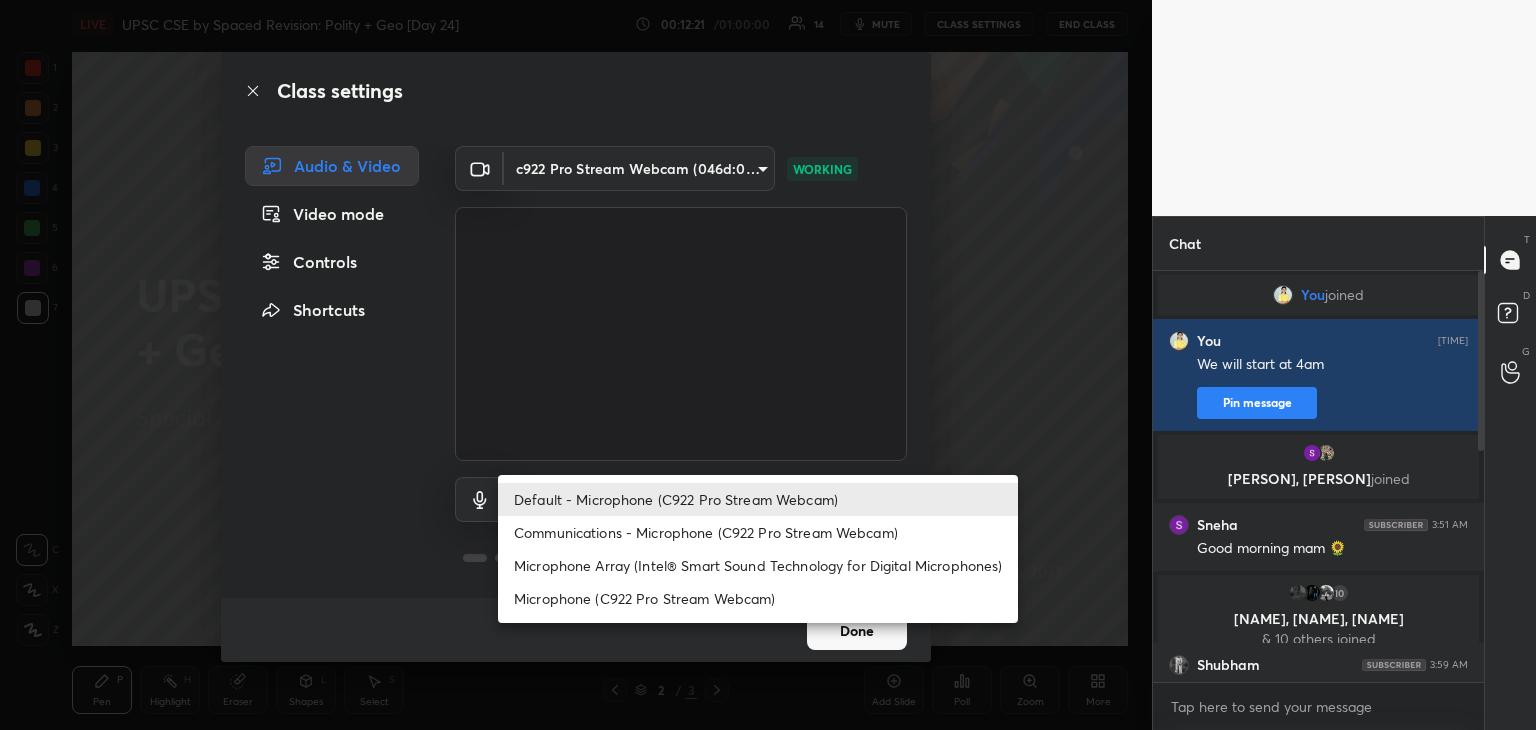 click at bounding box center (768, 365) 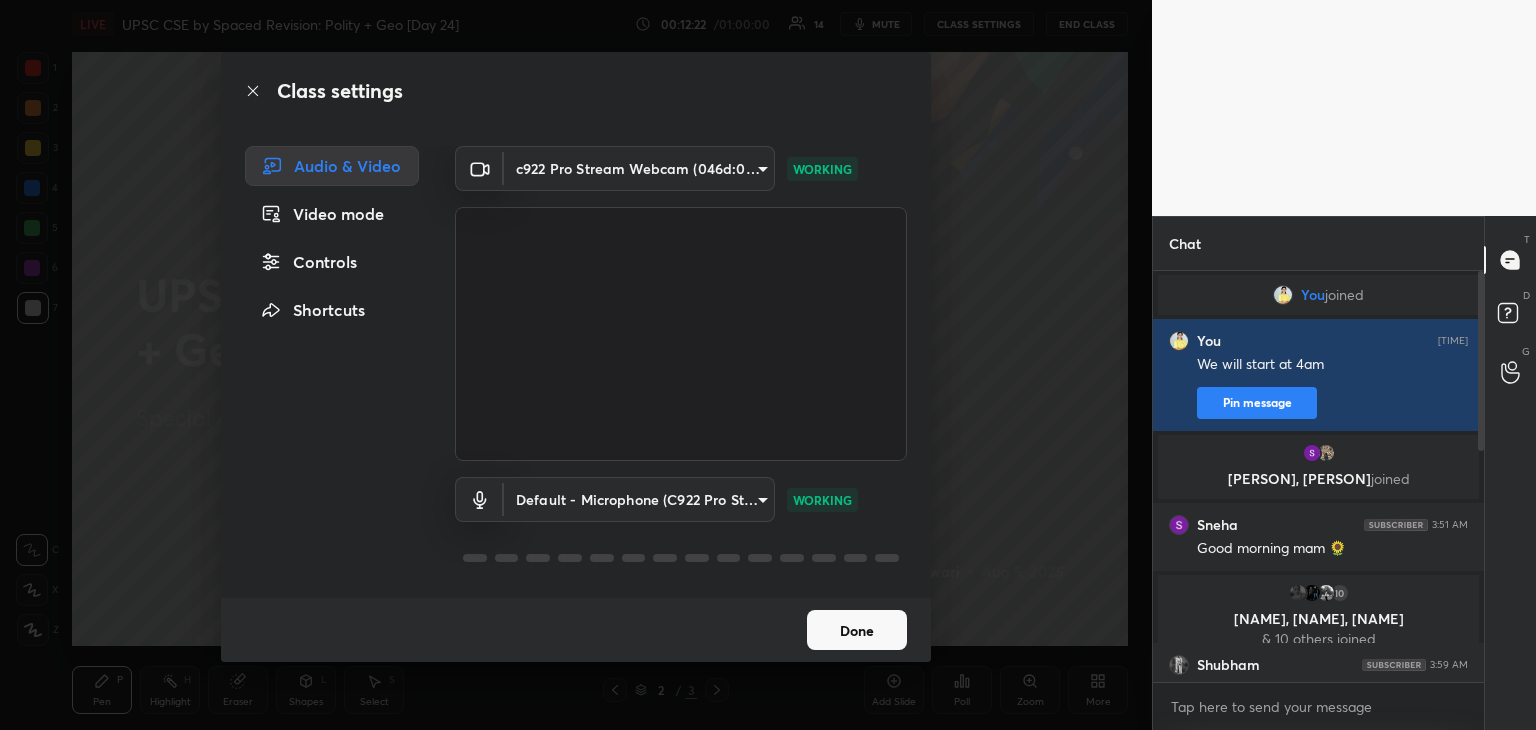 click on "1 2 3 4 5 6 7 C X Z C X Z E E Erase all   H H LIVE UPSC CSE by Spaced Revision: Polity + Geo [Day 24] 00:12:22 /  01:00:00 14 mute CLASS SETTINGS End Class Setting up your live class Poll for   secs No correct answer Start poll Back UPSC CSE by Spaced Revision: Polity + Geo [Day 24] Arti Chhawari Pen P Highlight H Eraser Shapes L Select S 2 / 3 Add Slide Poll Zoom More Chat You  joined You 3:49 AM We will start at 4am Pin message [NAME], [NAME]  joined [NAME] 3:51 AM Good morning mam 🌻 10 [NAME], [NAME] &  10 others  joined [NAME] 3:59 AM Hello mam.. [NAME]  joined [NAME] 4:01 AM Good Morning Mam !! [NAME] 4:01 AM Good morning mam 🌄
How are you 🙂 [NAME] 4:01 AM Pranipaat mam 🙏🙏 [NAME] 4:01 AM Good morning mam 🌻 [NAME]  joined [NAME] 4:02 AM Jai hind mam No voice 25 NEW MESSAGES Enable hand raising Enable raise hand to speak to learners. Once enabled, chat will be turned off temporarily. Enable x   Doubts asked by learners will show up here NEW DOUBTS ASKED Can't raise hand T D" at bounding box center (768, 365) 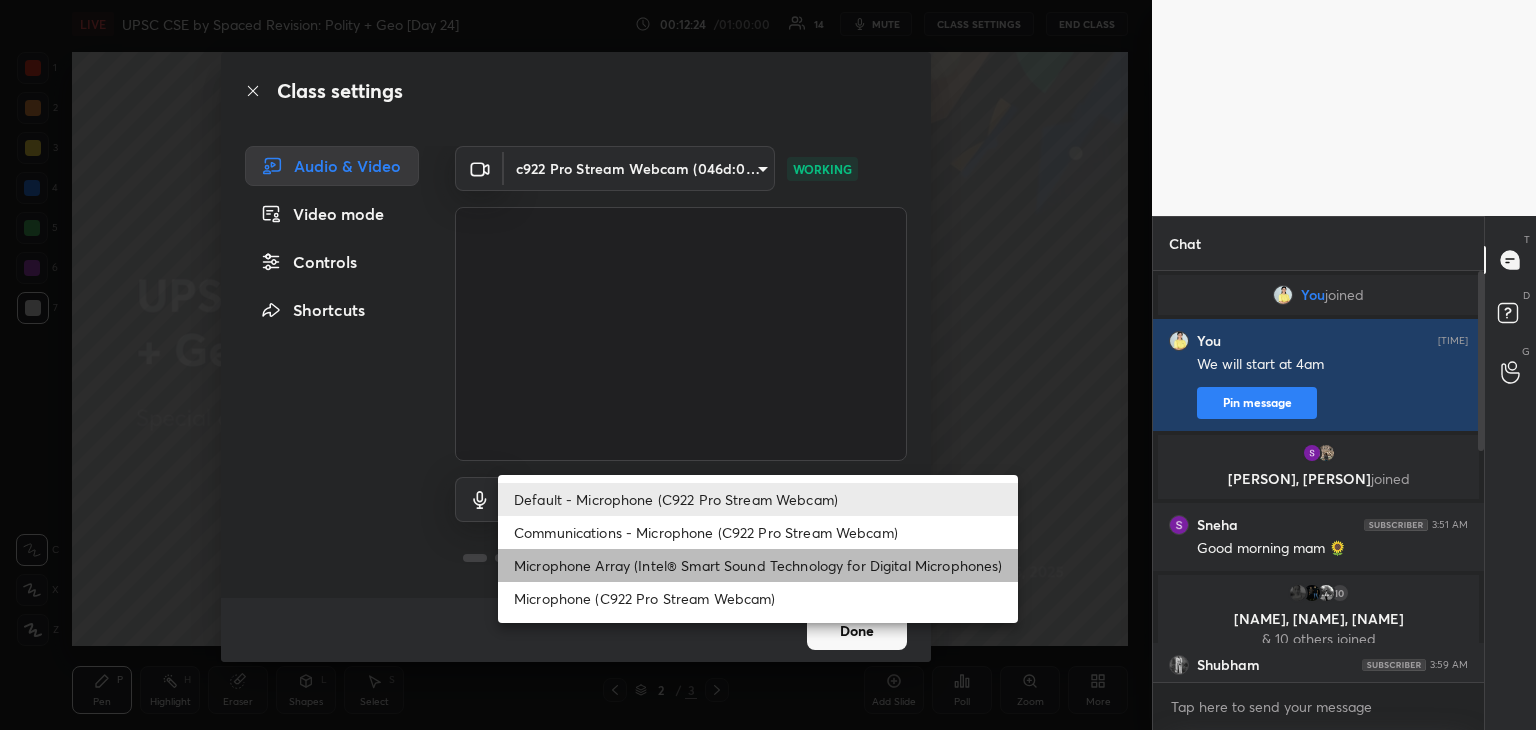 click on "Microphone Array (Intel® Smart Sound Technology for Digital Microphones)" at bounding box center [758, 565] 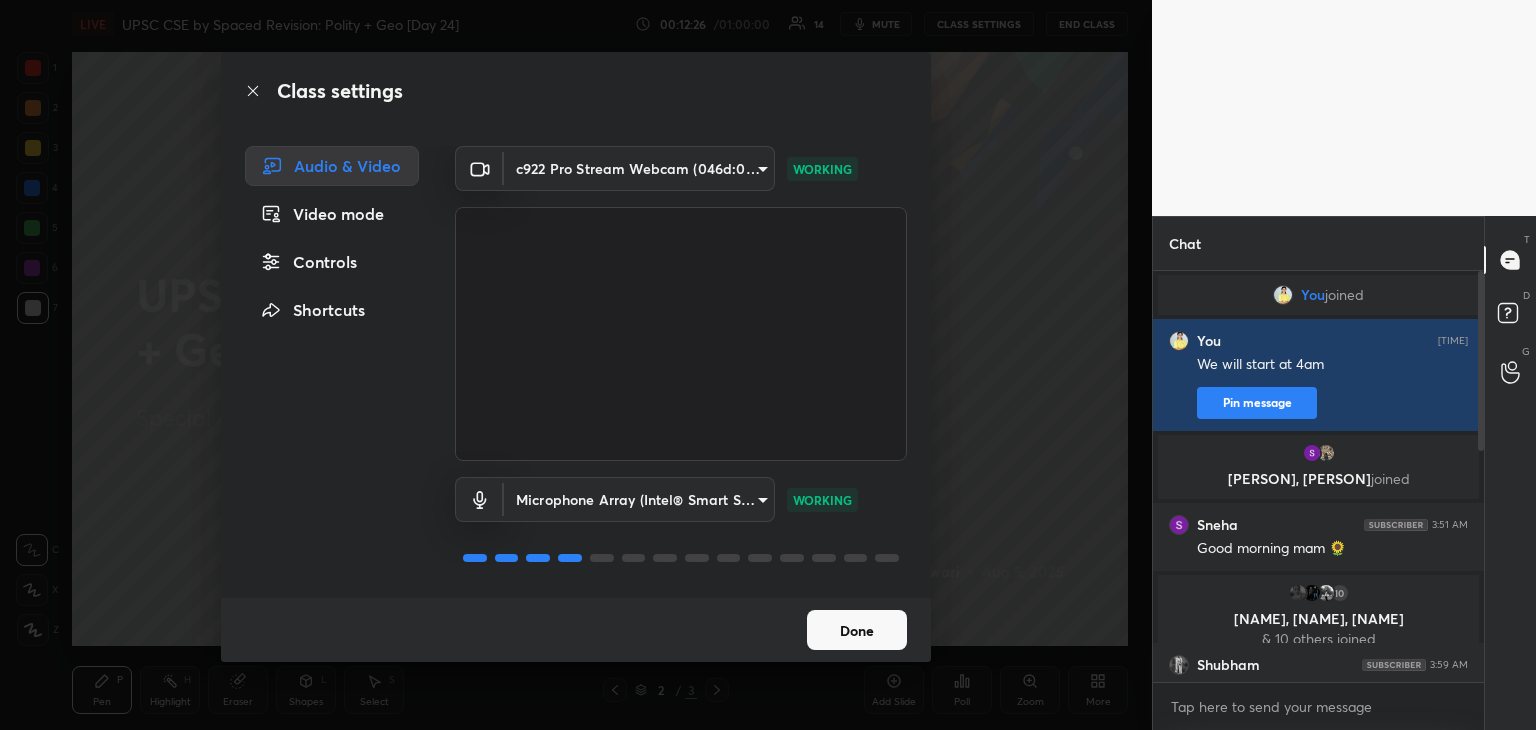 click on "Done" at bounding box center [857, 630] 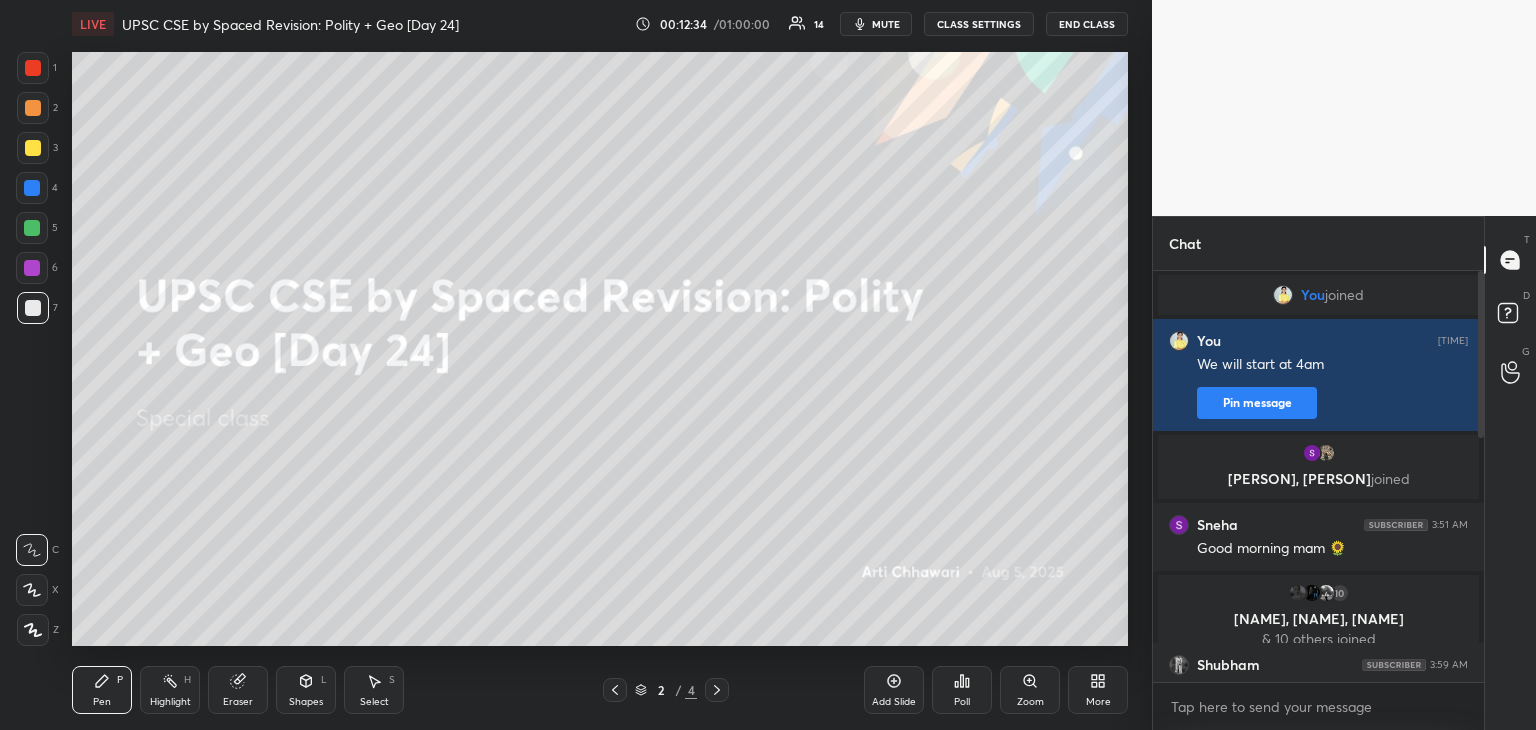 scroll, scrollTop: 618, scrollLeft: 0, axis: vertical 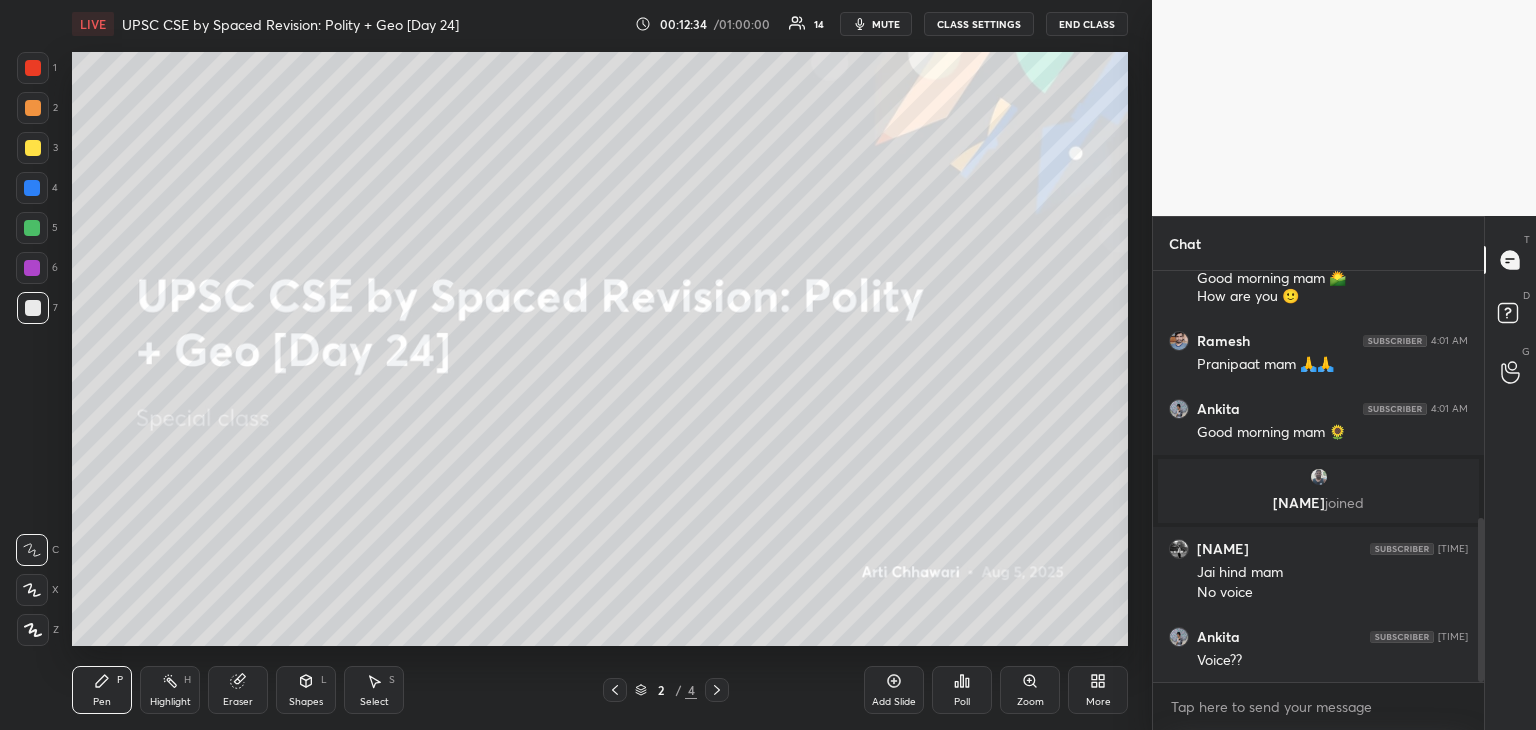 drag, startPoint x: 1481, startPoint y: 321, endPoint x: 1482, endPoint y: 481, distance: 160.00313 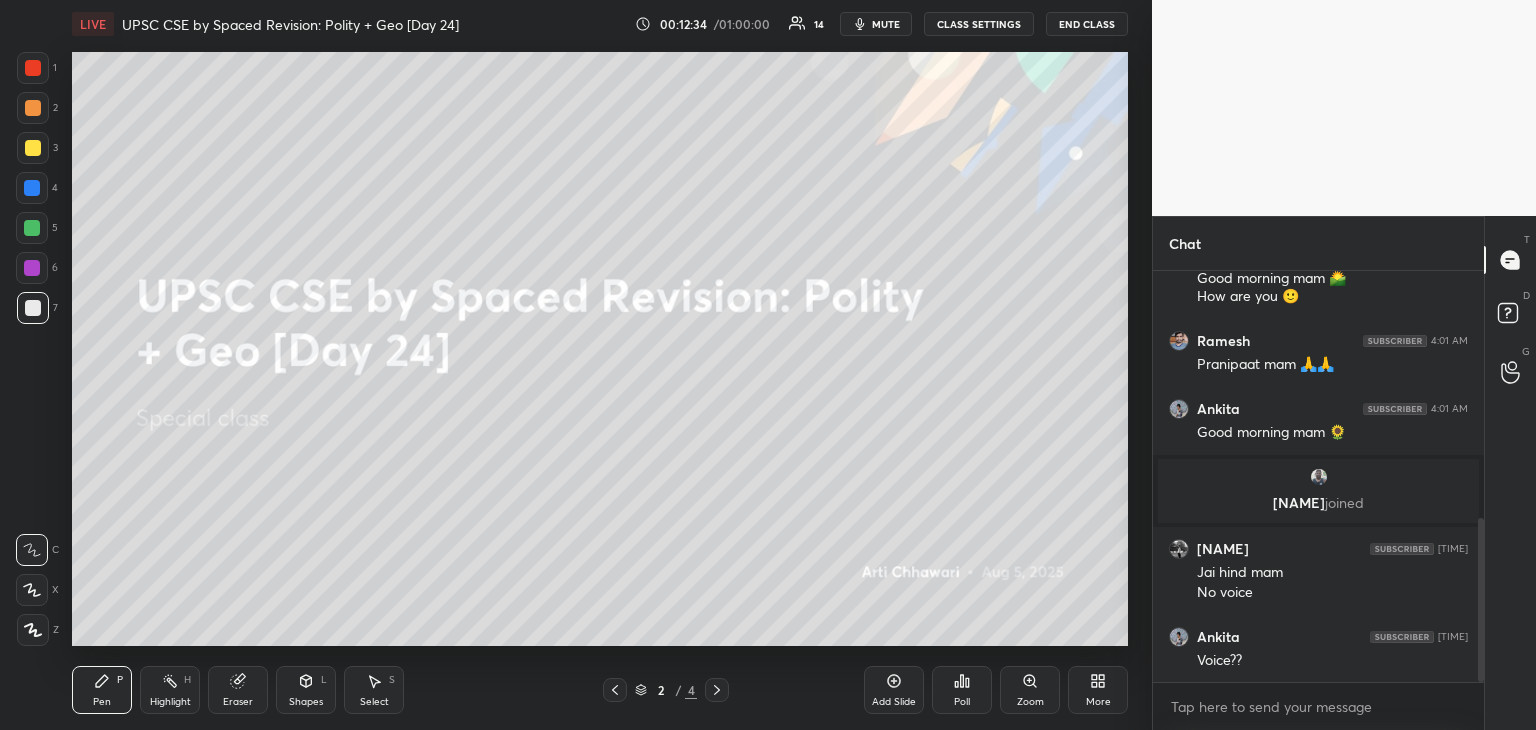 click at bounding box center [1478, 476] 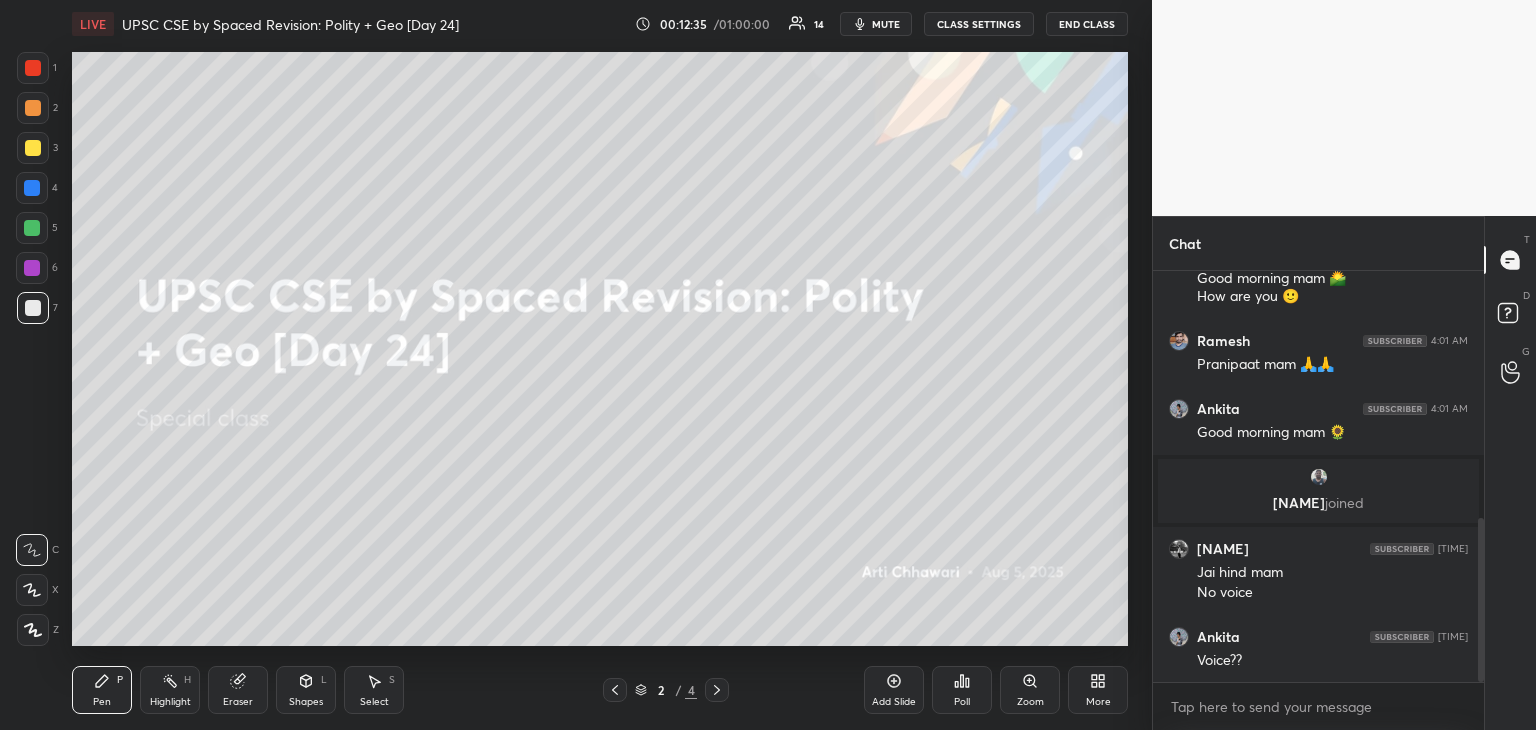 scroll, scrollTop: 686, scrollLeft: 0, axis: vertical 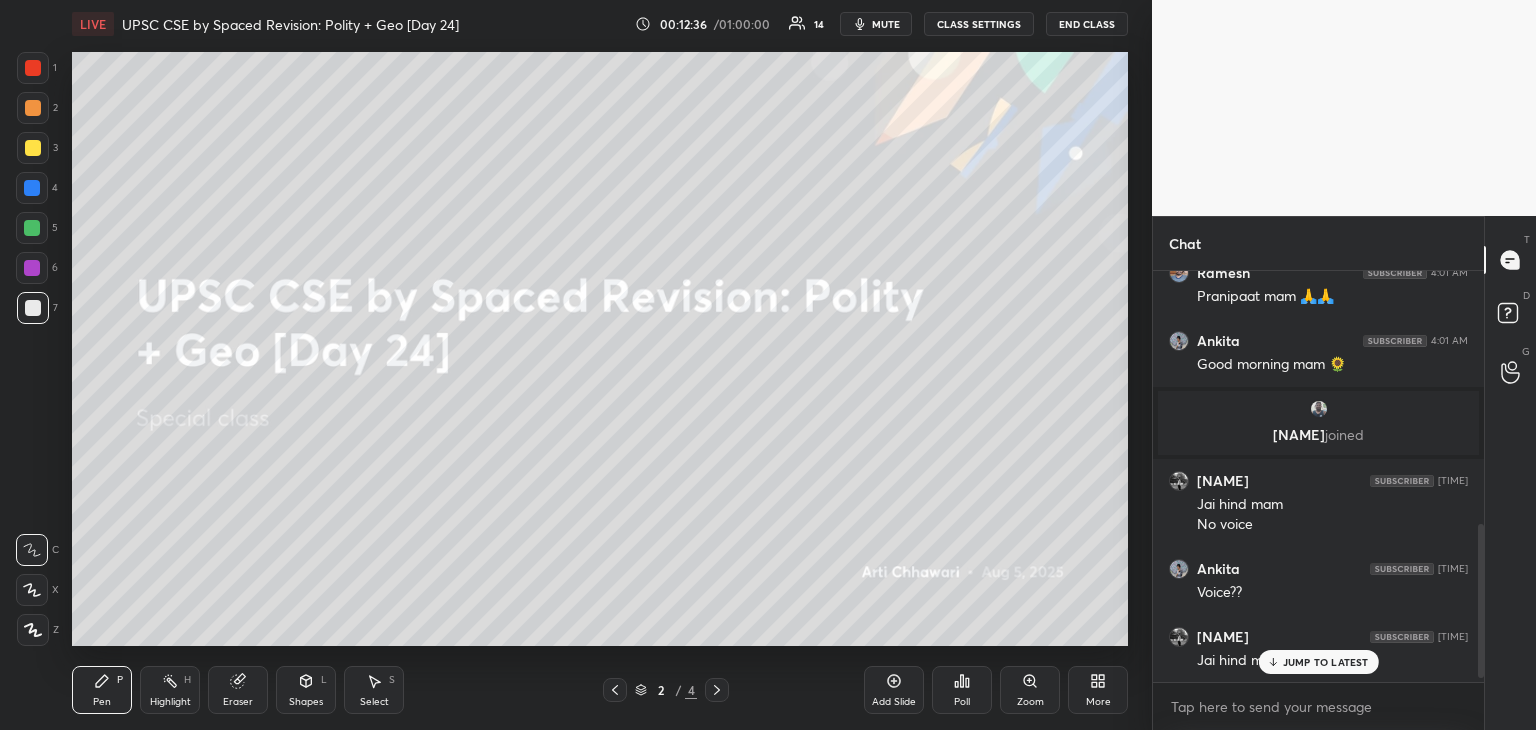 drag, startPoint x: 1479, startPoint y: 608, endPoint x: 1488, endPoint y: 643, distance: 36.138622 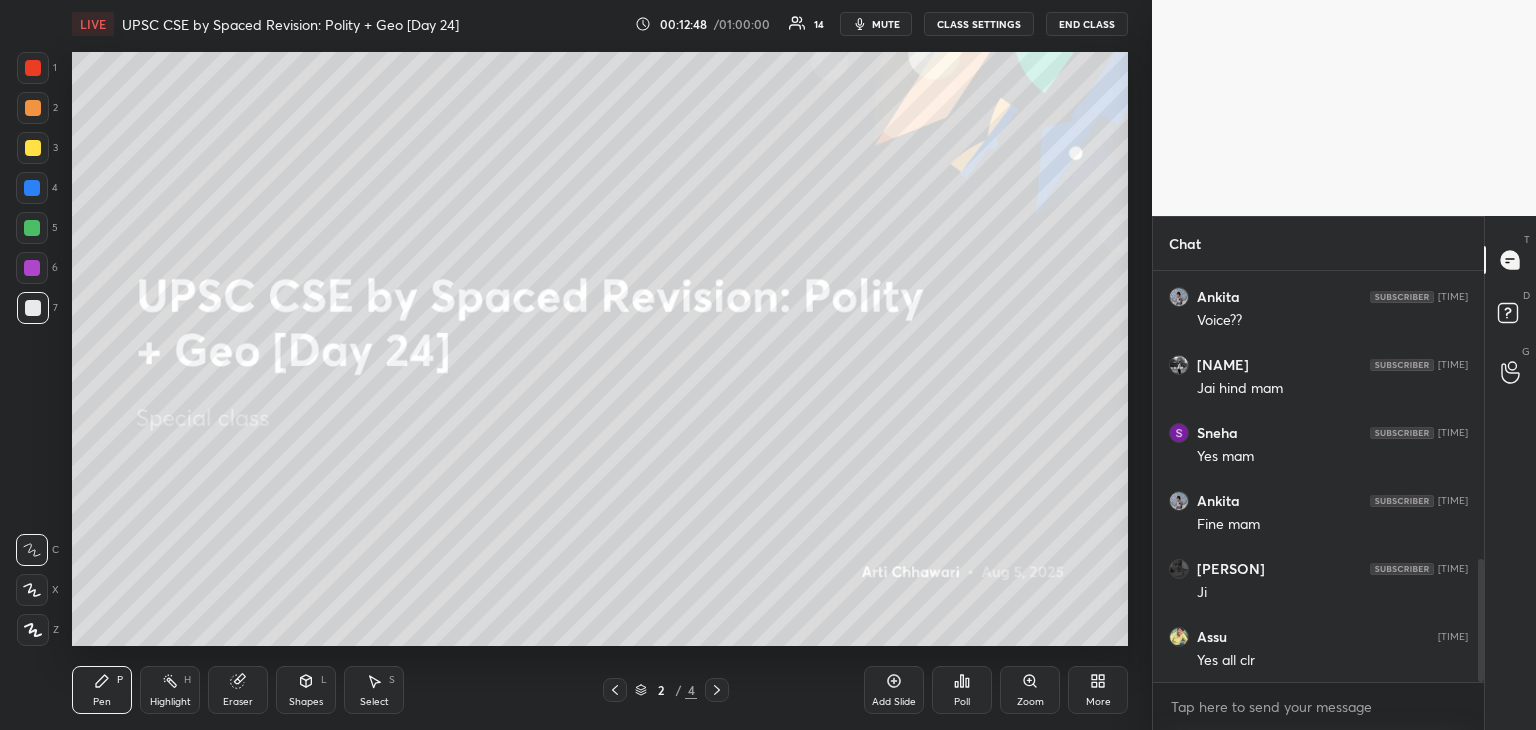 scroll, scrollTop: 1026, scrollLeft: 0, axis: vertical 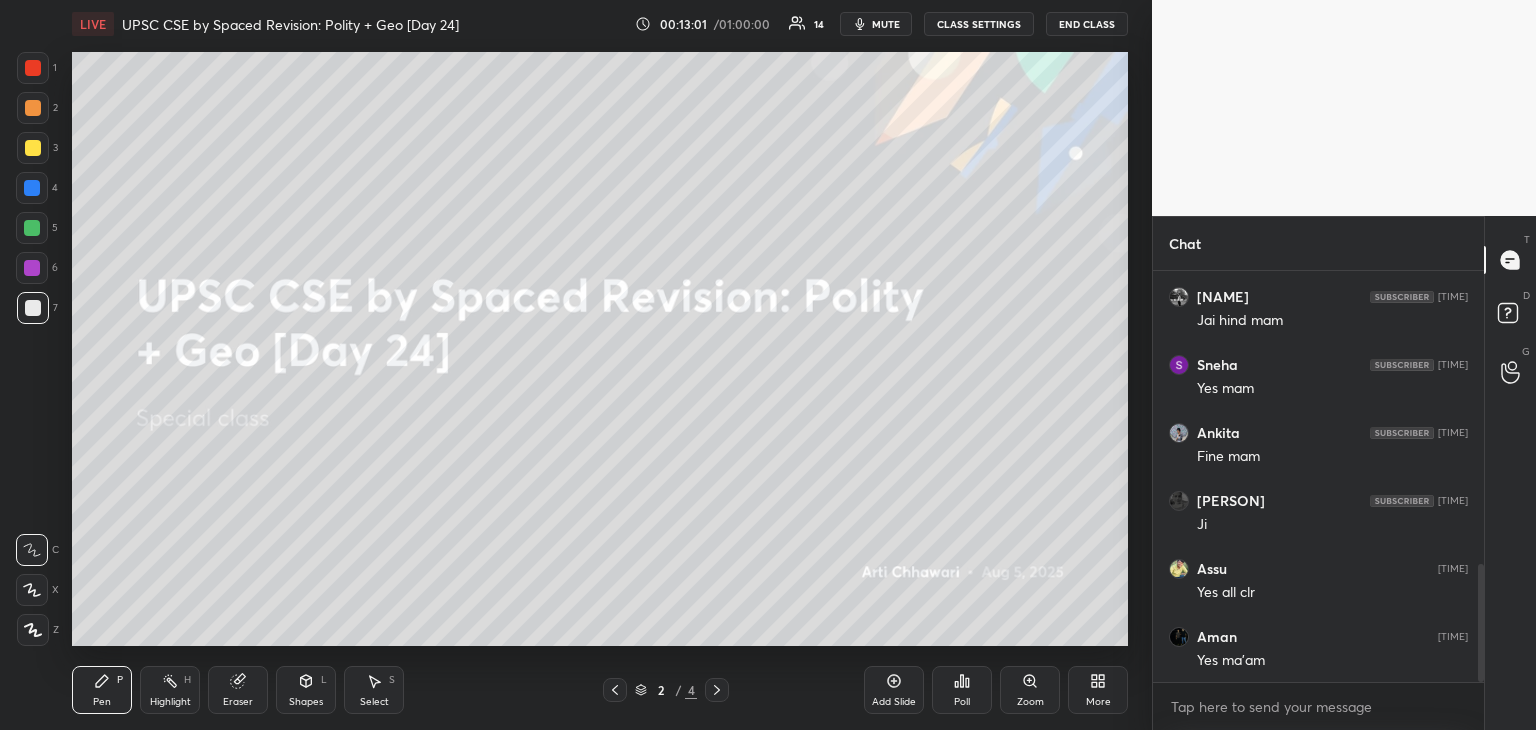 click at bounding box center [33, 68] 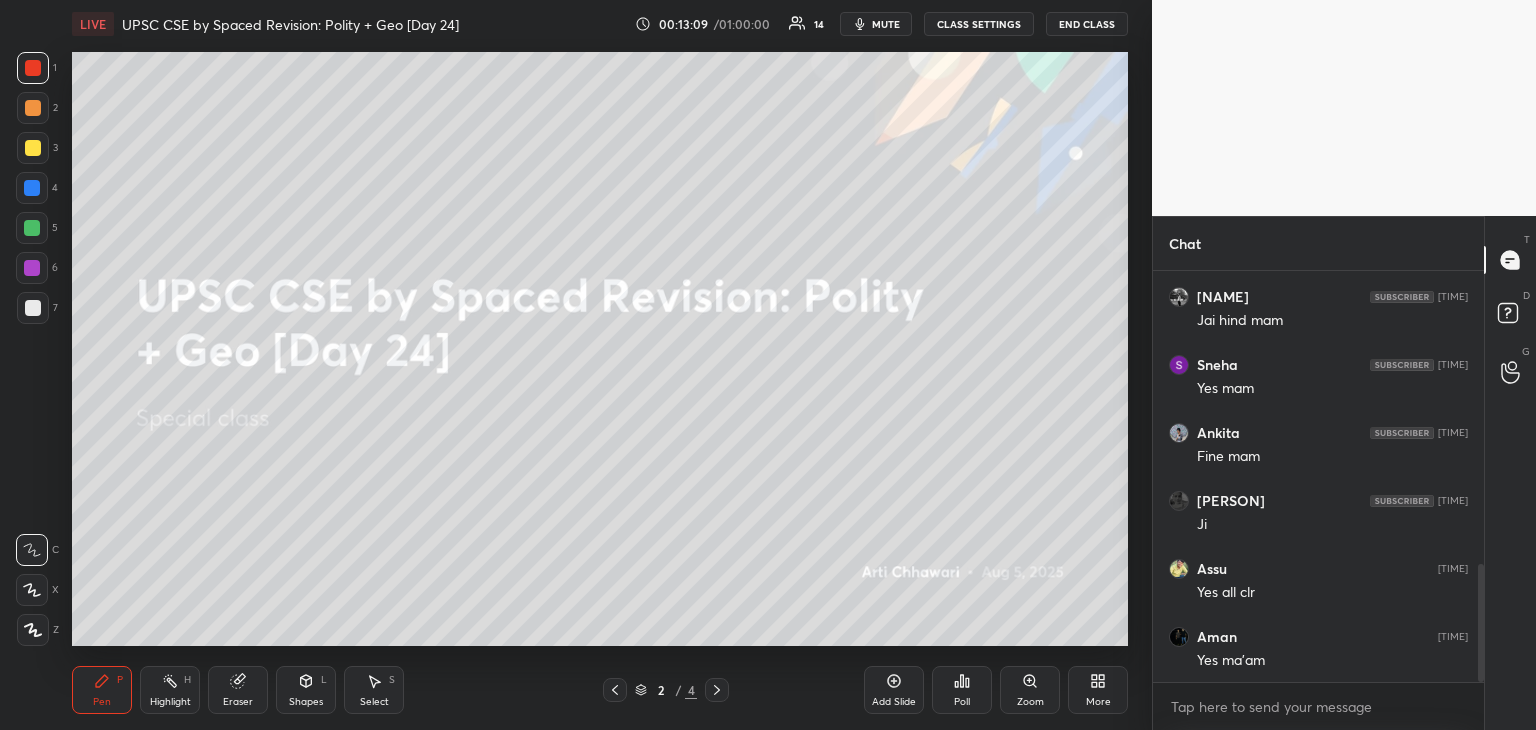 click at bounding box center [33, 308] 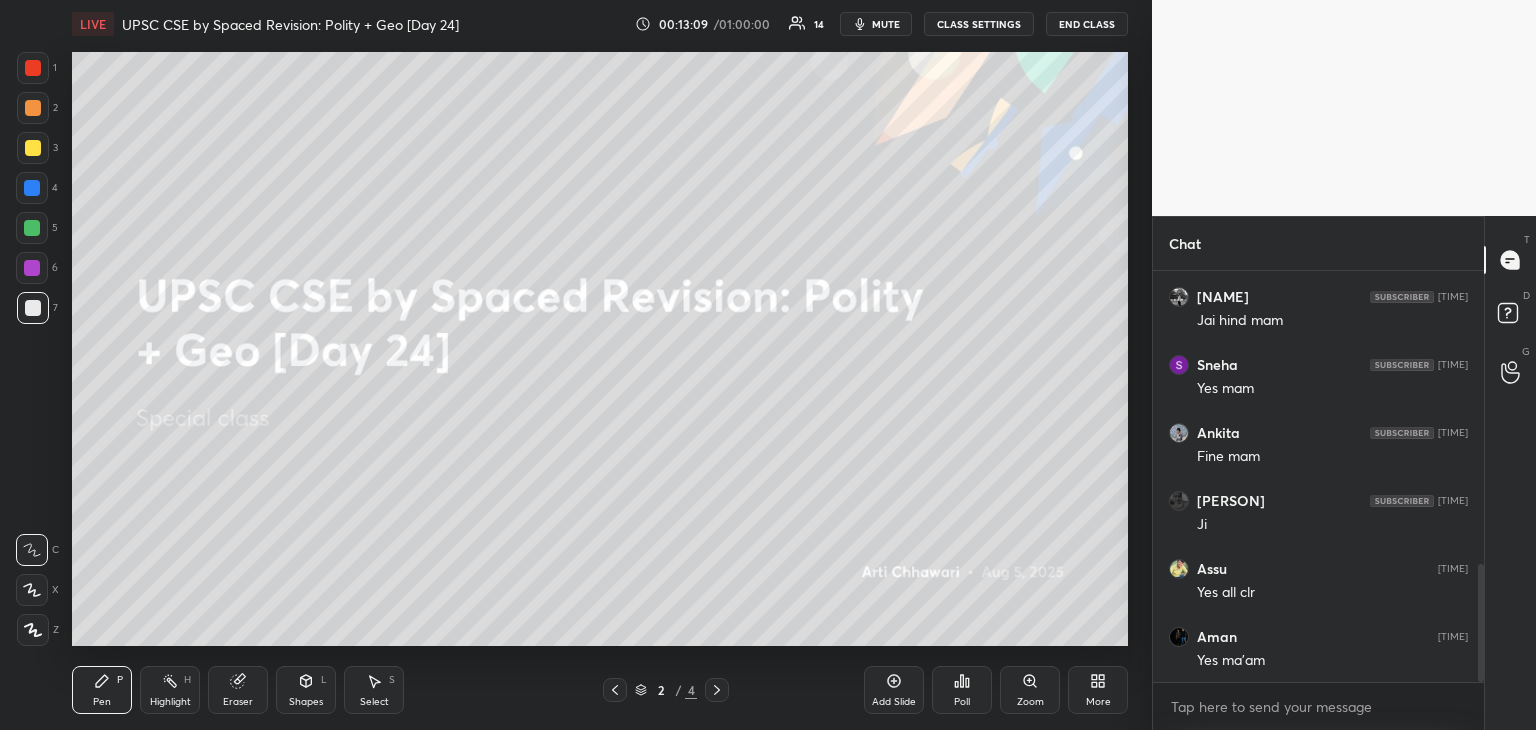 click 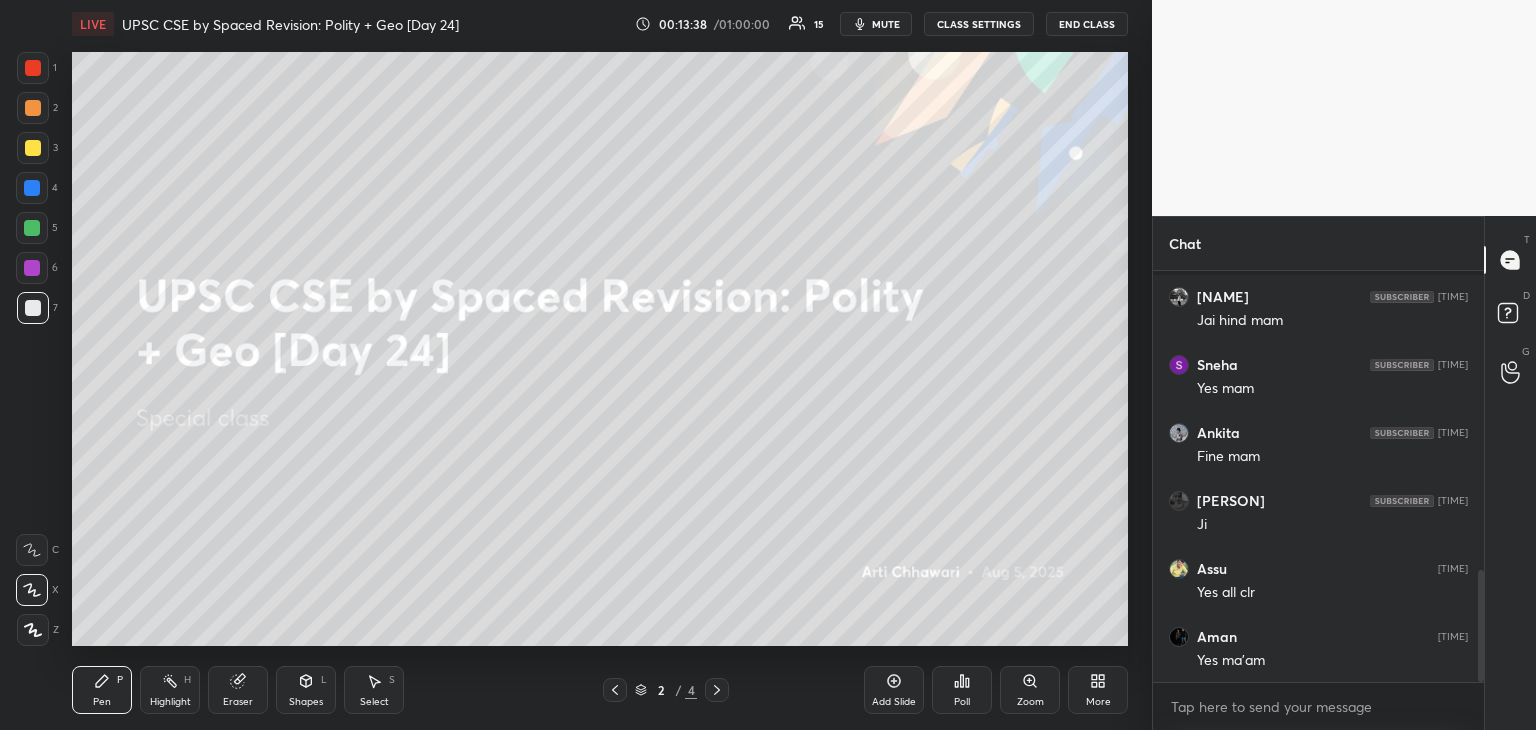scroll, scrollTop: 1098, scrollLeft: 0, axis: vertical 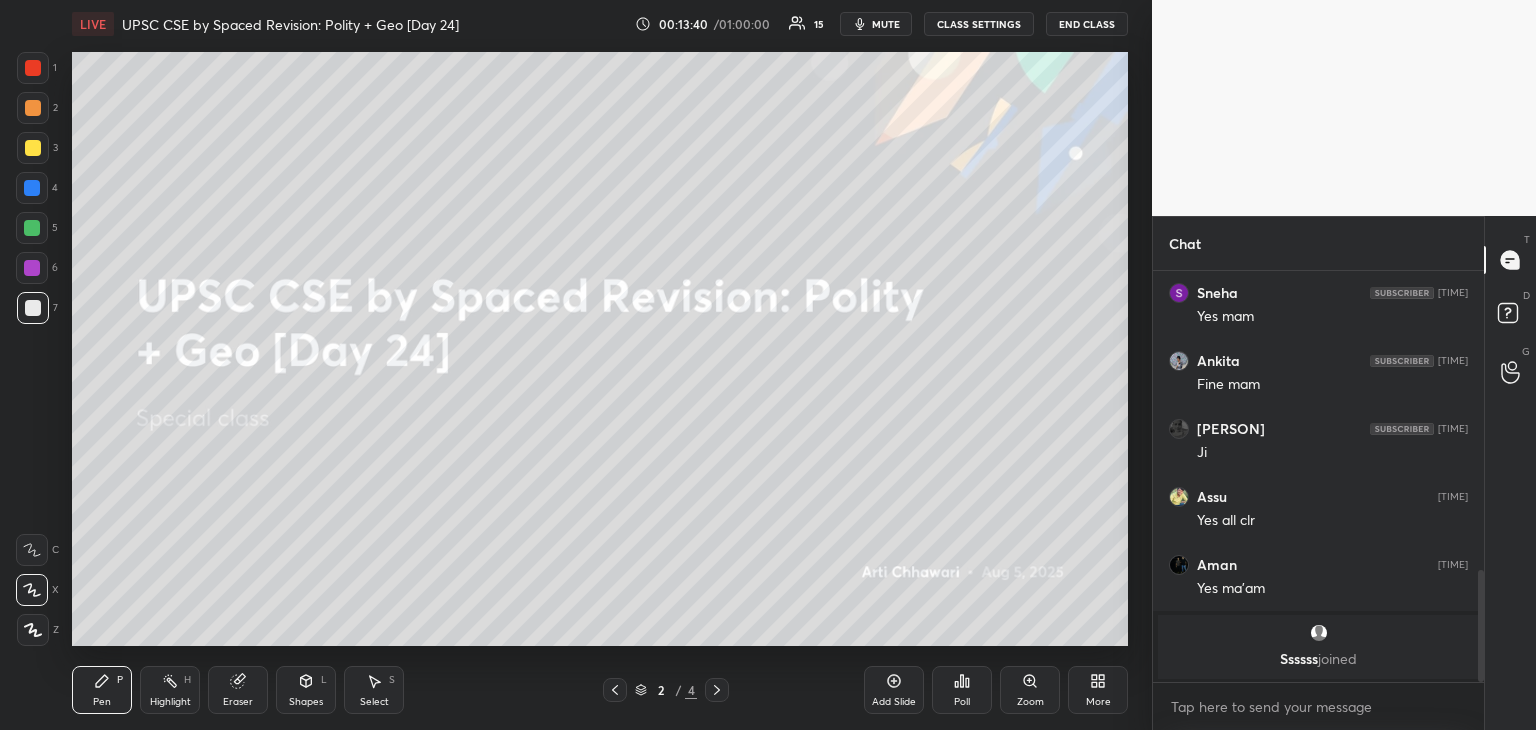 click on "More" at bounding box center [1098, 690] 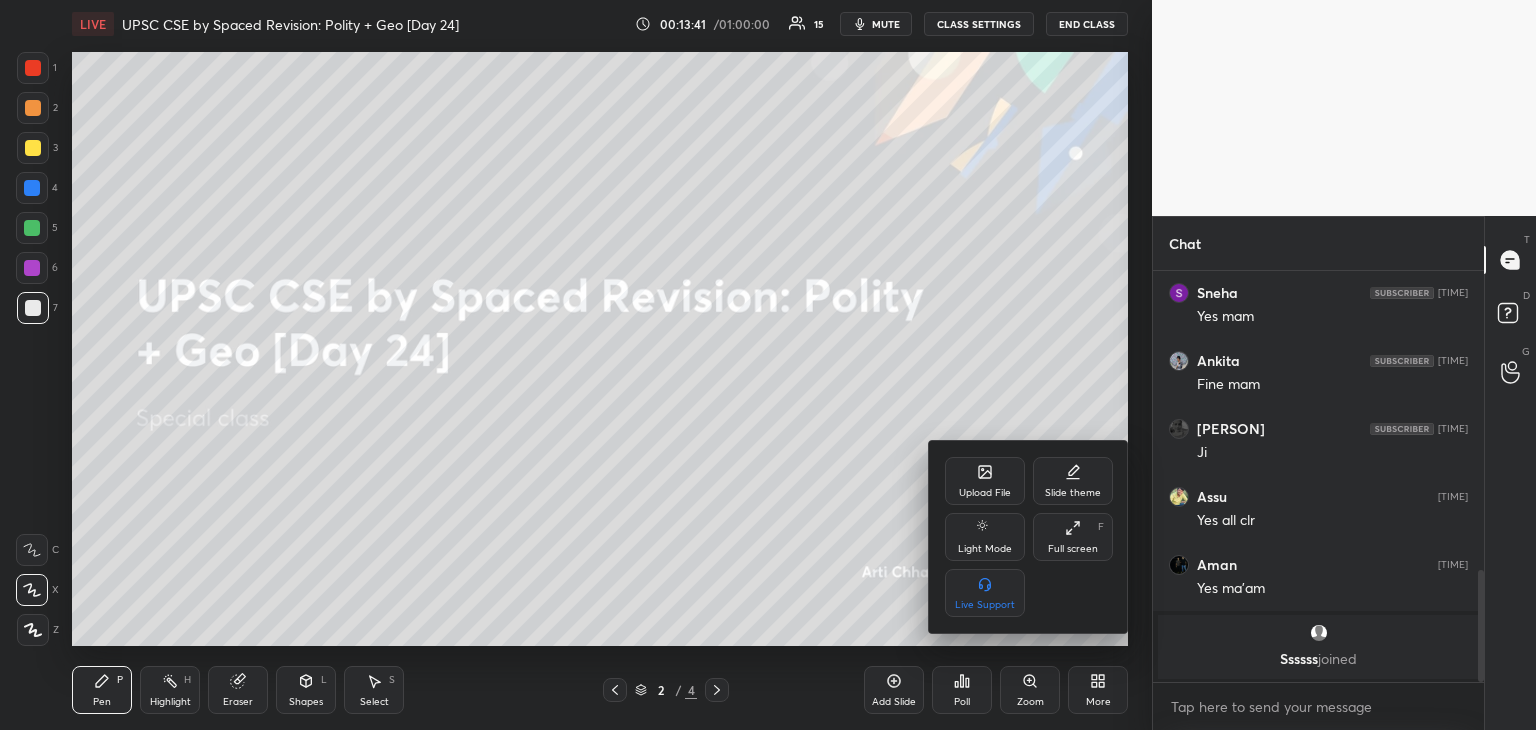 click on "Upload File" at bounding box center [985, 493] 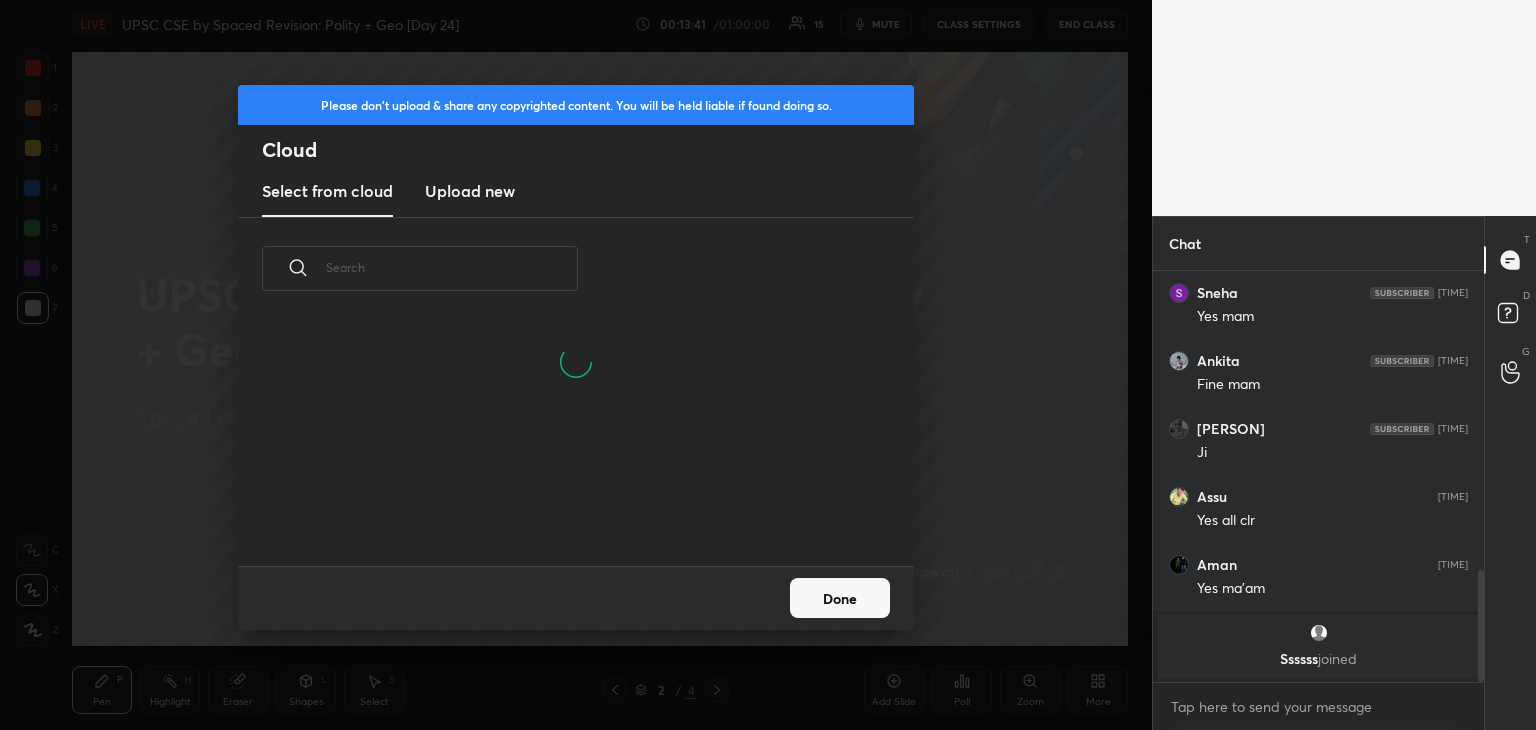 drag, startPoint x: 505, startPoint y: 202, endPoint x: 516, endPoint y: 216, distance: 17.804493 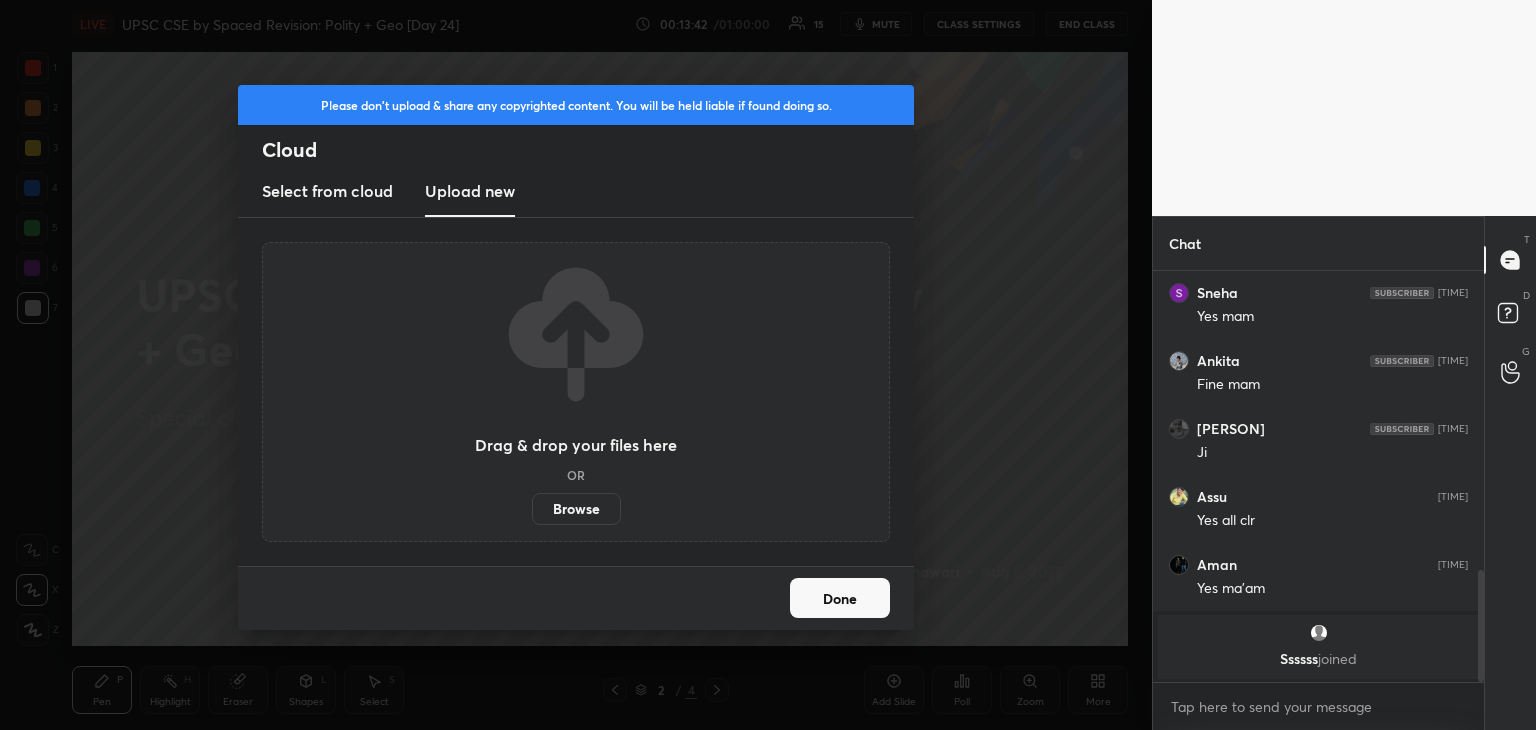 click on "Browse" at bounding box center [576, 509] 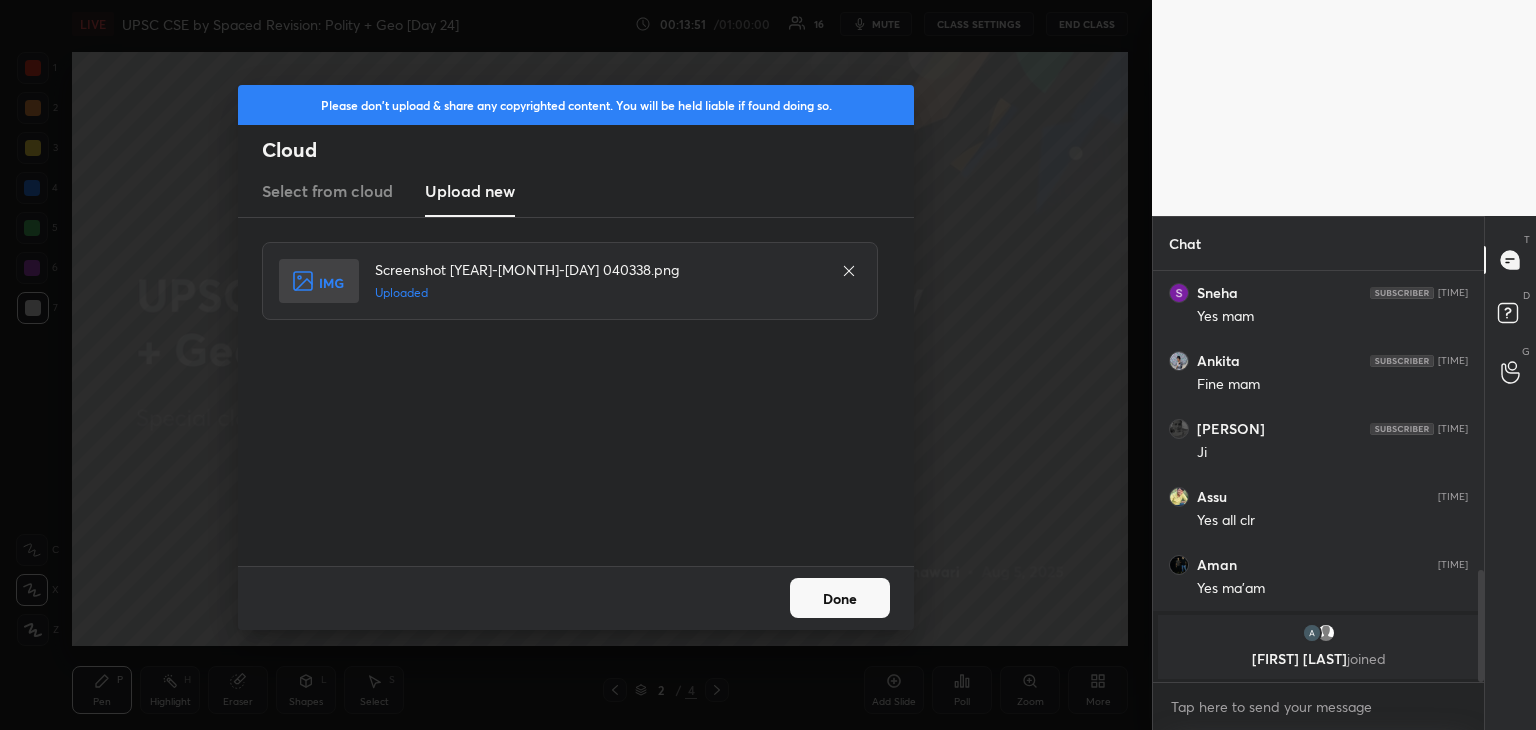 click on "Done" at bounding box center [840, 598] 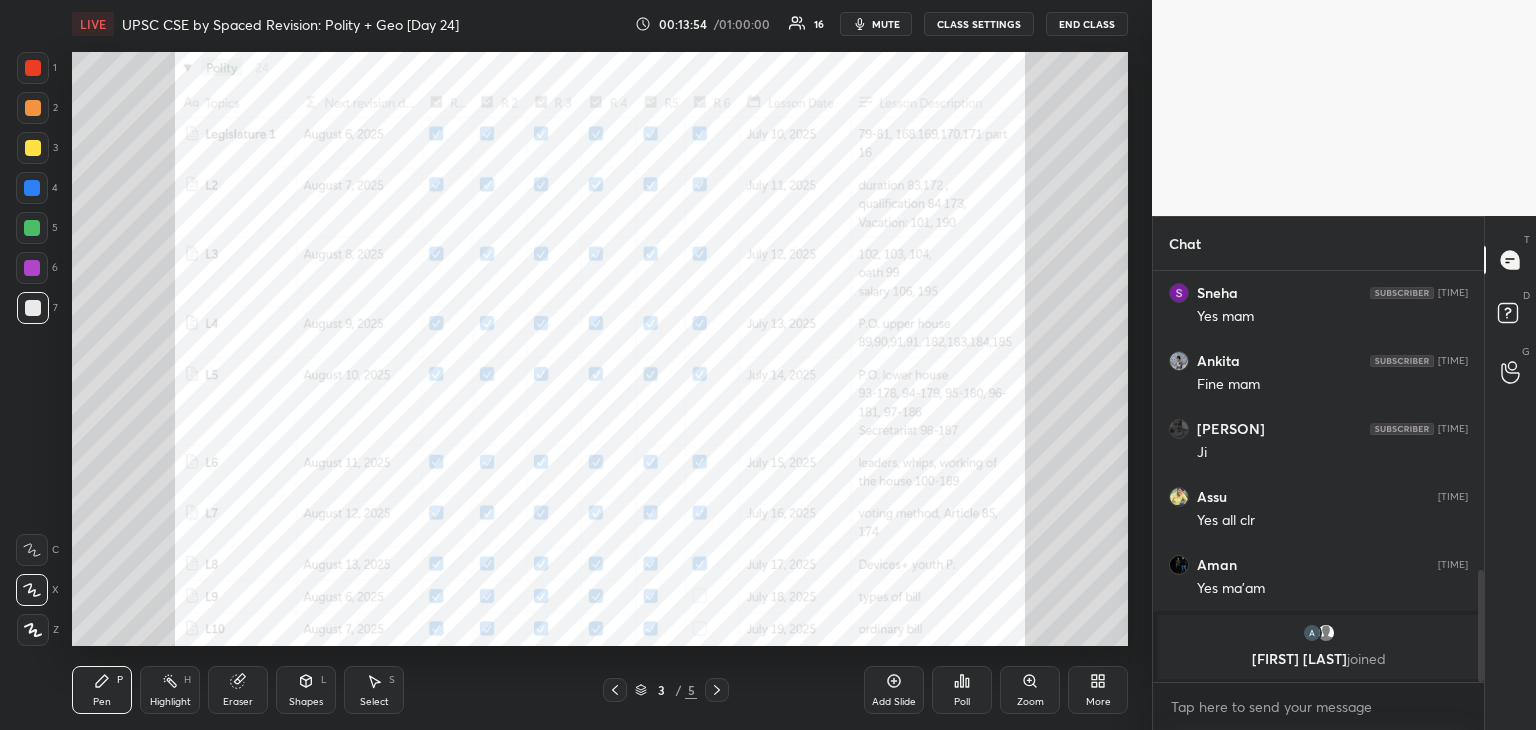 click 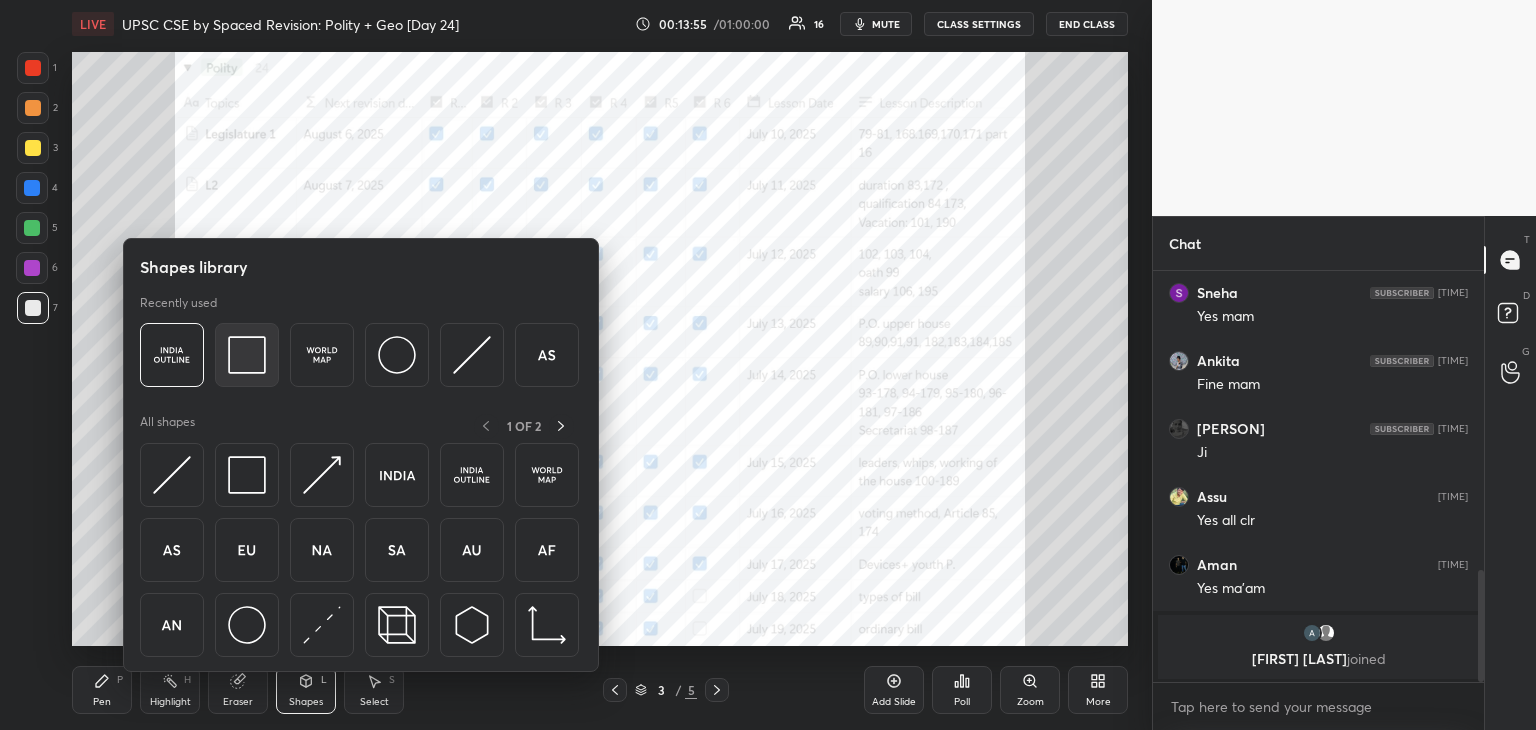 click at bounding box center [247, 355] 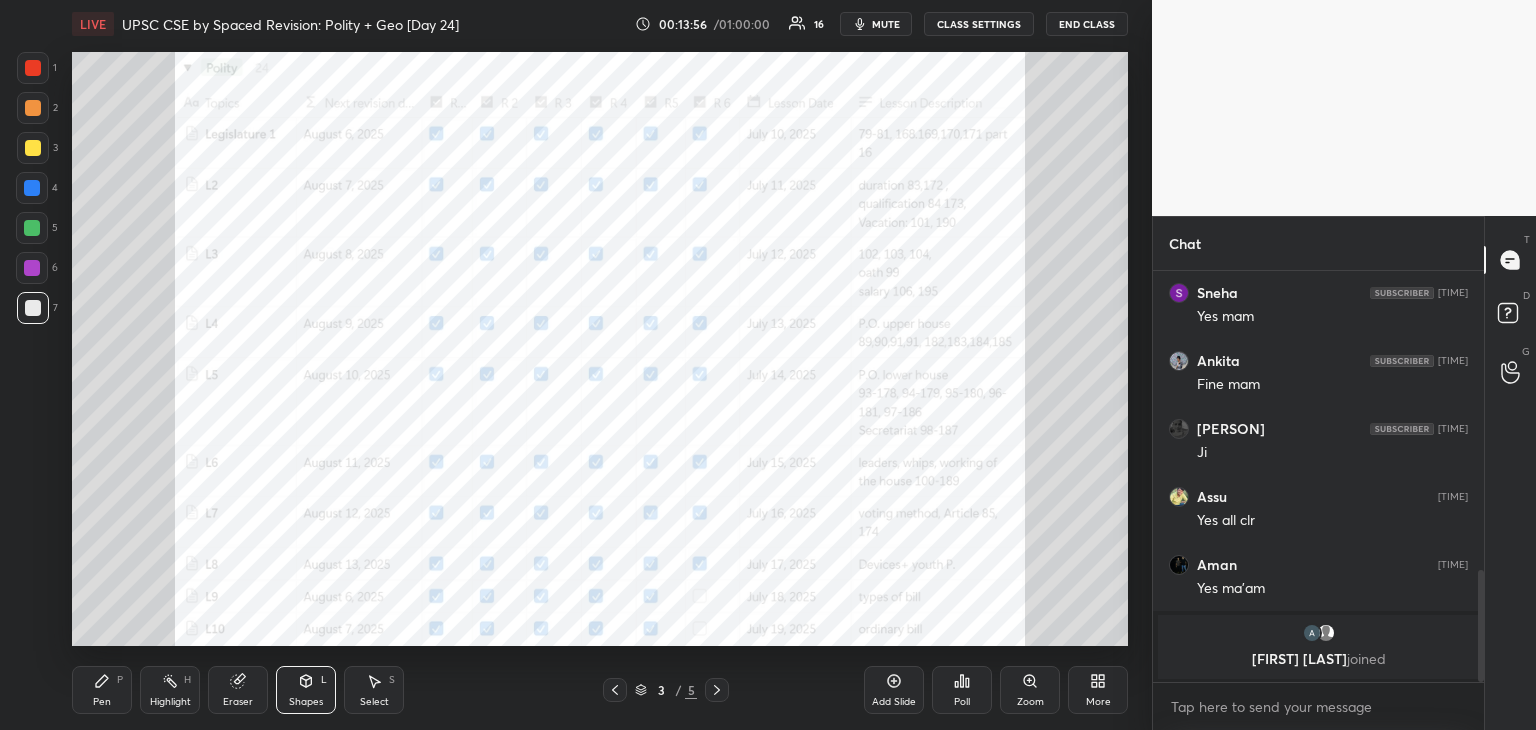 click at bounding box center (33, 68) 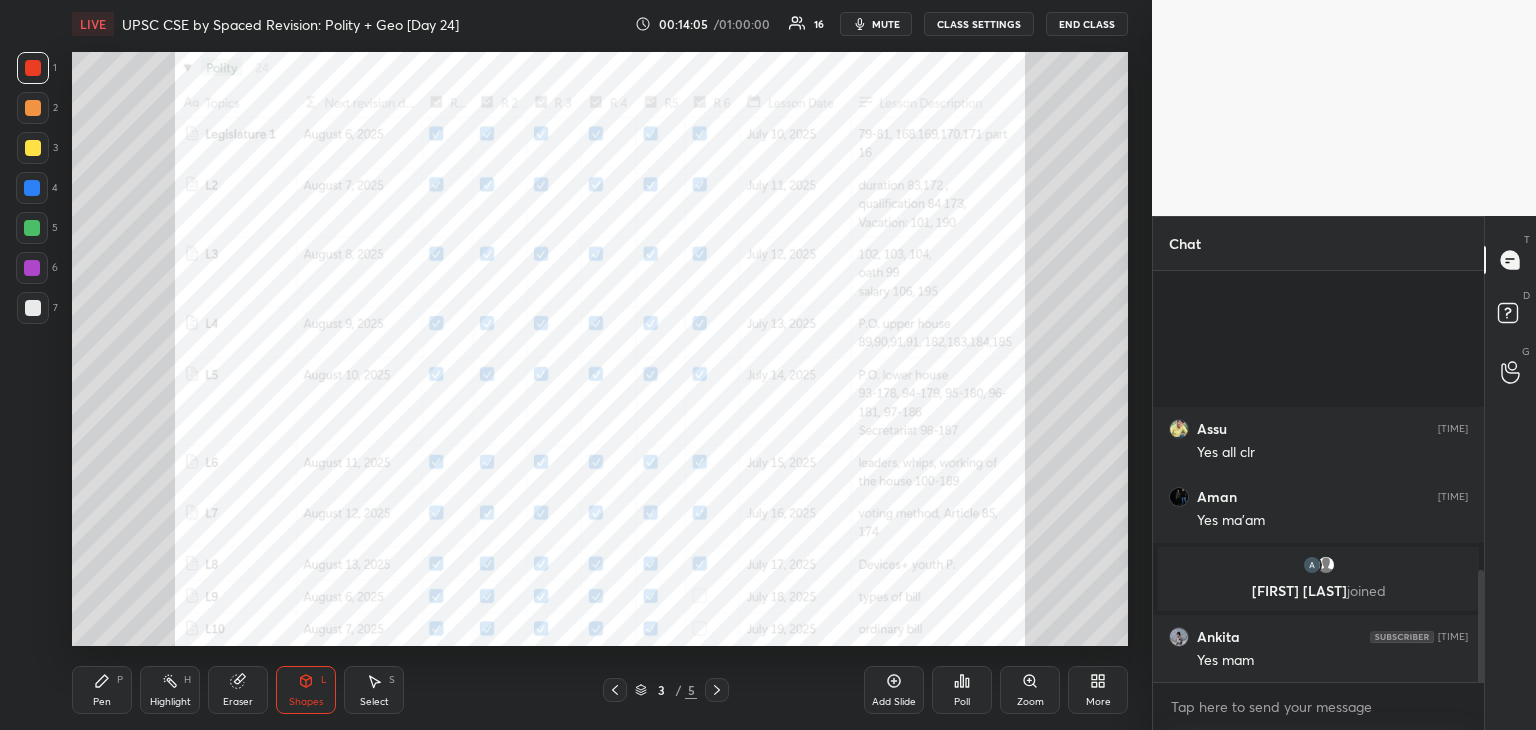 scroll, scrollTop: 1122, scrollLeft: 0, axis: vertical 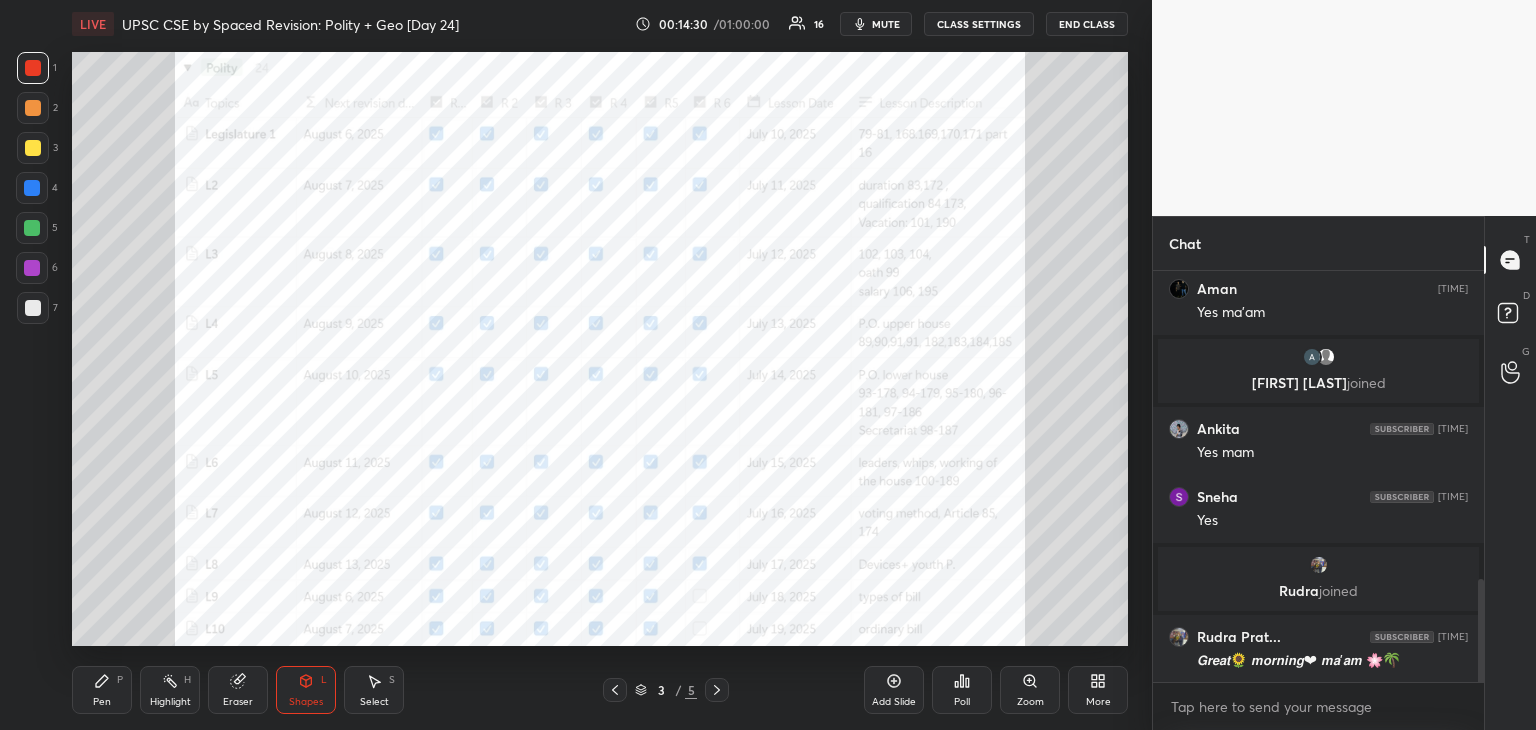 click on "More" at bounding box center (1098, 690) 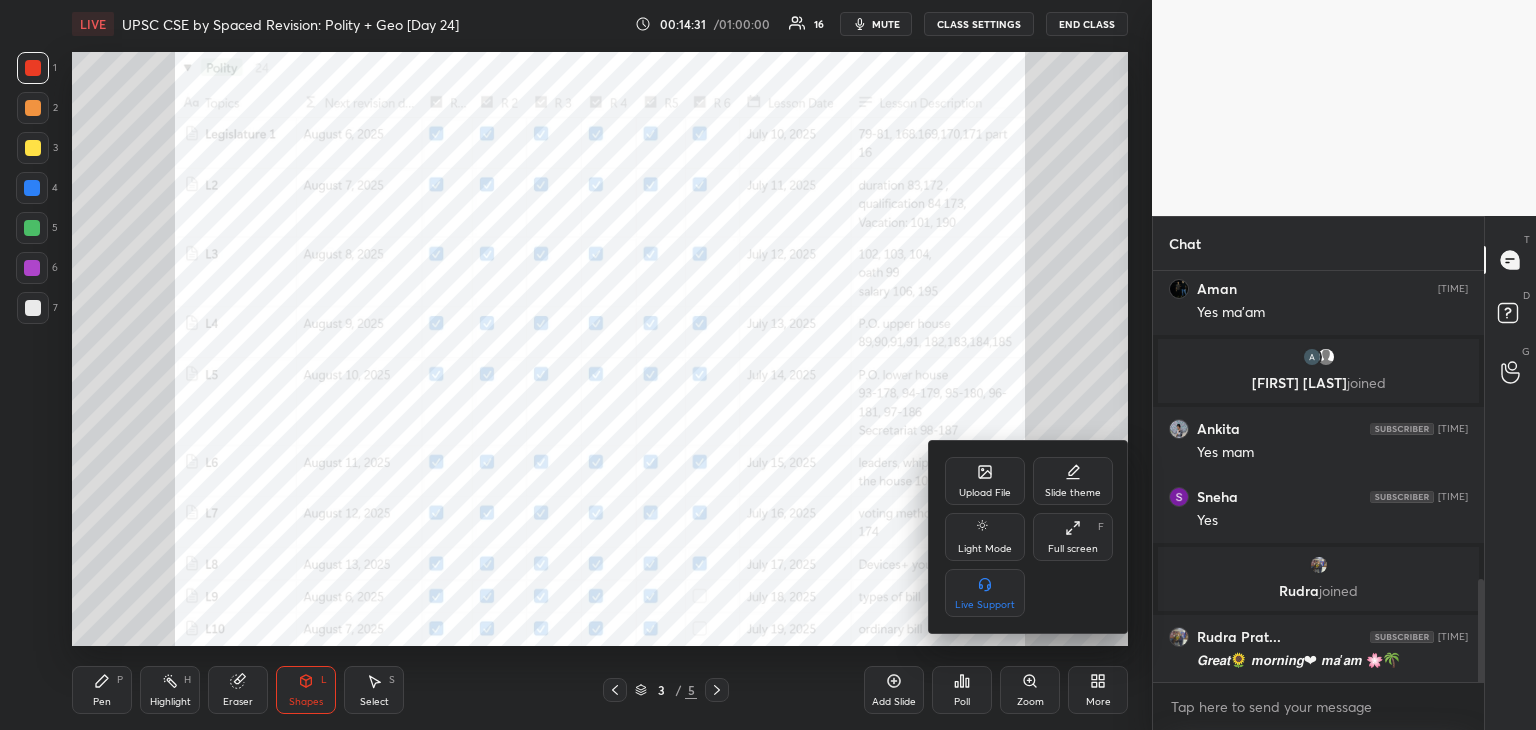 click on "Upload File" at bounding box center [985, 481] 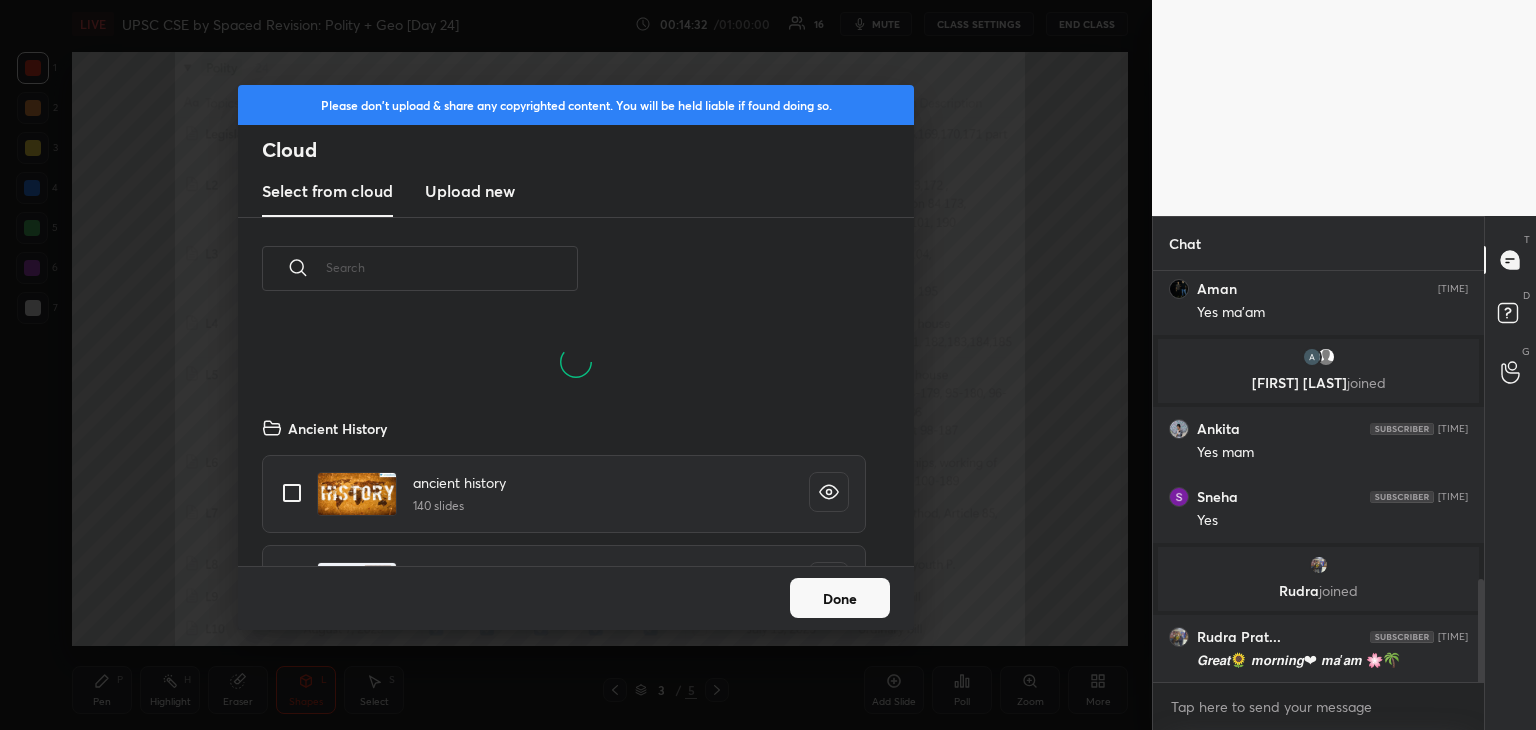 scroll, scrollTop: 150, scrollLeft: 642, axis: both 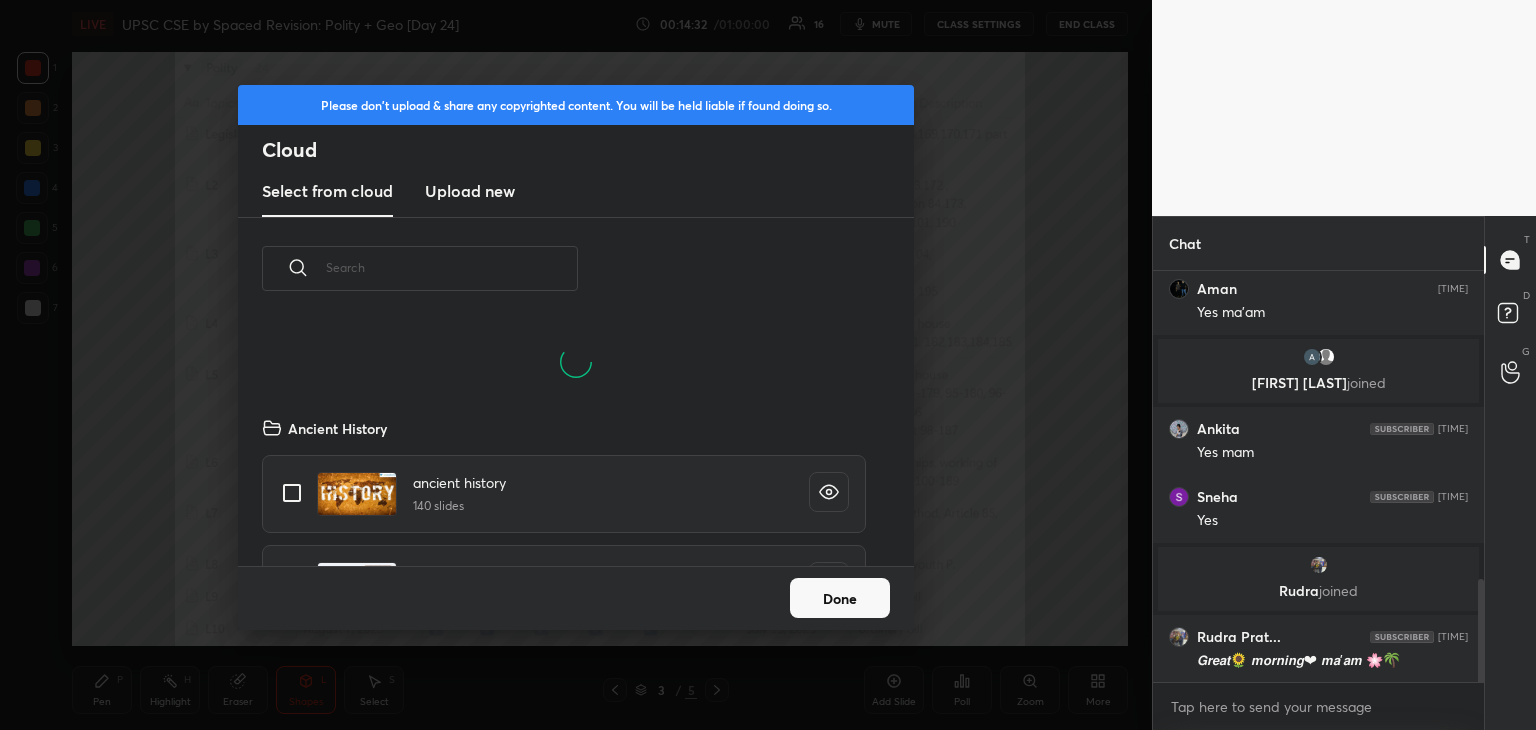 drag, startPoint x: 473, startPoint y: 209, endPoint x: 490, endPoint y: 212, distance: 17.262676 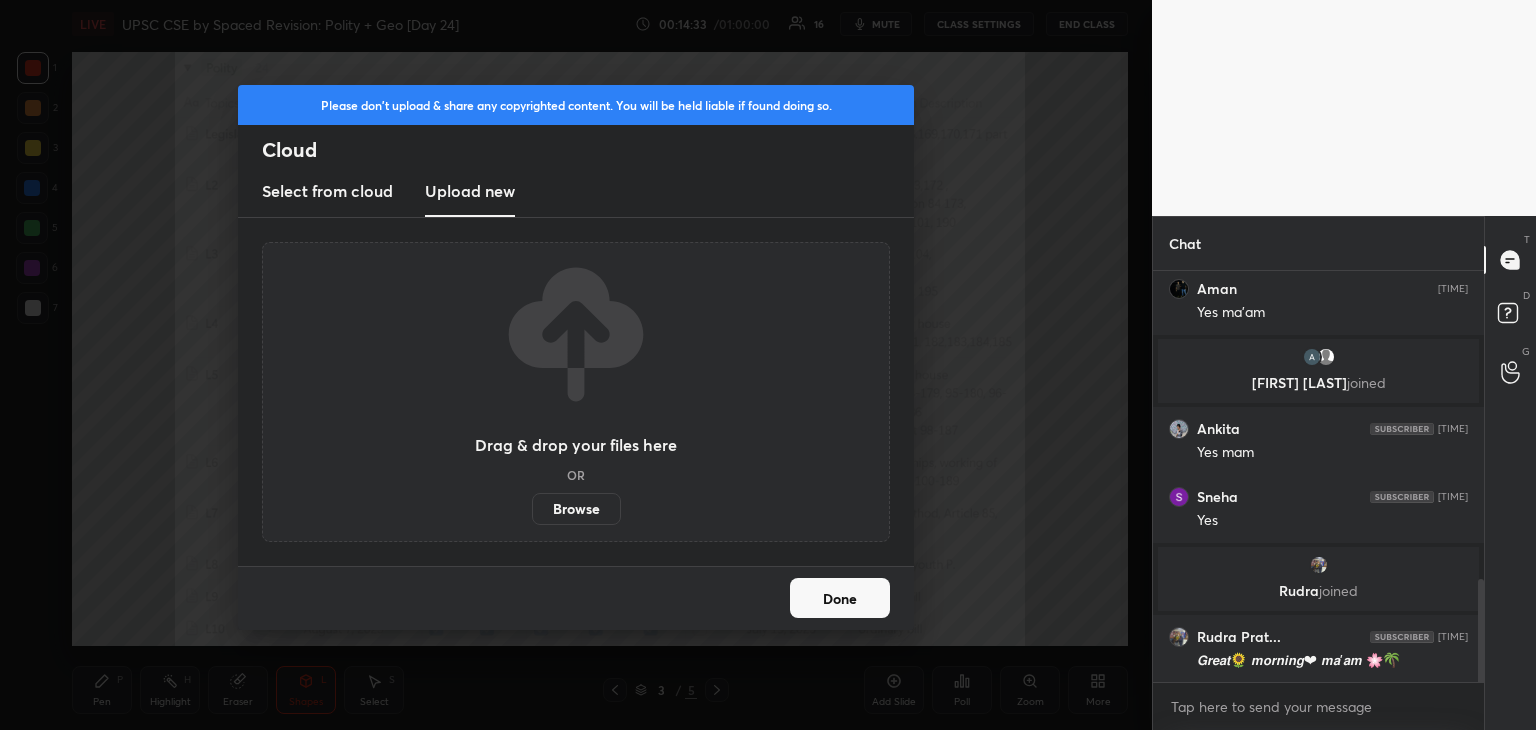click on "Browse" at bounding box center [576, 509] 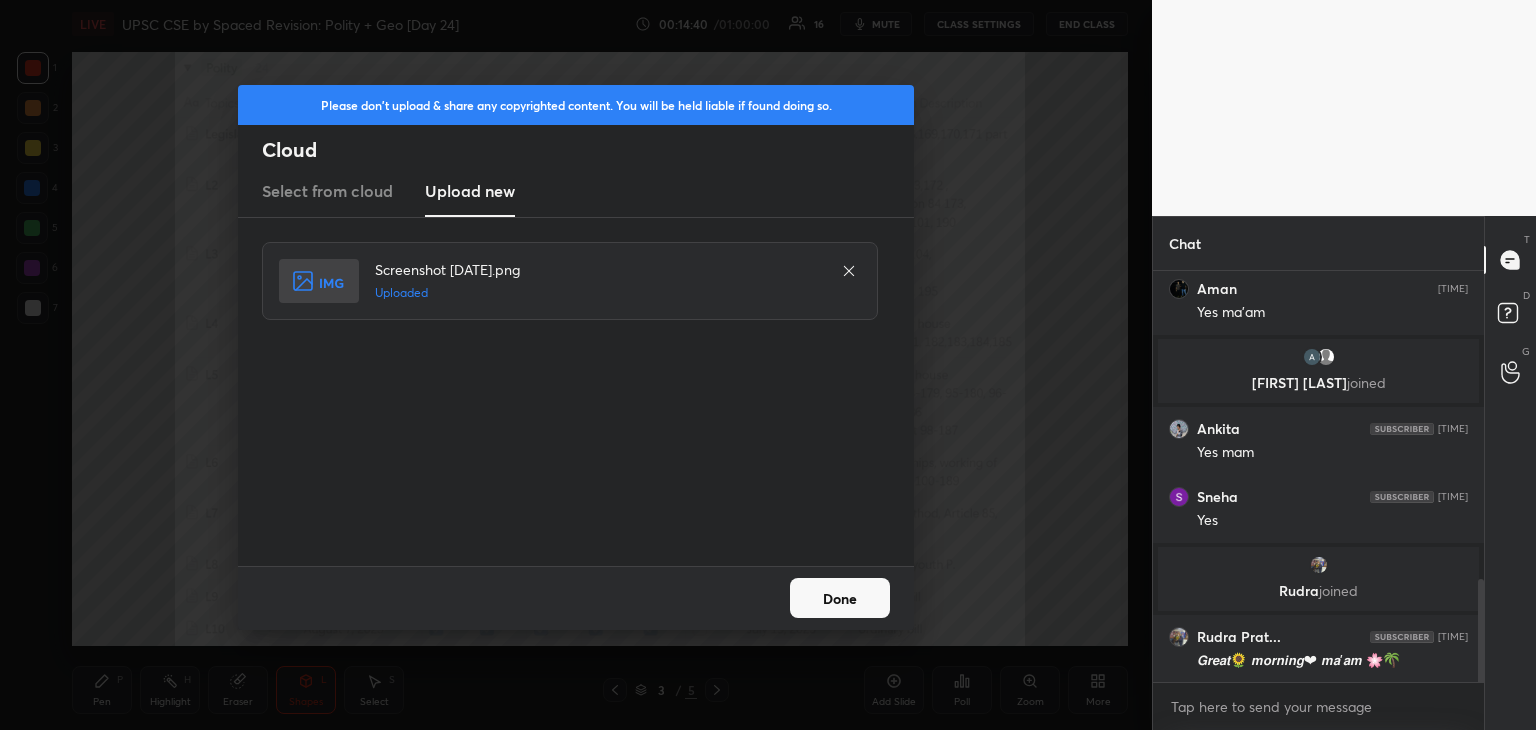 click on "Done" at bounding box center (840, 598) 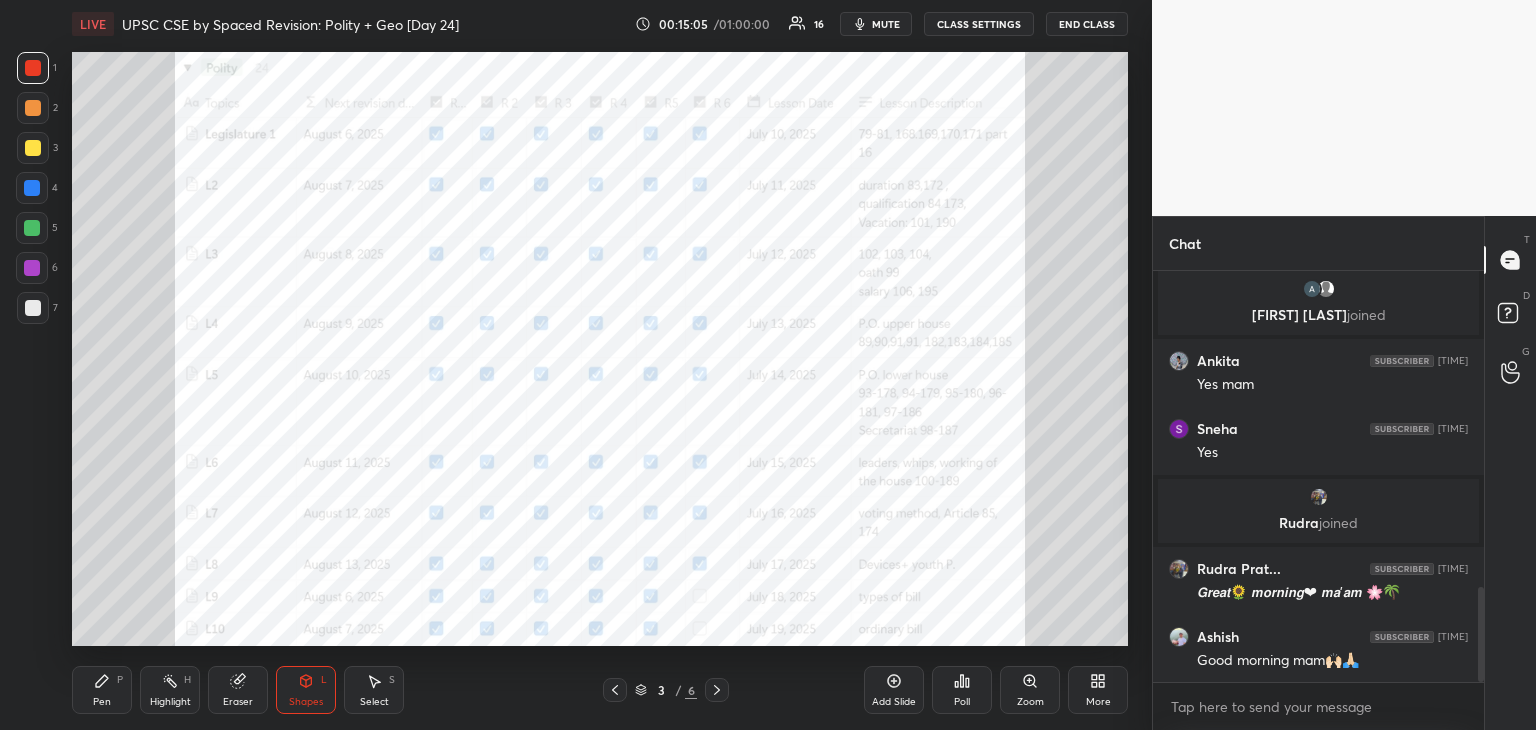 scroll, scrollTop: 1374, scrollLeft: 0, axis: vertical 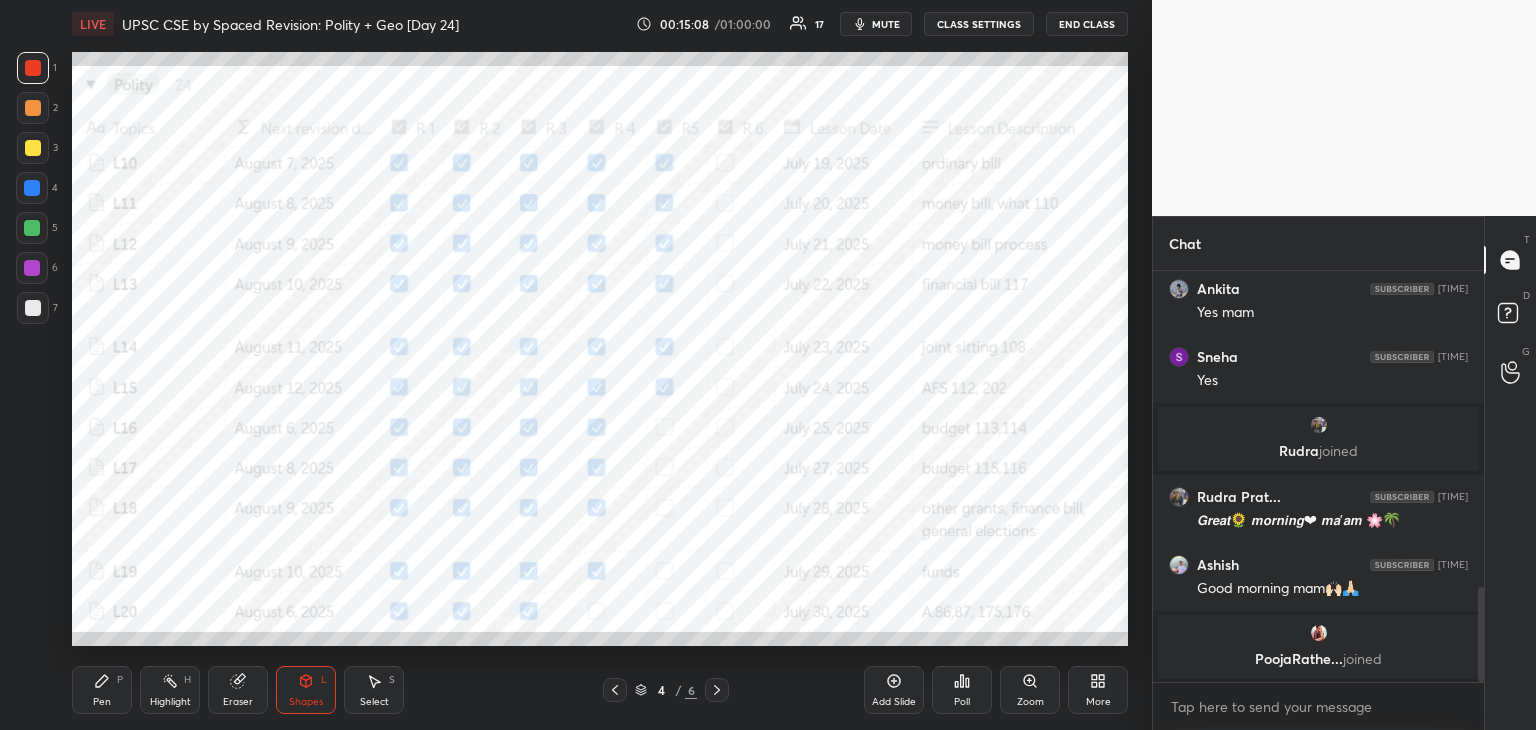 click 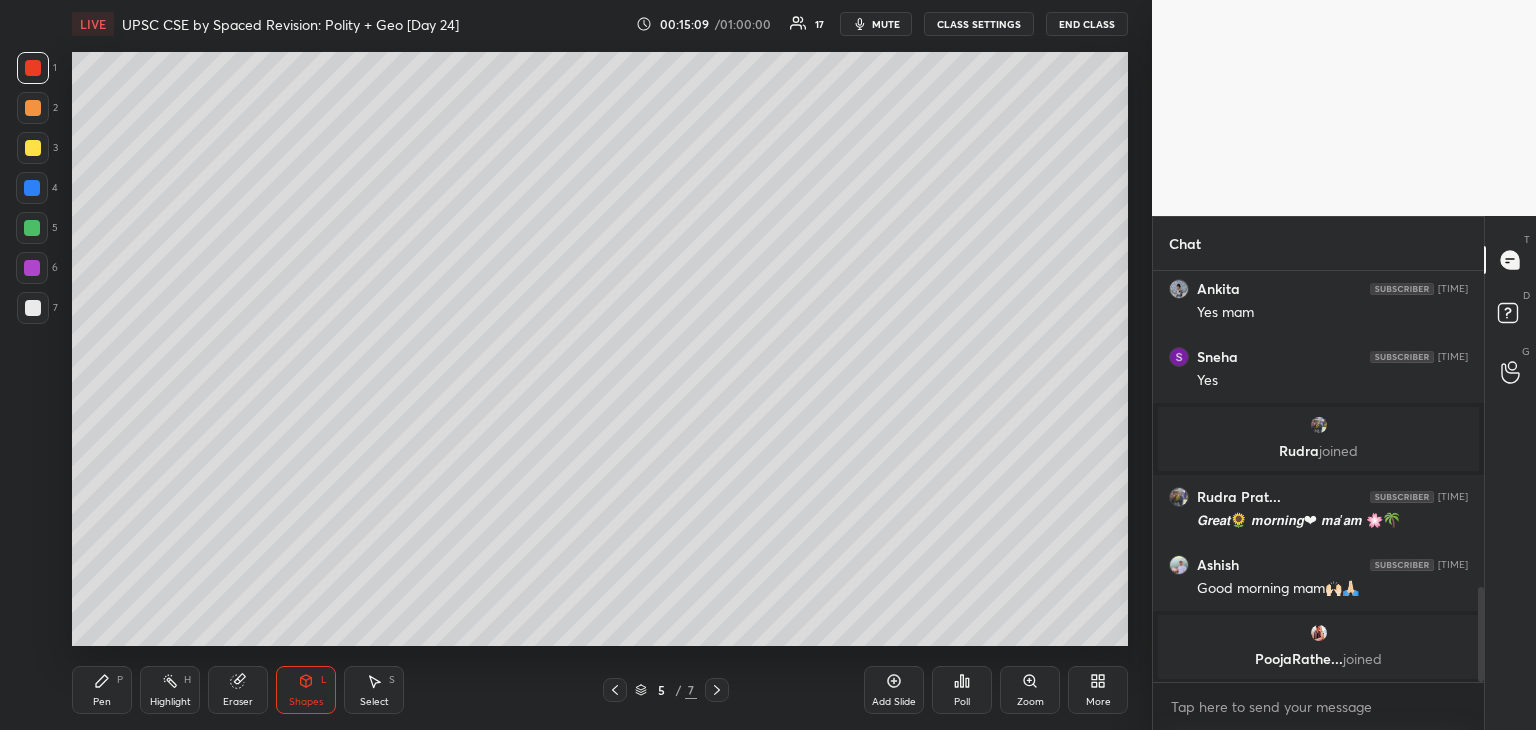 click at bounding box center (33, 308) 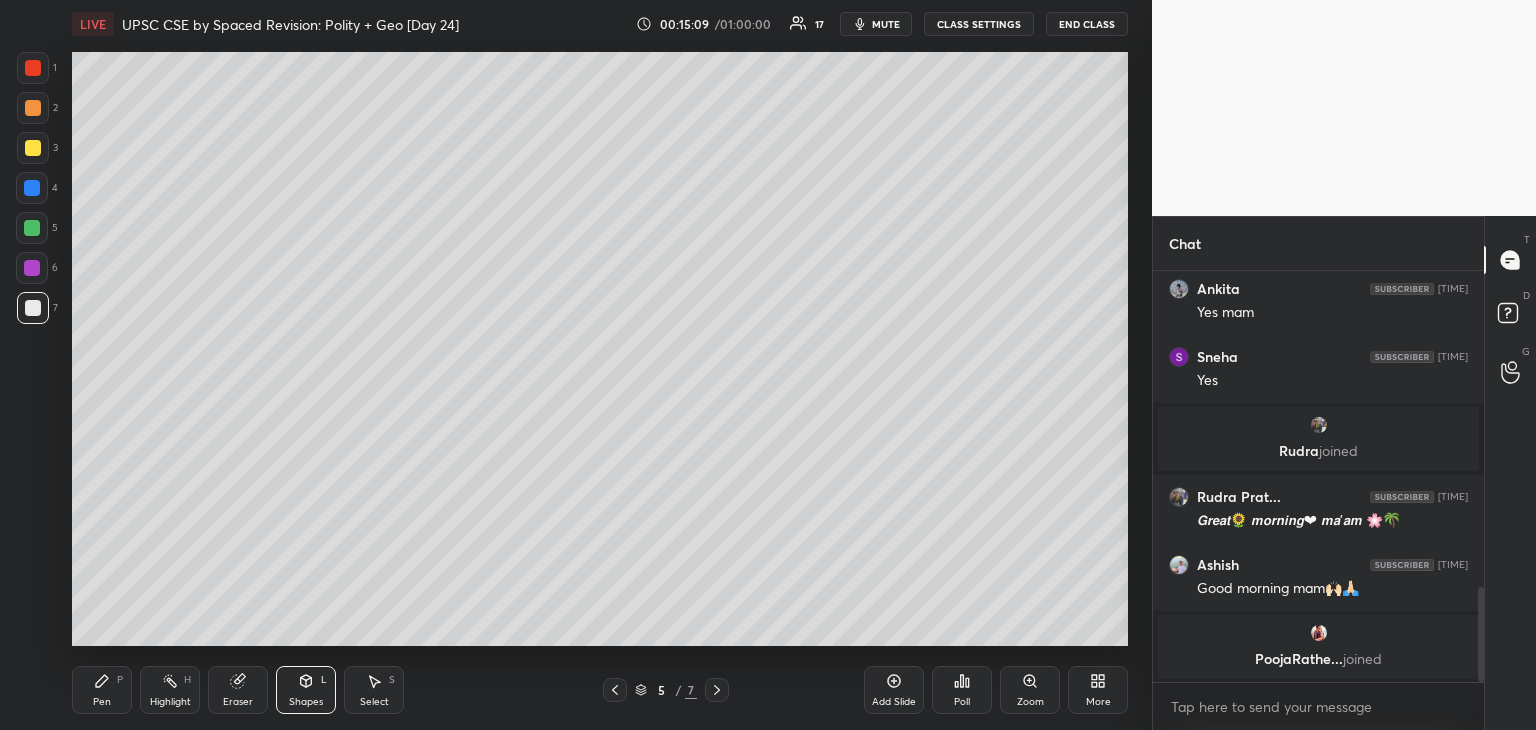 click on "Pen P" at bounding box center (102, 690) 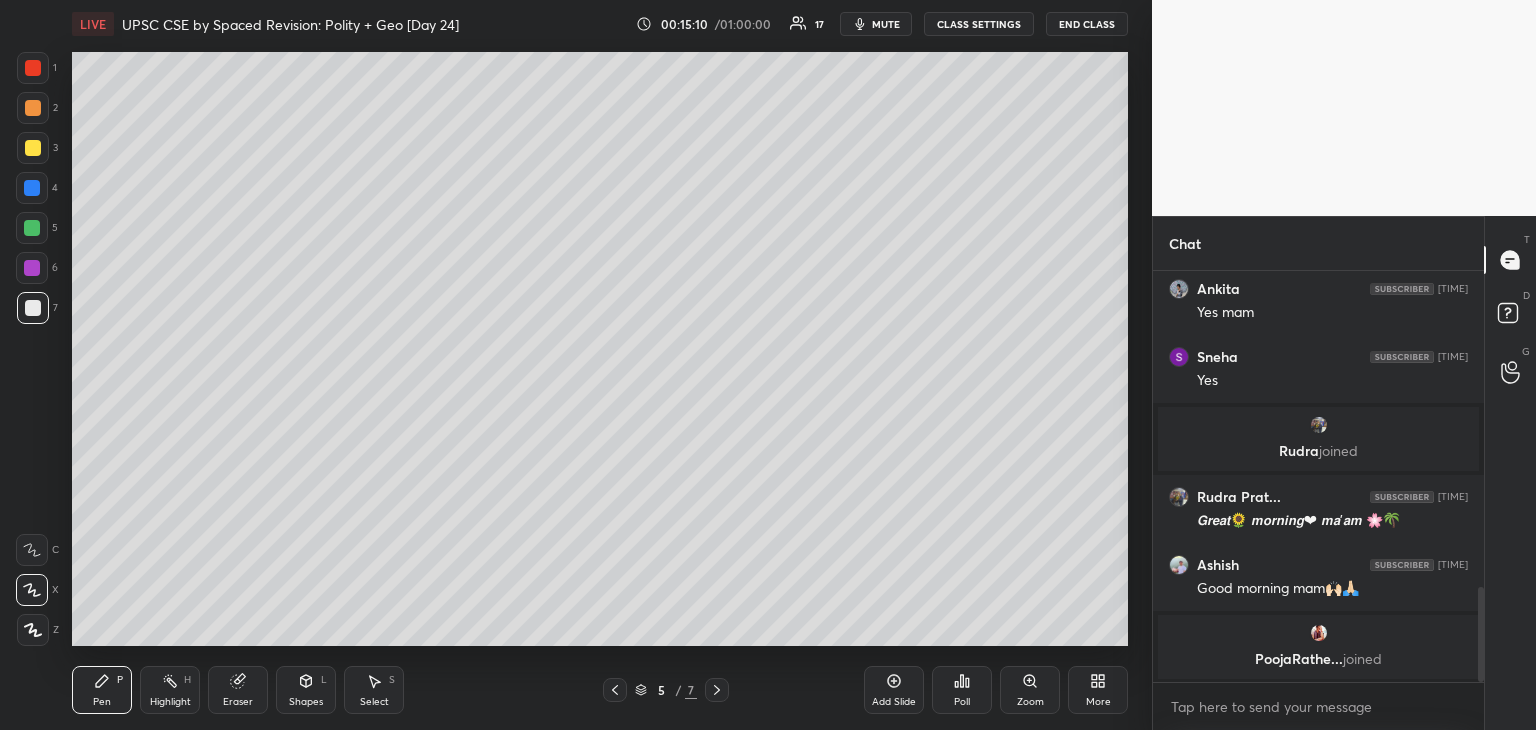click 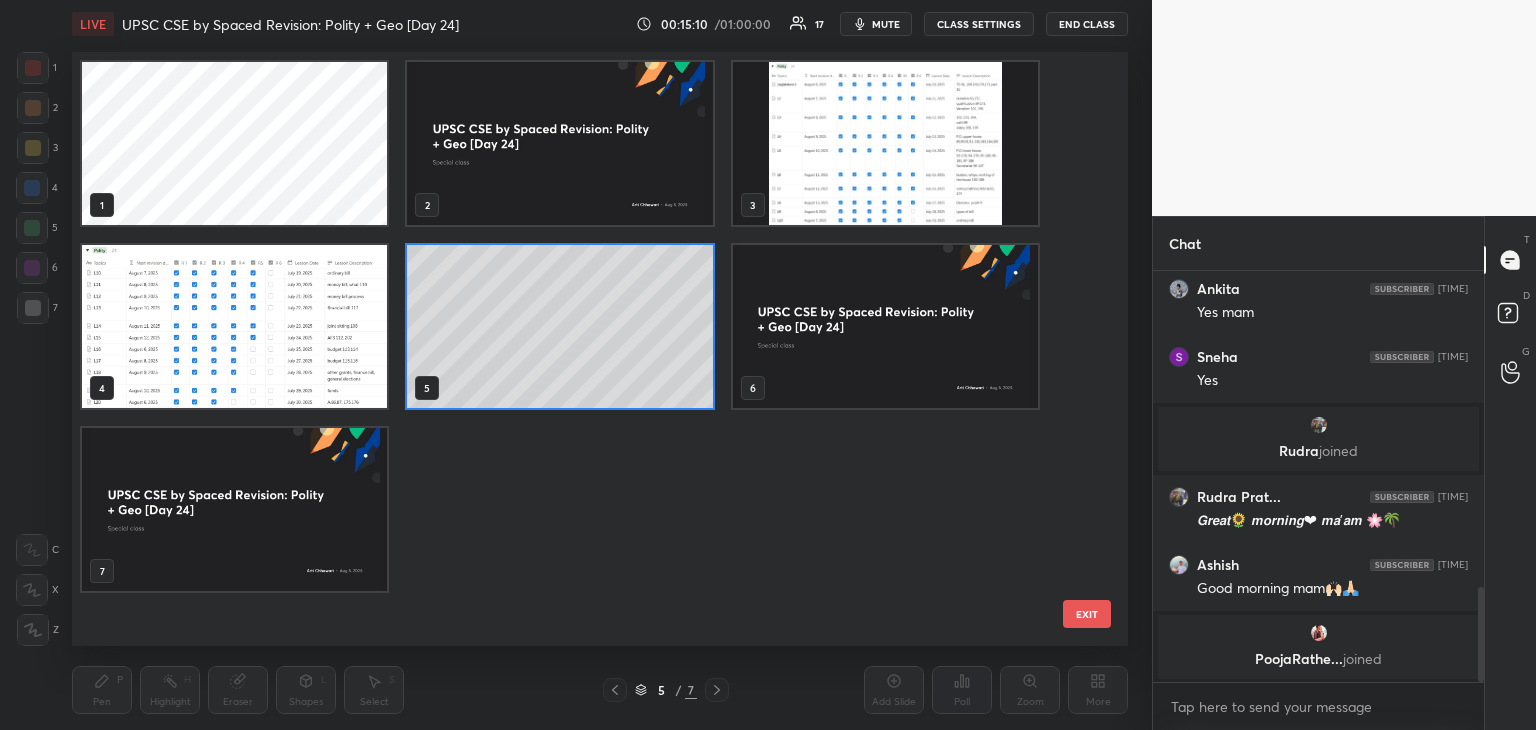 scroll, scrollTop: 6, scrollLeft: 10, axis: both 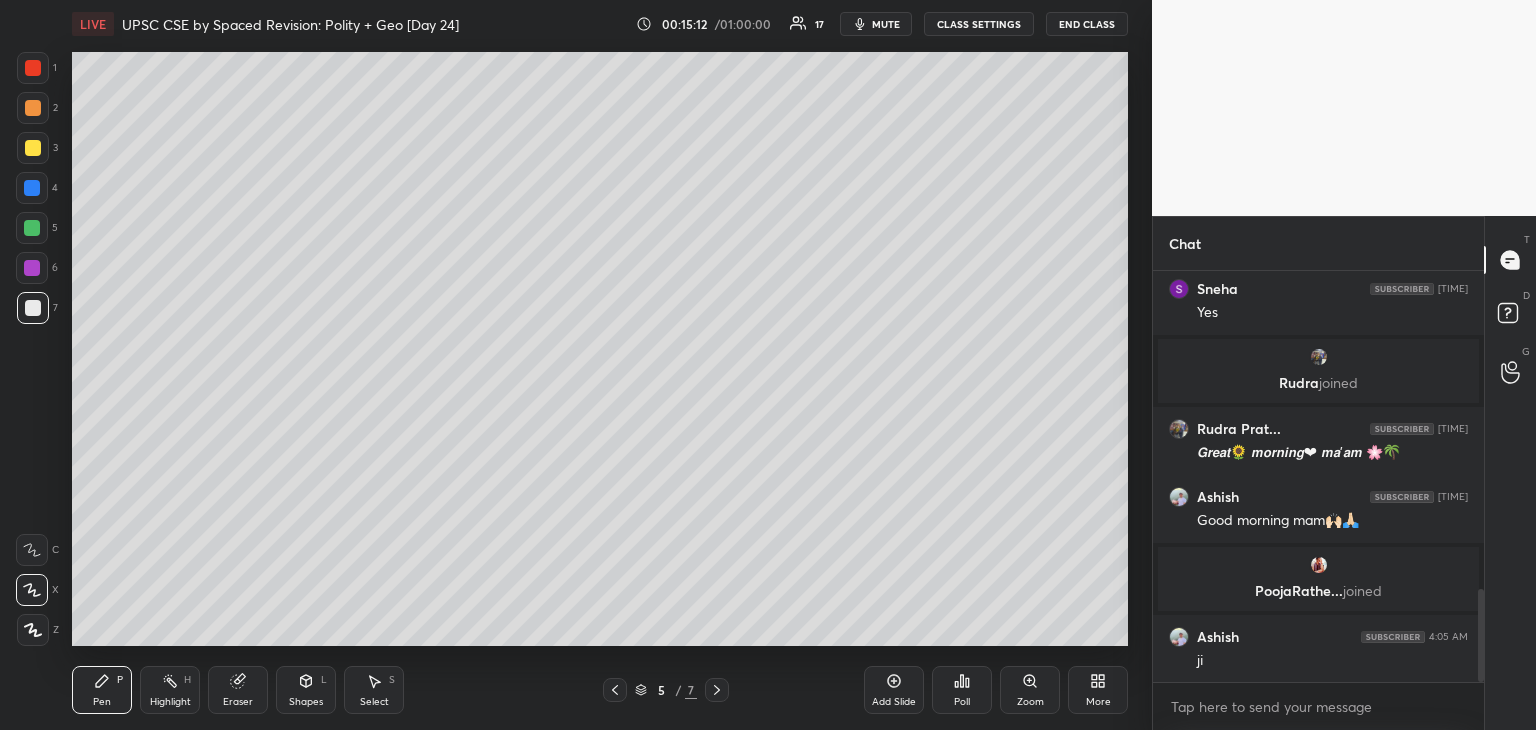 click on "Shapes L" at bounding box center [306, 690] 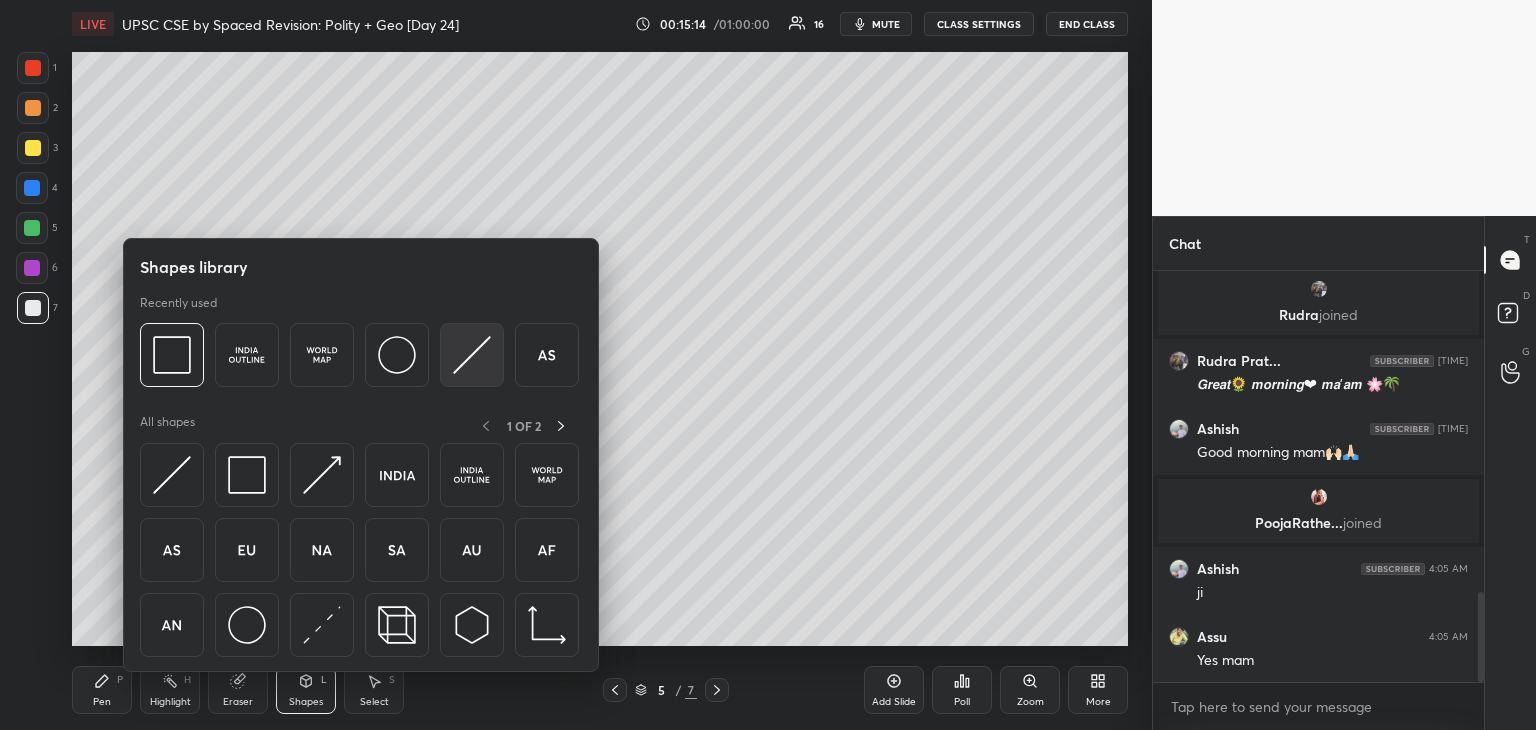 click at bounding box center [472, 355] 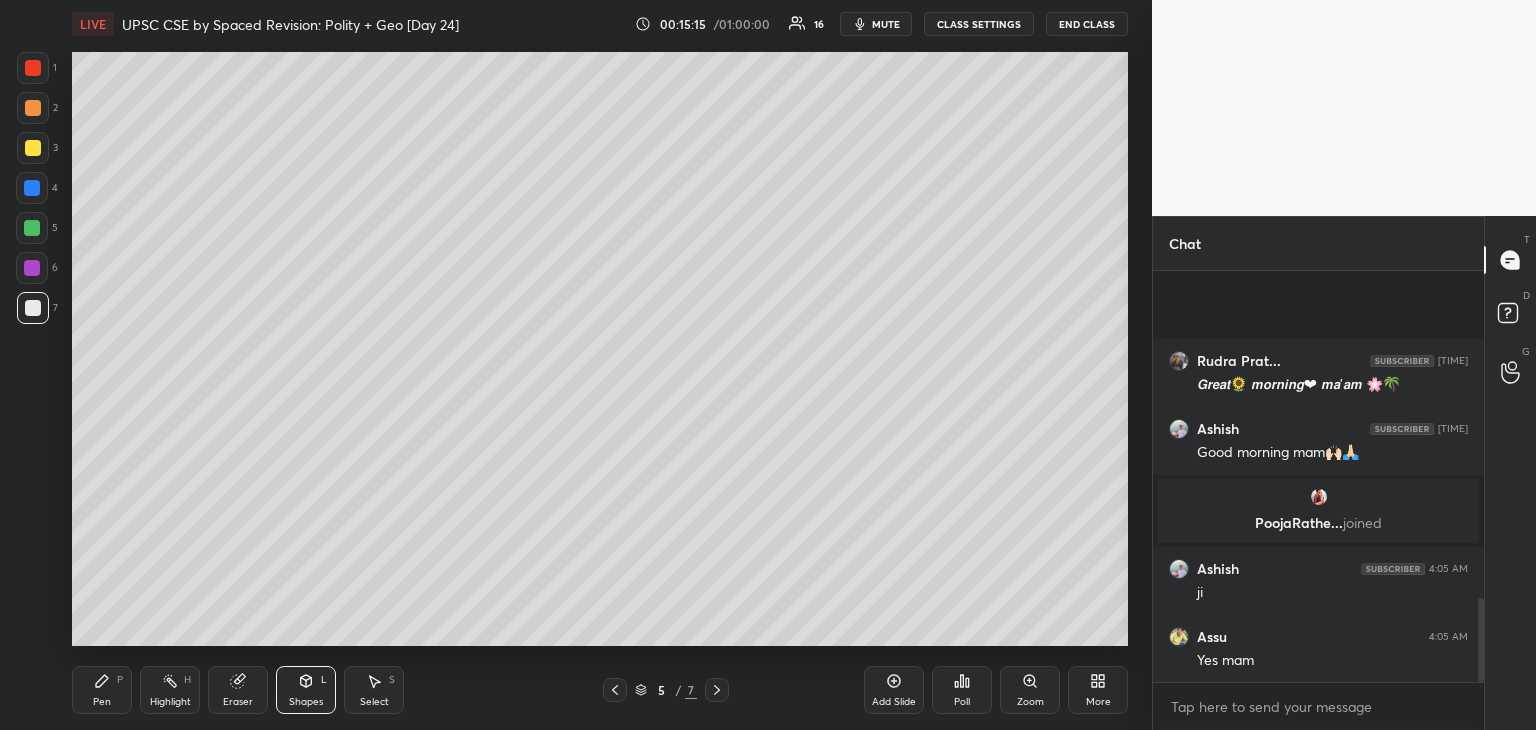 scroll, scrollTop: 1606, scrollLeft: 0, axis: vertical 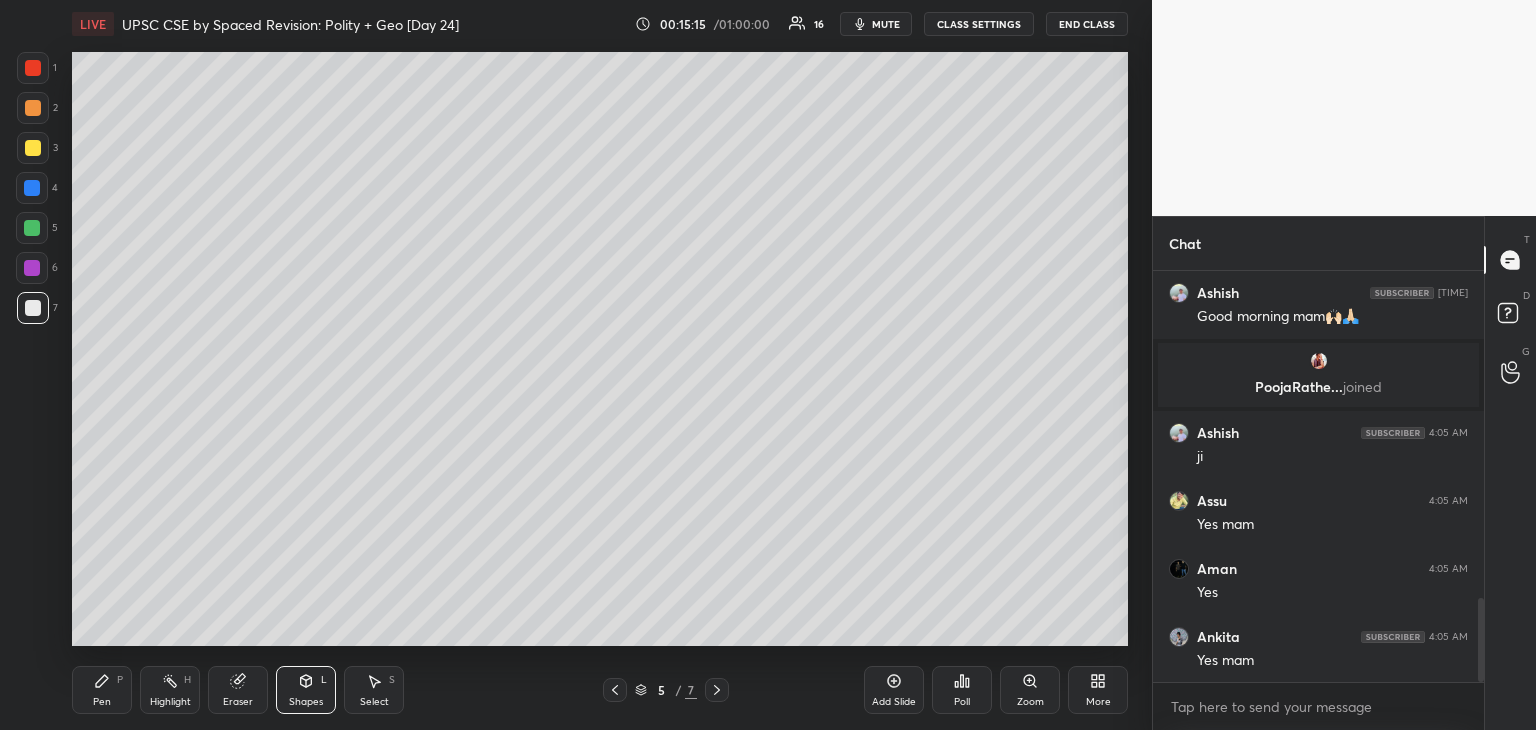 click at bounding box center (33, 308) 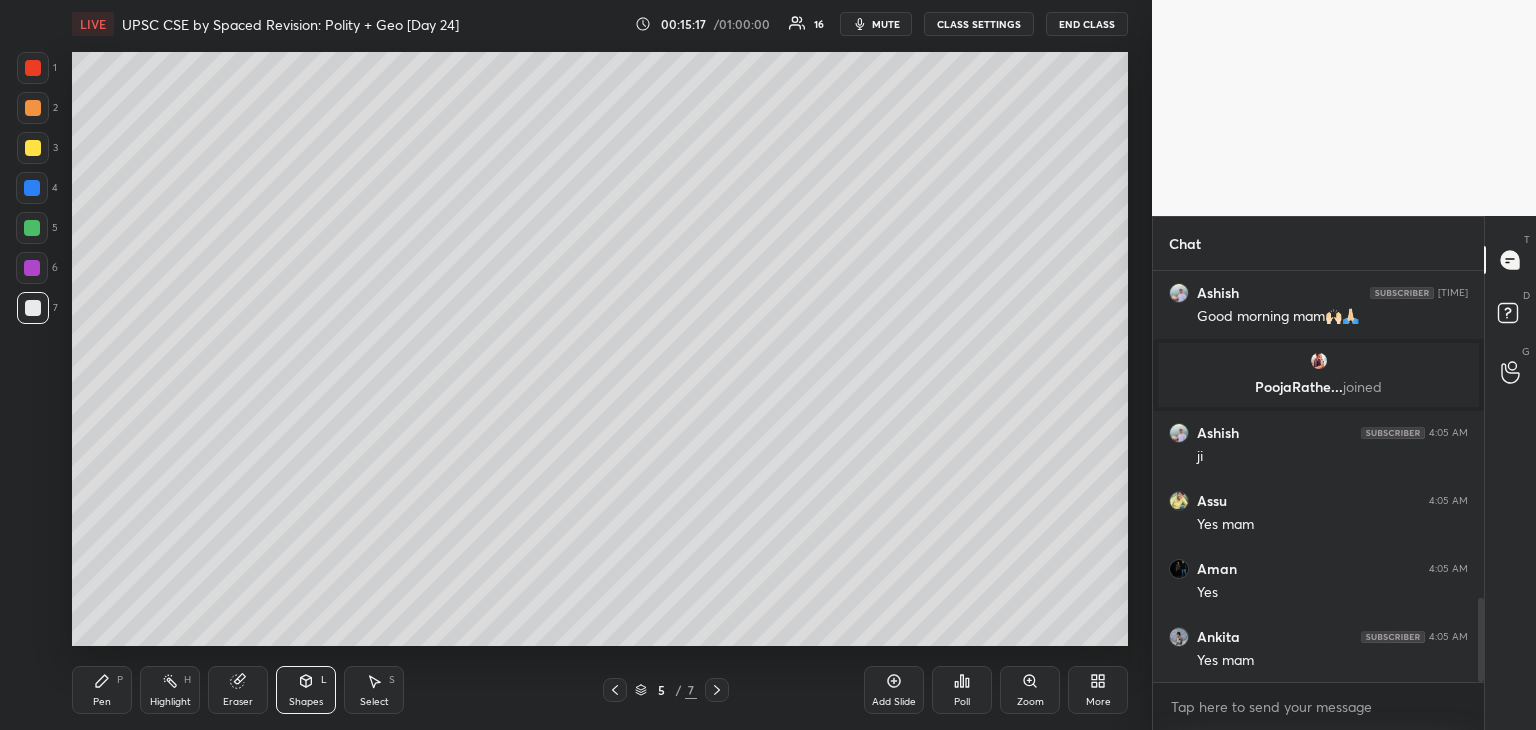 scroll, scrollTop: 1674, scrollLeft: 0, axis: vertical 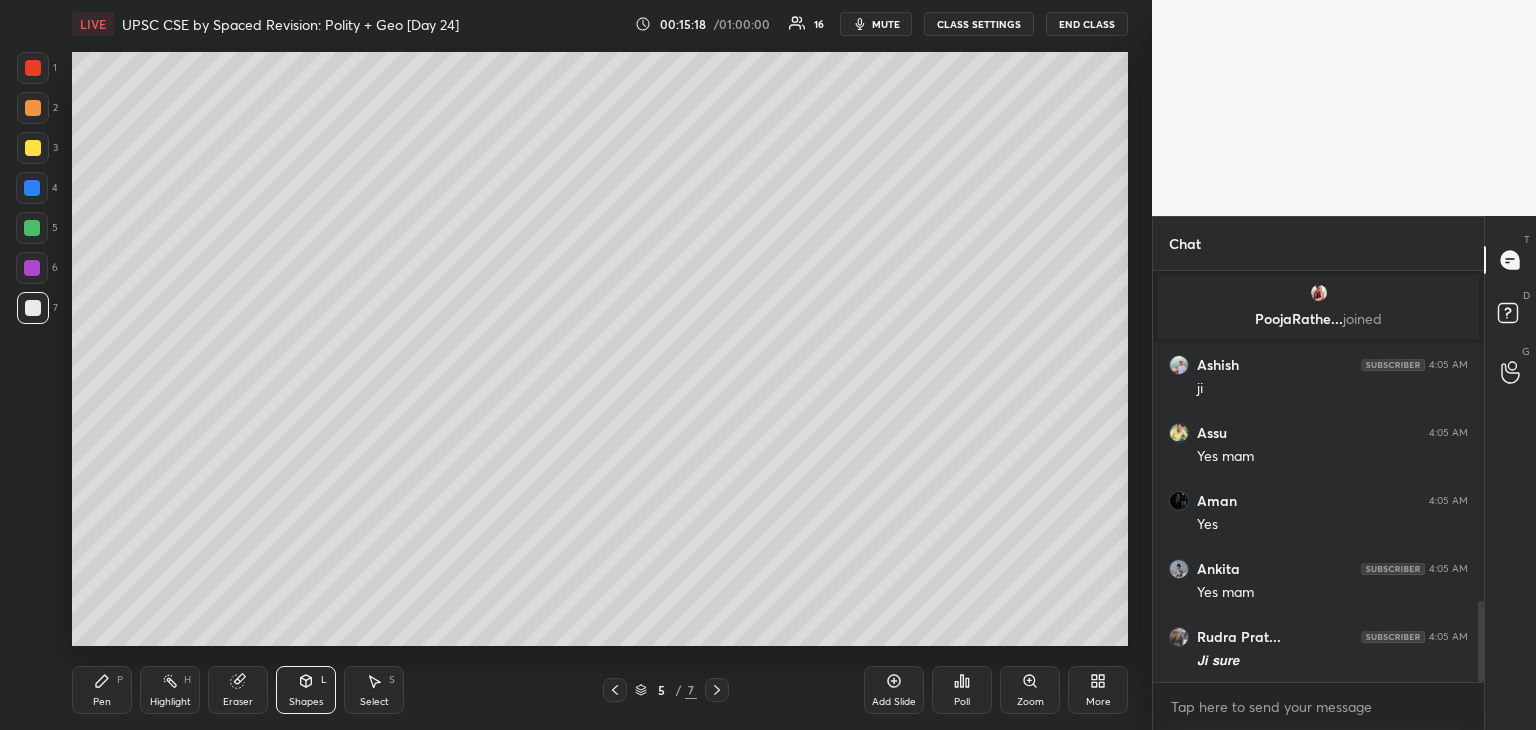 click on "Pen P" at bounding box center (102, 690) 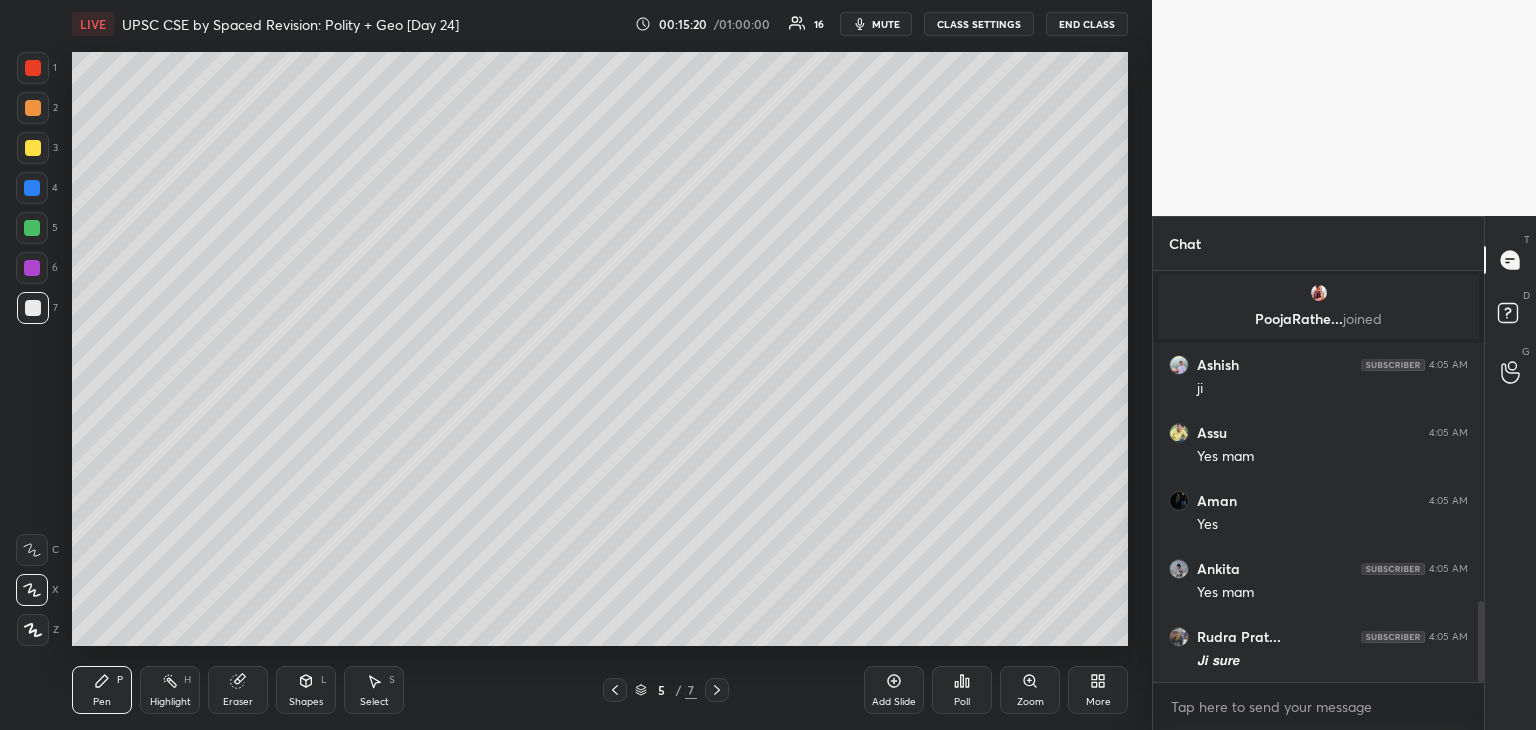 click at bounding box center [33, 308] 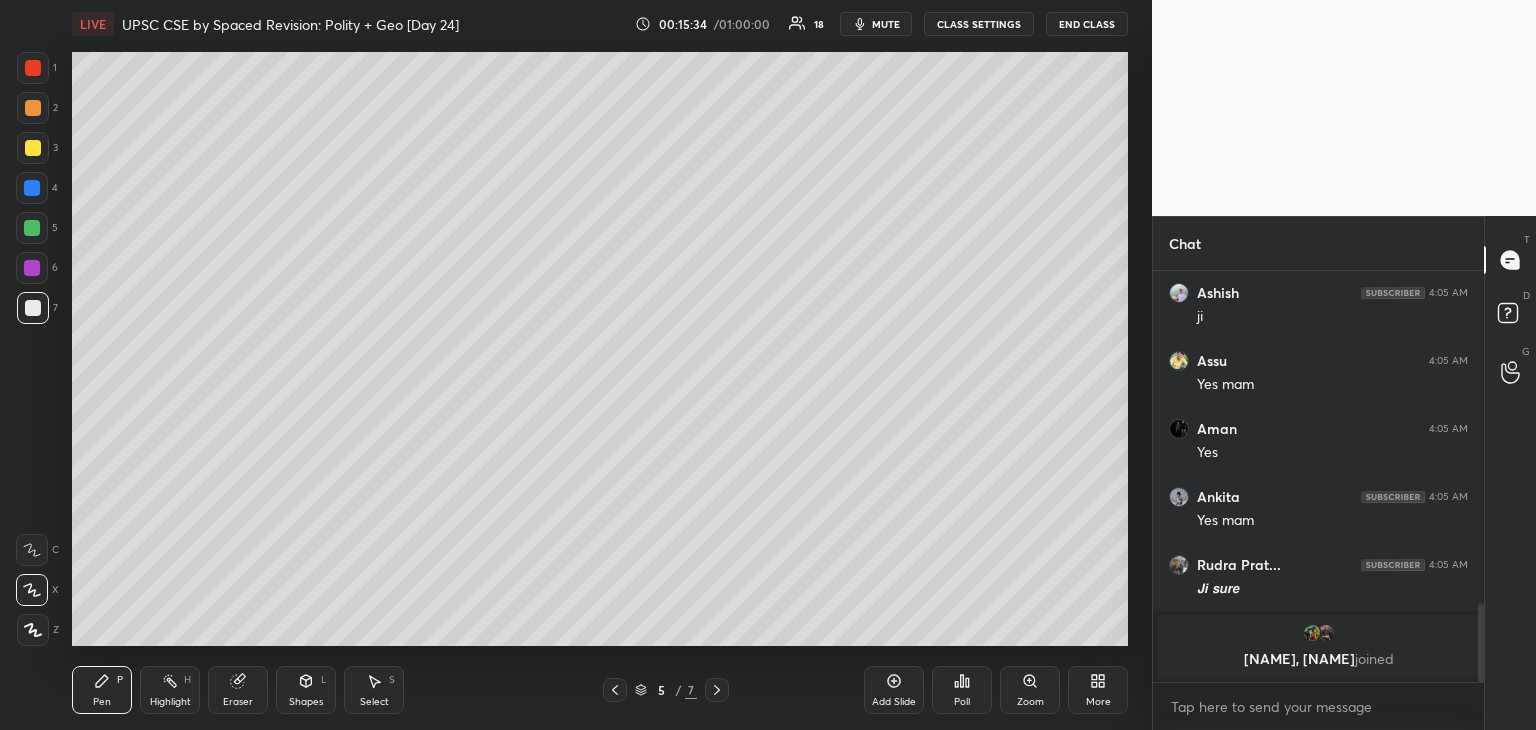 scroll, scrollTop: 1610, scrollLeft: 0, axis: vertical 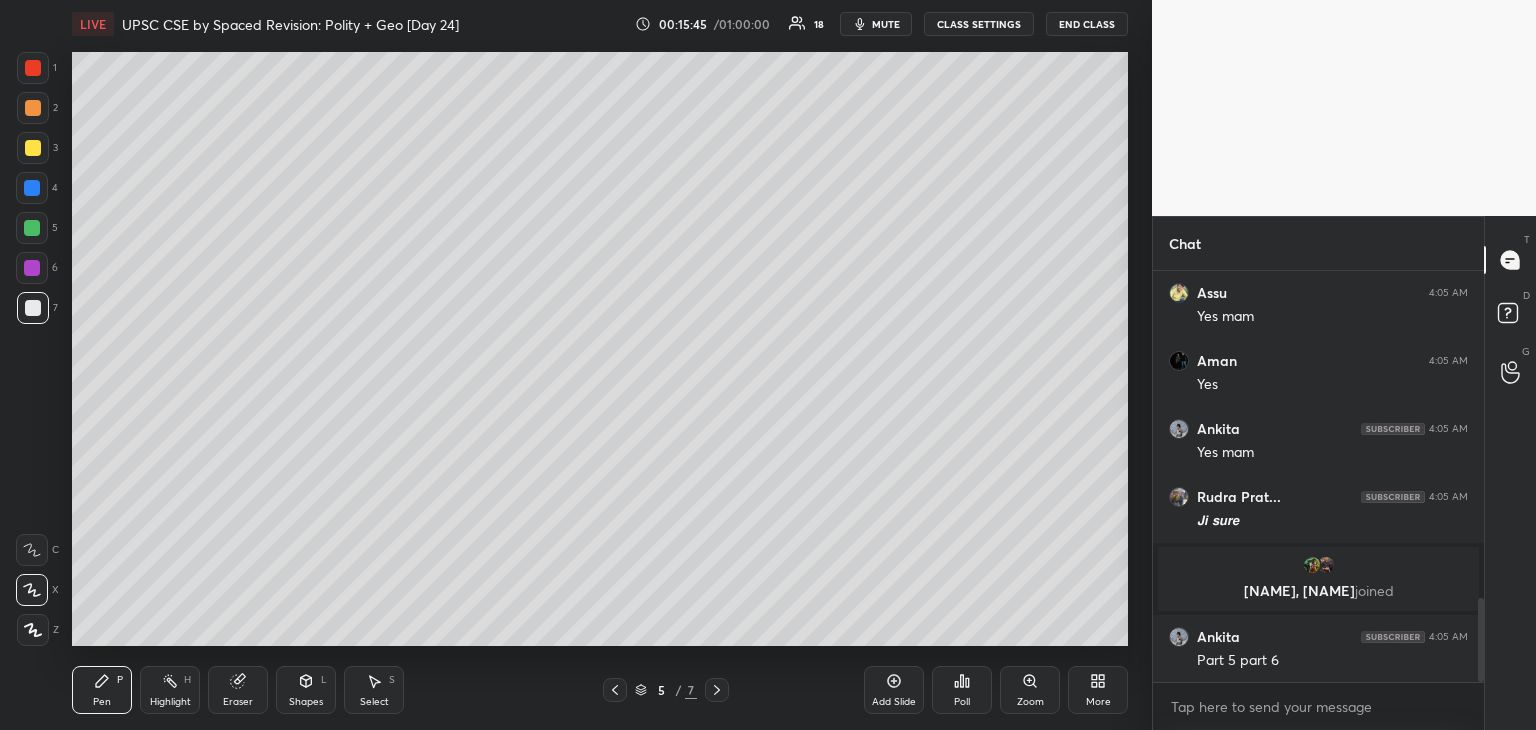 drag, startPoint x: 36, startPoint y: 142, endPoint x: 62, endPoint y: 129, distance: 29.068884 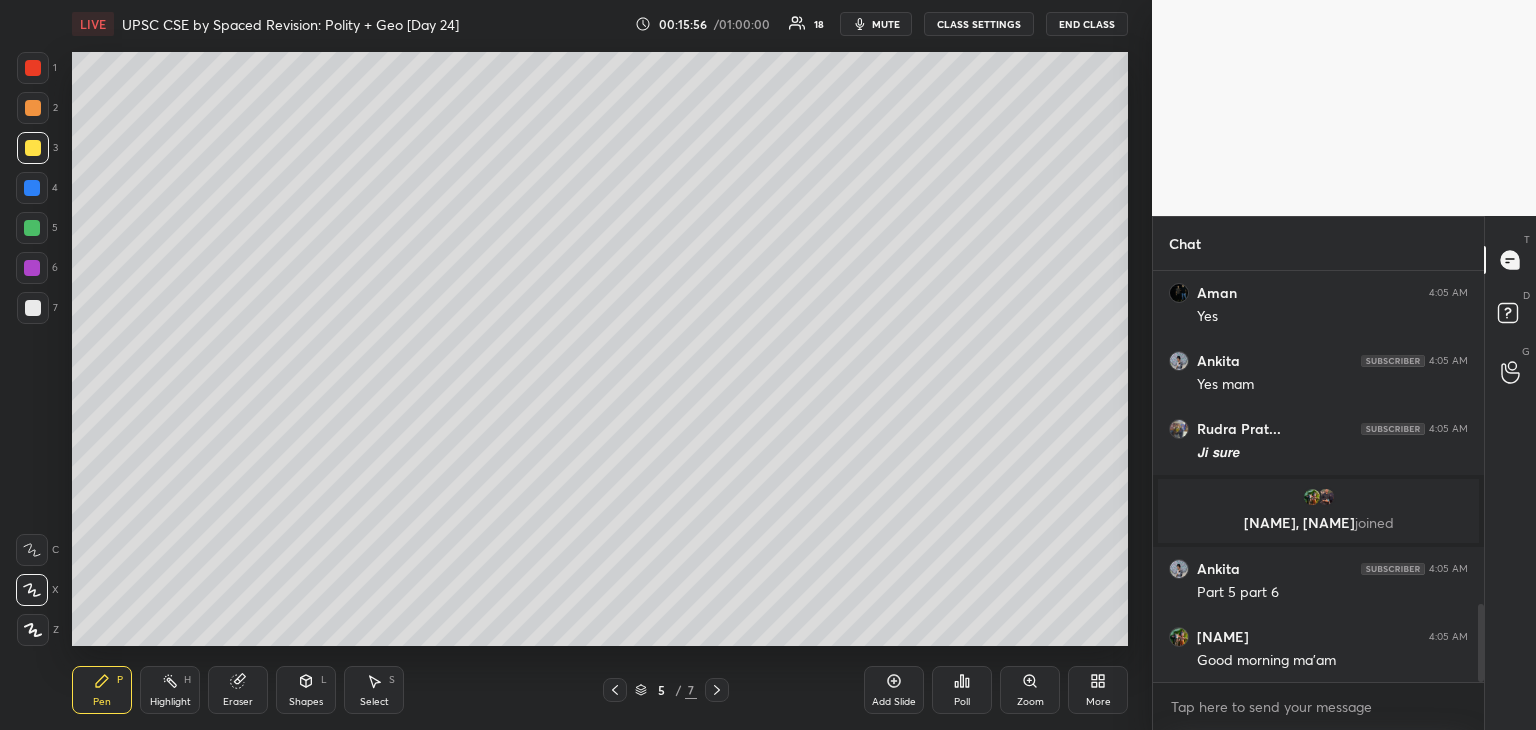 scroll, scrollTop: 1746, scrollLeft: 0, axis: vertical 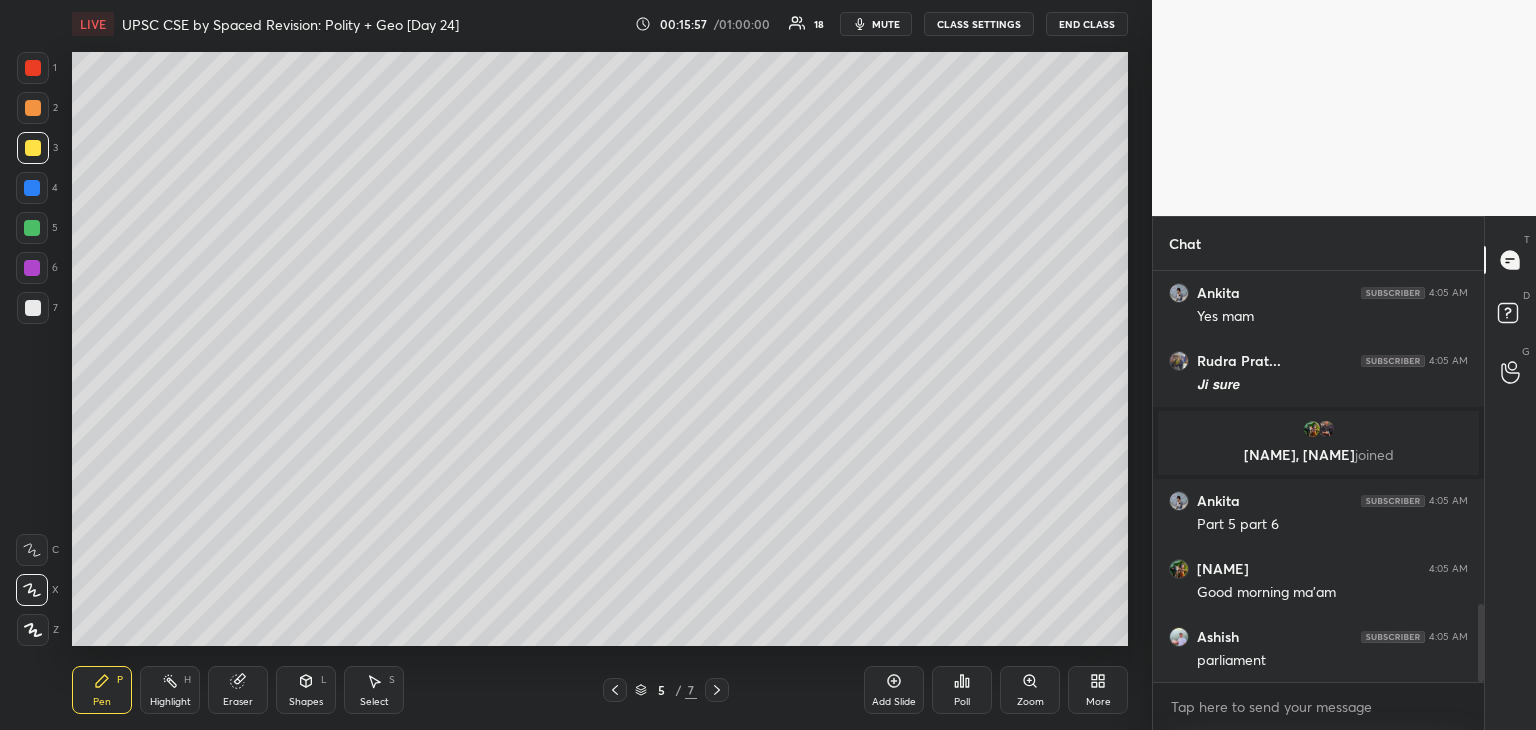 click 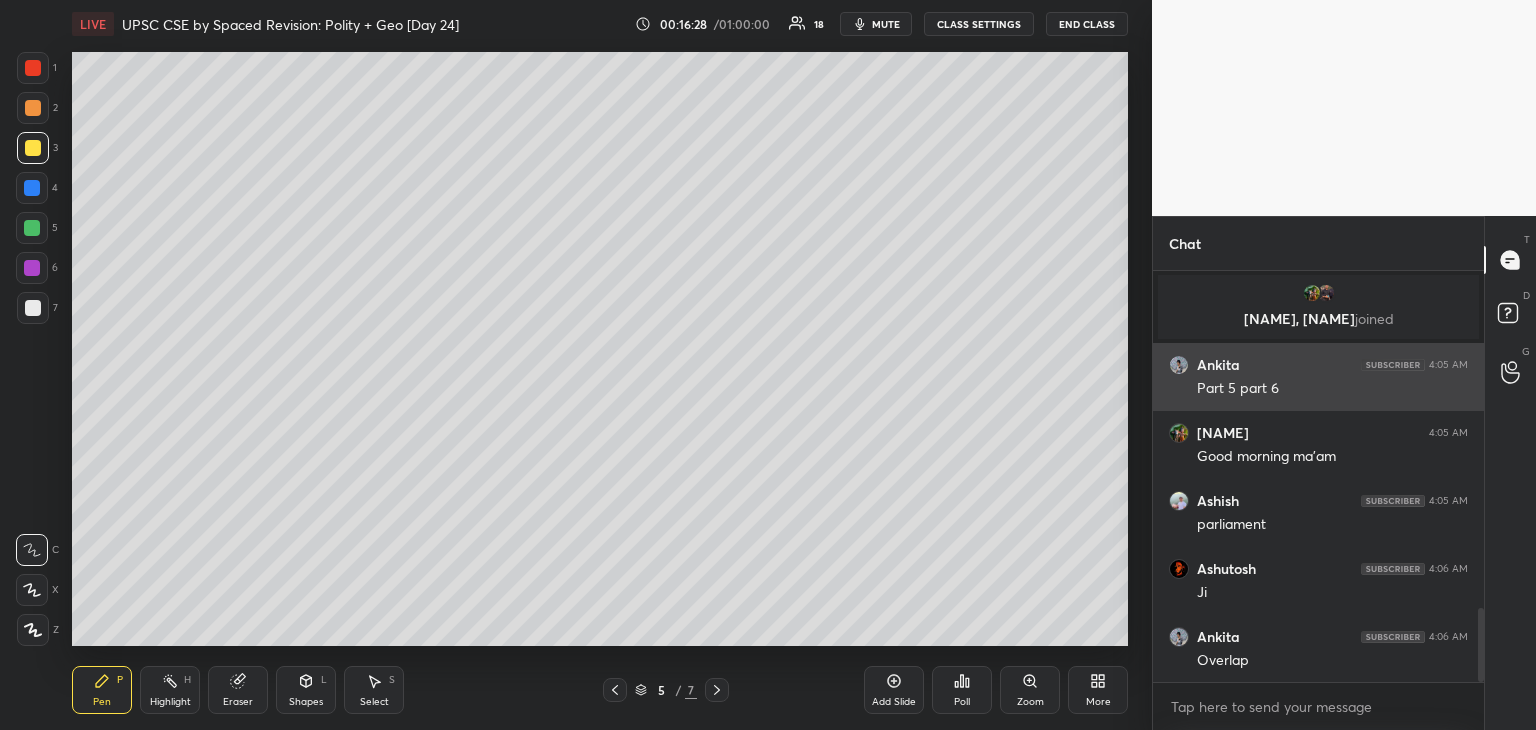 scroll, scrollTop: 1950, scrollLeft: 0, axis: vertical 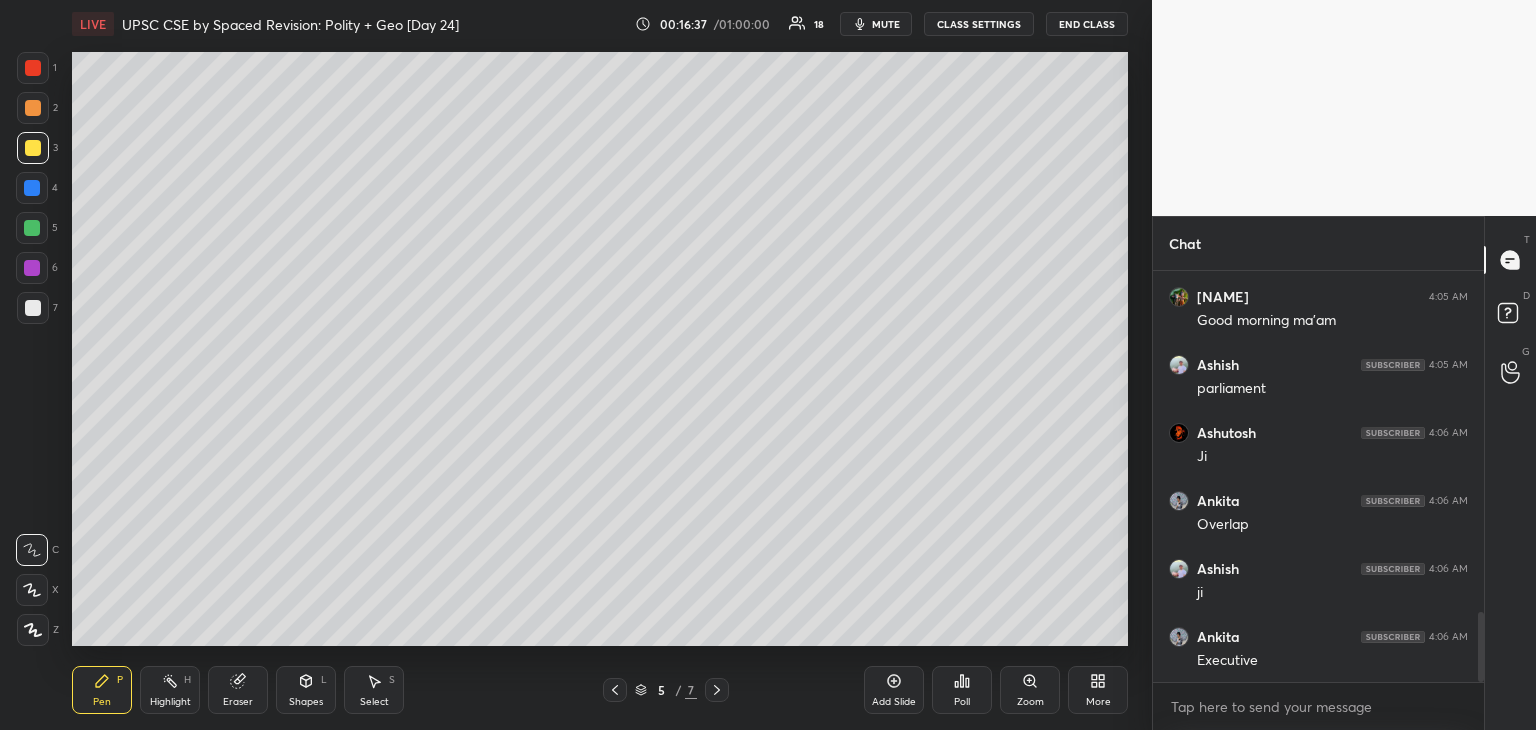 click at bounding box center [33, 308] 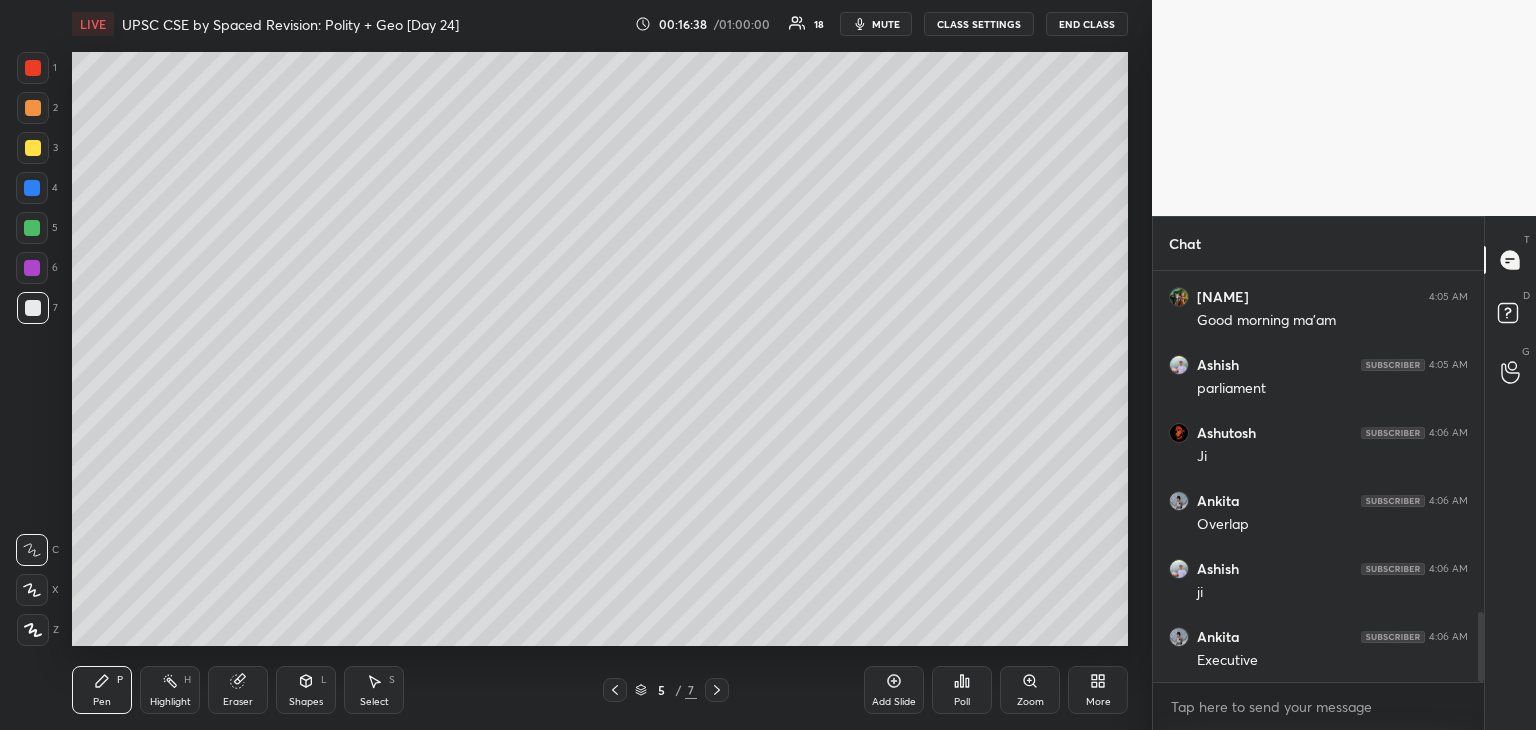 click at bounding box center [32, 188] 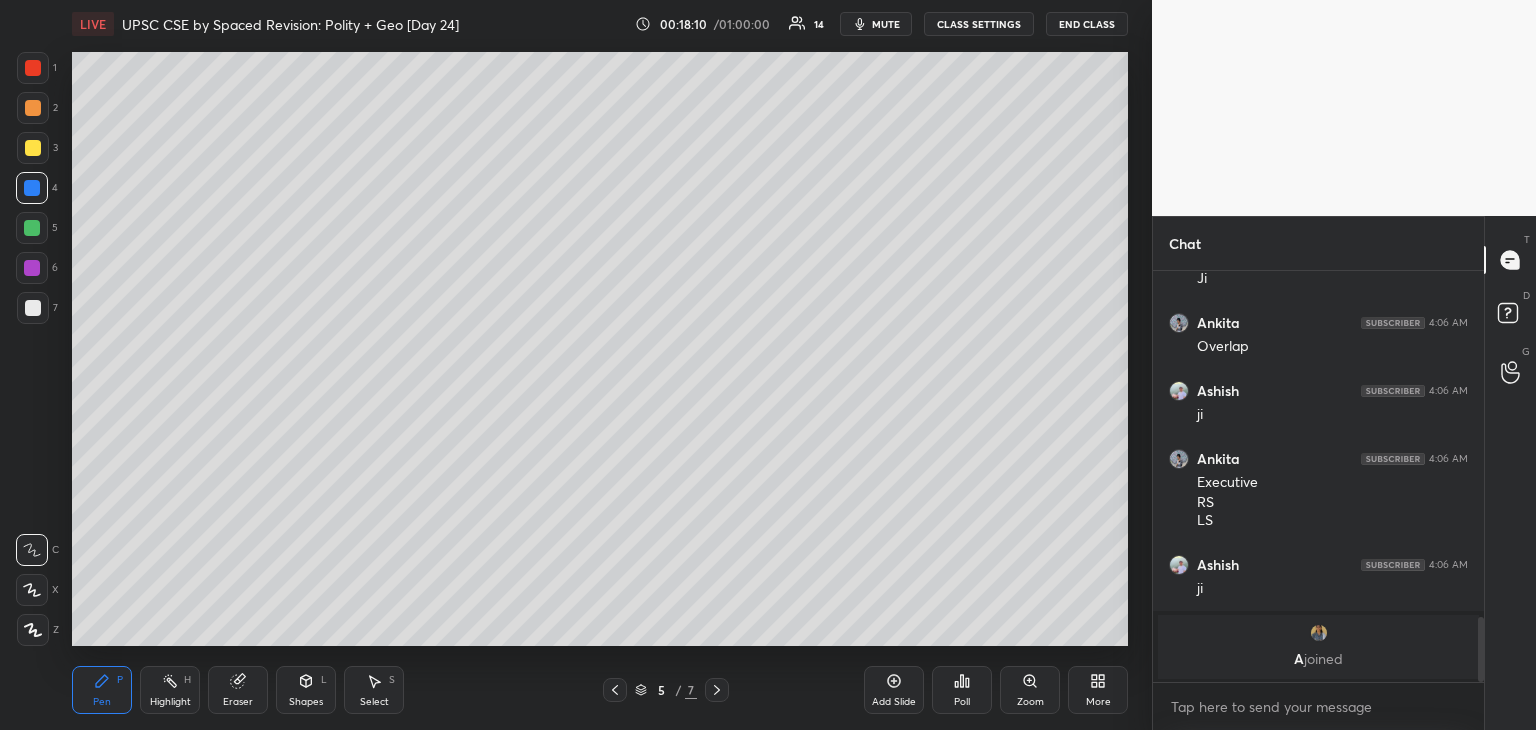 scroll, scrollTop: 2112, scrollLeft: 0, axis: vertical 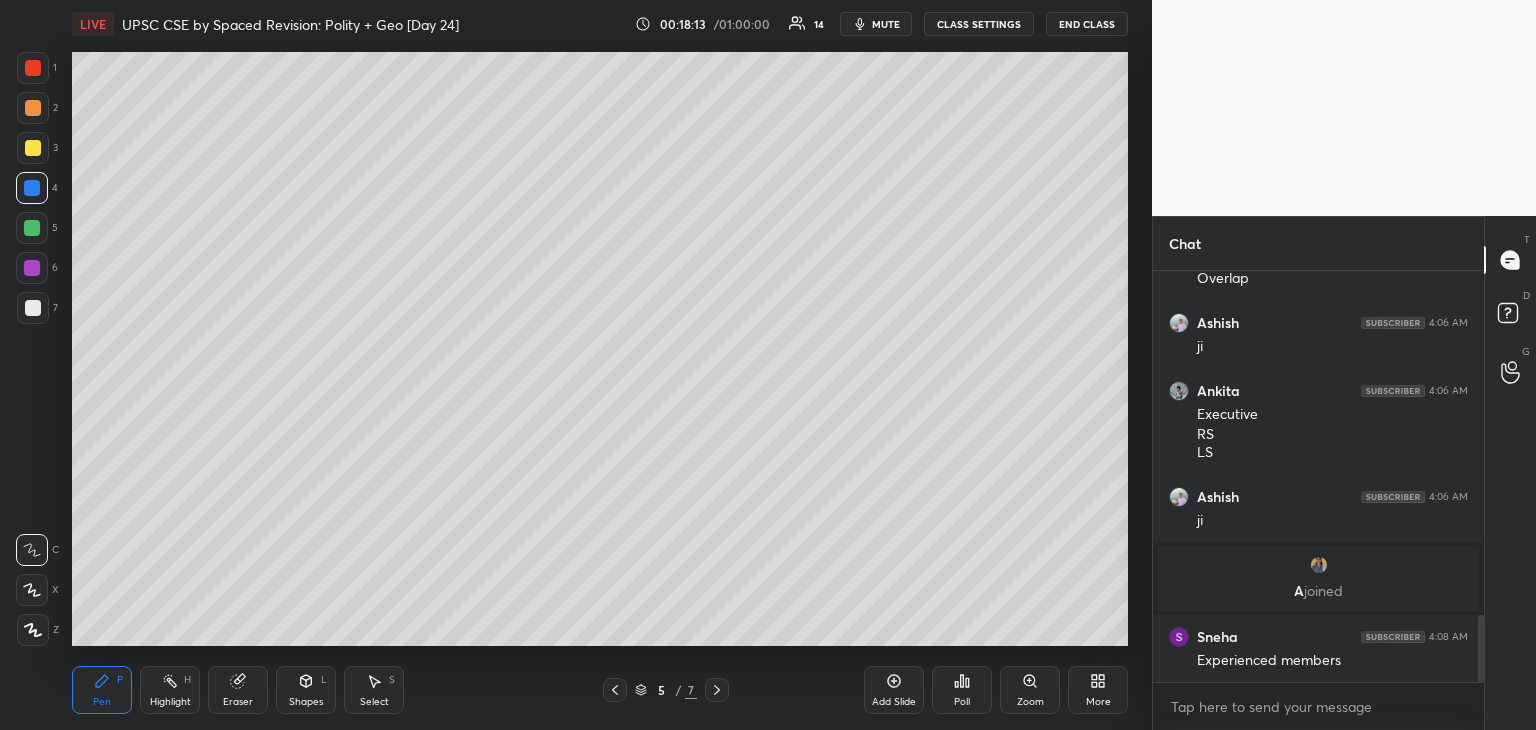 click at bounding box center [33, 308] 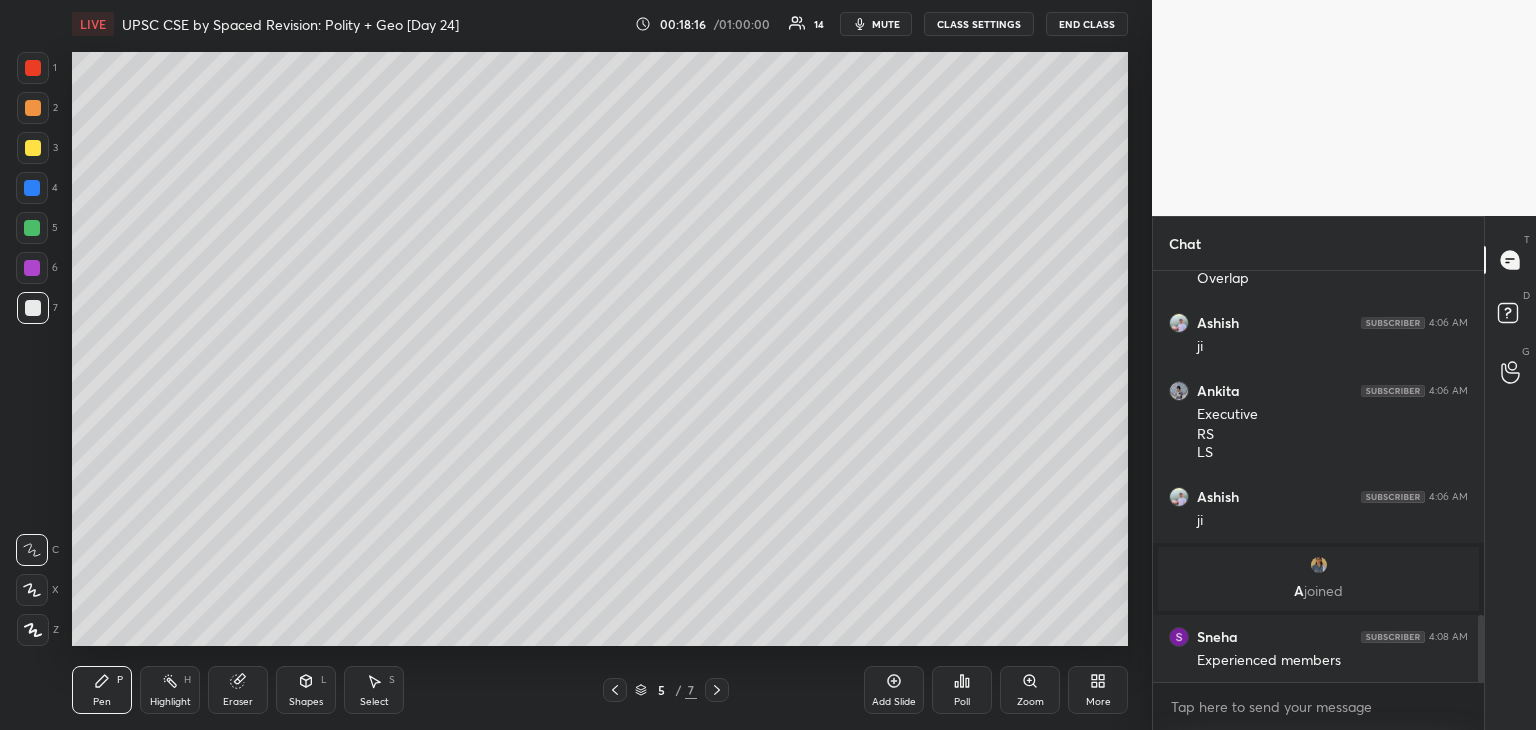 scroll, scrollTop: 2180, scrollLeft: 0, axis: vertical 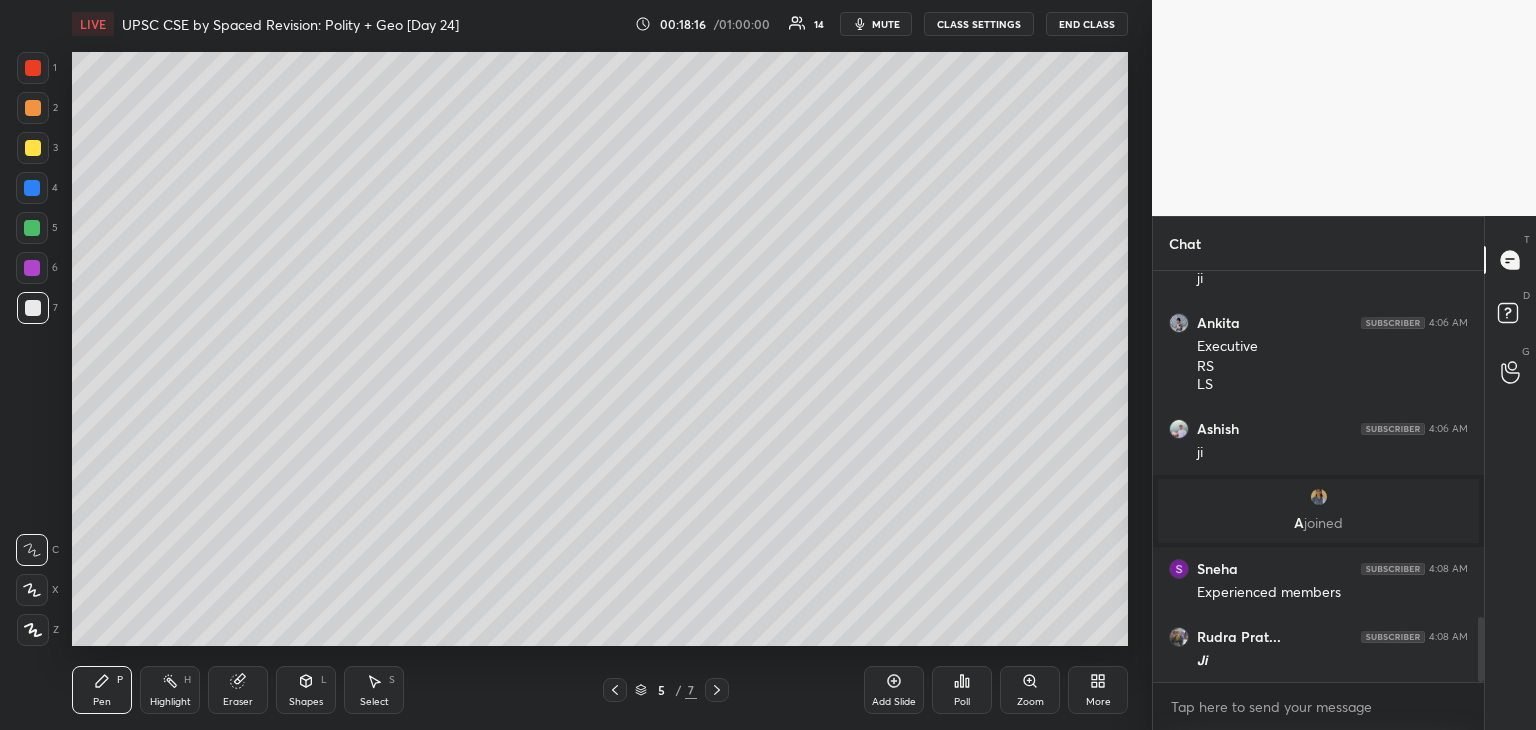 click at bounding box center (33, 148) 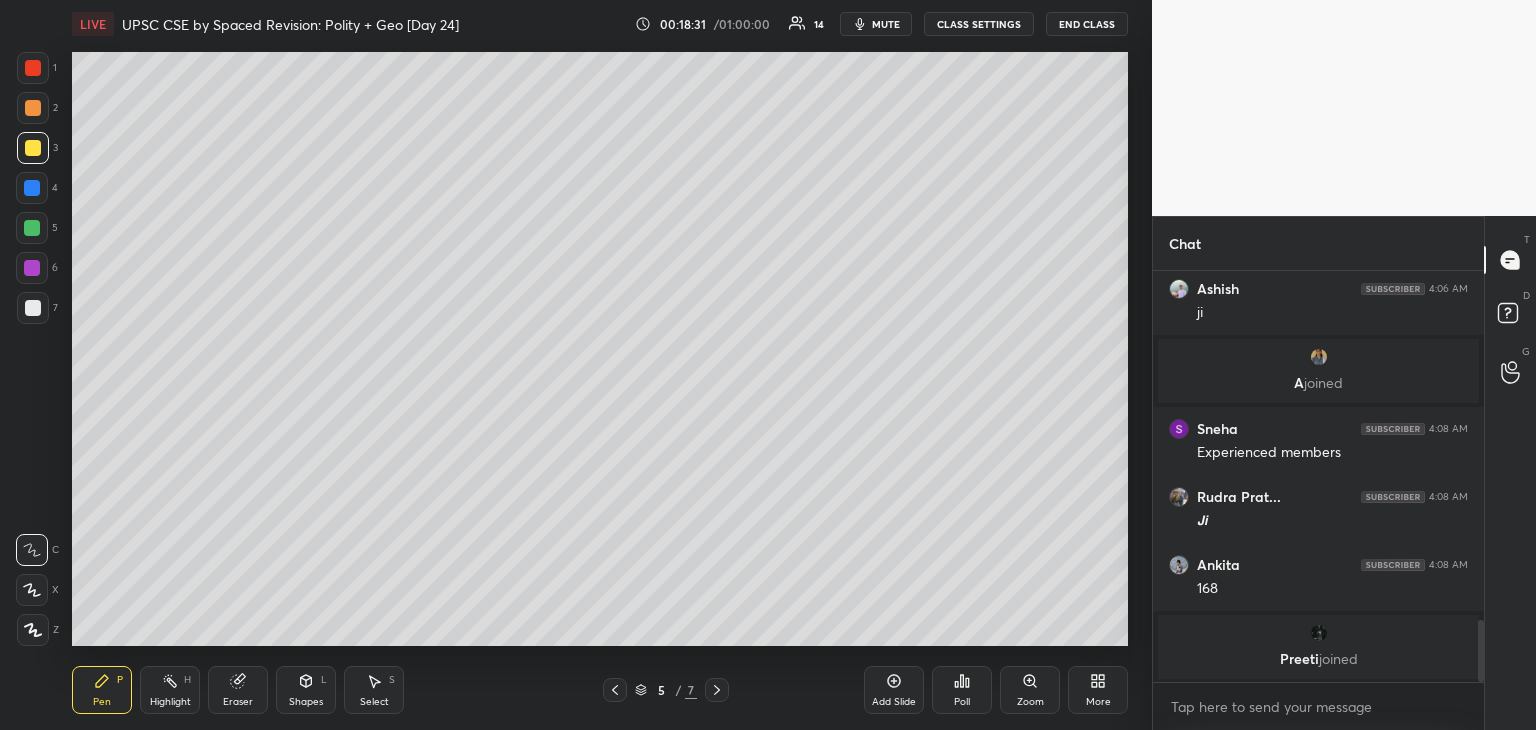 scroll, scrollTop: 2312, scrollLeft: 0, axis: vertical 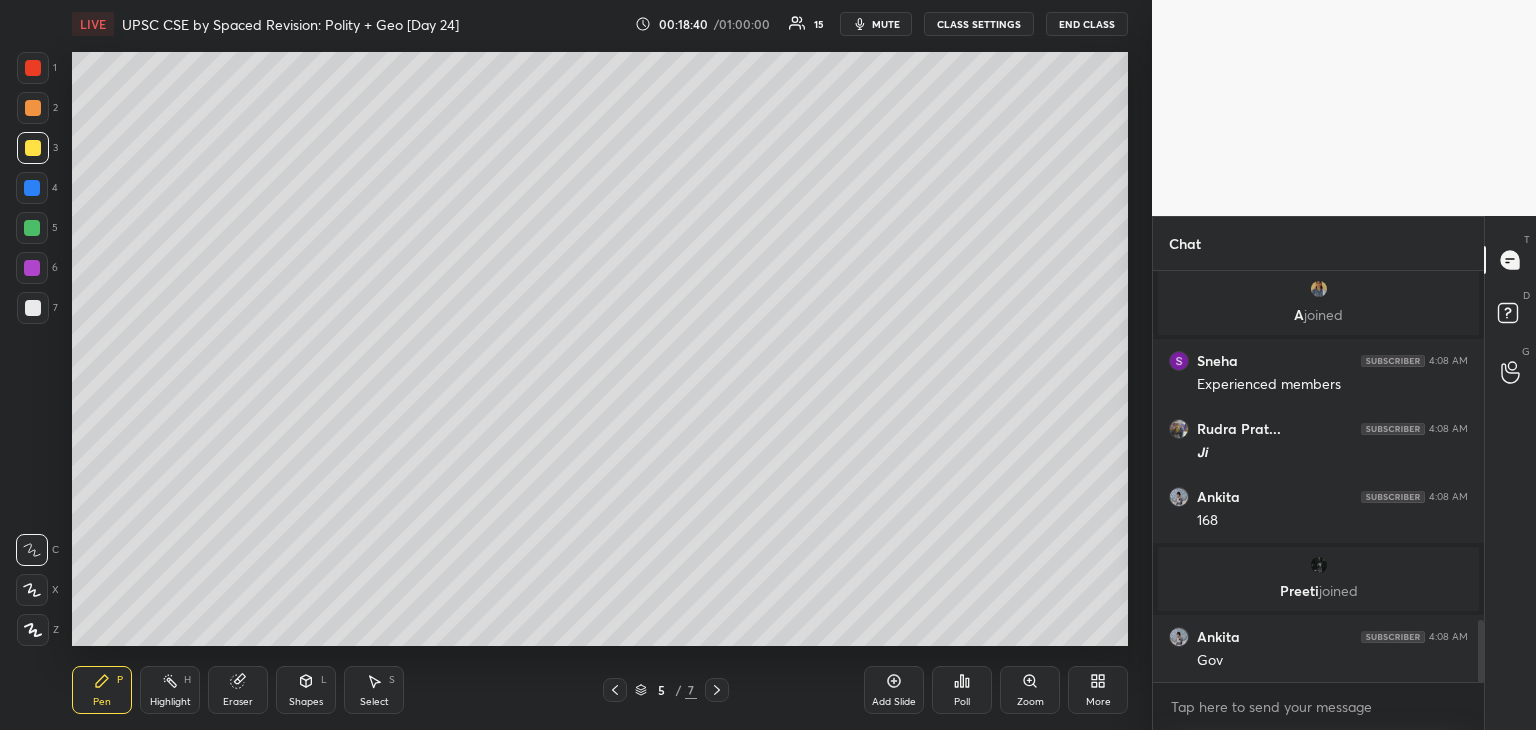 drag, startPoint x: 33, startPoint y: 185, endPoint x: 52, endPoint y: 181, distance: 19.416489 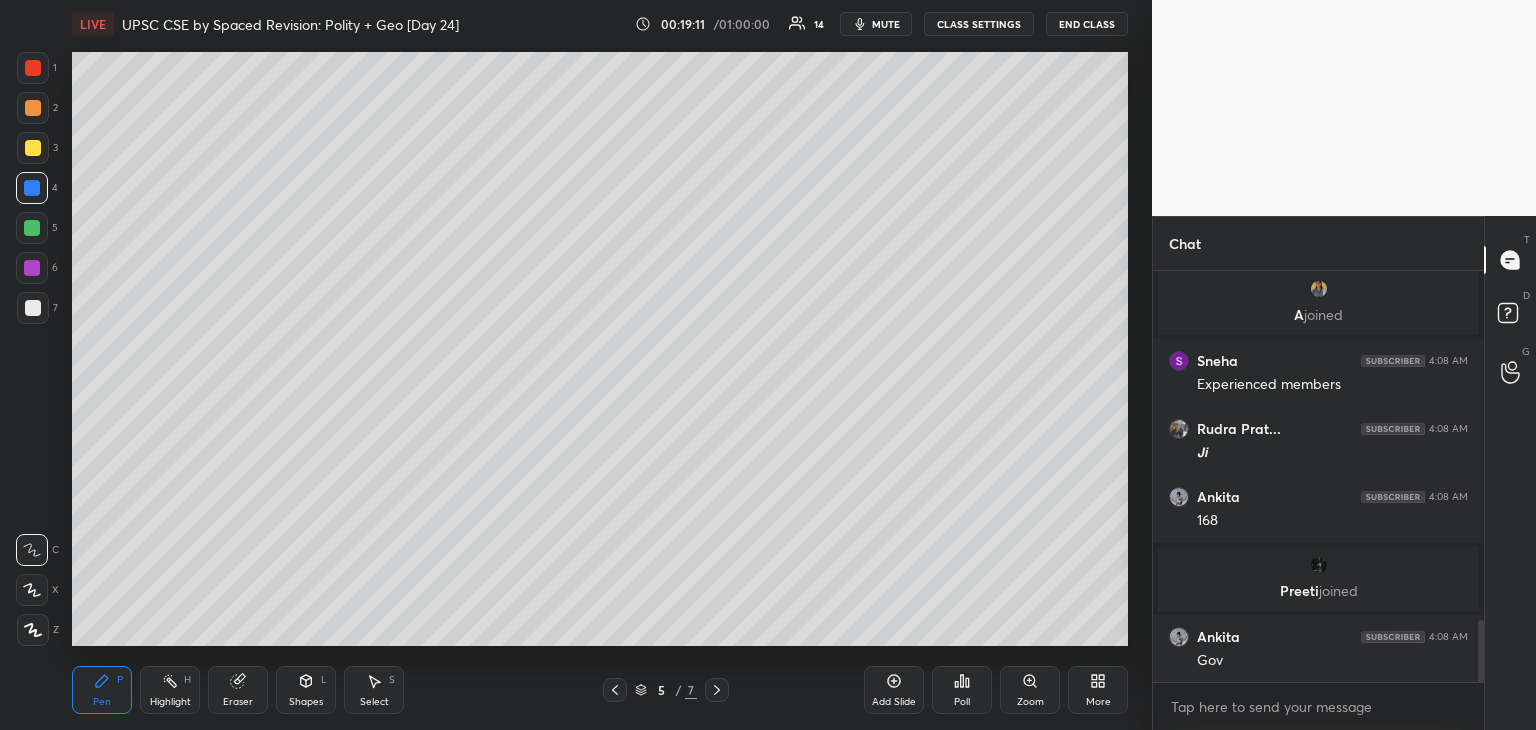 click at bounding box center (33, 148) 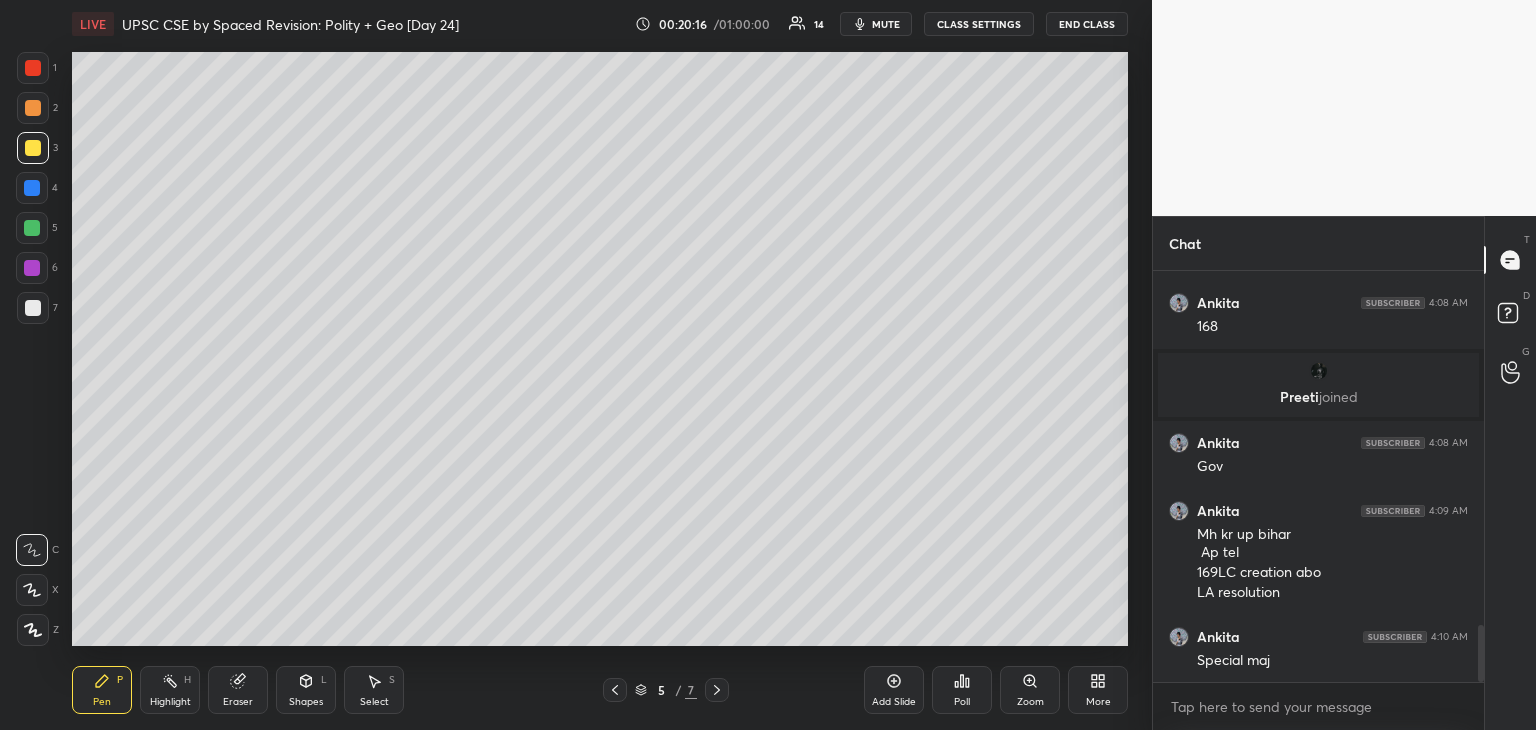 scroll, scrollTop: 2574, scrollLeft: 0, axis: vertical 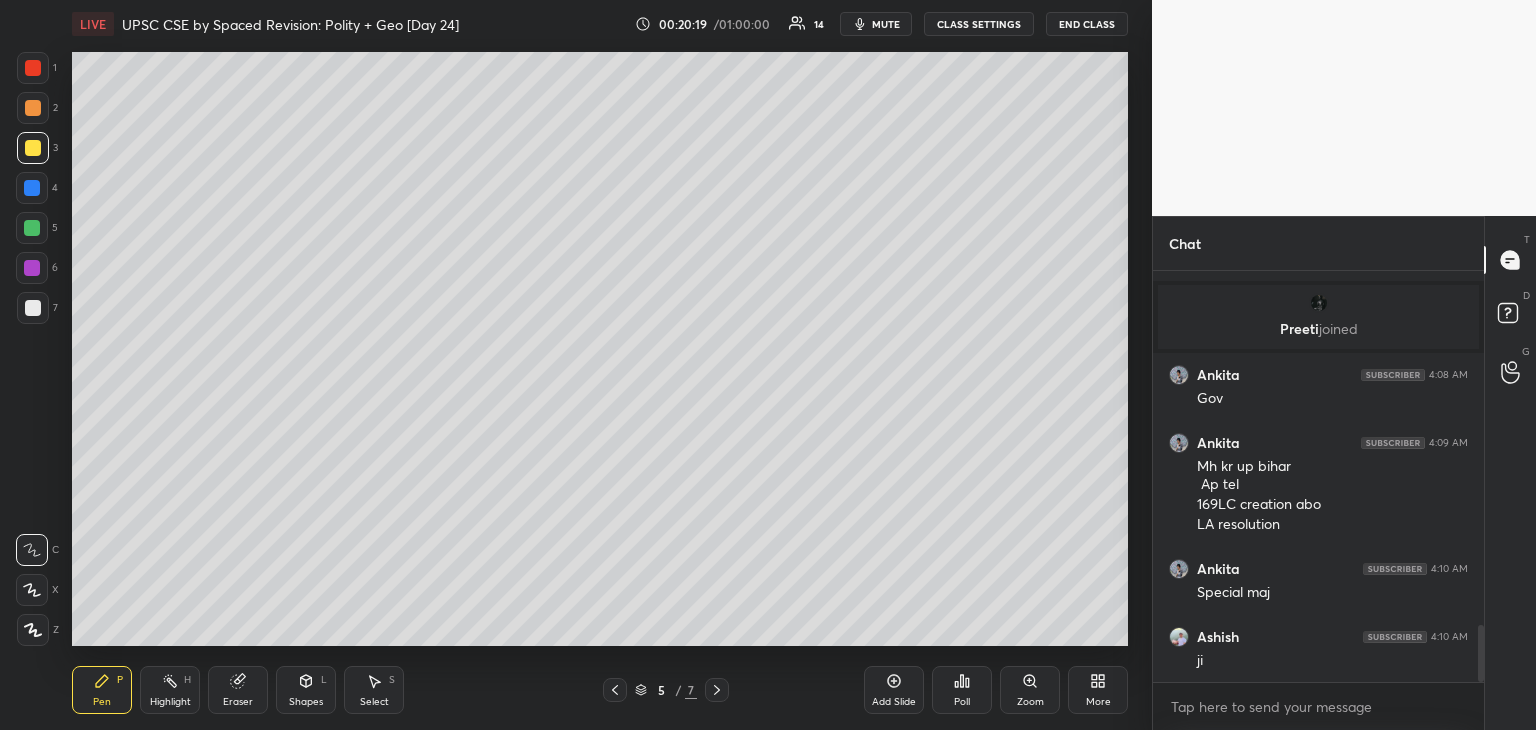 click at bounding box center (32, 188) 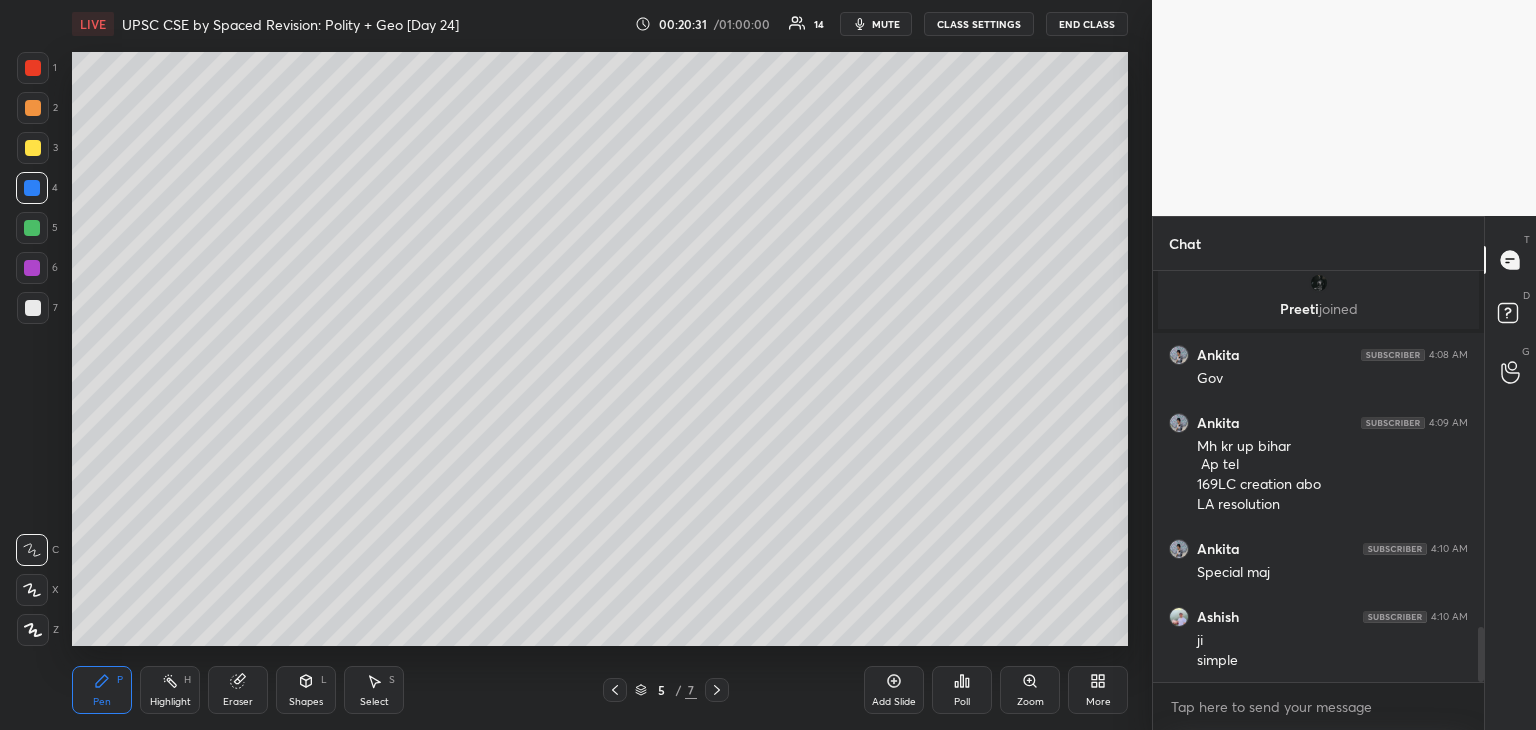 scroll, scrollTop: 2662, scrollLeft: 0, axis: vertical 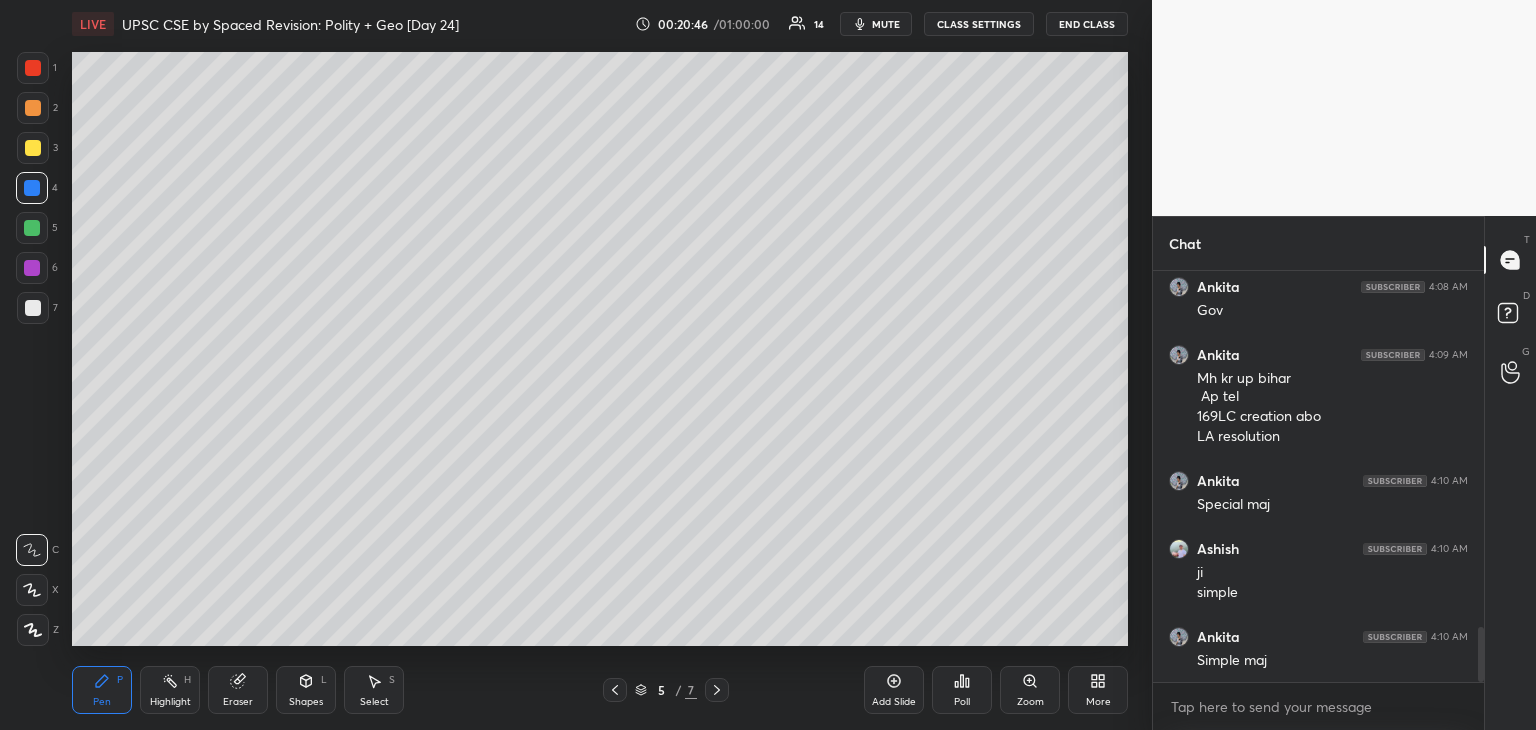click at bounding box center [33, 308] 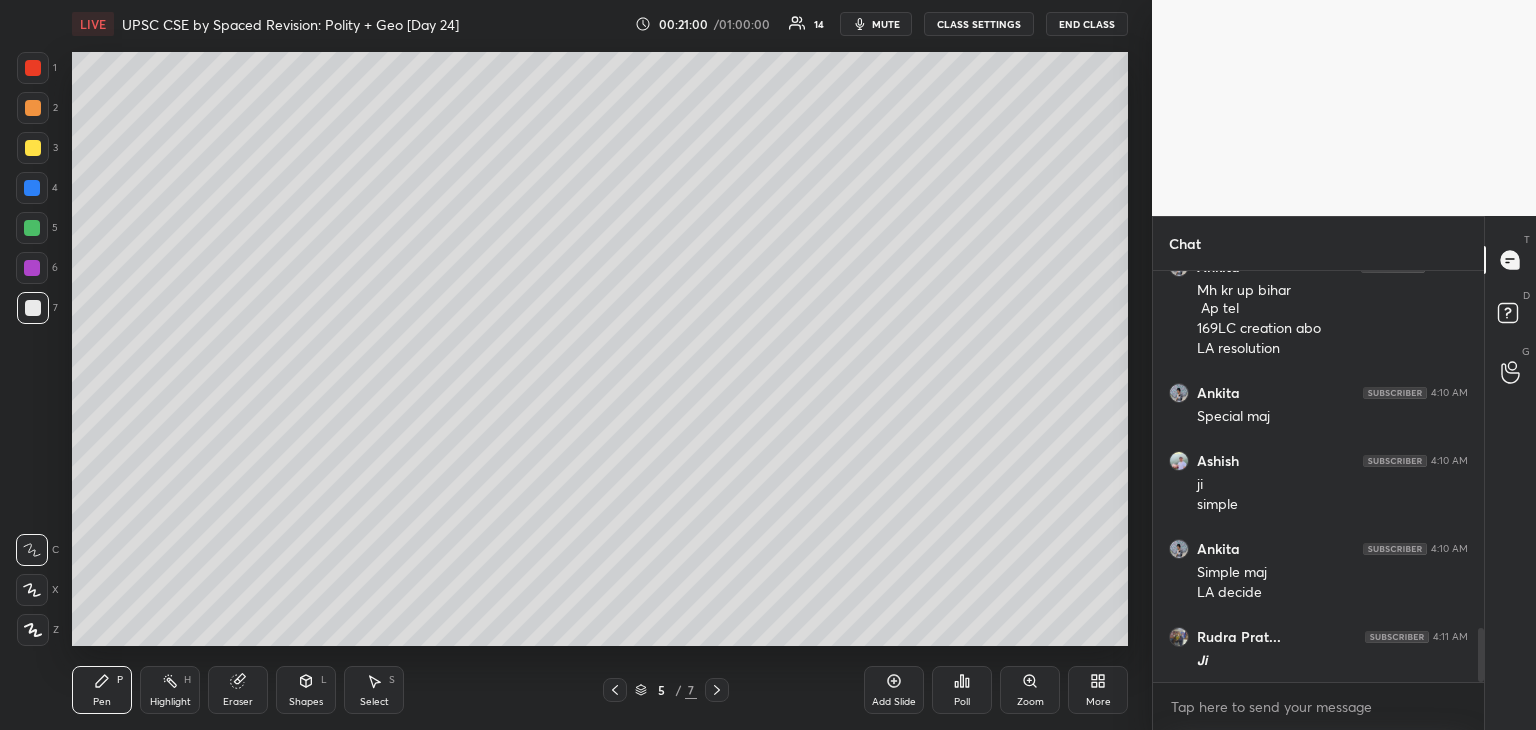 scroll, scrollTop: 2818, scrollLeft: 0, axis: vertical 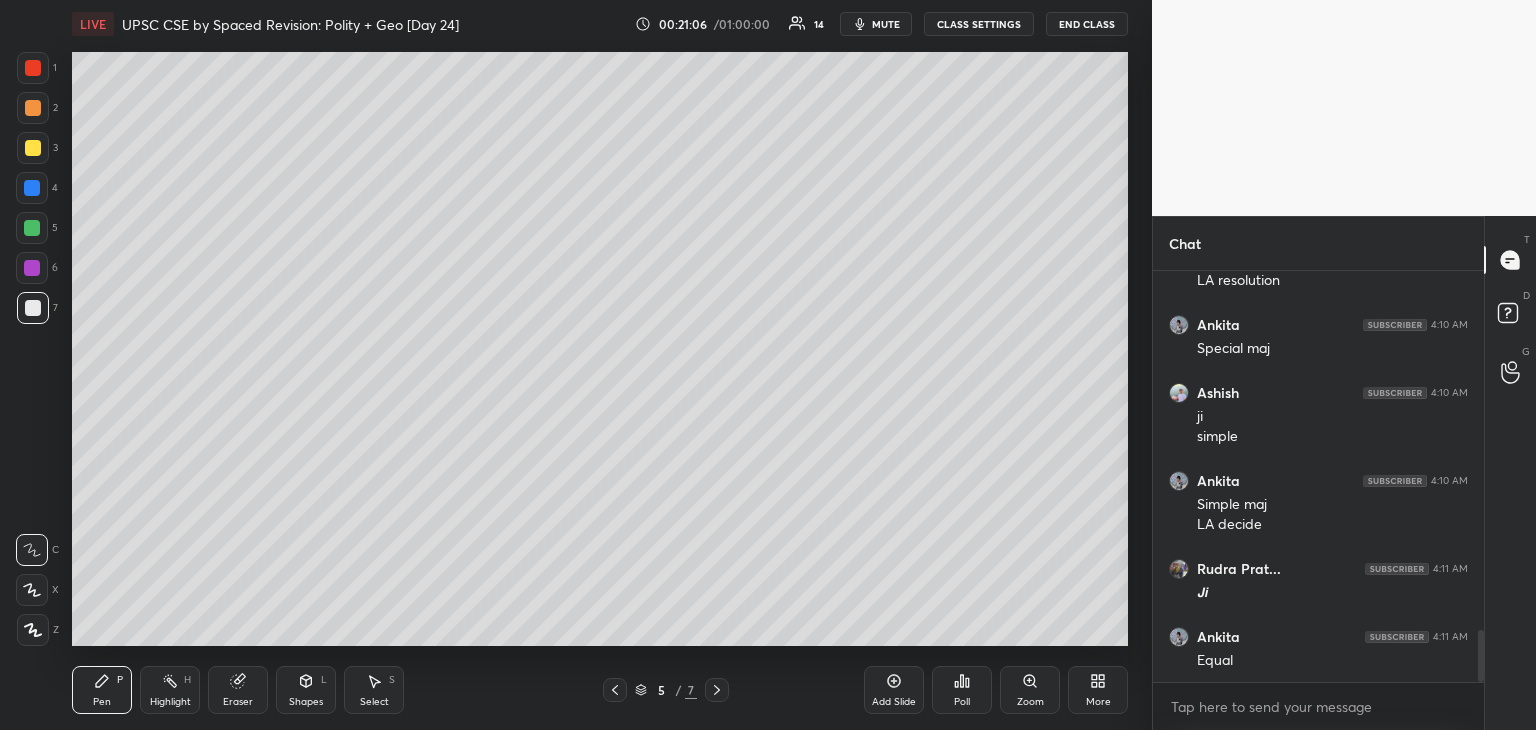 click on "Add Slide" at bounding box center [894, 690] 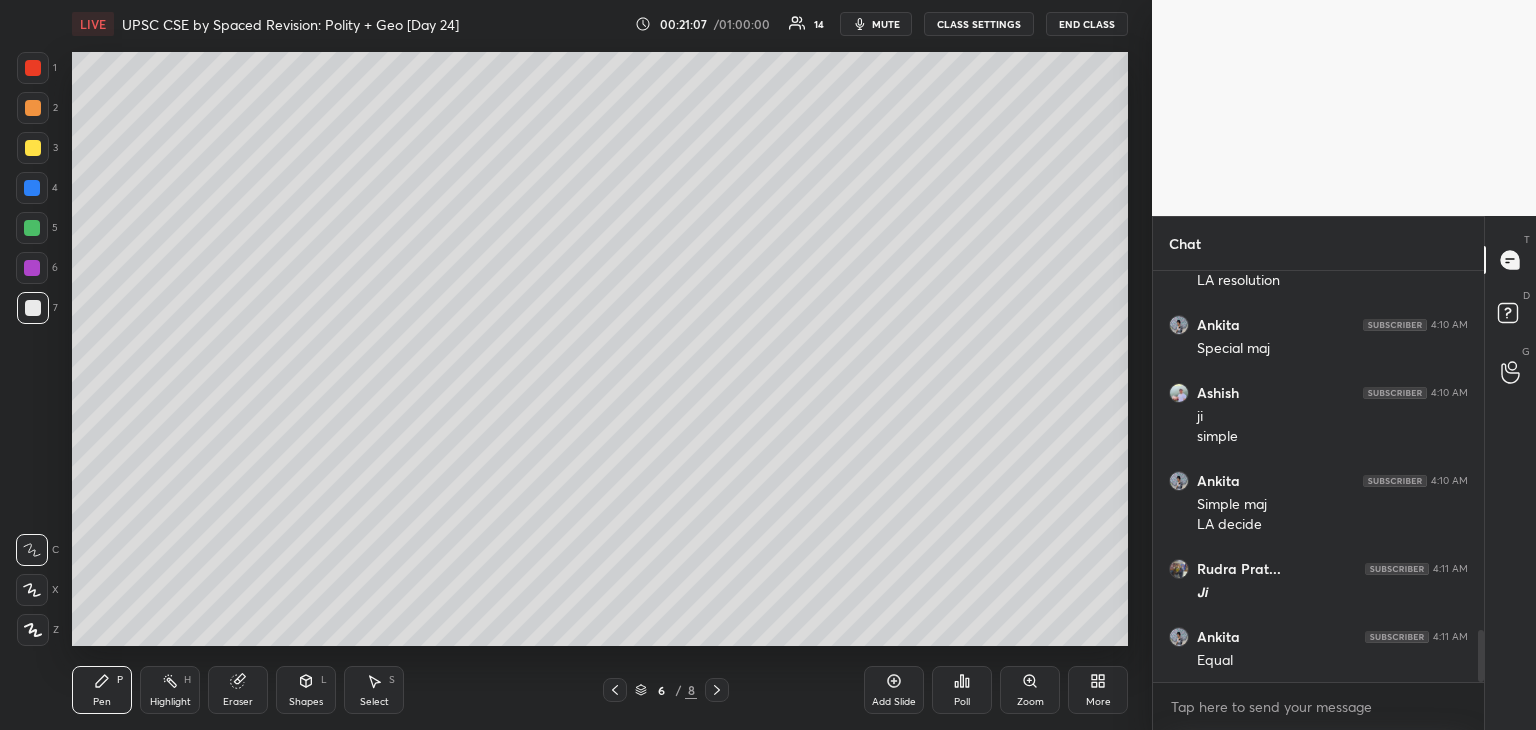 click at bounding box center (33, 308) 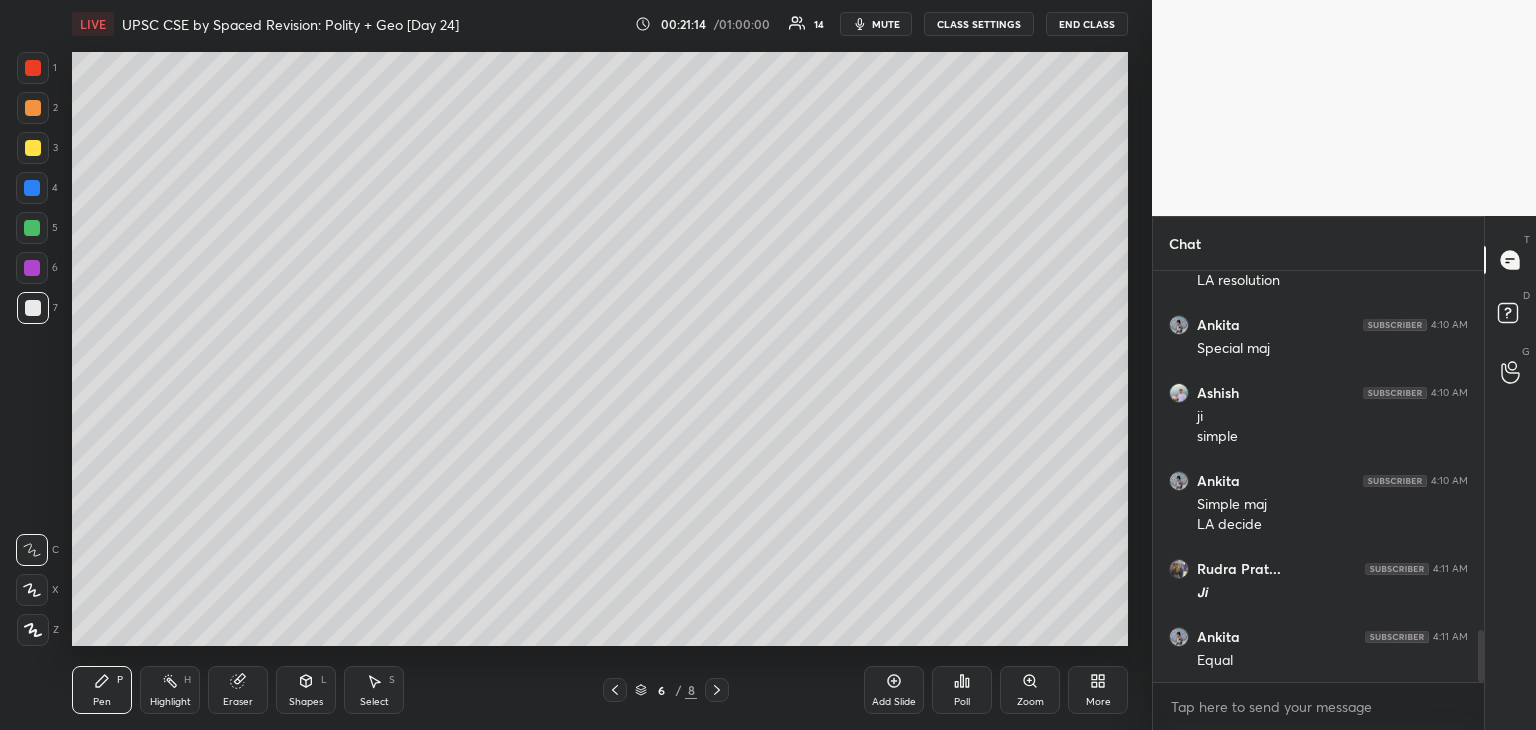 drag, startPoint x: 19, startPoint y: 153, endPoint x: 63, endPoint y: 141, distance: 45.607018 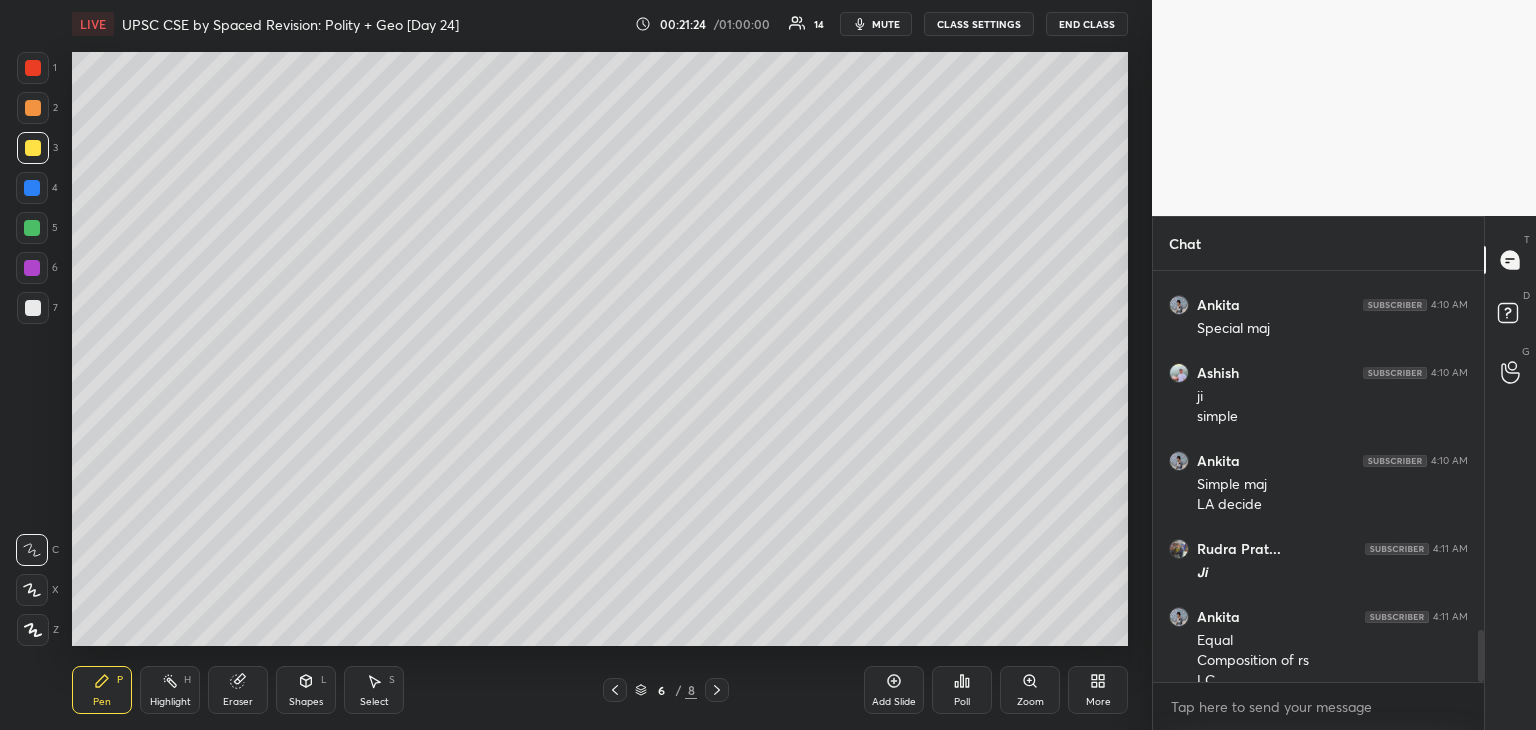 scroll, scrollTop: 2858, scrollLeft: 0, axis: vertical 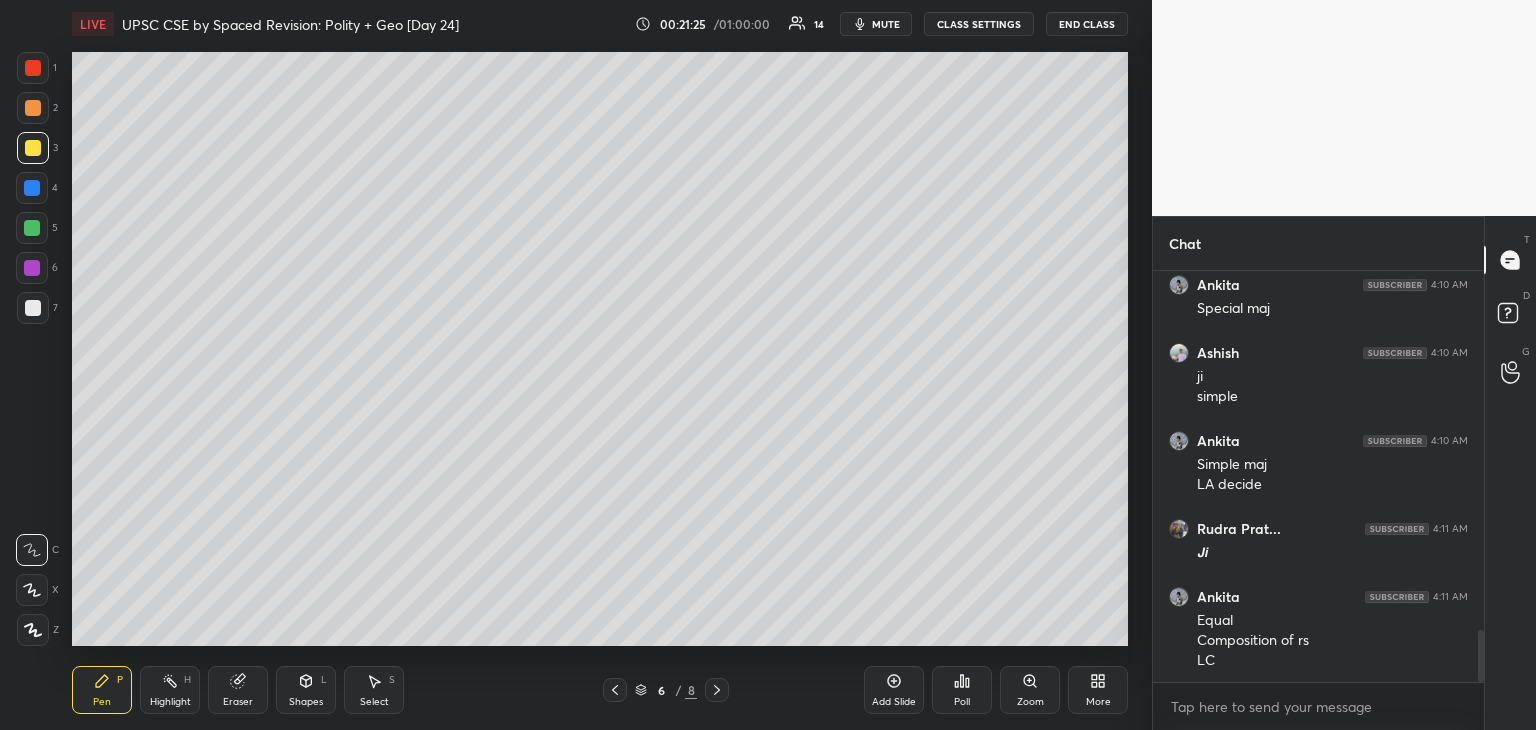 click at bounding box center (32, 188) 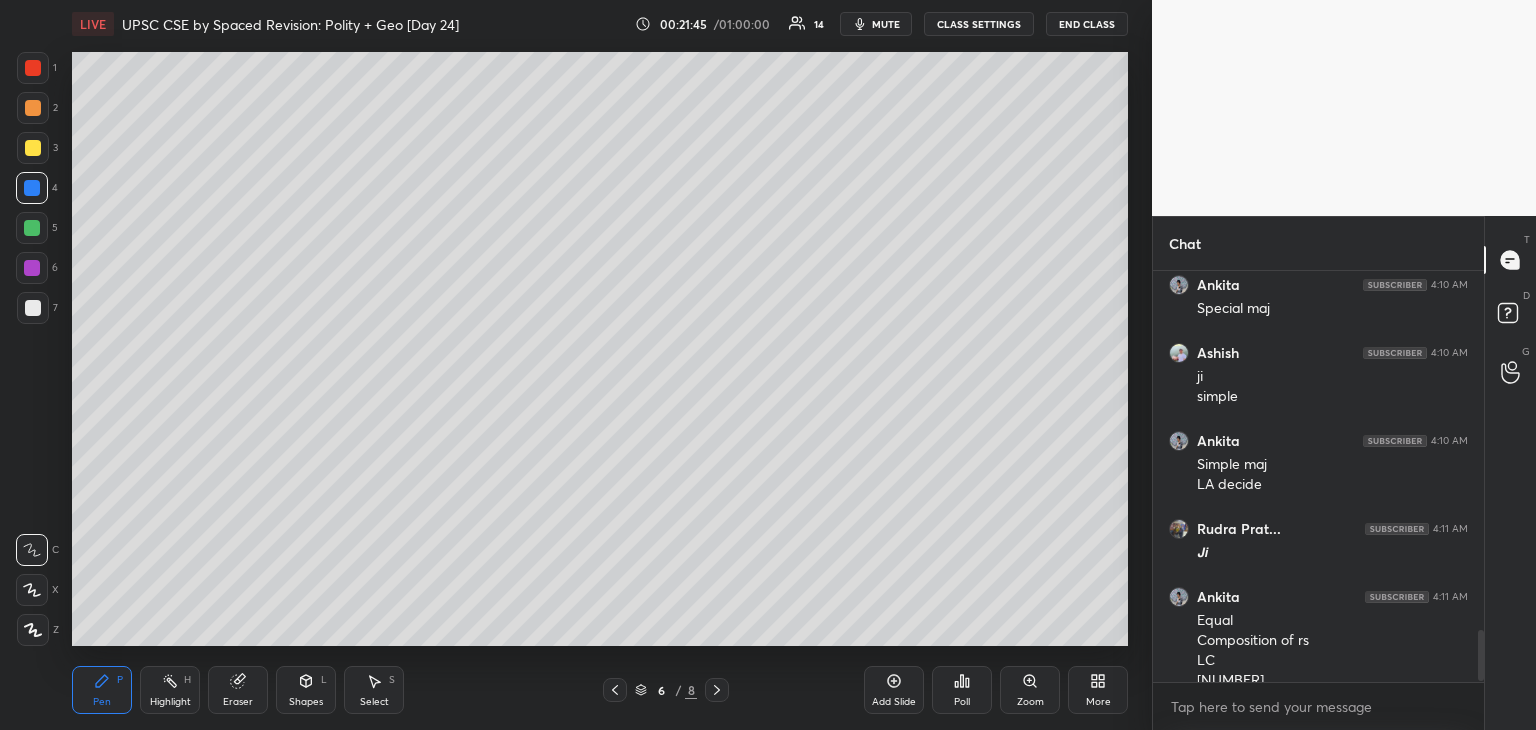 scroll, scrollTop: 2896, scrollLeft: 0, axis: vertical 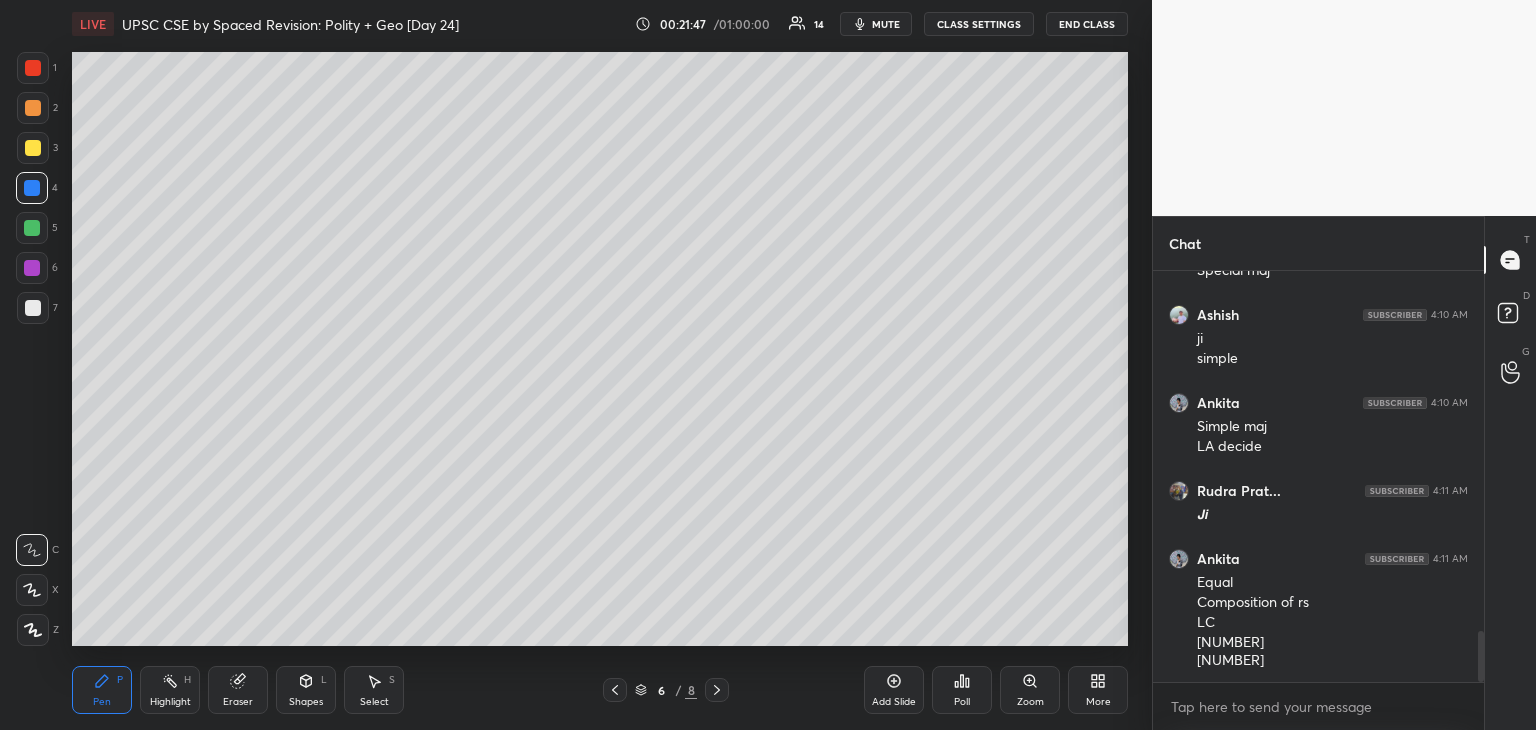 drag, startPoint x: 36, startPoint y: 145, endPoint x: 64, endPoint y: 145, distance: 28 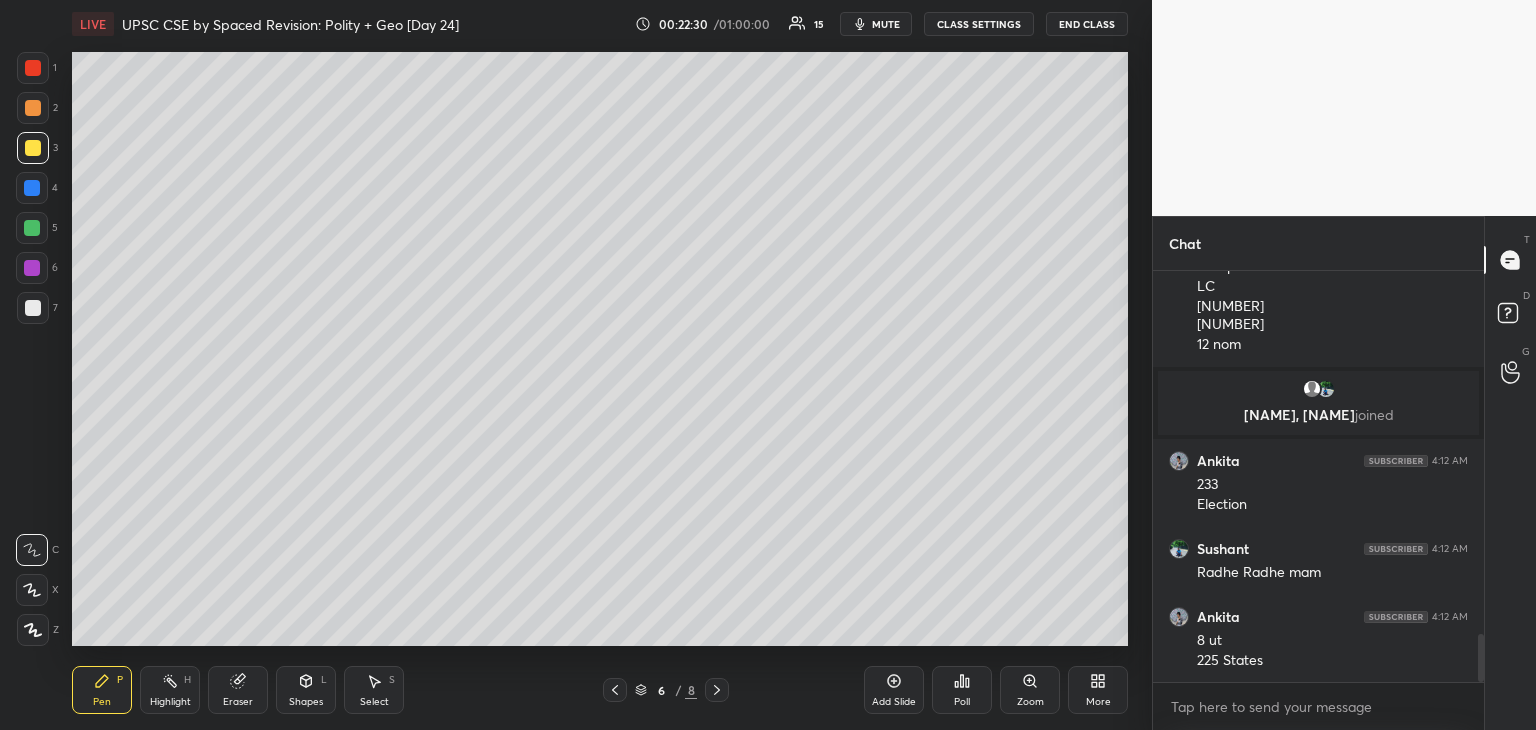 scroll, scrollTop: 3156, scrollLeft: 0, axis: vertical 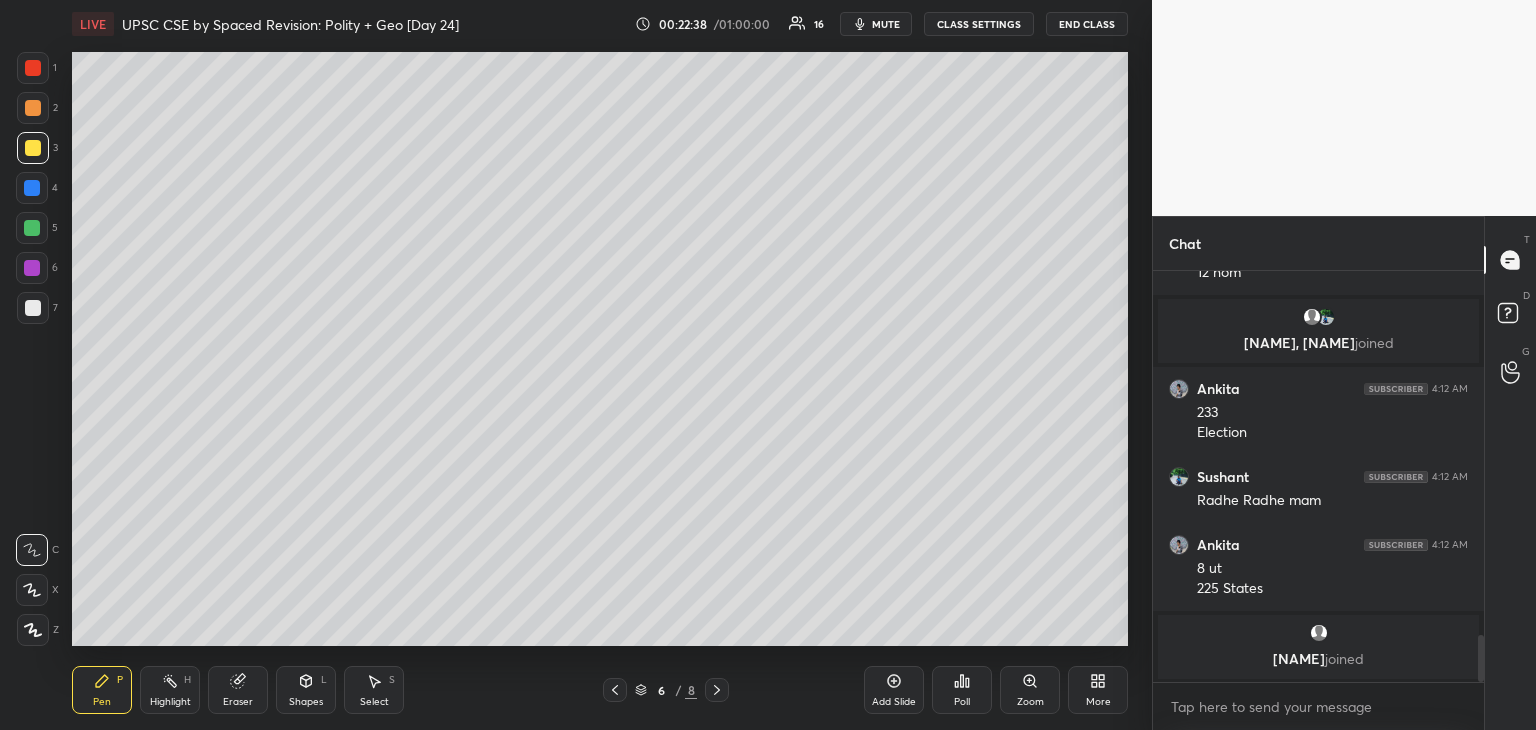 click at bounding box center (32, 188) 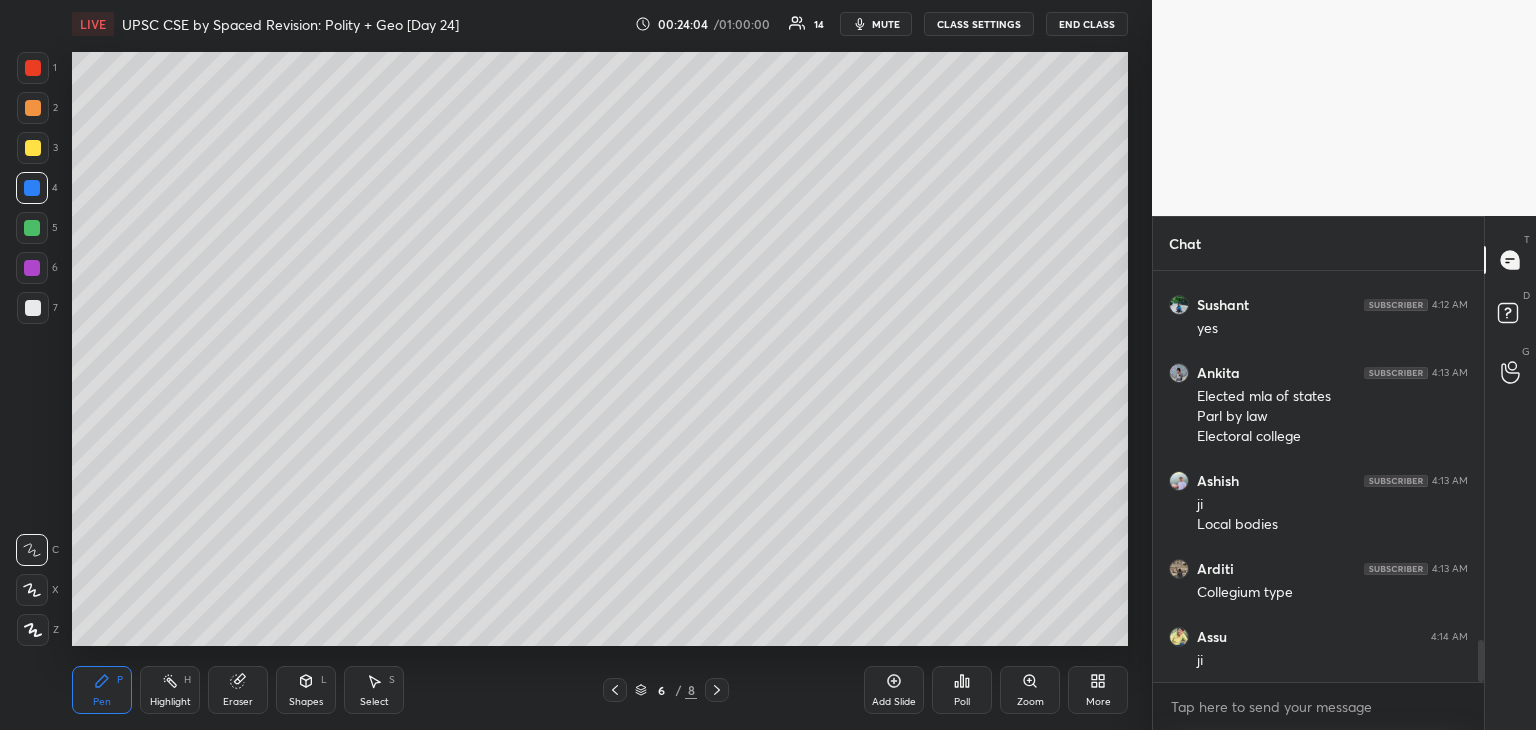 scroll, scrollTop: 3686, scrollLeft: 0, axis: vertical 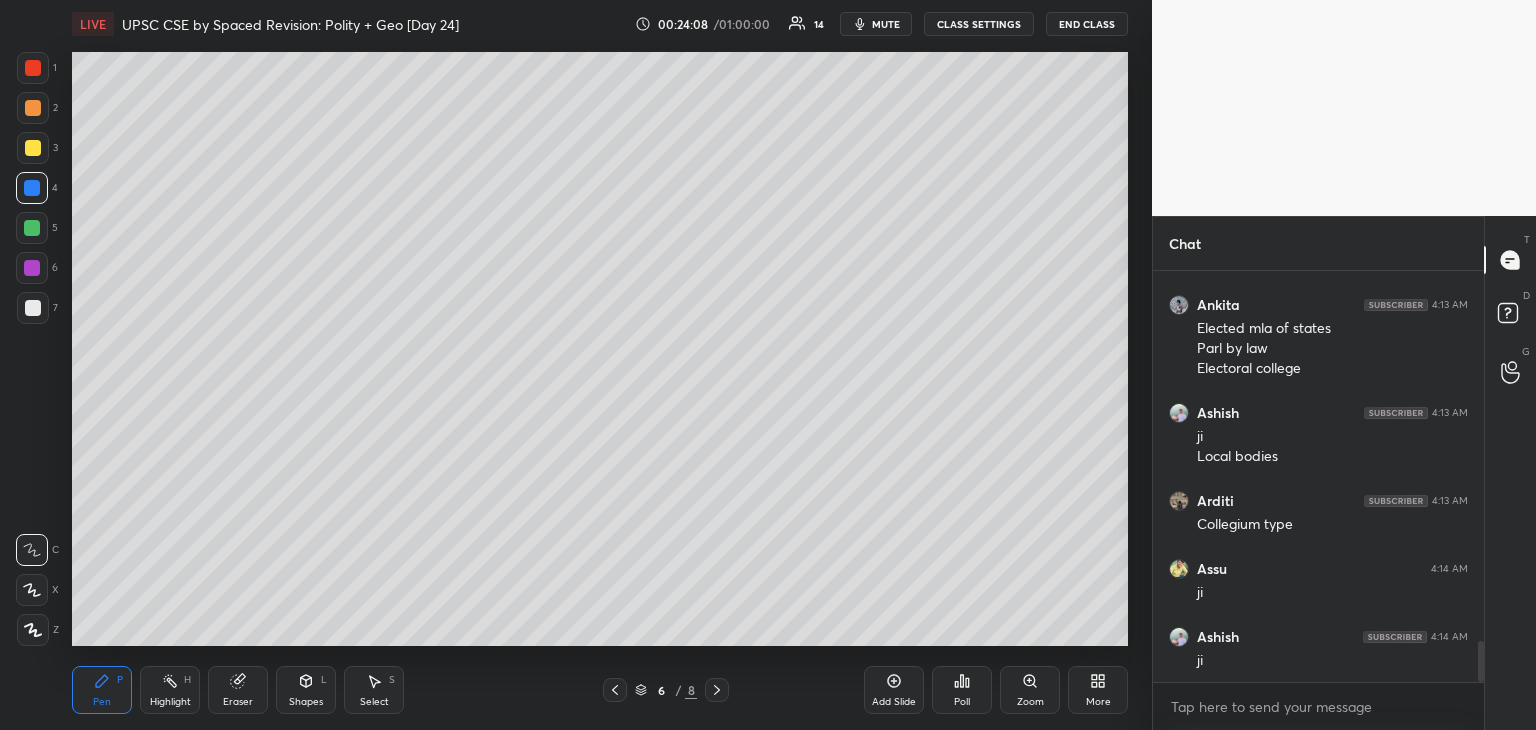 click at bounding box center [32, 268] 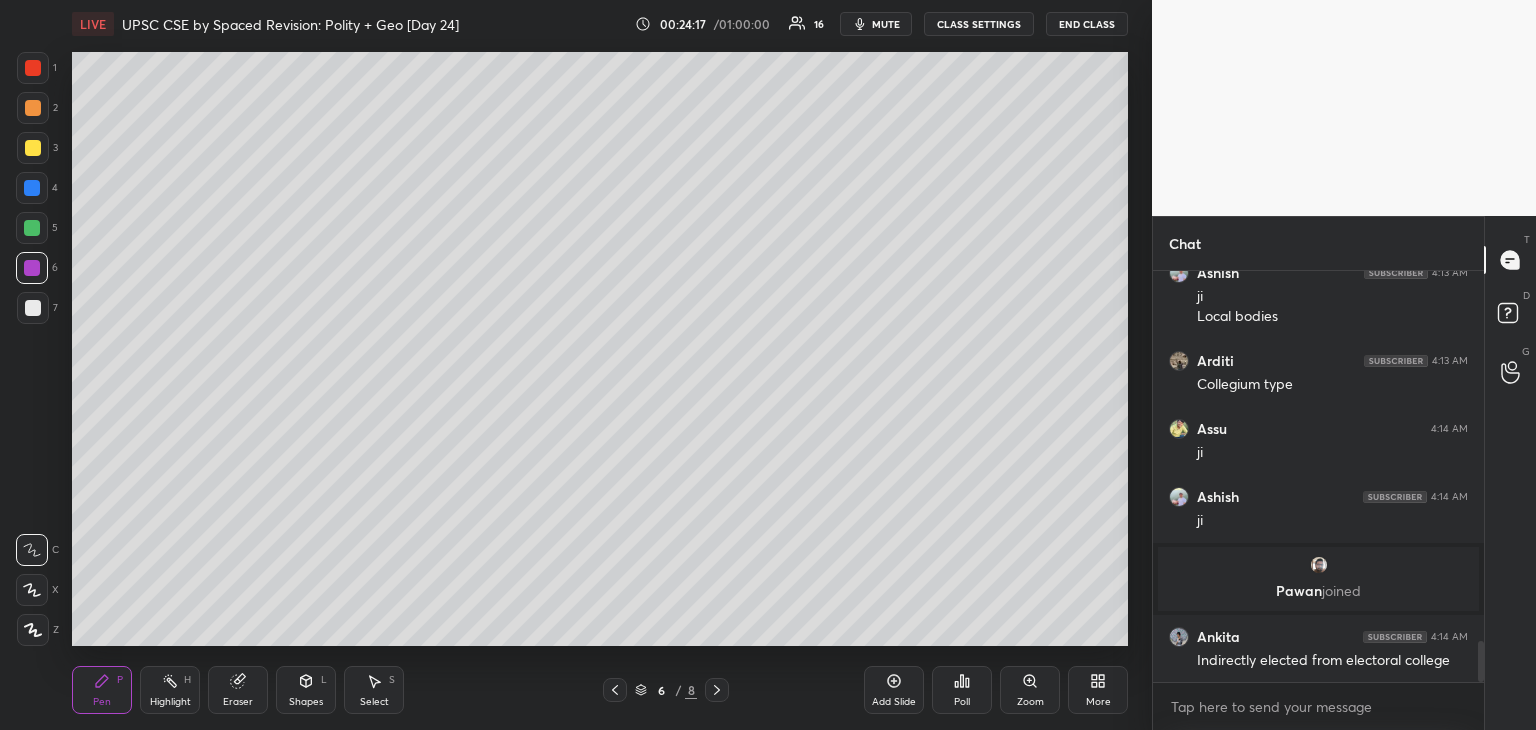 scroll, scrollTop: 3750, scrollLeft: 0, axis: vertical 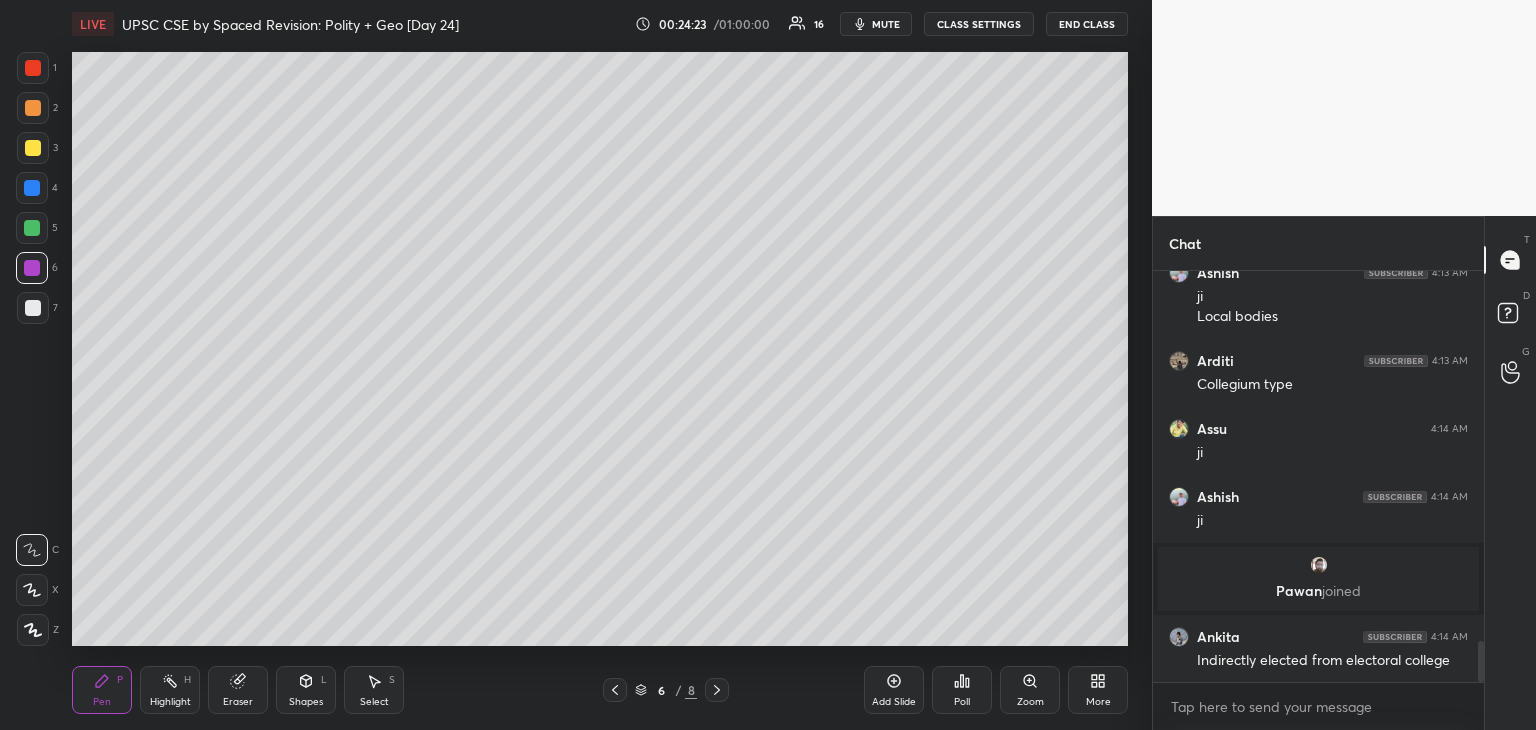 click at bounding box center (33, 148) 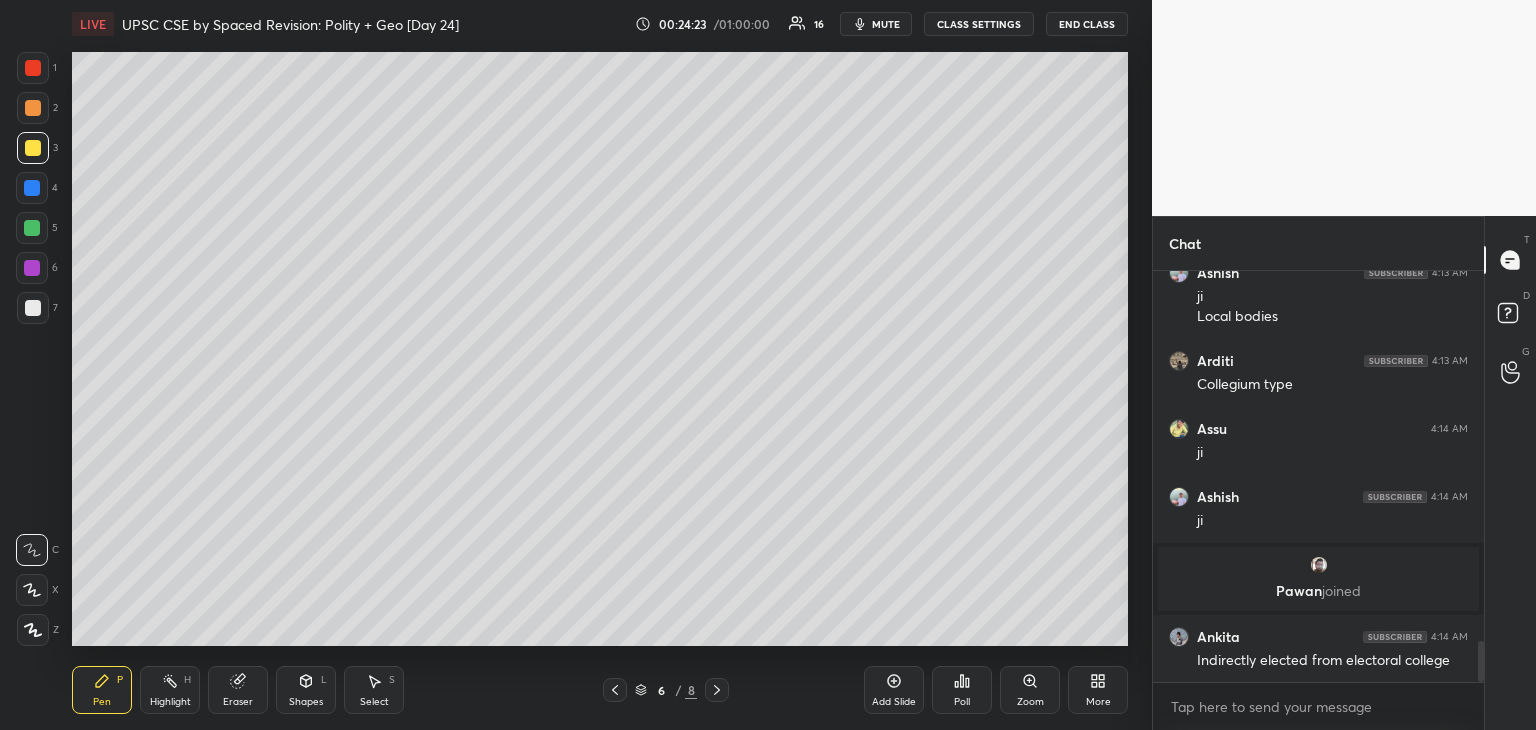 scroll, scrollTop: 3818, scrollLeft: 0, axis: vertical 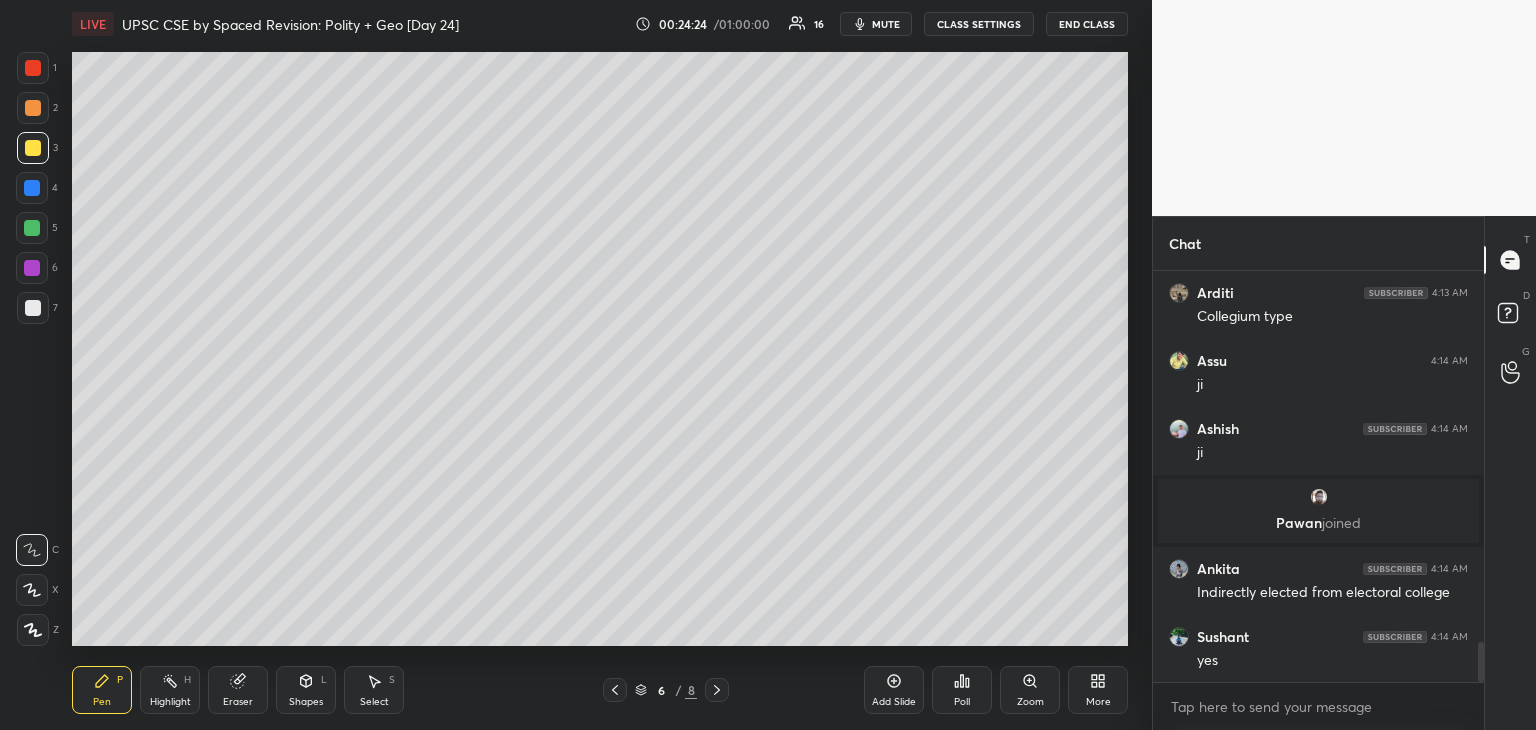 drag, startPoint x: 41, startPoint y: 69, endPoint x: 57, endPoint y: 66, distance: 16.27882 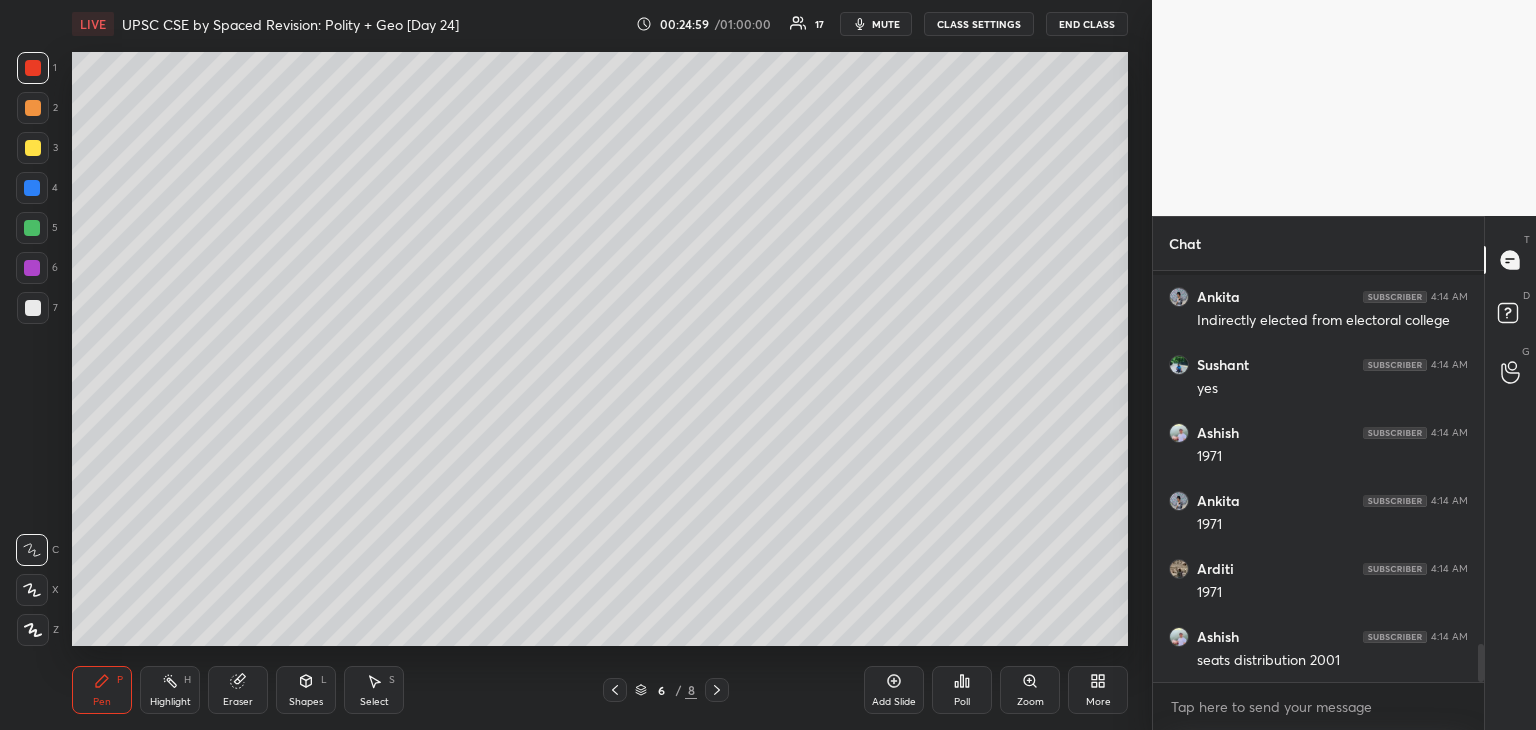 scroll, scrollTop: 4158, scrollLeft: 0, axis: vertical 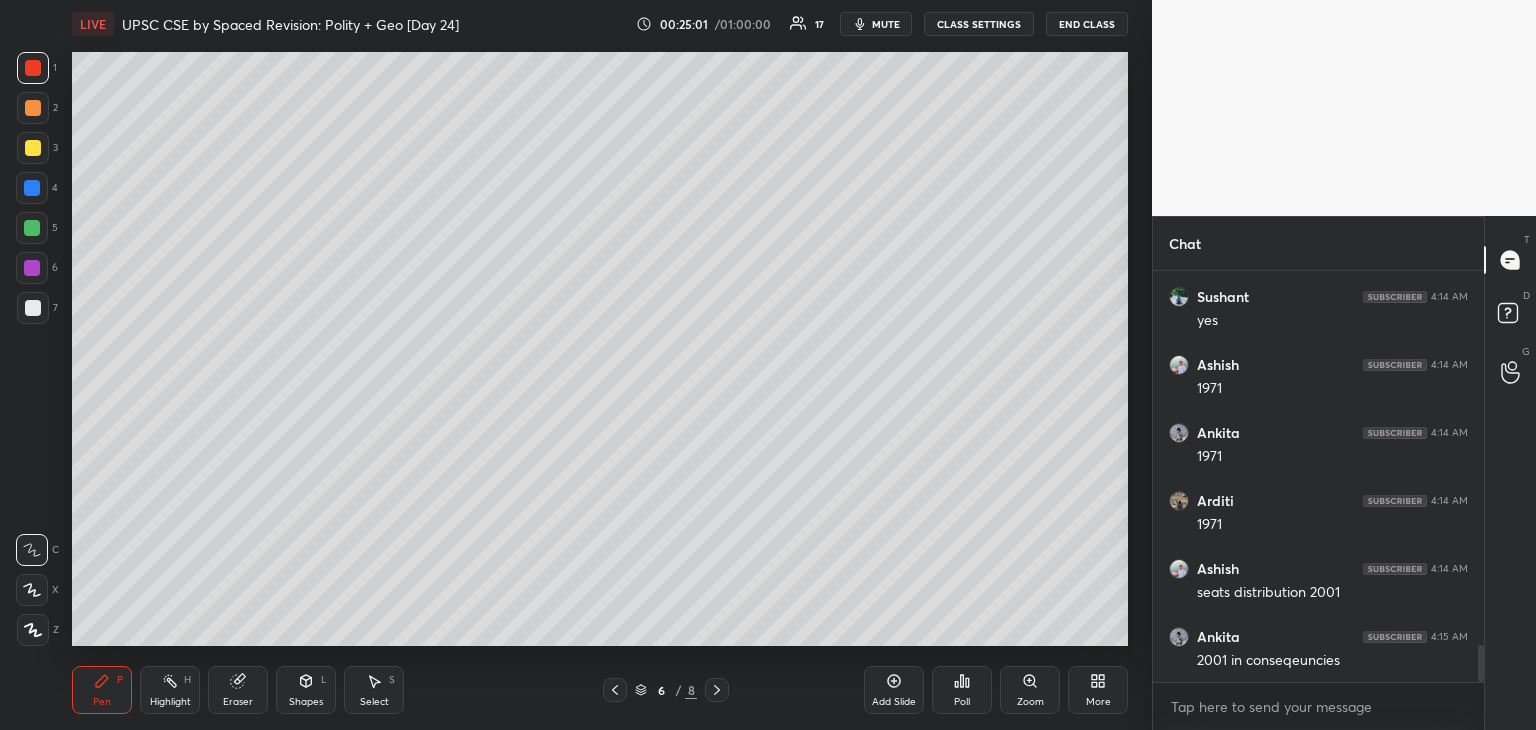 click at bounding box center [33, 308] 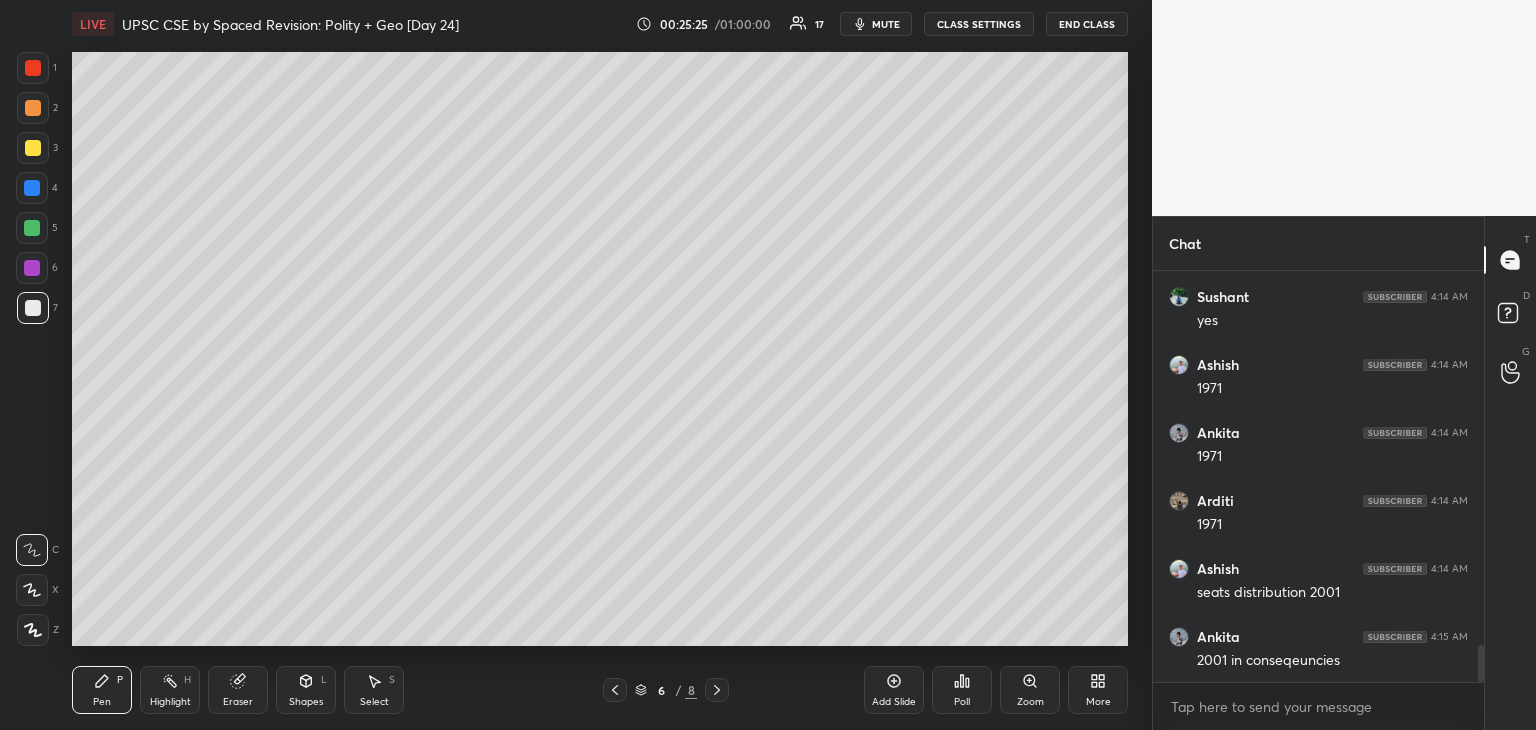 click at bounding box center [32, 228] 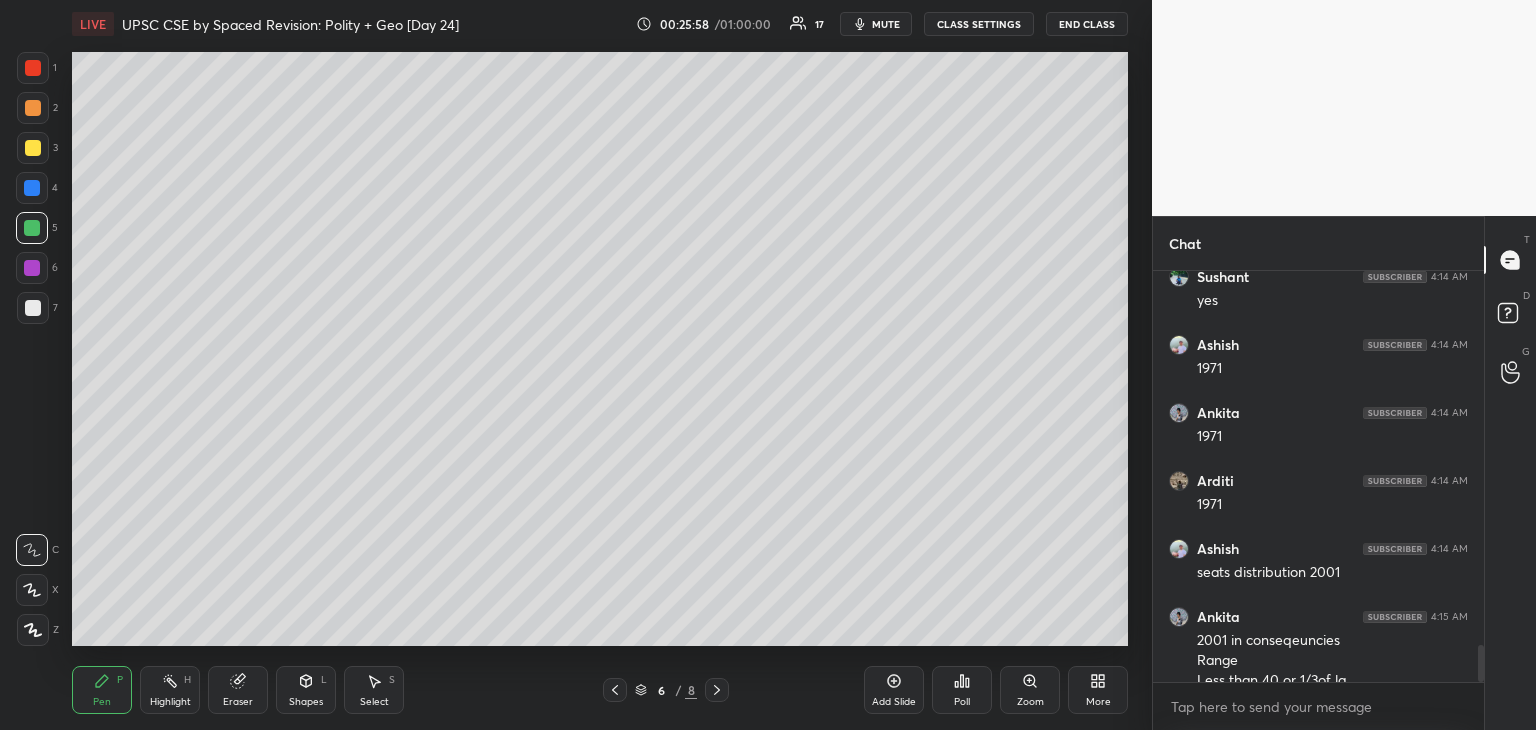 scroll, scrollTop: 4198, scrollLeft: 0, axis: vertical 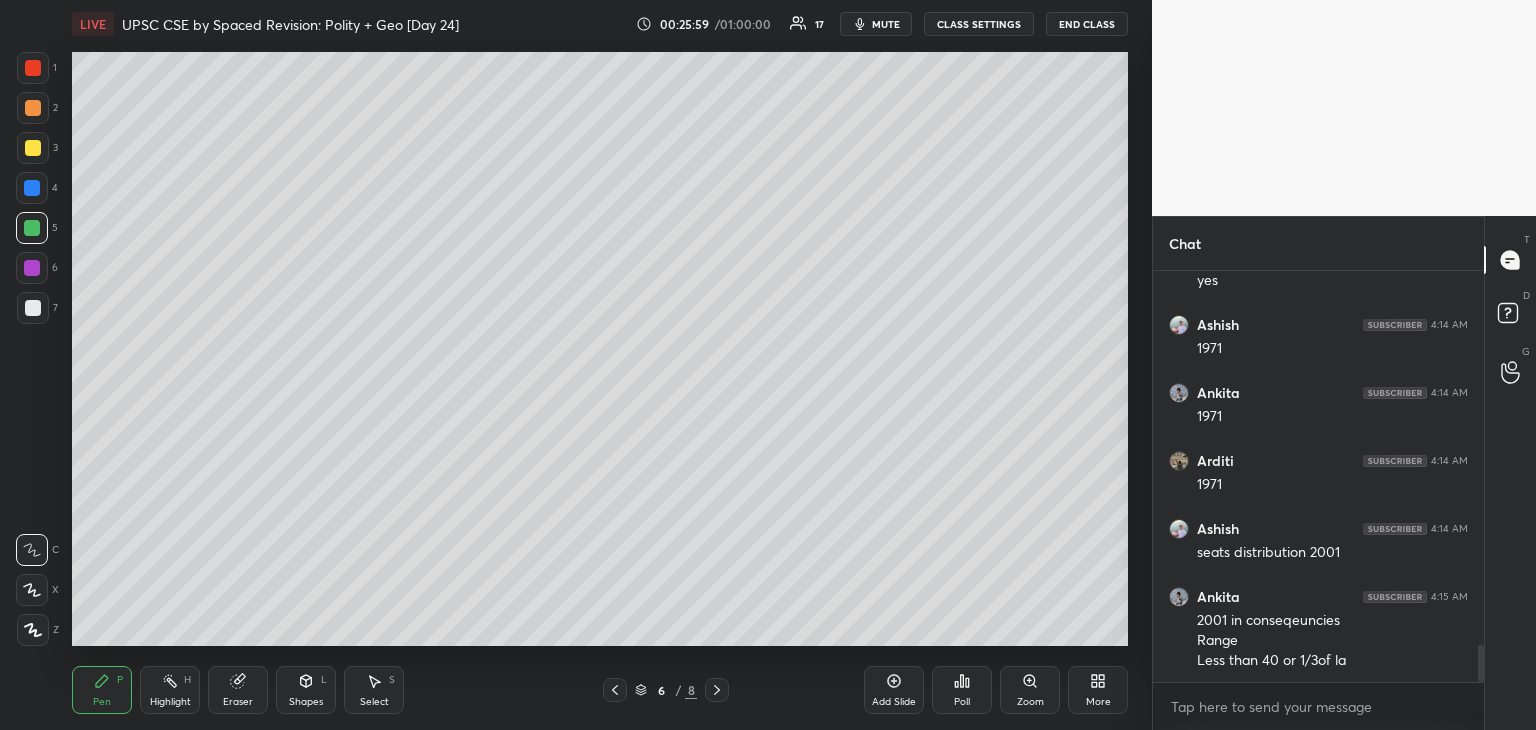 click at bounding box center [32, 268] 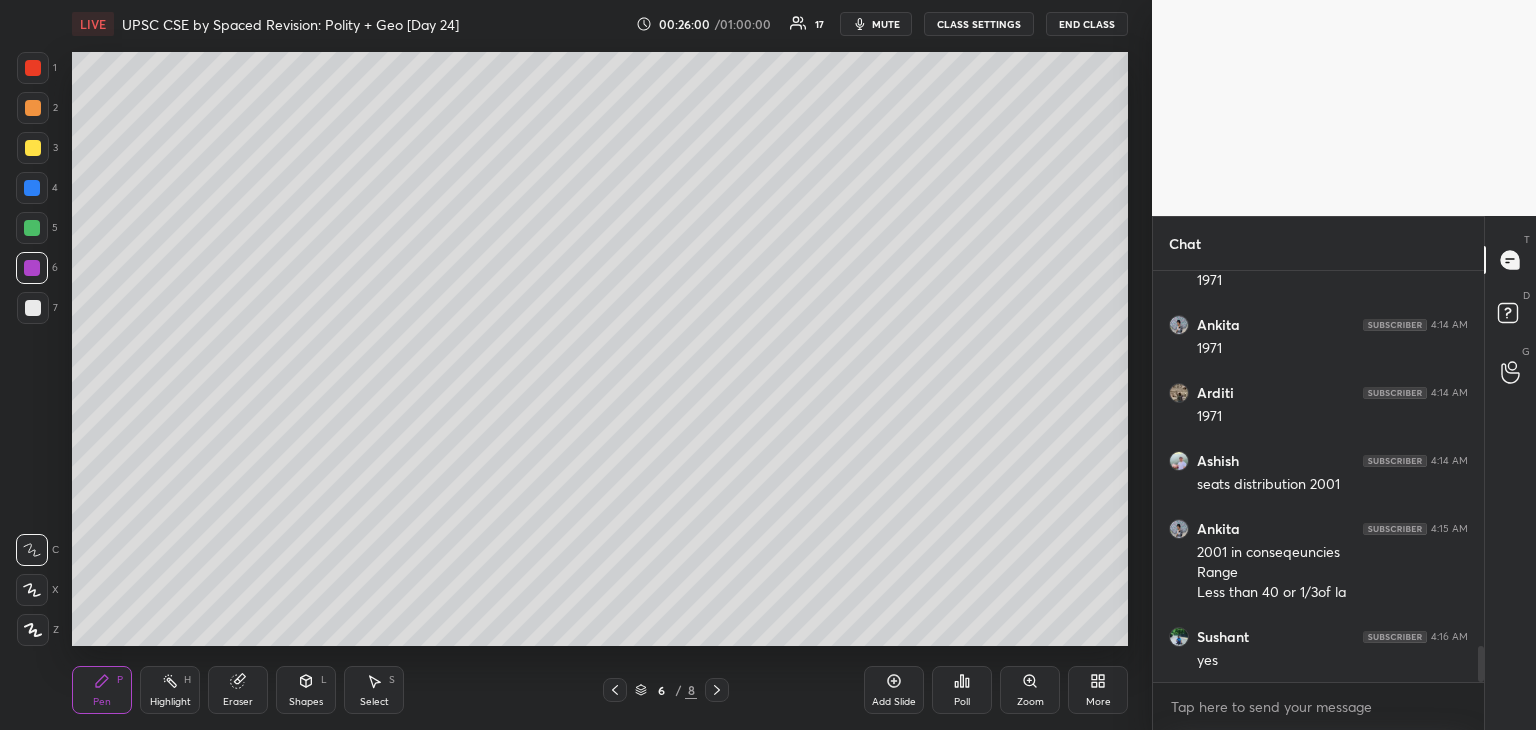 scroll, scrollTop: 4334, scrollLeft: 0, axis: vertical 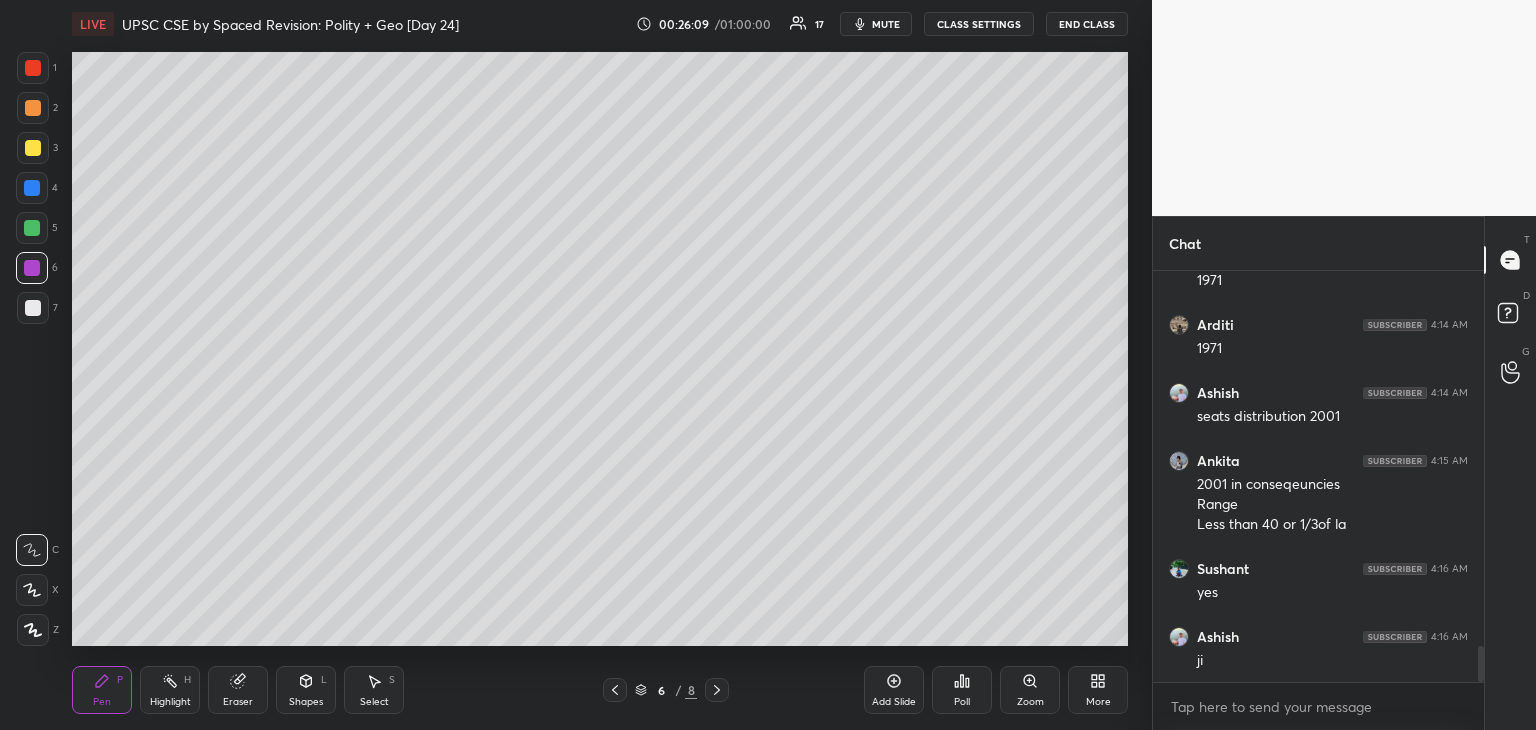click at bounding box center (33, 148) 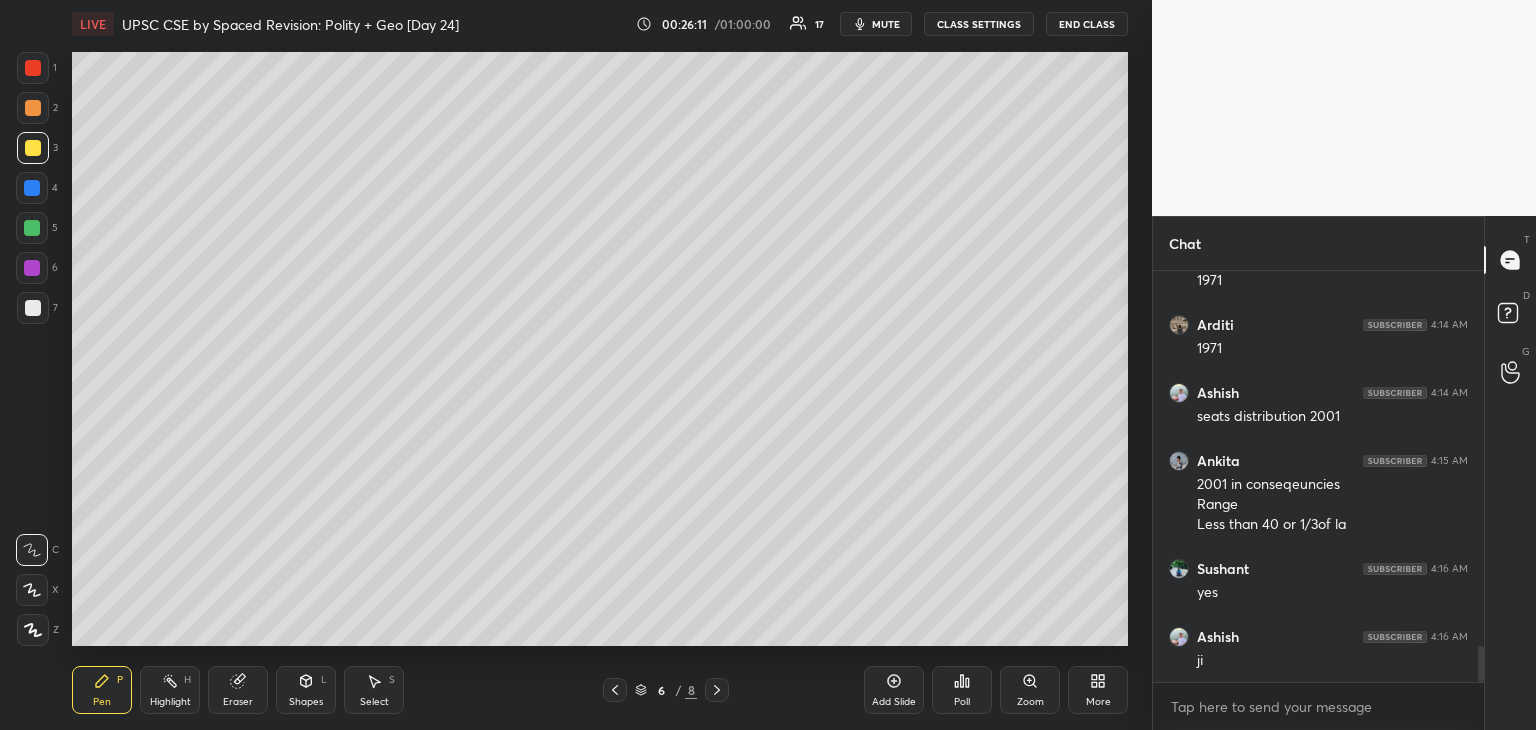 scroll, scrollTop: 4402, scrollLeft: 0, axis: vertical 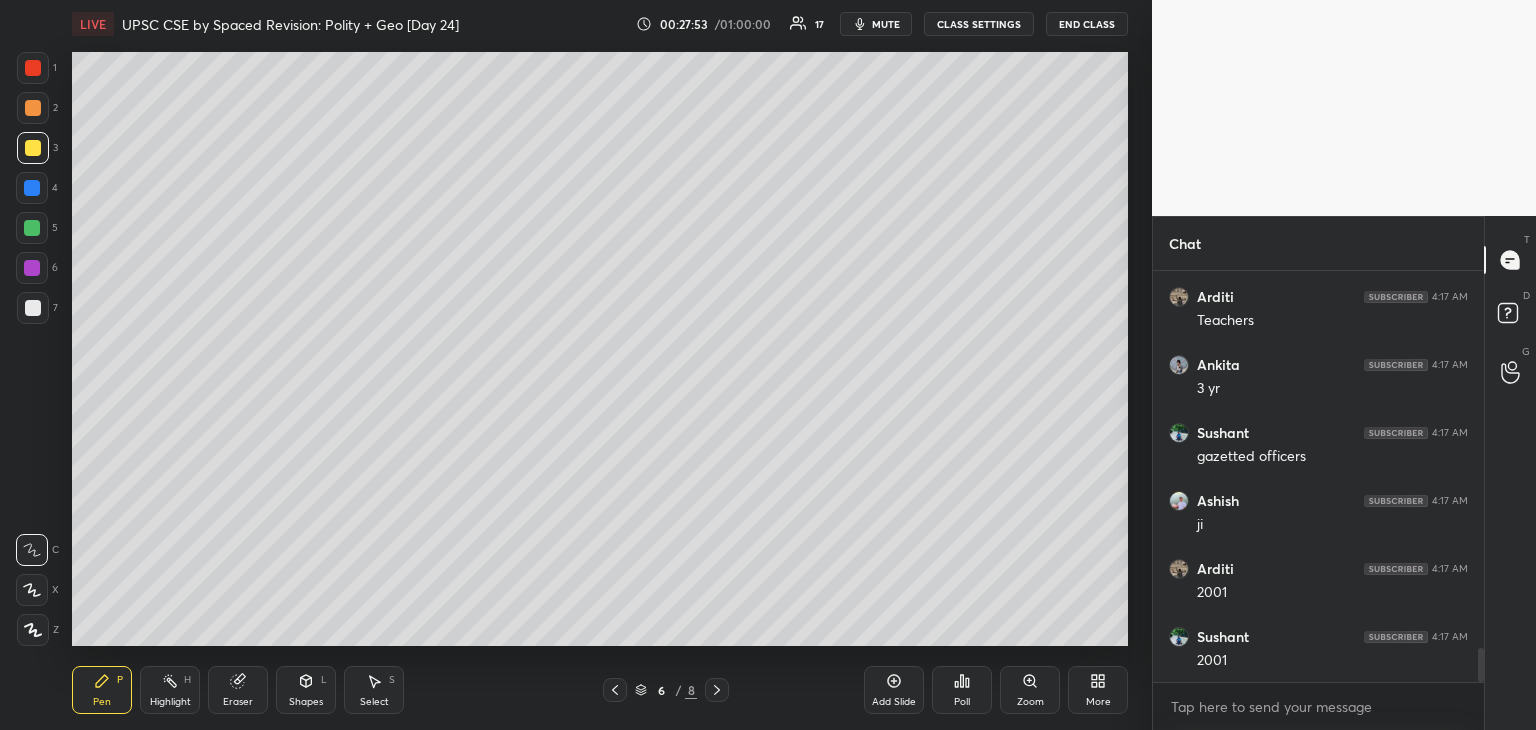 click at bounding box center [33, 68] 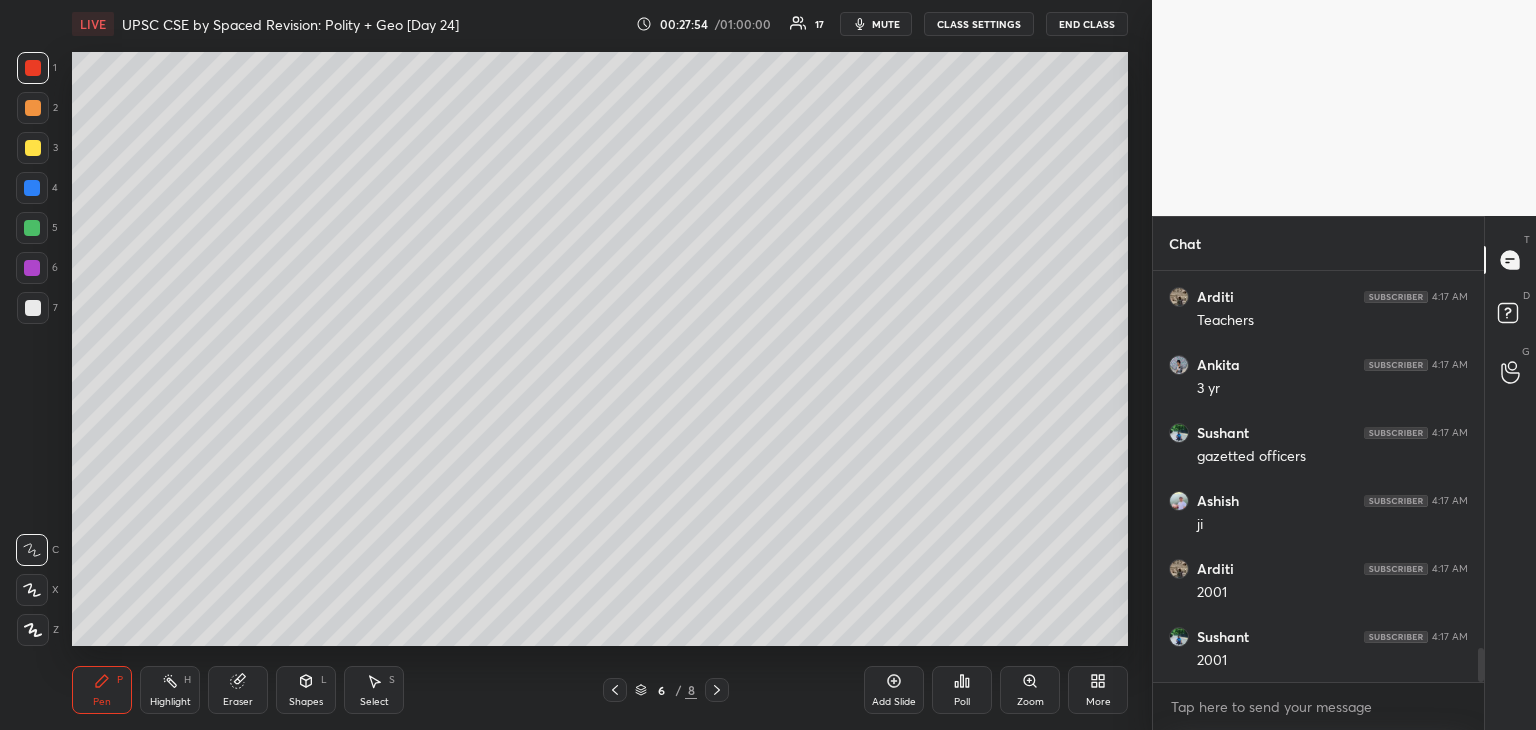 scroll, scrollTop: 4562, scrollLeft: 0, axis: vertical 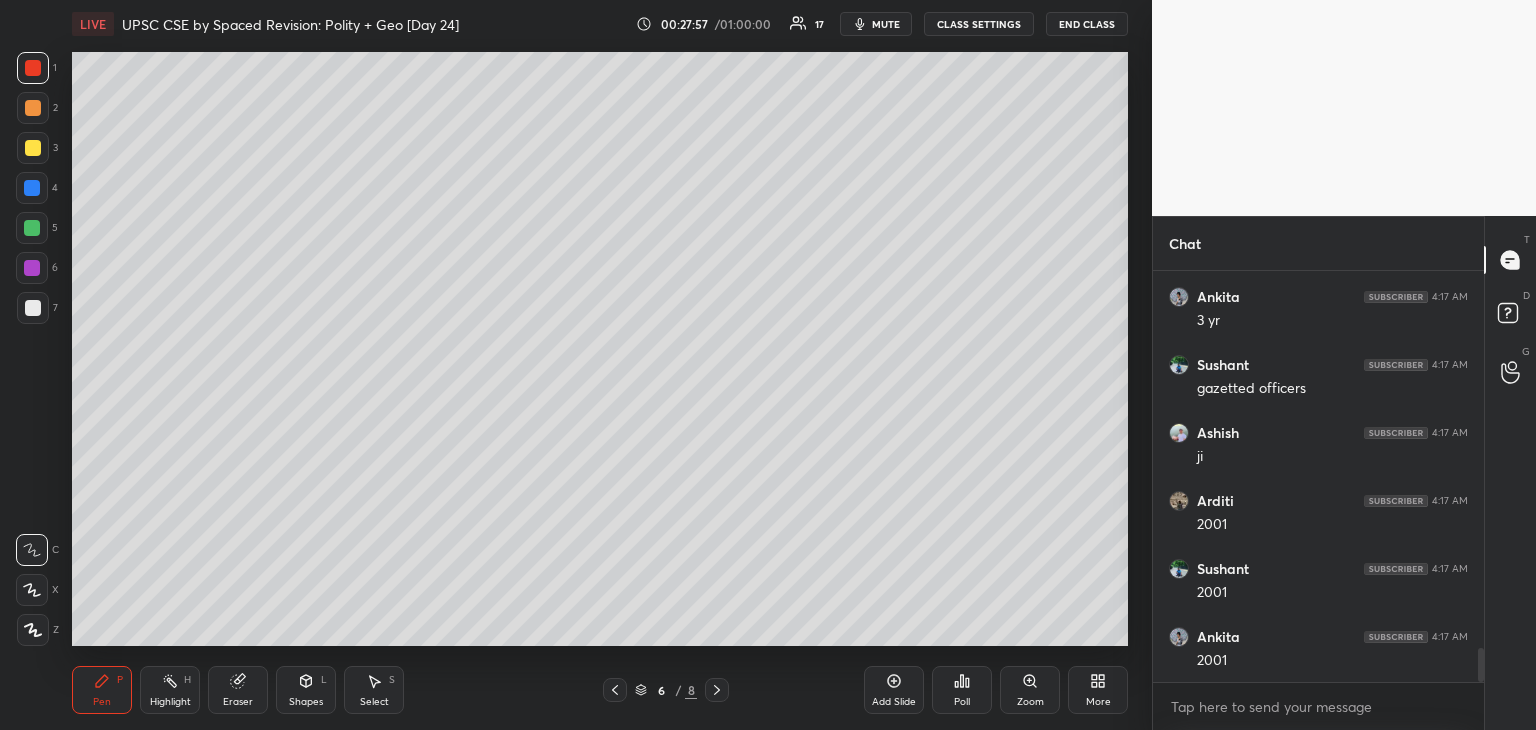 click 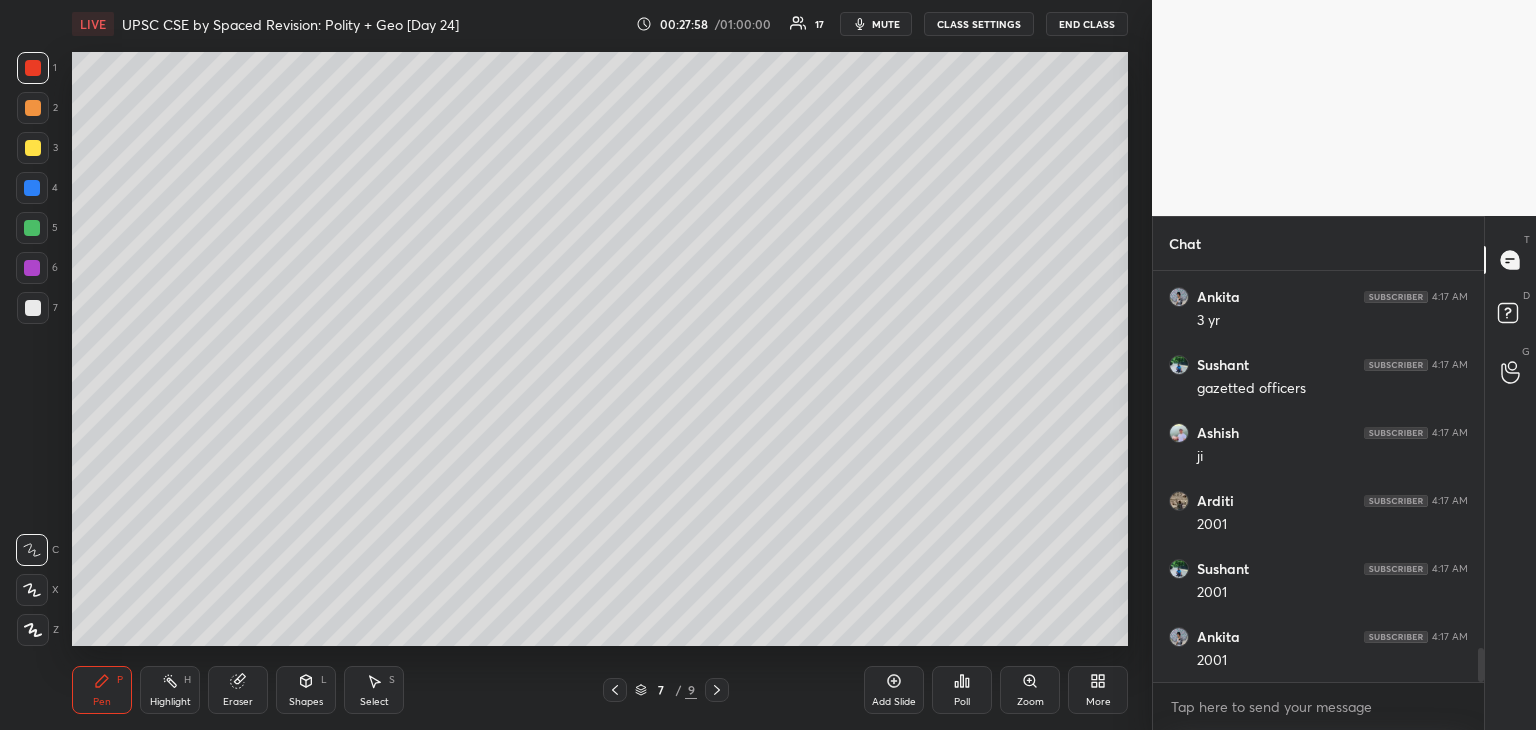 click at bounding box center [33, 630] 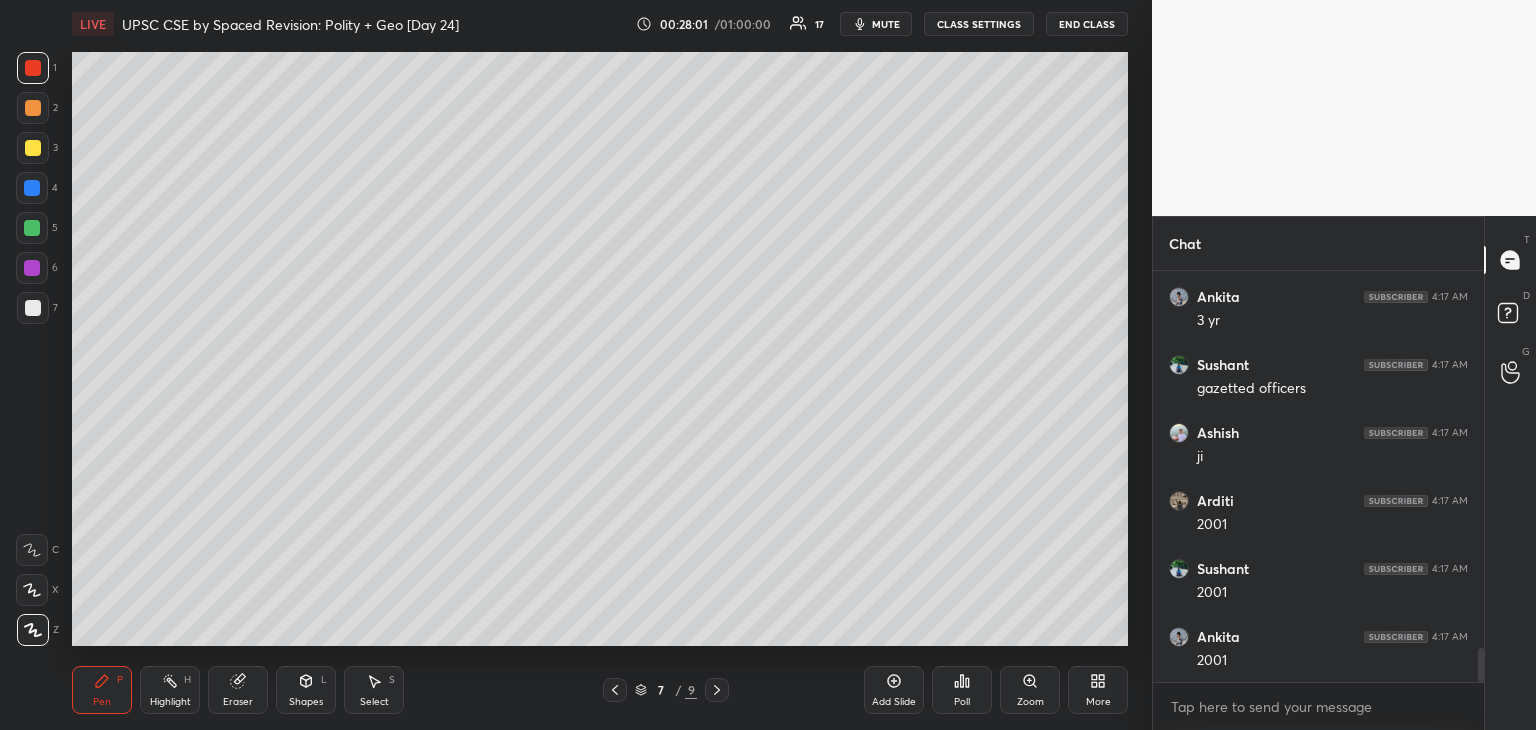 click at bounding box center (33, 308) 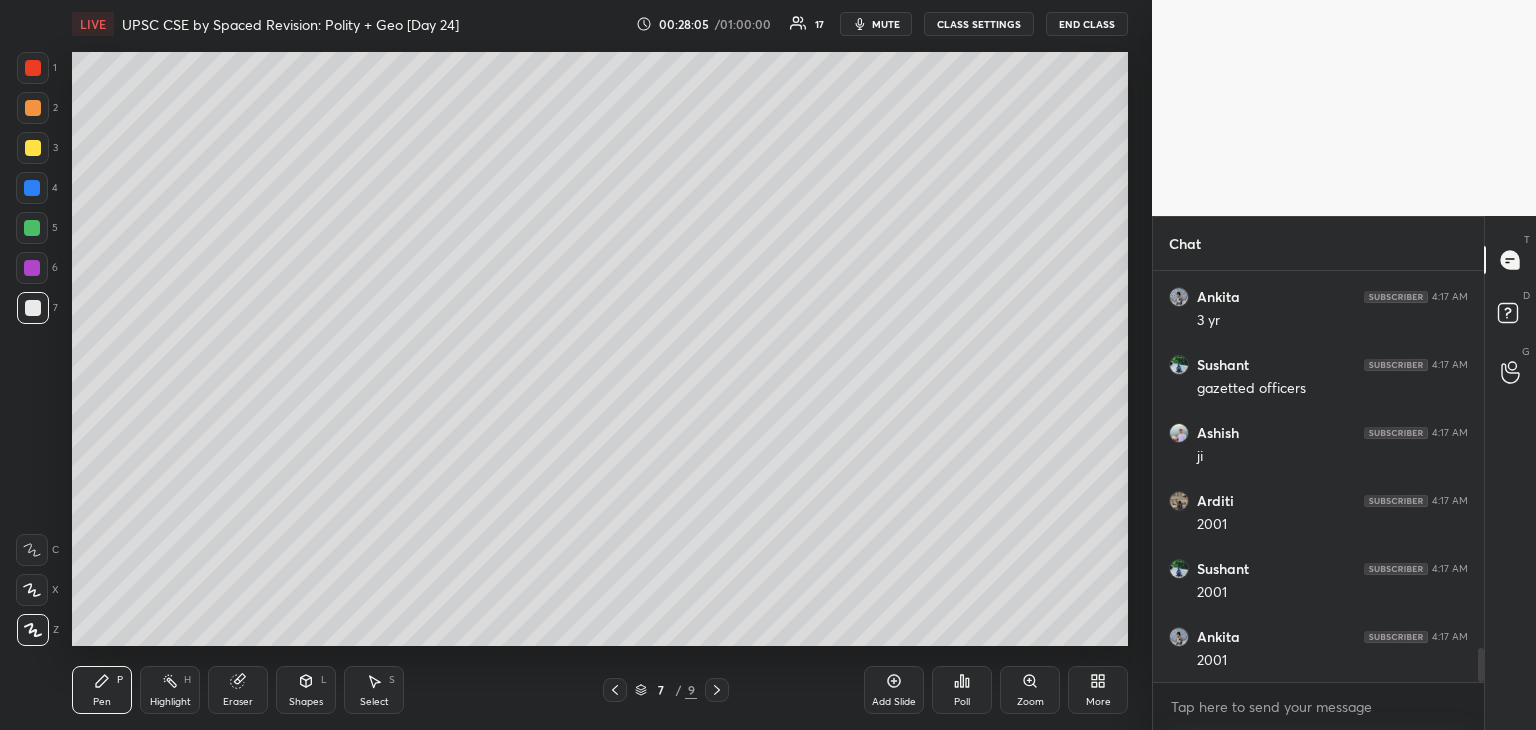 click on "Setting up your live class Poll for   secs No correct answer Start poll" at bounding box center [600, 349] 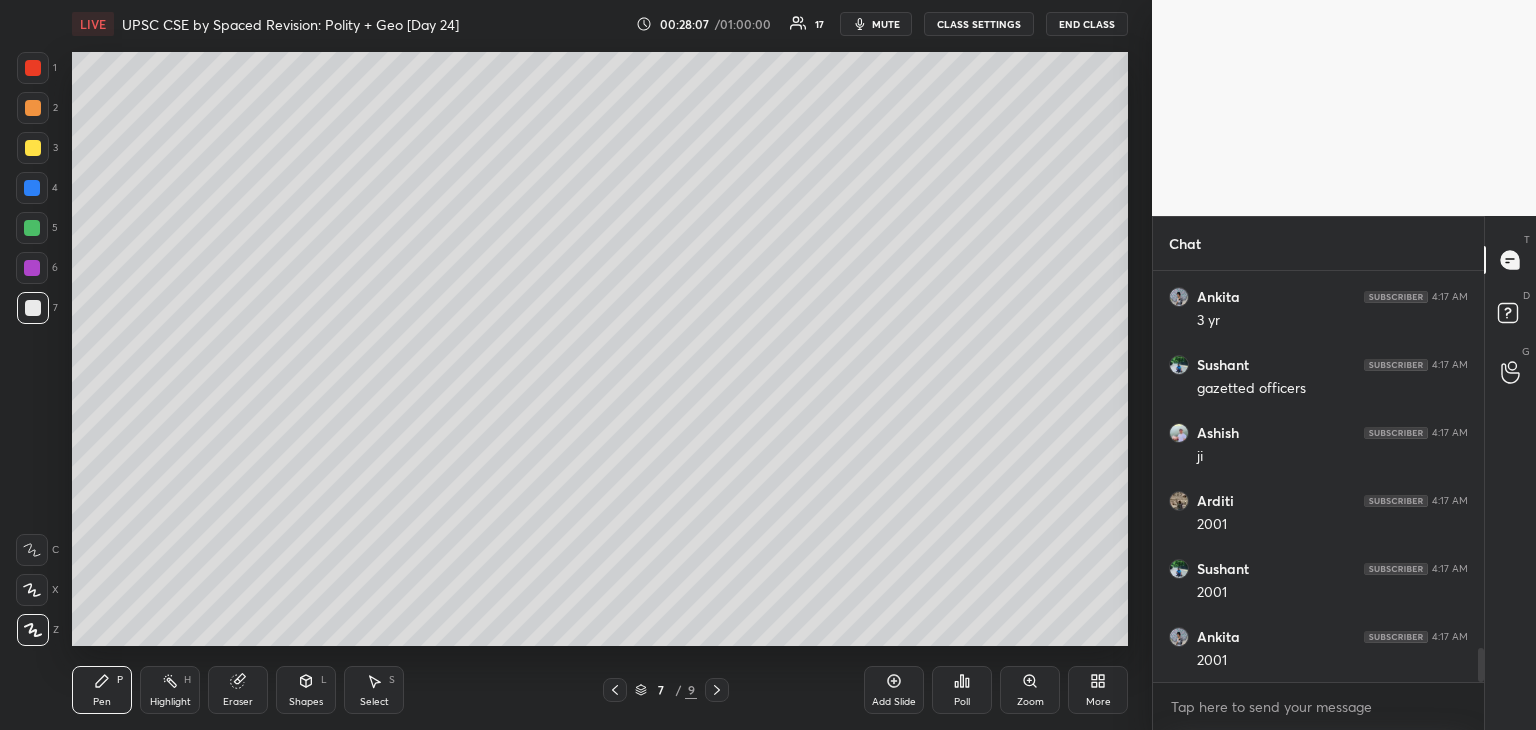 click at bounding box center [33, 148] 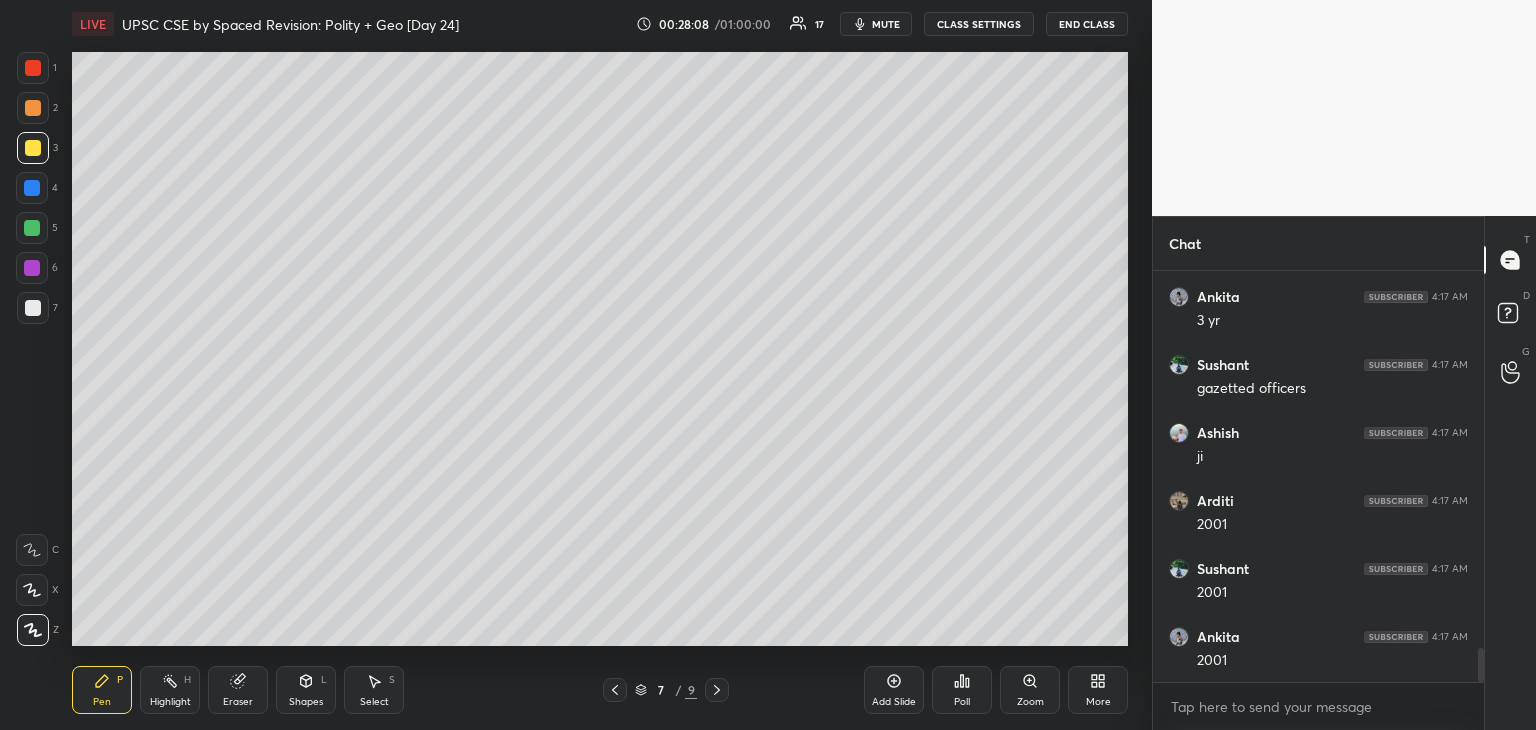 click at bounding box center [32, 590] 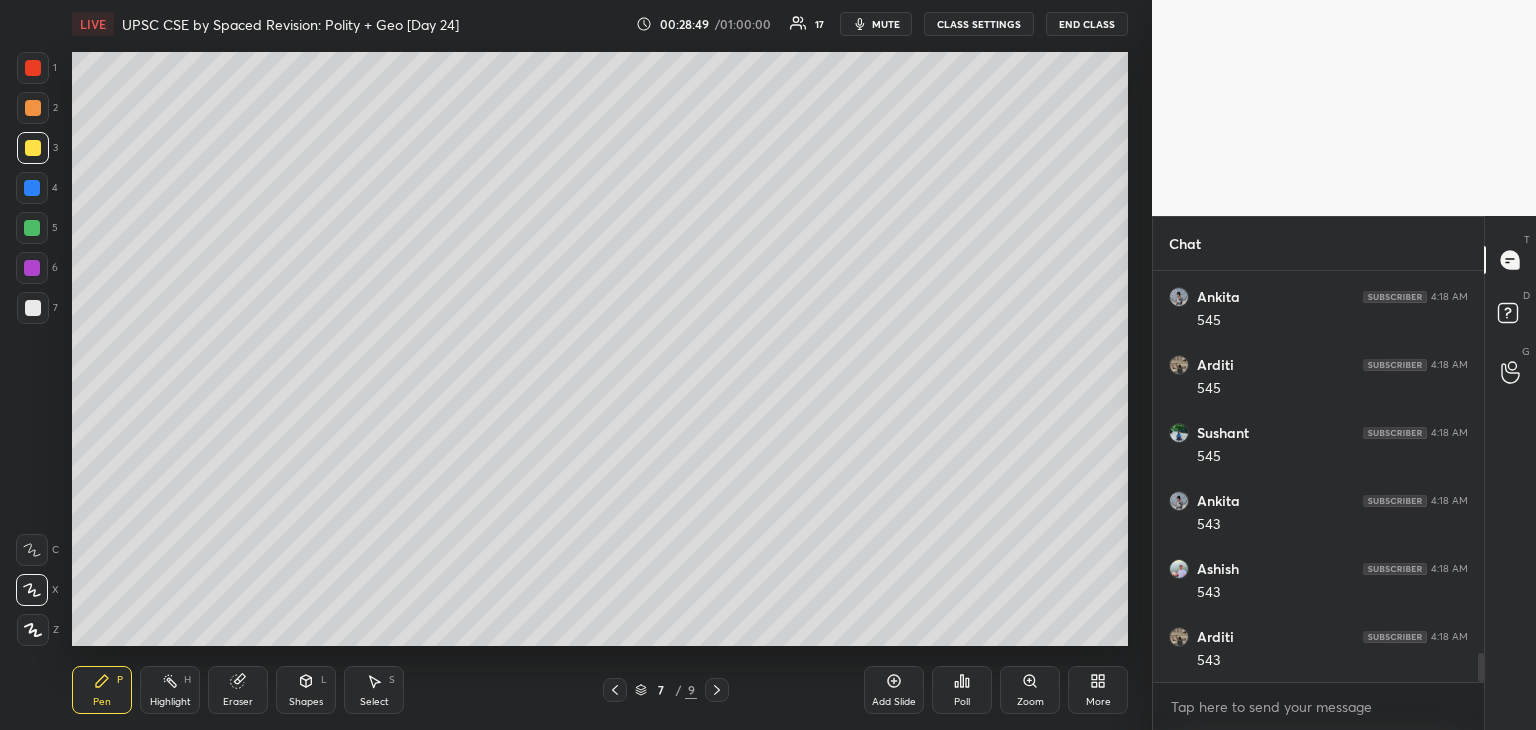 scroll, scrollTop: 5514, scrollLeft: 0, axis: vertical 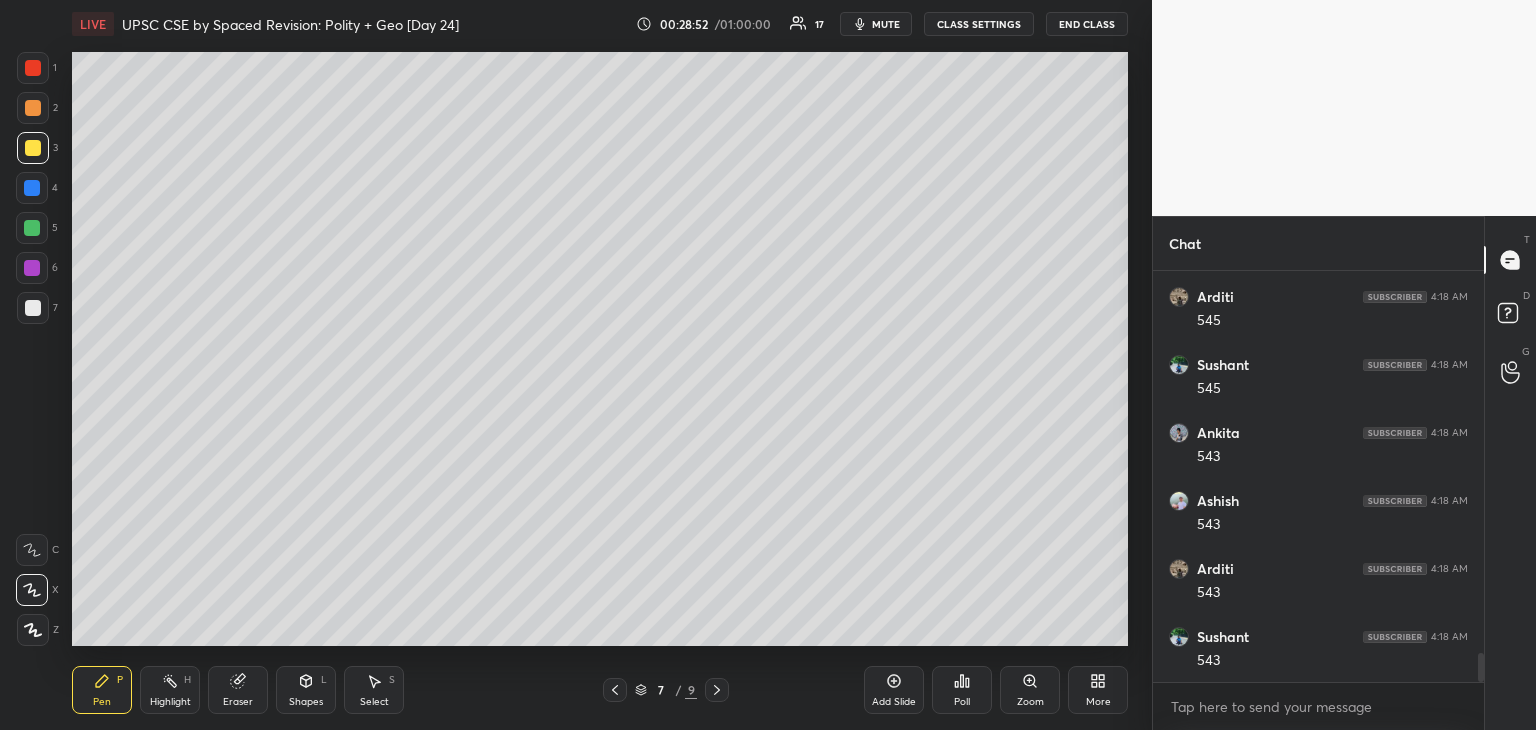 drag, startPoint x: 32, startPoint y: 185, endPoint x: 52, endPoint y: 183, distance: 20.09975 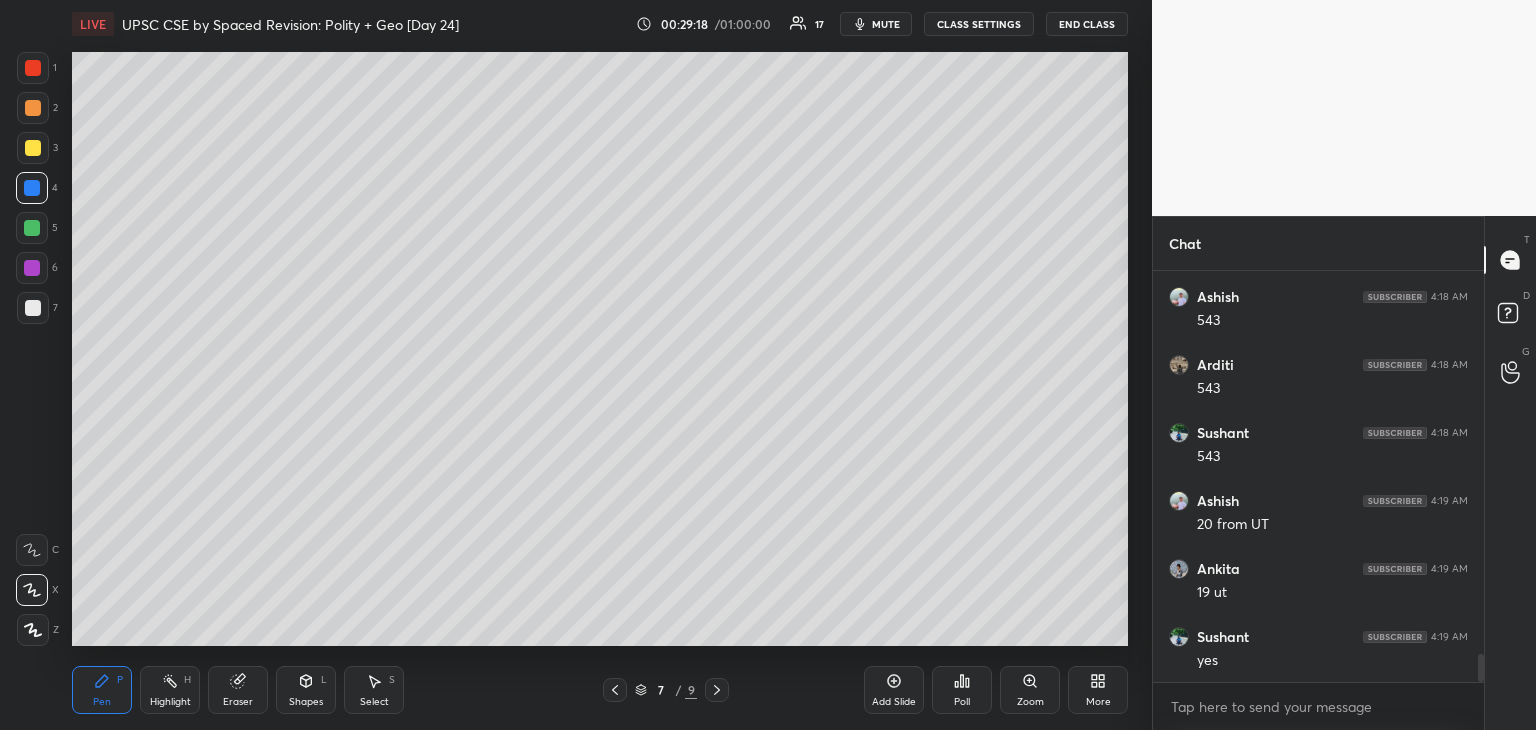 scroll, scrollTop: 5786, scrollLeft: 0, axis: vertical 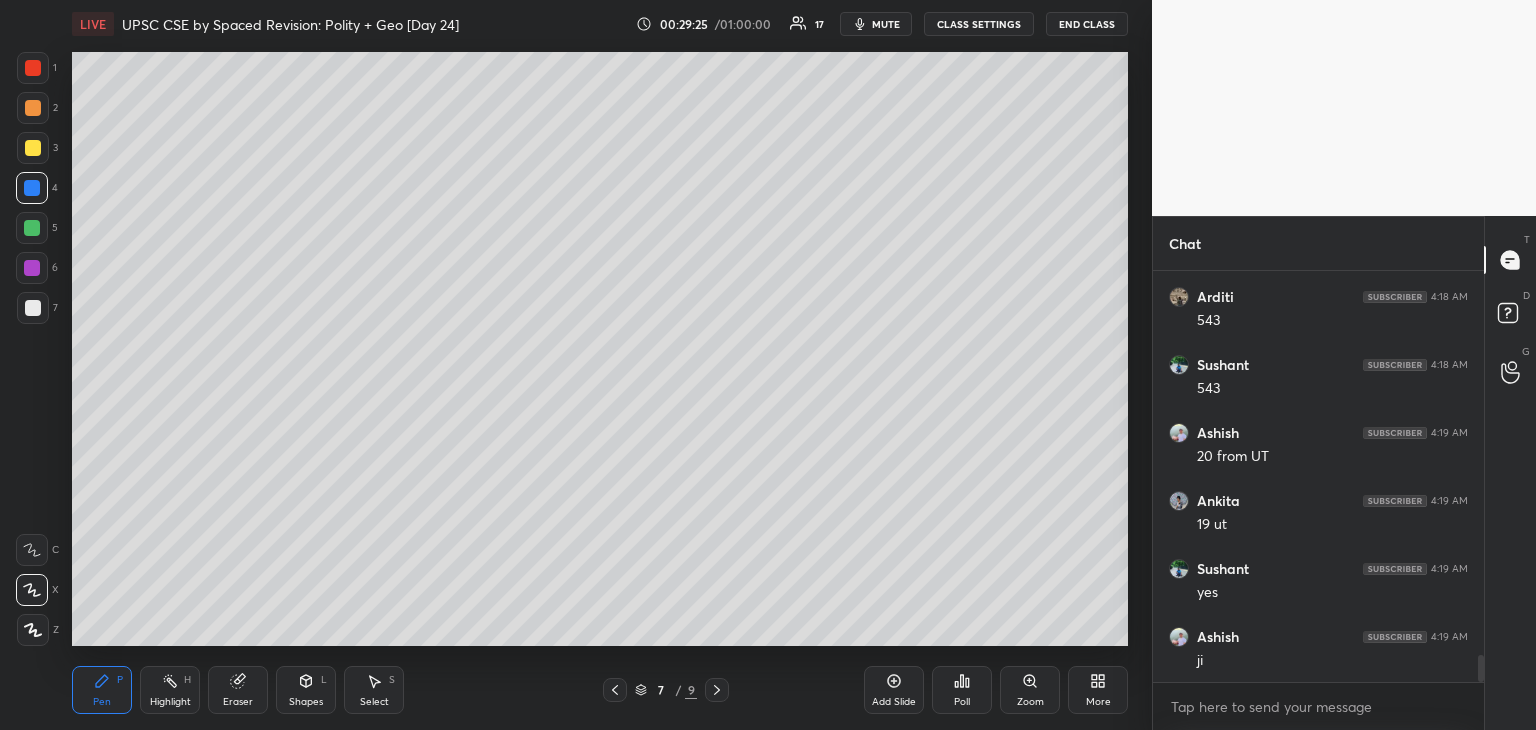 drag, startPoint x: 28, startPoint y: 281, endPoint x: 55, endPoint y: 278, distance: 27.166155 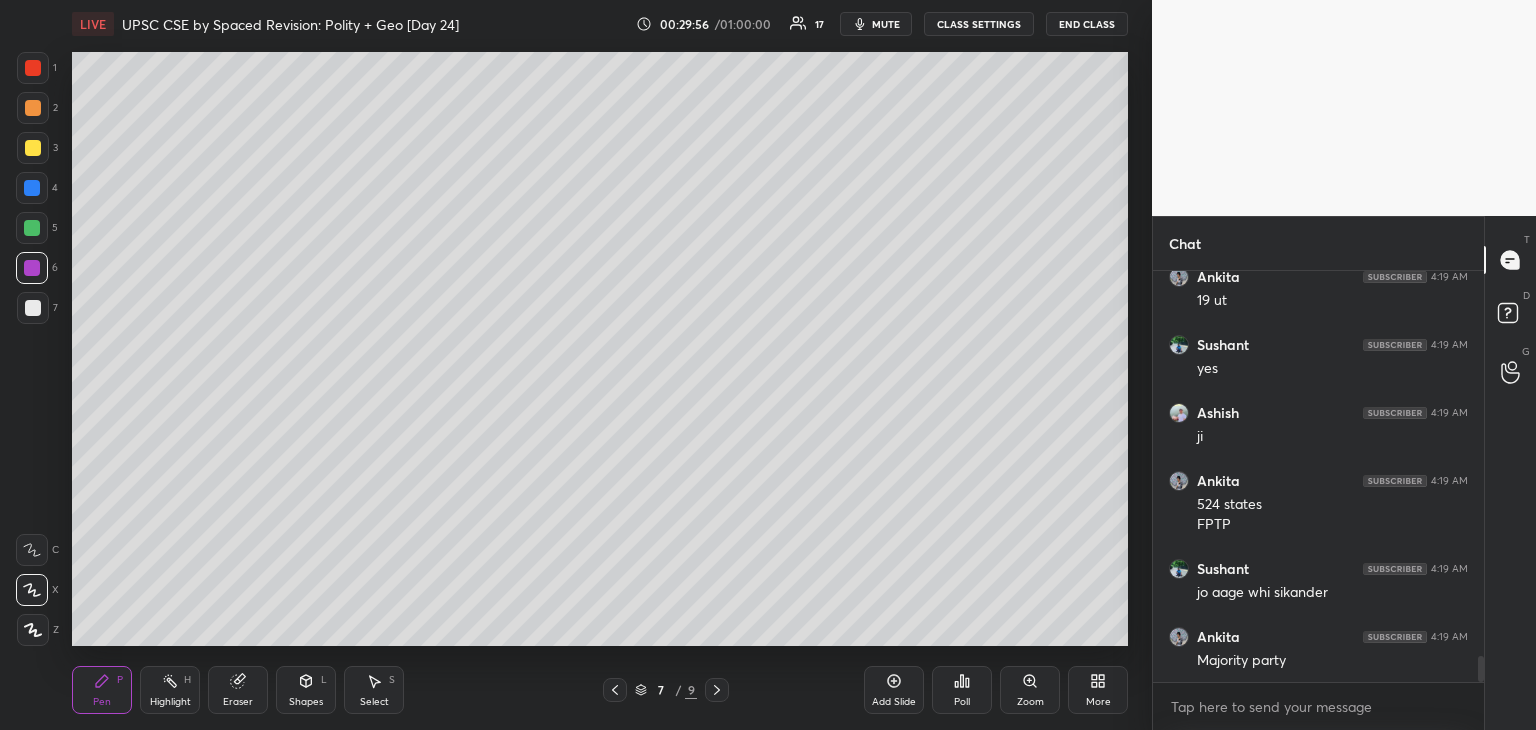 scroll, scrollTop: 6078, scrollLeft: 0, axis: vertical 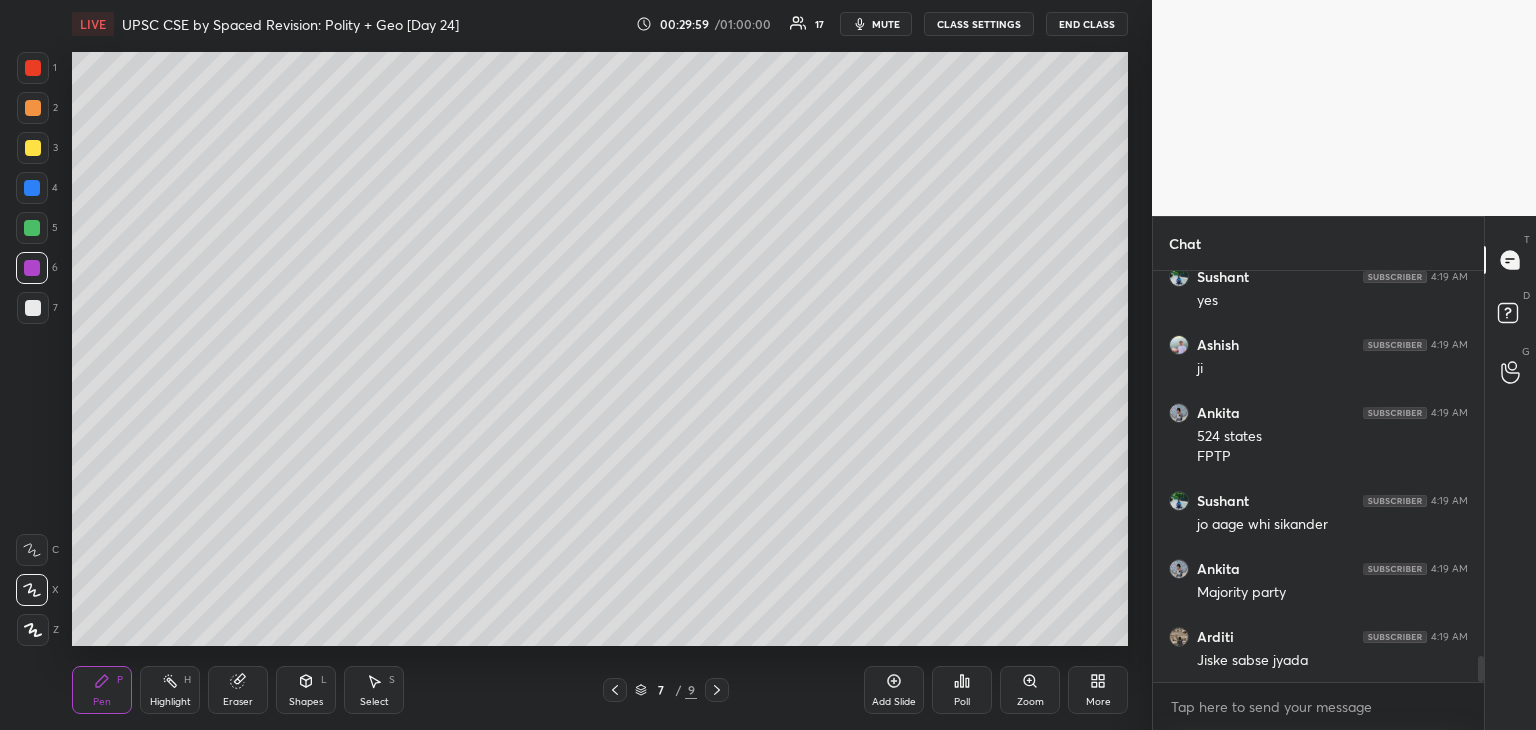 click at bounding box center (32, 228) 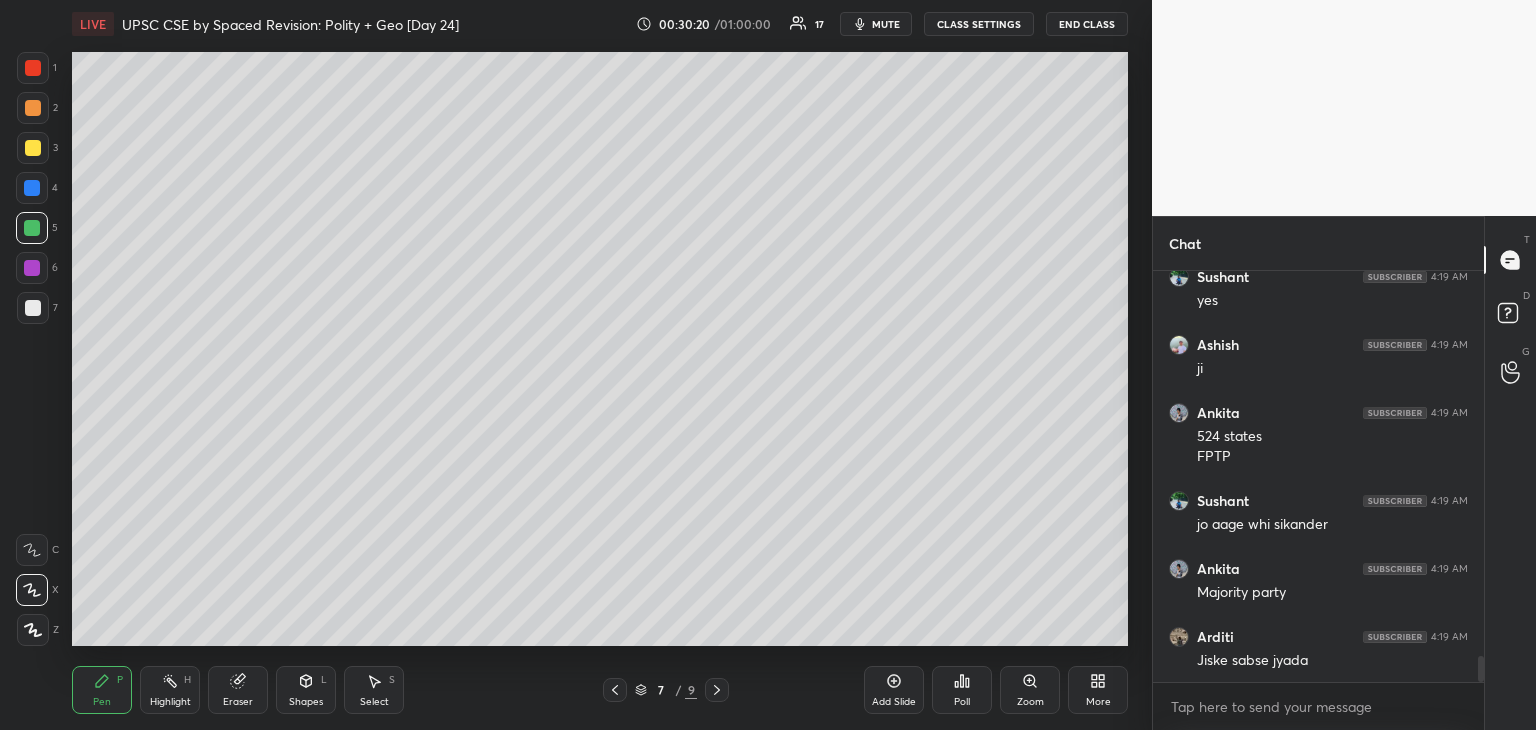 scroll, scrollTop: 6150, scrollLeft: 0, axis: vertical 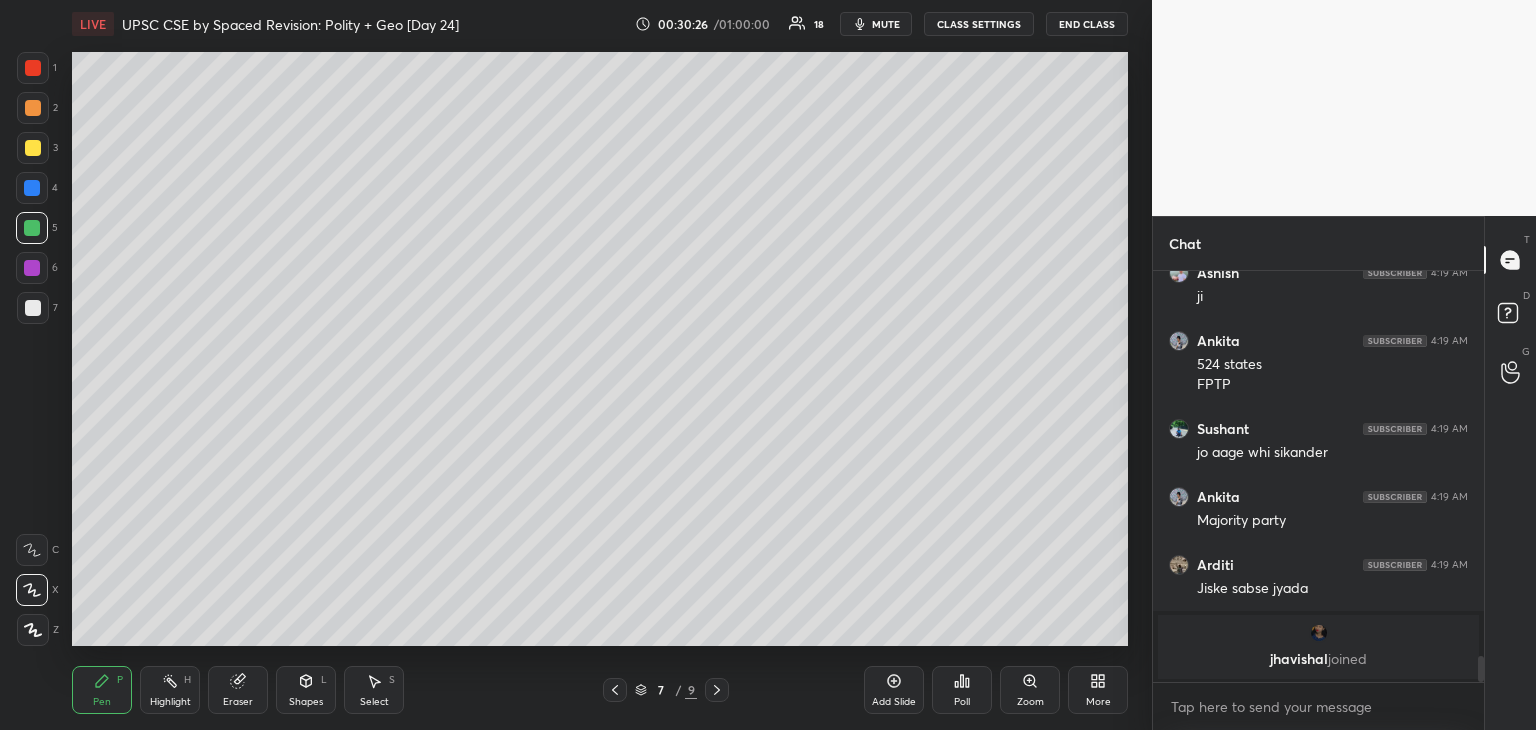 click at bounding box center [33, 308] 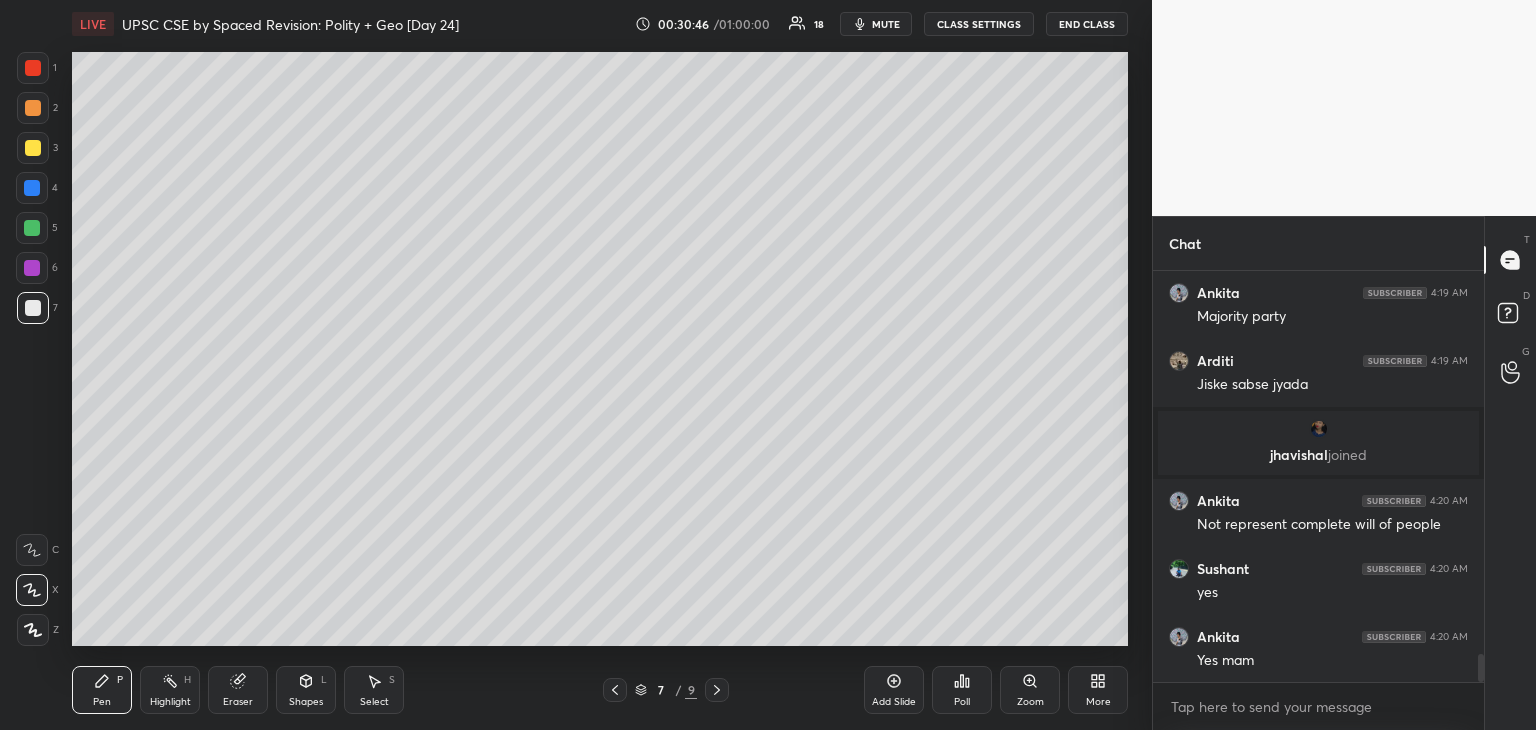scroll, scrollTop: 5758, scrollLeft: 0, axis: vertical 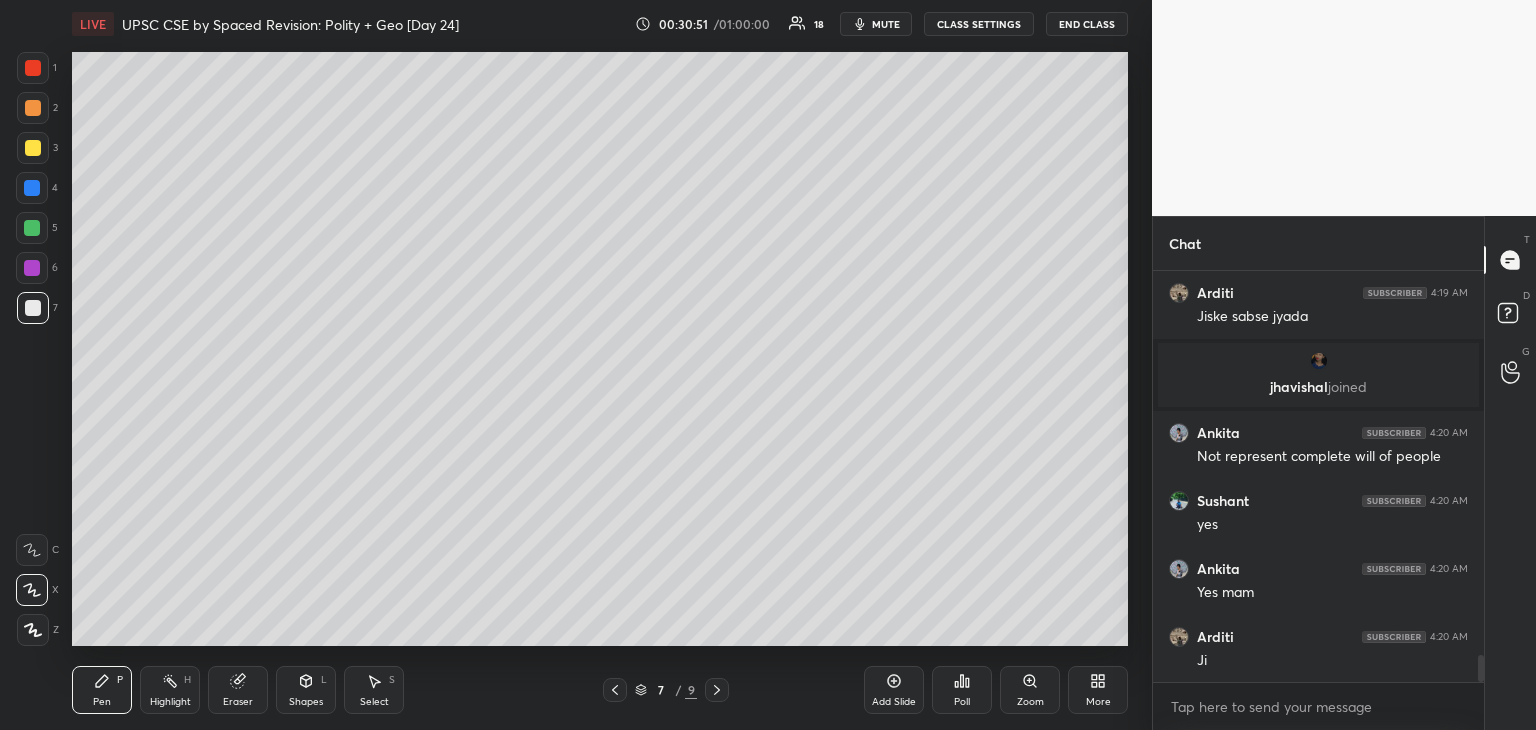 click at bounding box center [33, 308] 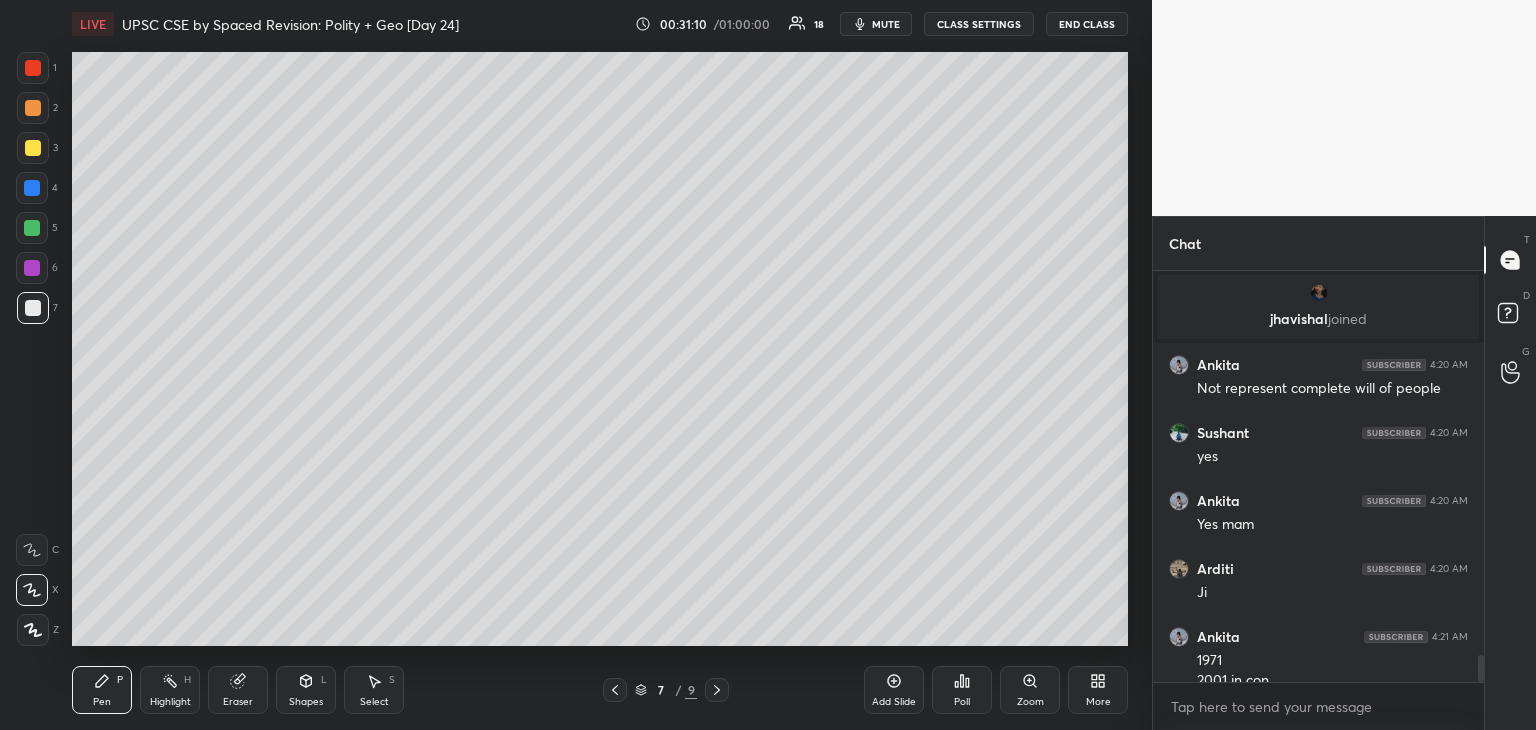 scroll, scrollTop: 5846, scrollLeft: 0, axis: vertical 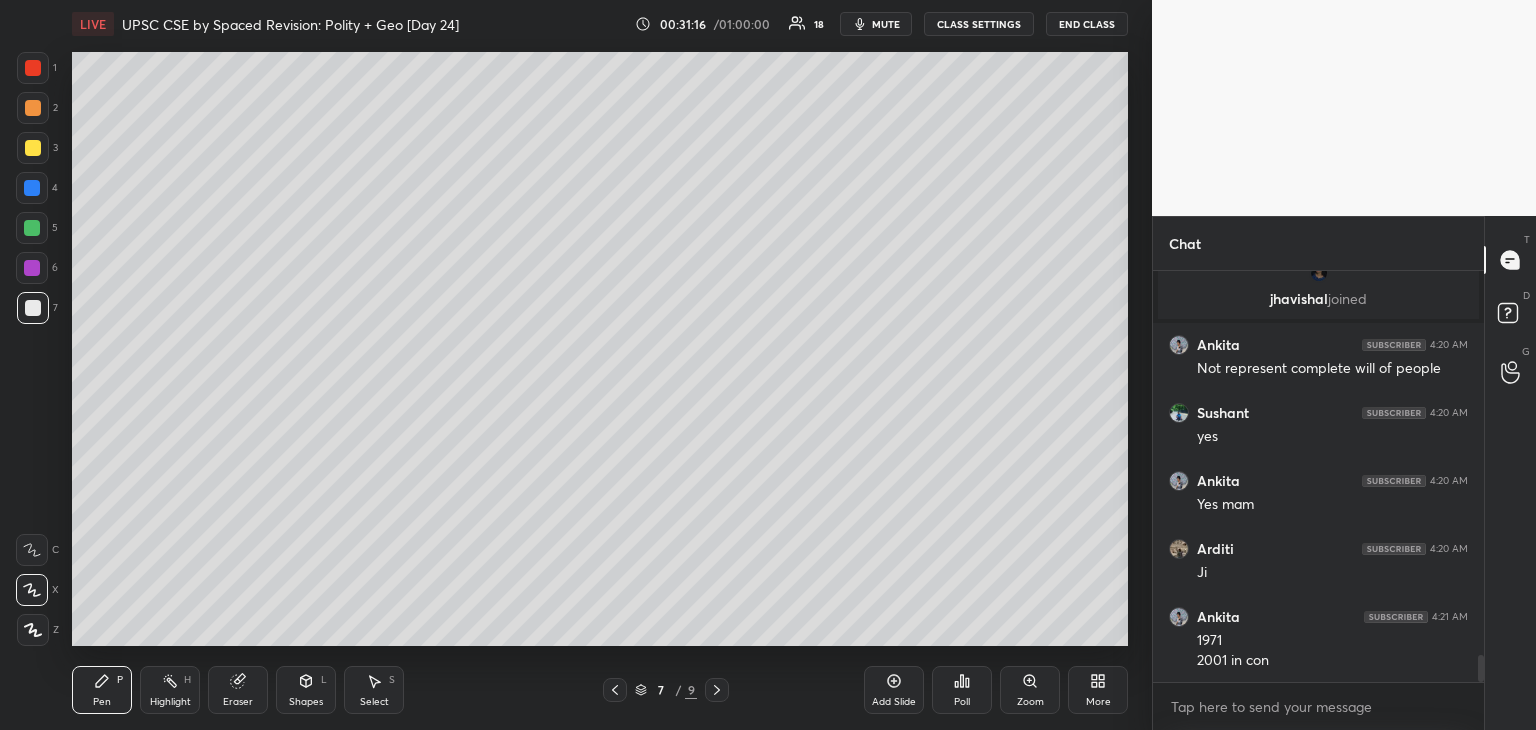 click at bounding box center (32, 268) 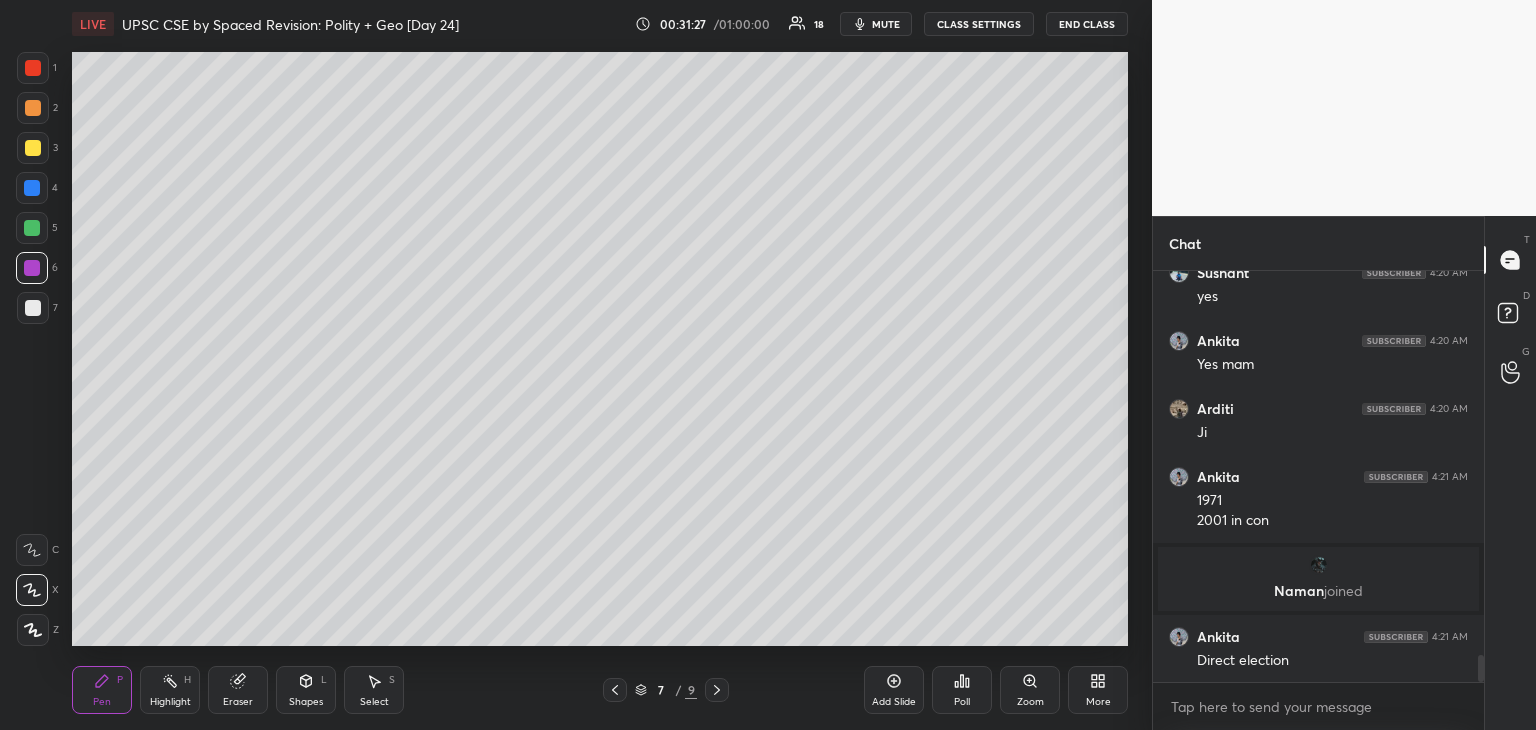 scroll, scrollTop: 5878, scrollLeft: 0, axis: vertical 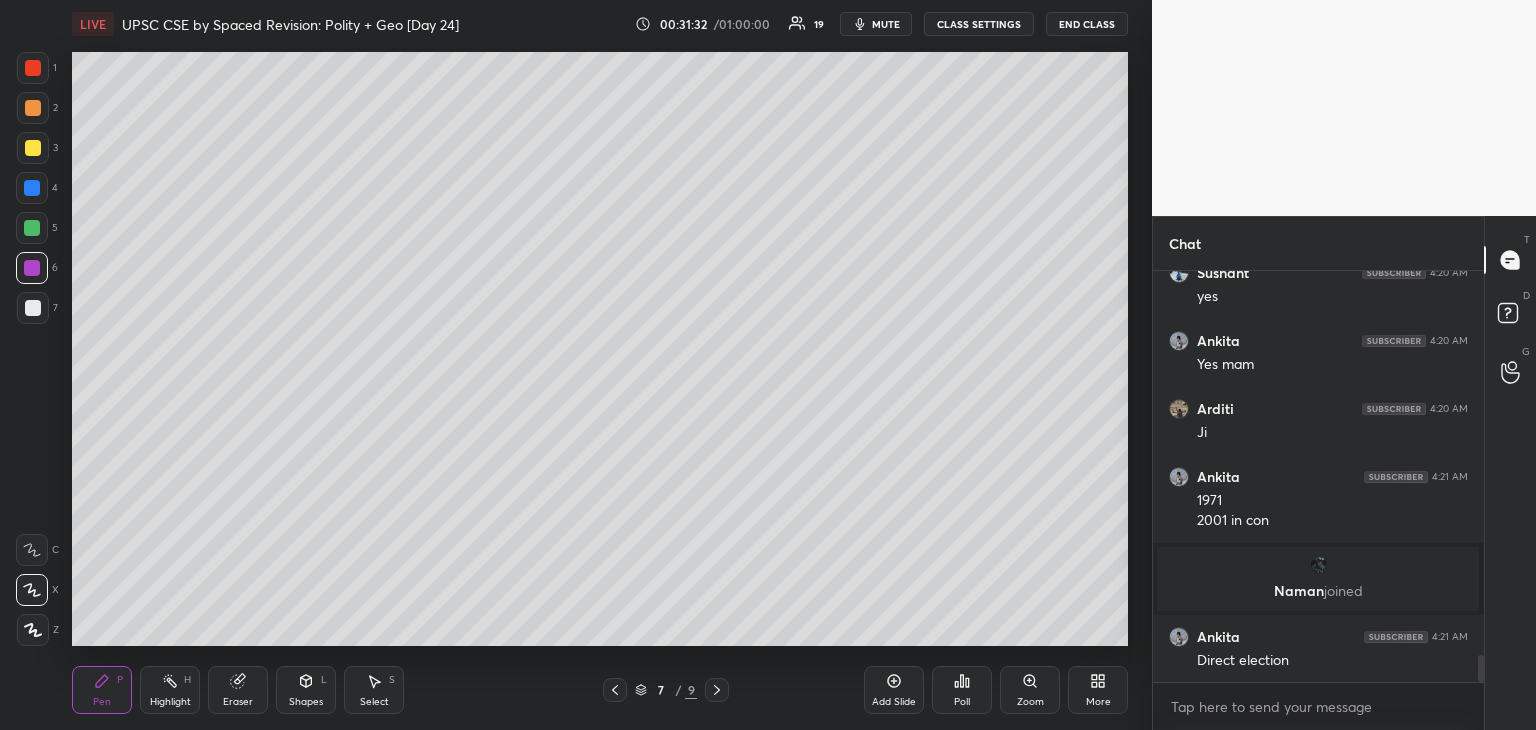 drag, startPoint x: 23, startPoint y: 147, endPoint x: 69, endPoint y: 141, distance: 46.389652 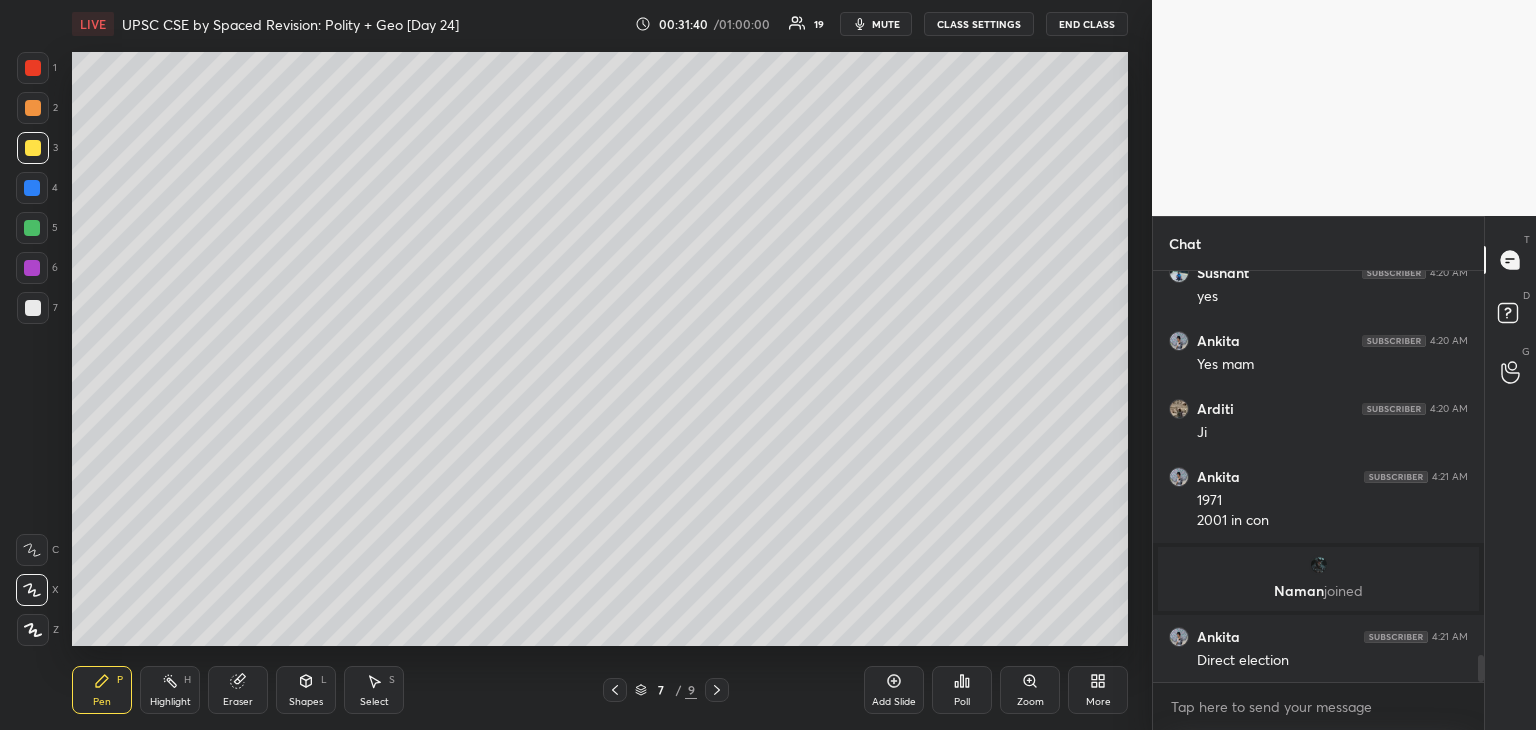 scroll, scrollTop: 5898, scrollLeft: 0, axis: vertical 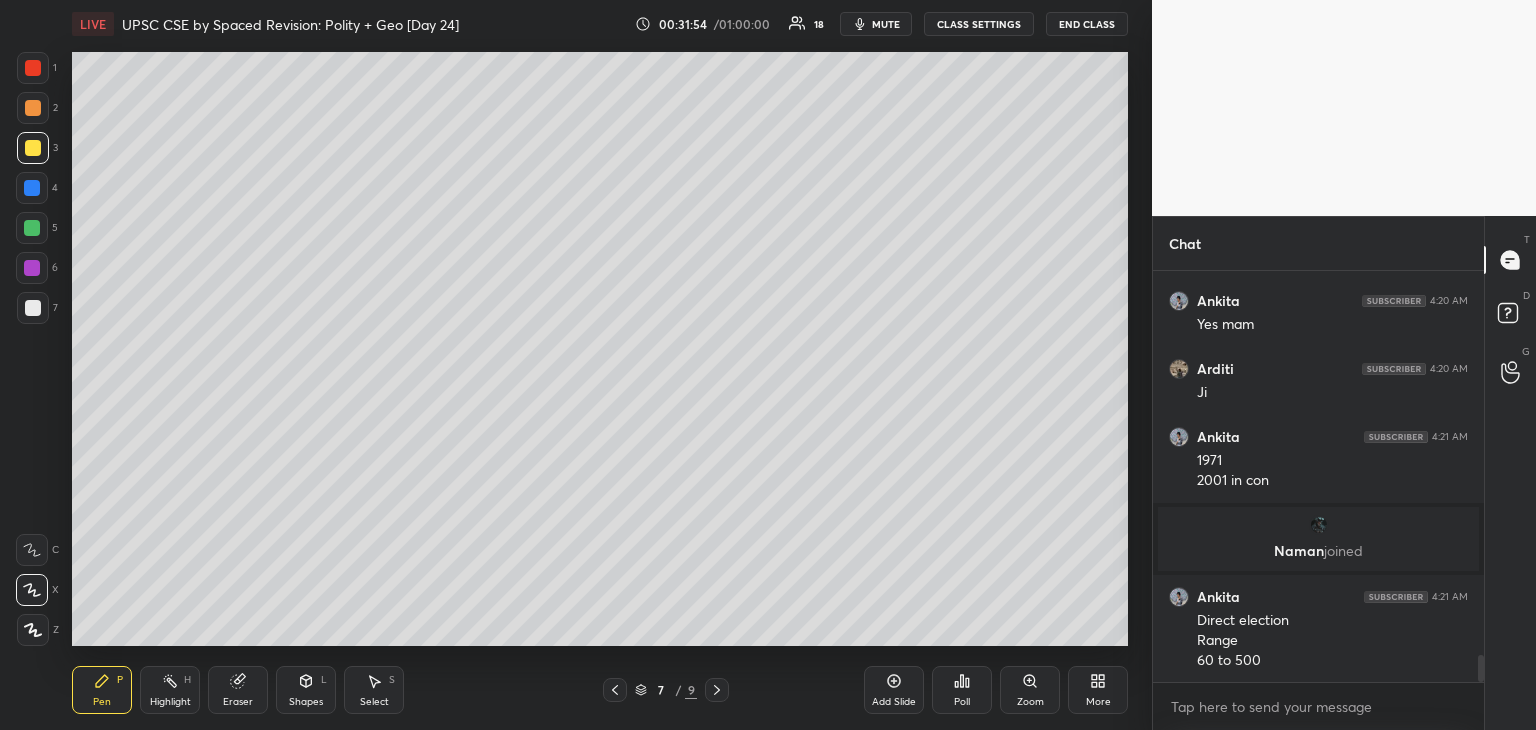 click at bounding box center [32, 188] 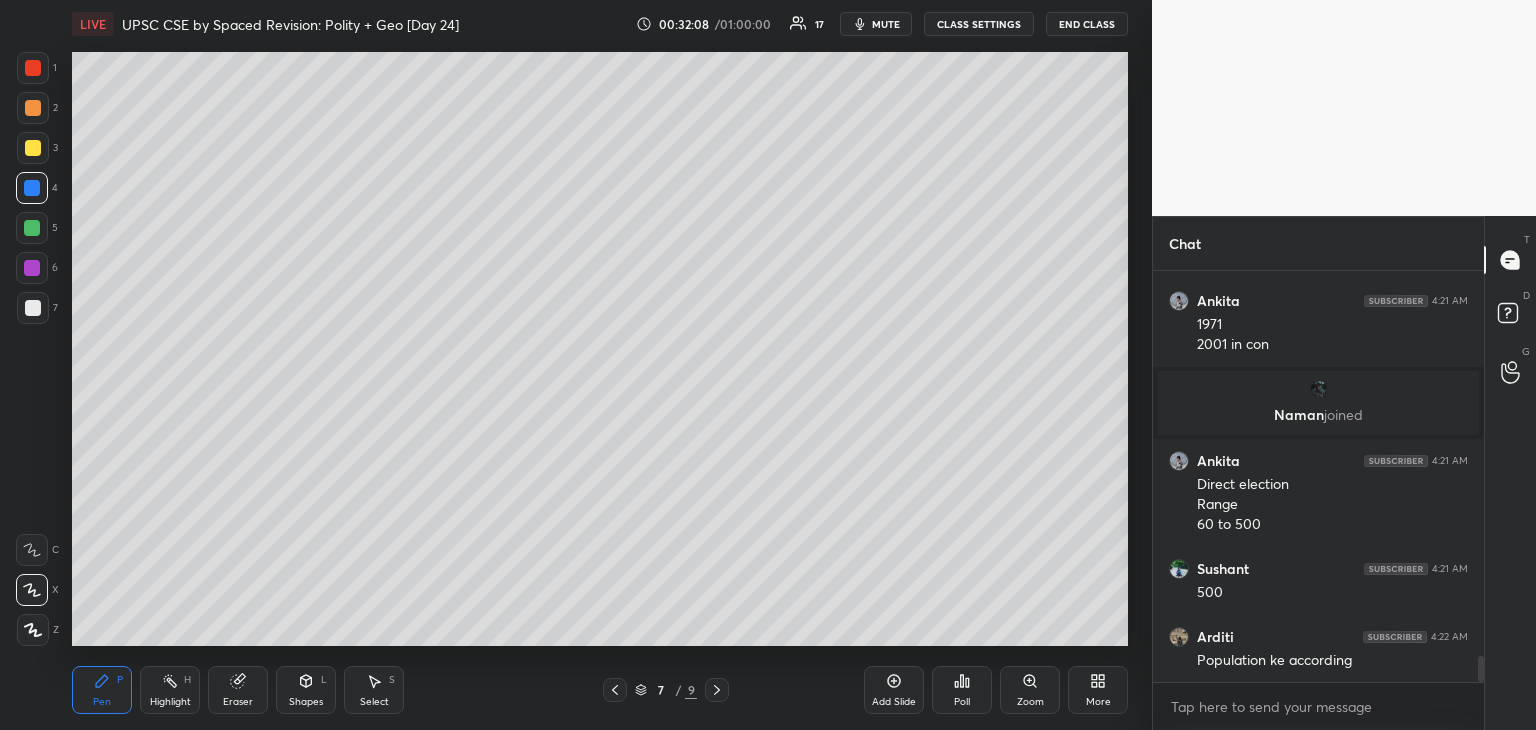 scroll, scrollTop: 6126, scrollLeft: 0, axis: vertical 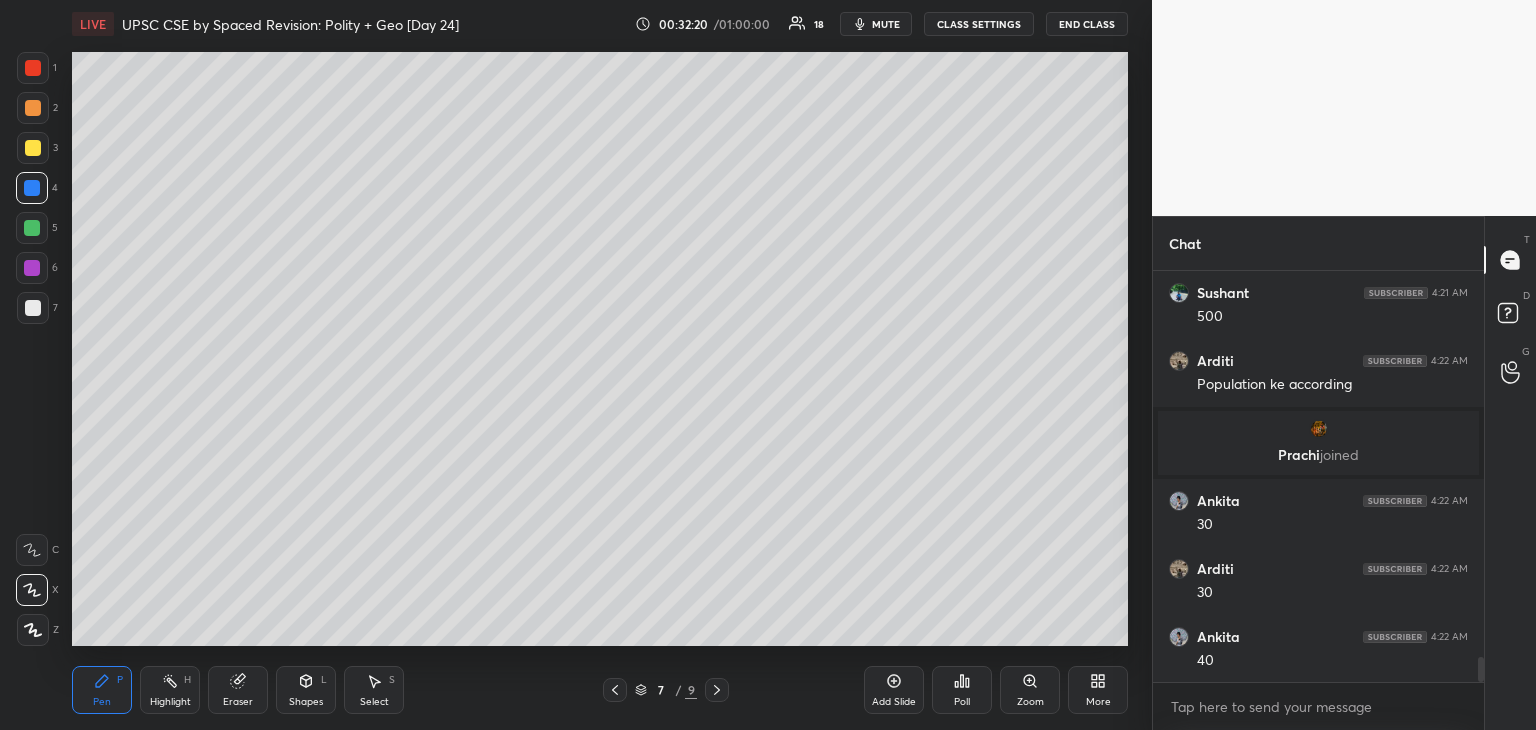 drag, startPoint x: 26, startPoint y: 106, endPoint x: 53, endPoint y: 99, distance: 27.89265 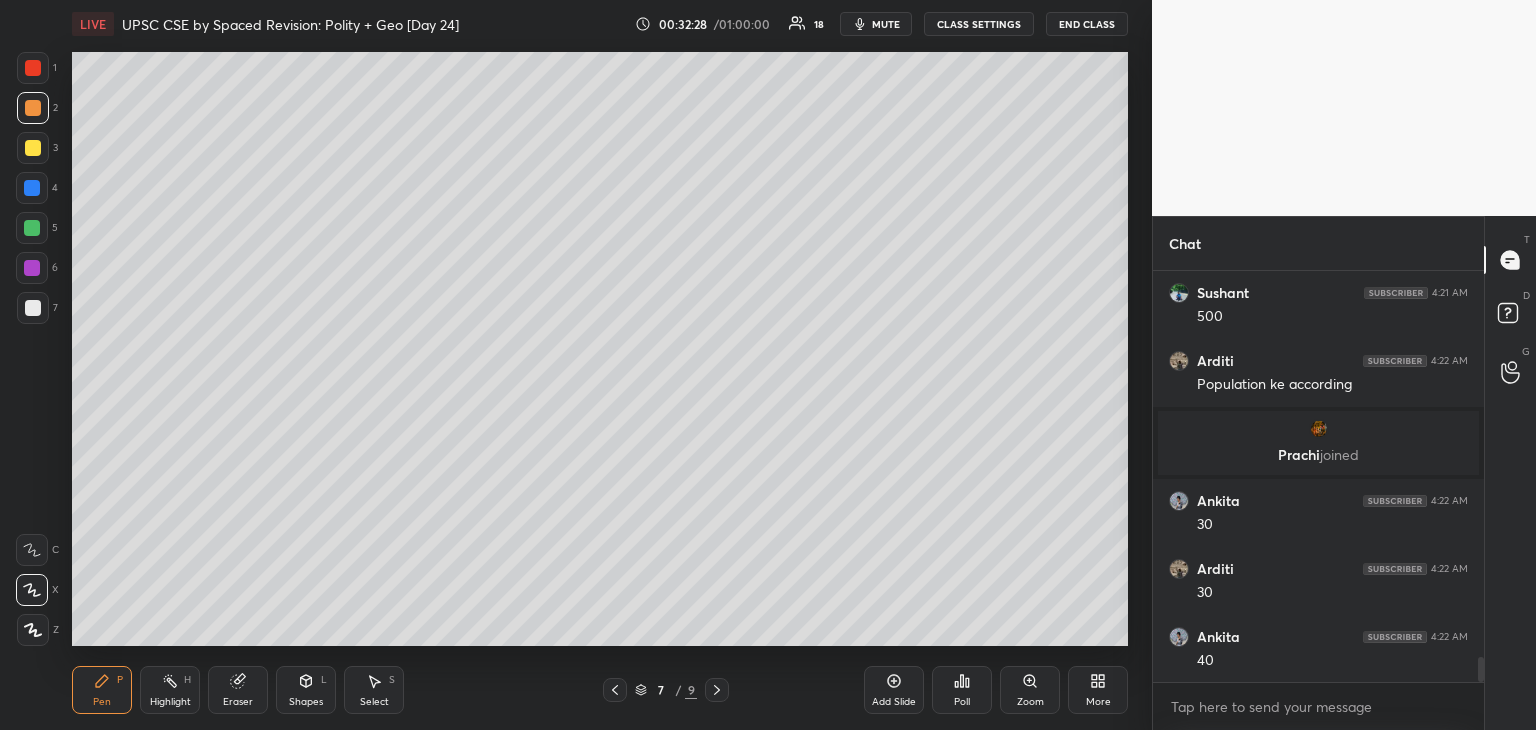 click at bounding box center [32, 228] 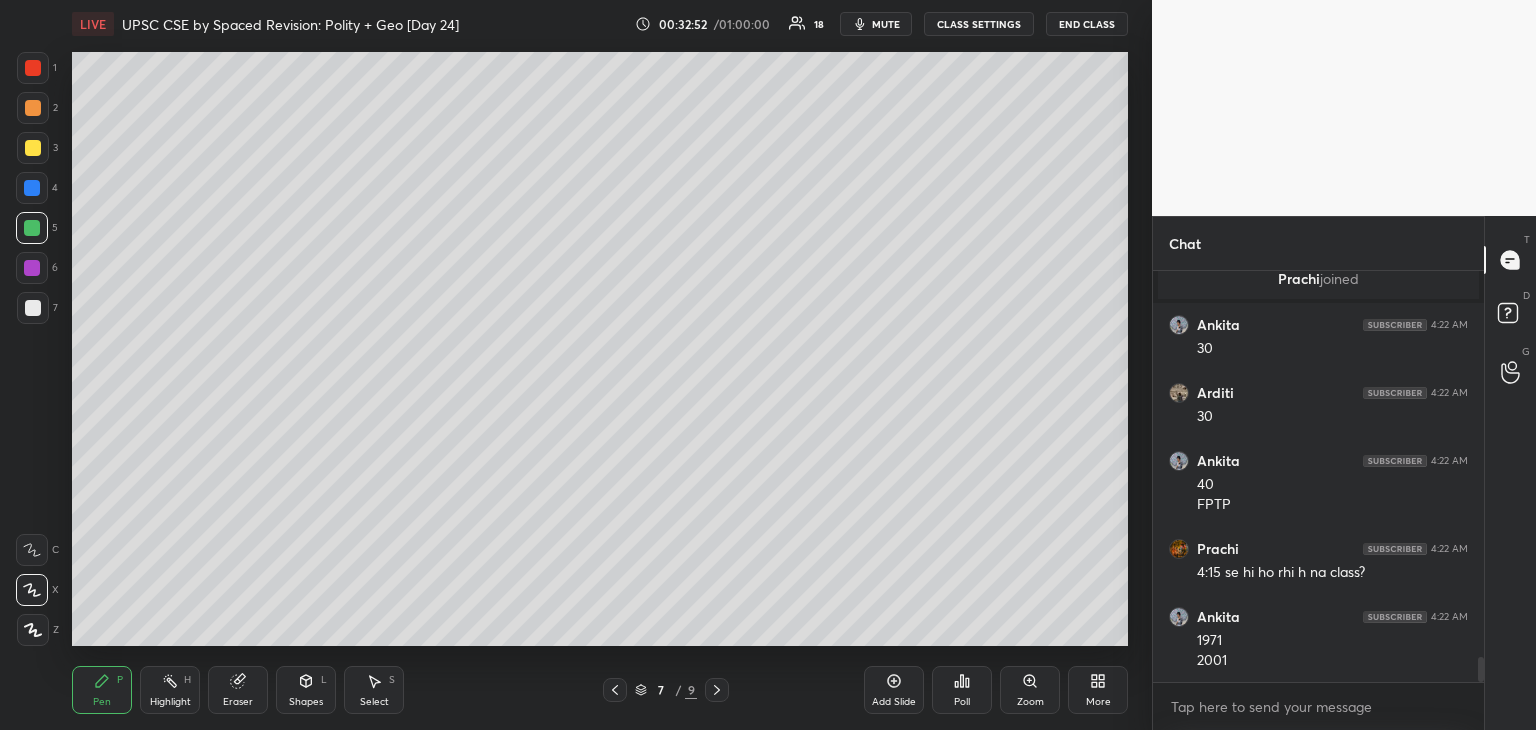 scroll, scrollTop: 6502, scrollLeft: 0, axis: vertical 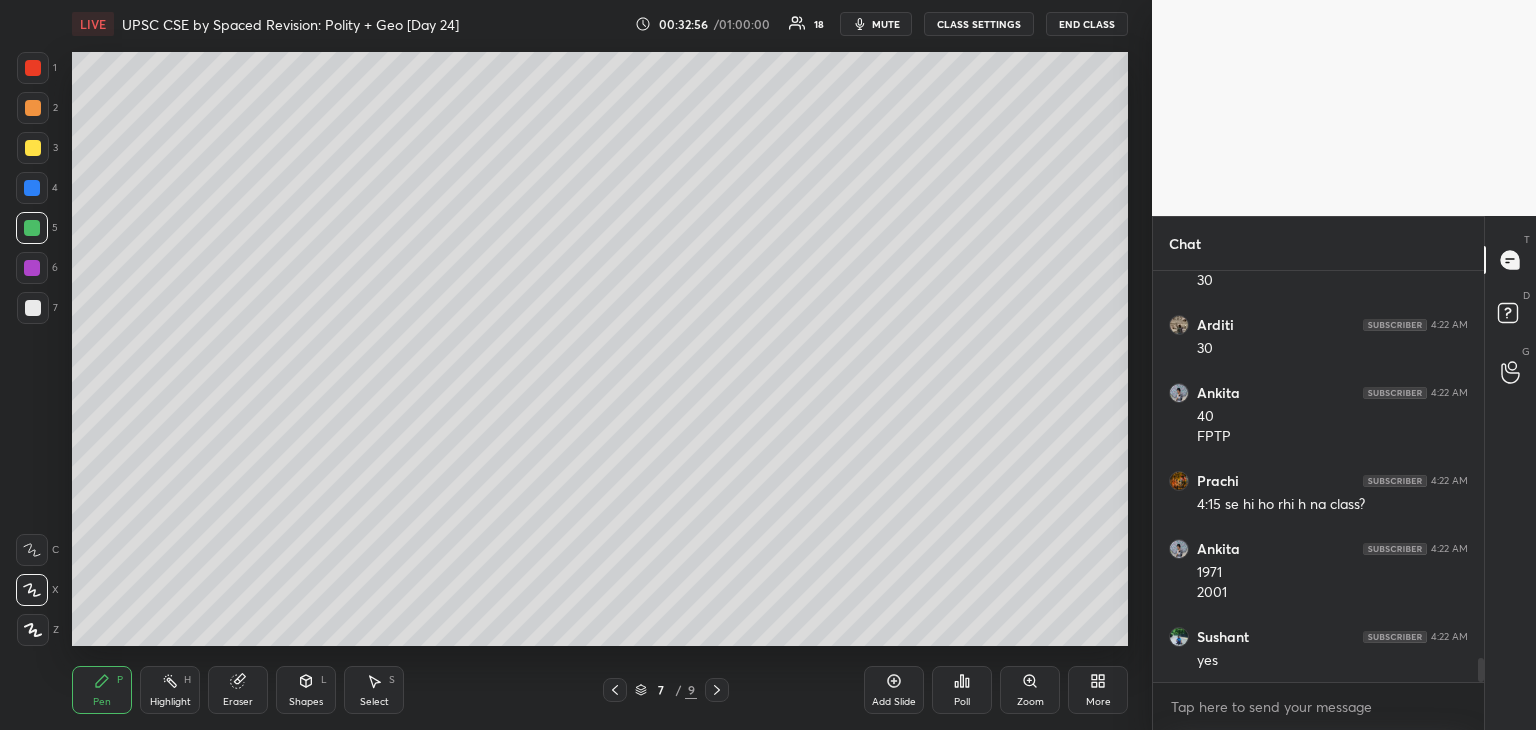 drag, startPoint x: 24, startPoint y: 259, endPoint x: 35, endPoint y: 260, distance: 11.045361 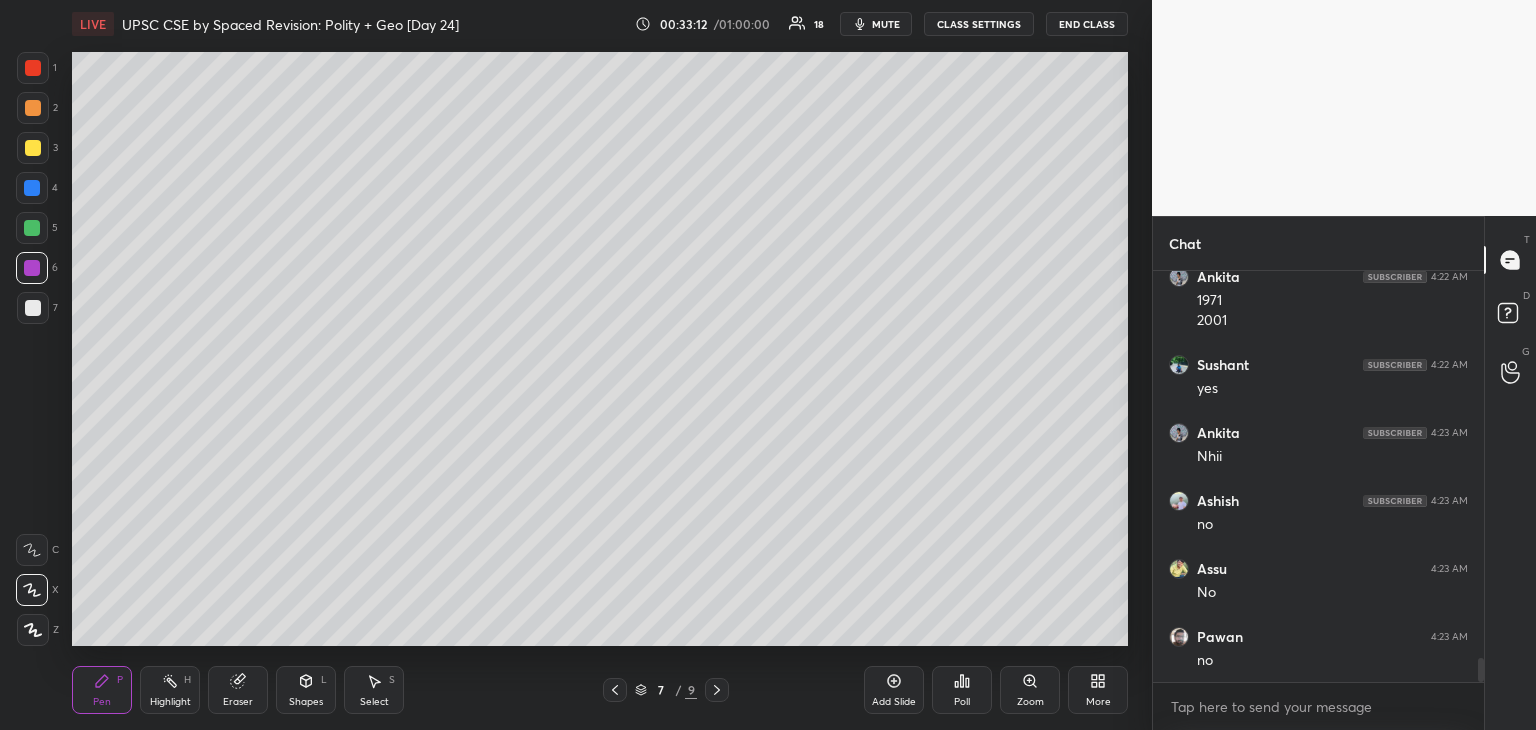 scroll, scrollTop: 6842, scrollLeft: 0, axis: vertical 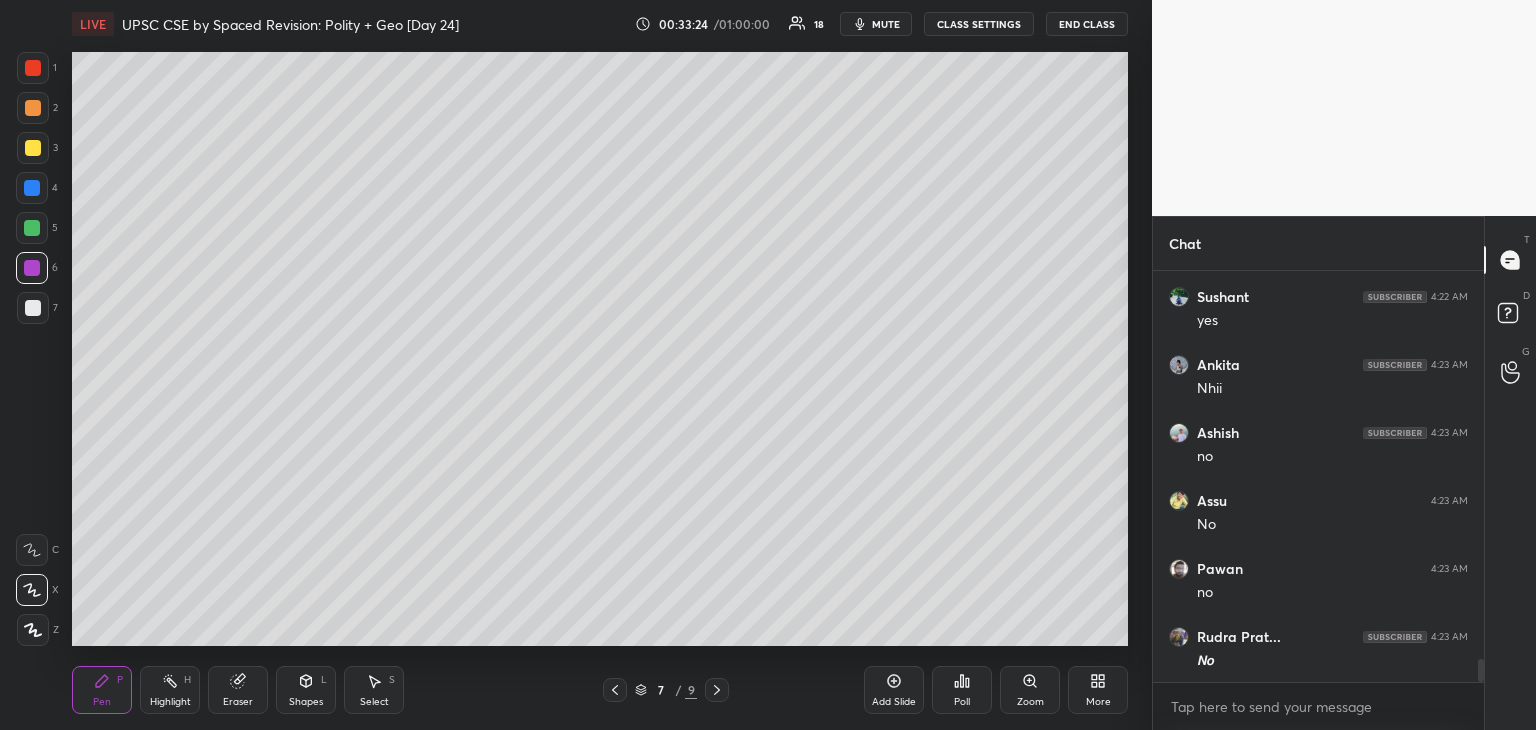 drag, startPoint x: 21, startPoint y: 320, endPoint x: 32, endPoint y: 318, distance: 11.18034 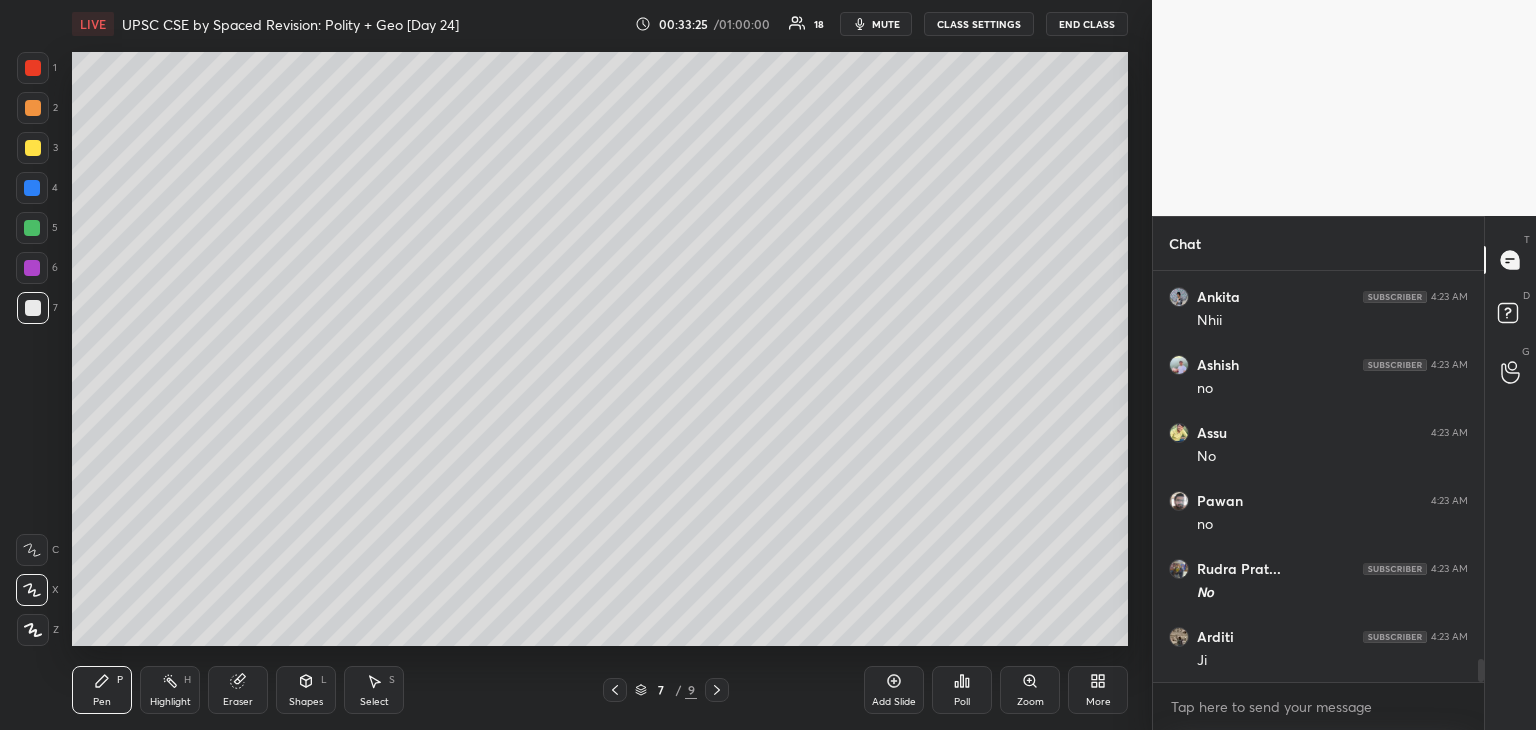 click on "Add Slide" at bounding box center [894, 690] 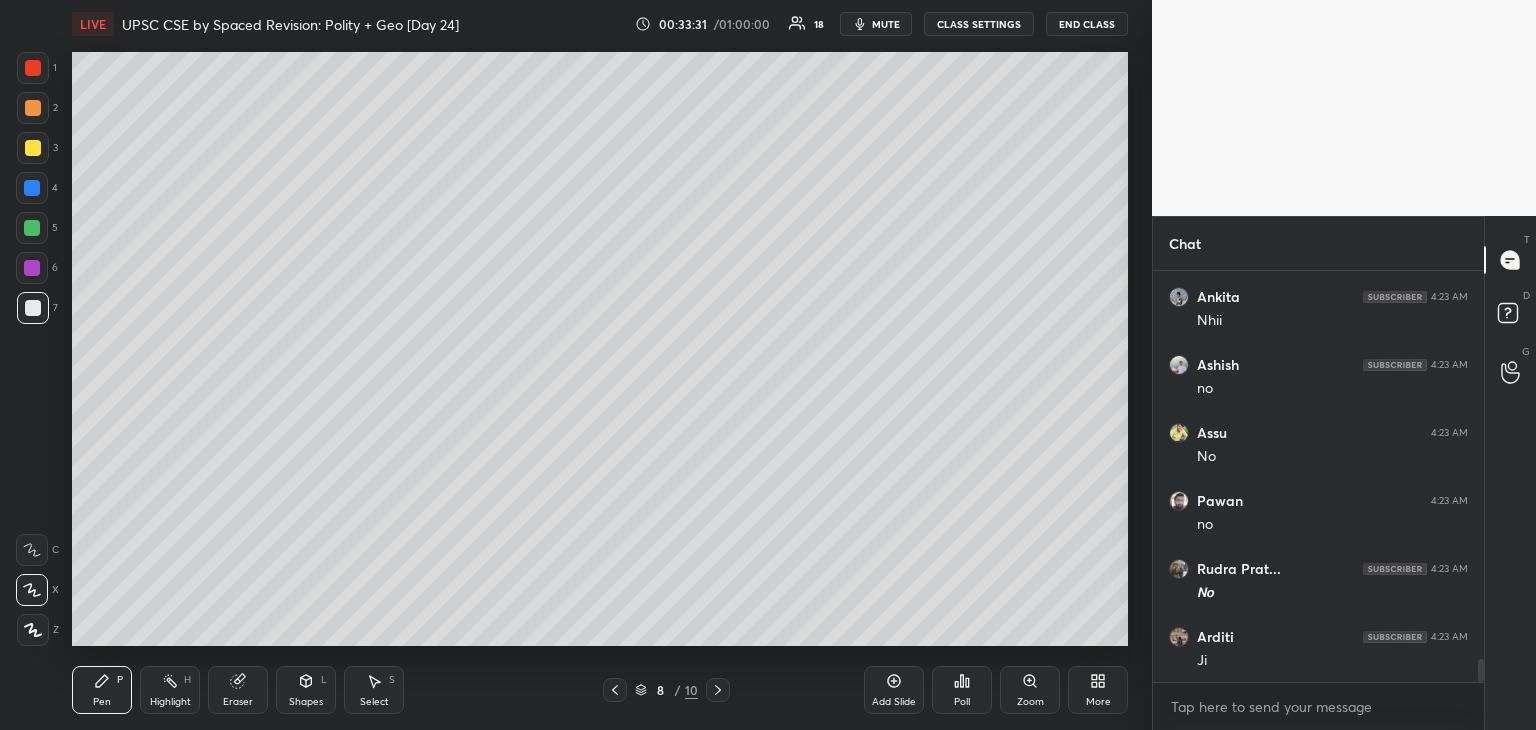 click at bounding box center (33, 148) 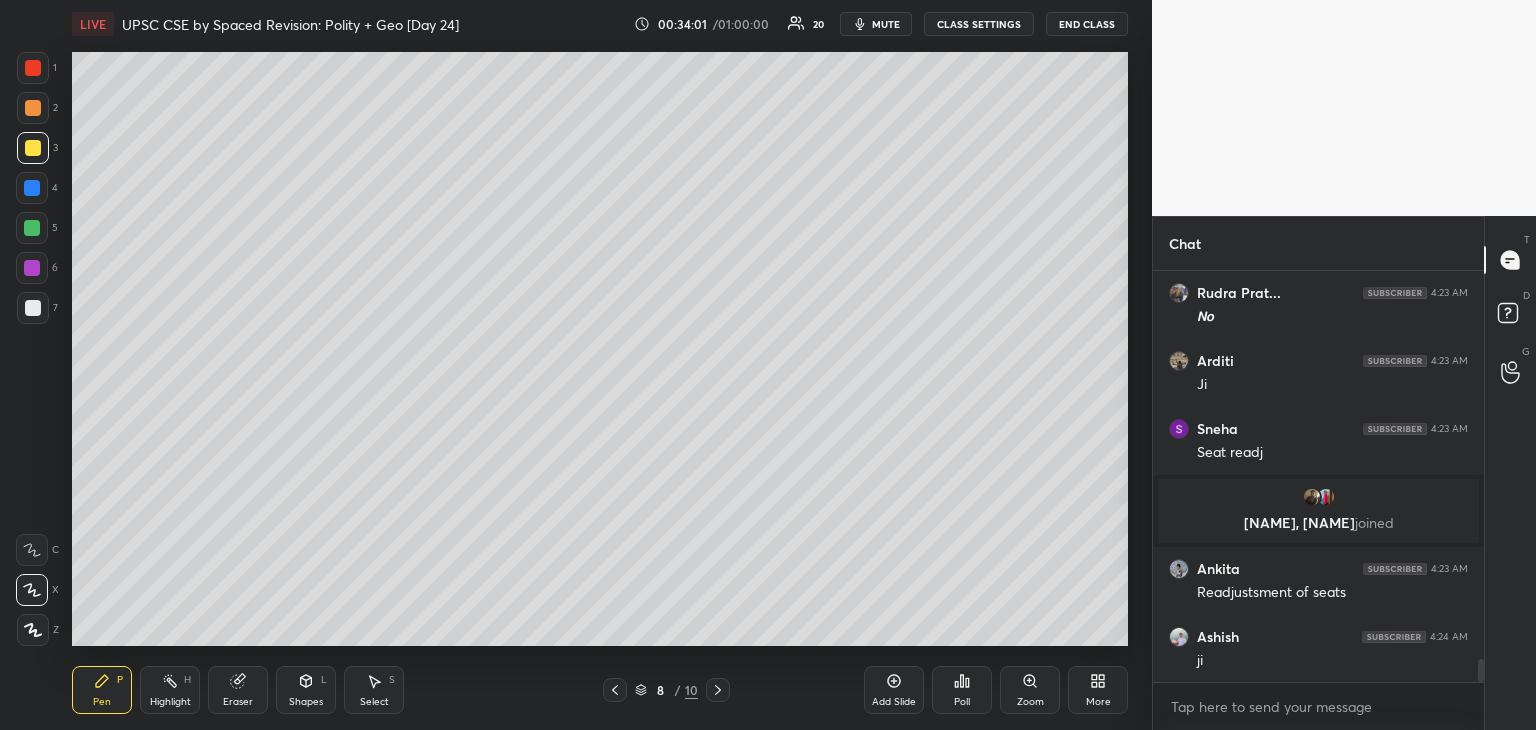 scroll, scrollTop: 7014, scrollLeft: 0, axis: vertical 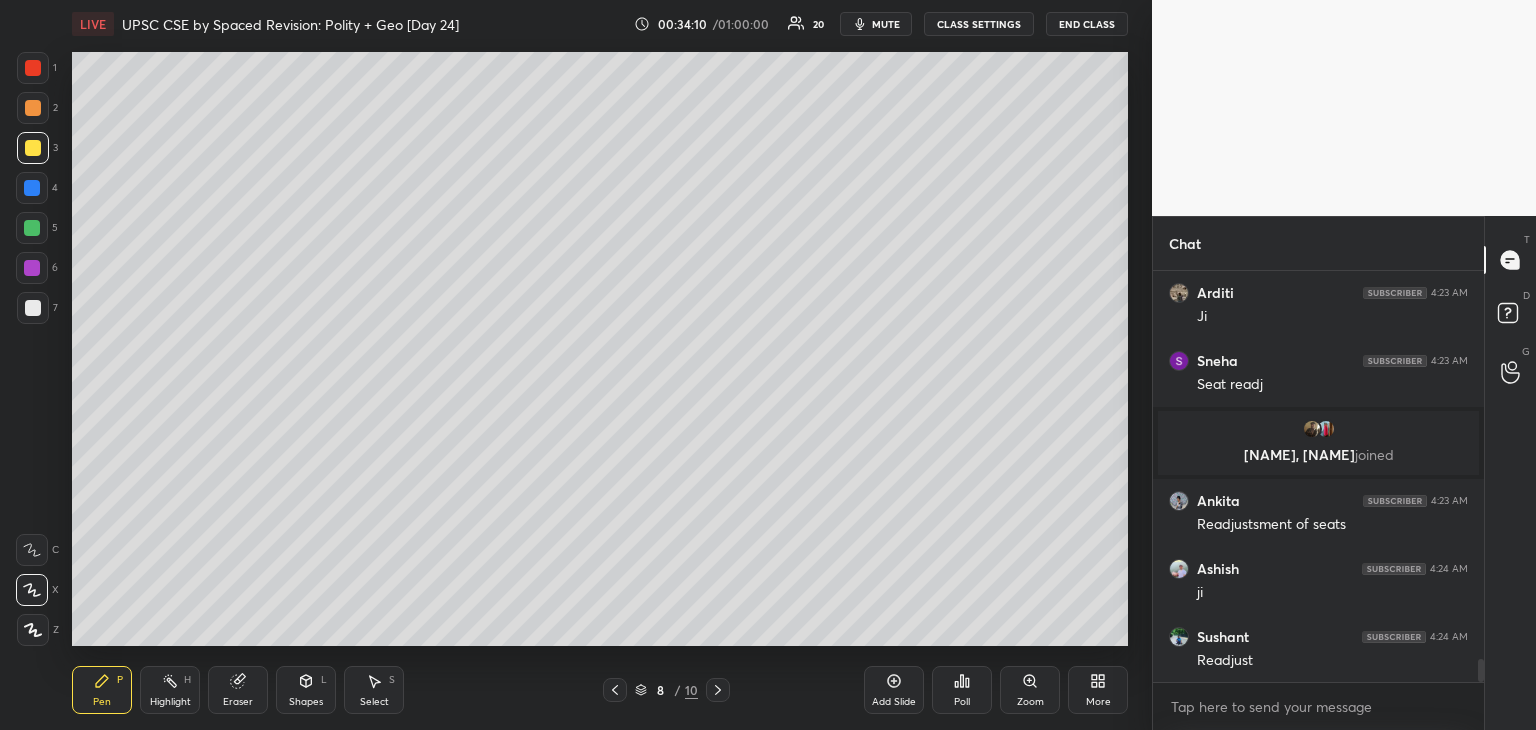 click at bounding box center (32, 268) 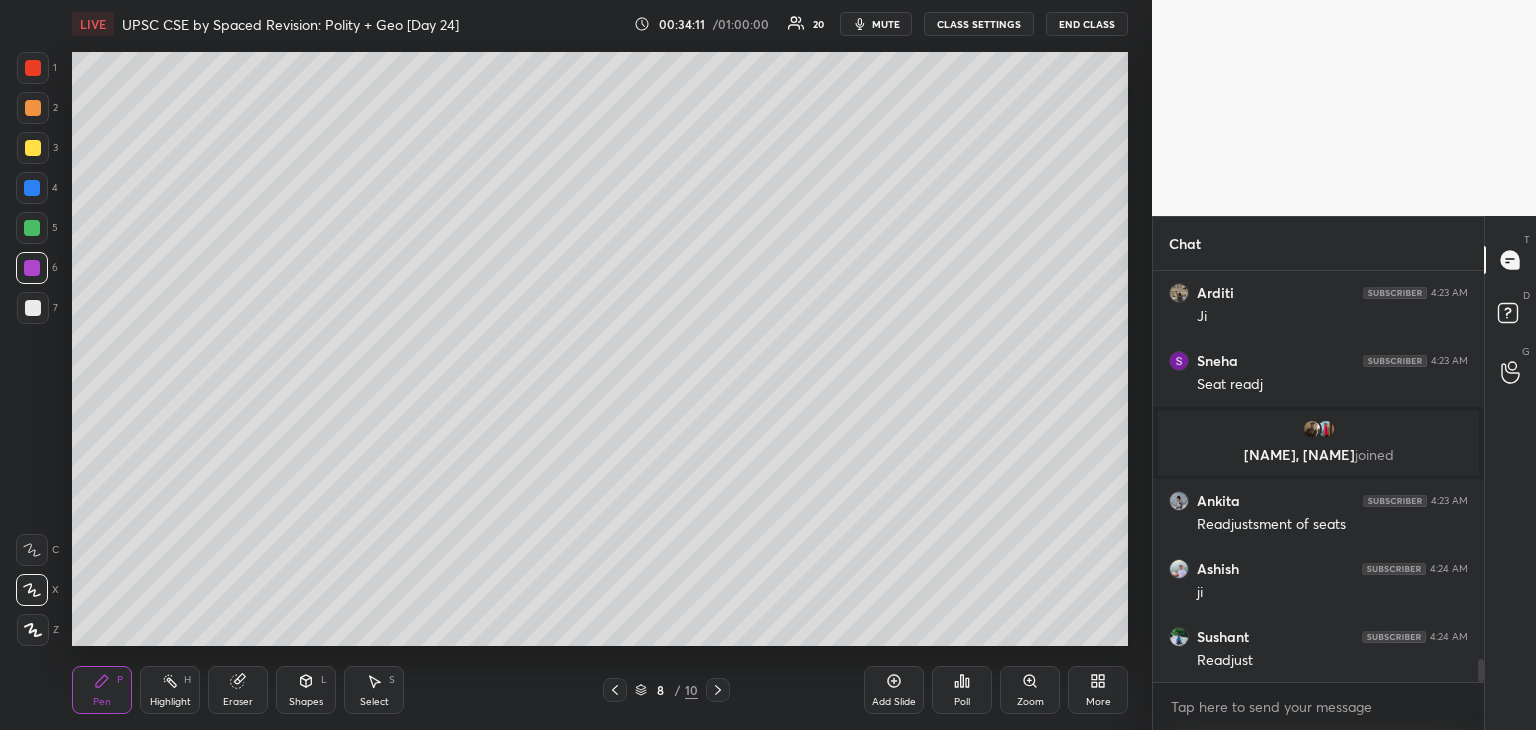 scroll, scrollTop: 7082, scrollLeft: 0, axis: vertical 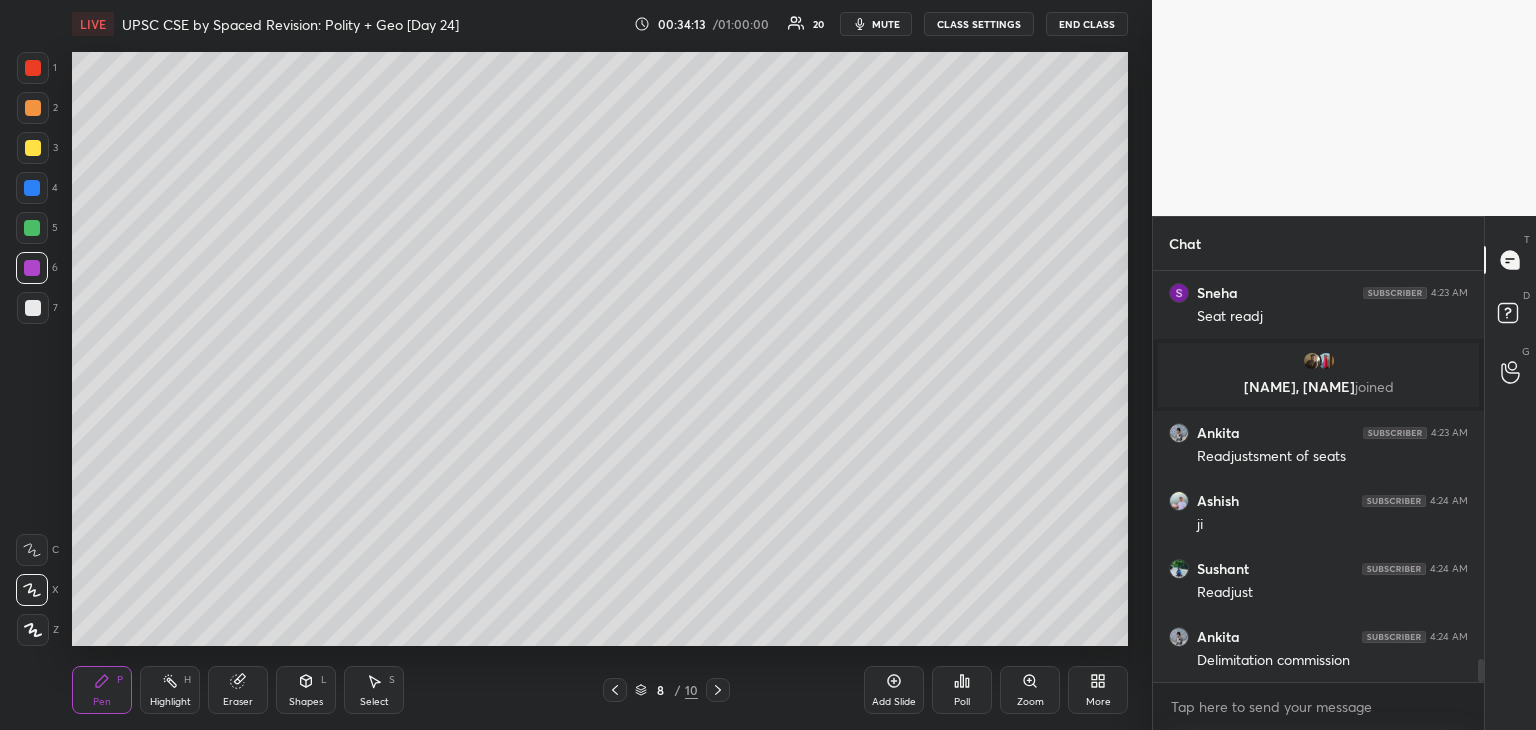 drag, startPoint x: 40, startPoint y: 185, endPoint x: 52, endPoint y: 186, distance: 12.0415945 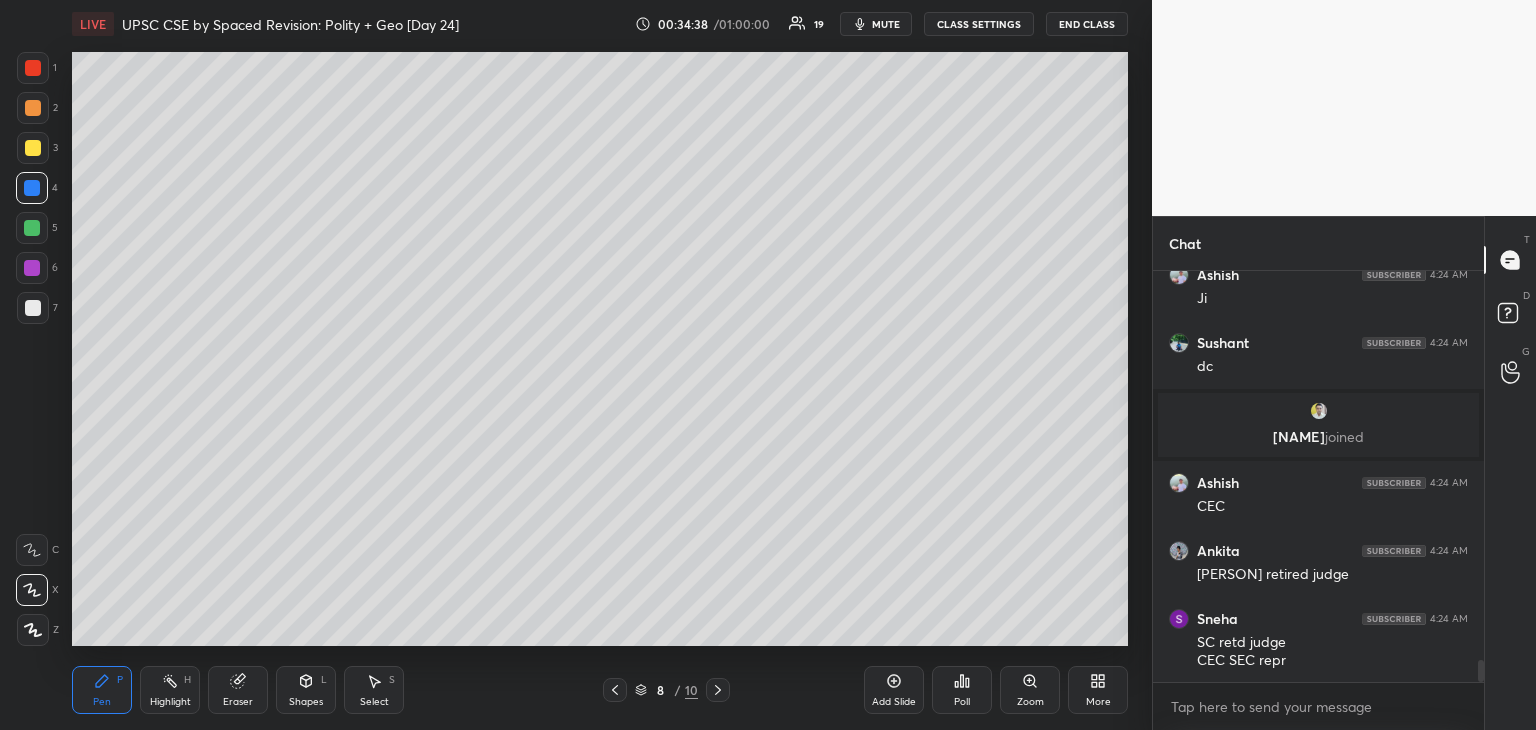 scroll, scrollTop: 7380, scrollLeft: 0, axis: vertical 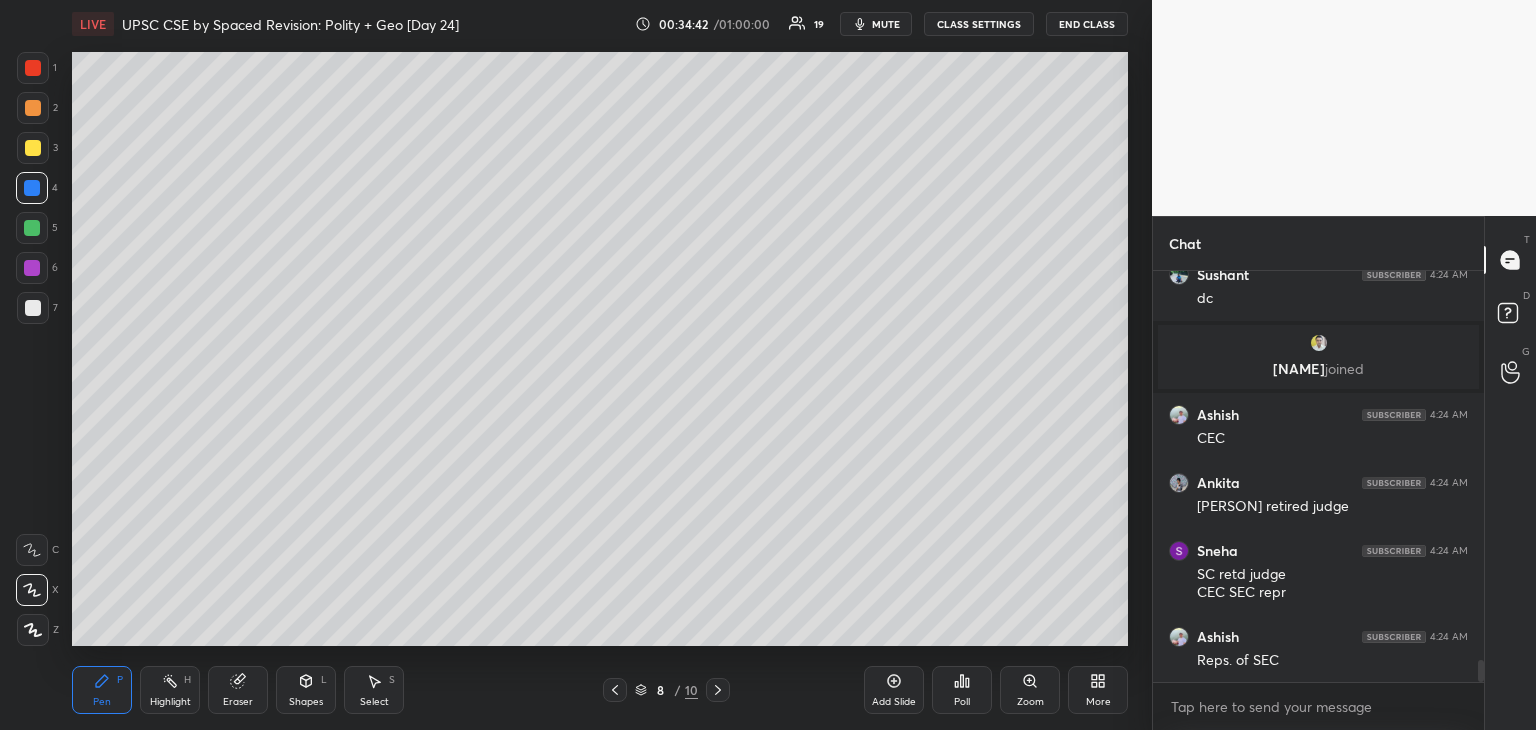click at bounding box center [33, 308] 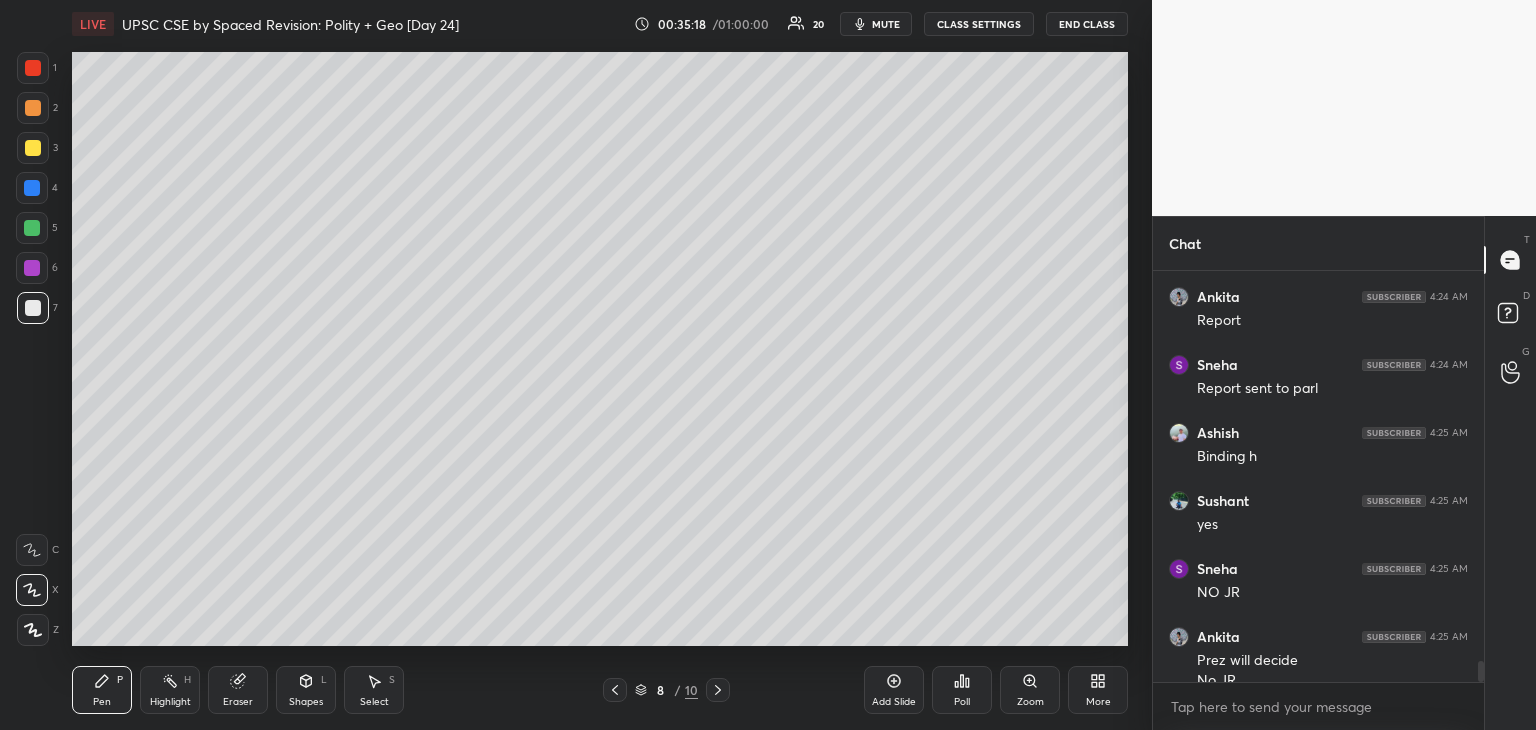scroll, scrollTop: 7808, scrollLeft: 0, axis: vertical 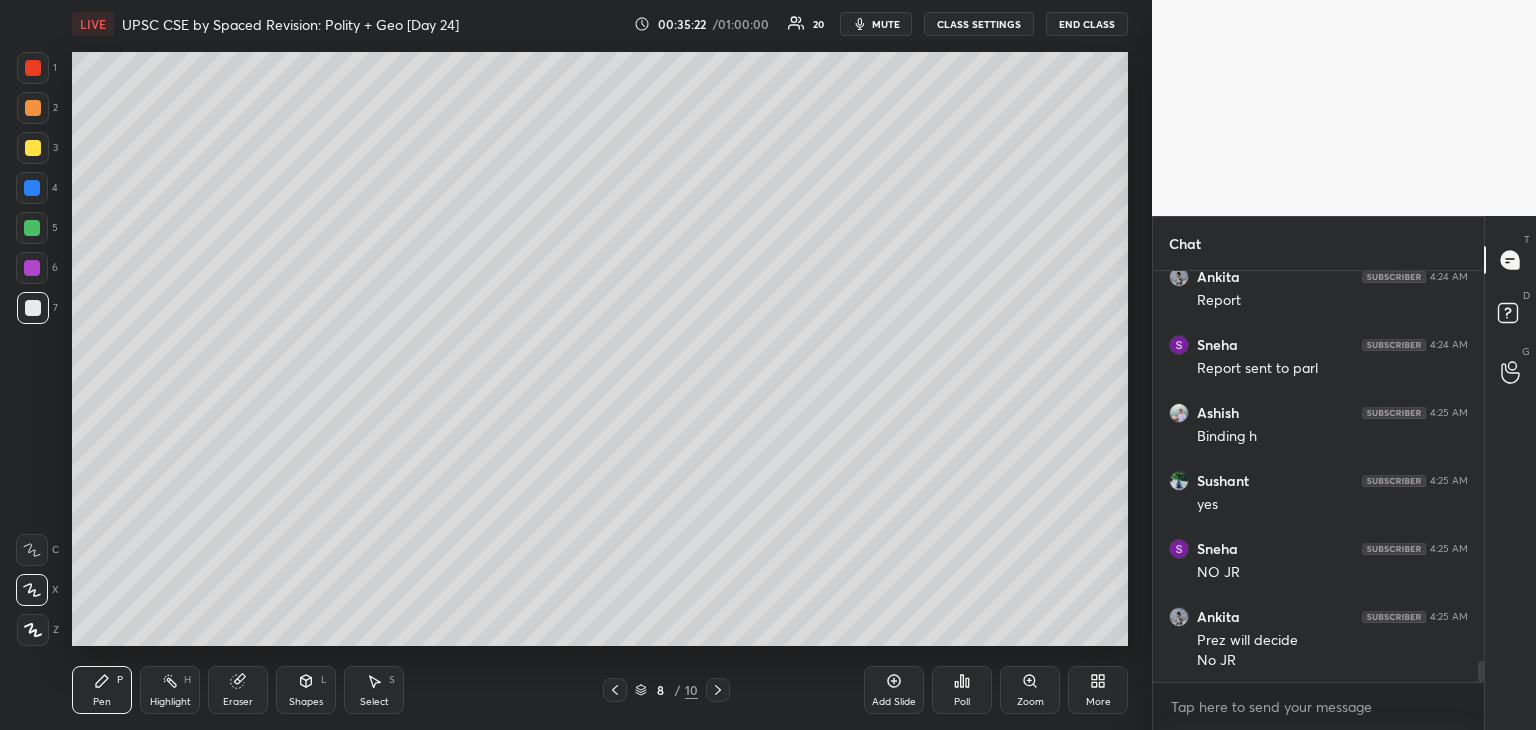 drag, startPoint x: 27, startPoint y: 224, endPoint x: 3, endPoint y: 201, distance: 33.24154 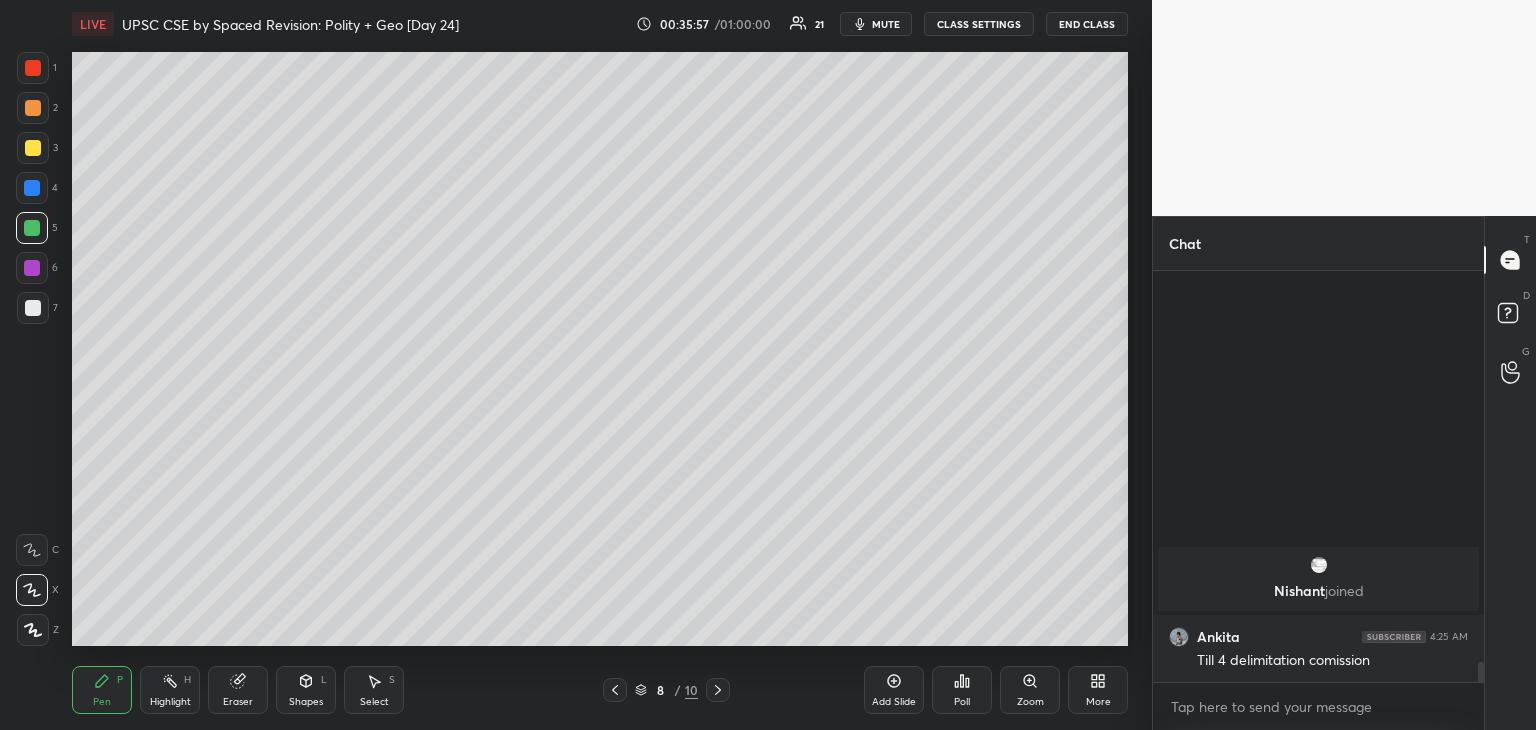 scroll, scrollTop: 7976, scrollLeft: 0, axis: vertical 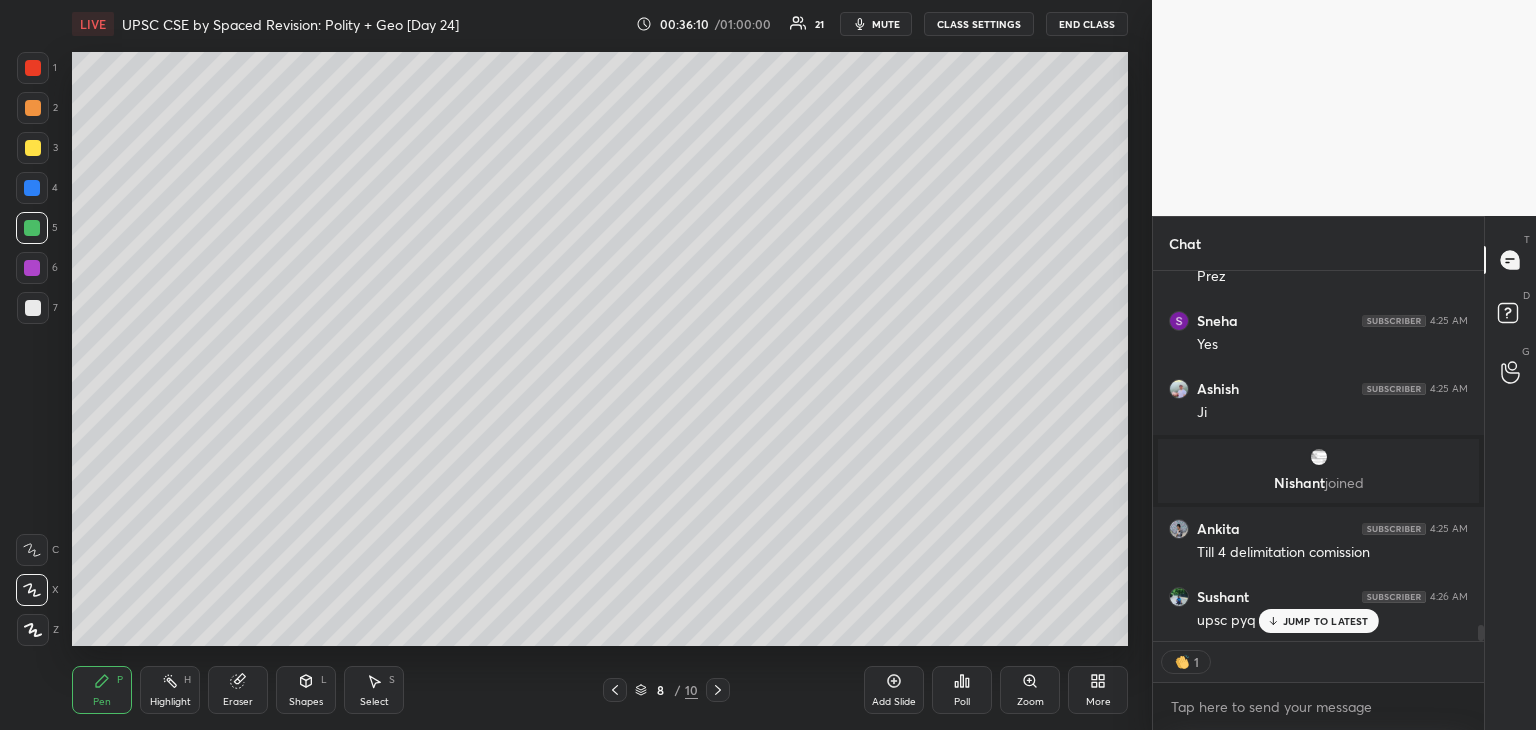 click on "Add Slide" at bounding box center (894, 690) 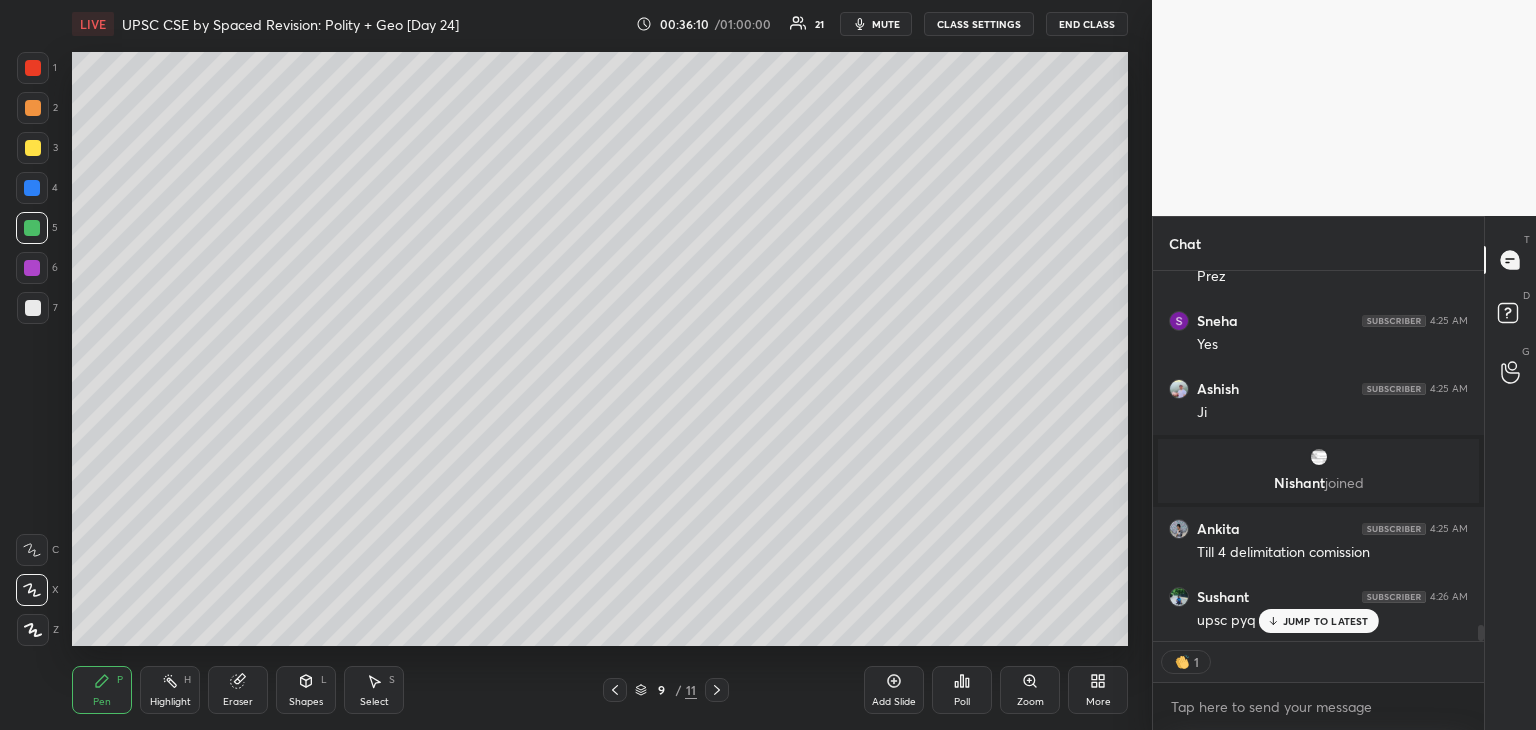 scroll, scrollTop: 8152, scrollLeft: 0, axis: vertical 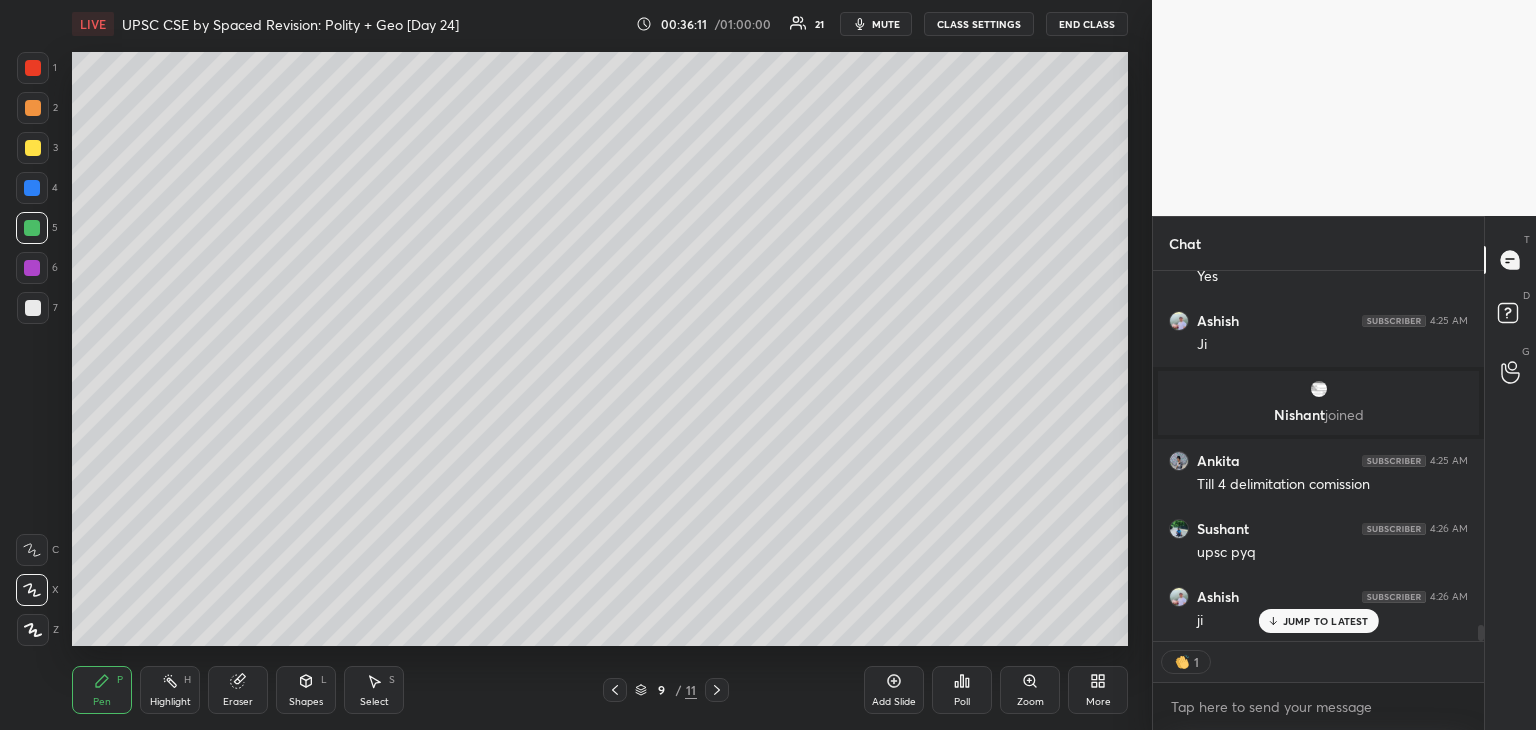 click at bounding box center (33, 308) 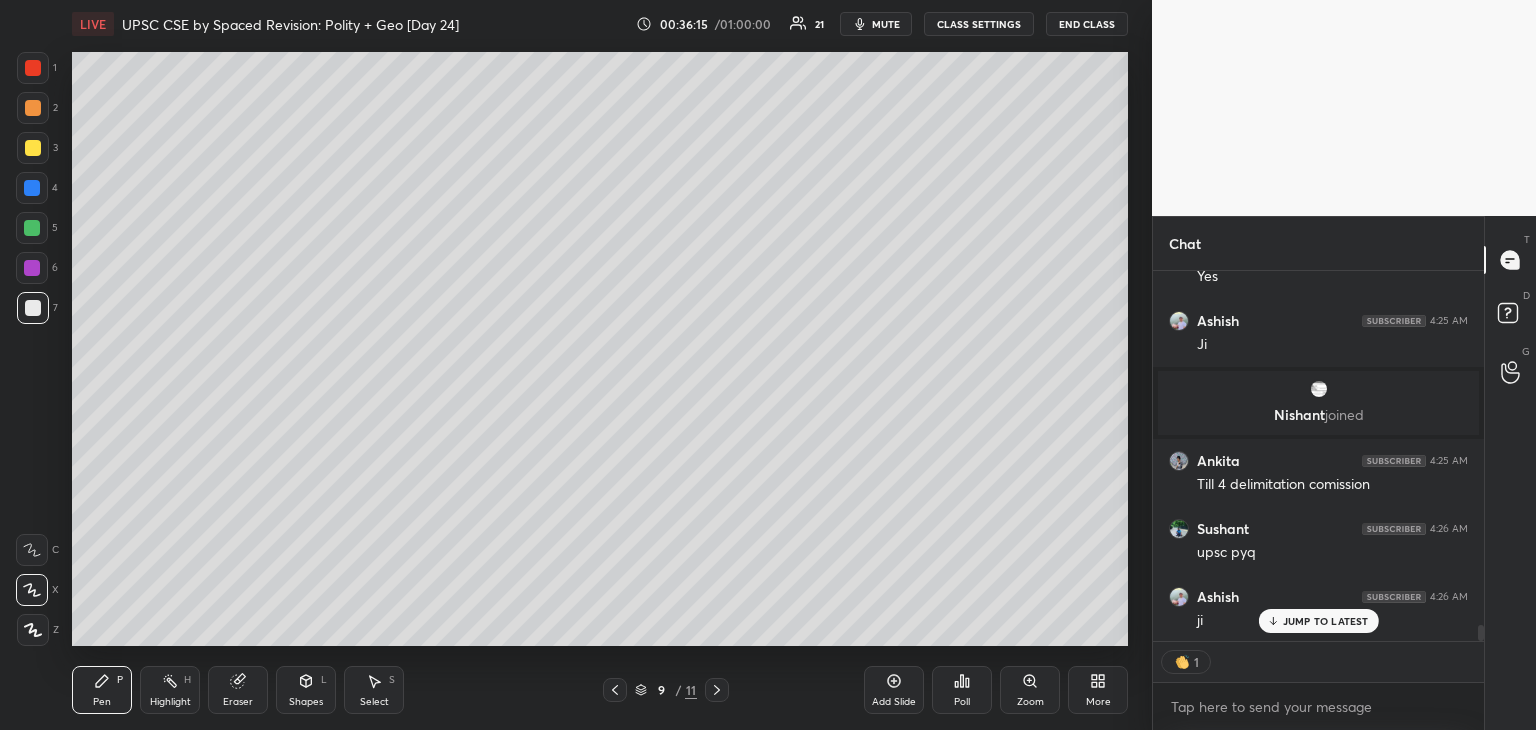 scroll, scrollTop: 7, scrollLeft: 6, axis: both 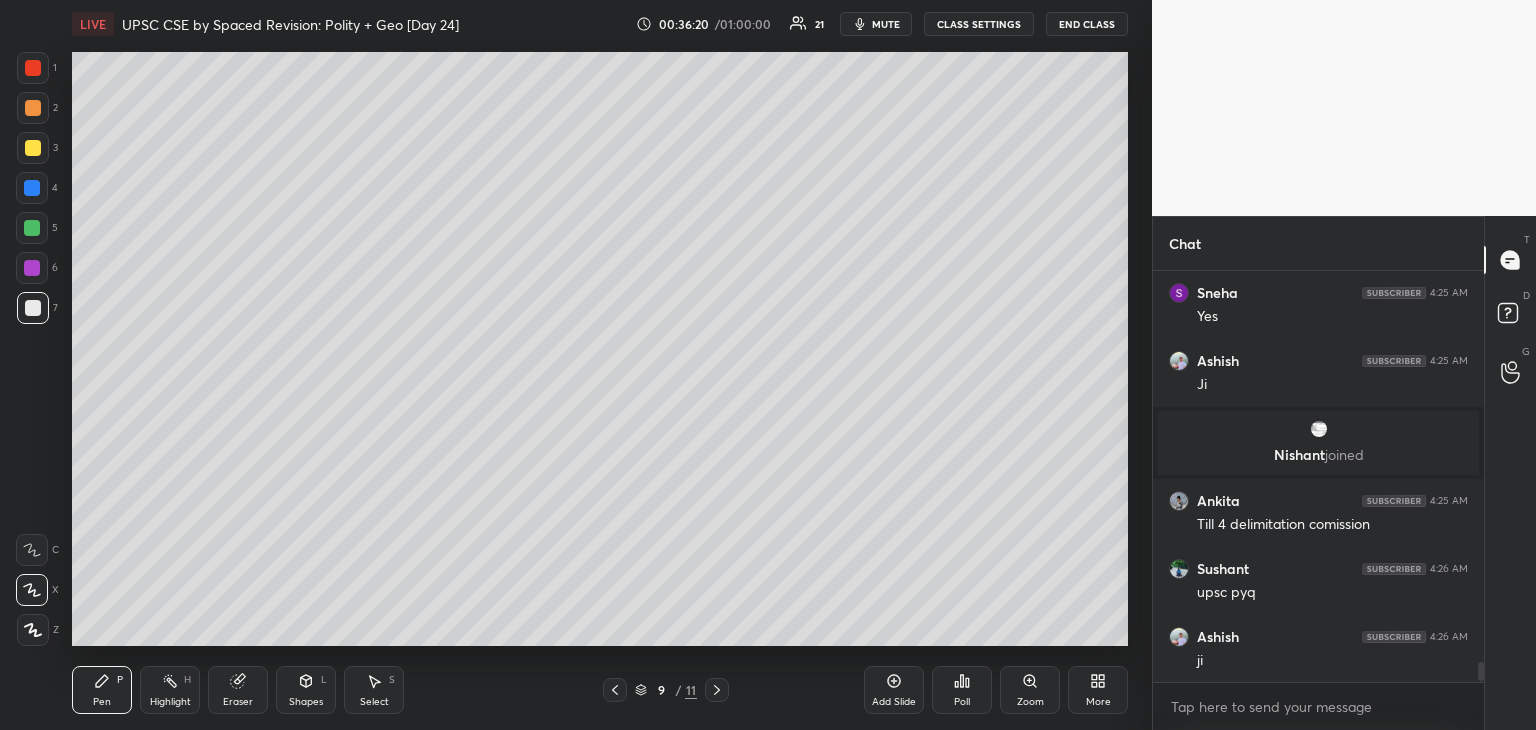 click at bounding box center (32, 188) 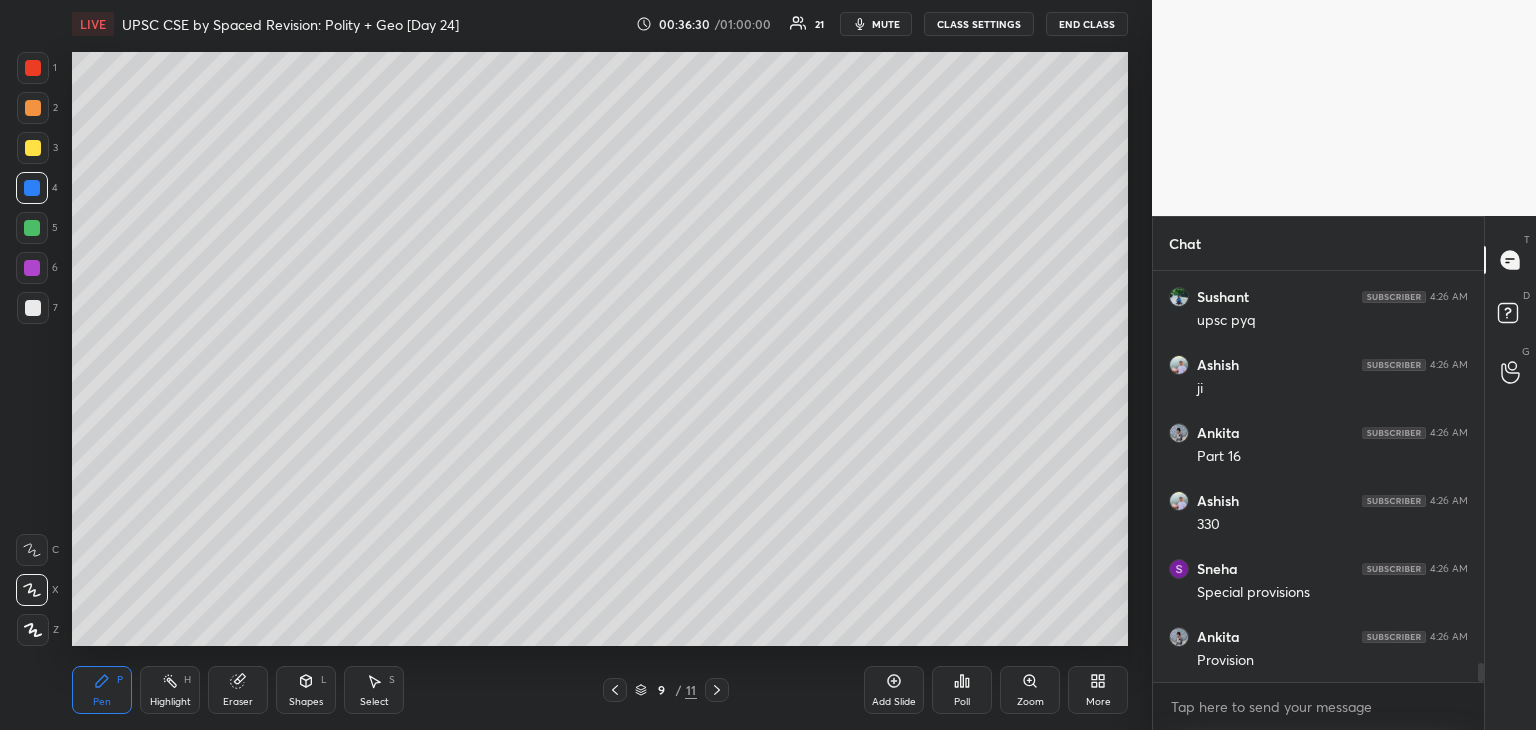 scroll, scrollTop: 8452, scrollLeft: 0, axis: vertical 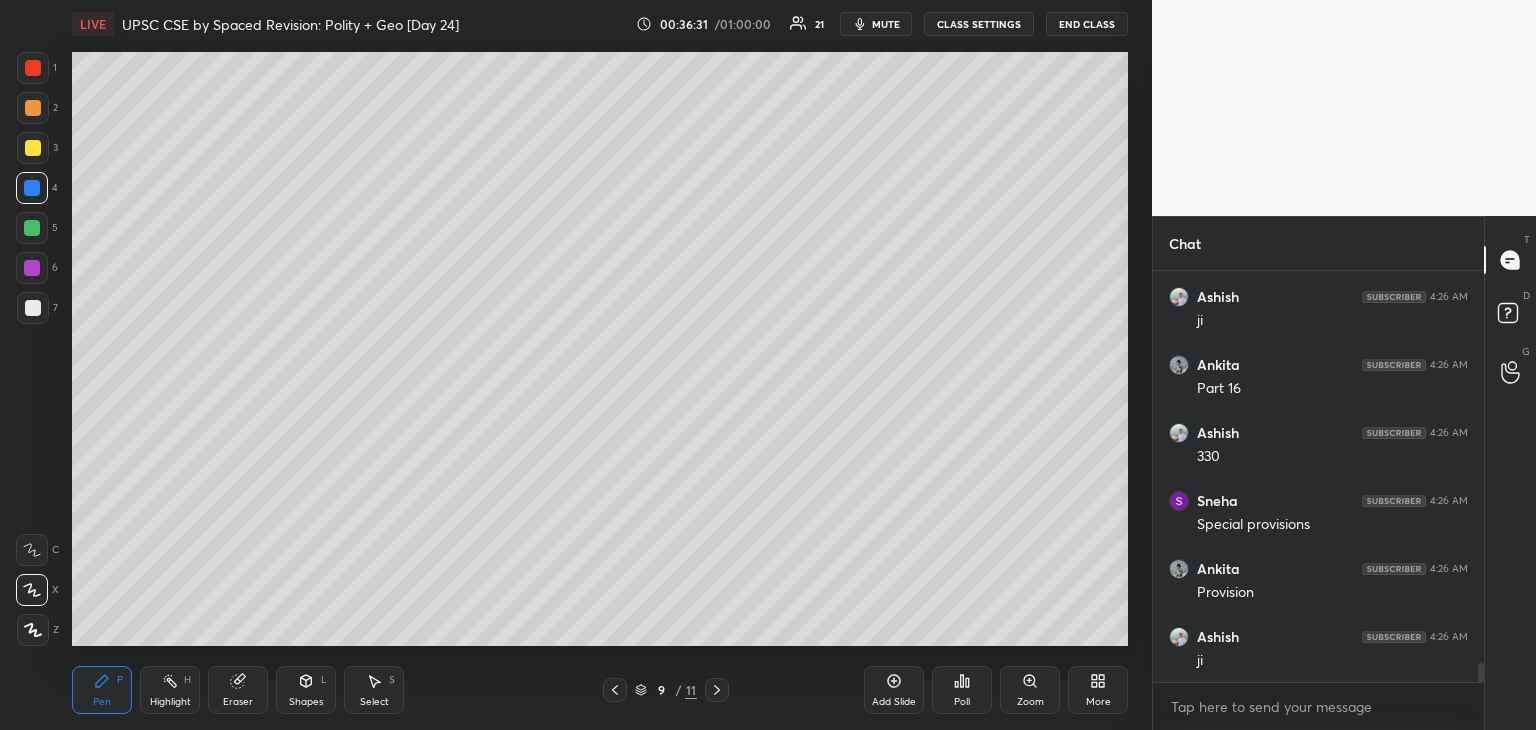 click at bounding box center (33, 148) 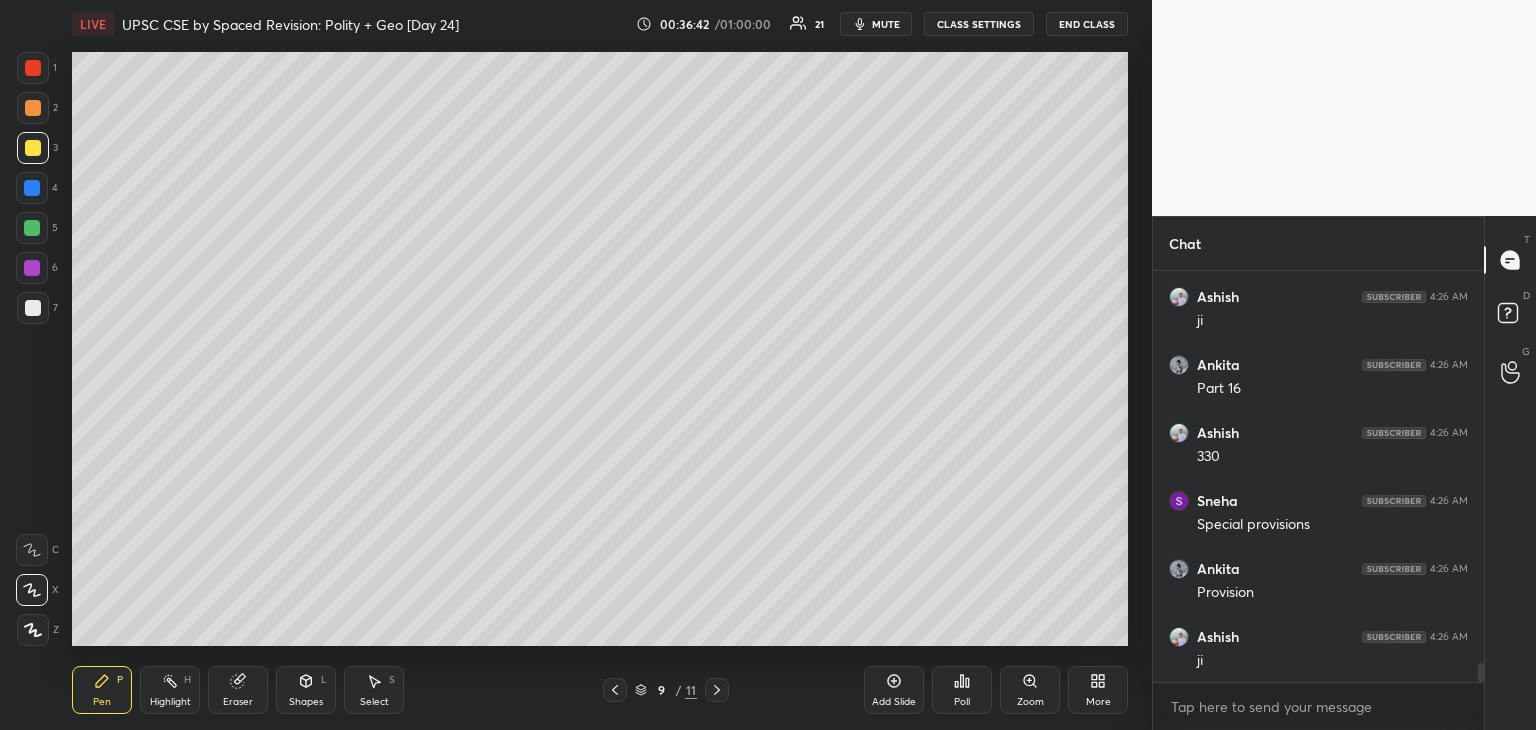 scroll, scrollTop: 8520, scrollLeft: 0, axis: vertical 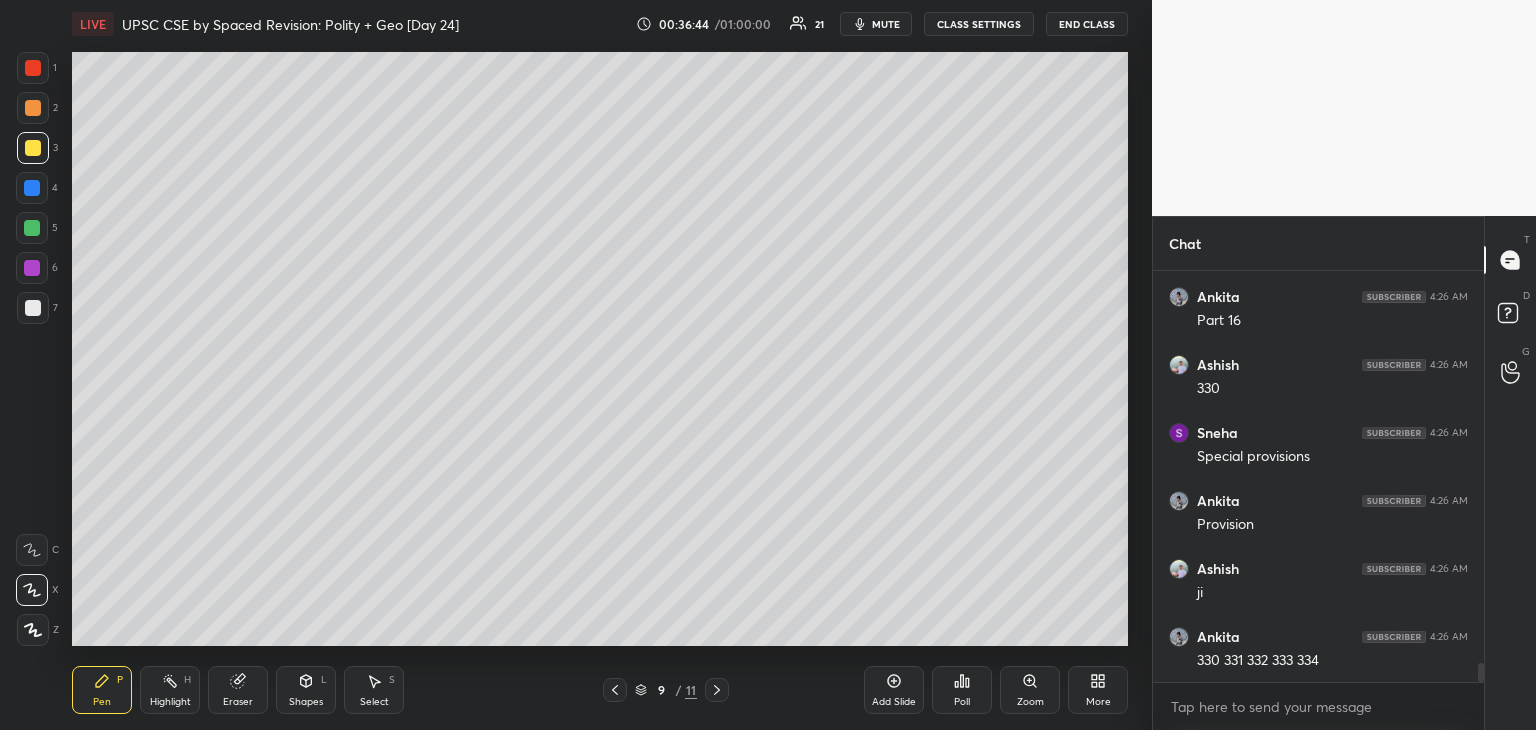 drag, startPoint x: 35, startPoint y: 192, endPoint x: 52, endPoint y: 185, distance: 18.384777 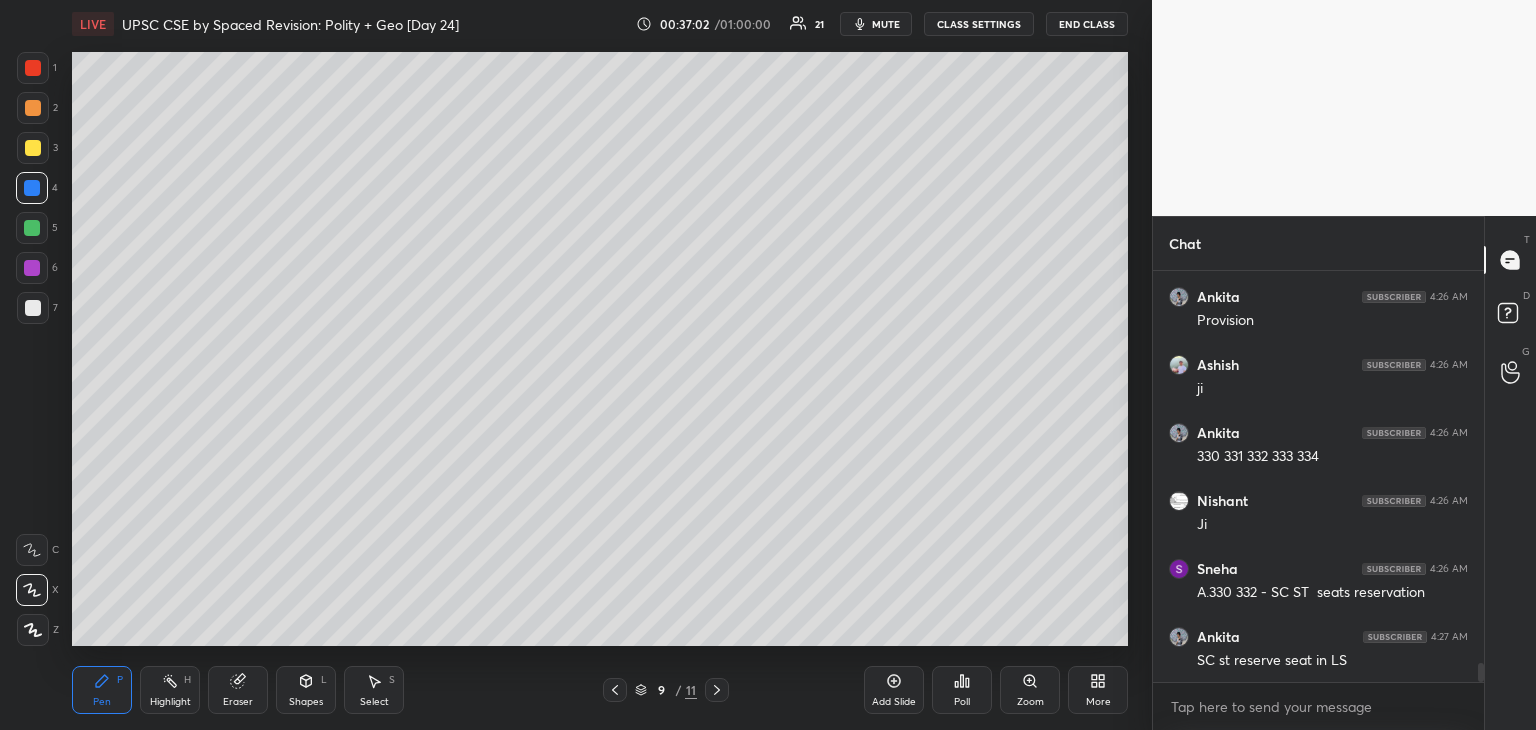 scroll, scrollTop: 8792, scrollLeft: 0, axis: vertical 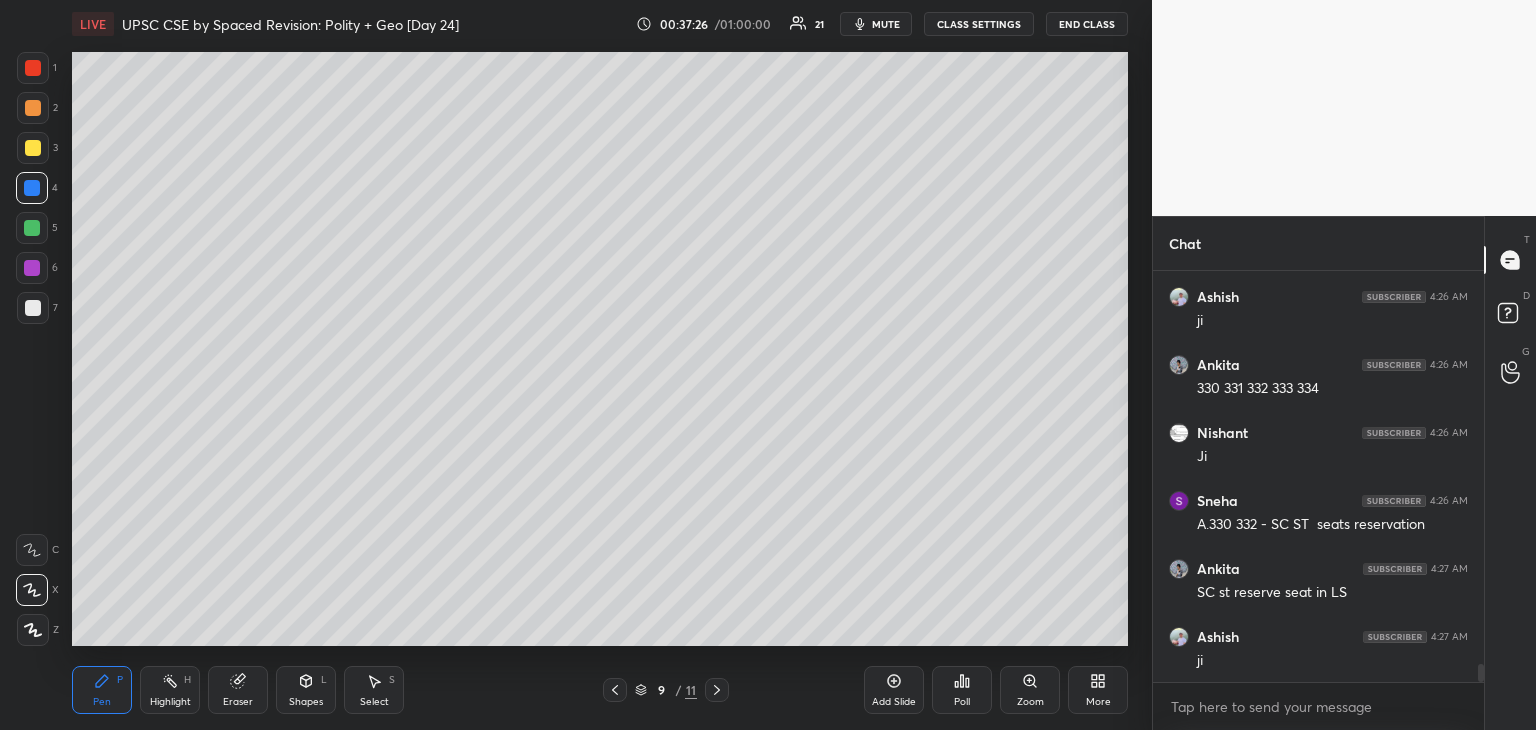 click at bounding box center (32, 228) 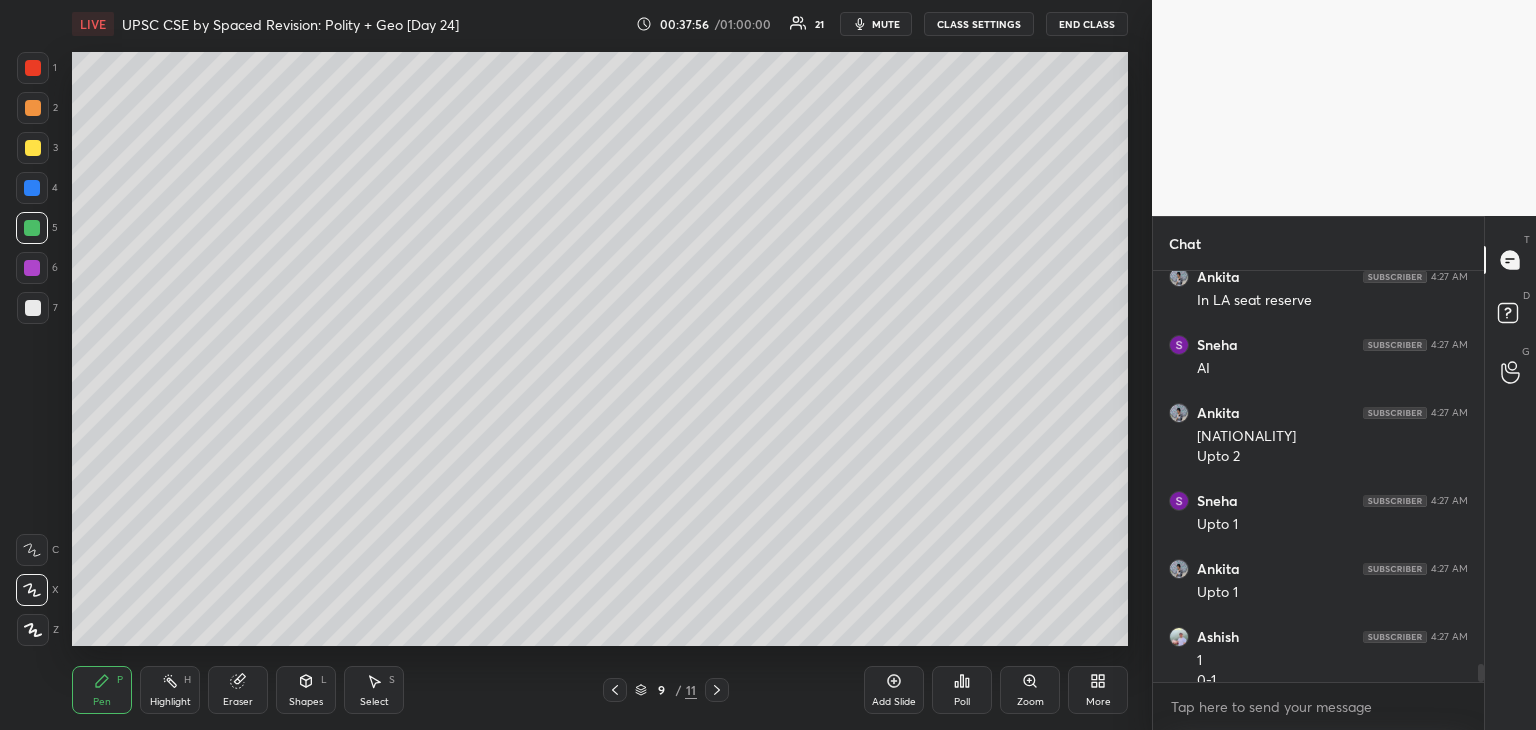 scroll, scrollTop: 9240, scrollLeft: 0, axis: vertical 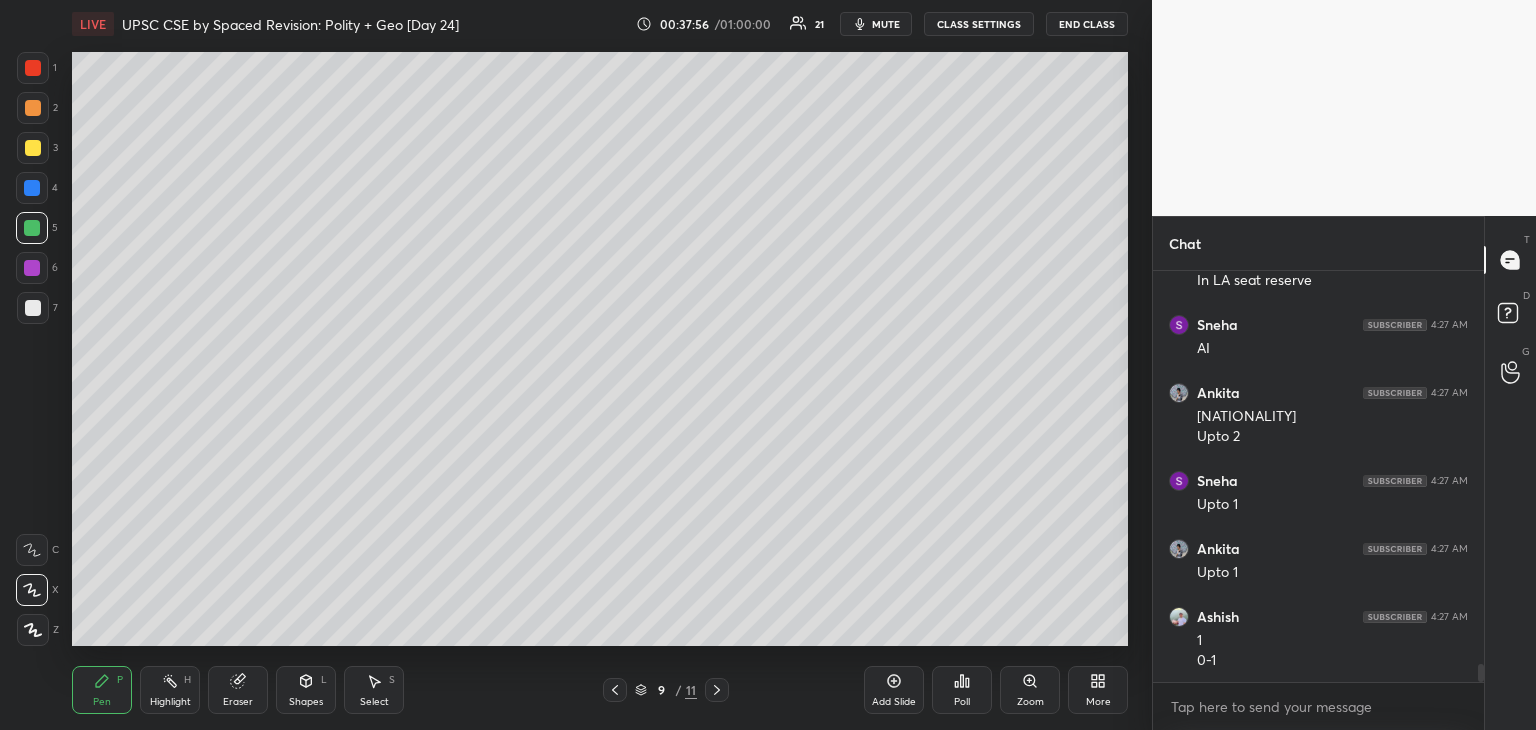 click at bounding box center [32, 268] 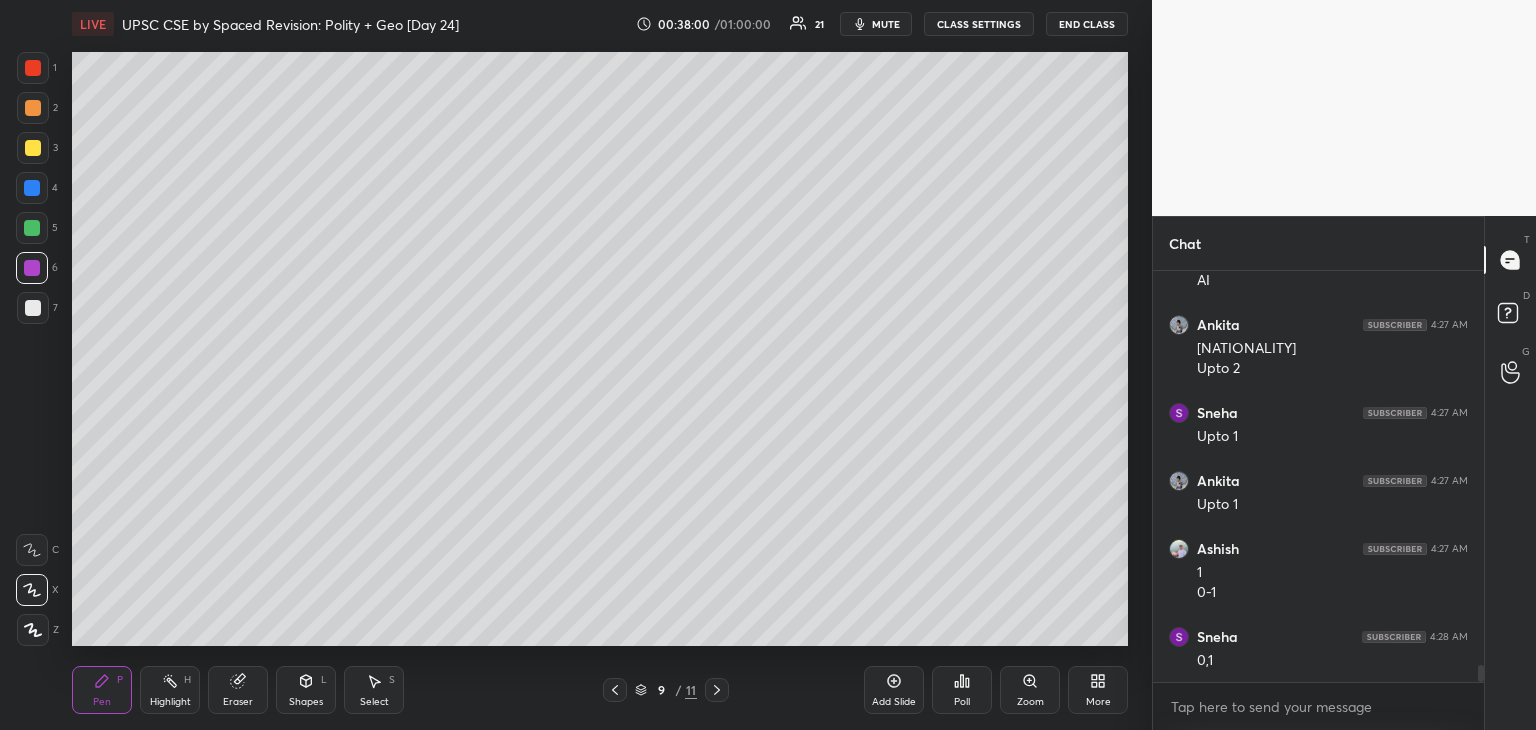 scroll, scrollTop: 9376, scrollLeft: 0, axis: vertical 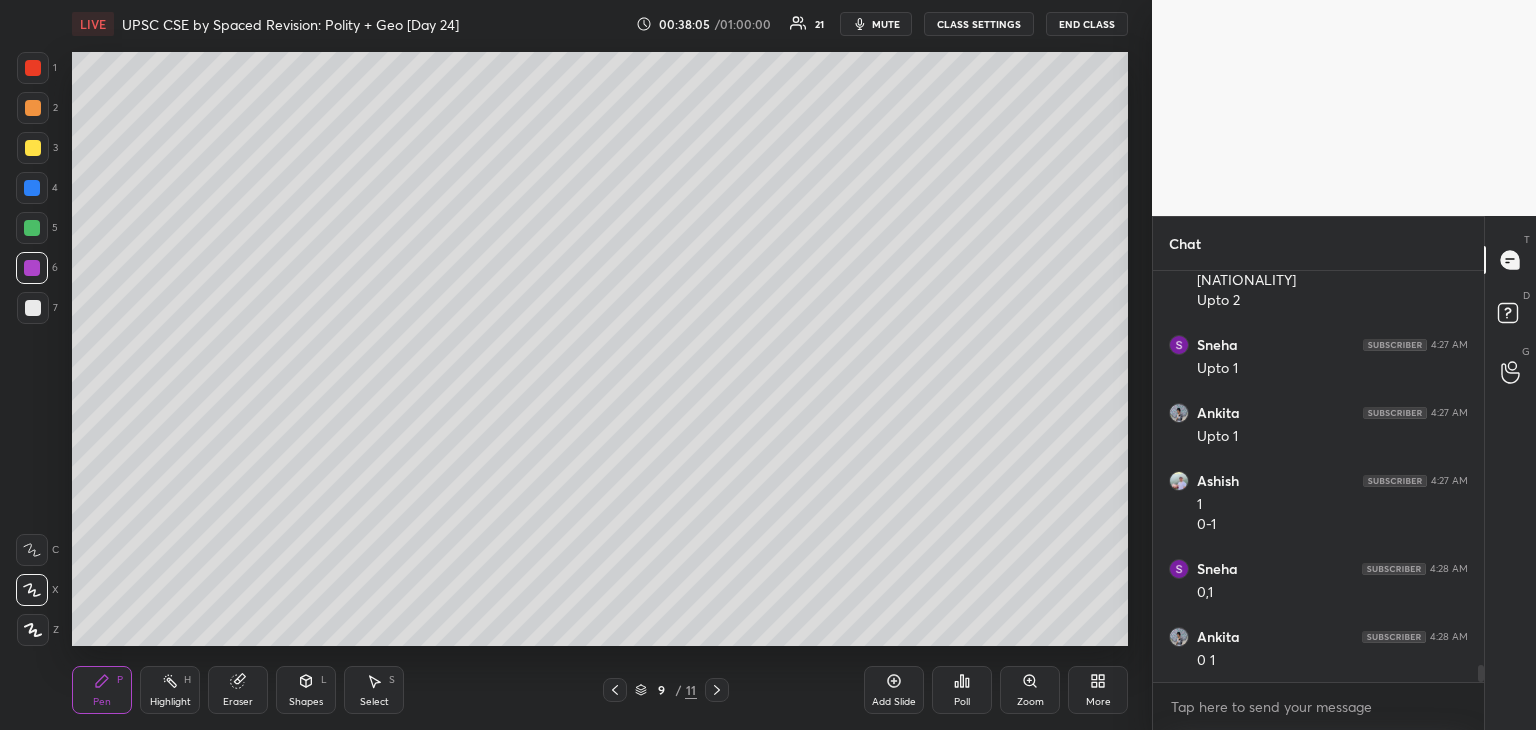 click at bounding box center (33, 148) 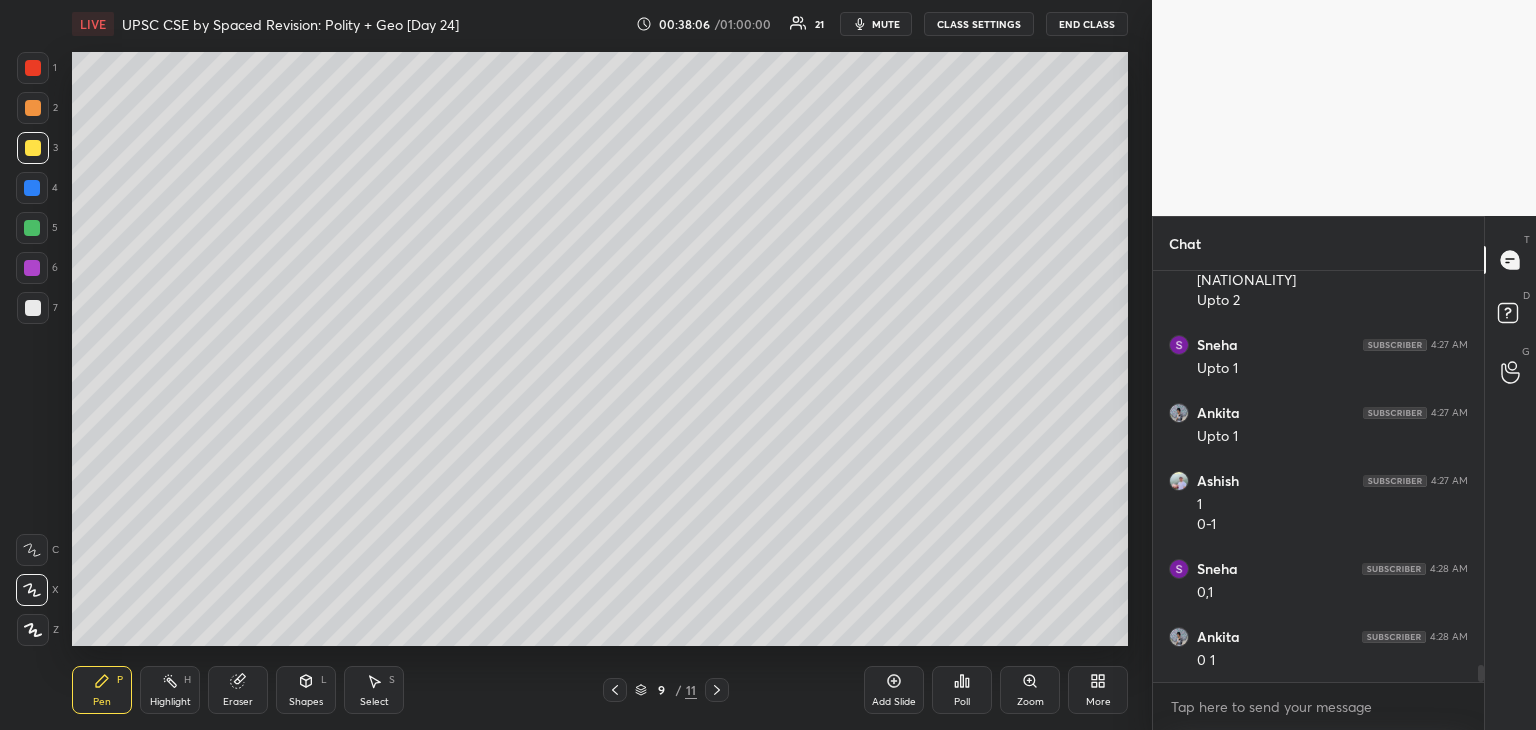 drag, startPoint x: 24, startPoint y: 181, endPoint x: 33, endPoint y: 235, distance: 54.74486 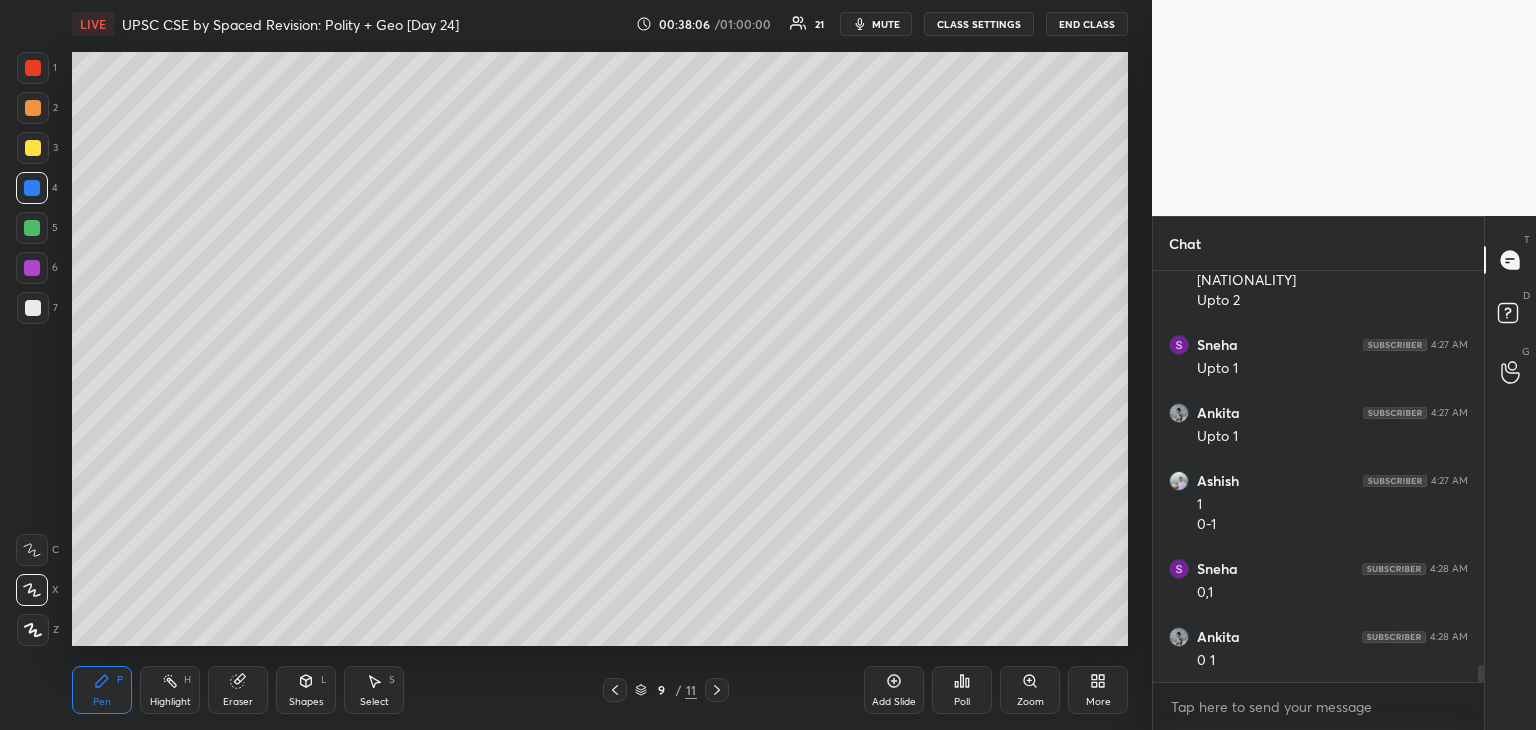 drag, startPoint x: 24, startPoint y: 276, endPoint x: 43, endPoint y: 275, distance: 19.026299 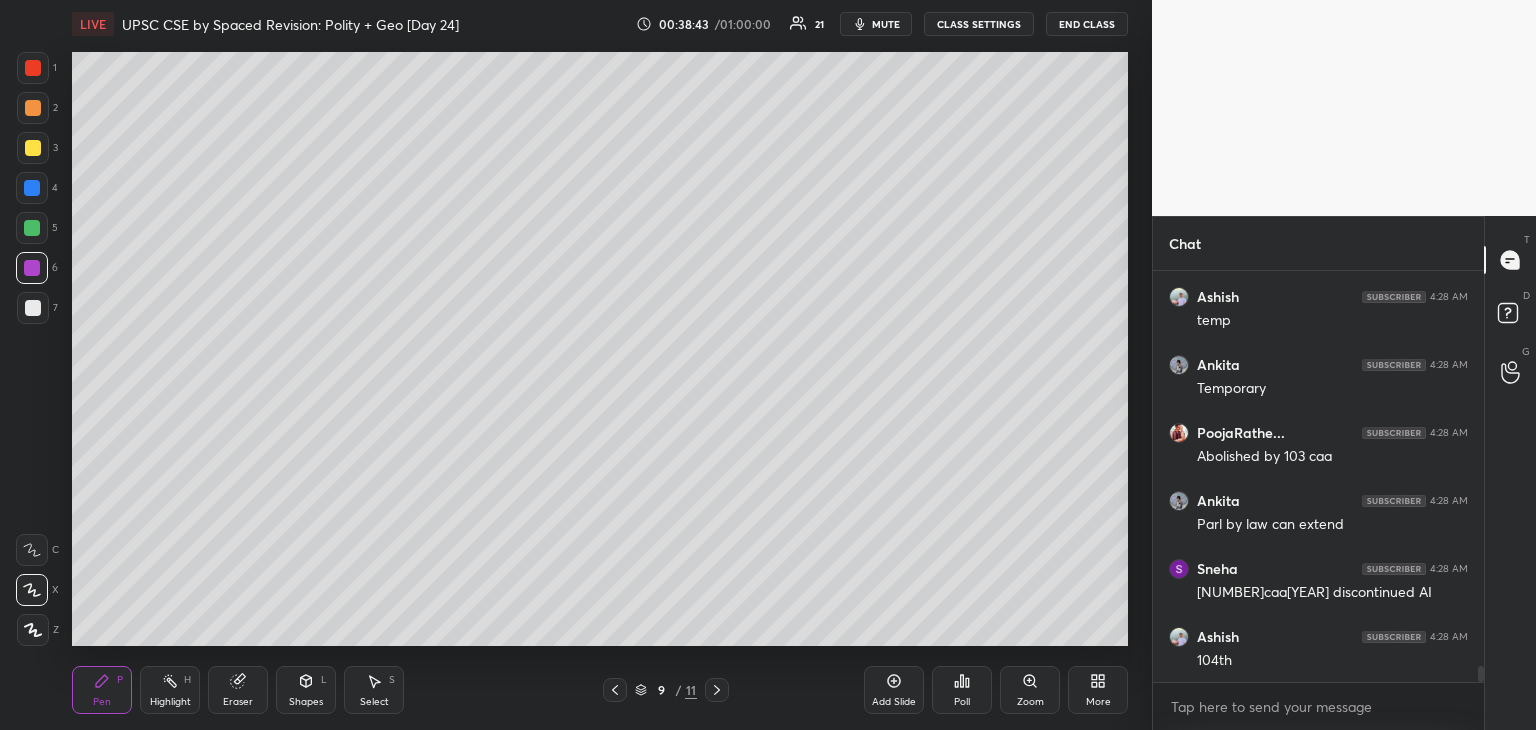 scroll, scrollTop: 9920, scrollLeft: 0, axis: vertical 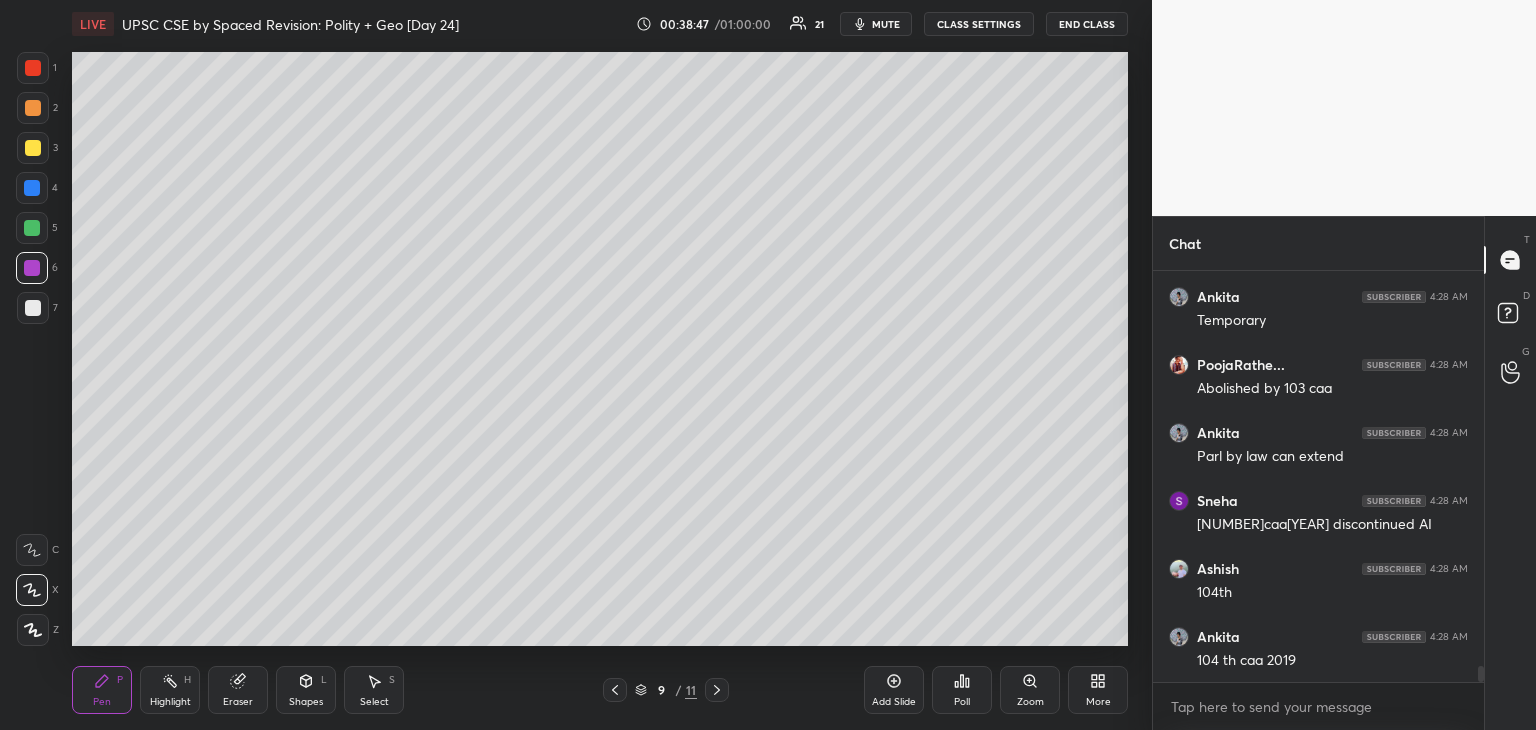 click at bounding box center (33, 148) 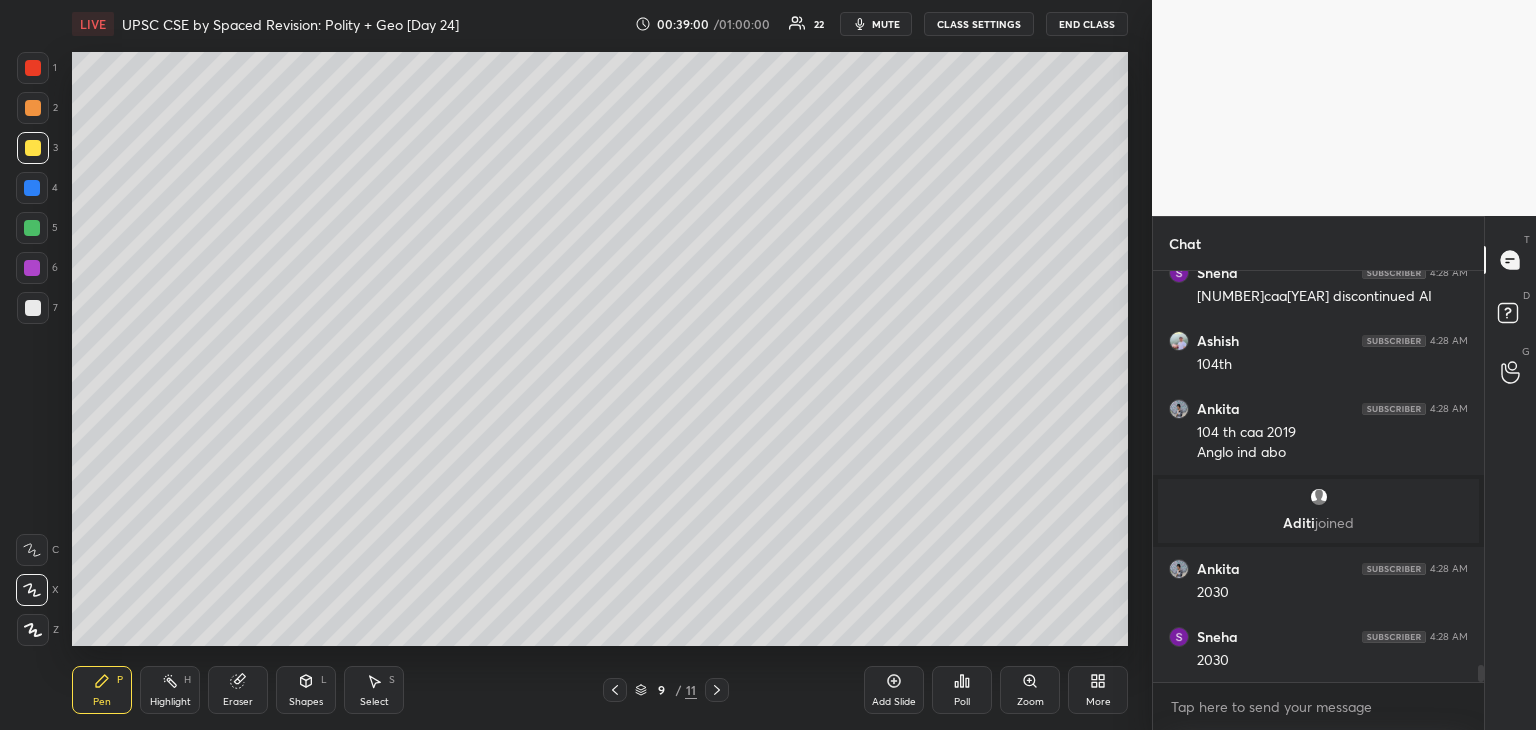 scroll, scrollTop: 9612, scrollLeft: 0, axis: vertical 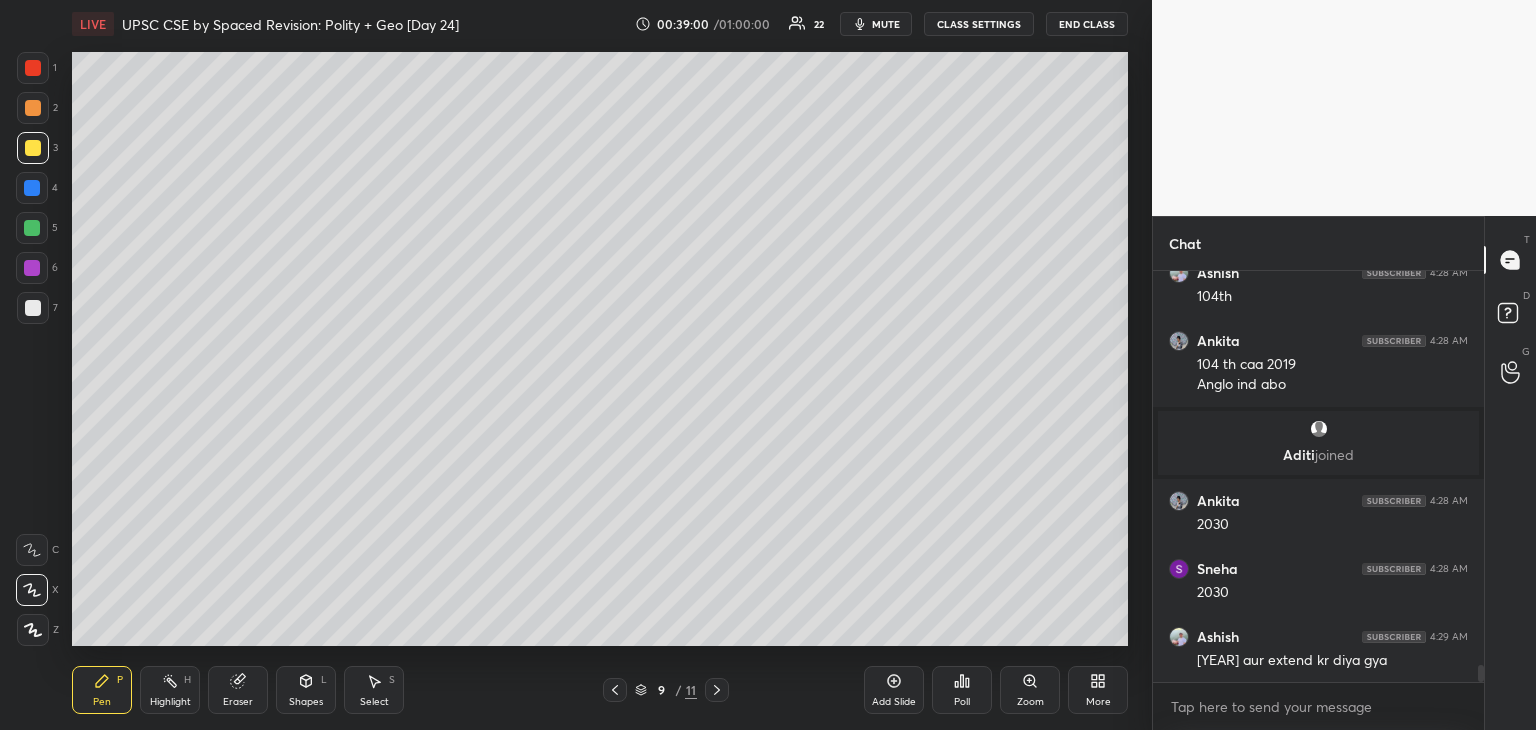 click 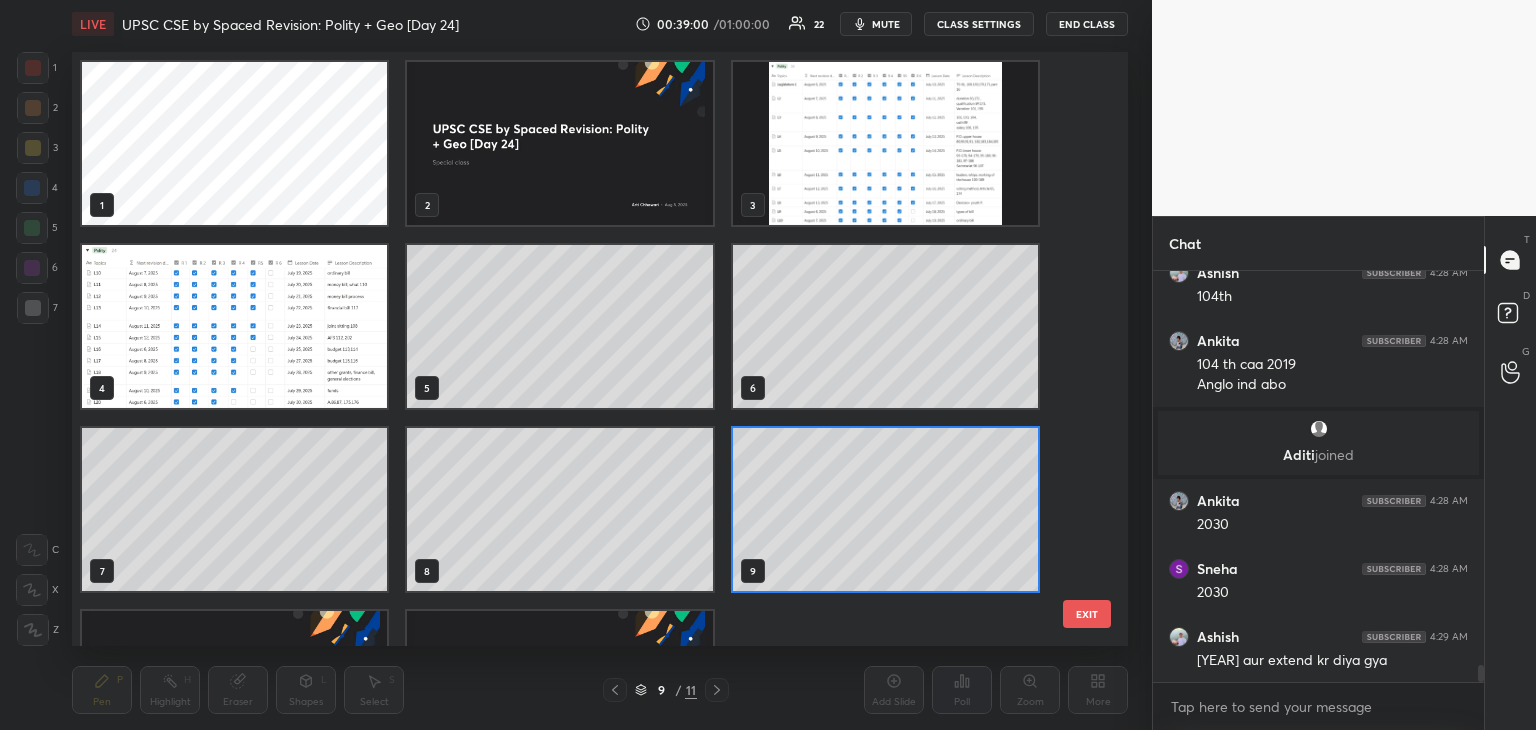 scroll, scrollTop: 588, scrollLeft: 1046, axis: both 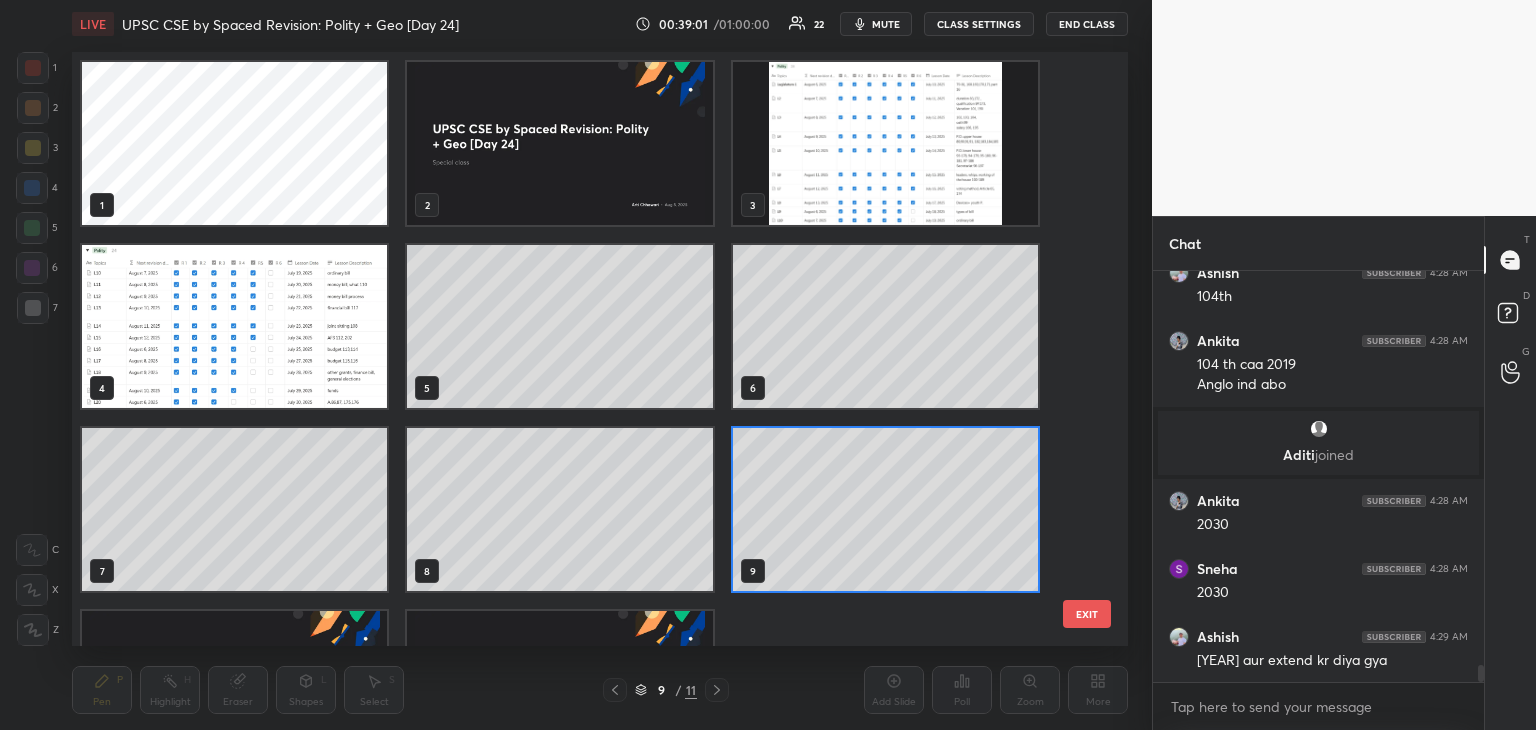 click at bounding box center (885, 143) 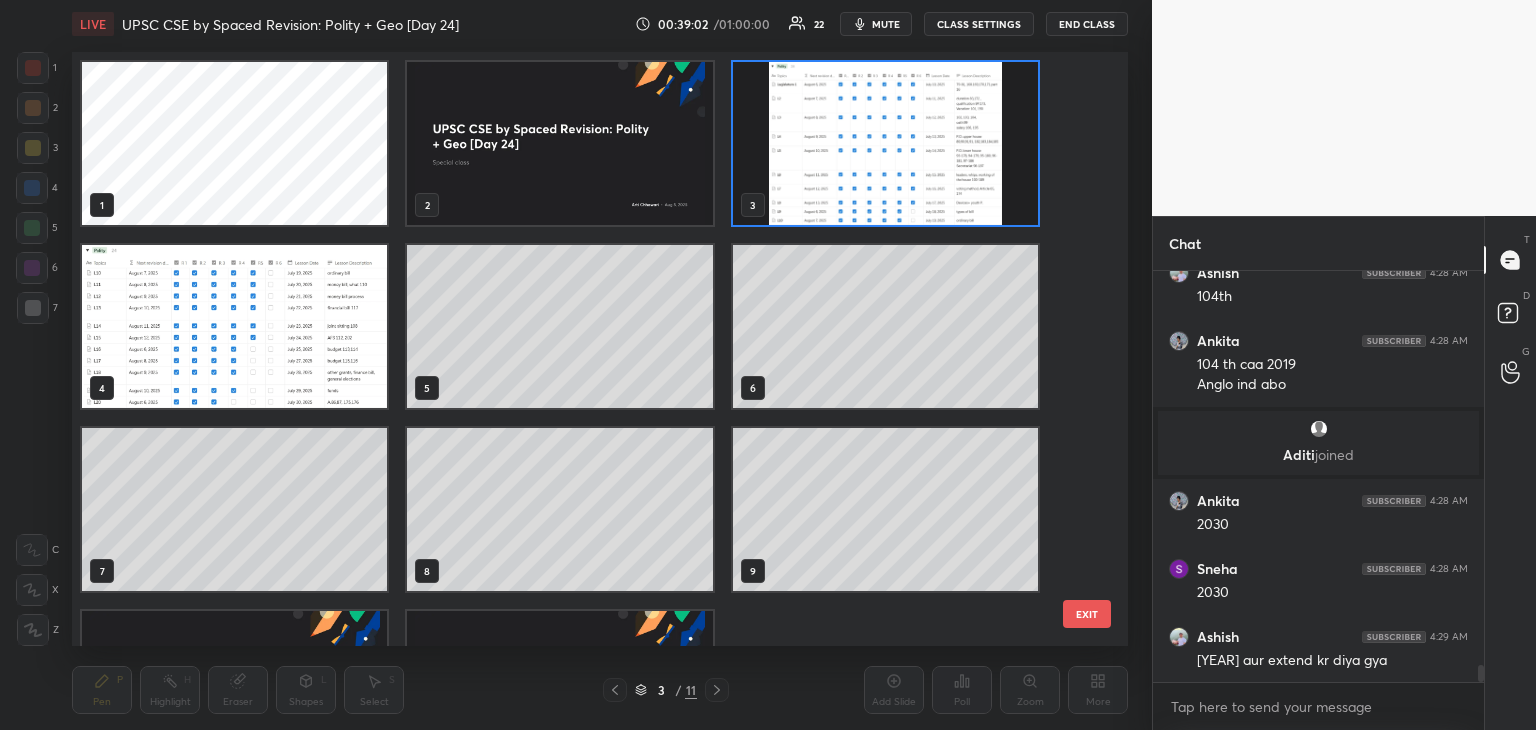 click 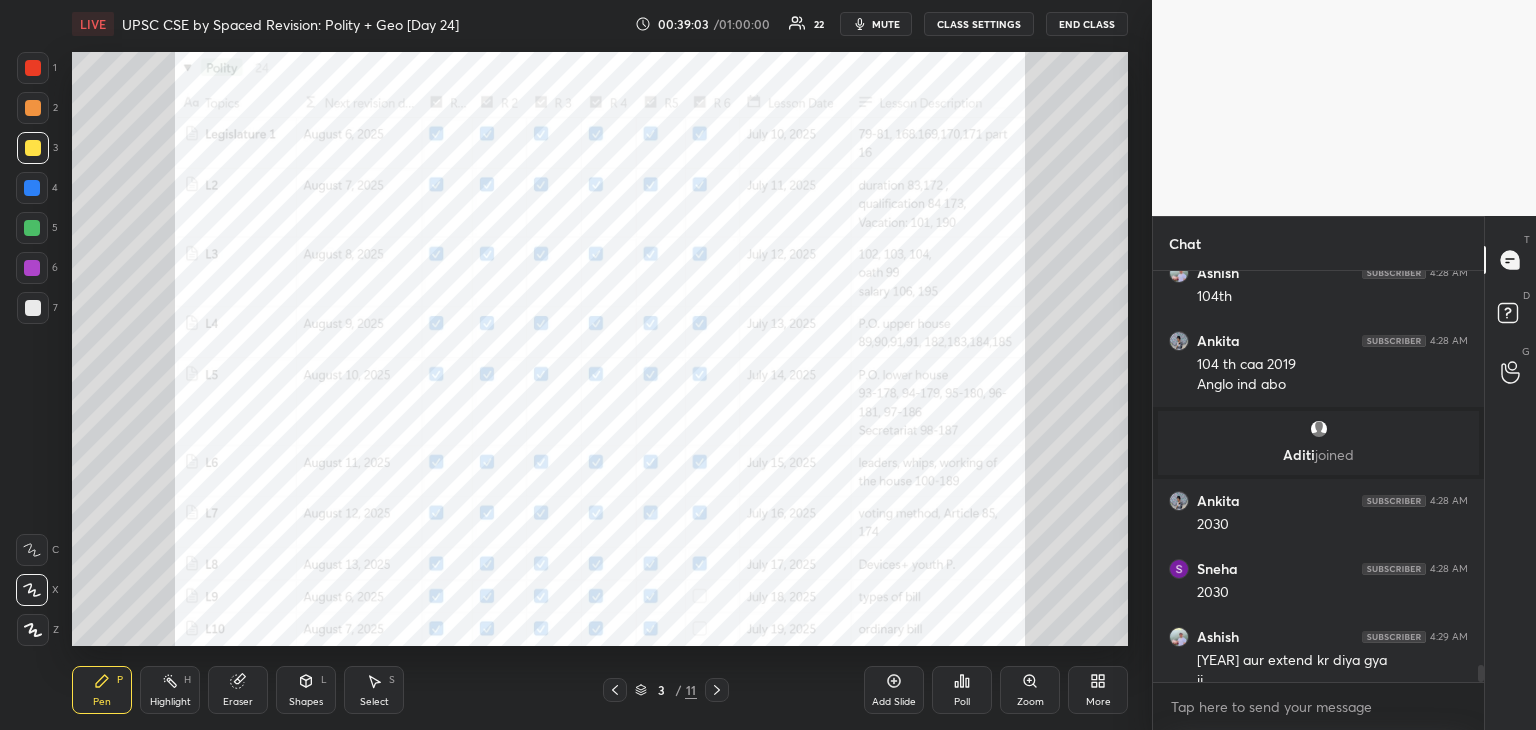 scroll, scrollTop: 9632, scrollLeft: 0, axis: vertical 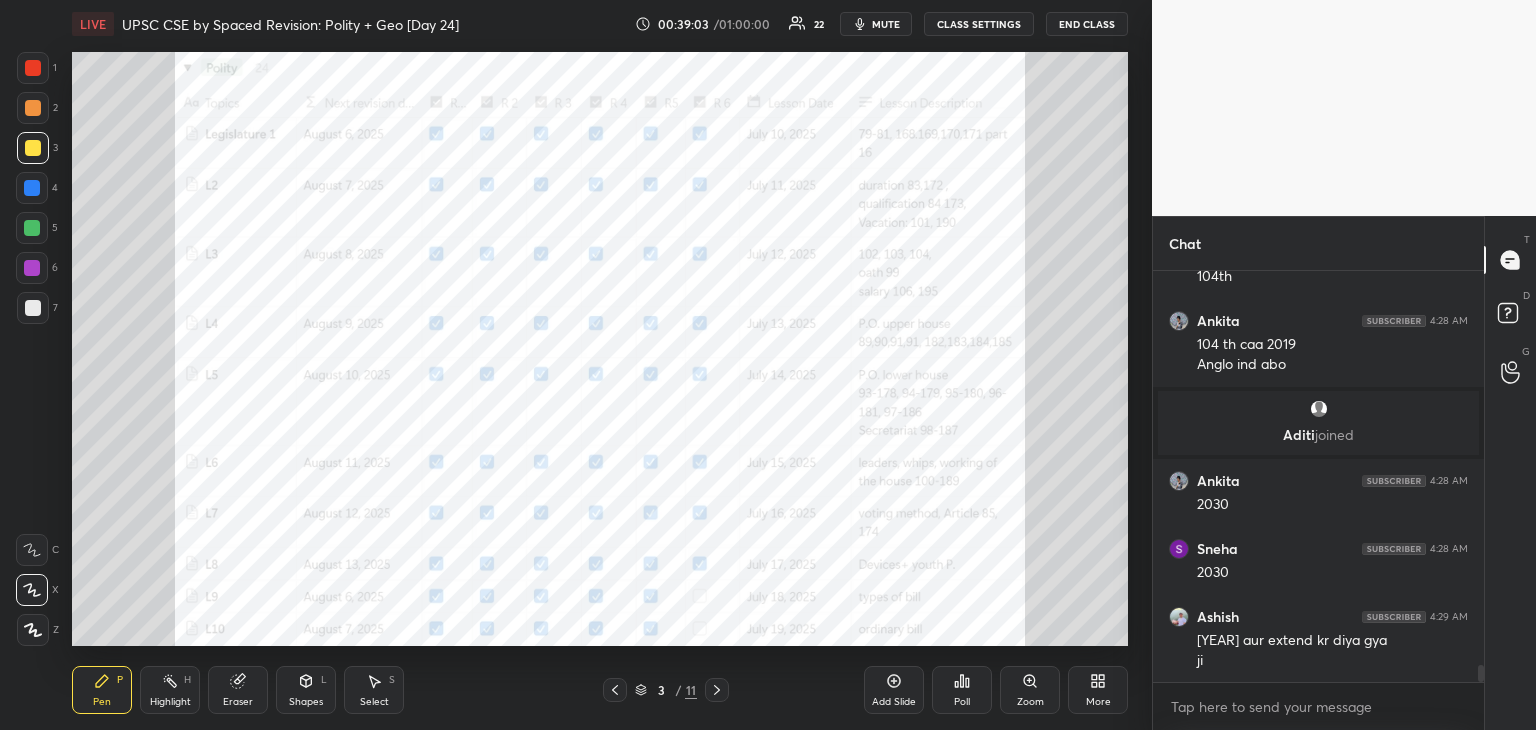 drag, startPoint x: 36, startPoint y: 69, endPoint x: 56, endPoint y: 63, distance: 20.880613 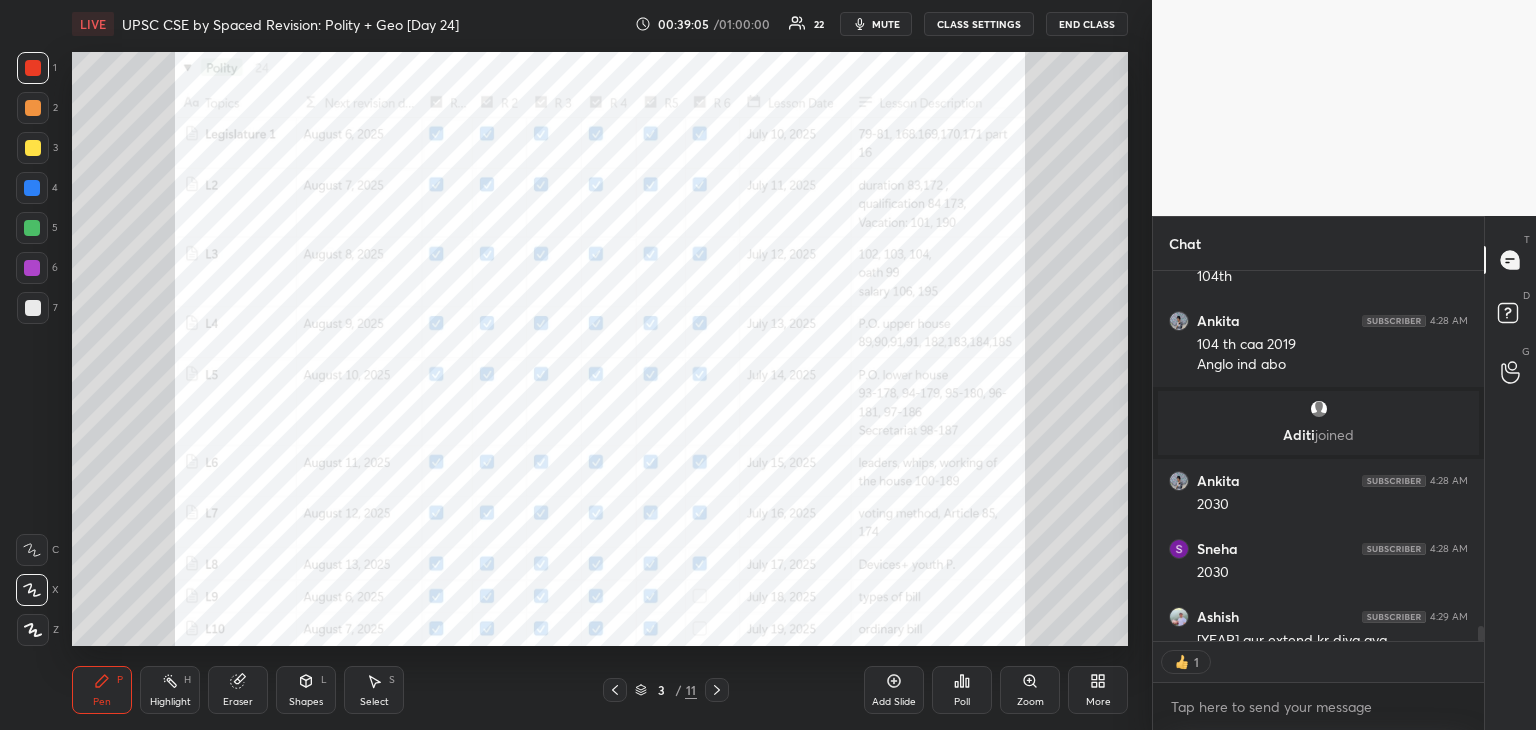 scroll, scrollTop: 7, scrollLeft: 6, axis: both 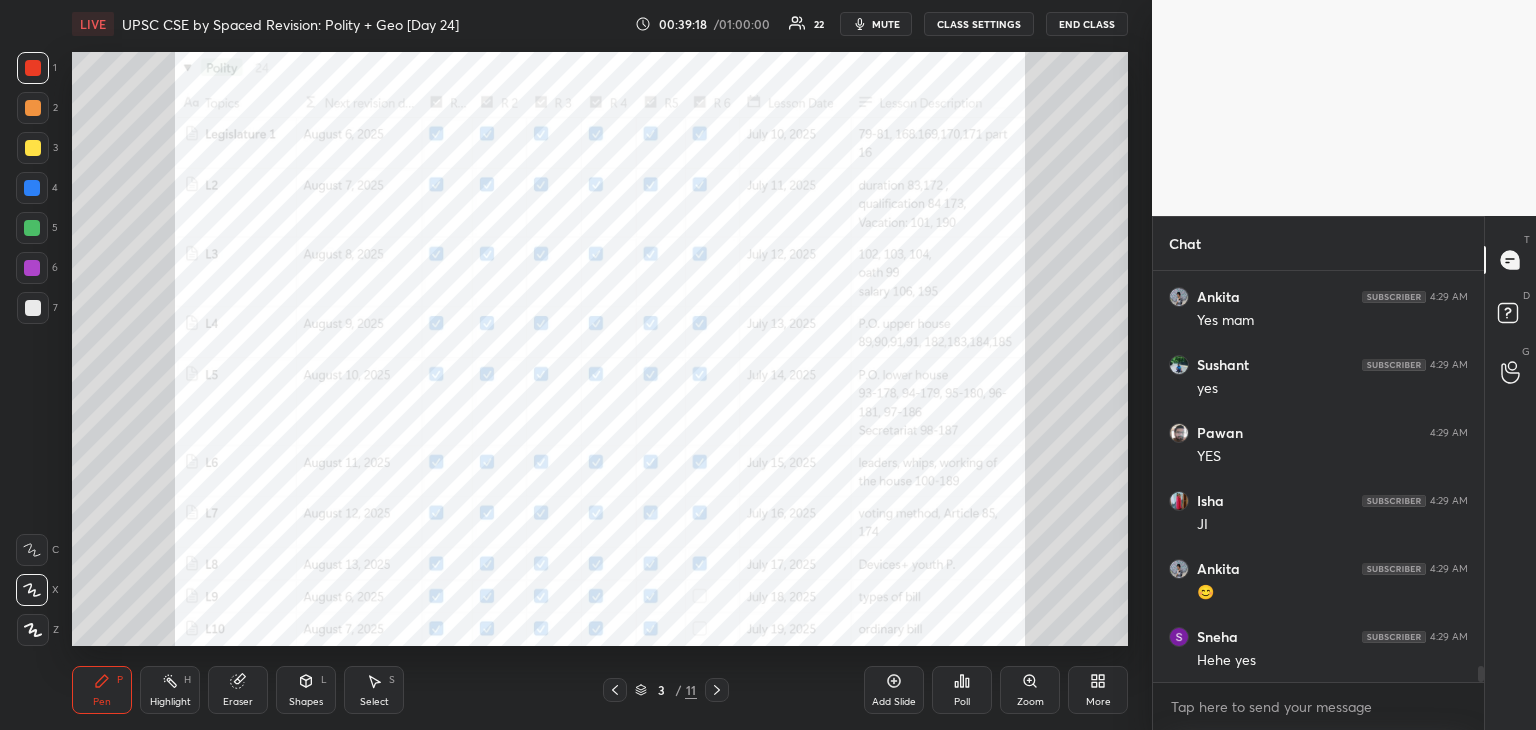 click at bounding box center [32, 188] 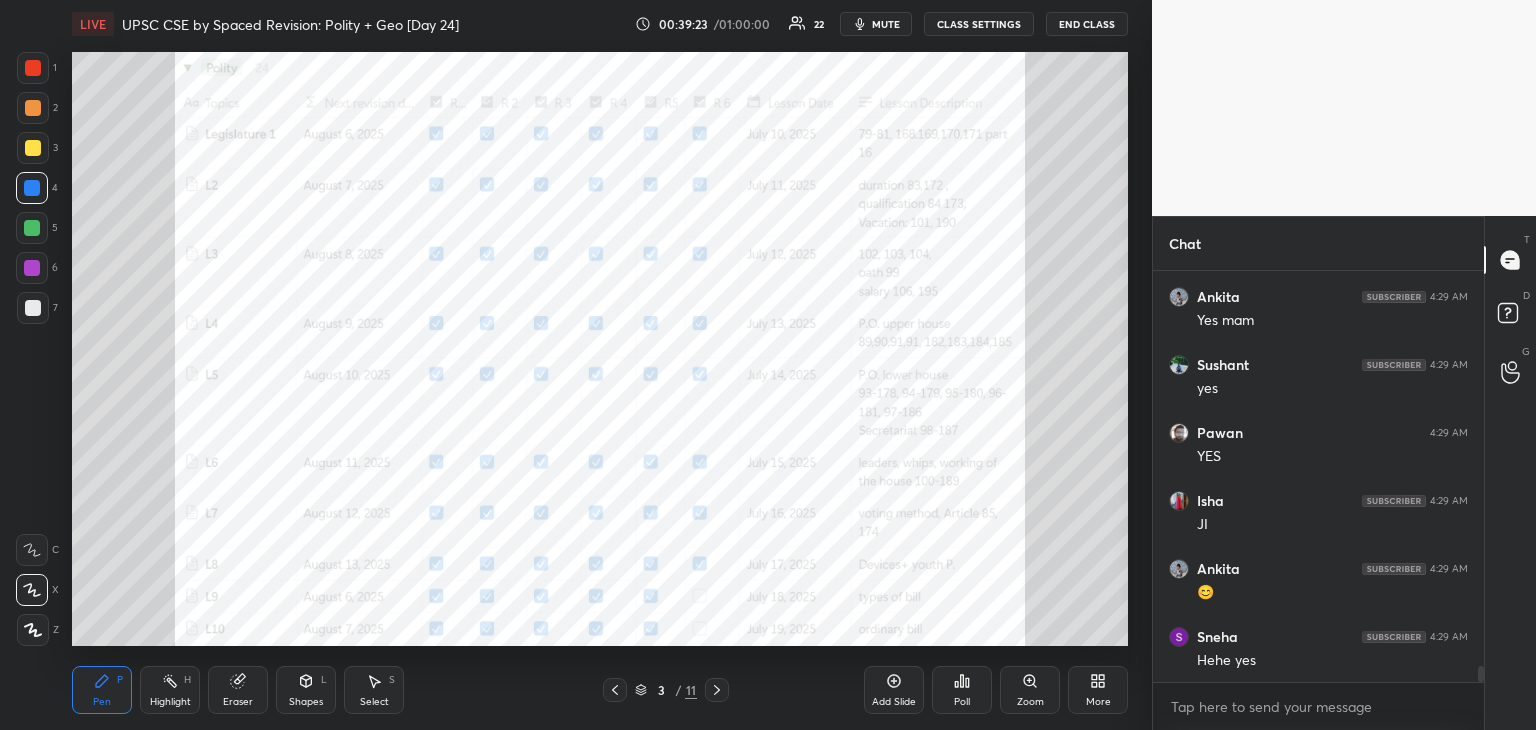 click on "3 / 11" at bounding box center (666, 690) 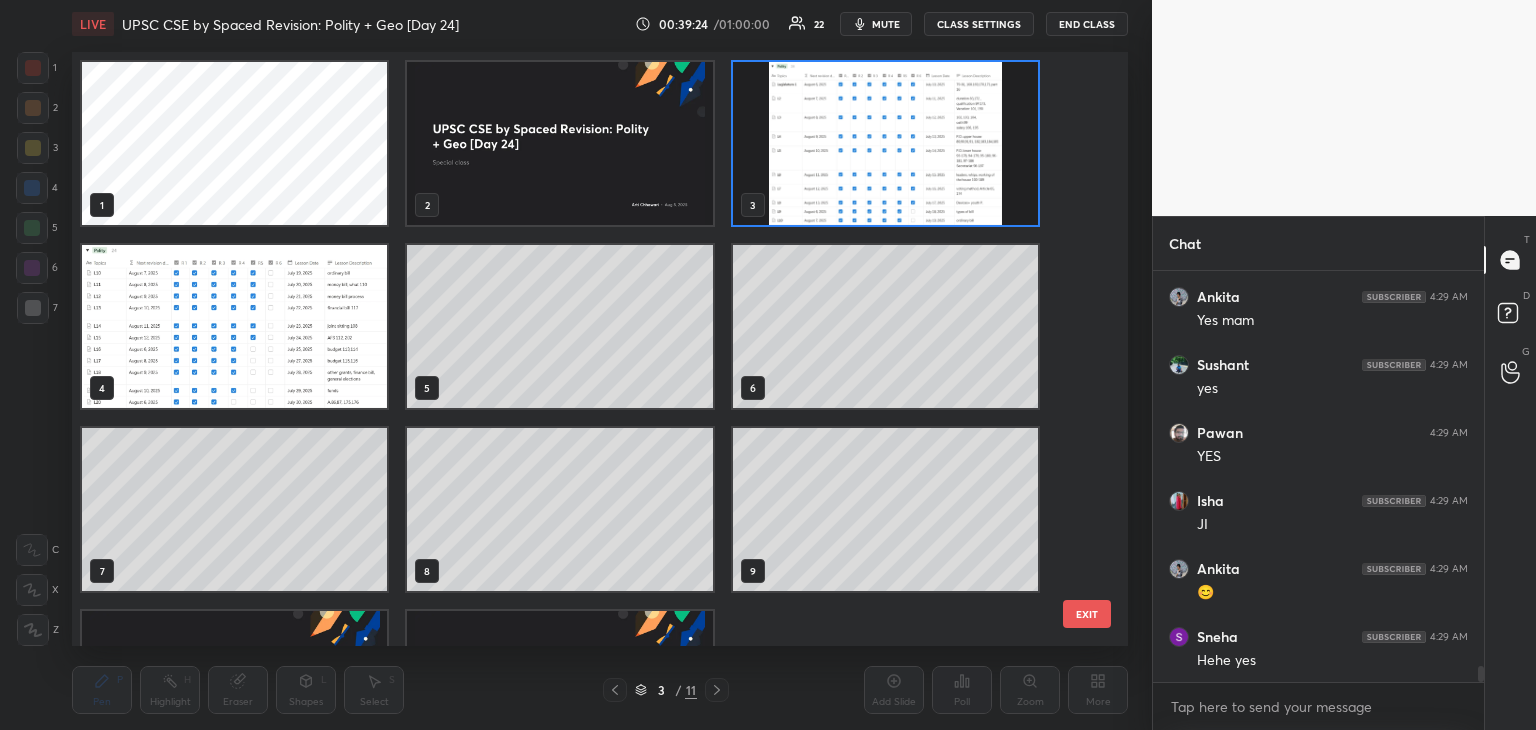 scroll, scrollTop: 6, scrollLeft: 10, axis: both 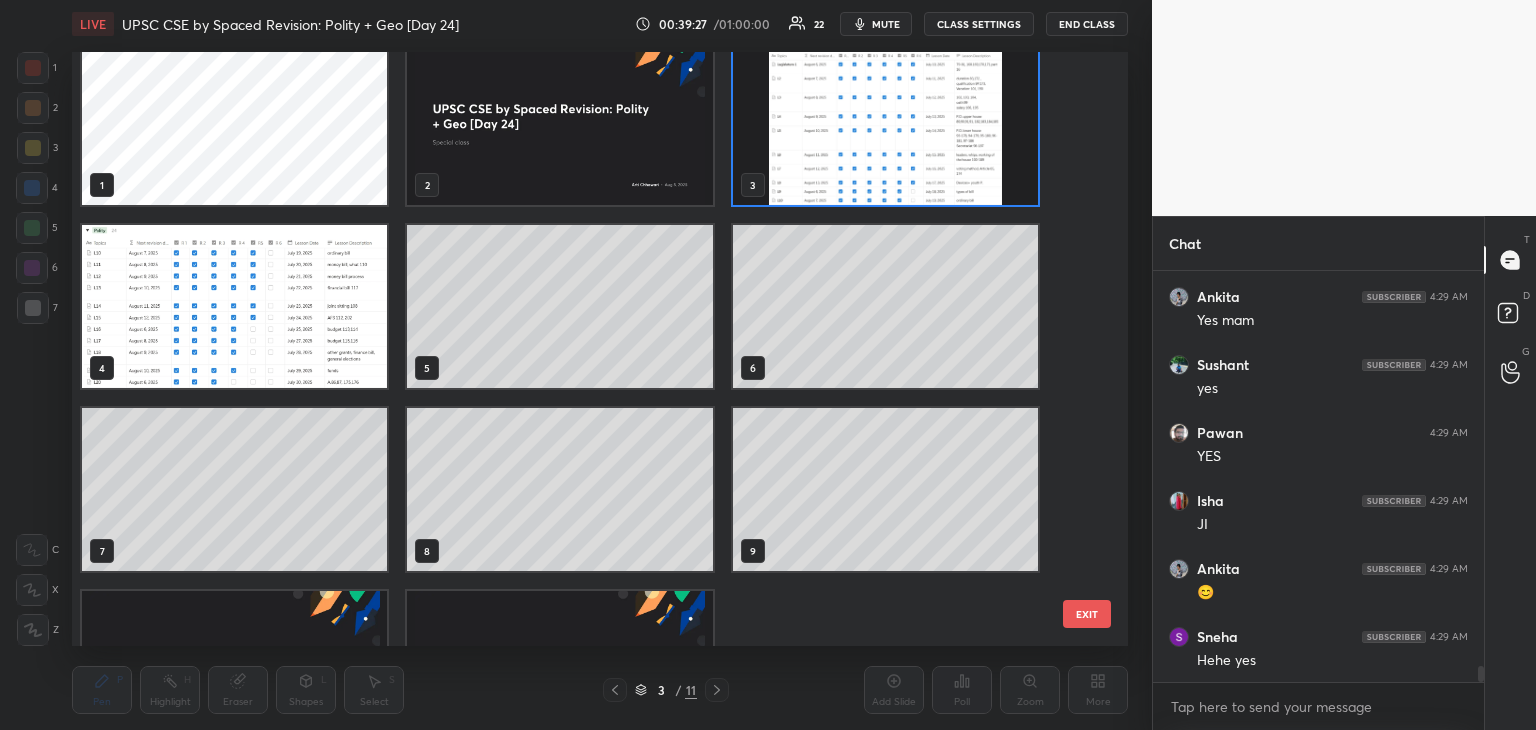 drag, startPoint x: 1100, startPoint y: 294, endPoint x: 1087, endPoint y: 409, distance: 115.73245 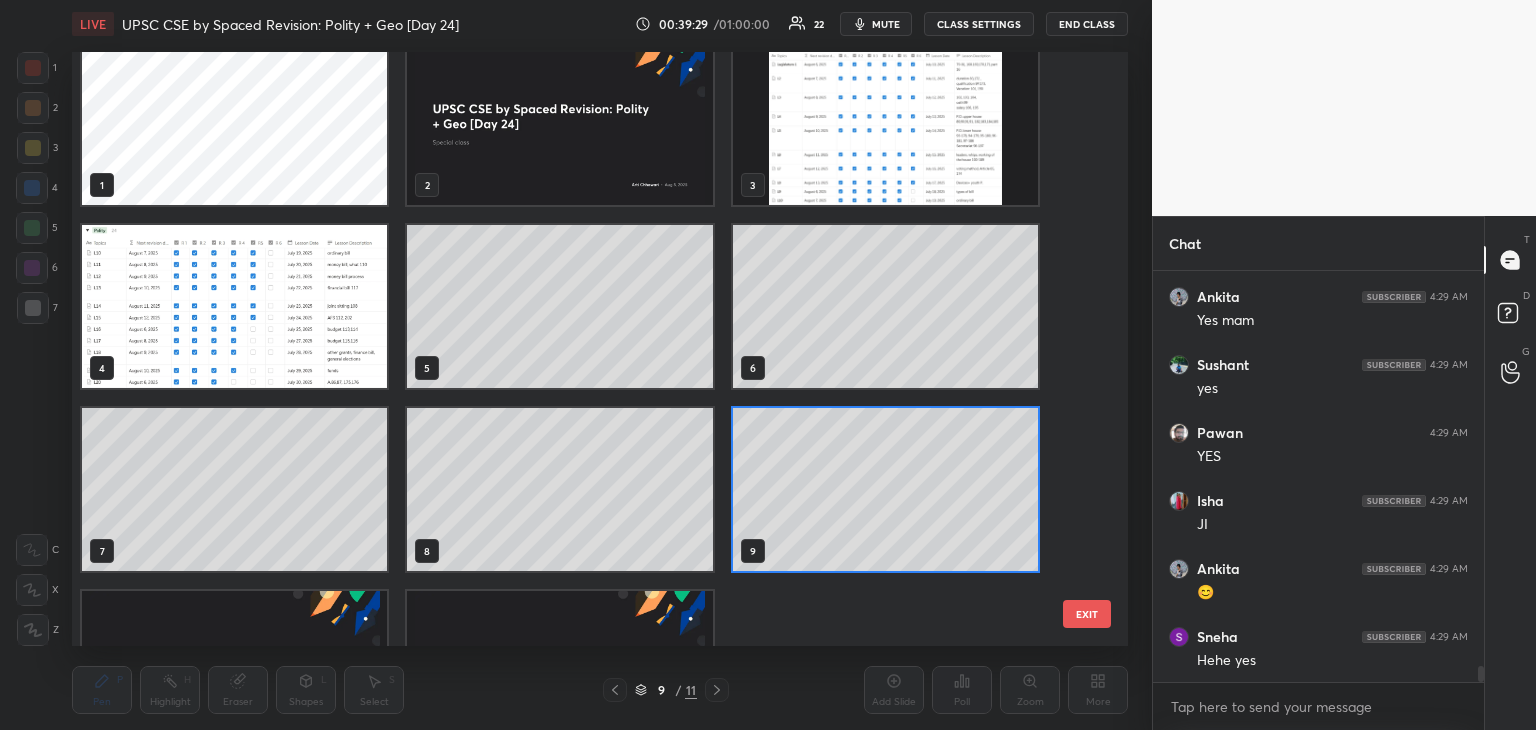 click 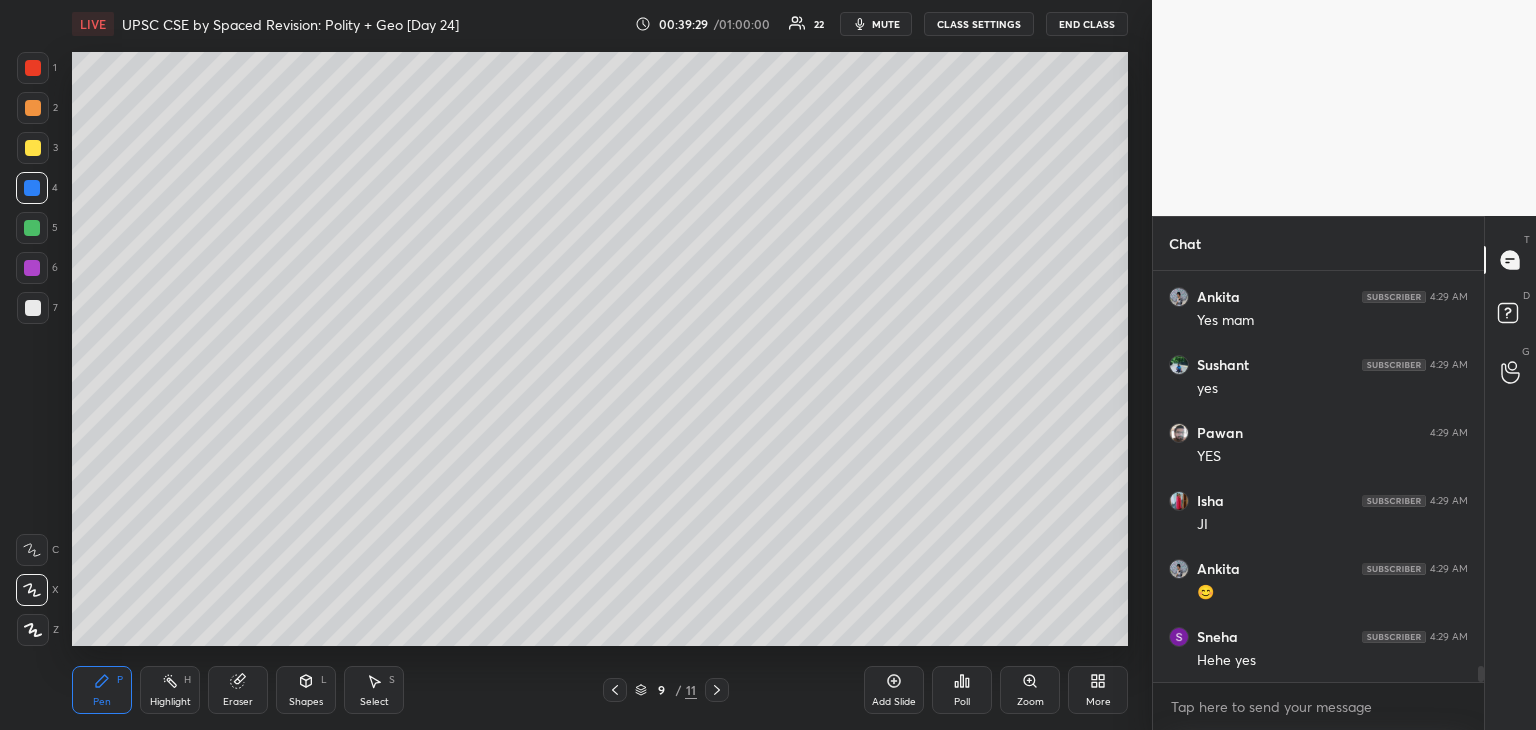 scroll, scrollTop: 0, scrollLeft: 0, axis: both 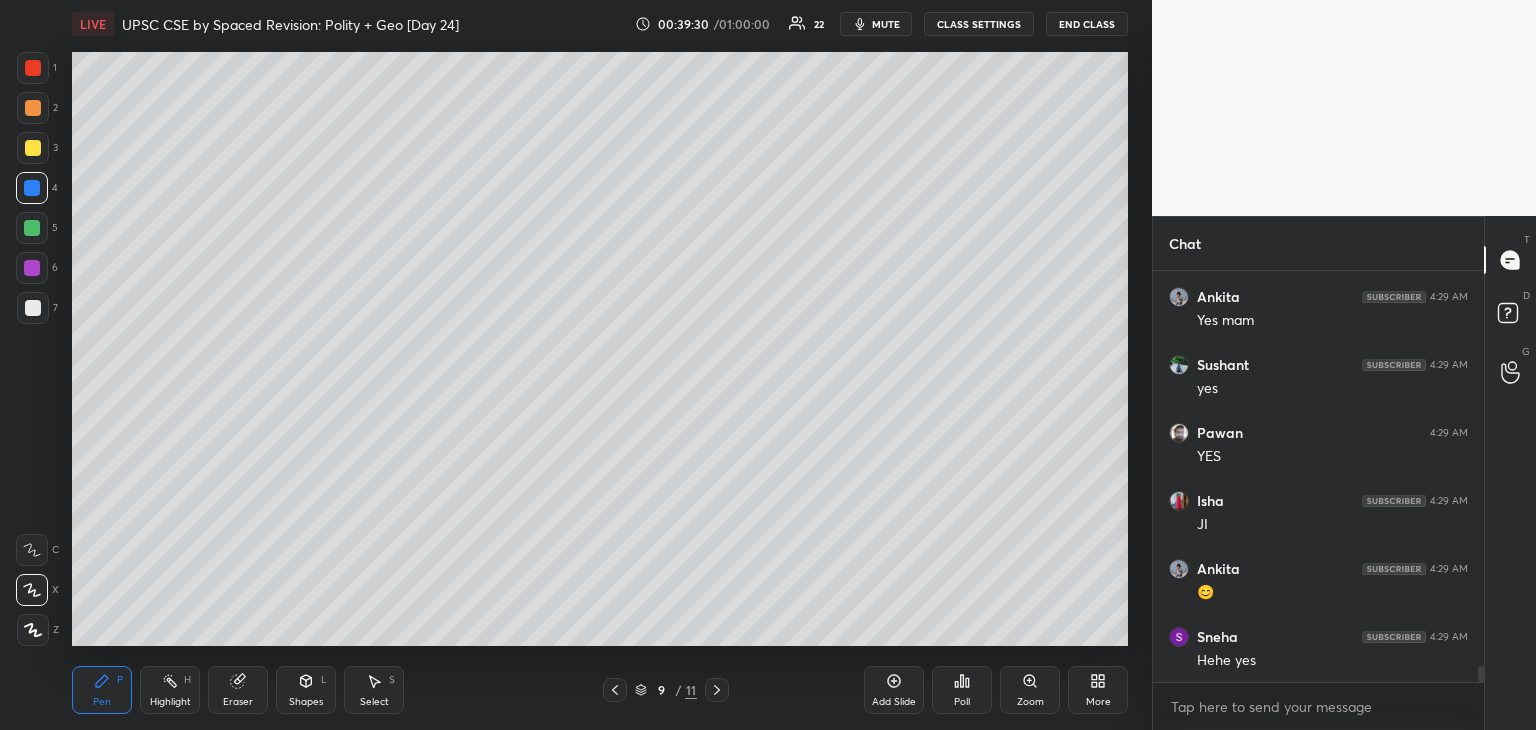 click on "Add Slide" at bounding box center [894, 690] 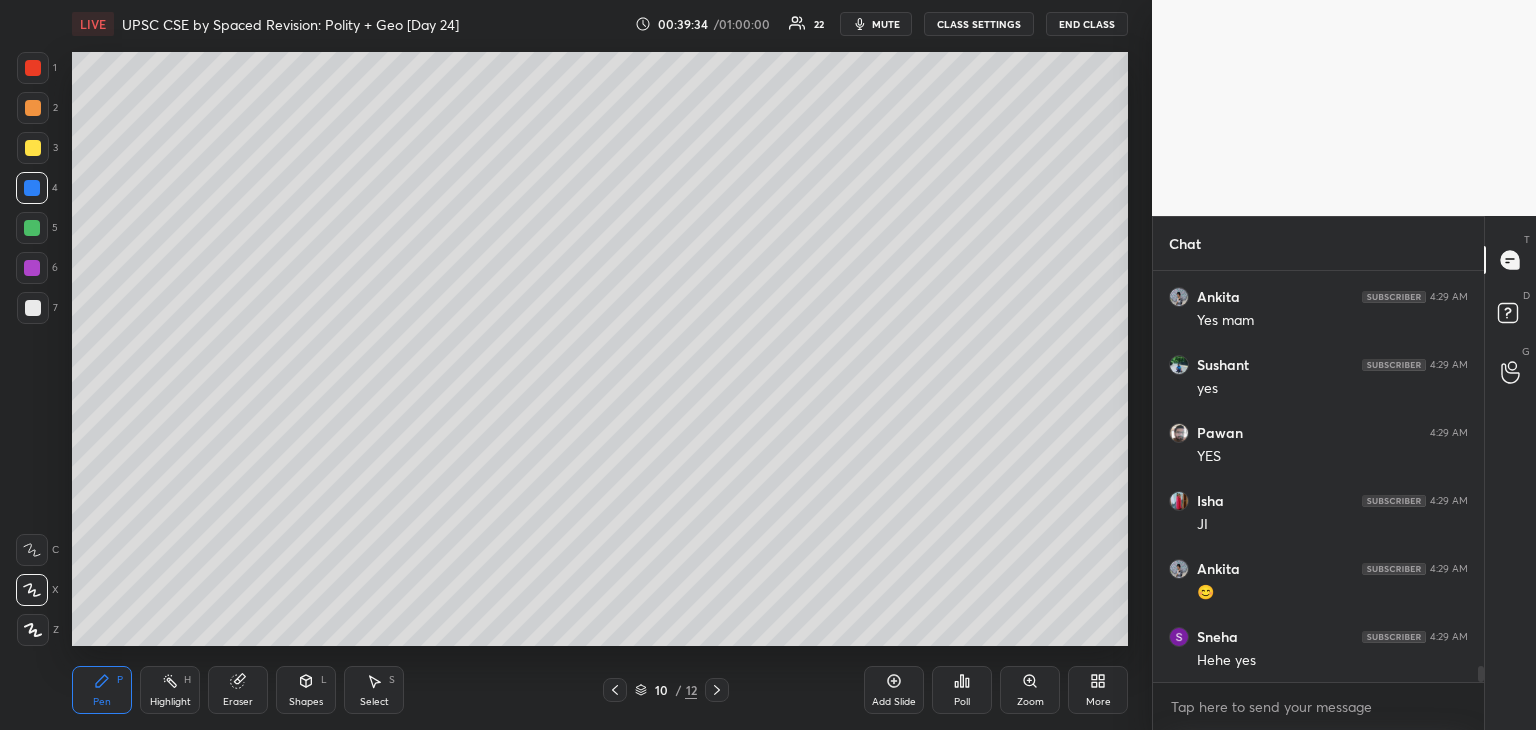 drag, startPoint x: 31, startPoint y: 305, endPoint x: 59, endPoint y: 299, distance: 28.635643 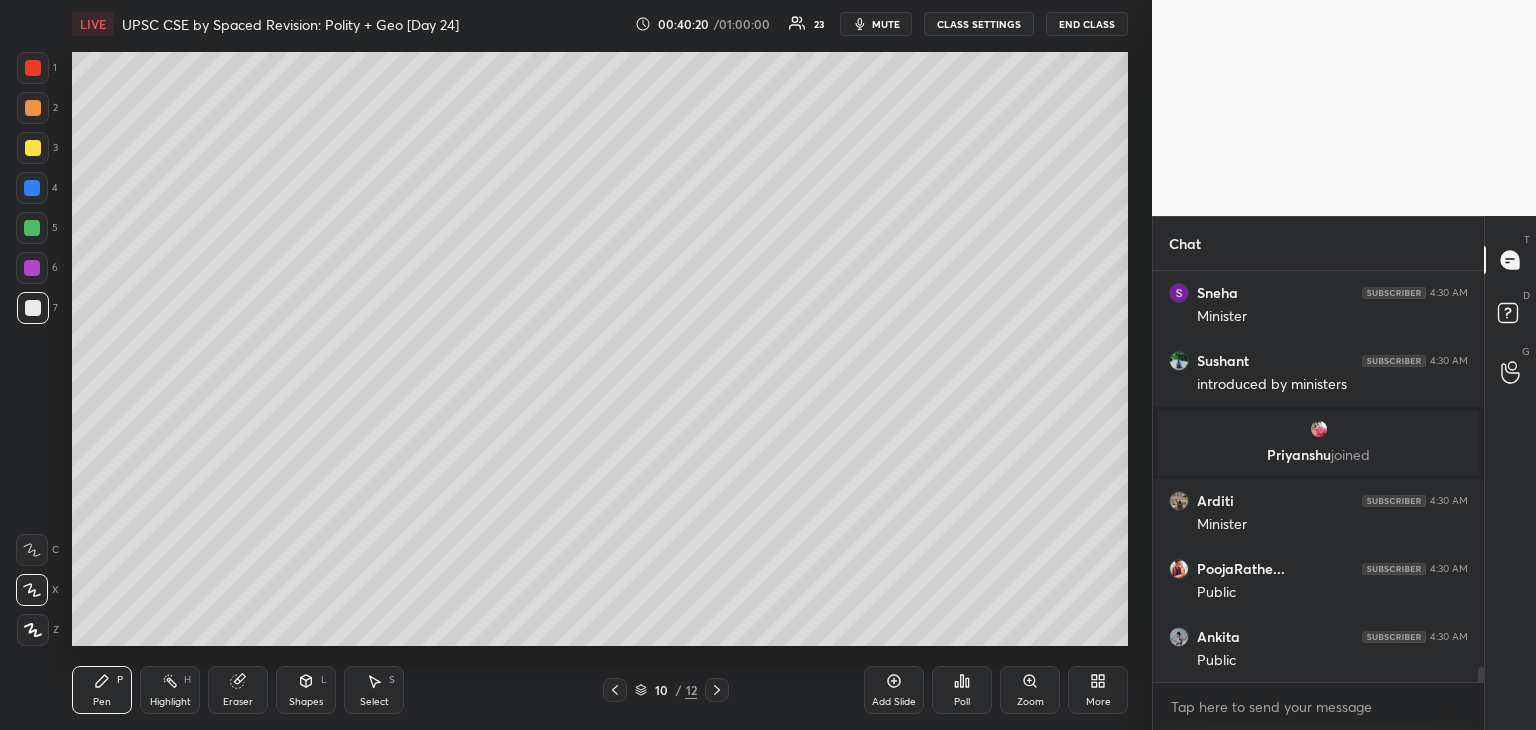 scroll, scrollTop: 10774, scrollLeft: 0, axis: vertical 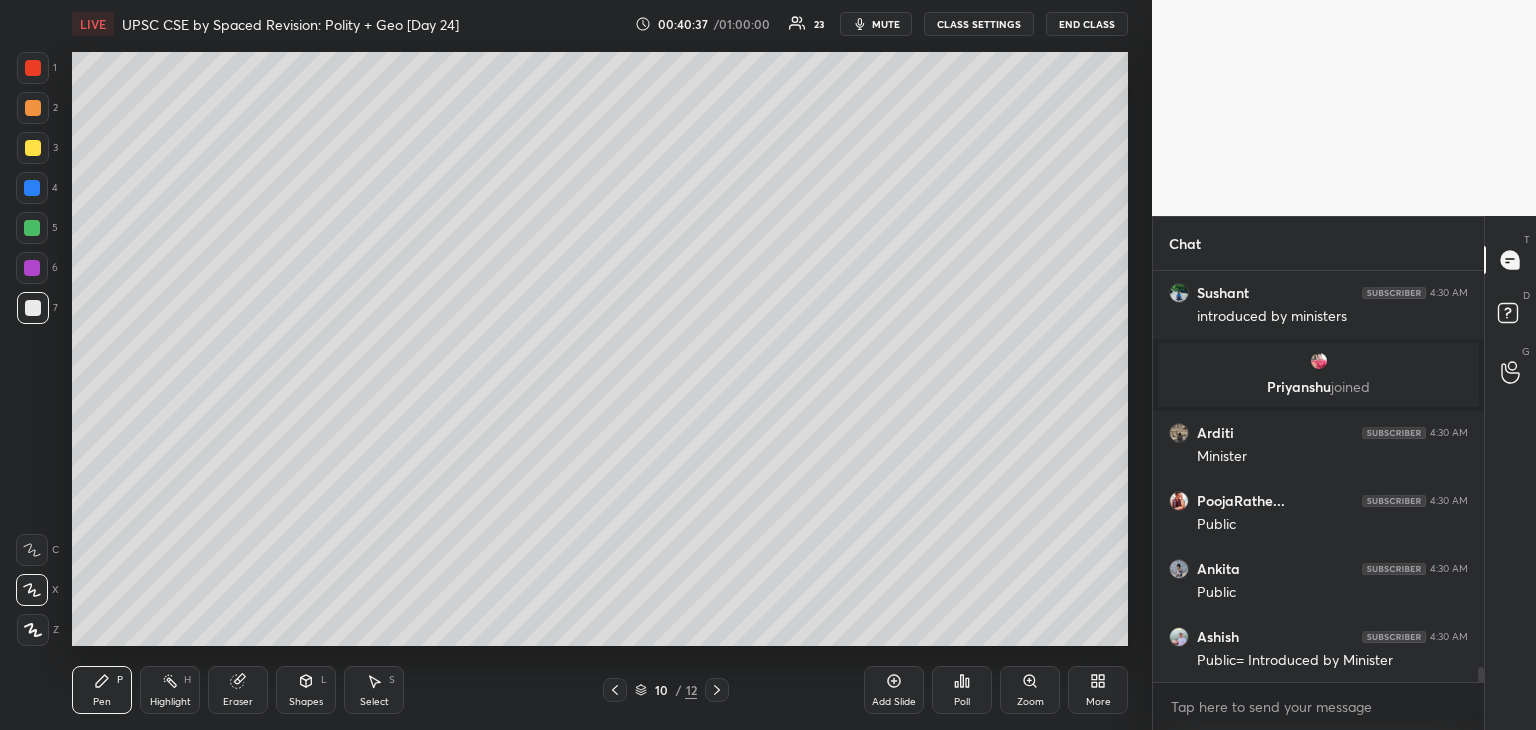 drag, startPoint x: 34, startPoint y: 139, endPoint x: 65, endPoint y: 126, distance: 33.61547 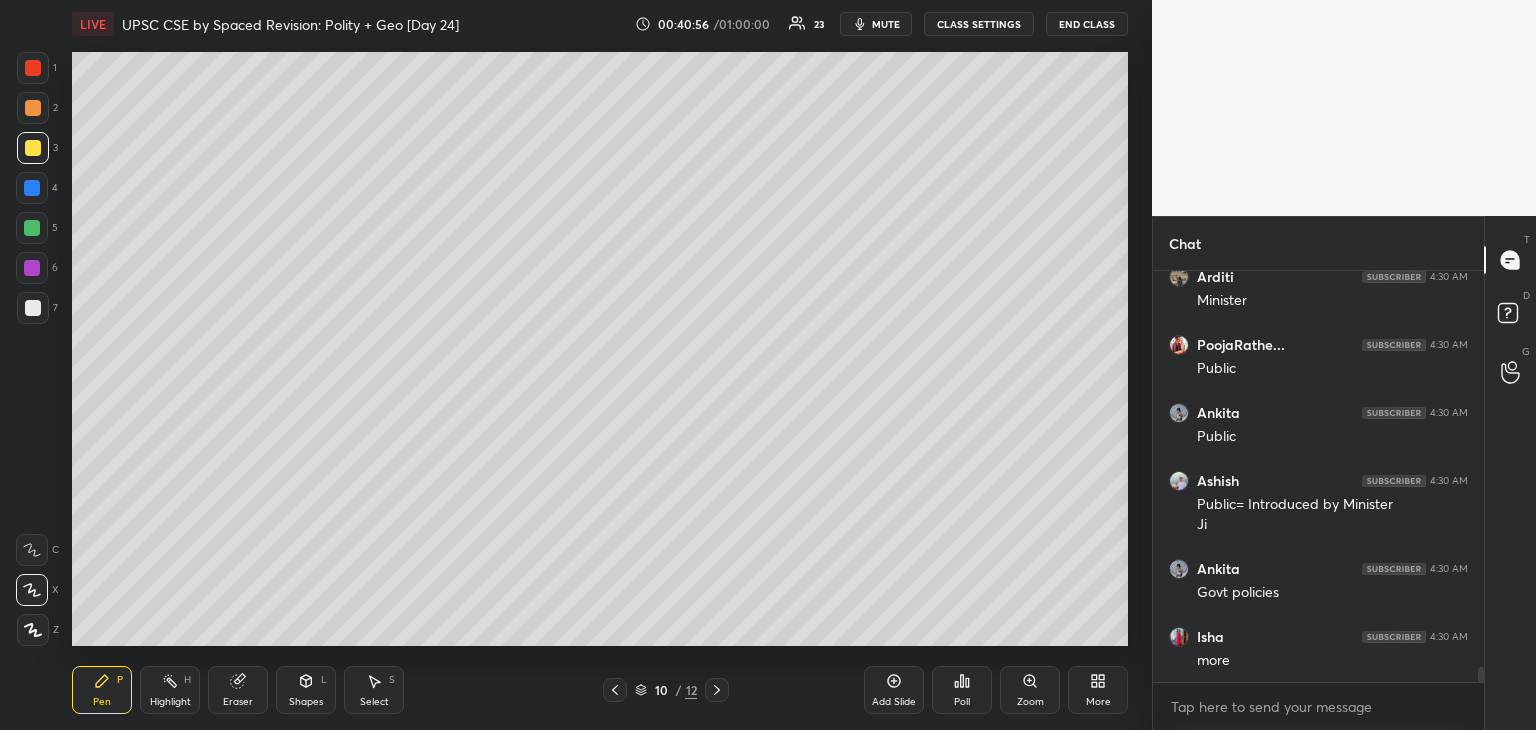 scroll, scrollTop: 11134, scrollLeft: 0, axis: vertical 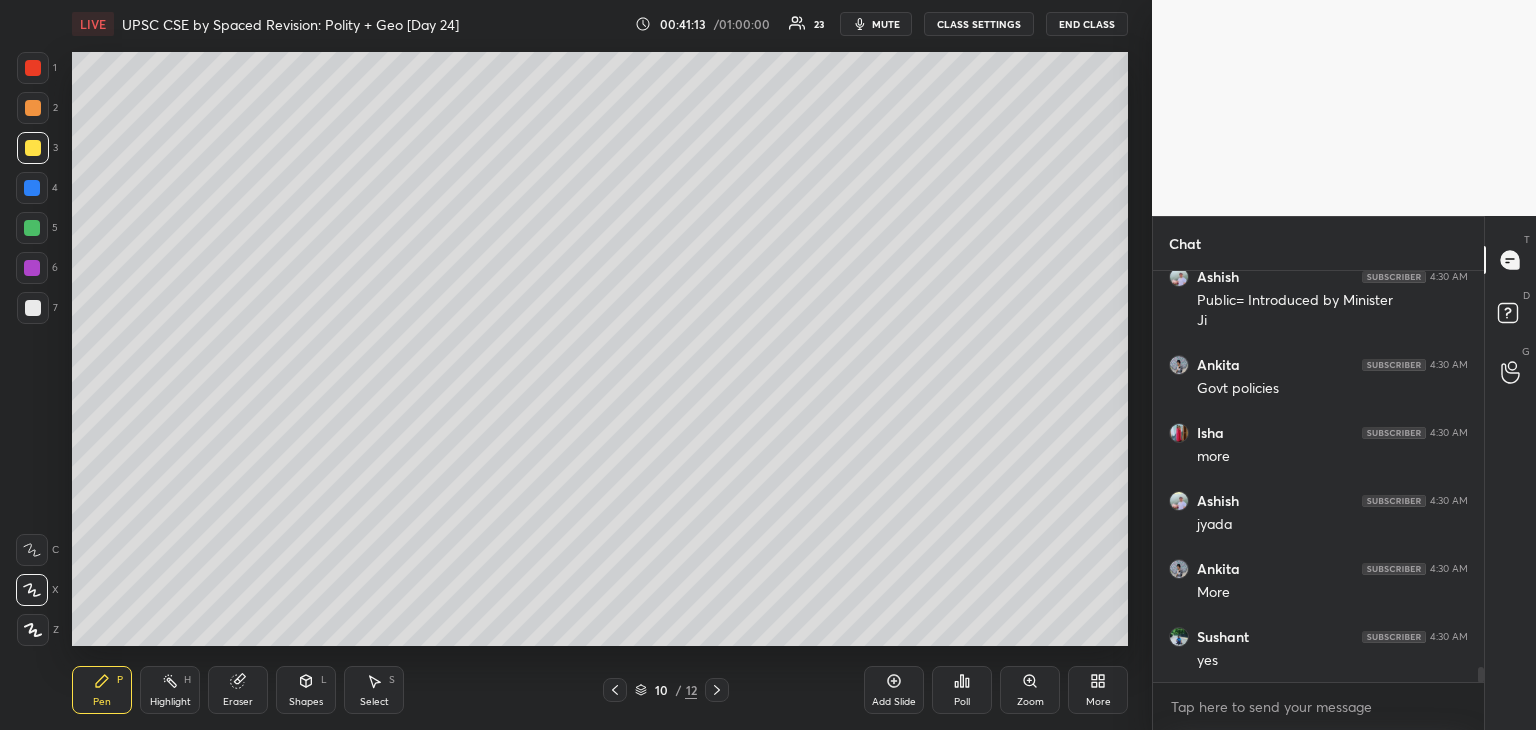 click at bounding box center [33, 308] 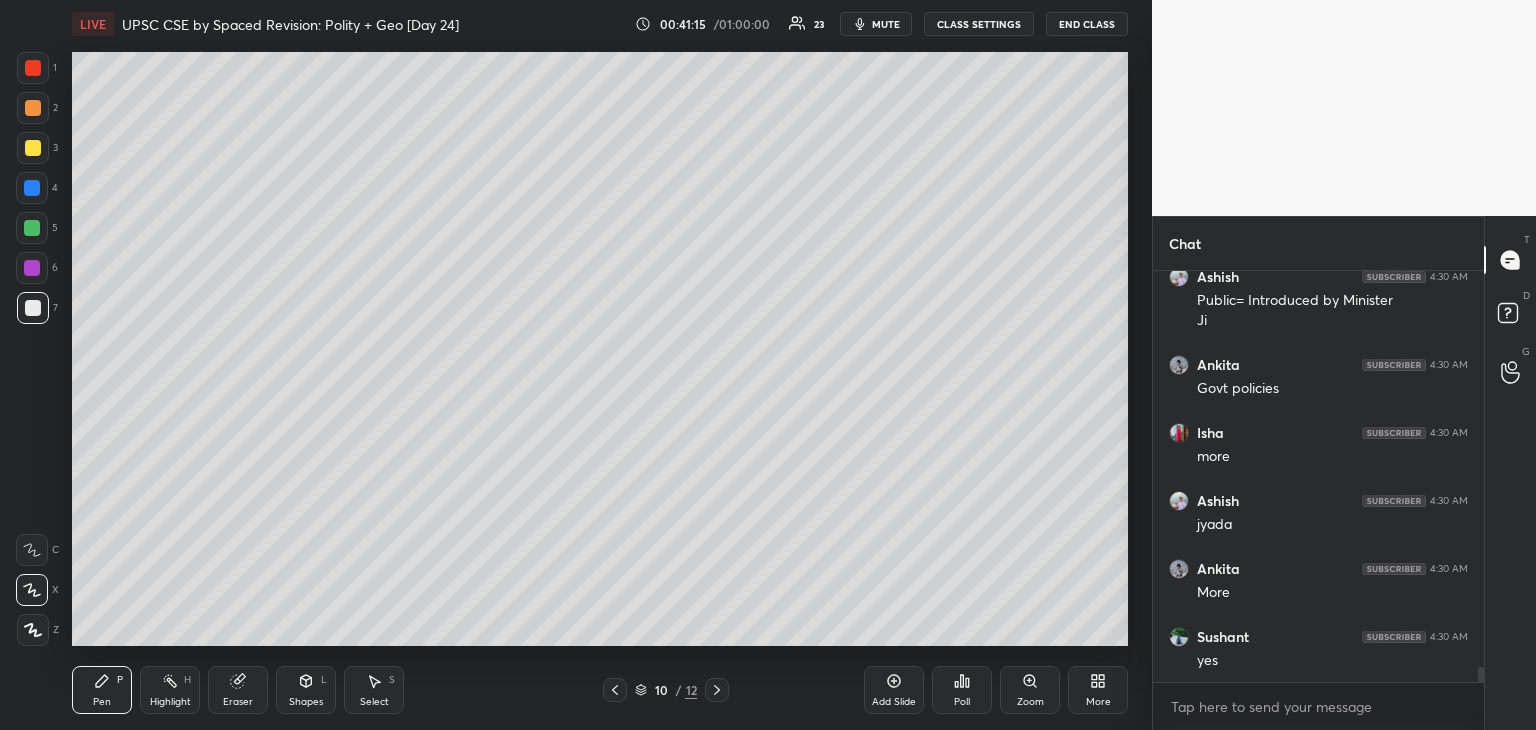 click at bounding box center [33, 148] 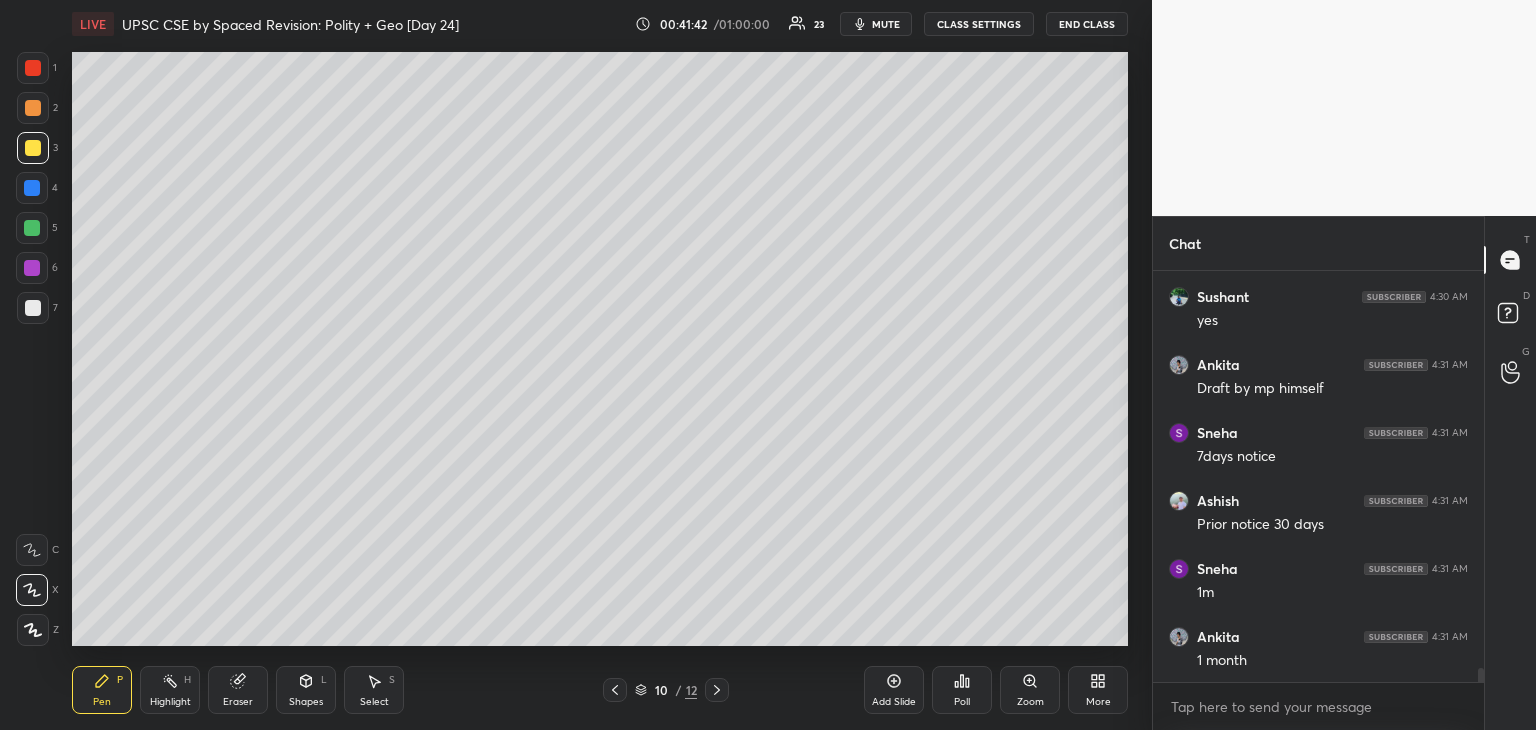 scroll, scrollTop: 11542, scrollLeft: 0, axis: vertical 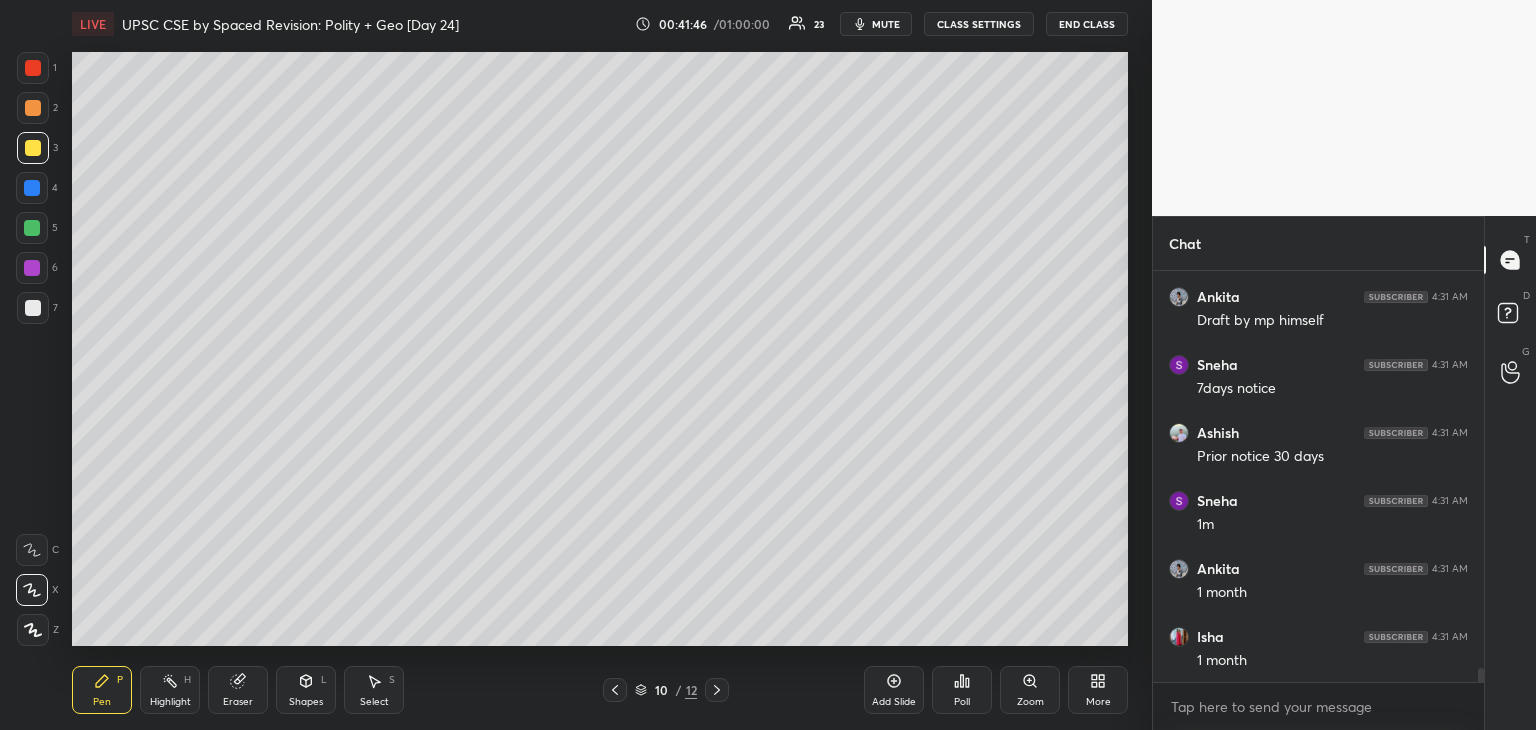 click at bounding box center [32, 188] 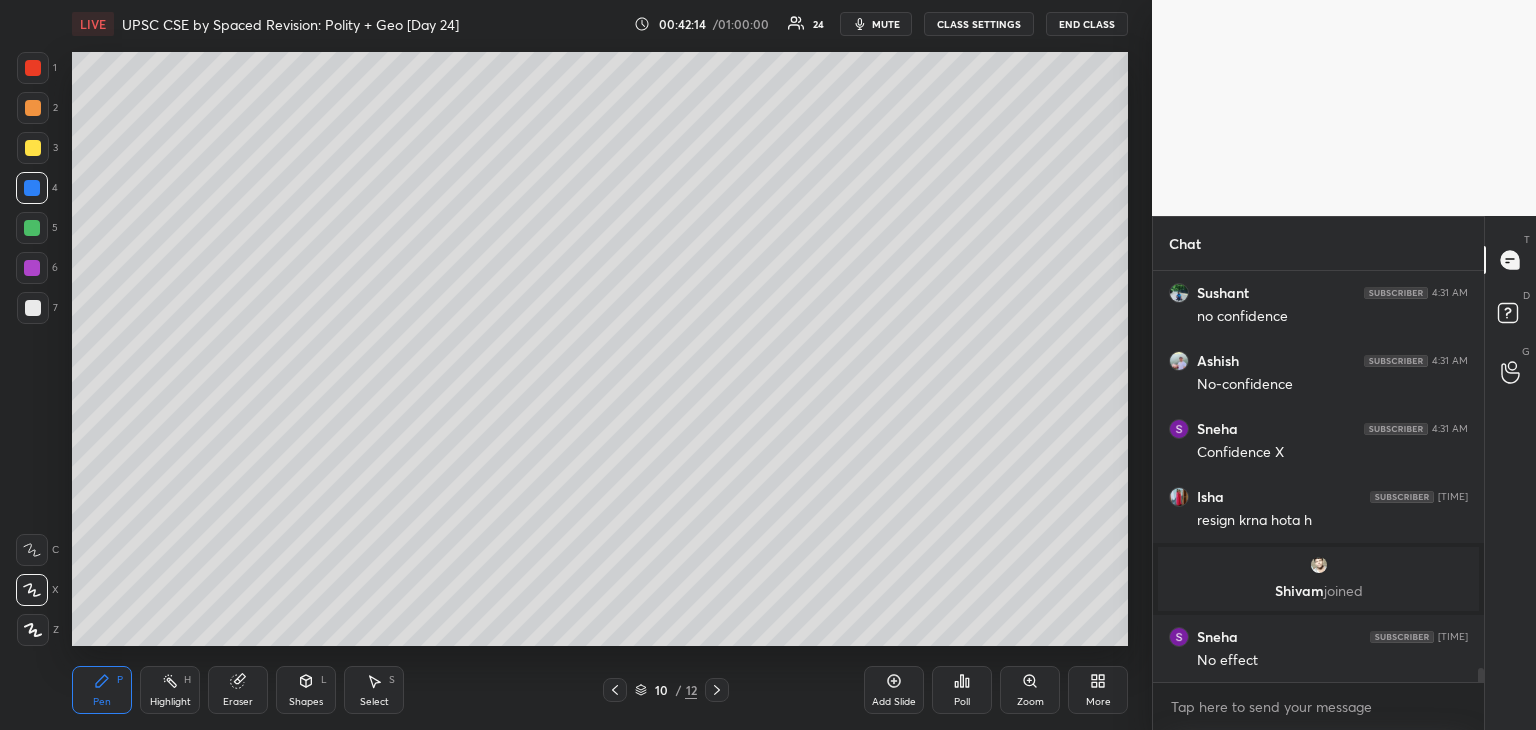 scroll, scrollTop: 11622, scrollLeft: 0, axis: vertical 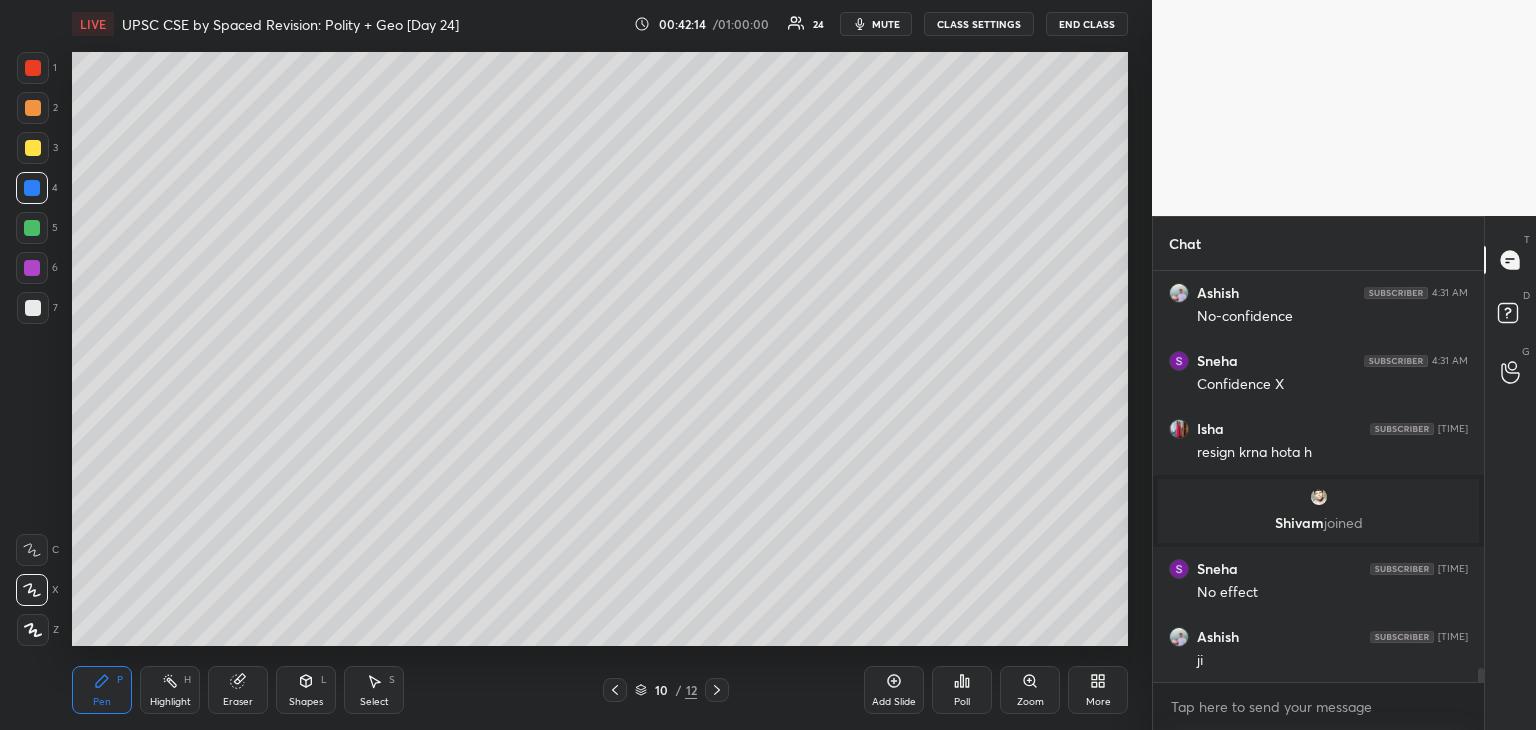click at bounding box center (33, 308) 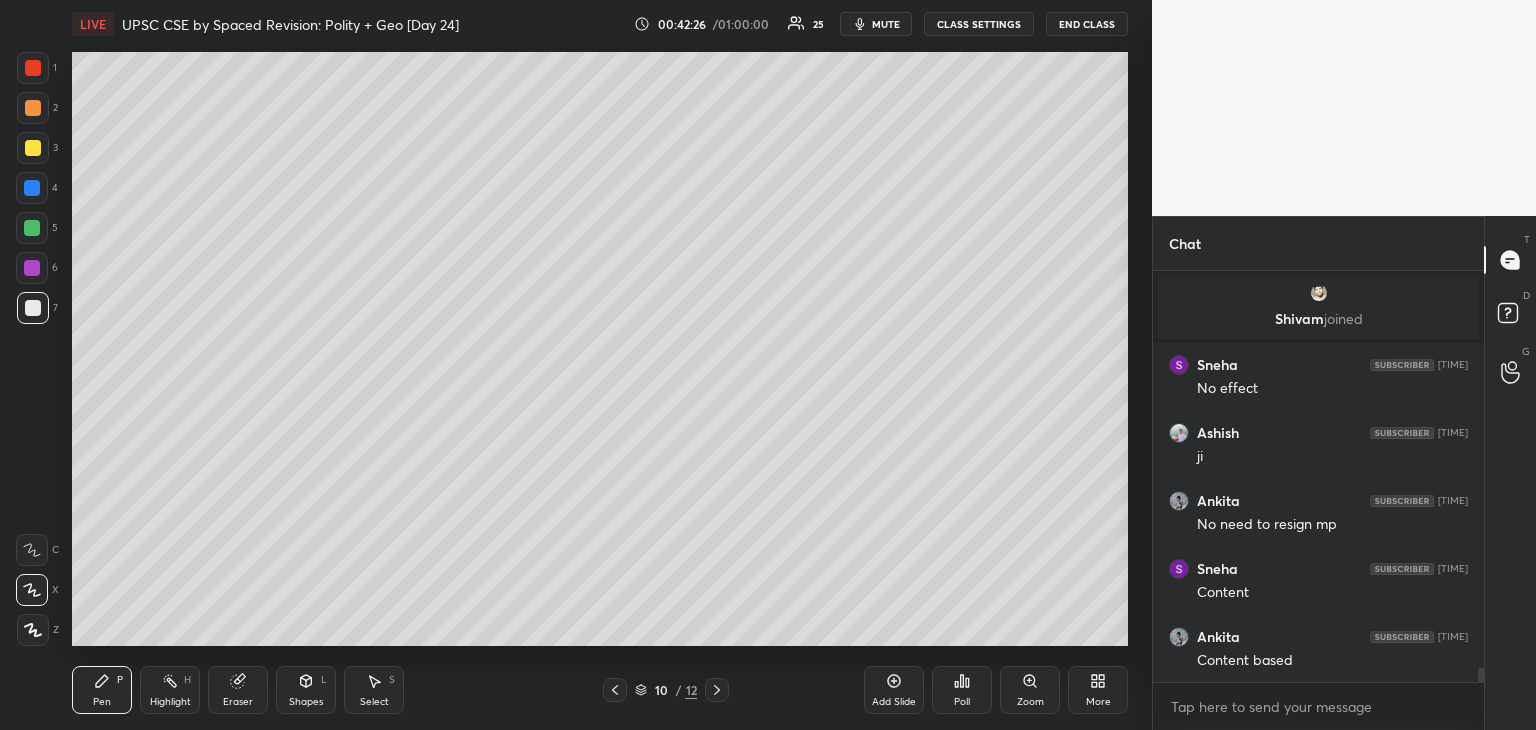 scroll, scrollTop: 11898, scrollLeft: 0, axis: vertical 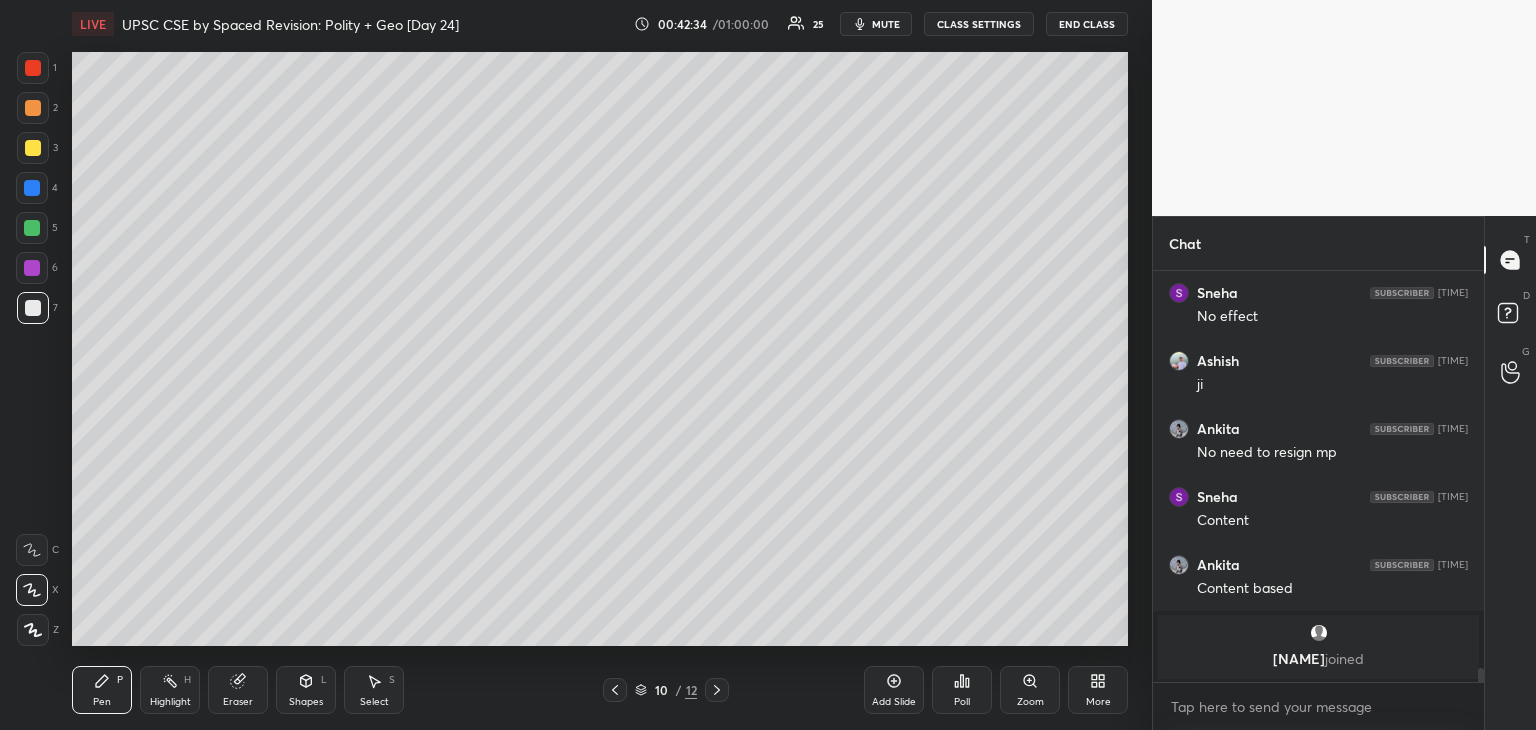 click at bounding box center [33, 308] 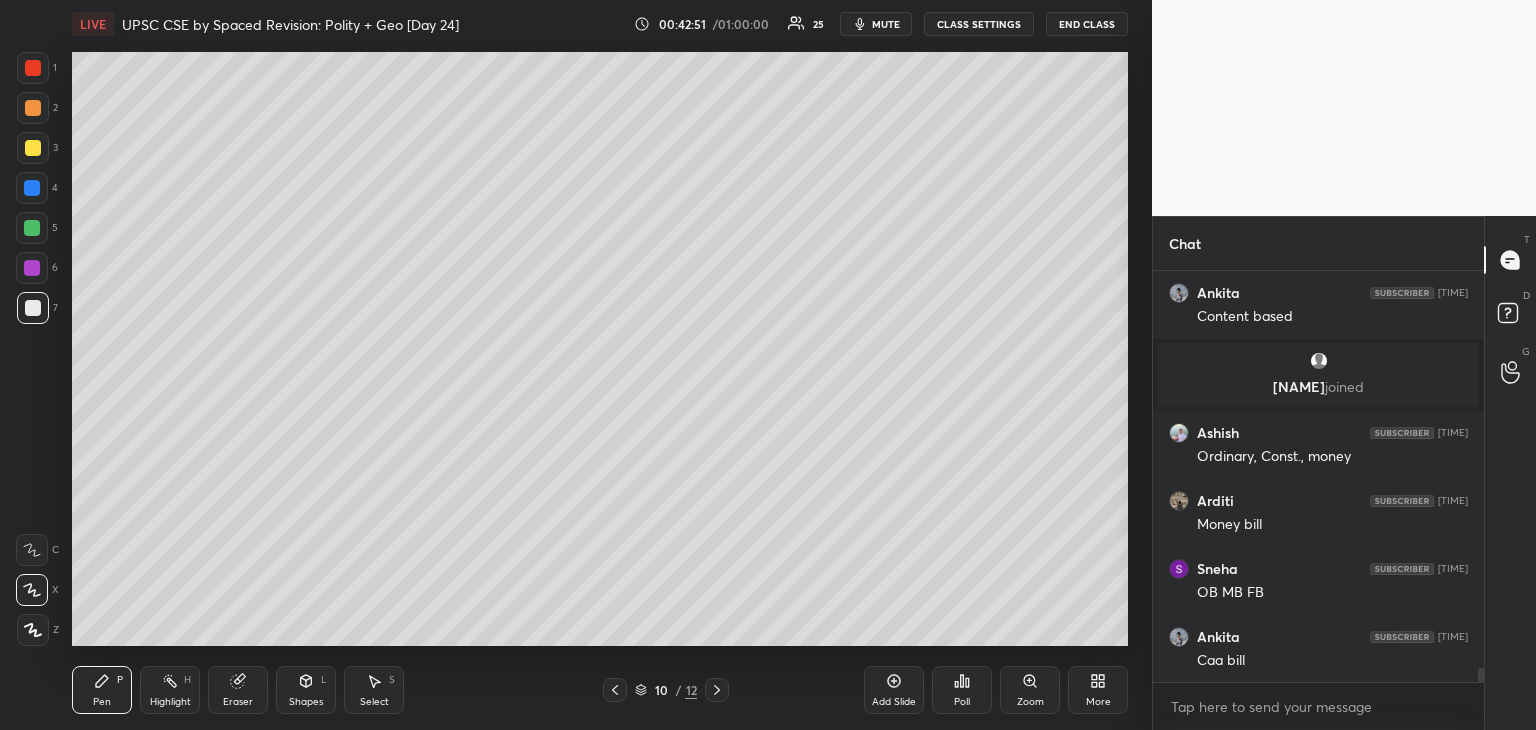 scroll, scrollTop: 12110, scrollLeft: 0, axis: vertical 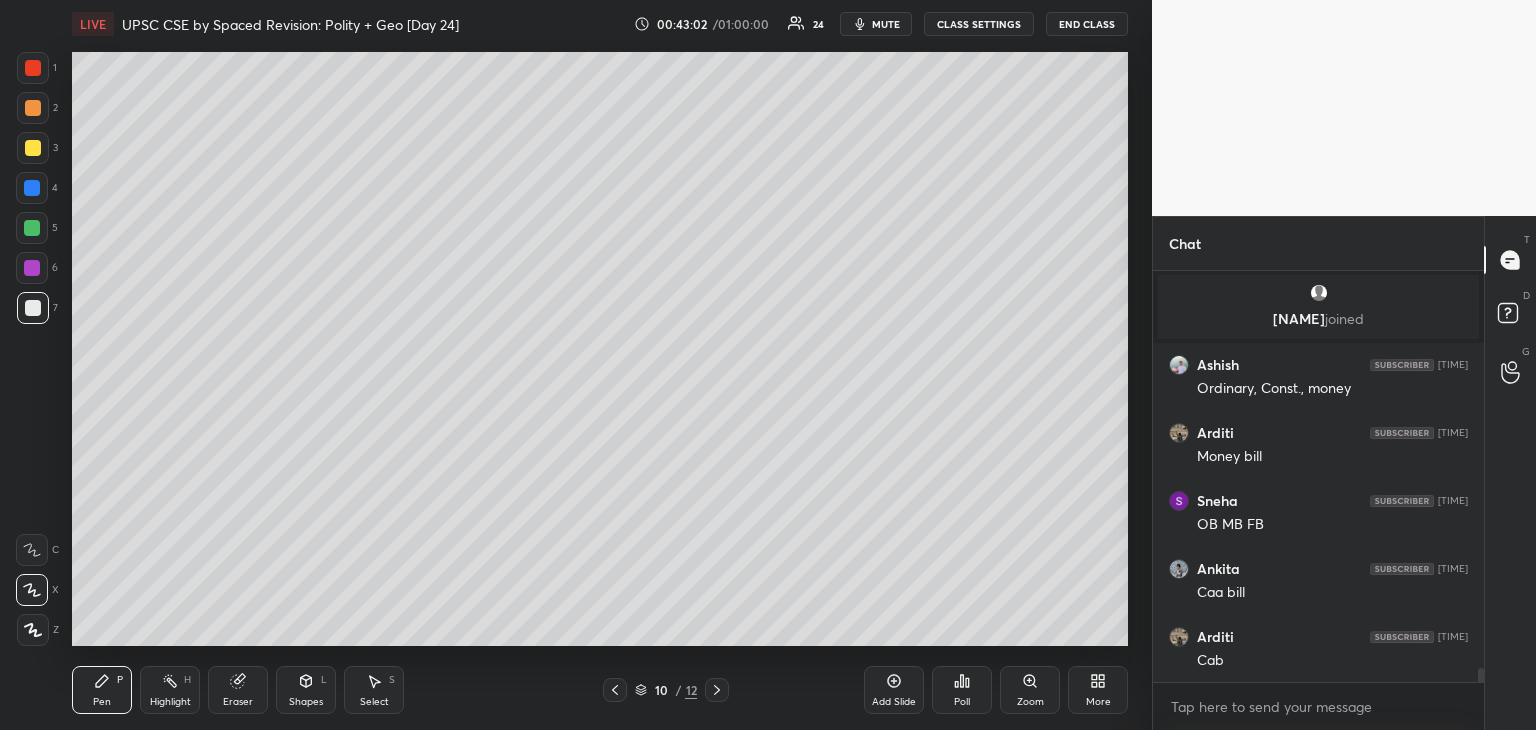 drag, startPoint x: 28, startPoint y: 304, endPoint x: 50, endPoint y: 297, distance: 23.086792 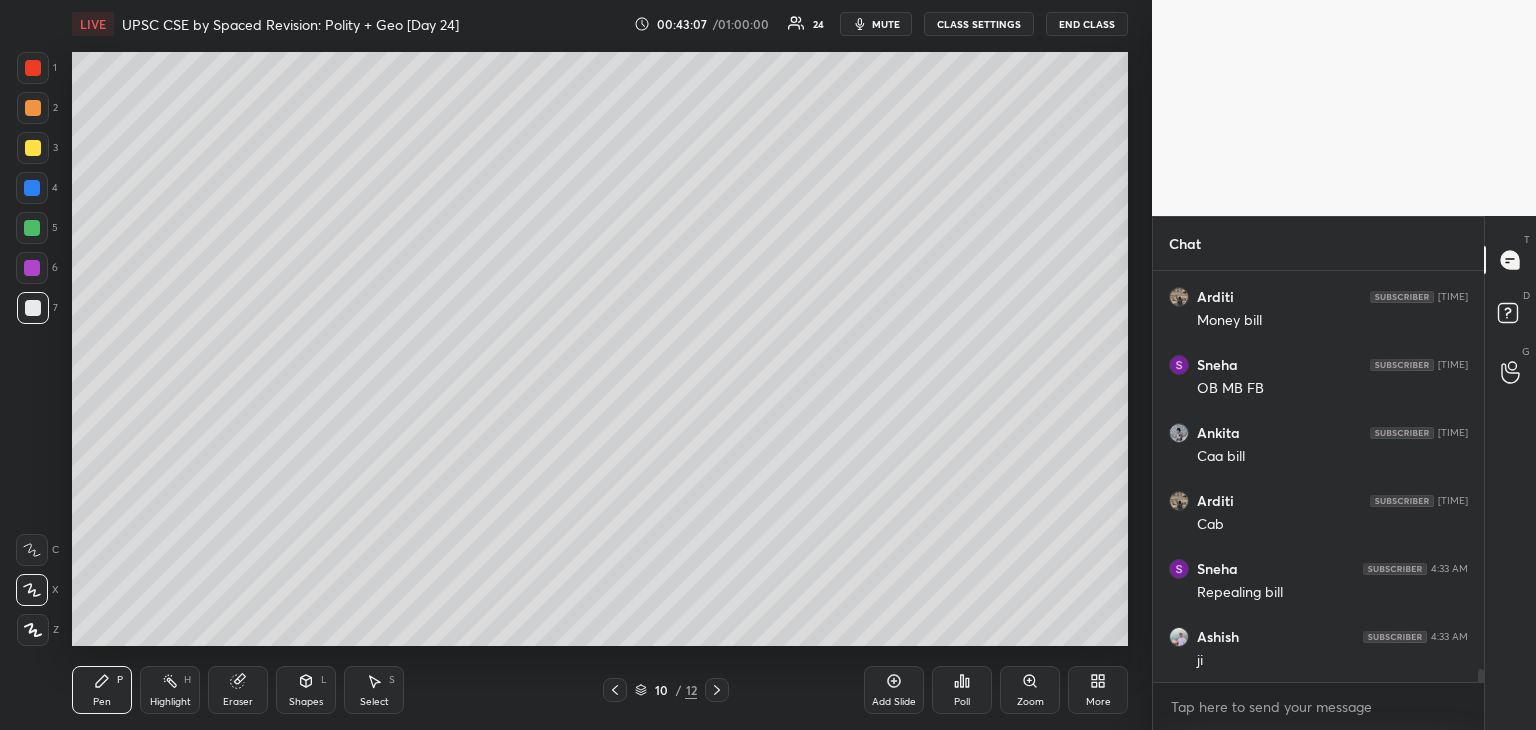 scroll, scrollTop: 12314, scrollLeft: 0, axis: vertical 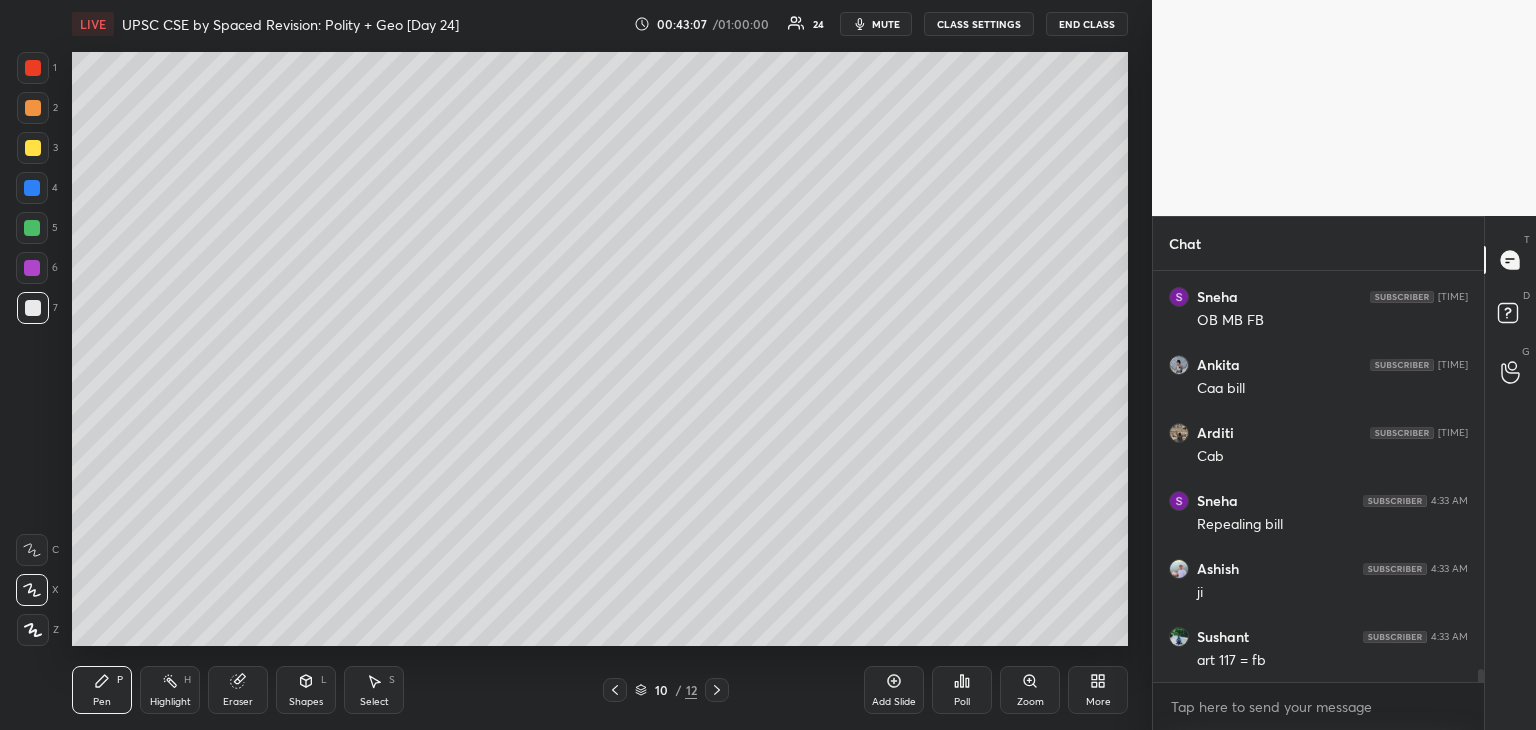 click at bounding box center (33, 148) 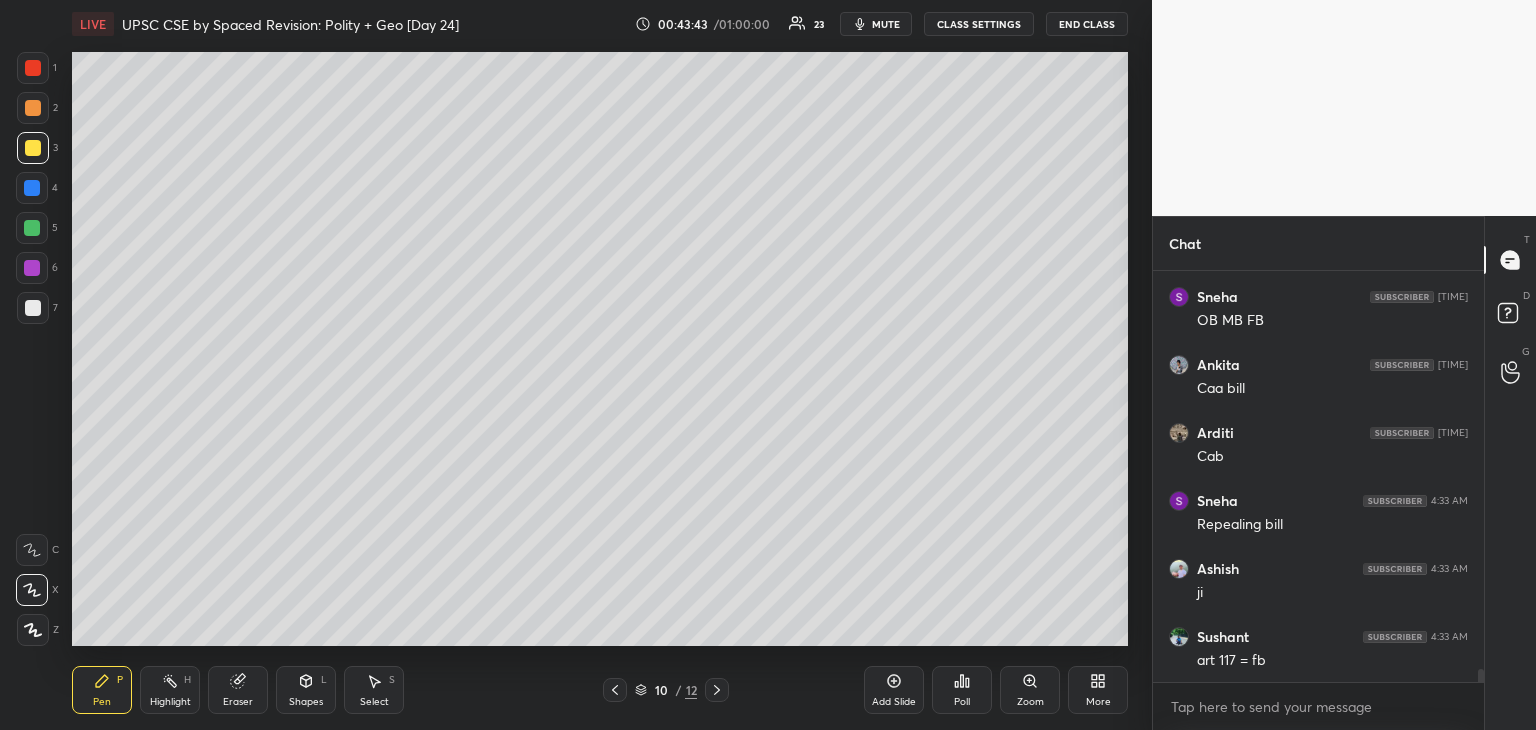 scroll, scrollTop: 12382, scrollLeft: 0, axis: vertical 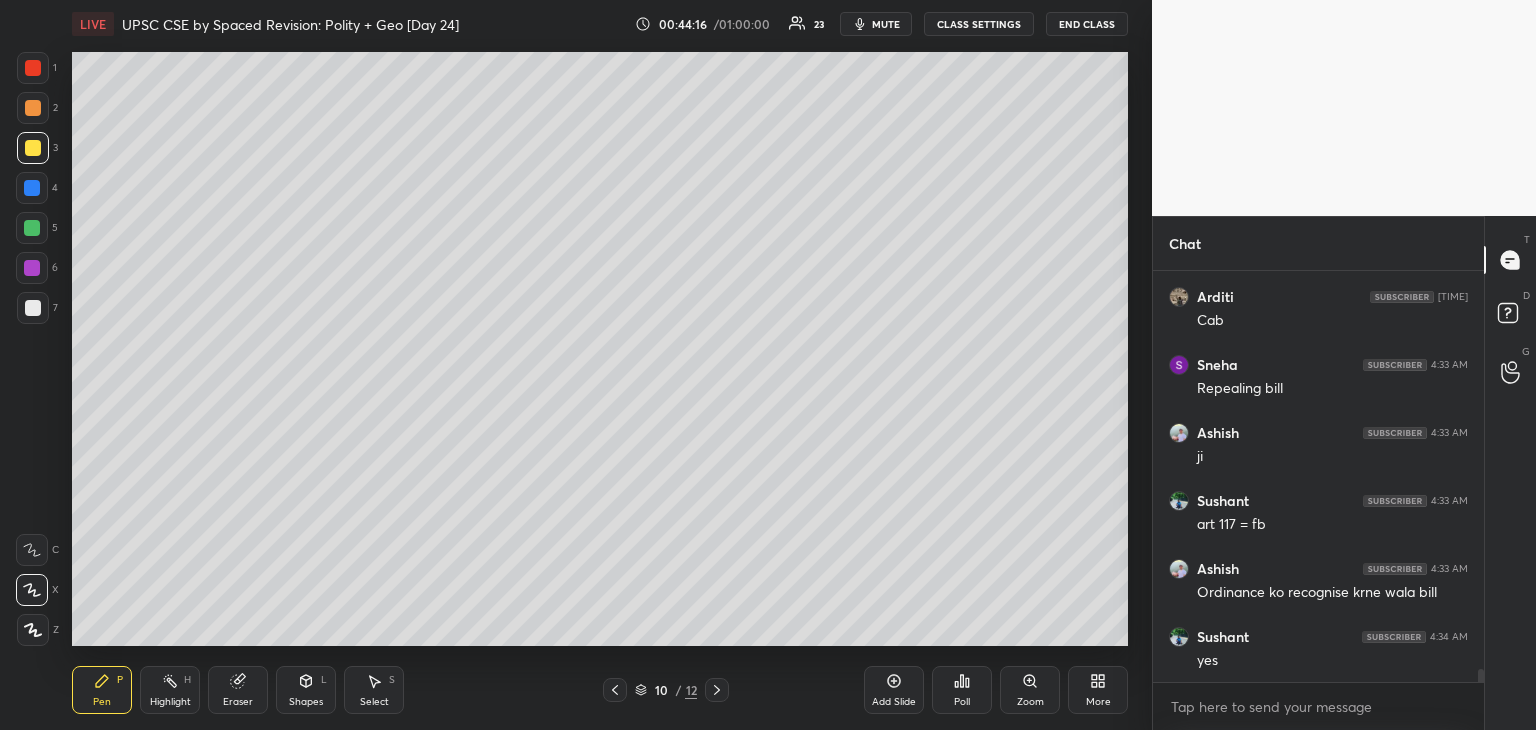 drag, startPoint x: 1056, startPoint y: 636, endPoint x: 1080, endPoint y: 633, distance: 24.186773 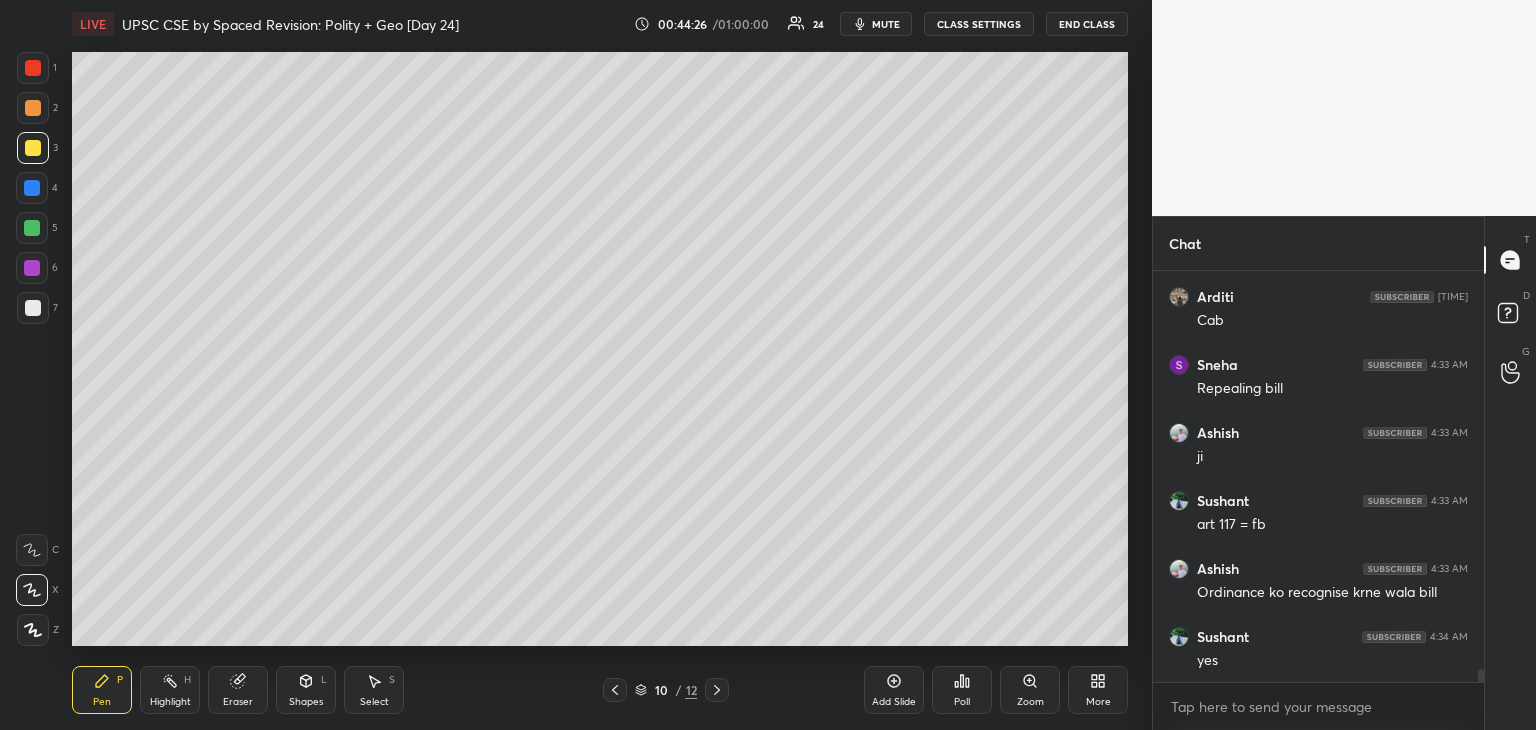 click at bounding box center [32, 268] 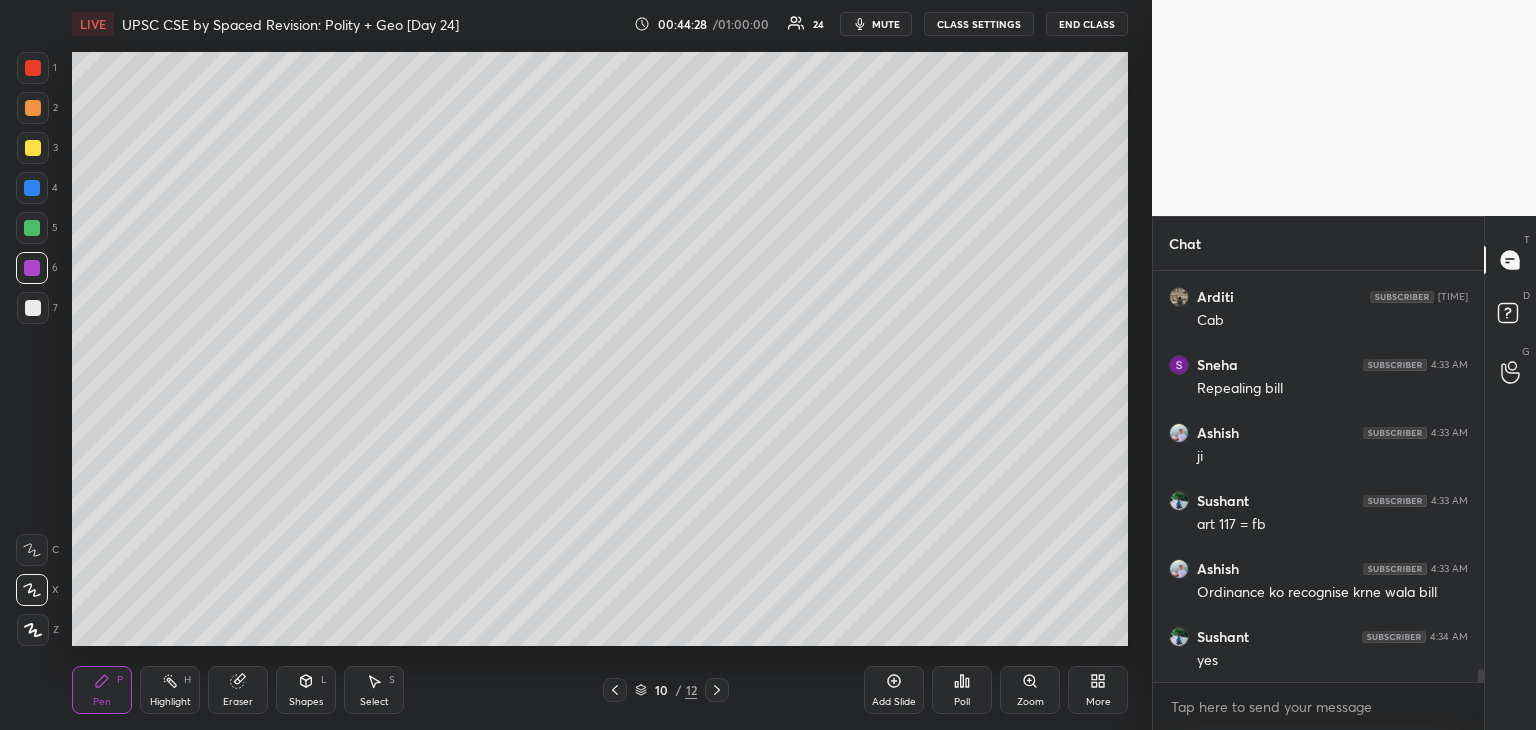 click at bounding box center (32, 268) 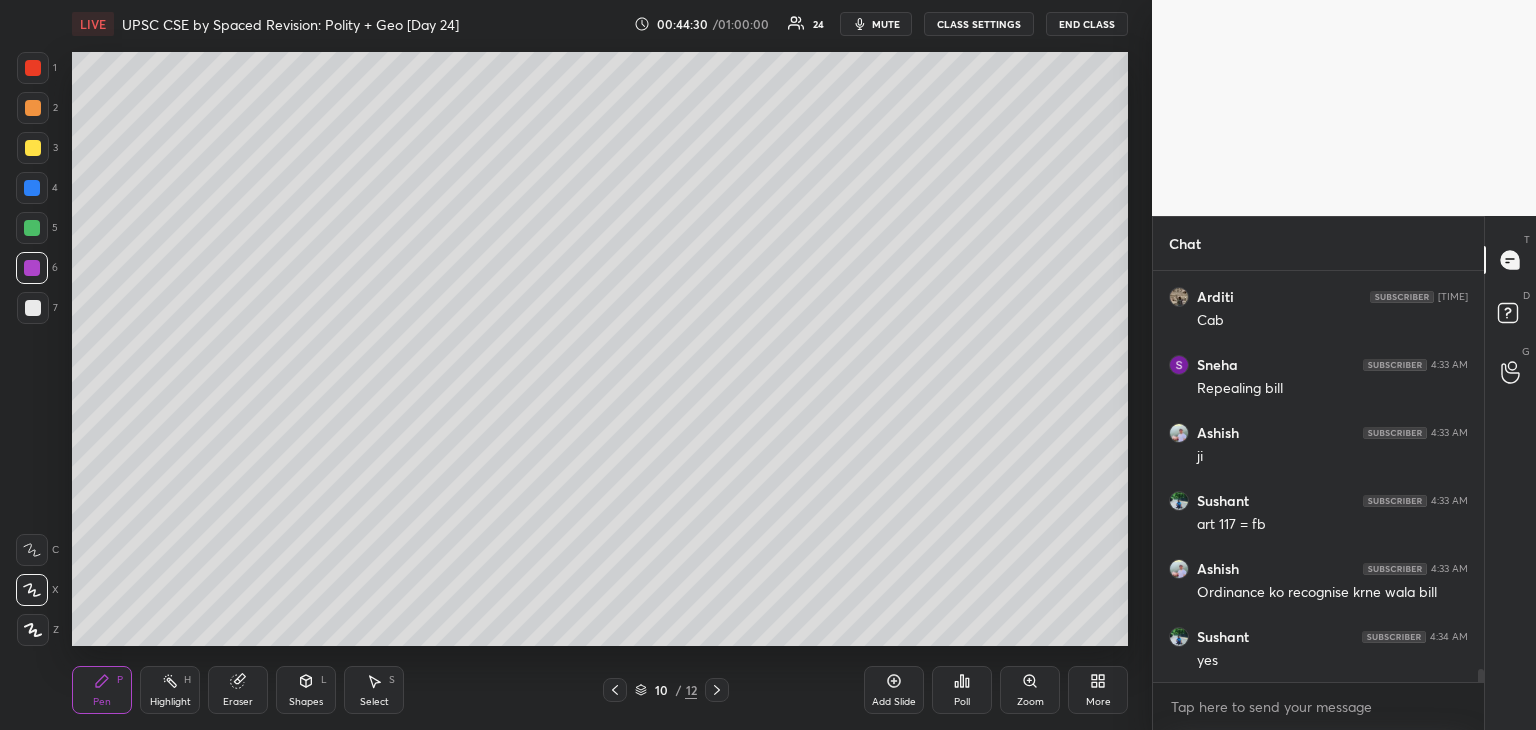 click on "Setting up your live class Poll for   secs No correct answer Start poll" at bounding box center [600, 349] 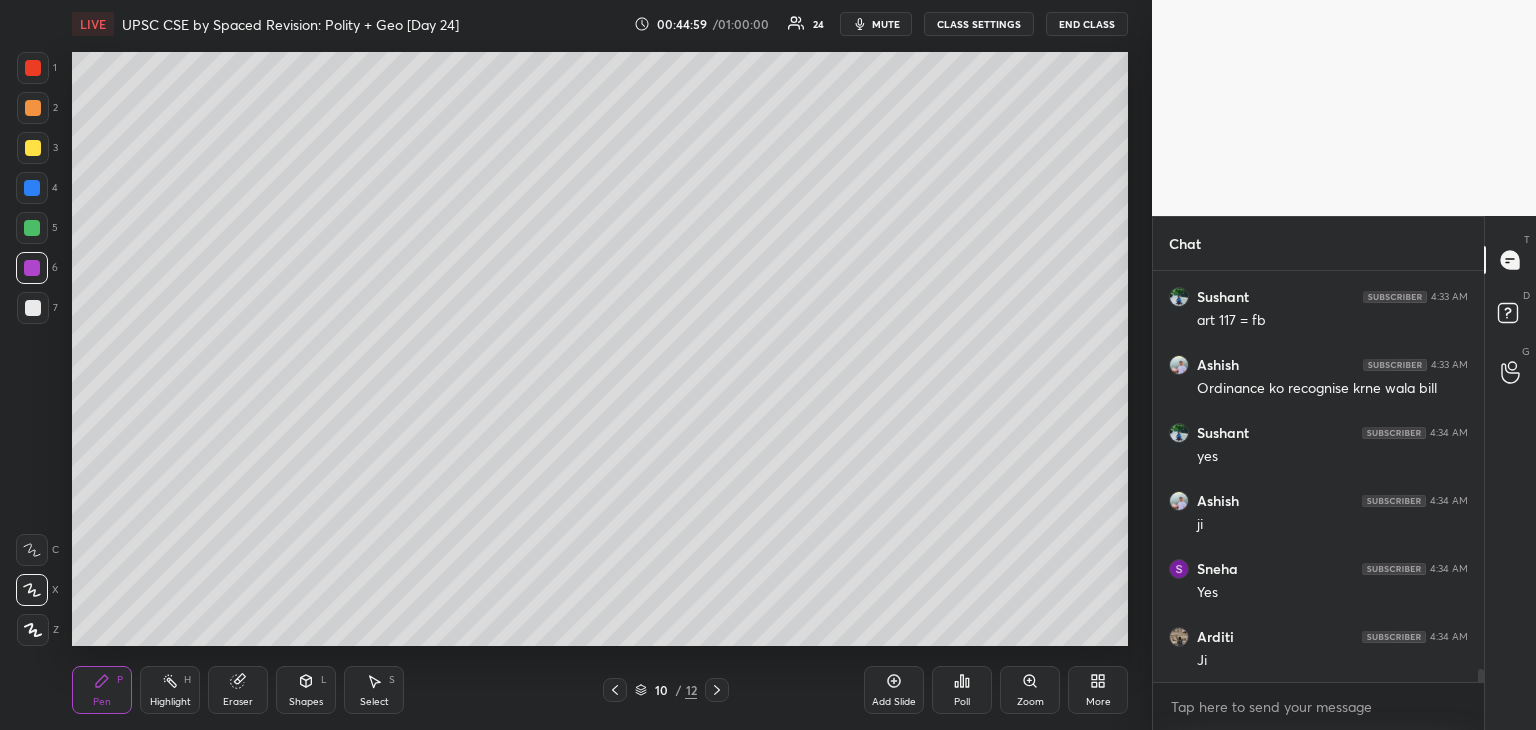 scroll, scrollTop: 12722, scrollLeft: 0, axis: vertical 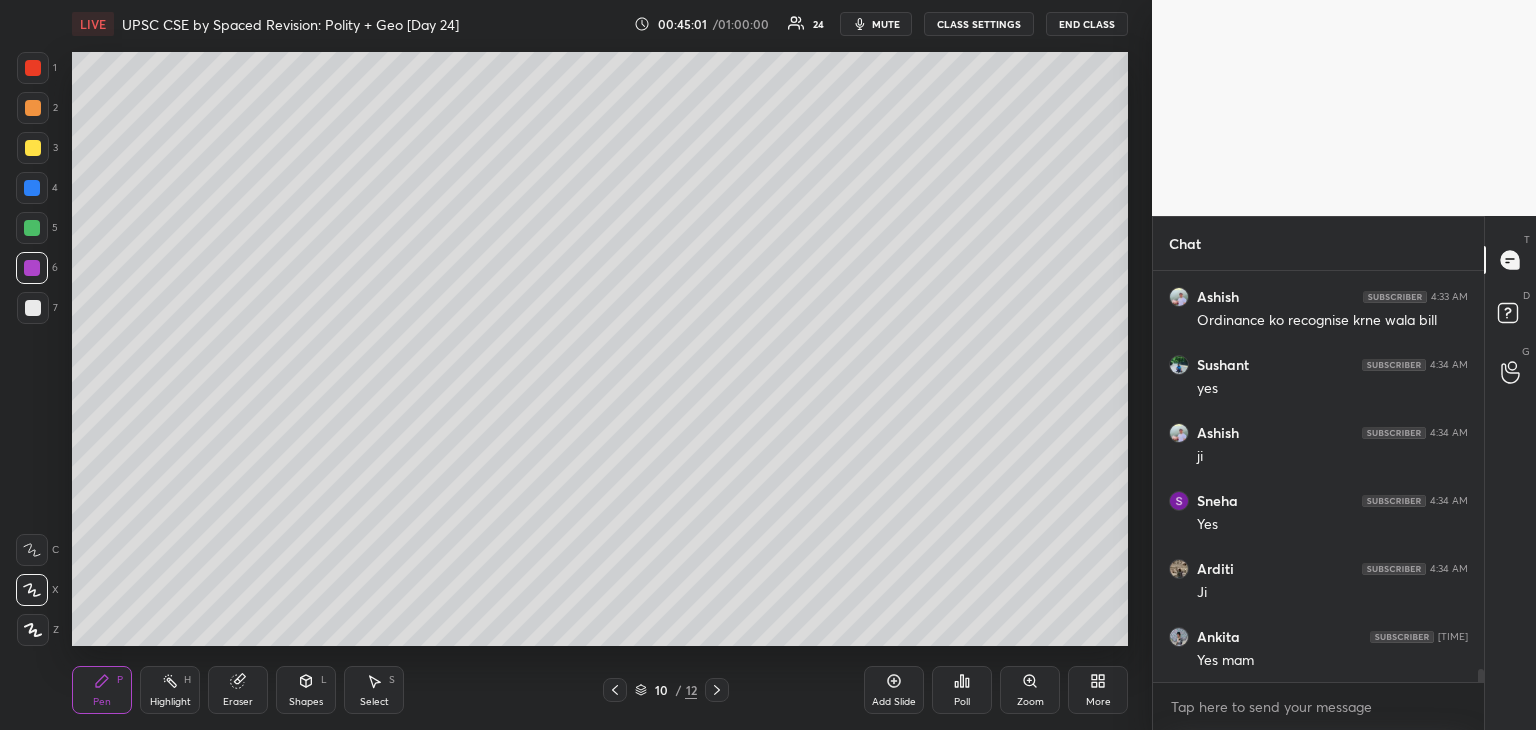 click 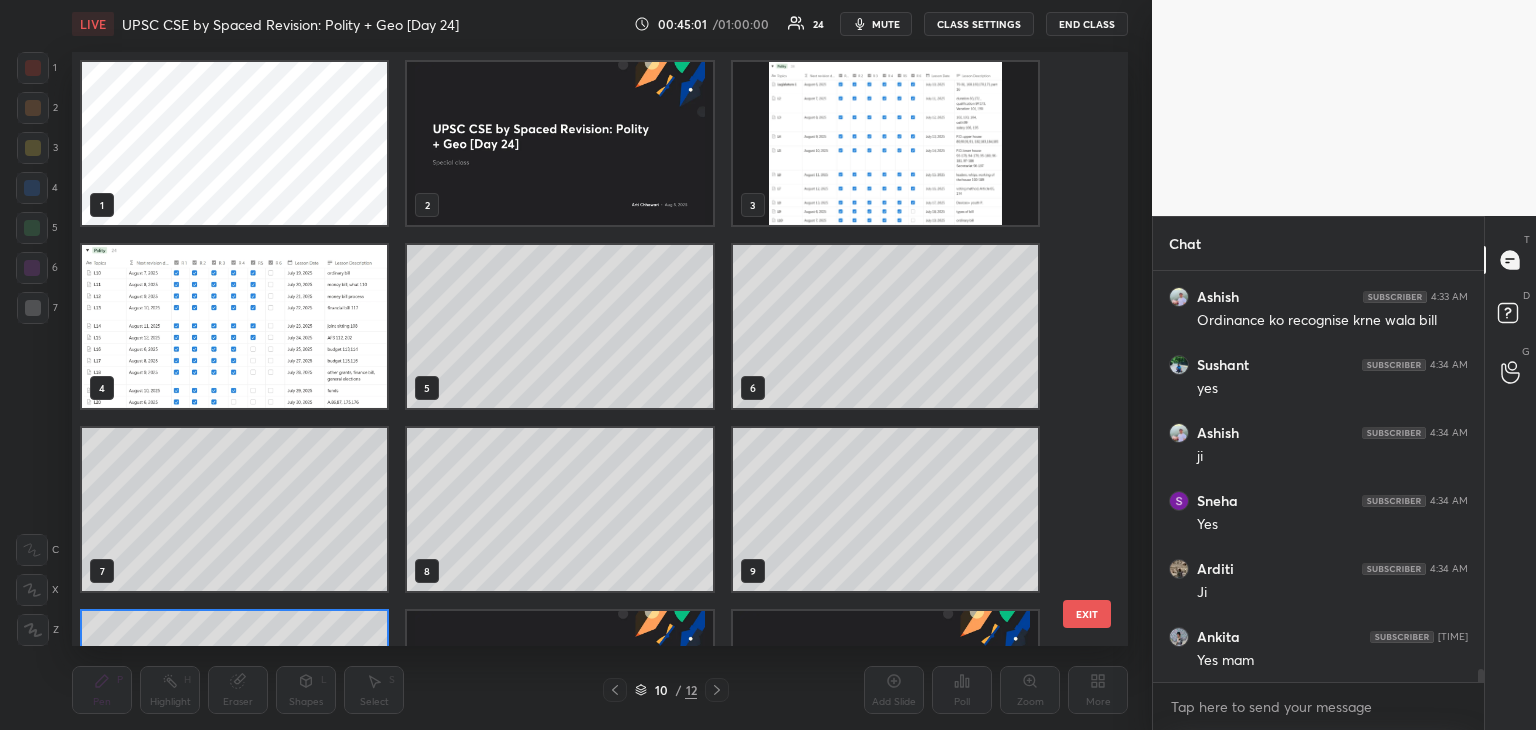 scroll, scrollTop: 137, scrollLeft: 0, axis: vertical 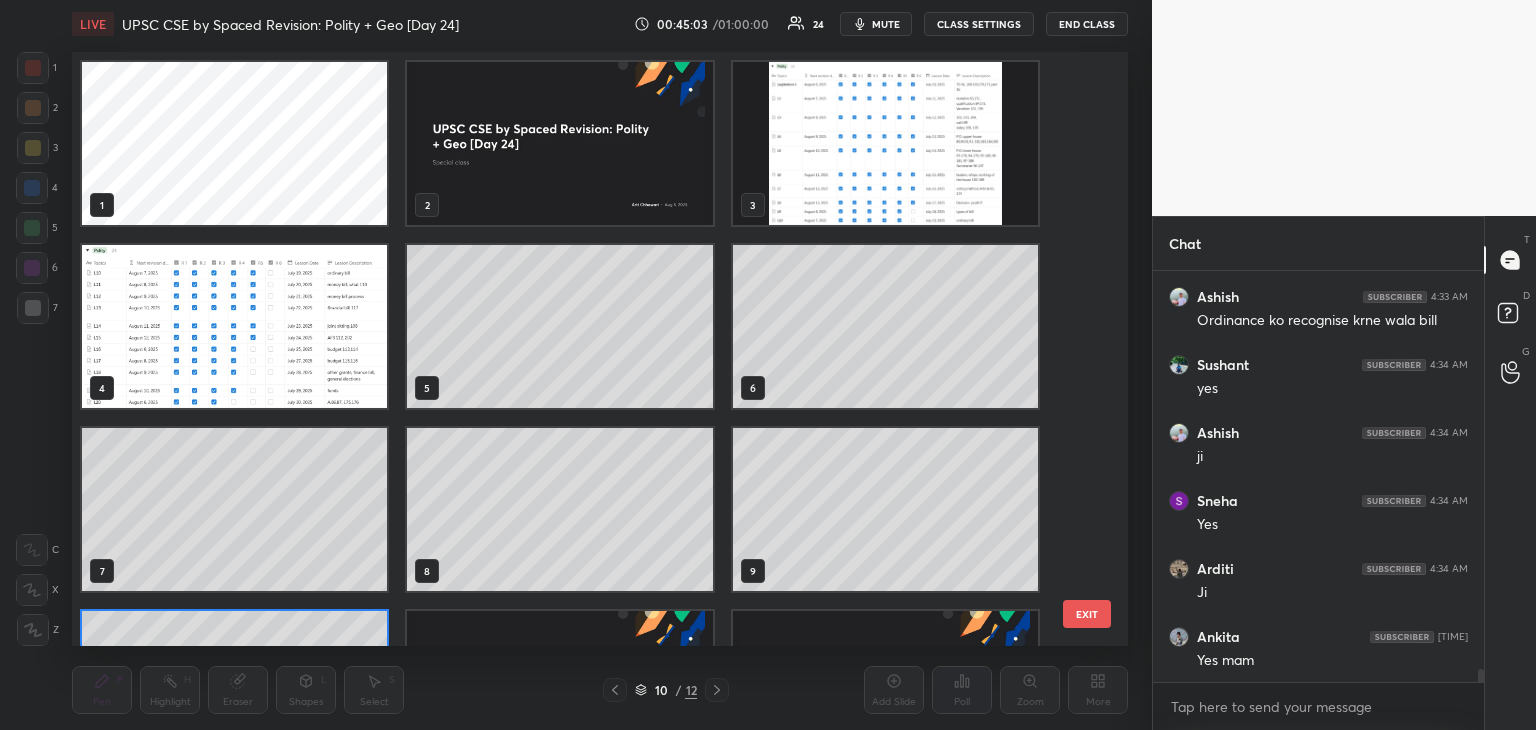 click at bounding box center [885, 143] 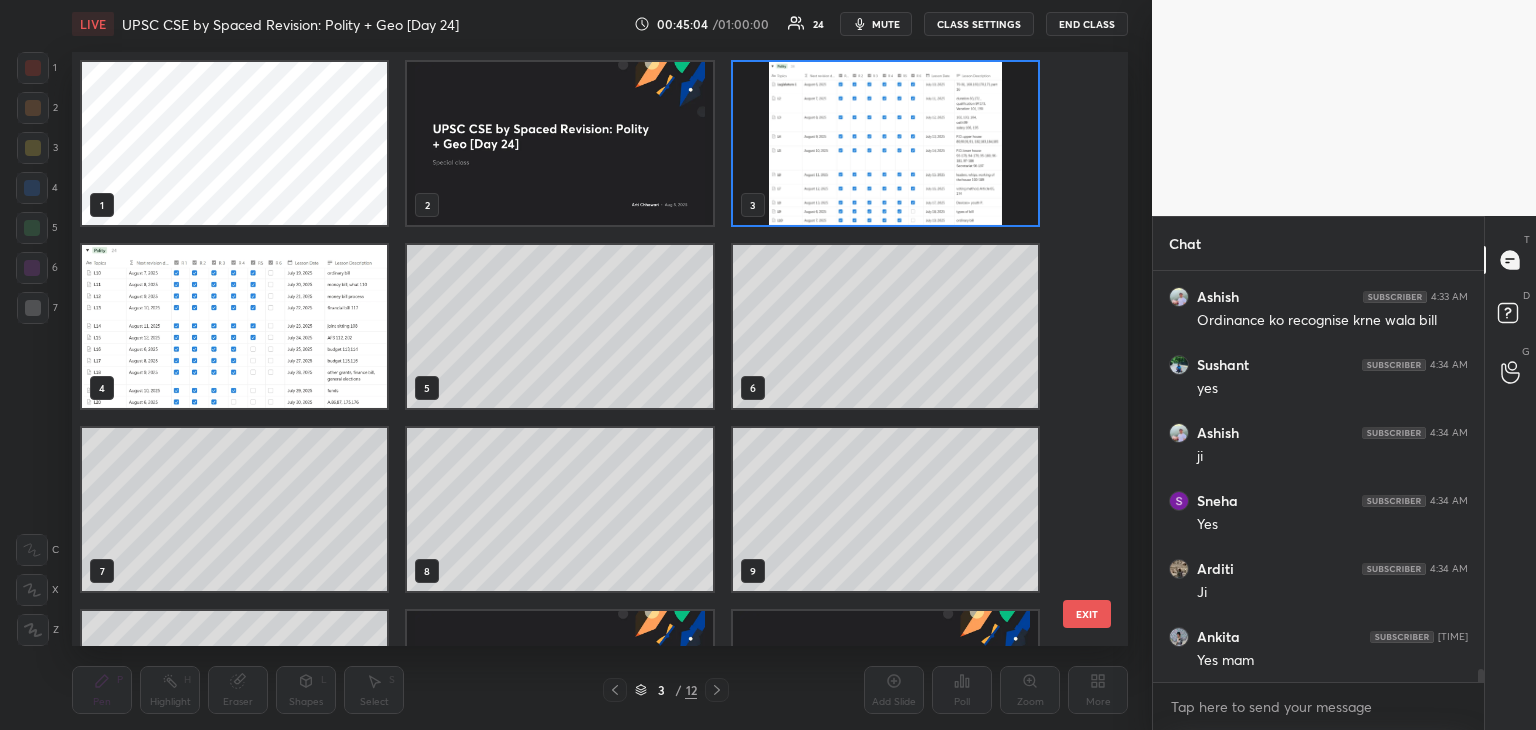 click 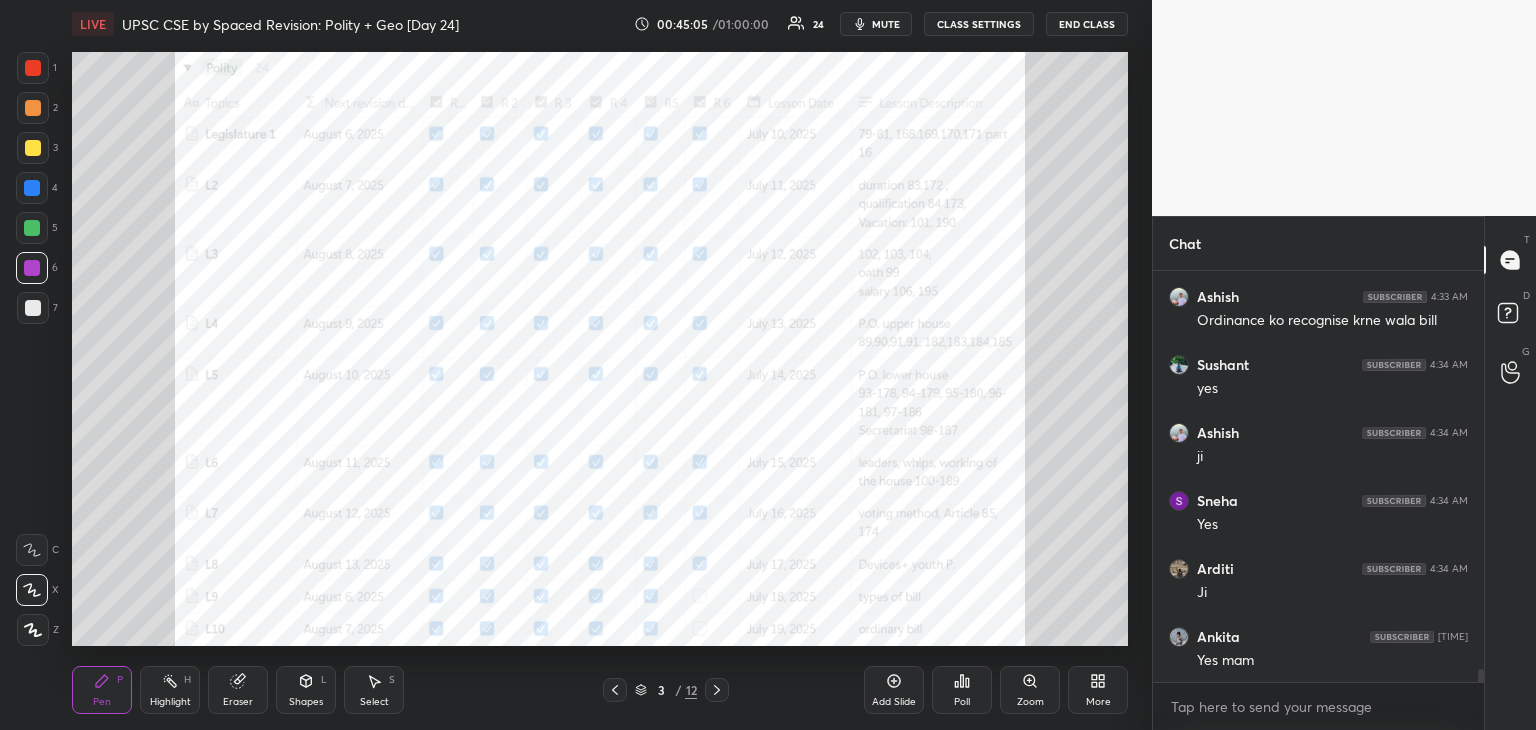 click at bounding box center [33, 68] 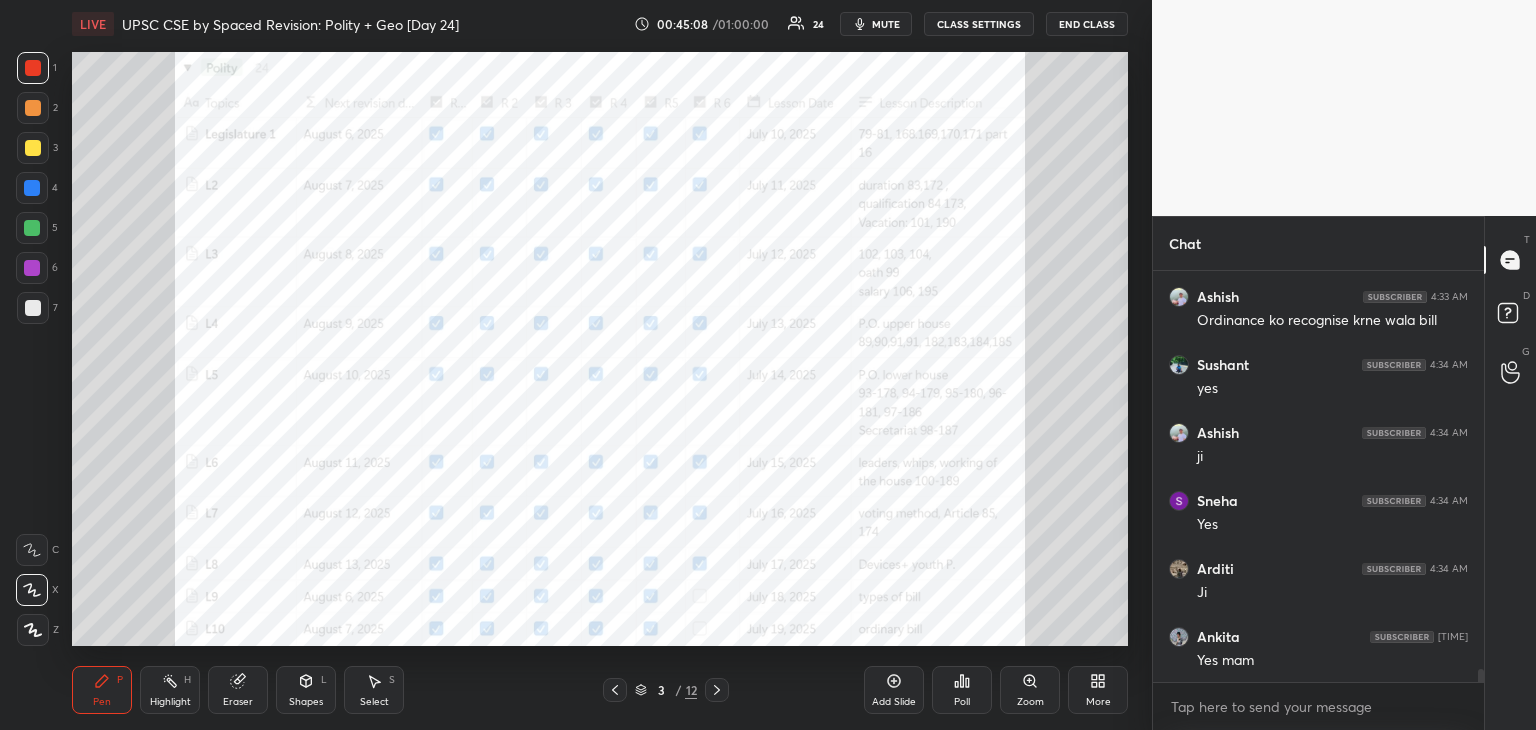 click 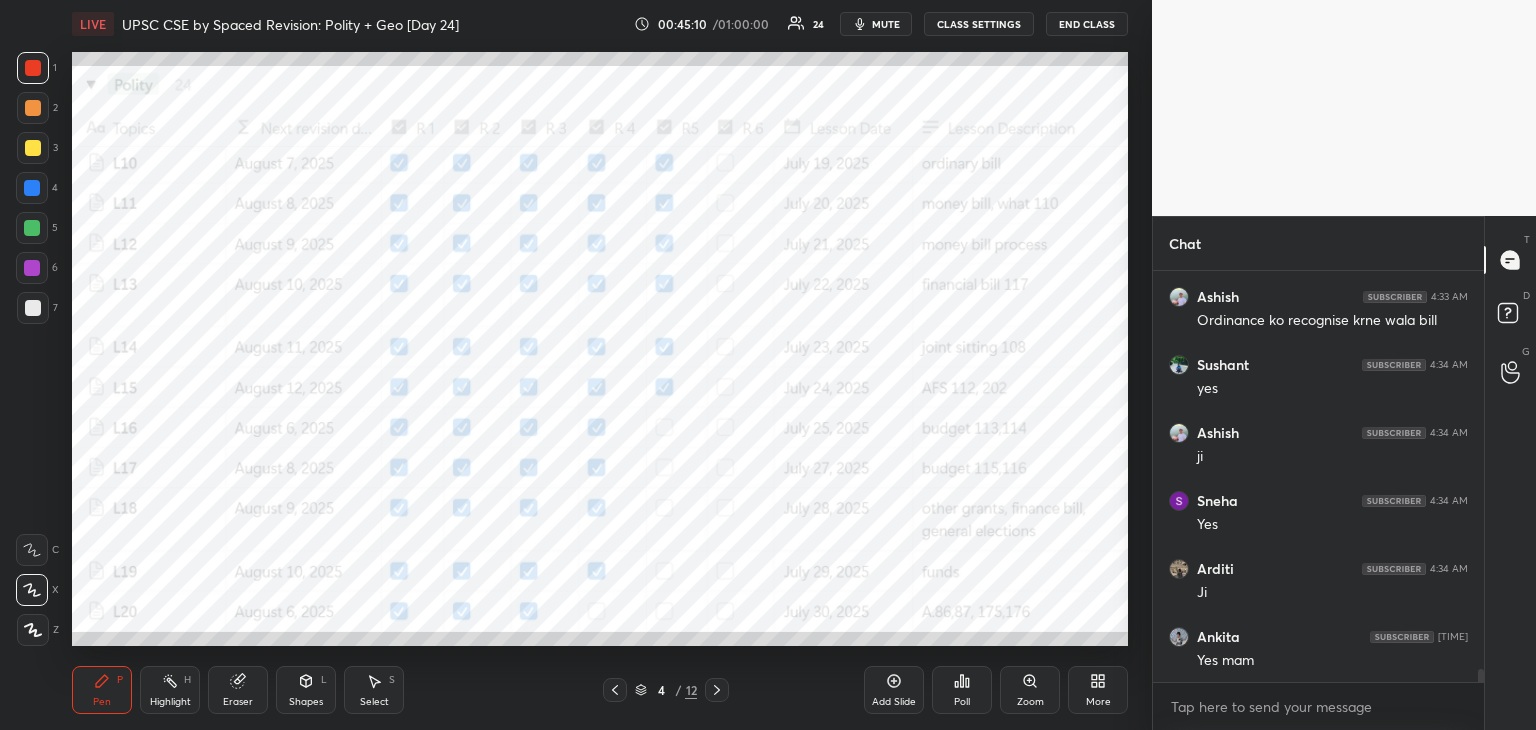 click at bounding box center [33, 68] 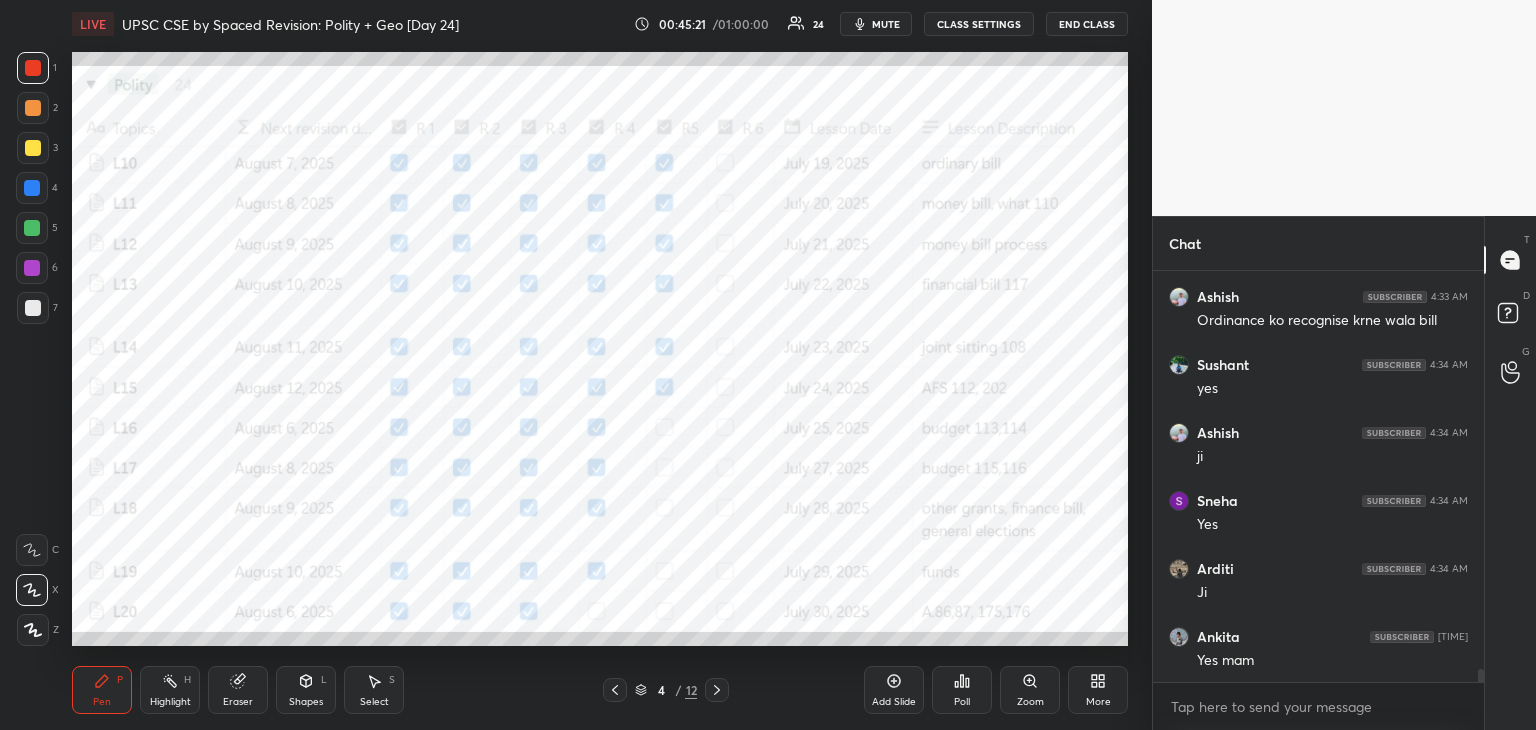 click 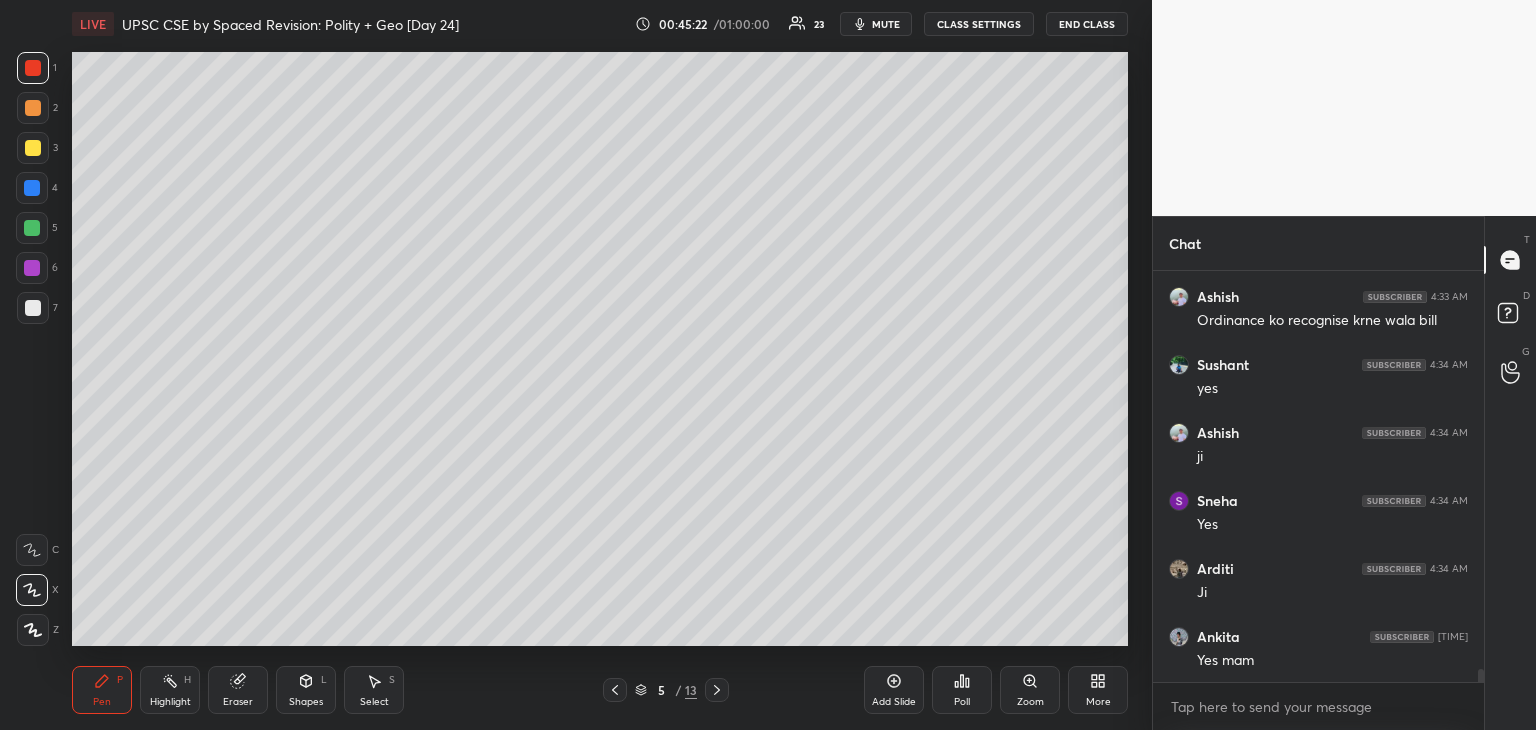 click at bounding box center [33, 308] 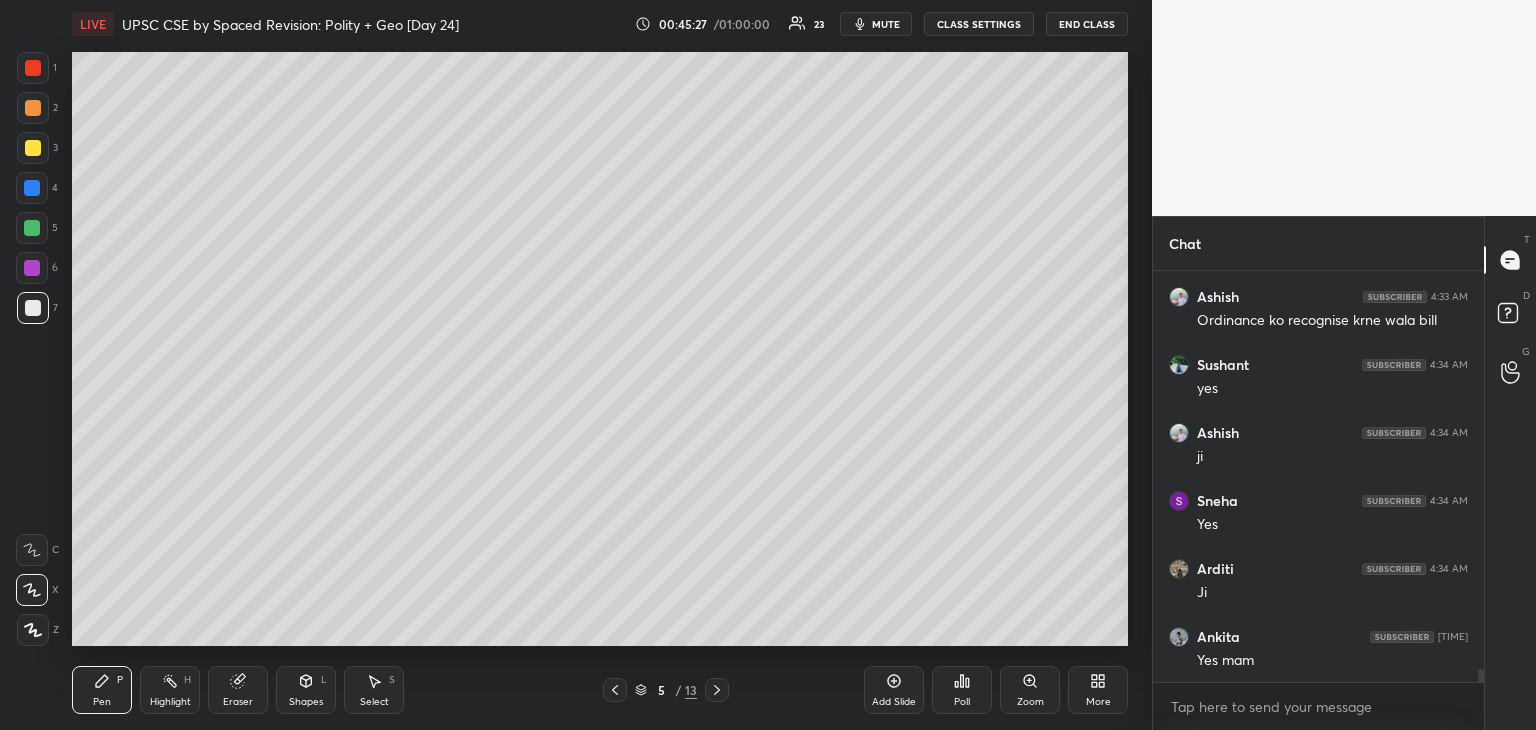 click 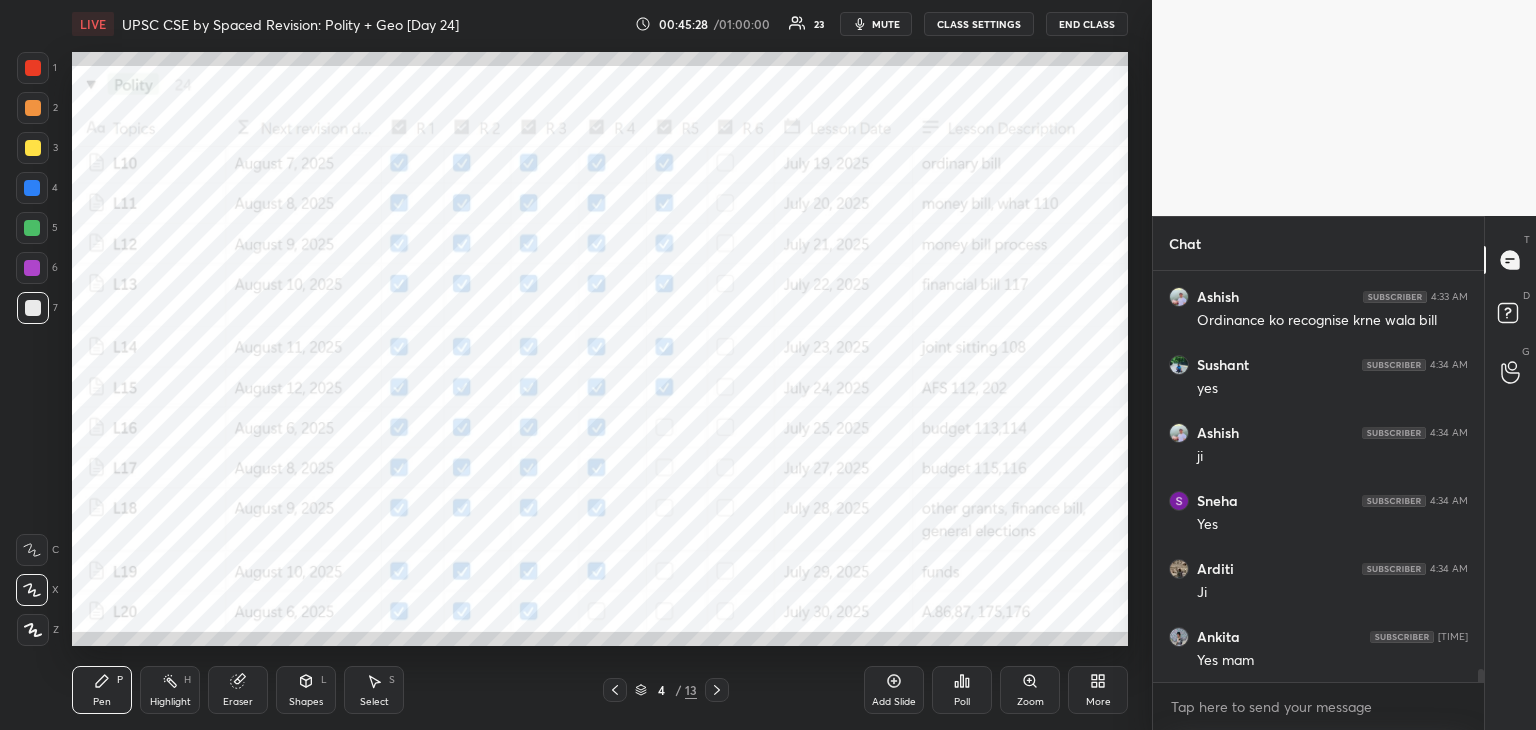 click 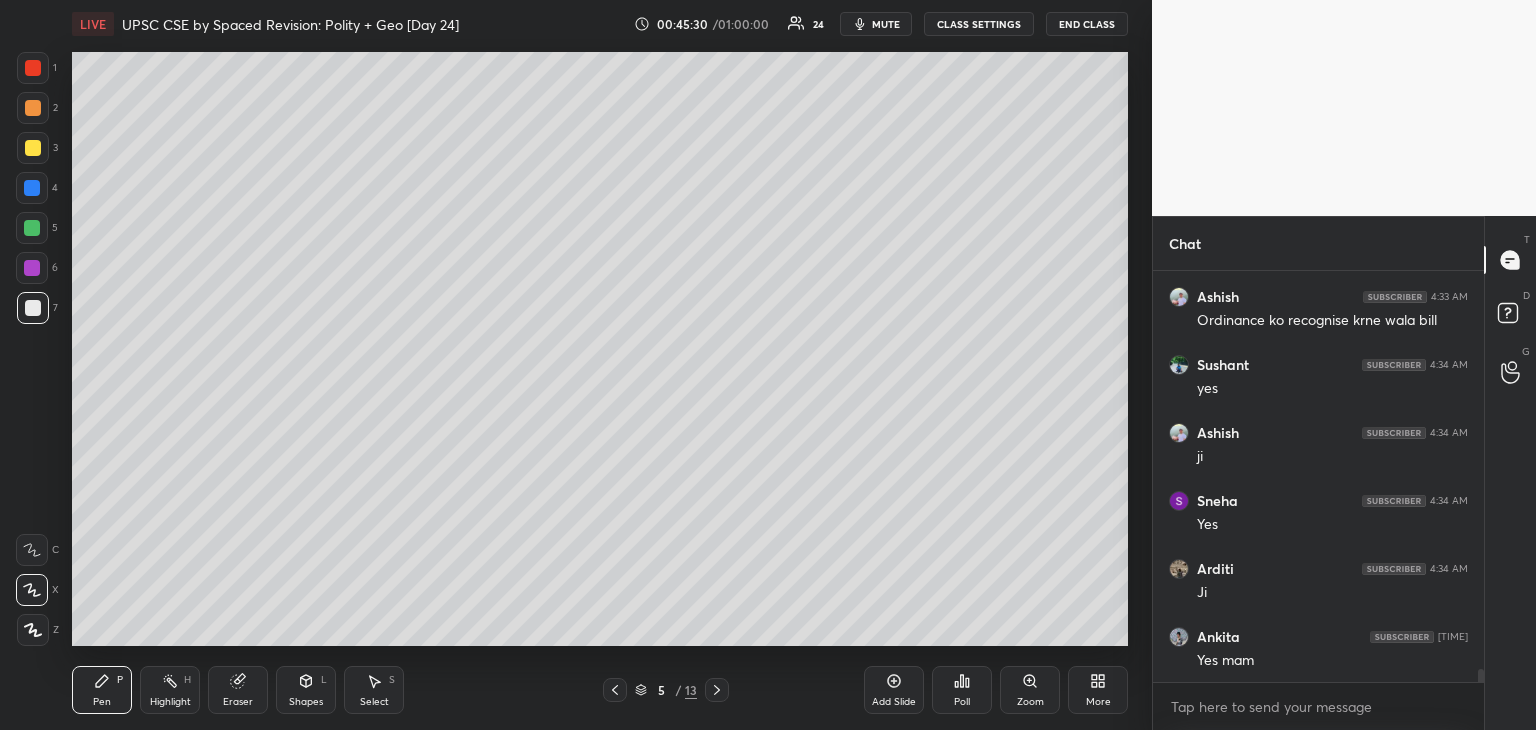 click at bounding box center [33, 148] 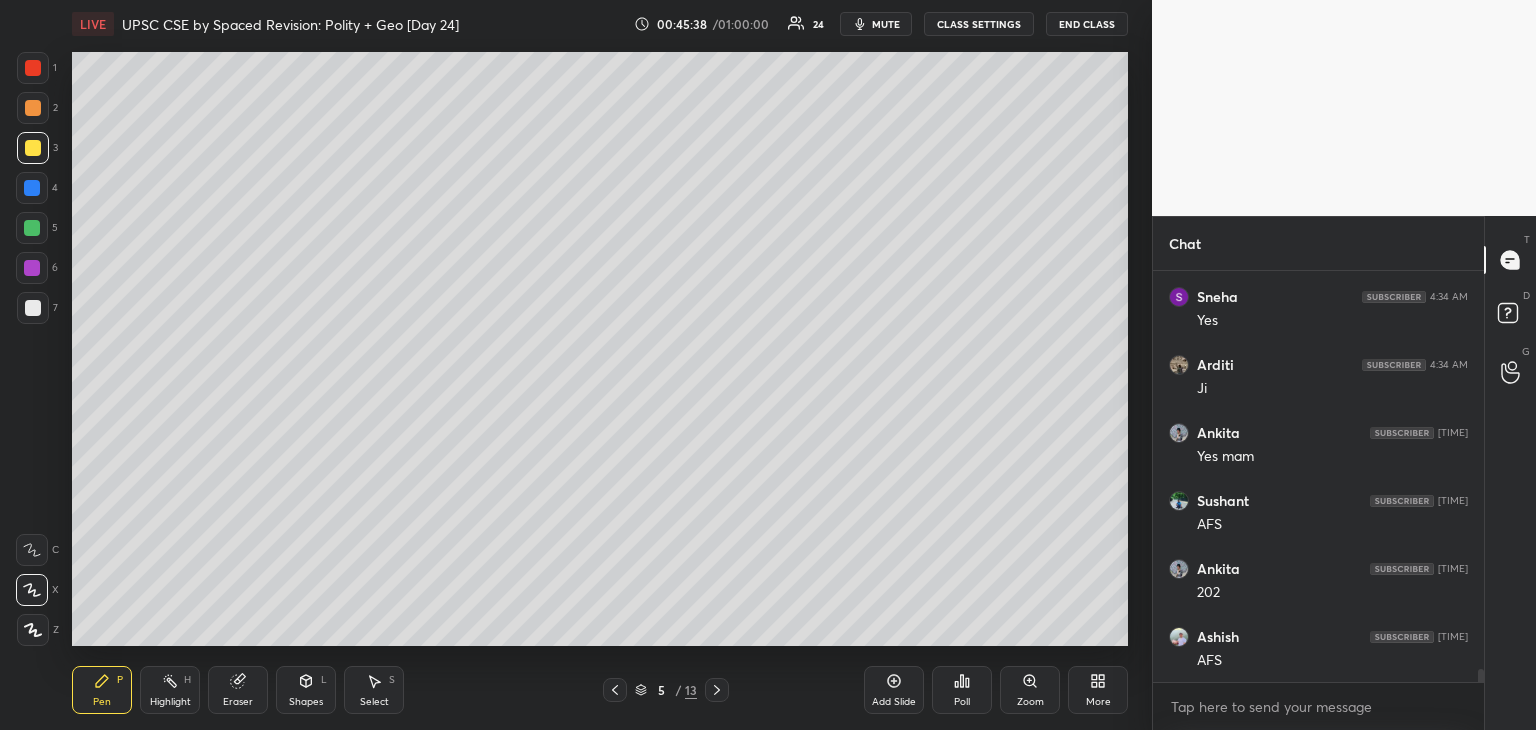 scroll, scrollTop: 12994, scrollLeft: 0, axis: vertical 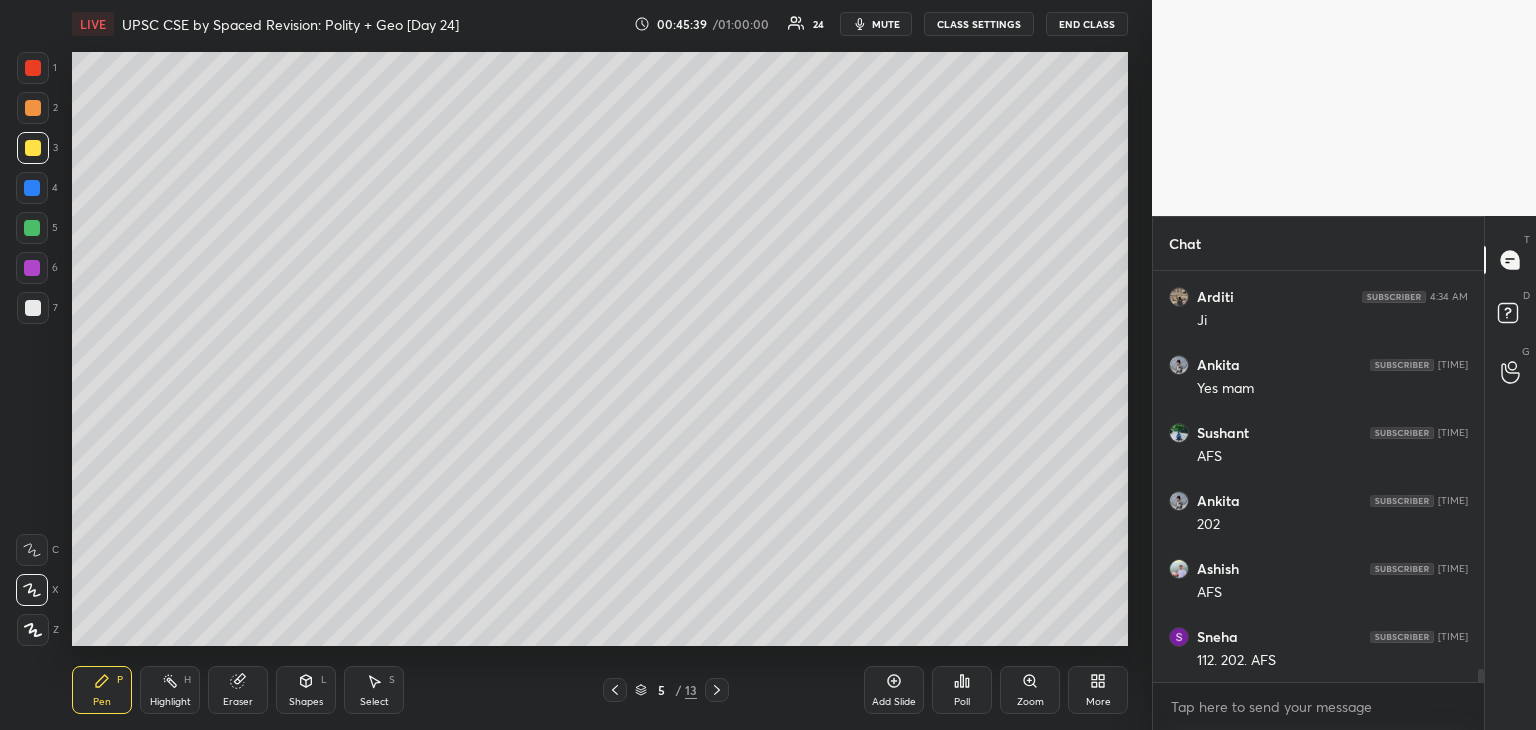 click at bounding box center (32, 188) 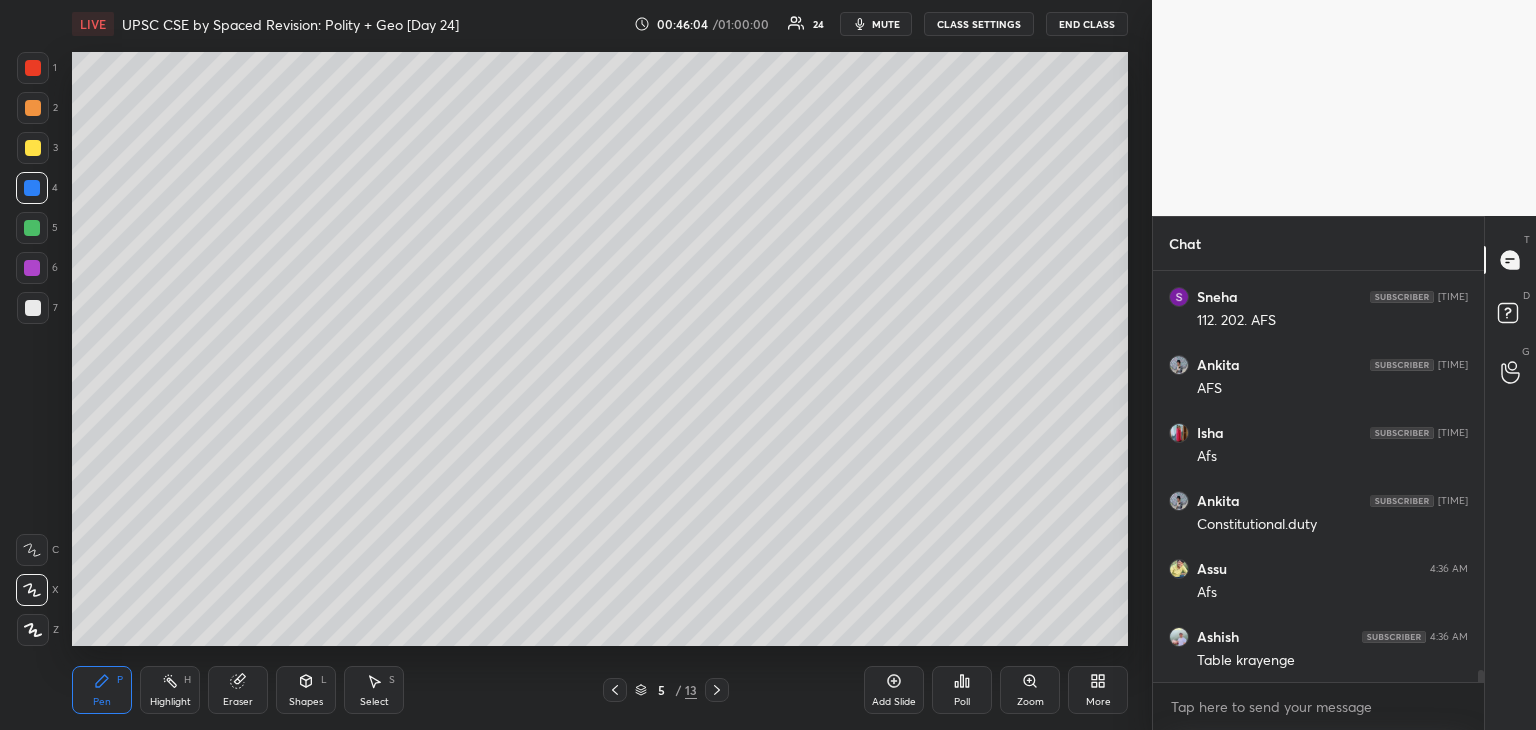 scroll, scrollTop: 13402, scrollLeft: 0, axis: vertical 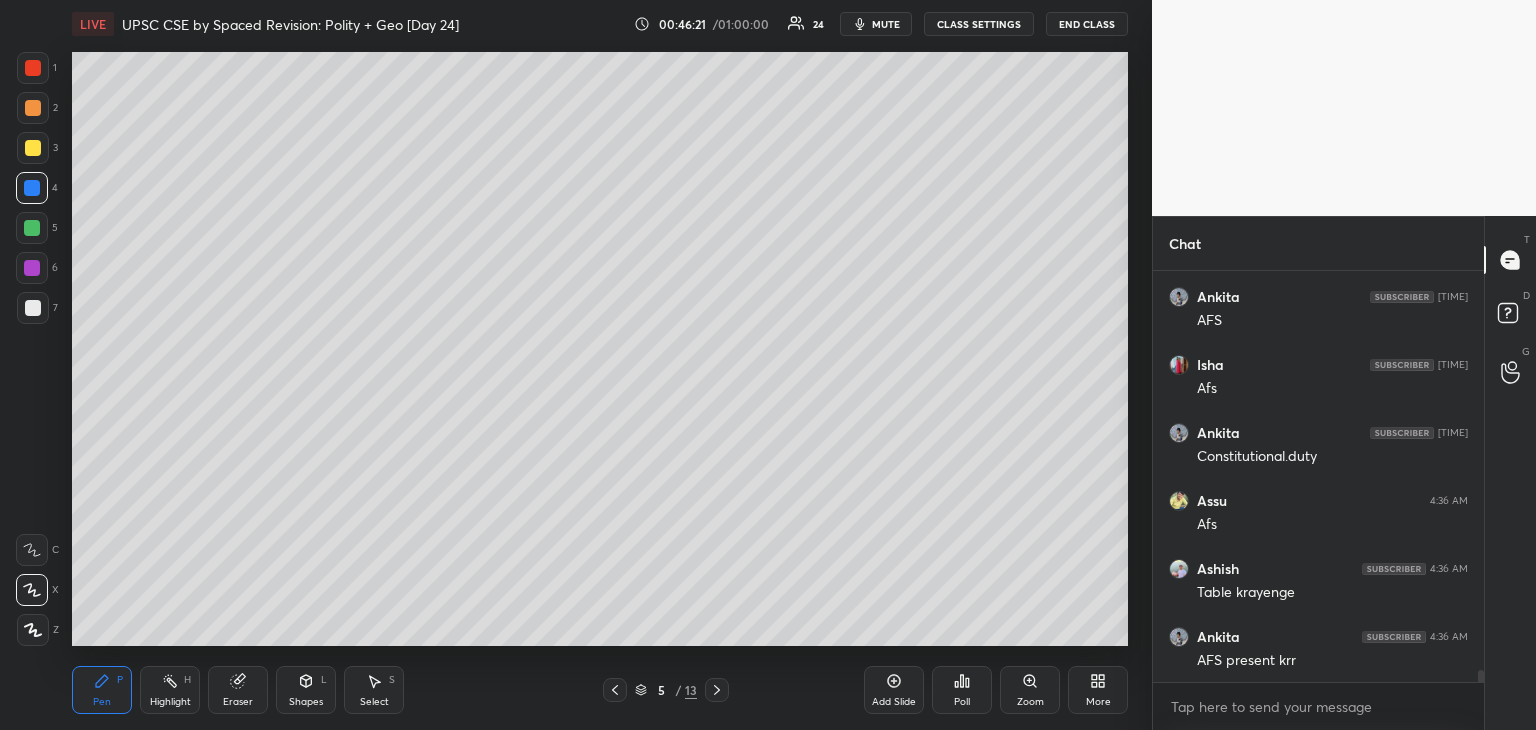 click at bounding box center (33, 148) 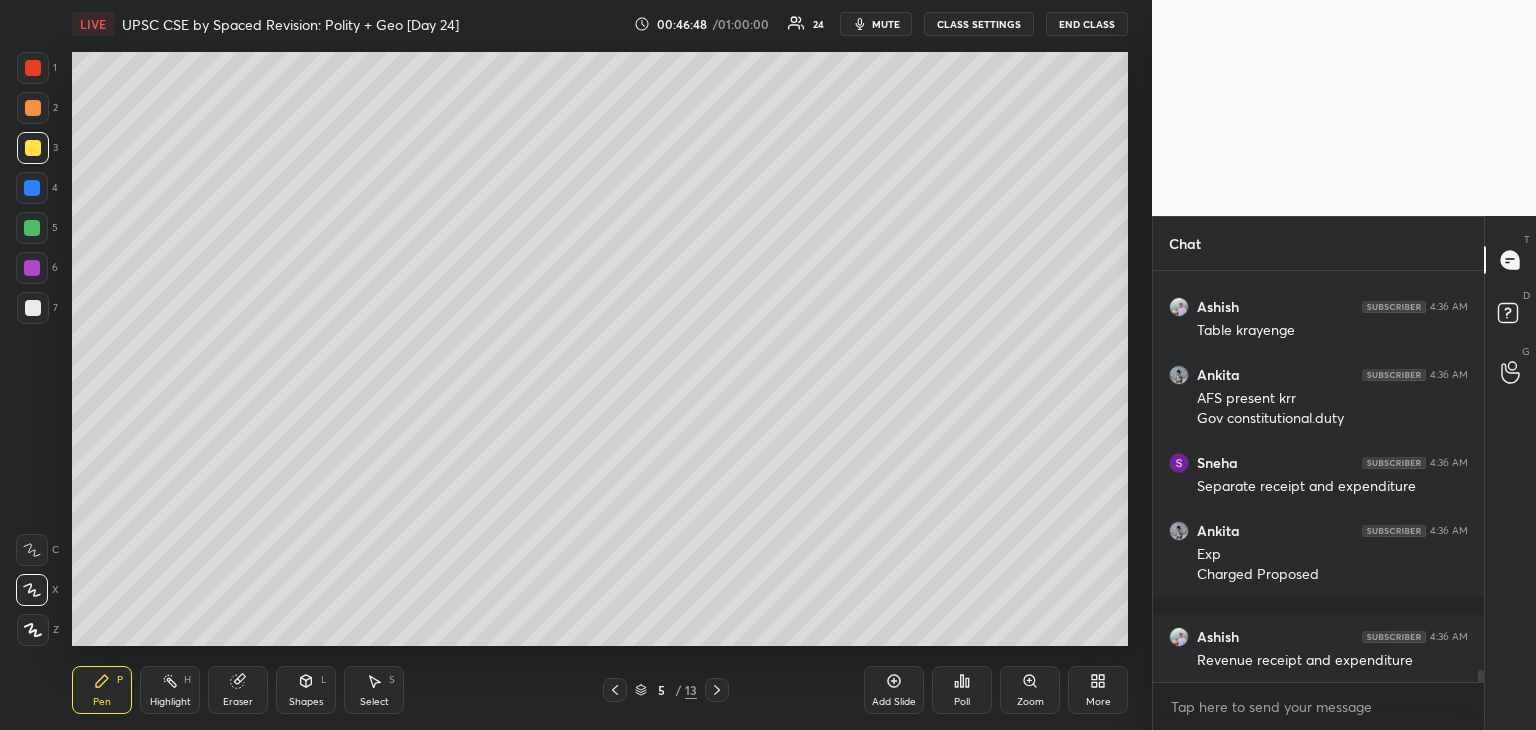 scroll, scrollTop: 13684, scrollLeft: 0, axis: vertical 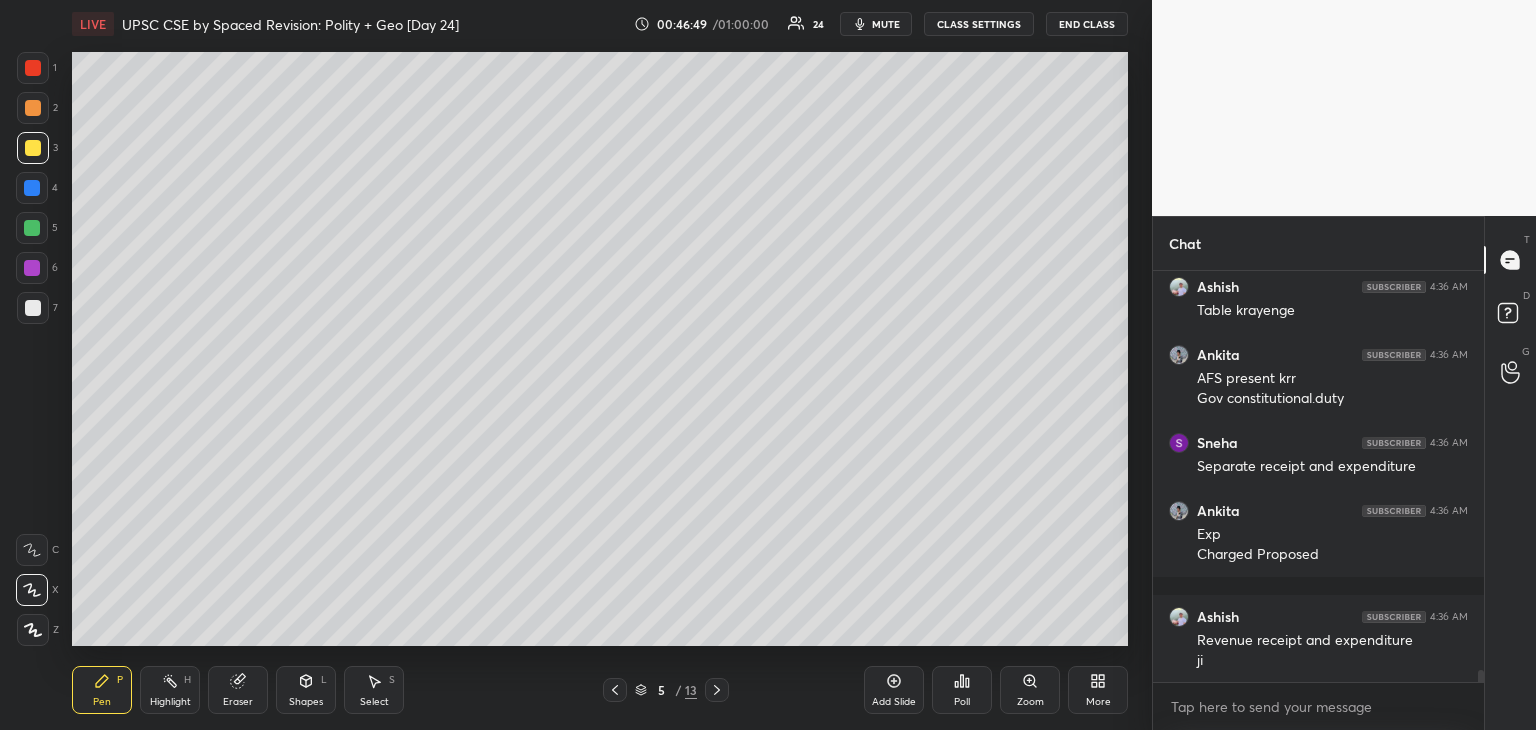 click at bounding box center [33, 308] 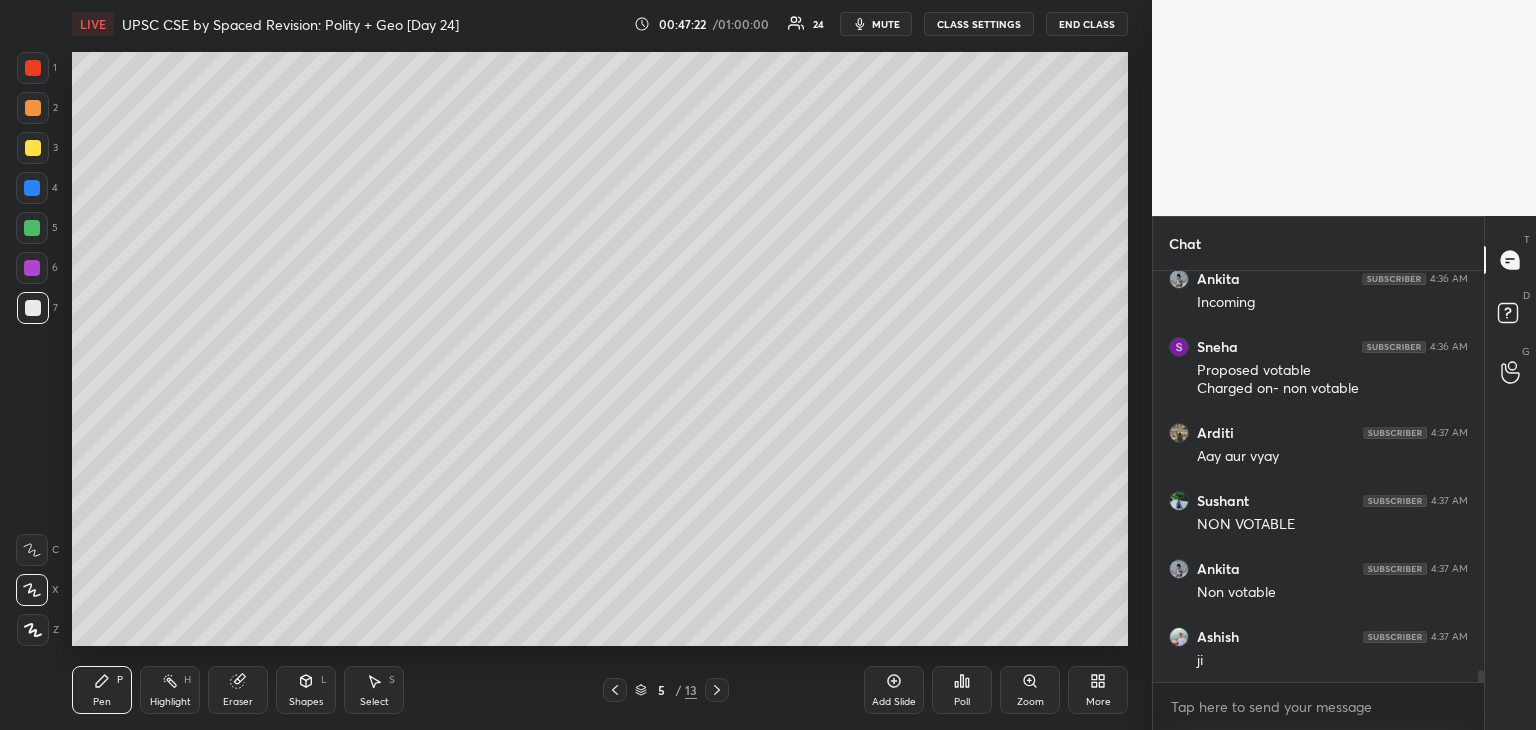 scroll, scrollTop: 14178, scrollLeft: 0, axis: vertical 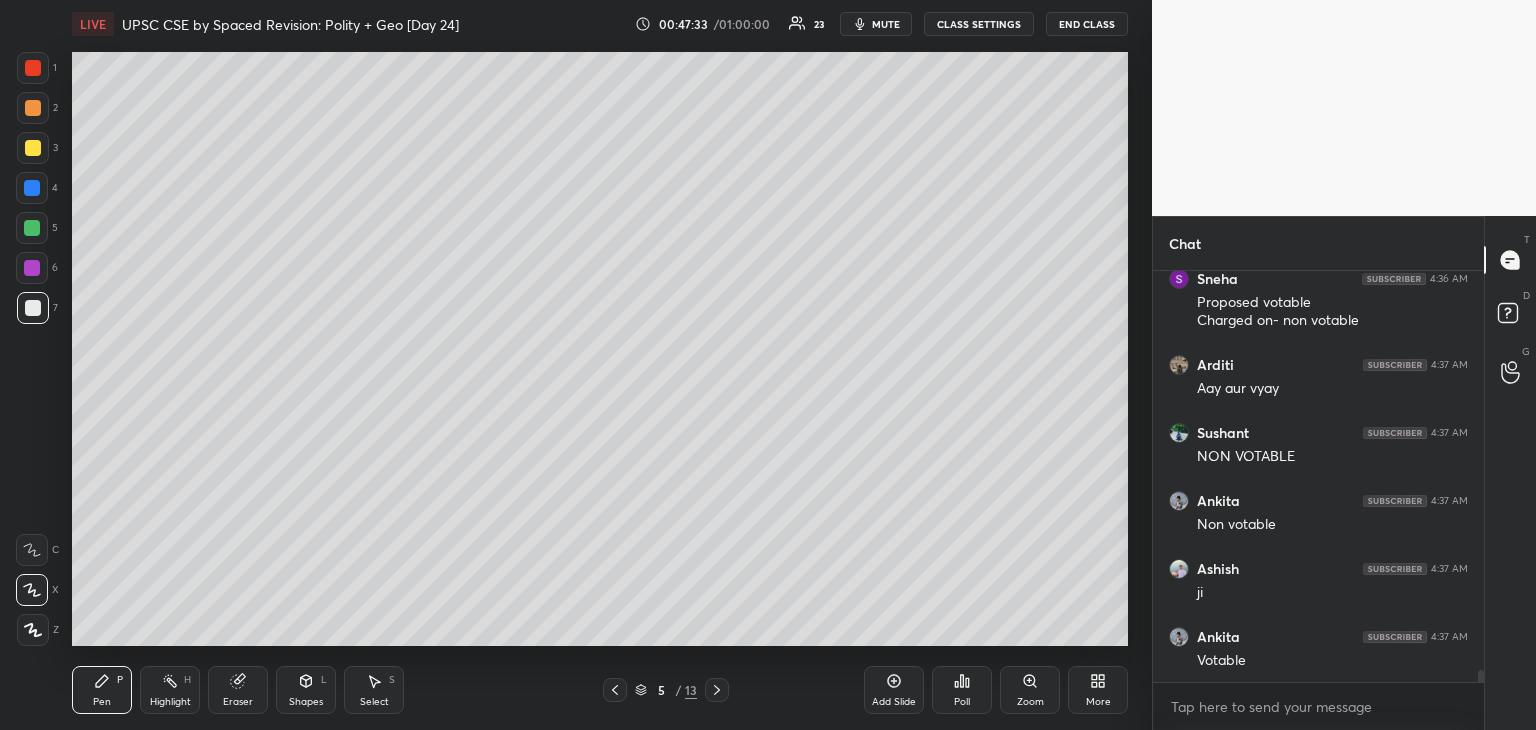click at bounding box center (32, 188) 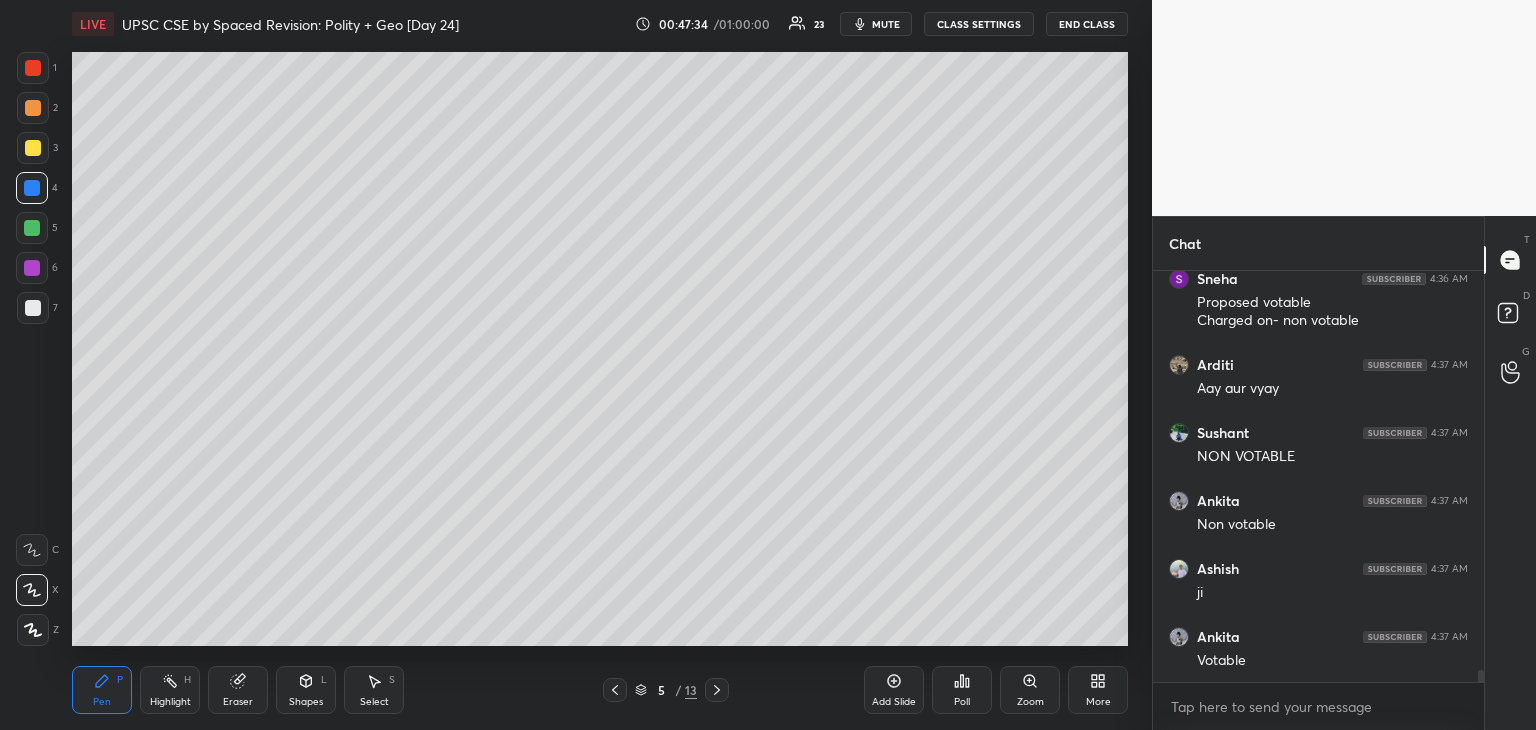 scroll, scrollTop: 14246, scrollLeft: 0, axis: vertical 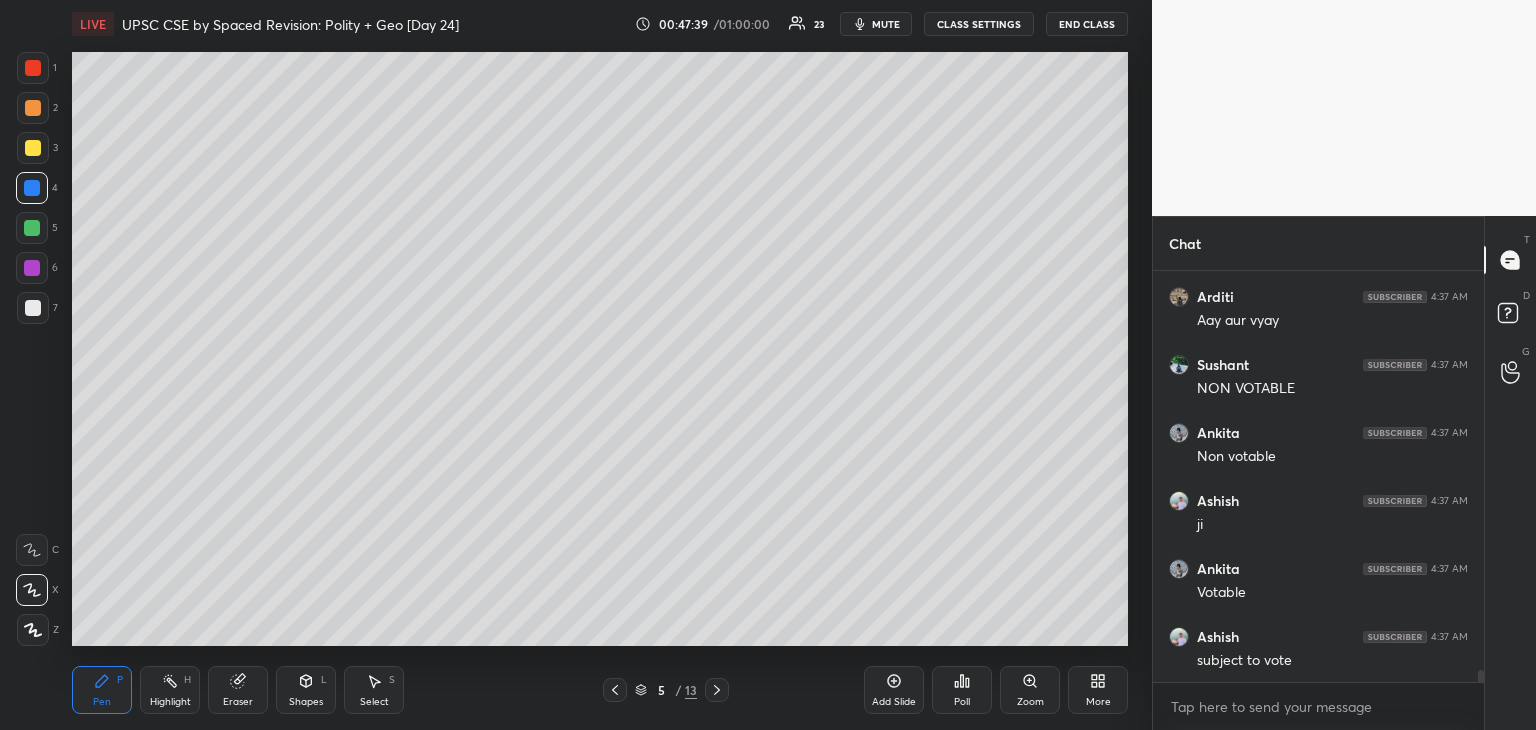 click 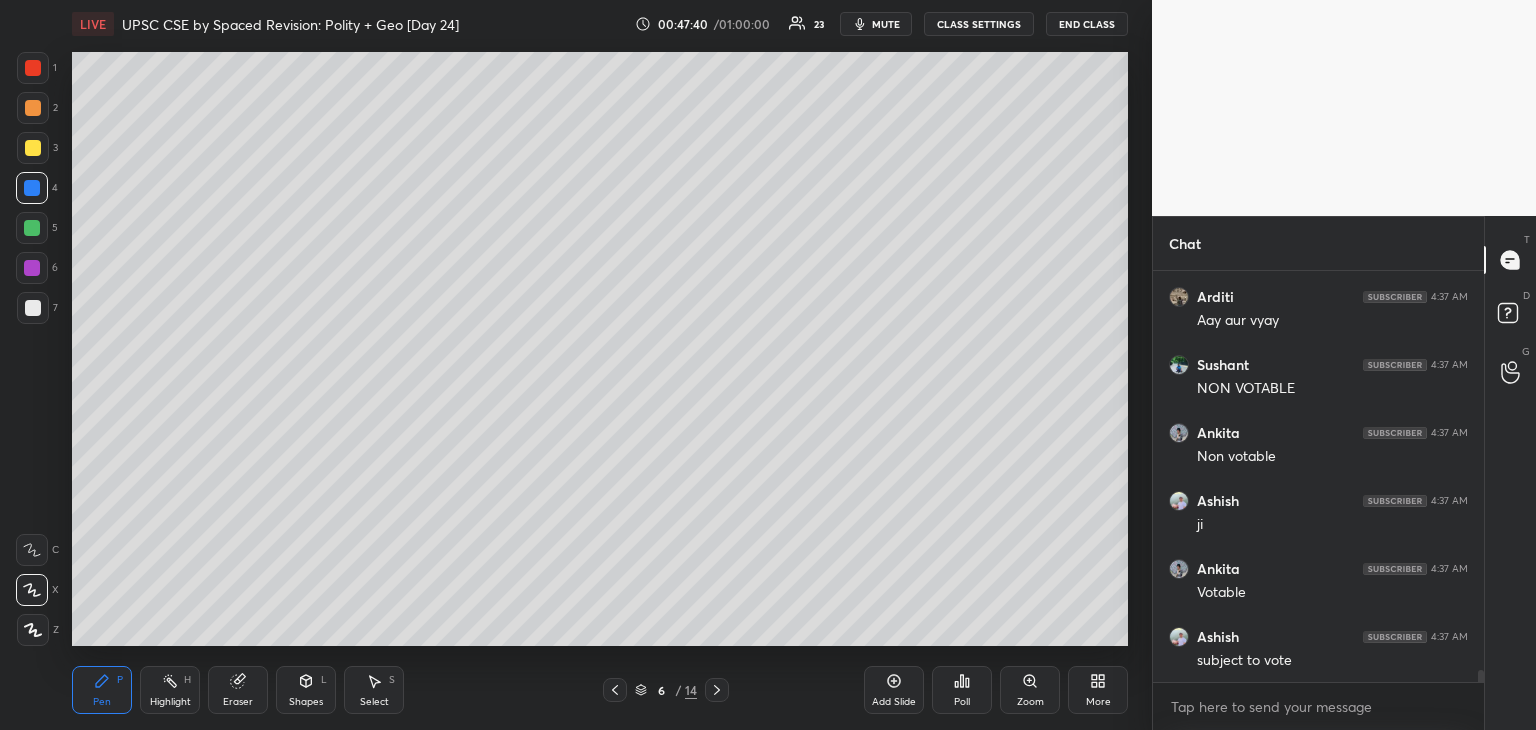 click at bounding box center [33, 308] 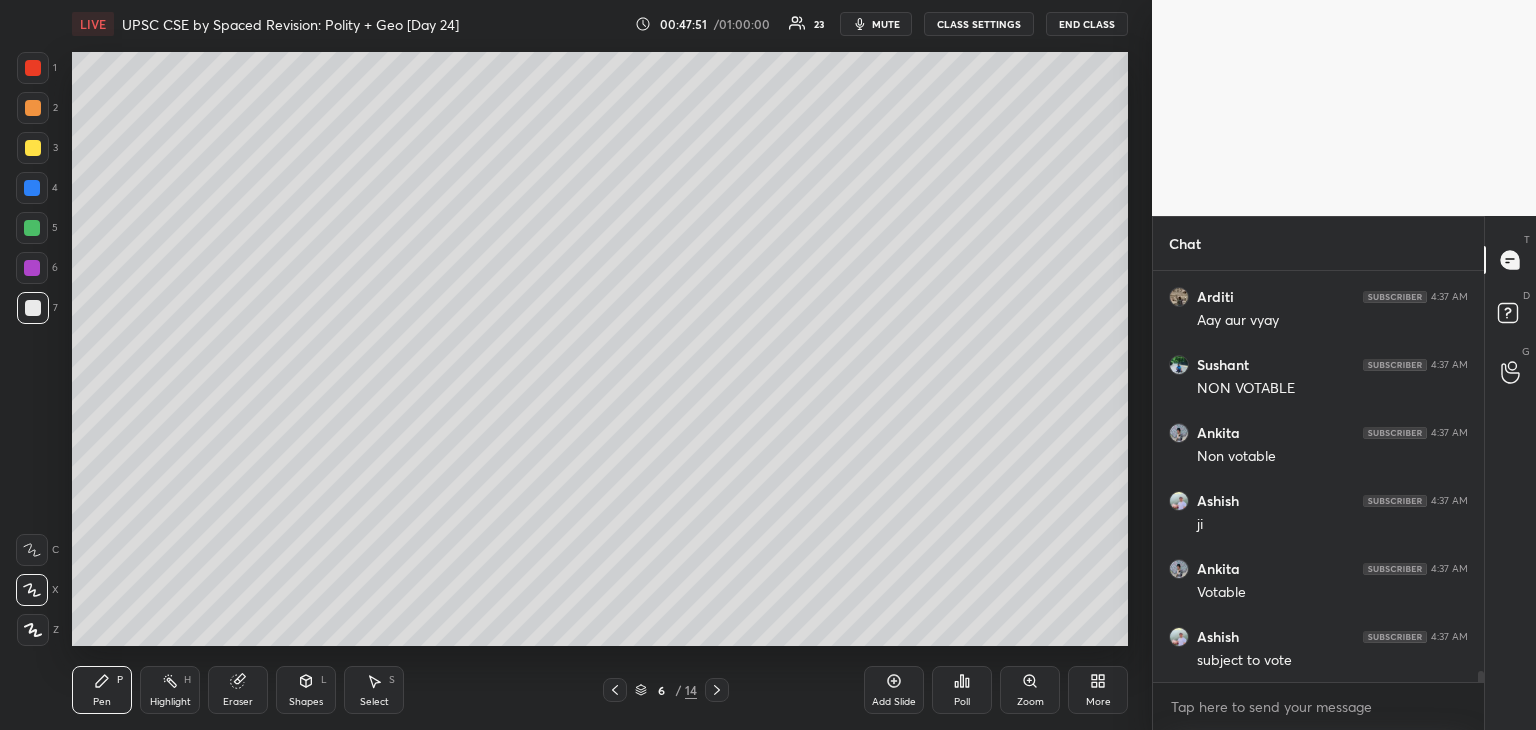 scroll, scrollTop: 14314, scrollLeft: 0, axis: vertical 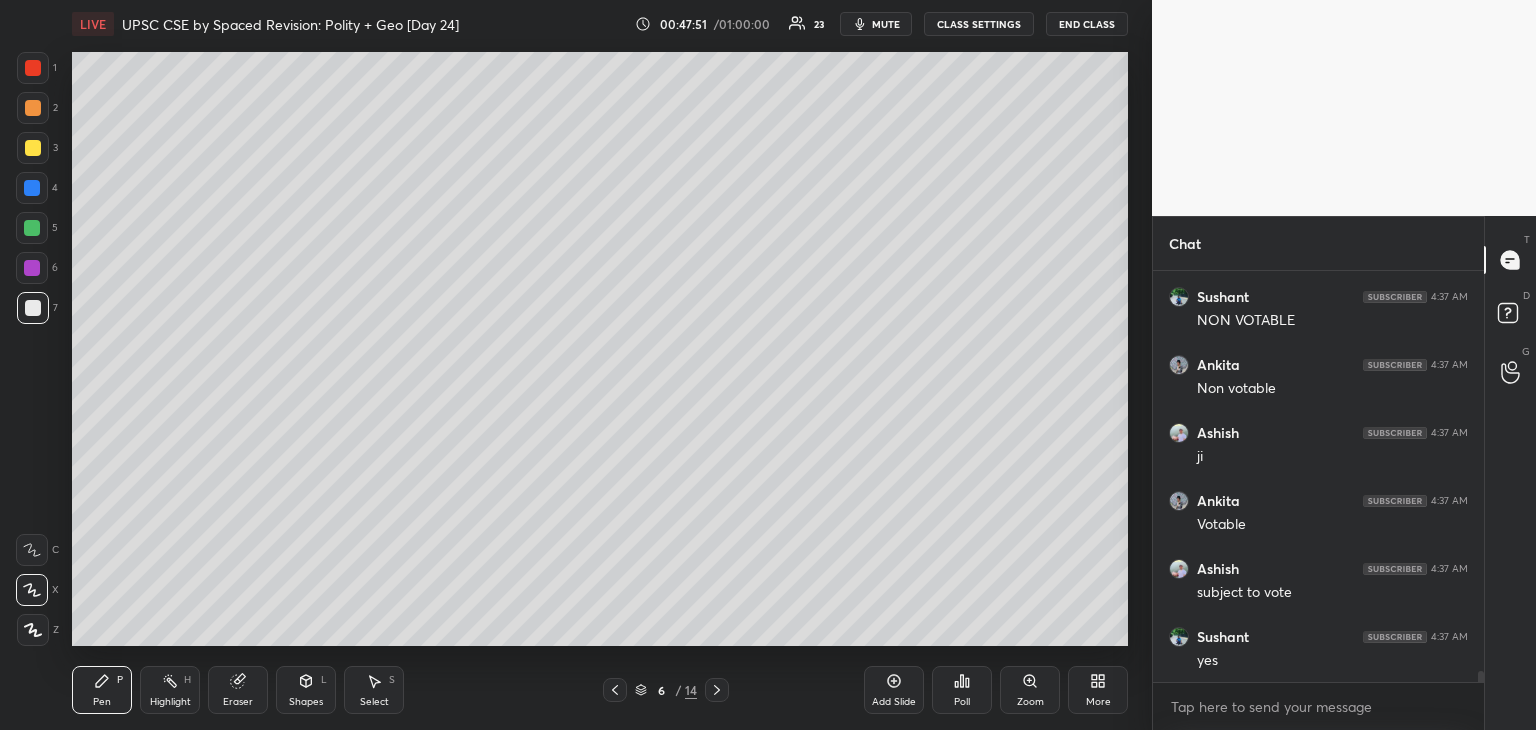 click at bounding box center [33, 148] 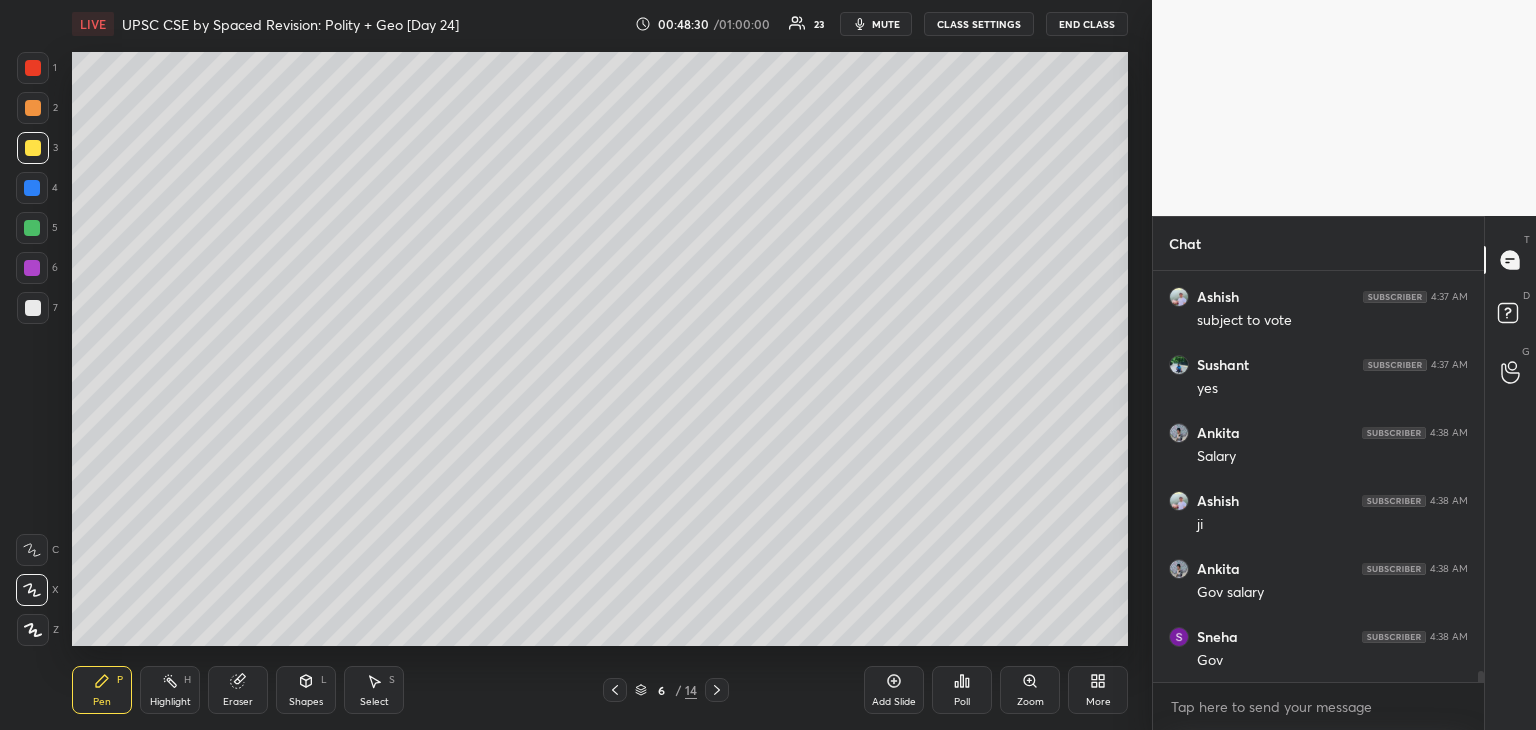 scroll, scrollTop: 14672, scrollLeft: 0, axis: vertical 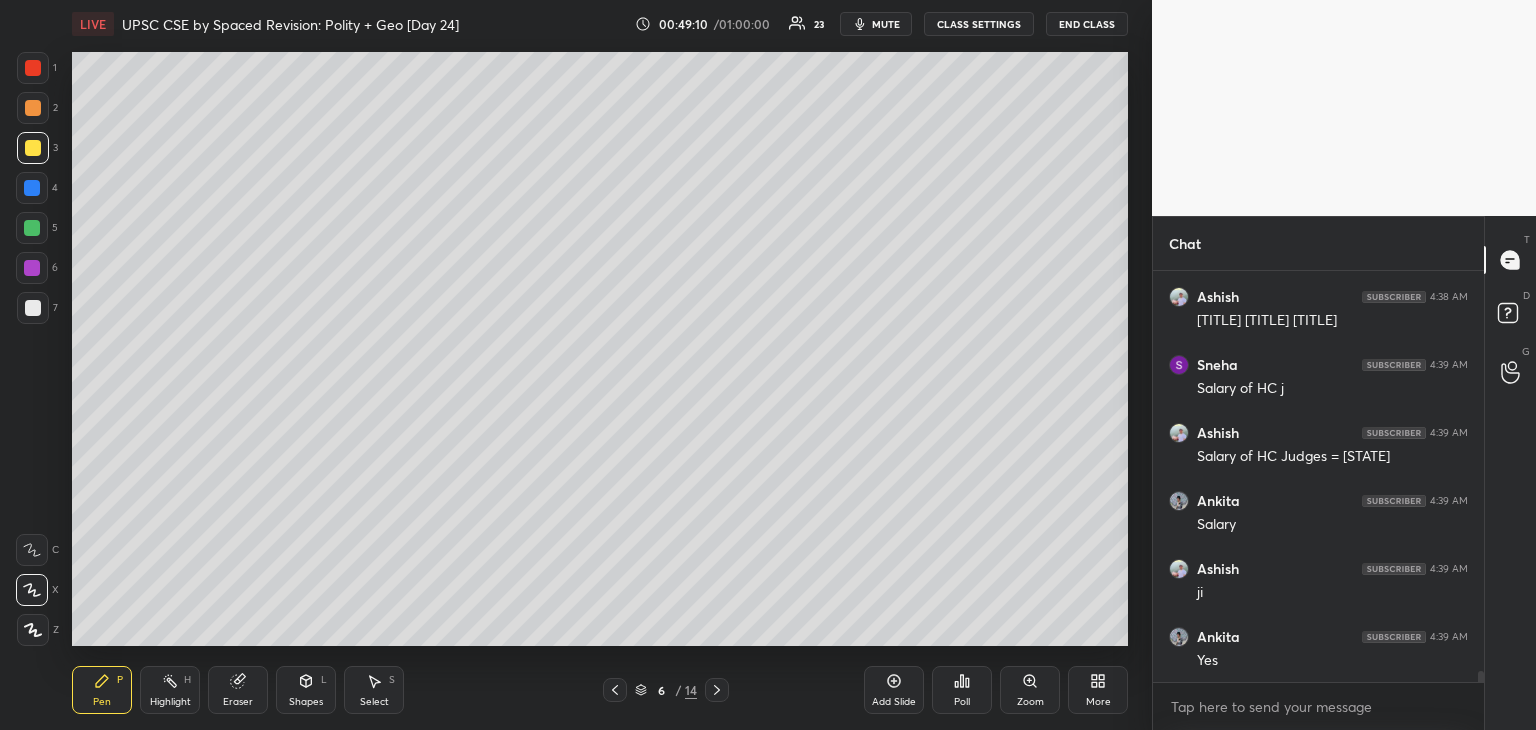 click at bounding box center (33, 308) 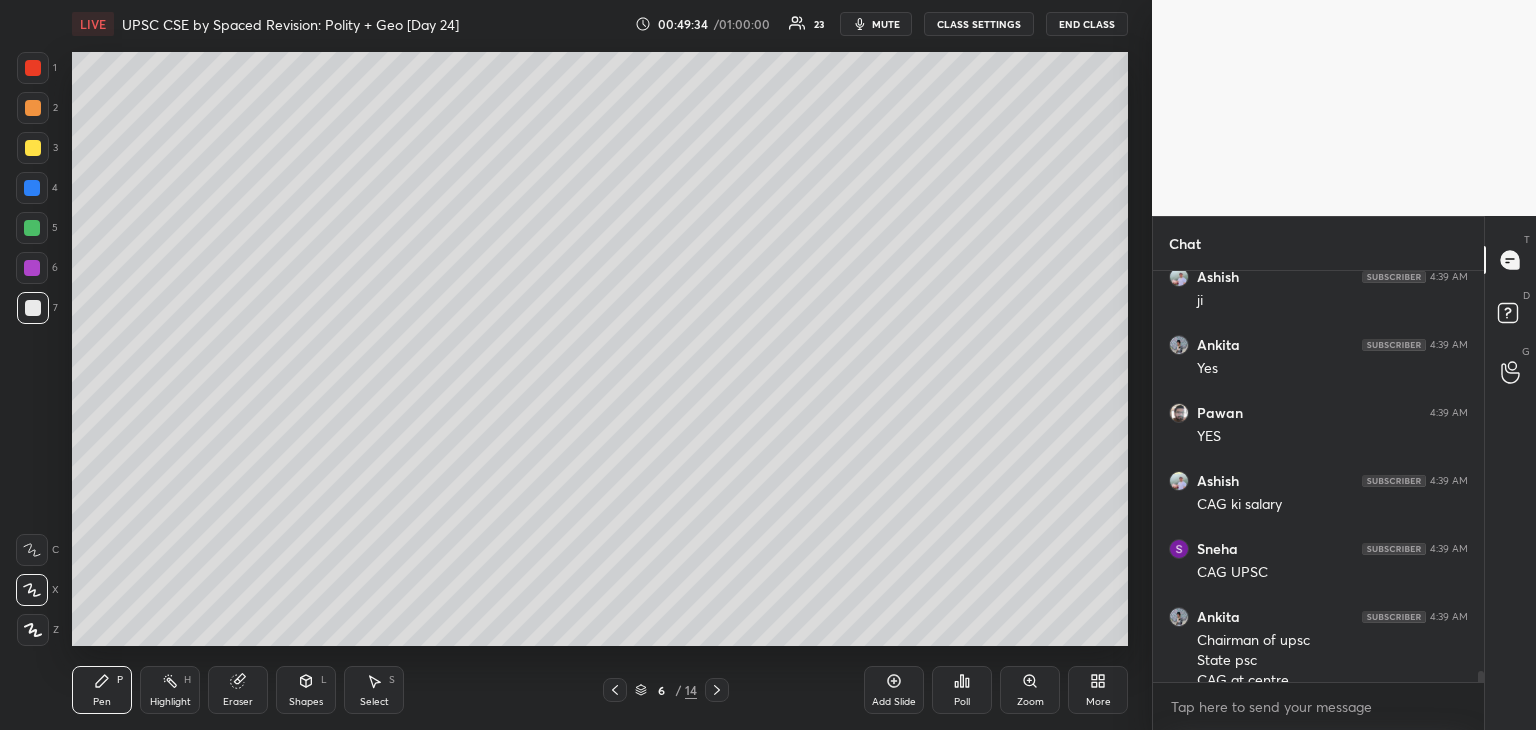scroll, scrollTop: 15566, scrollLeft: 0, axis: vertical 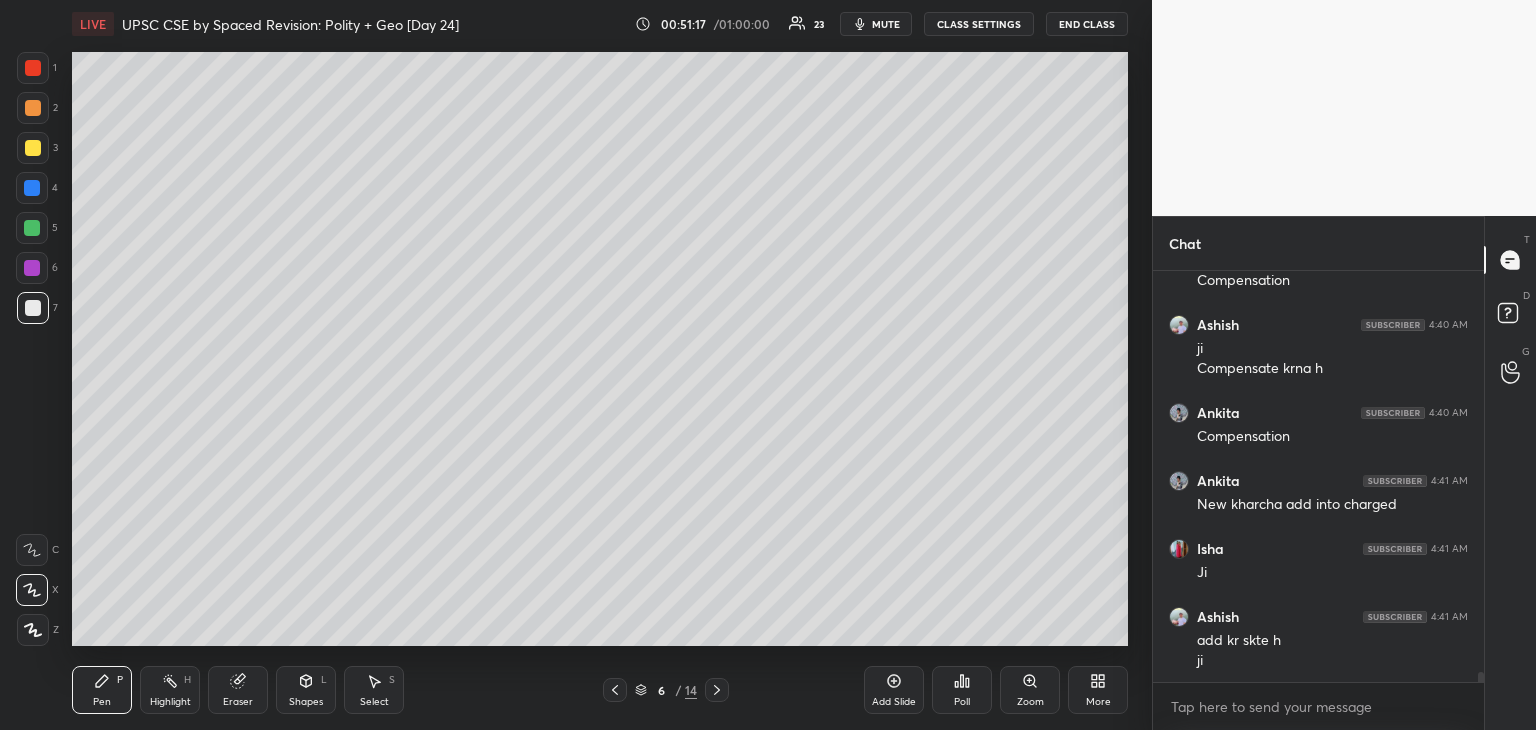 click 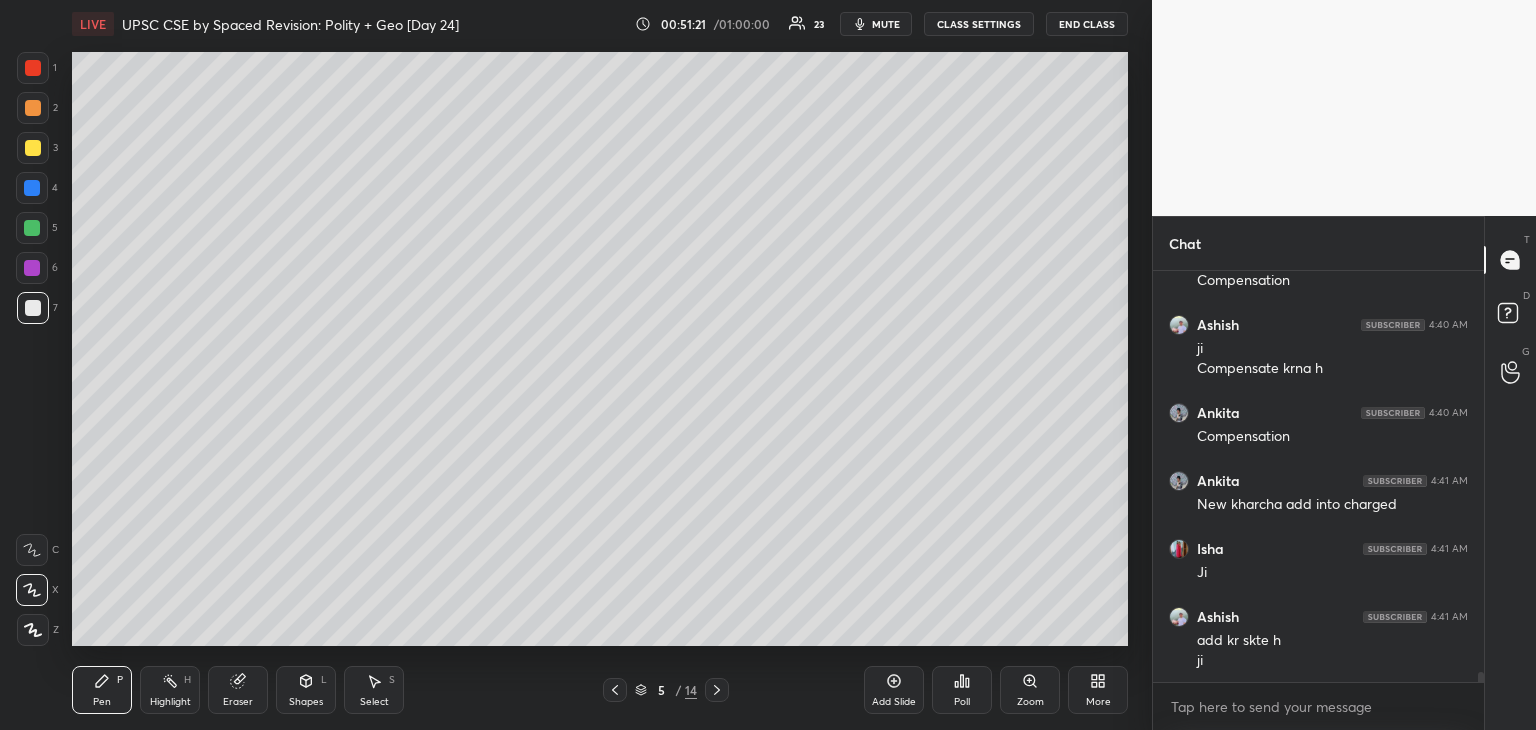 click at bounding box center [33, 308] 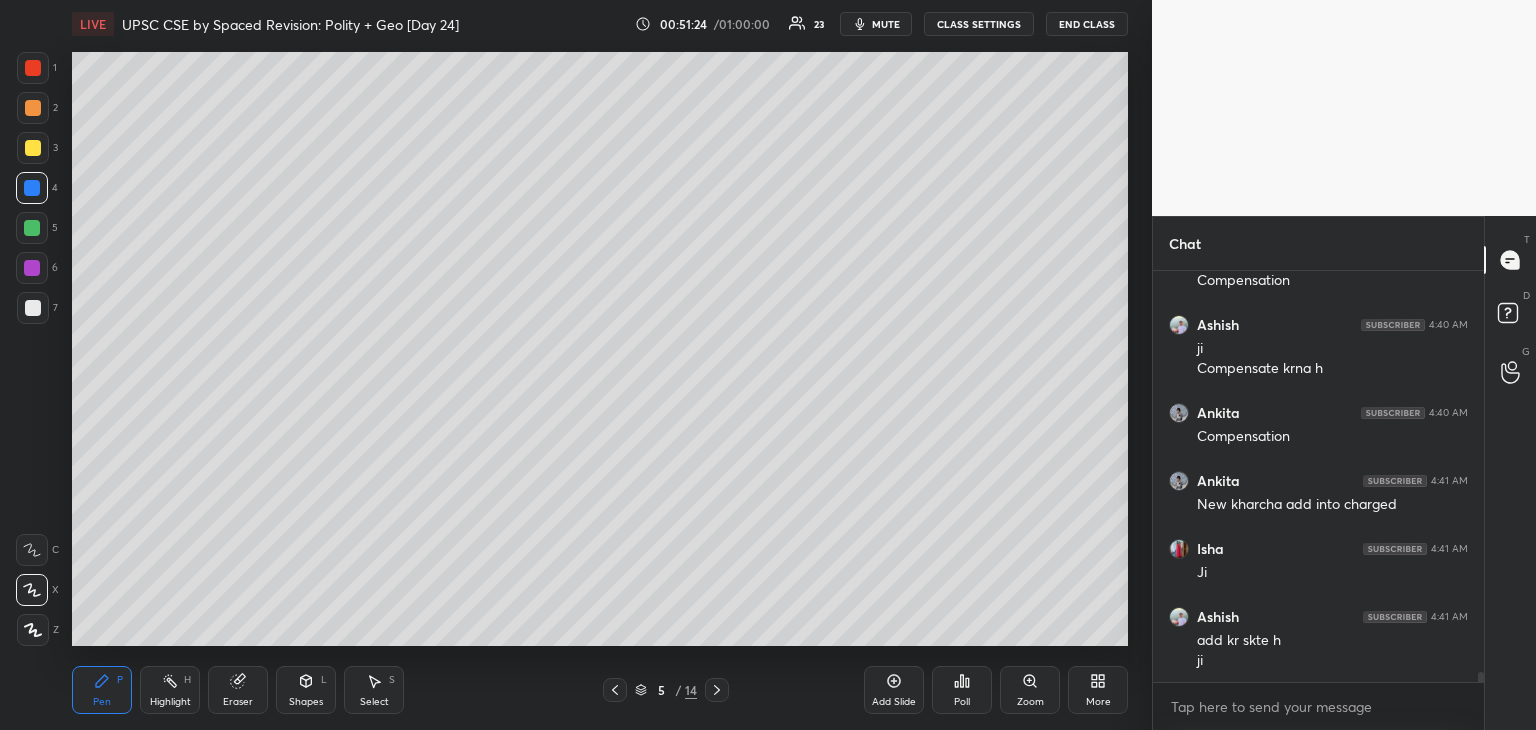 click at bounding box center [32, 268] 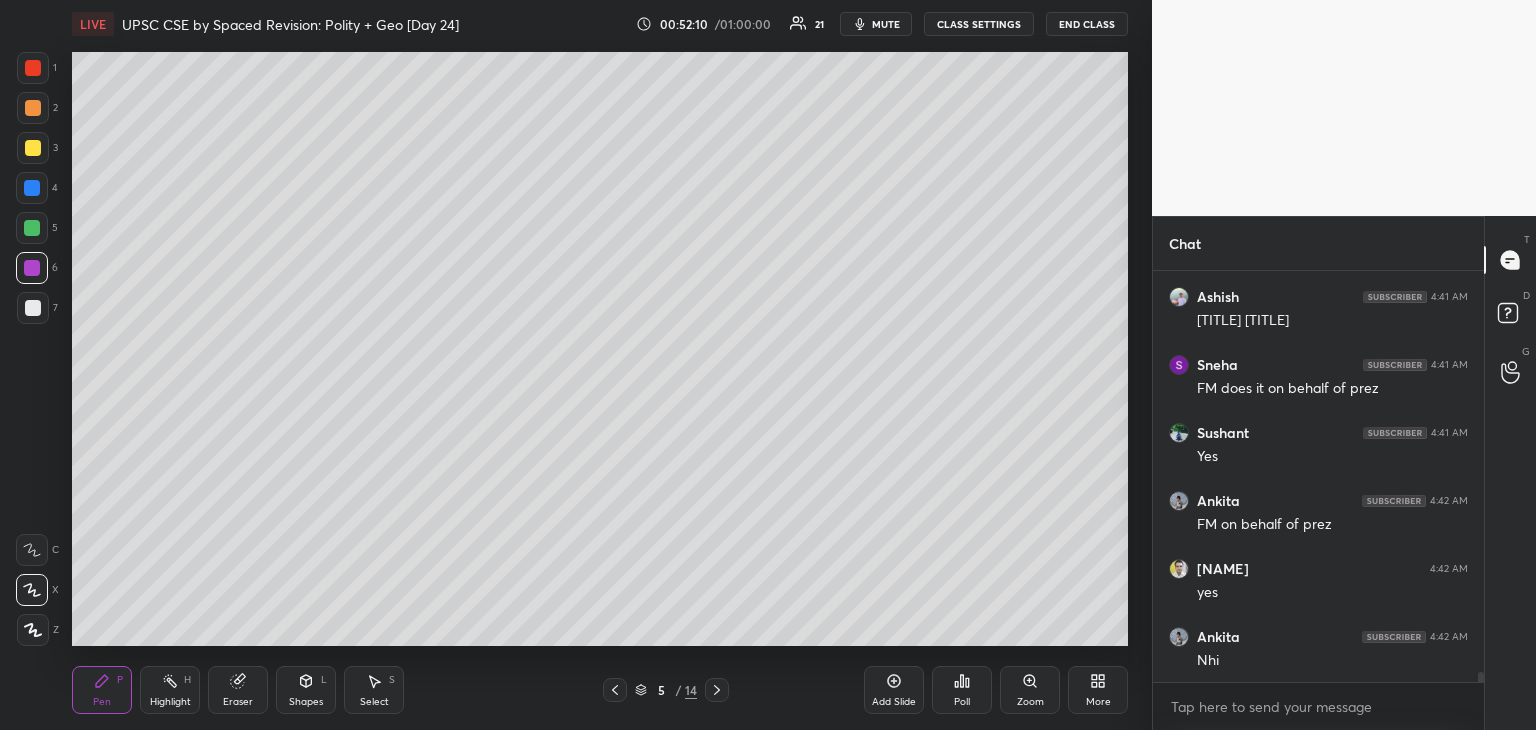 scroll, scrollTop: 17120, scrollLeft: 0, axis: vertical 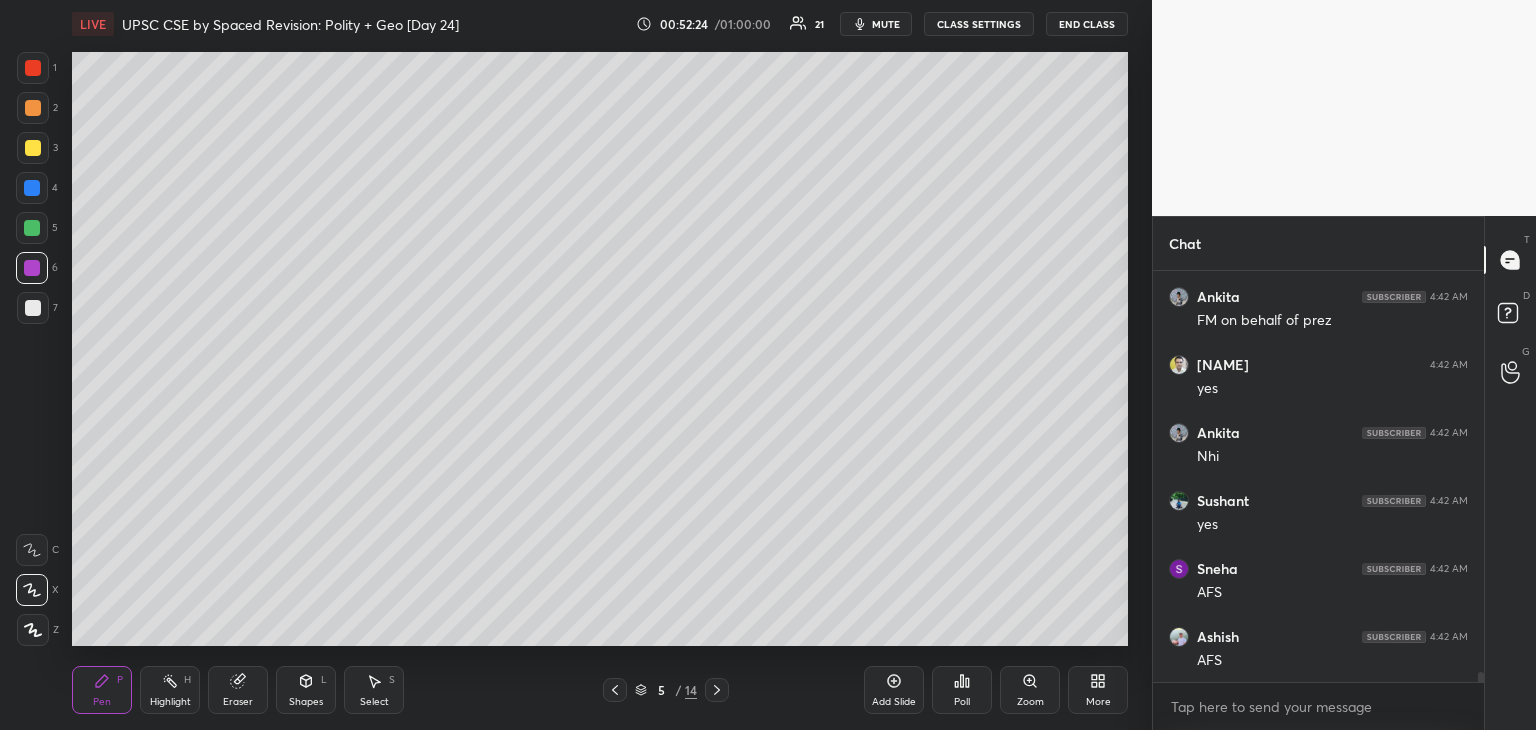 click at bounding box center (33, 308) 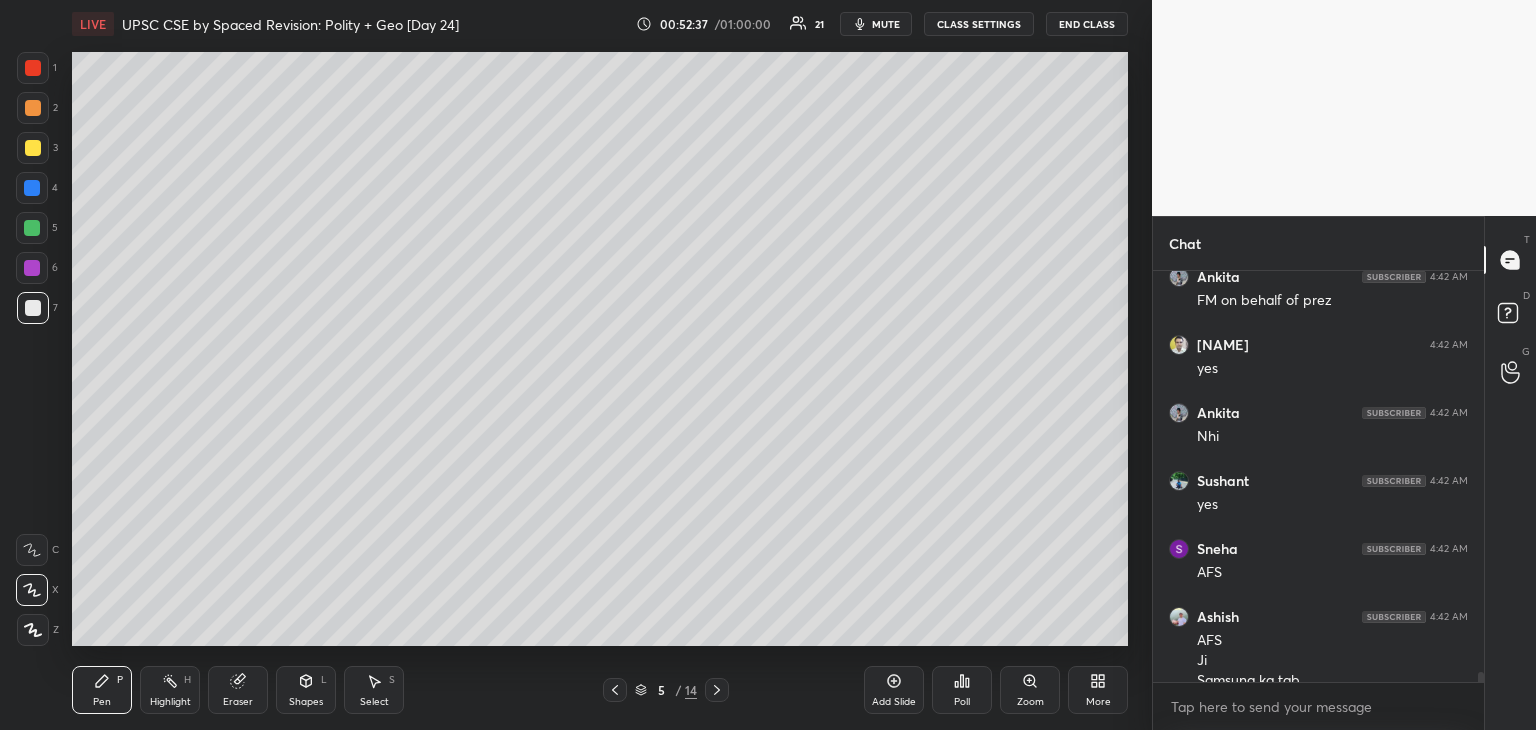 scroll, scrollTop: 17296, scrollLeft: 0, axis: vertical 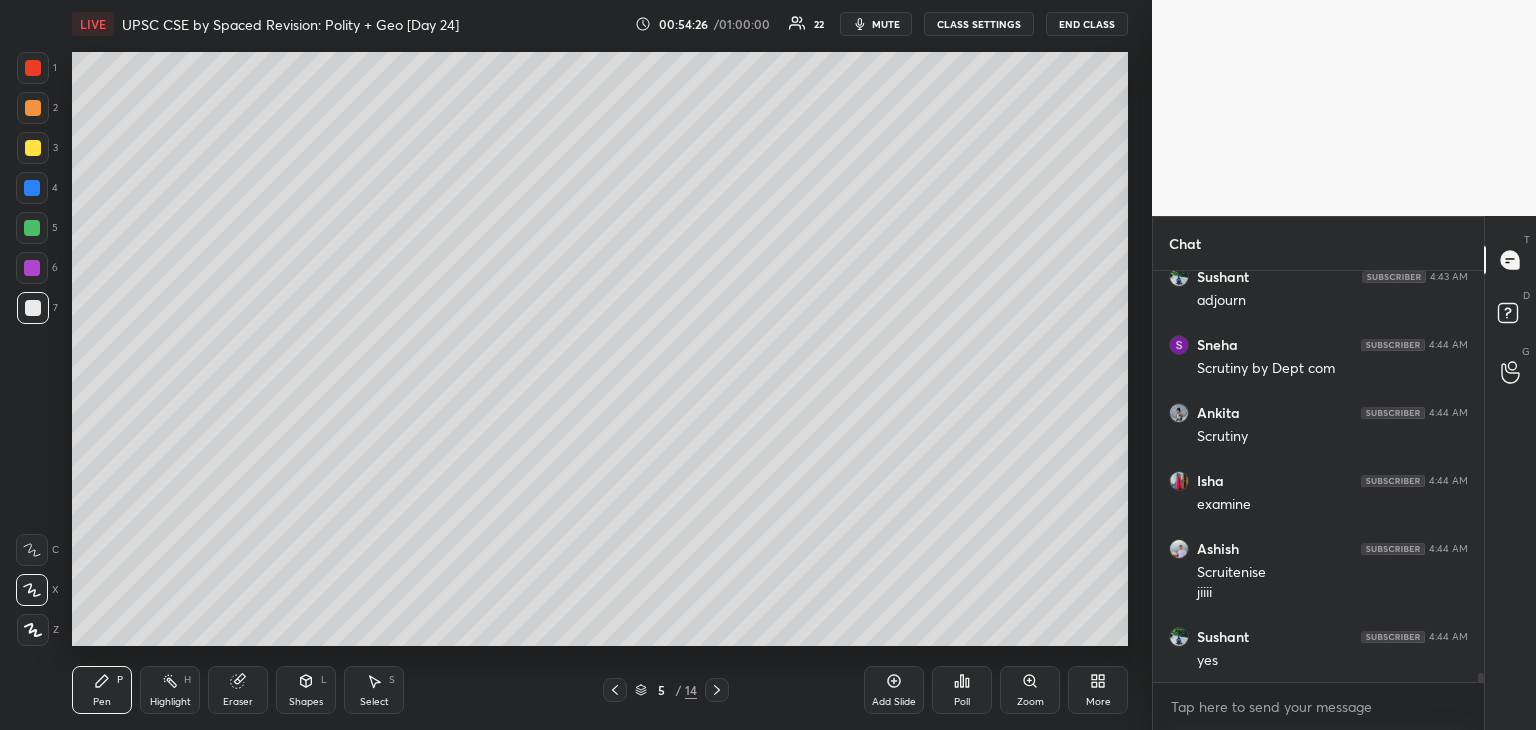 click 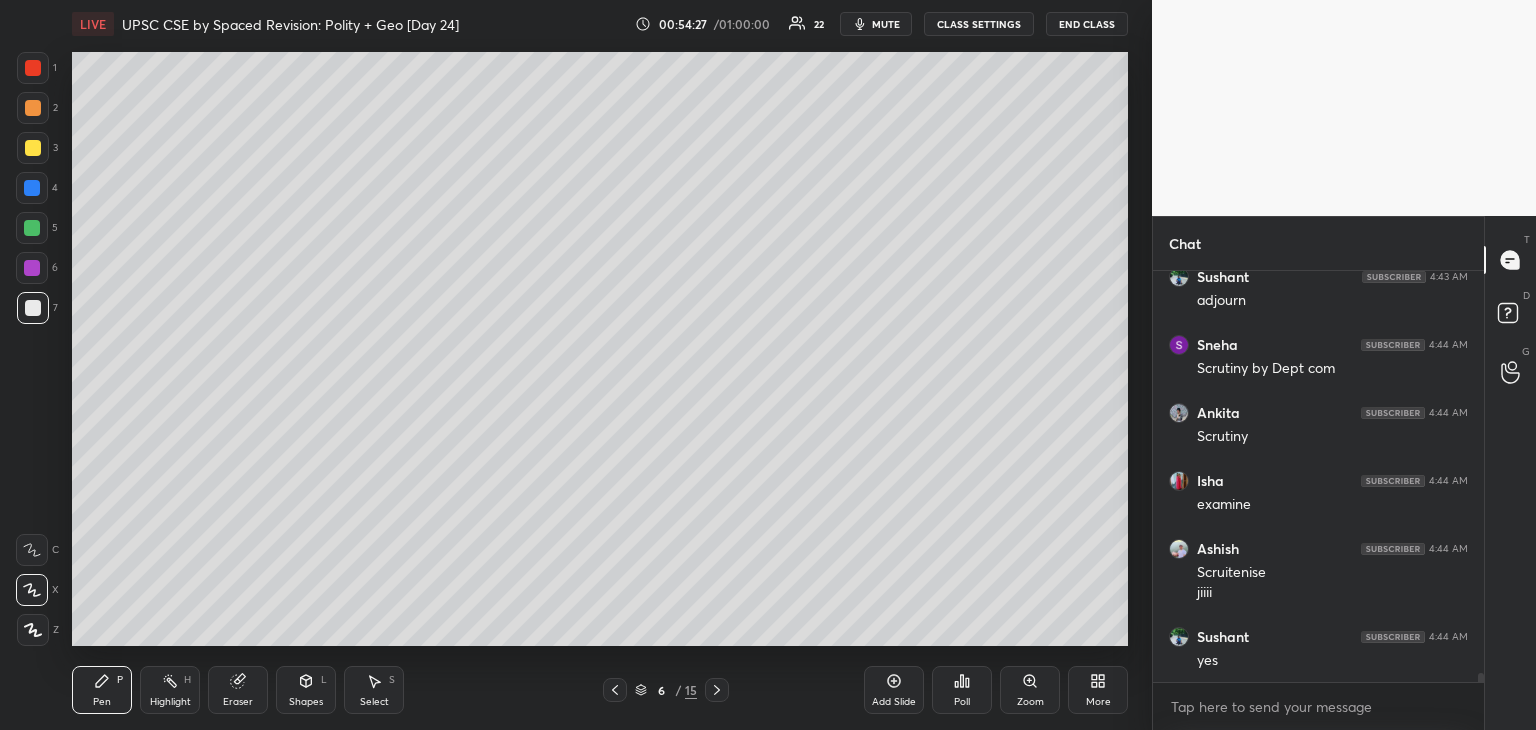 click at bounding box center (33, 308) 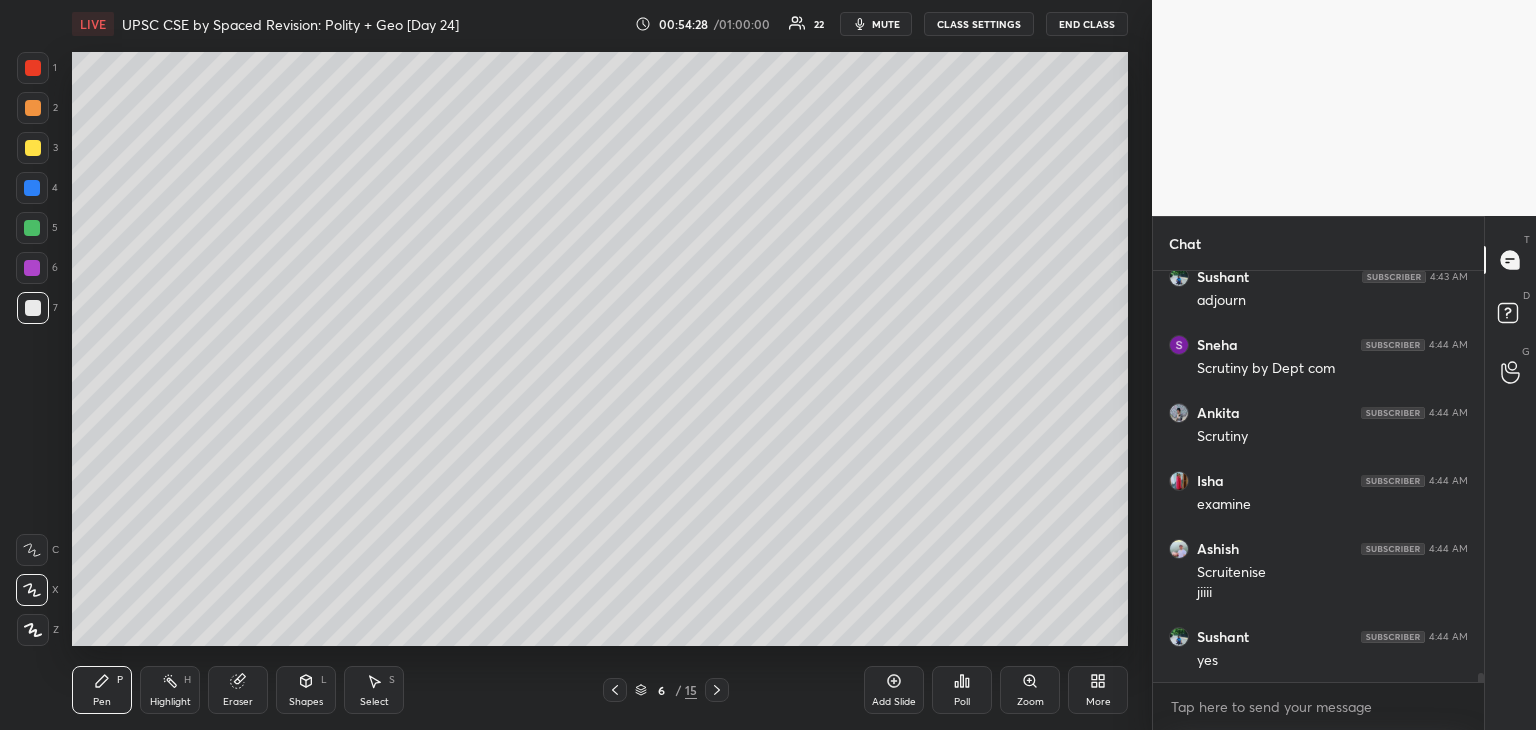 click on "3" at bounding box center [37, 152] 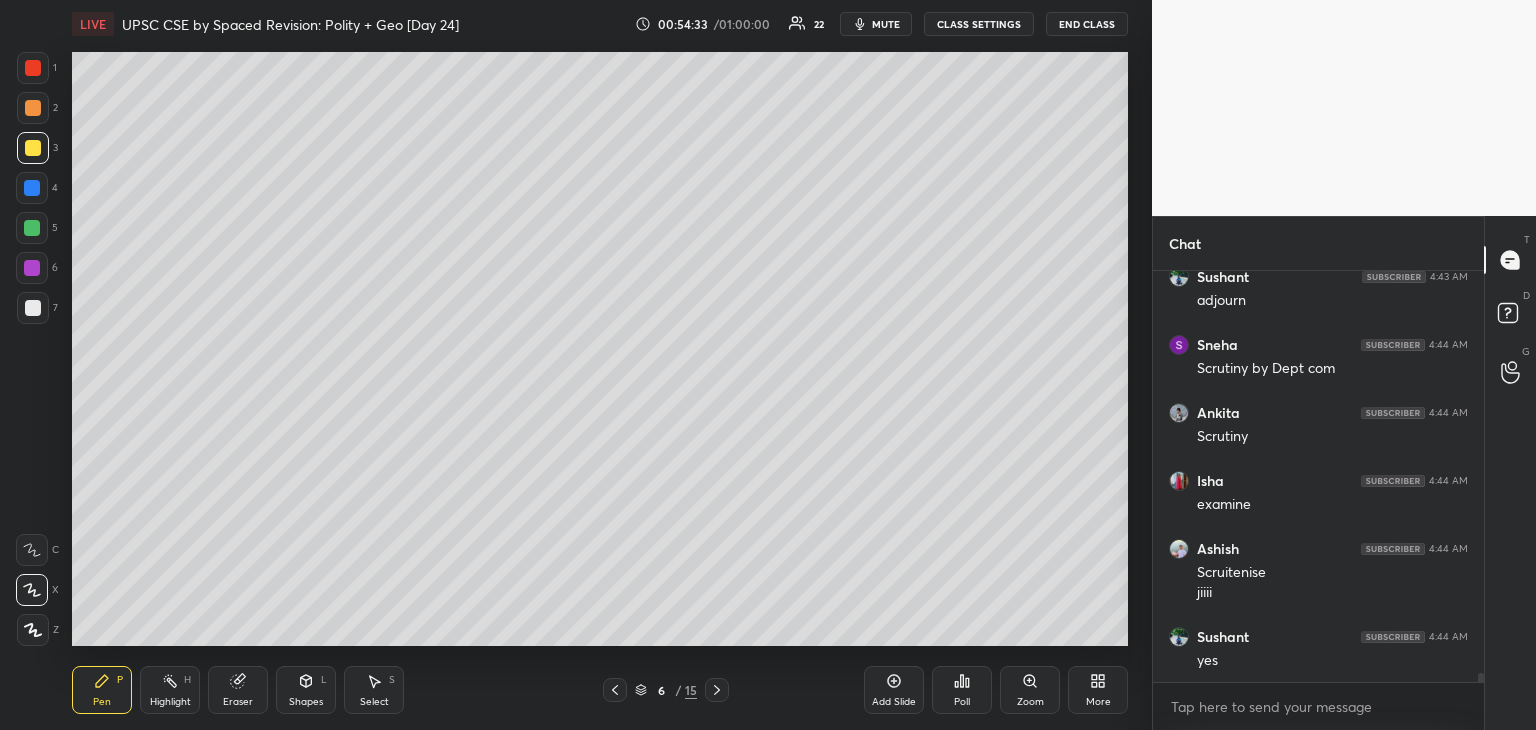 scroll, scrollTop: 18444, scrollLeft: 0, axis: vertical 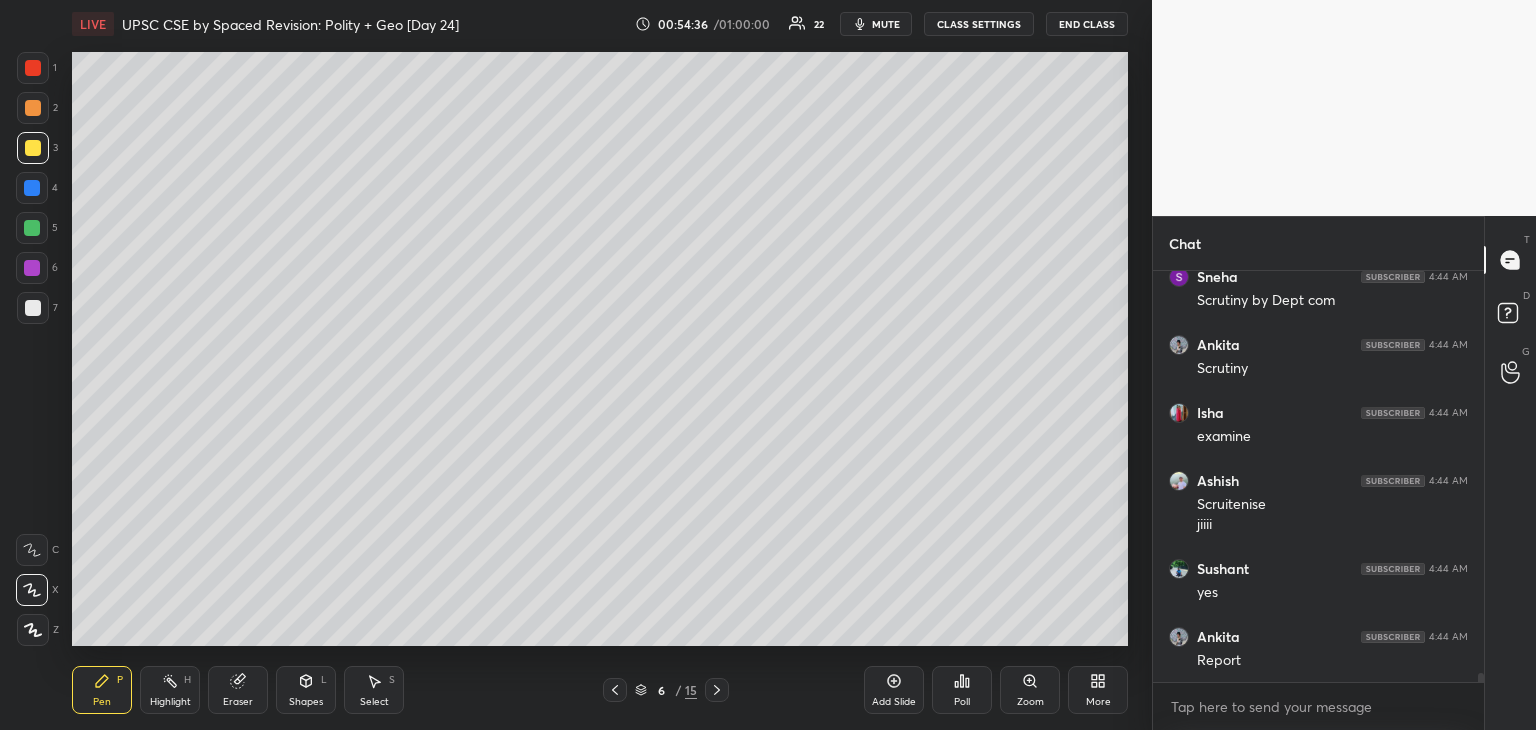 click at bounding box center [33, 108] 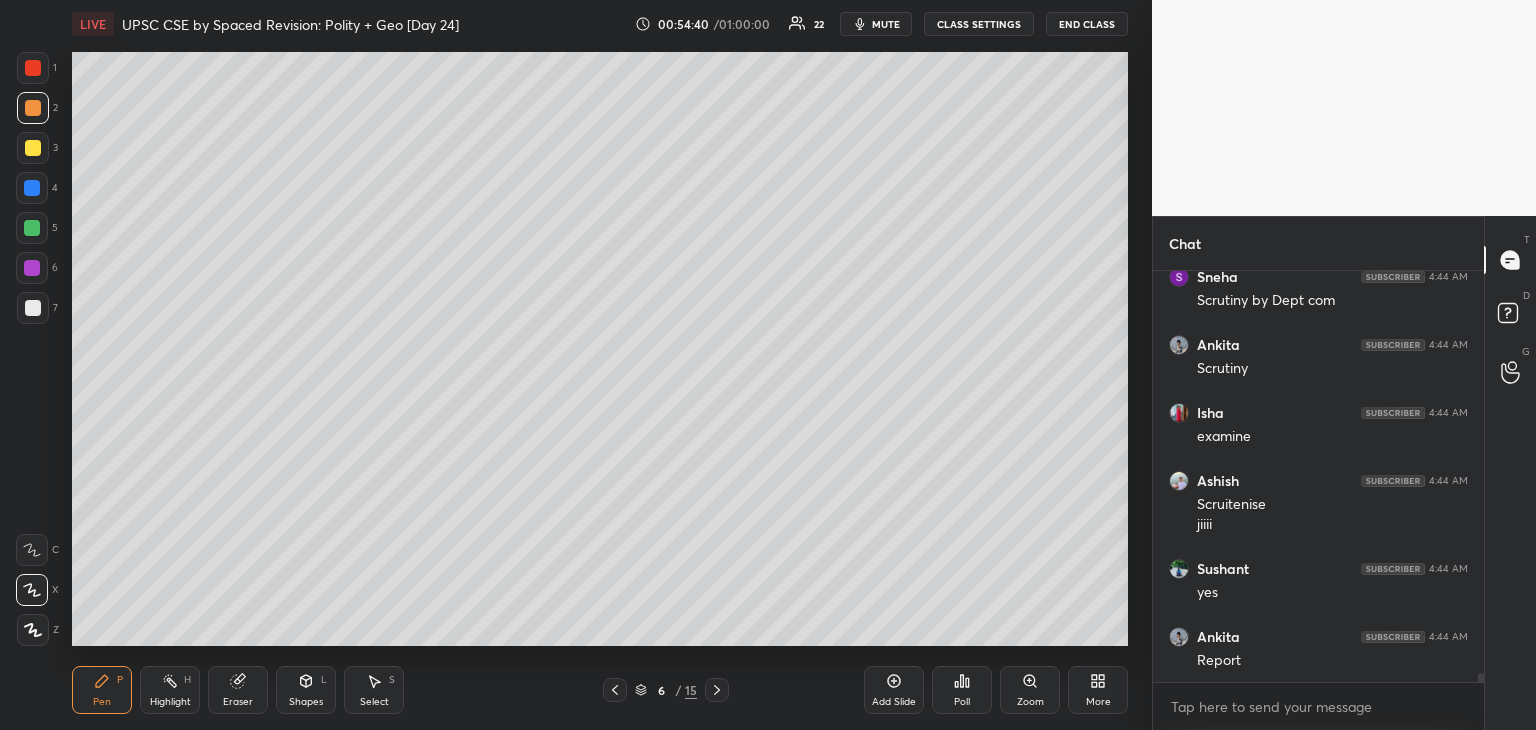 click at bounding box center [33, 108] 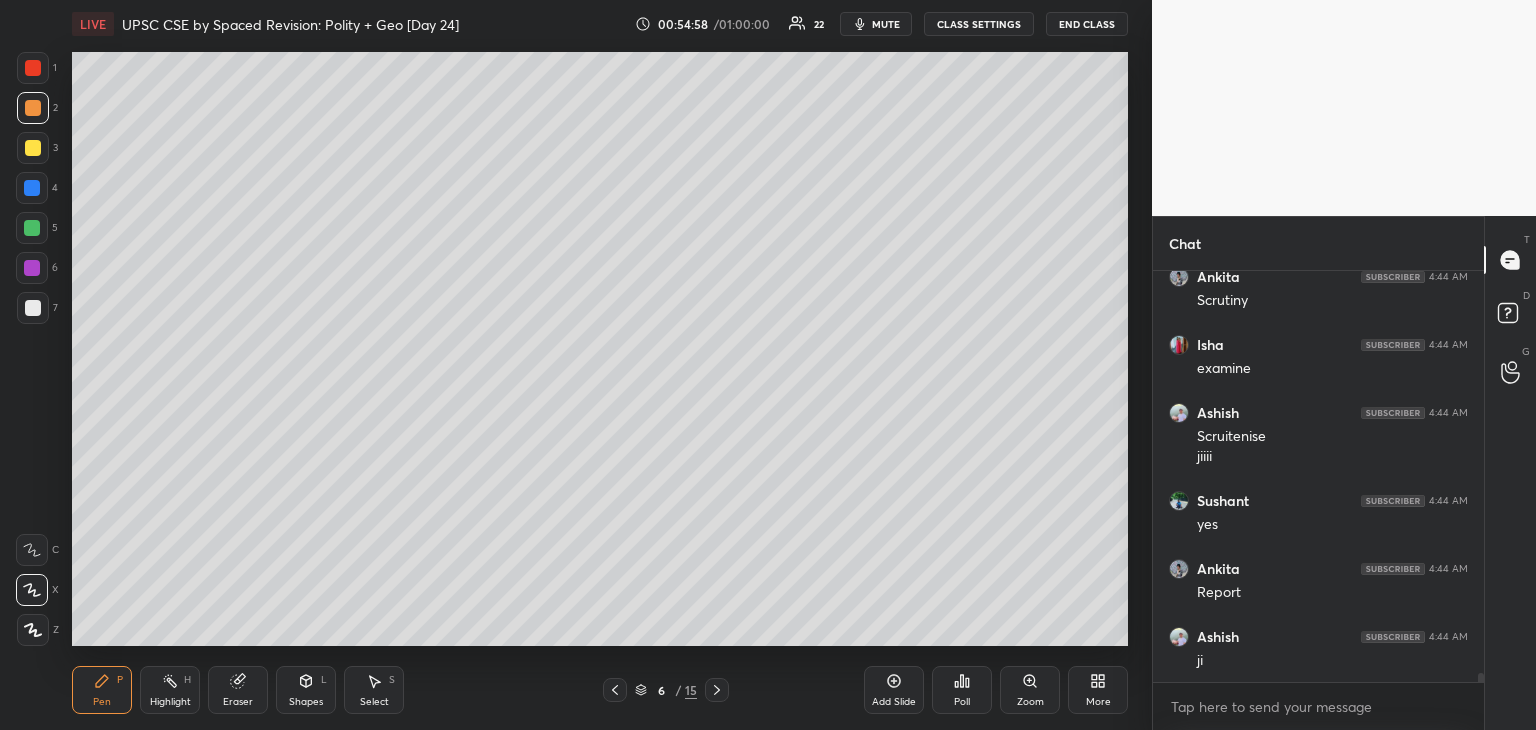 scroll, scrollTop: 18580, scrollLeft: 0, axis: vertical 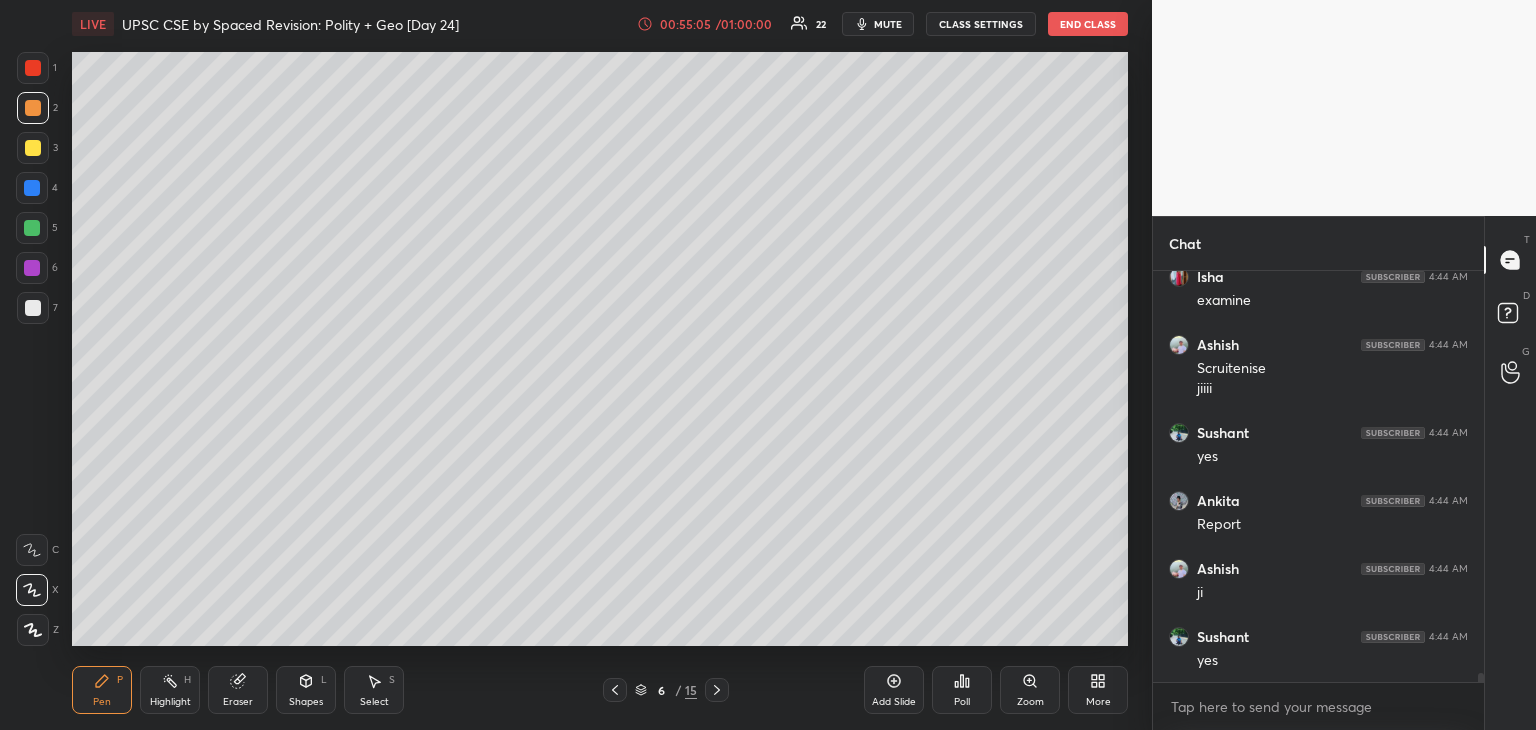 click at bounding box center (32, 188) 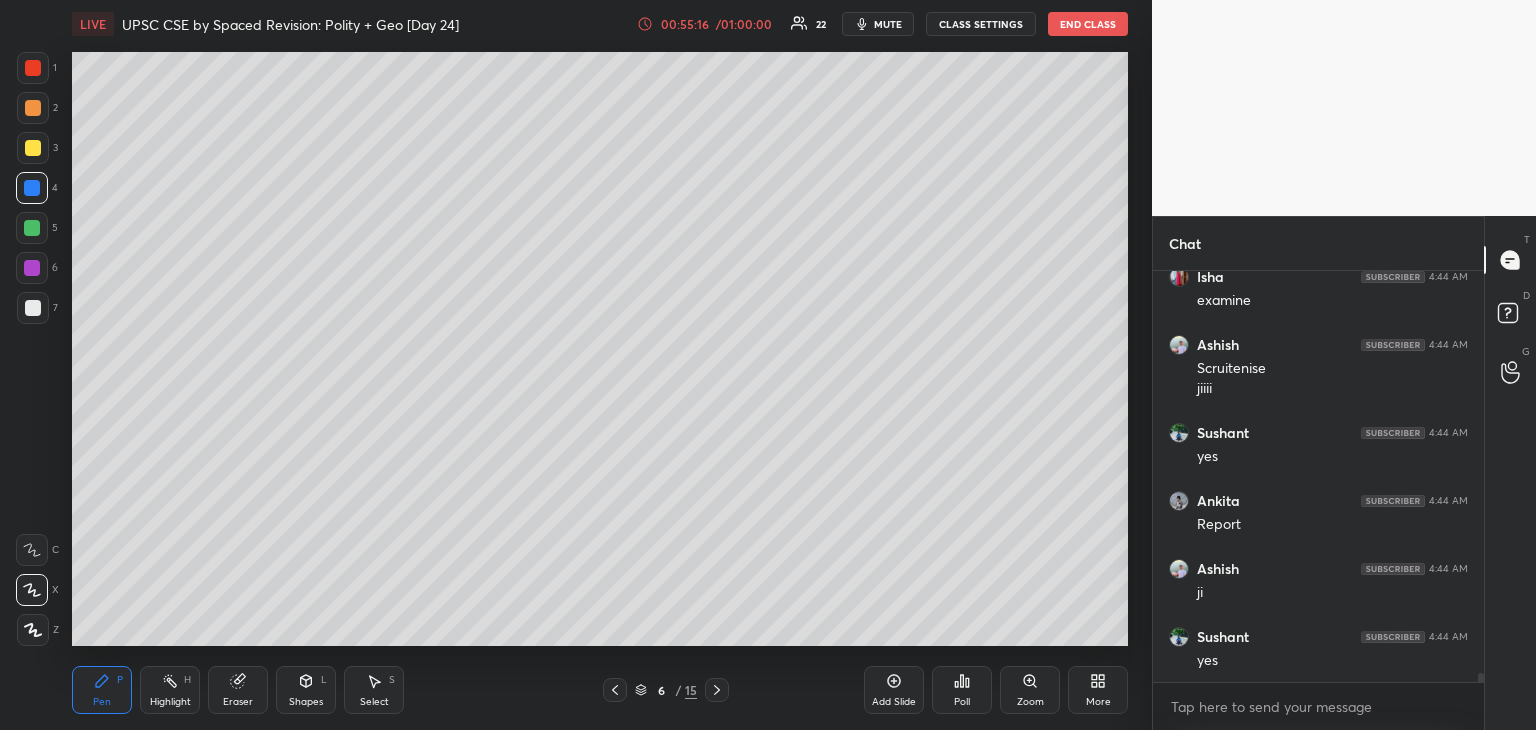 scroll, scrollTop: 18648, scrollLeft: 0, axis: vertical 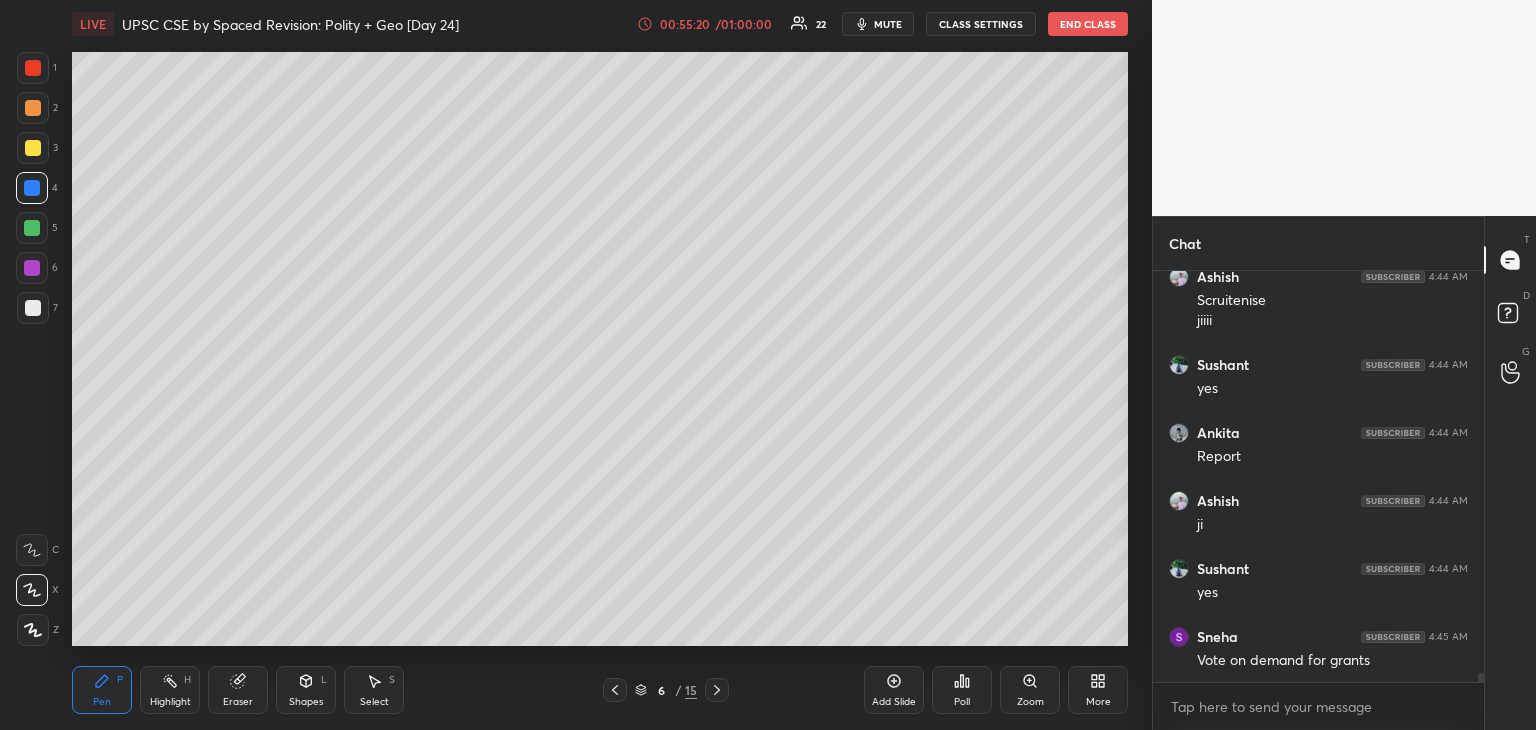 click at bounding box center [32, 268] 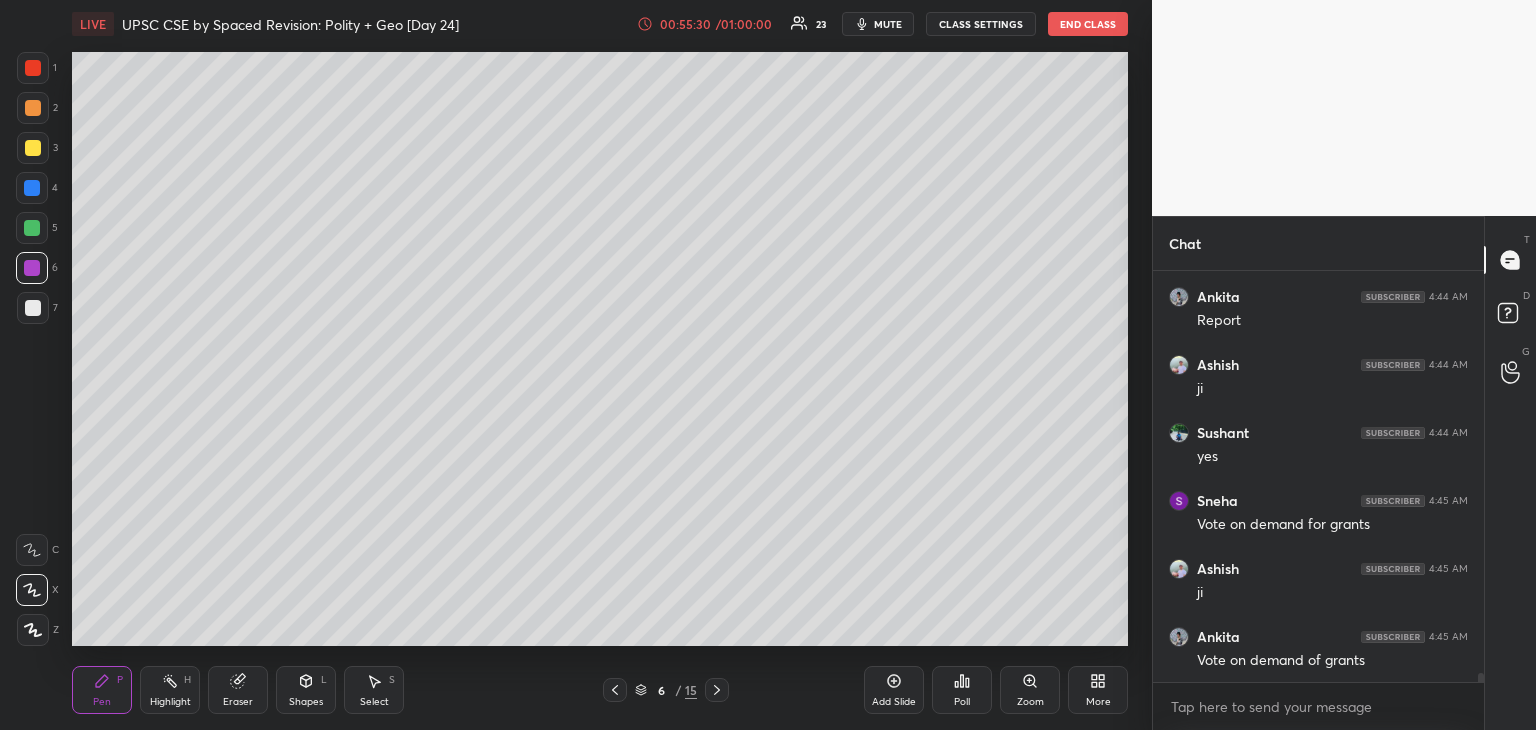 scroll, scrollTop: 18852, scrollLeft: 0, axis: vertical 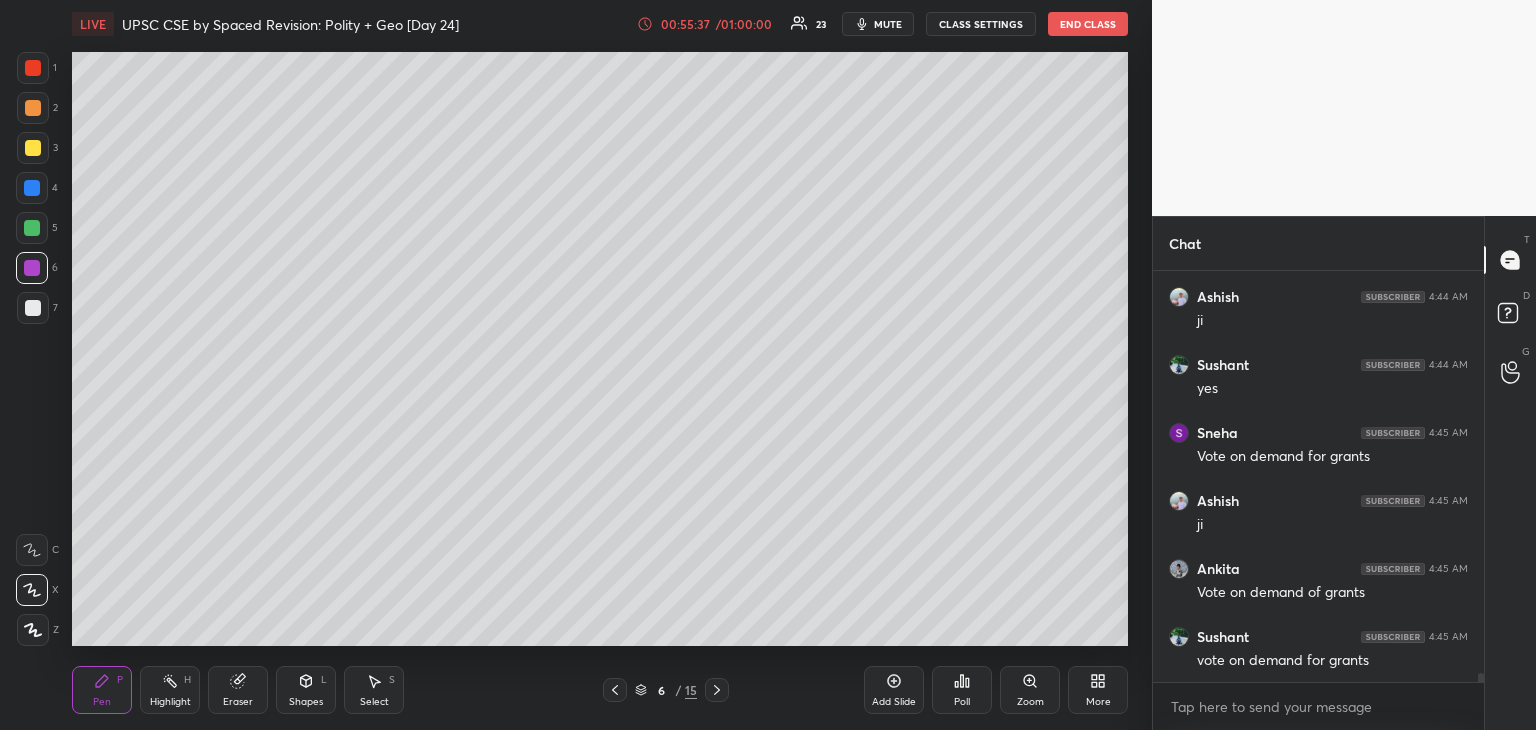 click at bounding box center (32, 228) 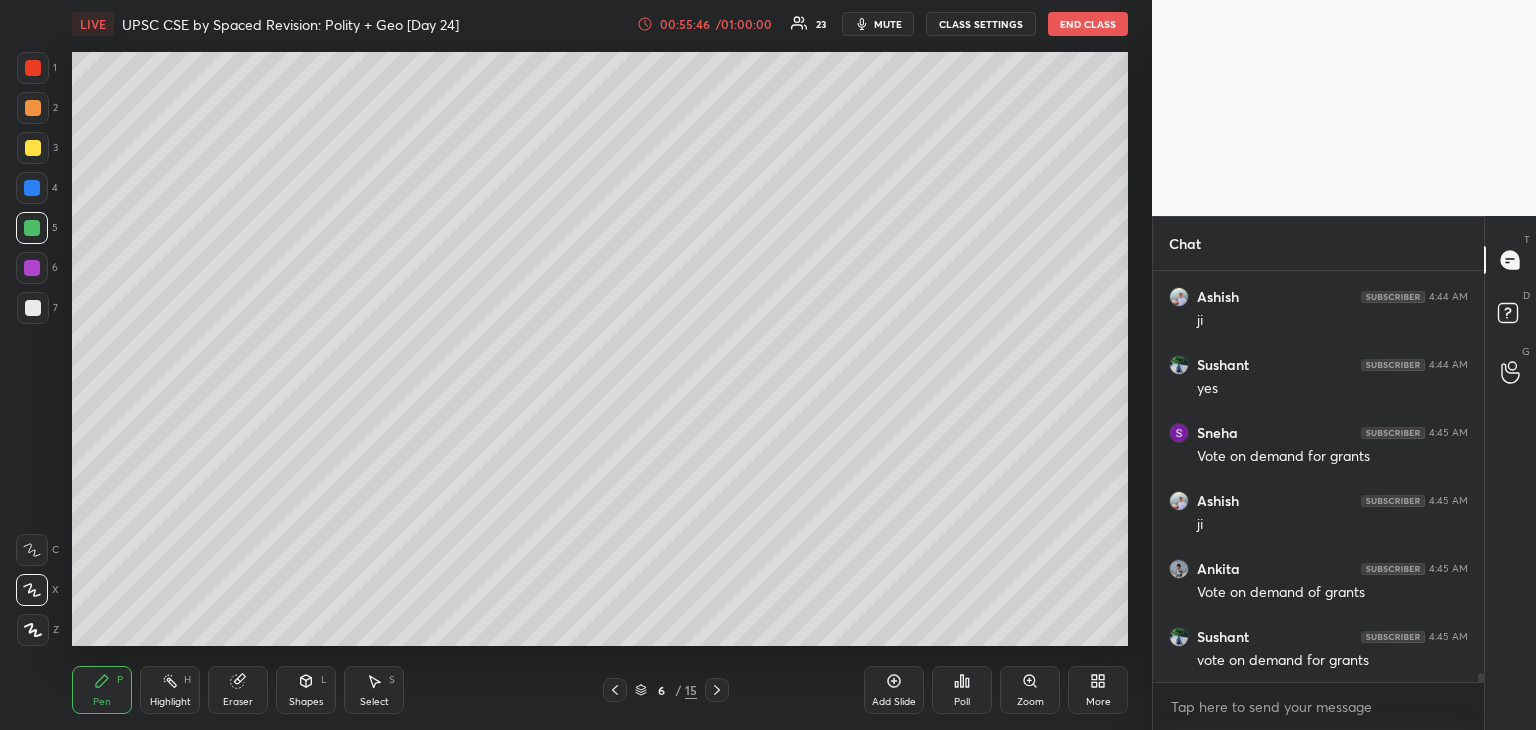 drag, startPoint x: 32, startPoint y: 141, endPoint x: 71, endPoint y: 129, distance: 40.804413 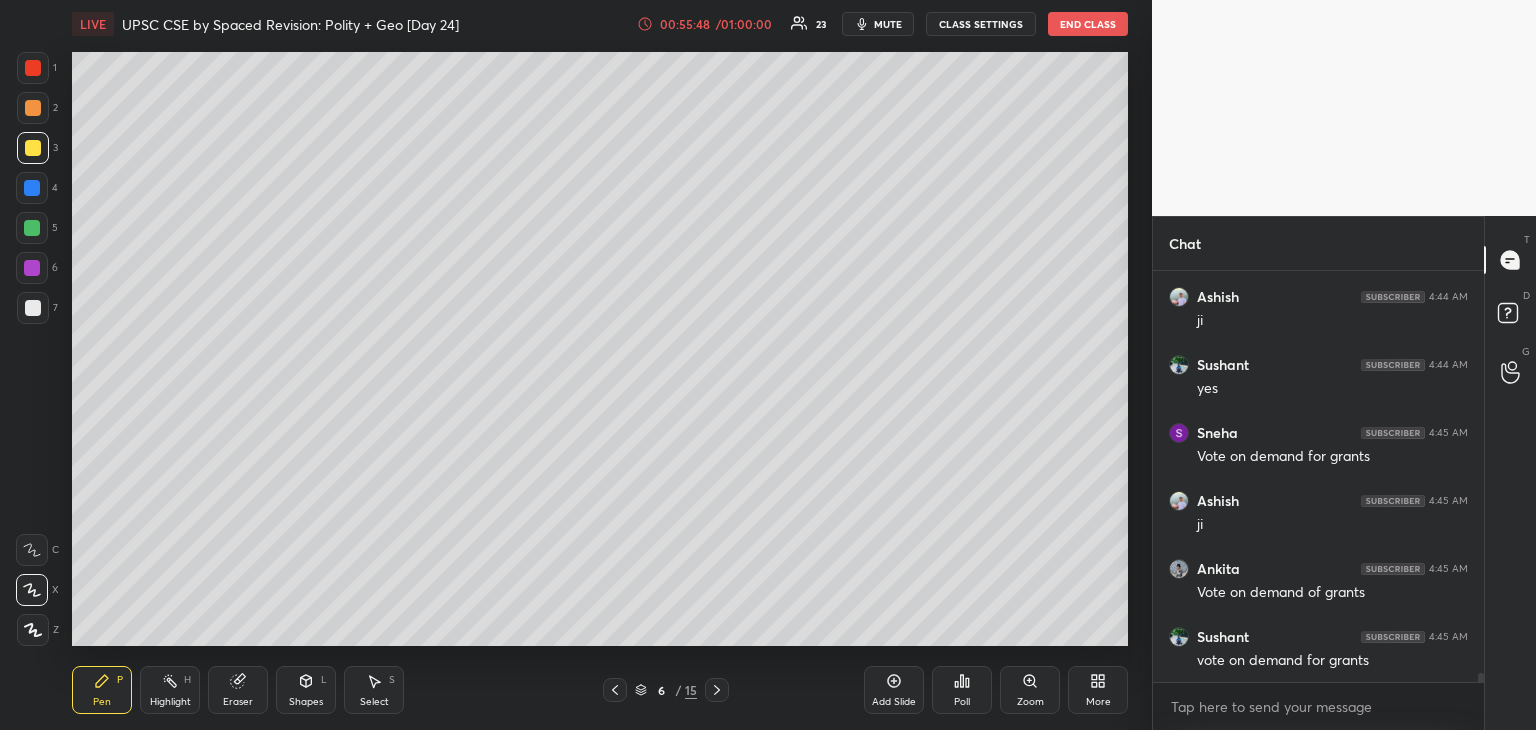 scroll, scrollTop: 18920, scrollLeft: 0, axis: vertical 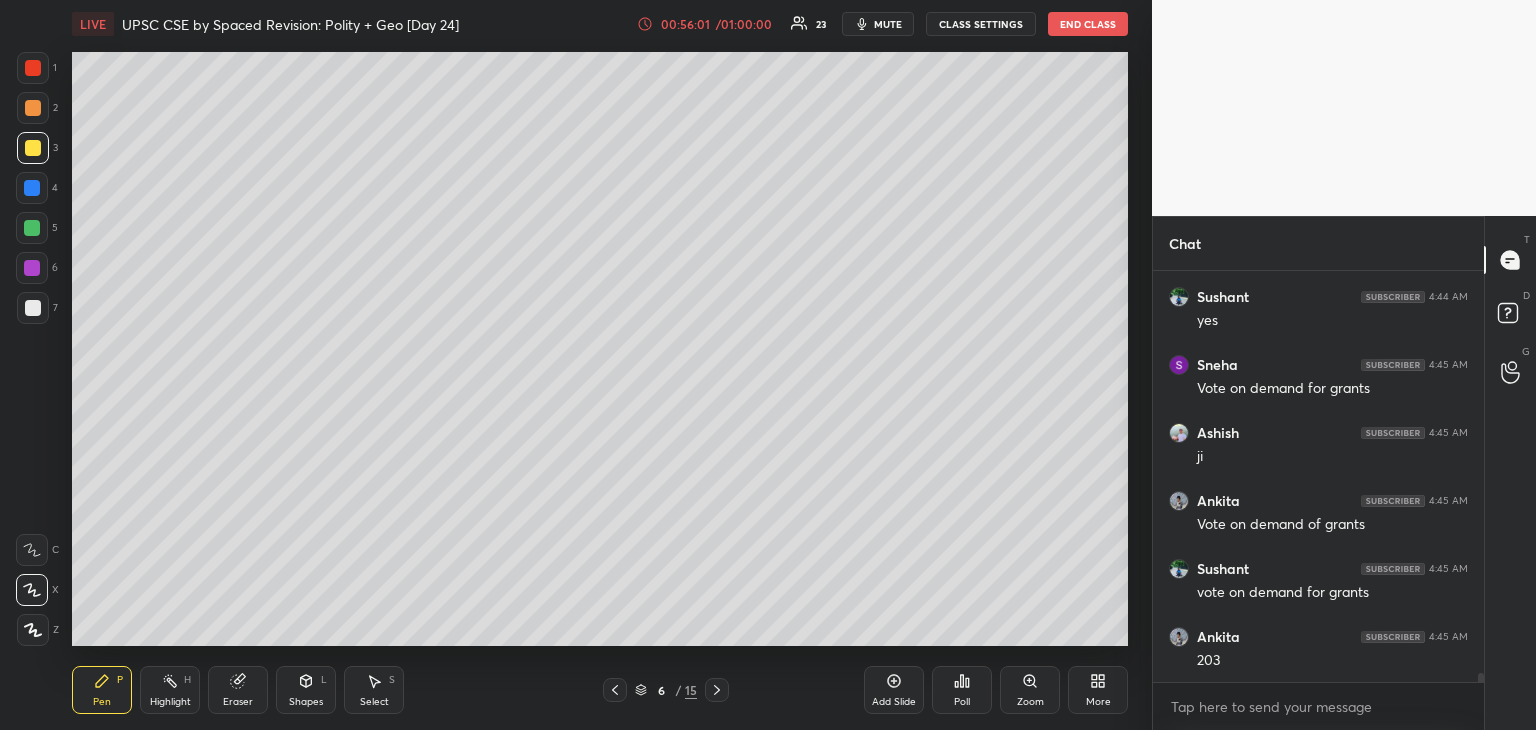 click at bounding box center [32, 188] 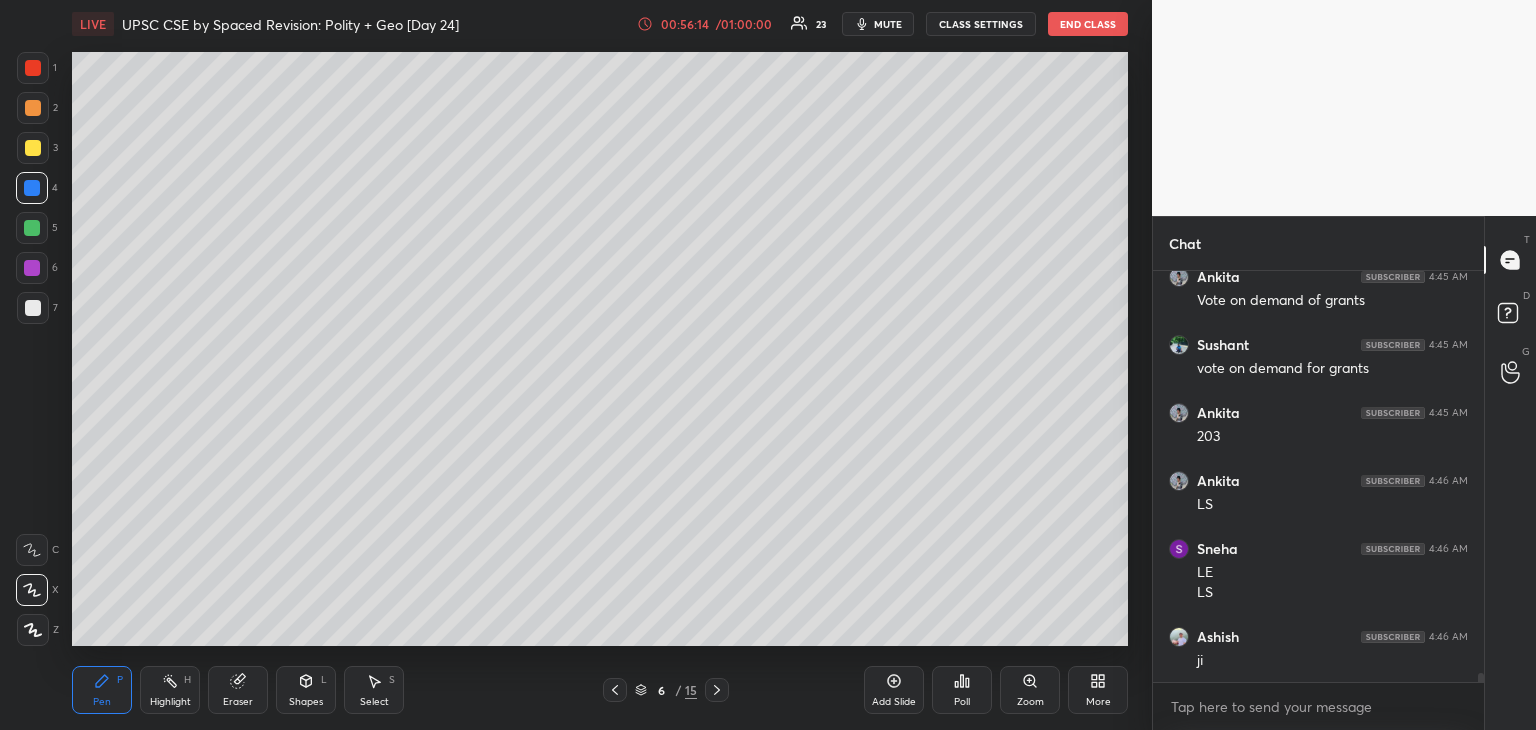 scroll, scrollTop: 19212, scrollLeft: 0, axis: vertical 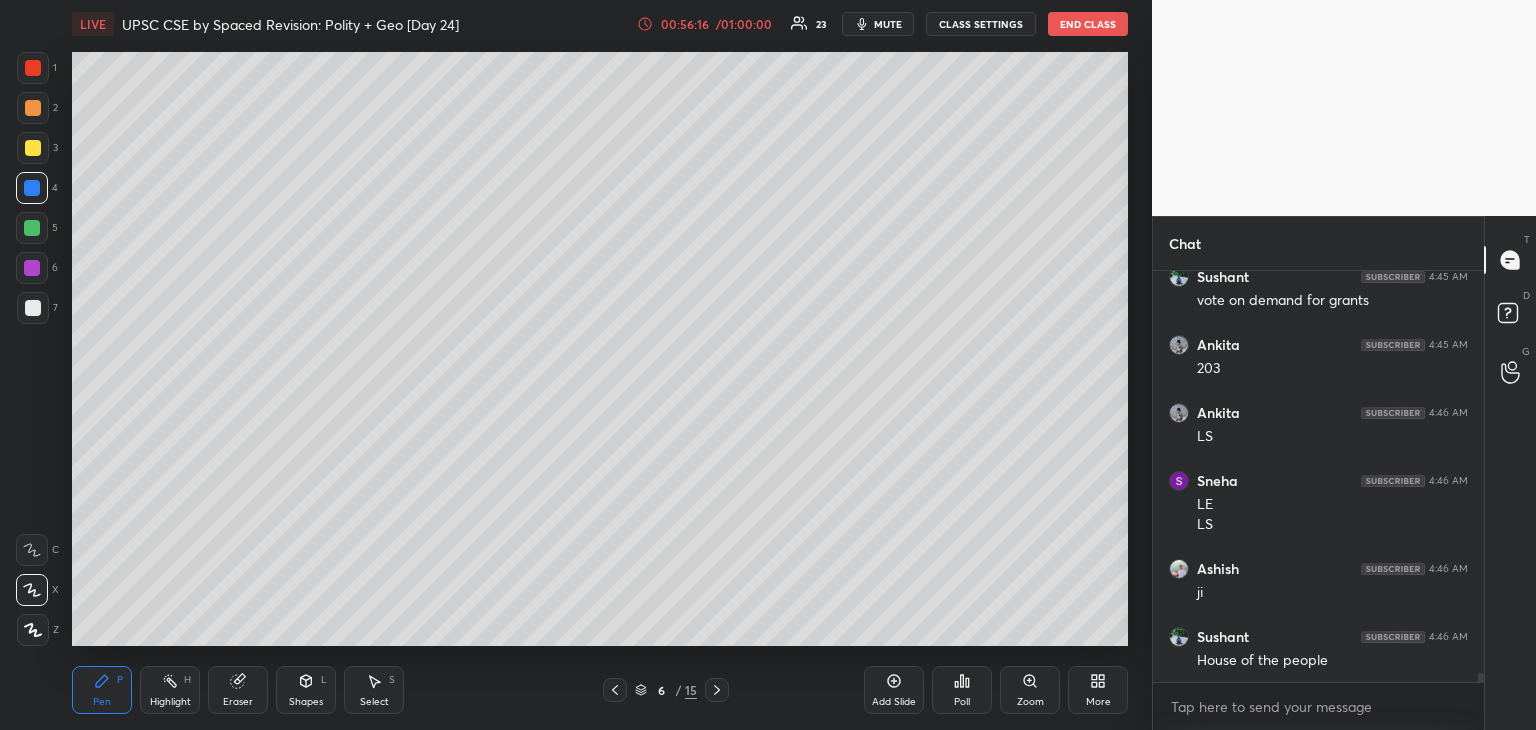 click at bounding box center [33, 308] 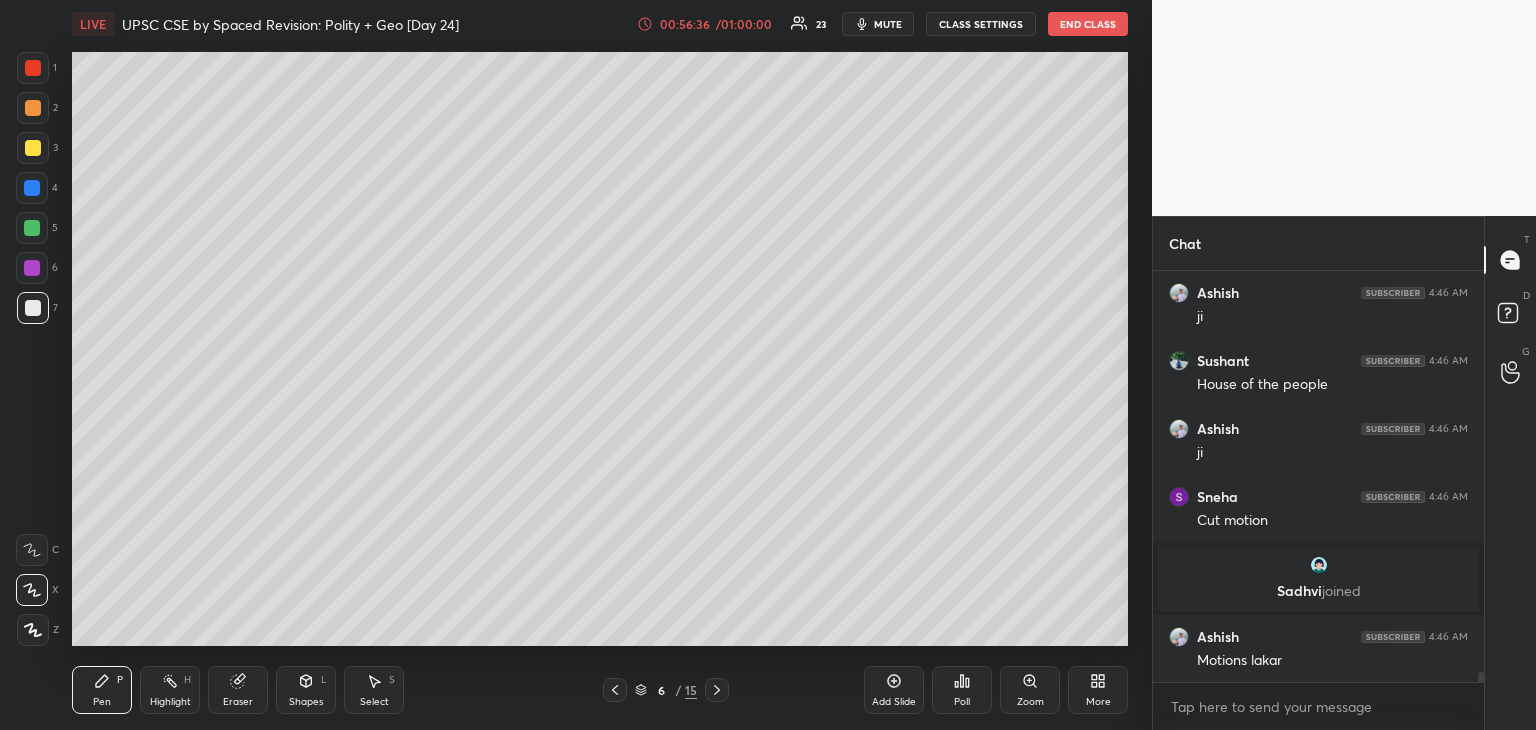 scroll, scrollTop: 17292, scrollLeft: 0, axis: vertical 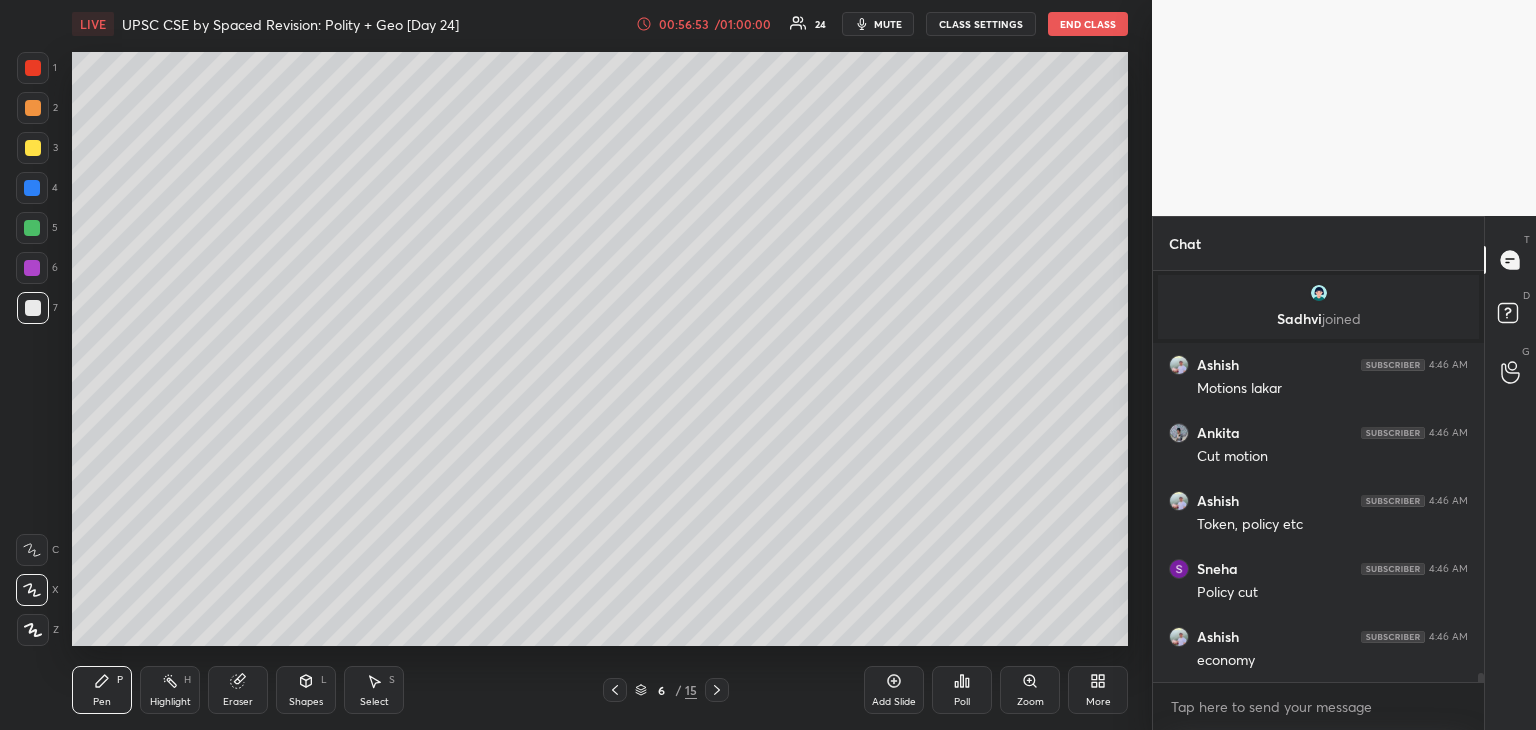 click at bounding box center [32, 228] 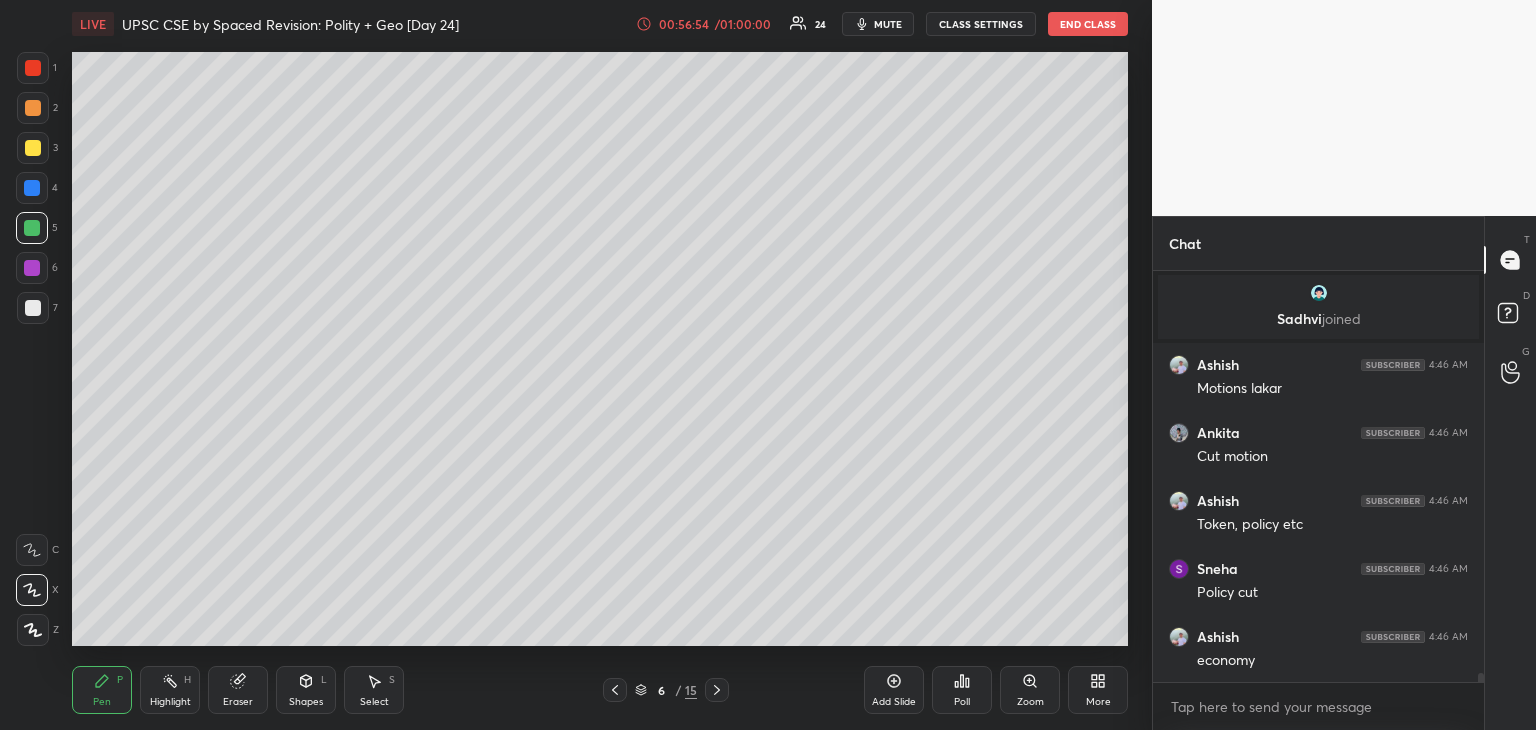 scroll, scrollTop: 17564, scrollLeft: 0, axis: vertical 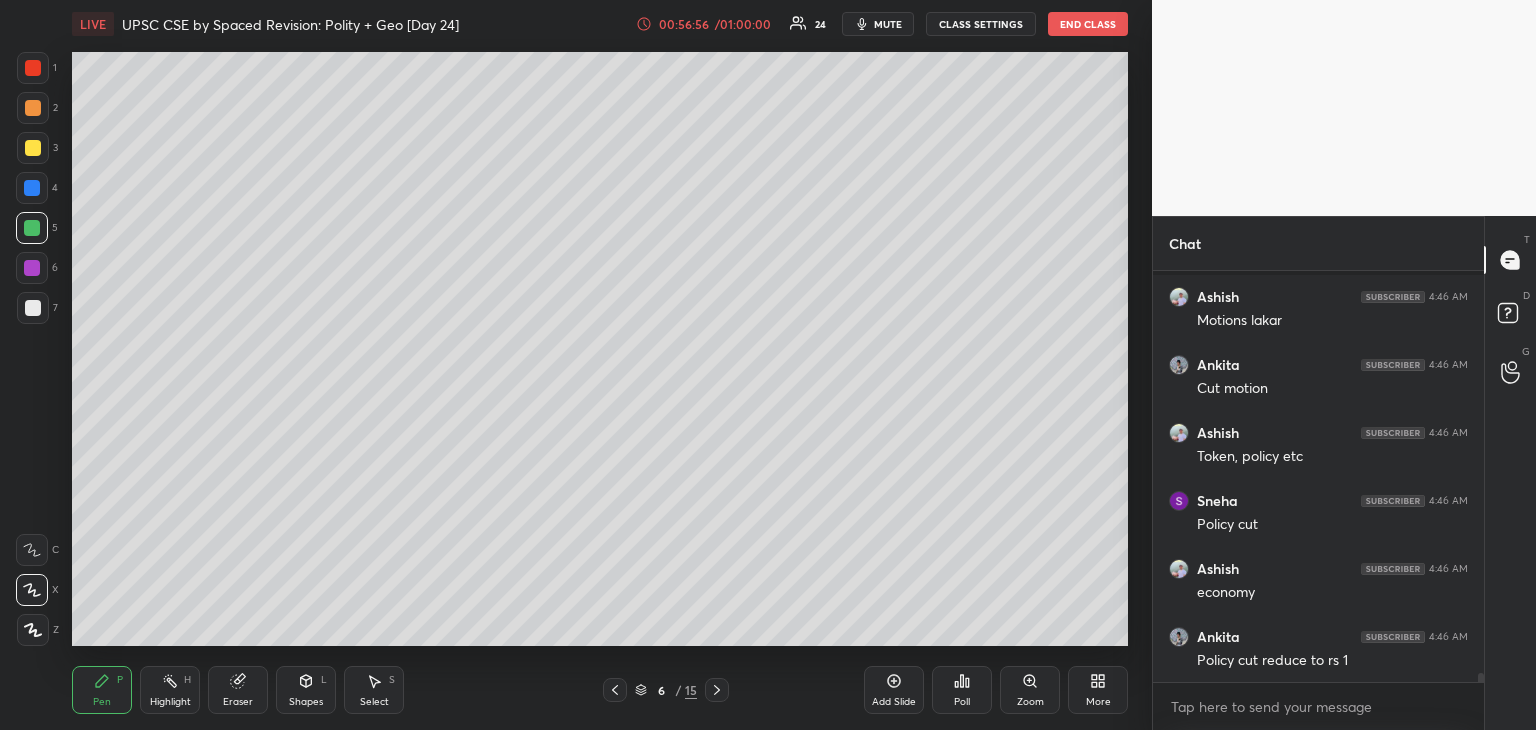 click at bounding box center [33, 108] 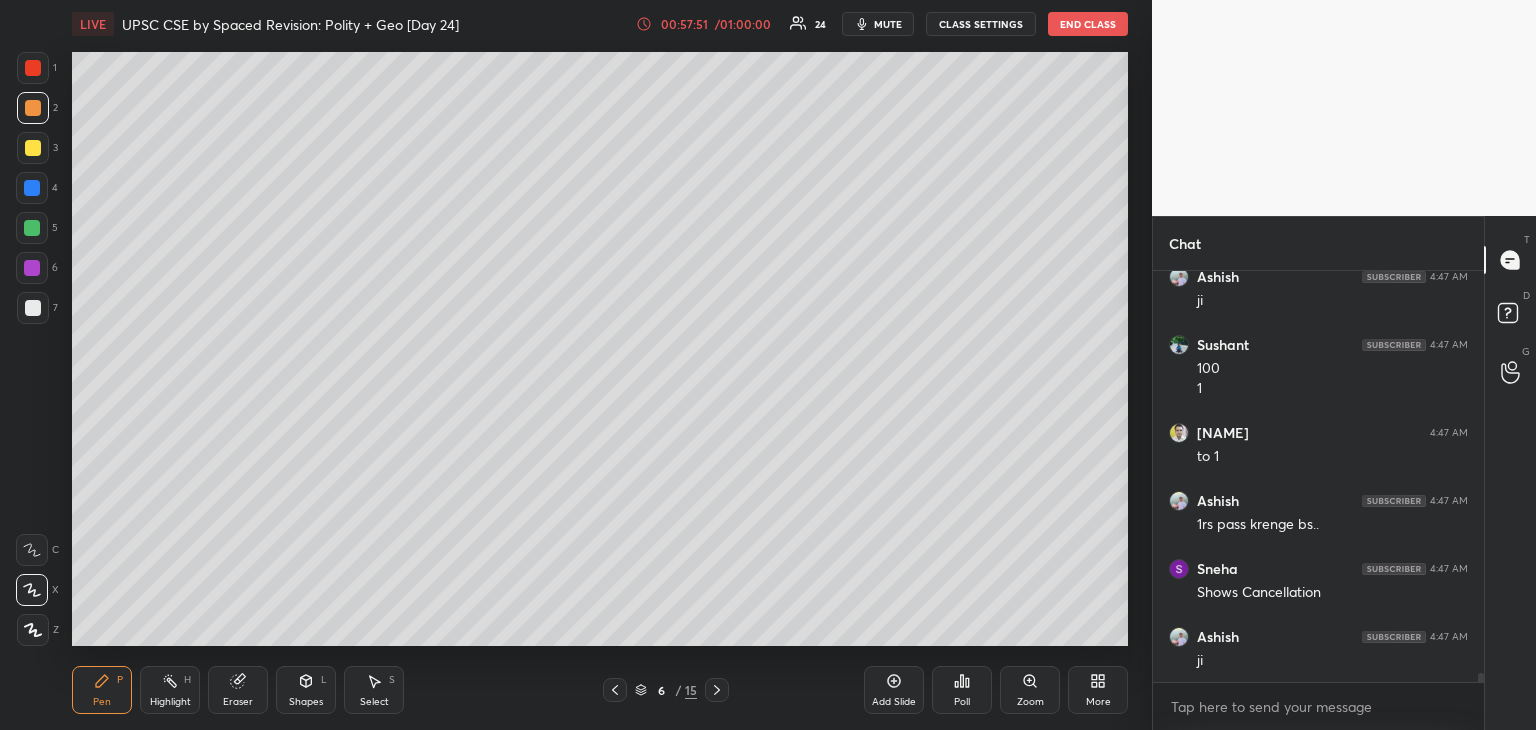 scroll, scrollTop: 18146, scrollLeft: 0, axis: vertical 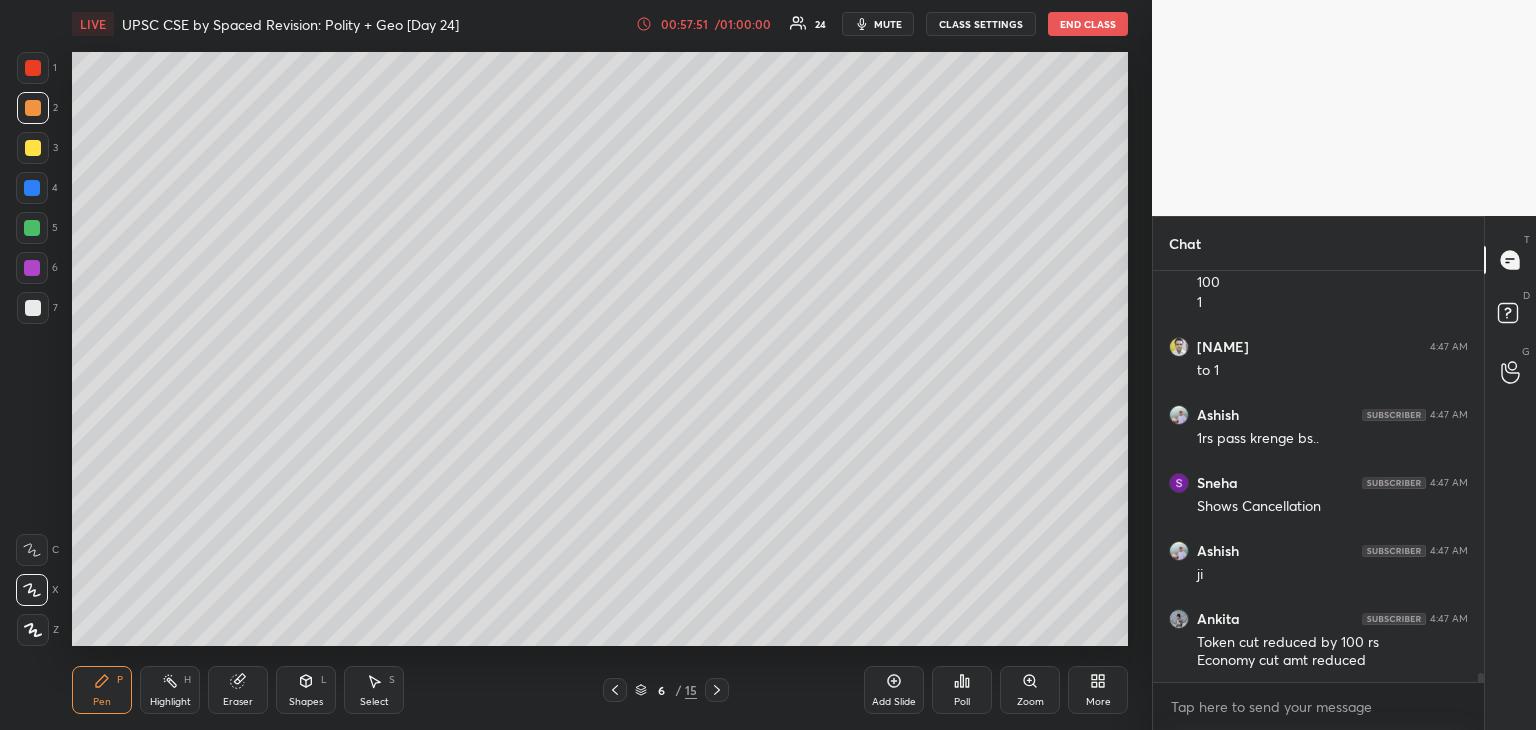 click at bounding box center (33, 148) 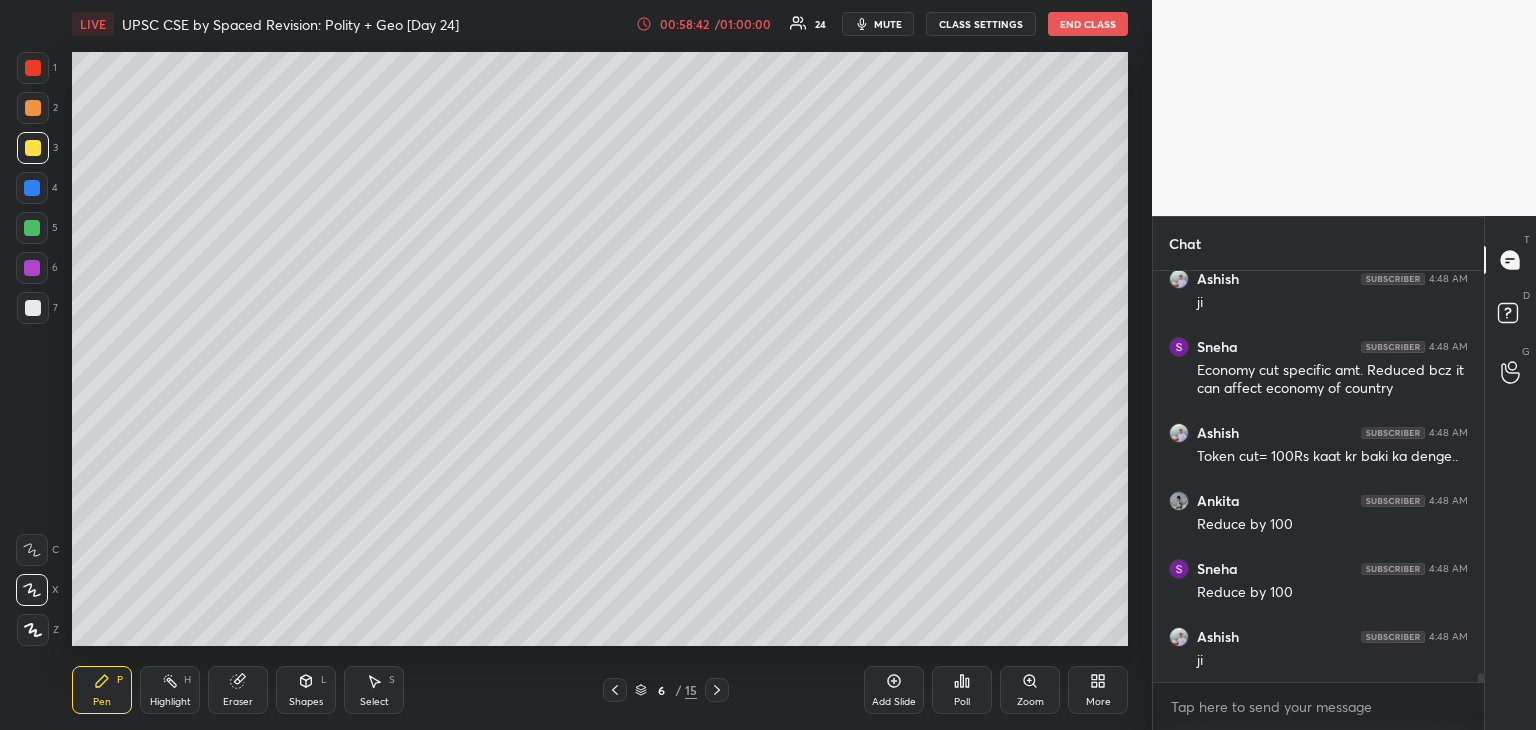 scroll, scrollTop: 18708, scrollLeft: 0, axis: vertical 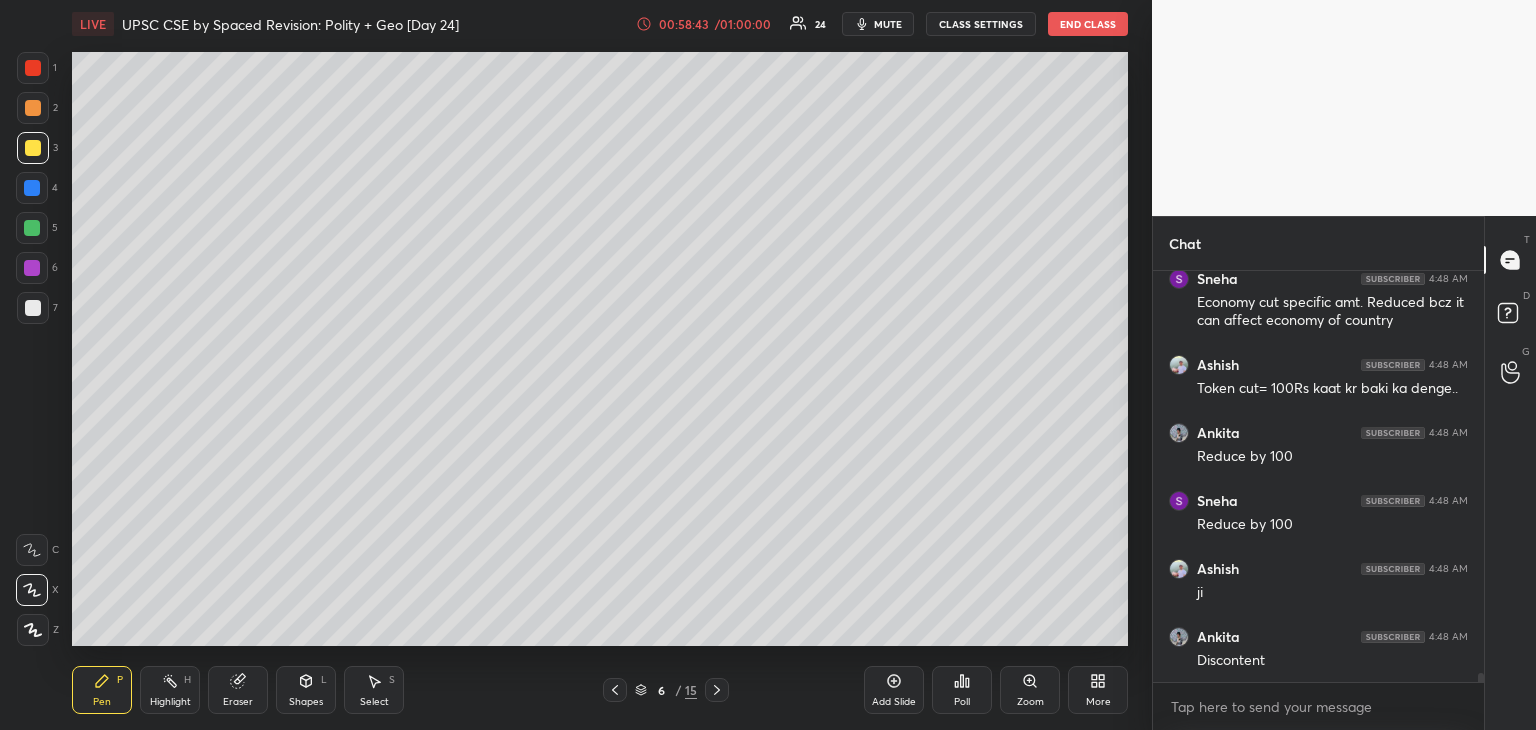 click at bounding box center [32, 268] 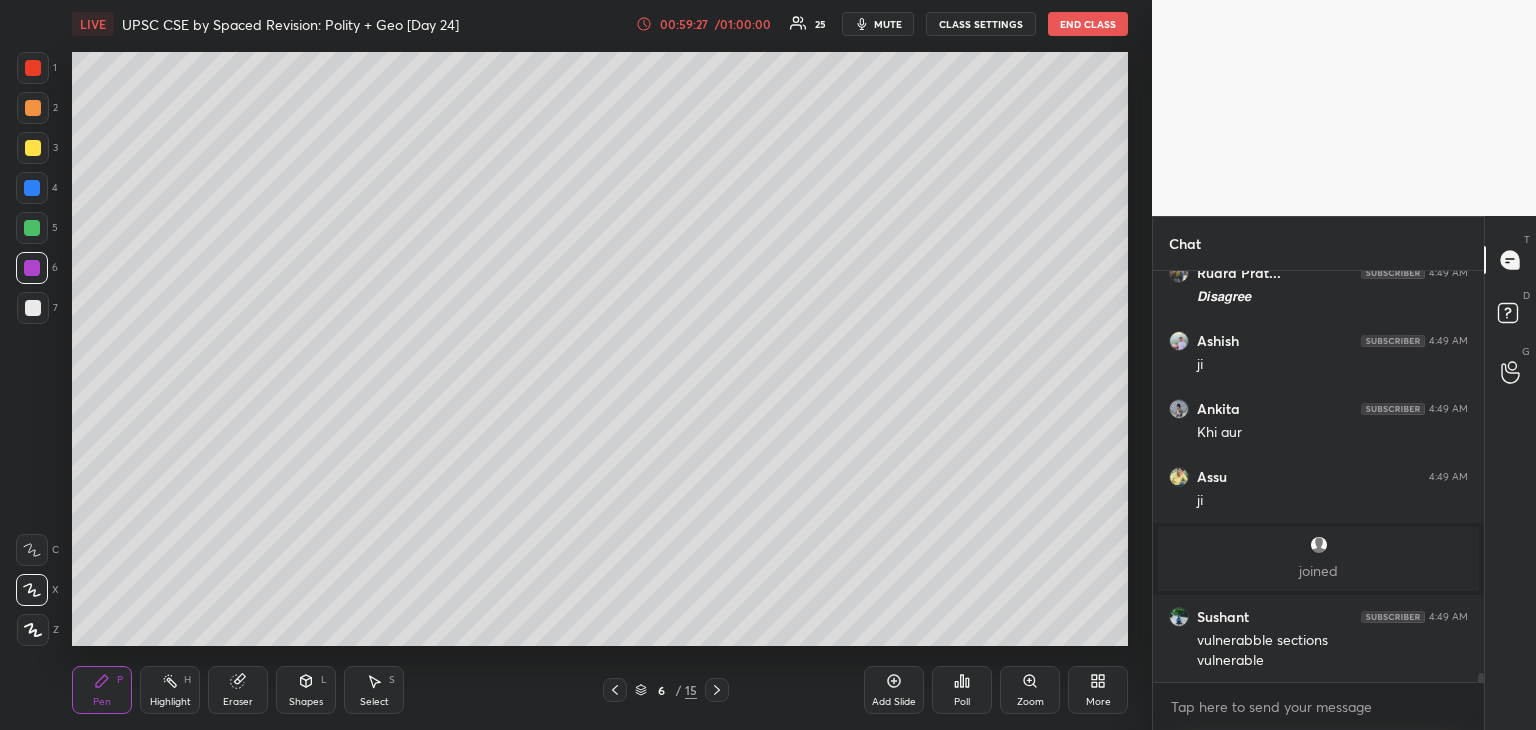 scroll, scrollTop: 18808, scrollLeft: 0, axis: vertical 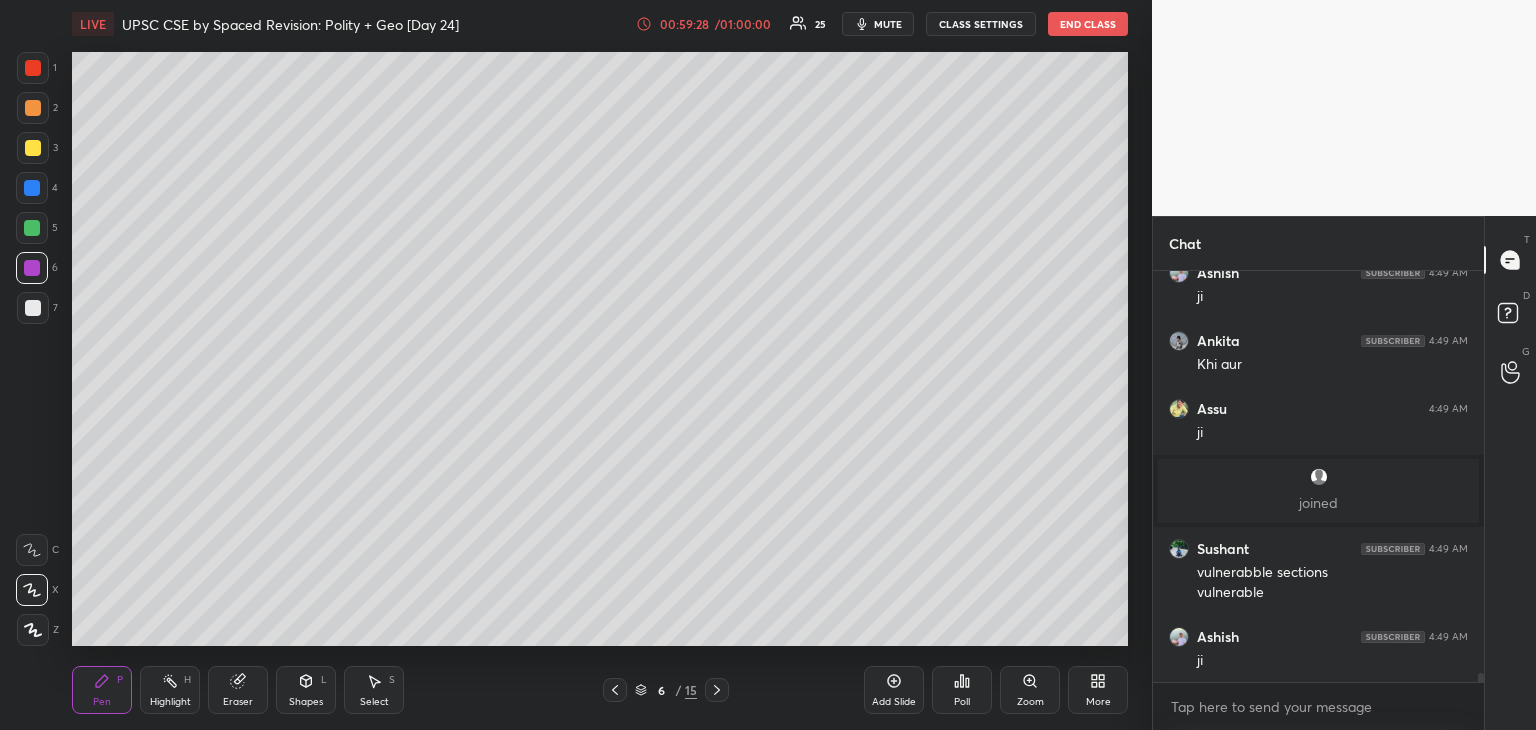 click at bounding box center [33, 308] 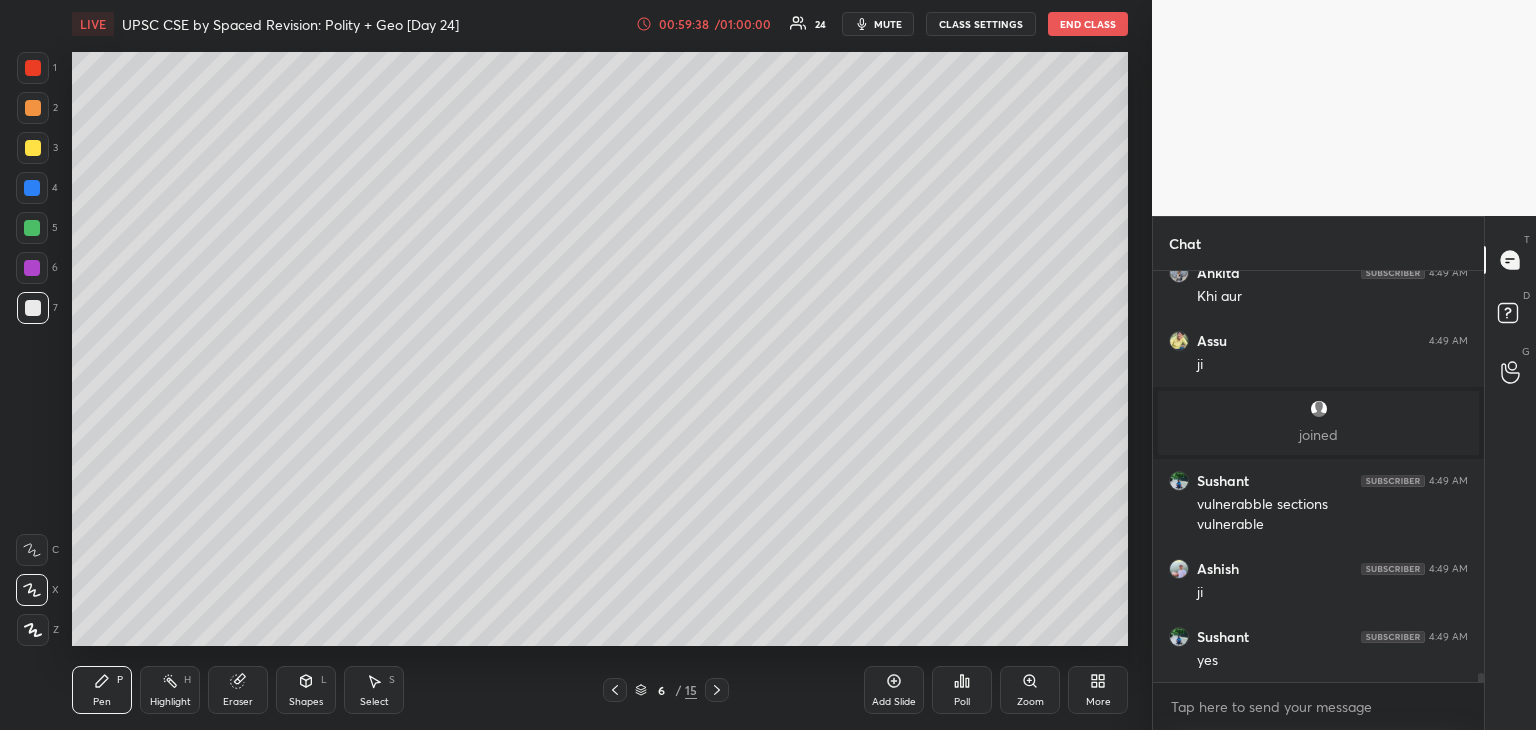 scroll, scrollTop: 18944, scrollLeft: 0, axis: vertical 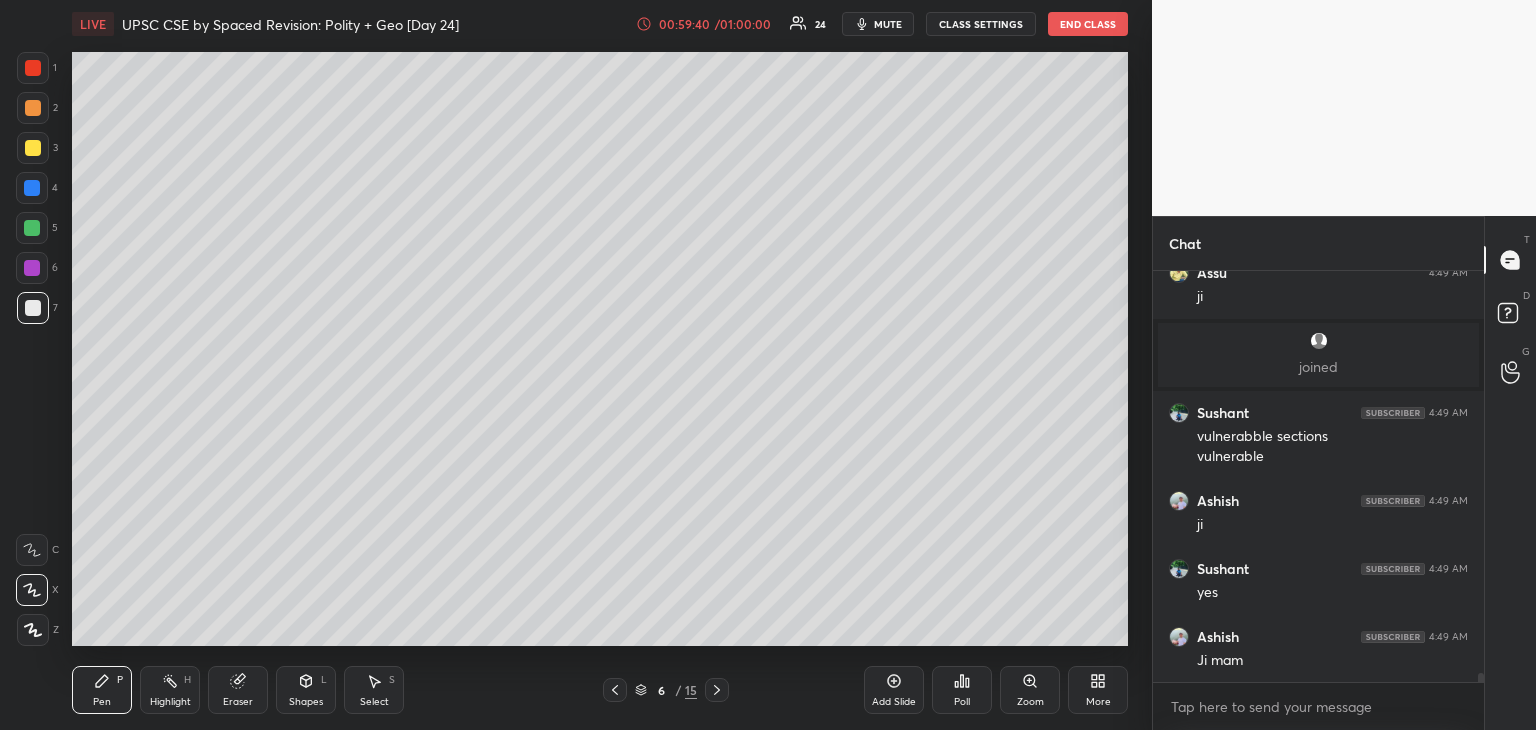 click at bounding box center (32, 268) 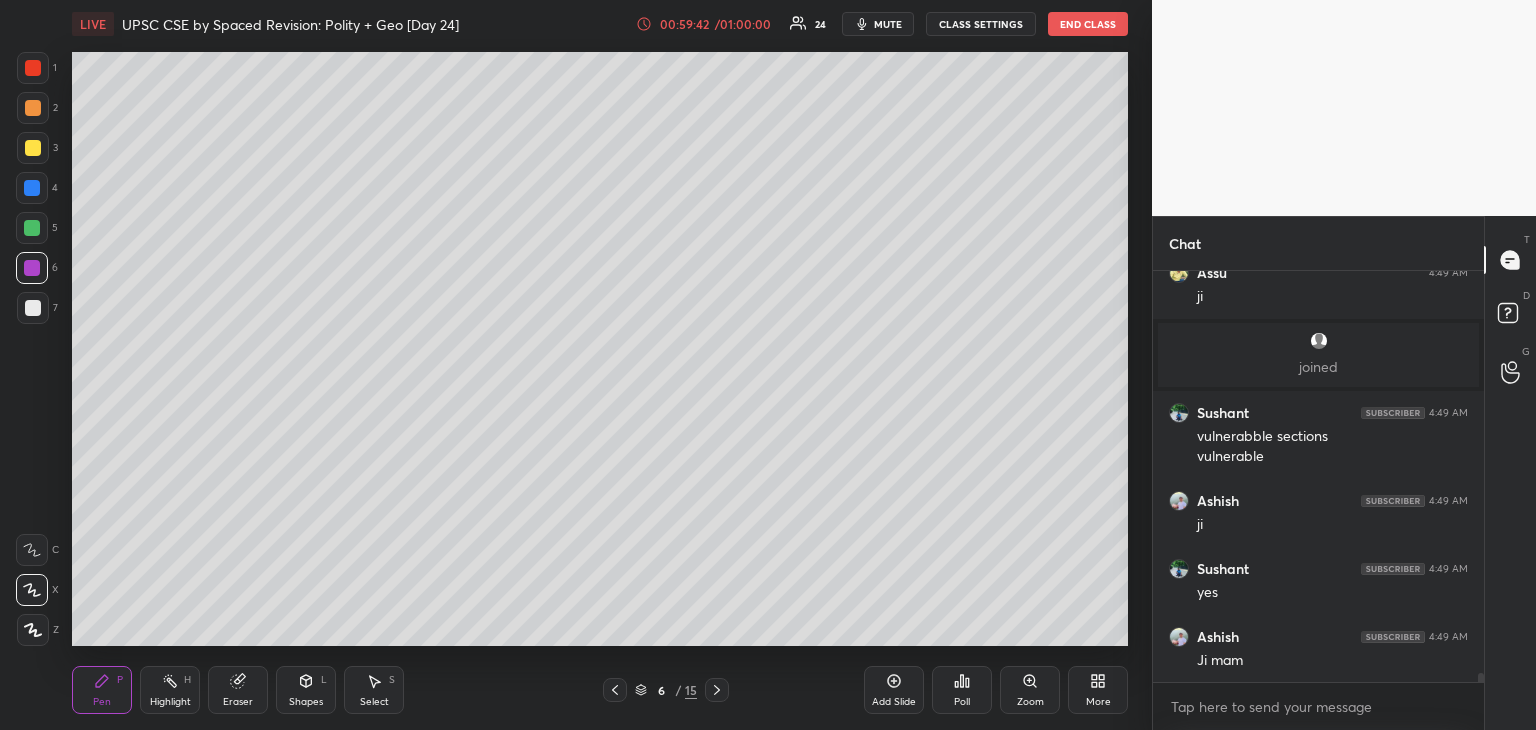 scroll, scrollTop: 19012, scrollLeft: 0, axis: vertical 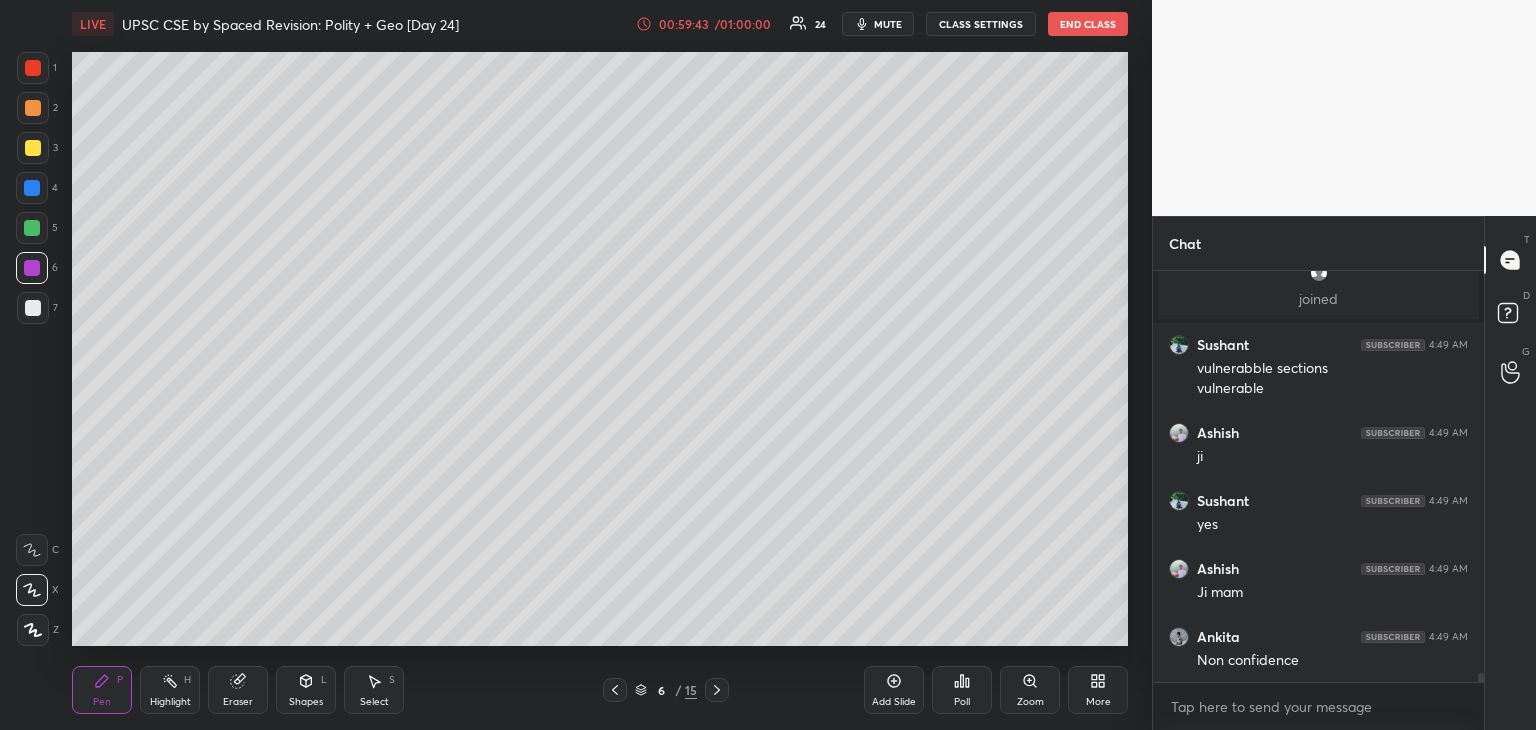click at bounding box center [33, 308] 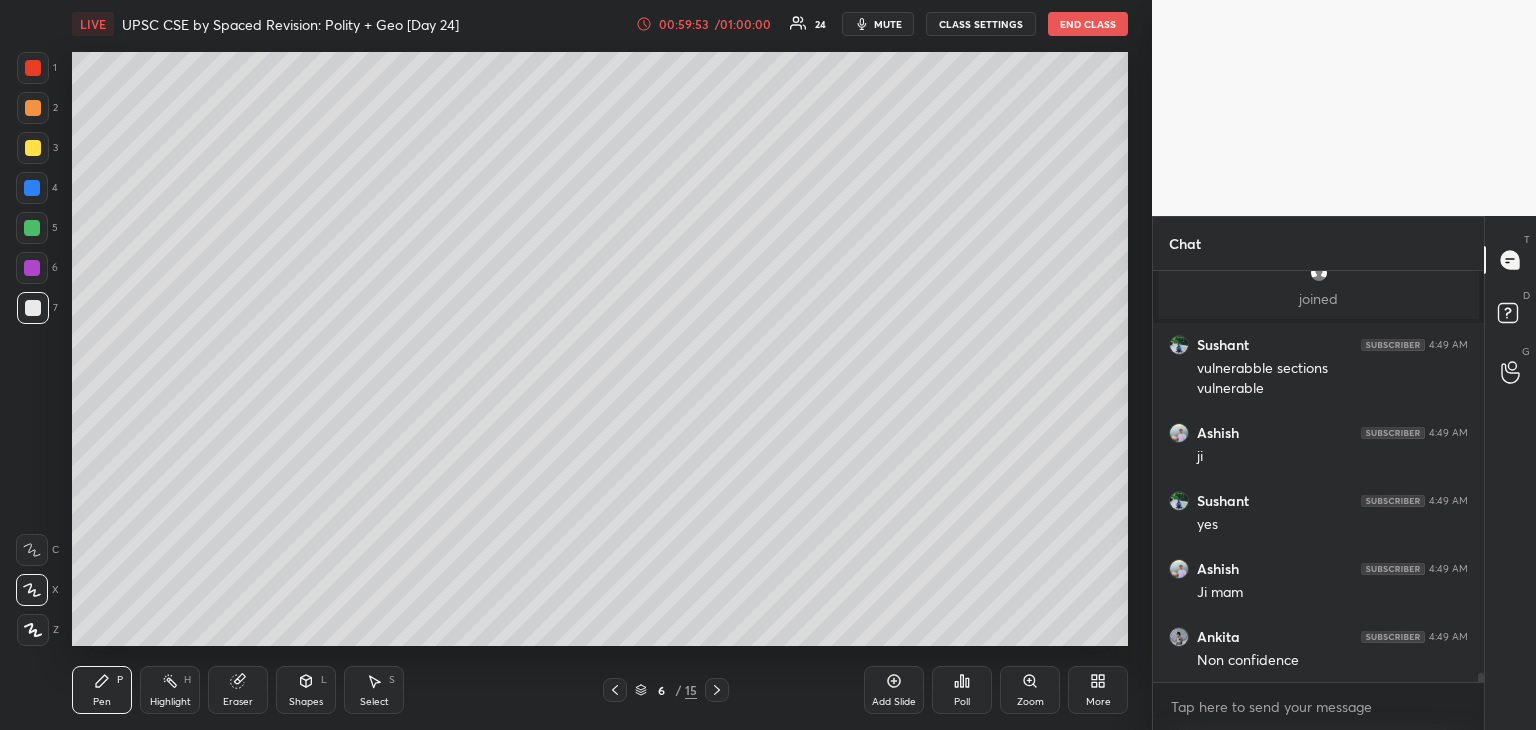 click at bounding box center [32, 228] 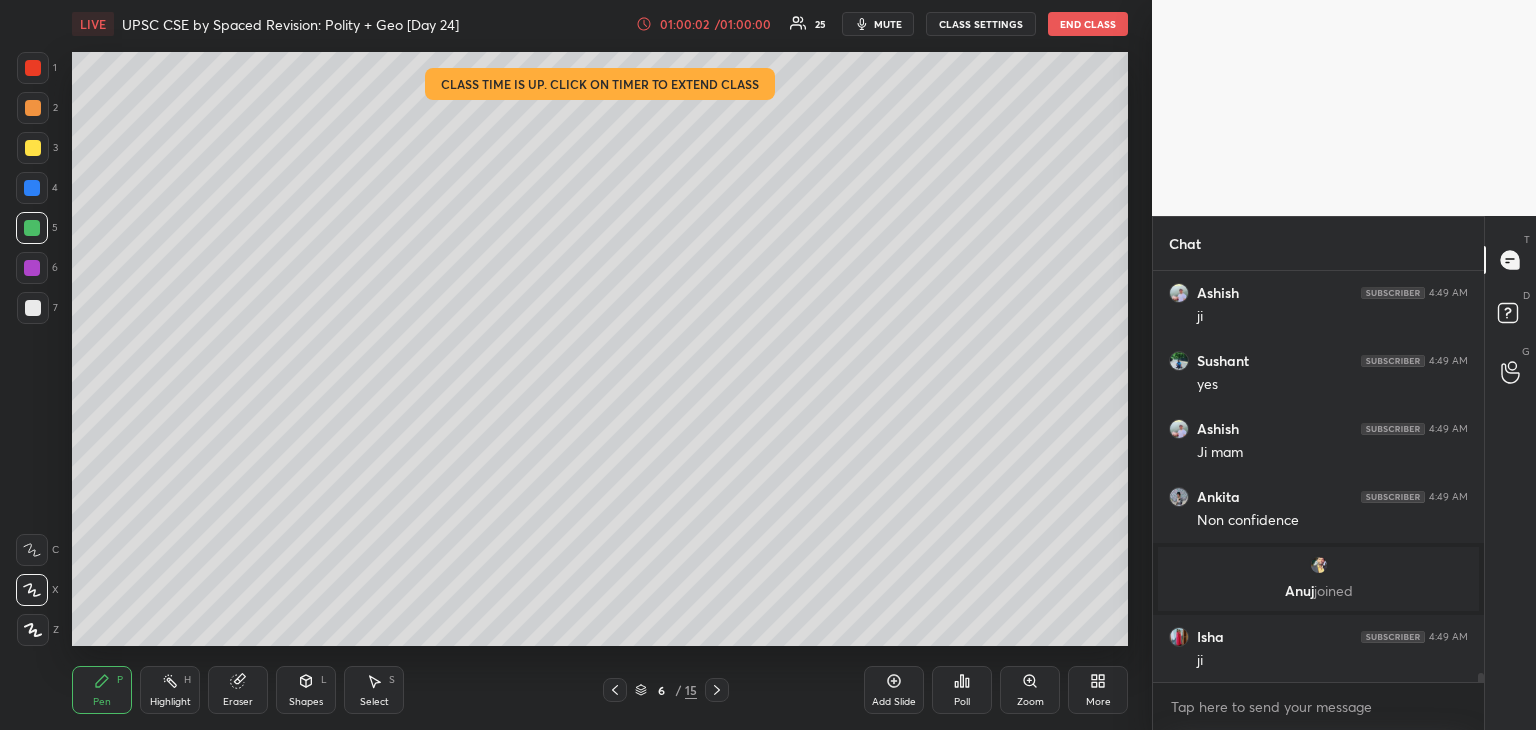 scroll, scrollTop: 19076, scrollLeft: 0, axis: vertical 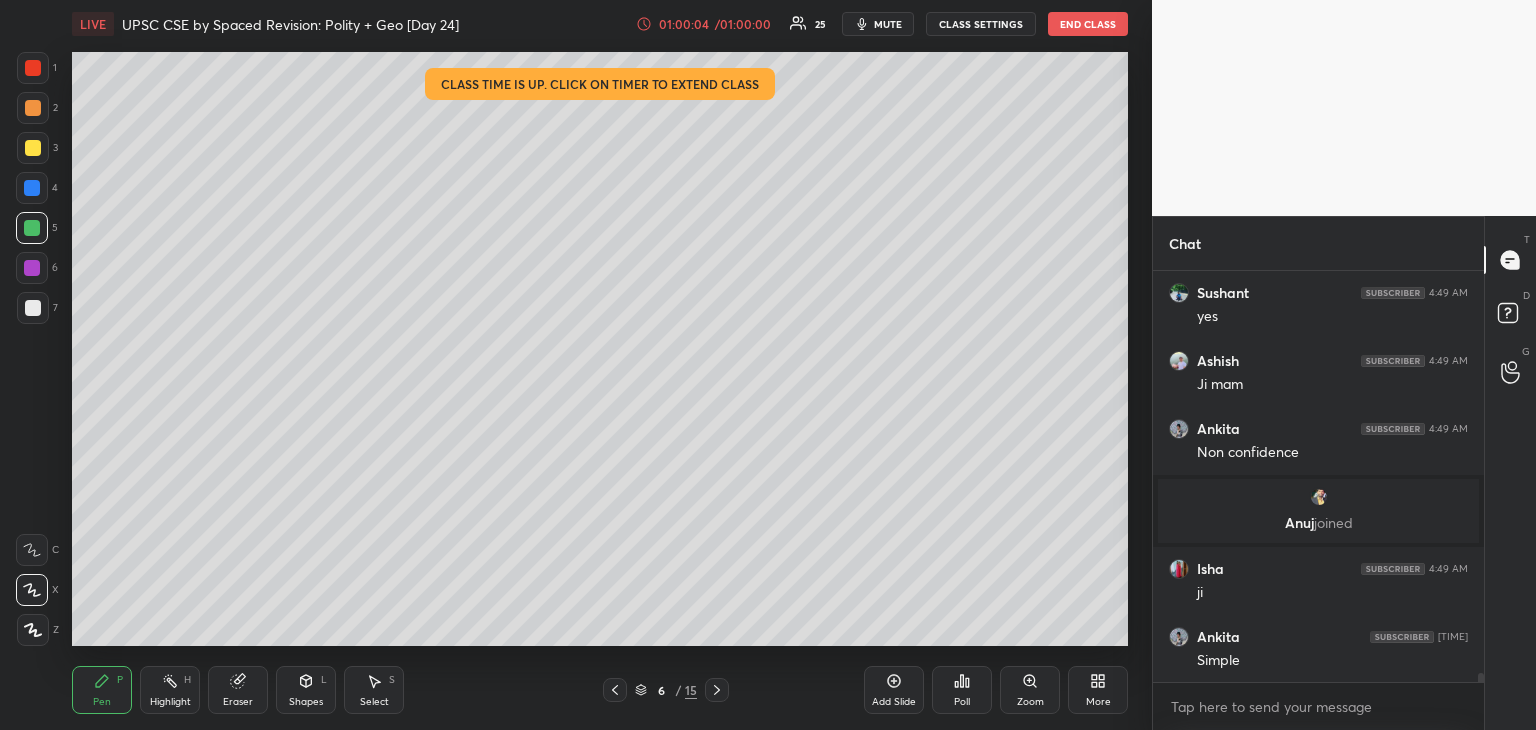 click on "01:00:04 /  01:00:00" at bounding box center (705, 24) 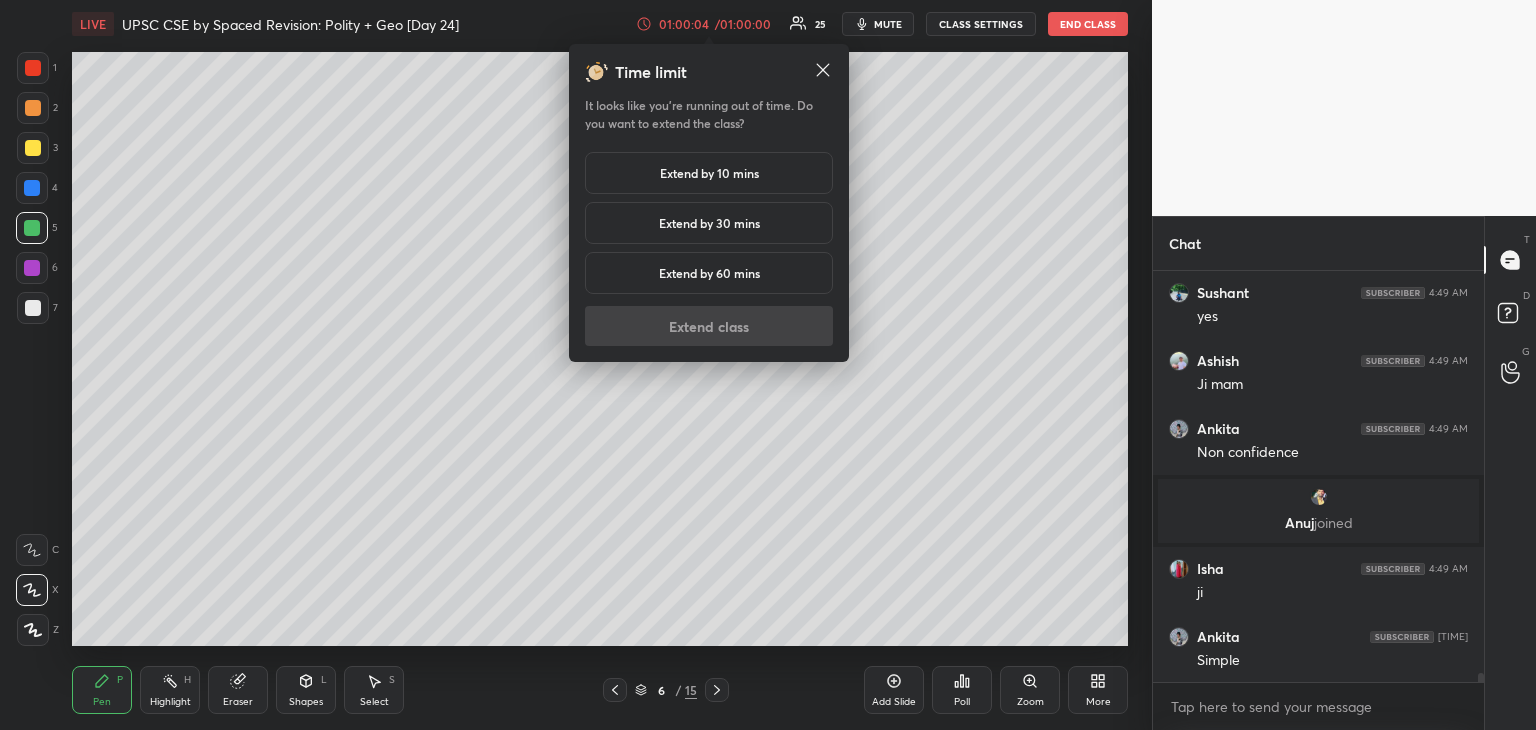 scroll, scrollTop: 19144, scrollLeft: 0, axis: vertical 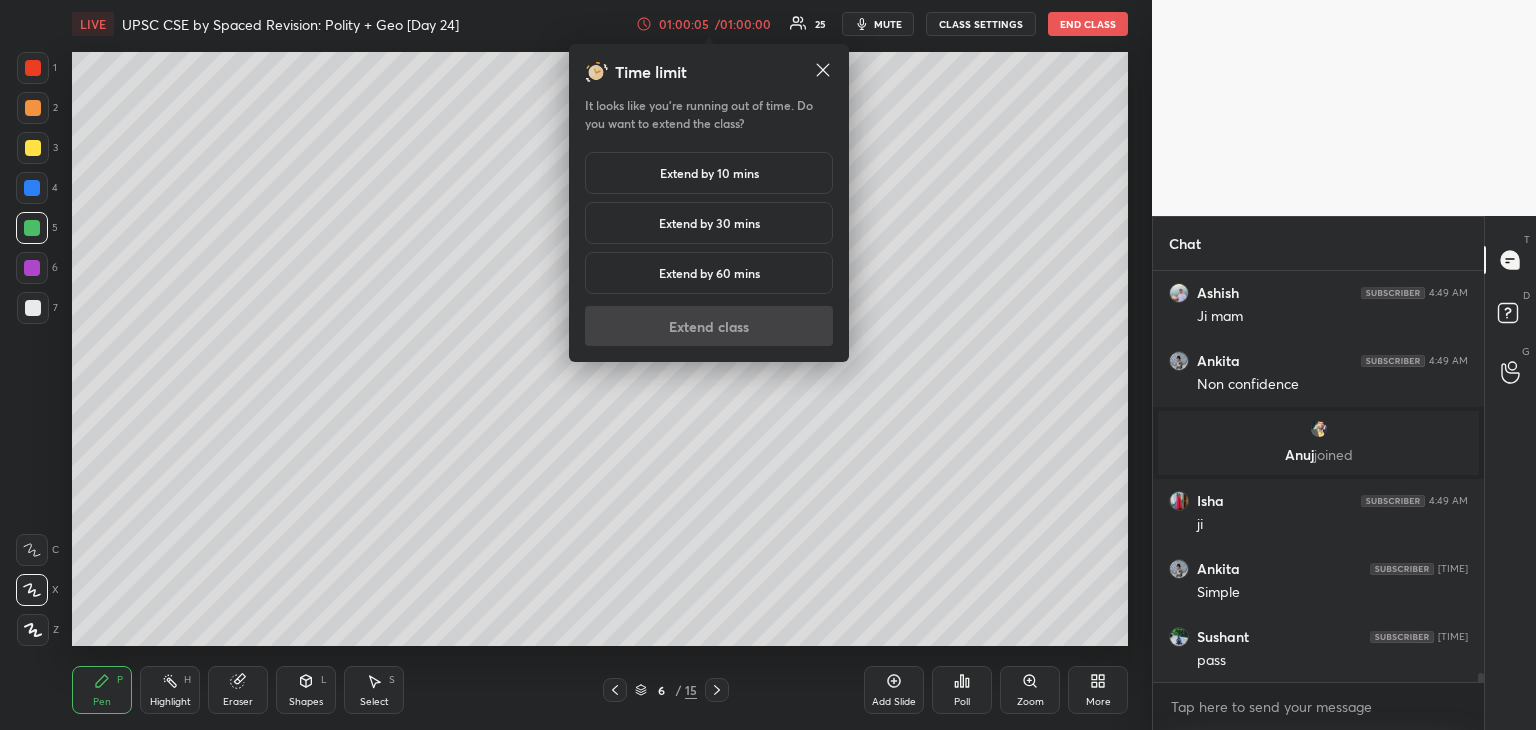 click on "Extend by 10 mins" at bounding box center [709, 173] 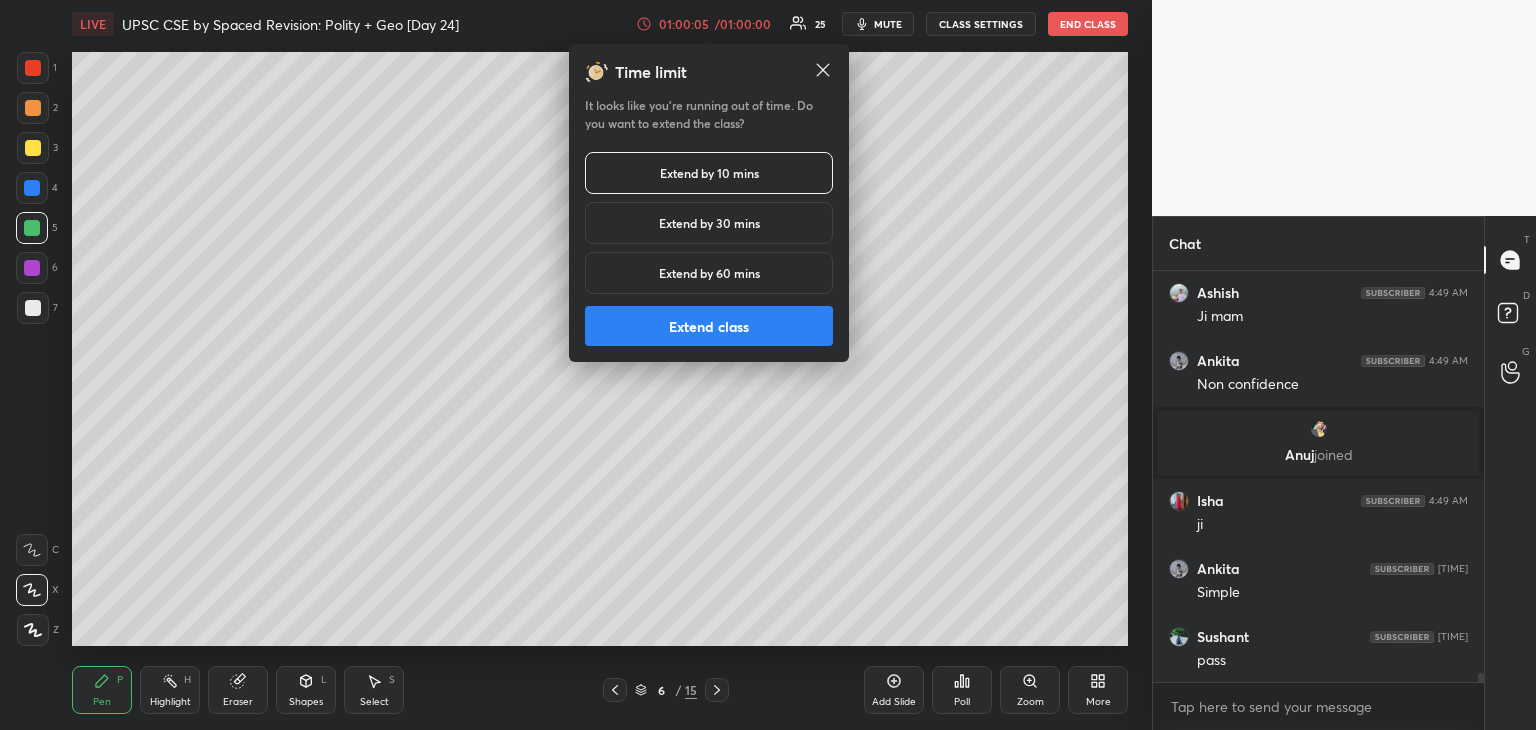 click on "Extend class" at bounding box center [709, 326] 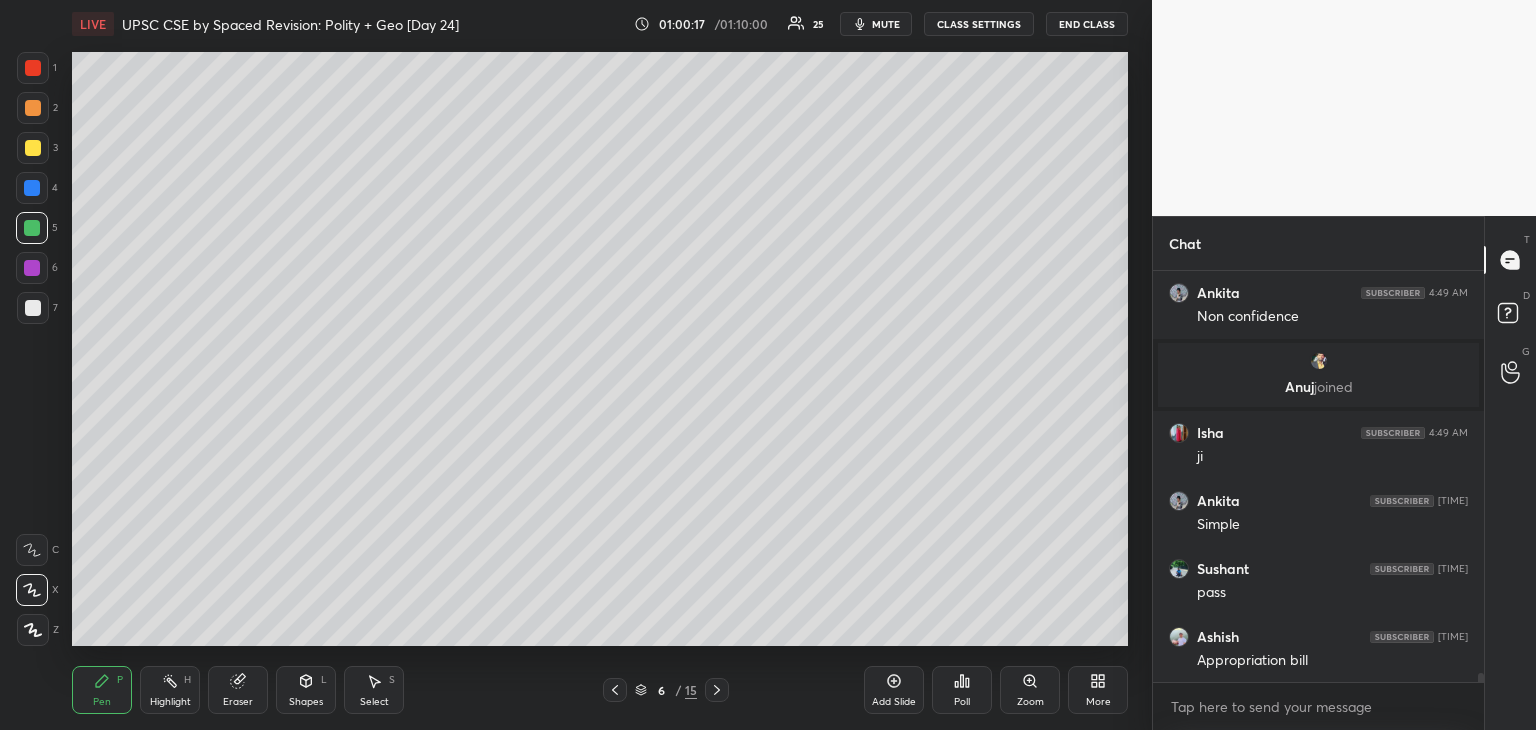 scroll, scrollTop: 19284, scrollLeft: 0, axis: vertical 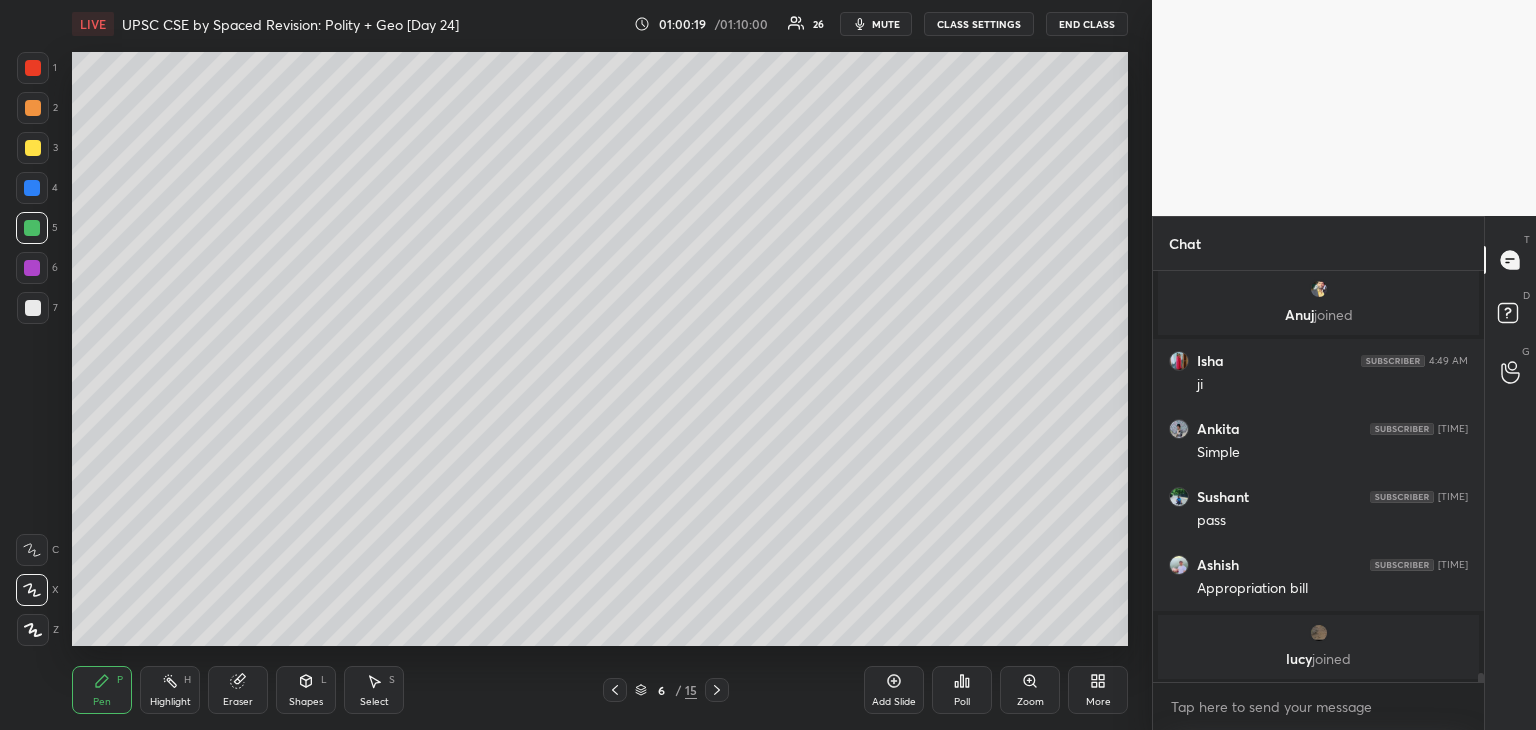 click at bounding box center [32, 188] 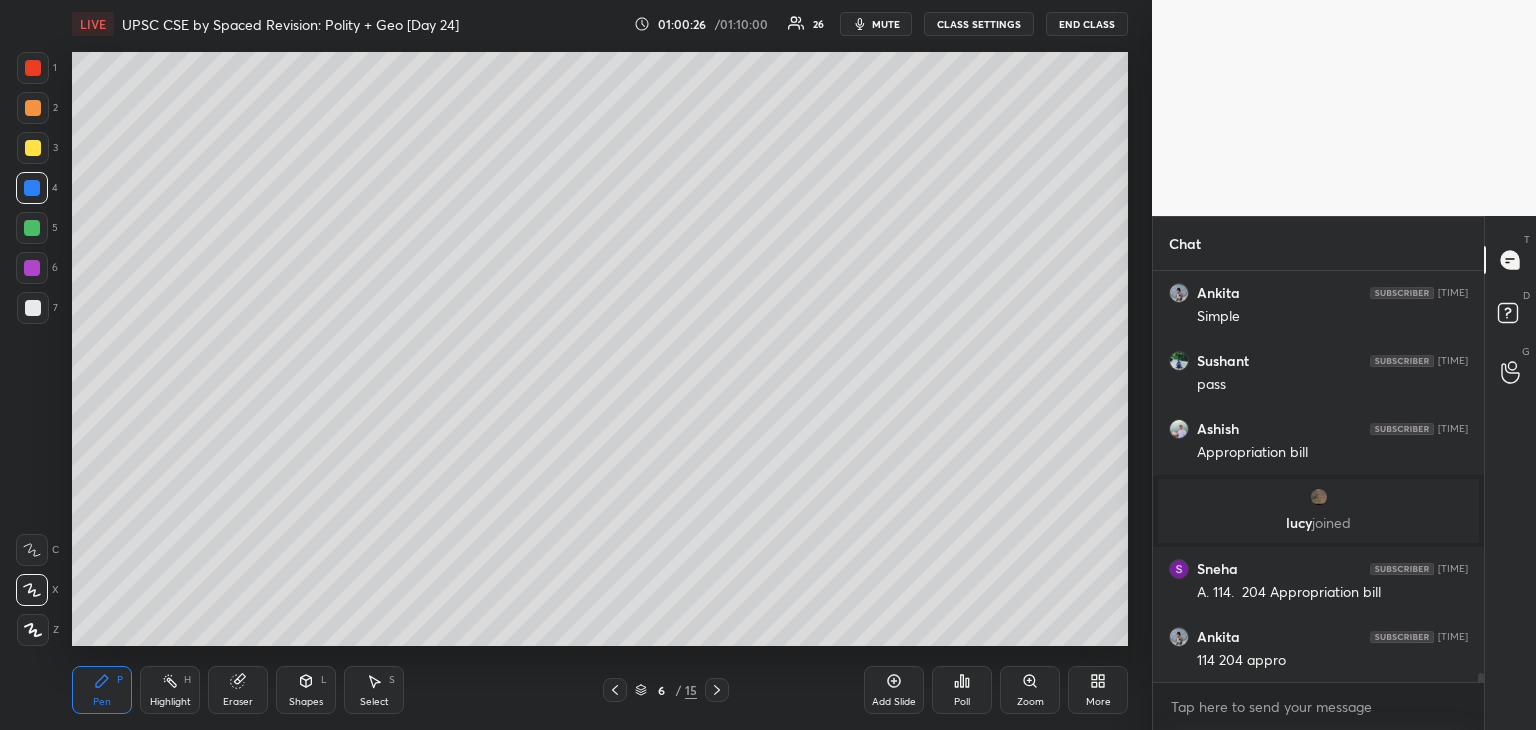 scroll, scrollTop: 19398, scrollLeft: 0, axis: vertical 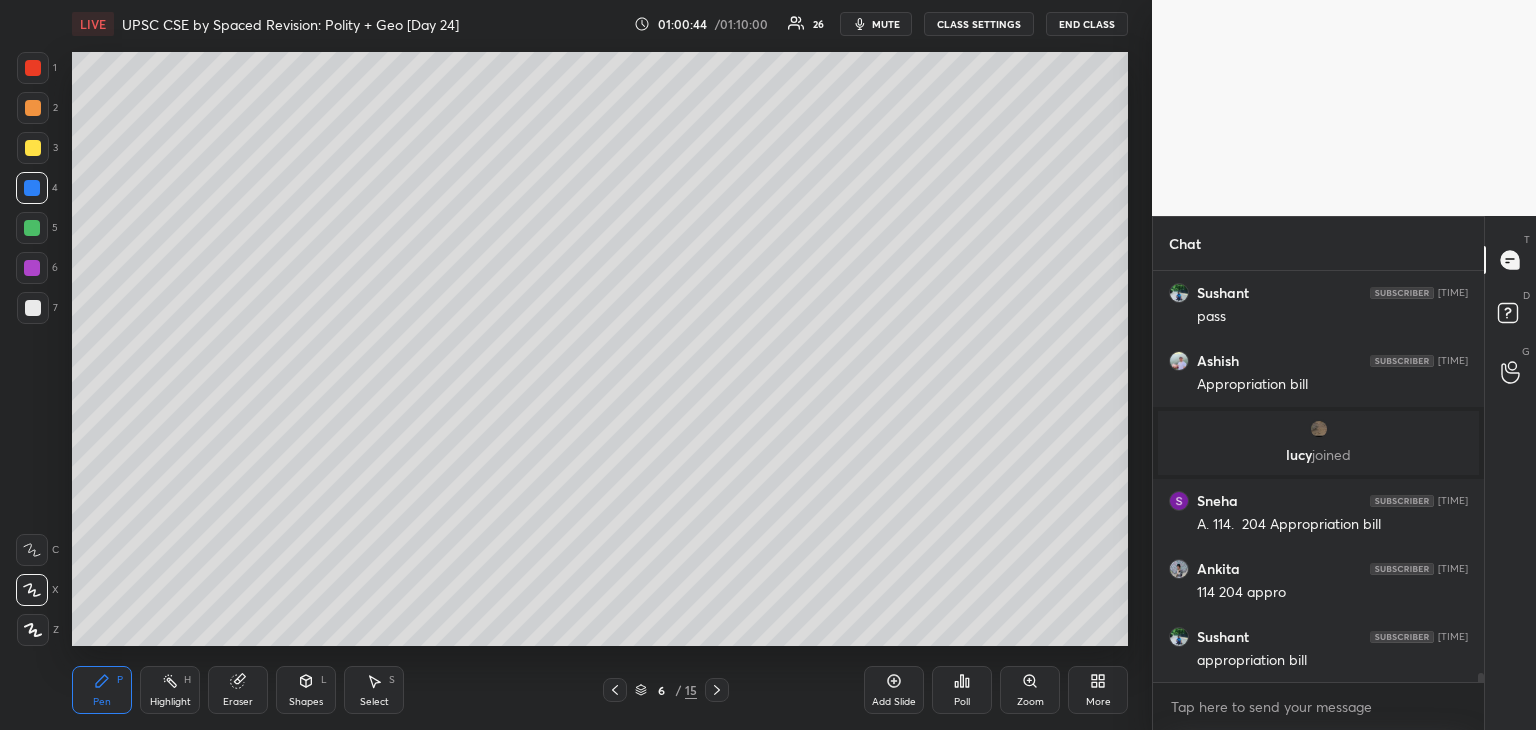drag, startPoint x: 26, startPoint y: 219, endPoint x: 41, endPoint y: 217, distance: 15.132746 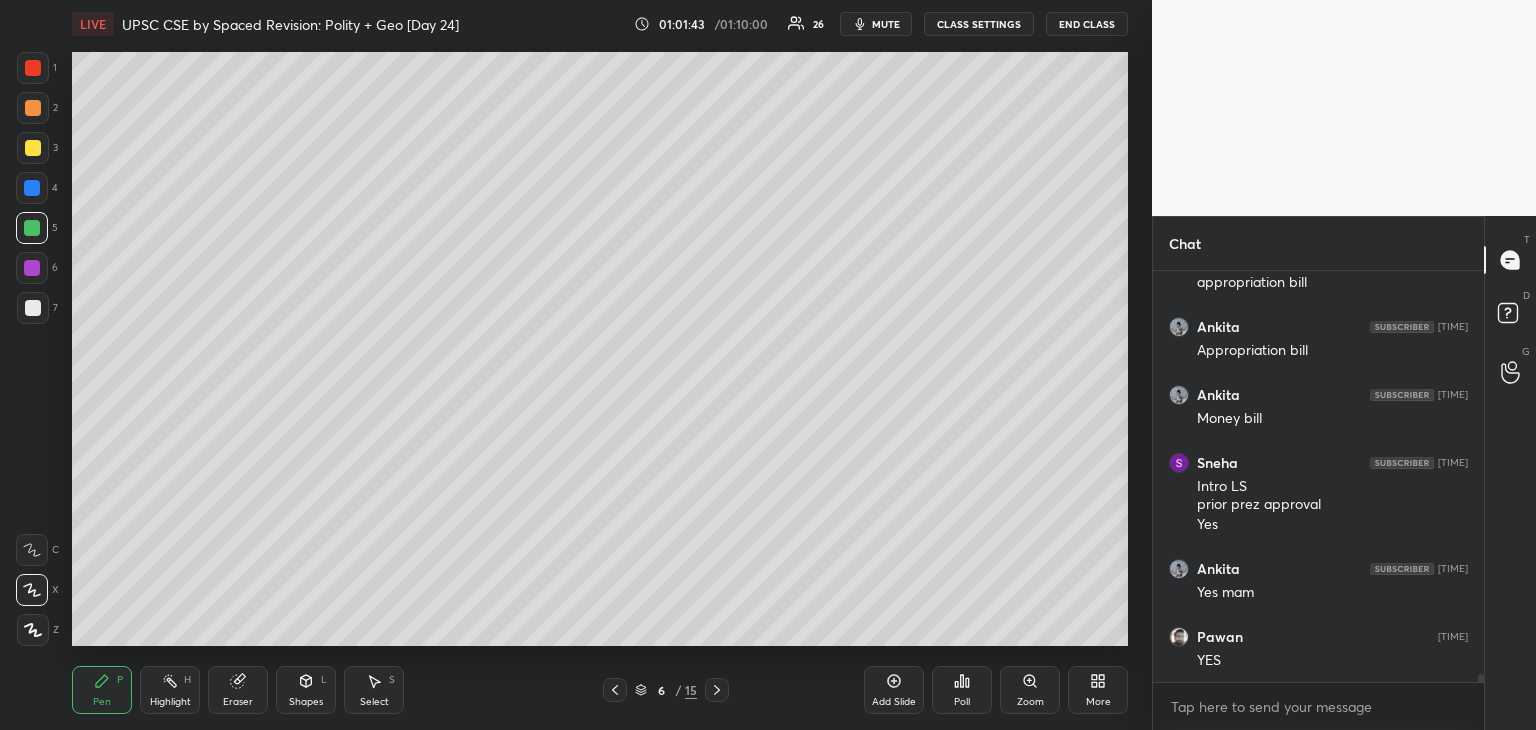 scroll, scrollTop: 19844, scrollLeft: 0, axis: vertical 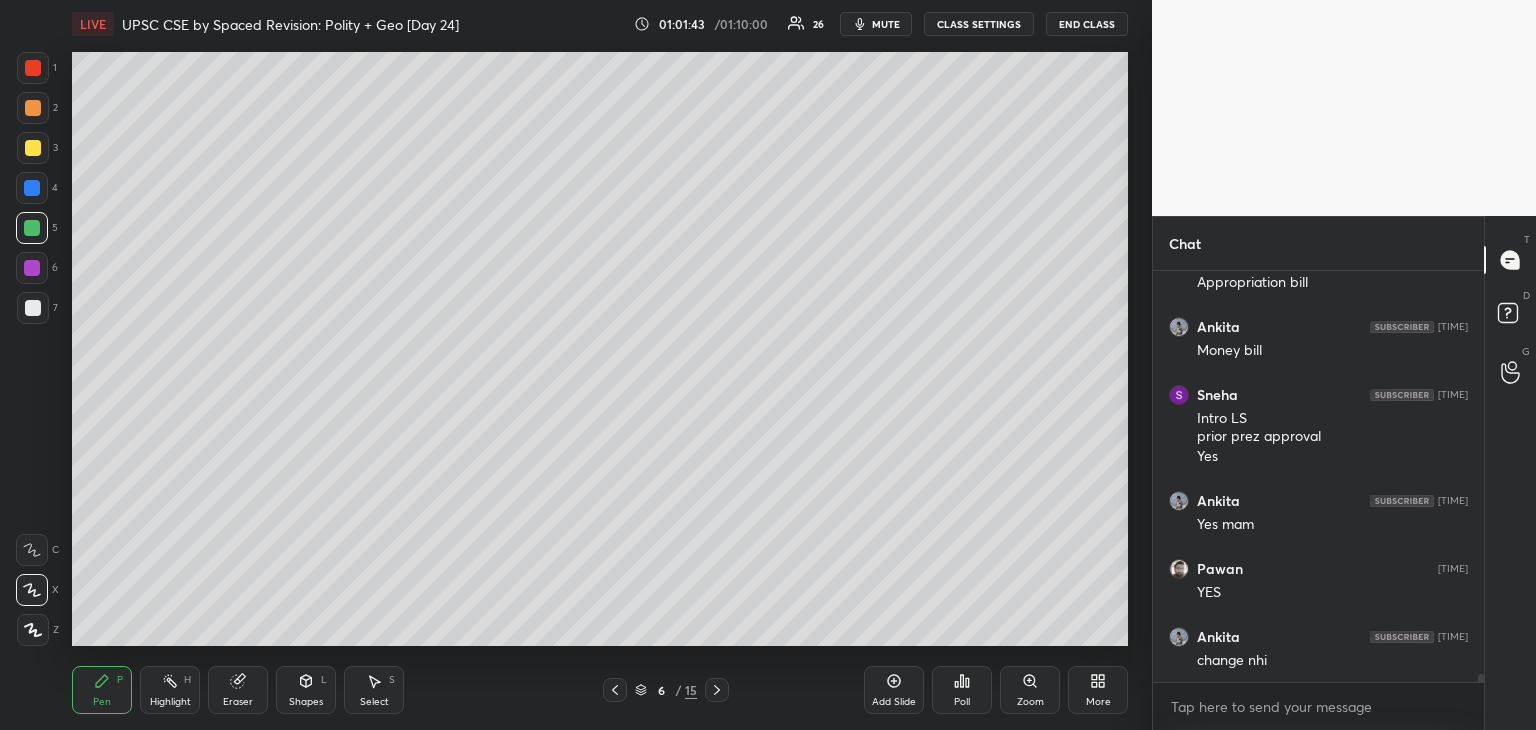drag, startPoint x: 27, startPoint y: 220, endPoint x: 34, endPoint y: 184, distance: 36.67424 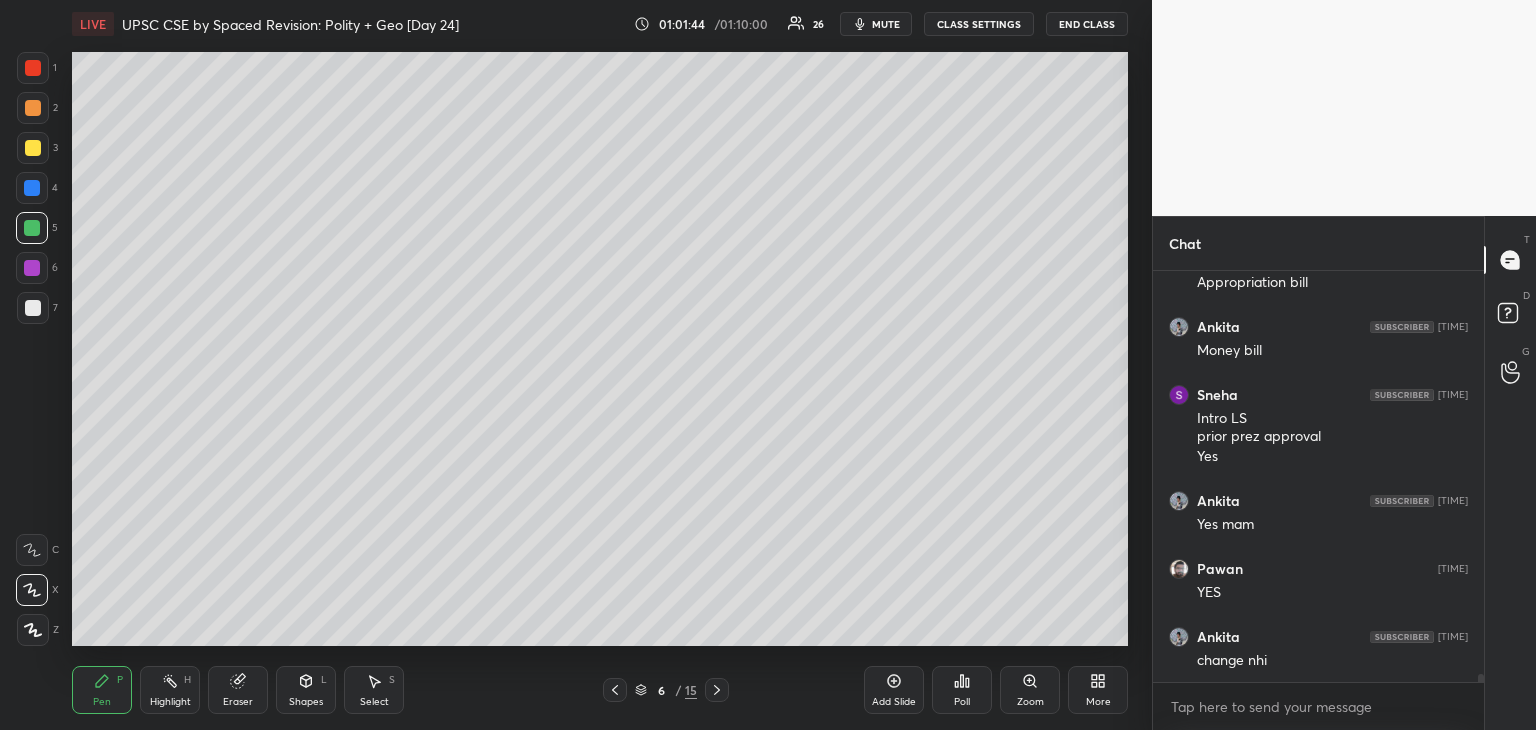 click at bounding box center (33, 148) 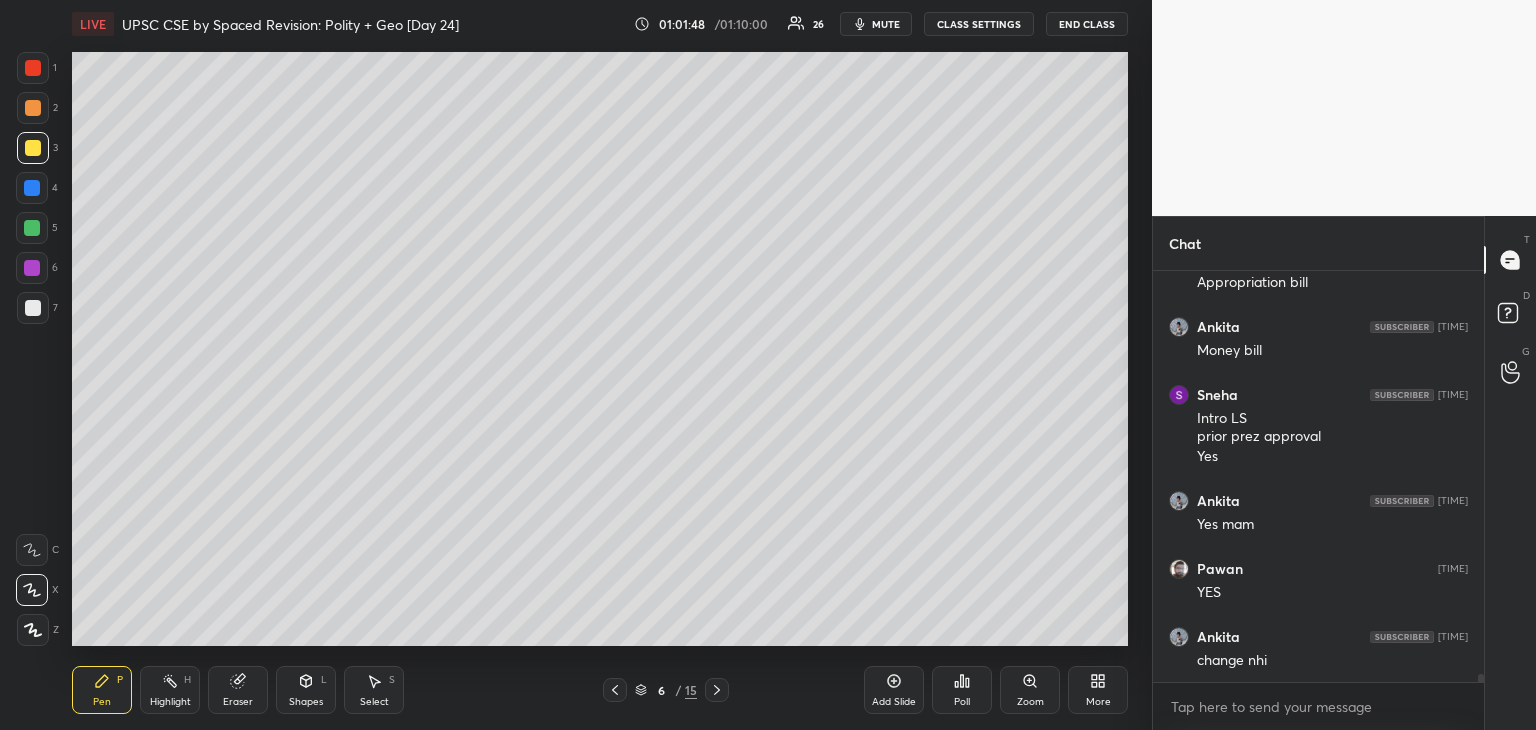 click at bounding box center (33, 148) 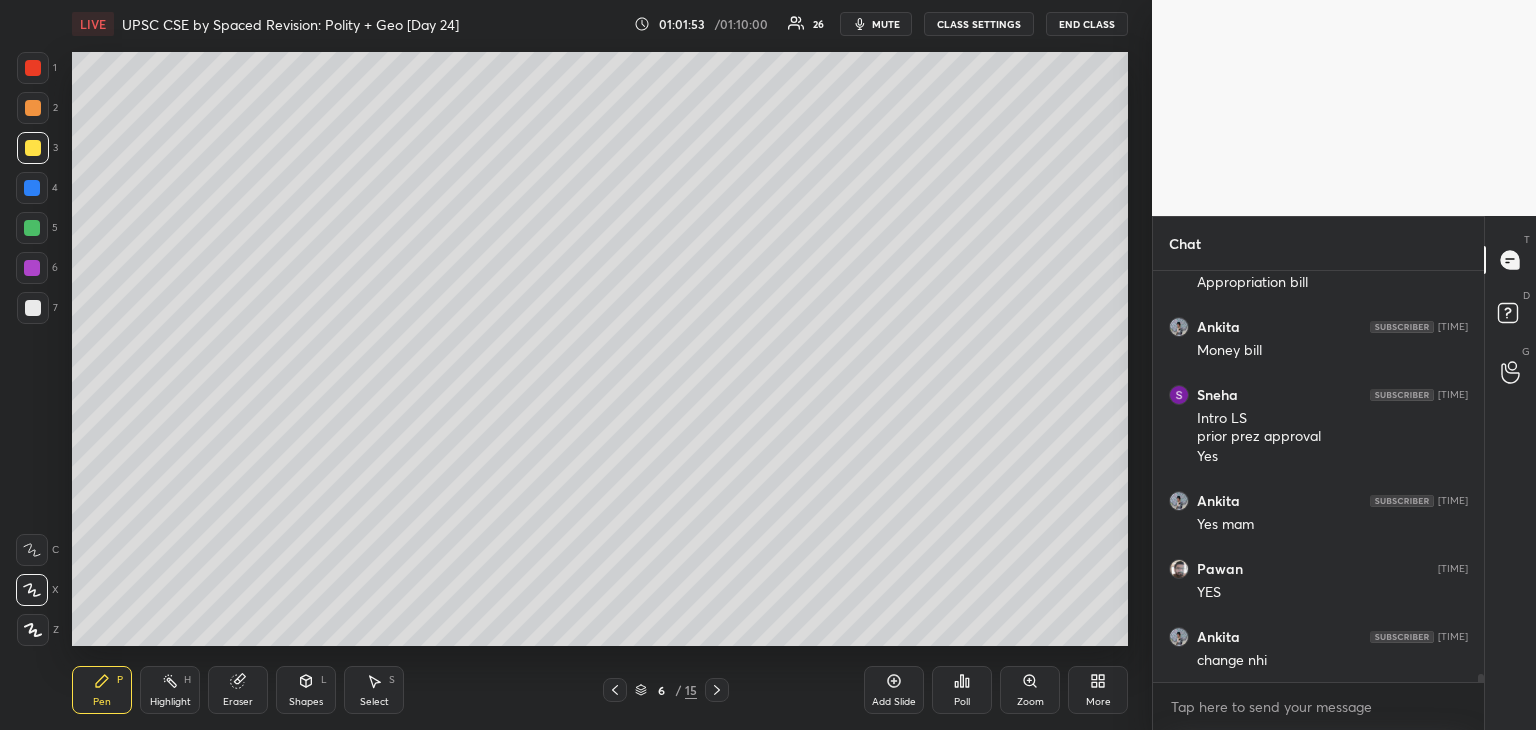 scroll, scrollTop: 19912, scrollLeft: 0, axis: vertical 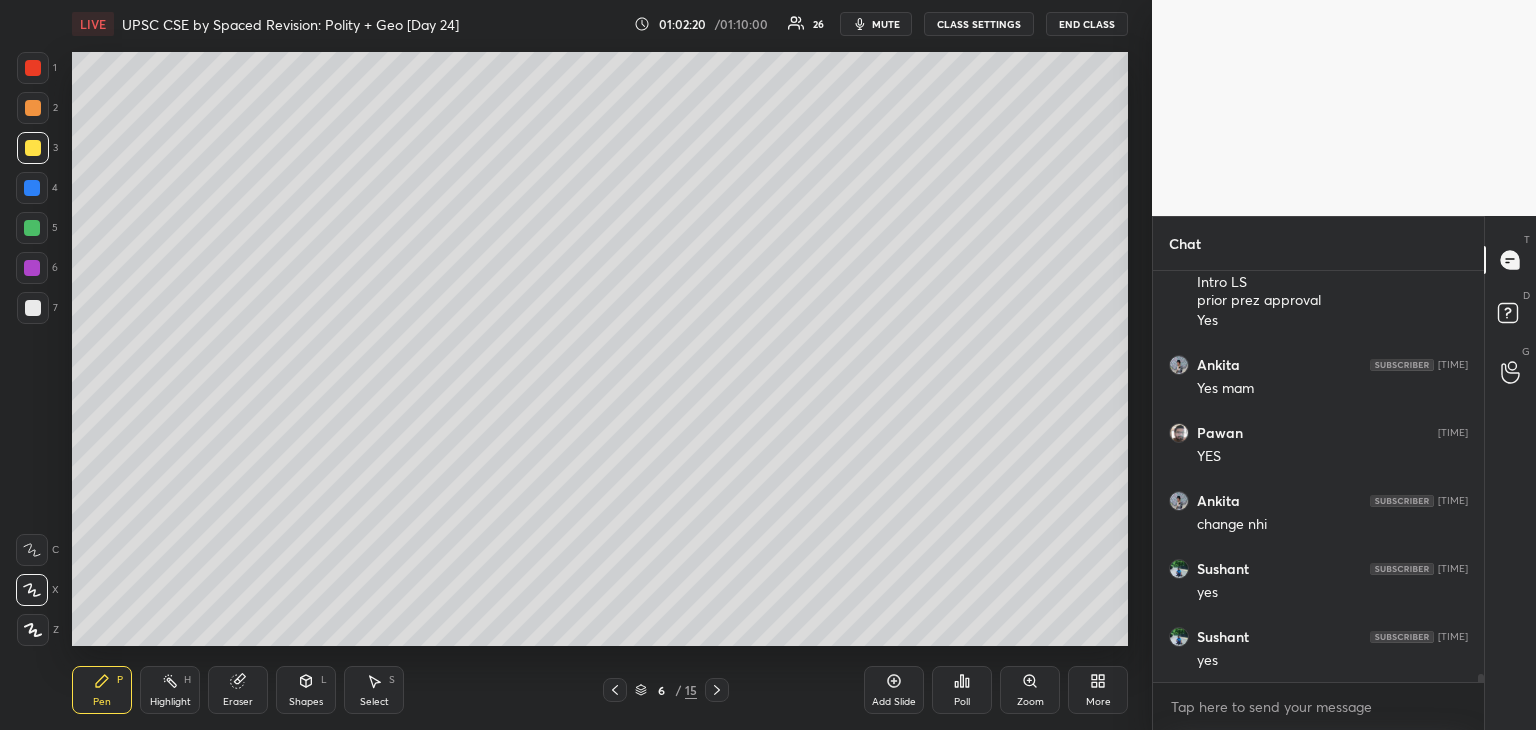 click 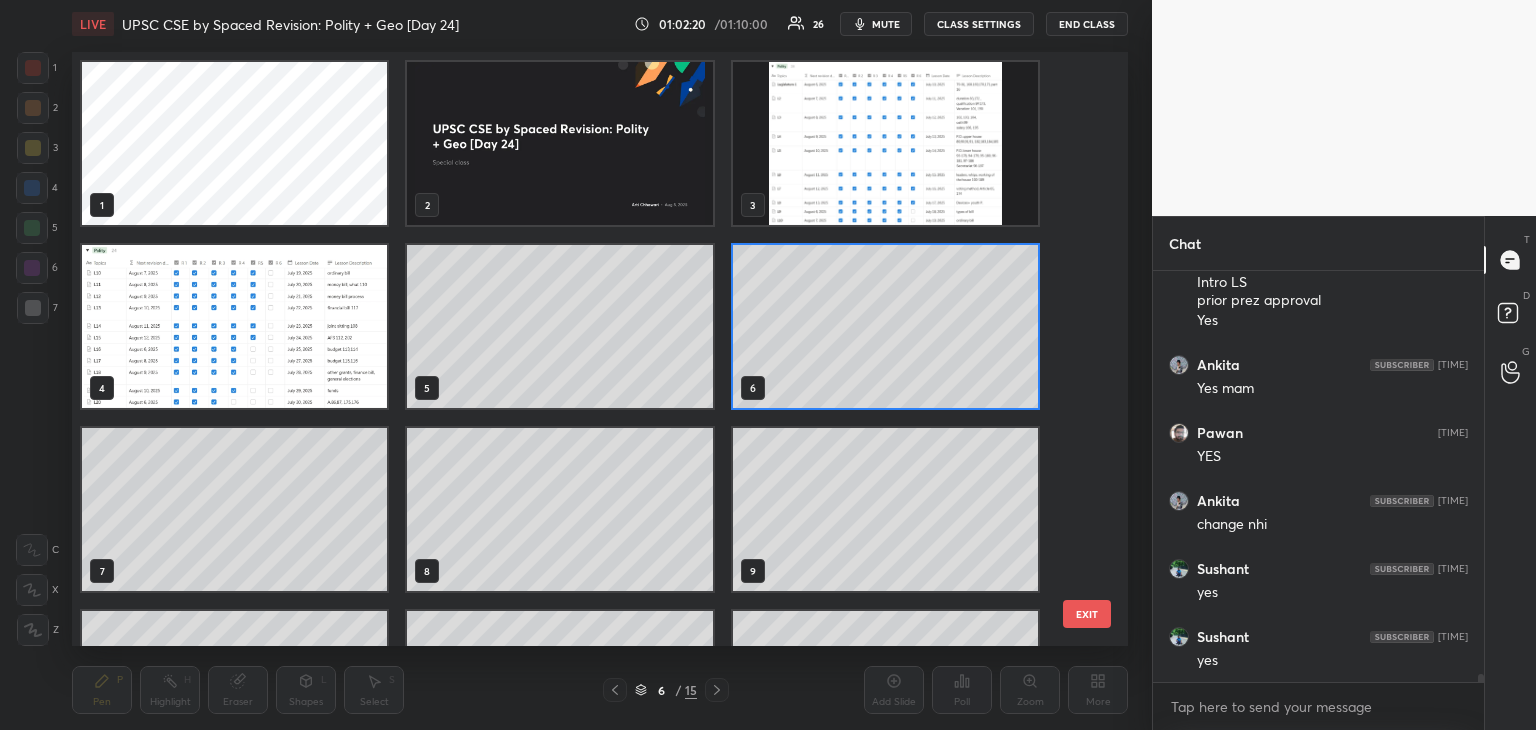 scroll, scrollTop: 6, scrollLeft: 10, axis: both 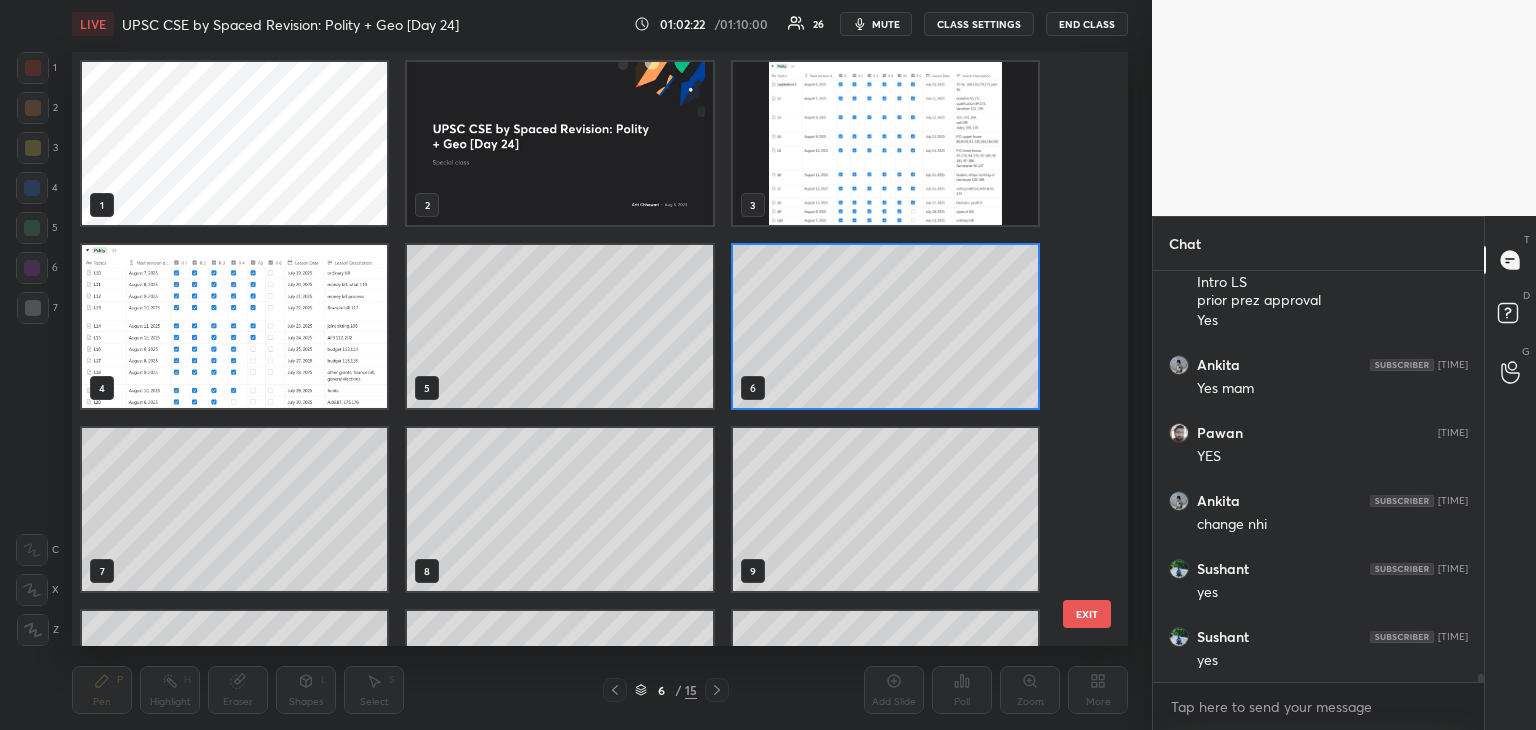 click at bounding box center [234, 326] 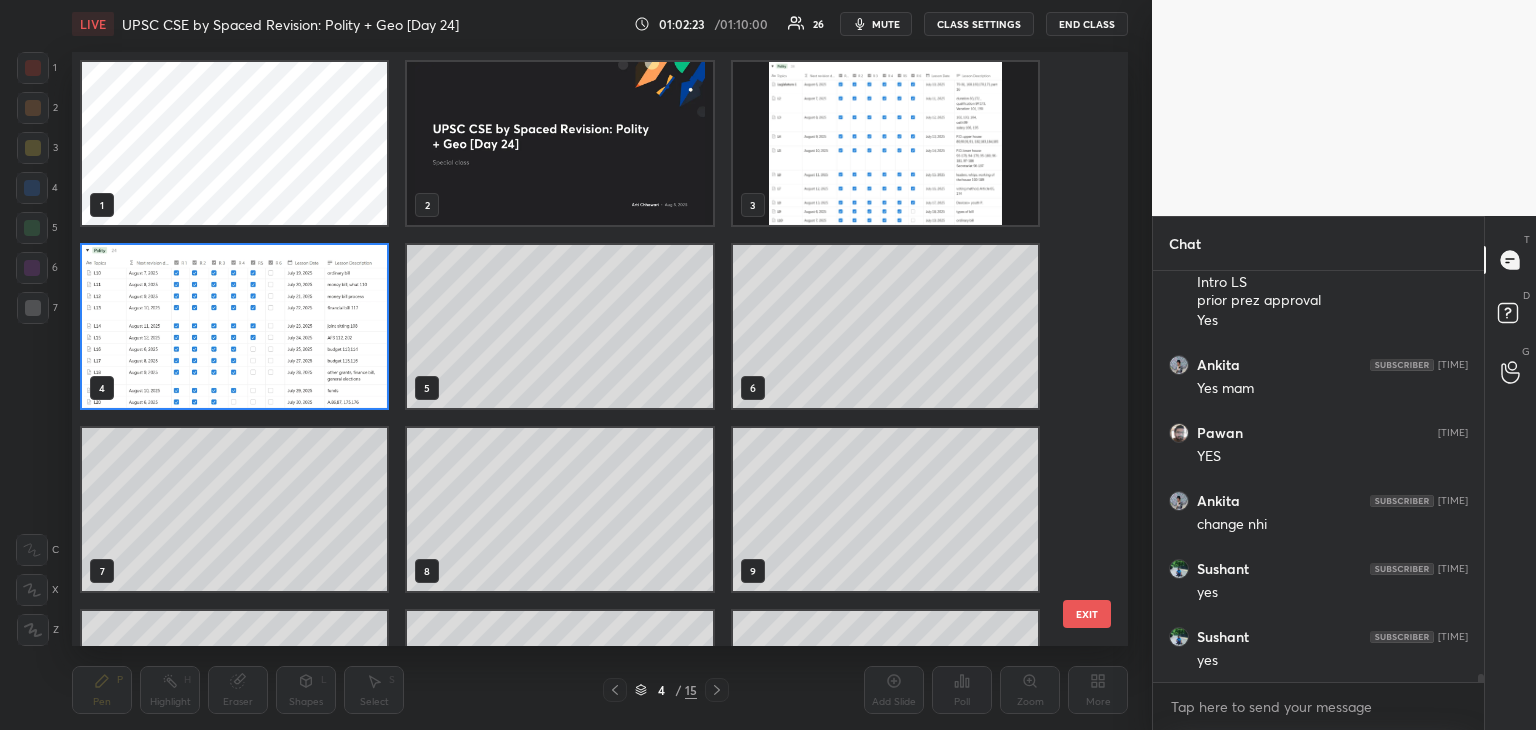 click 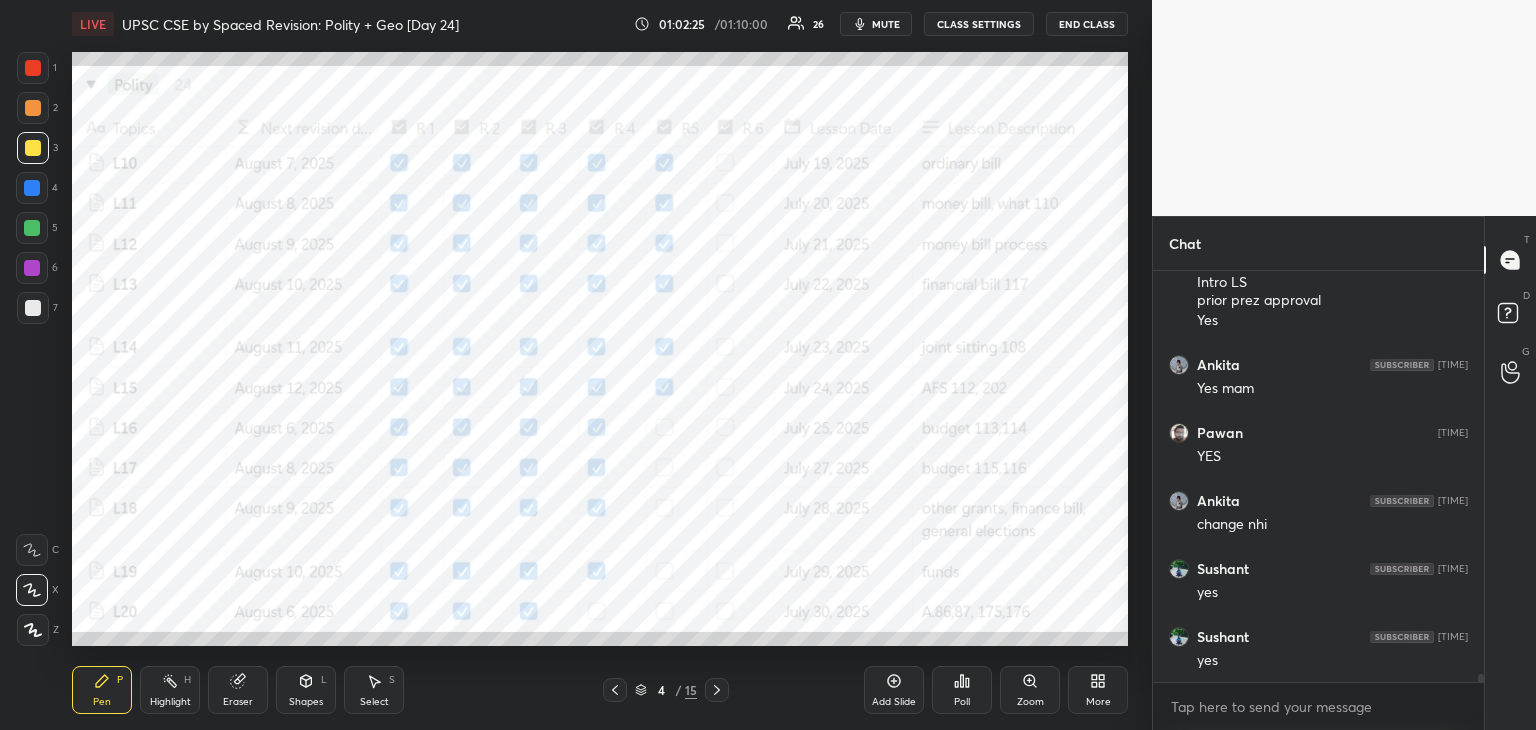 drag, startPoint x: 27, startPoint y: 69, endPoint x: 48, endPoint y: 75, distance: 21.84033 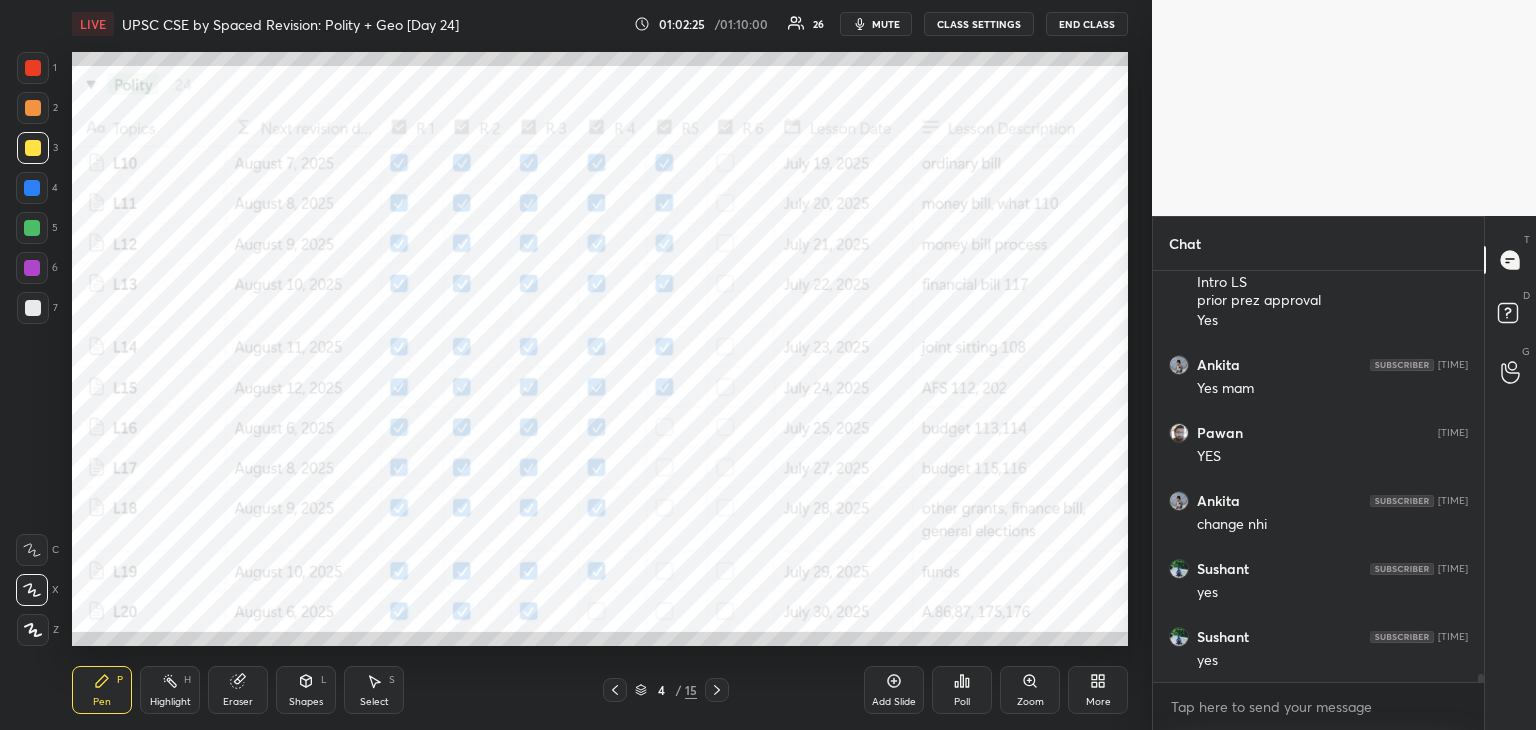 click at bounding box center (33, 68) 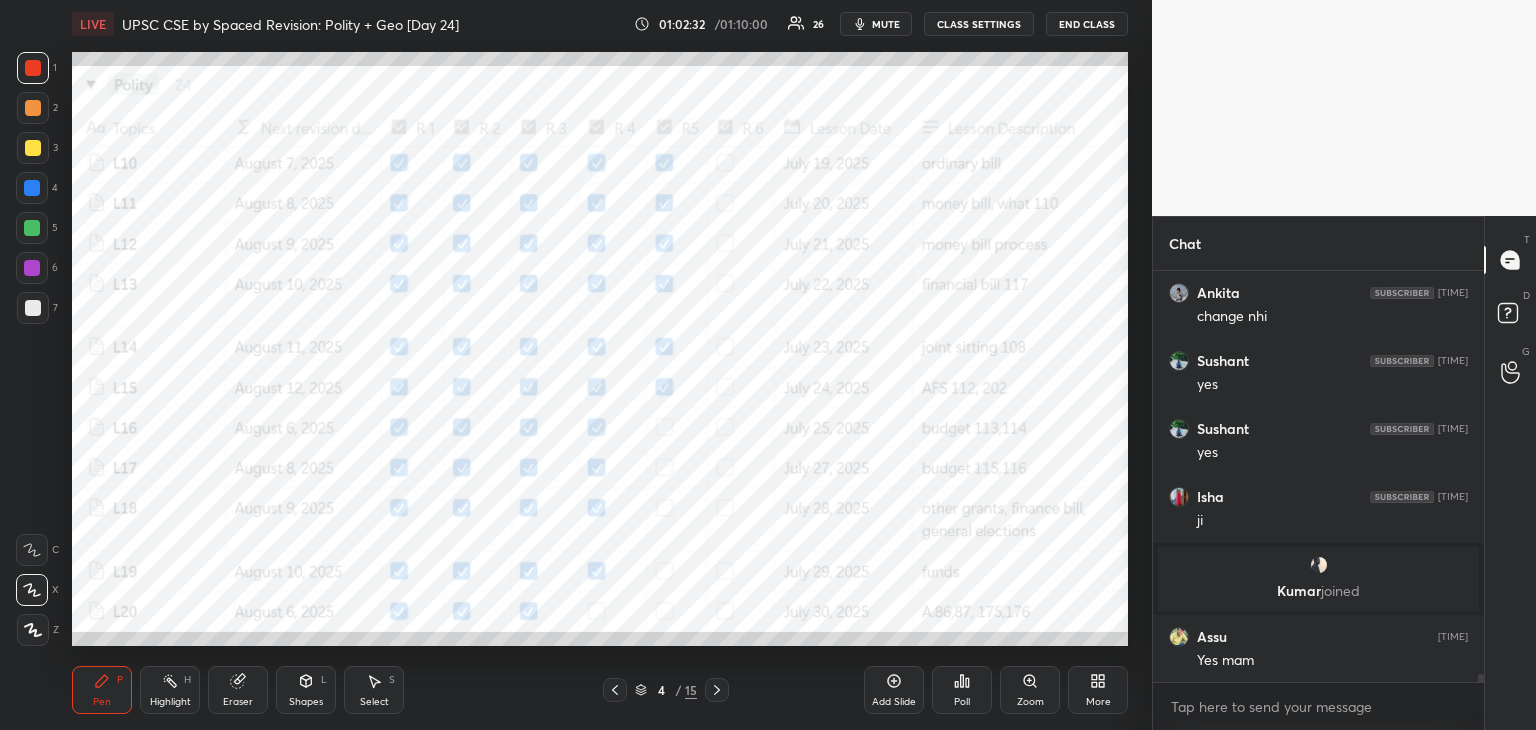 scroll, scrollTop: 19926, scrollLeft: 0, axis: vertical 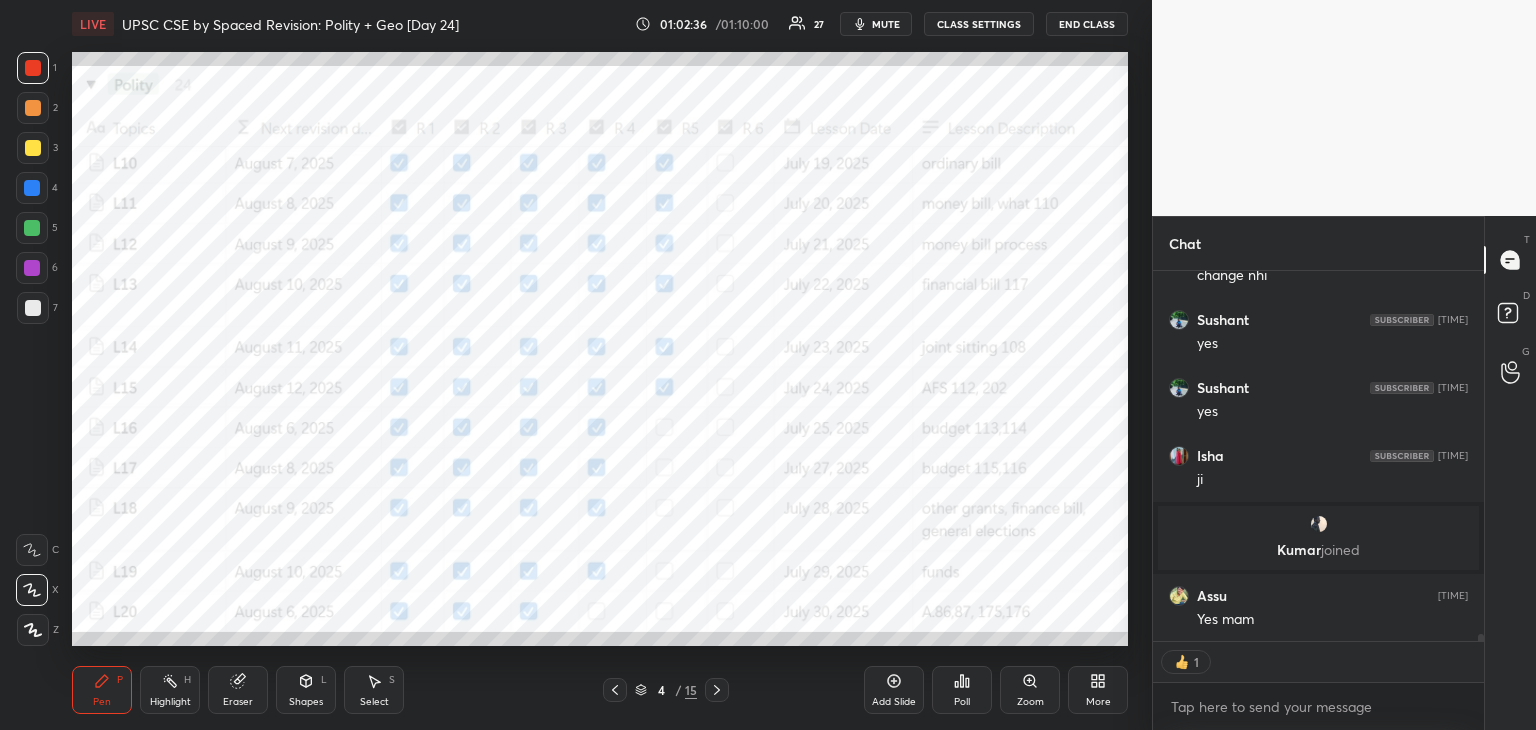drag, startPoint x: 1479, startPoint y: 635, endPoint x: 1477, endPoint y: 648, distance: 13.152946 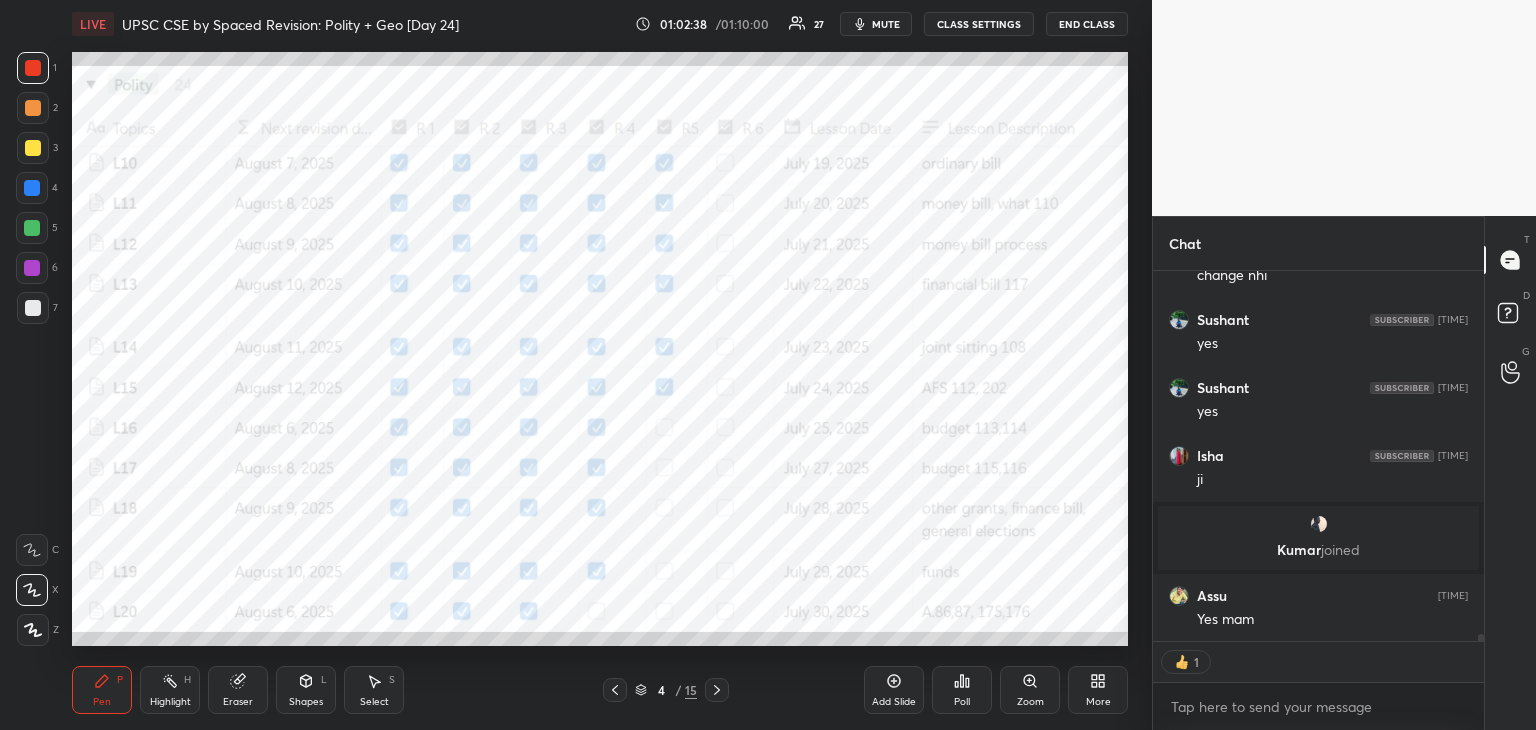 click 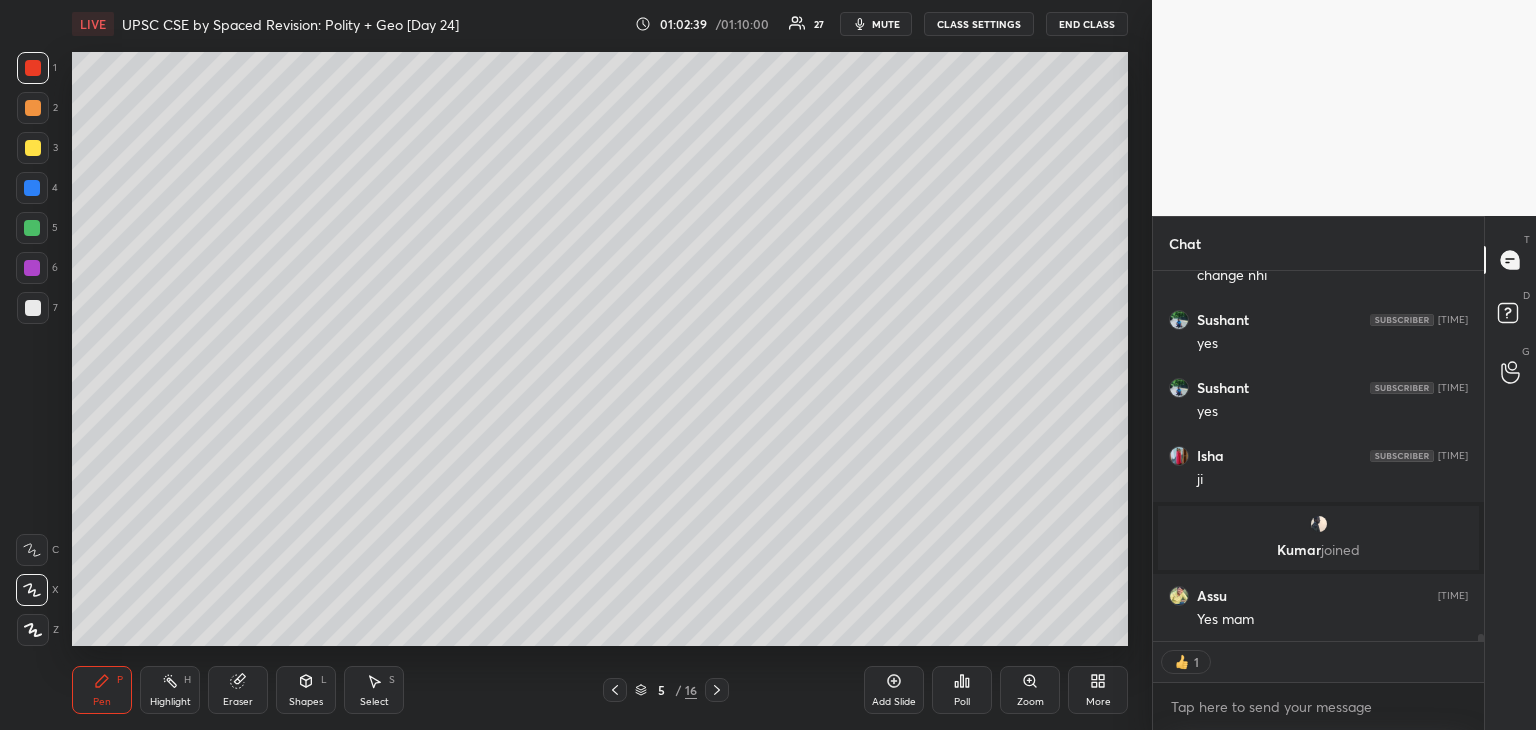 click at bounding box center [33, 308] 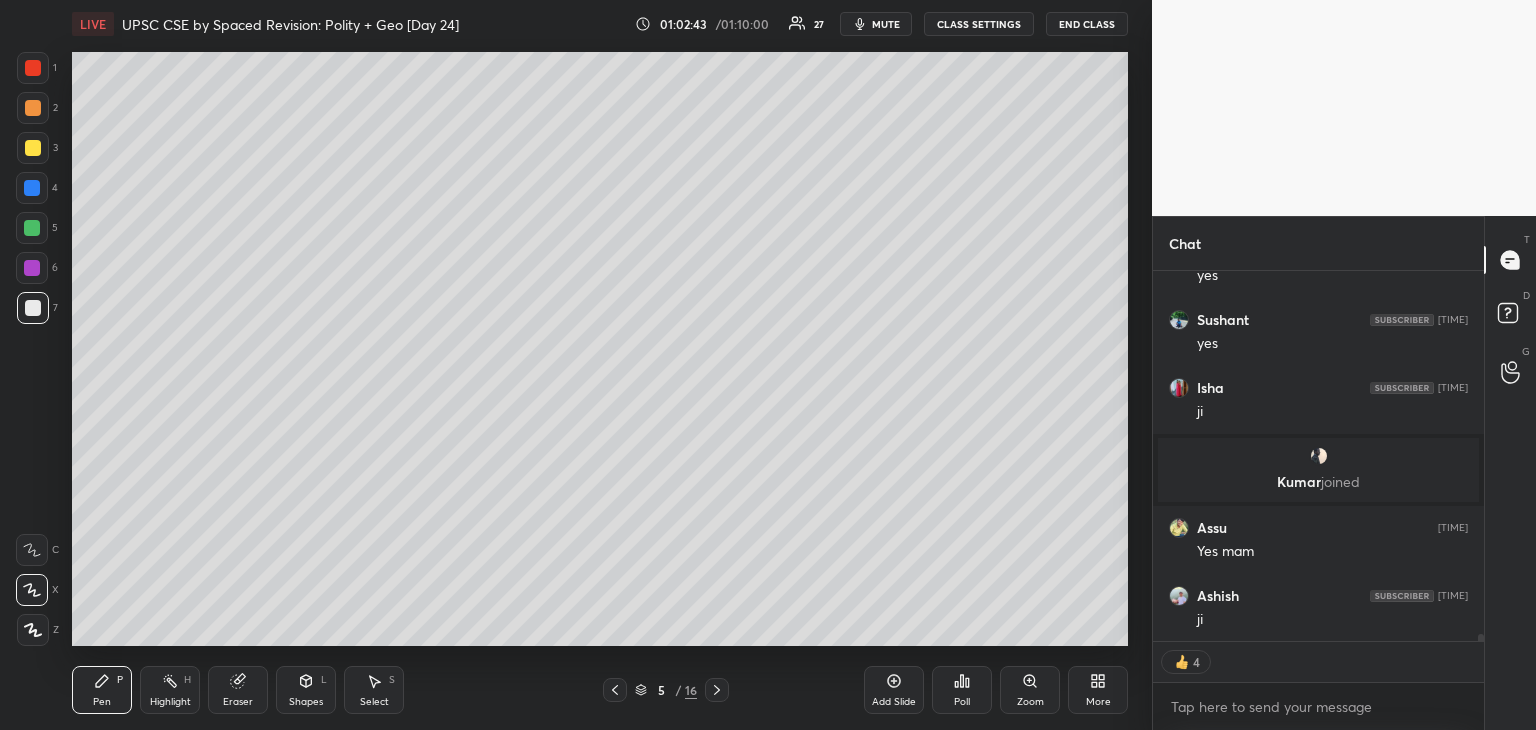 click 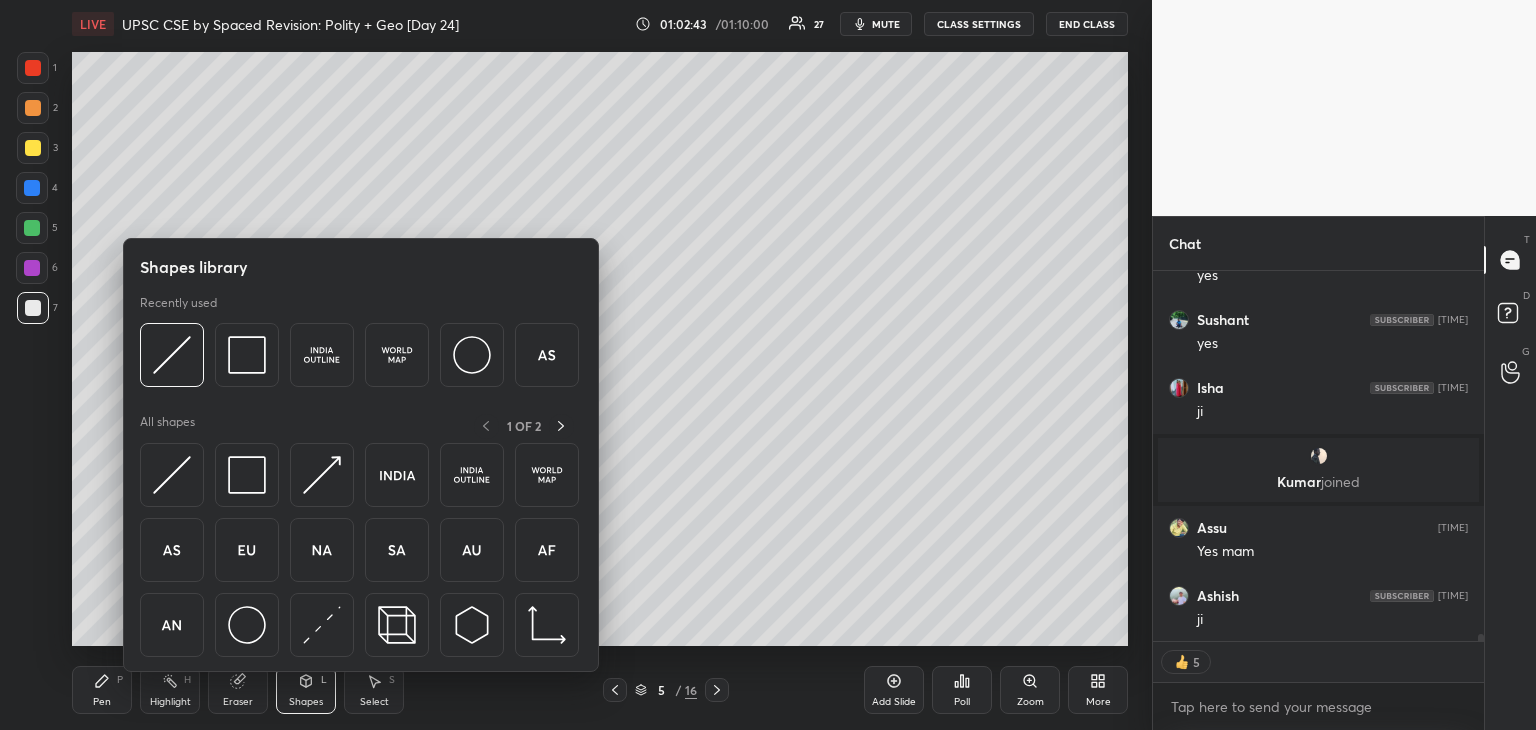 scroll, scrollTop: 20103, scrollLeft: 0, axis: vertical 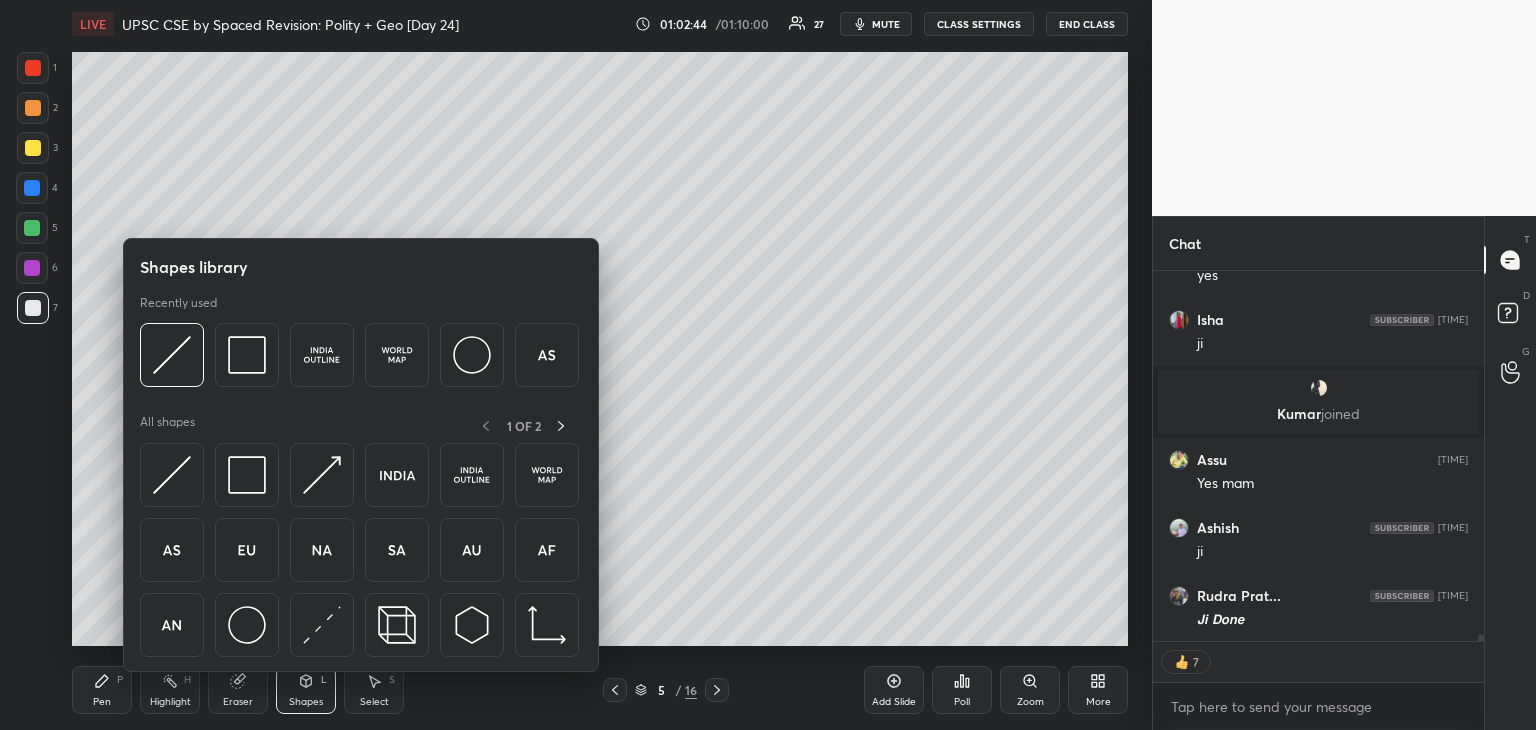 click on "Eraser" at bounding box center (238, 690) 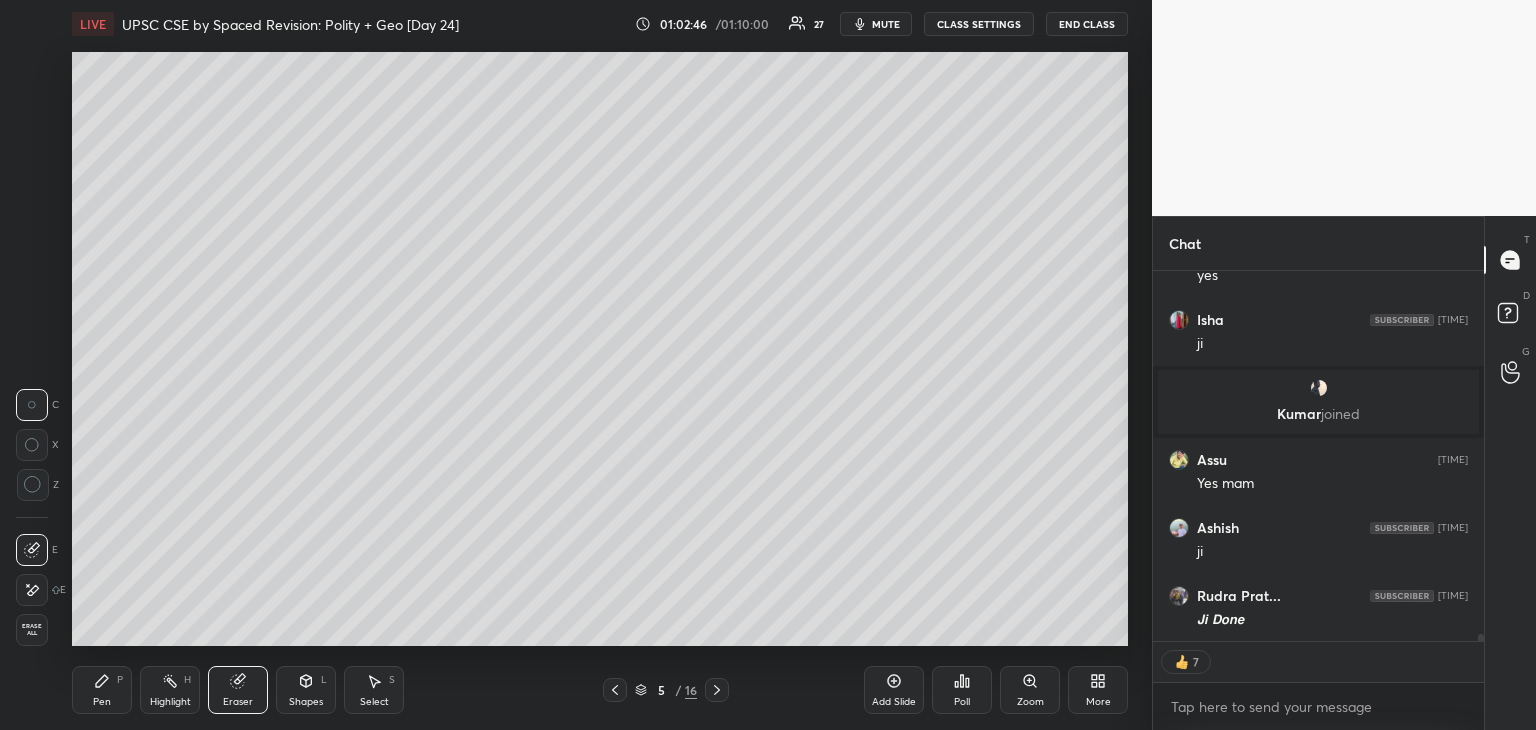 click 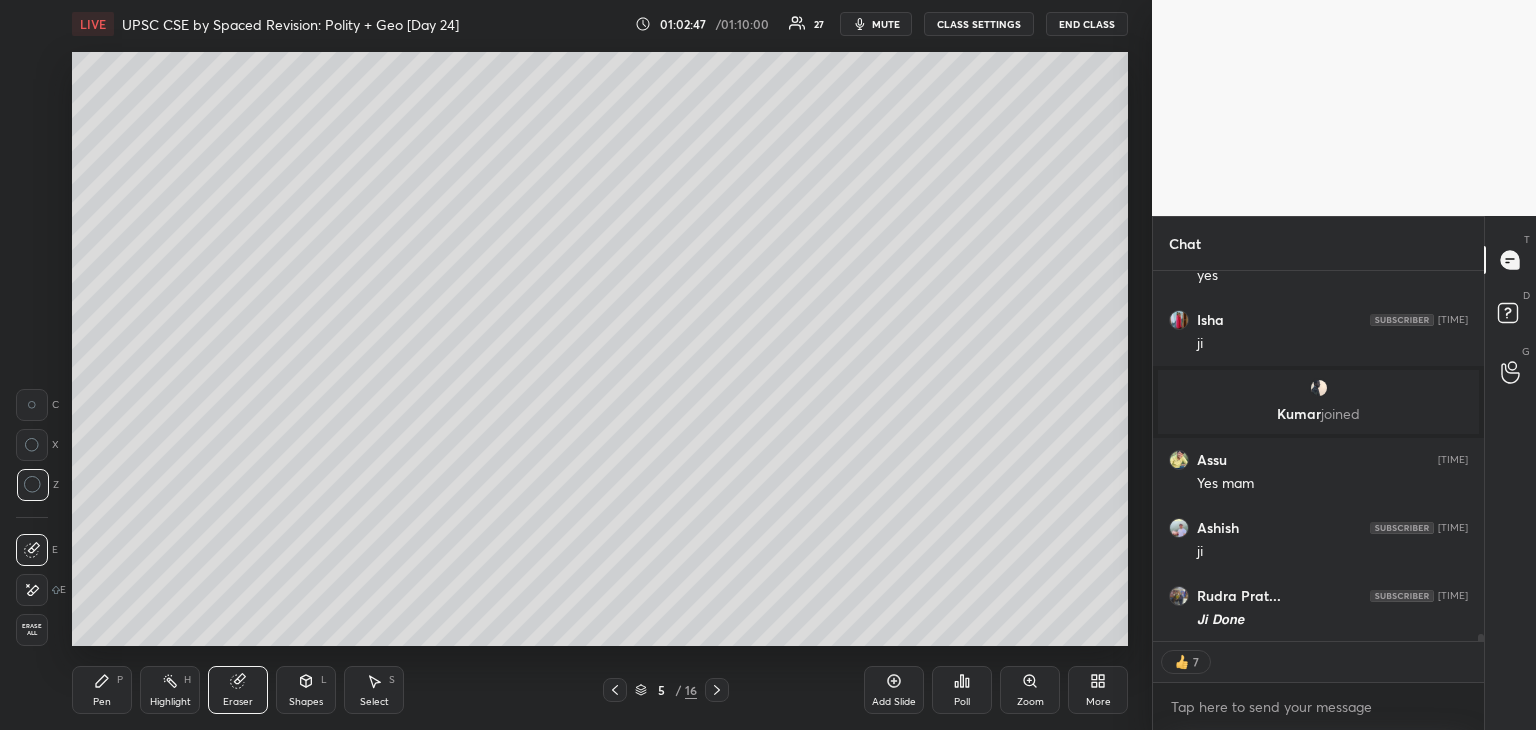 click on "Erase all" at bounding box center [32, 630] 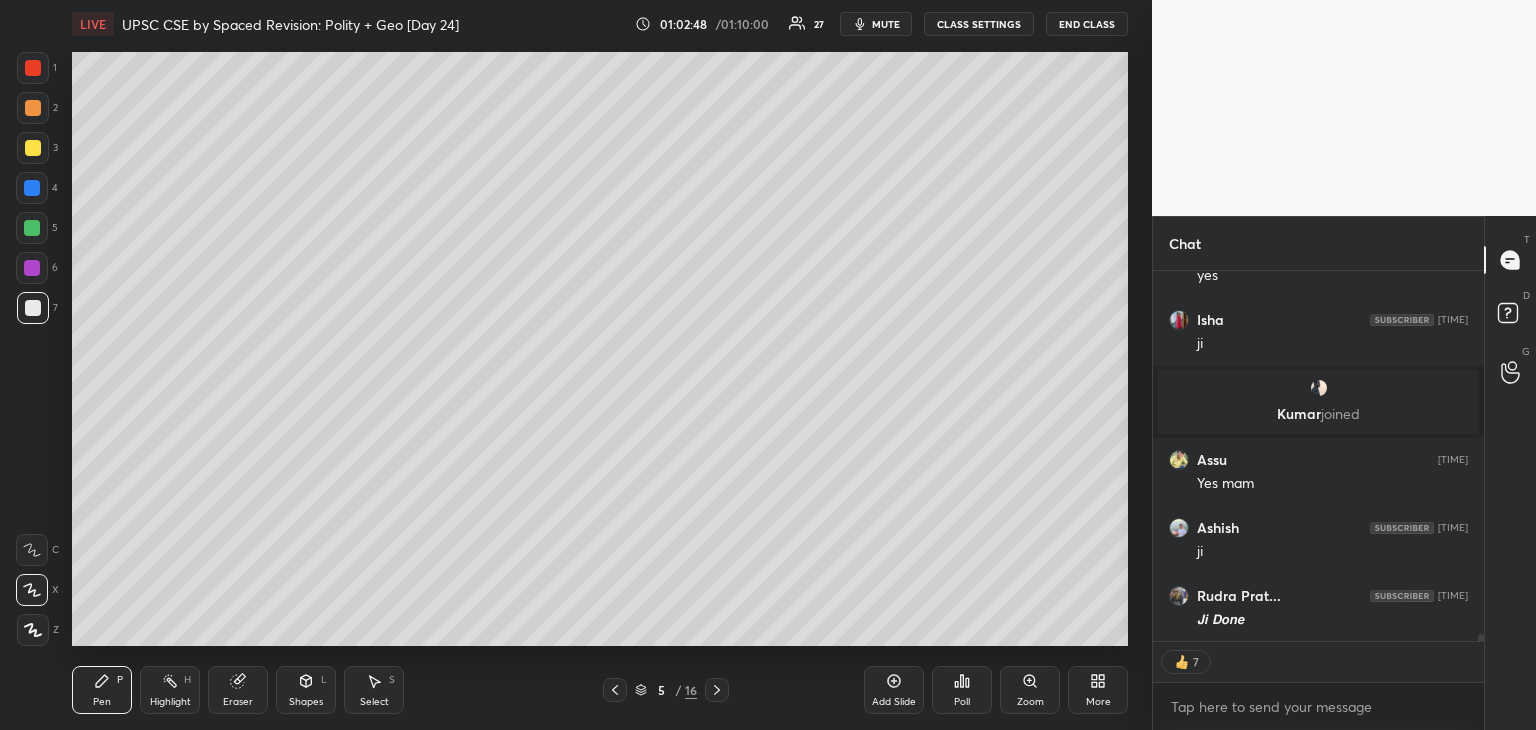 click 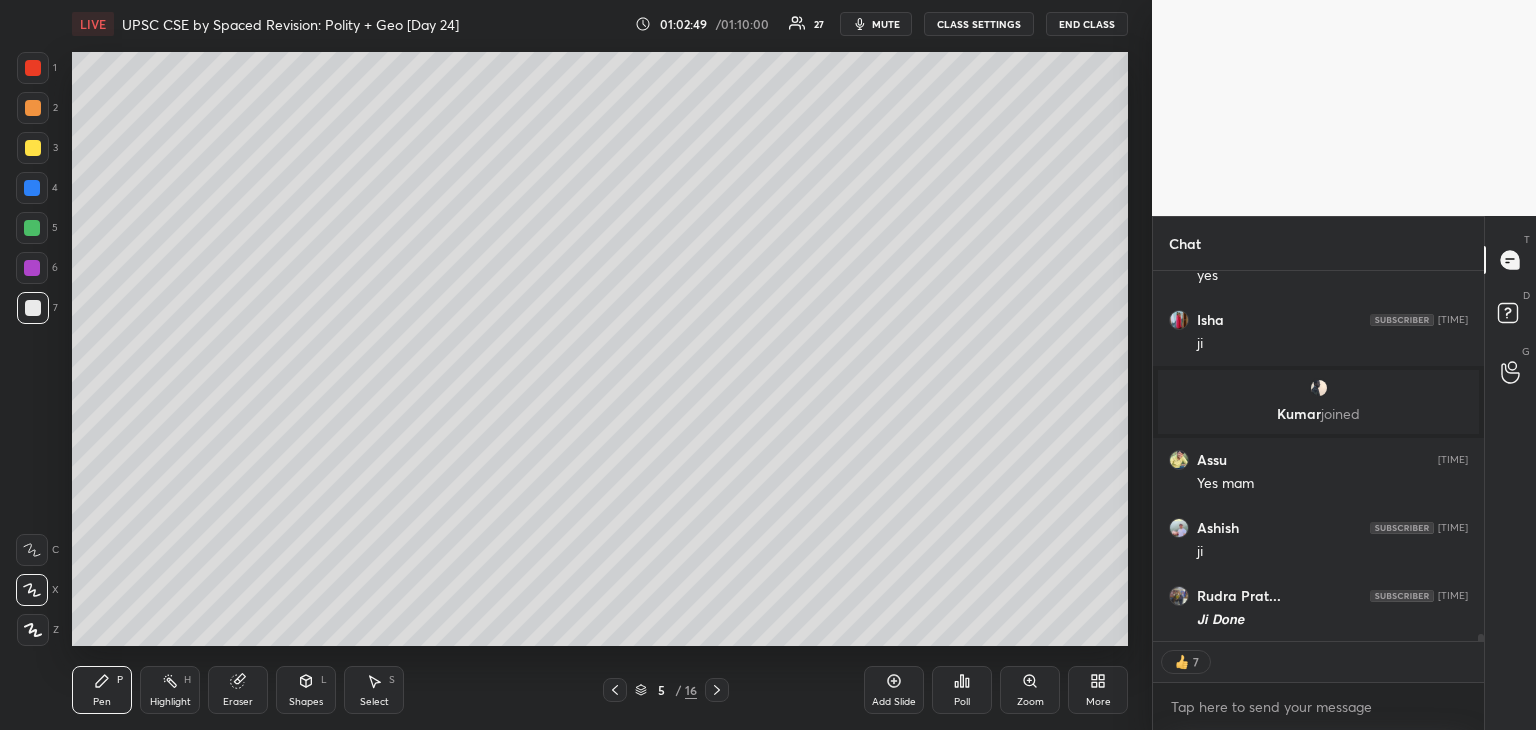 click at bounding box center (33, 308) 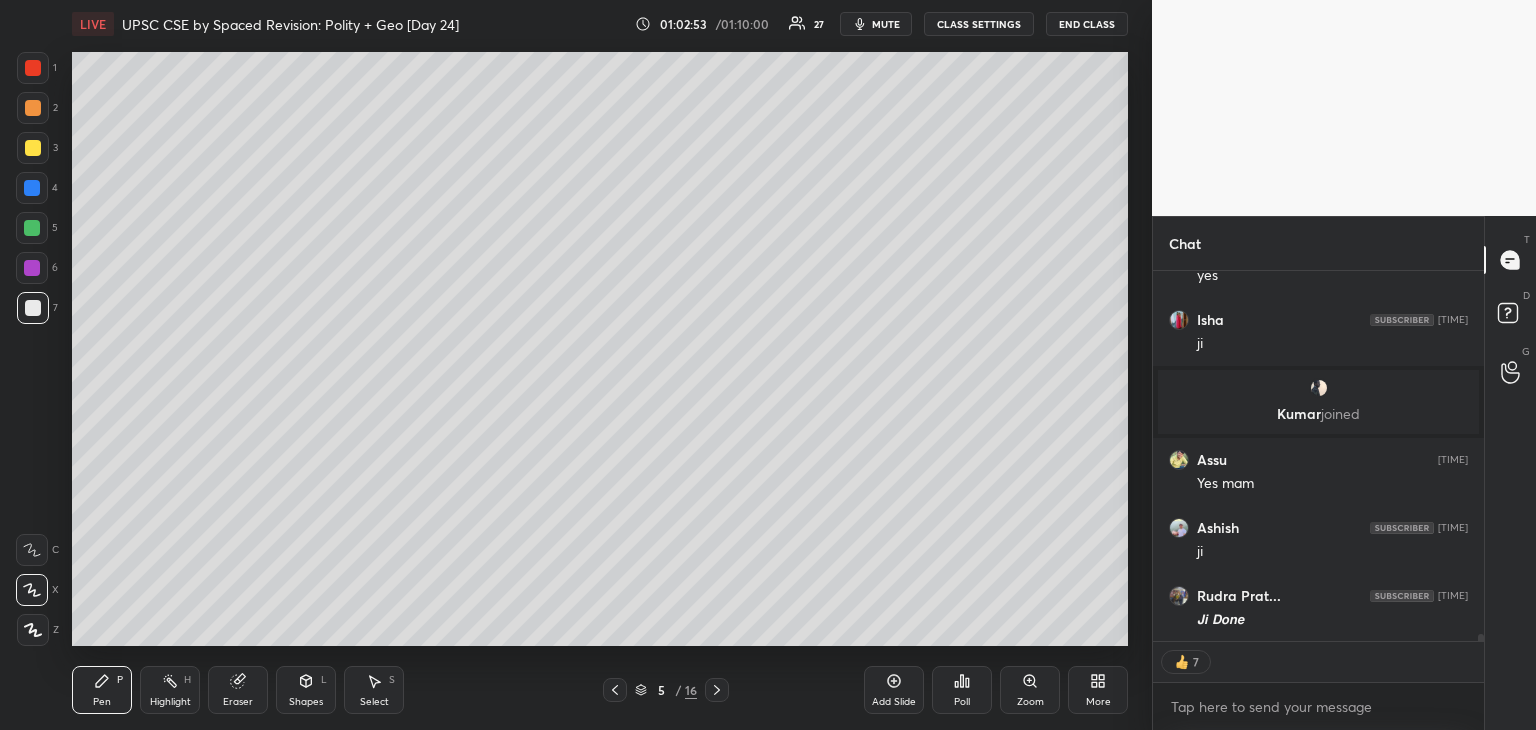 scroll, scrollTop: 6, scrollLeft: 6, axis: both 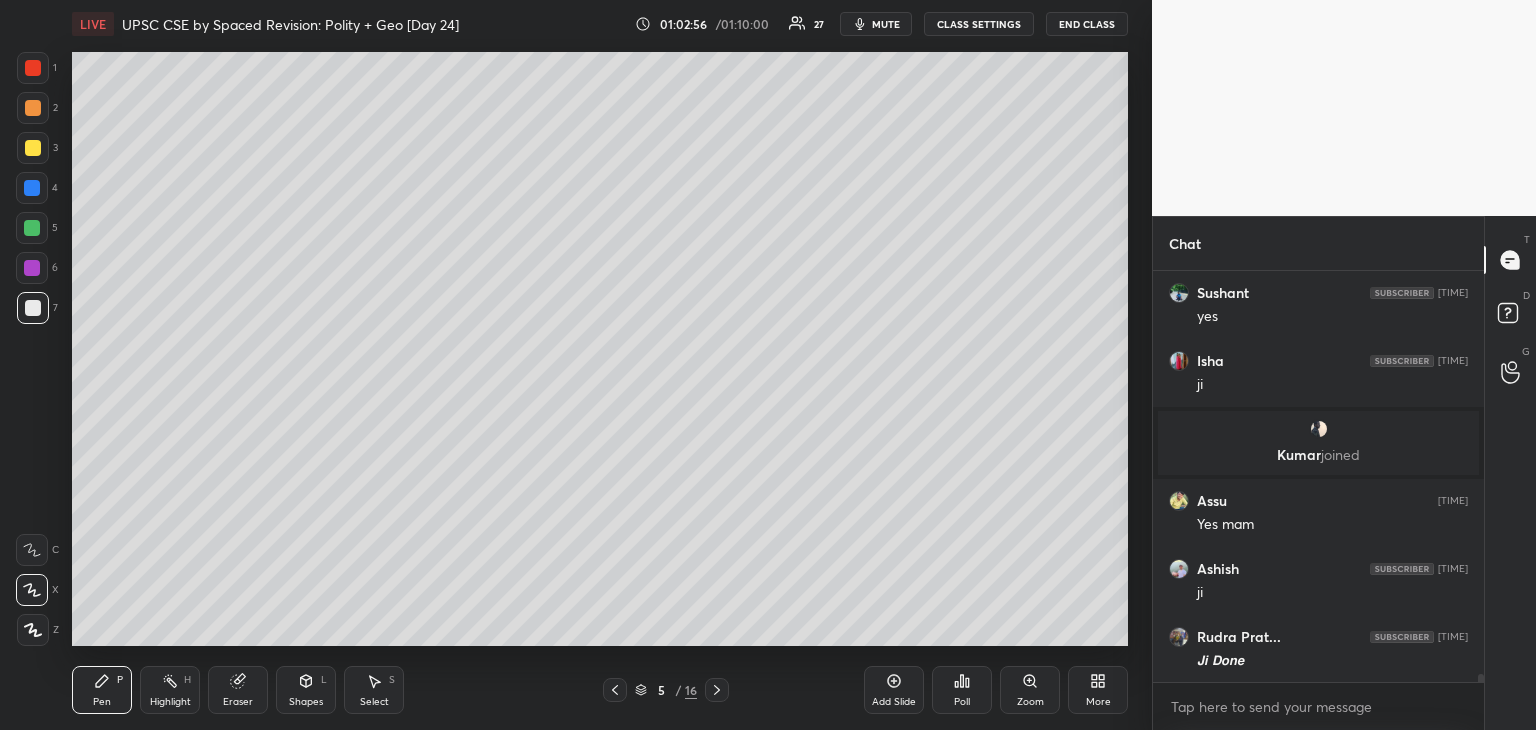 click at bounding box center (33, 148) 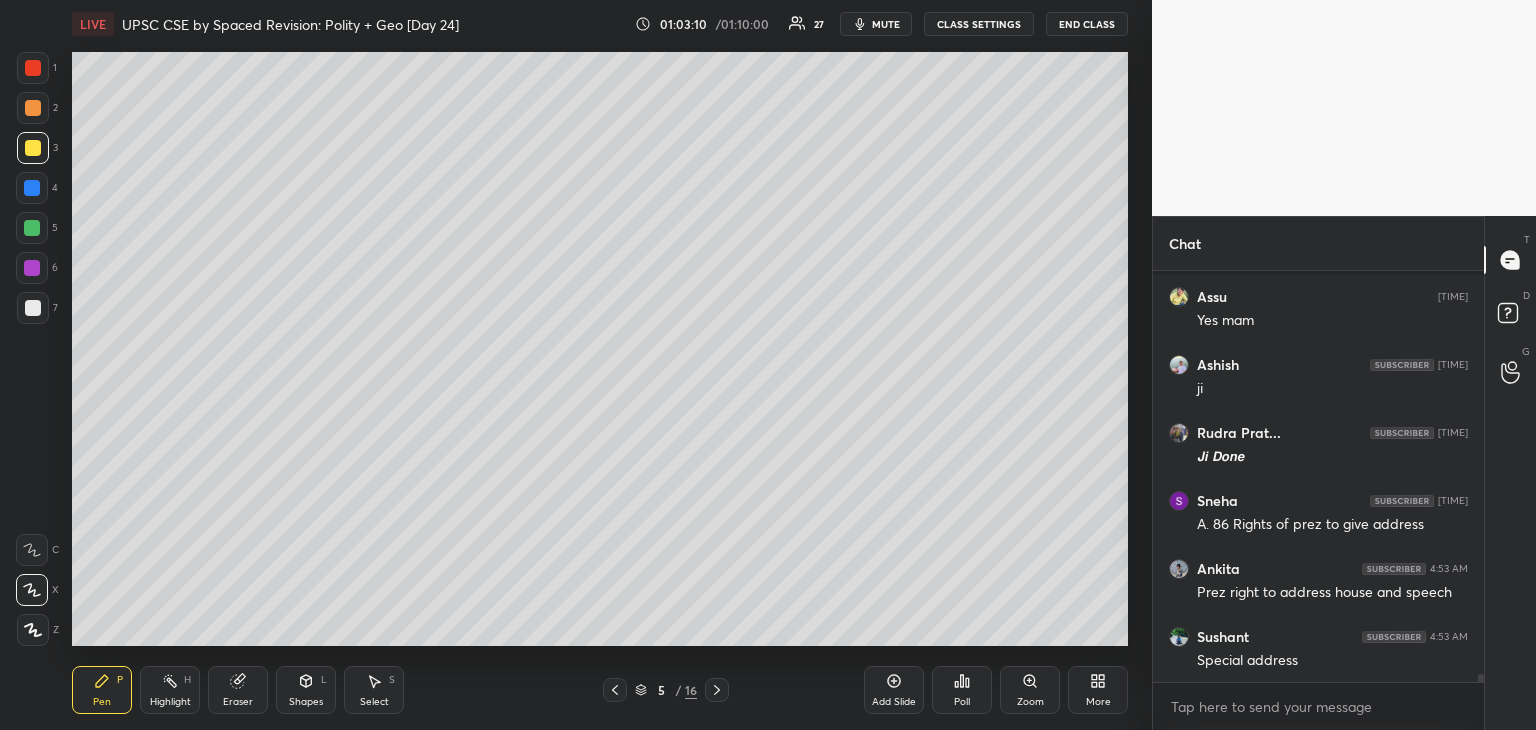 scroll, scrollTop: 20334, scrollLeft: 0, axis: vertical 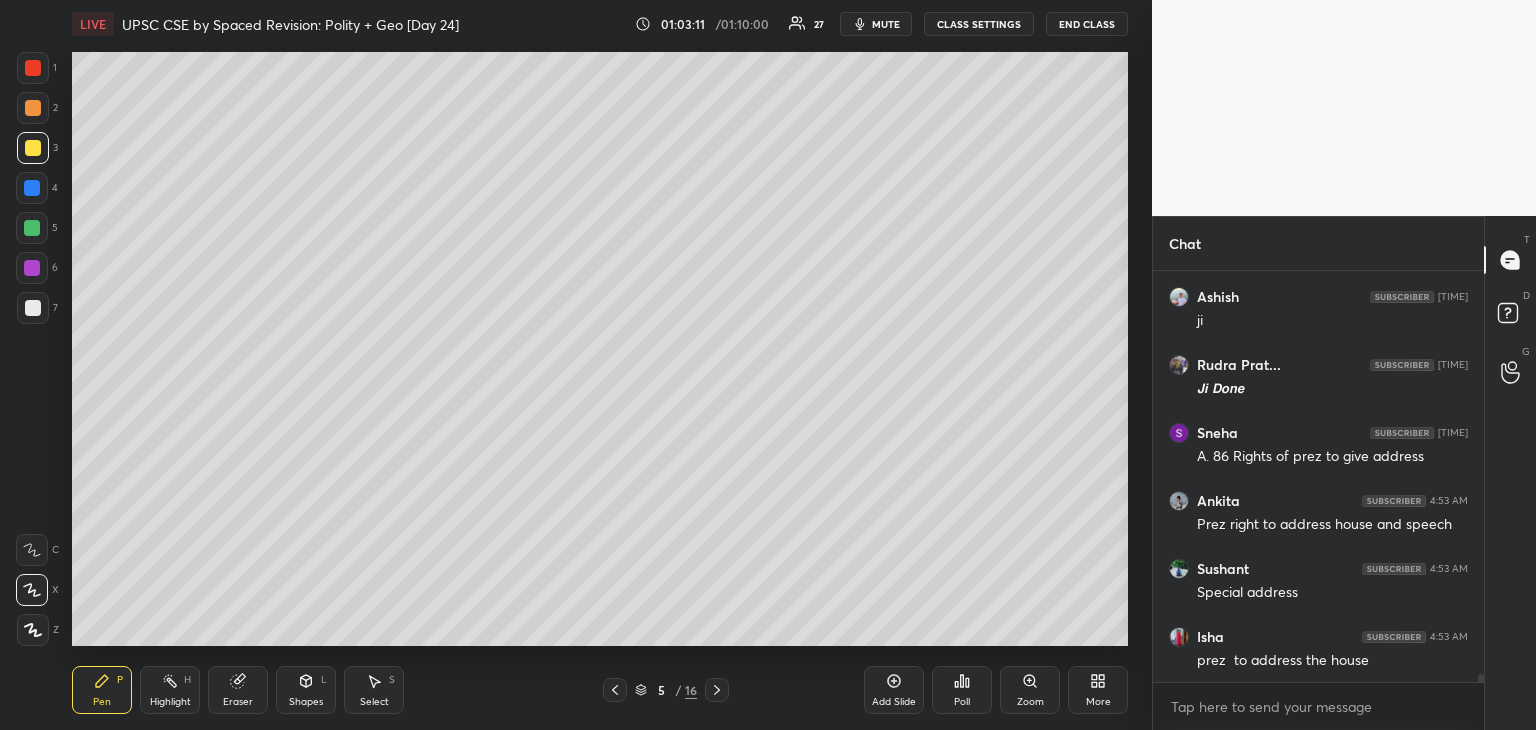 click at bounding box center (32, 188) 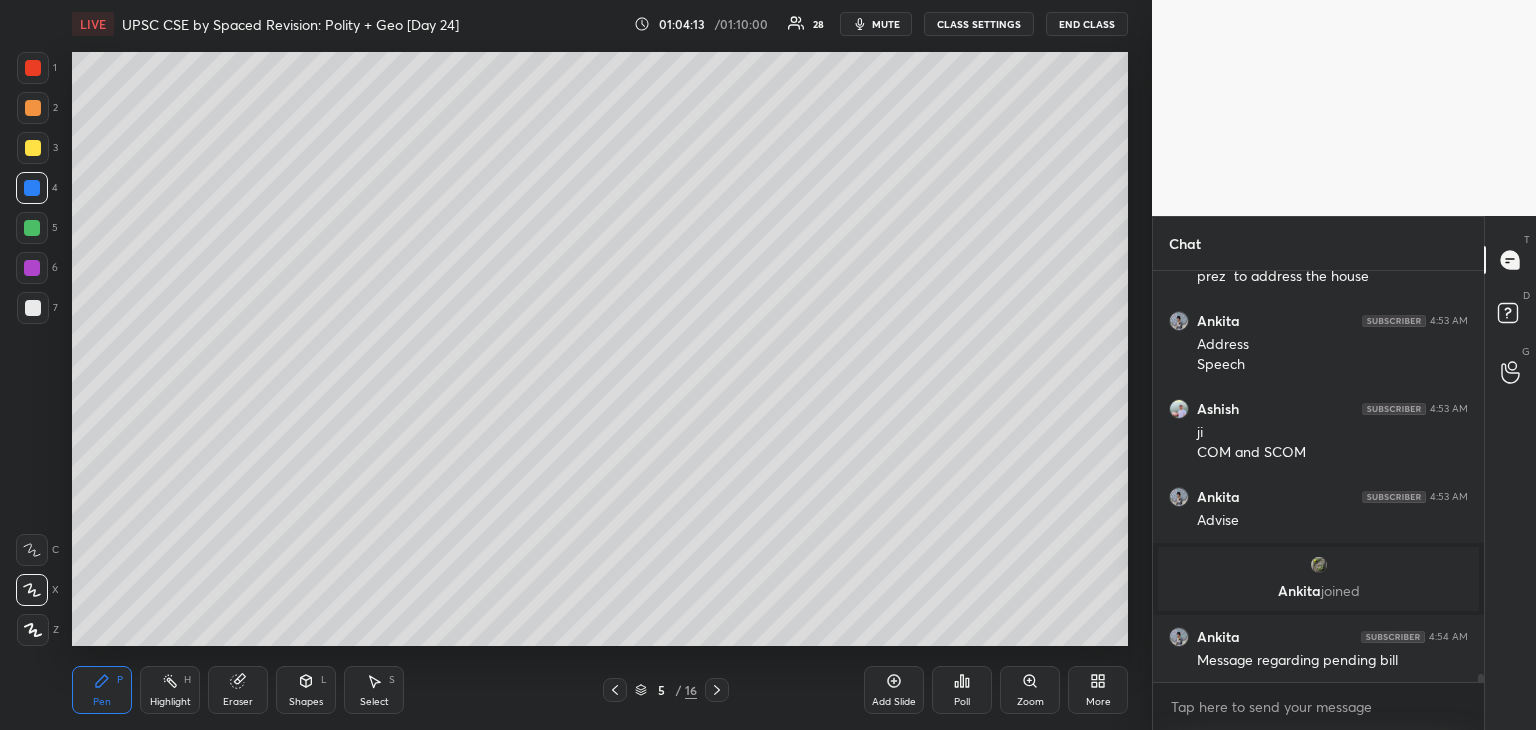 scroll, scrollTop: 20546, scrollLeft: 0, axis: vertical 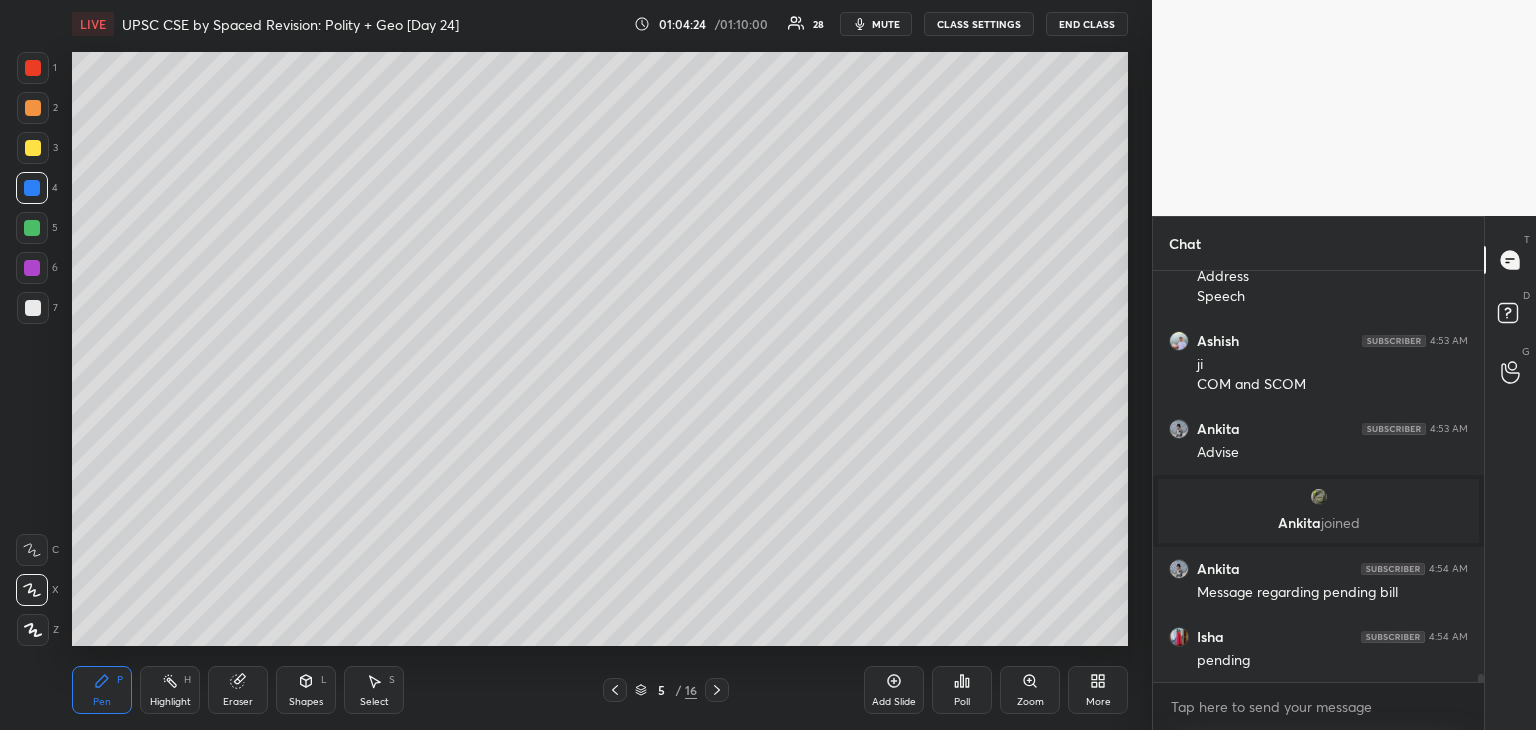 click at bounding box center (33, 308) 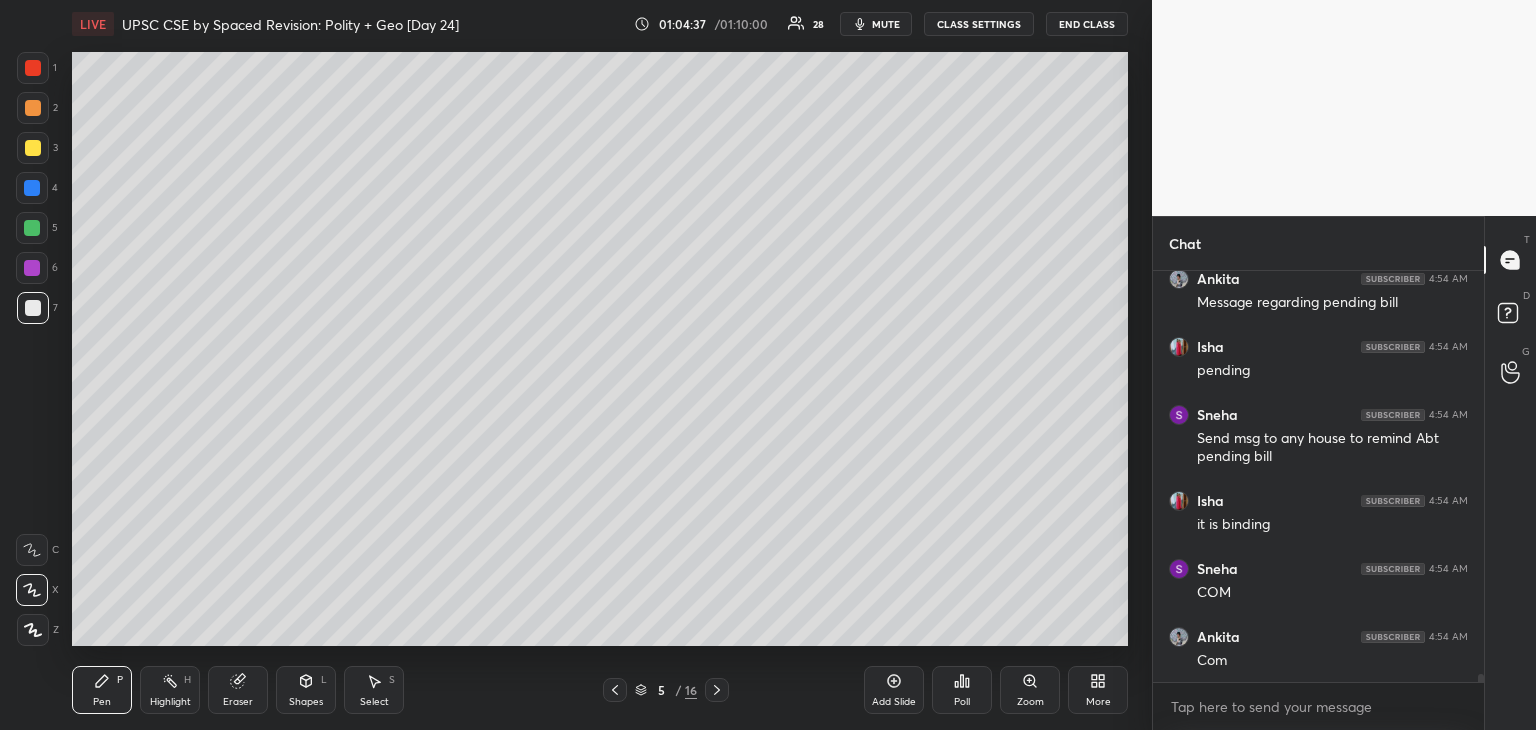 scroll, scrollTop: 20904, scrollLeft: 0, axis: vertical 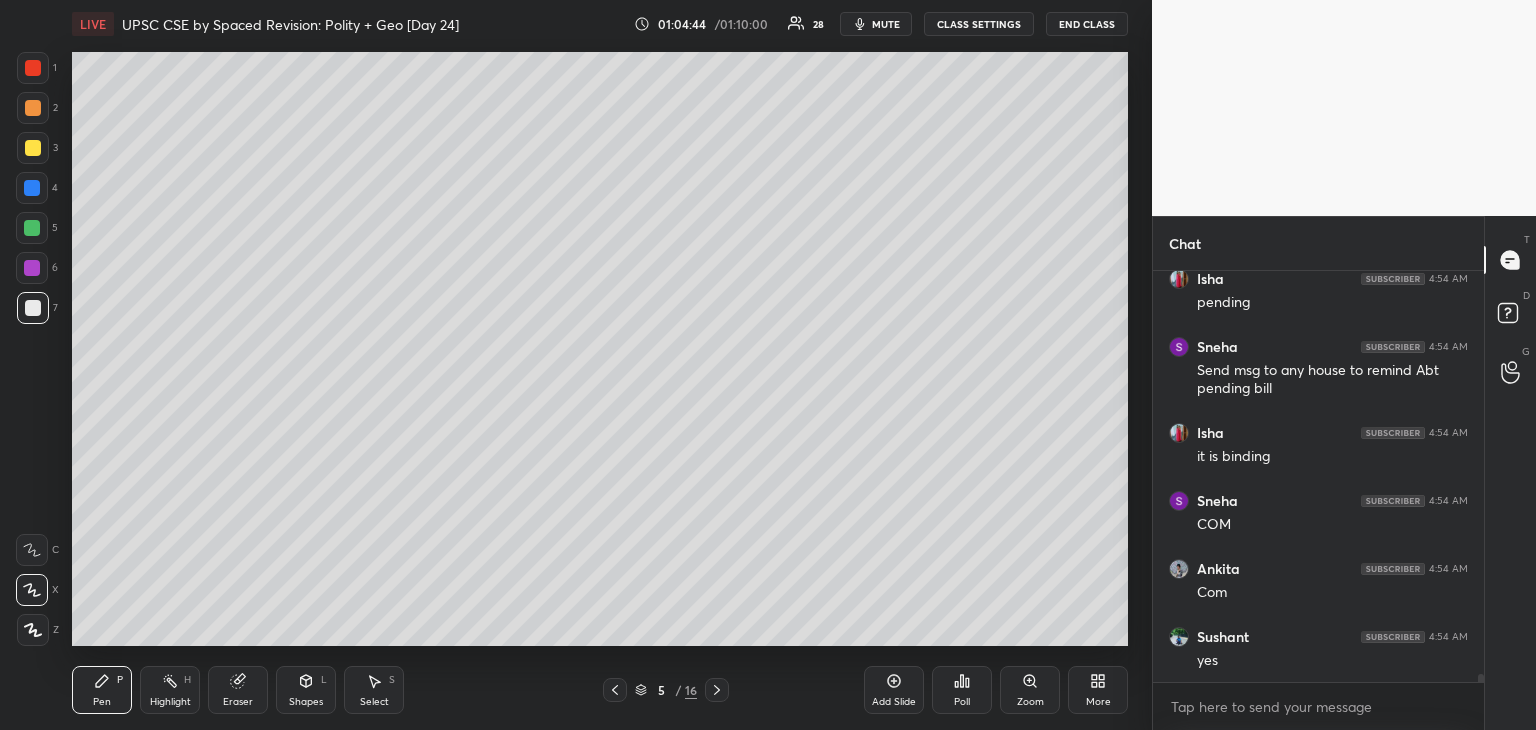 click at bounding box center [33, 308] 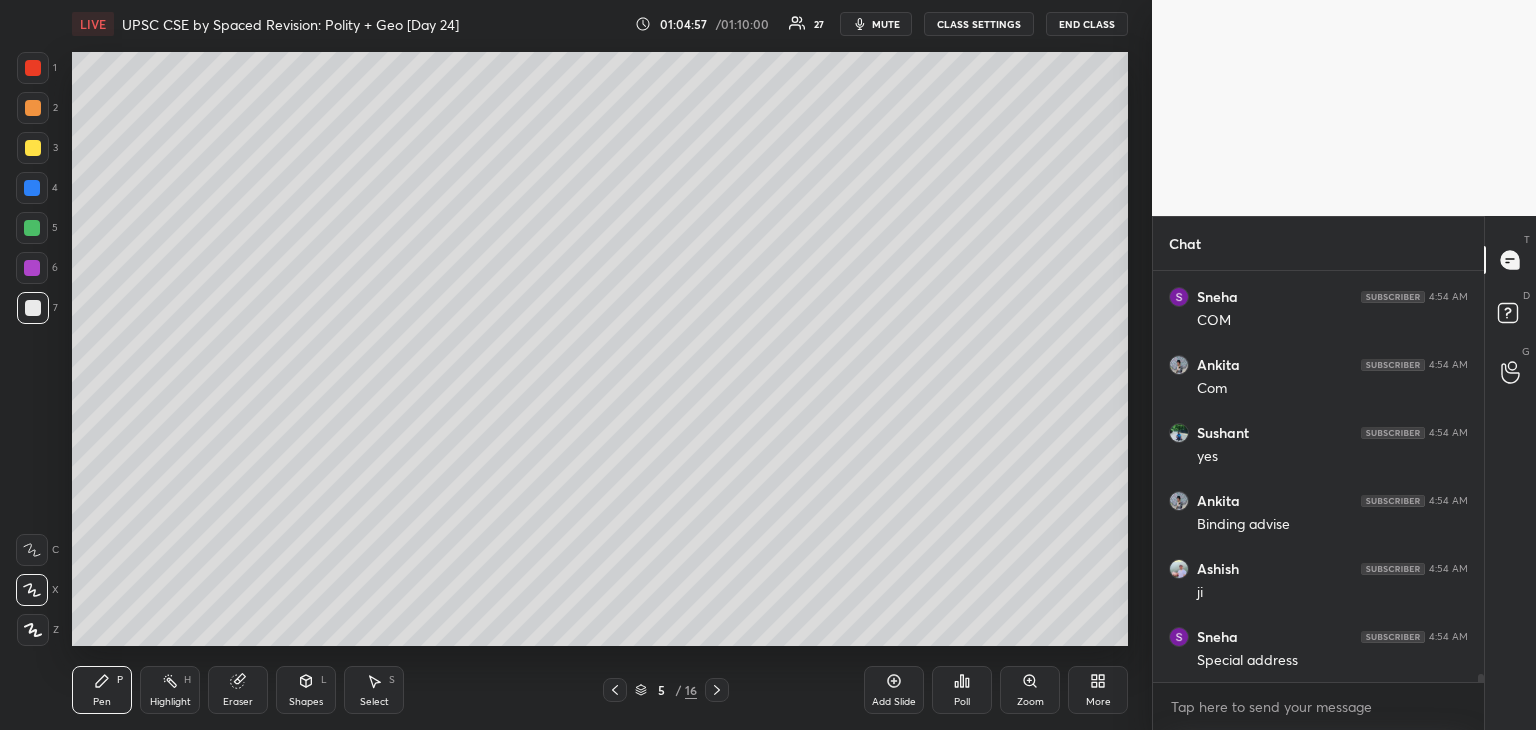scroll, scrollTop: 21176, scrollLeft: 0, axis: vertical 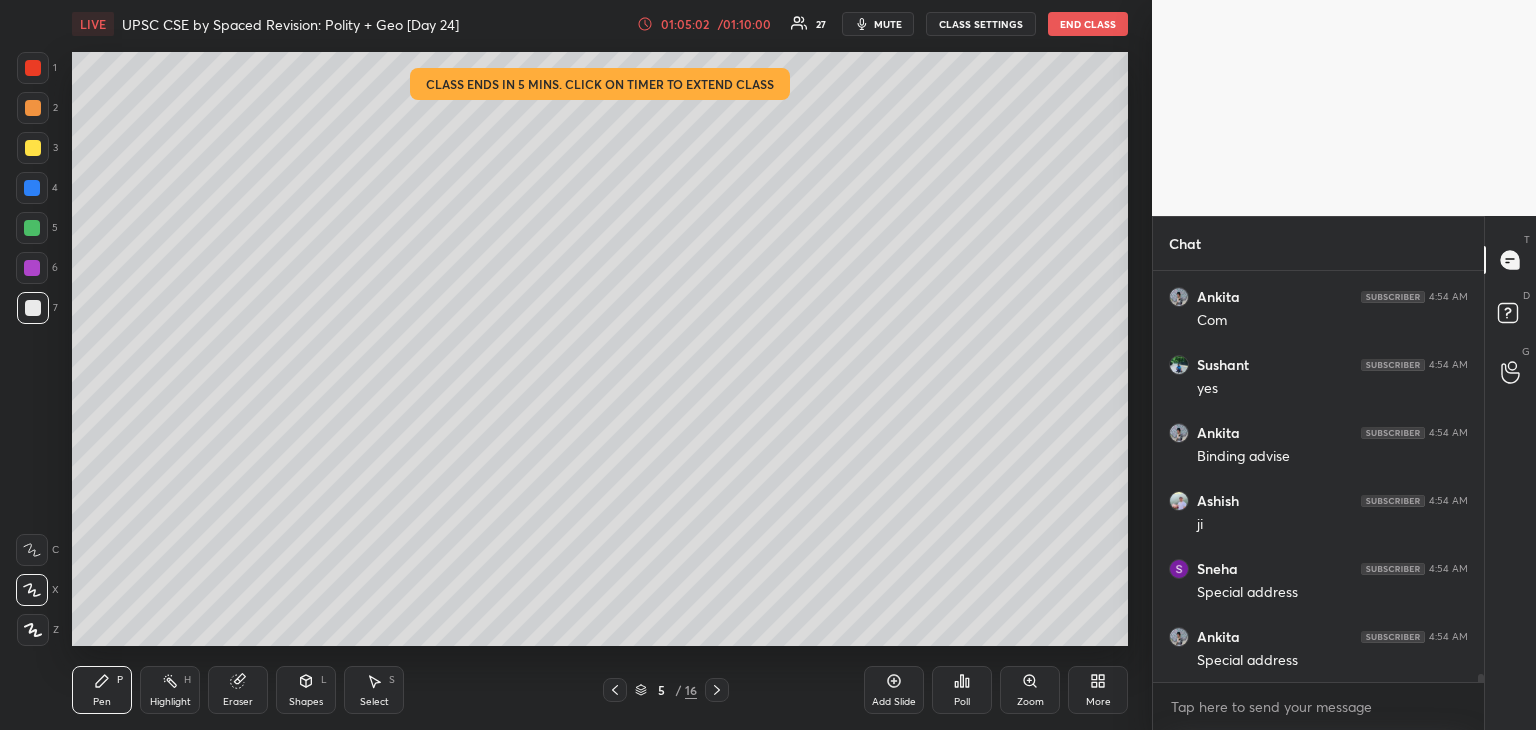 click on "/  01:10:00" at bounding box center (744, 24) 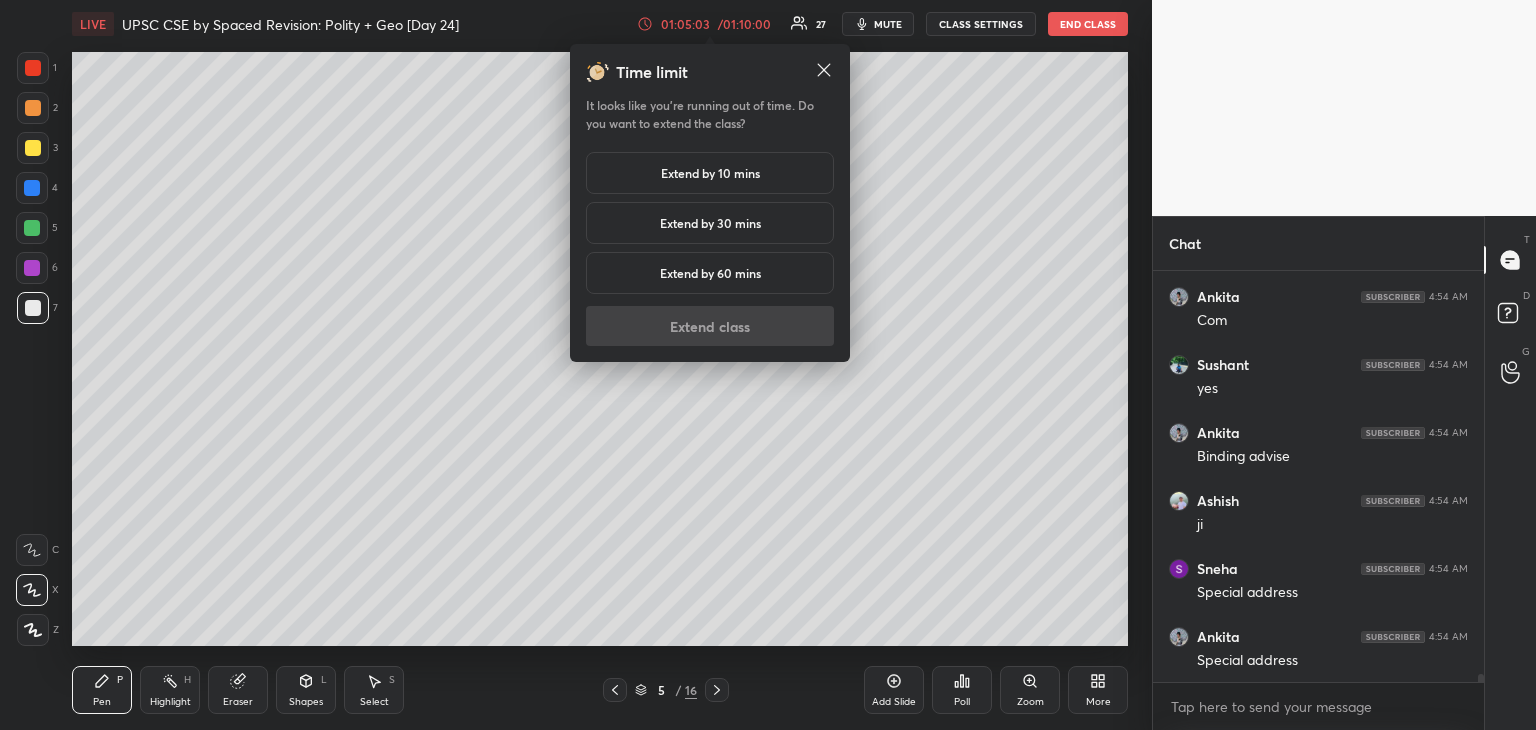 click on "Extend by 60 mins" at bounding box center [710, 273] 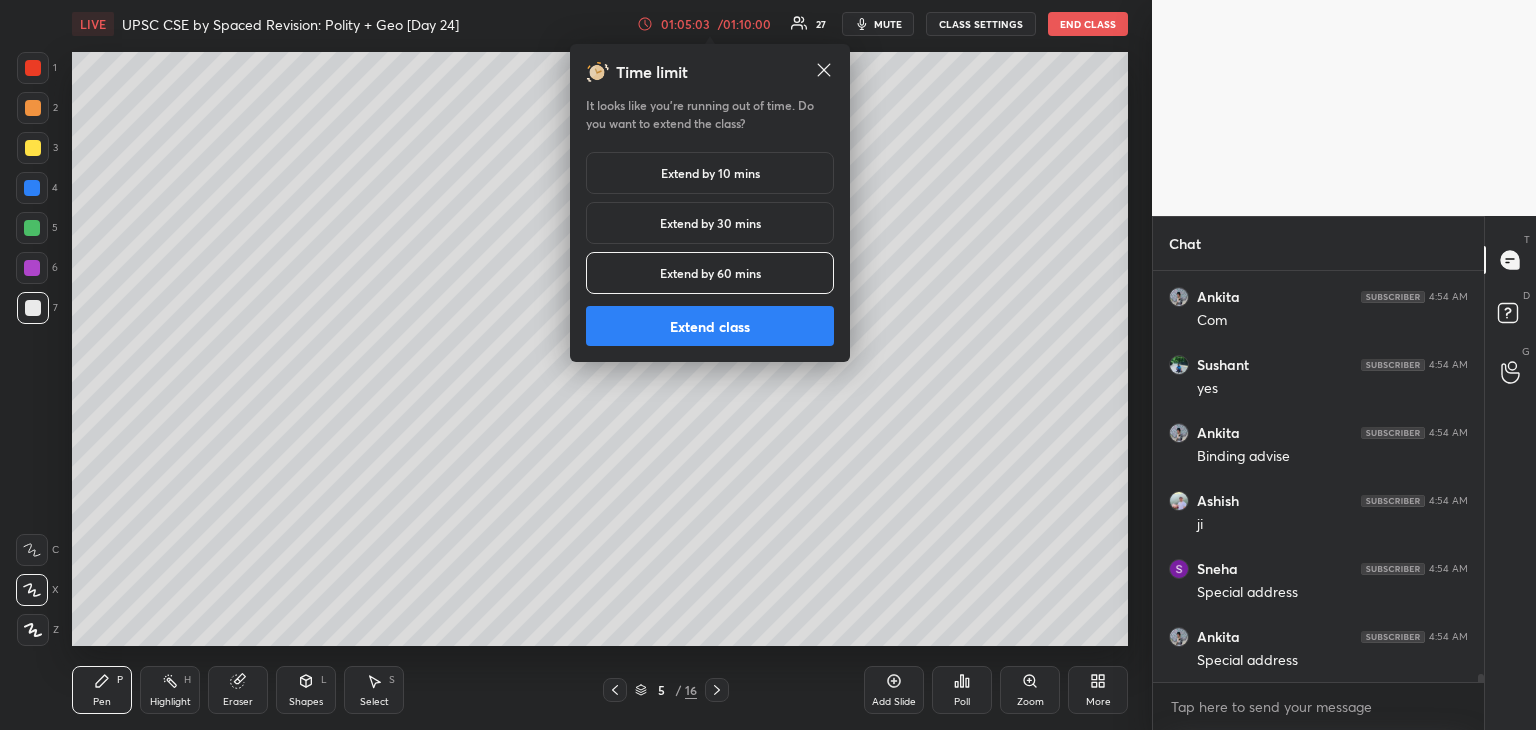scroll, scrollTop: 21248, scrollLeft: 0, axis: vertical 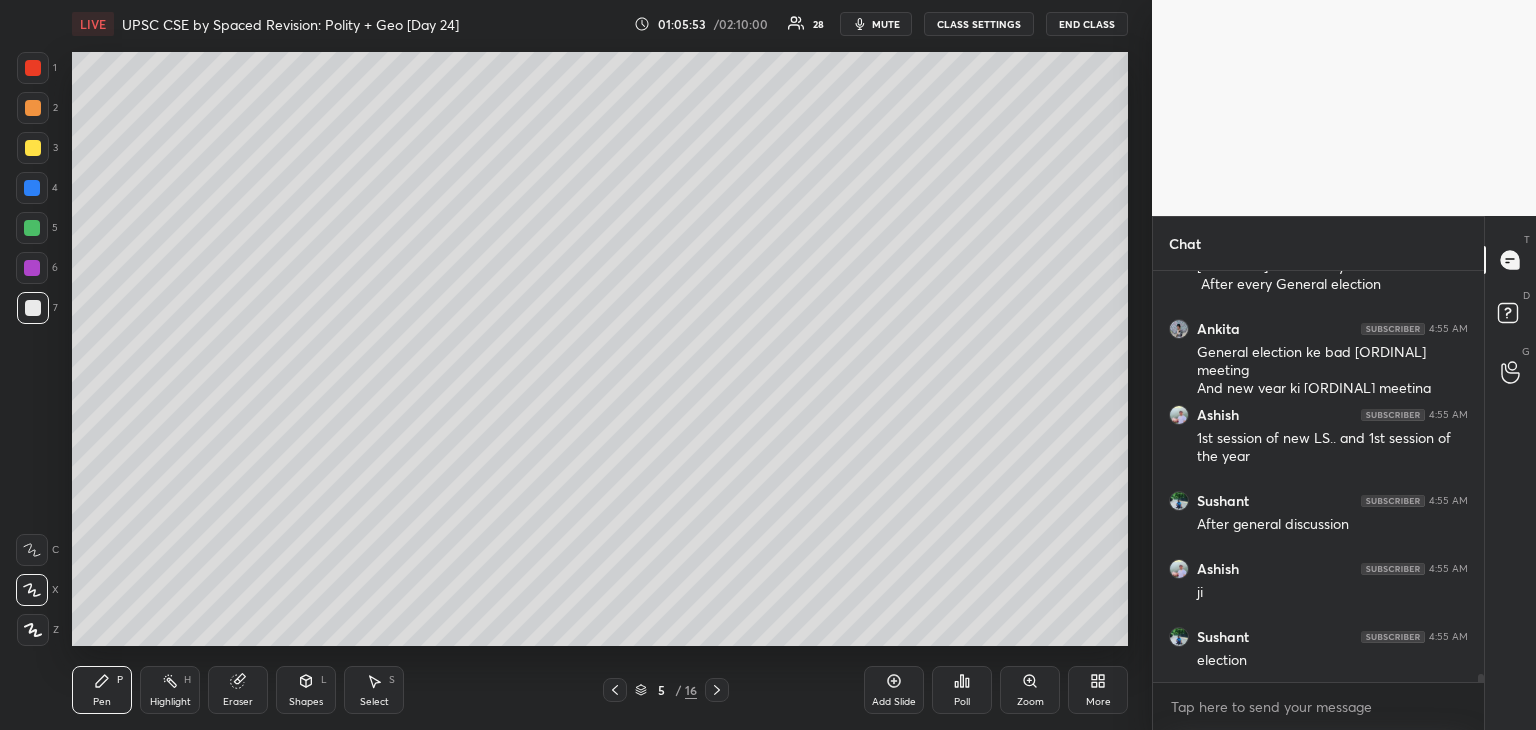 click at bounding box center (33, 148) 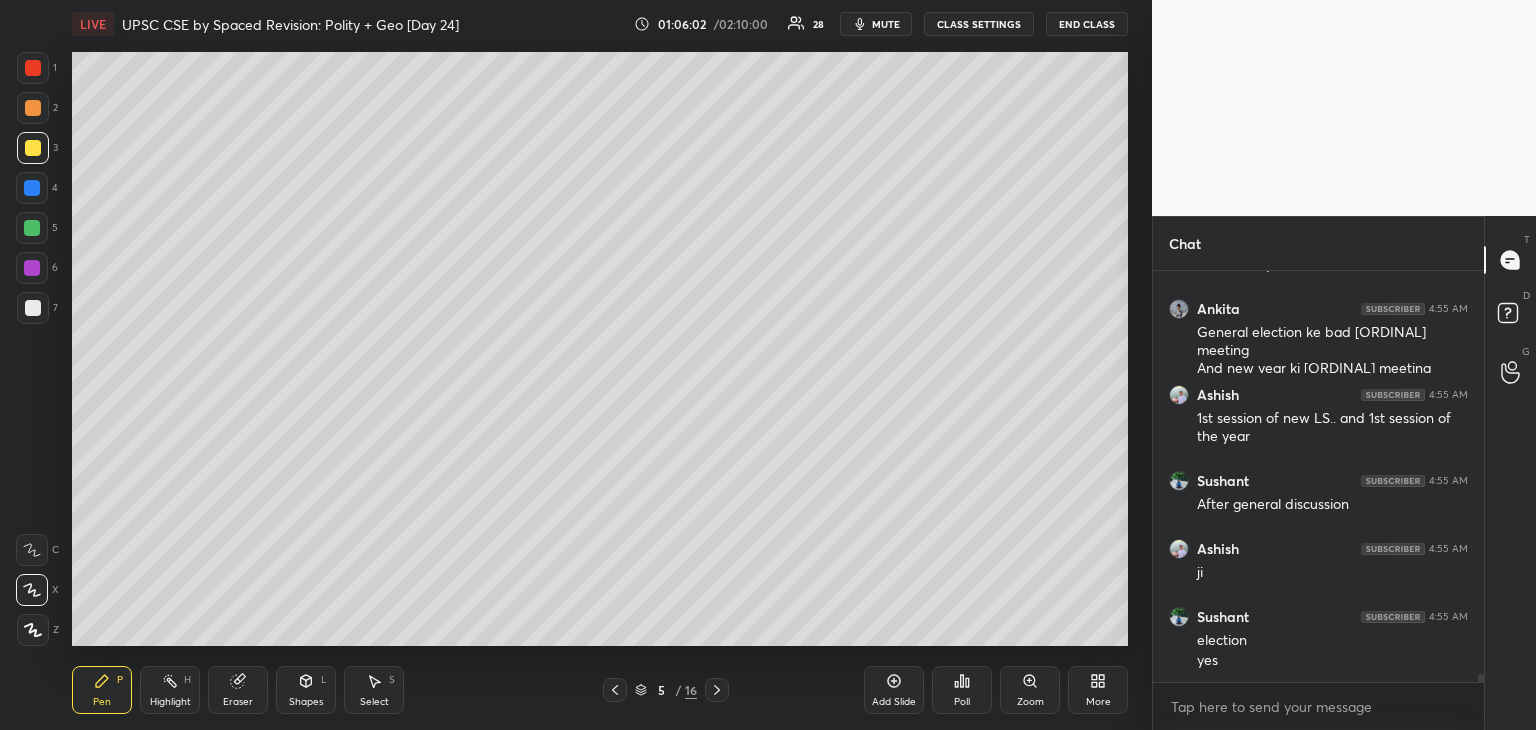 scroll, scrollTop: 21596, scrollLeft: 0, axis: vertical 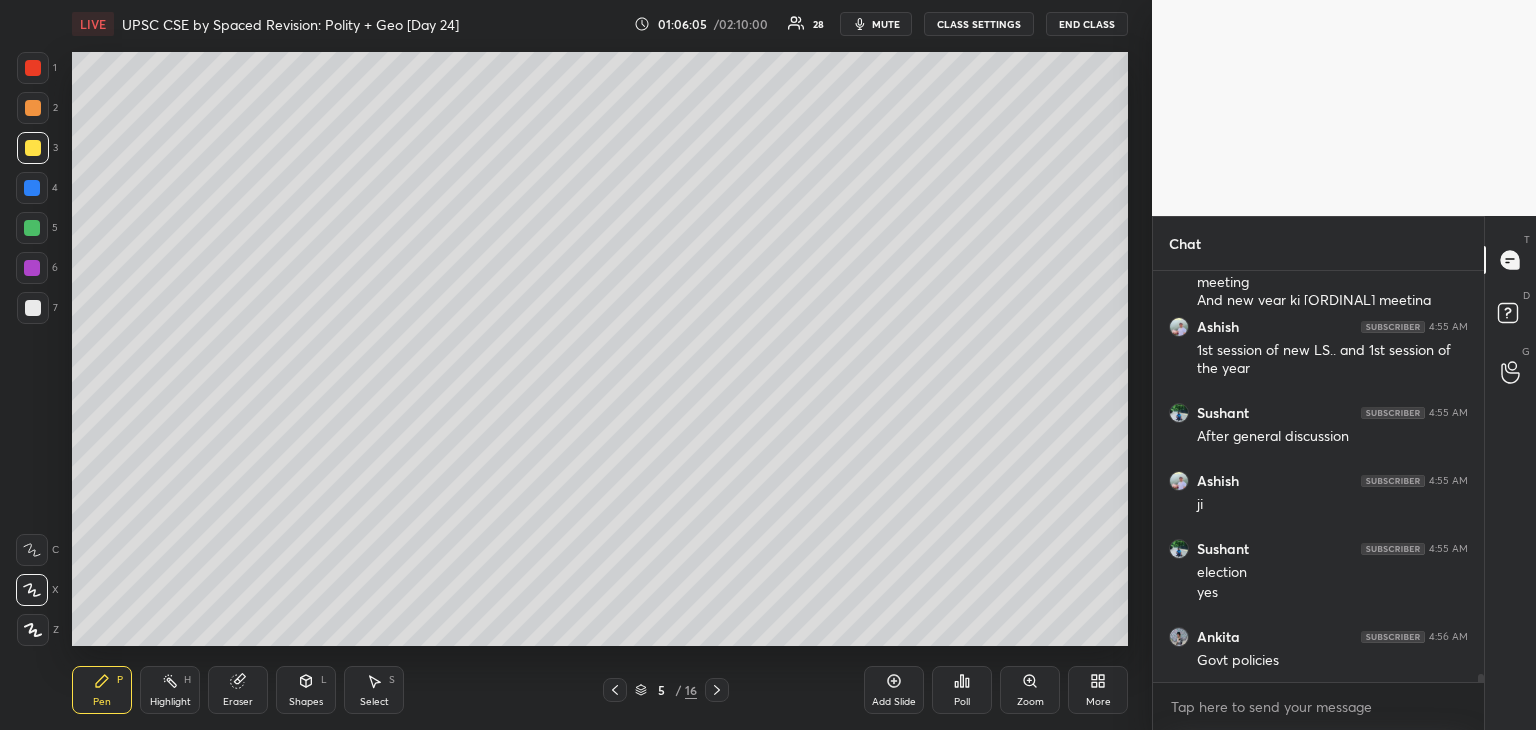 click at bounding box center (32, 228) 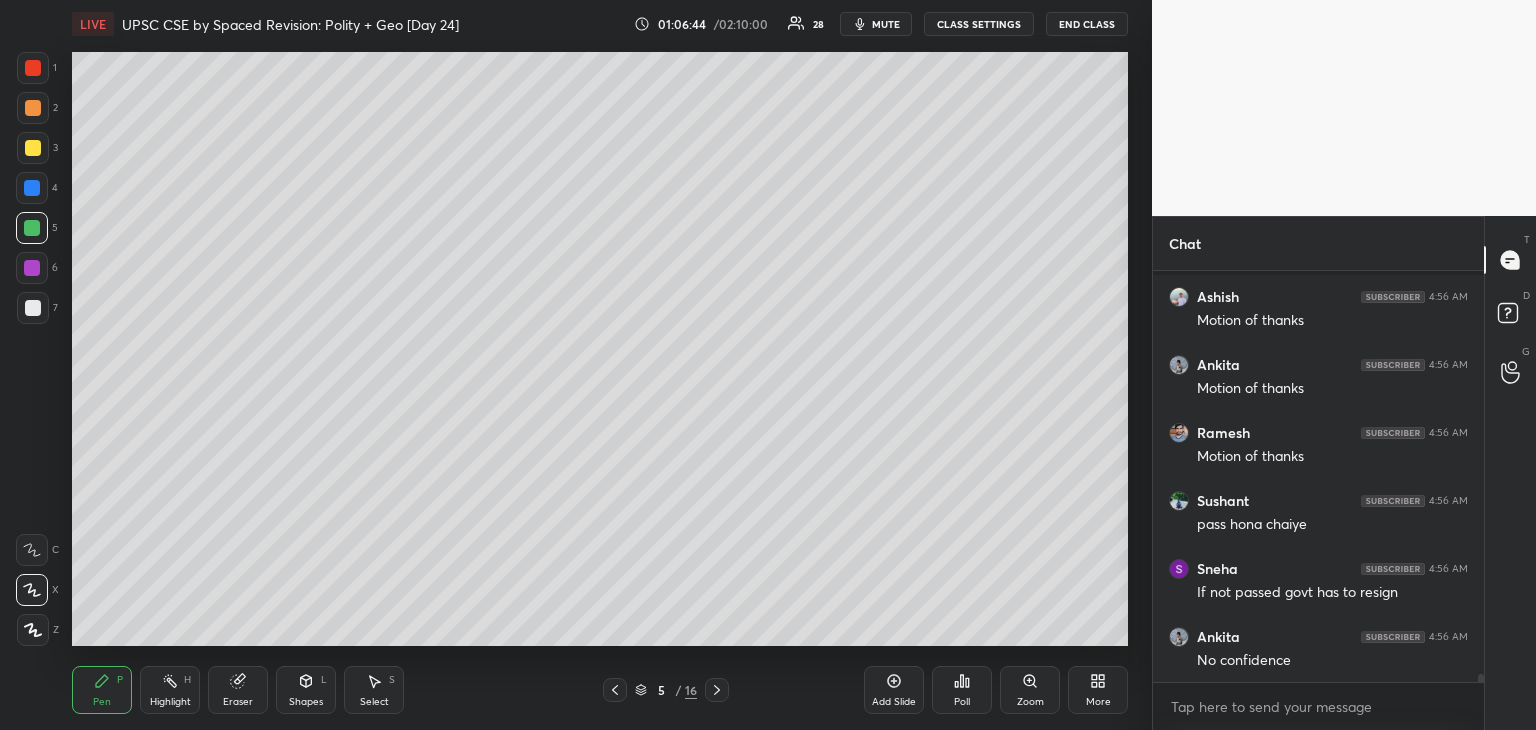 scroll, scrollTop: 22140, scrollLeft: 0, axis: vertical 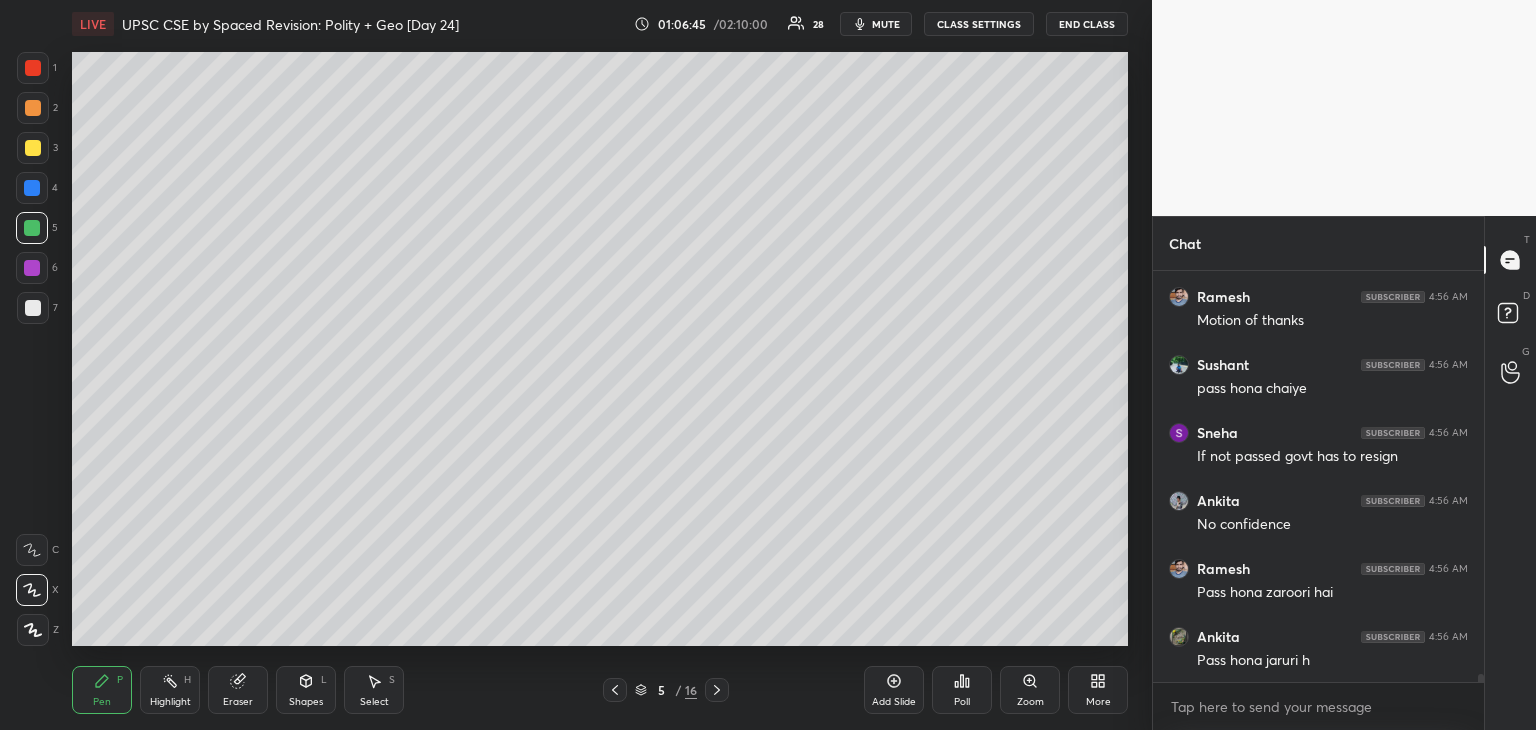 click 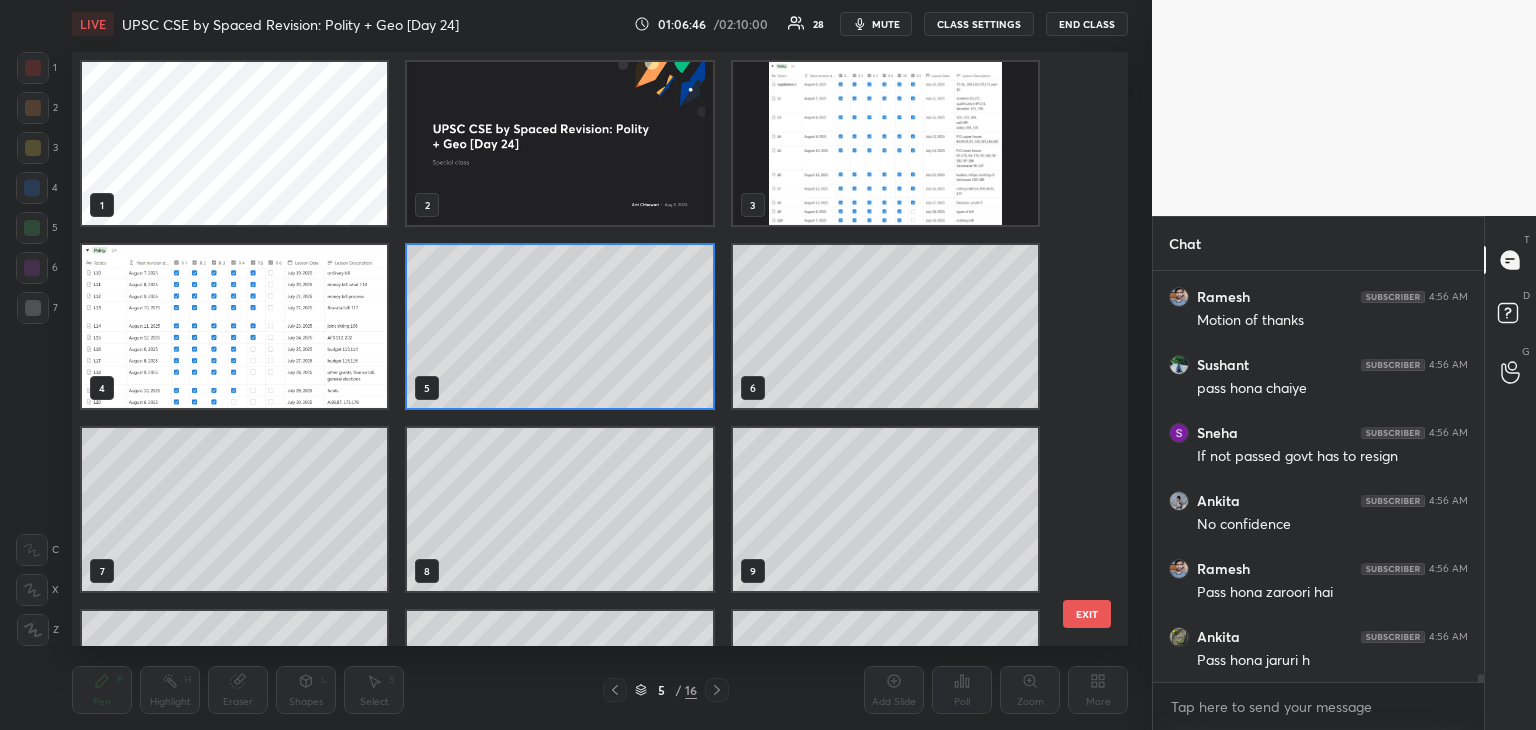 scroll, scrollTop: 6, scrollLeft: 10, axis: both 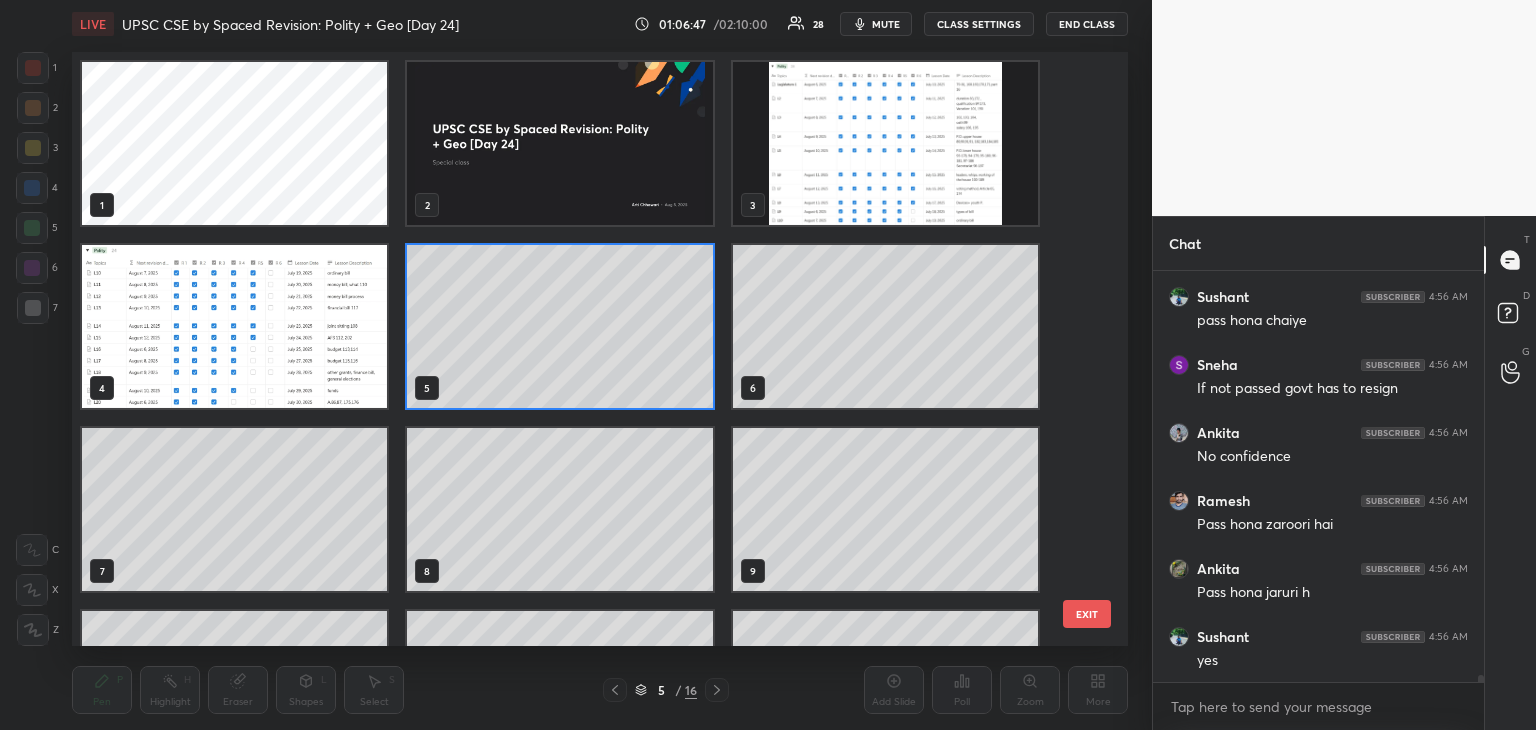 click at bounding box center [234, 326] 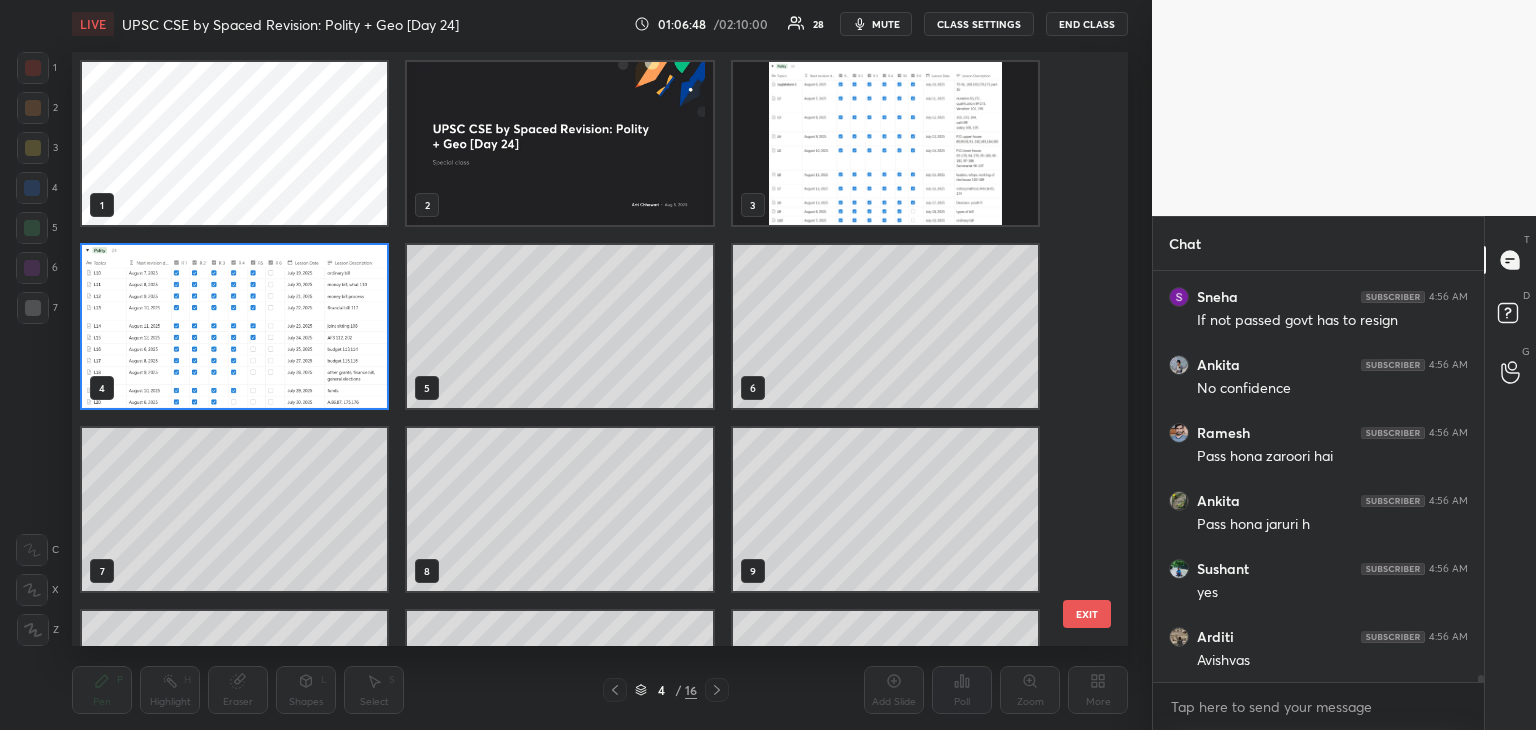 click on "4 / 16" at bounding box center [666, 690] 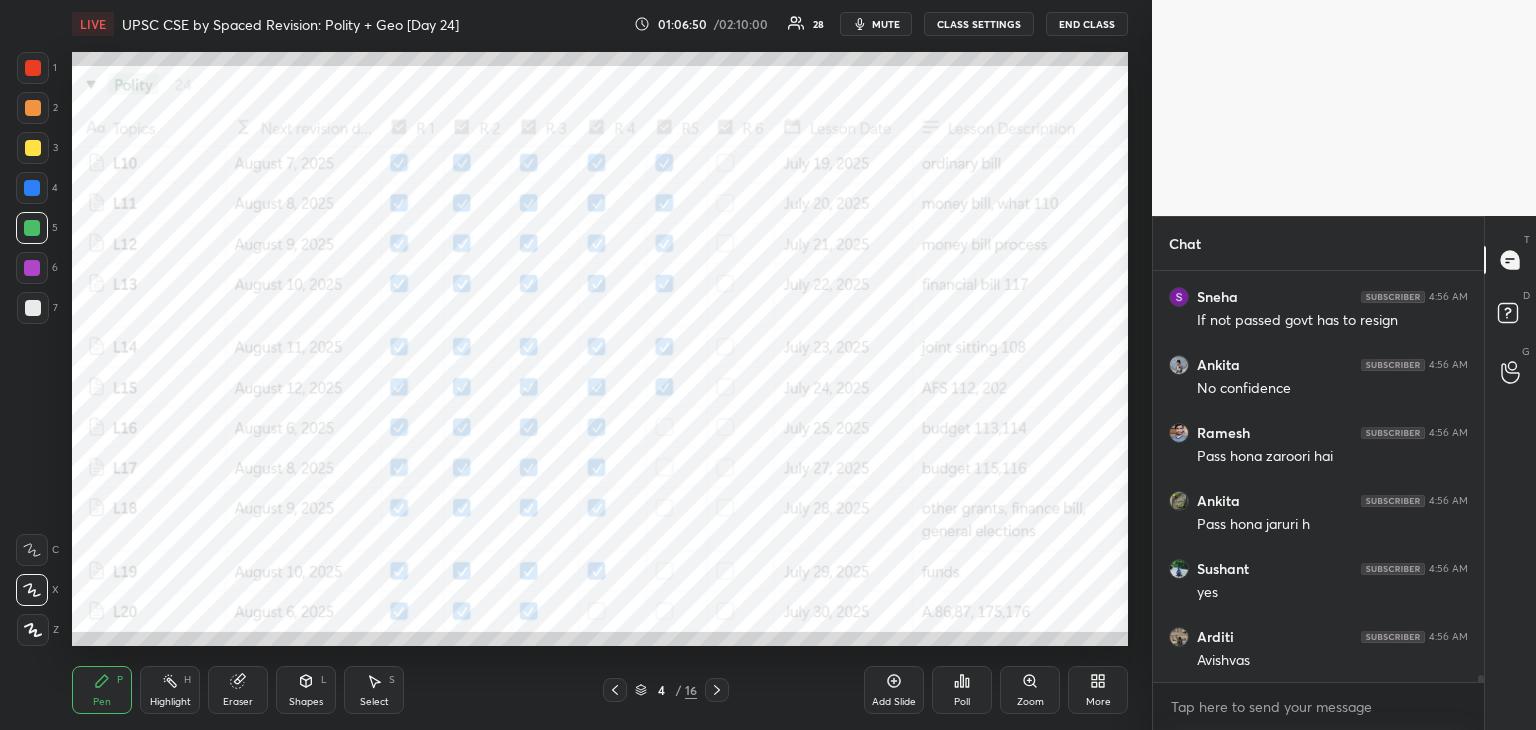 click at bounding box center [33, 68] 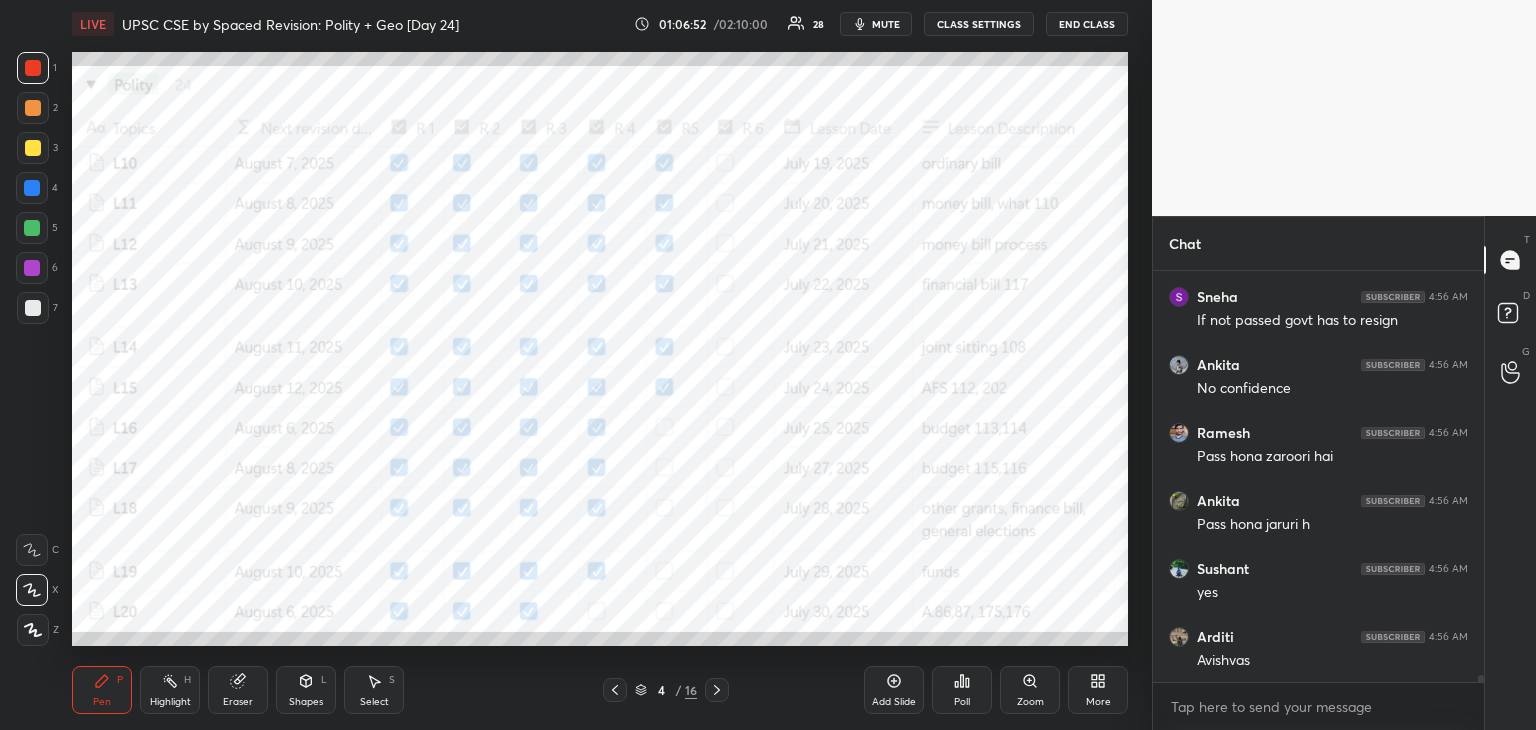 scroll, scrollTop: 22344, scrollLeft: 0, axis: vertical 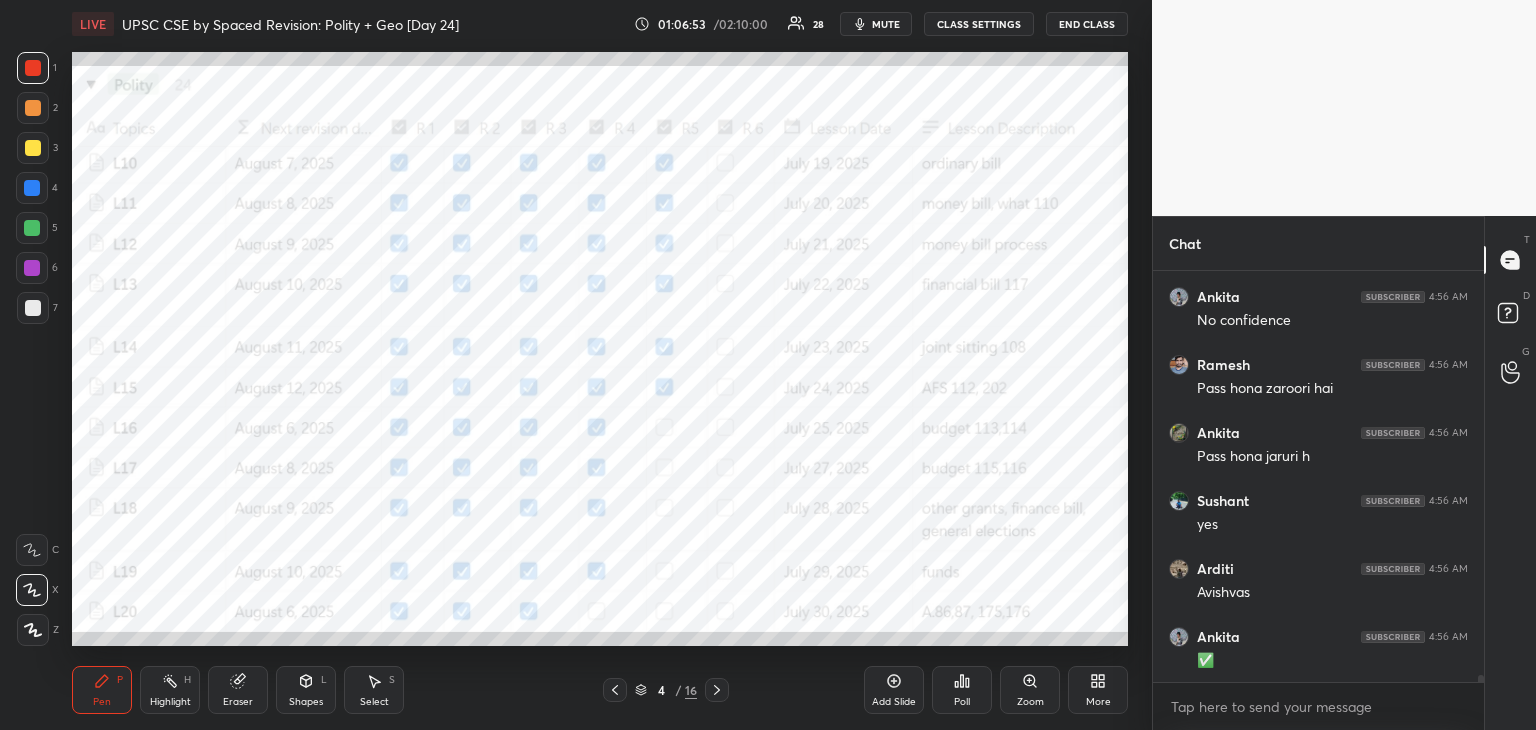 click 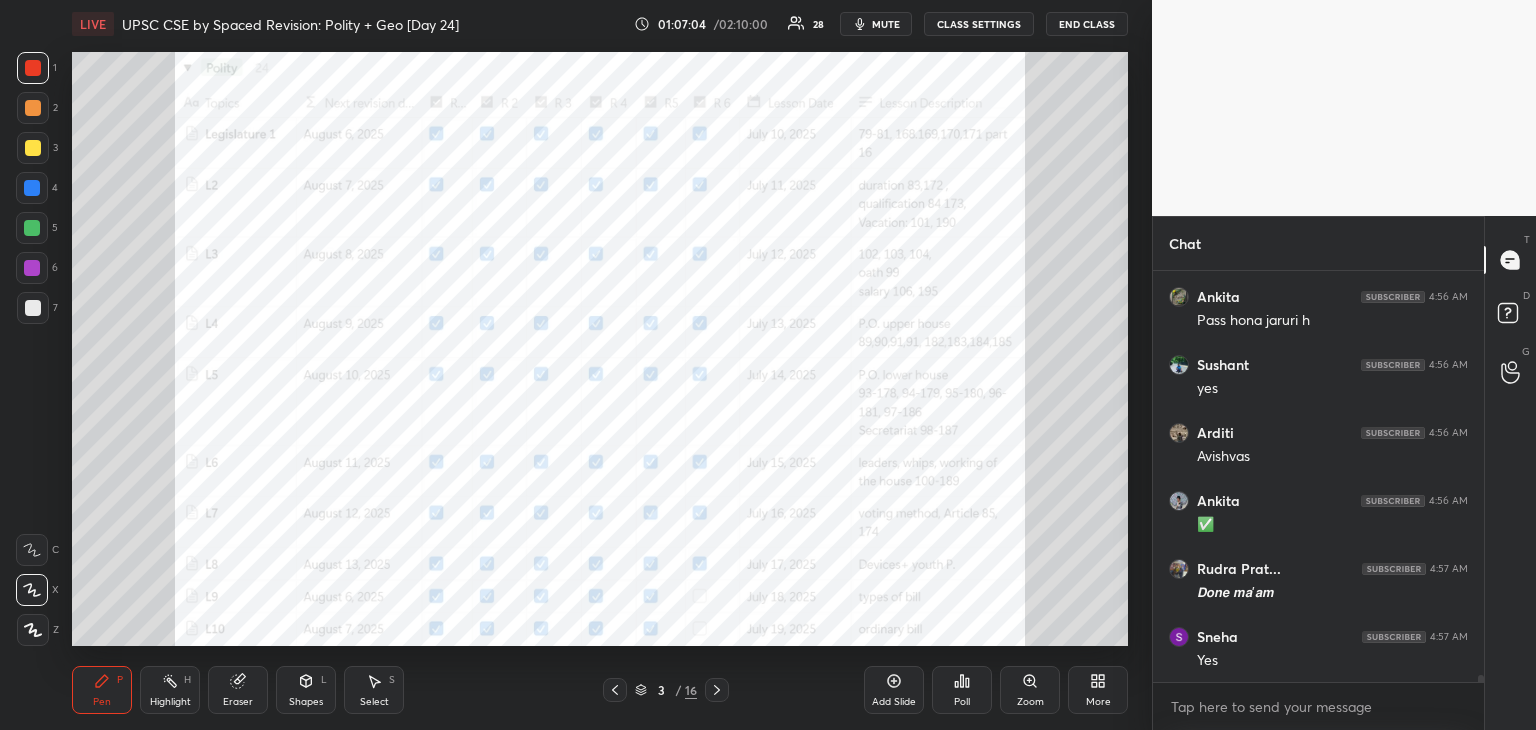 scroll, scrollTop: 22548, scrollLeft: 0, axis: vertical 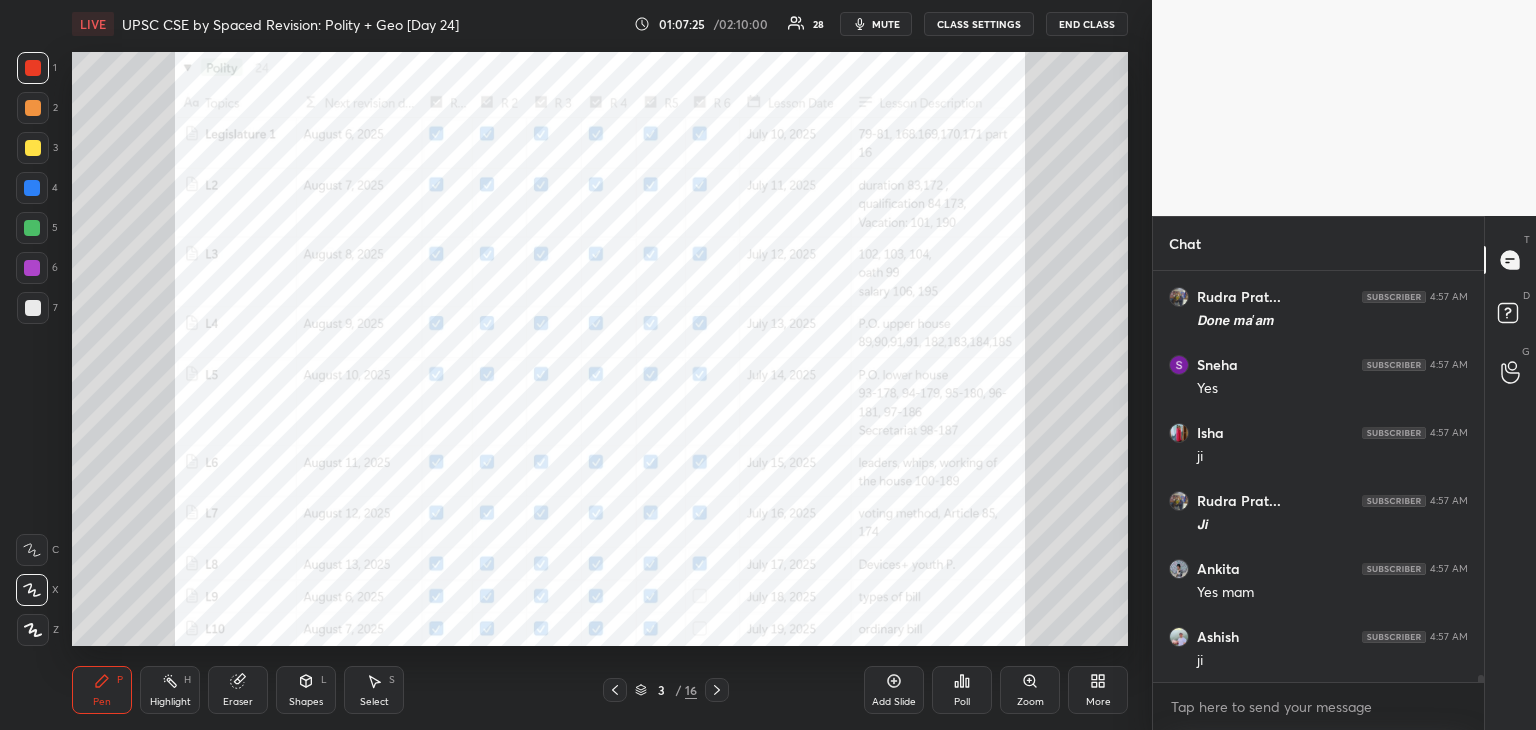 click 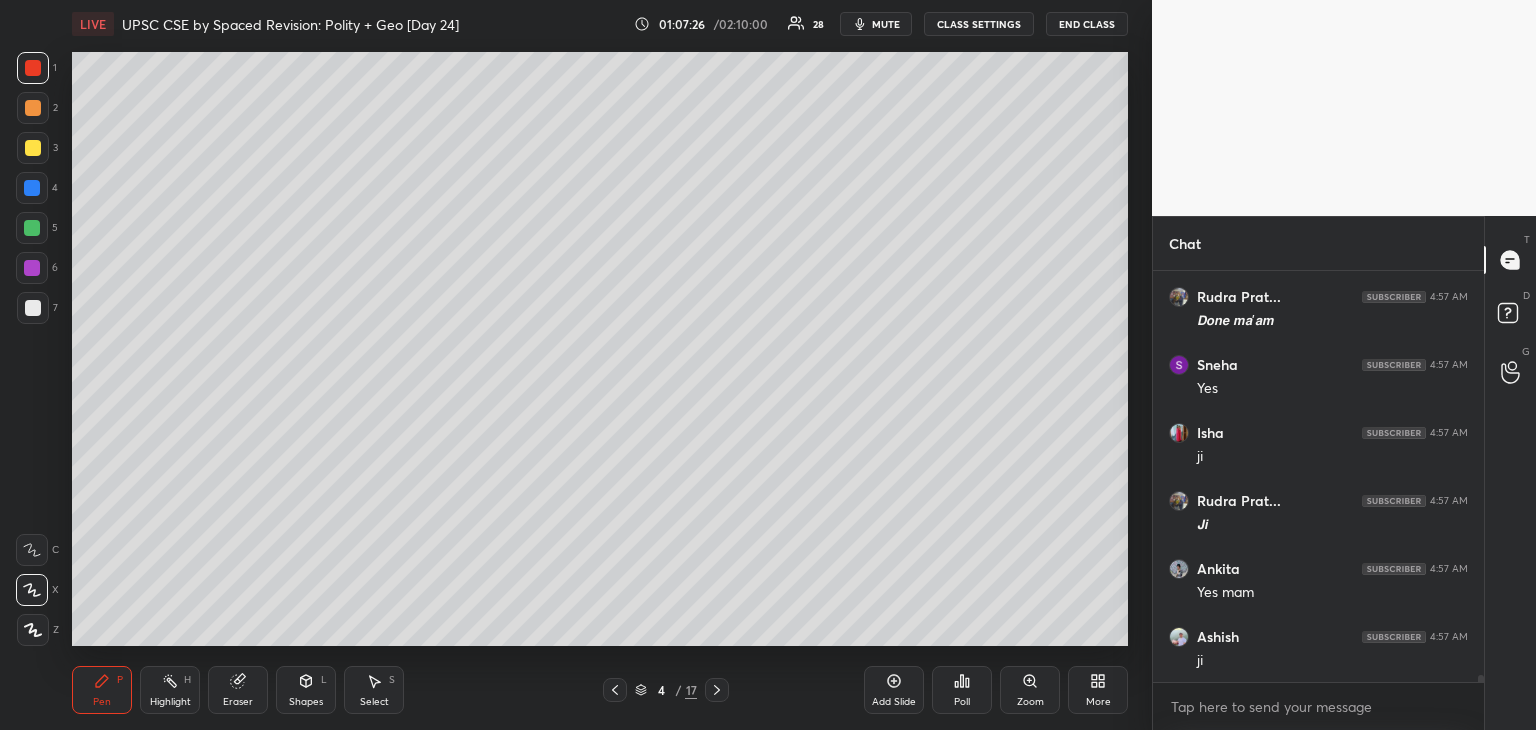 click at bounding box center (33, 308) 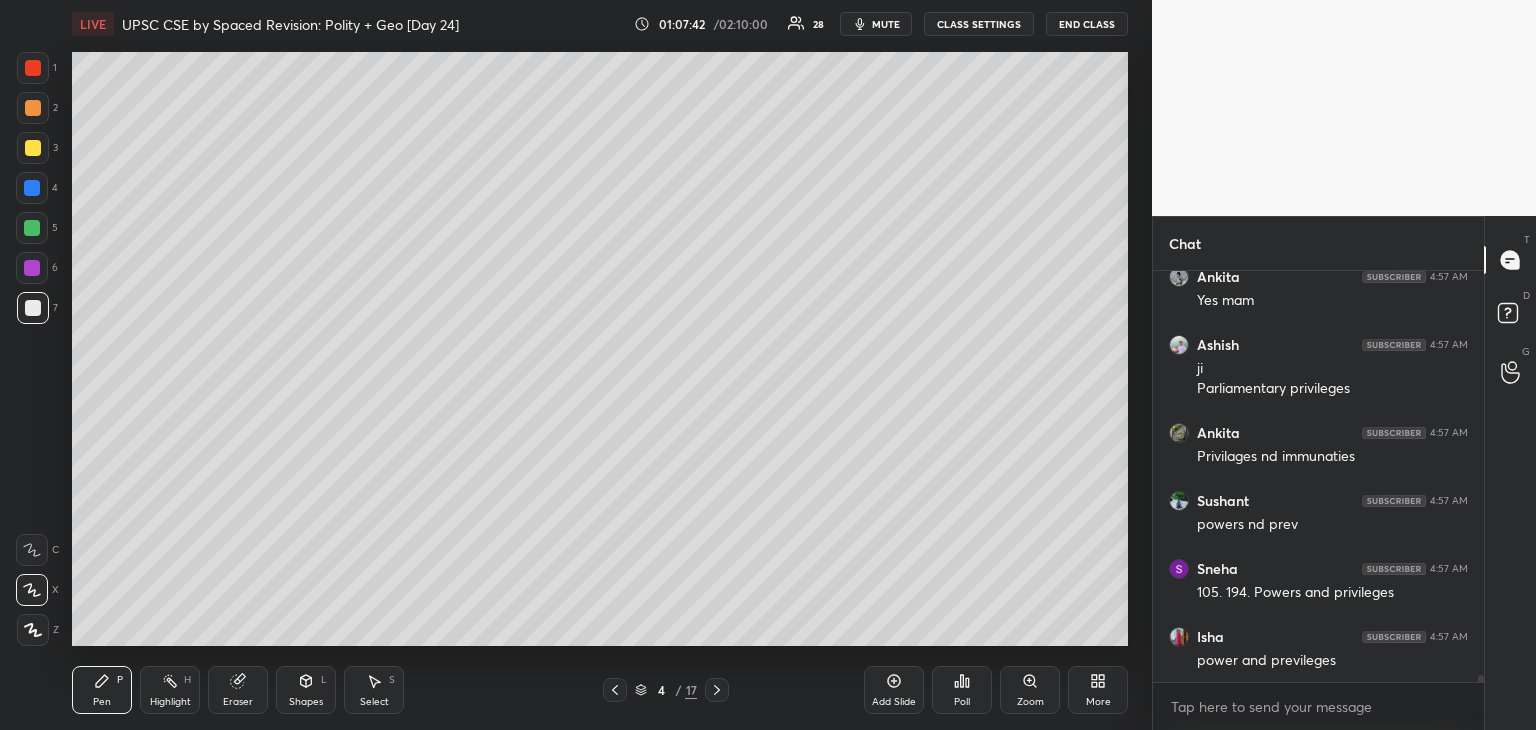 scroll, scrollTop: 23112, scrollLeft: 0, axis: vertical 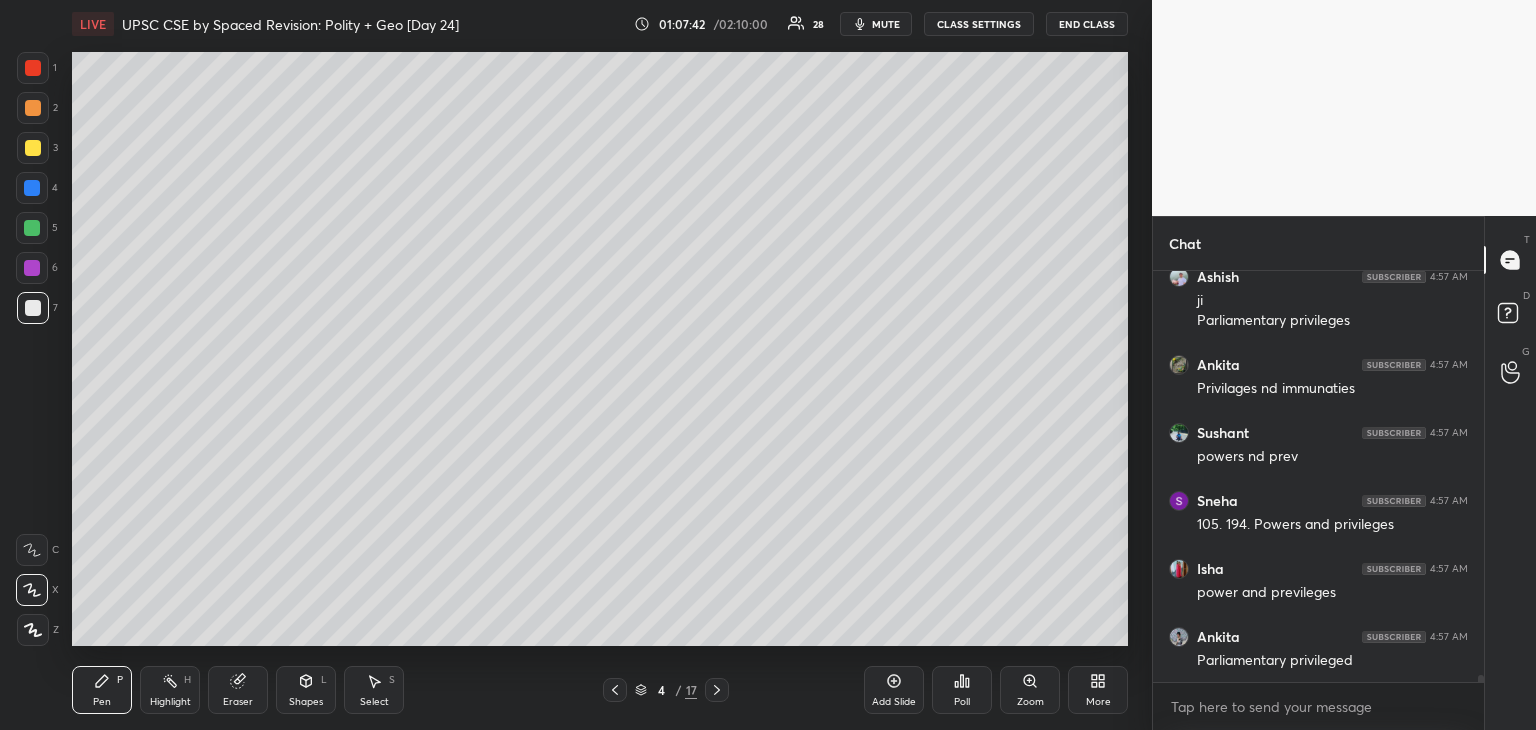 click at bounding box center (33, 148) 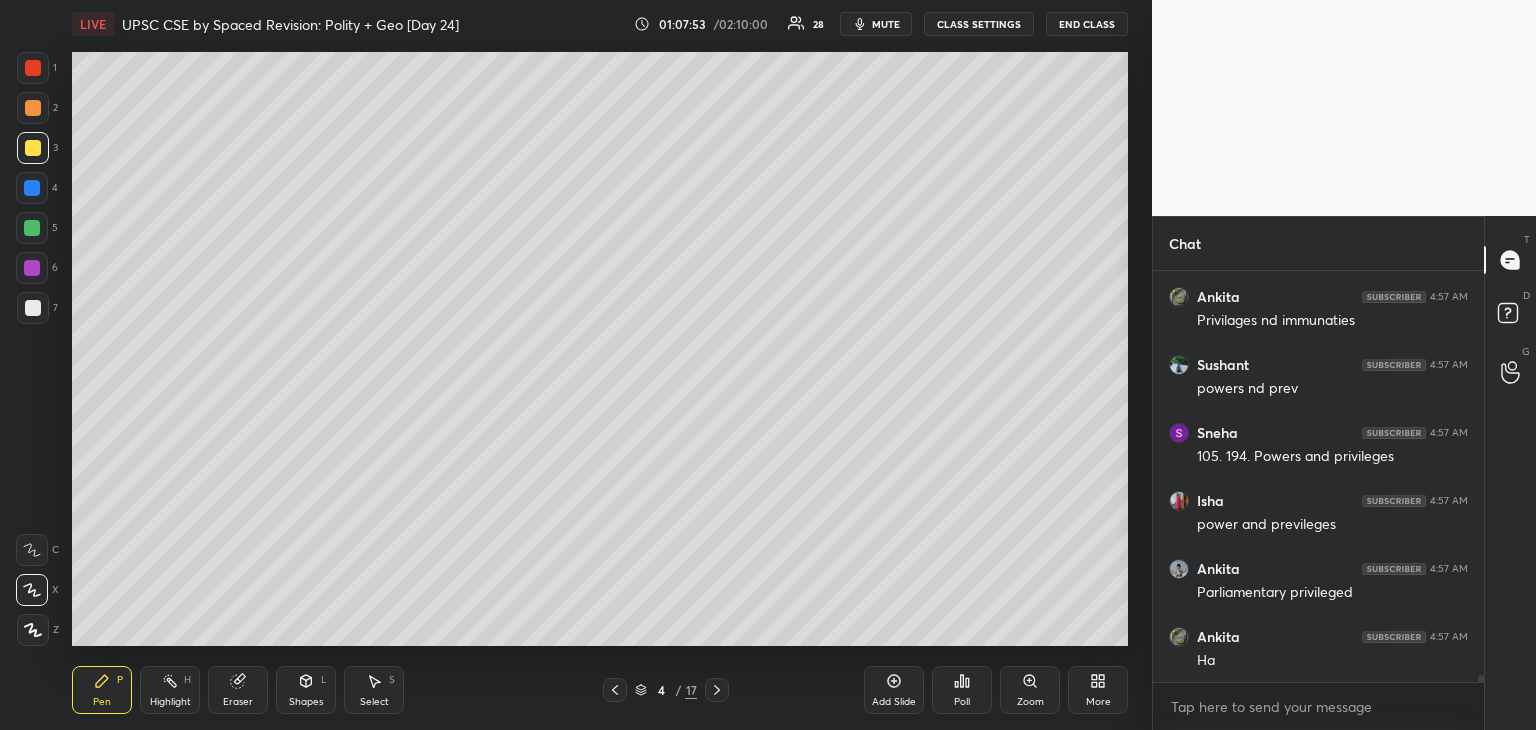 scroll, scrollTop: 23248, scrollLeft: 0, axis: vertical 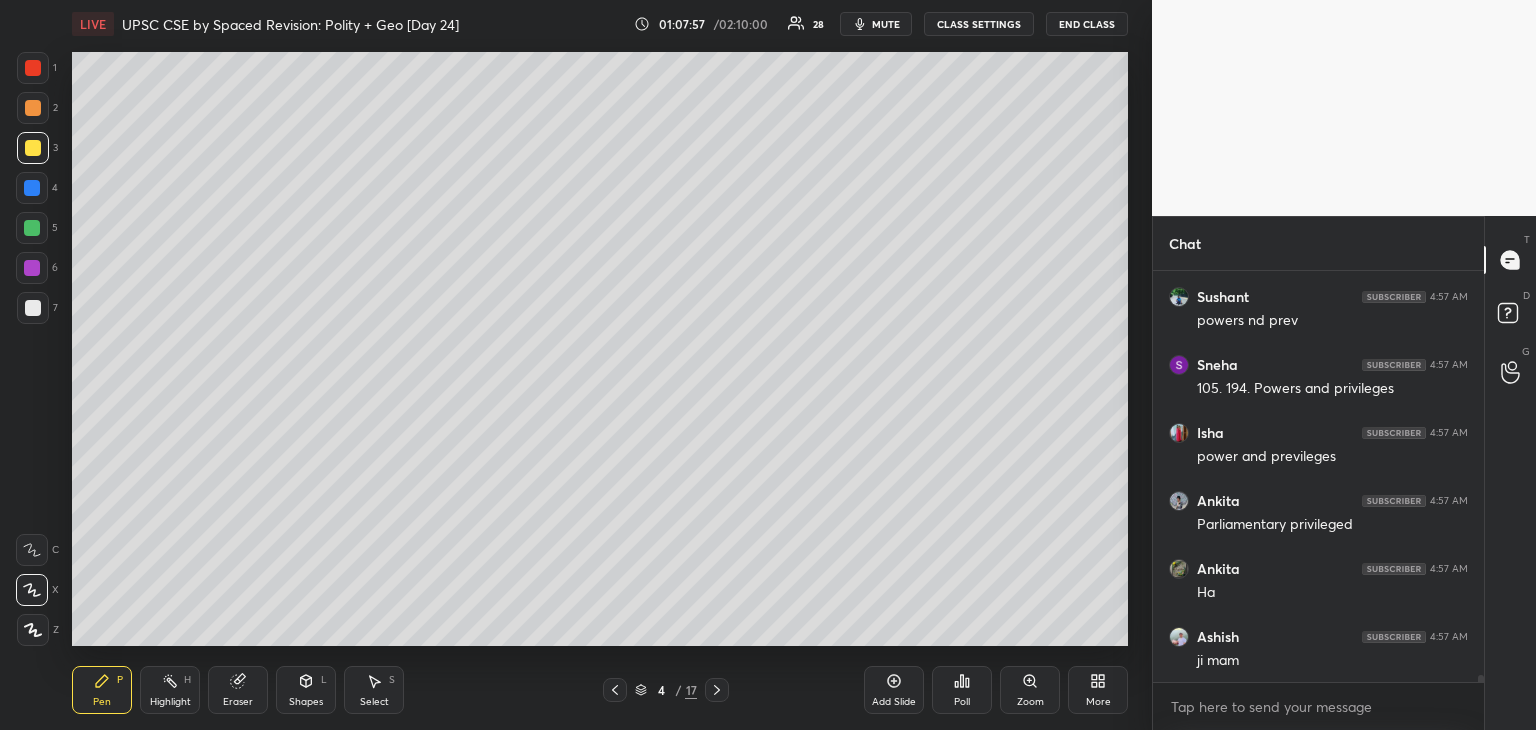 click at bounding box center (33, 148) 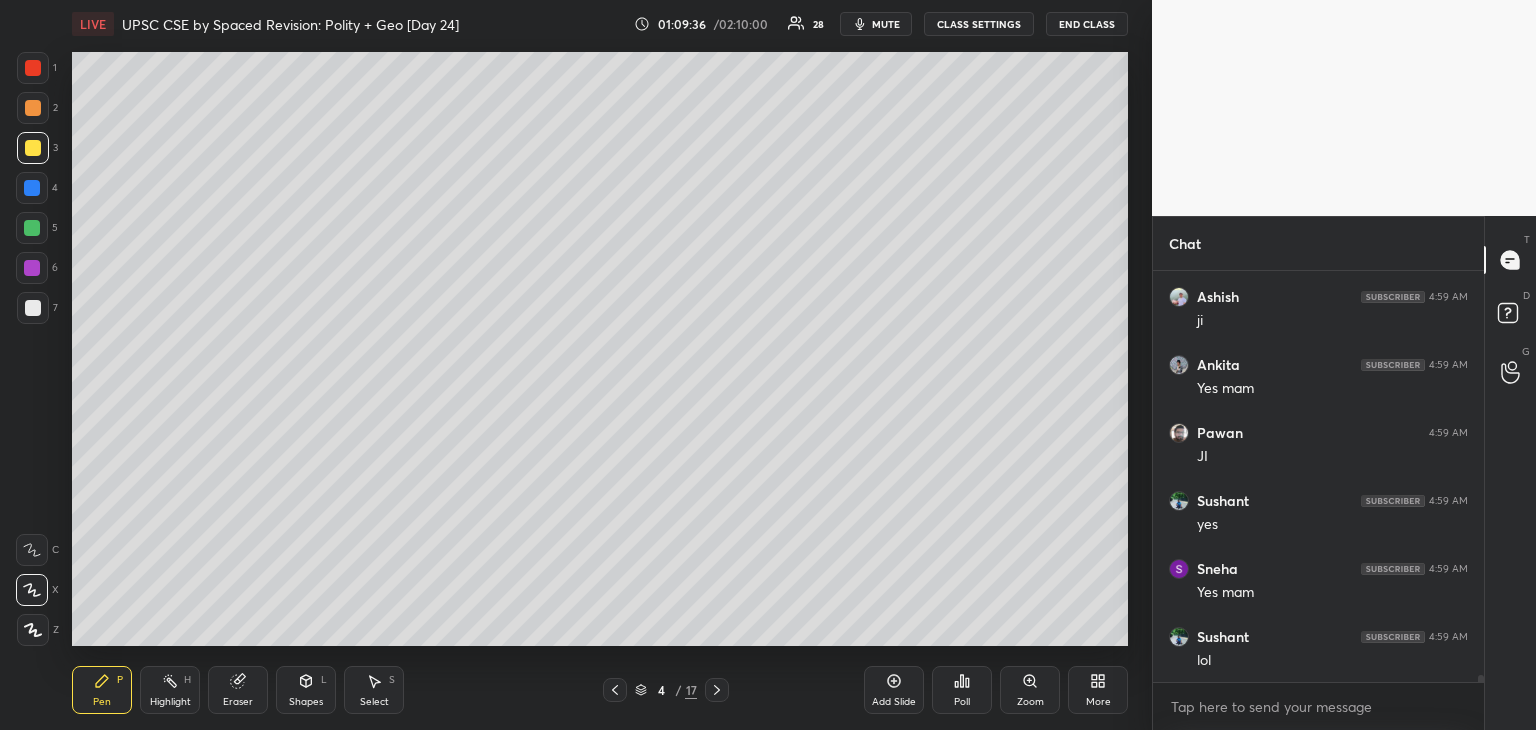 scroll, scrollTop: 23948, scrollLeft: 0, axis: vertical 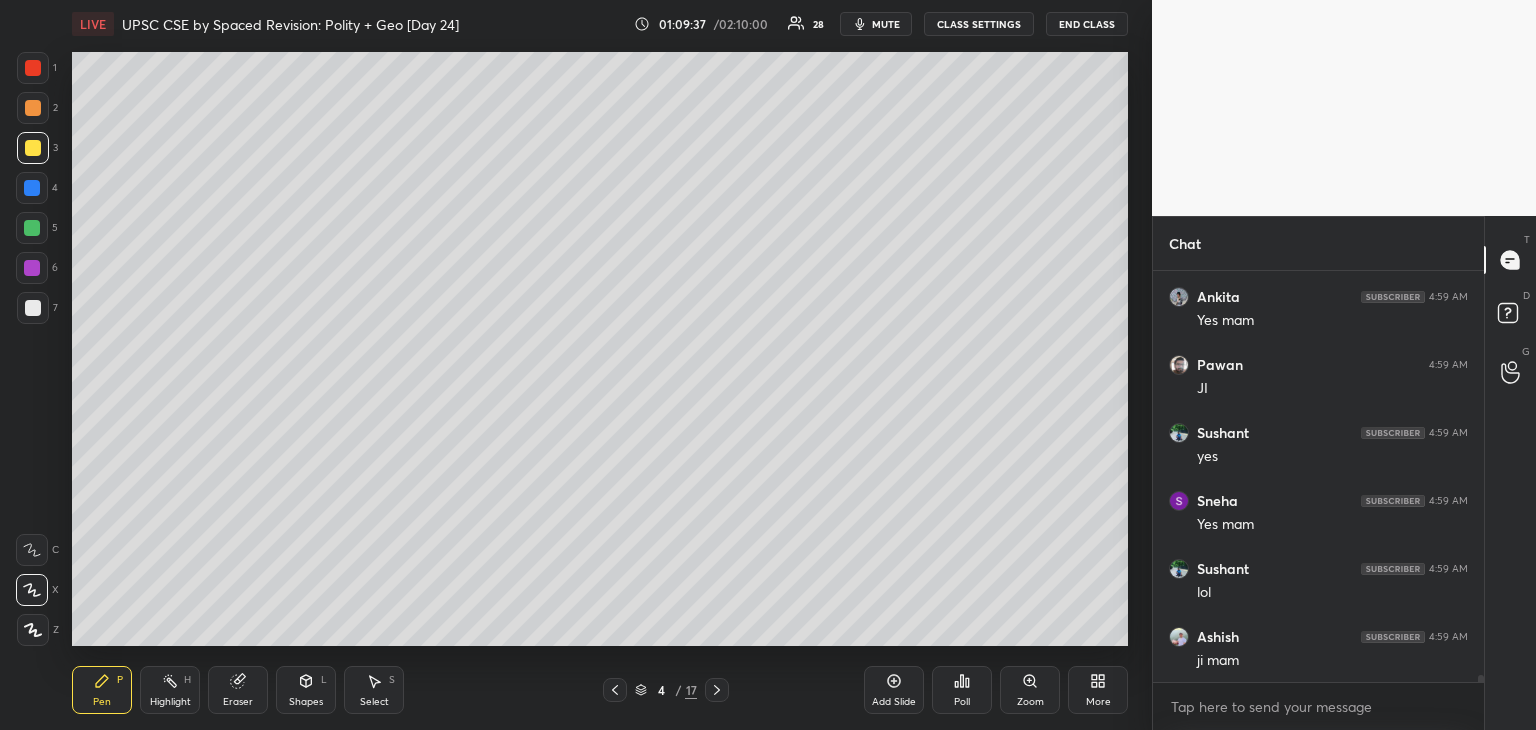 click at bounding box center (33, 148) 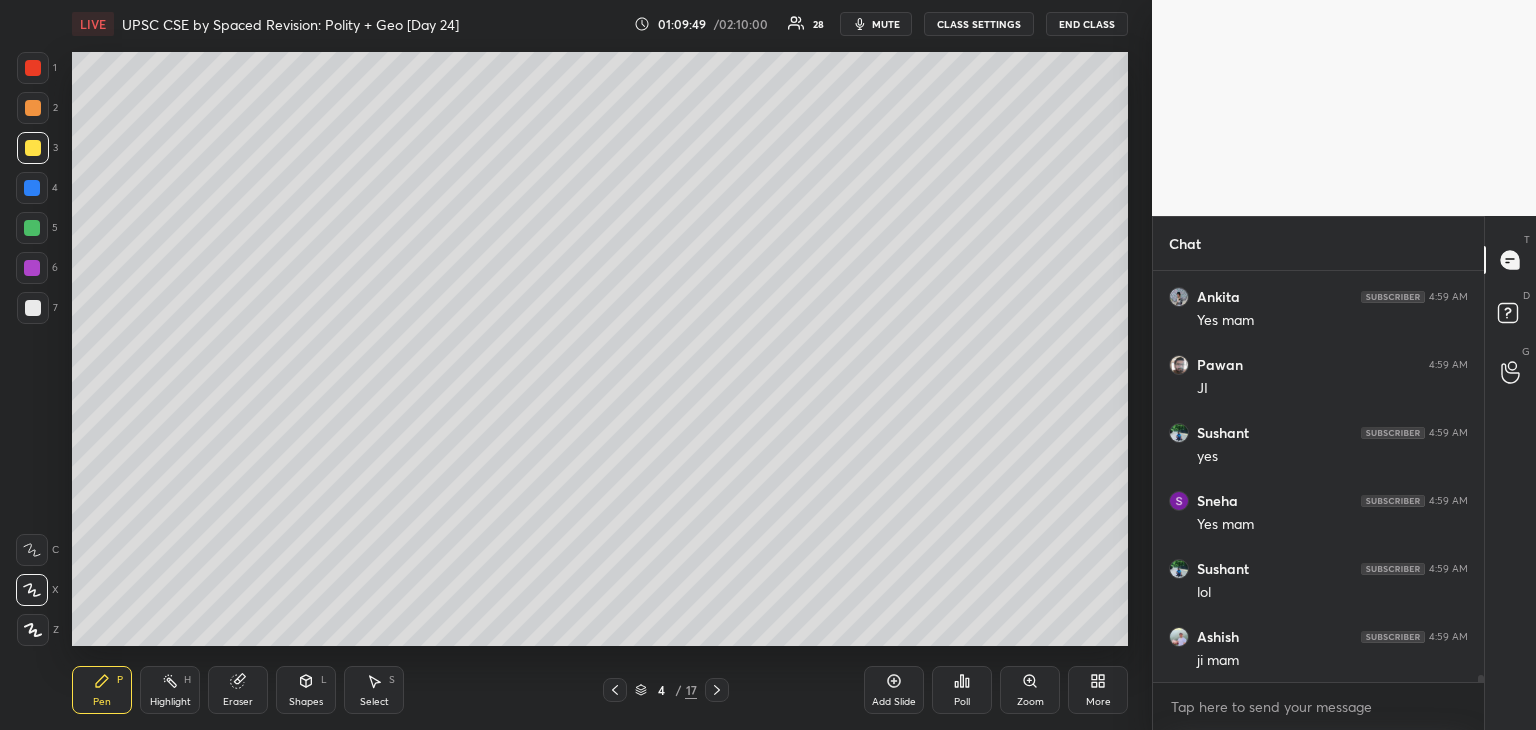 scroll, scrollTop: 24016, scrollLeft: 0, axis: vertical 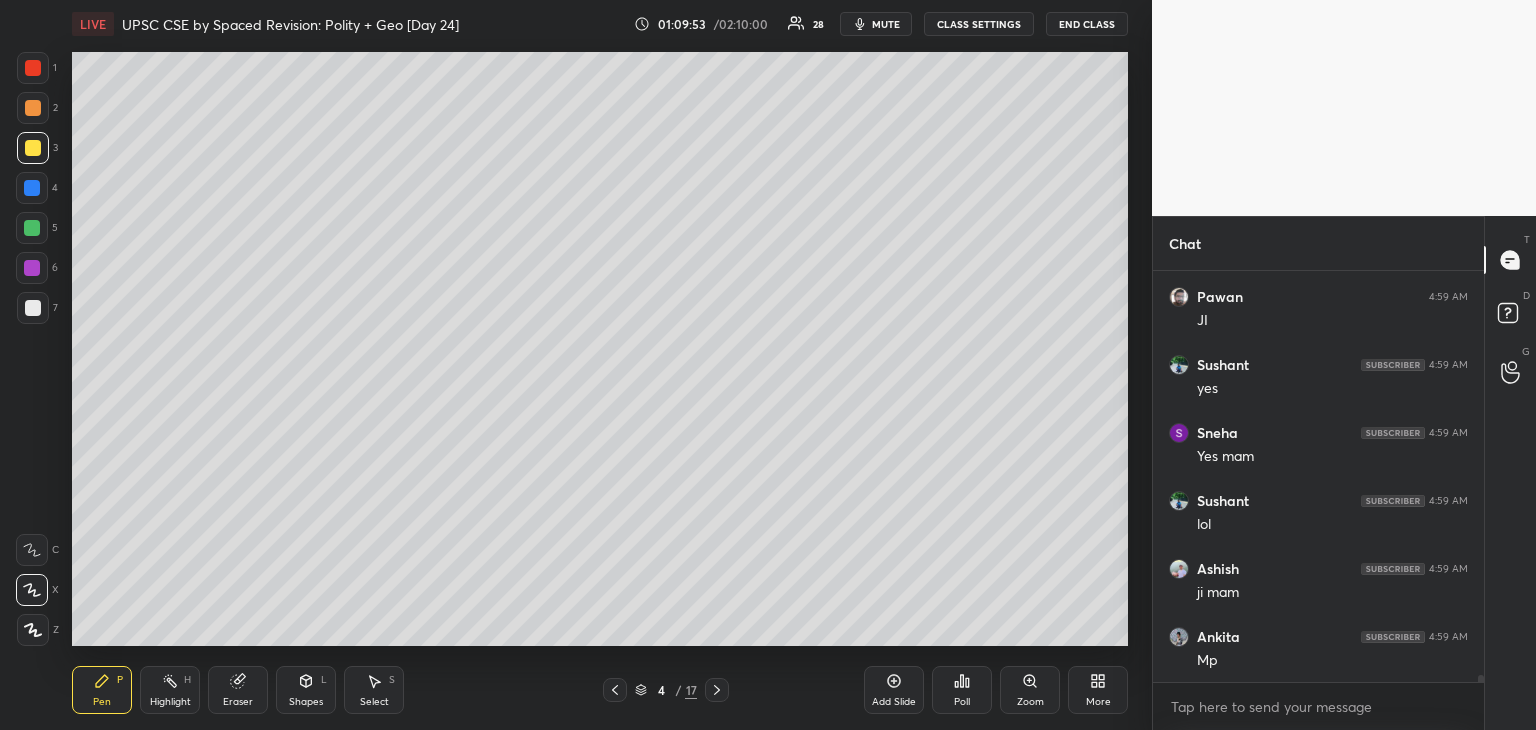 click at bounding box center [33, 308] 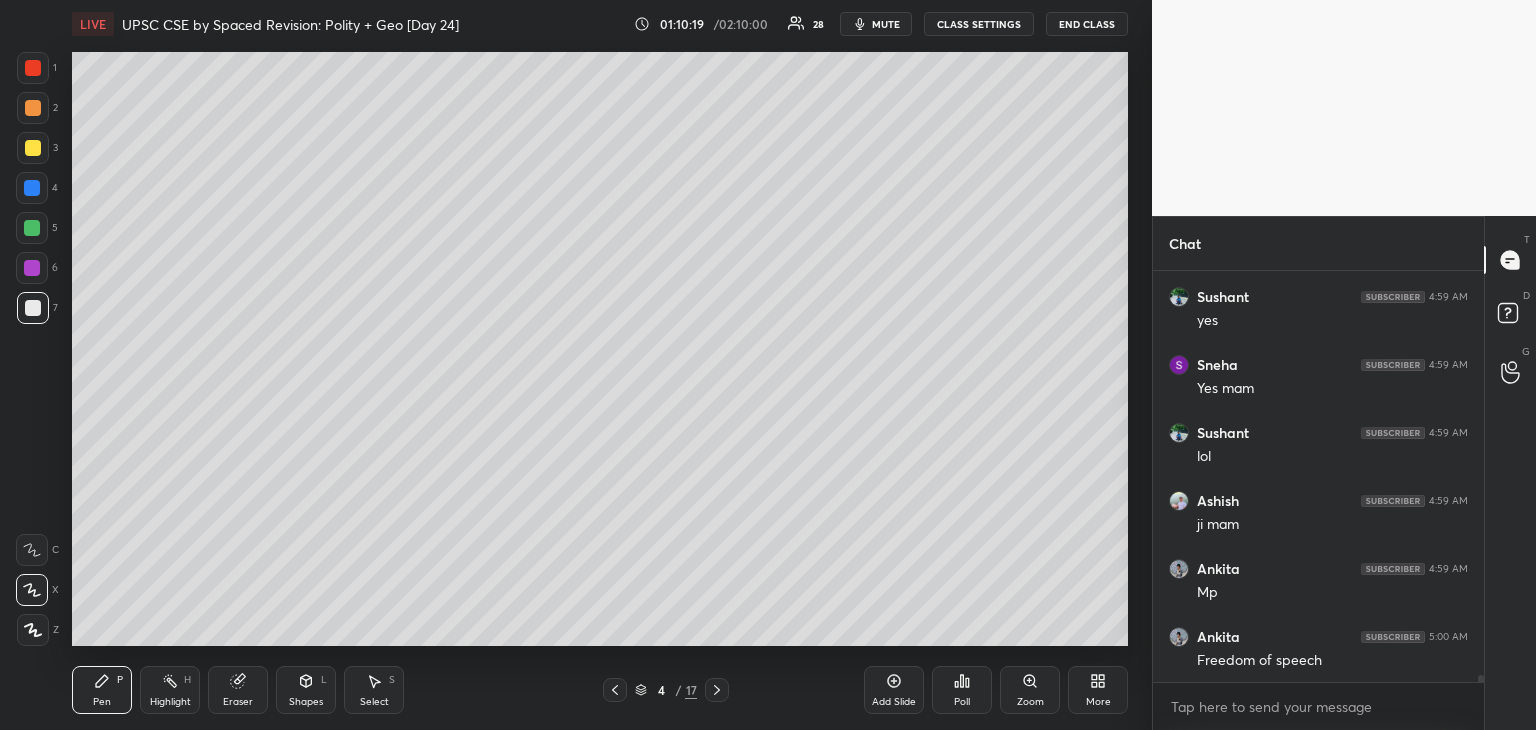 scroll, scrollTop: 24152, scrollLeft: 0, axis: vertical 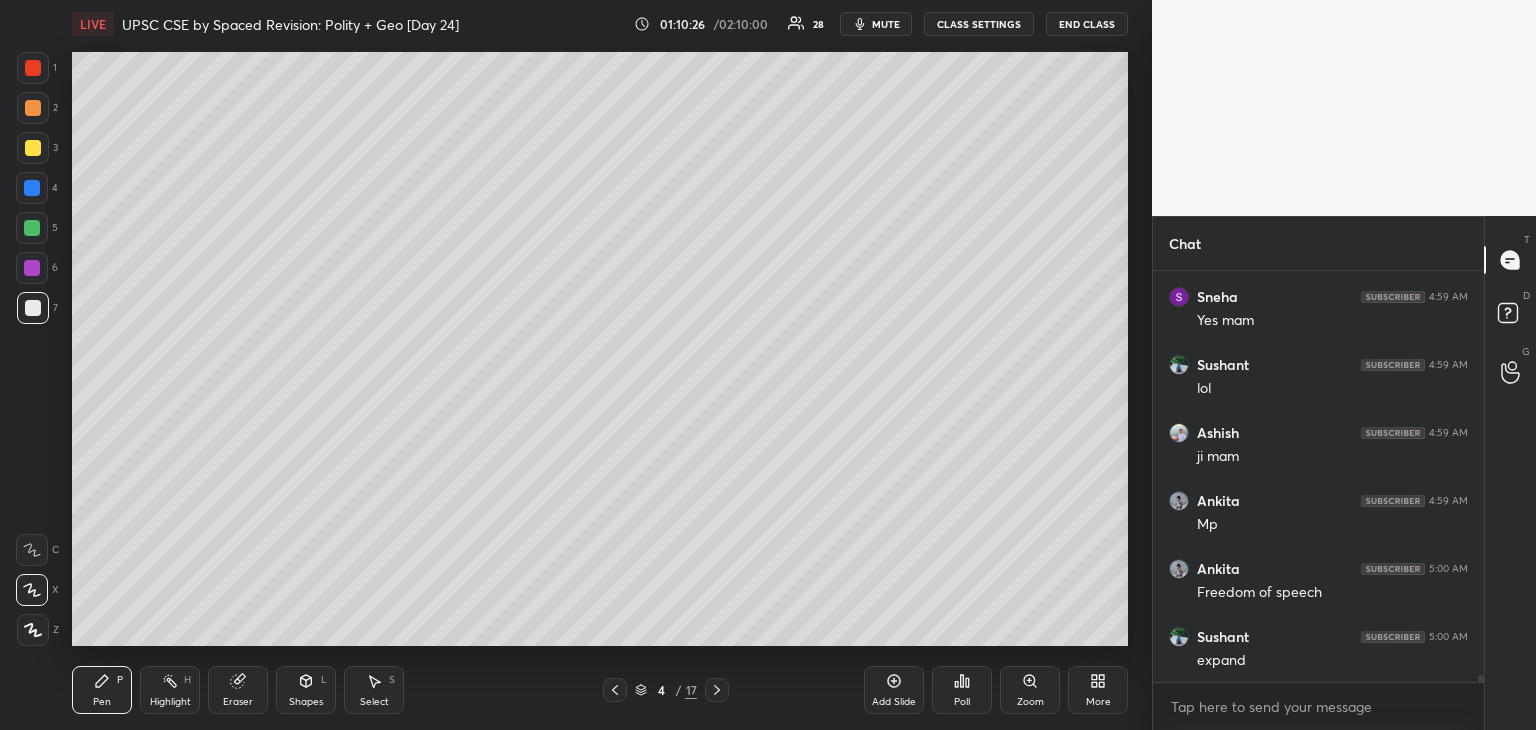 click on "Setting up your live class Poll for   secs No correct answer Start poll" at bounding box center [600, 349] 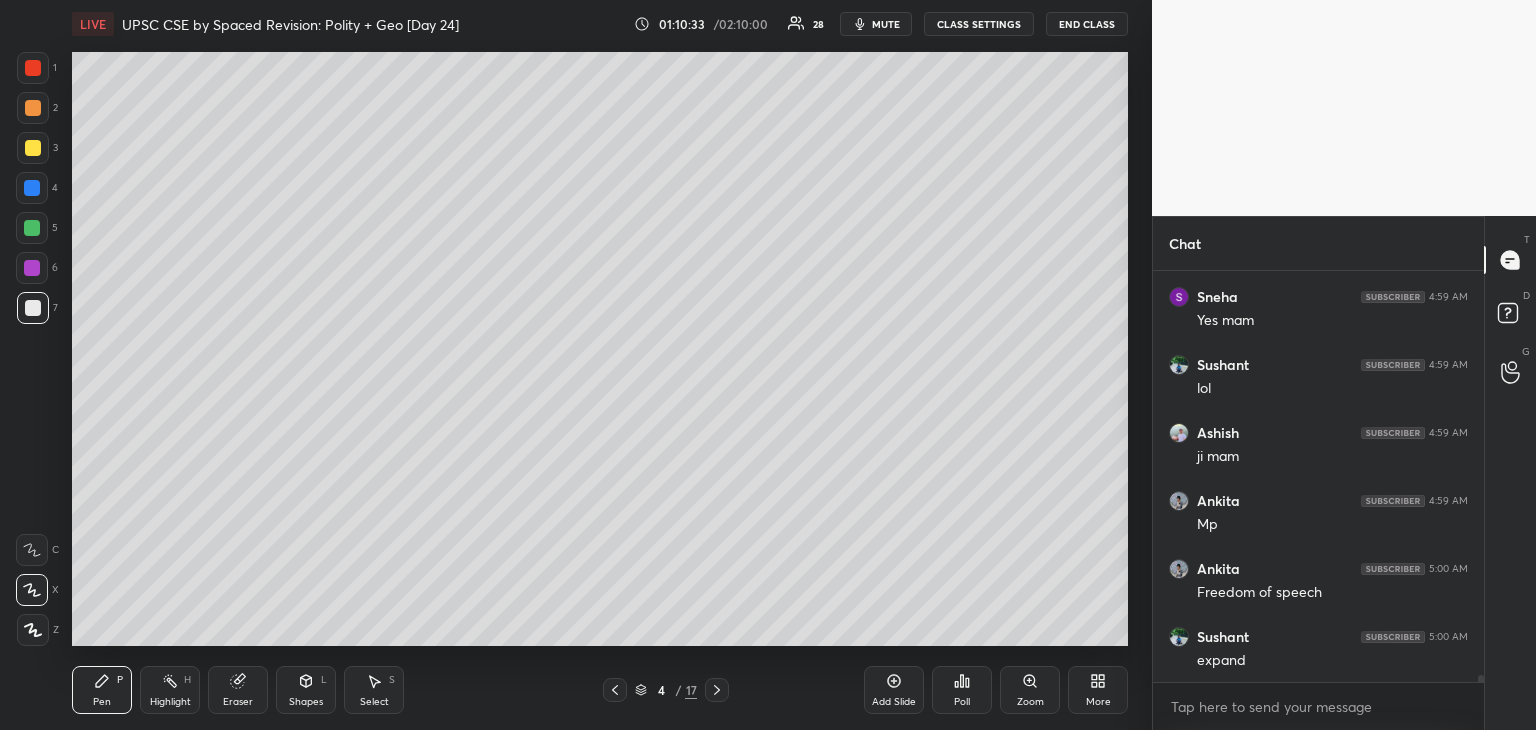 click at bounding box center (33, 148) 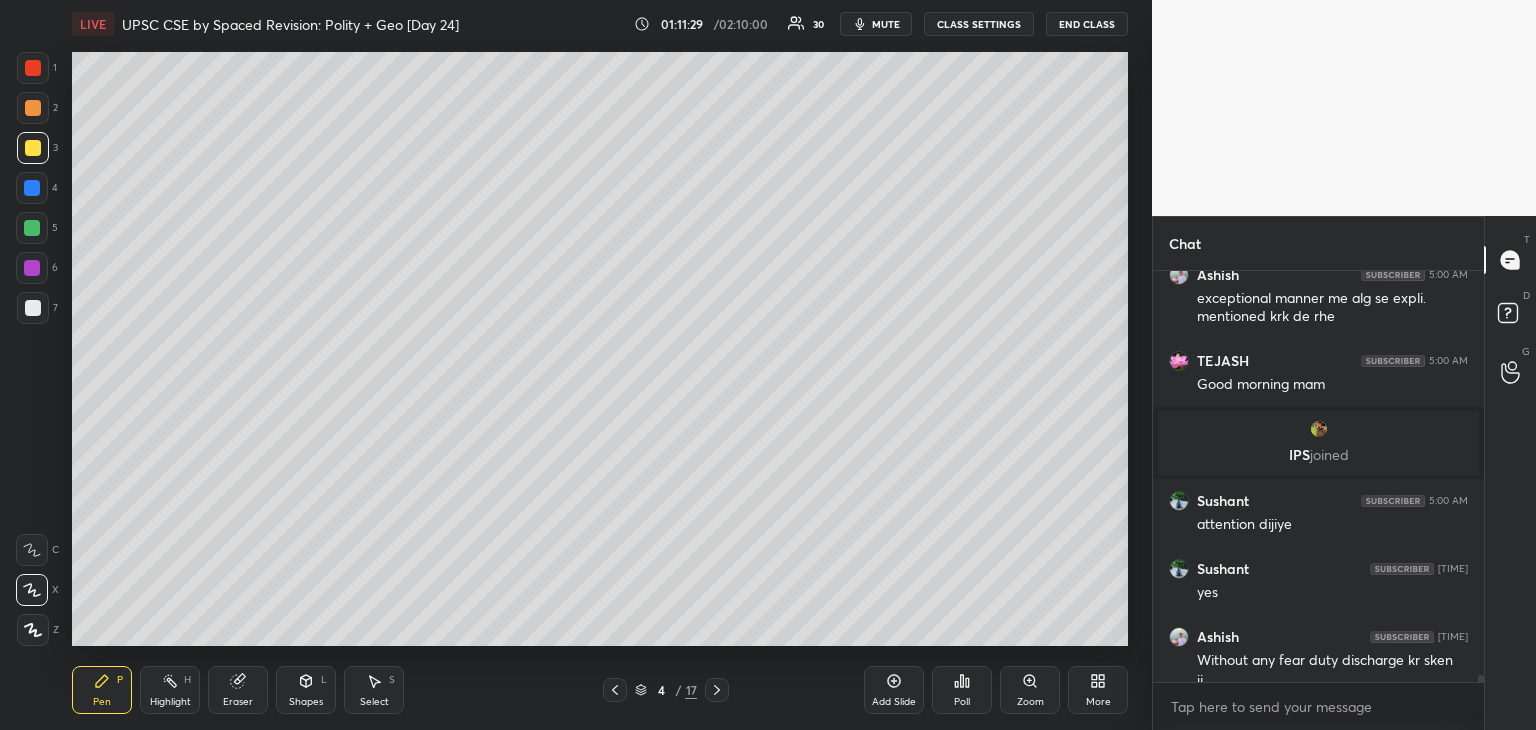 scroll, scrollTop: 23682, scrollLeft: 0, axis: vertical 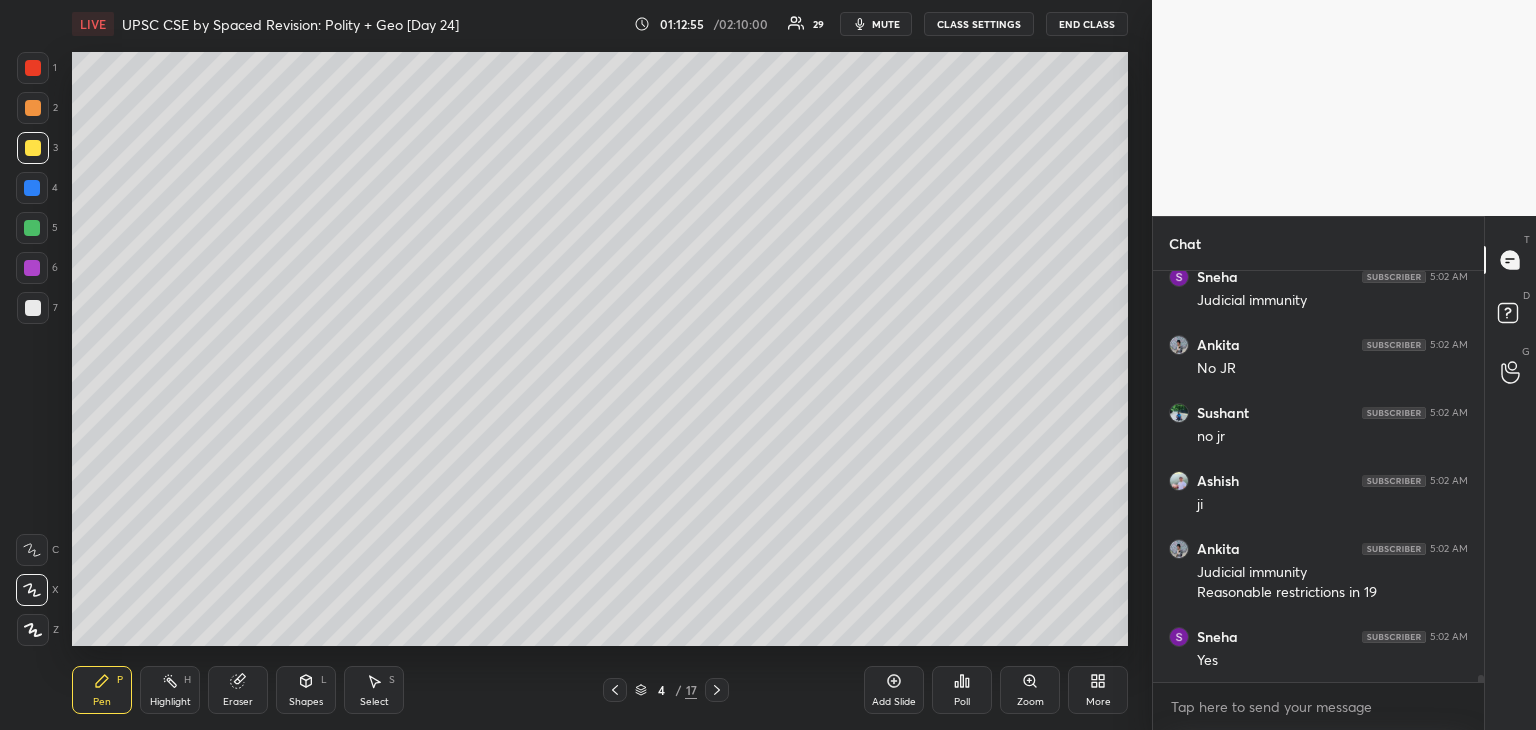 drag, startPoint x: 32, startPoint y: 273, endPoint x: 55, endPoint y: 260, distance: 26.41969 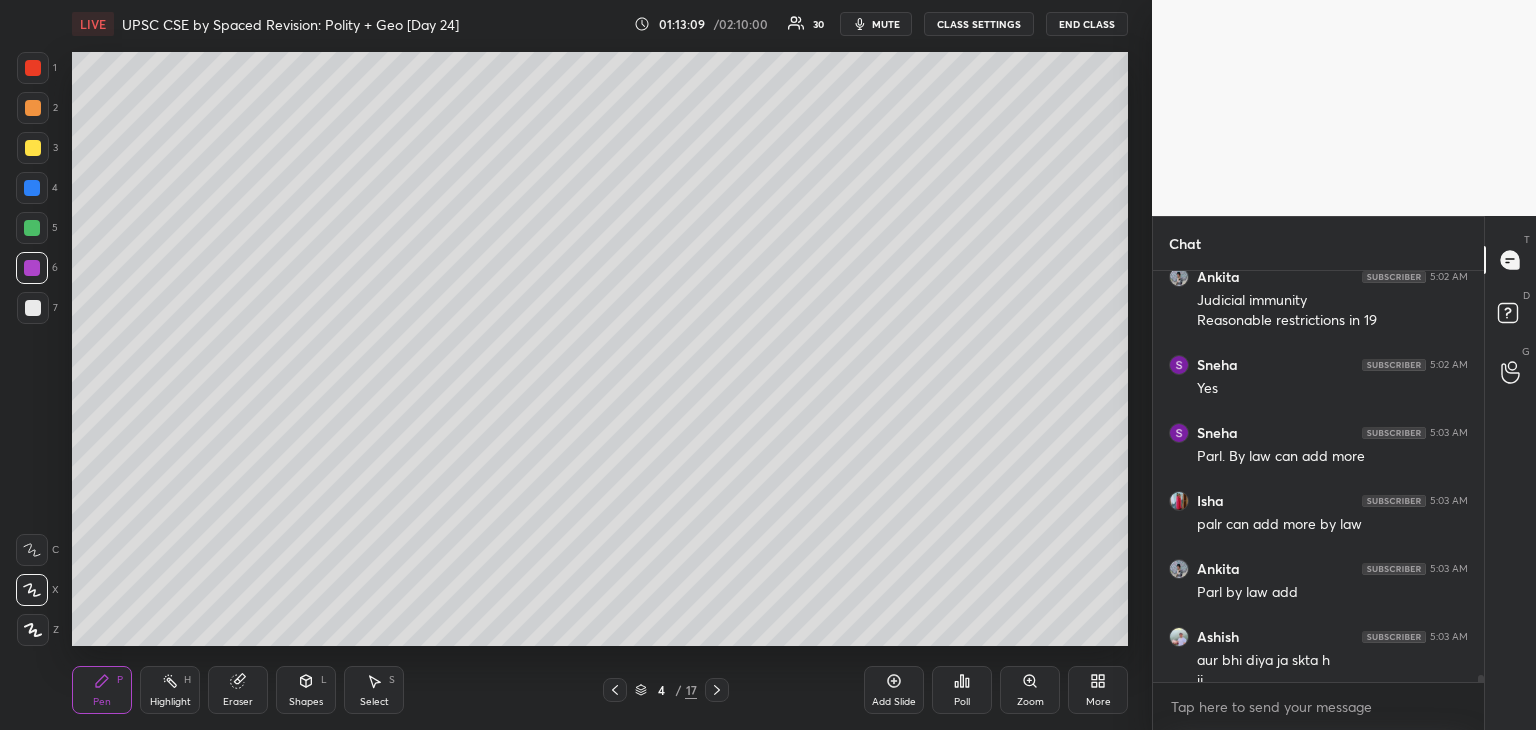scroll, scrollTop: 24490, scrollLeft: 0, axis: vertical 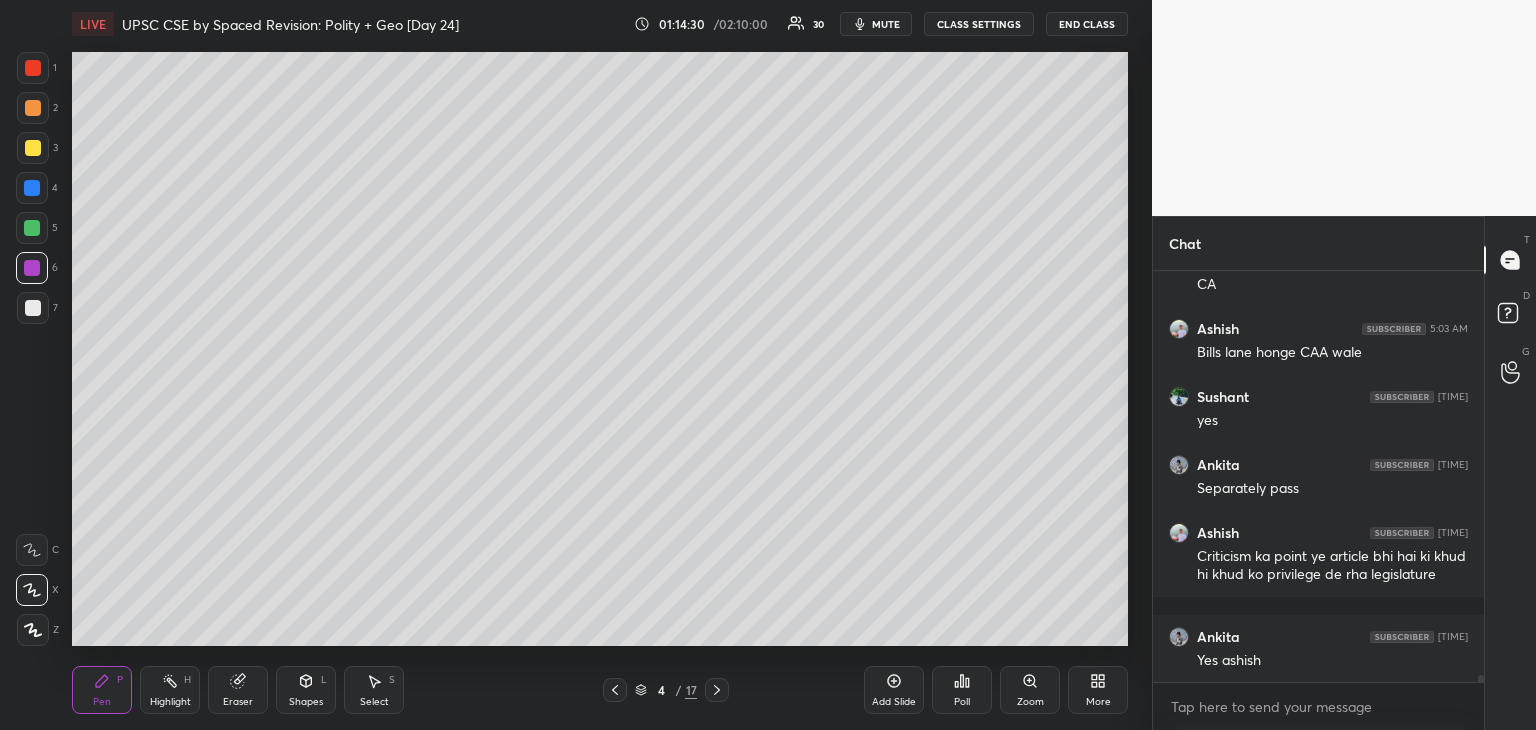 click at bounding box center (33, 308) 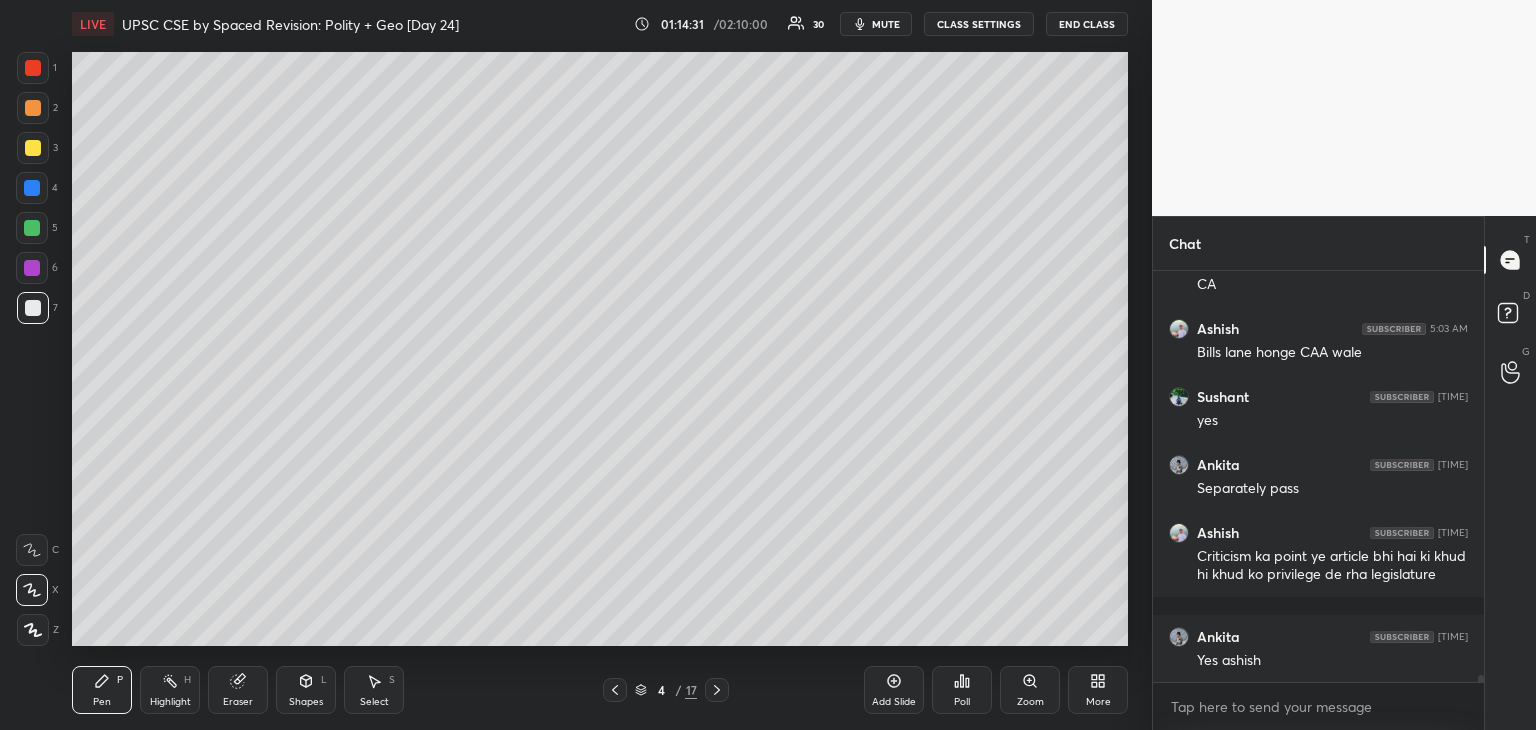 click at bounding box center (33, 148) 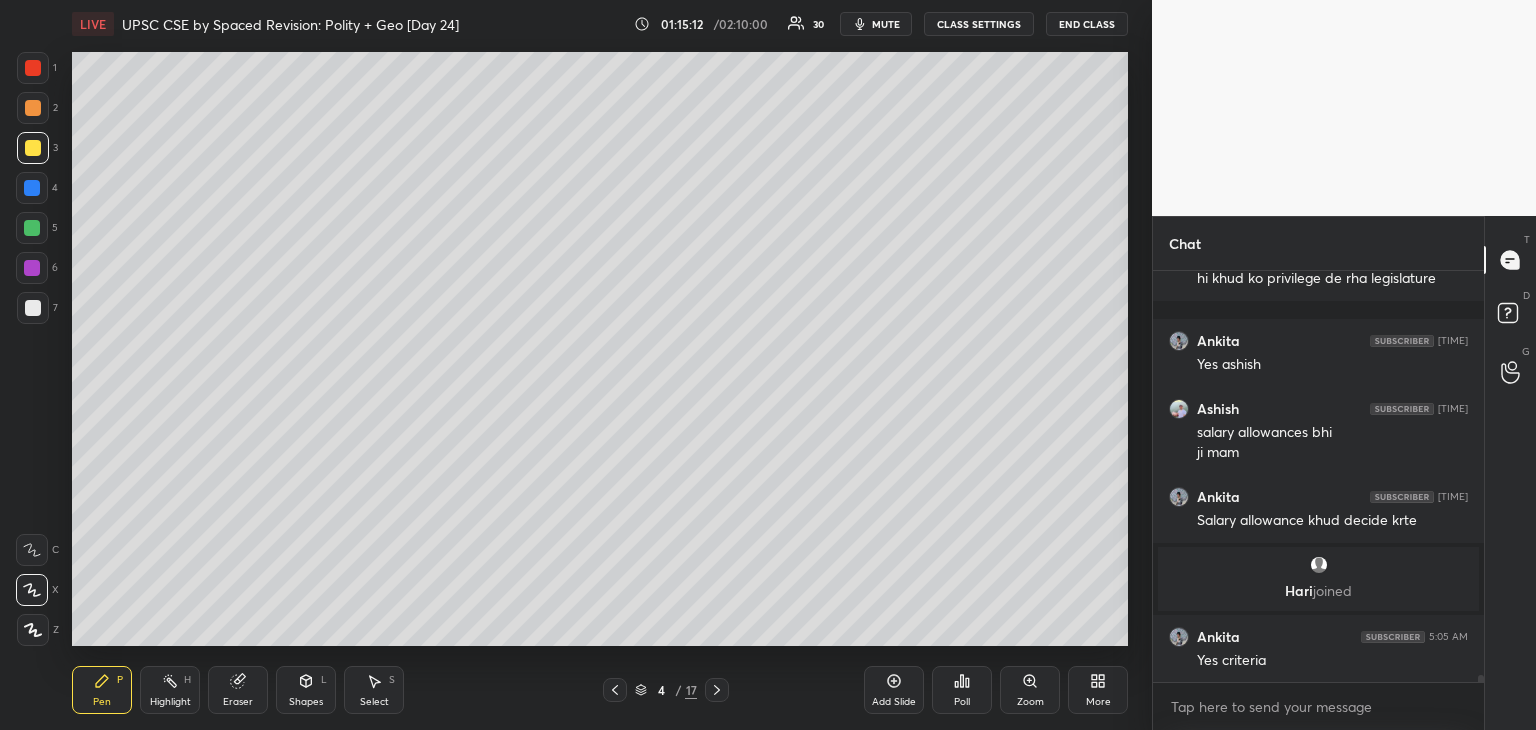 scroll, scrollTop: 24798, scrollLeft: 0, axis: vertical 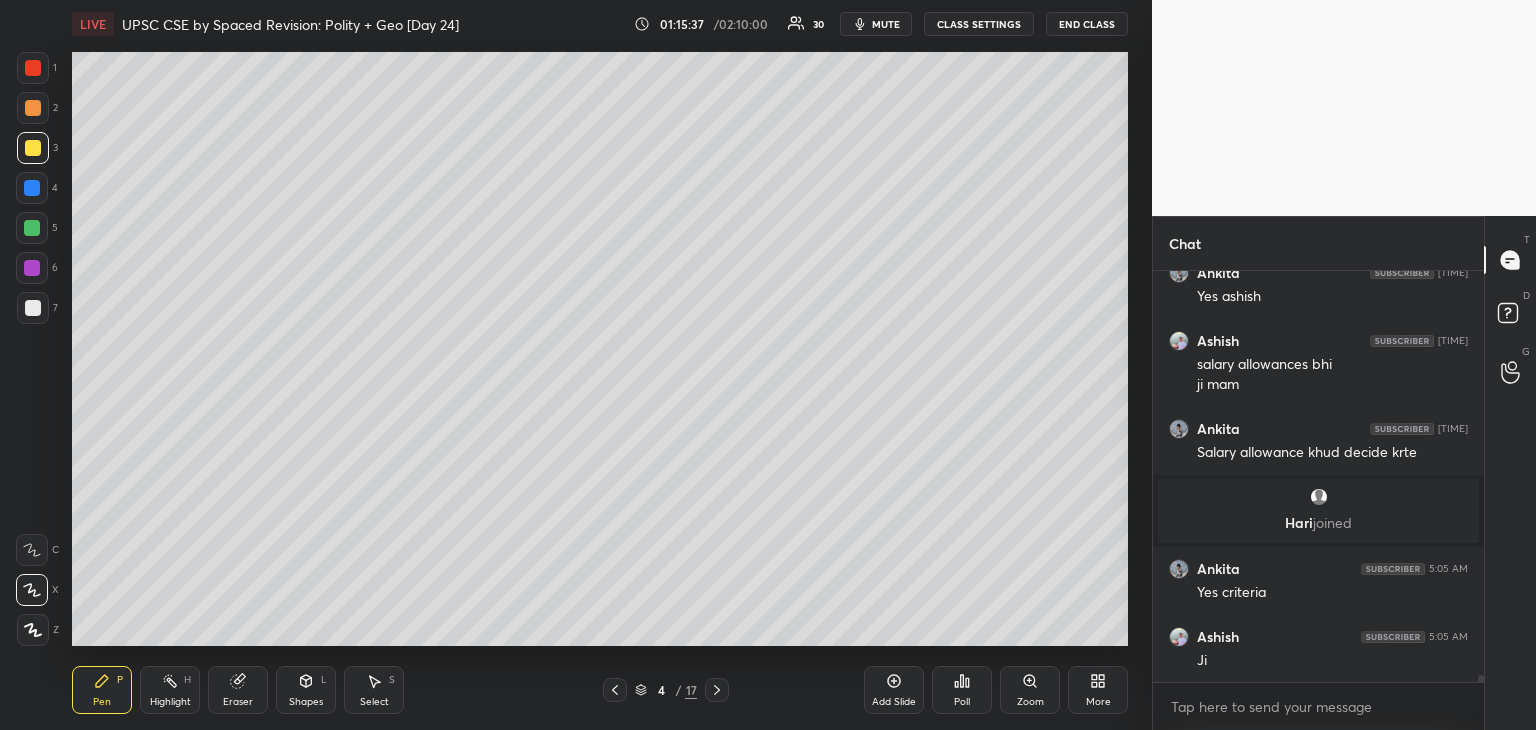 click at bounding box center [33, 308] 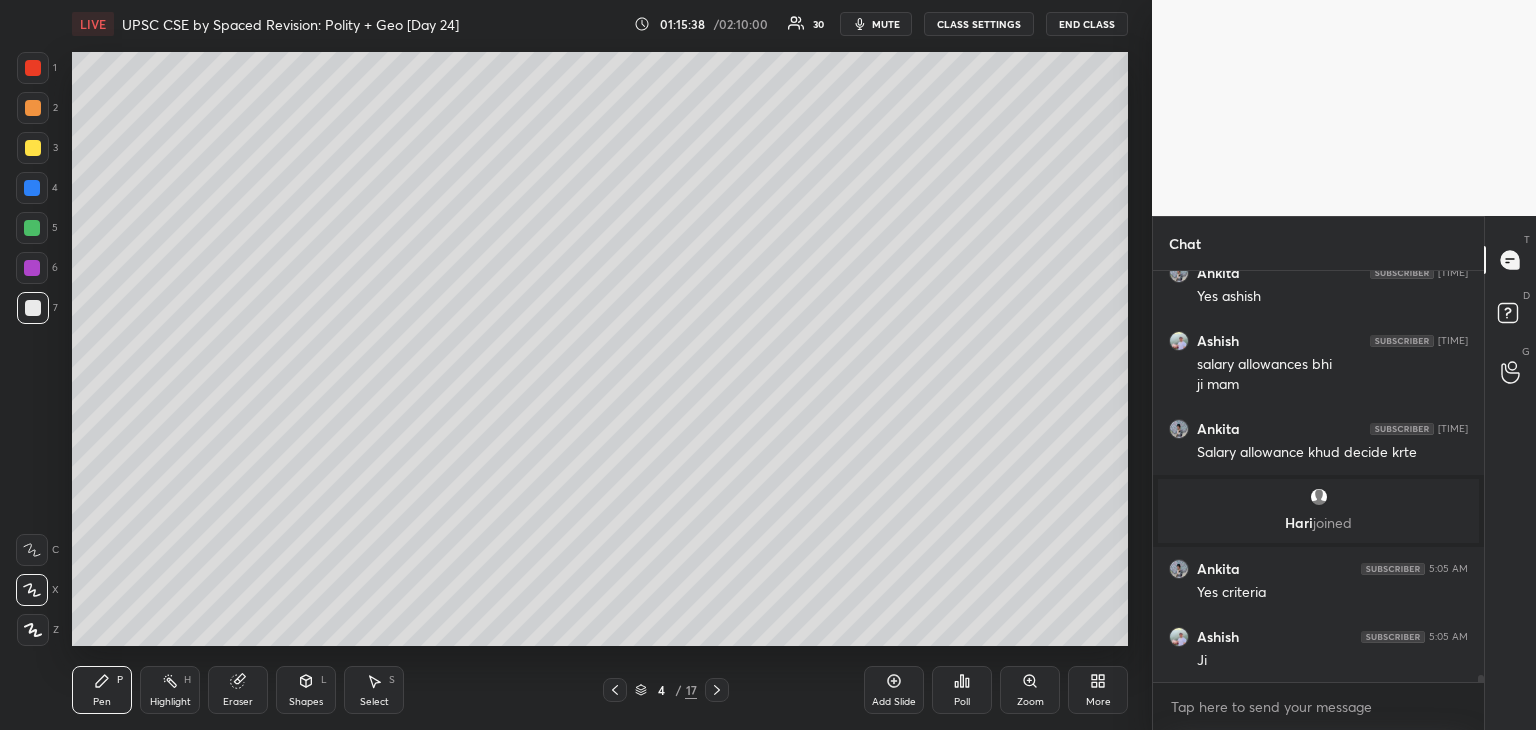 scroll, scrollTop: 24866, scrollLeft: 0, axis: vertical 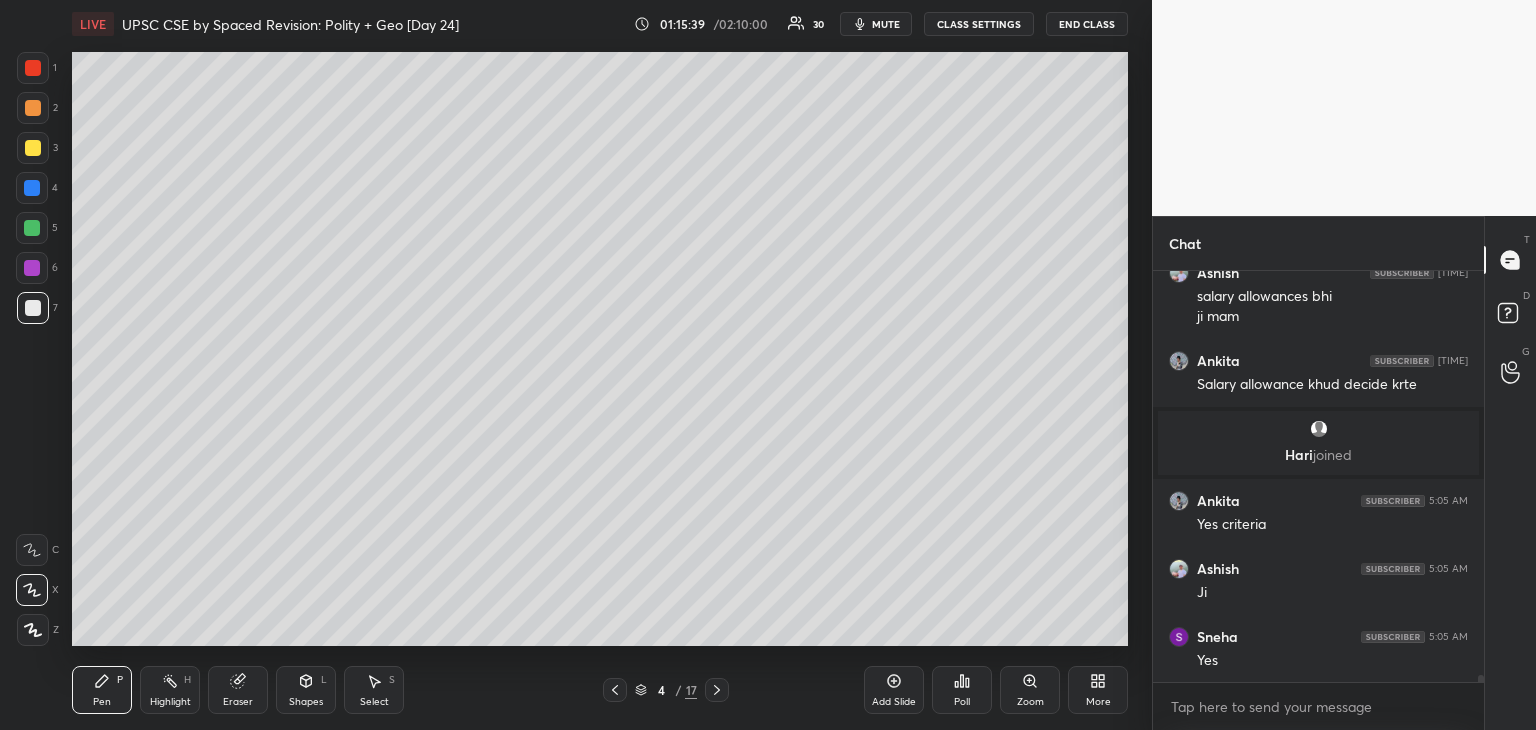click 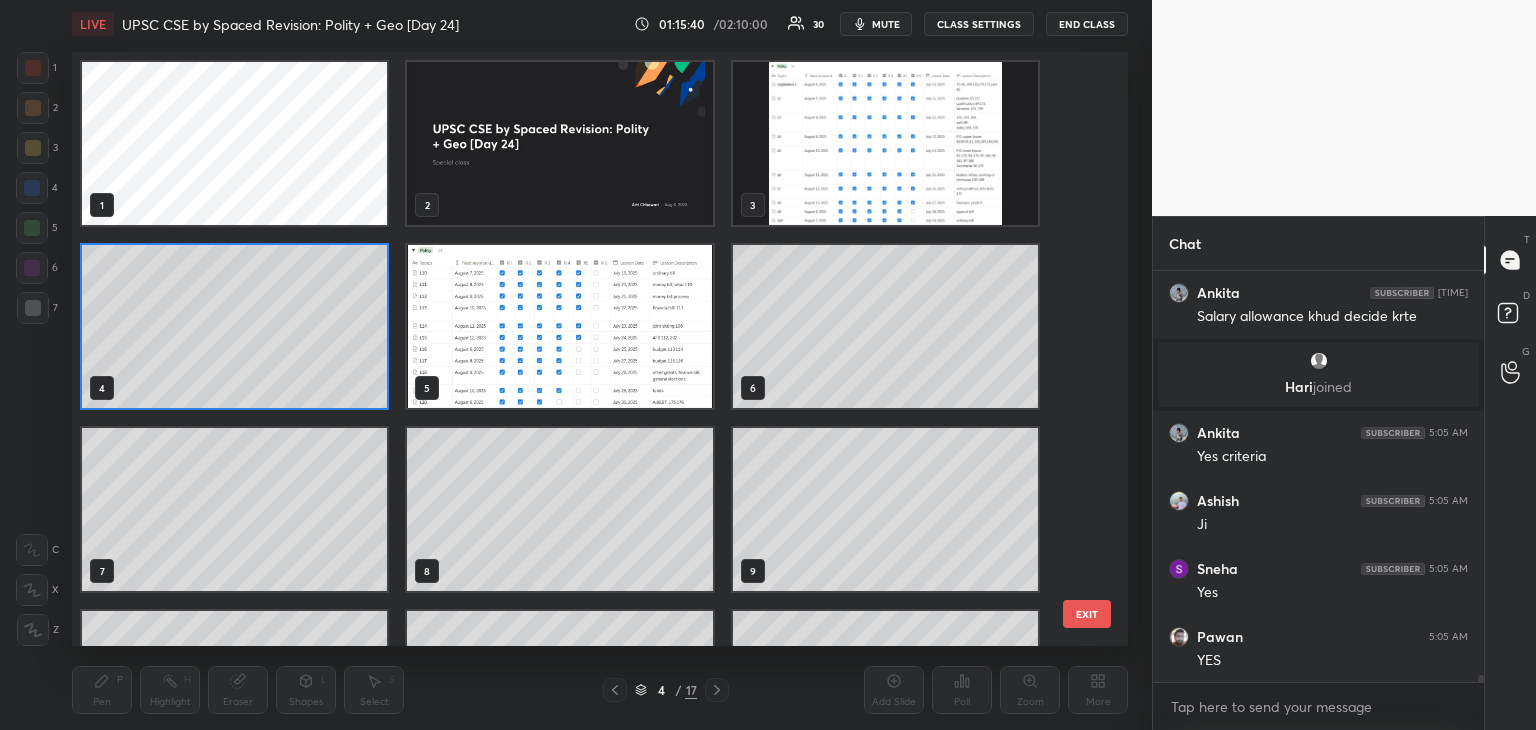 scroll, scrollTop: 6, scrollLeft: 10, axis: both 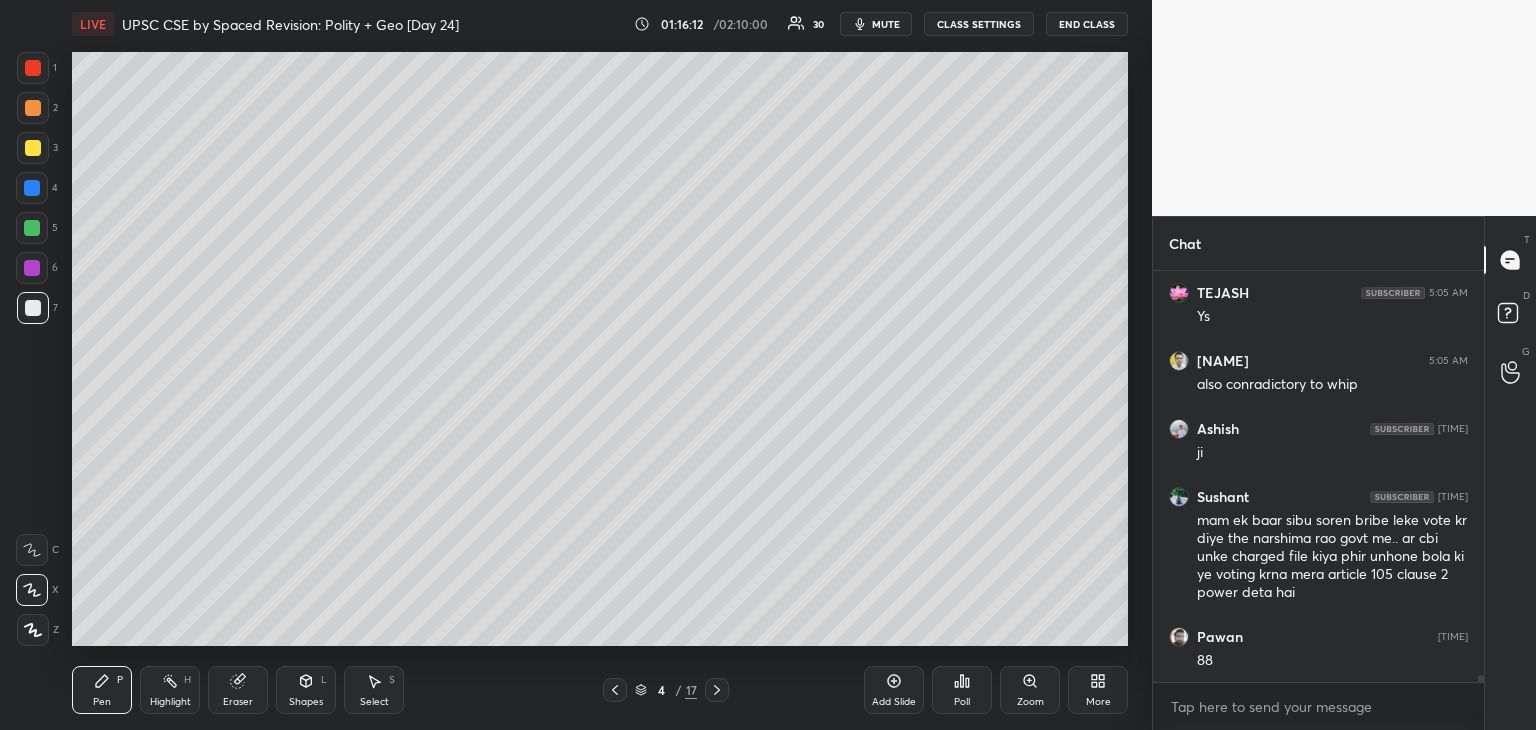 click 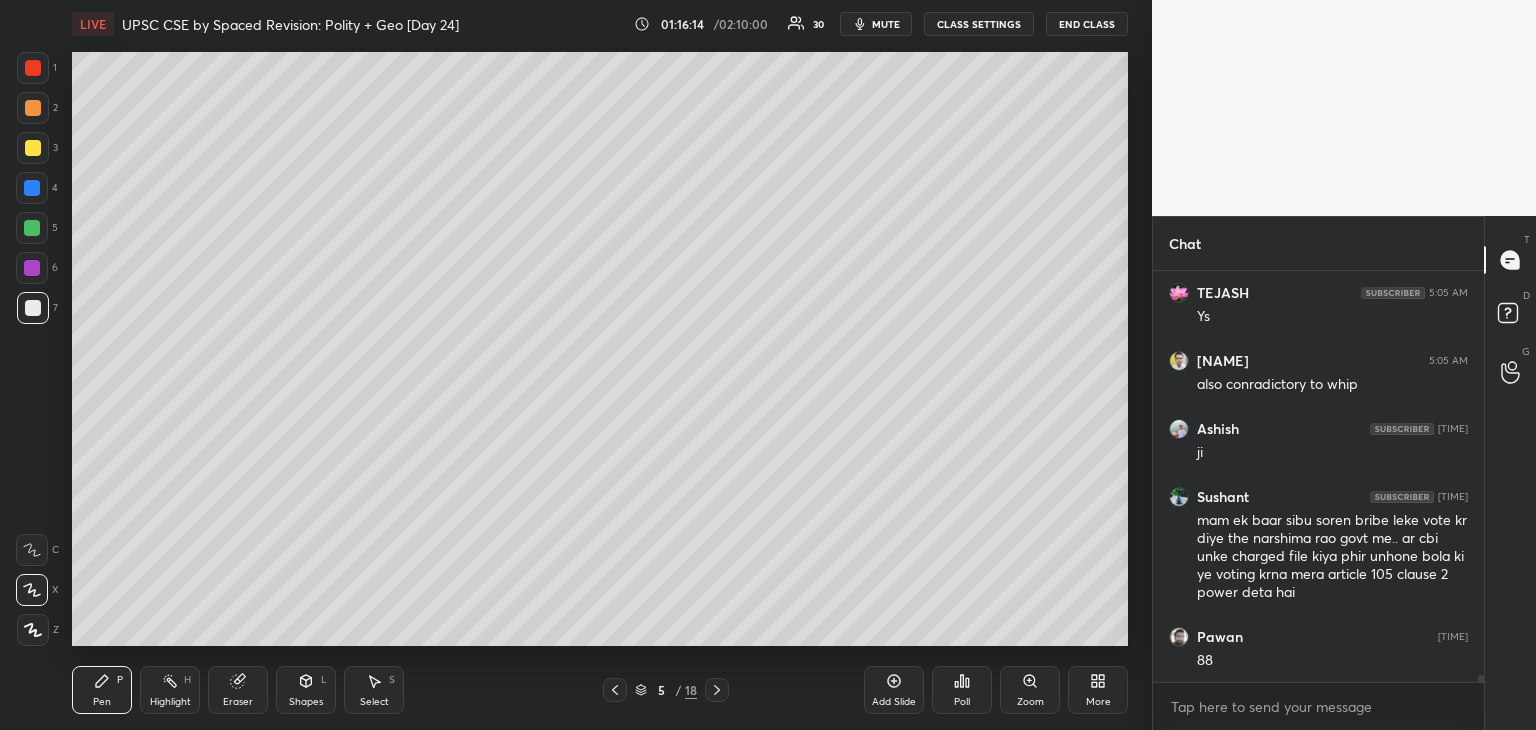 click at bounding box center (33, 308) 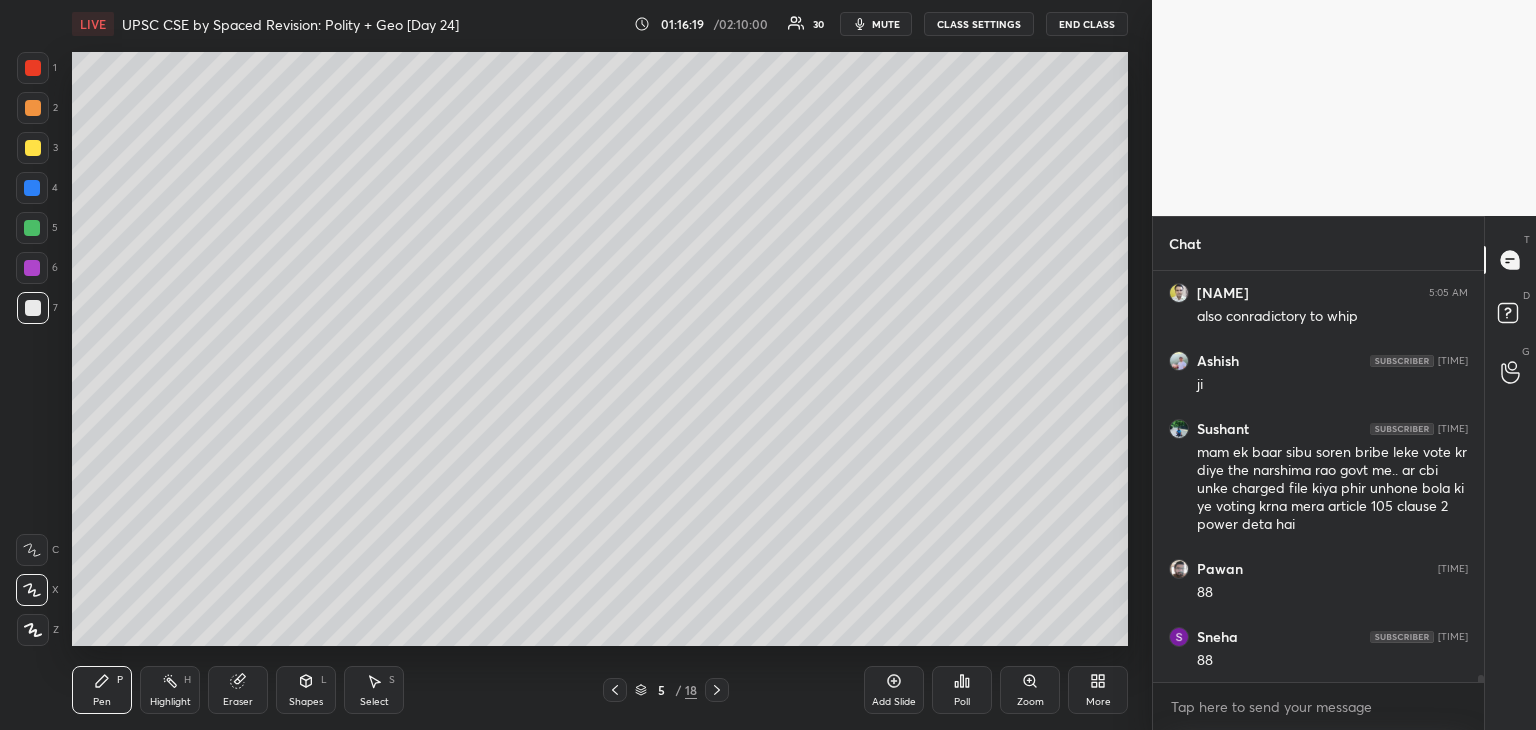 scroll, scrollTop: 25704, scrollLeft: 0, axis: vertical 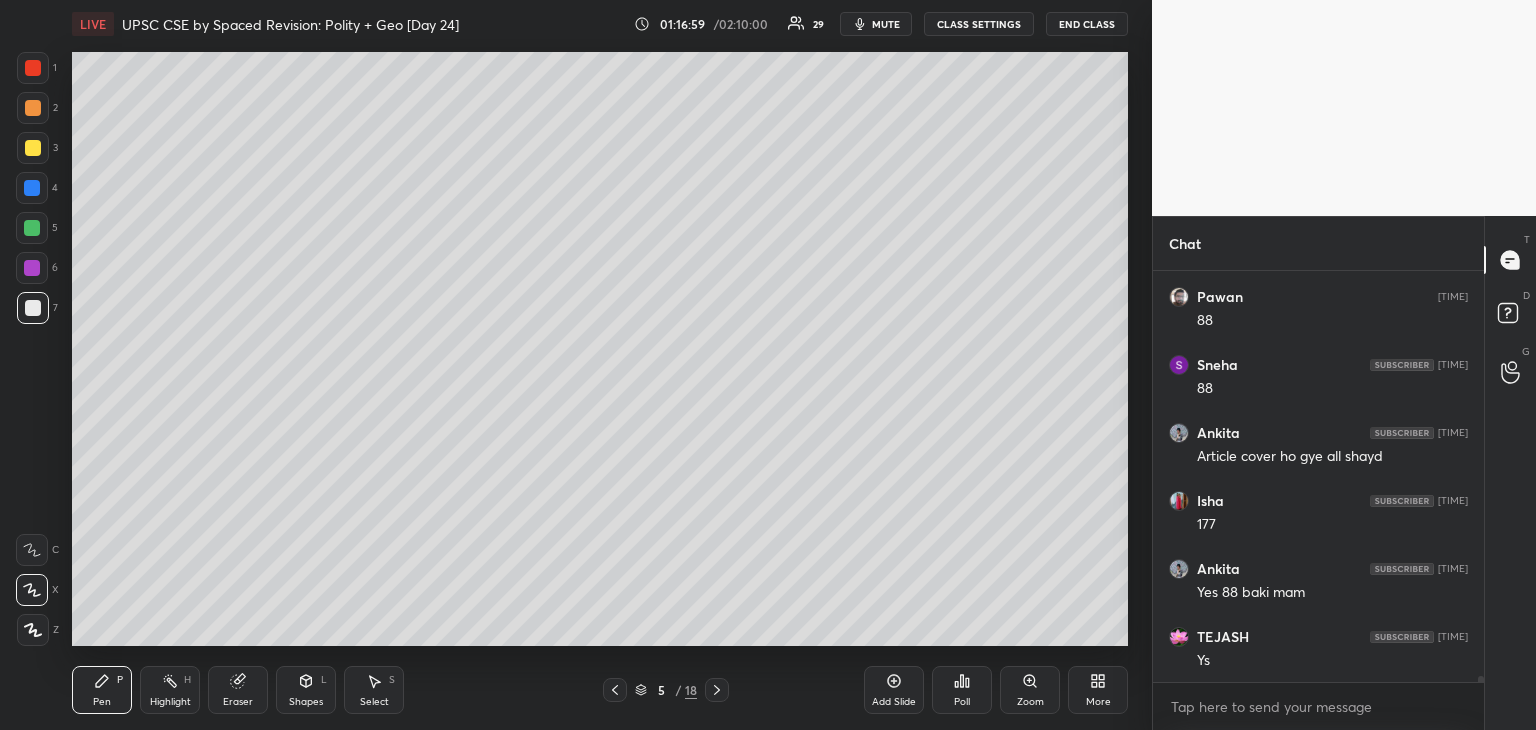 click 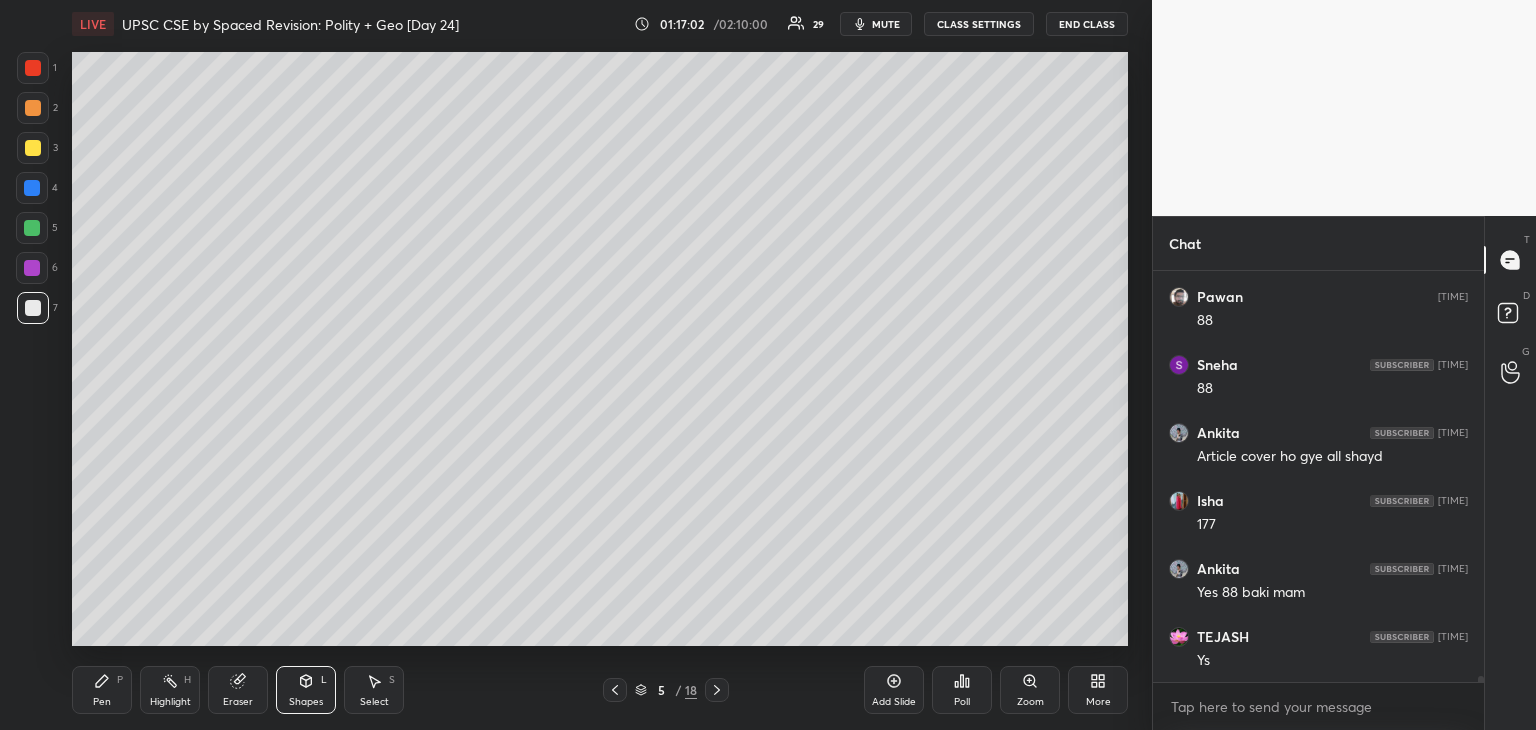 click on "Eraser" at bounding box center [238, 690] 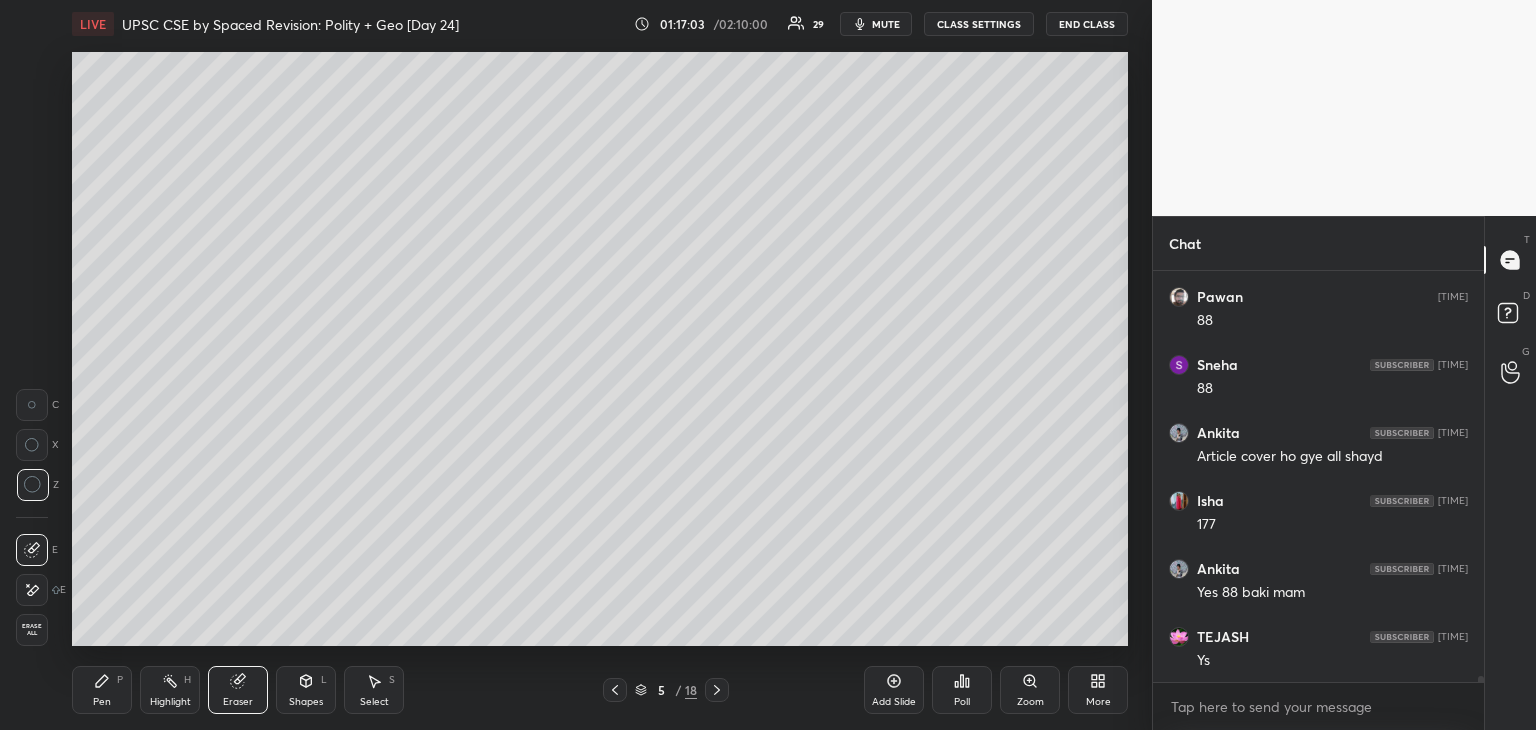 click on "Pen P" at bounding box center (102, 690) 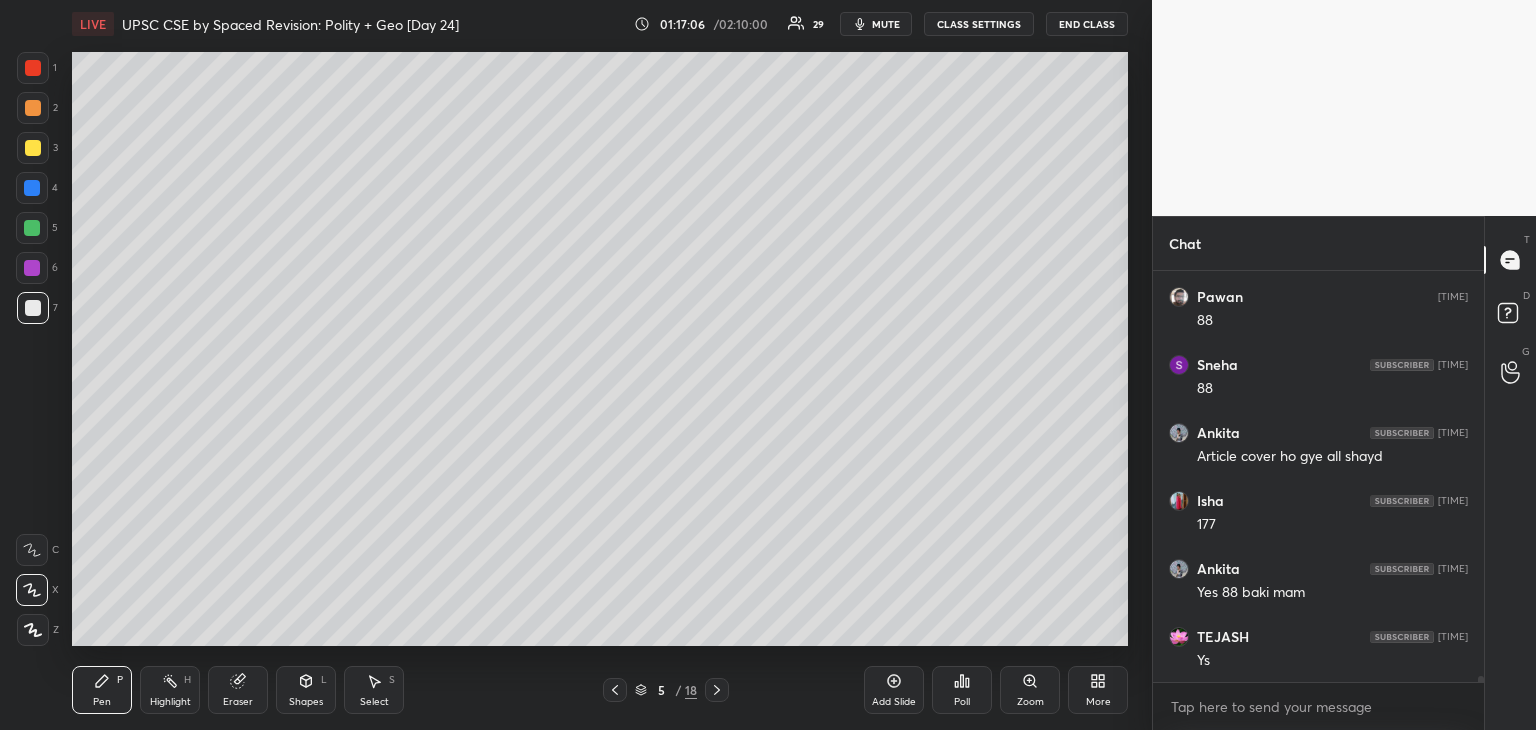 click on "1 2 3 4 5 6 7 C X Z C X Z E E Erase all   H H" at bounding box center (32, 349) 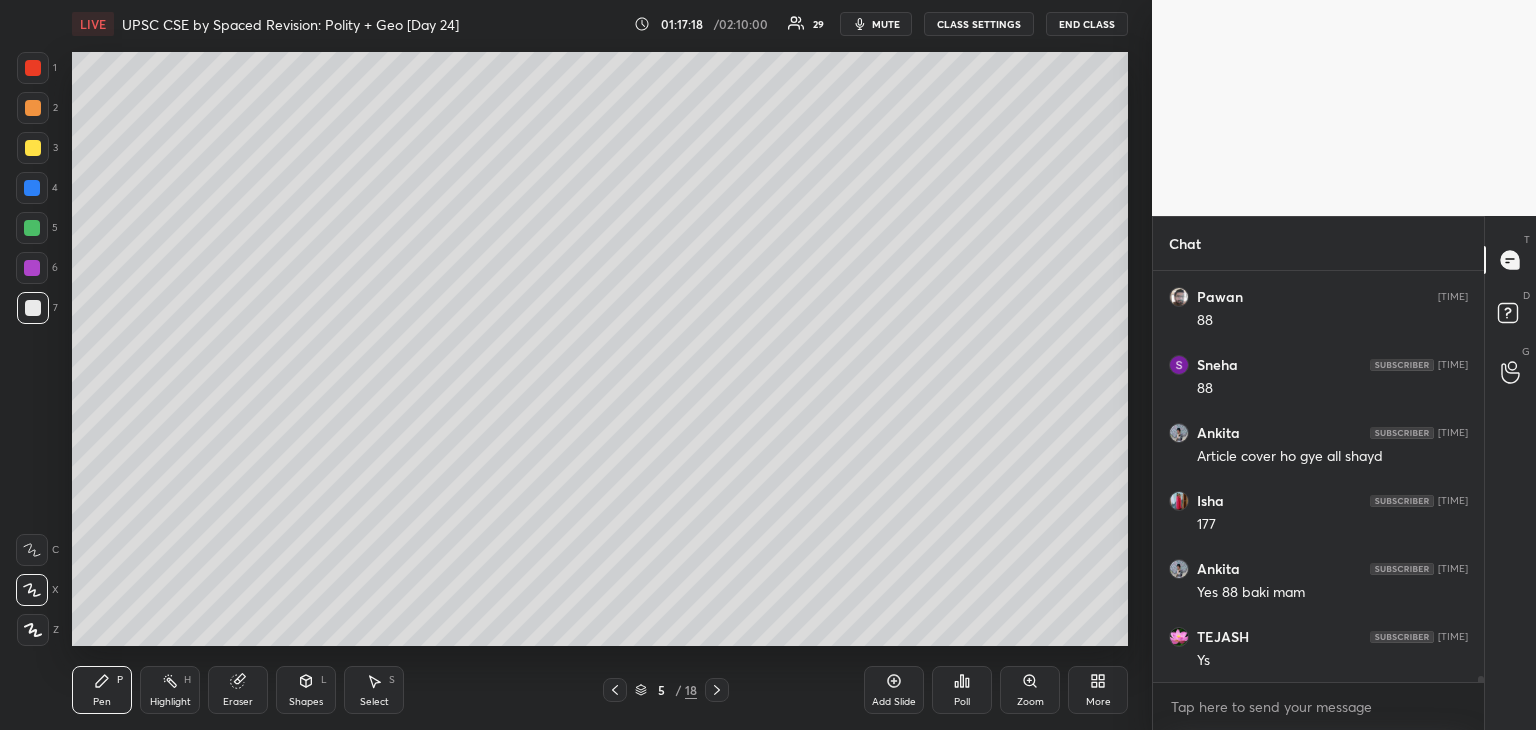 click at bounding box center [33, 148] 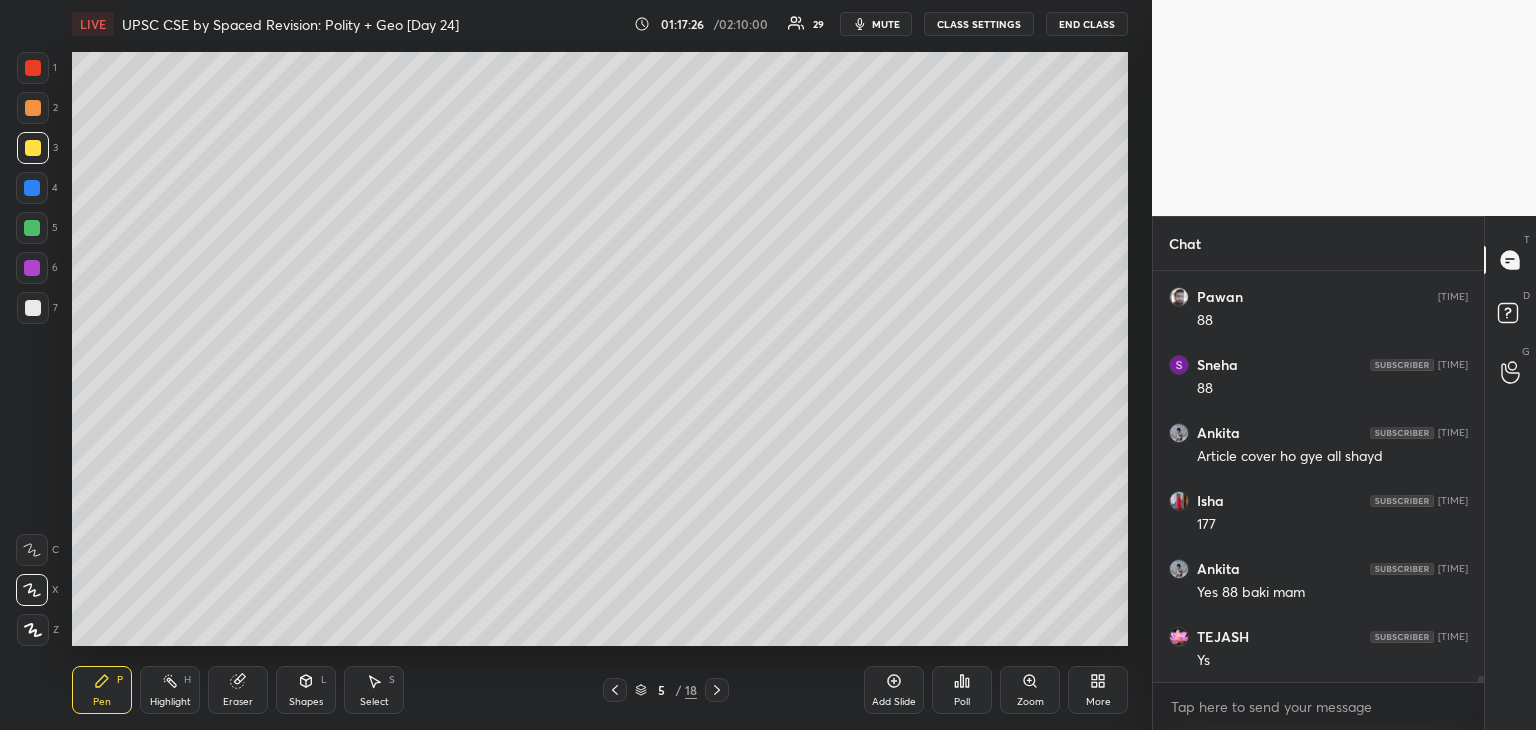 scroll, scrollTop: 25976, scrollLeft: 0, axis: vertical 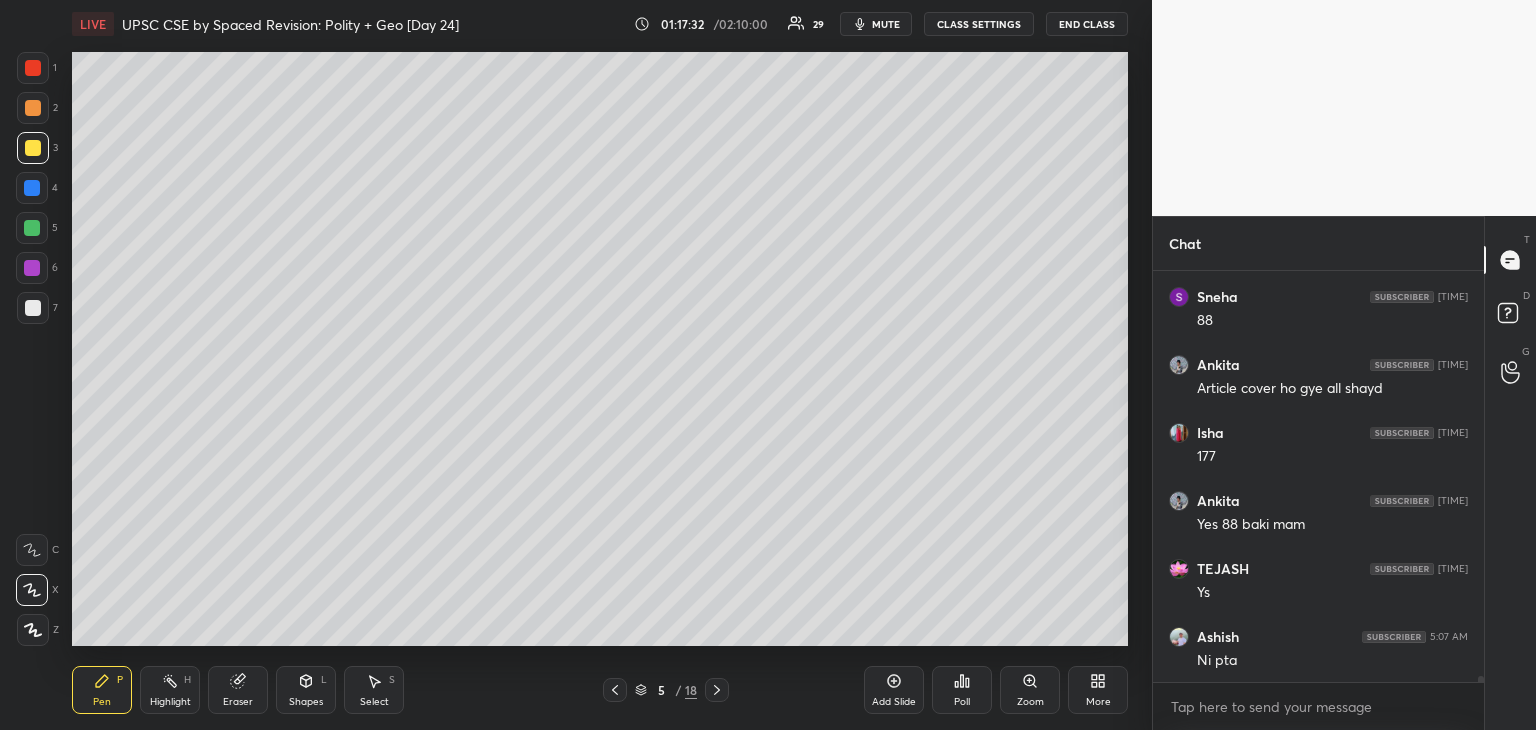 click 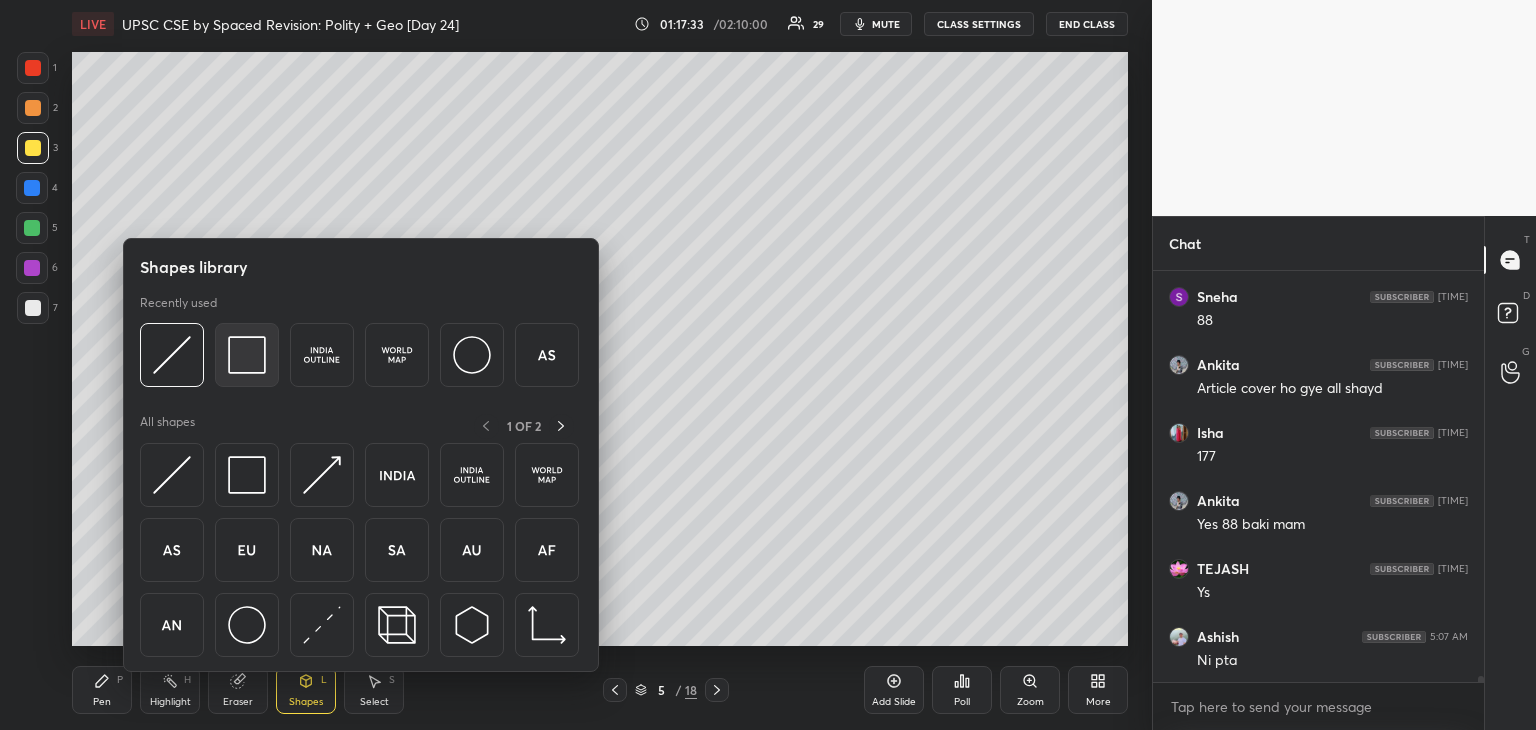 click at bounding box center [247, 355] 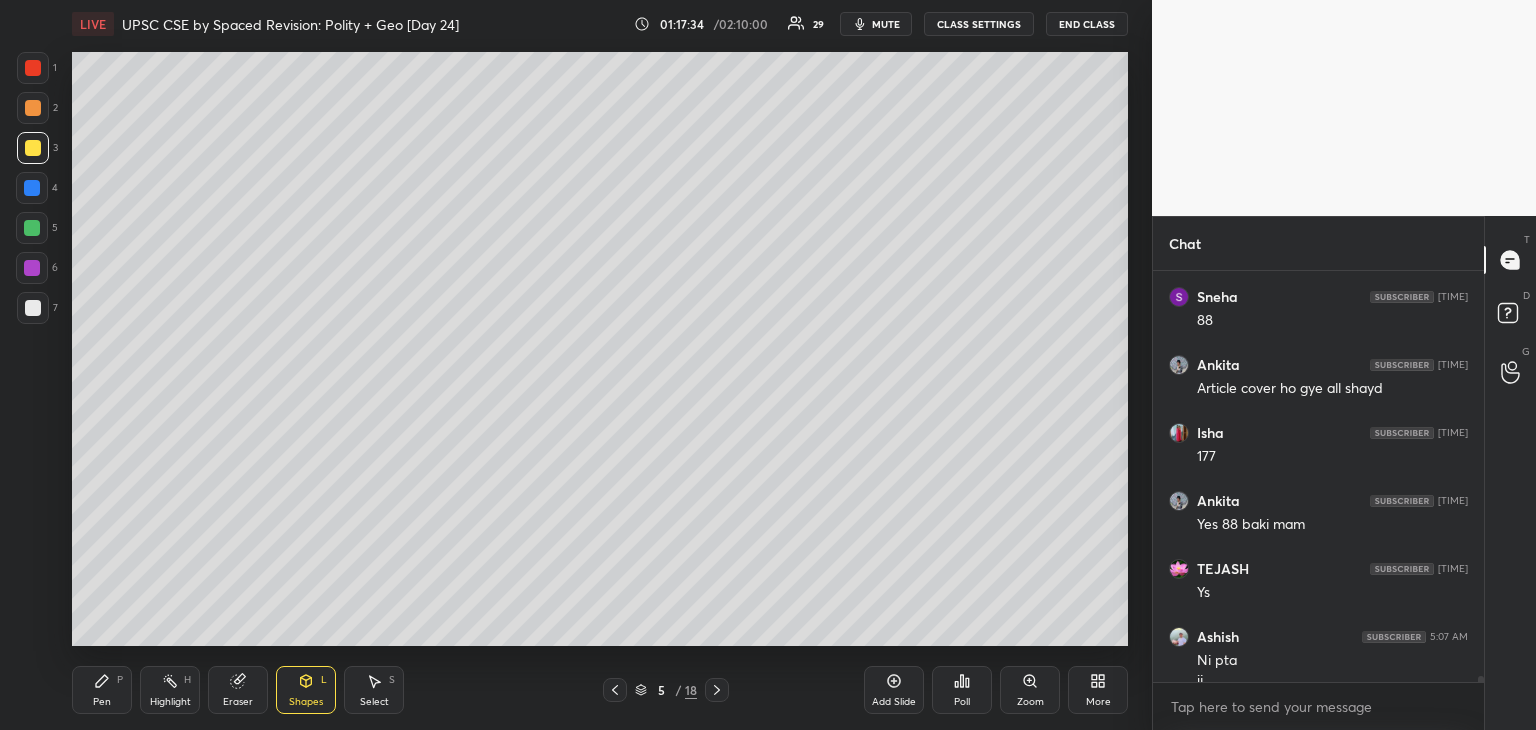 scroll, scrollTop: 25996, scrollLeft: 0, axis: vertical 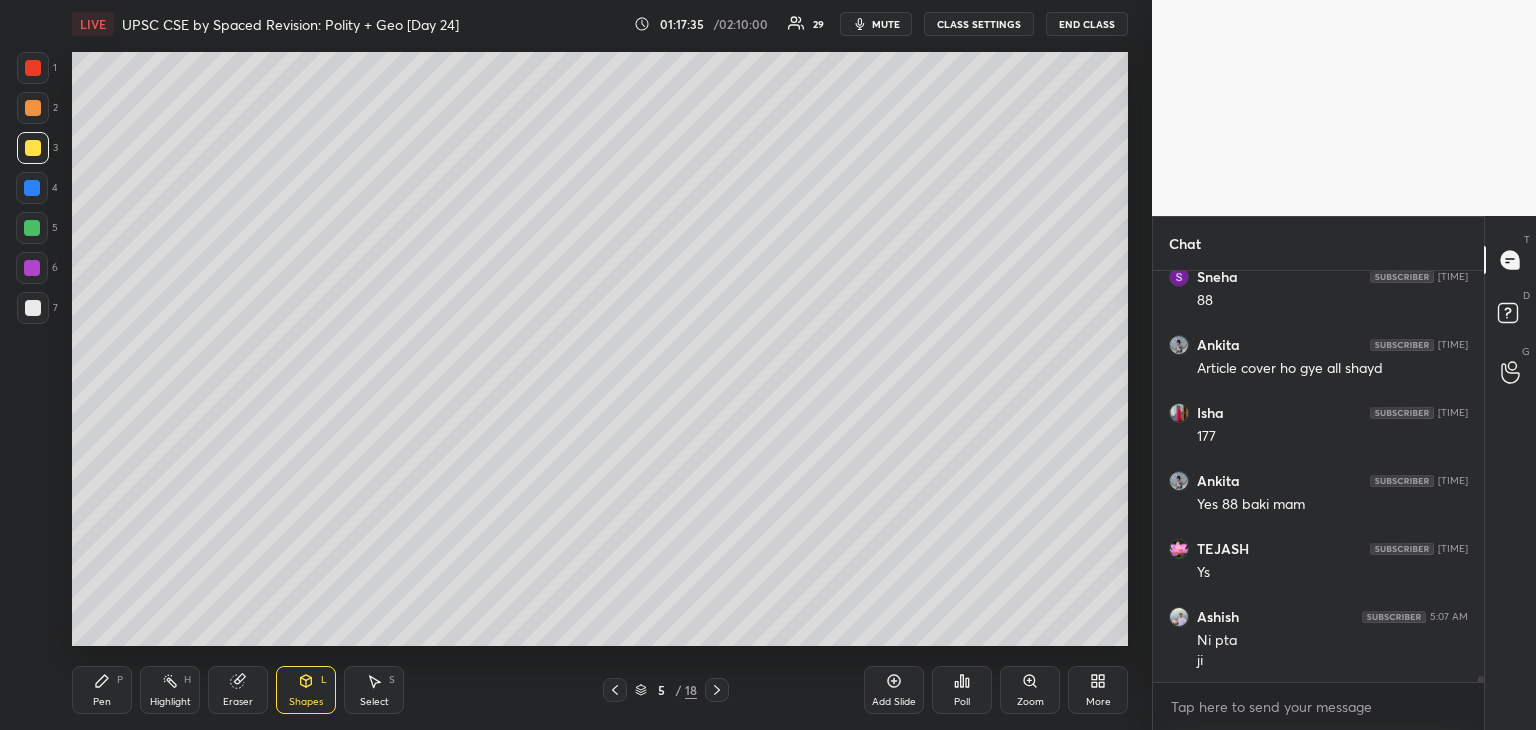 click on "Pen" at bounding box center [102, 702] 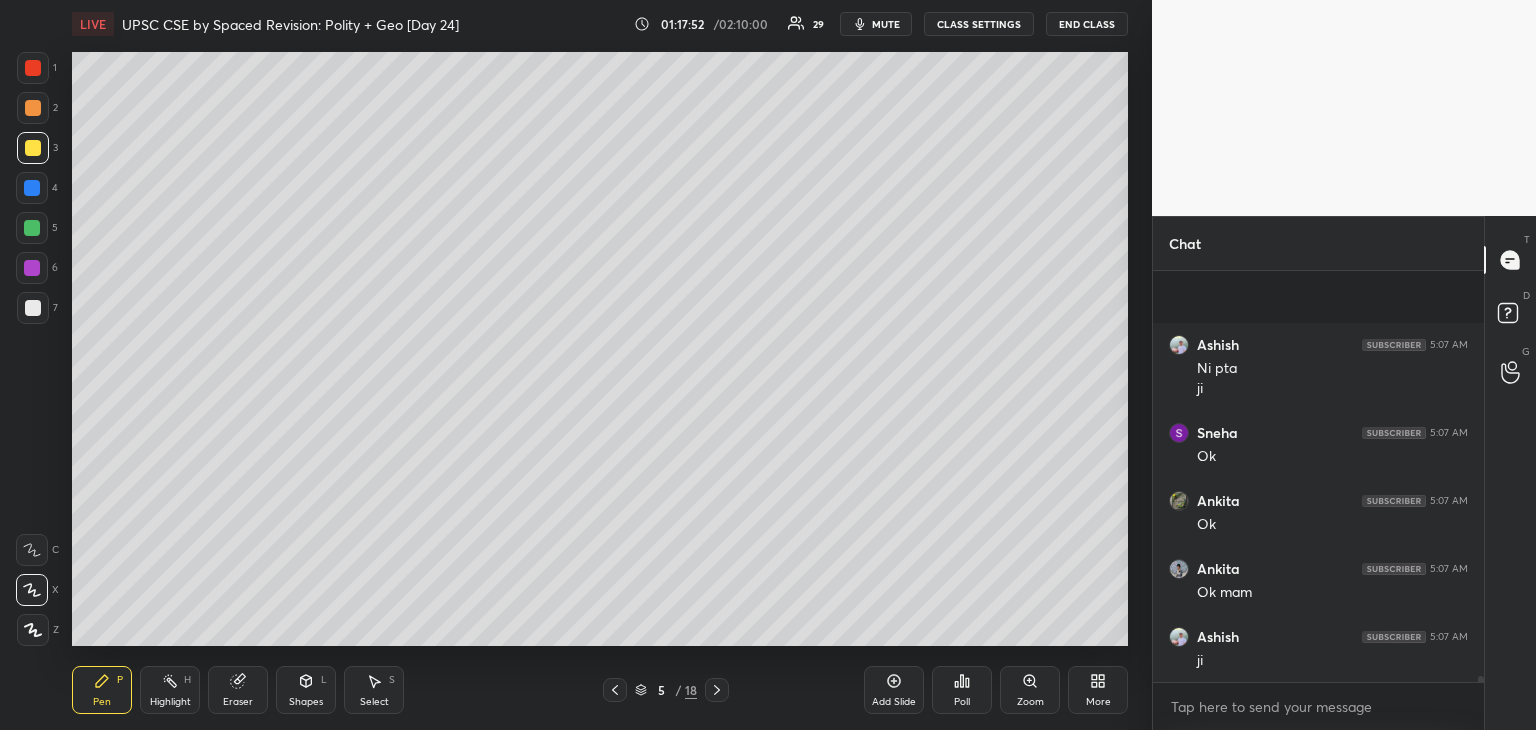 scroll, scrollTop: 26472, scrollLeft: 0, axis: vertical 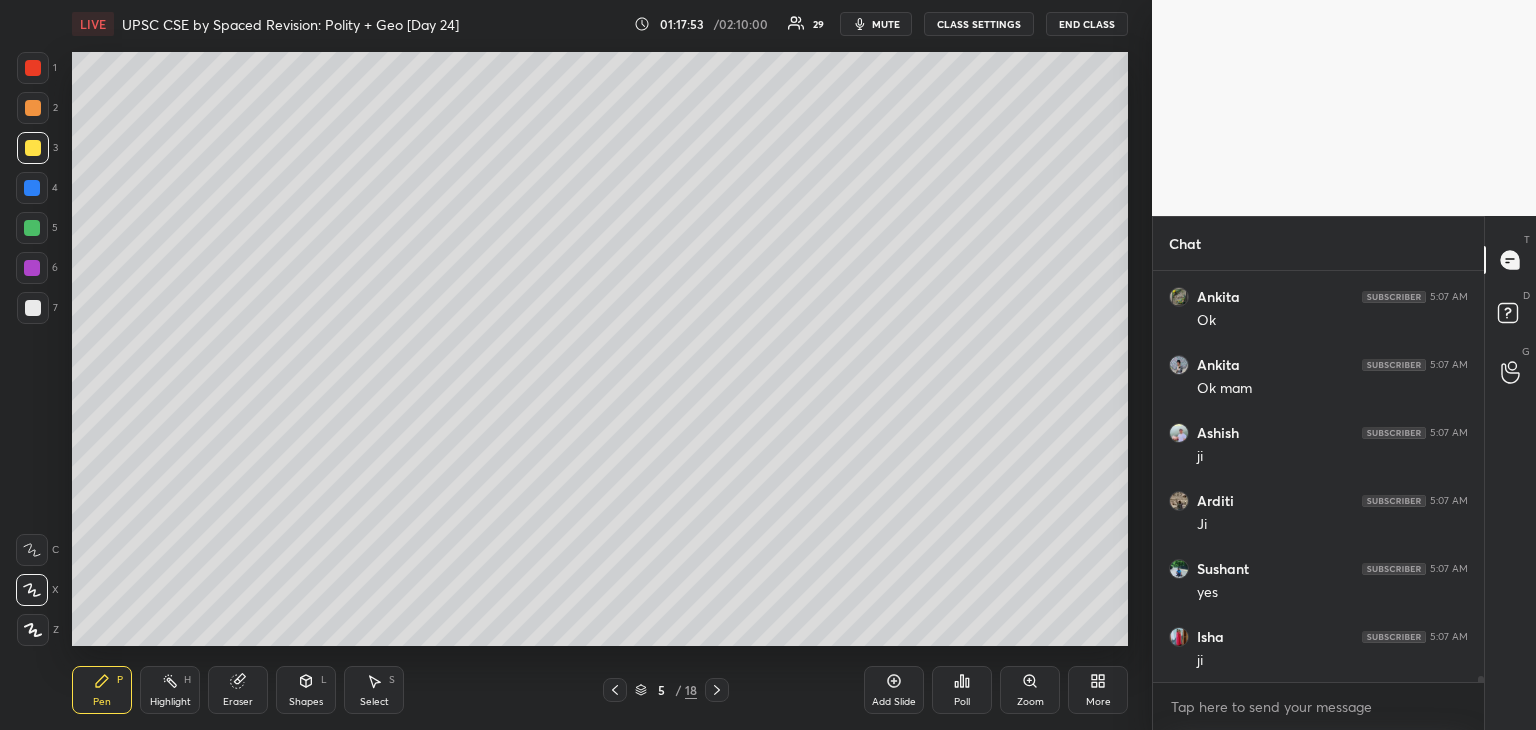 click at bounding box center [32, 188] 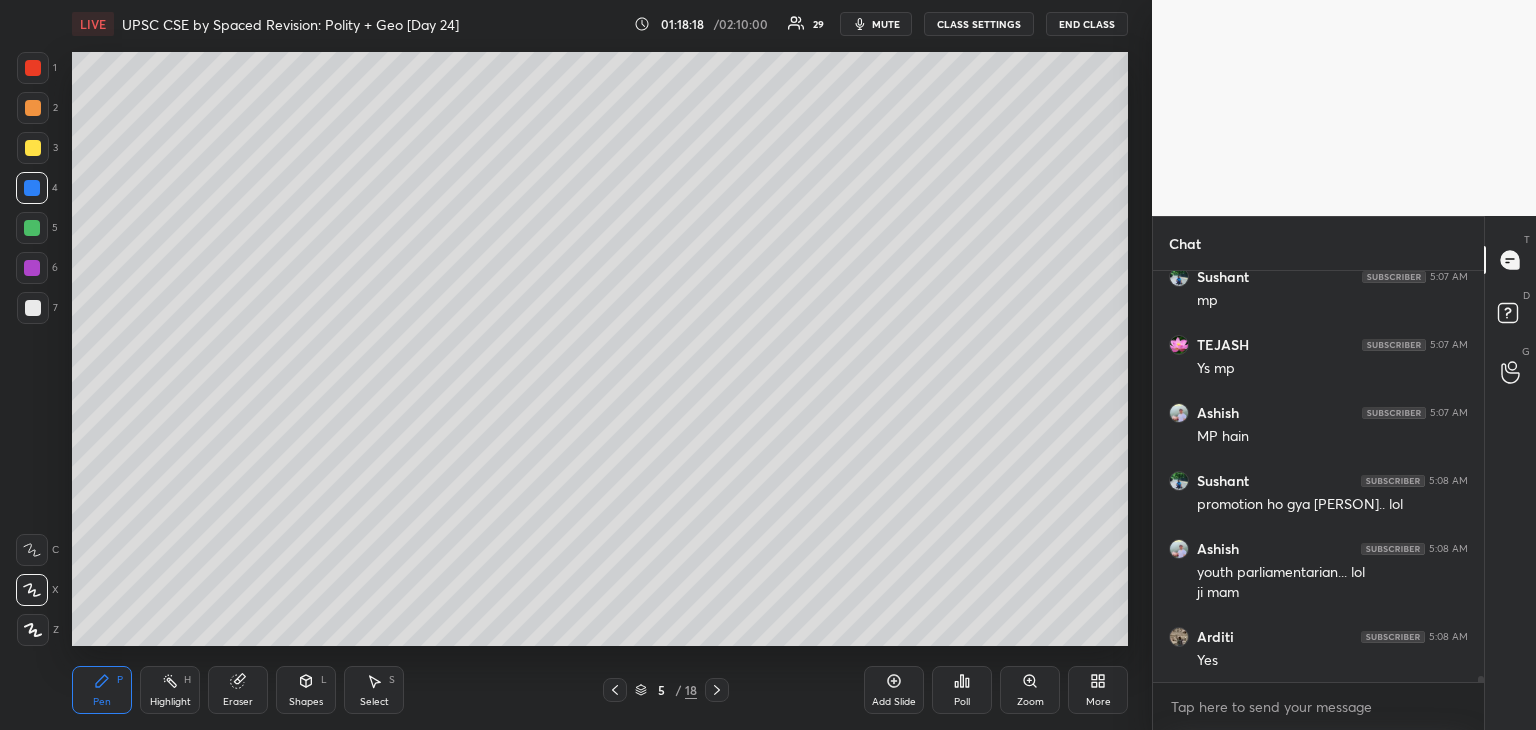 scroll, scrollTop: 27036, scrollLeft: 0, axis: vertical 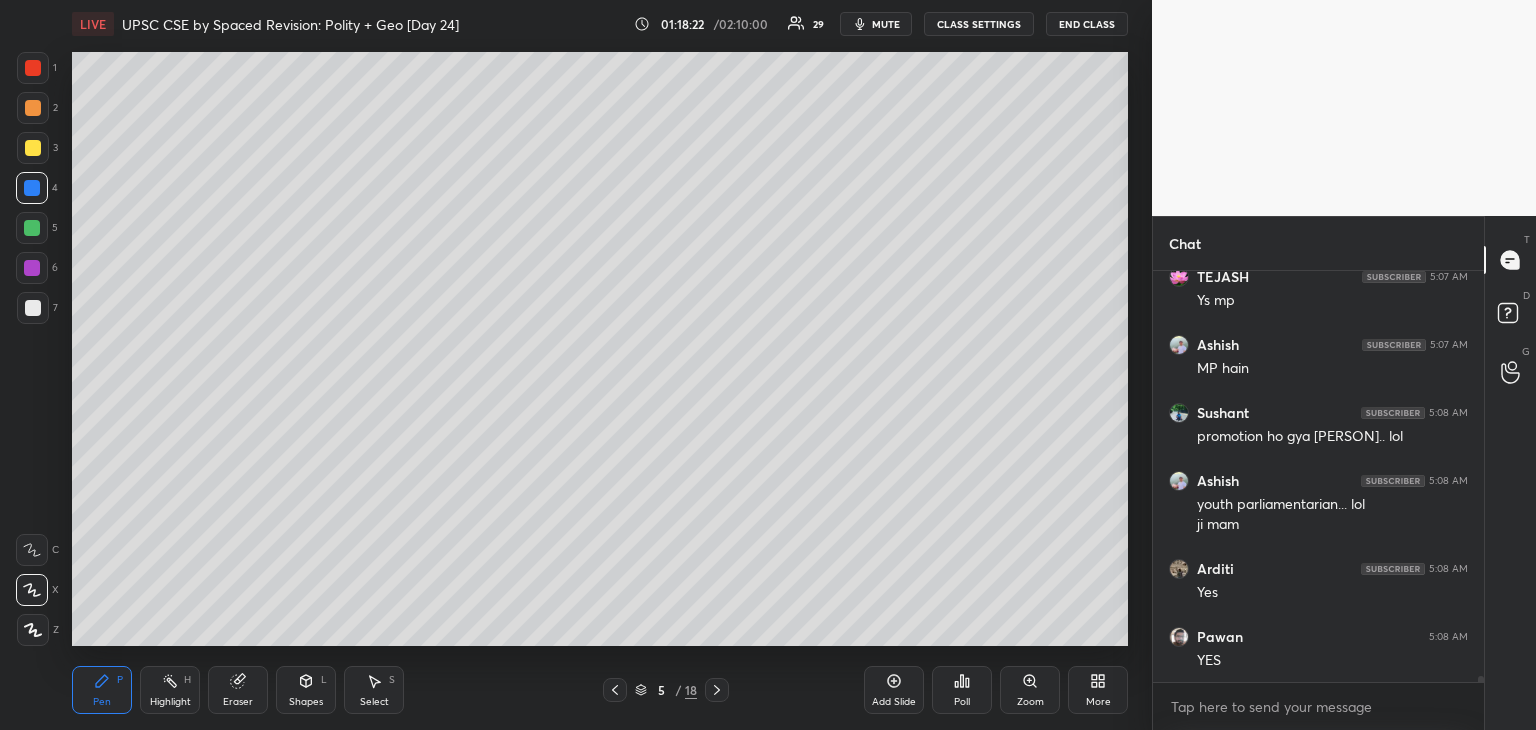 click at bounding box center [33, 148] 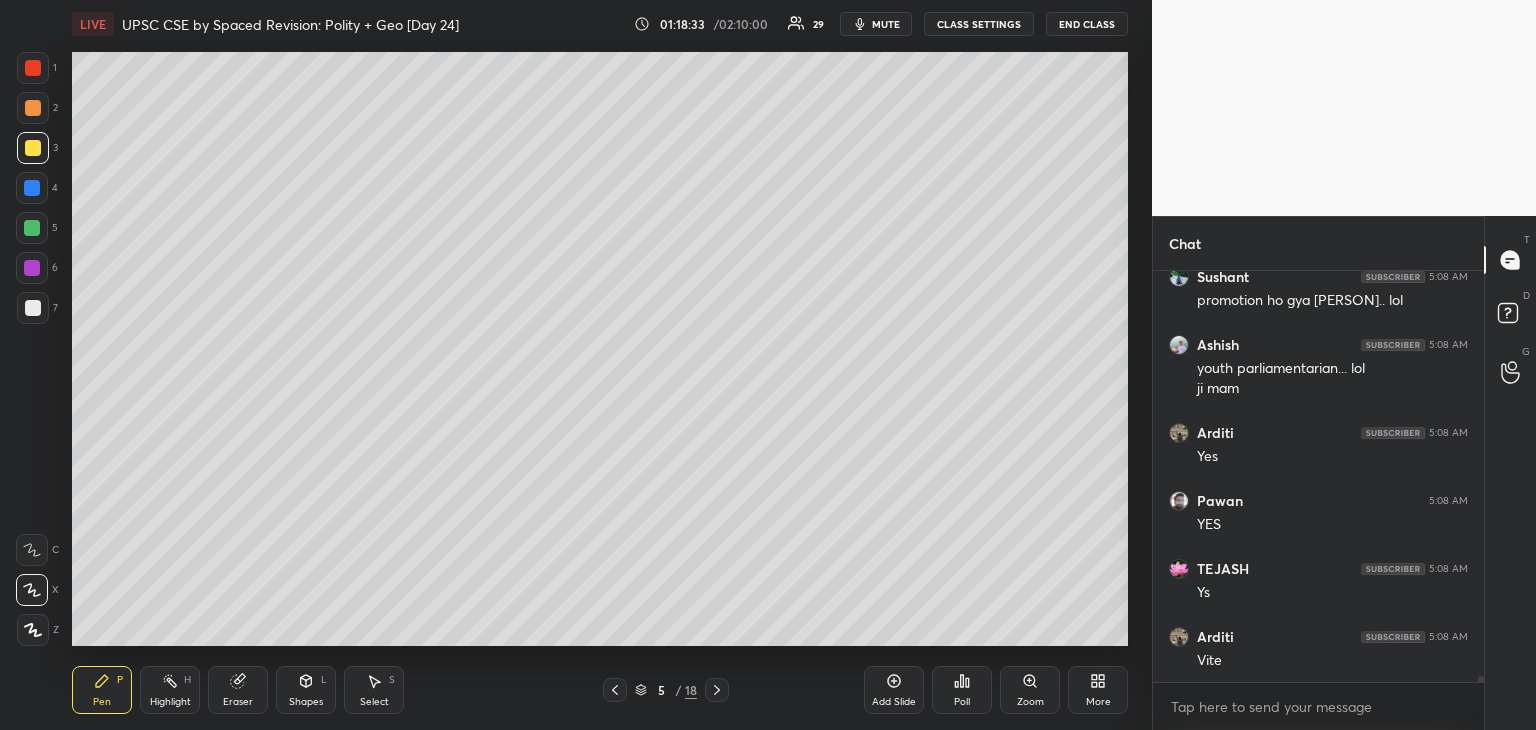 scroll, scrollTop: 27240, scrollLeft: 0, axis: vertical 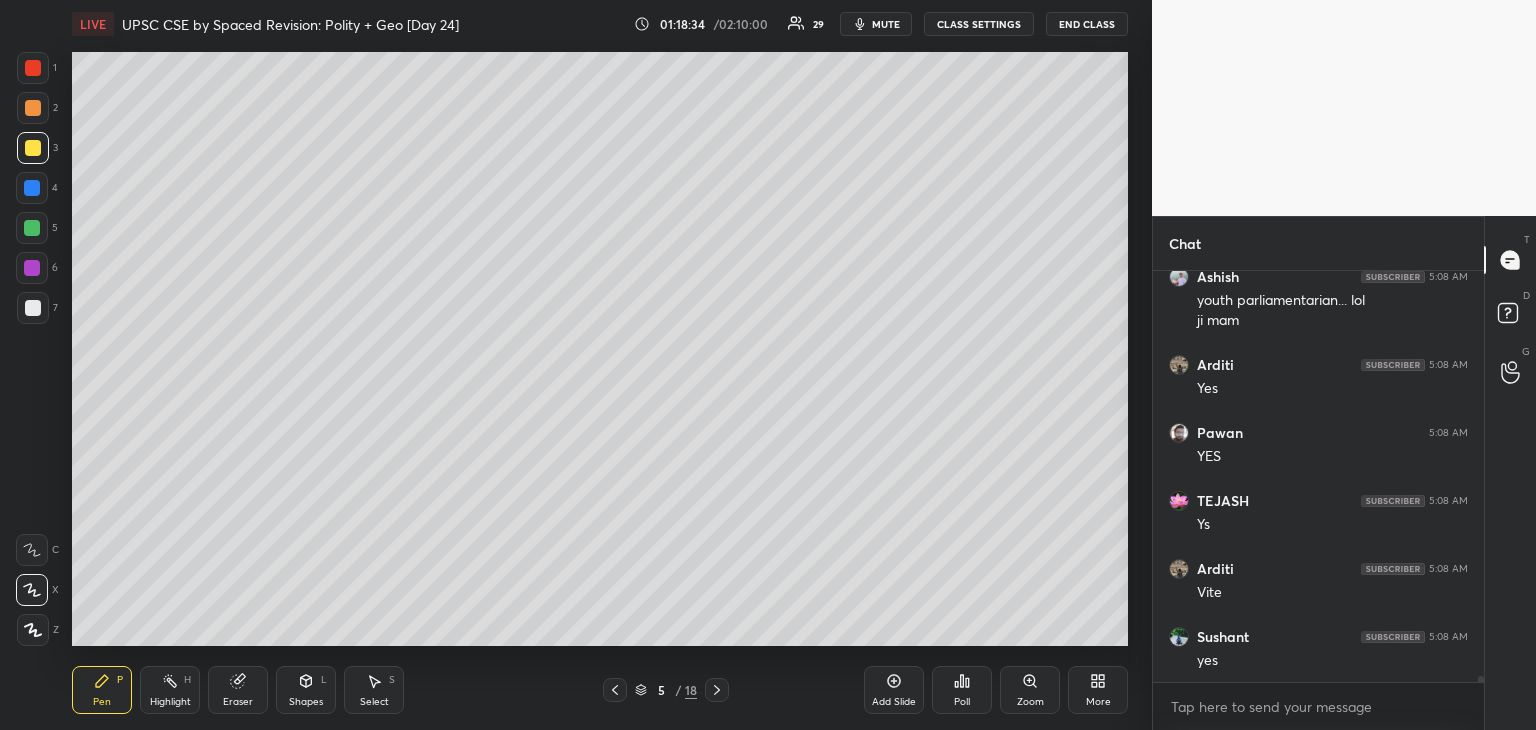 drag, startPoint x: 32, startPoint y: 157, endPoint x: 64, endPoint y: 149, distance: 32.984844 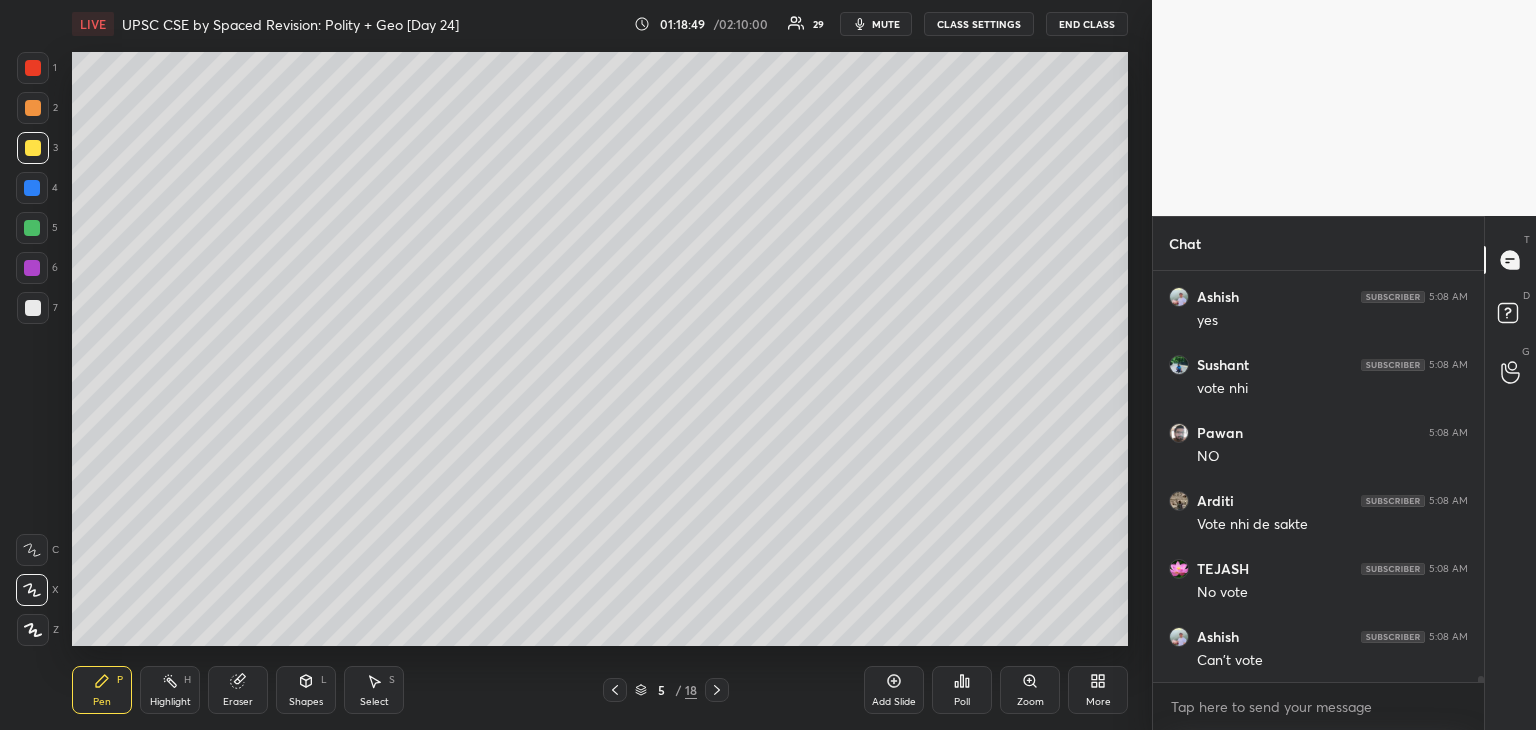 scroll, scrollTop: 28056, scrollLeft: 0, axis: vertical 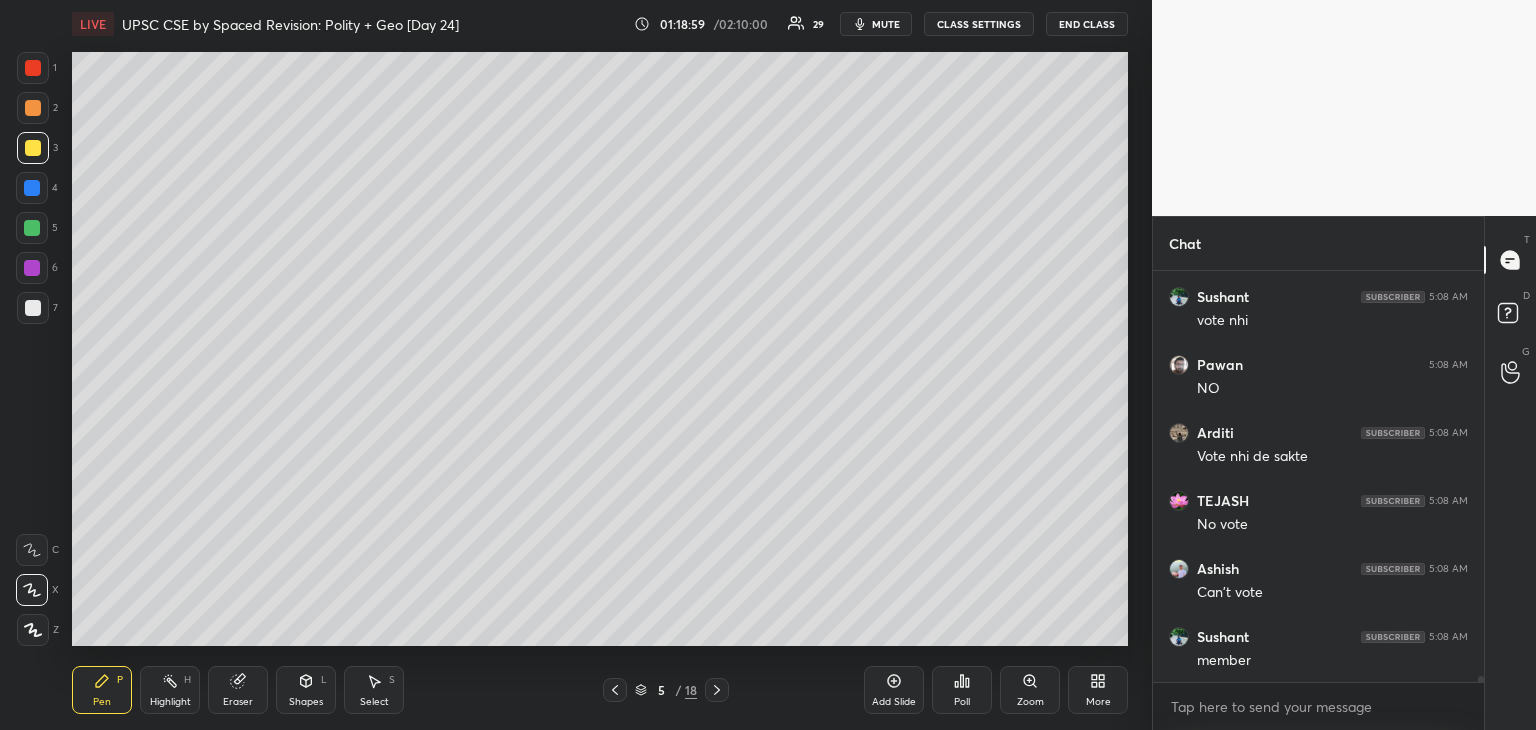click at bounding box center [33, 308] 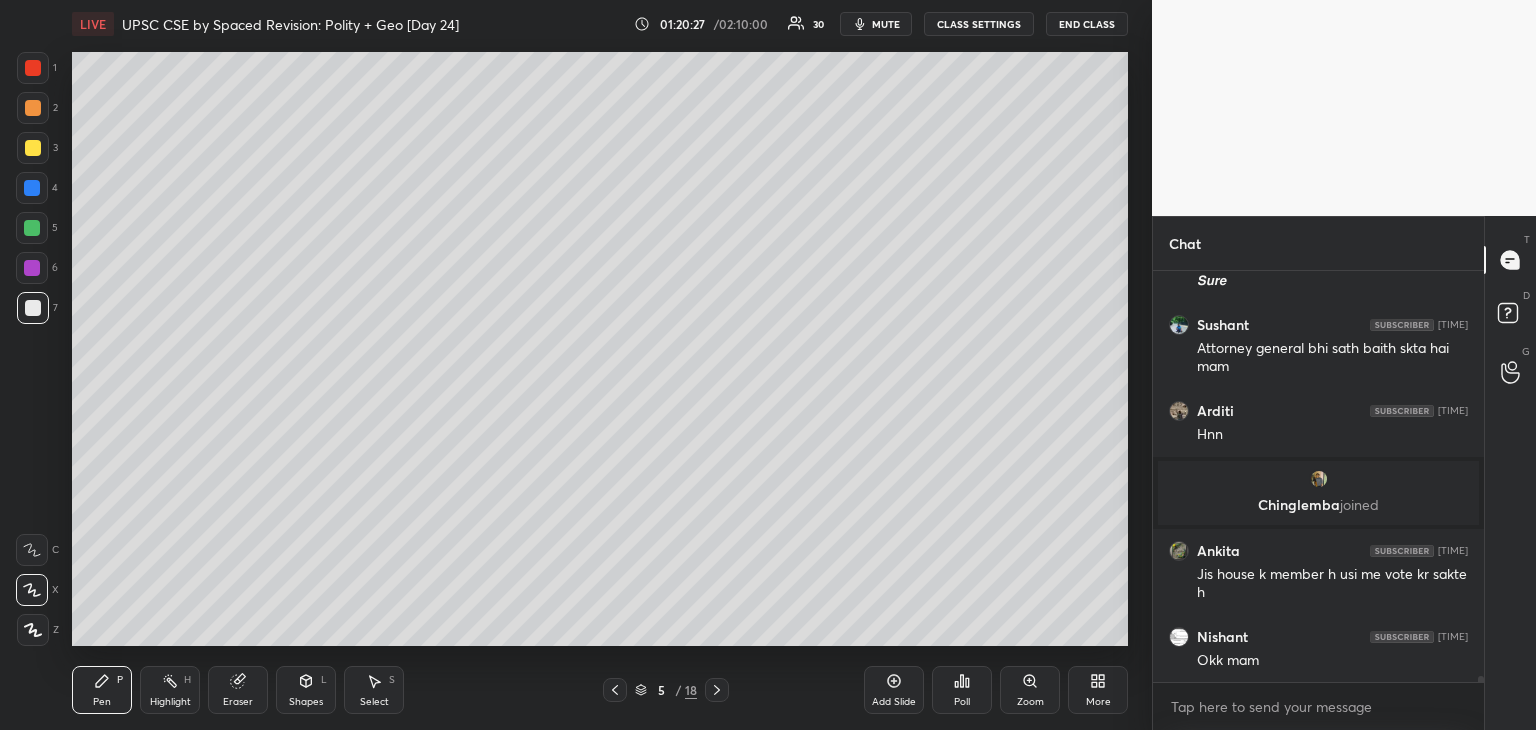 scroll, scrollTop: 27826, scrollLeft: 0, axis: vertical 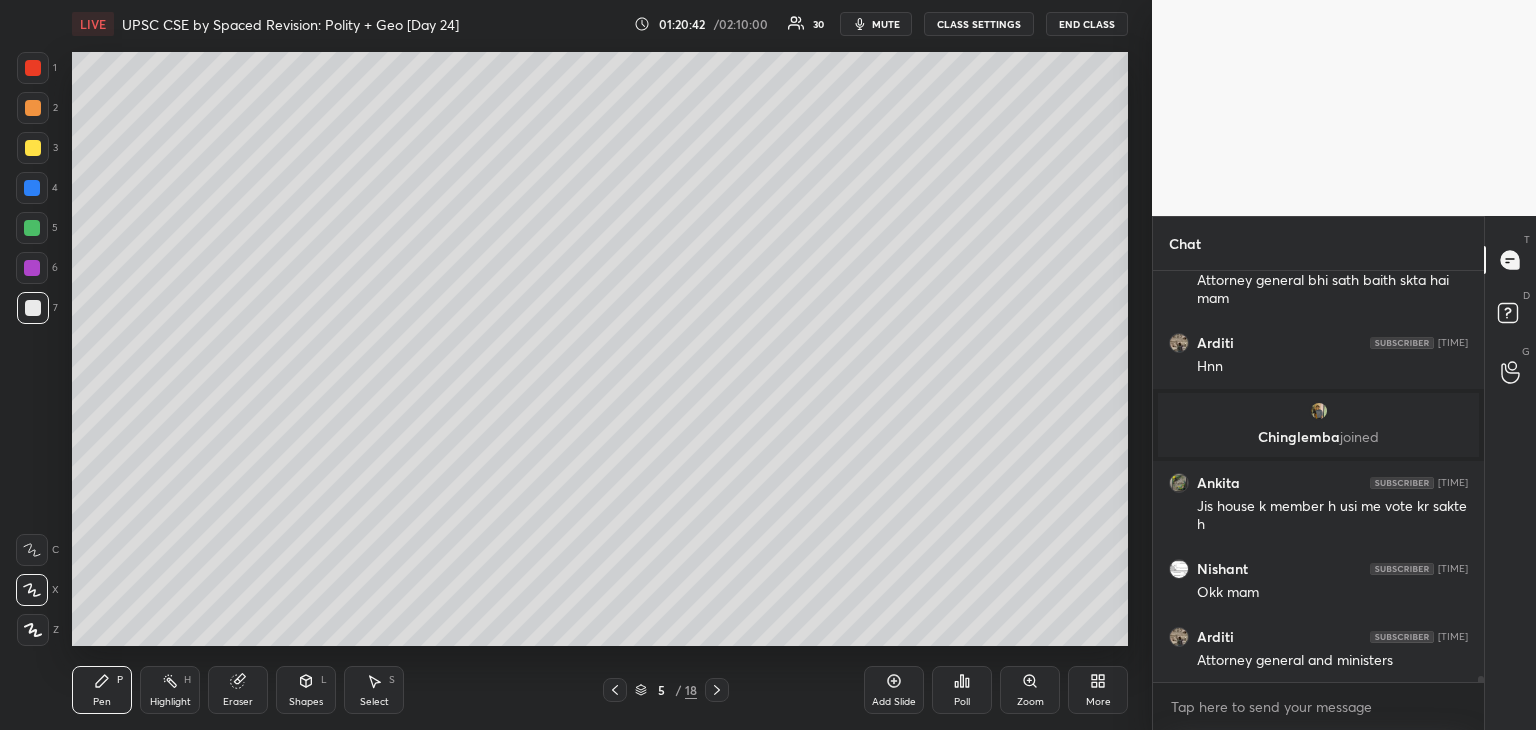 click on "Add Slide" at bounding box center [894, 690] 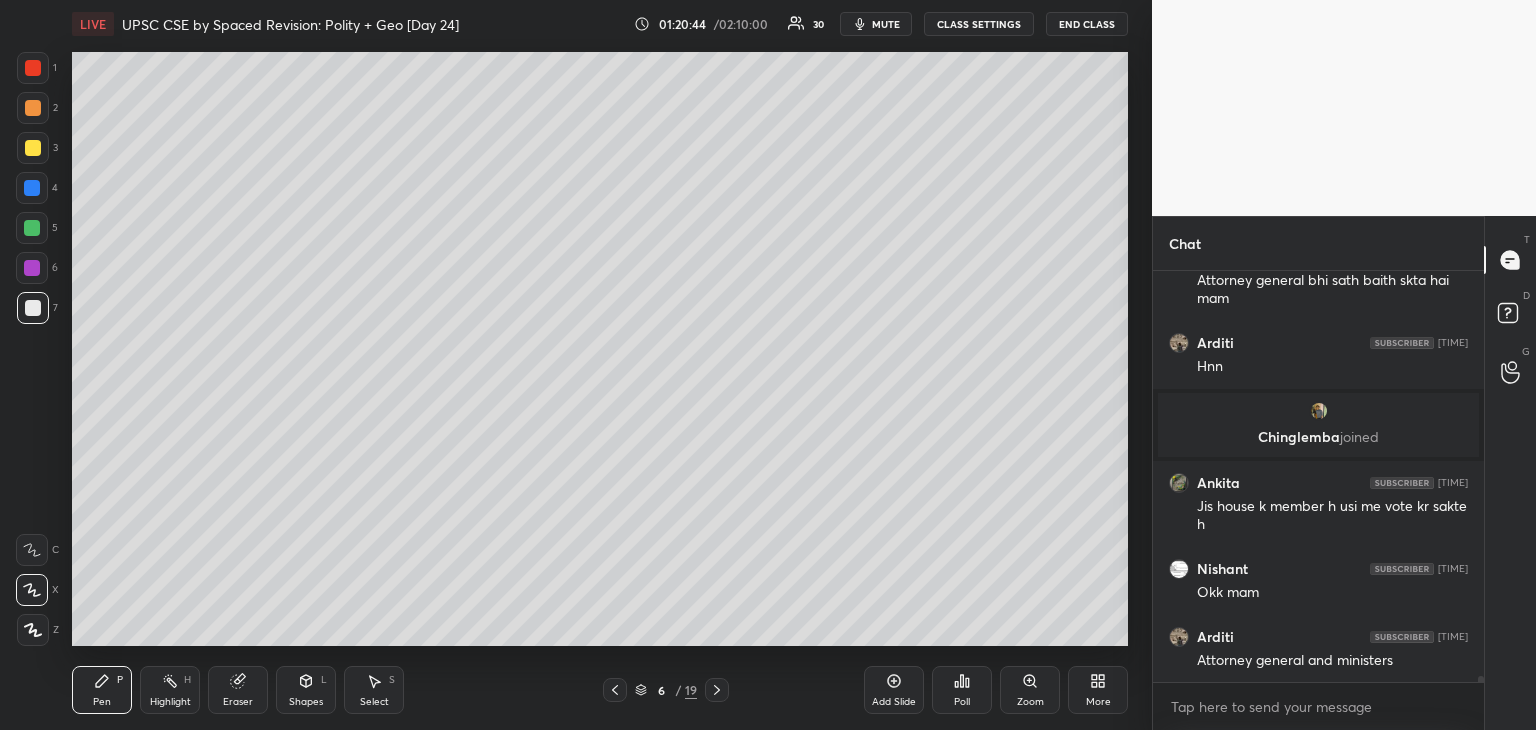 click at bounding box center (33, 308) 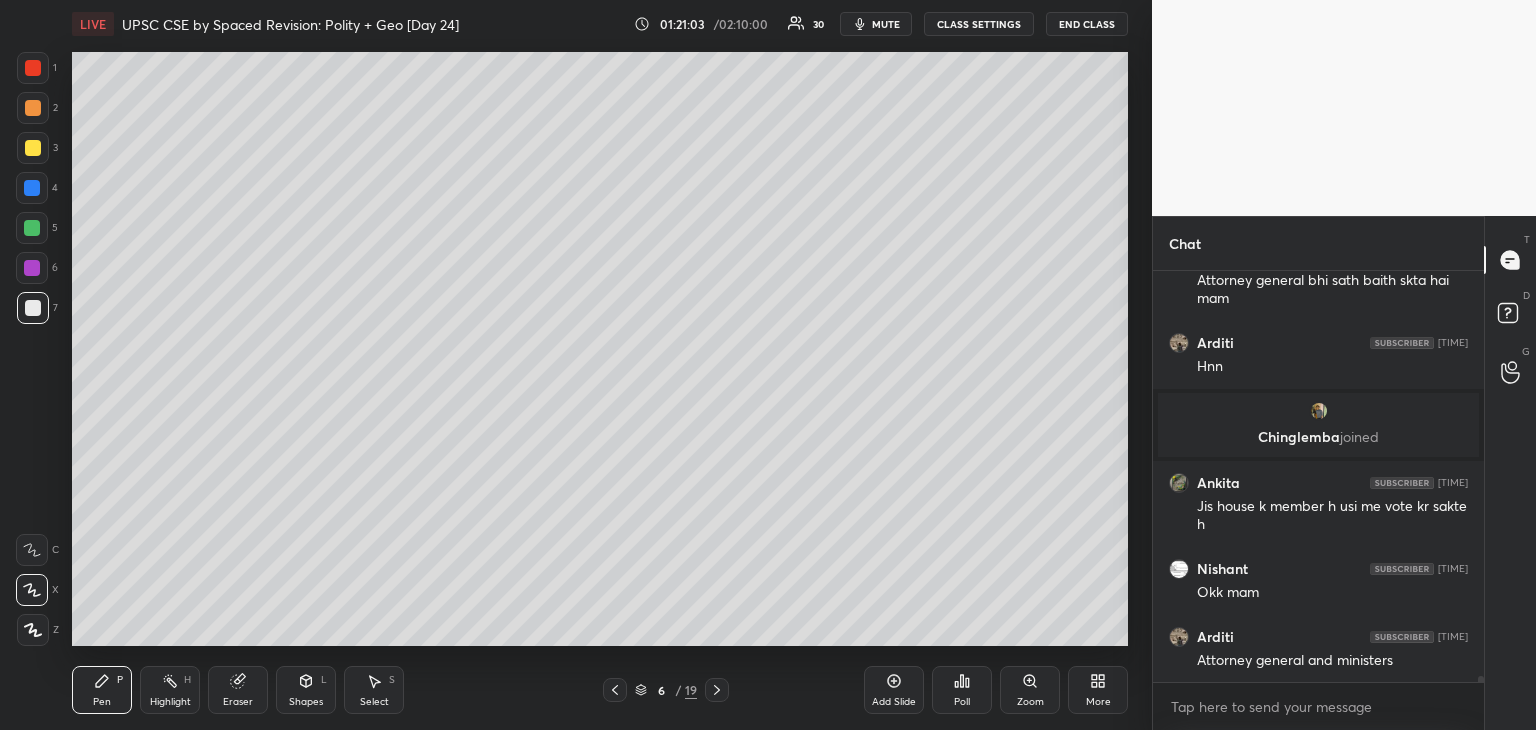 scroll, scrollTop: 27894, scrollLeft: 0, axis: vertical 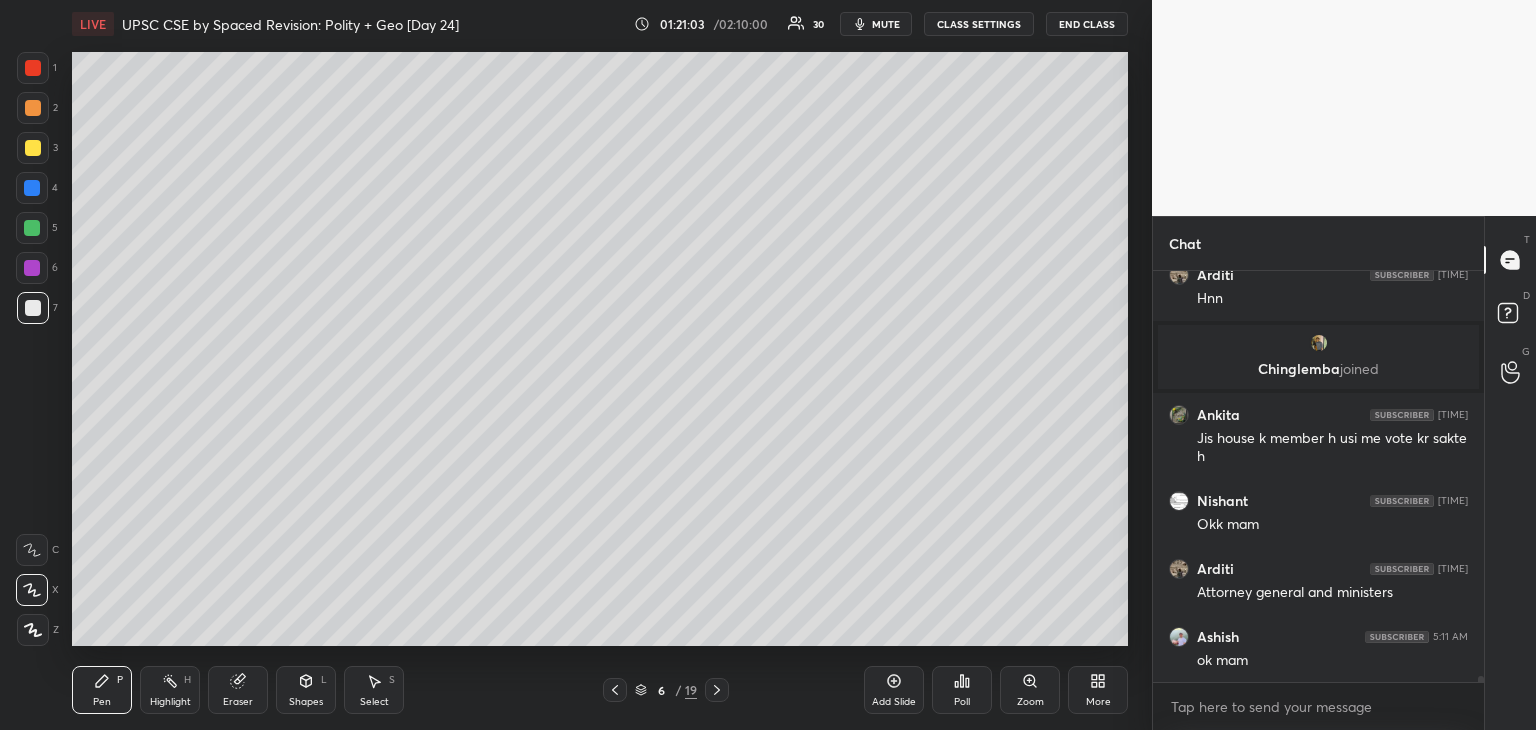 click at bounding box center [33, 148] 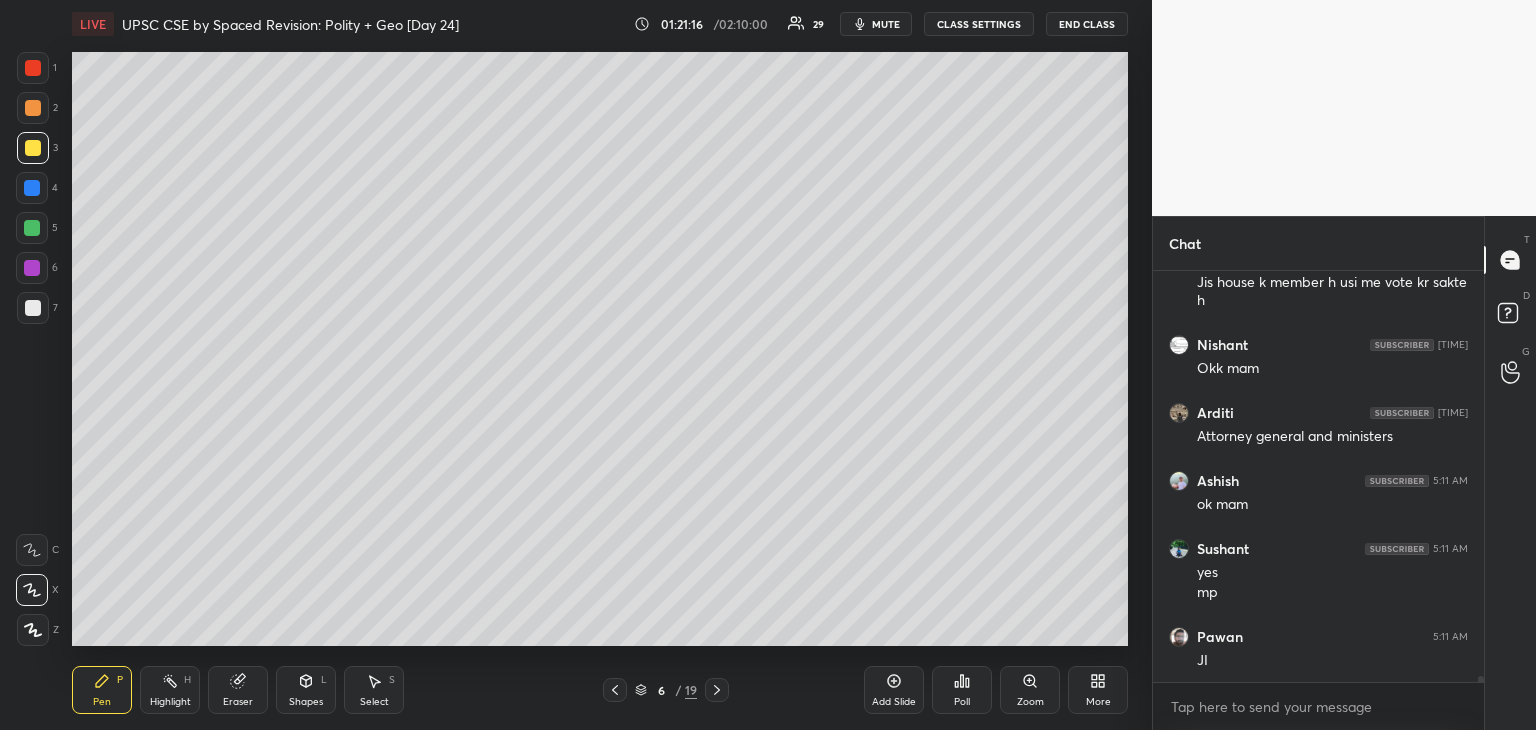 scroll, scrollTop: 28118, scrollLeft: 0, axis: vertical 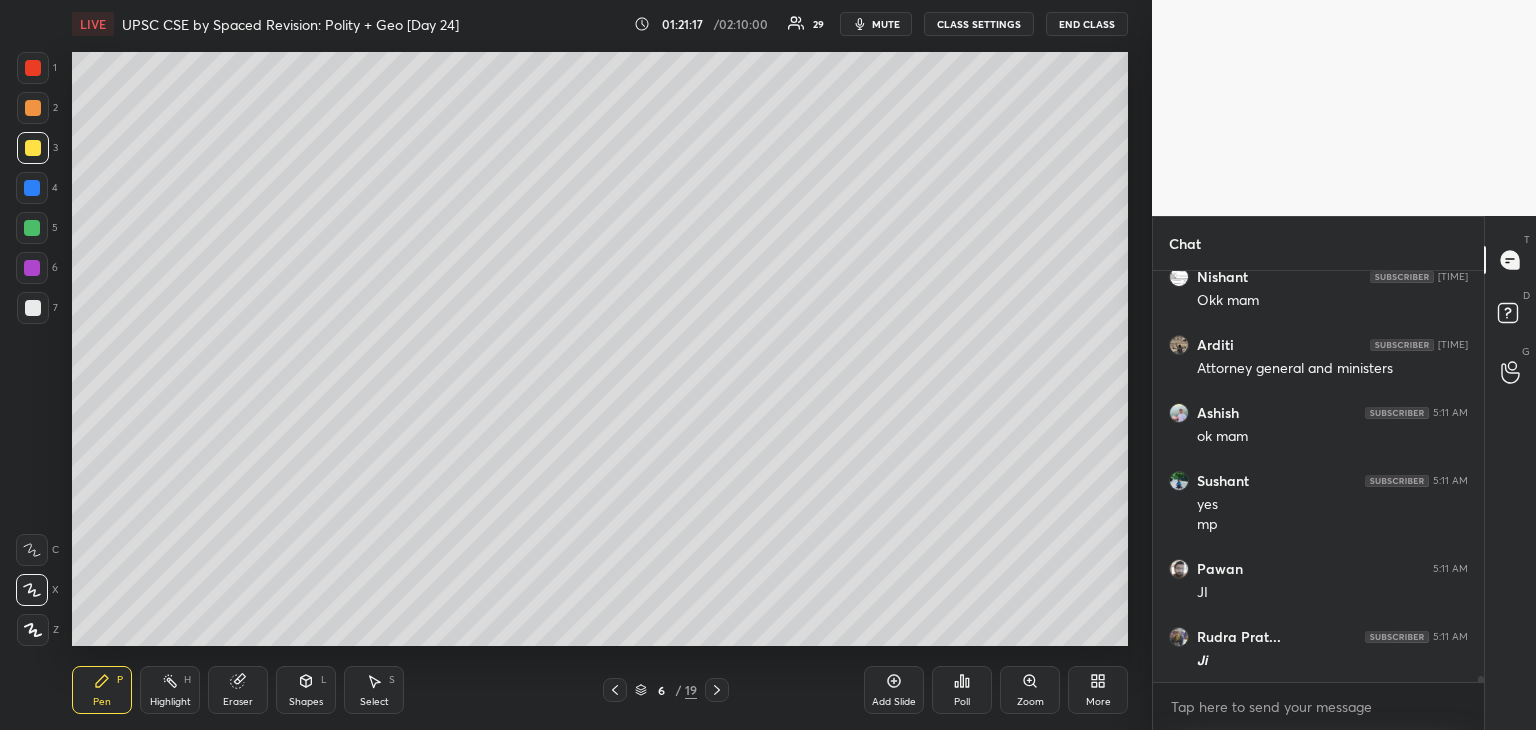 click at bounding box center (32, 188) 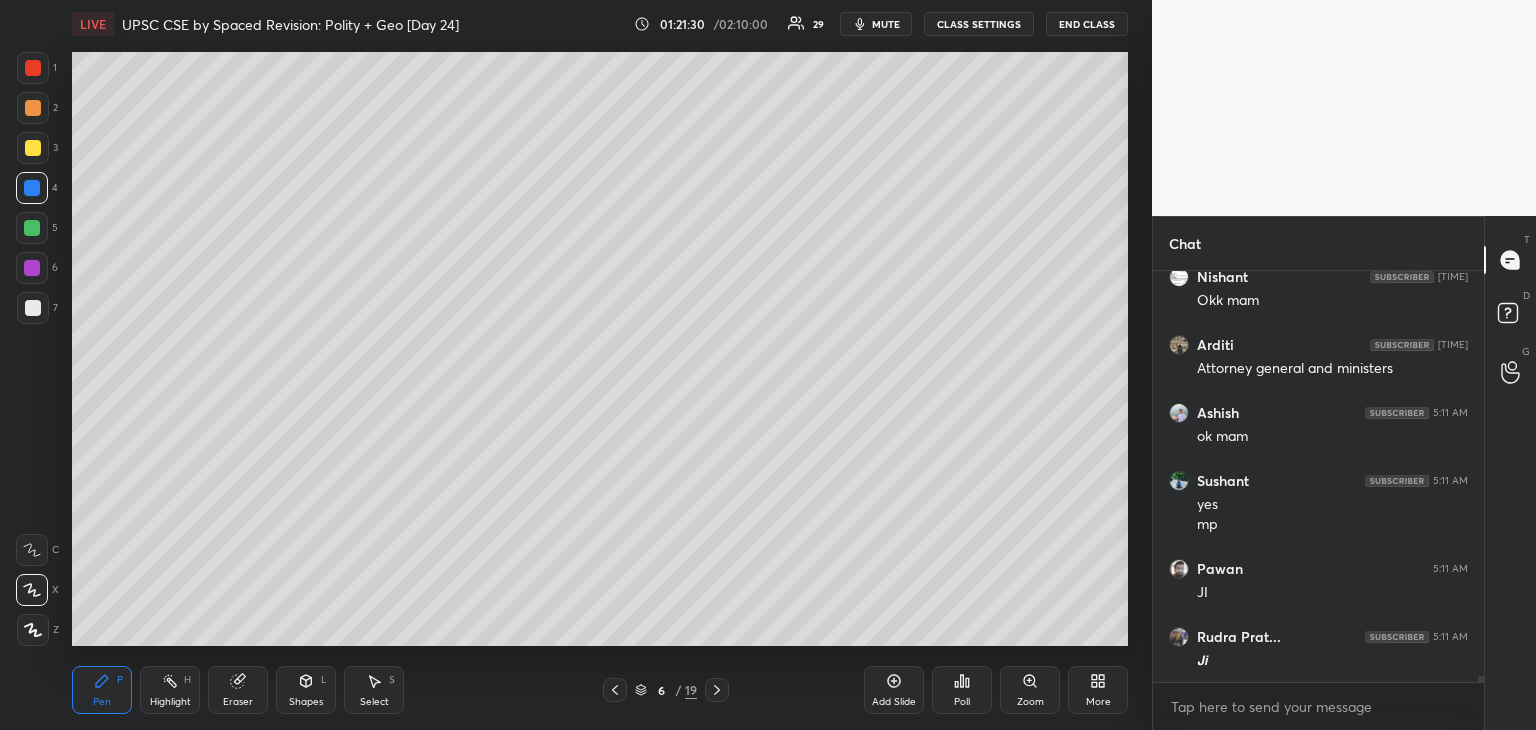 scroll, scrollTop: 28186, scrollLeft: 0, axis: vertical 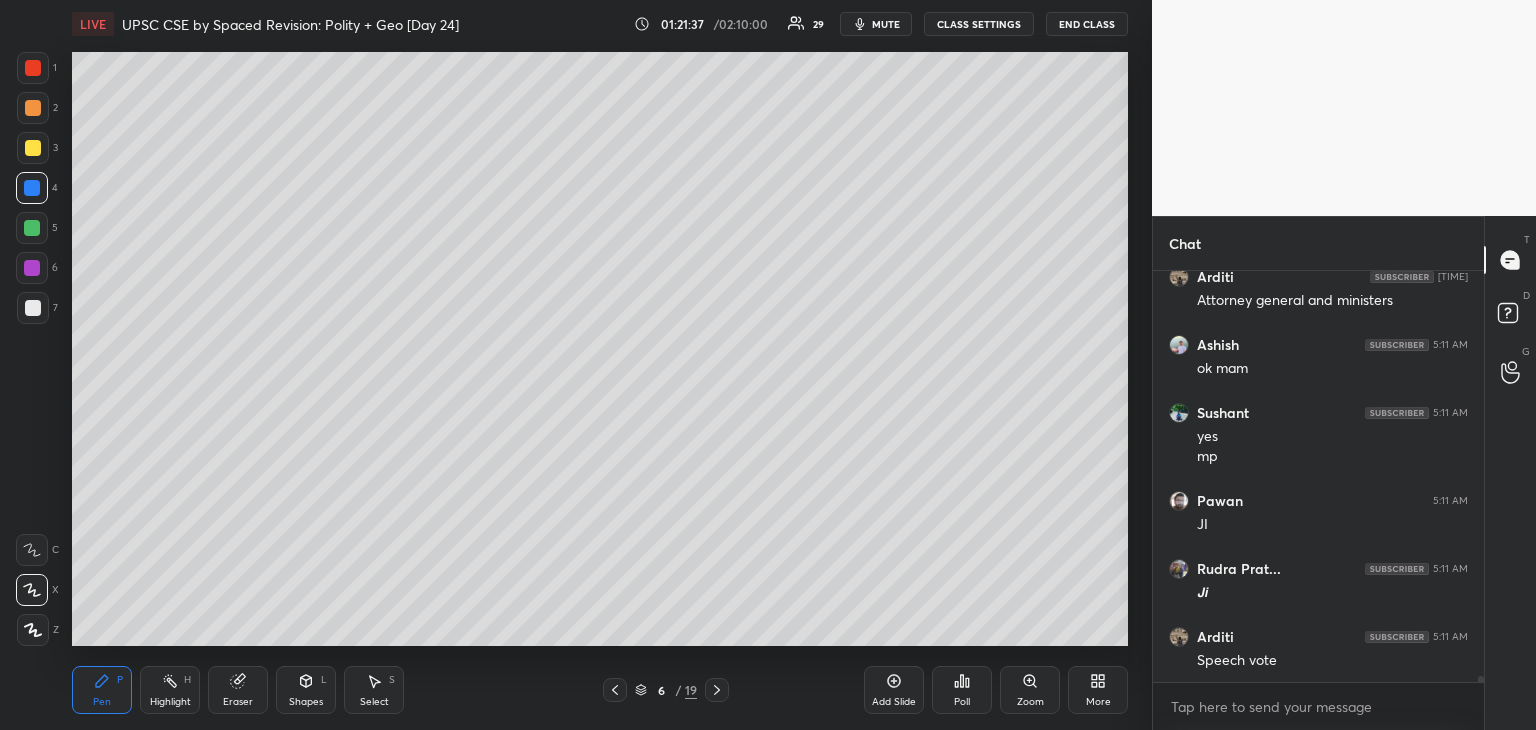 click at bounding box center (33, 108) 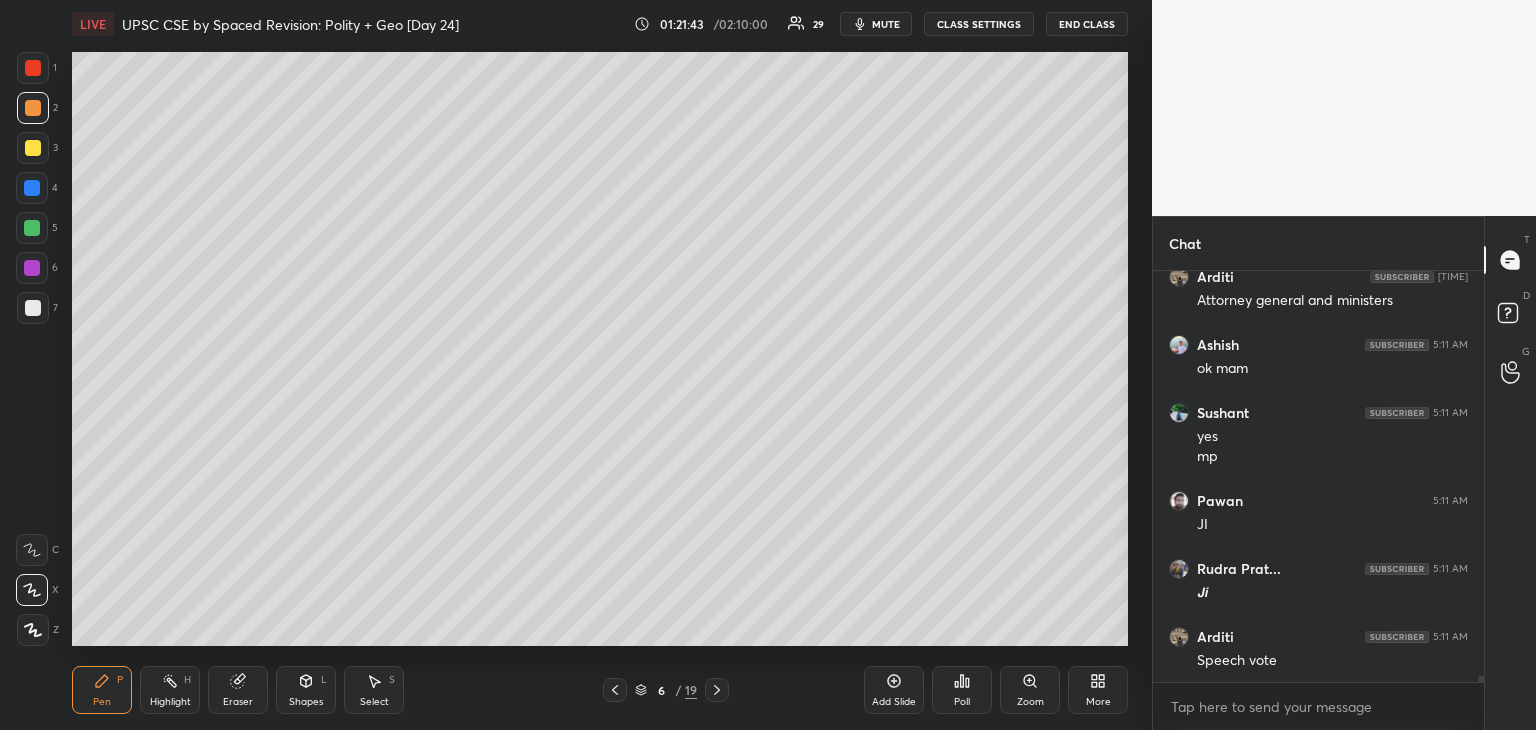 drag, startPoint x: 36, startPoint y: 76, endPoint x: 58, endPoint y: 78, distance: 22.090721 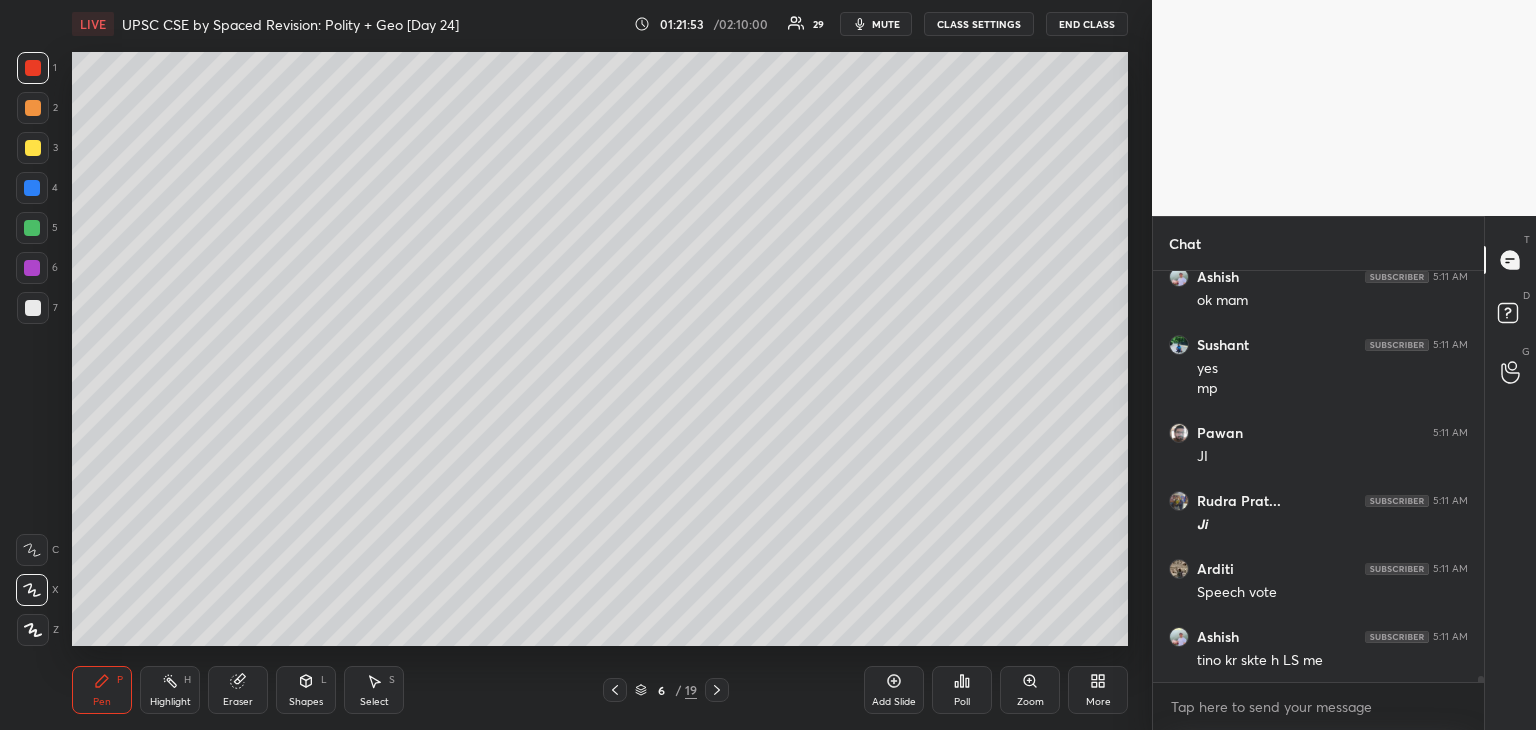 scroll, scrollTop: 28322, scrollLeft: 0, axis: vertical 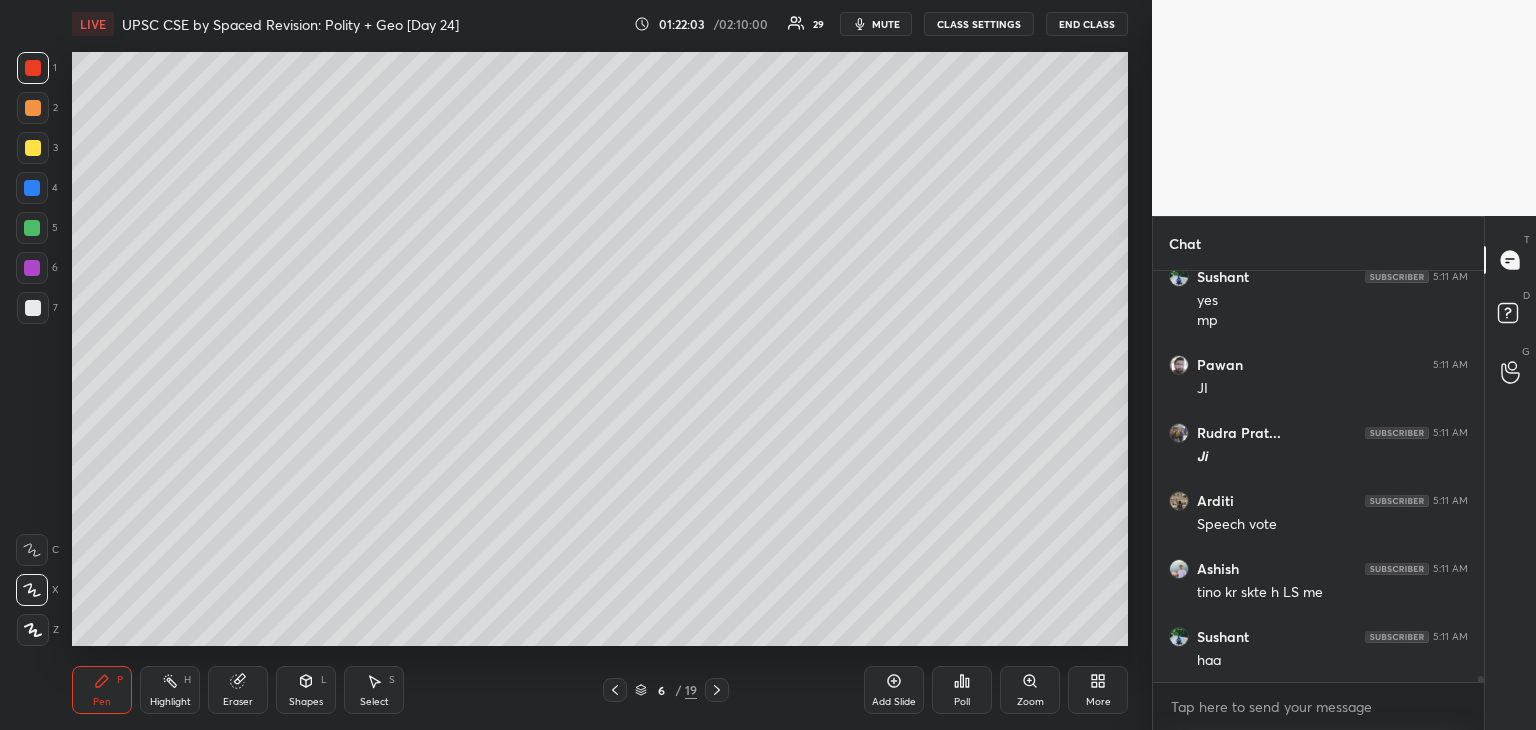 click at bounding box center (33, 148) 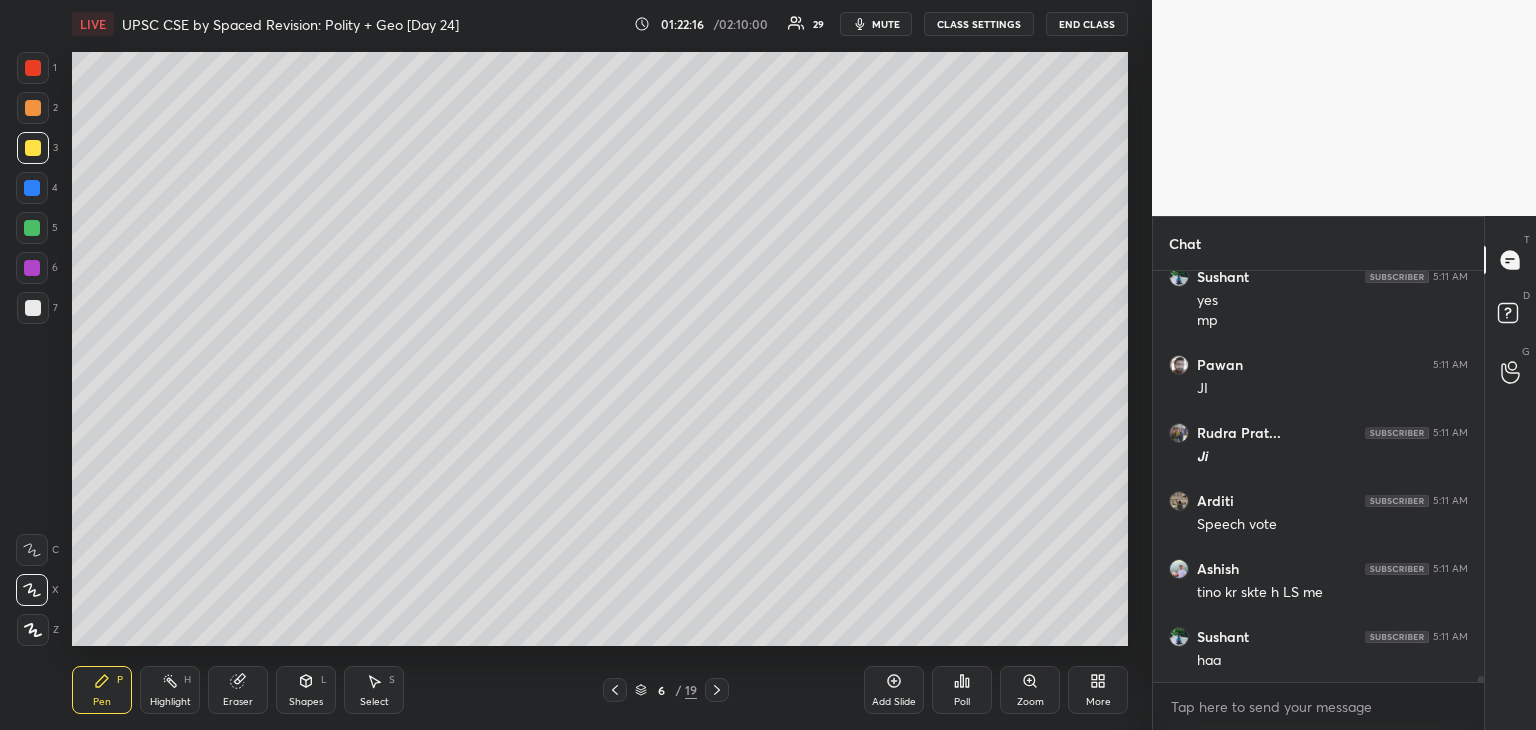 scroll, scrollTop: 28390, scrollLeft: 0, axis: vertical 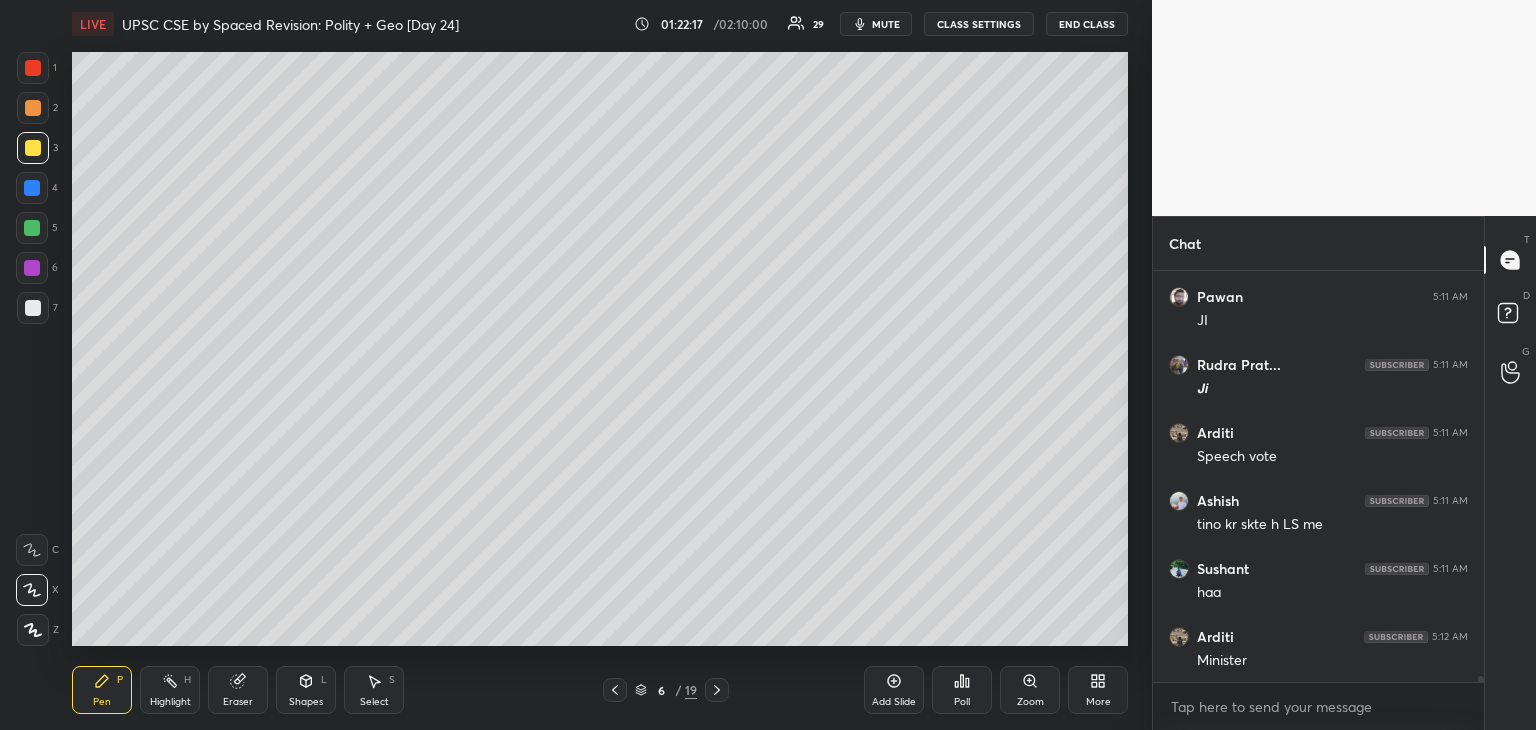 click at bounding box center (33, 108) 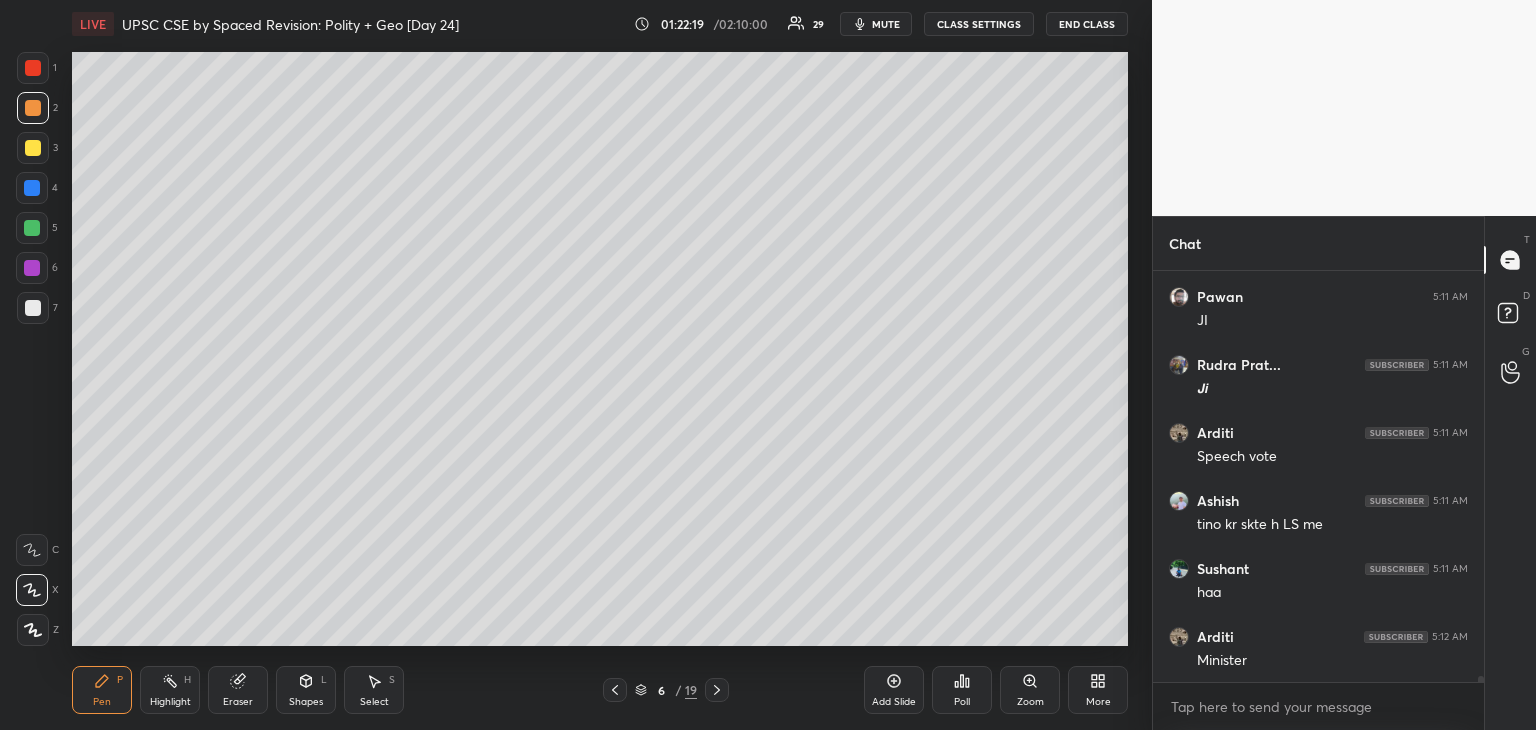 scroll, scrollTop: 28458, scrollLeft: 0, axis: vertical 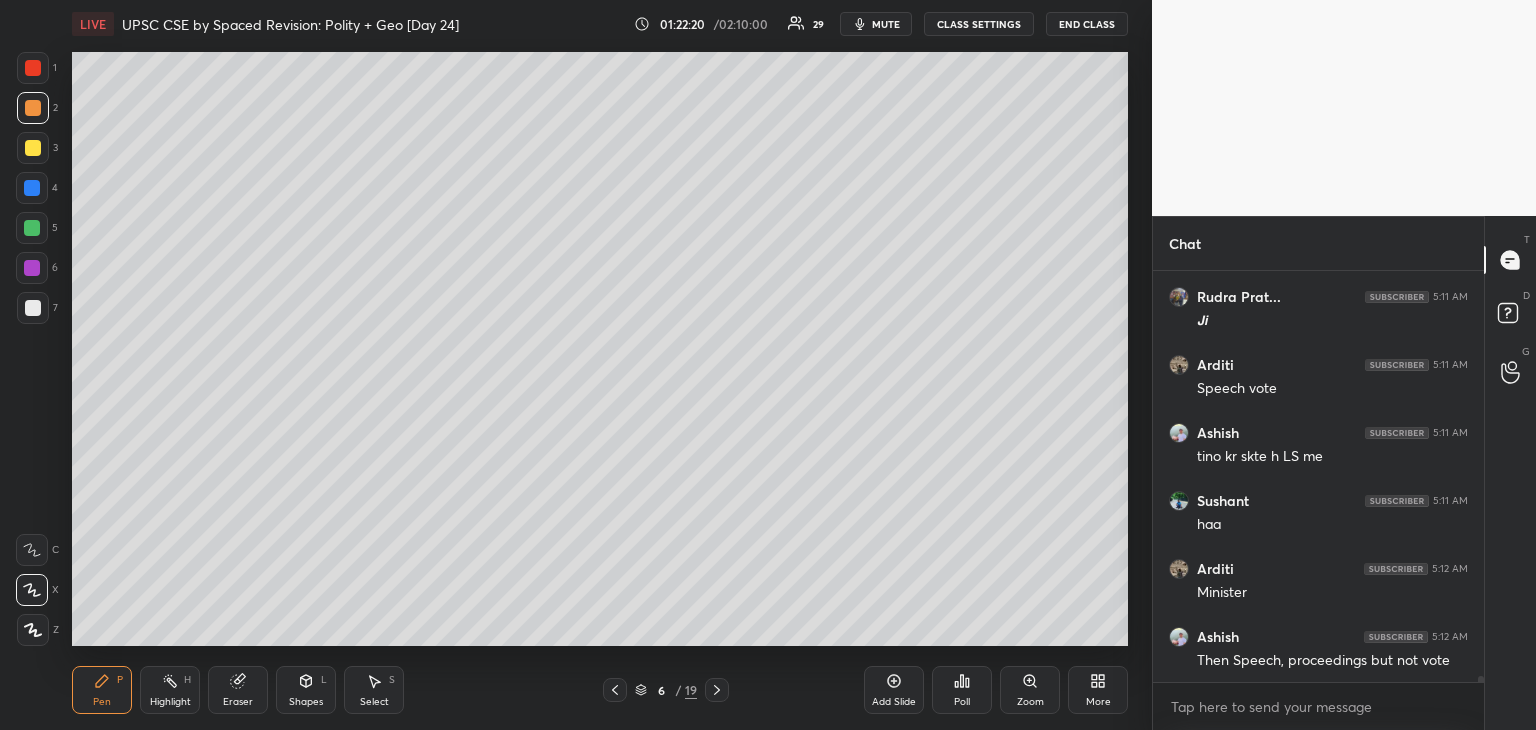 click at bounding box center [32, 188] 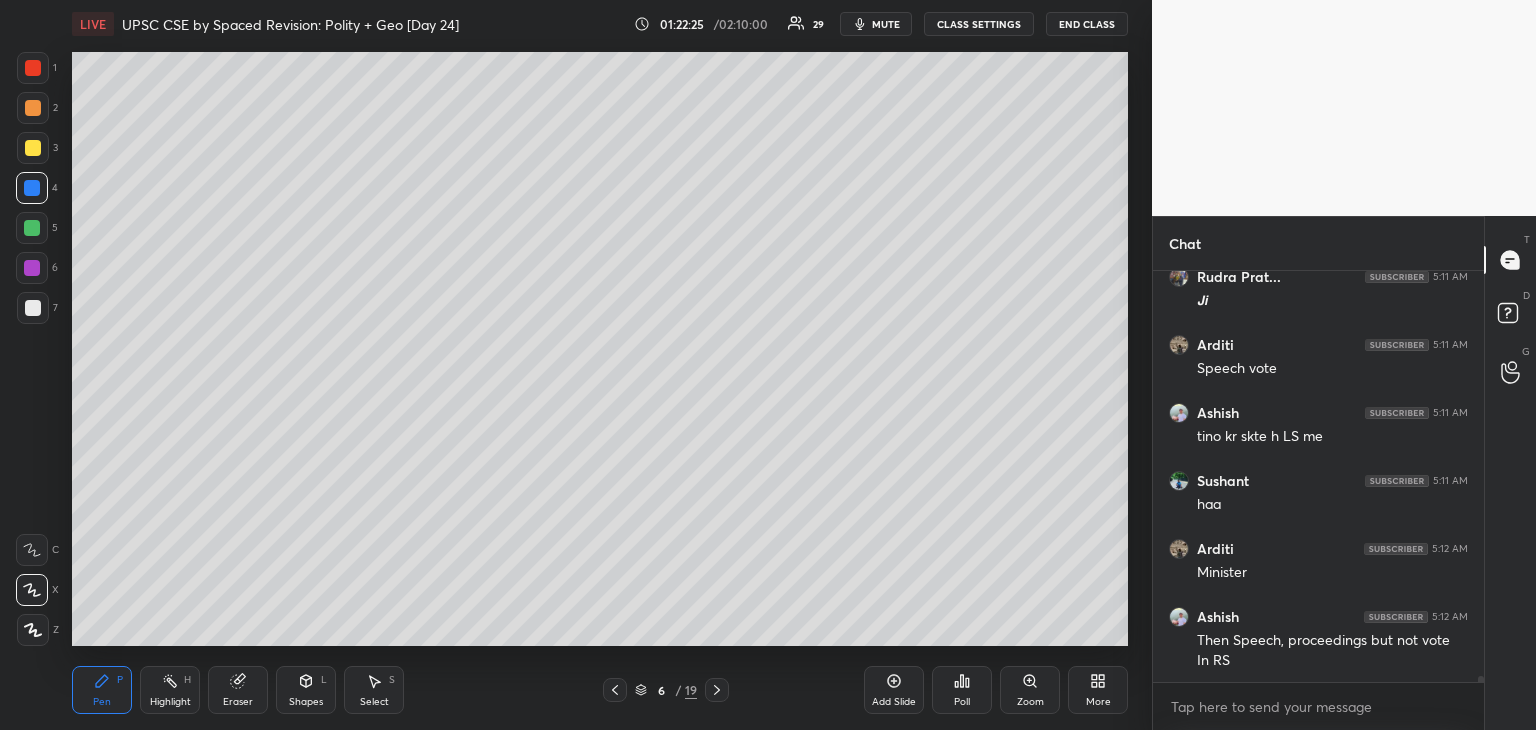 scroll, scrollTop: 28546, scrollLeft: 0, axis: vertical 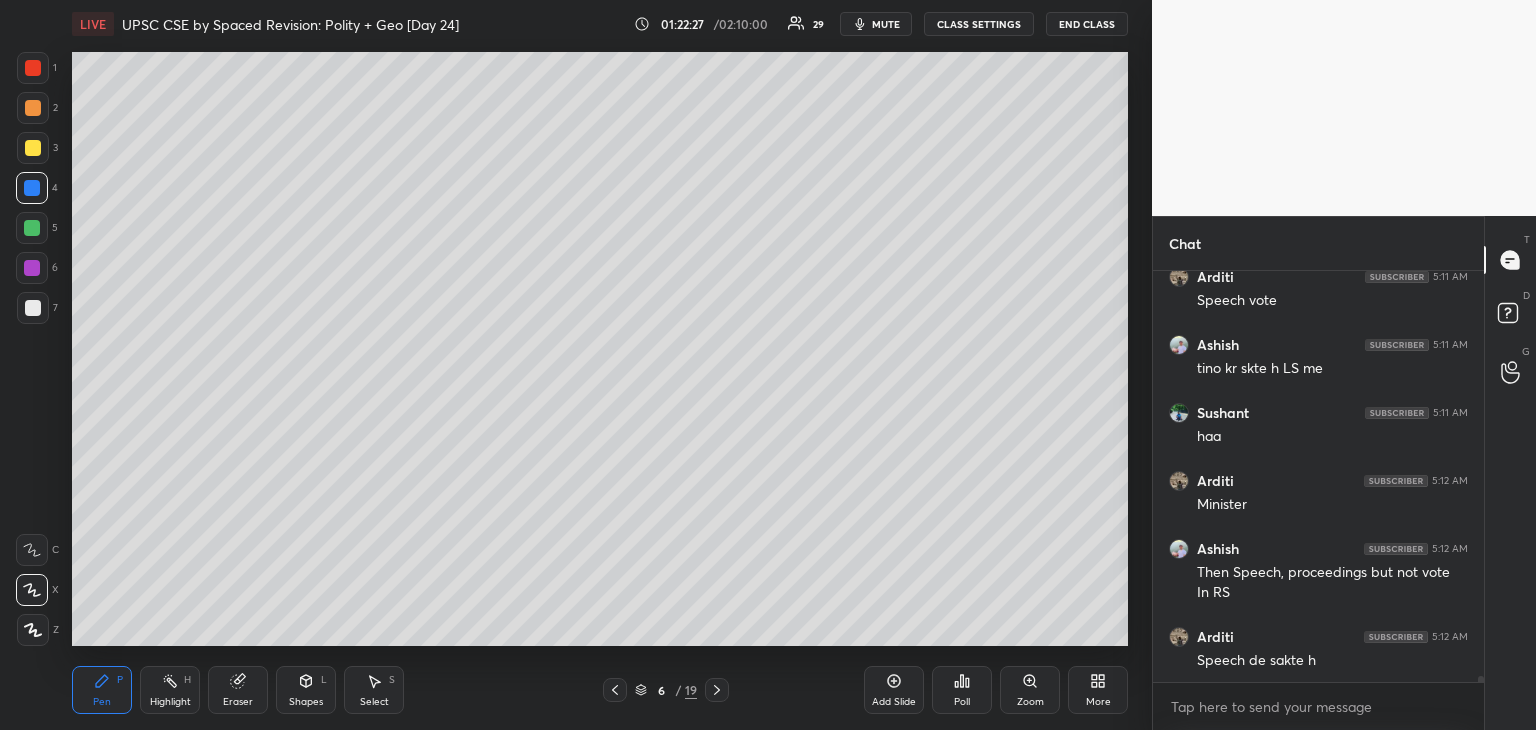 drag, startPoint x: 29, startPoint y: 75, endPoint x: 67, endPoint y: 81, distance: 38.470768 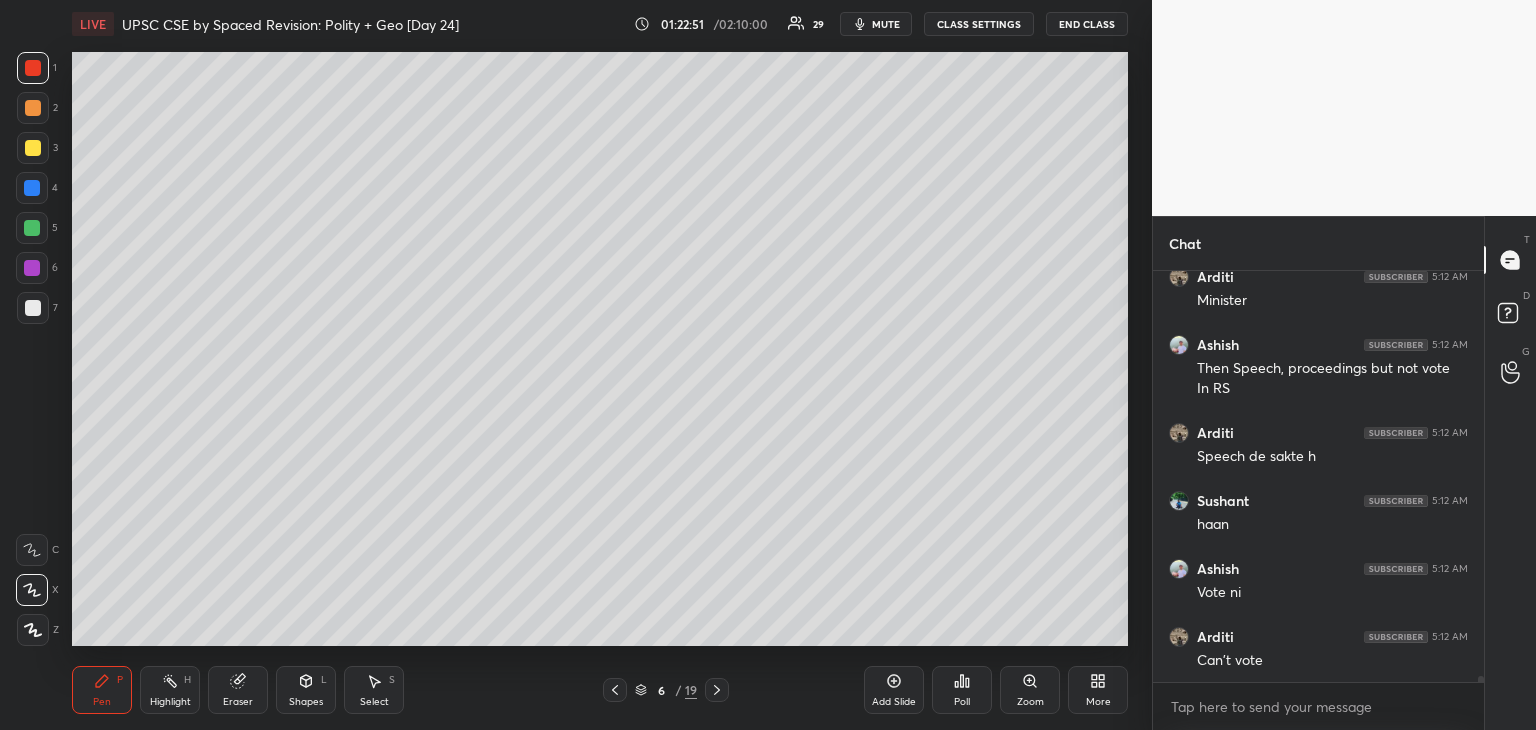 scroll, scrollTop: 28818, scrollLeft: 0, axis: vertical 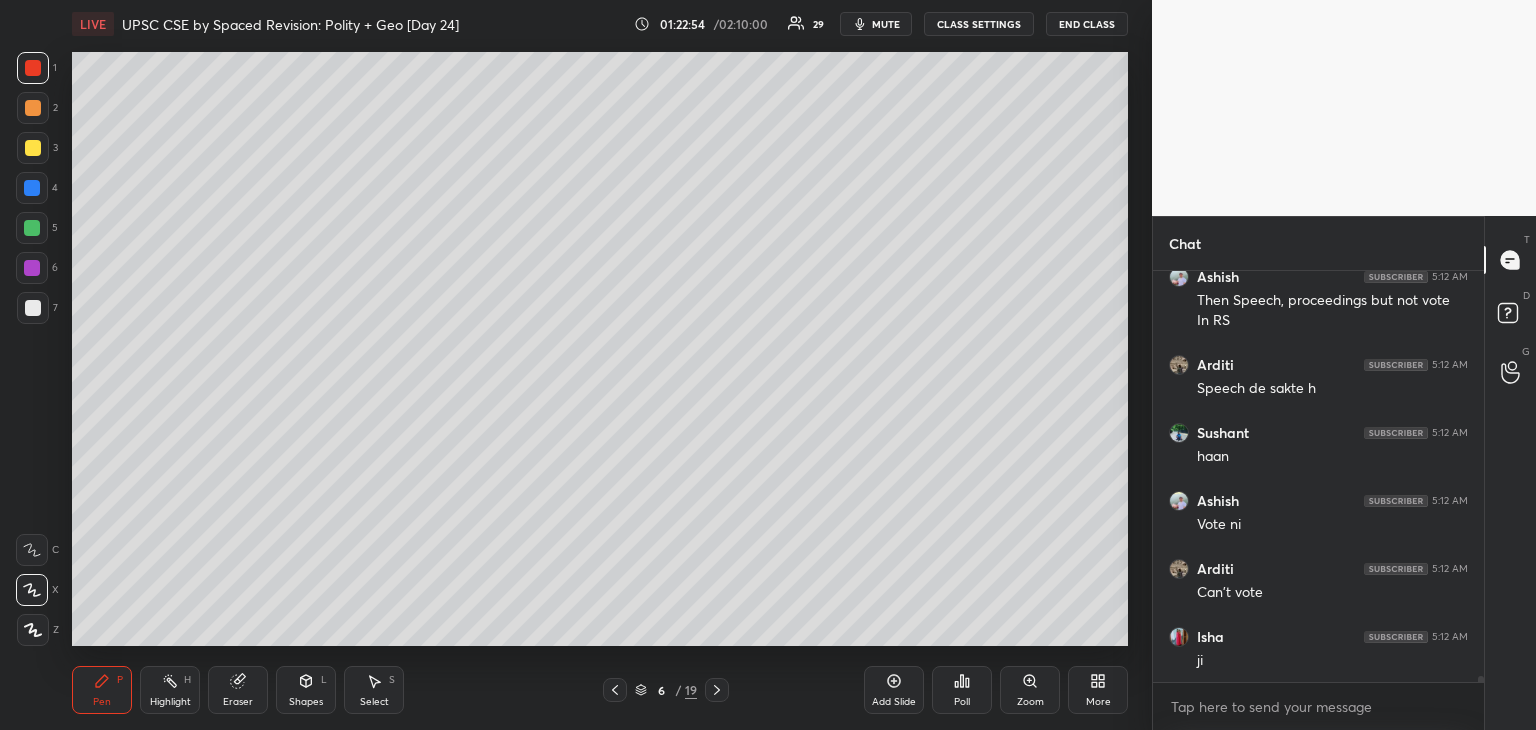 click at bounding box center (33, 148) 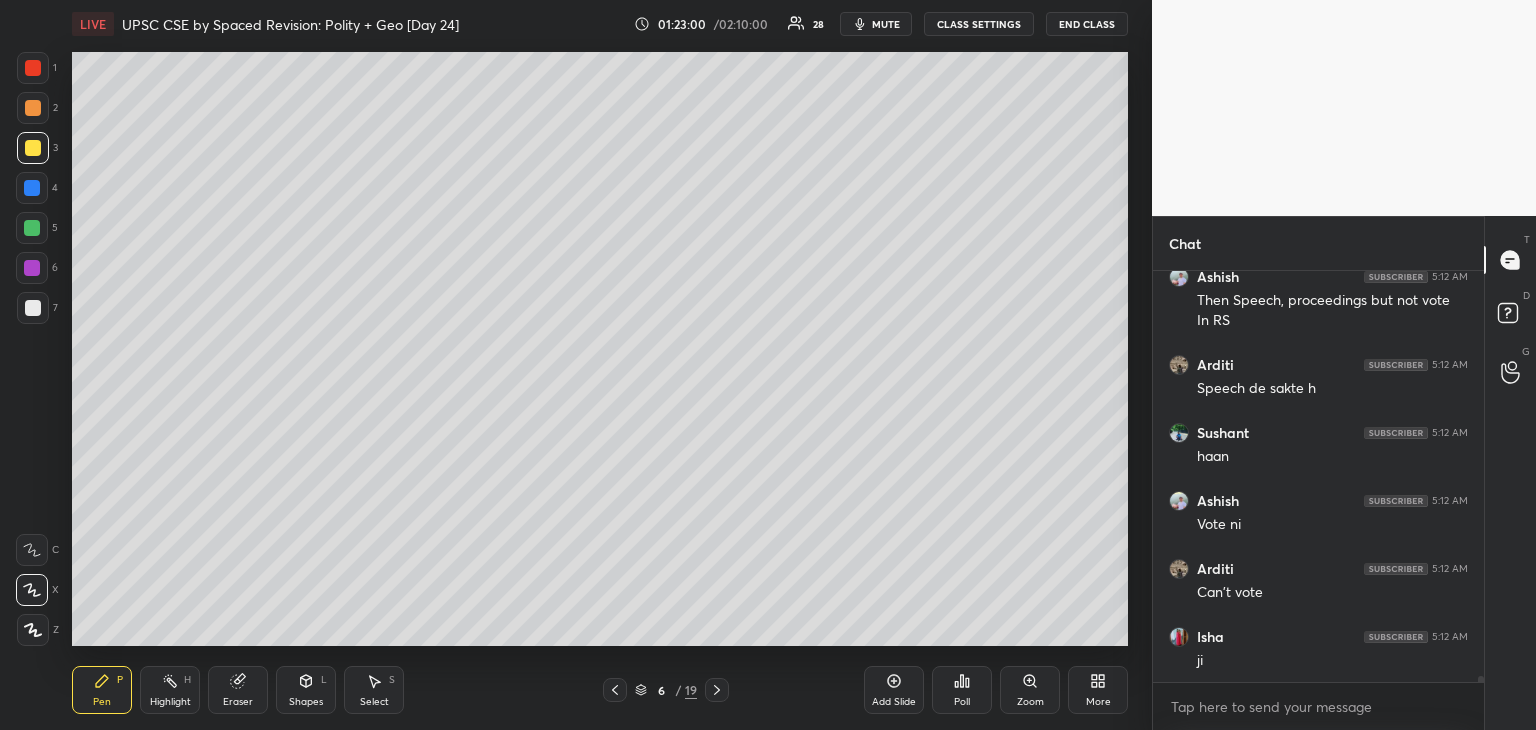 scroll, scrollTop: 28886, scrollLeft: 0, axis: vertical 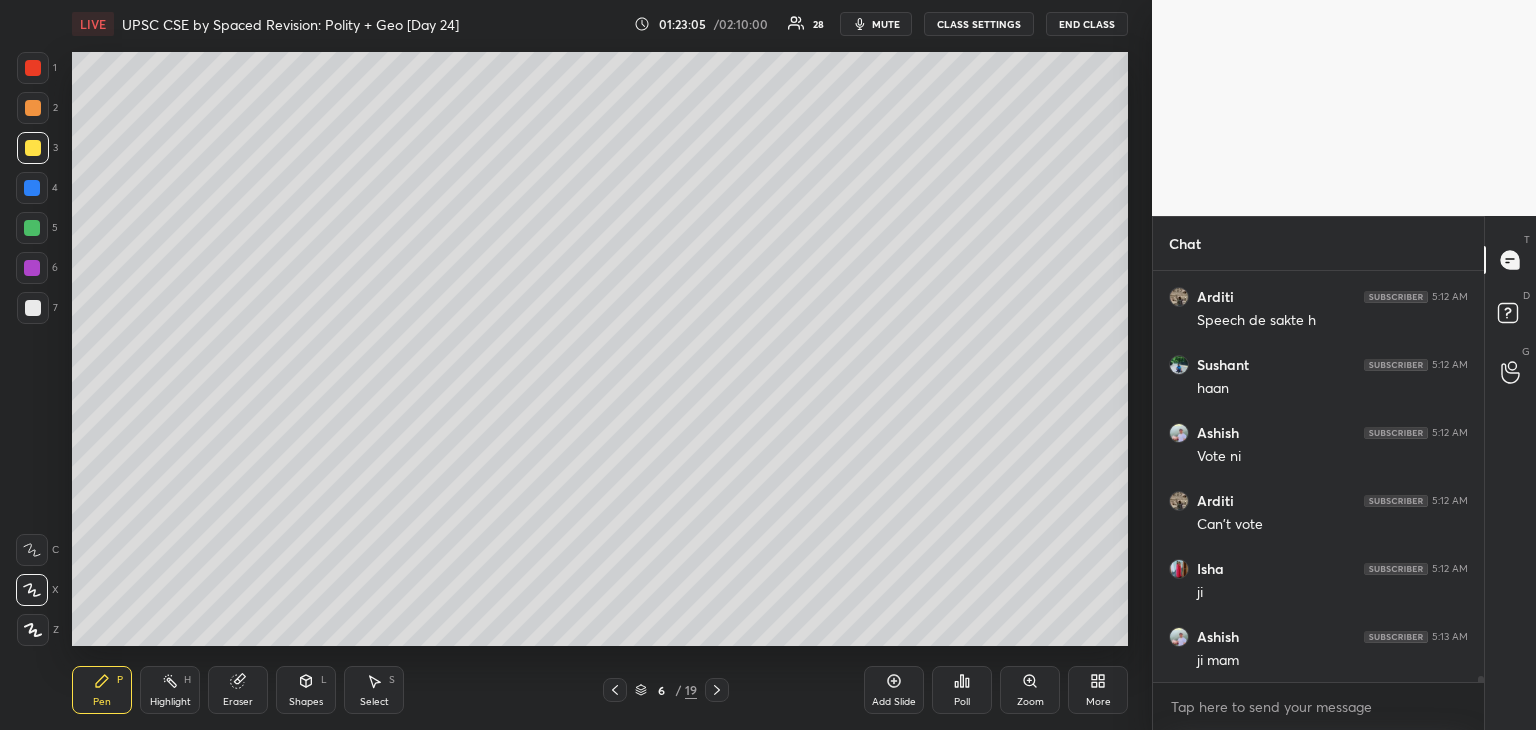 click at bounding box center [33, 108] 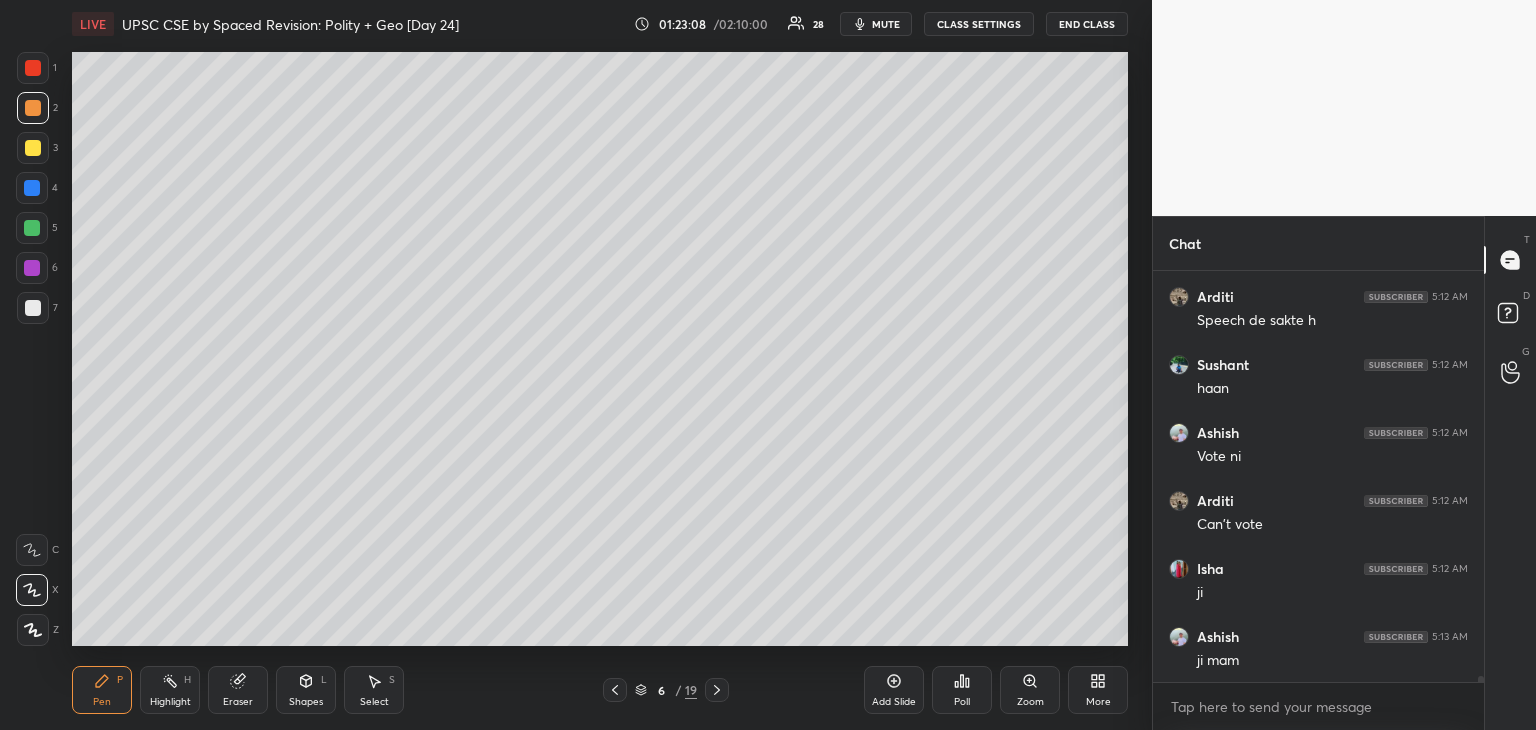click at bounding box center [32, 188] 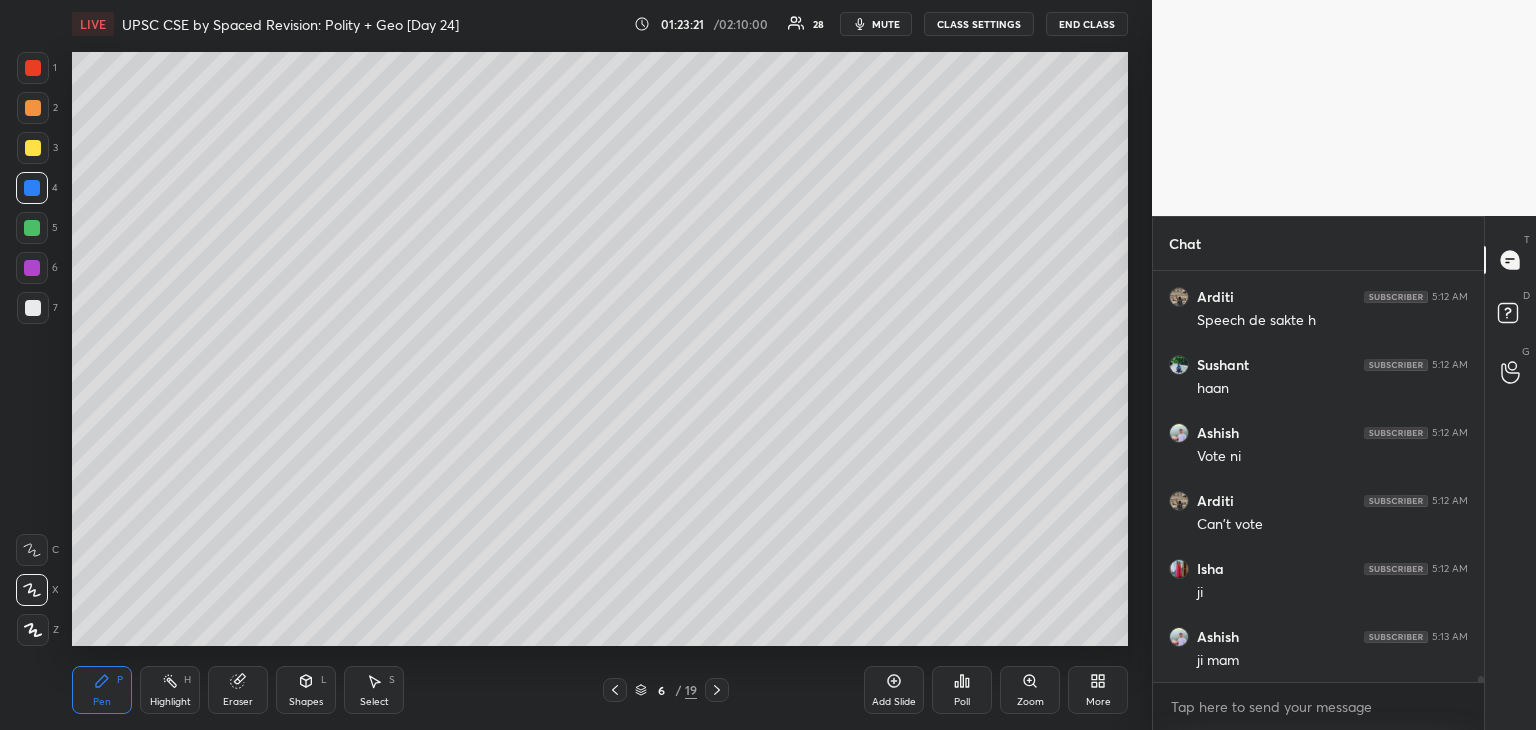 click at bounding box center (33, 148) 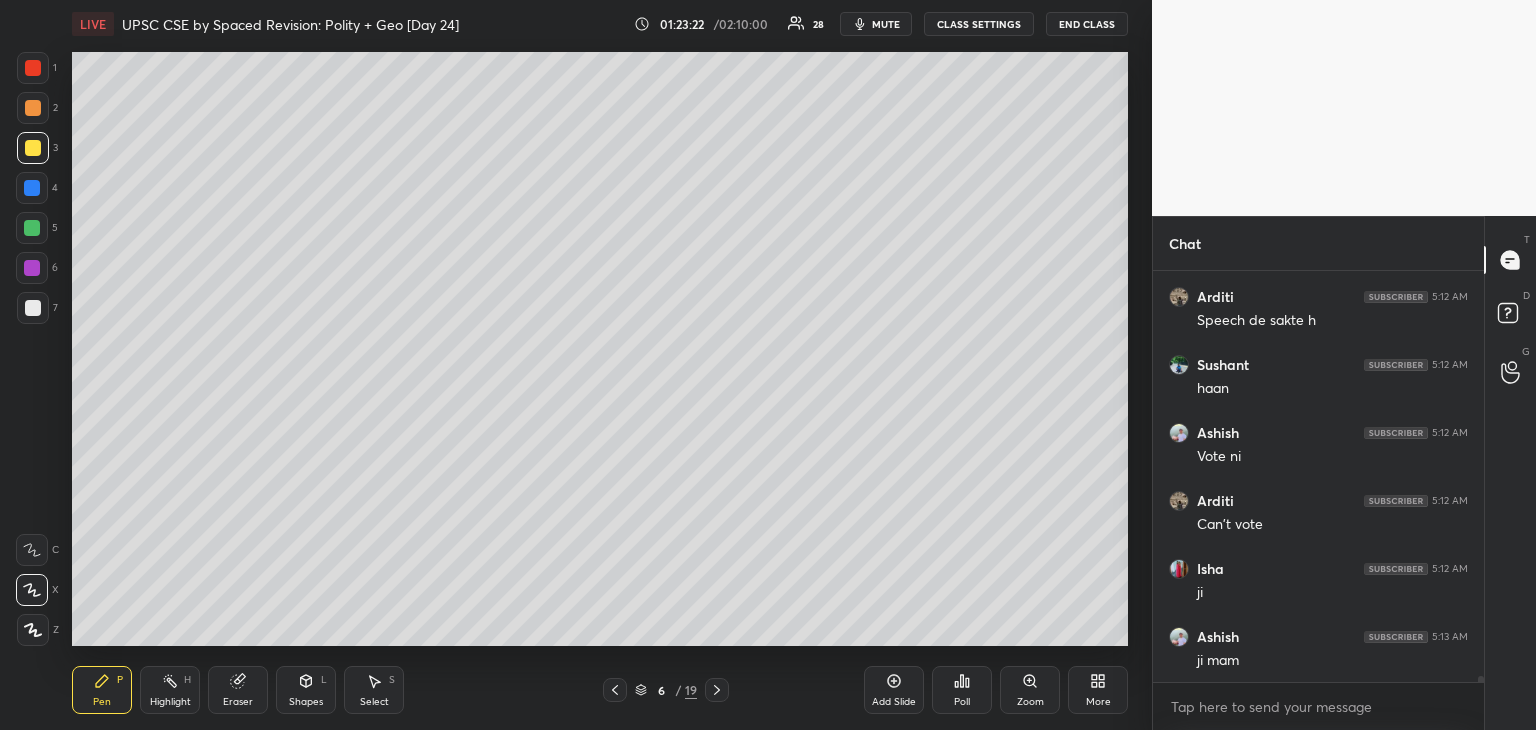 scroll, scrollTop: 28954, scrollLeft: 0, axis: vertical 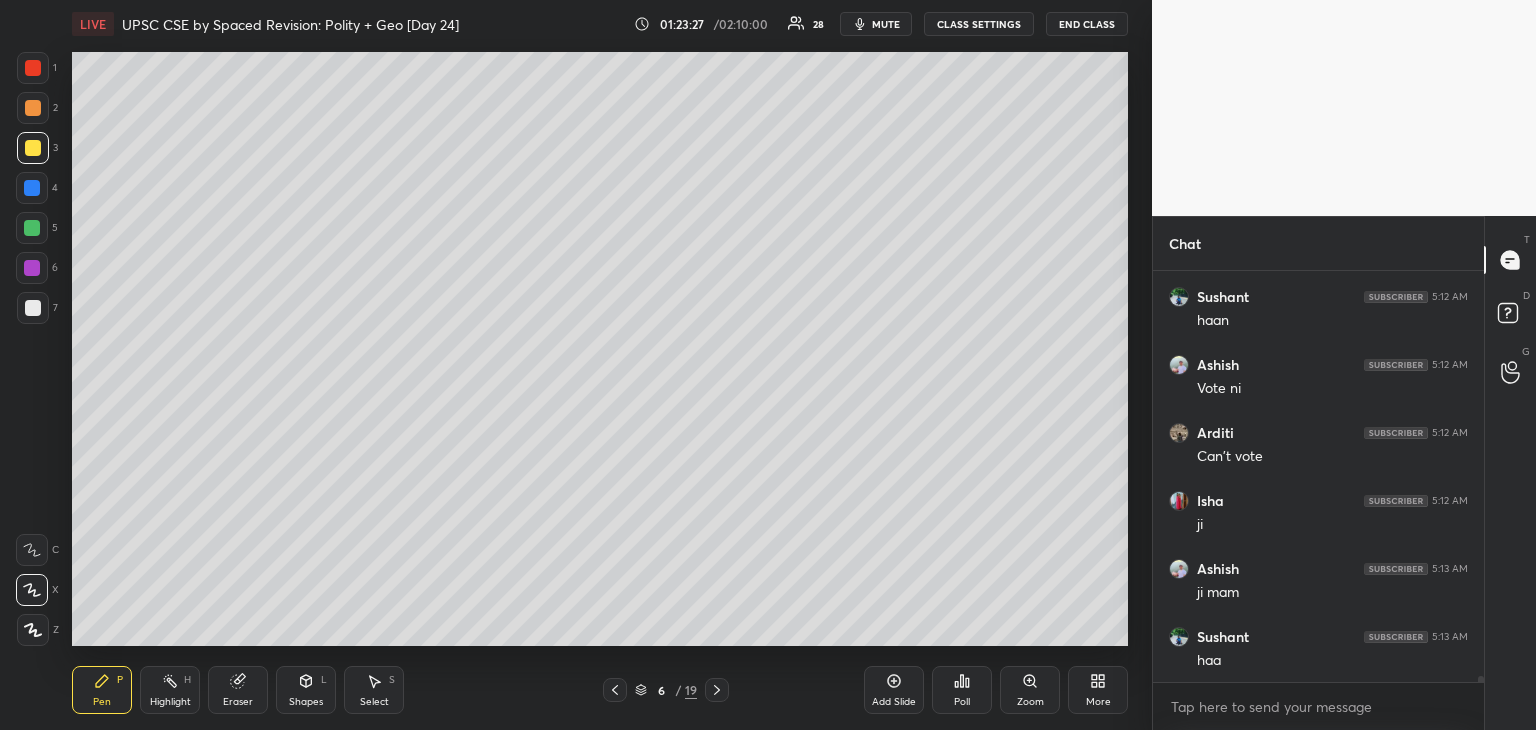 drag, startPoint x: 22, startPoint y: 109, endPoint x: 64, endPoint y: 116, distance: 42.579338 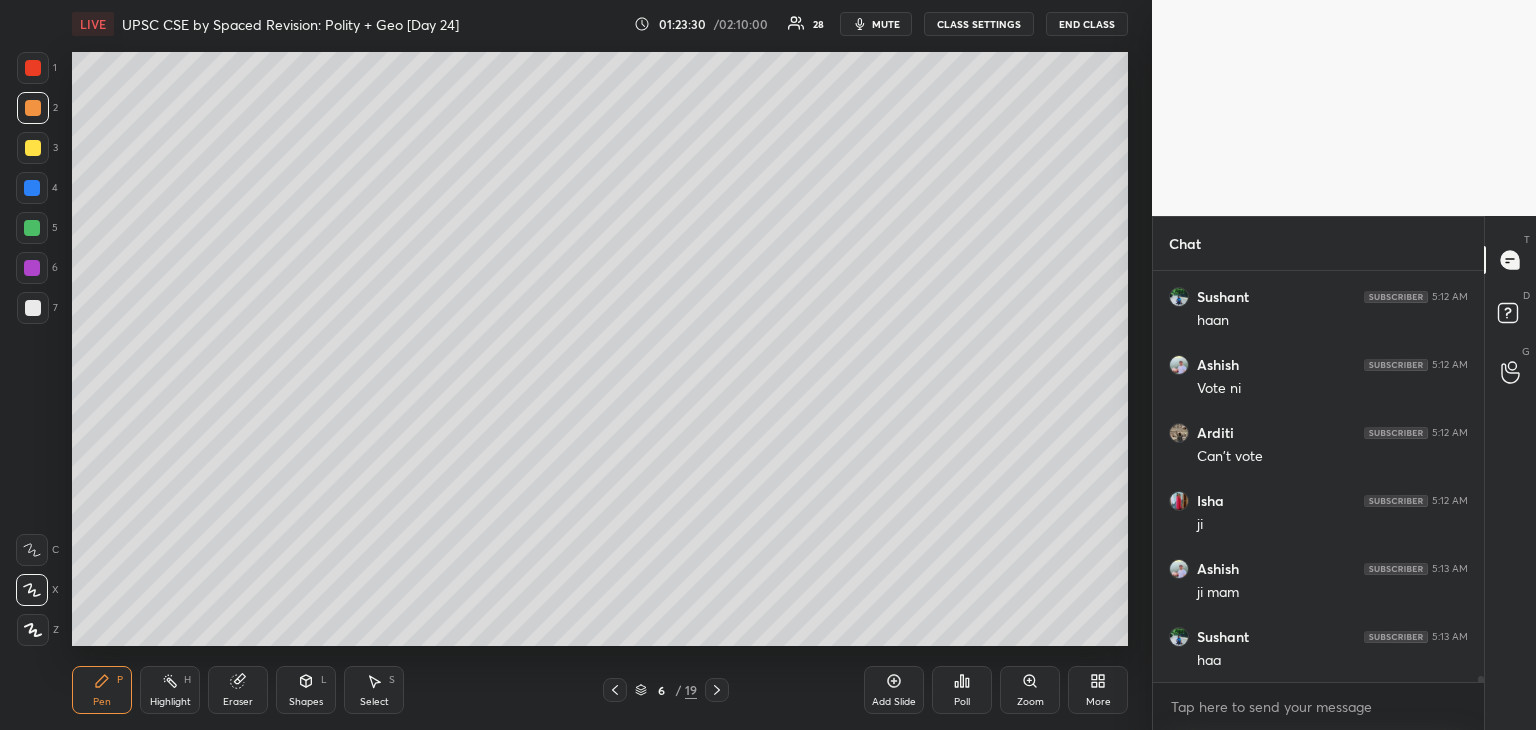 drag, startPoint x: 39, startPoint y: 197, endPoint x: 69, endPoint y: 201, distance: 30.265491 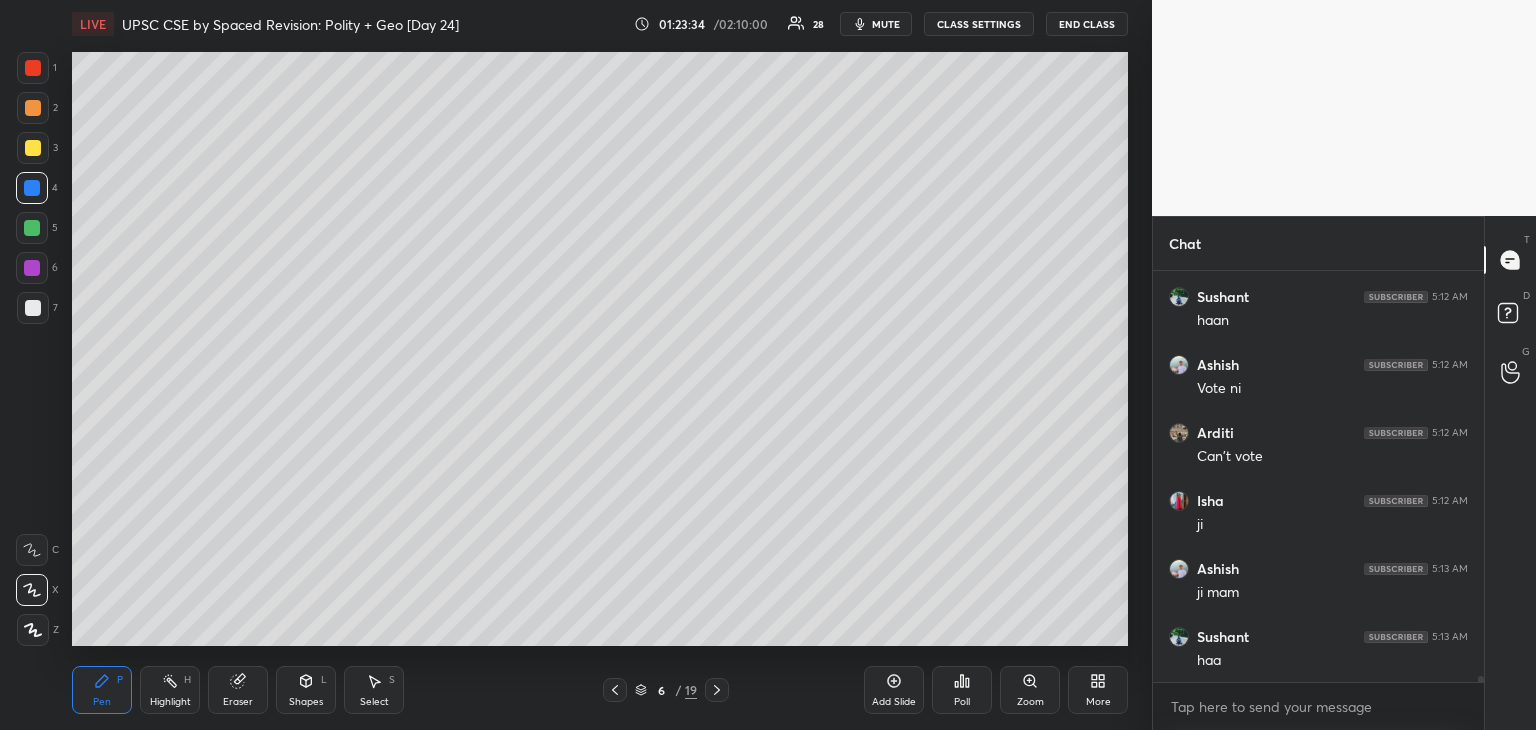 scroll, scrollTop: 29040, scrollLeft: 0, axis: vertical 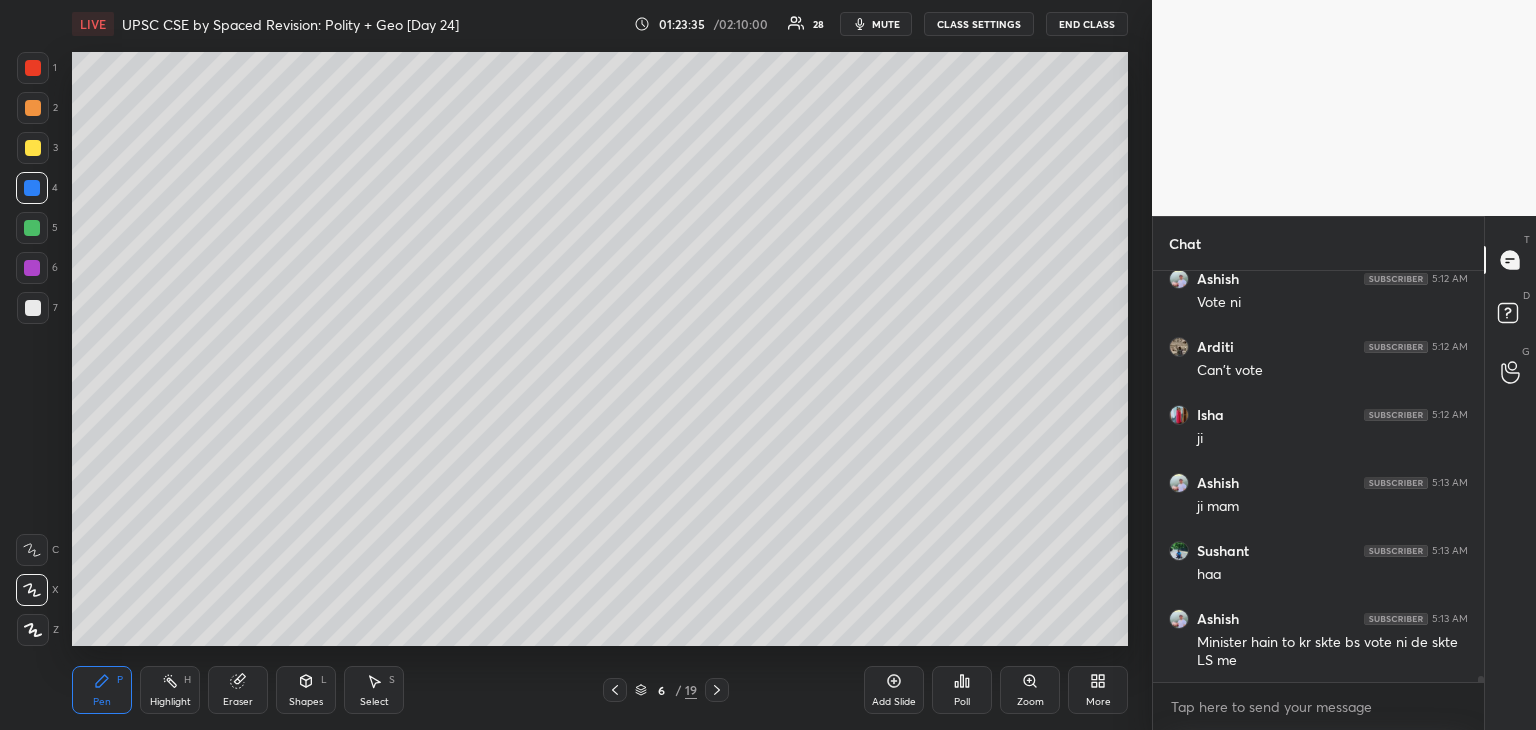 click at bounding box center [33, 108] 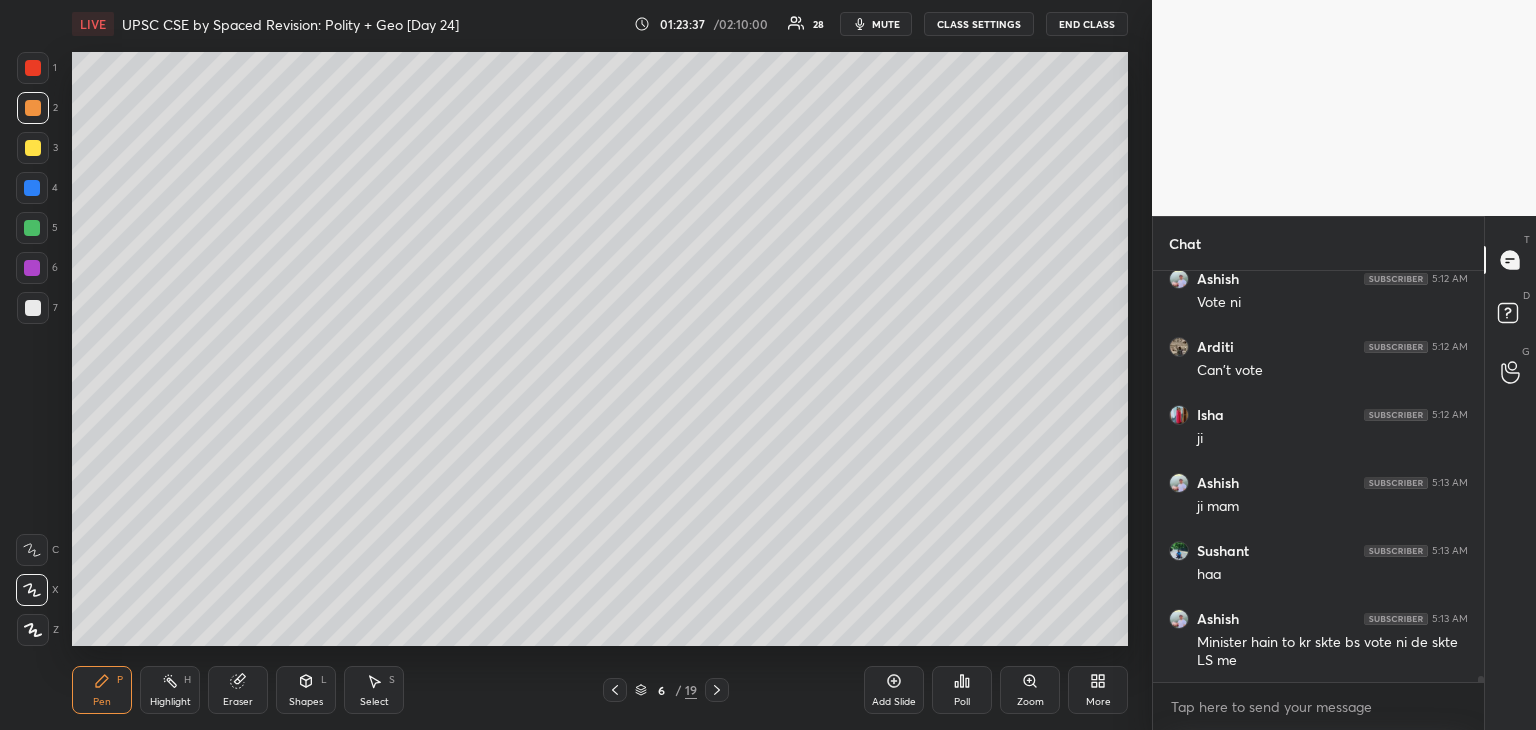click at bounding box center (33, 68) 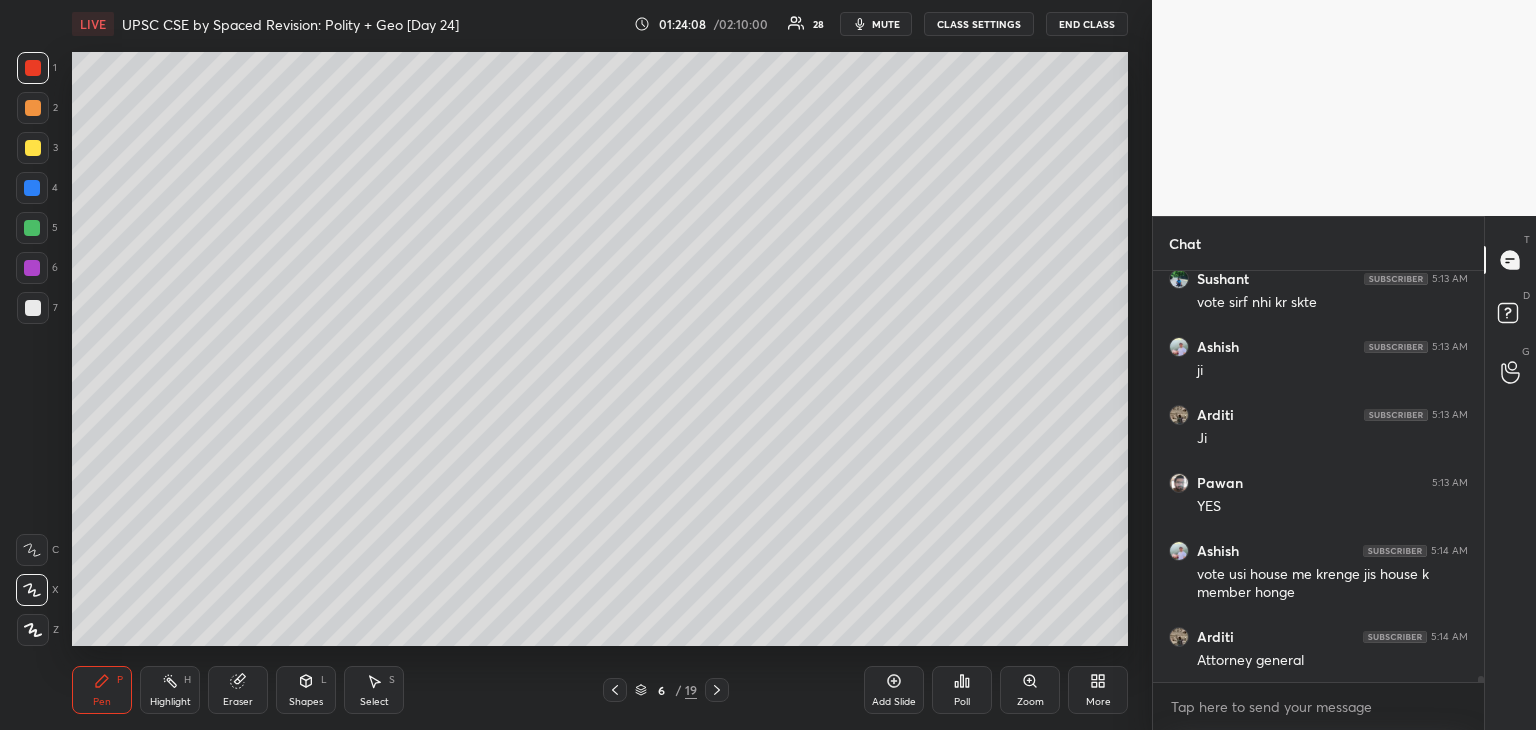 scroll, scrollTop: 29534, scrollLeft: 0, axis: vertical 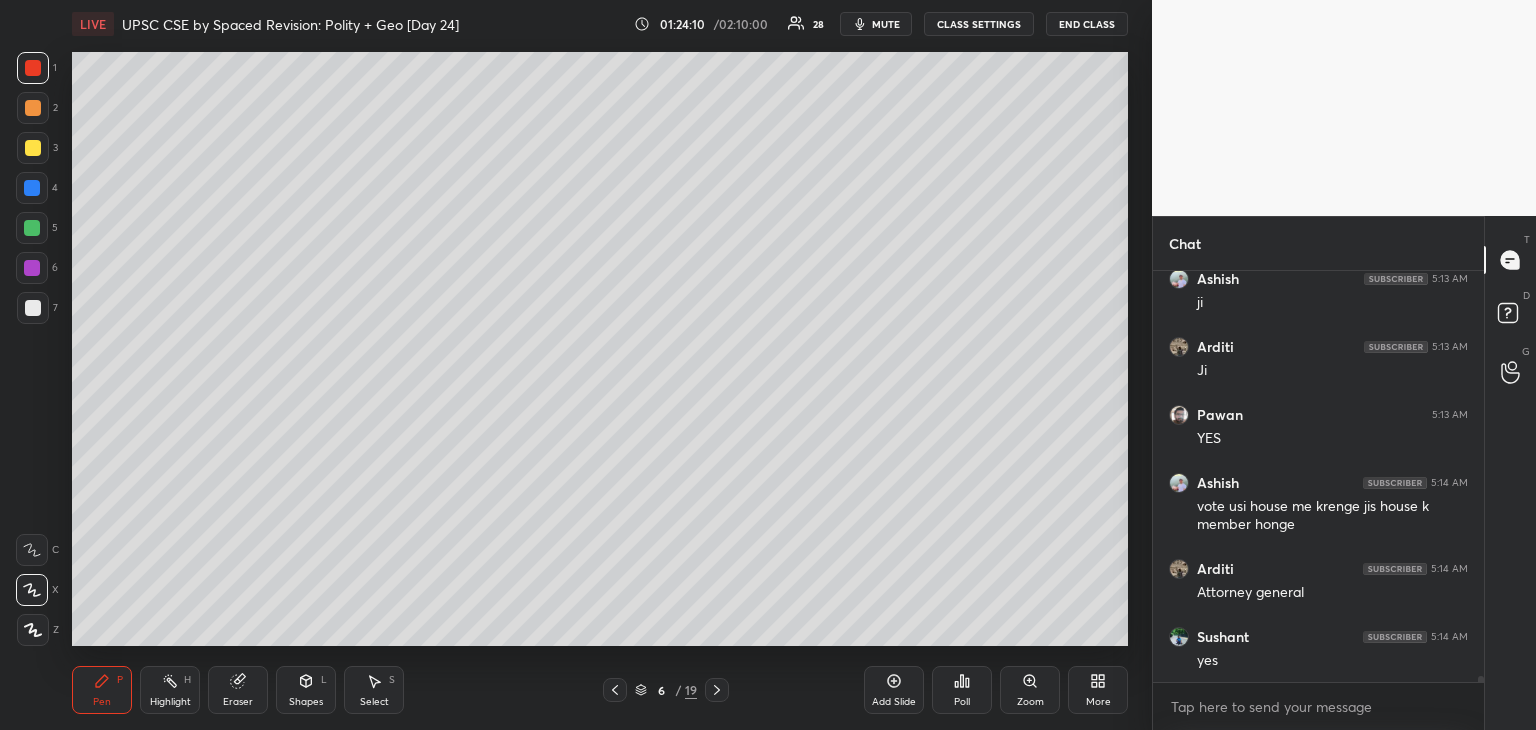 click at bounding box center [32, 268] 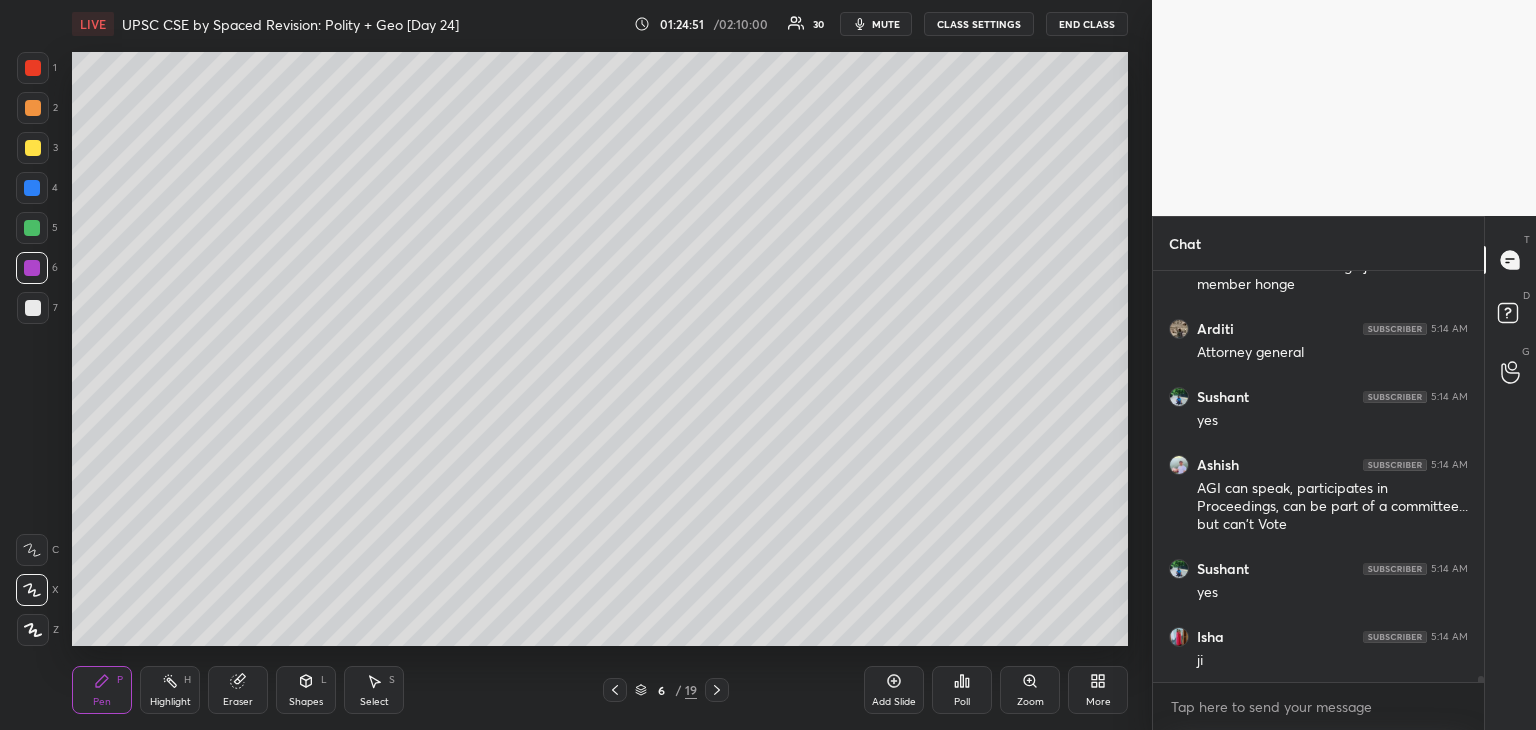 scroll, scrollTop: 29842, scrollLeft: 0, axis: vertical 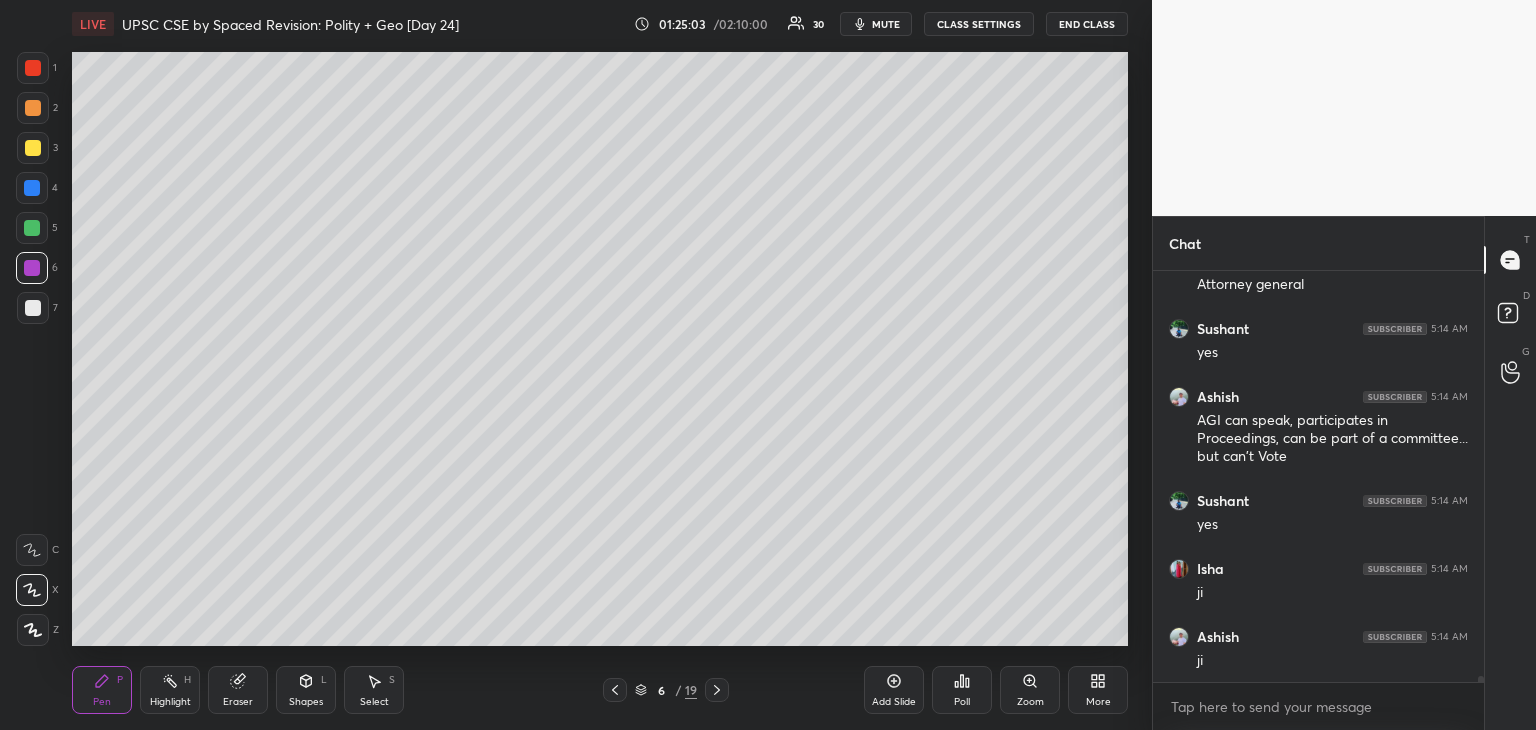 click at bounding box center (33, 108) 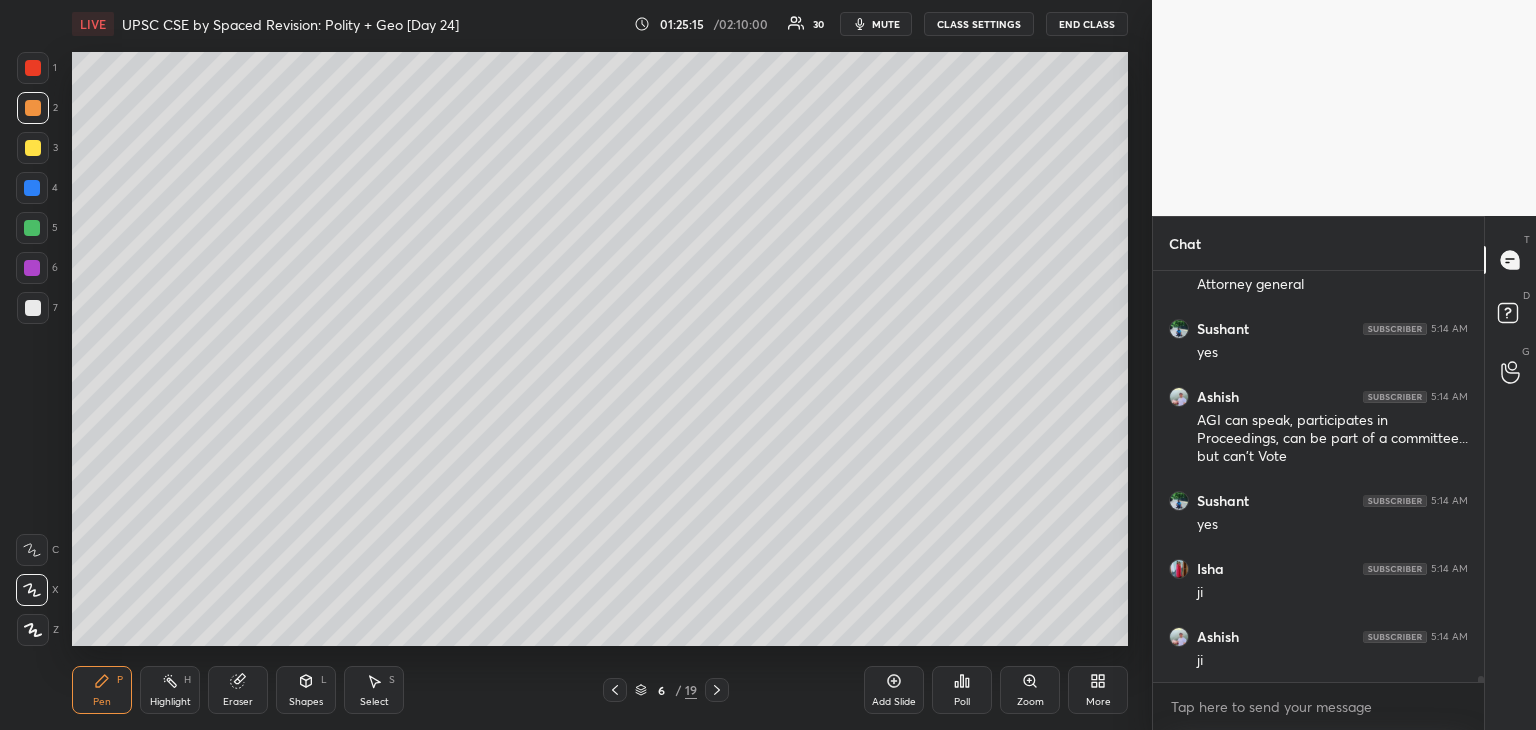 scroll, scrollTop: 29910, scrollLeft: 0, axis: vertical 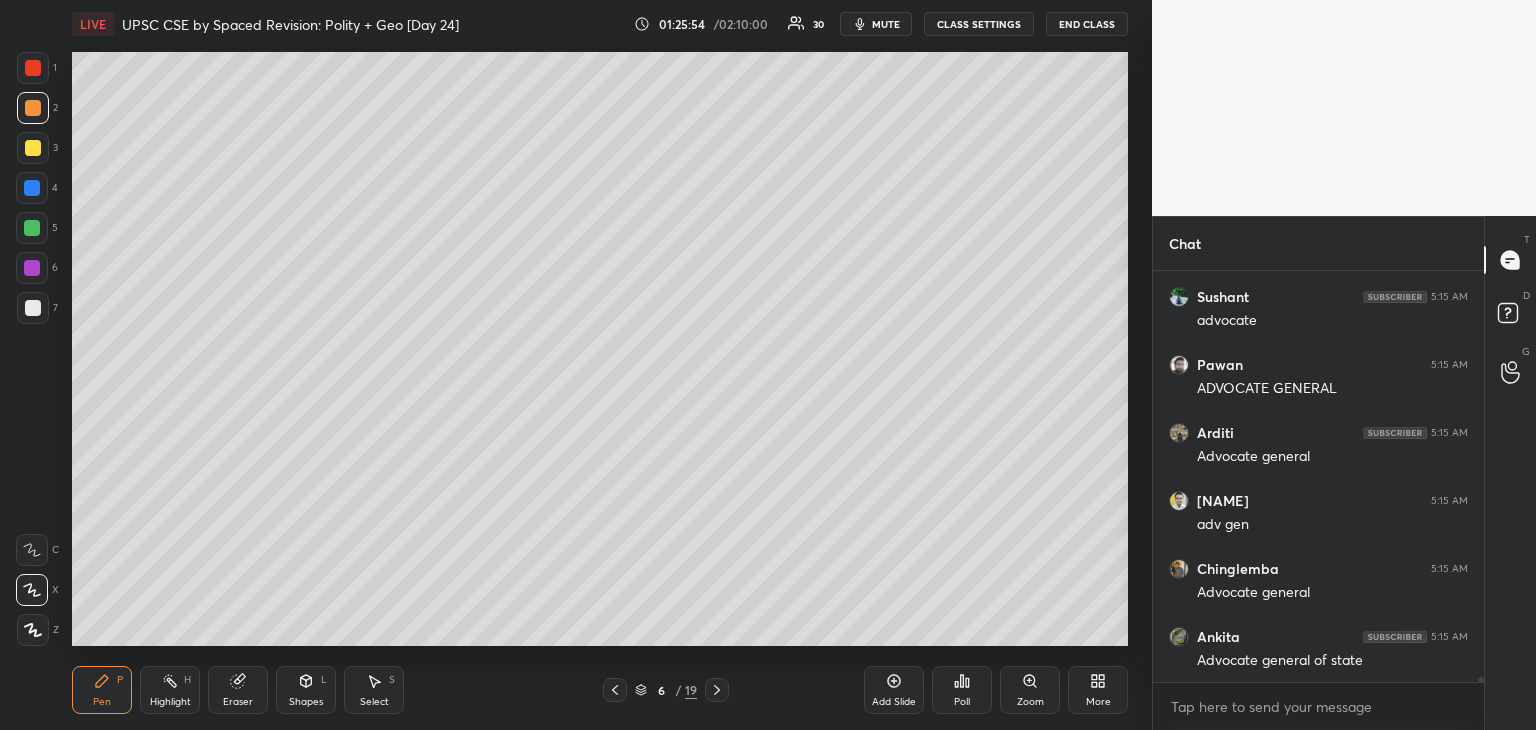 click 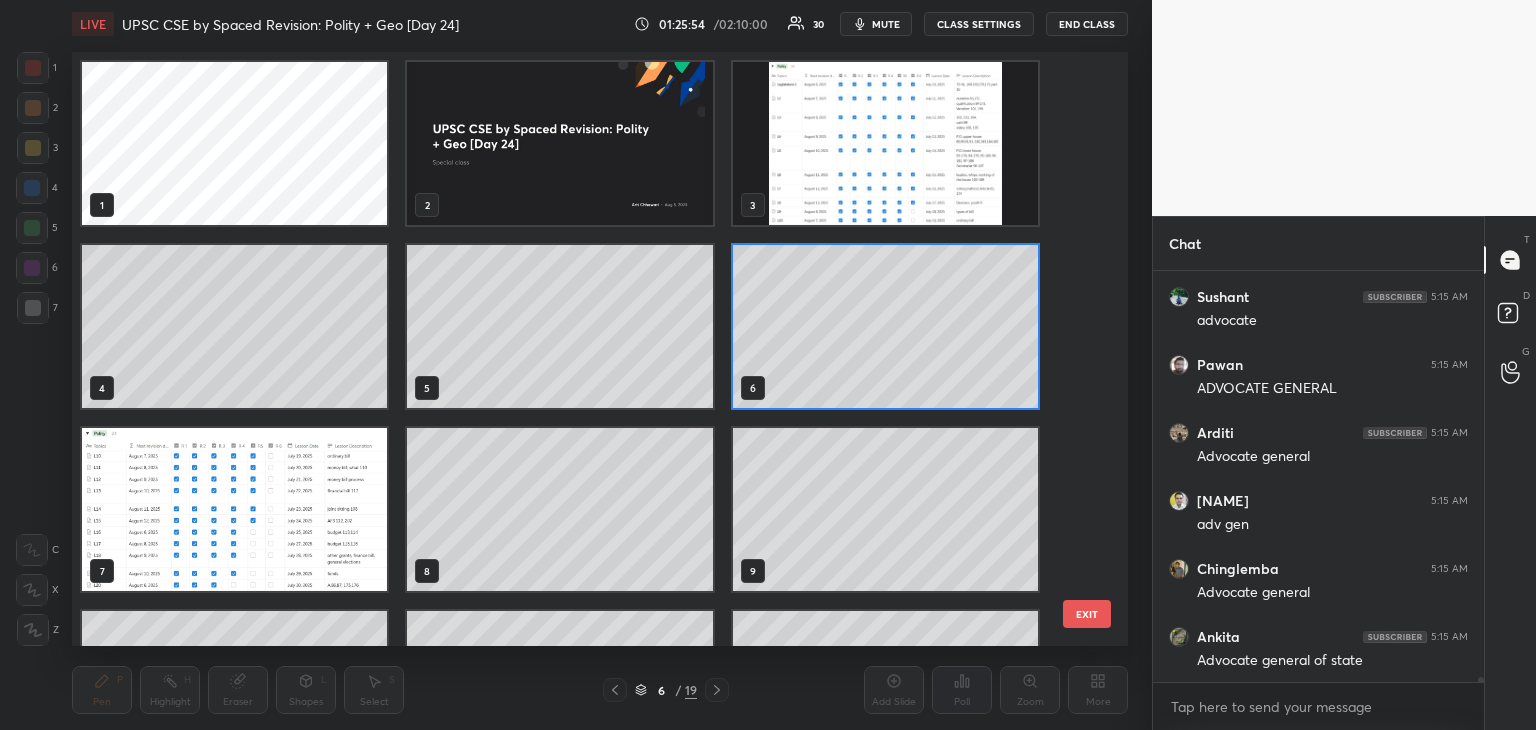 scroll, scrollTop: 6, scrollLeft: 10, axis: both 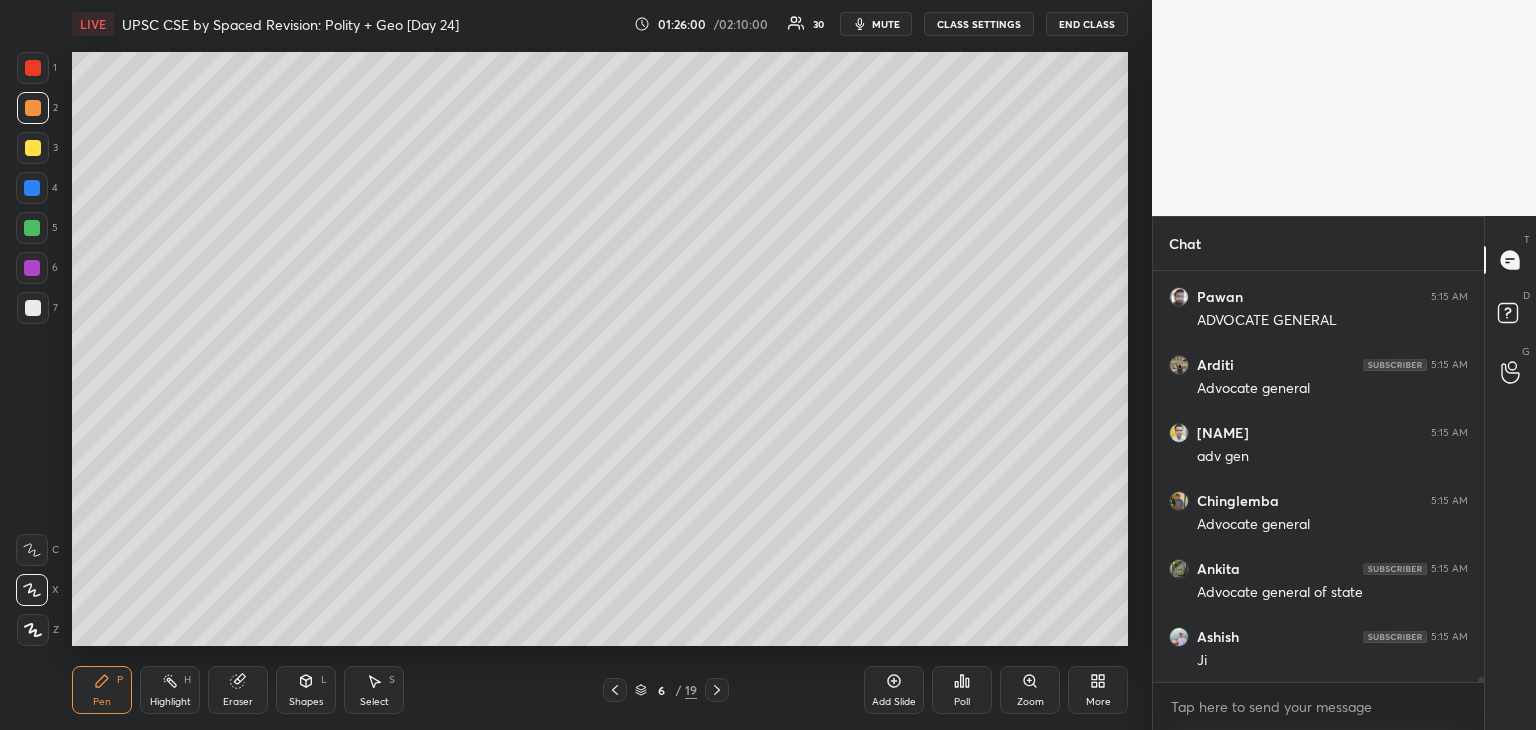 click 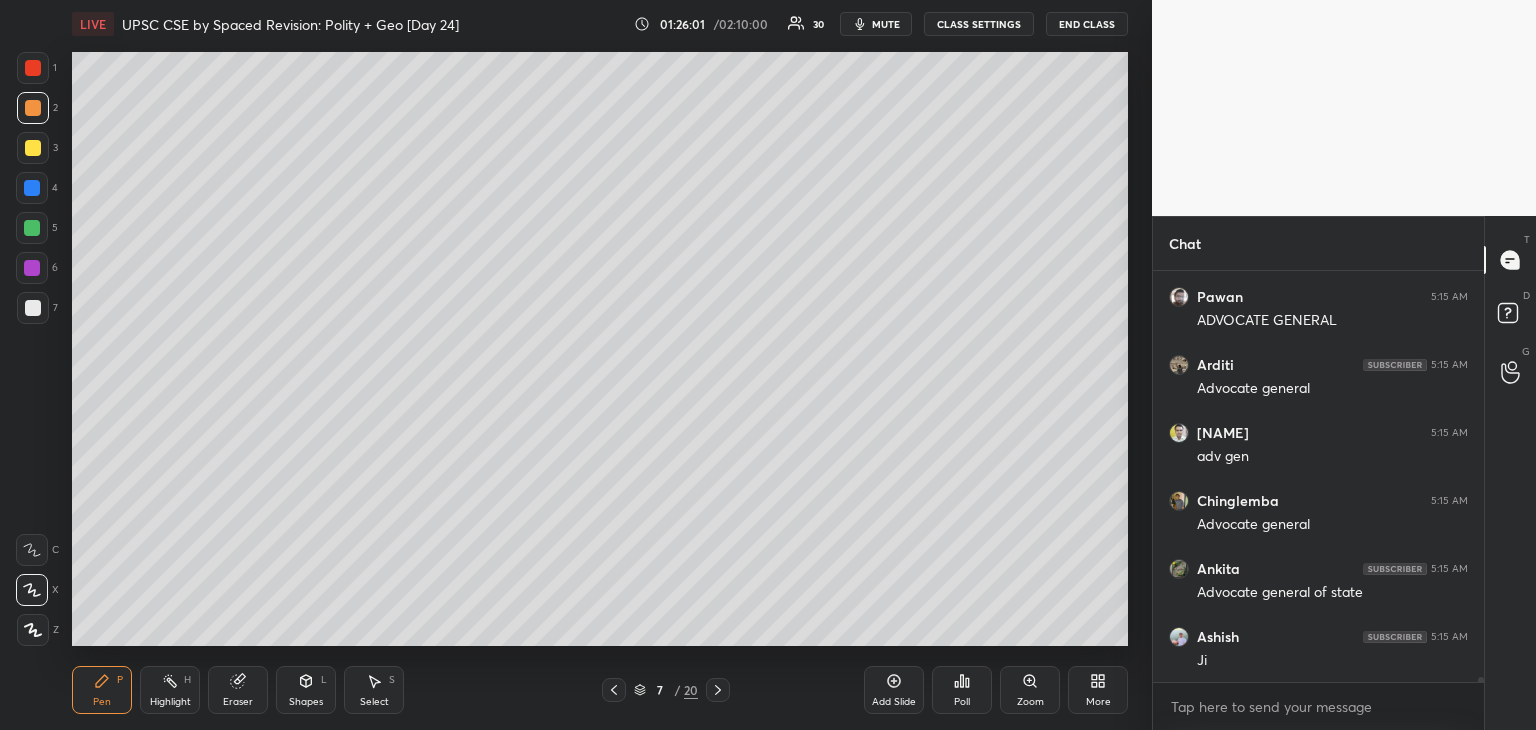click at bounding box center [33, 308] 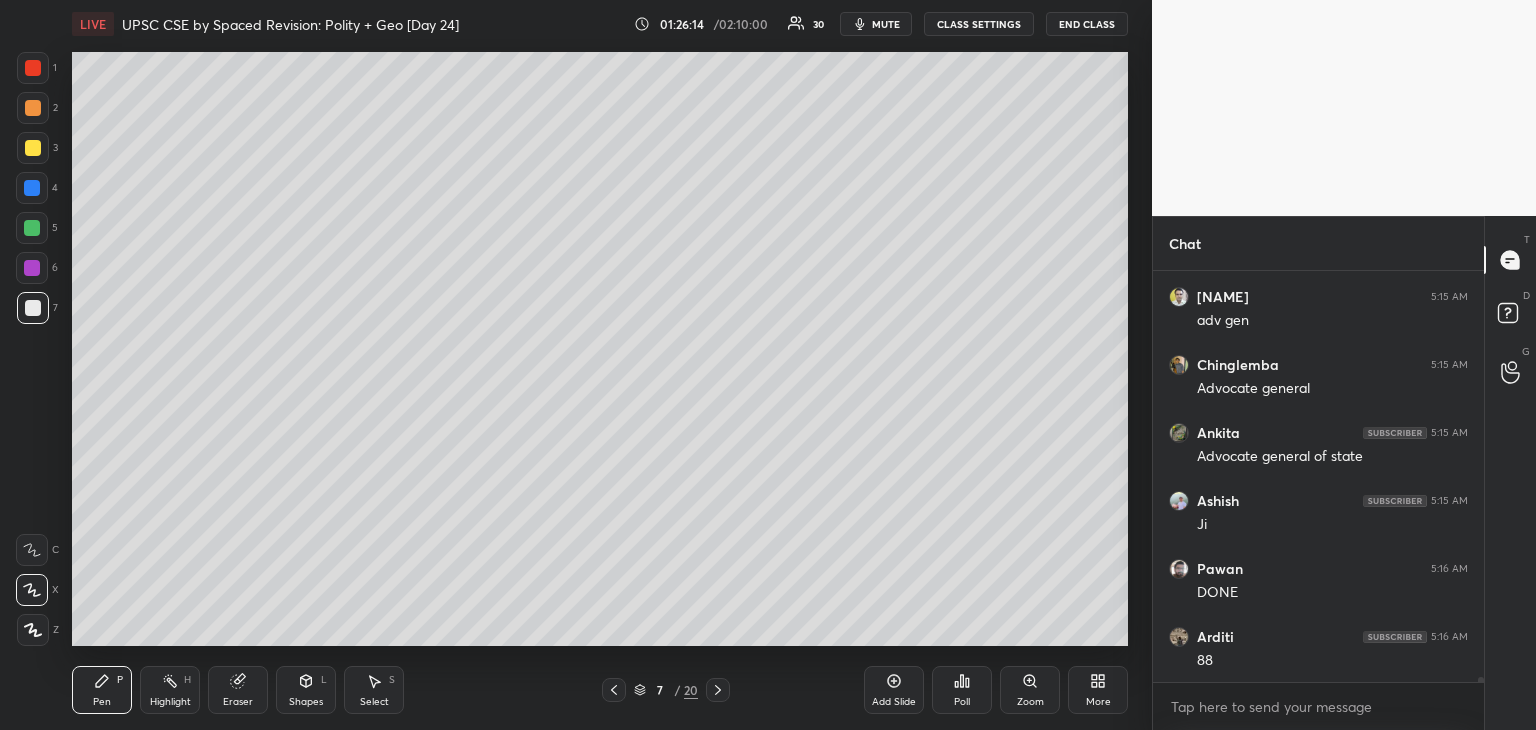 scroll, scrollTop: 31134, scrollLeft: 0, axis: vertical 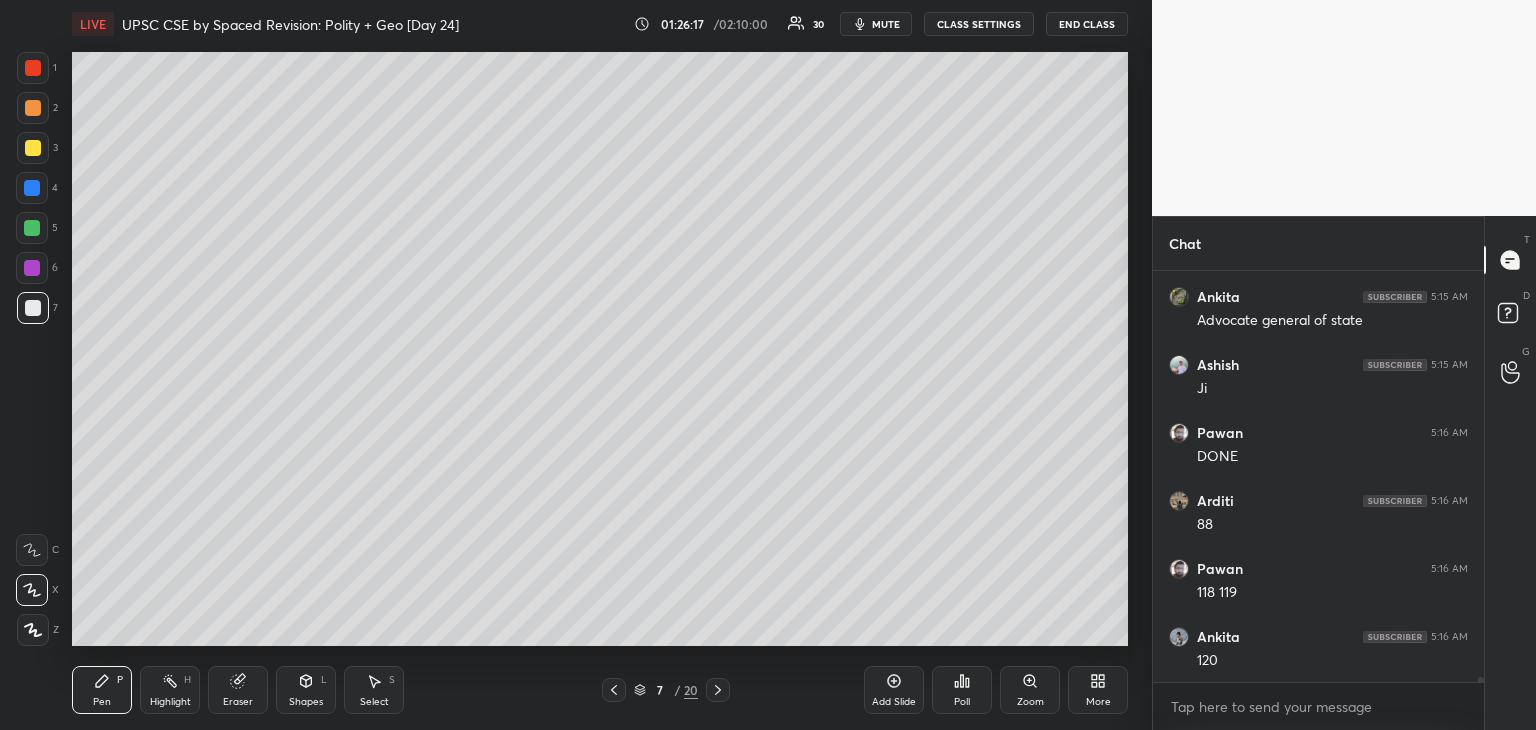 click at bounding box center (33, 148) 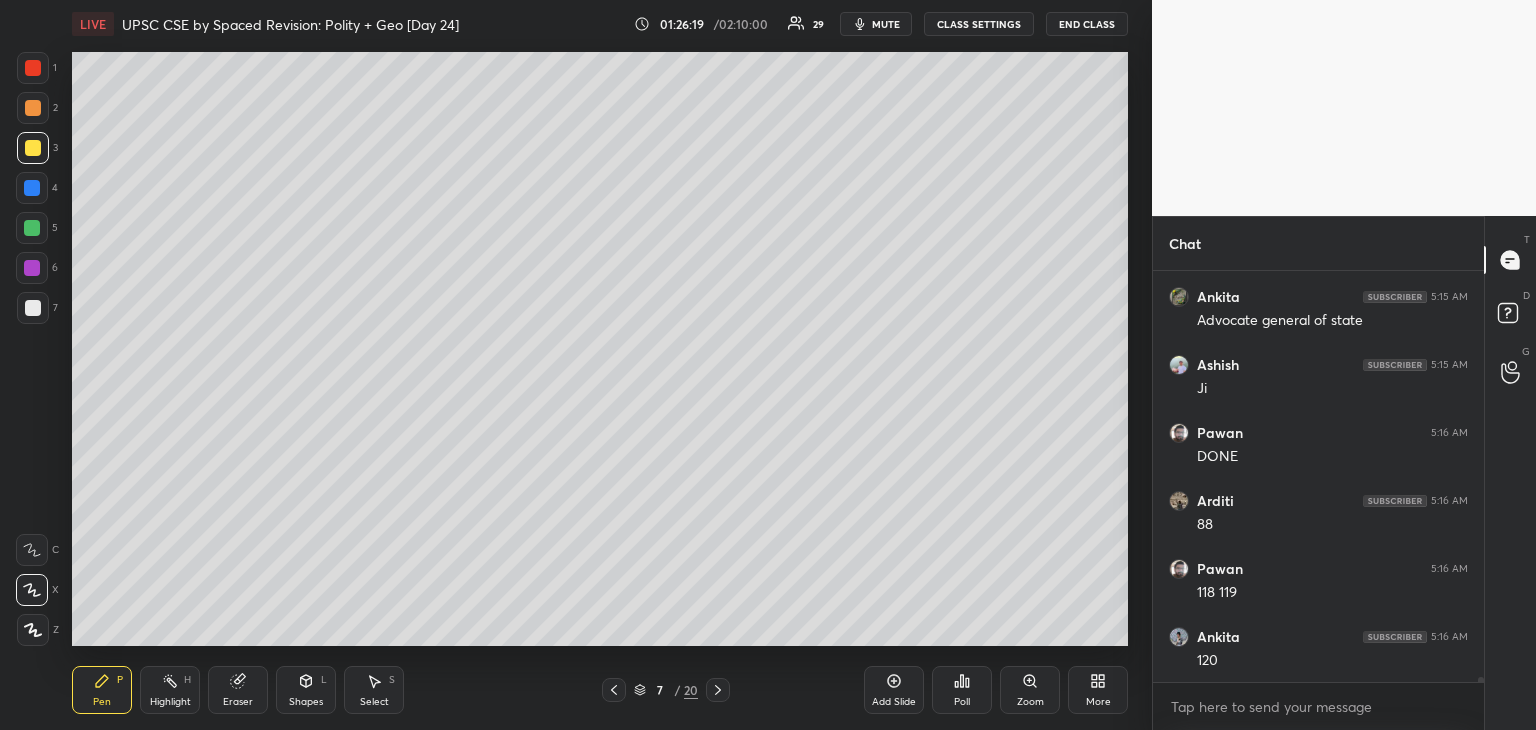 scroll, scrollTop: 31270, scrollLeft: 0, axis: vertical 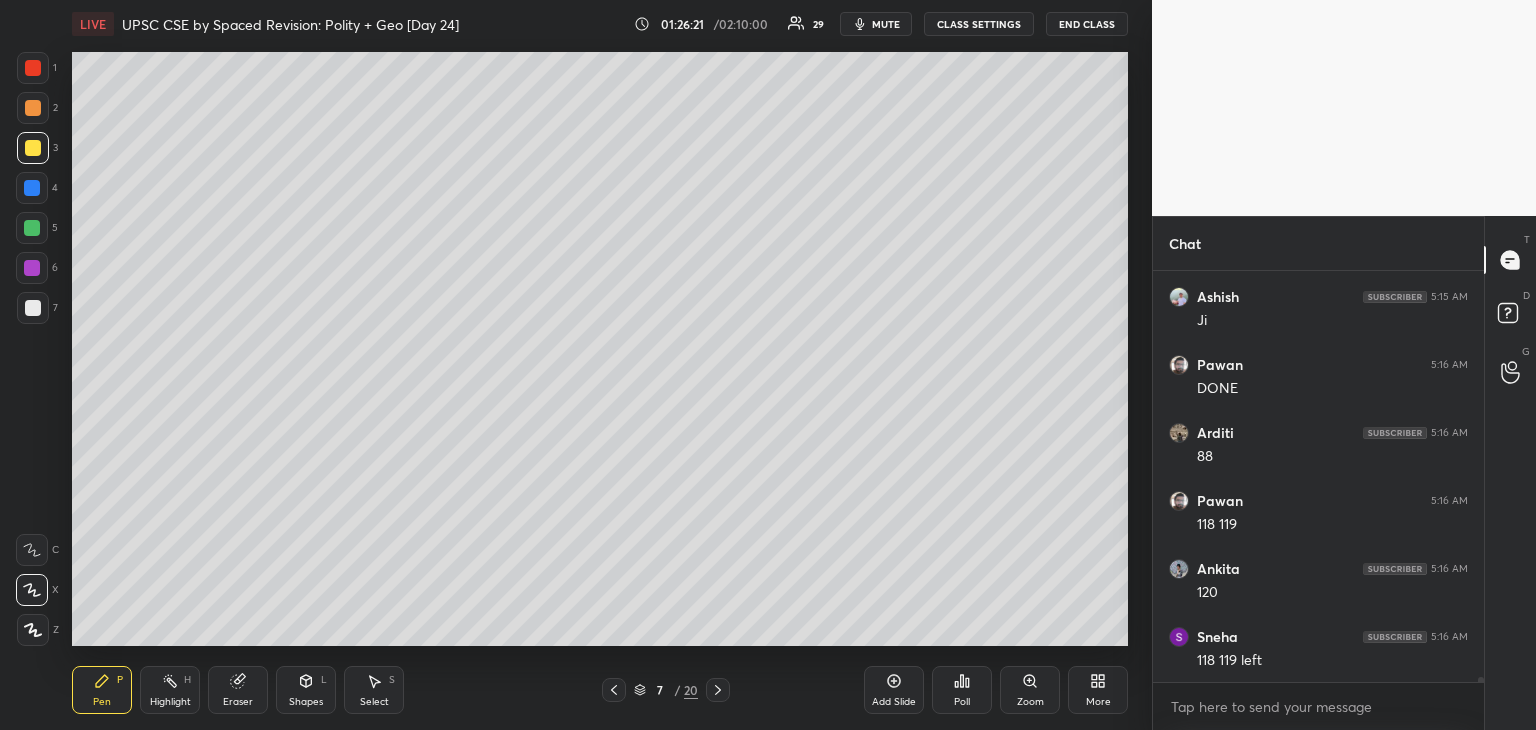 click at bounding box center [33, 108] 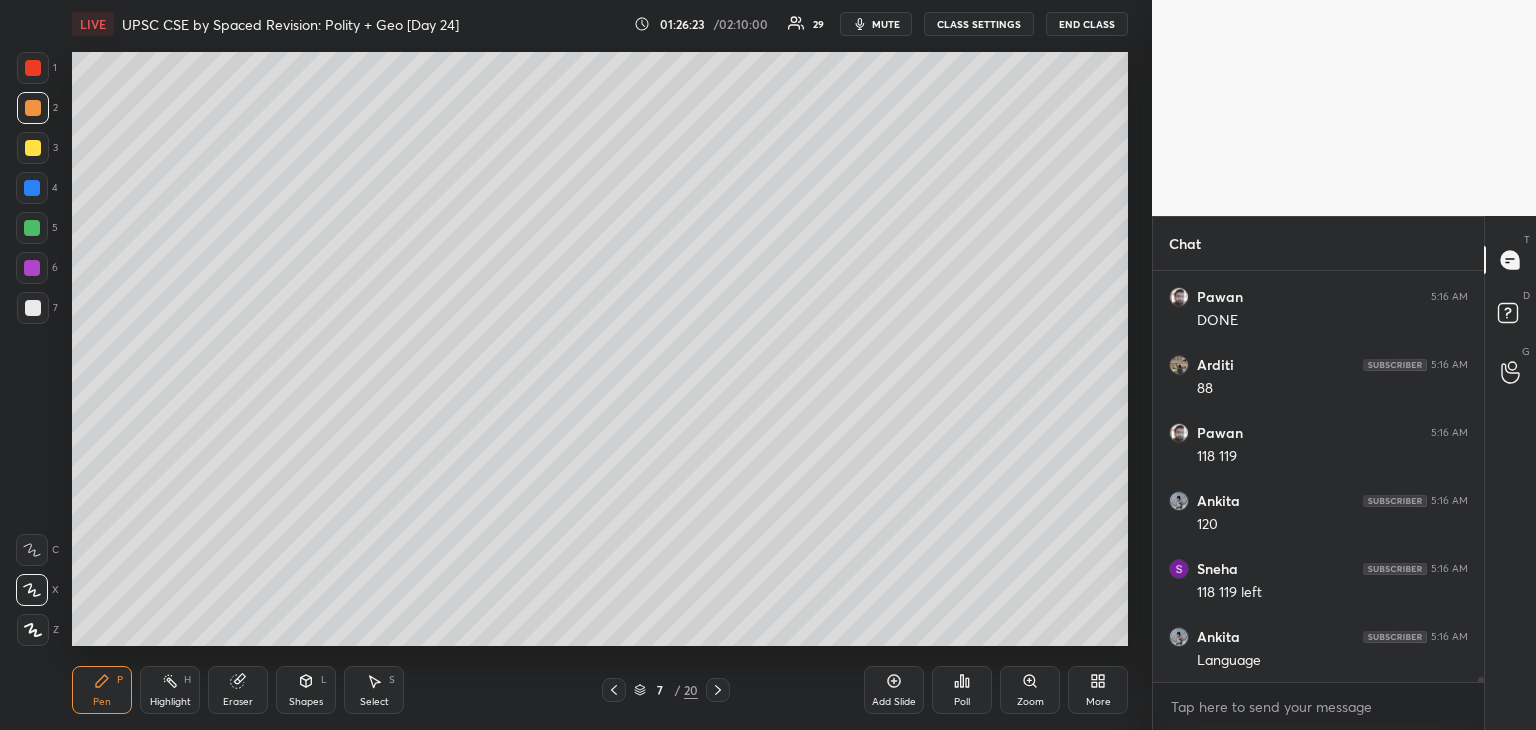 scroll, scrollTop: 31406, scrollLeft: 0, axis: vertical 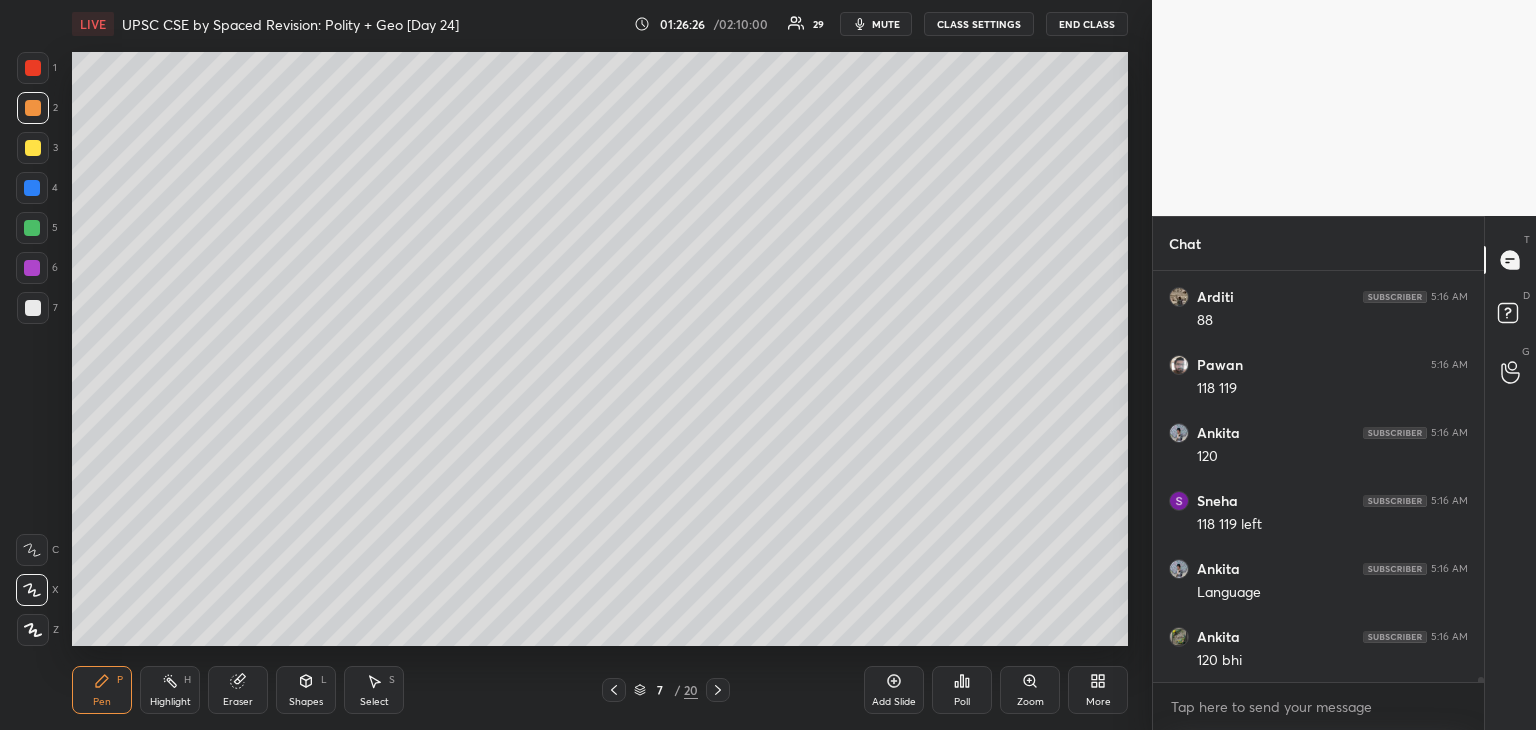drag, startPoint x: 28, startPoint y: 186, endPoint x: 20, endPoint y: 177, distance: 12.0415945 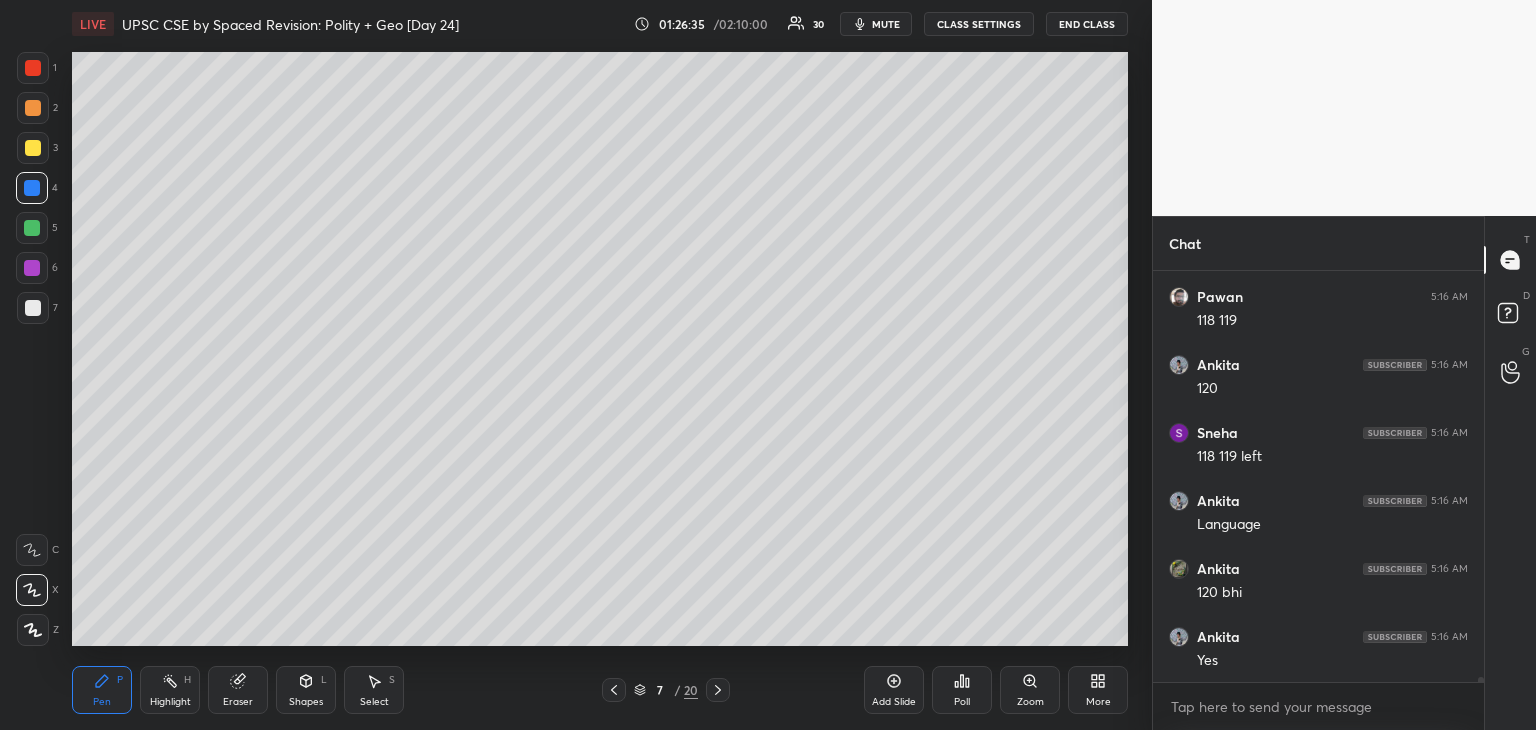 scroll, scrollTop: 31542, scrollLeft: 0, axis: vertical 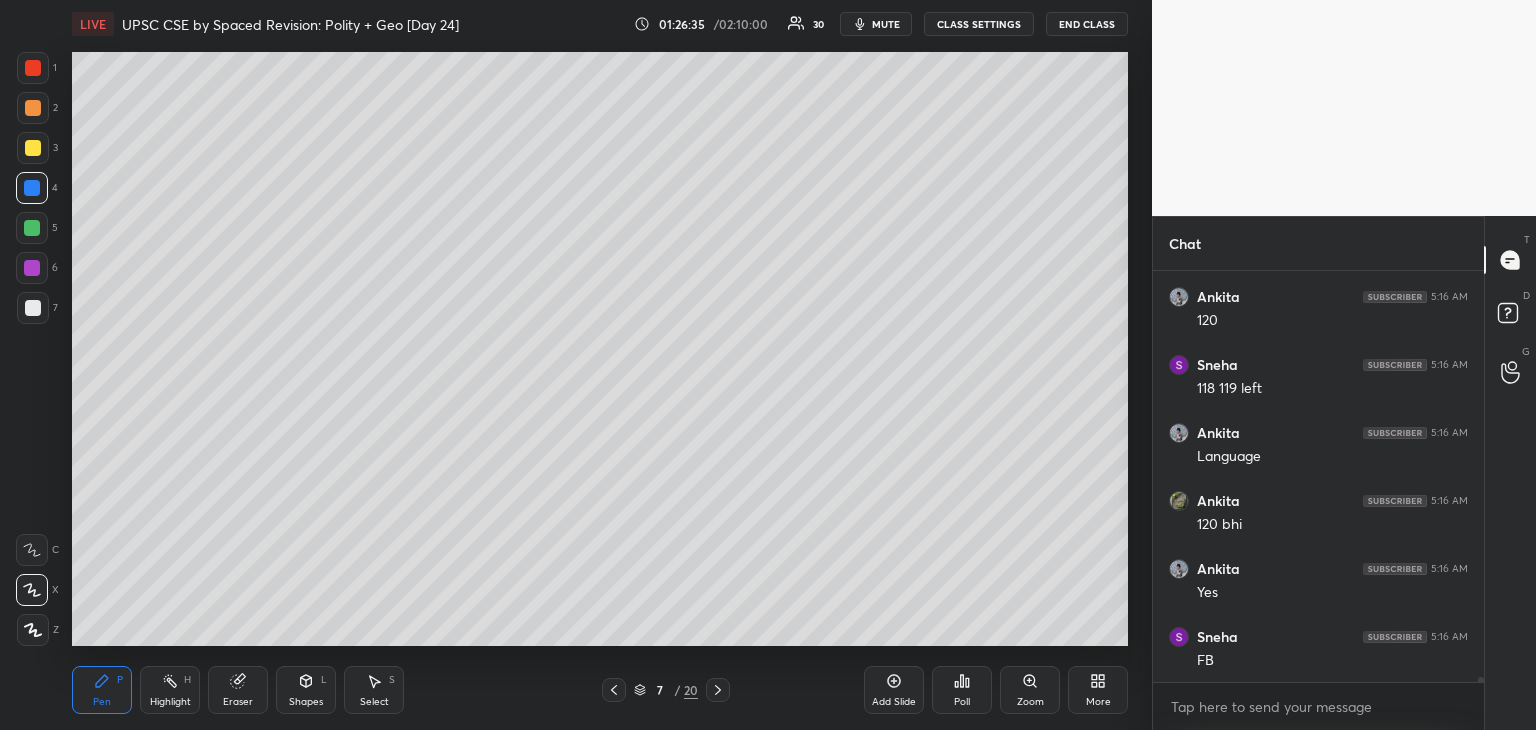 click at bounding box center (33, 108) 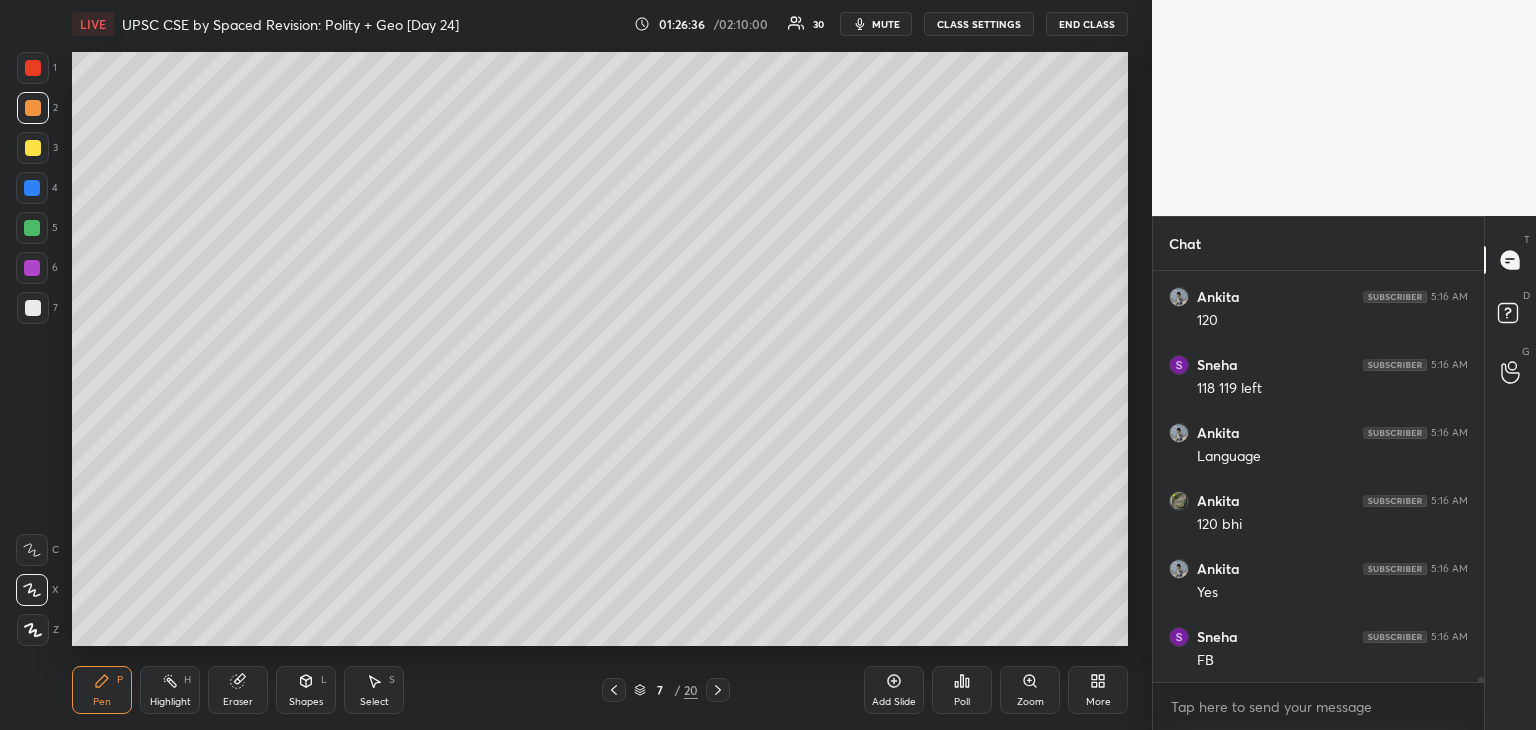 click at bounding box center [33, 68] 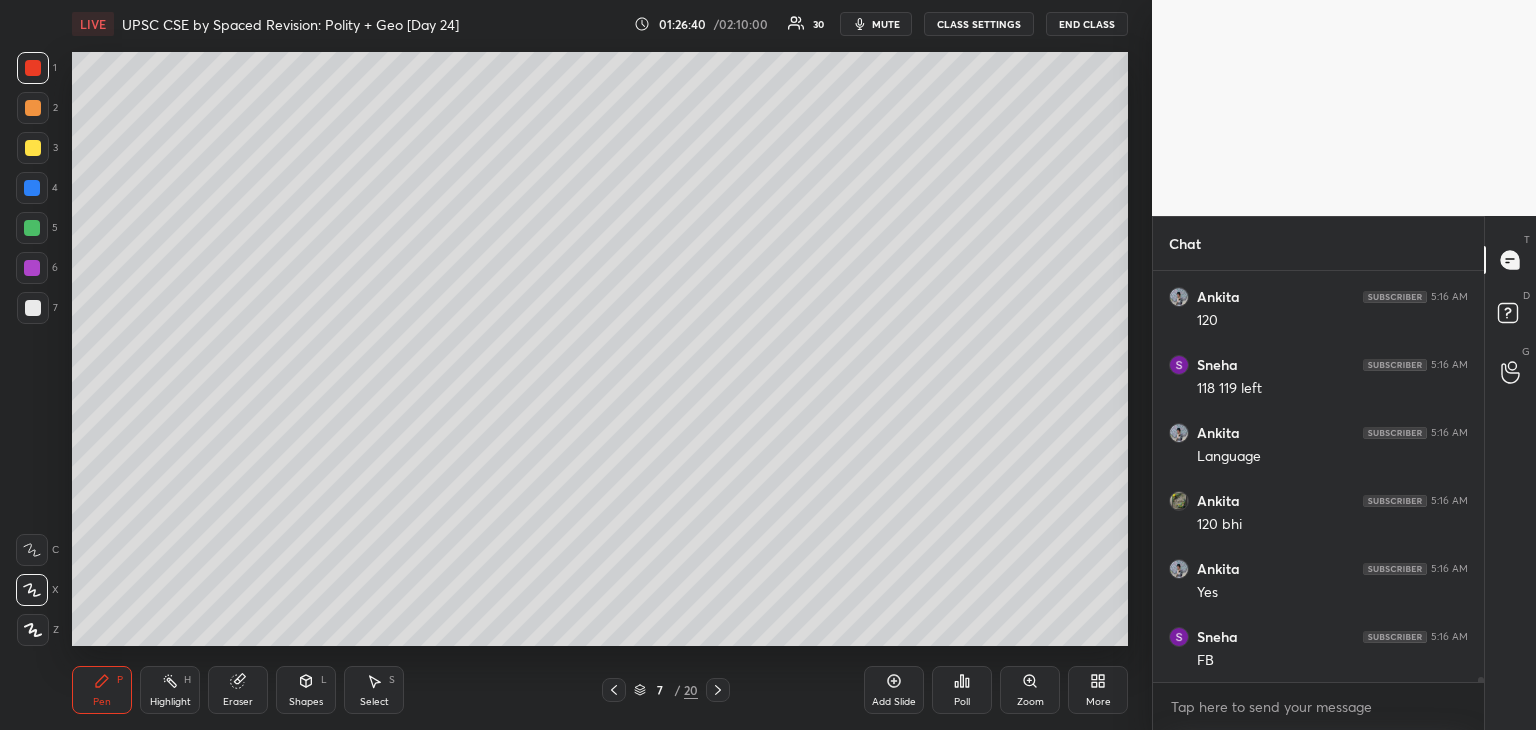 scroll, scrollTop: 31610, scrollLeft: 0, axis: vertical 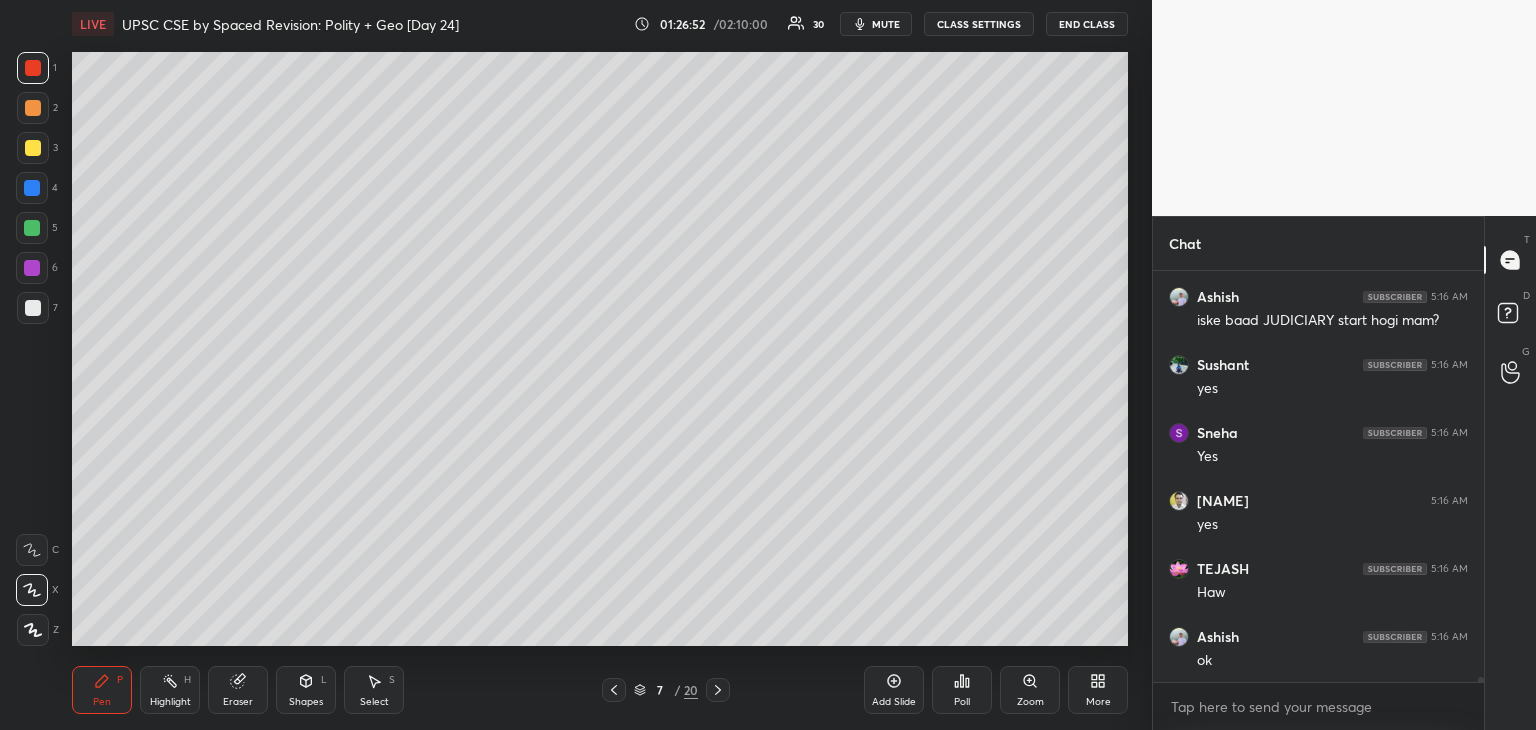 click 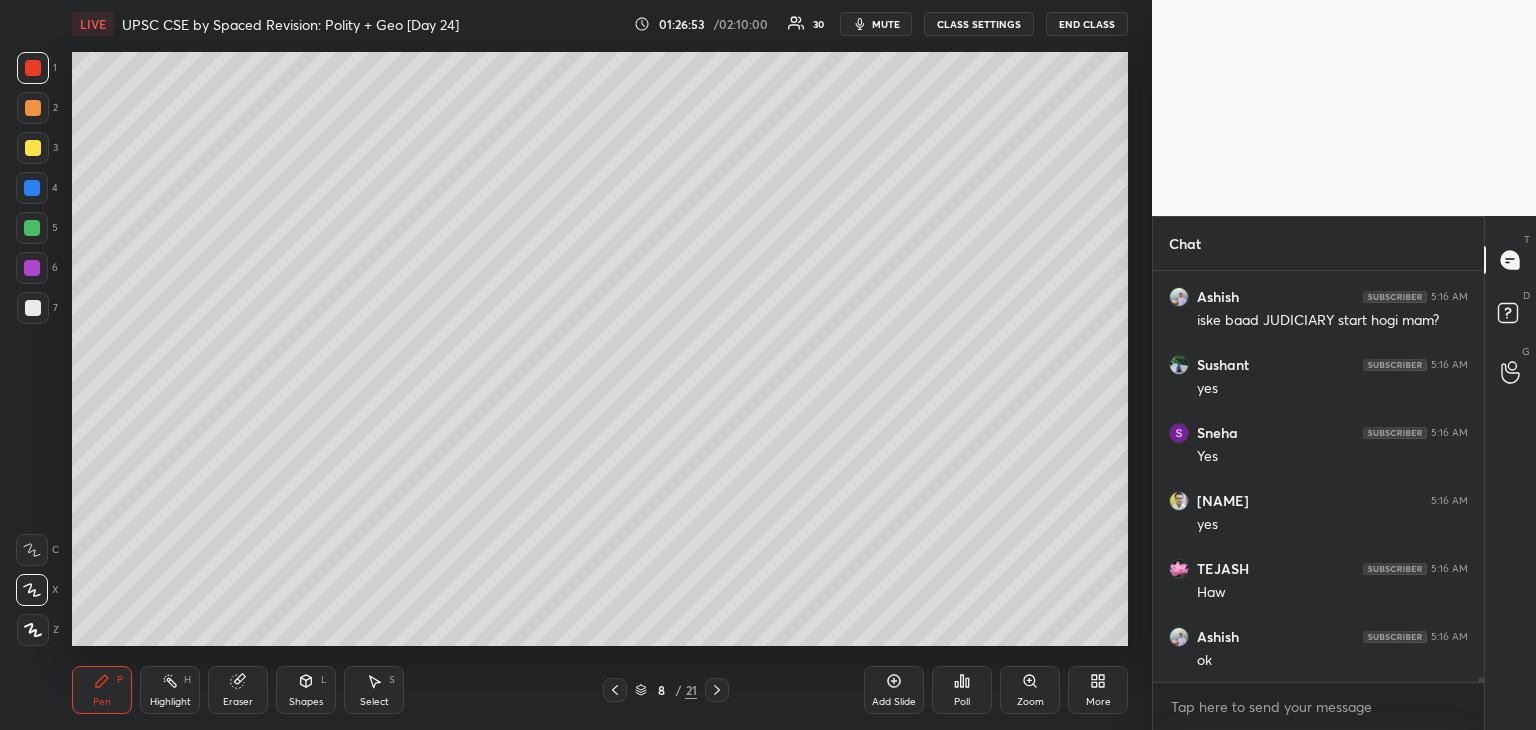 click at bounding box center [33, 308] 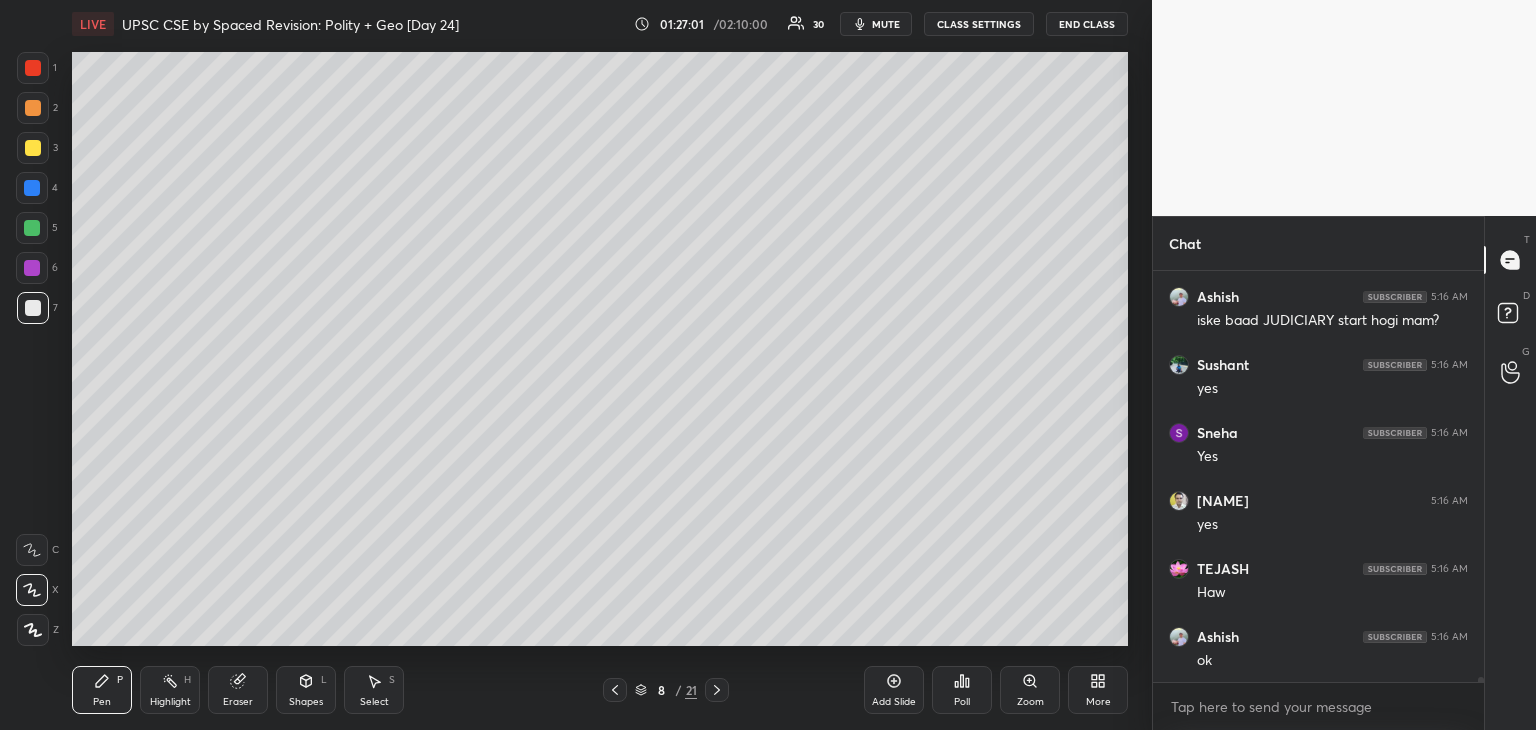 drag, startPoint x: 32, startPoint y: 142, endPoint x: 47, endPoint y: 141, distance: 15.033297 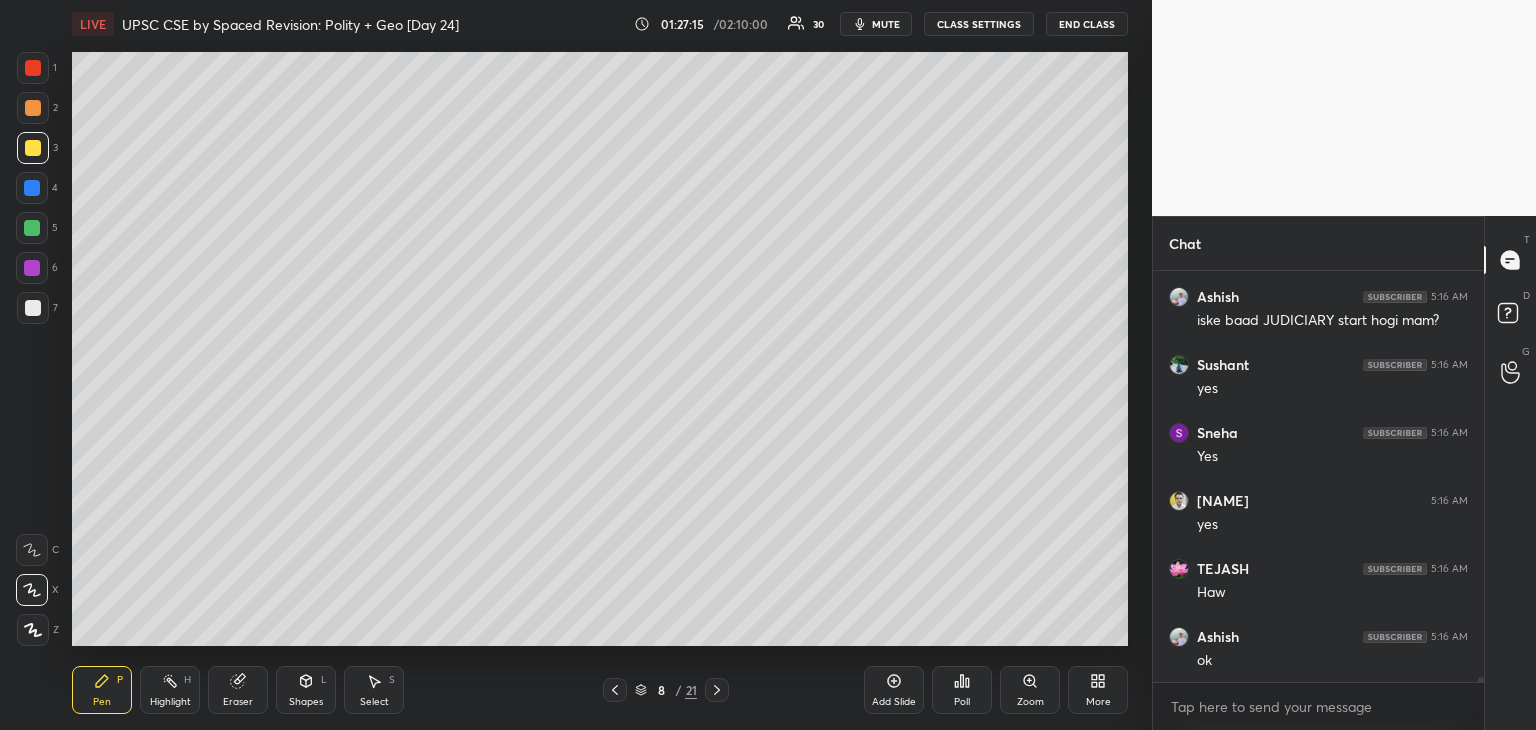 click at bounding box center [33, 308] 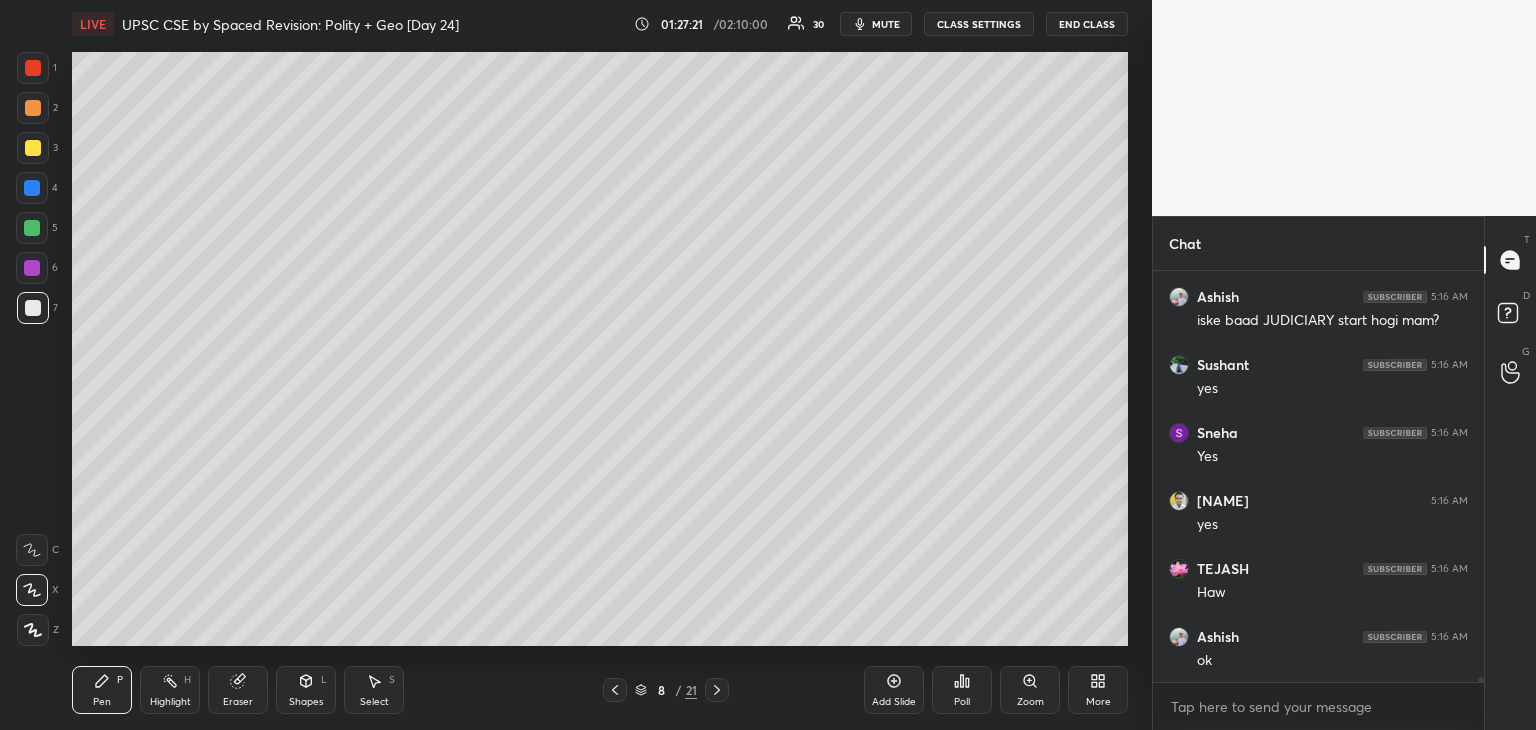 scroll, scrollTop: 32086, scrollLeft: 0, axis: vertical 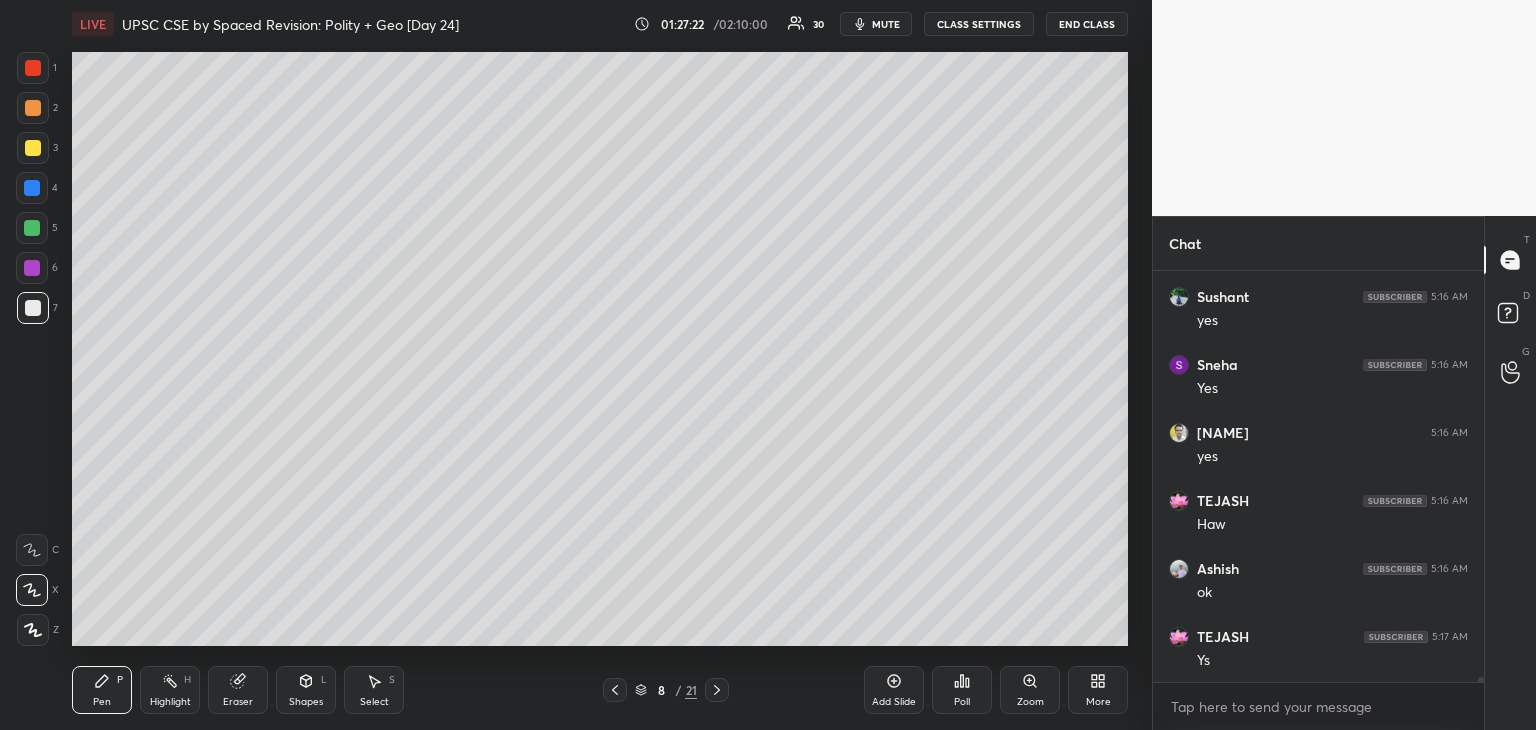 click at bounding box center (33, 108) 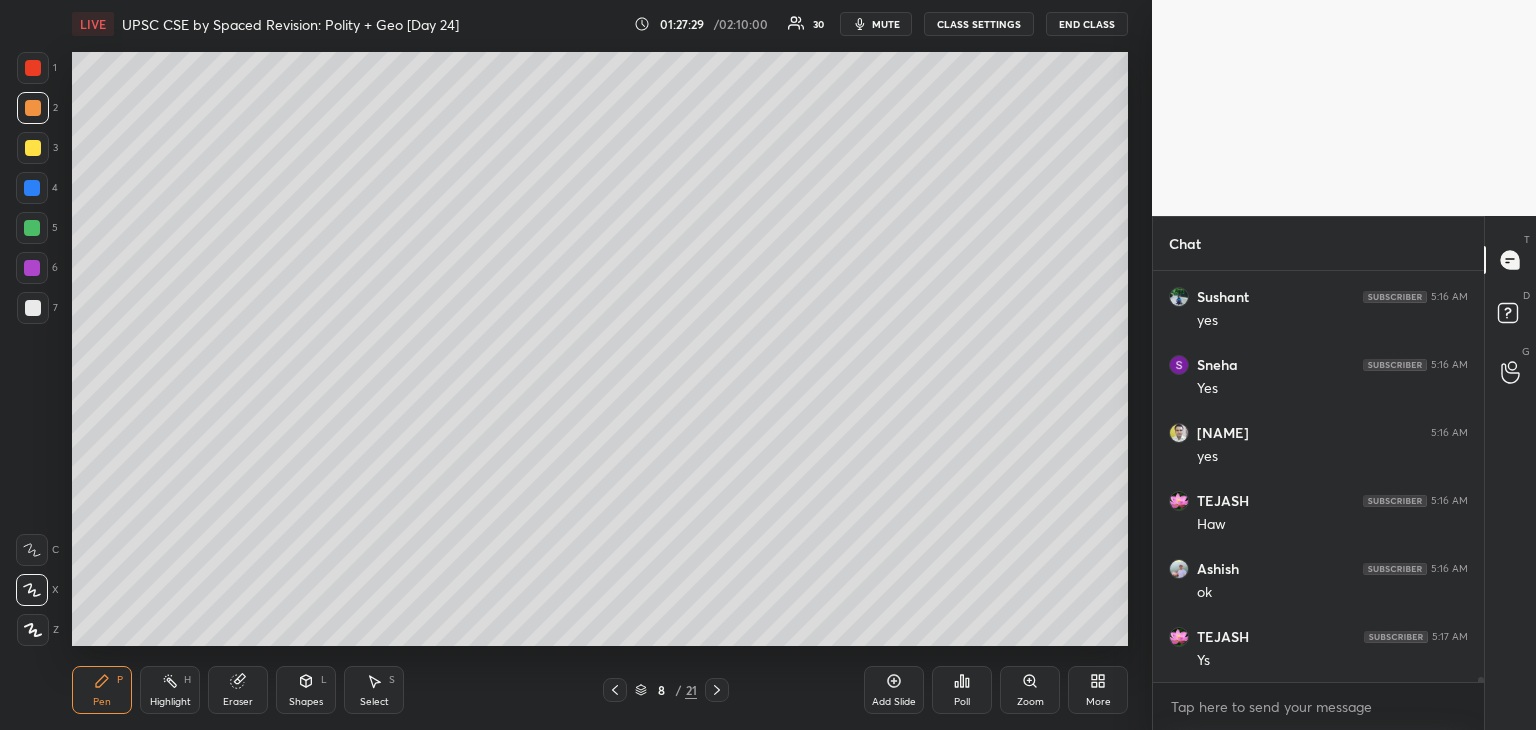 scroll, scrollTop: 32154, scrollLeft: 0, axis: vertical 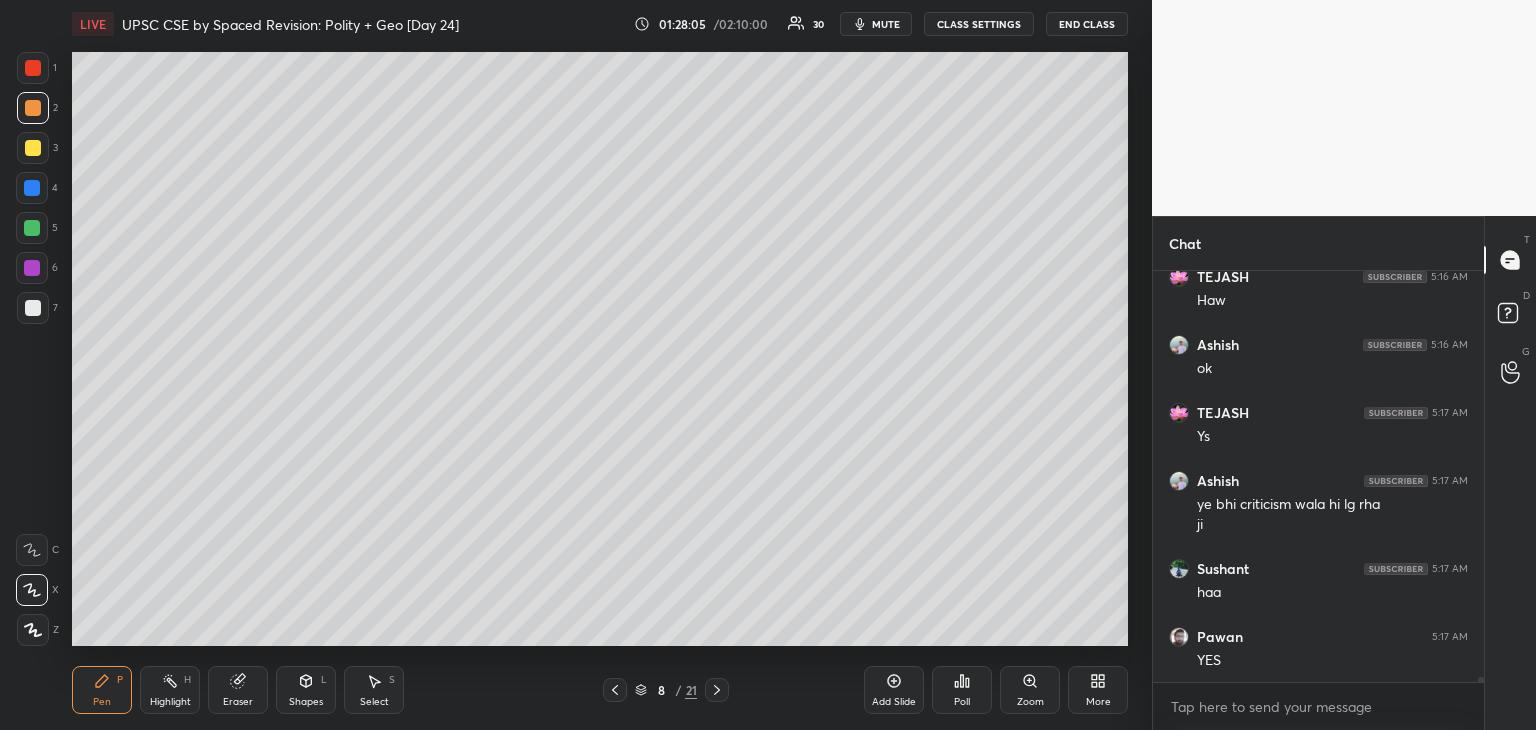 click on "1 2 3 4 5 6 7" at bounding box center [37, 192] 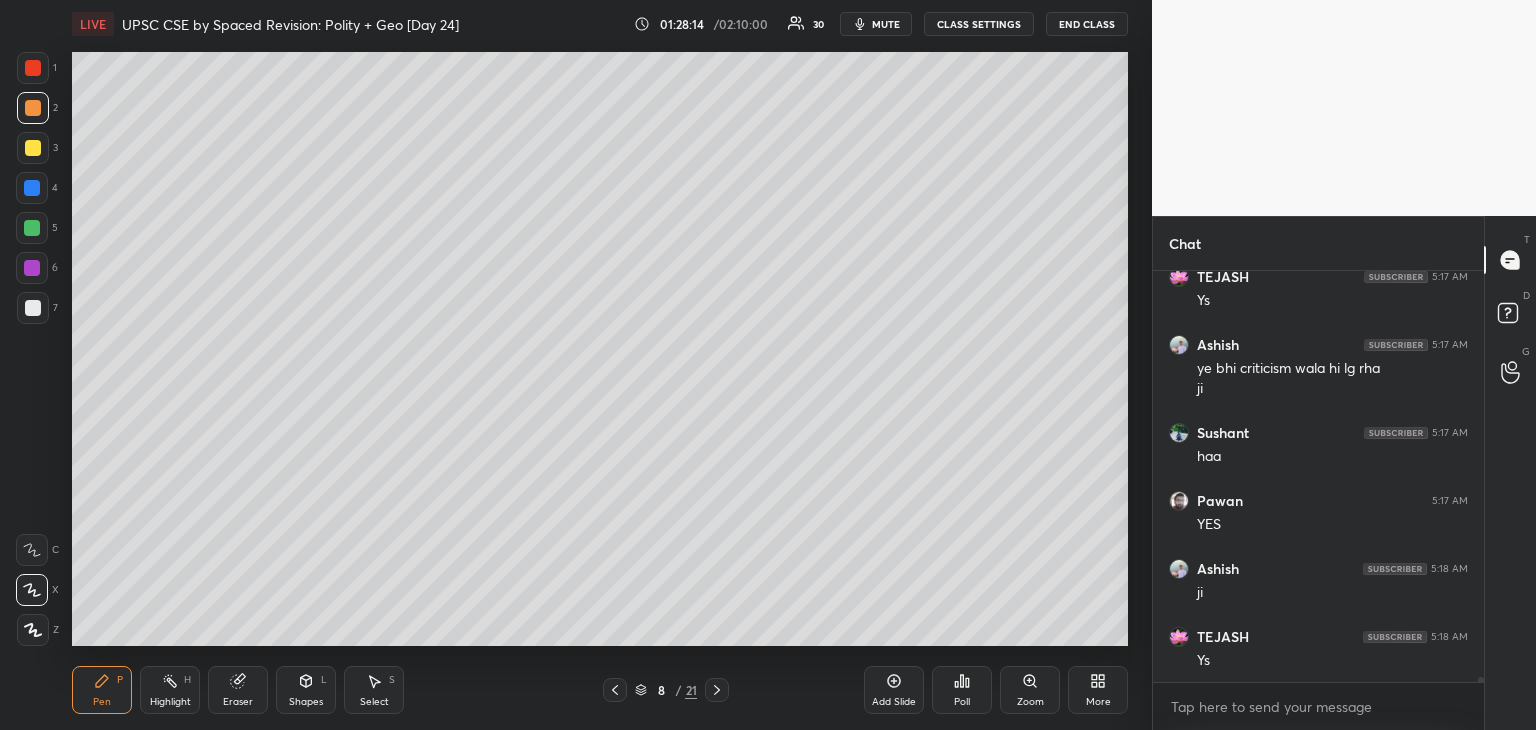 scroll, scrollTop: 32514, scrollLeft: 0, axis: vertical 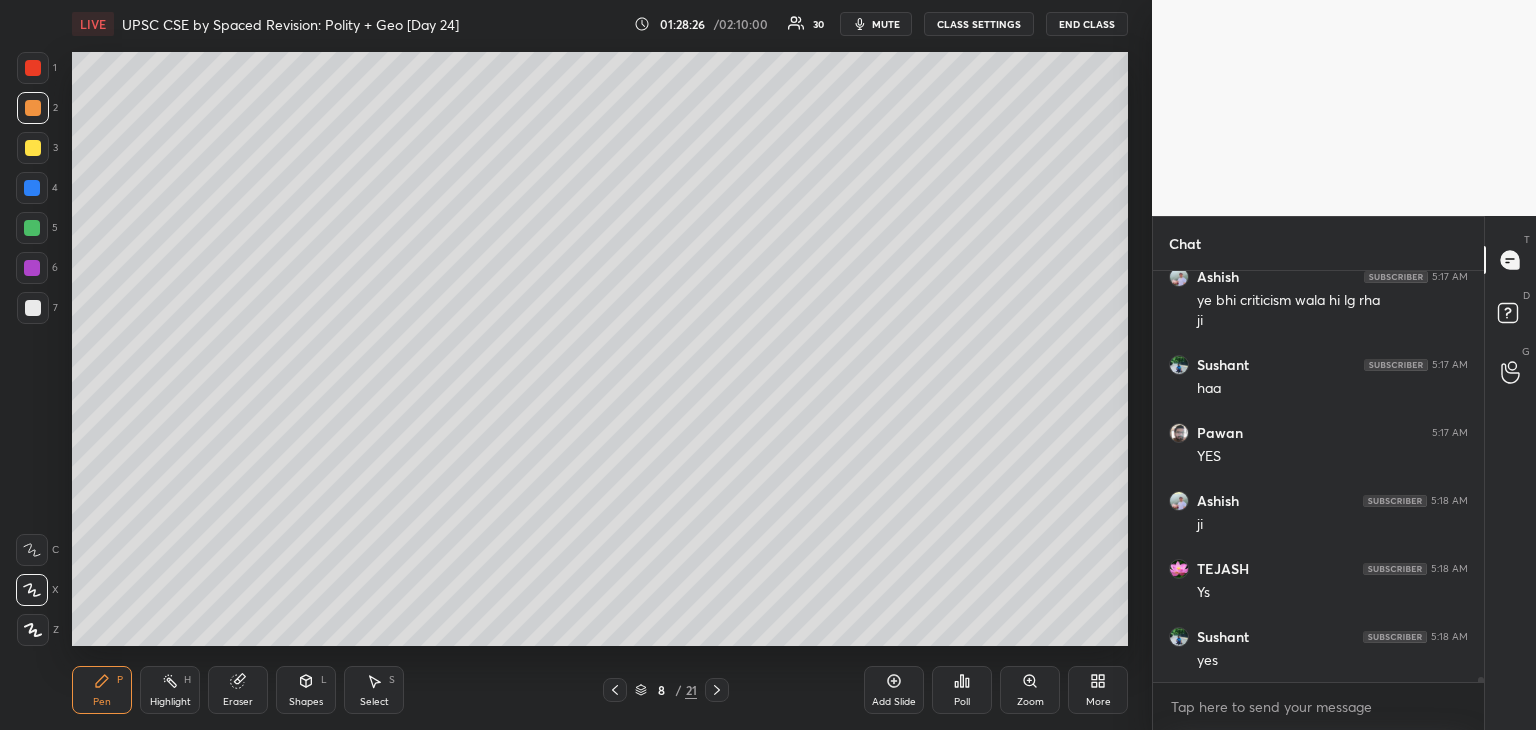 click at bounding box center (32, 268) 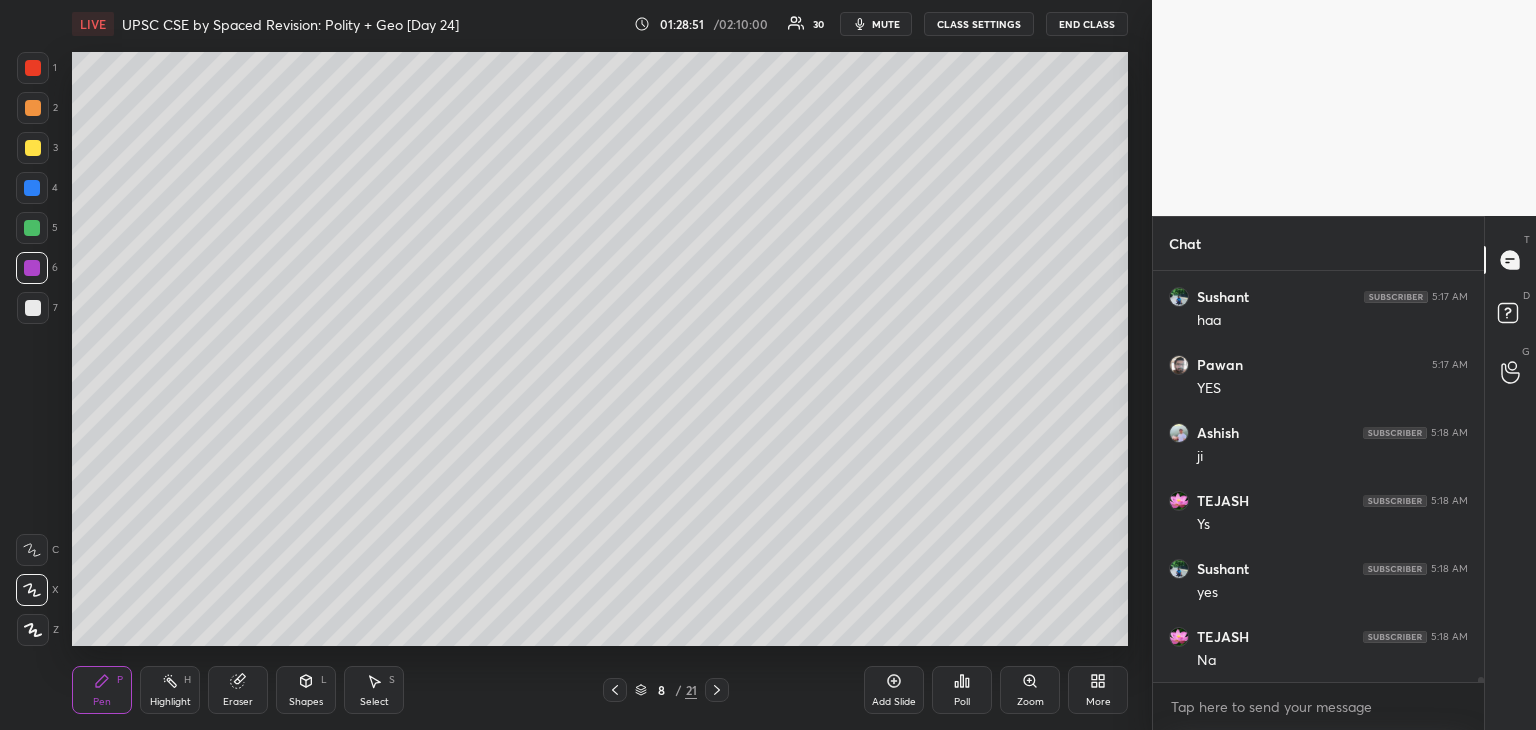 scroll, scrollTop: 32650, scrollLeft: 0, axis: vertical 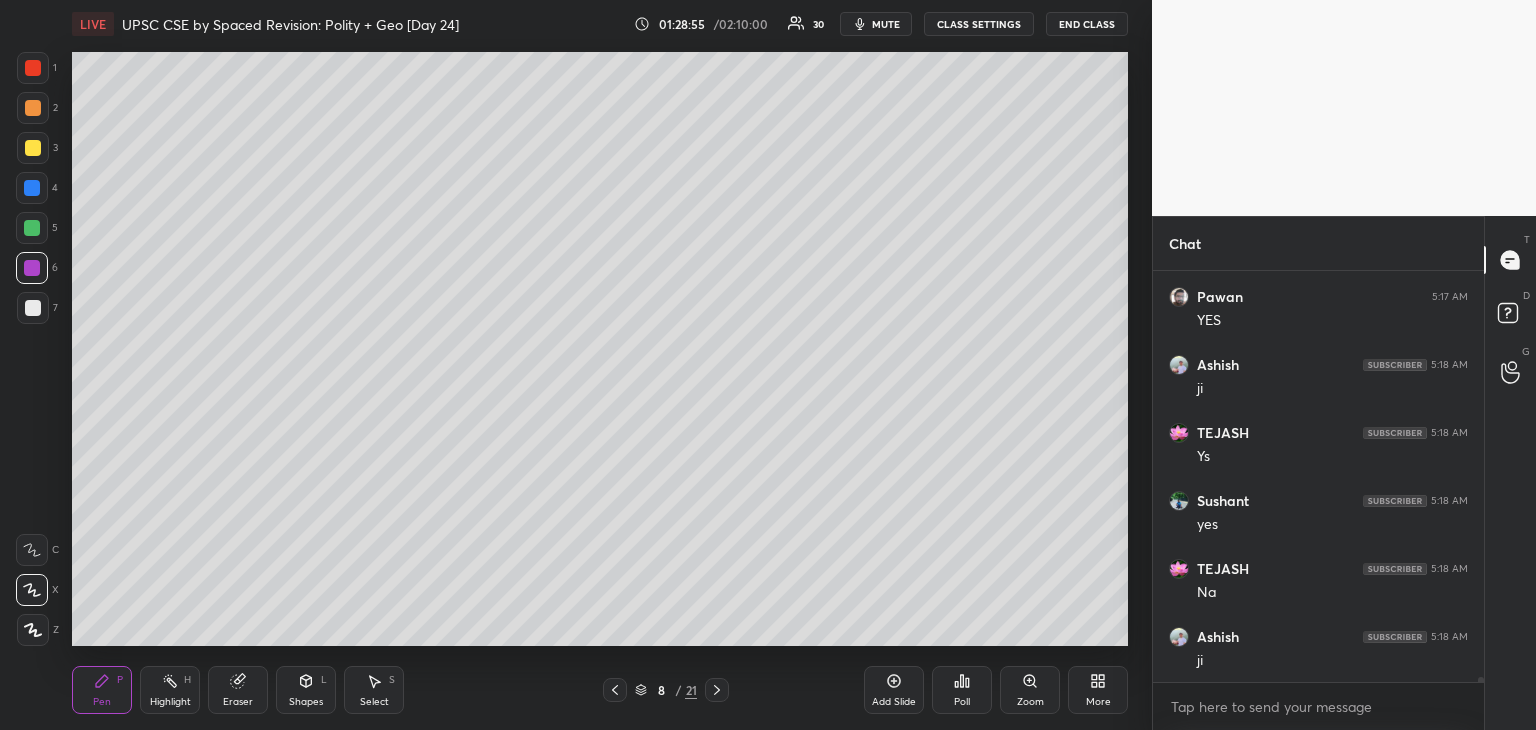 click at bounding box center [33, 308] 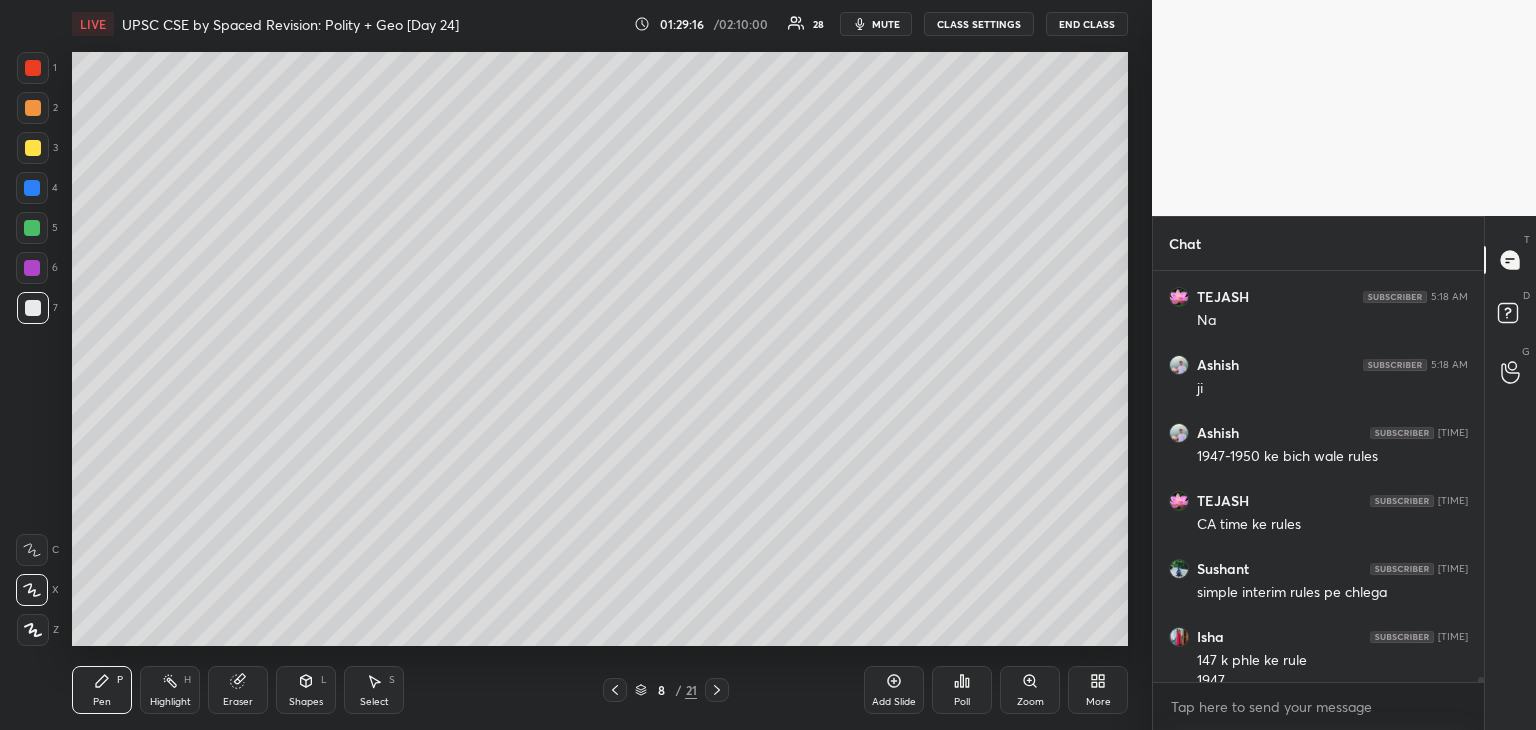 scroll, scrollTop: 32942, scrollLeft: 0, axis: vertical 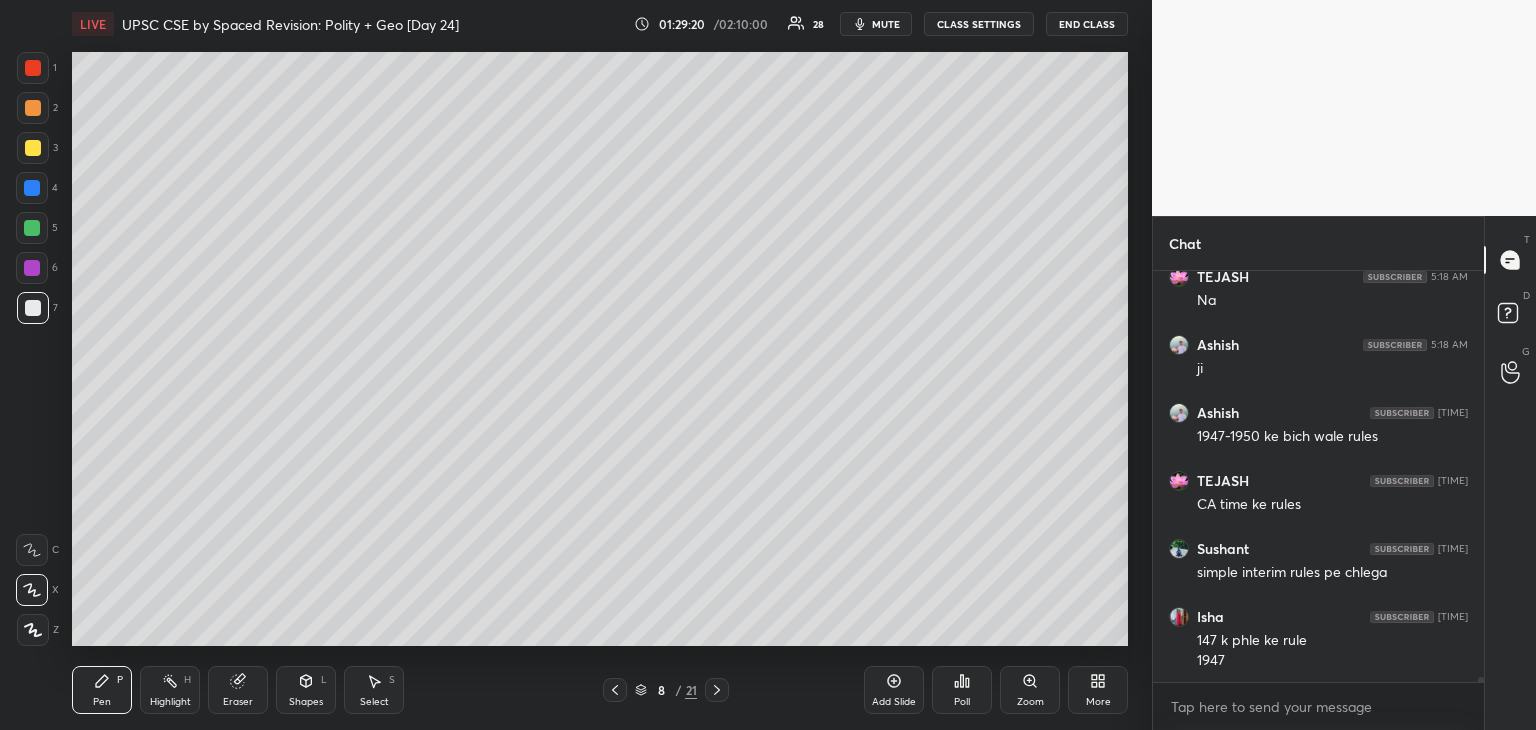 click at bounding box center (33, 148) 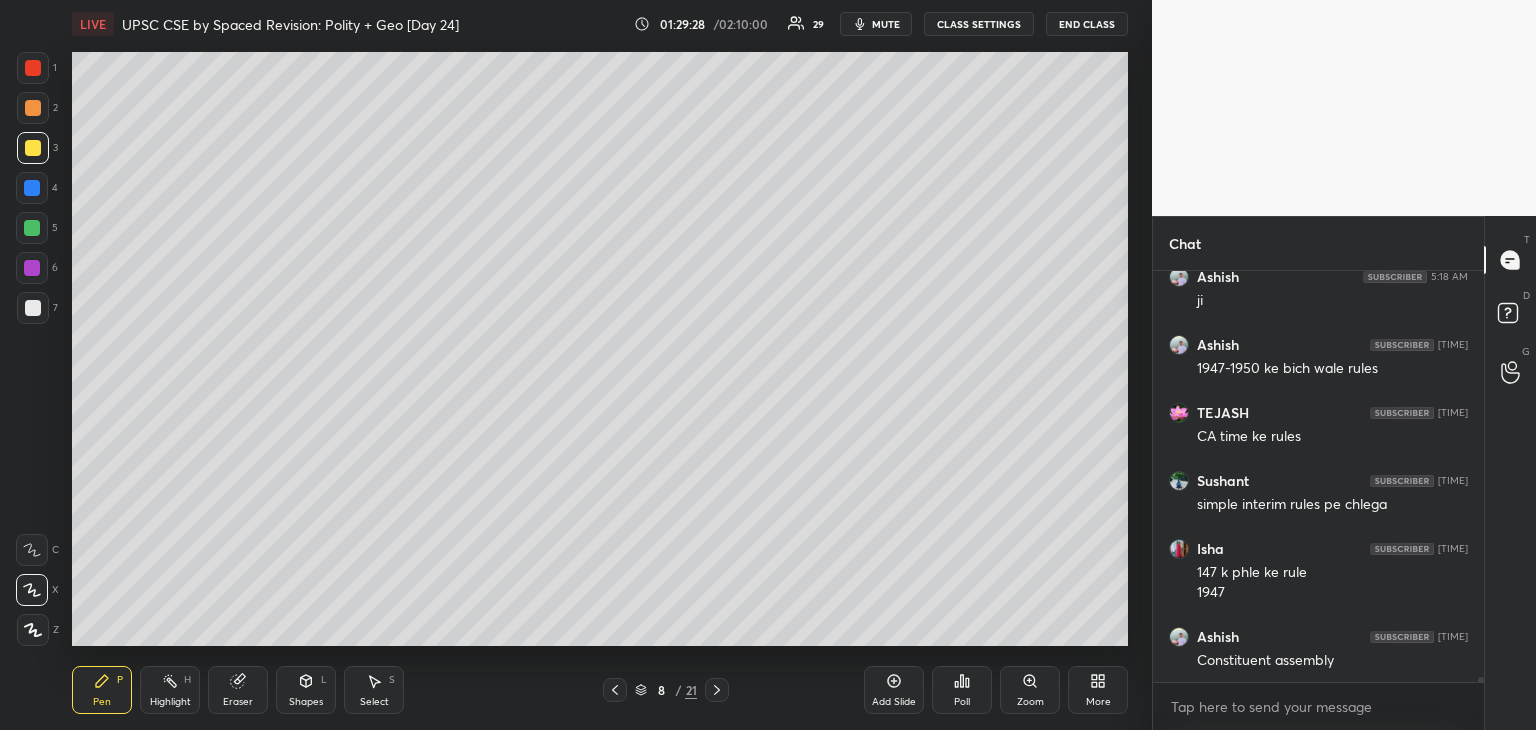 scroll, scrollTop: 33030, scrollLeft: 0, axis: vertical 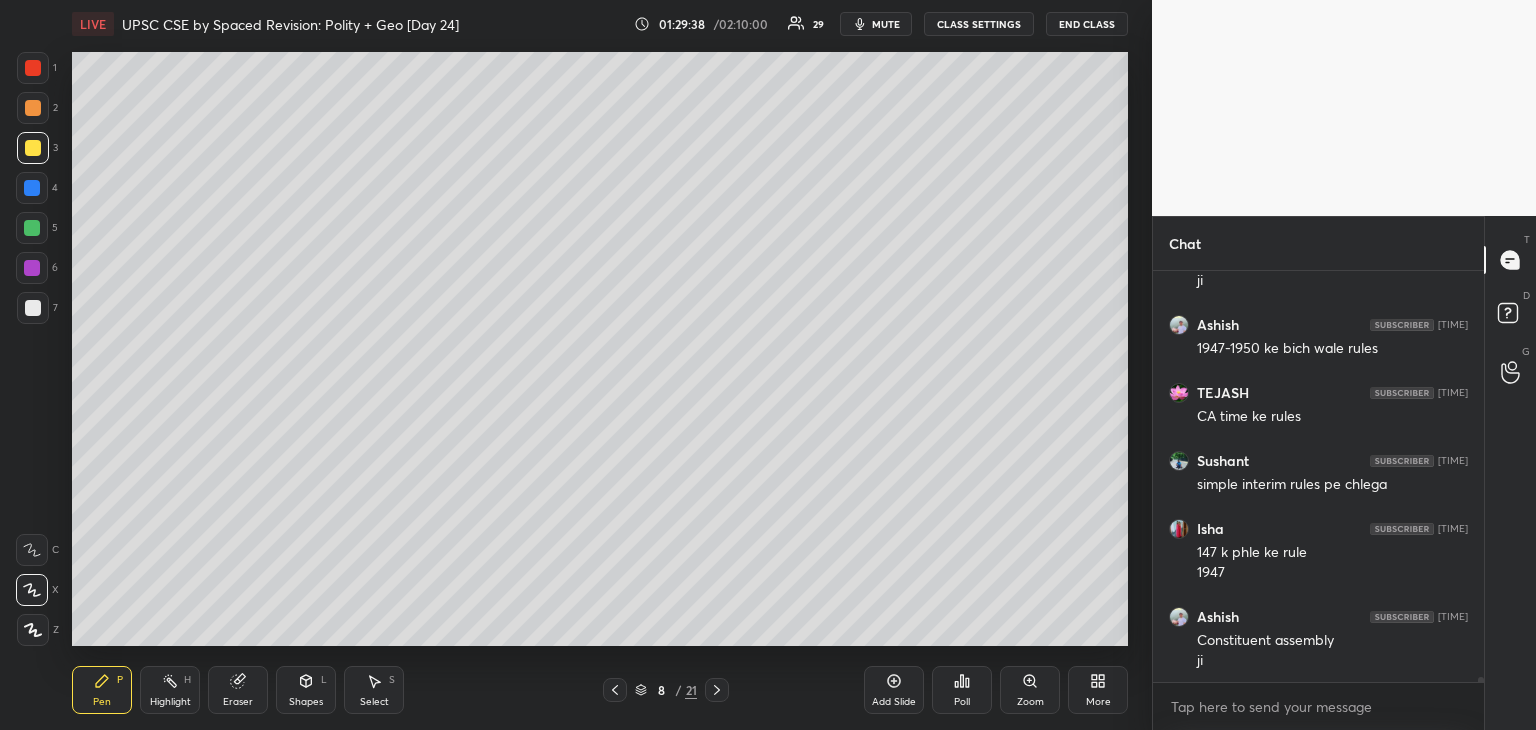 click at bounding box center [33, 308] 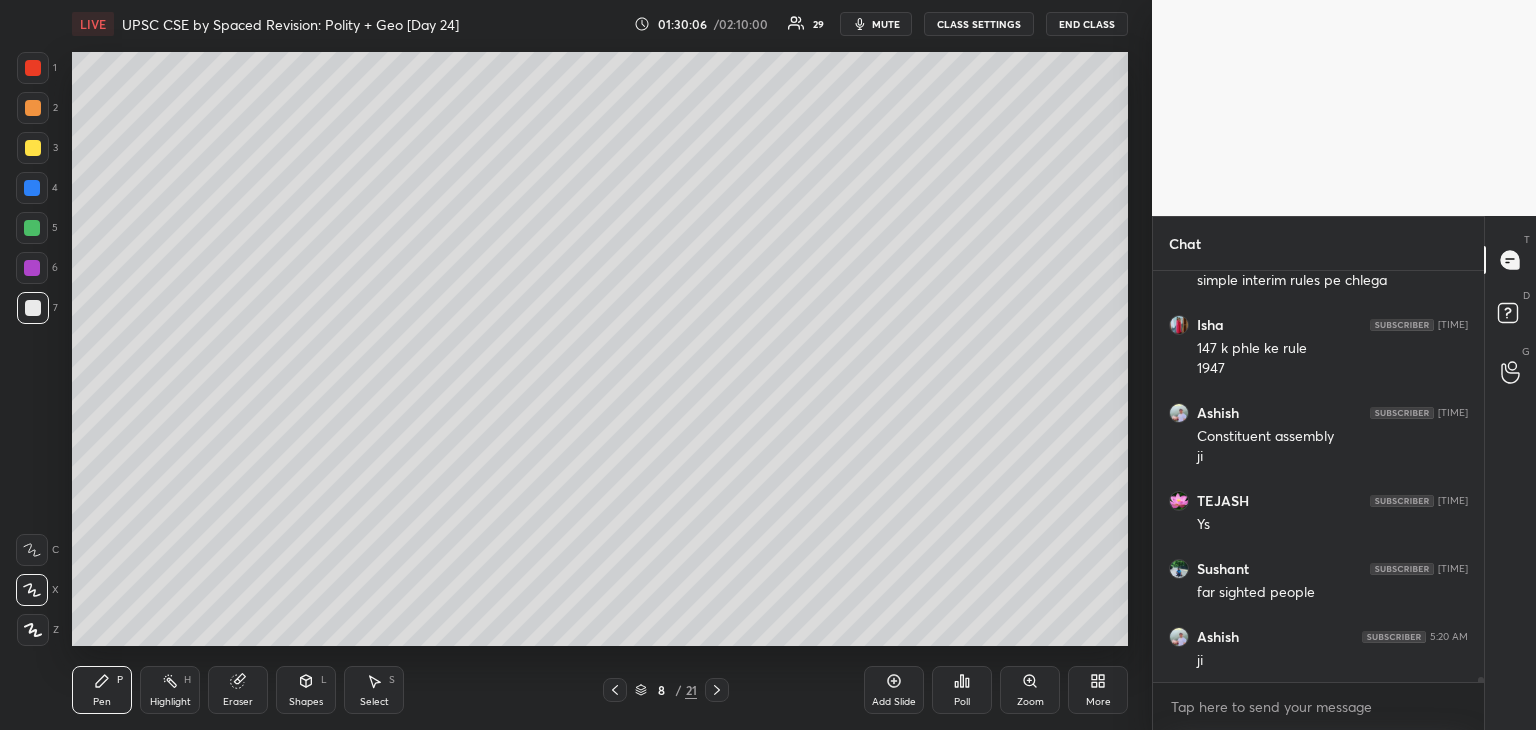 scroll, scrollTop: 33254, scrollLeft: 0, axis: vertical 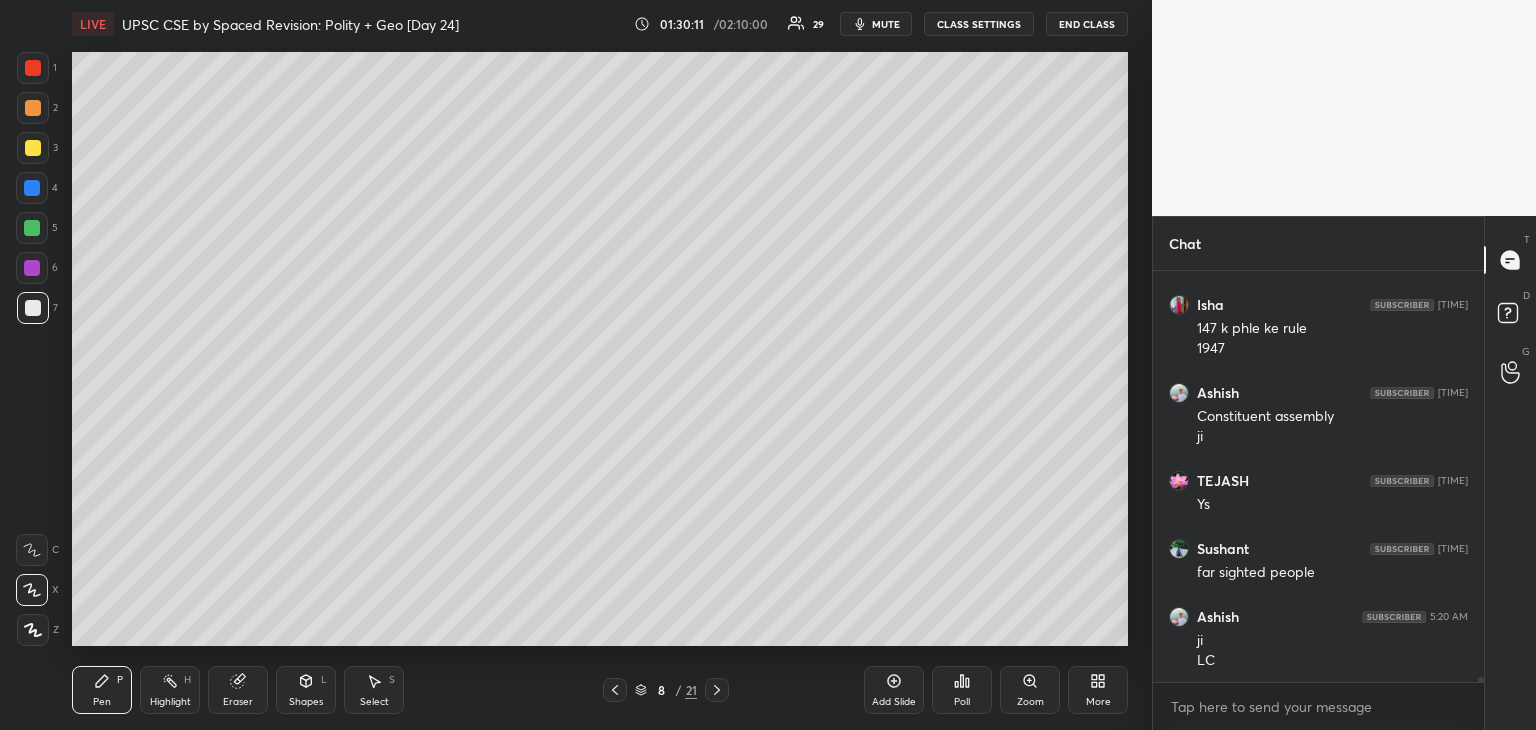 click at bounding box center (33, 308) 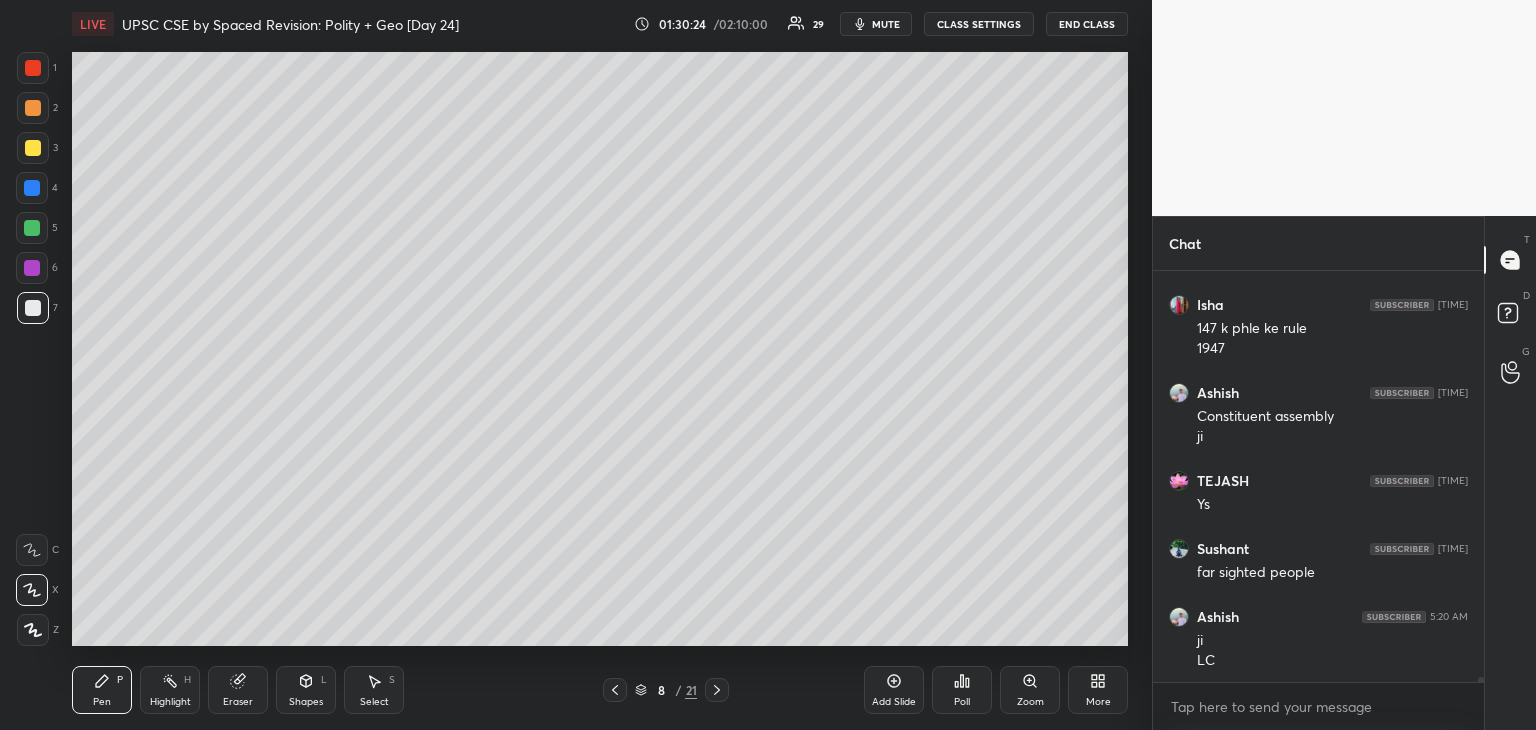 scroll, scrollTop: 33322, scrollLeft: 0, axis: vertical 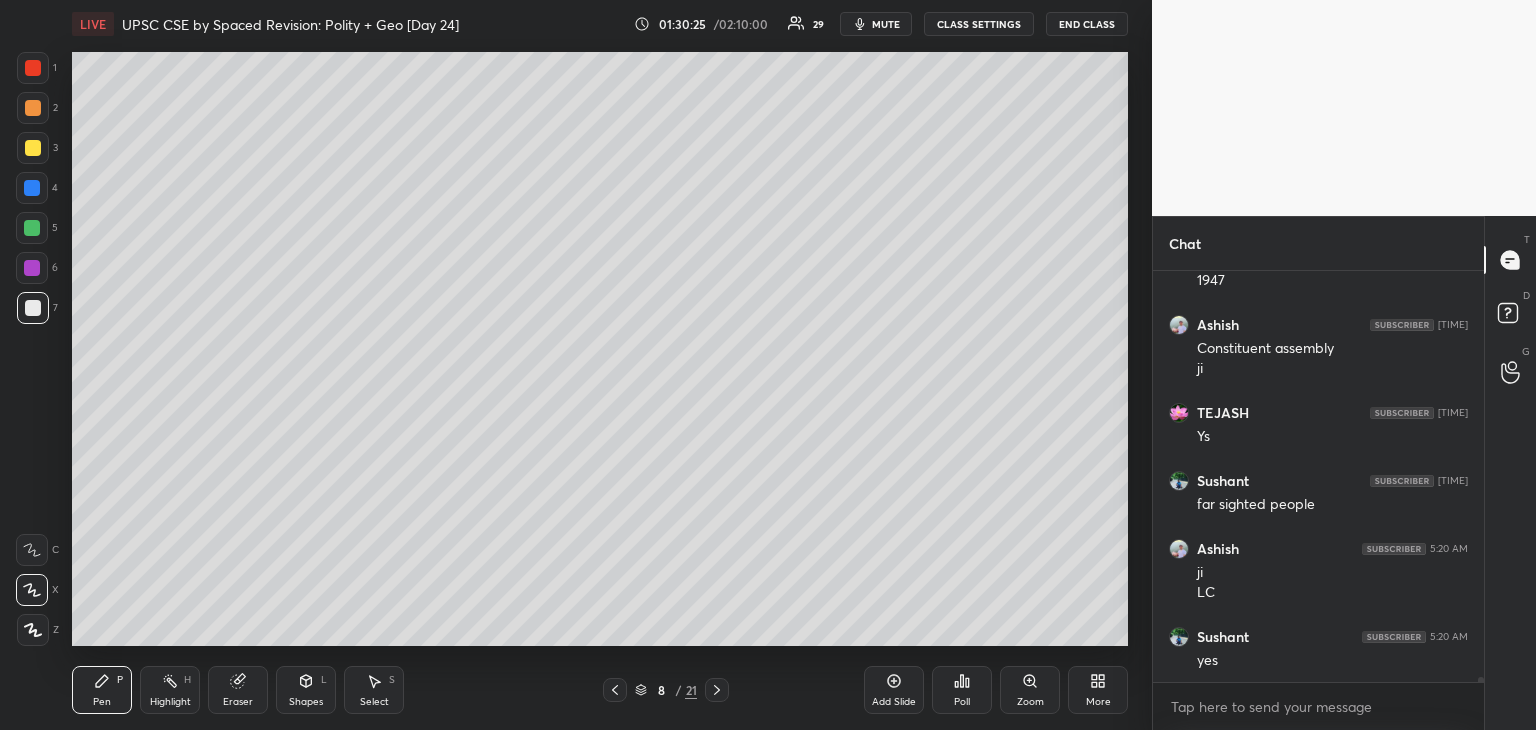 click at bounding box center [33, 108] 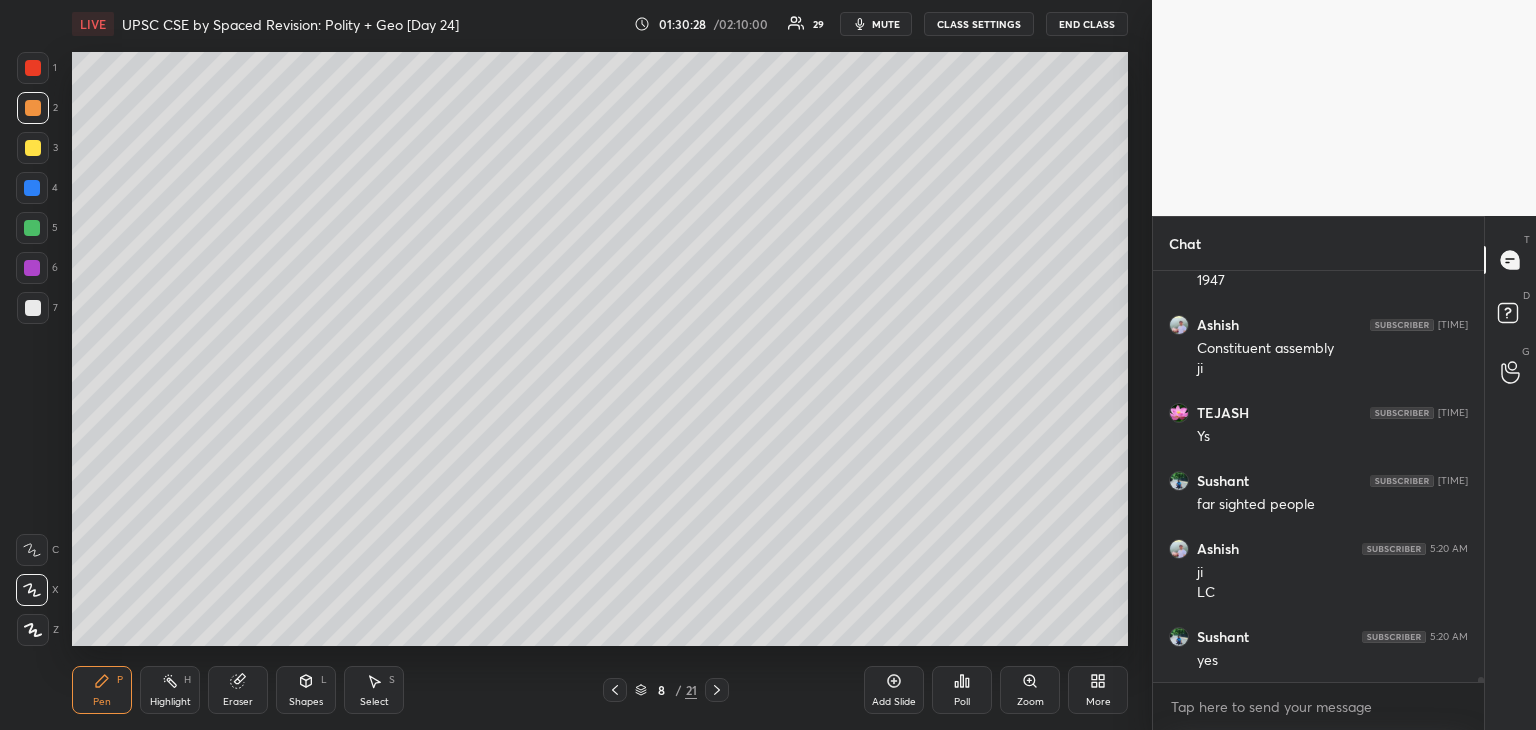 scroll, scrollTop: 33390, scrollLeft: 0, axis: vertical 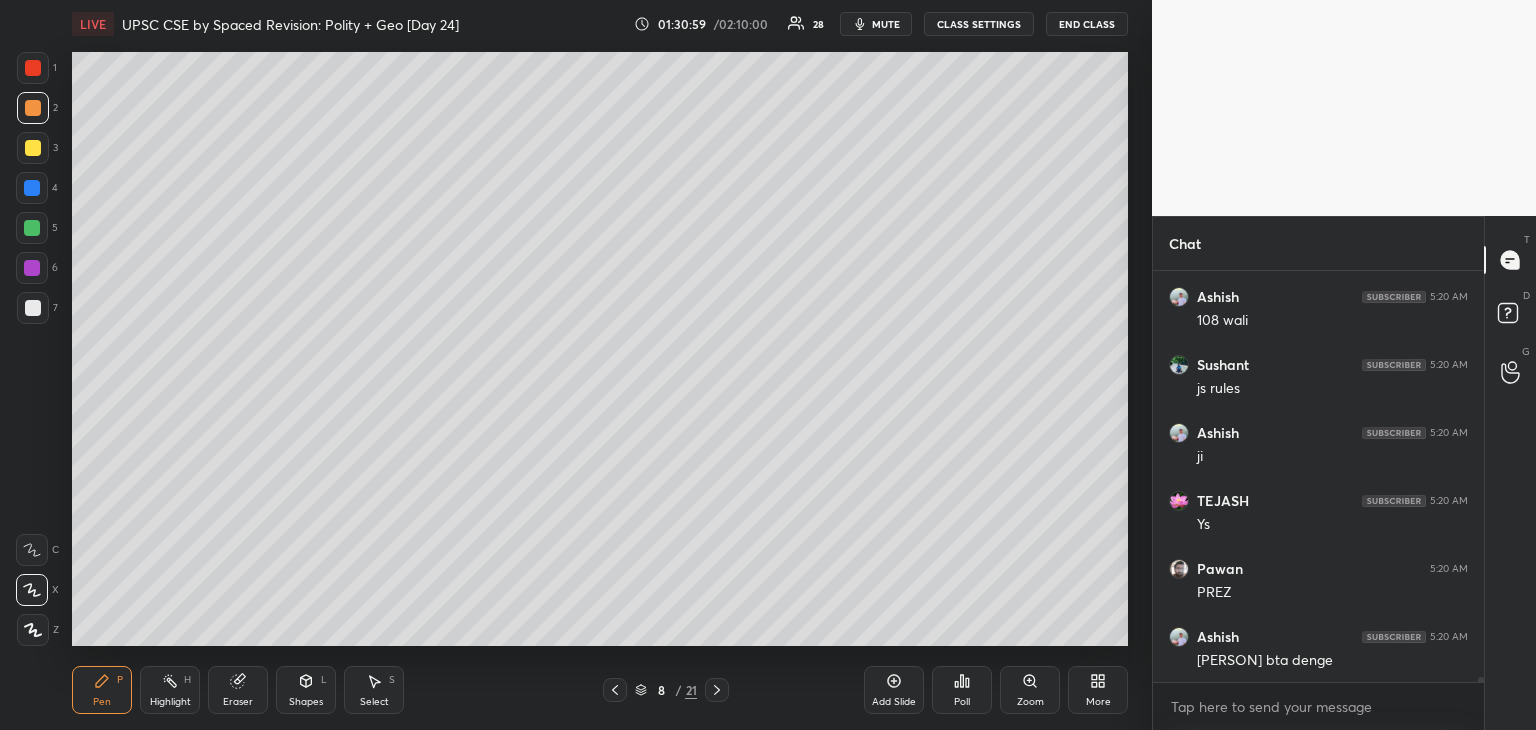drag, startPoint x: 27, startPoint y: 309, endPoint x: 60, endPoint y: 303, distance: 33.54102 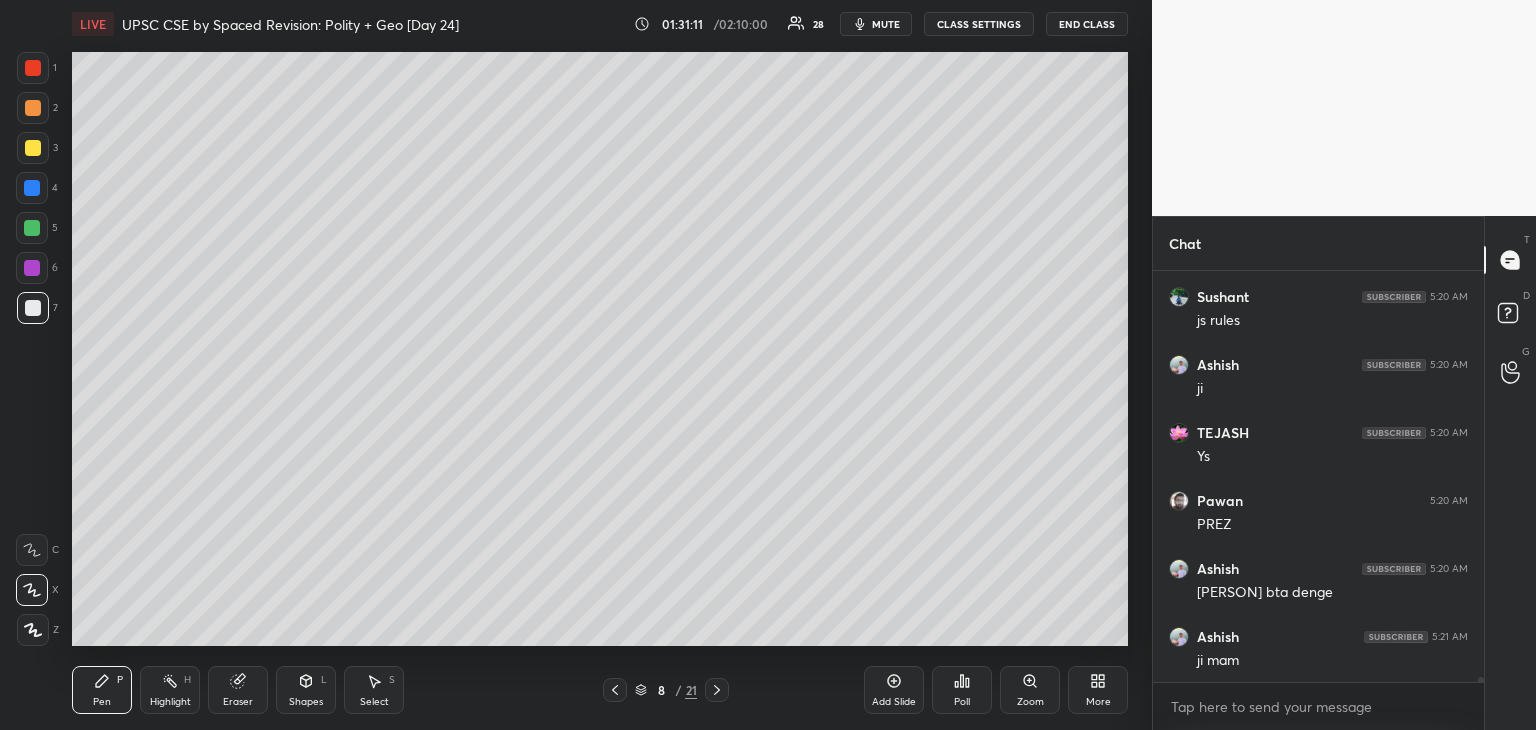 scroll, scrollTop: 33934, scrollLeft: 0, axis: vertical 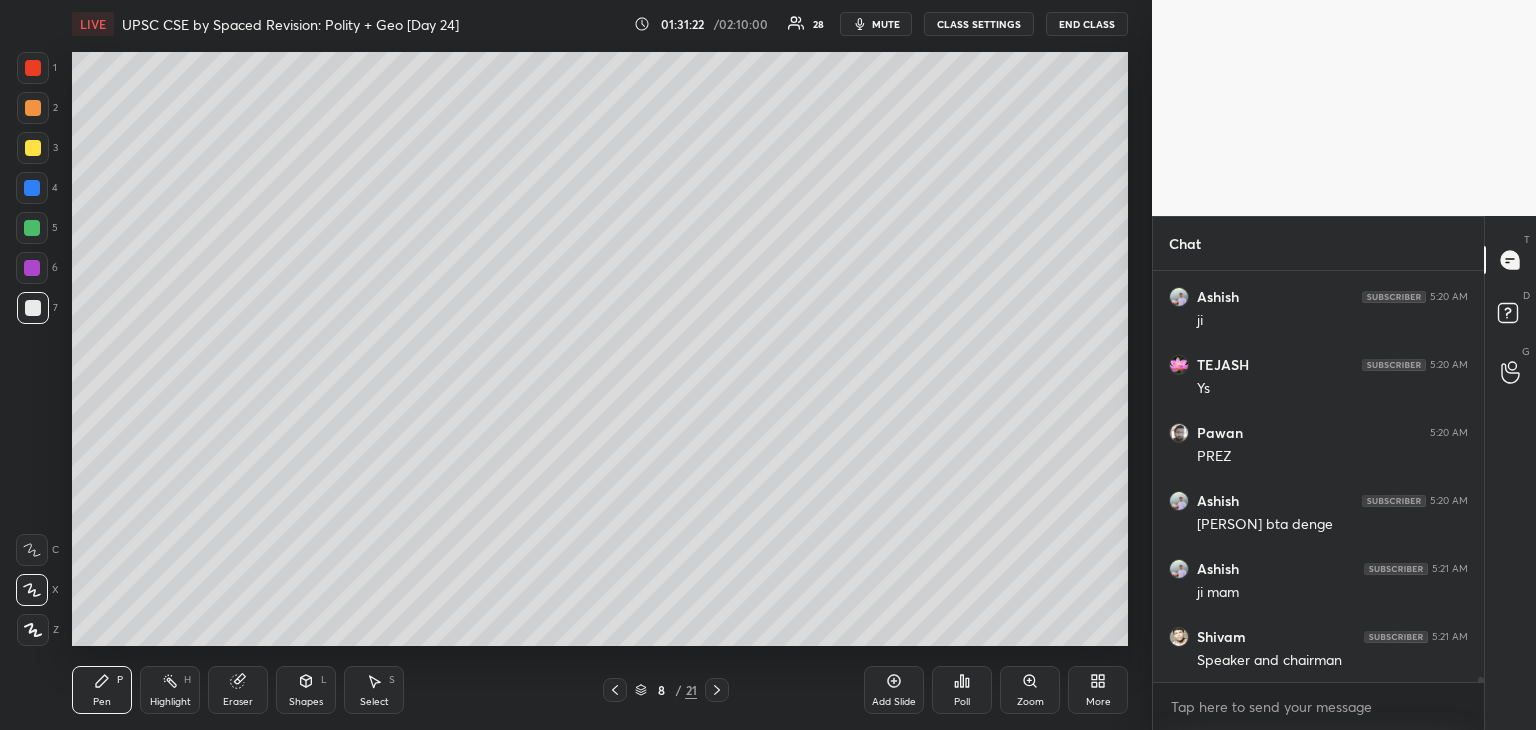 click at bounding box center (33, 308) 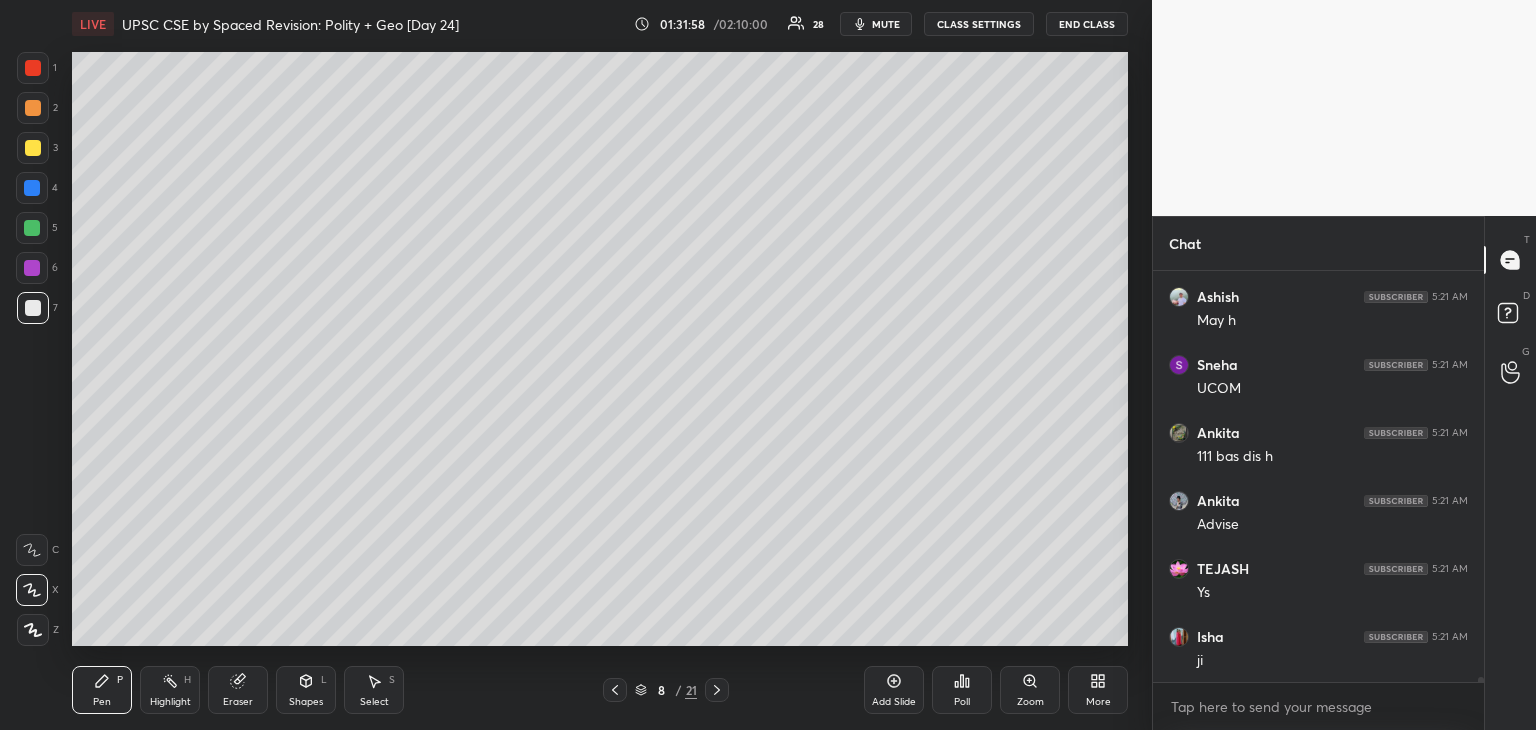 scroll, scrollTop: 34750, scrollLeft: 0, axis: vertical 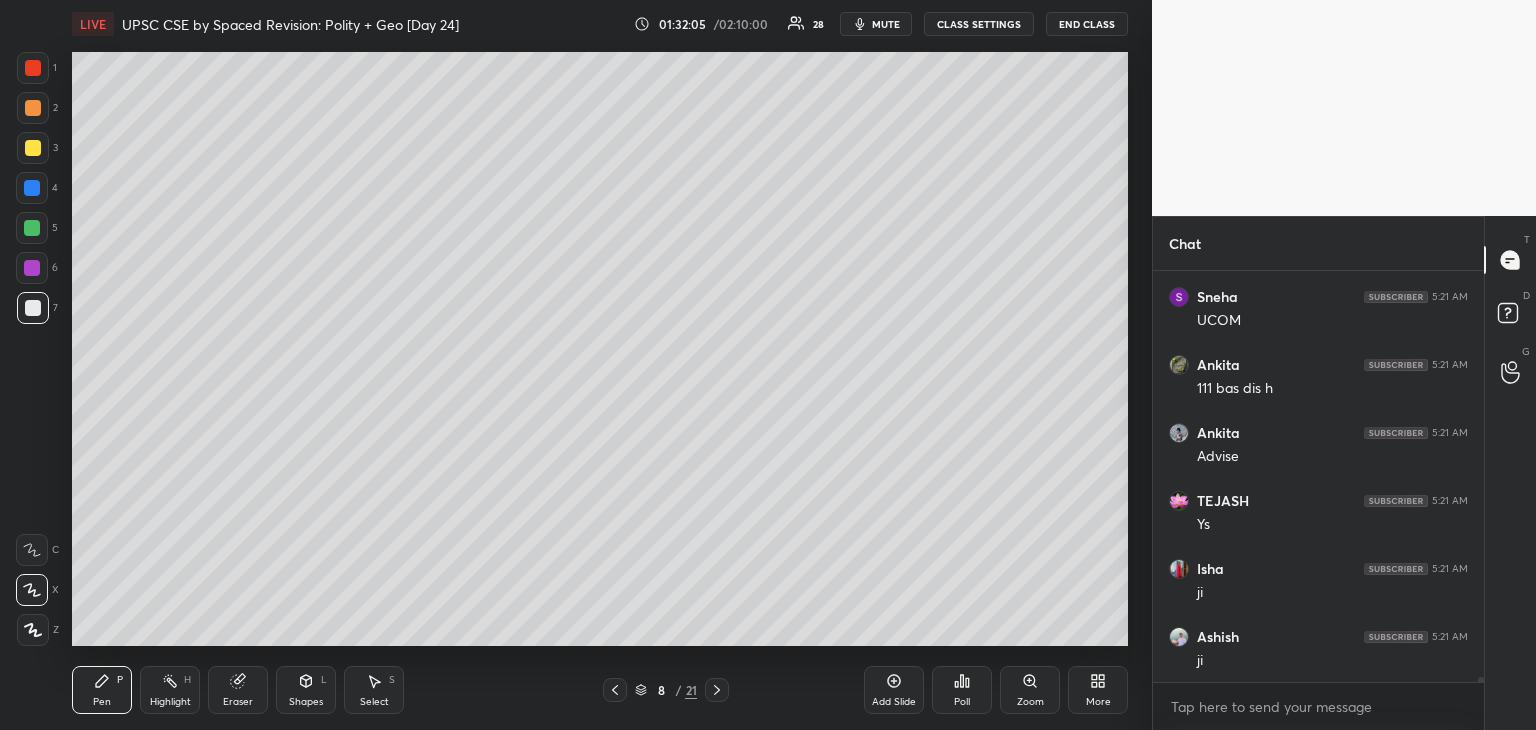 click at bounding box center [33, 308] 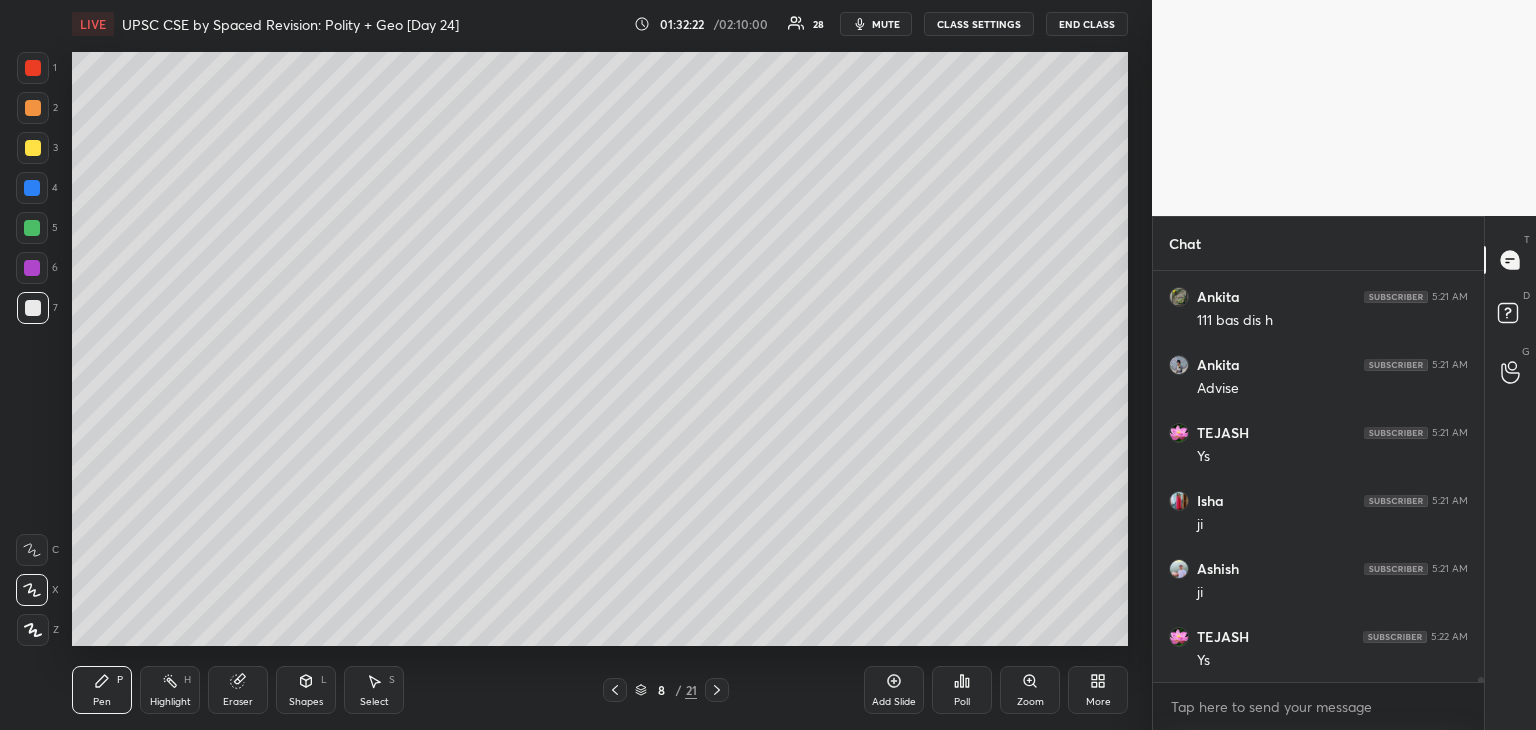 scroll, scrollTop: 34886, scrollLeft: 0, axis: vertical 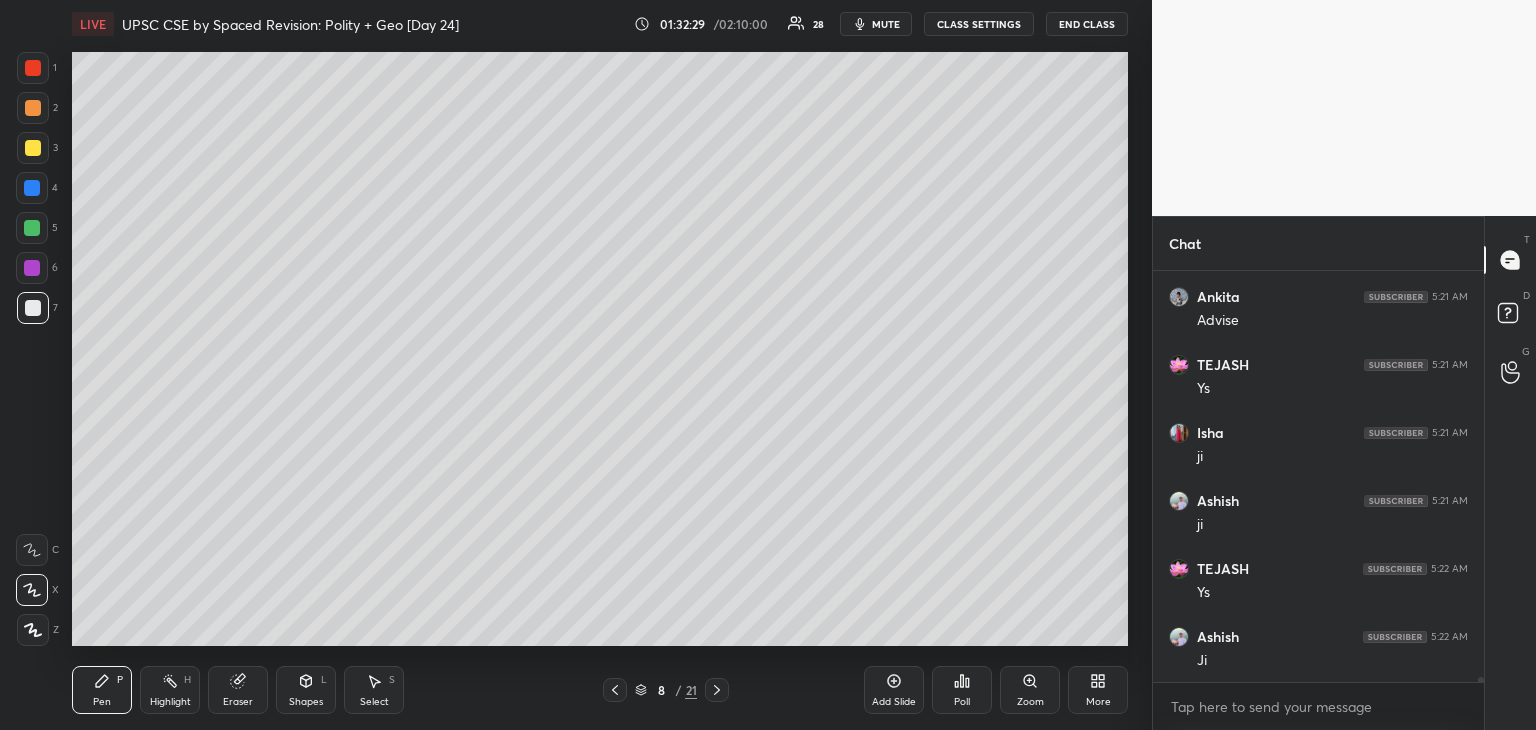 click at bounding box center [33, 108] 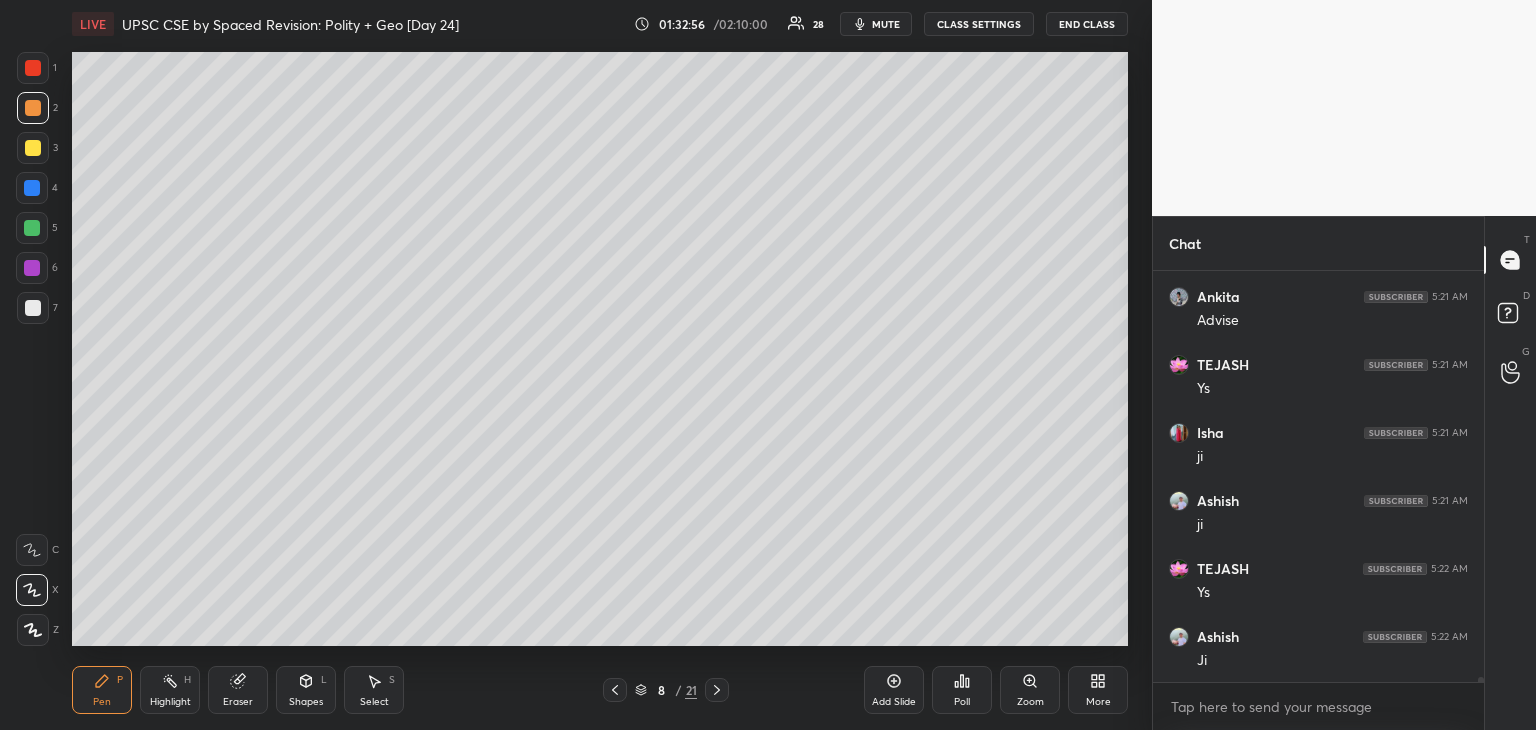 scroll, scrollTop: 34954, scrollLeft: 0, axis: vertical 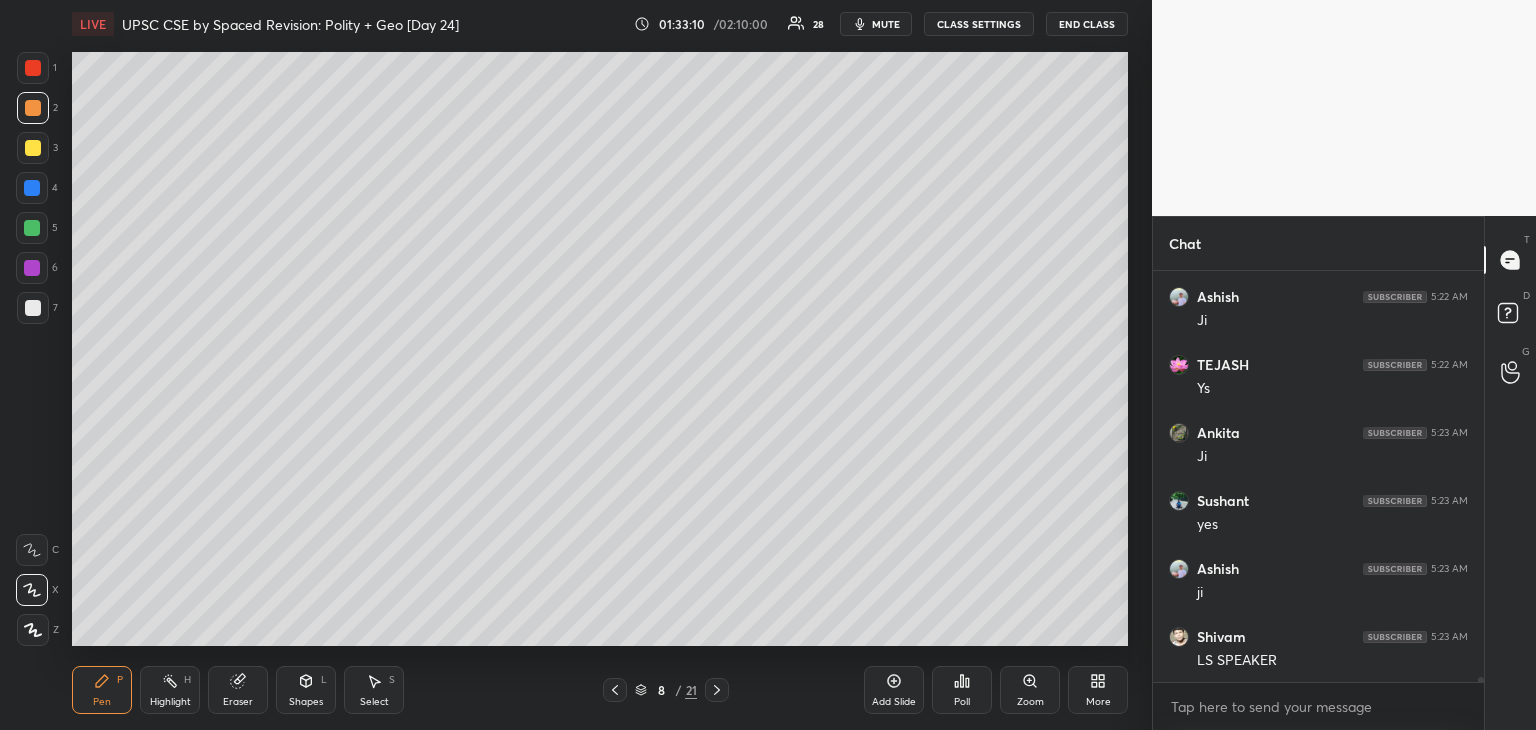 drag, startPoint x: 34, startPoint y: 297, endPoint x: 51, endPoint y: 310, distance: 21.400934 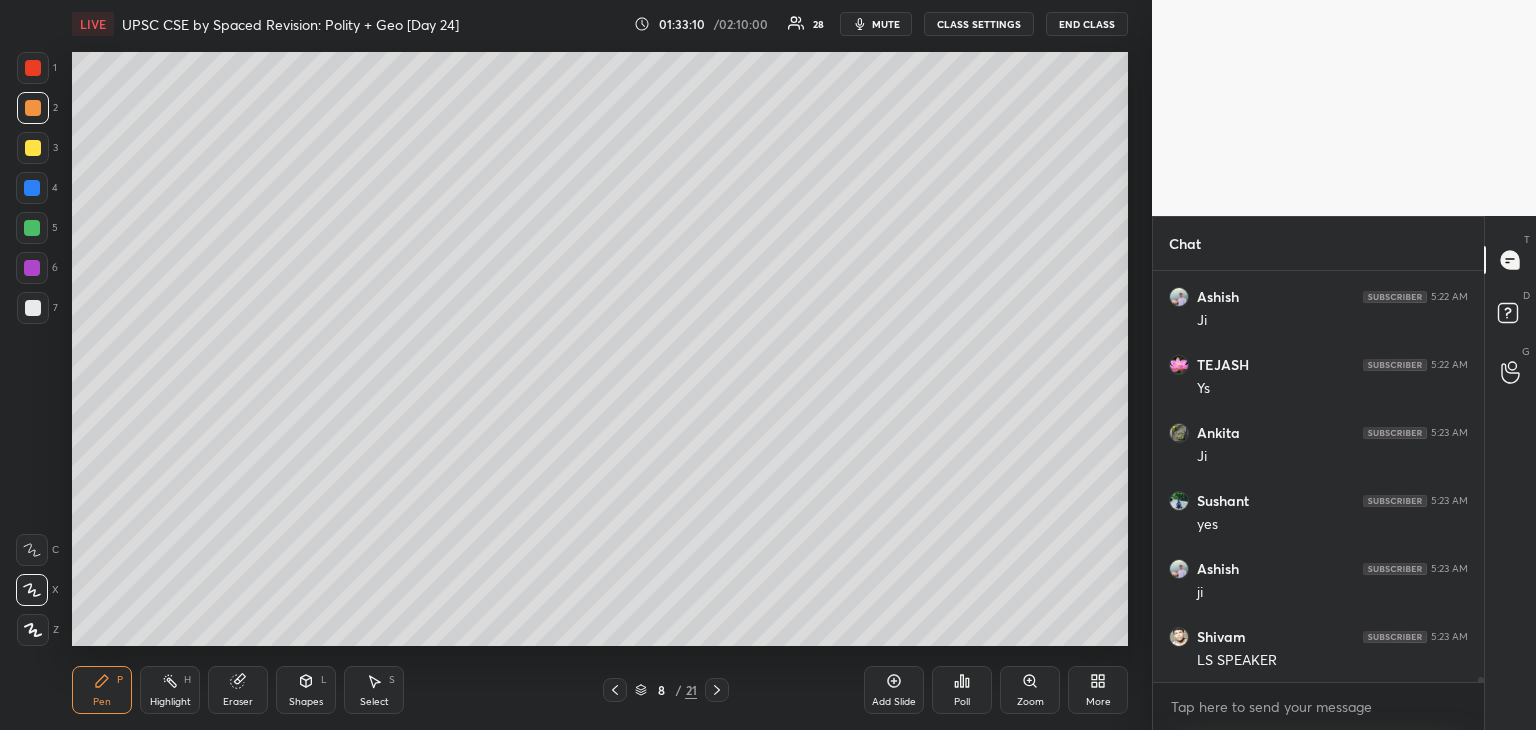 click at bounding box center [33, 308] 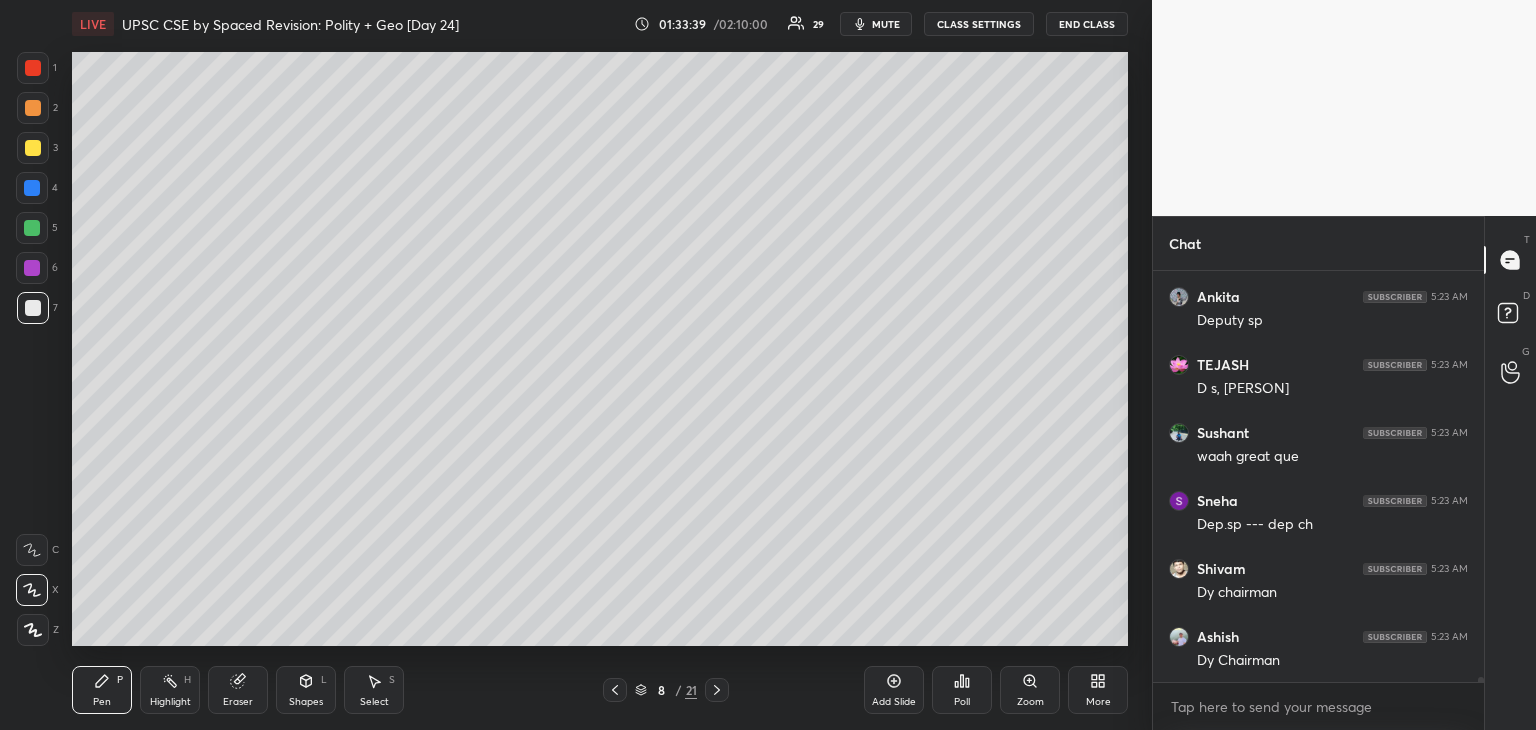 scroll, scrollTop: 35906, scrollLeft: 0, axis: vertical 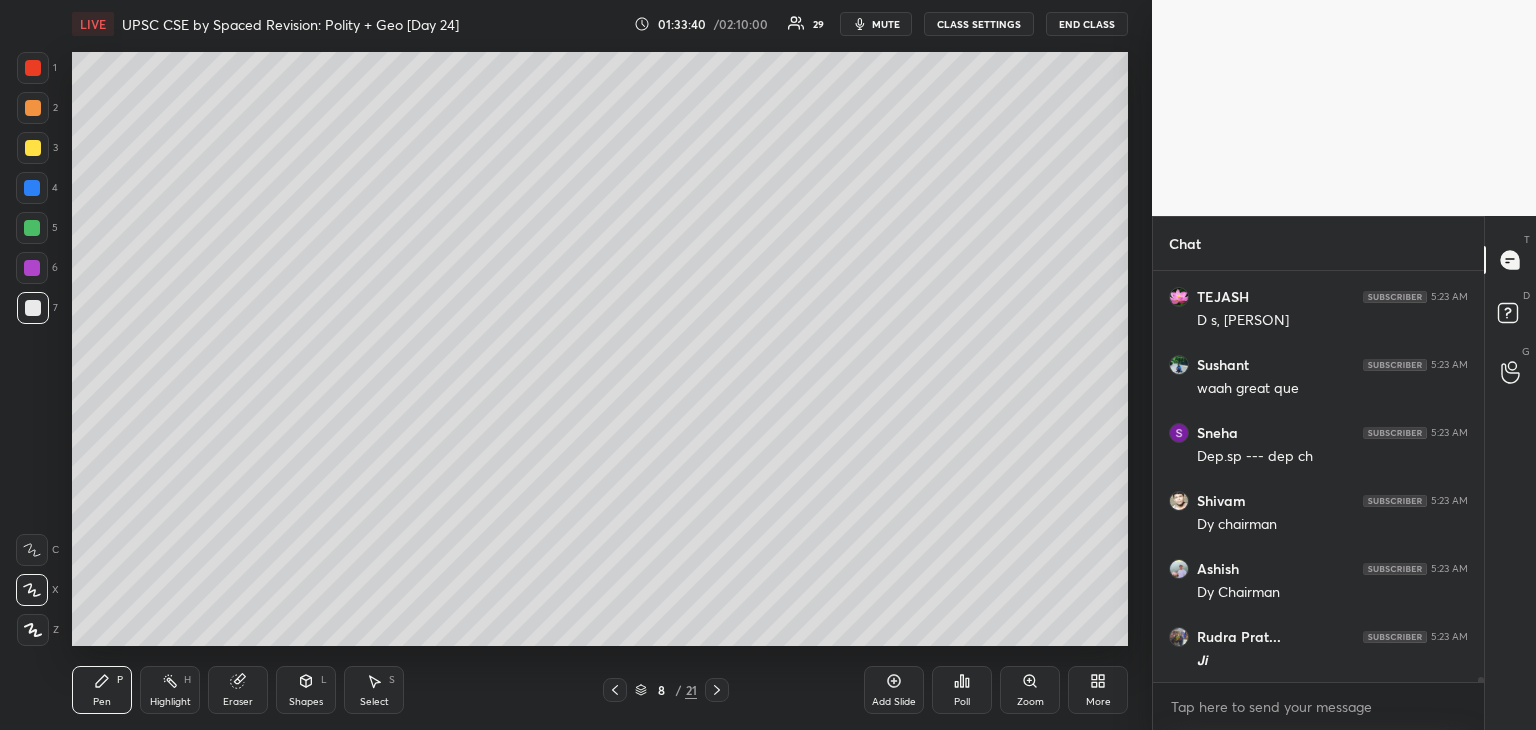 drag, startPoint x: 24, startPoint y: 142, endPoint x: 60, endPoint y: 152, distance: 37.363083 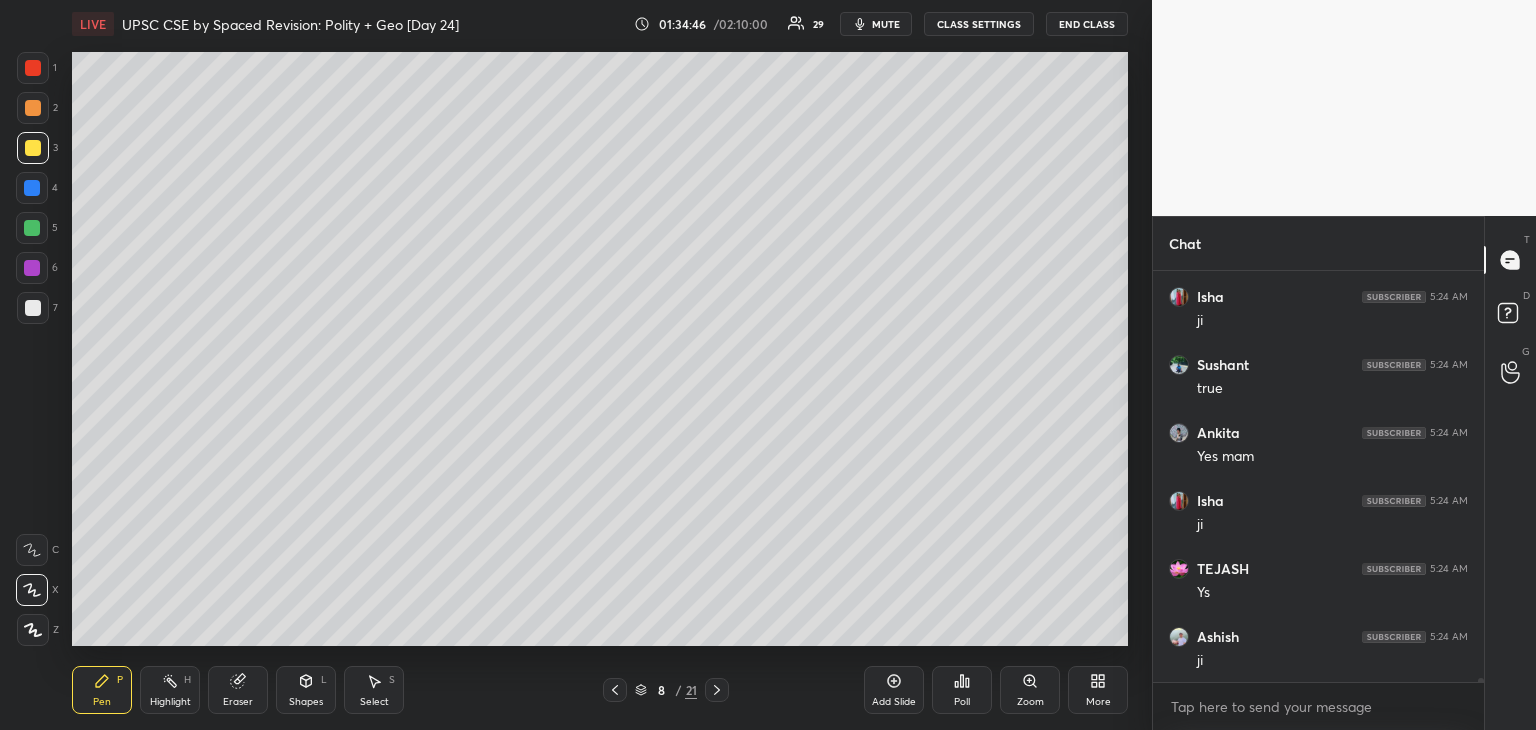 scroll, scrollTop: 37420, scrollLeft: 0, axis: vertical 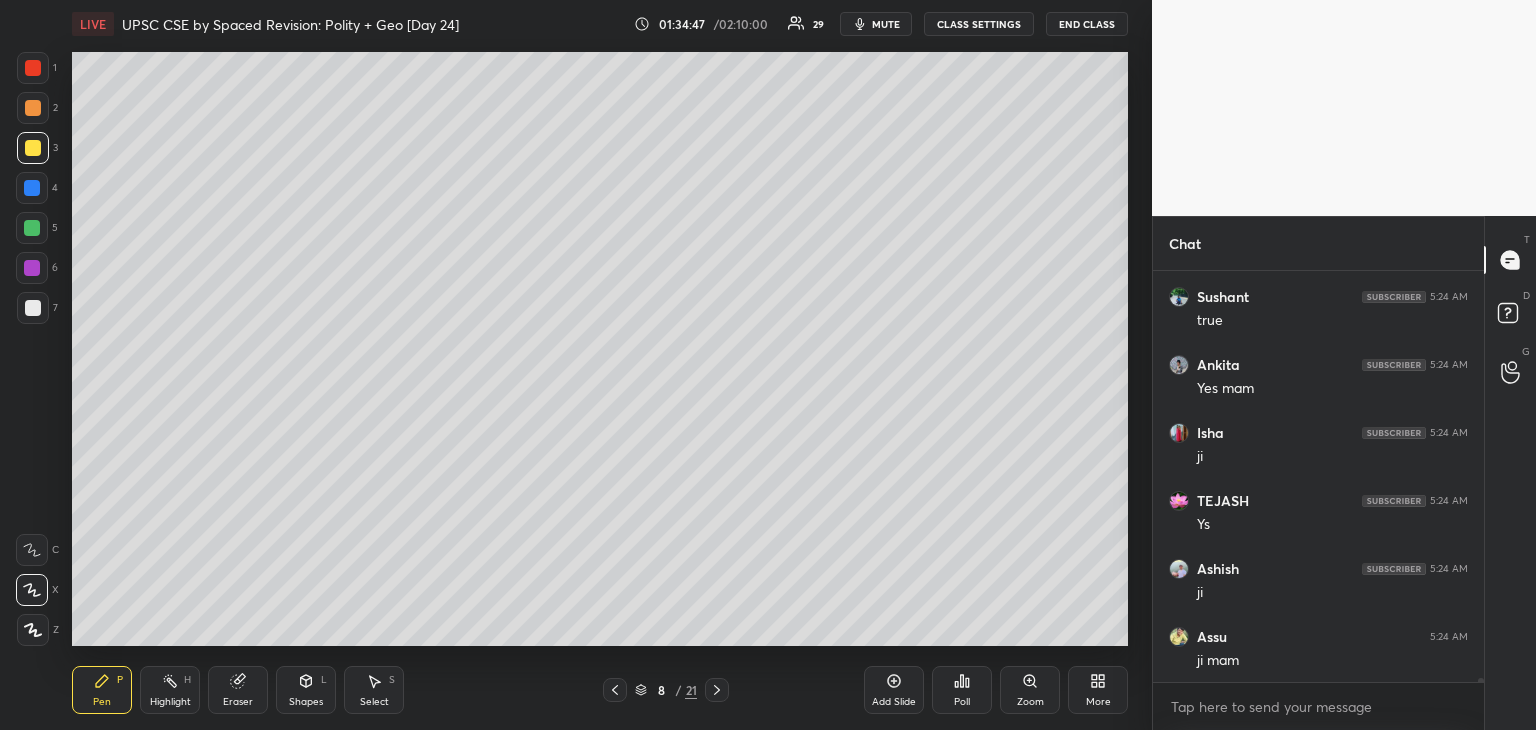 click at bounding box center (33, 68) 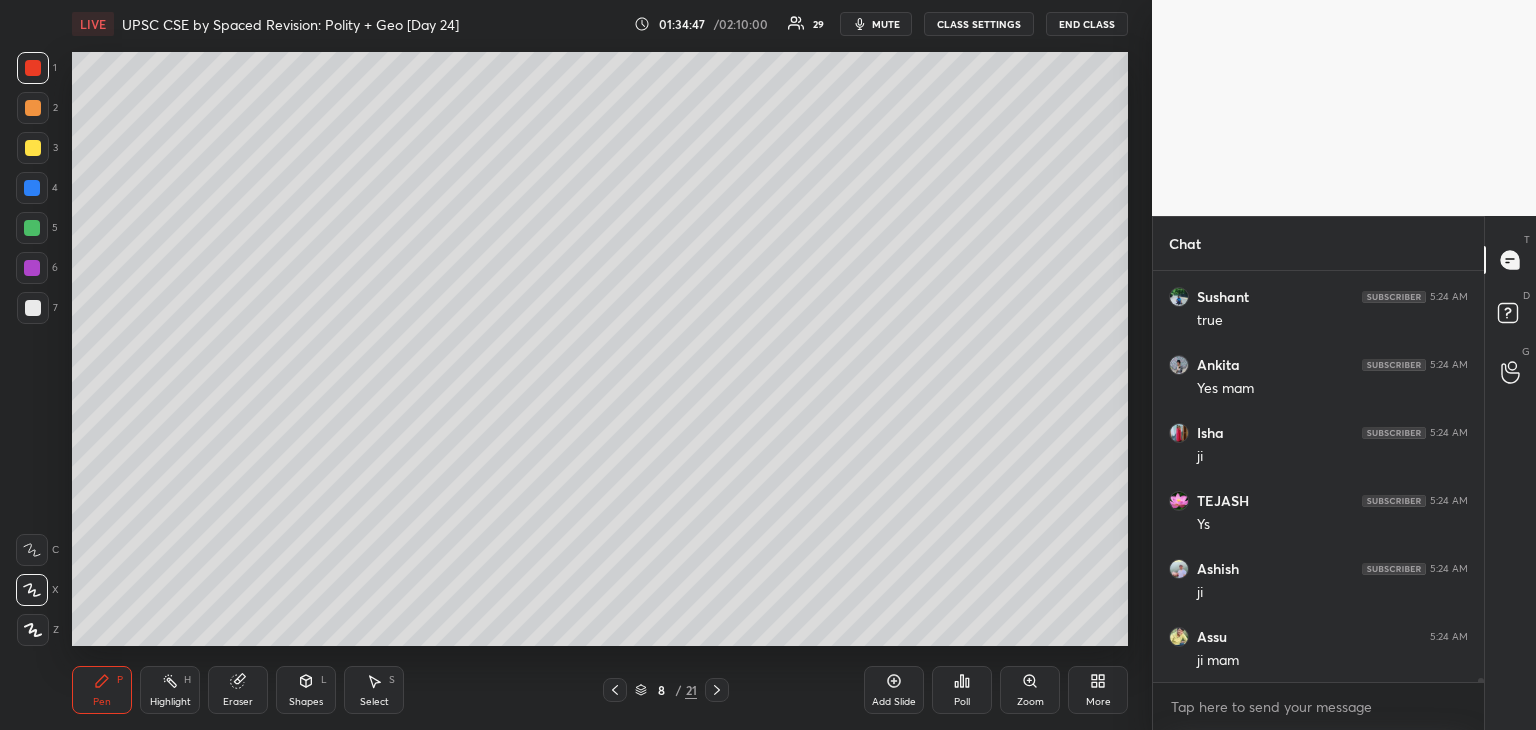 scroll, scrollTop: 37506, scrollLeft: 0, axis: vertical 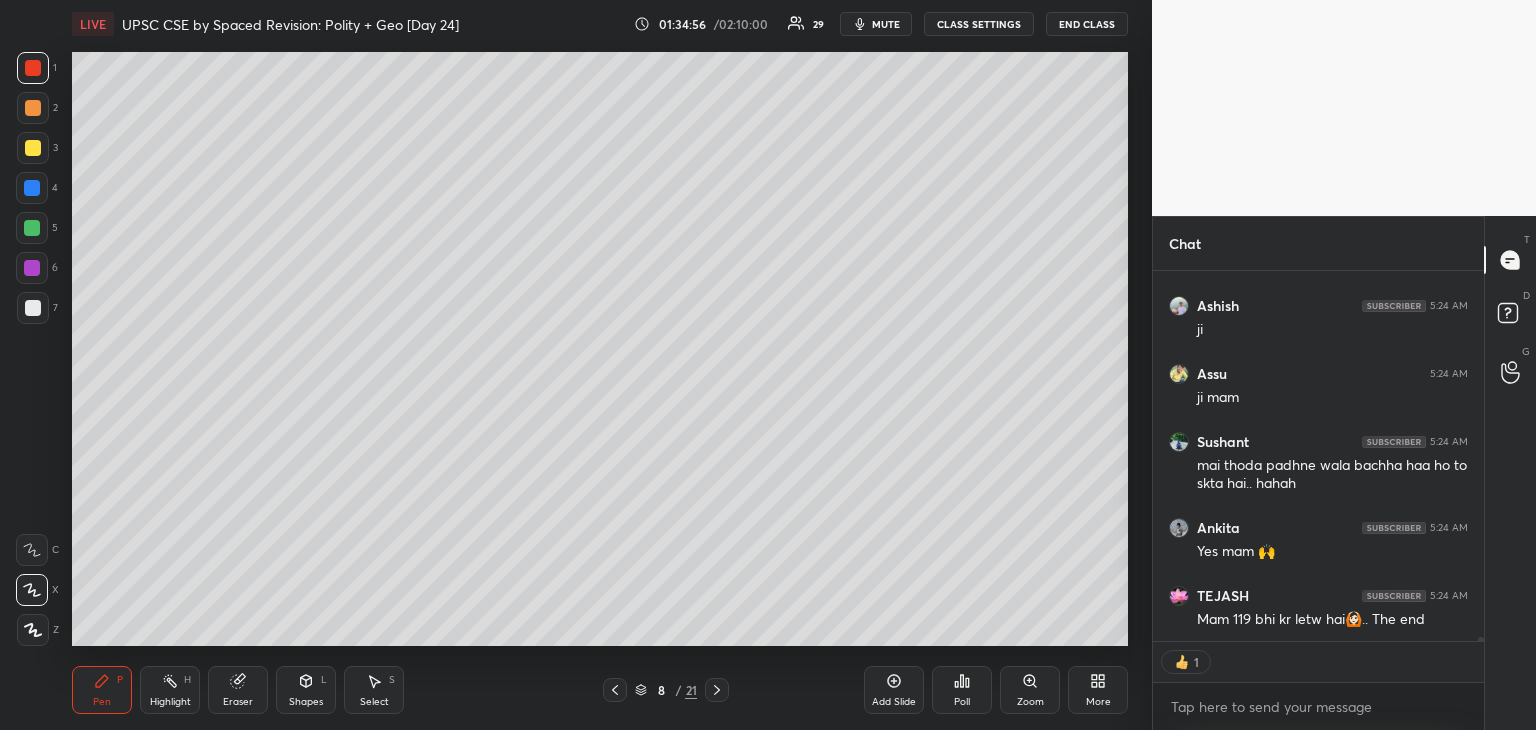 click 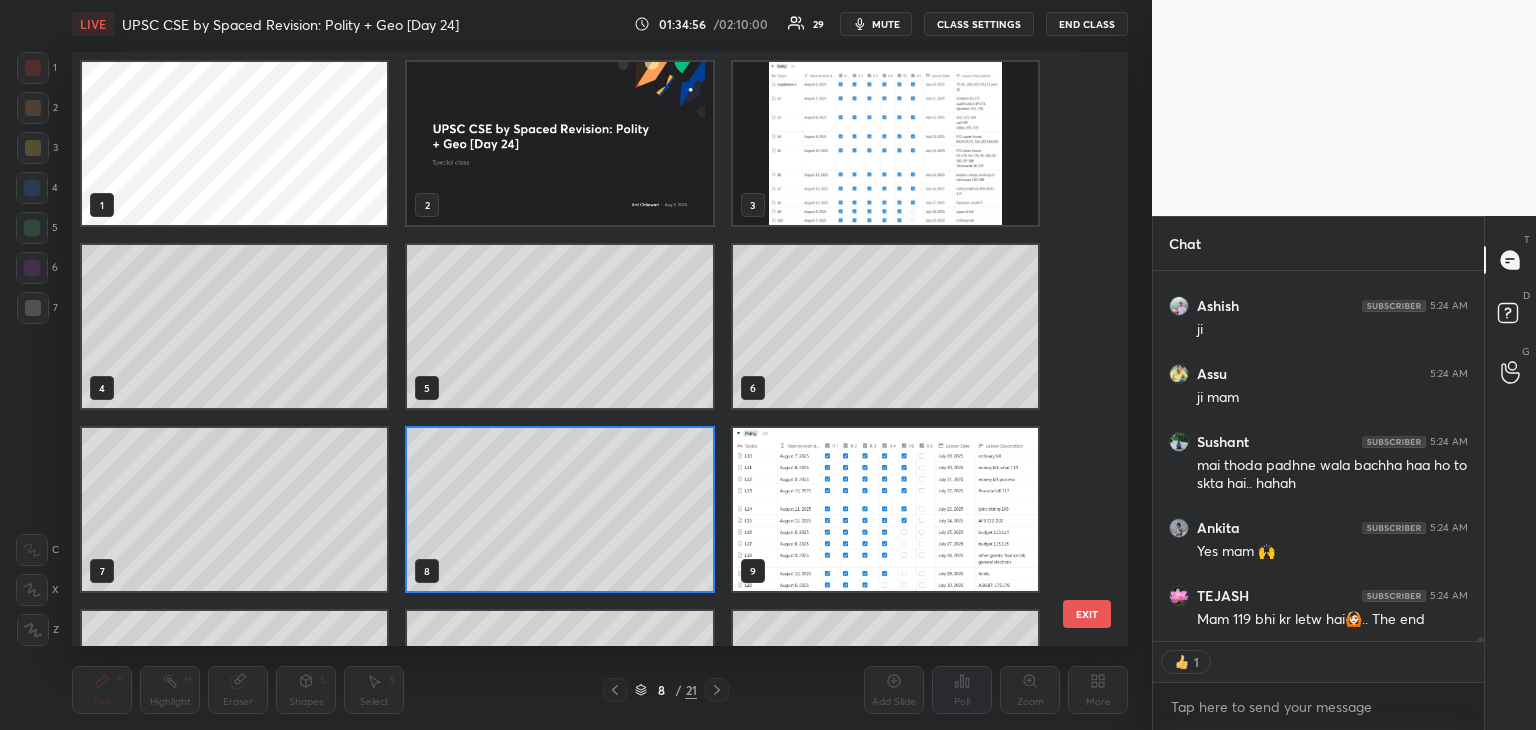 scroll, scrollTop: 6, scrollLeft: 10, axis: both 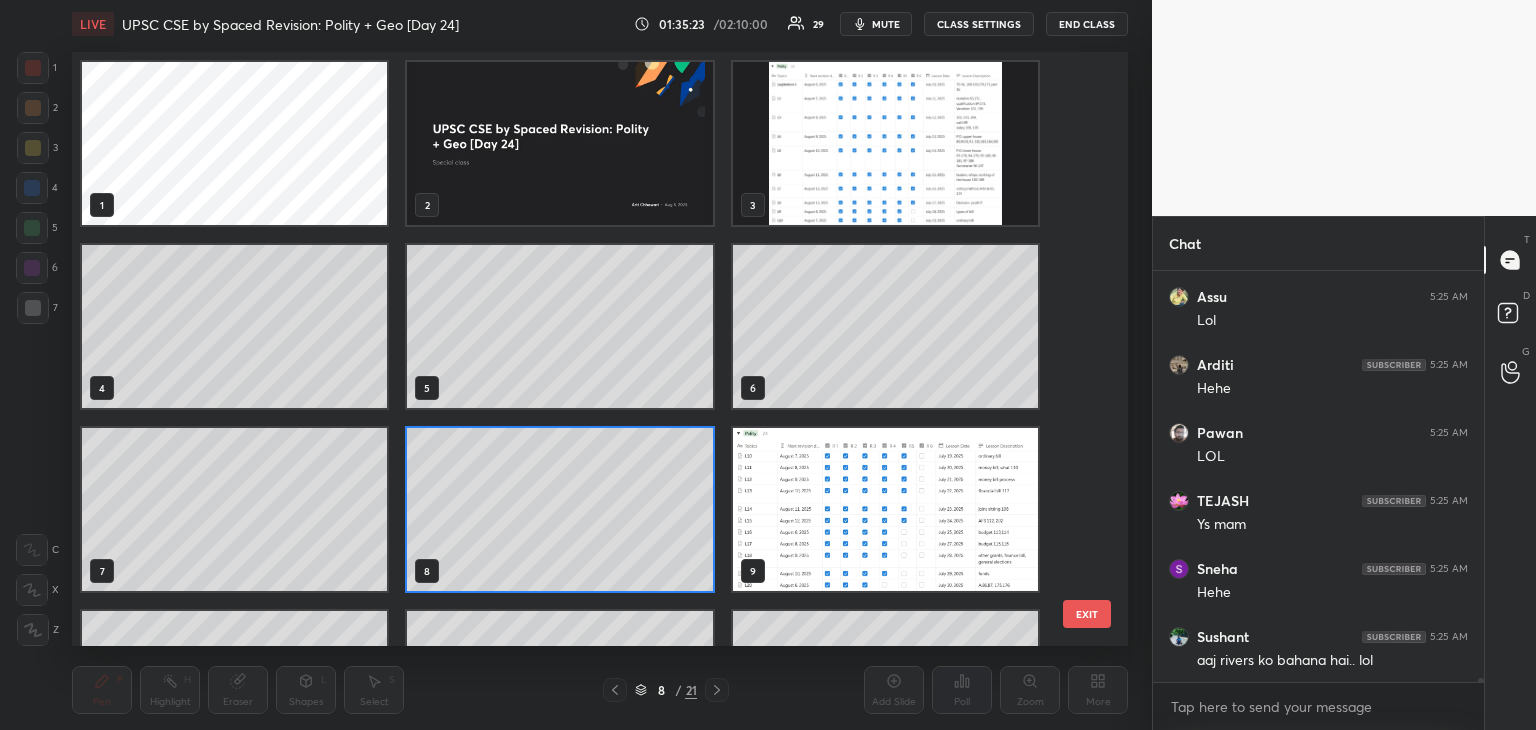 click on "5" at bounding box center [559, 326] 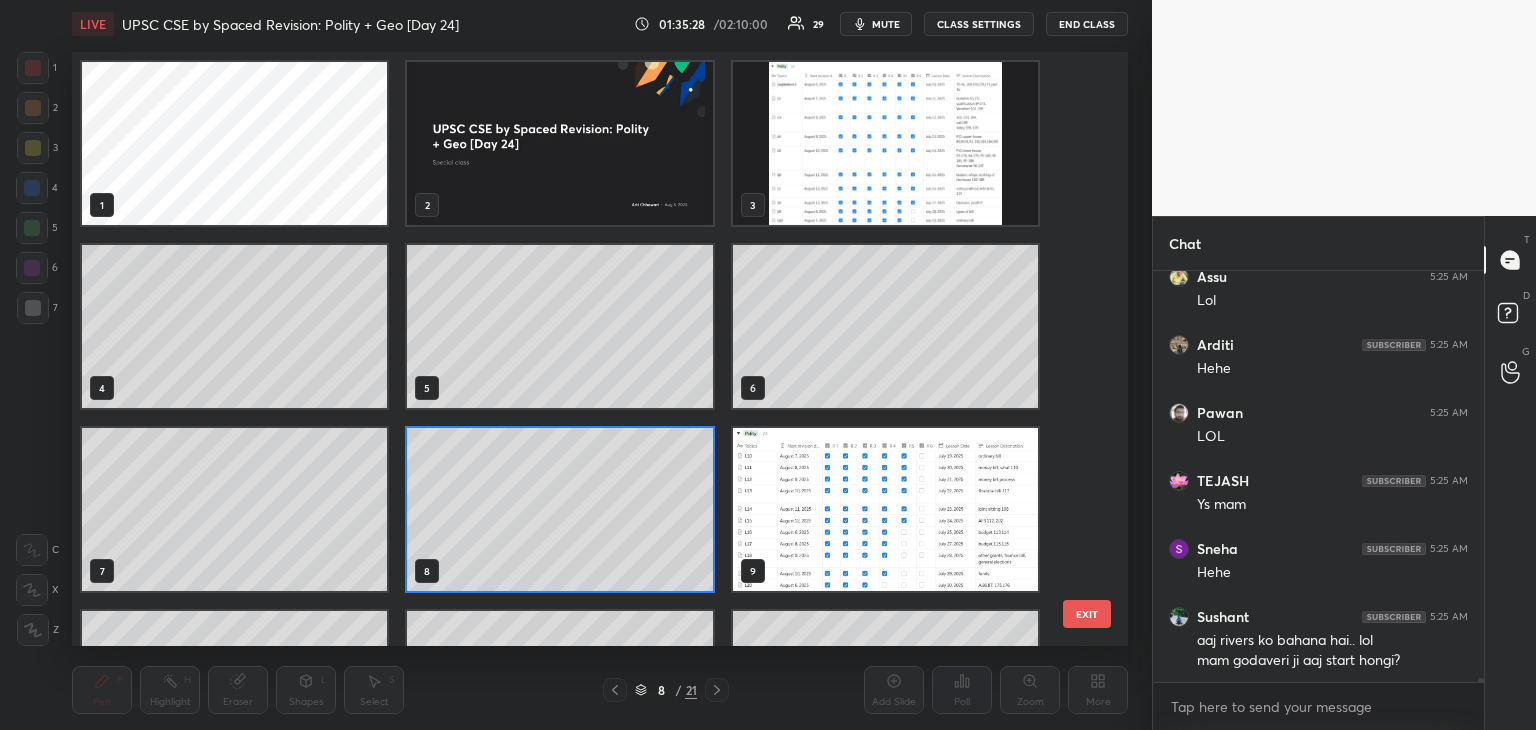 scroll, scrollTop: 38478, scrollLeft: 0, axis: vertical 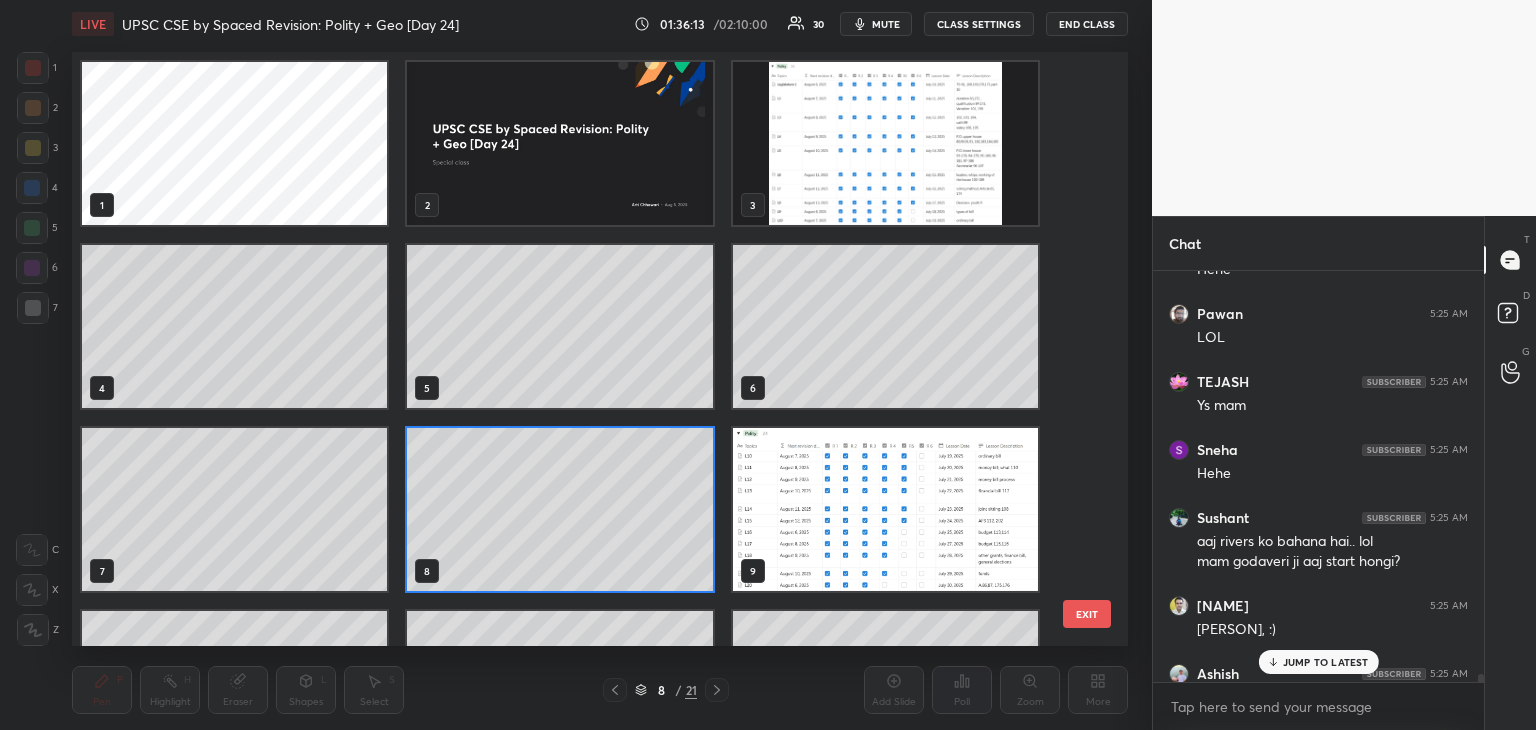click on "JUMP TO LATEST" at bounding box center (1326, 662) 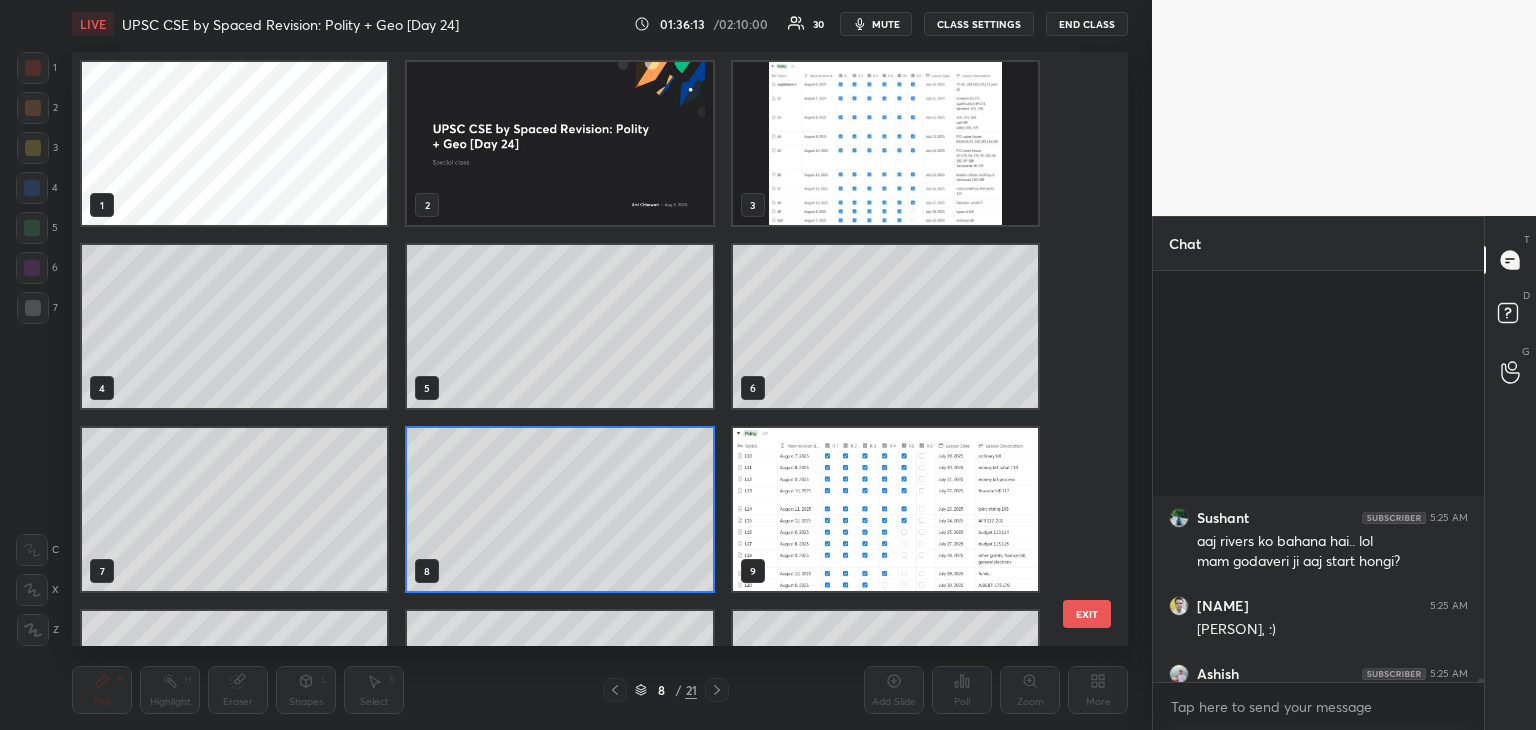 scroll, scrollTop: 38836, scrollLeft: 0, axis: vertical 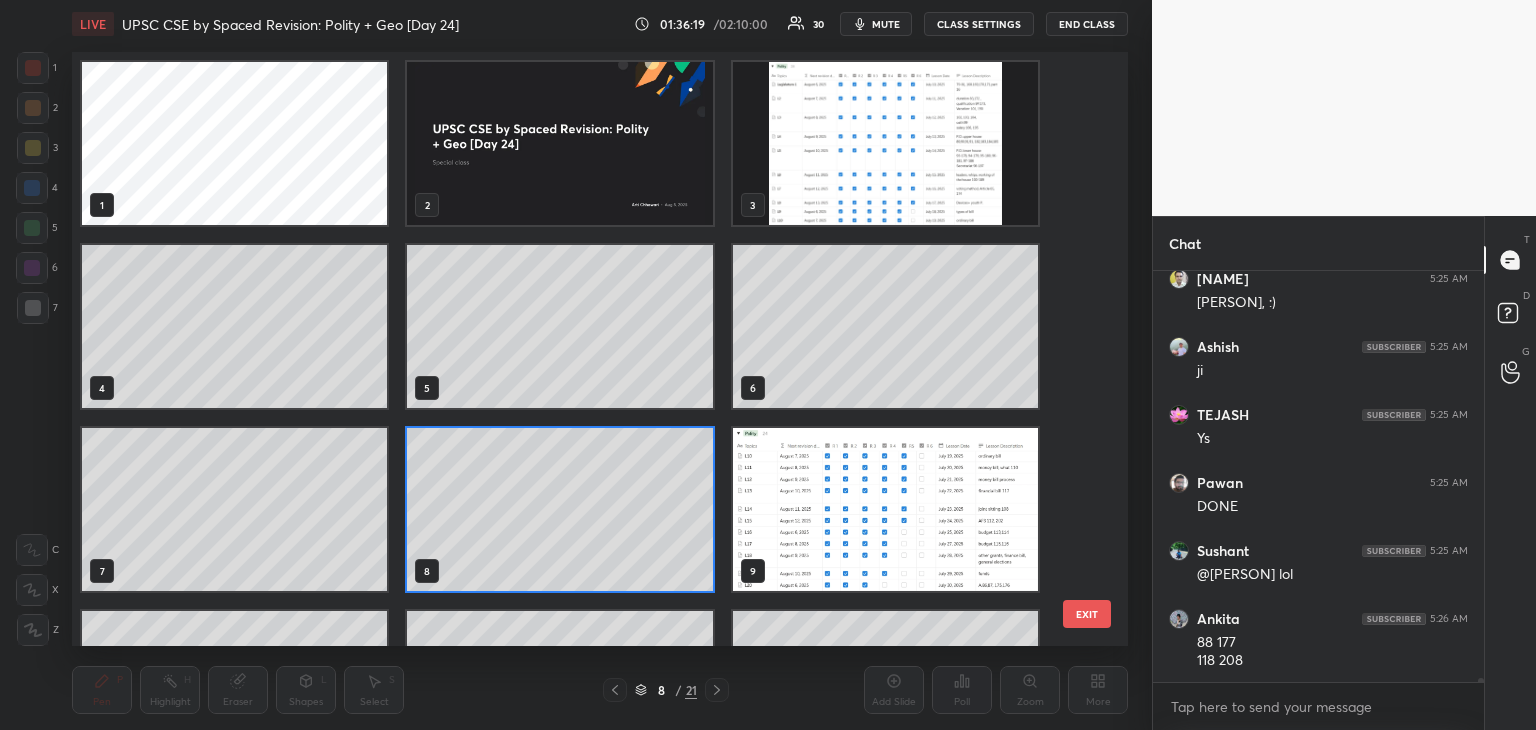 click at bounding box center [559, 143] 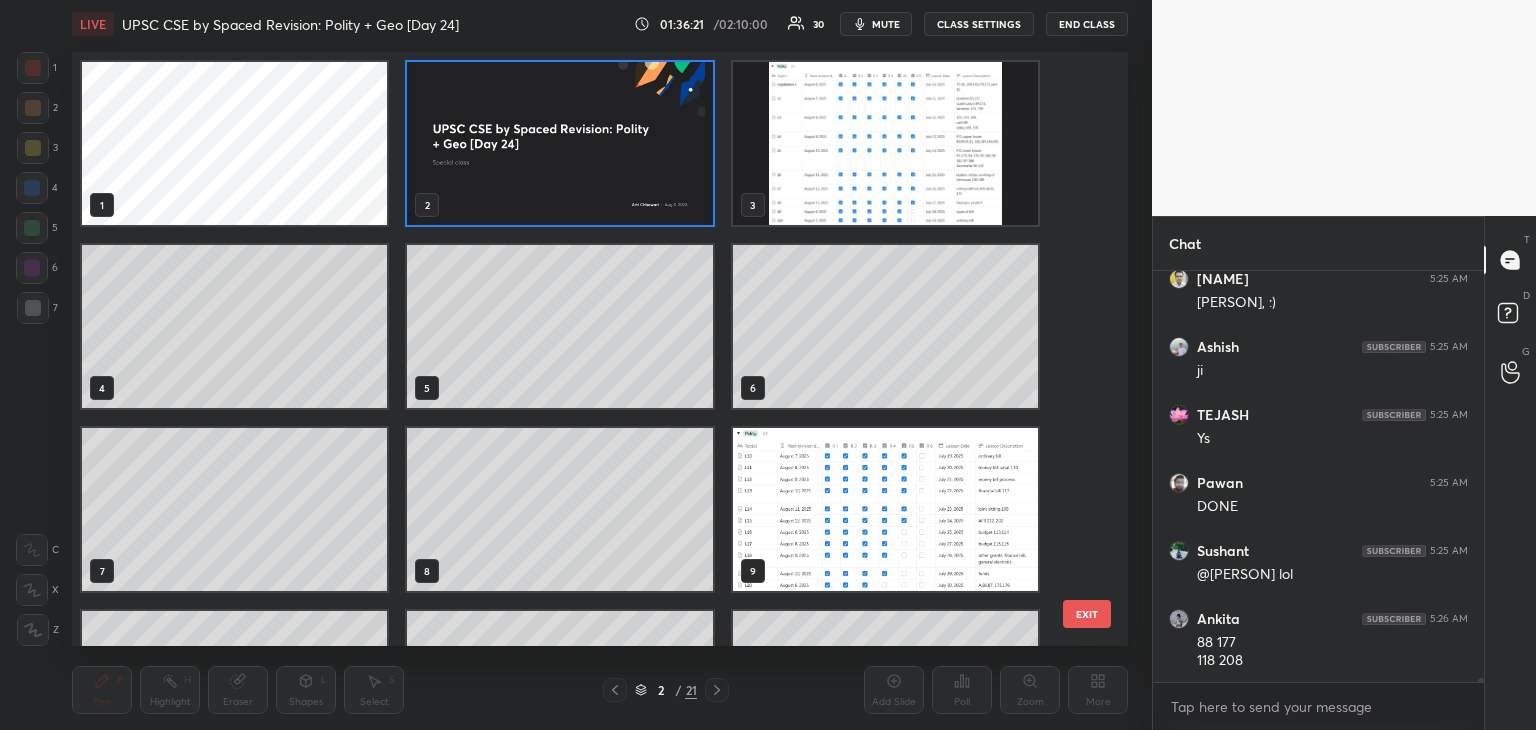 drag, startPoint x: 1076, startPoint y: 612, endPoint x: 1078, endPoint y: 600, distance: 12.165525 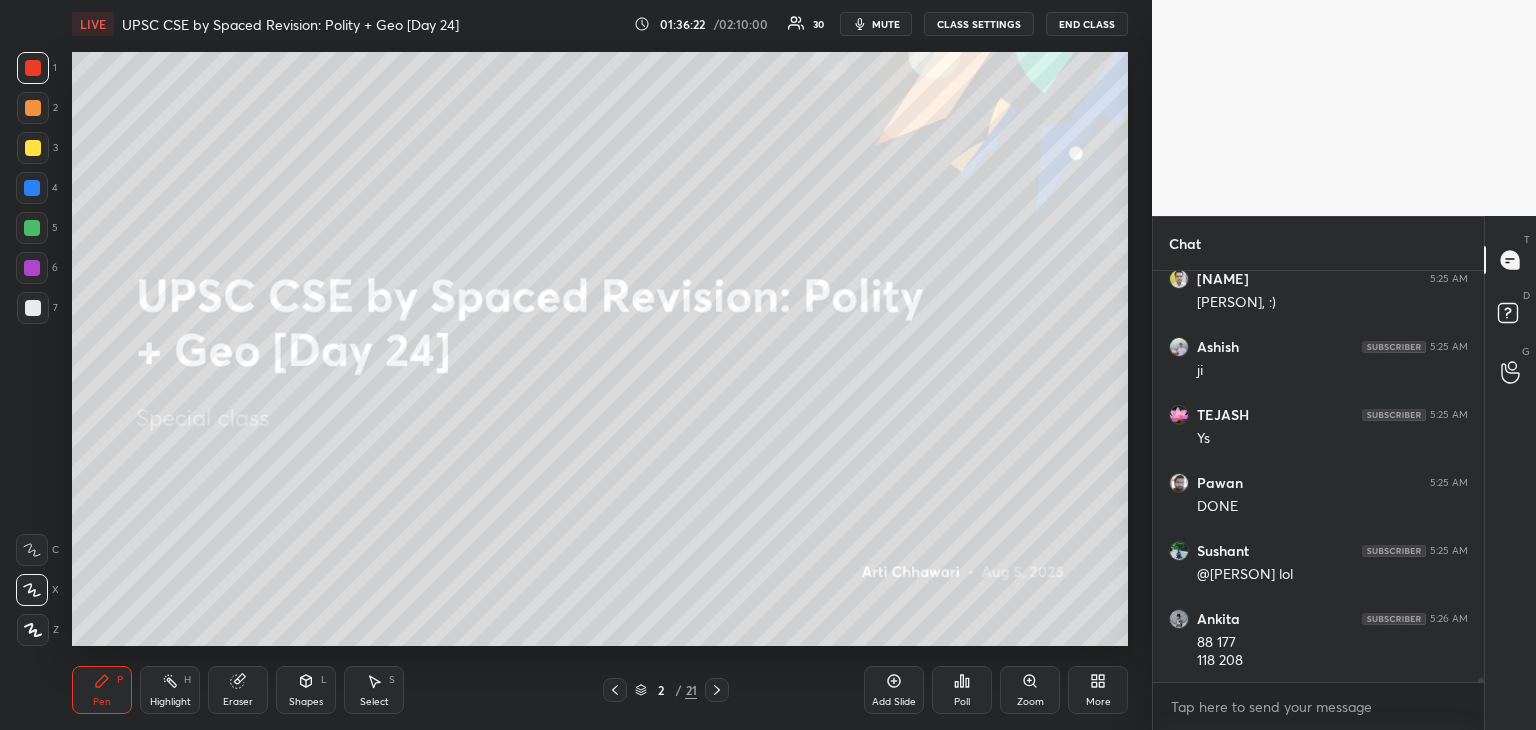 click 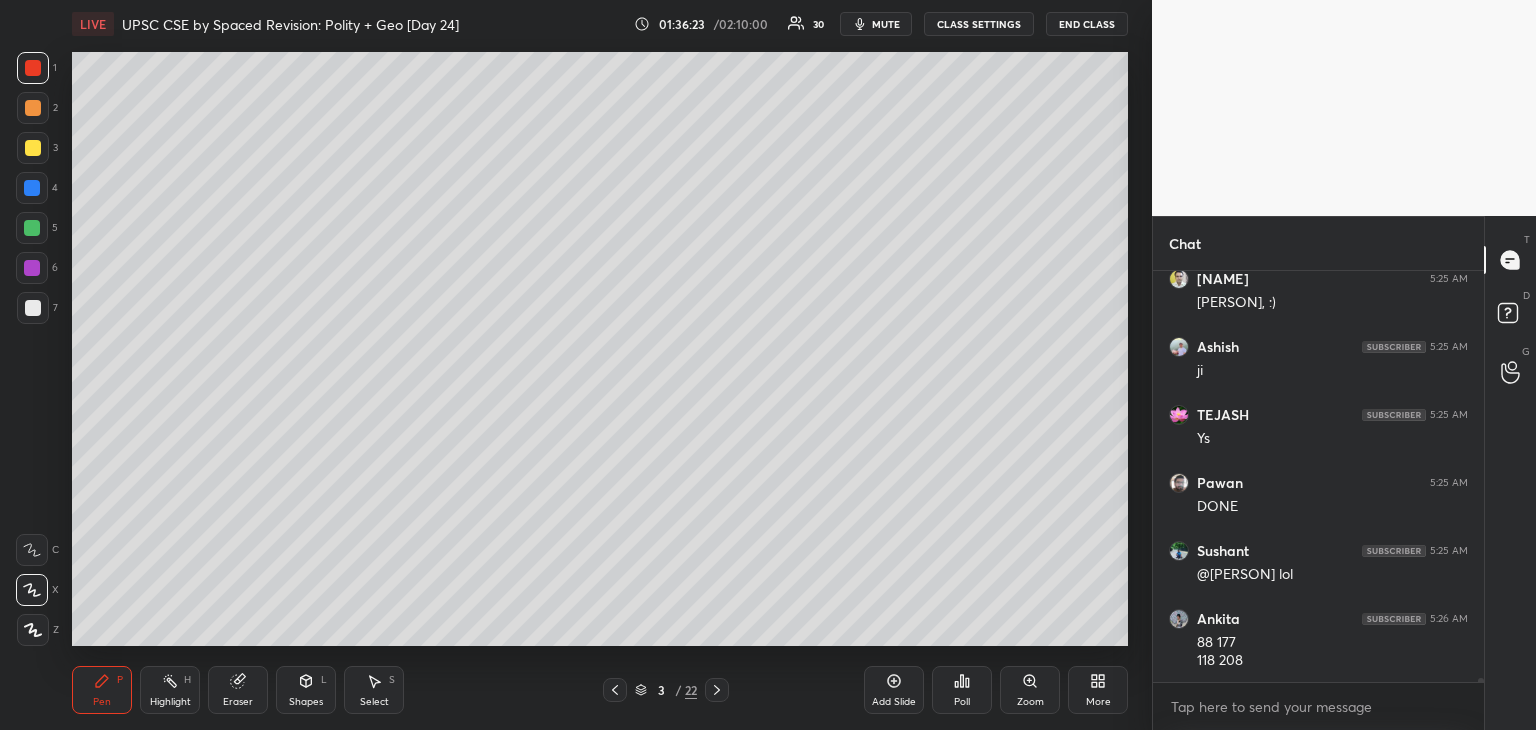 click at bounding box center [33, 308] 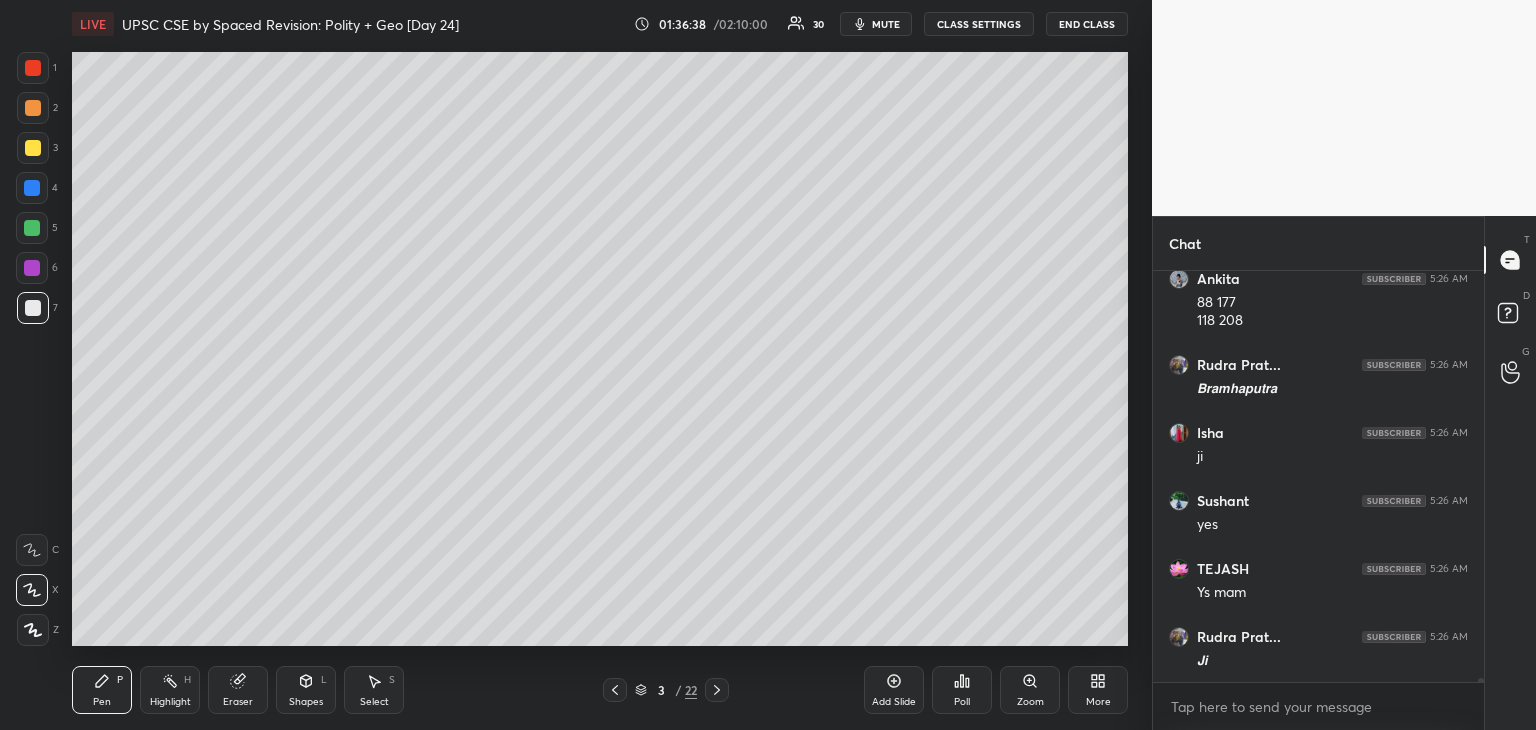 scroll, scrollTop: 39244, scrollLeft: 0, axis: vertical 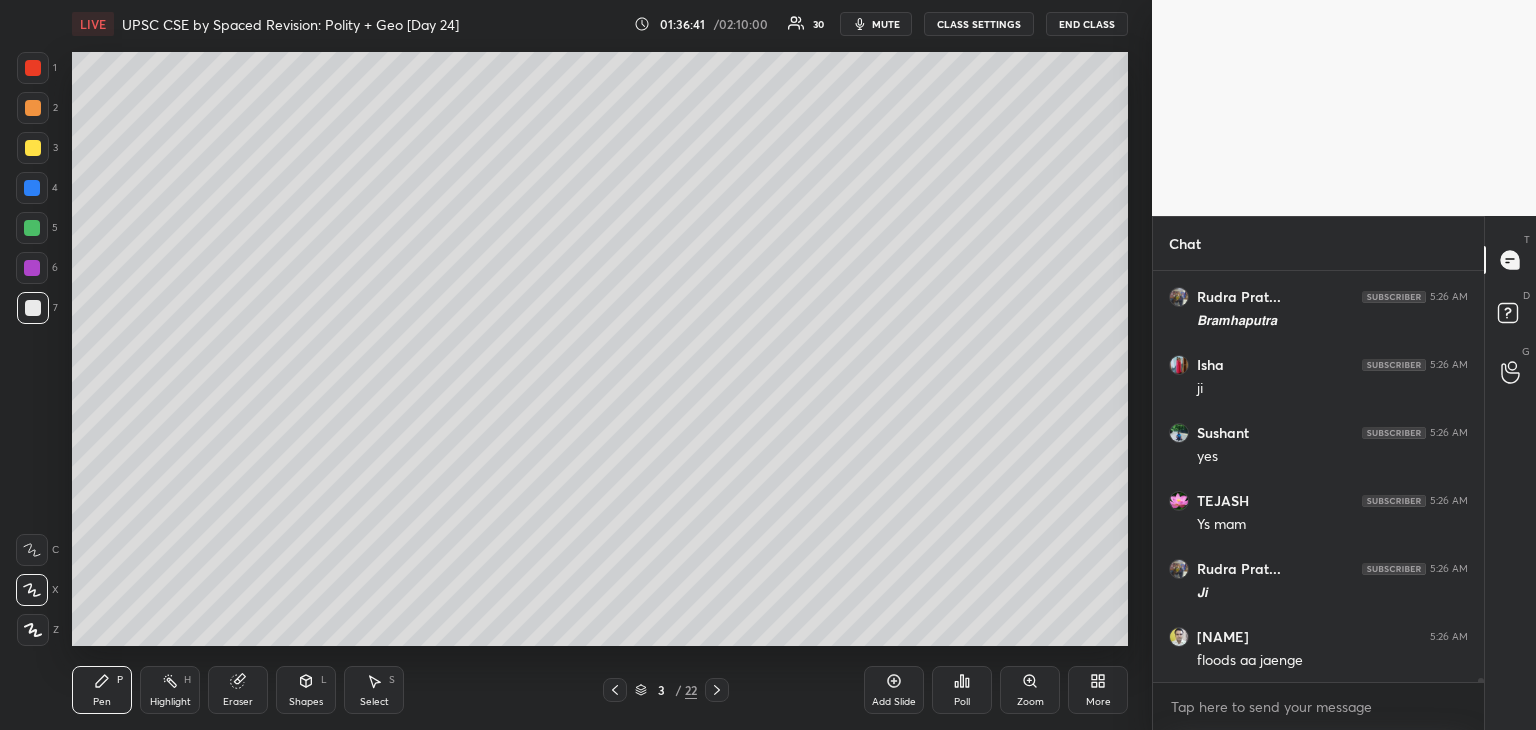 click at bounding box center (33, 308) 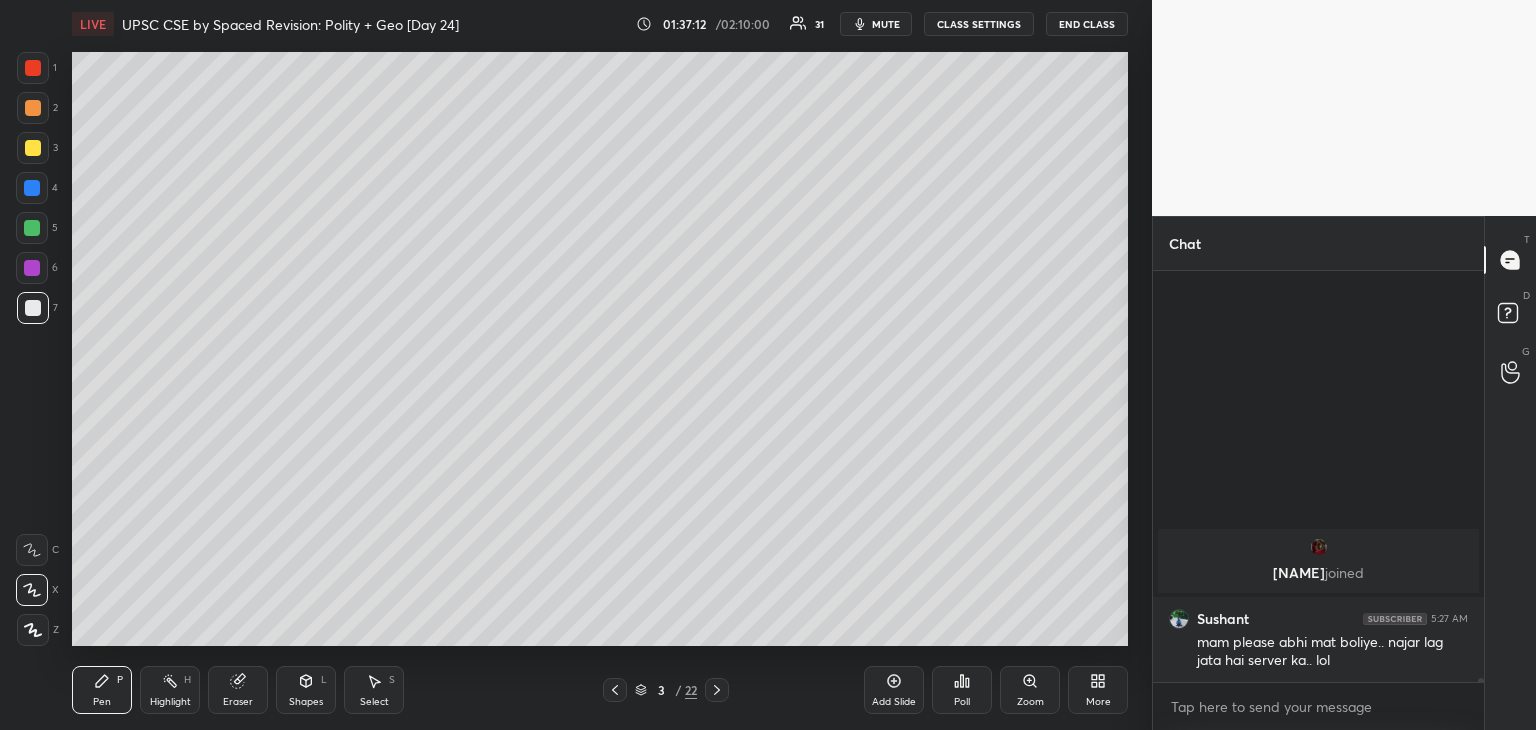 scroll, scrollTop: 36288, scrollLeft: 0, axis: vertical 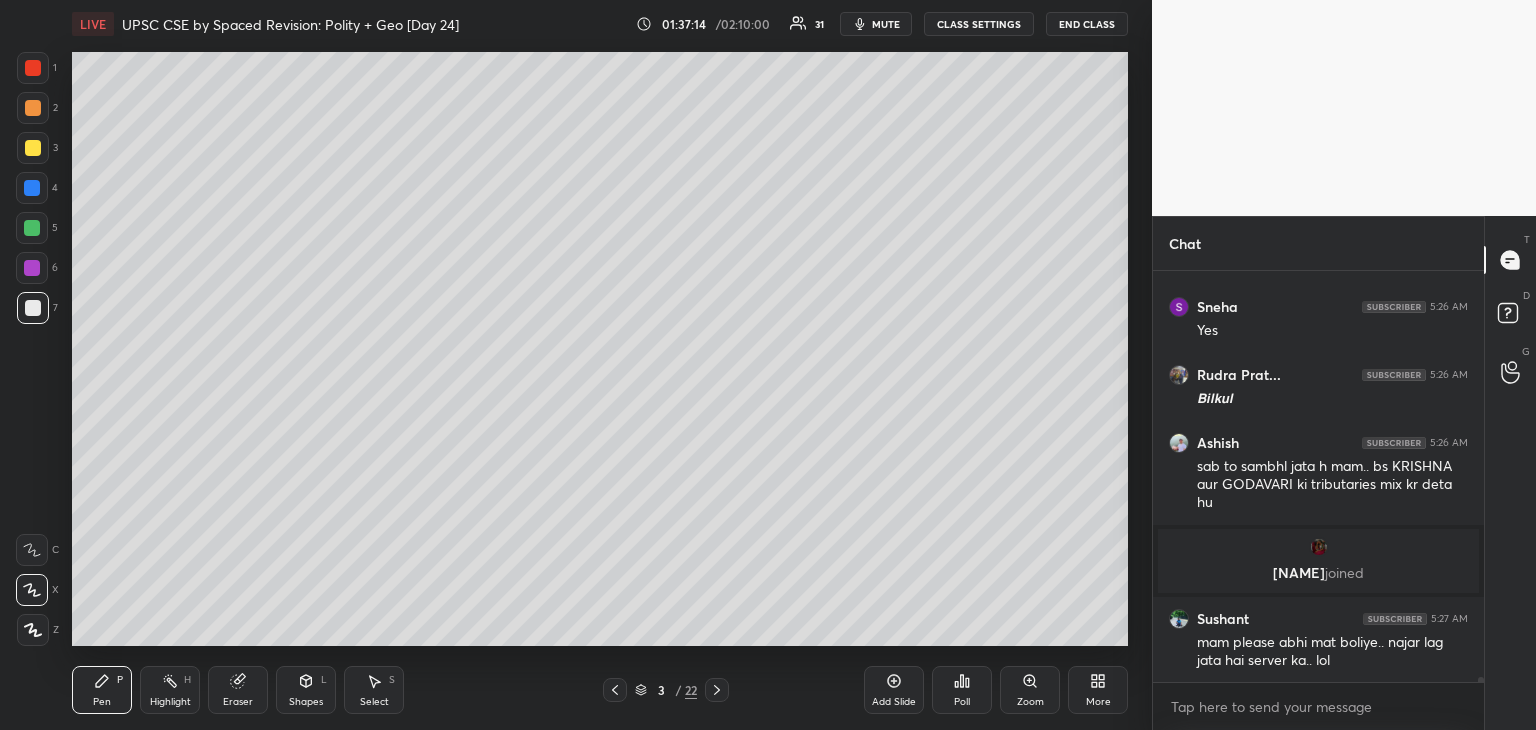 click on "More" at bounding box center (1098, 690) 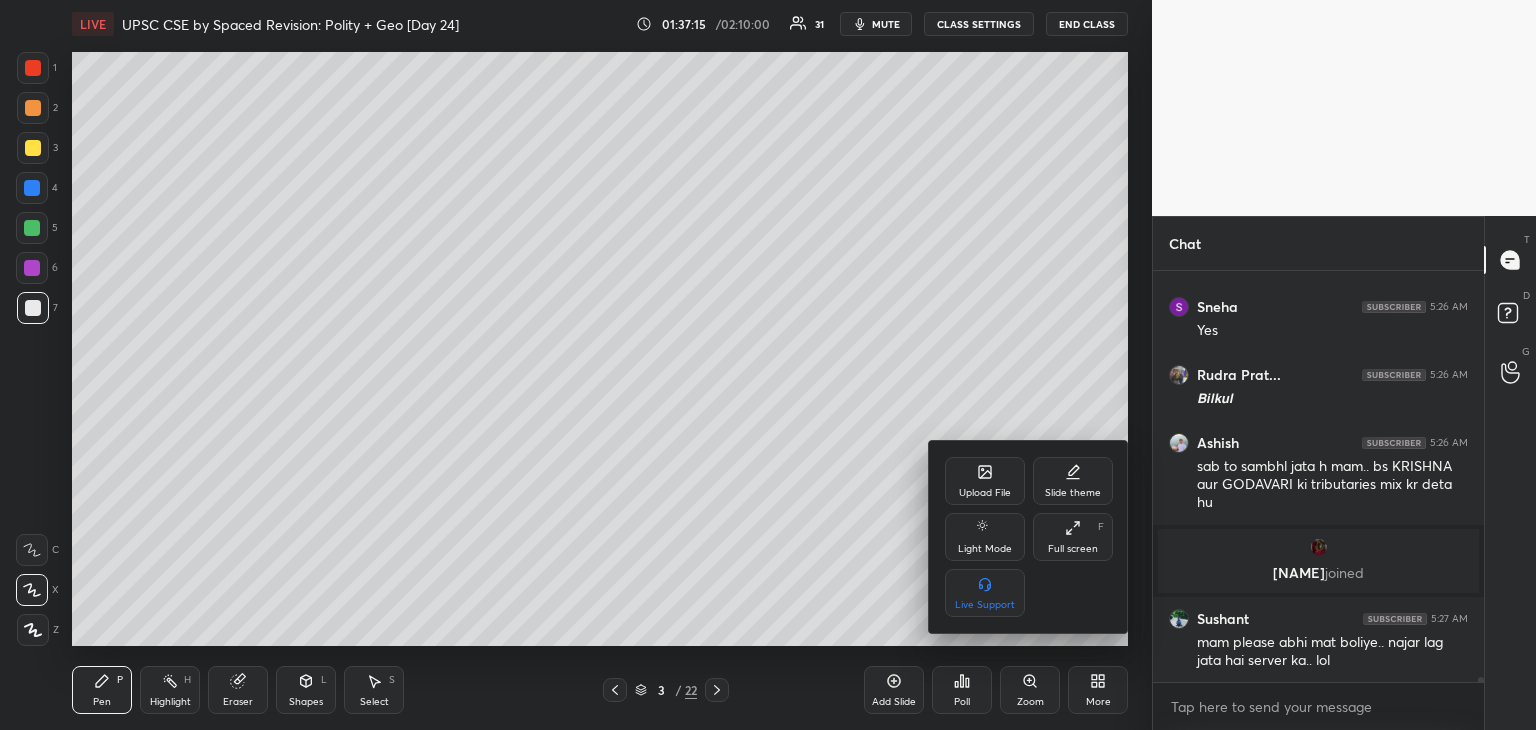 click on "Upload File" at bounding box center [985, 481] 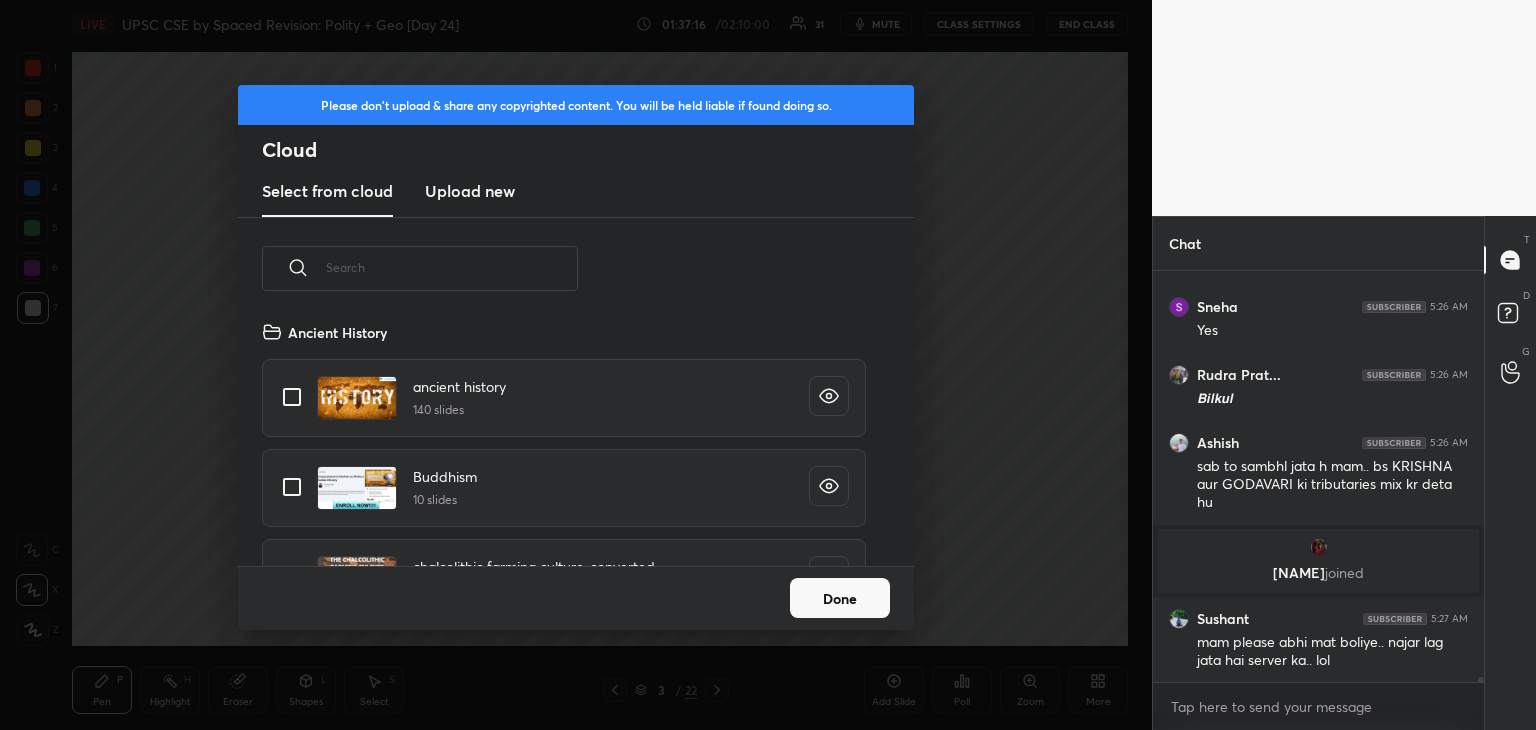 scroll, scrollTop: 5, scrollLeft: 10, axis: both 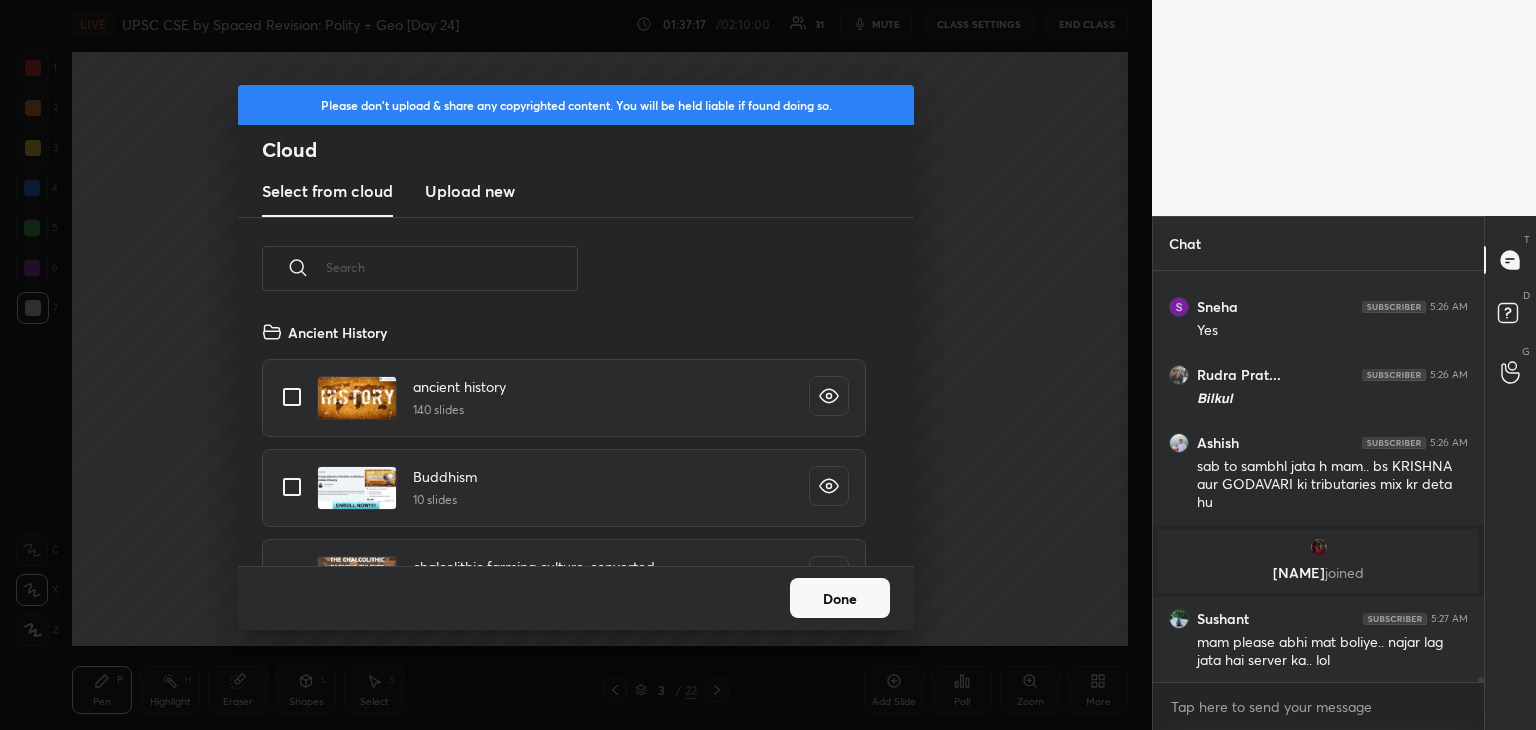 click on "Upload new" at bounding box center [470, 191] 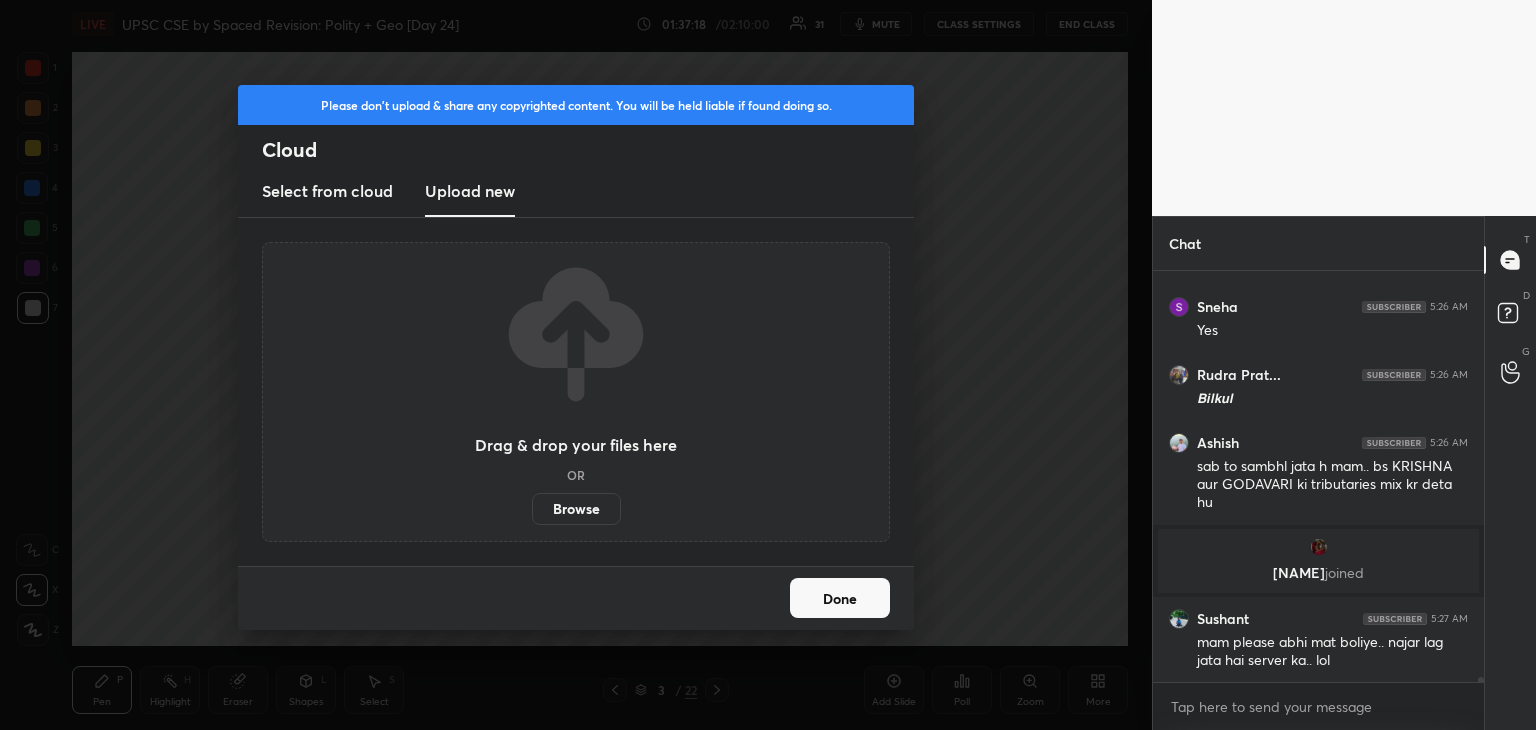 click on "Browse" at bounding box center [576, 509] 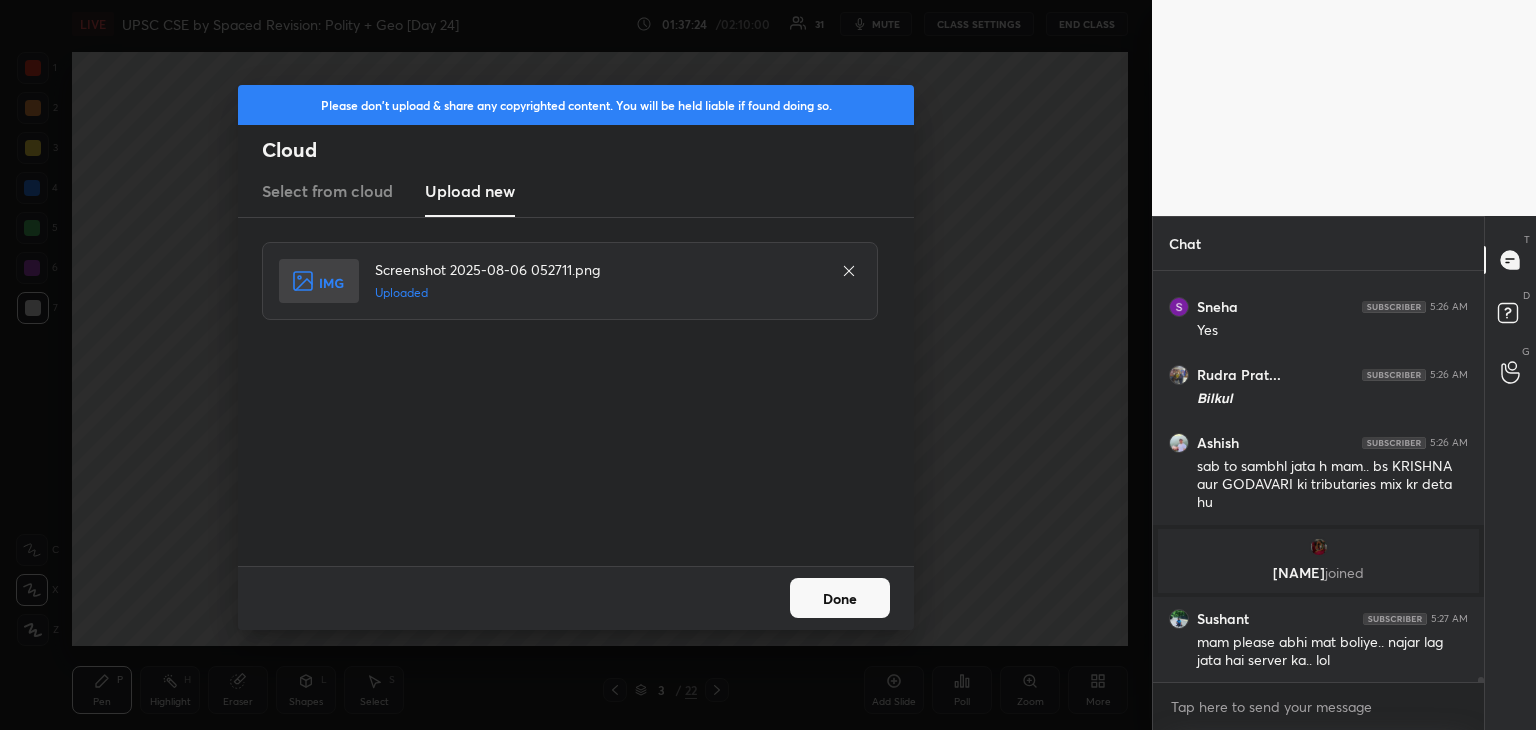 click on "Done" at bounding box center (840, 598) 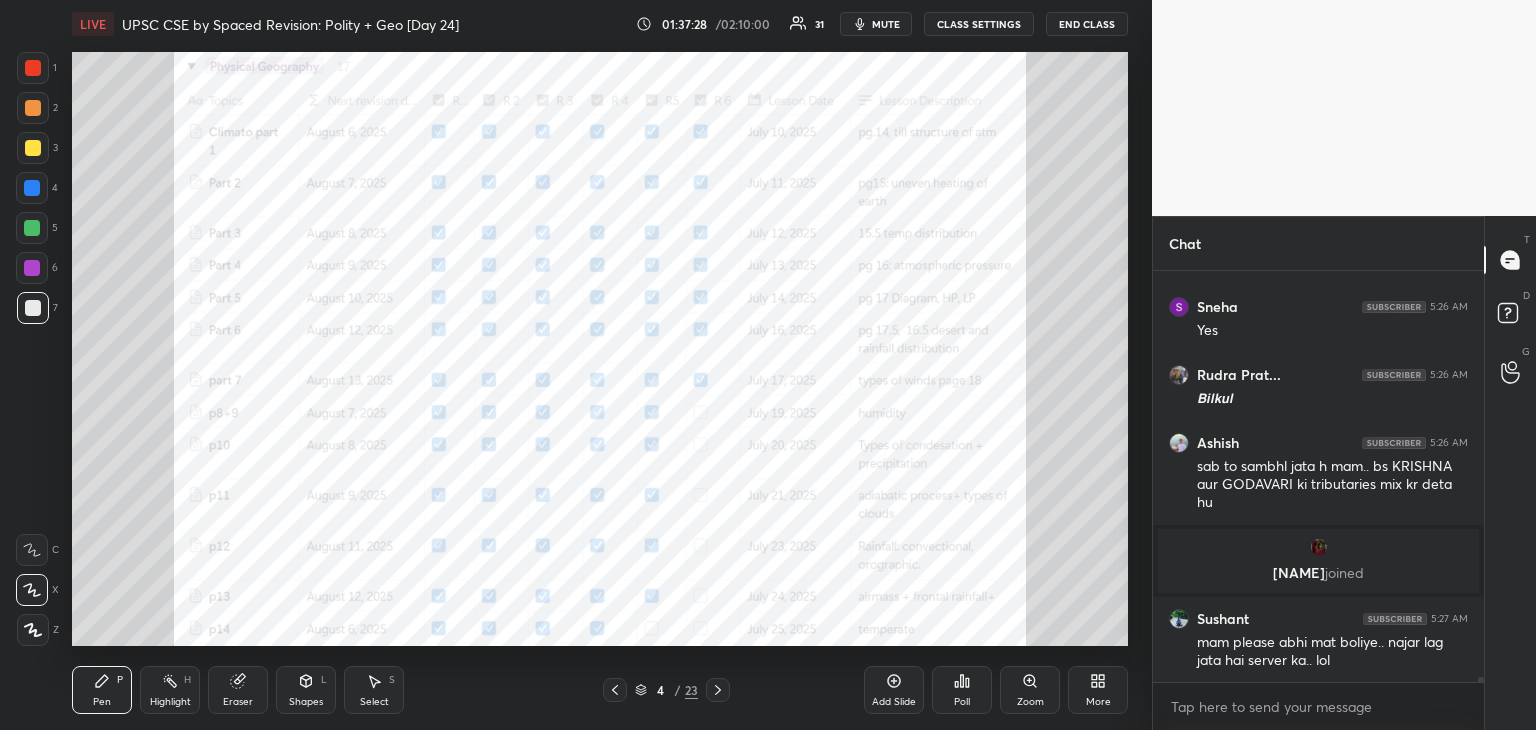 click at bounding box center (33, 68) 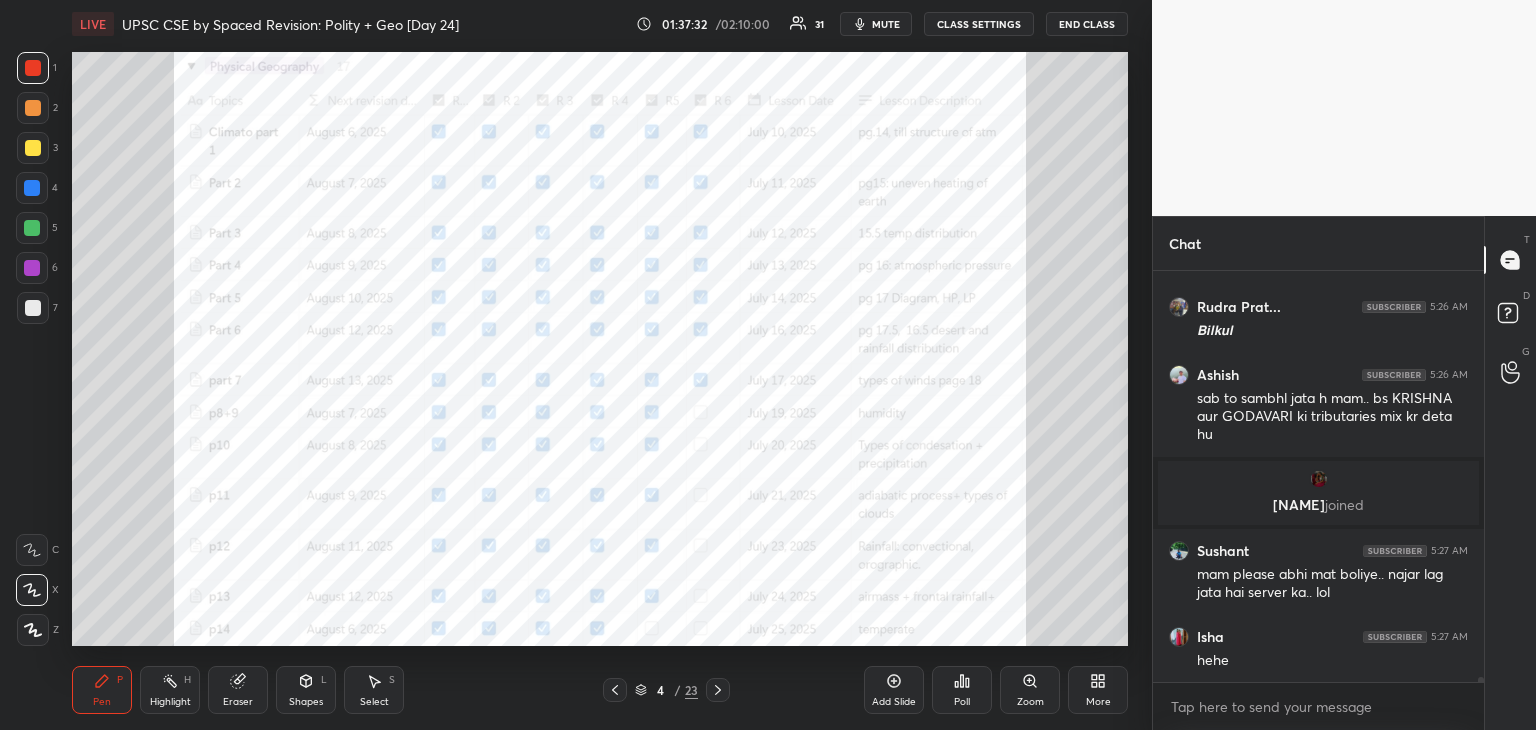 scroll, scrollTop: 36424, scrollLeft: 0, axis: vertical 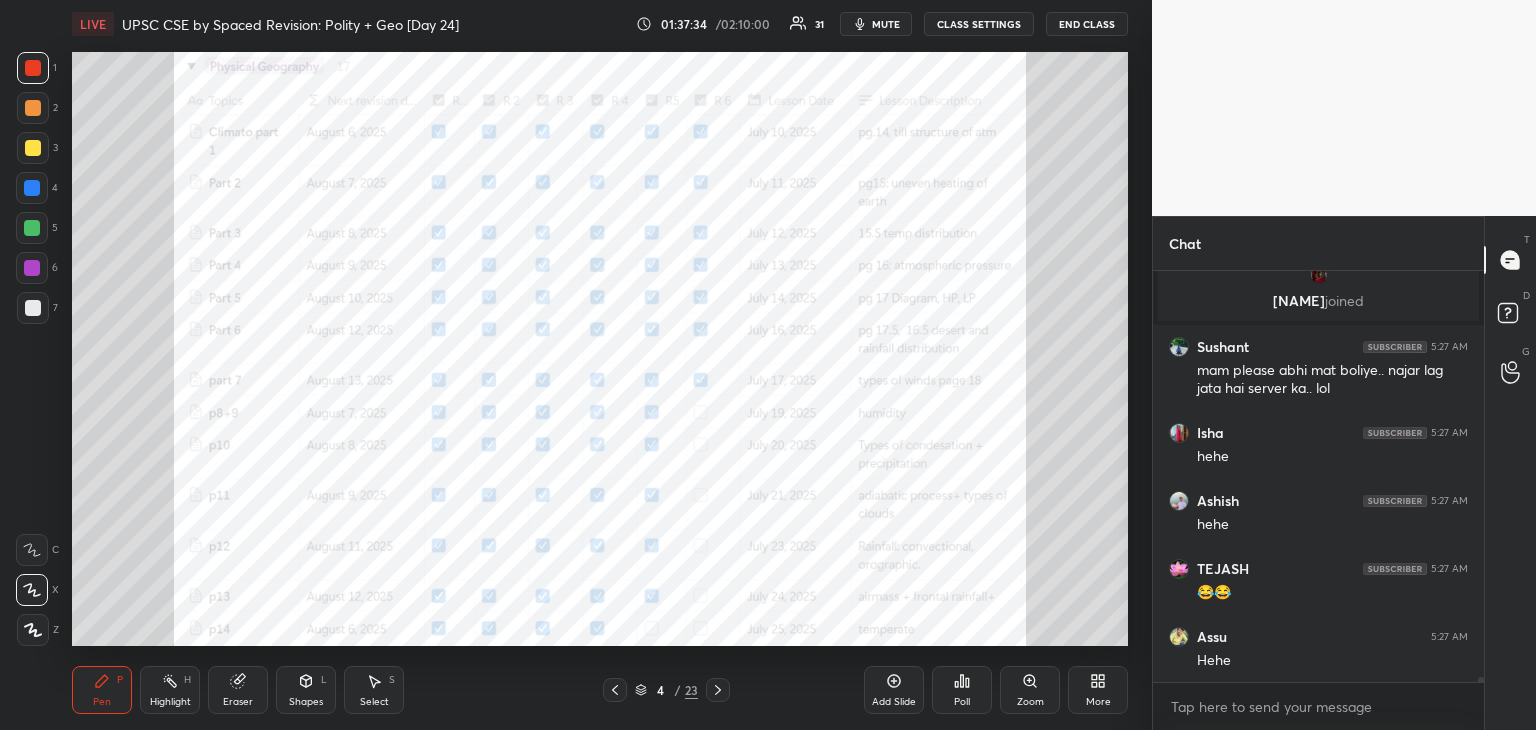 click on "Shapes L" at bounding box center (306, 690) 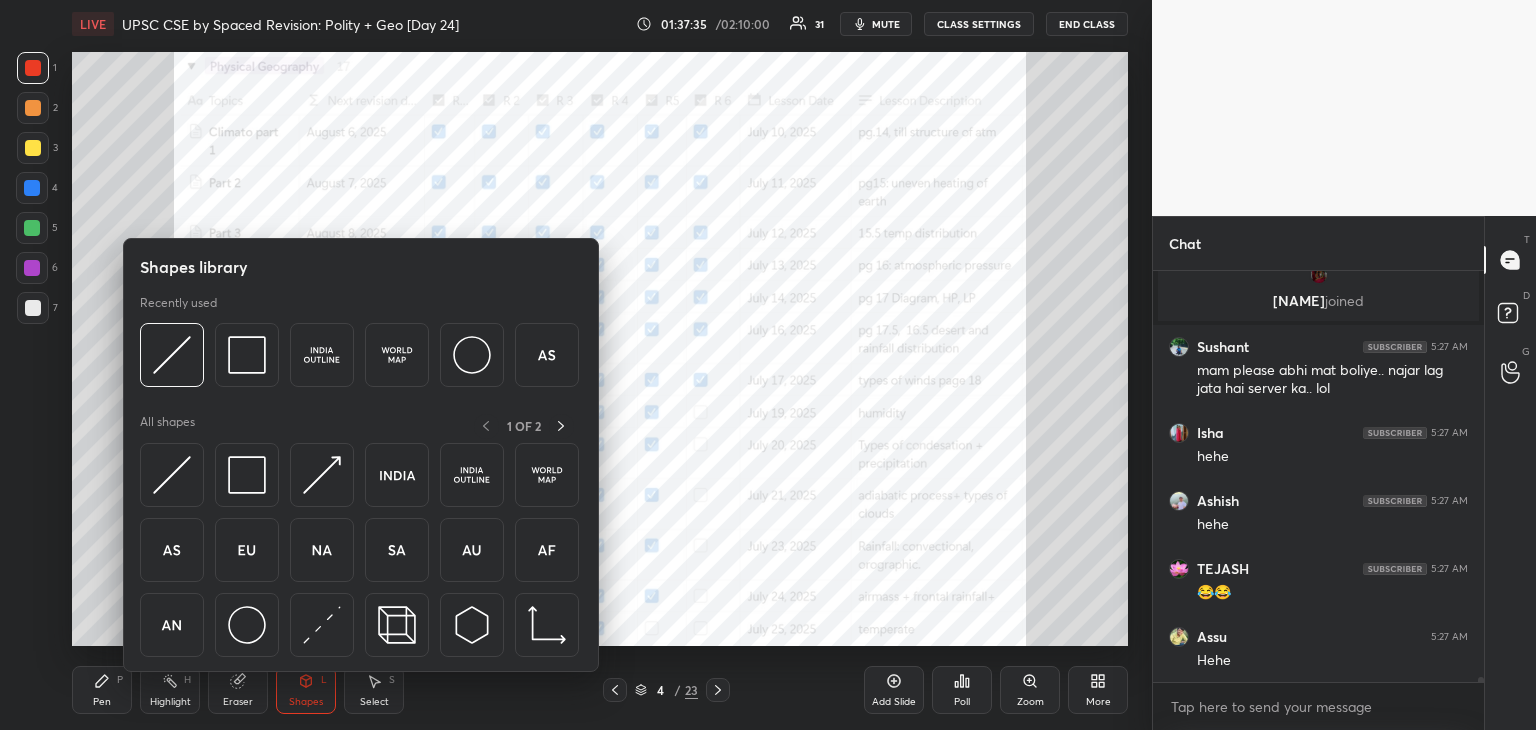 scroll, scrollTop: 36628, scrollLeft: 0, axis: vertical 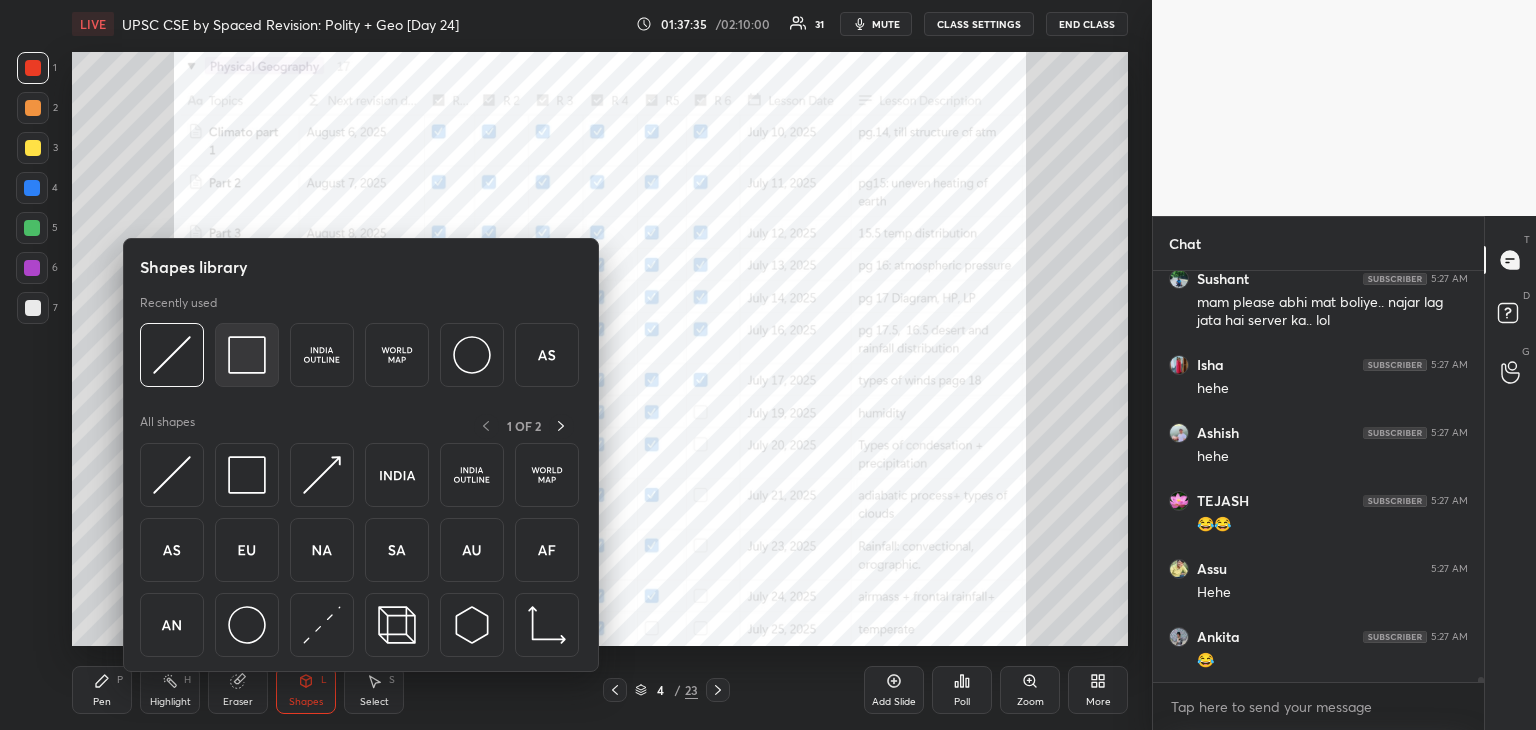 click at bounding box center [247, 355] 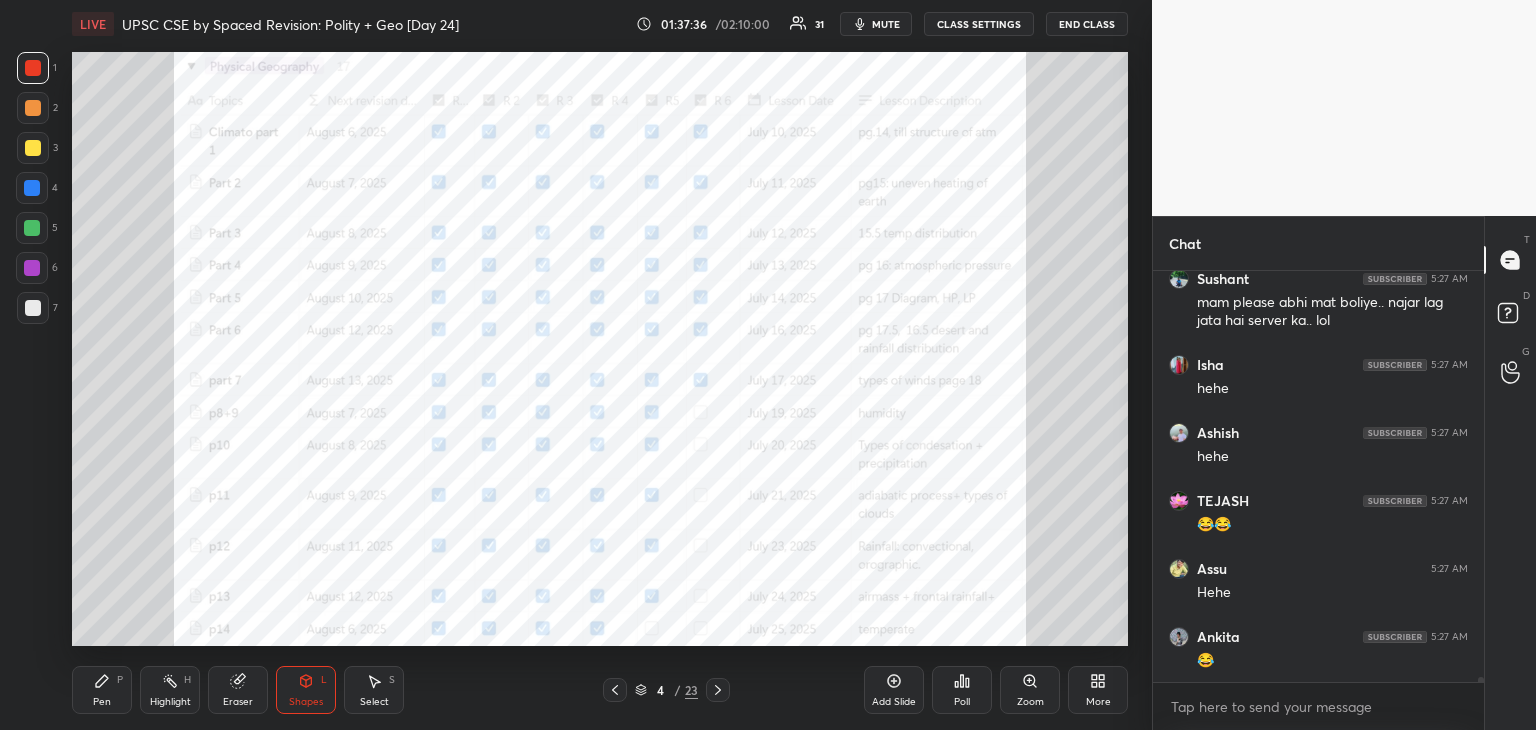 scroll, scrollTop: 36696, scrollLeft: 0, axis: vertical 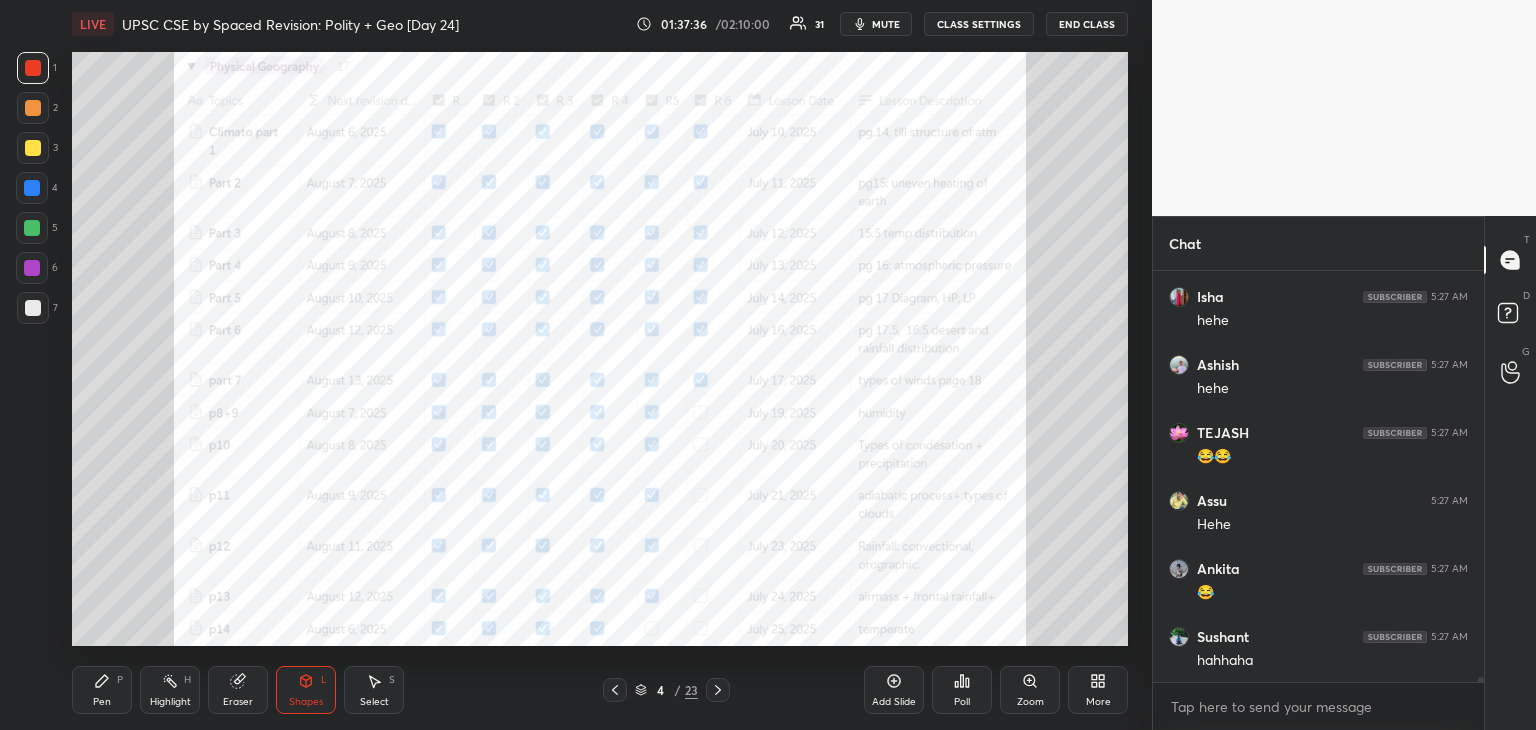 click at bounding box center [32, 188] 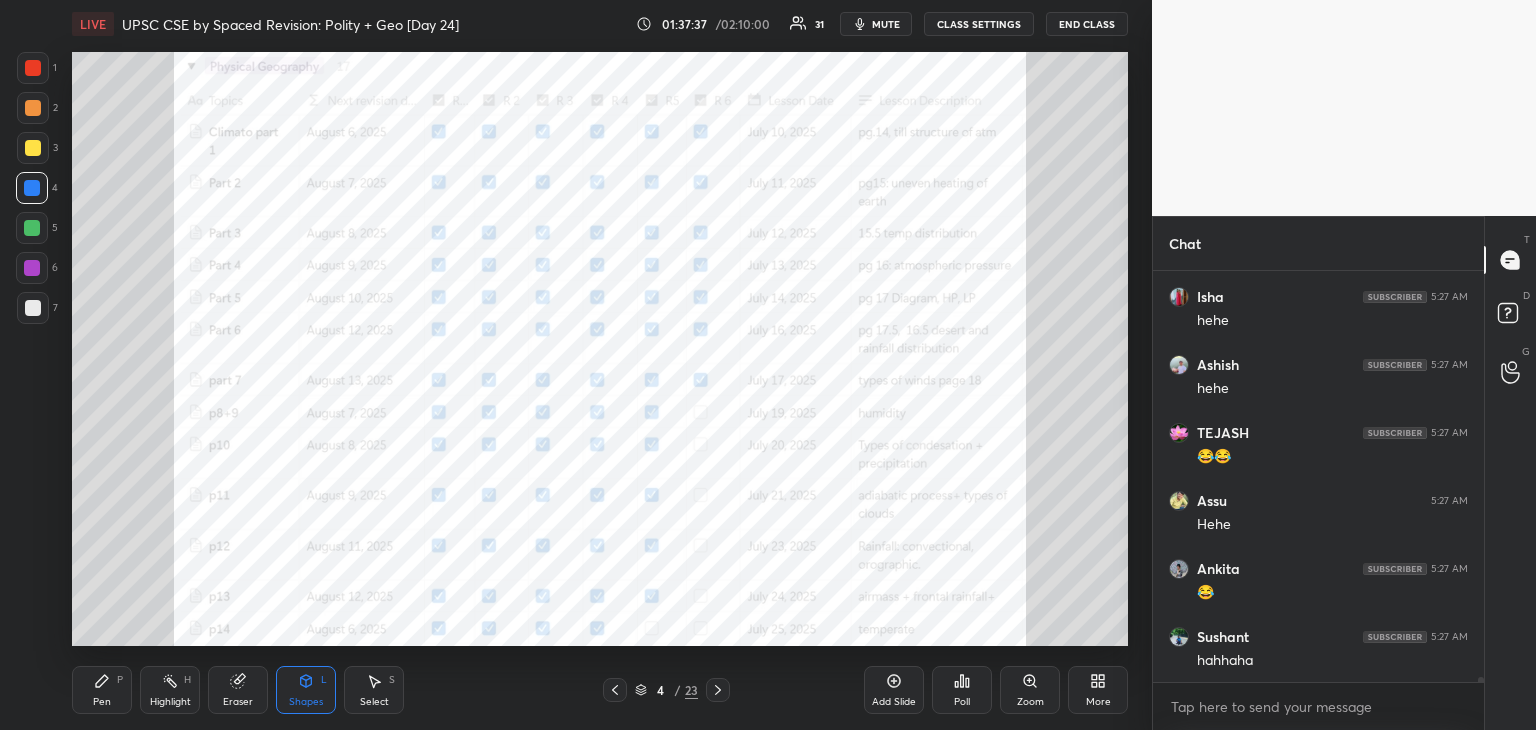 click at bounding box center (33, 68) 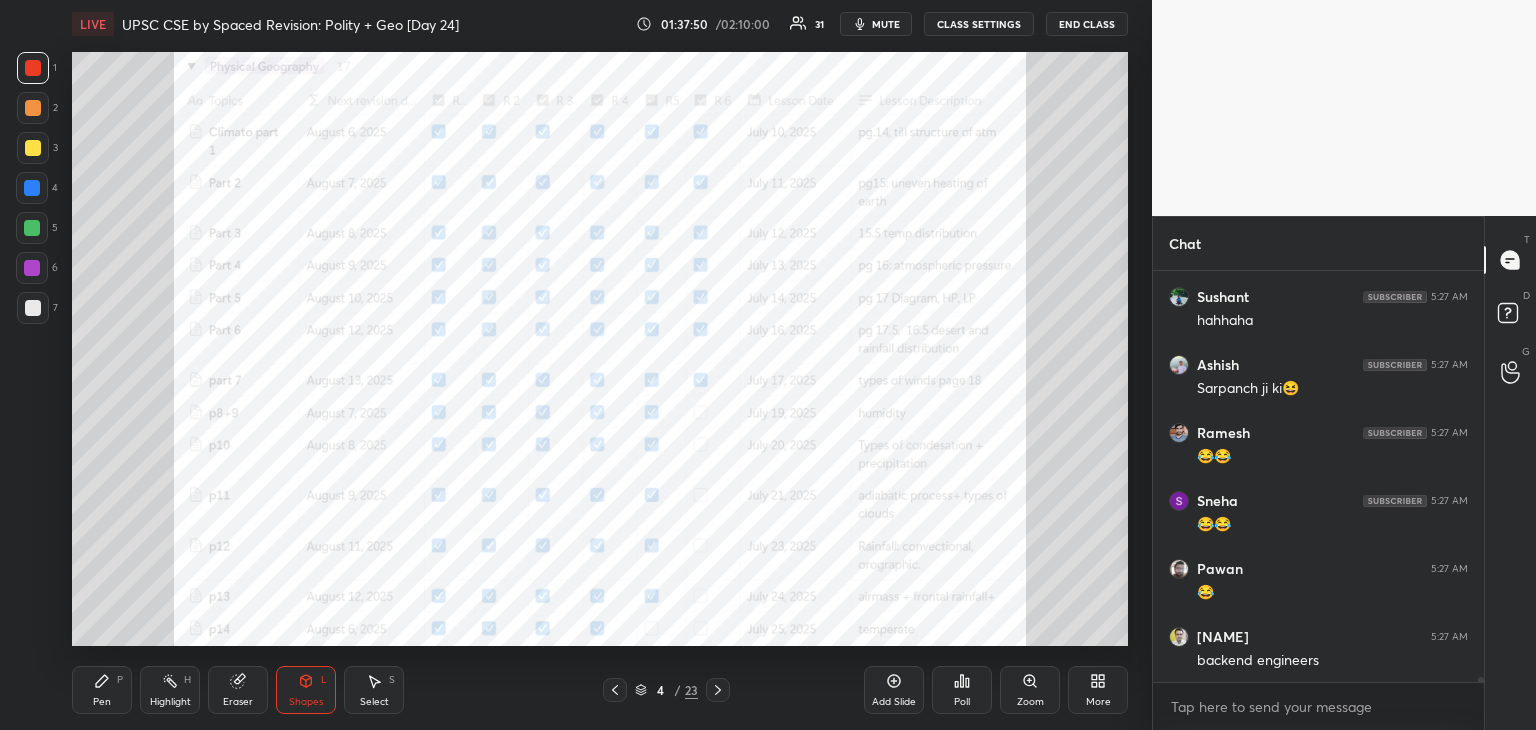scroll, scrollTop: 37104, scrollLeft: 0, axis: vertical 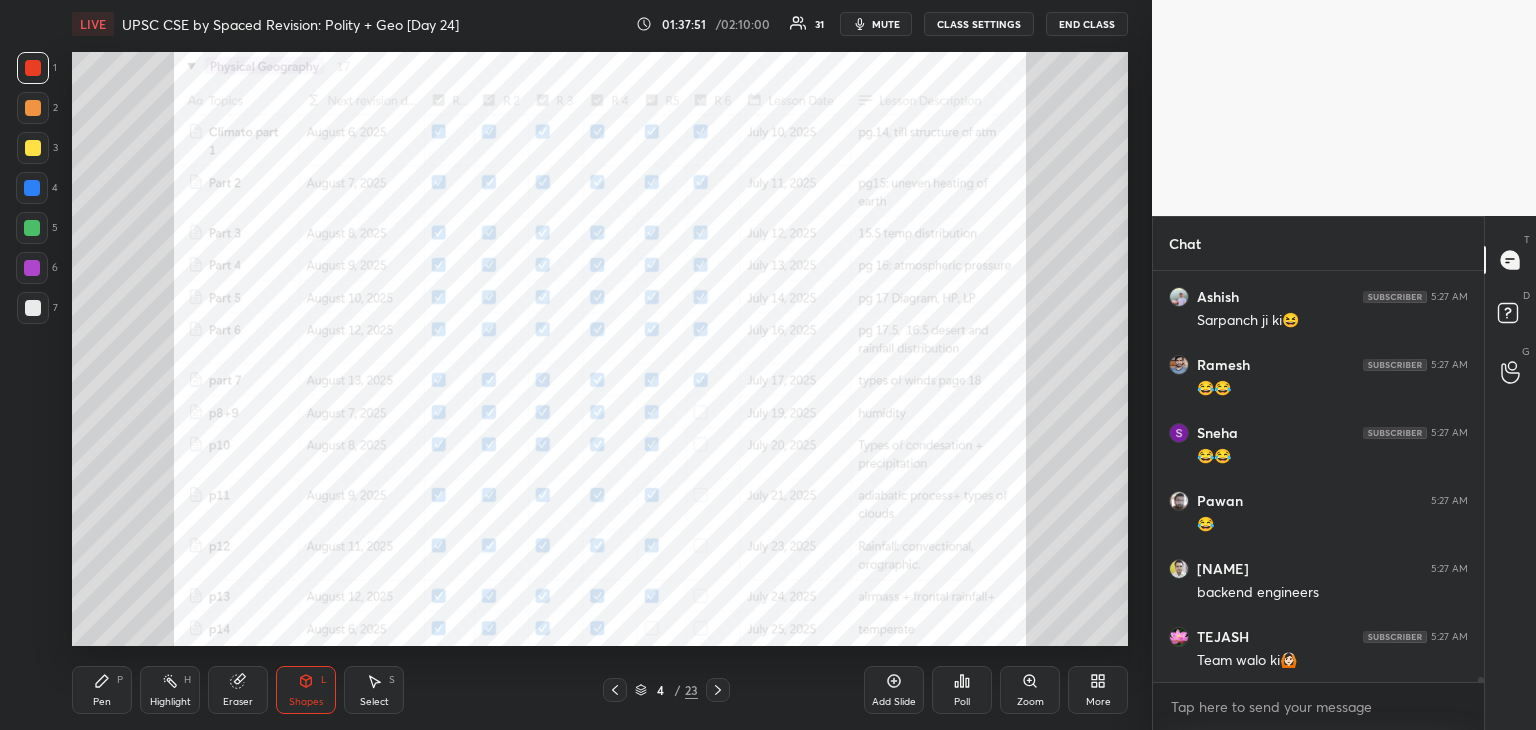 click on "Pen P" at bounding box center (102, 690) 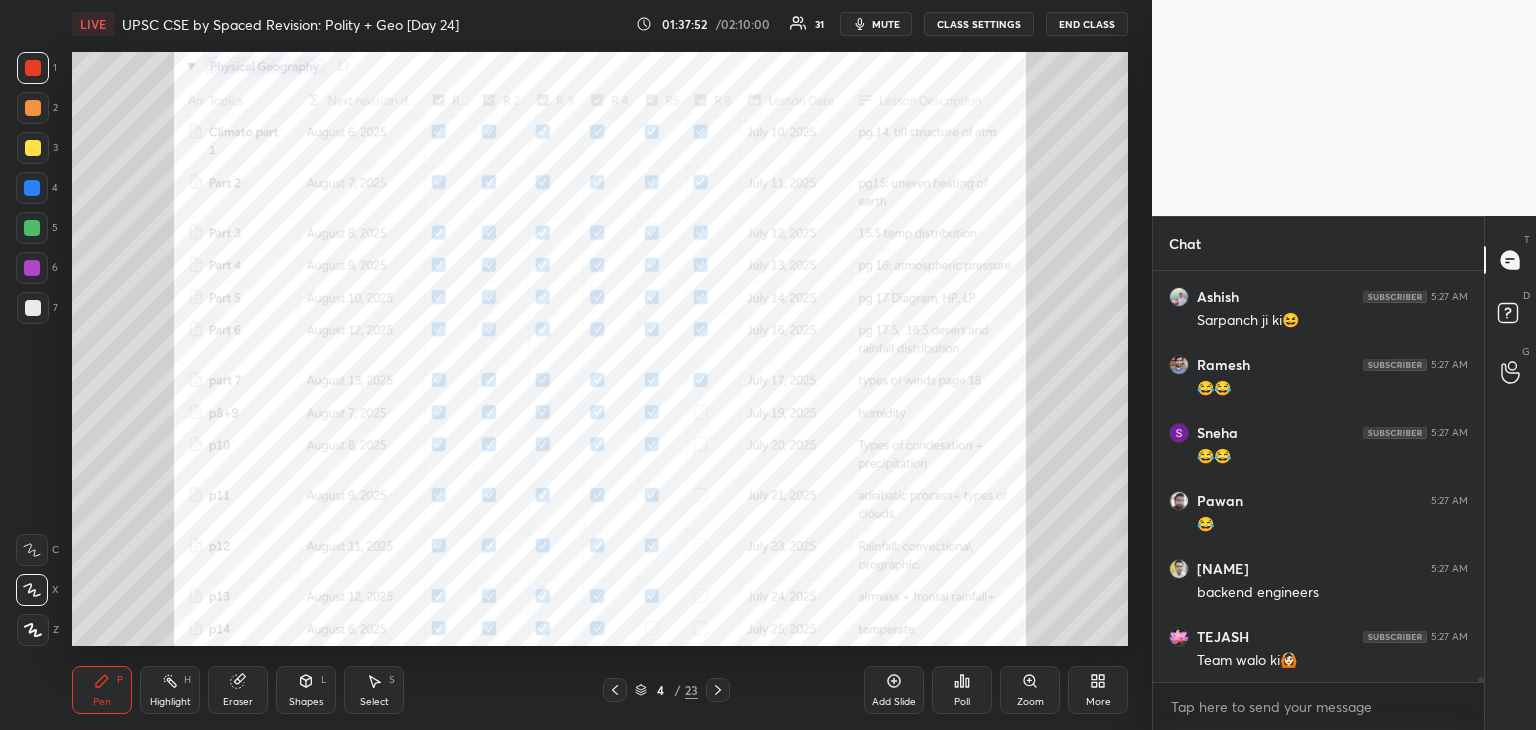 scroll, scrollTop: 37172, scrollLeft: 0, axis: vertical 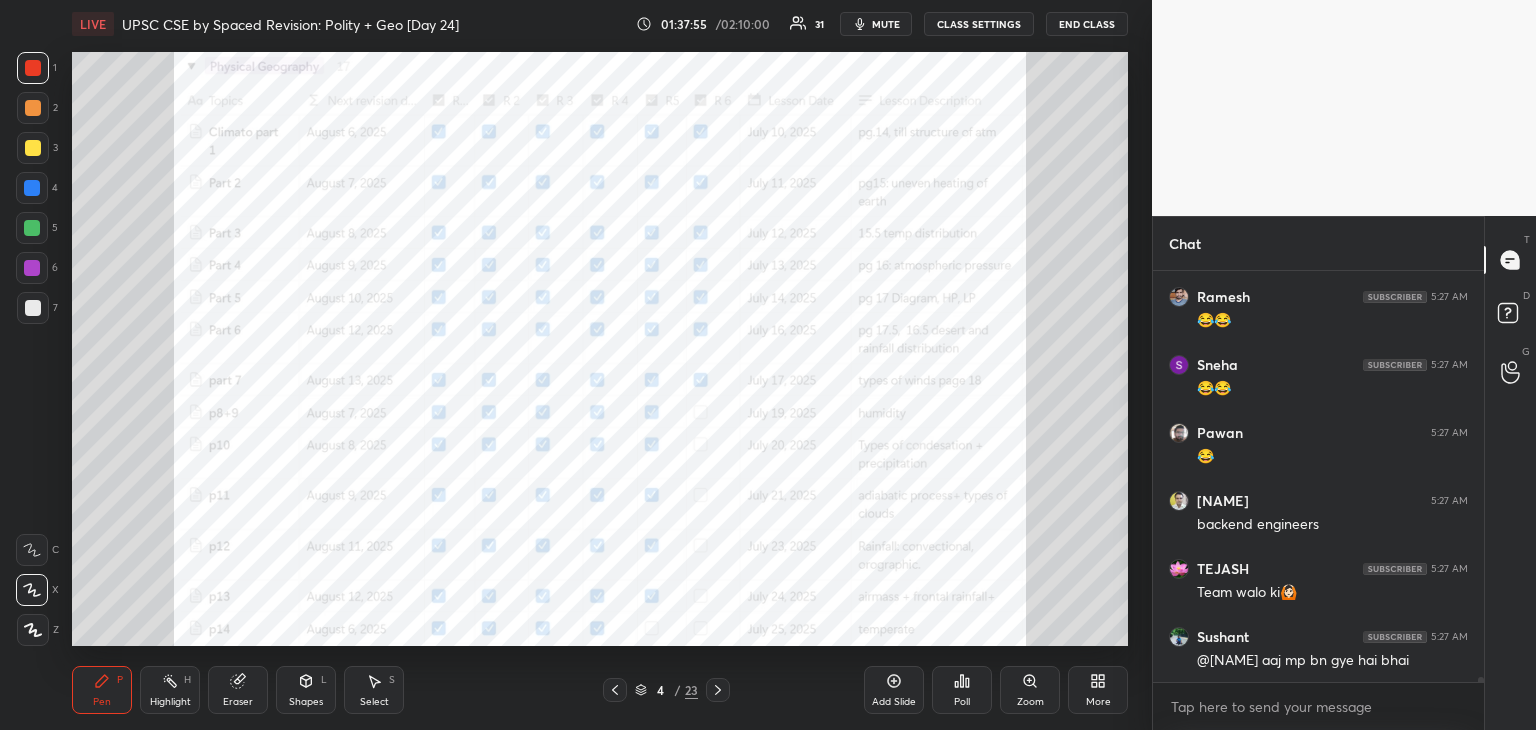 click on "LIVE UPSC CSE by Spaced Revision: Polity + Geo [Day 24] 01:37:55 /  02:10:00 31 mute CLASS SETTINGS End Class Setting up your live class Poll for   secs No correct answer Start poll Back UPSC CSE by Spaced Revision: Polity + Geo [Day 24] Arti Chhawari Pen P Highlight H Eraser Shapes L Select S 4 / 23 Add Slide Poll Zoom More" at bounding box center [600, 365] 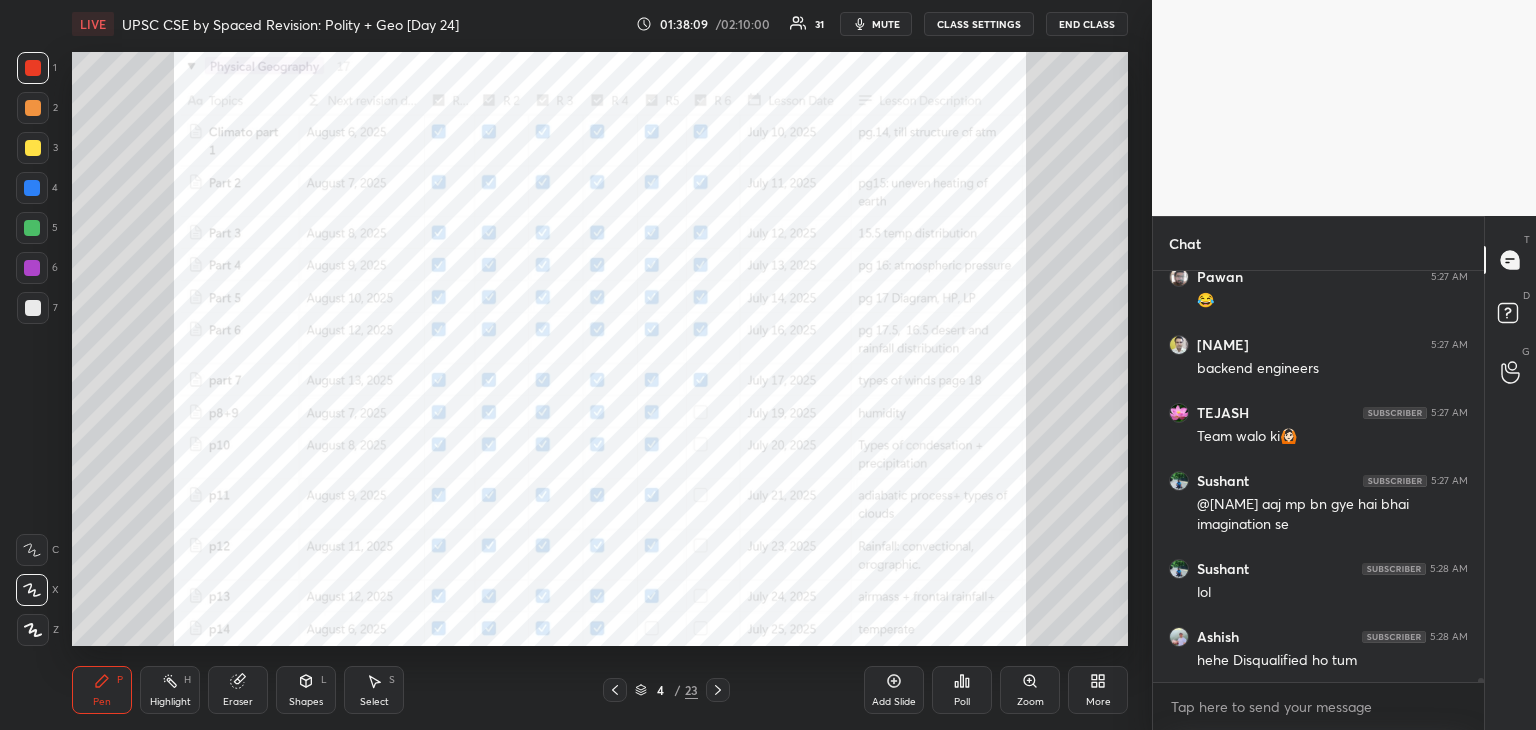 scroll, scrollTop: 37396, scrollLeft: 0, axis: vertical 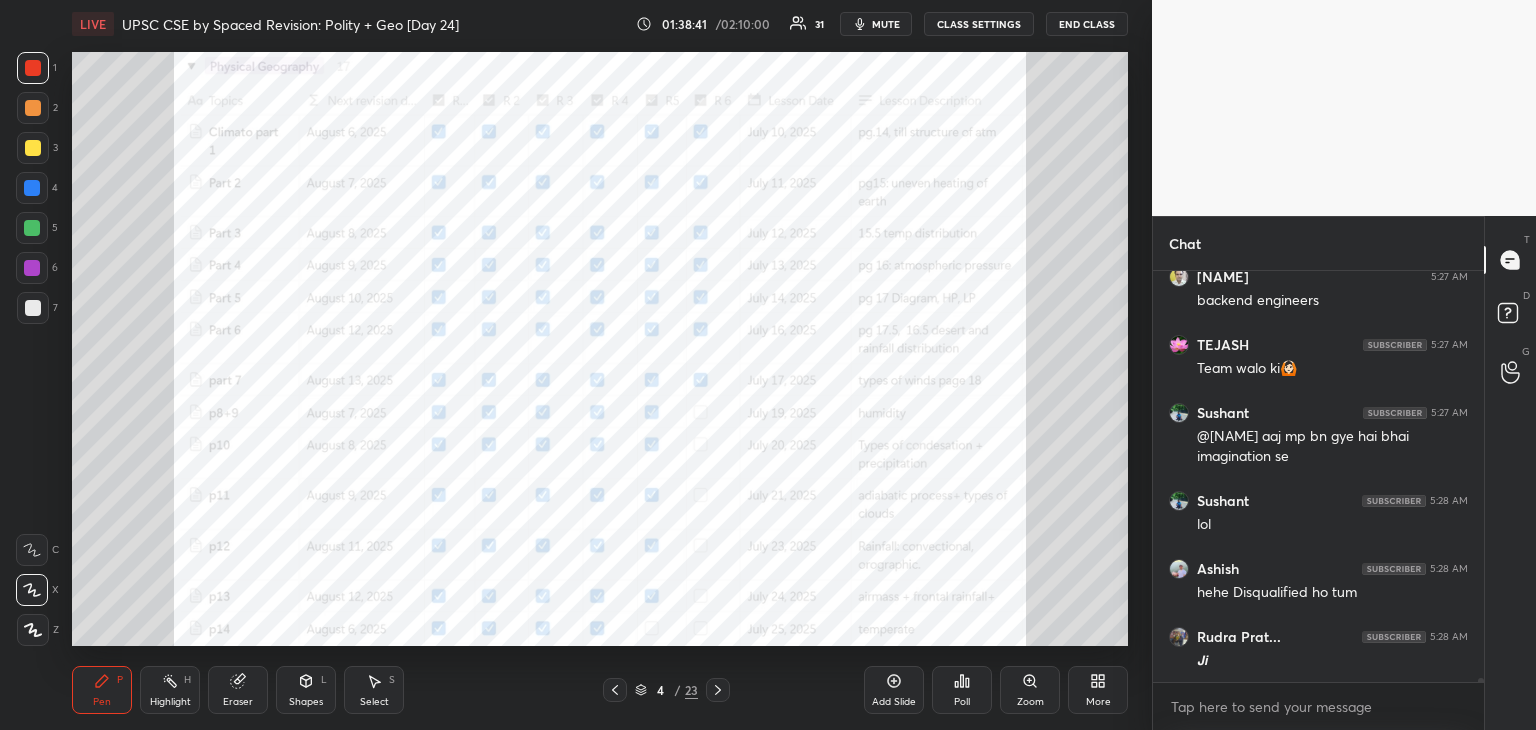 click at bounding box center [33, 68] 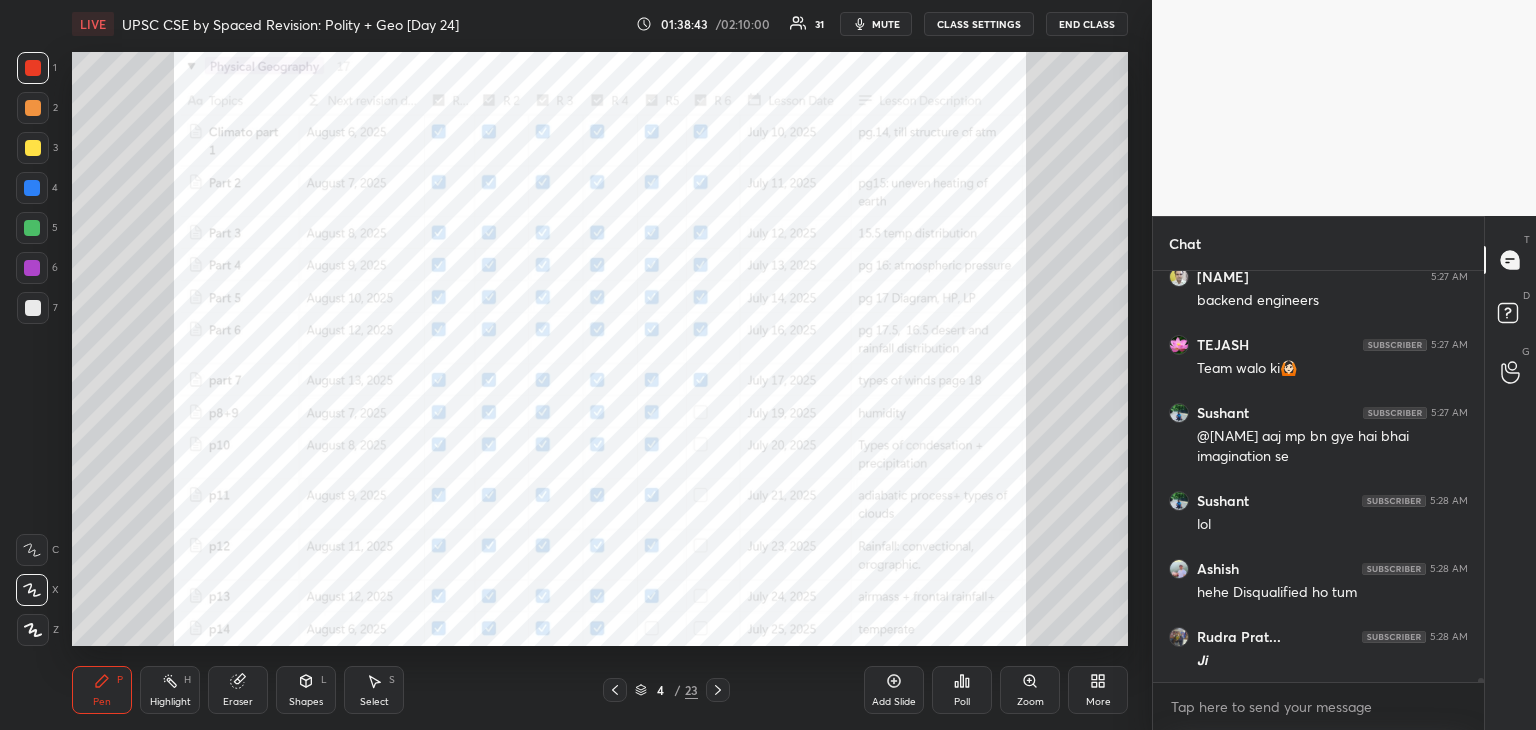 click at bounding box center (32, 188) 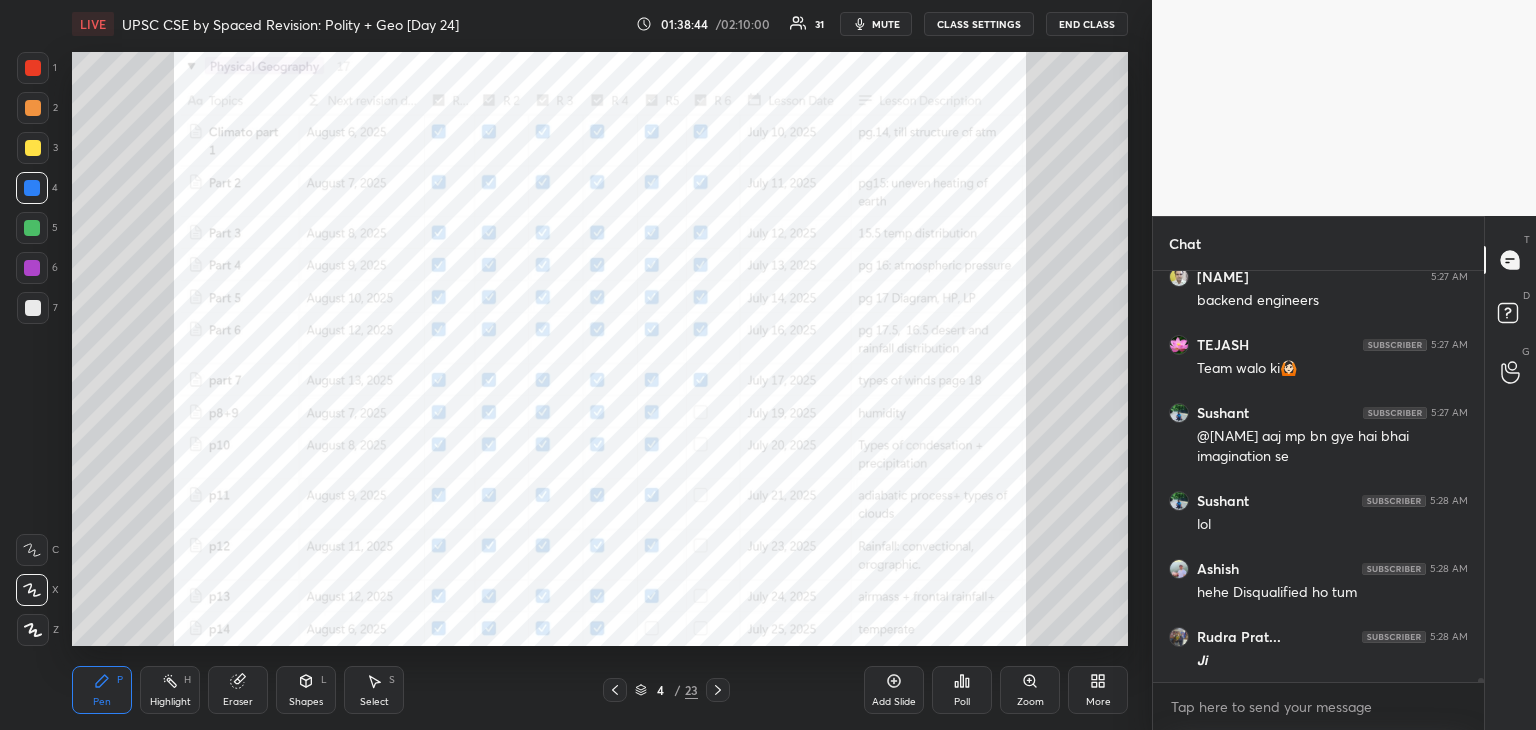 click at bounding box center [33, 68] 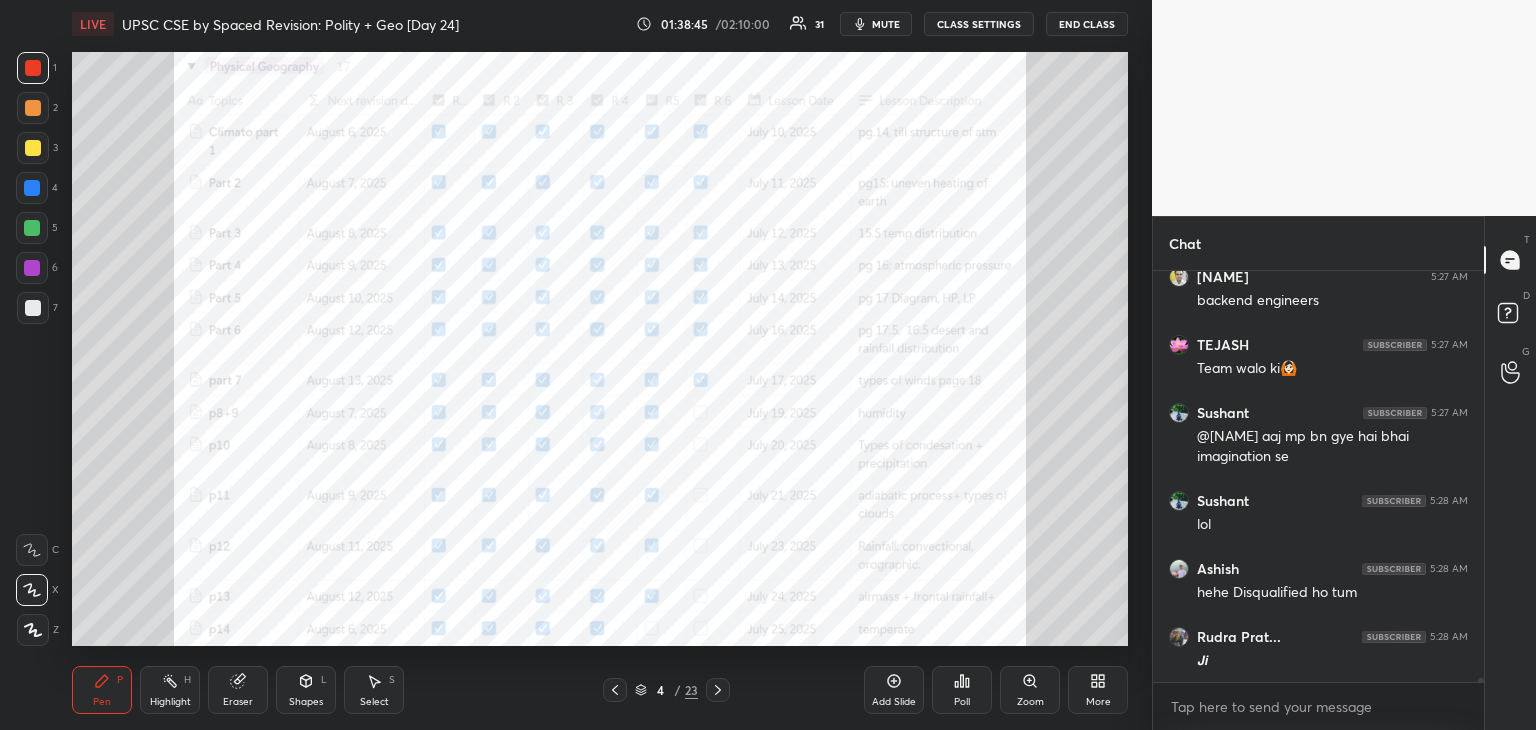 click at bounding box center [32, 188] 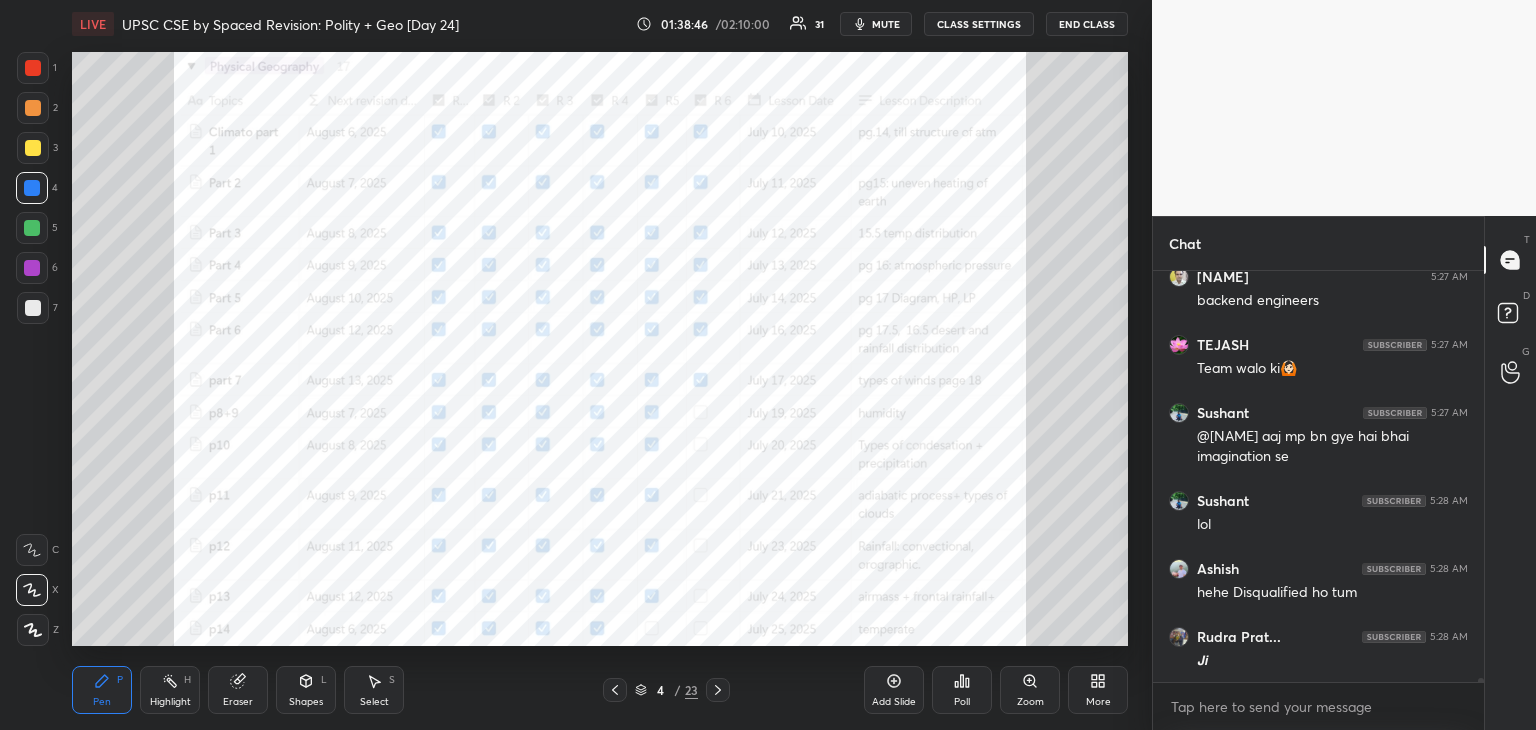 drag, startPoint x: 30, startPoint y: 576, endPoint x: 36, endPoint y: 554, distance: 22.803509 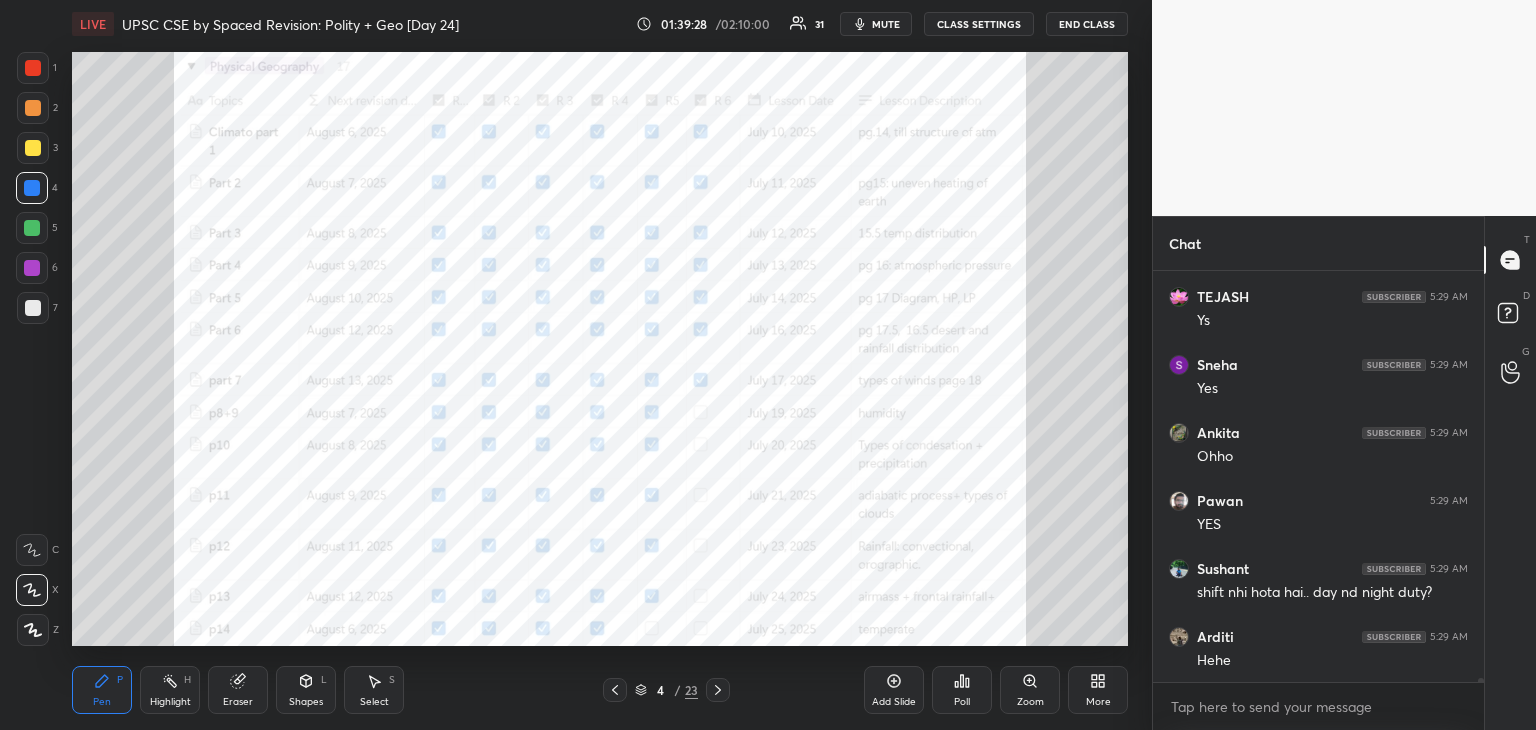 scroll, scrollTop: 38434, scrollLeft: 0, axis: vertical 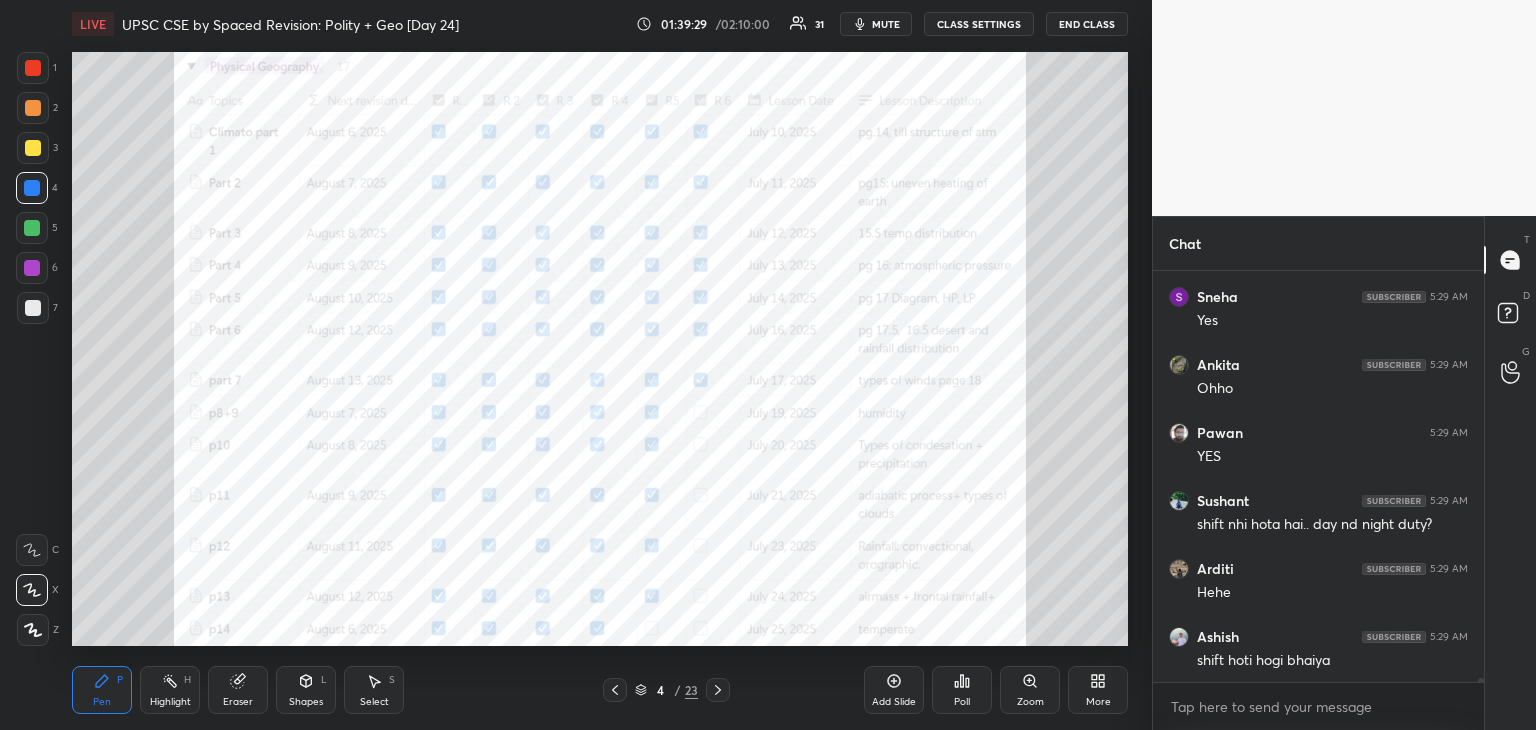 click at bounding box center [33, 68] 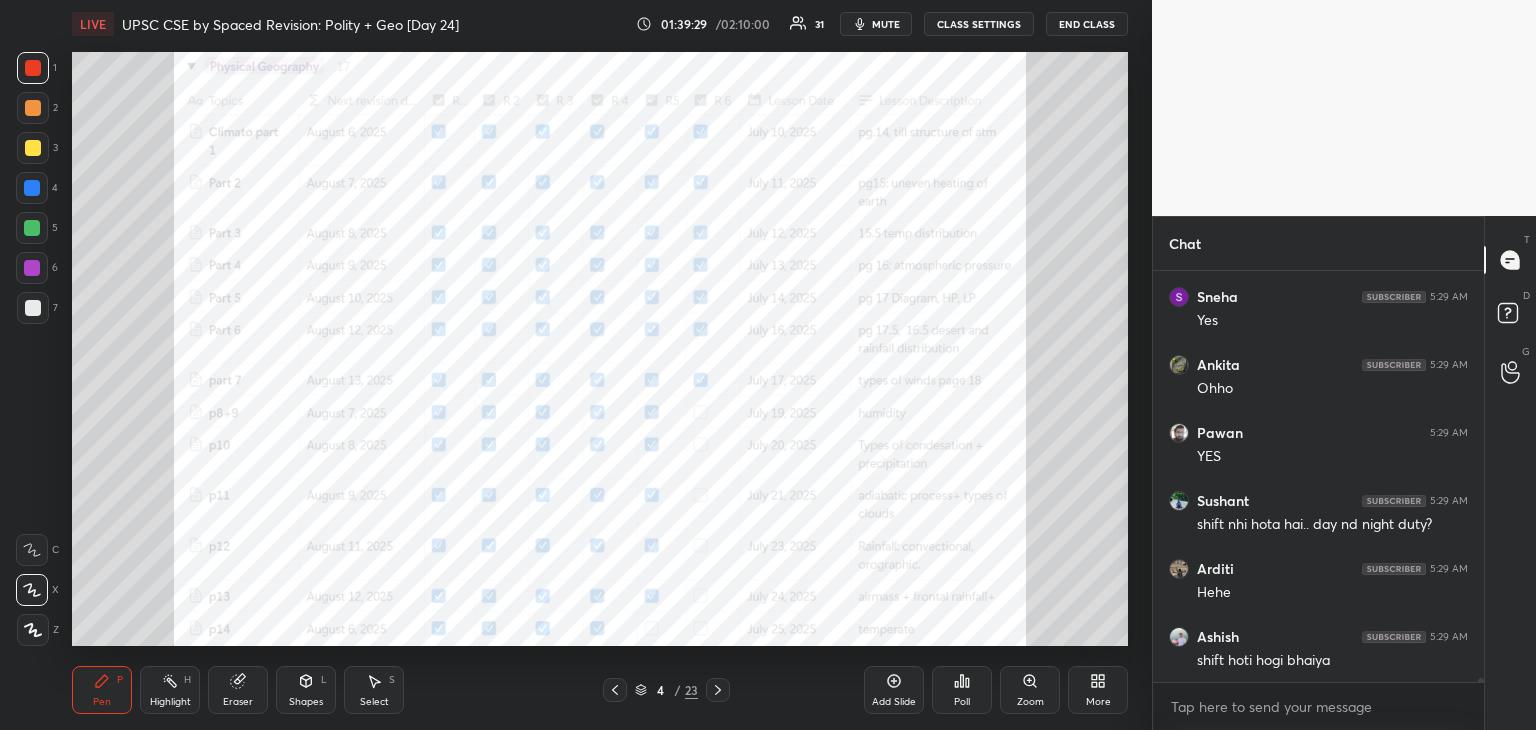 scroll, scrollTop: 38502, scrollLeft: 0, axis: vertical 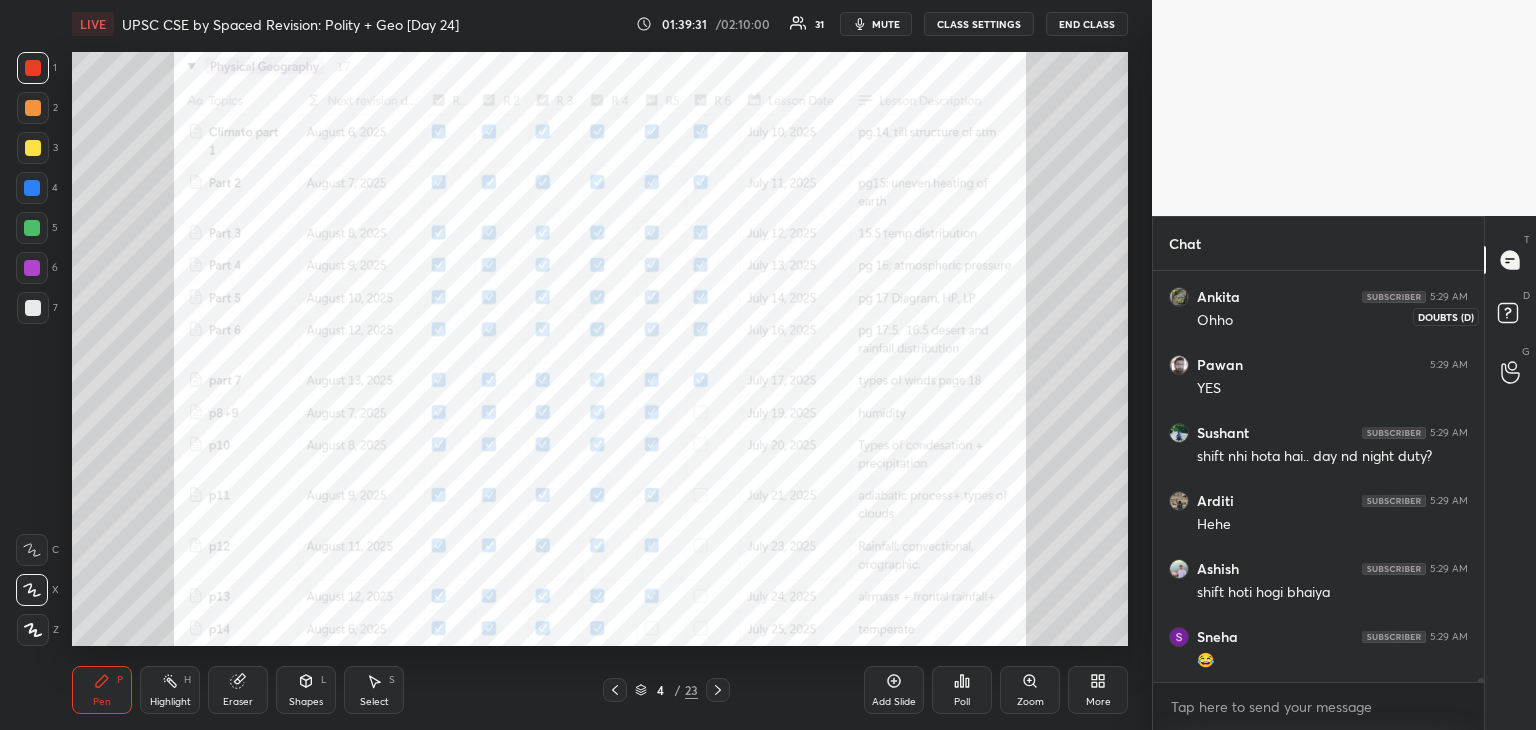 click 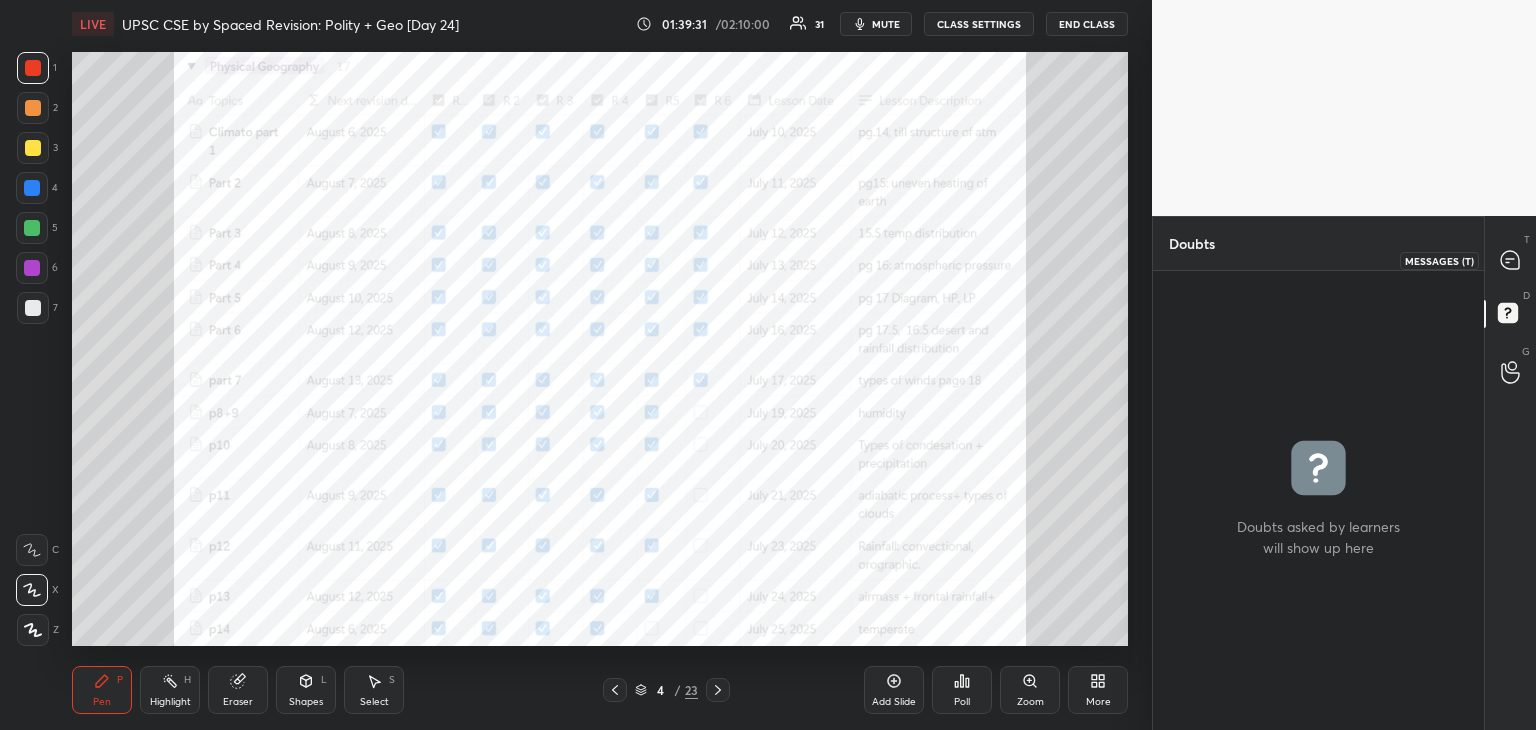 click 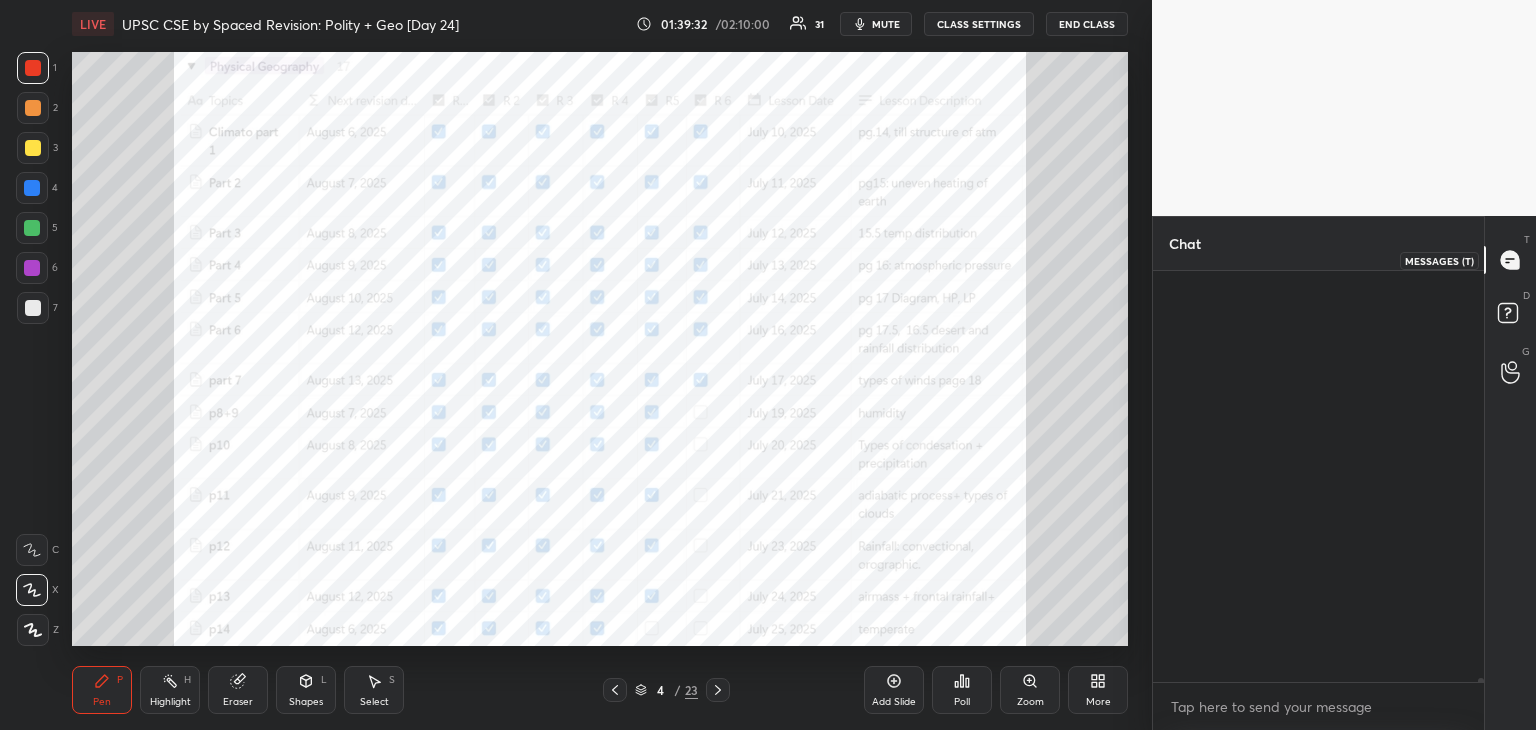 scroll, scrollTop: 38988, scrollLeft: 0, axis: vertical 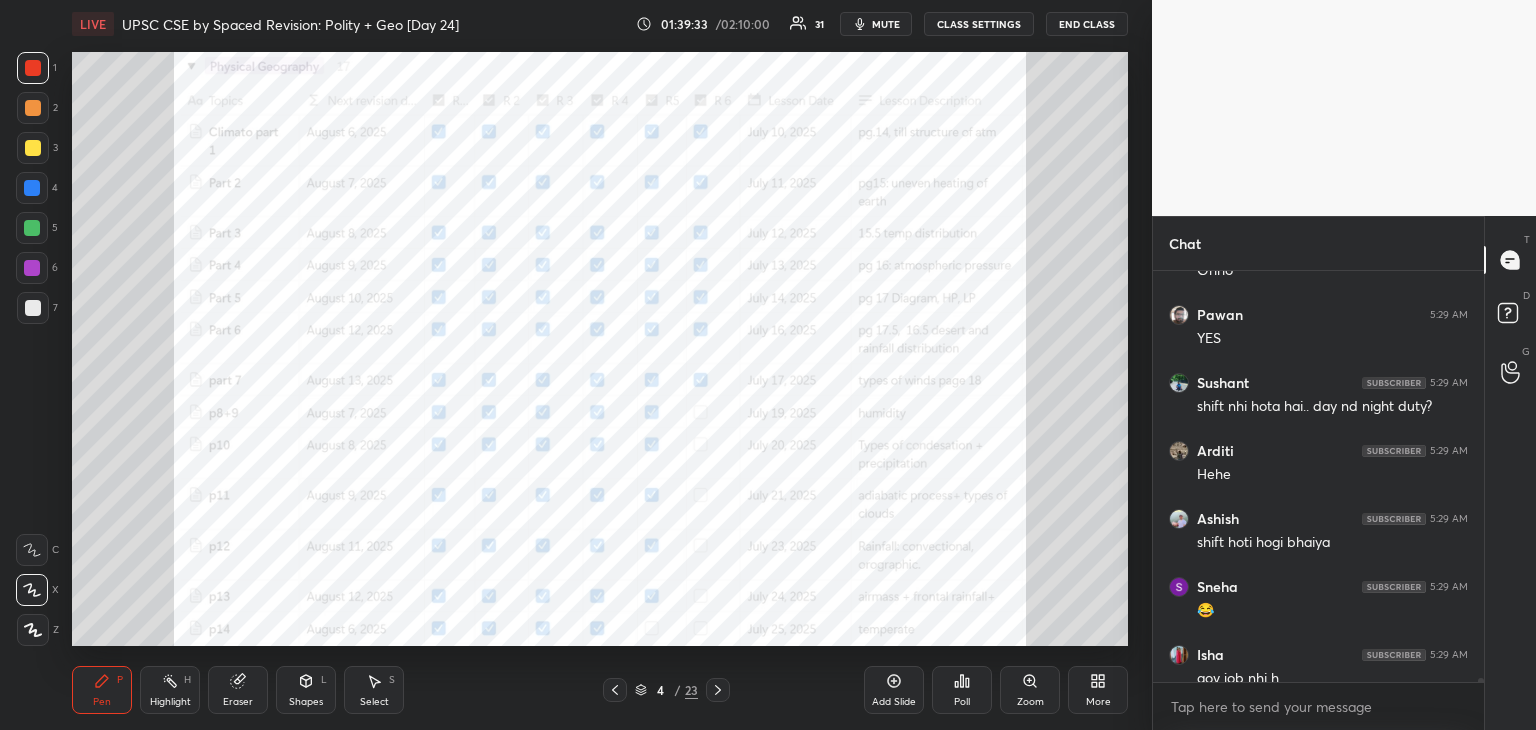 click on "Enable hand raising Enable raise hand to speak to learners. Once enabled, chat will be turned off temporarily. Enable x" at bounding box center (1318, 706) 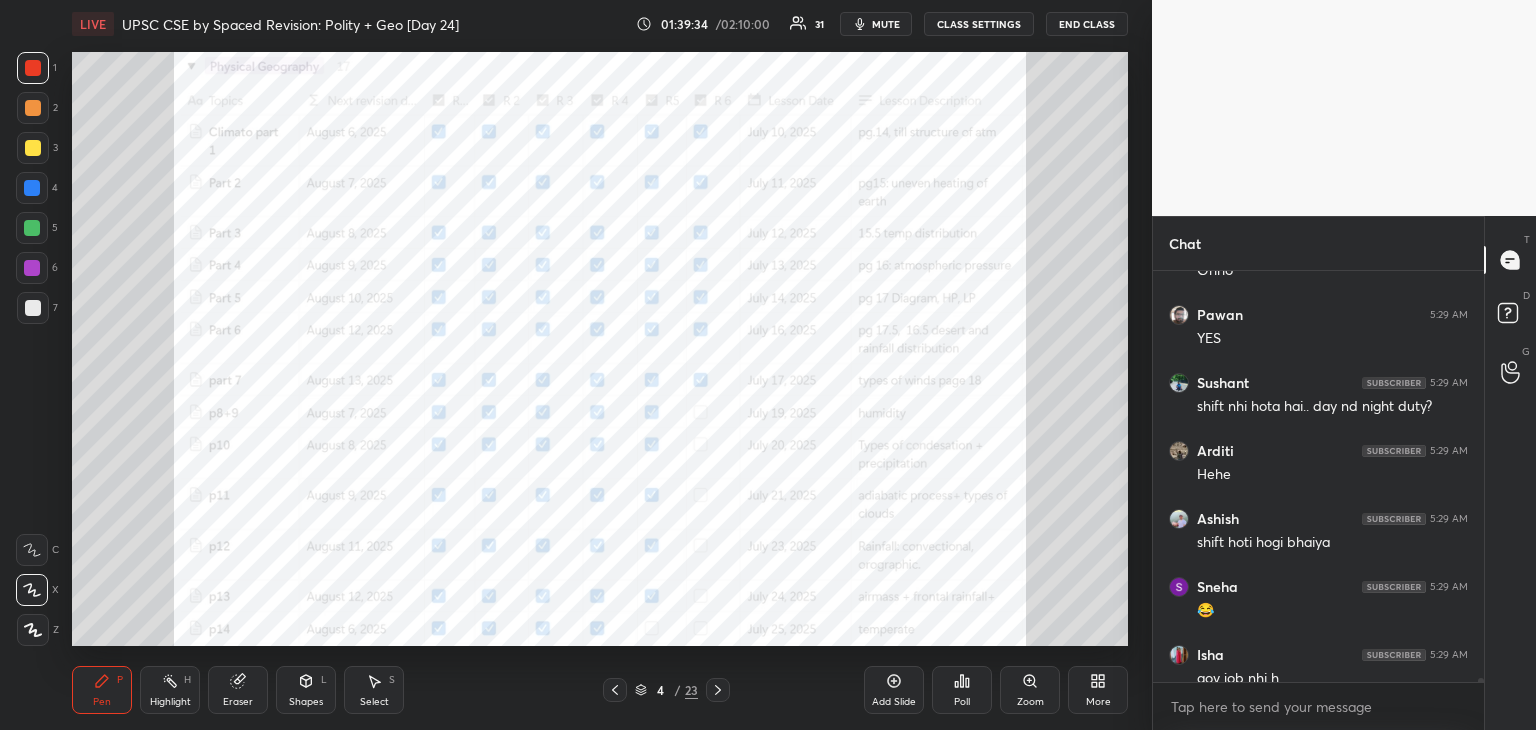 scroll, scrollTop: 39006, scrollLeft: 0, axis: vertical 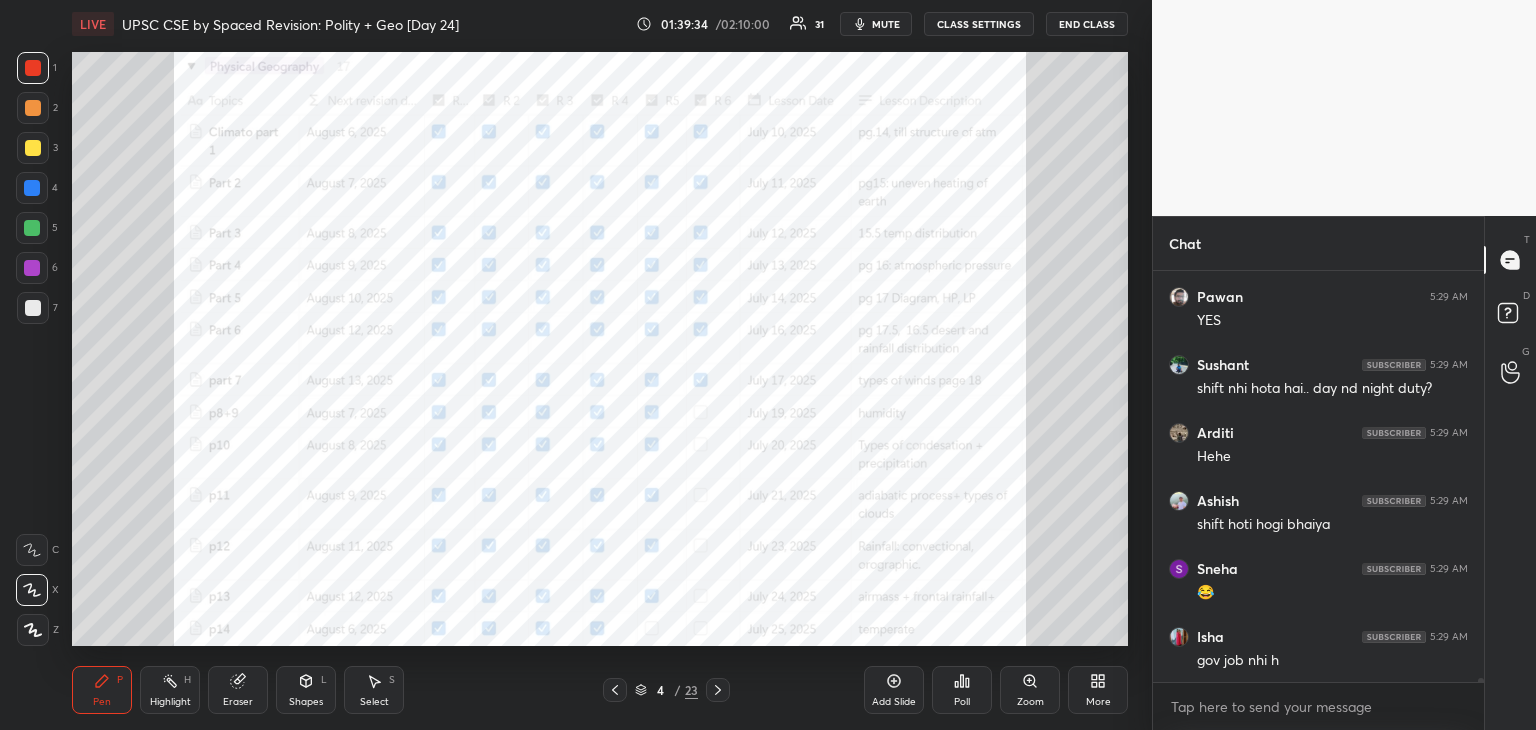 click on "[PERSON] 5:29 AM Yes [PERSON] 5:29 AM Ohho [PERSON] 5:29 AM YES [PERSON] 5:29 AM shift nhi hota hai.. day nd night duty? [PERSON] 5:29 AM Hehe [PERSON] 5:29 AM shift hoti hogi bhaiya [PERSON] 5:29 AM 😂 [PERSON] 5:29 AM gov job nhi h JUMP TO LATEST Enable hand raising Enable raise hand to speak to learners. Once enabled, chat will be turned off temporarily. Enable x" at bounding box center (1318, 500) 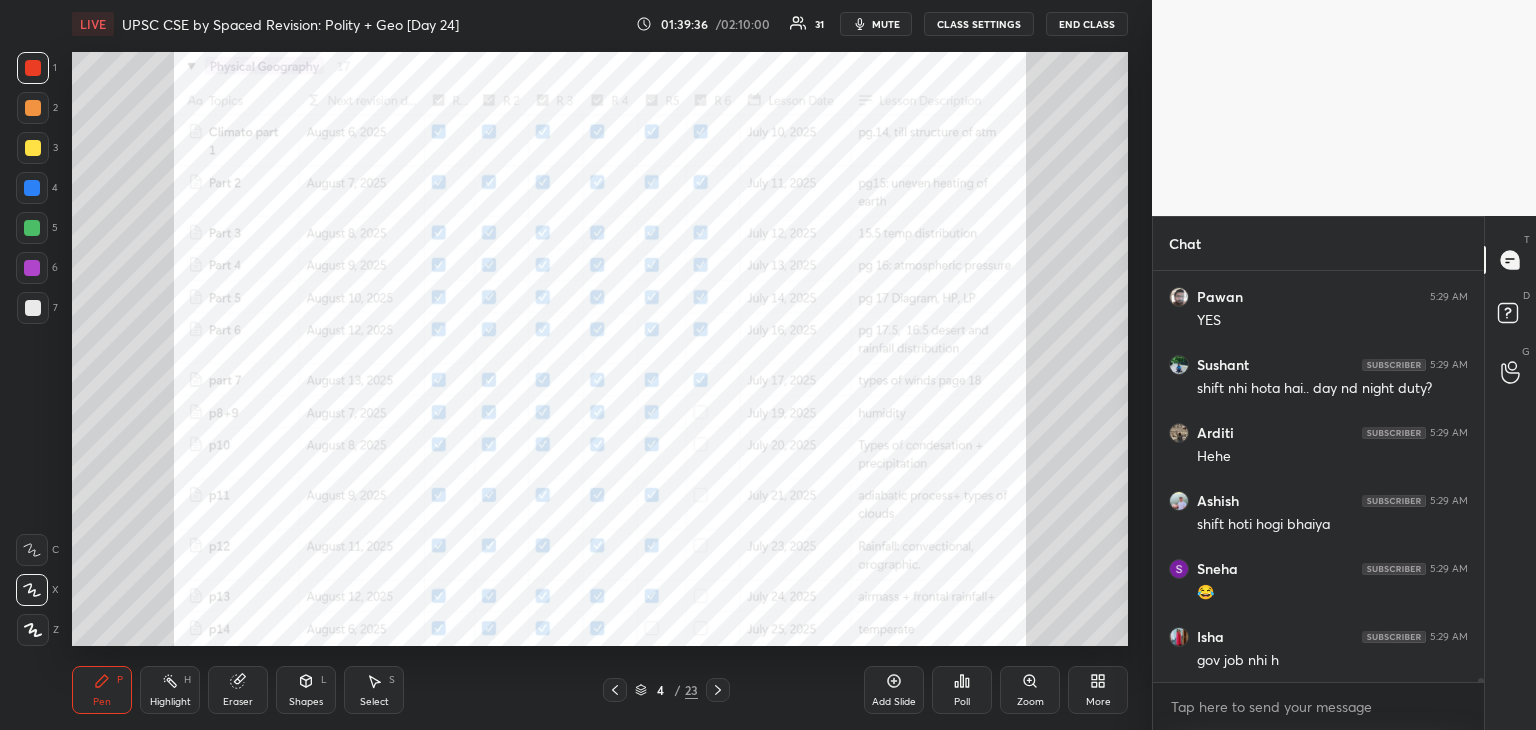 click at bounding box center (33, 68) 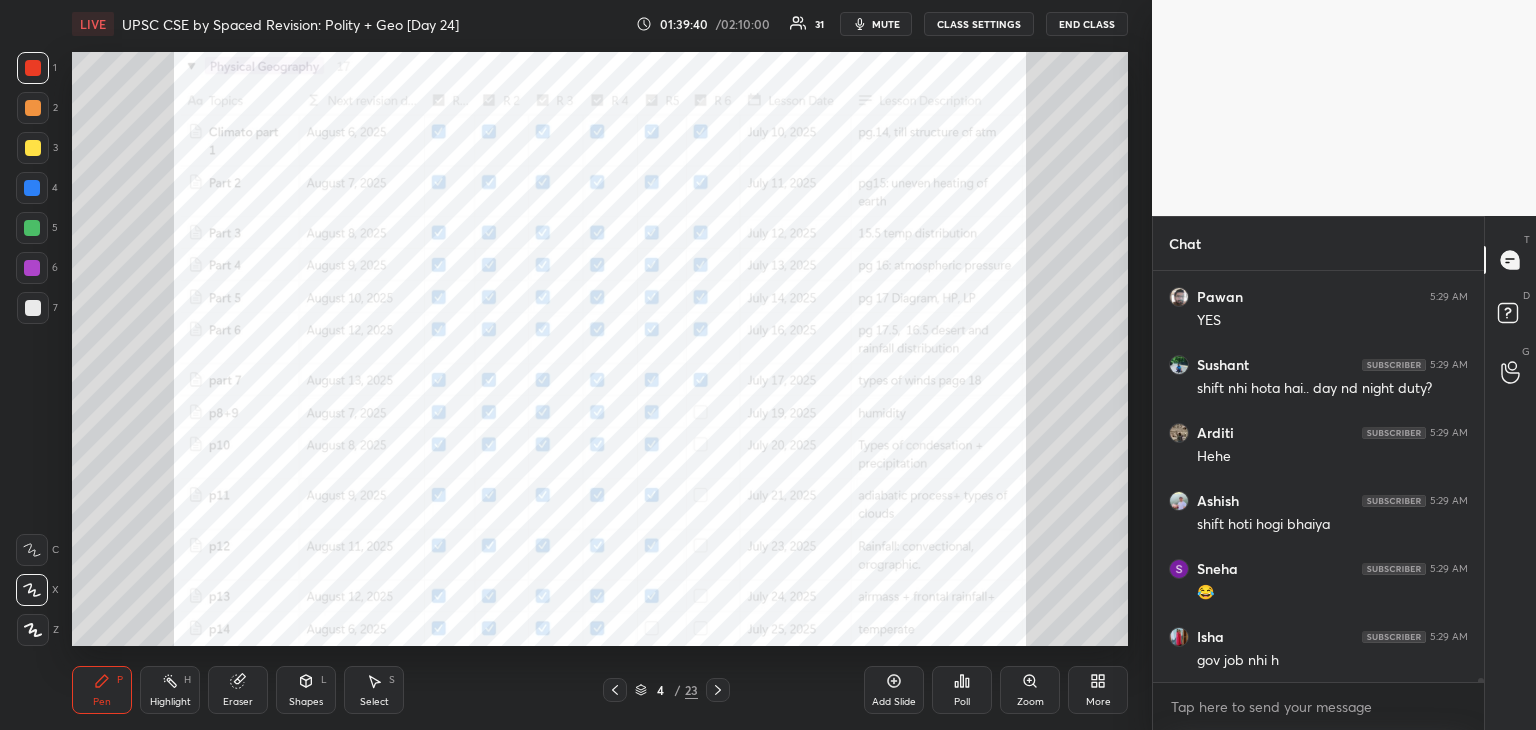 click 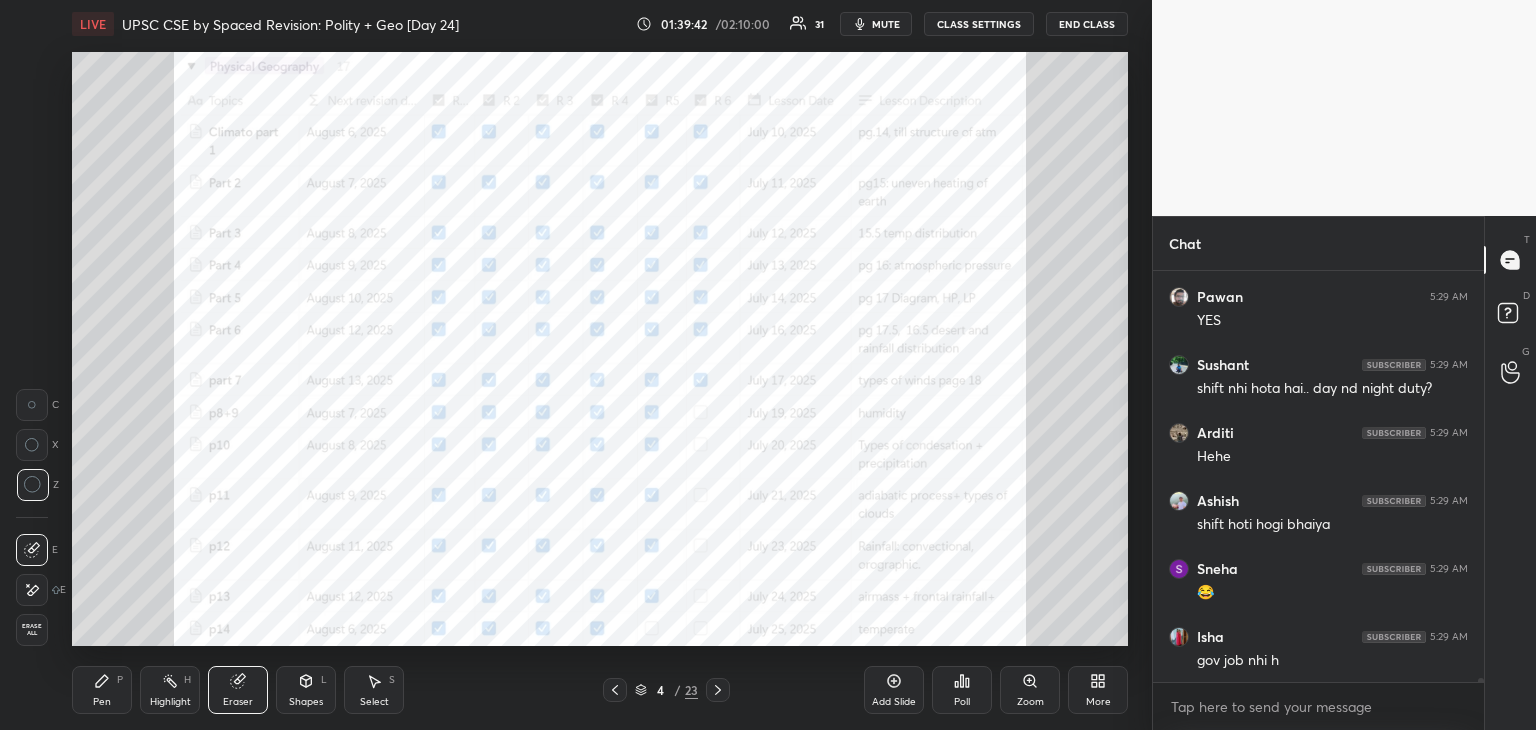 click on "Pen P" at bounding box center (102, 690) 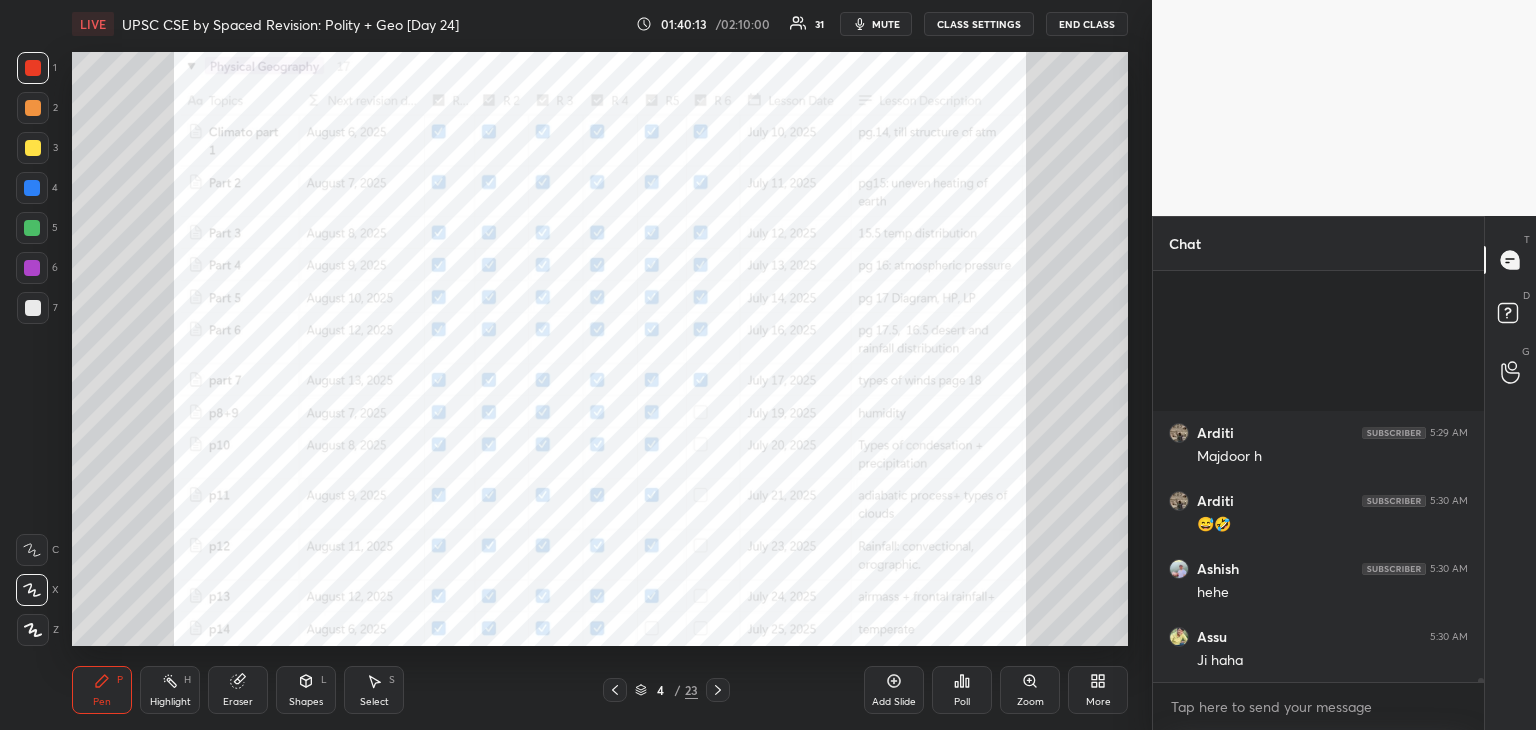 scroll, scrollTop: 39704, scrollLeft: 0, axis: vertical 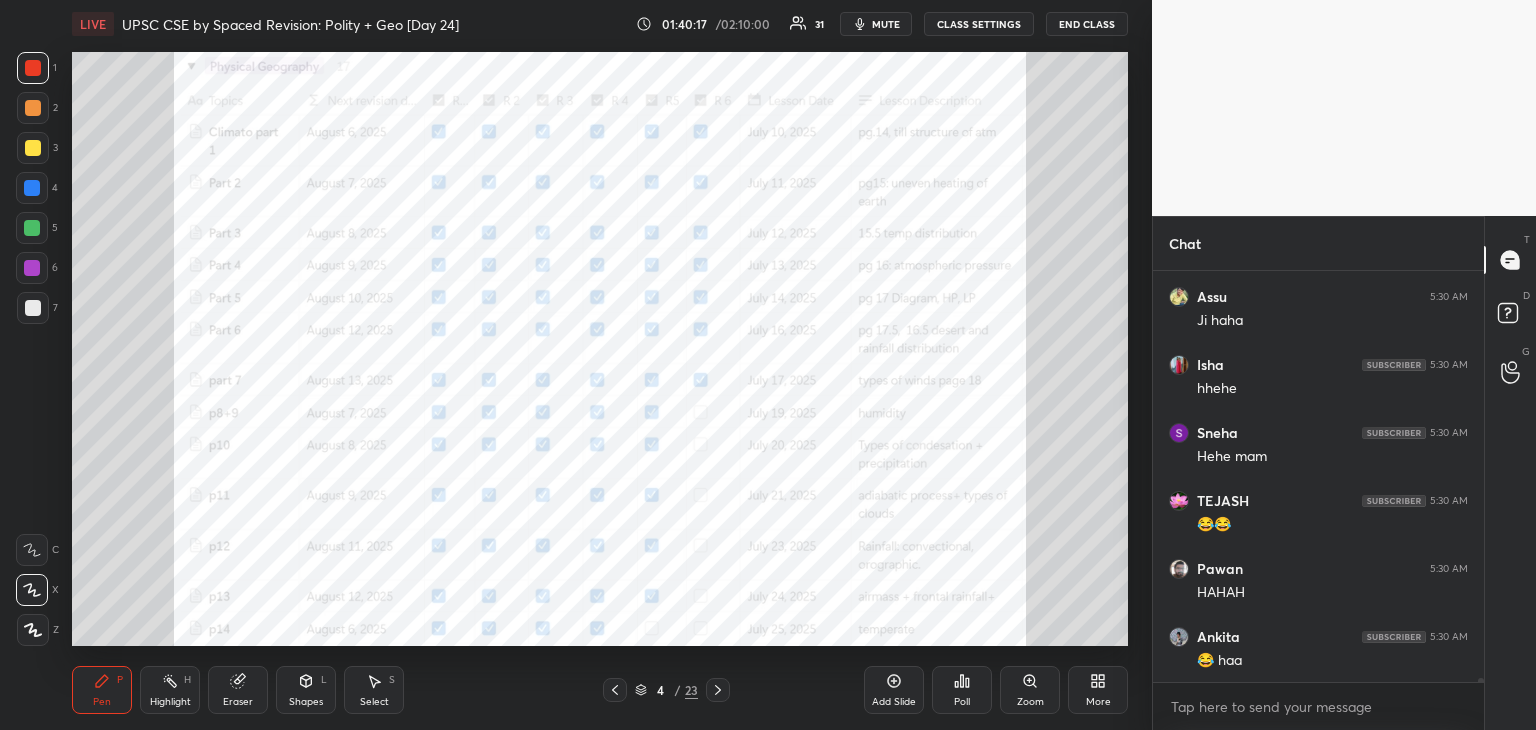click at bounding box center [32, 188] 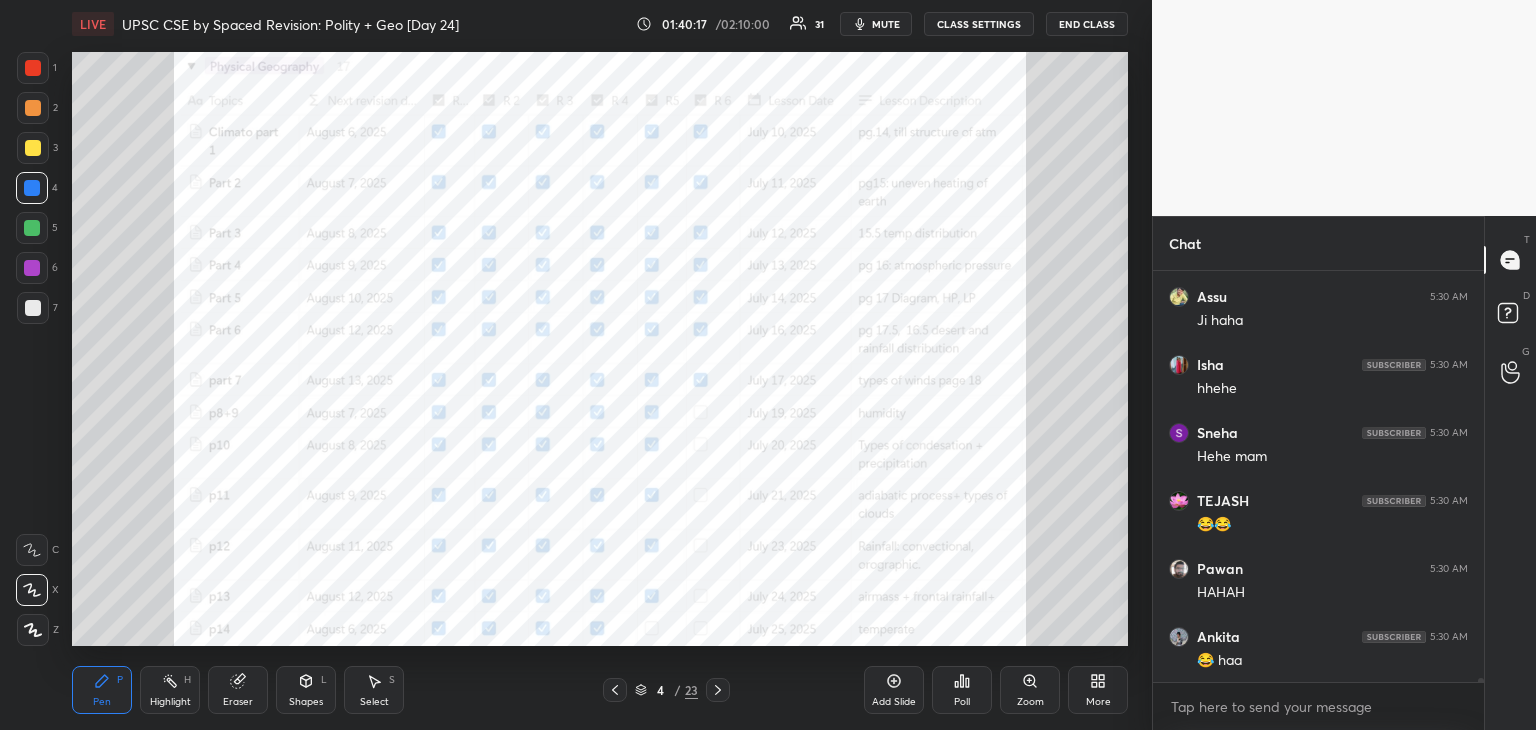 scroll, scrollTop: 39840, scrollLeft: 0, axis: vertical 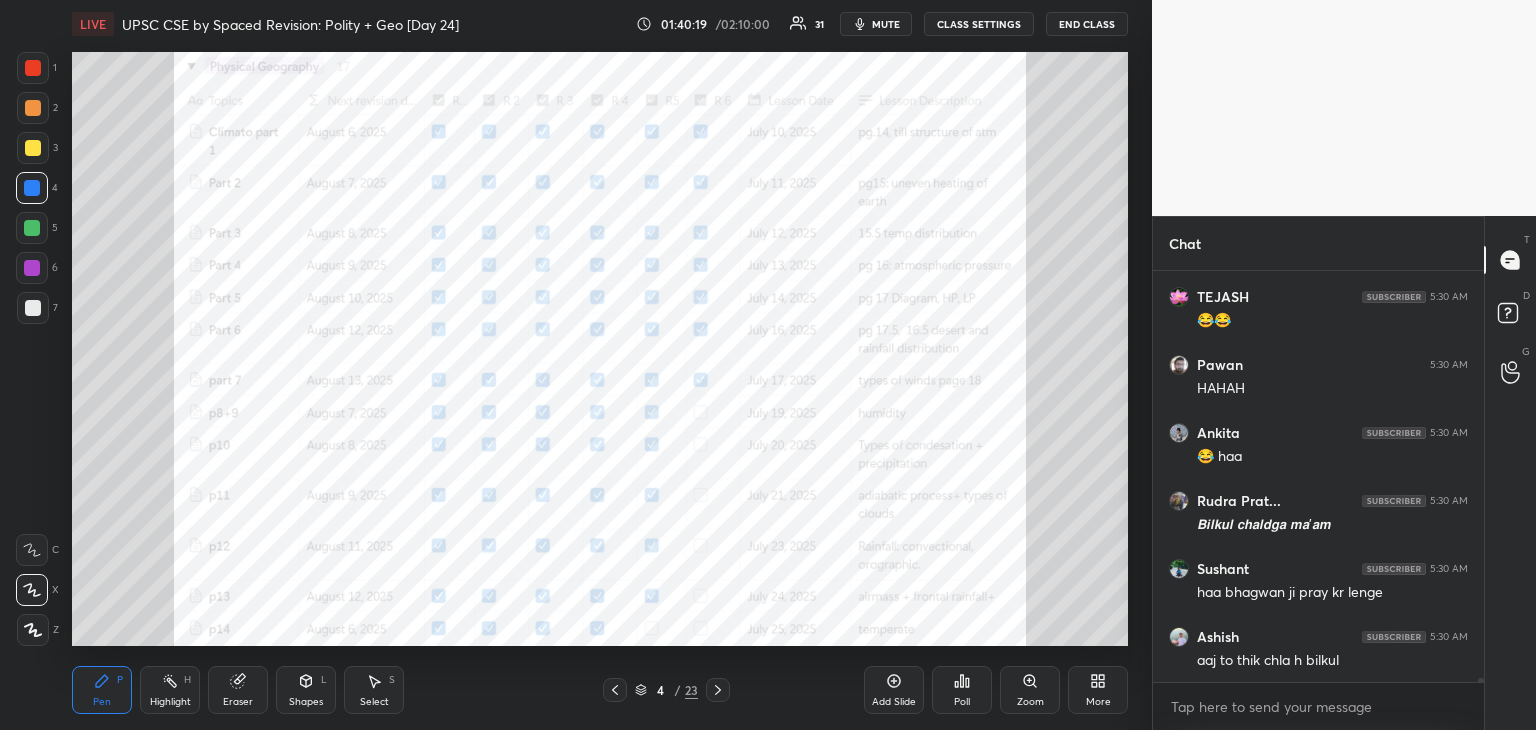 click 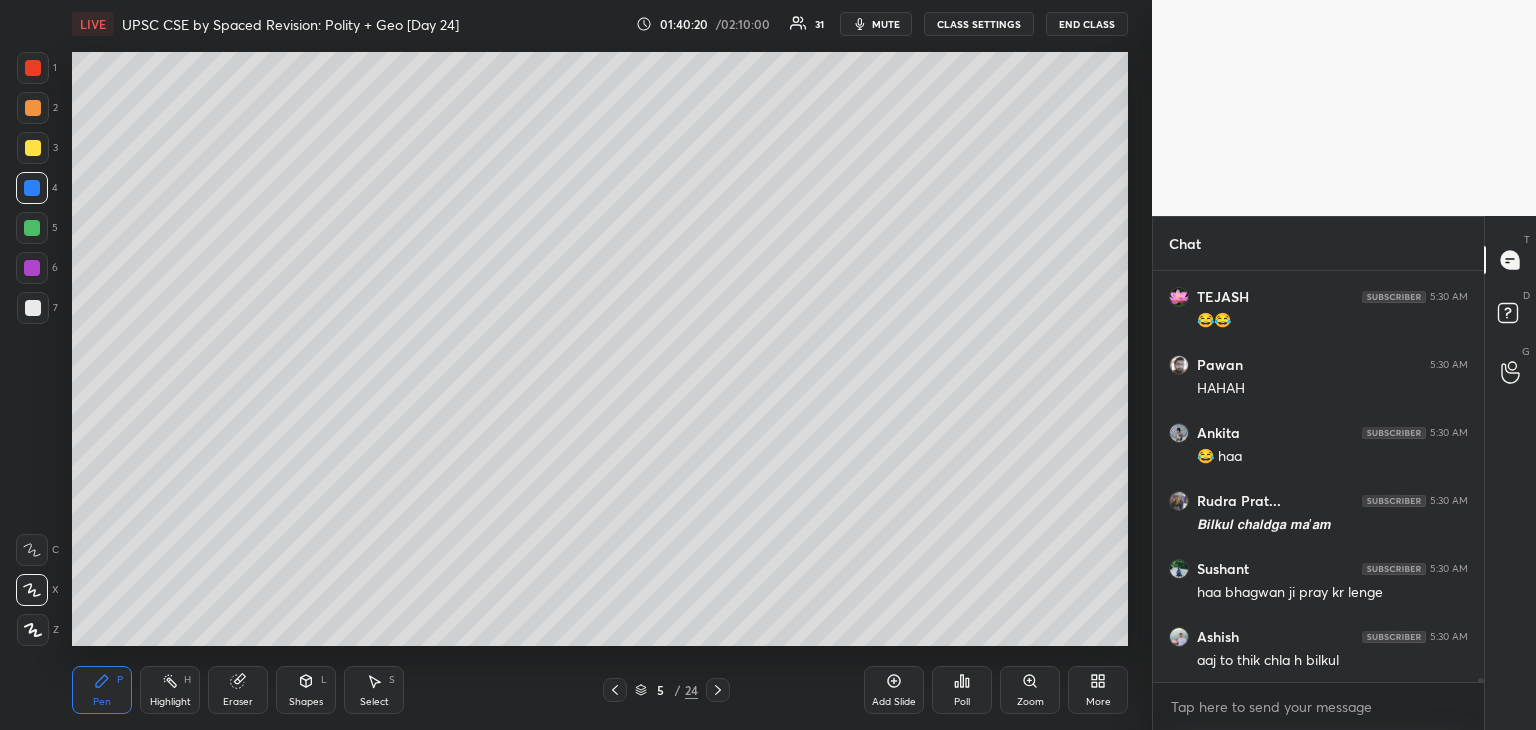 click at bounding box center [33, 308] 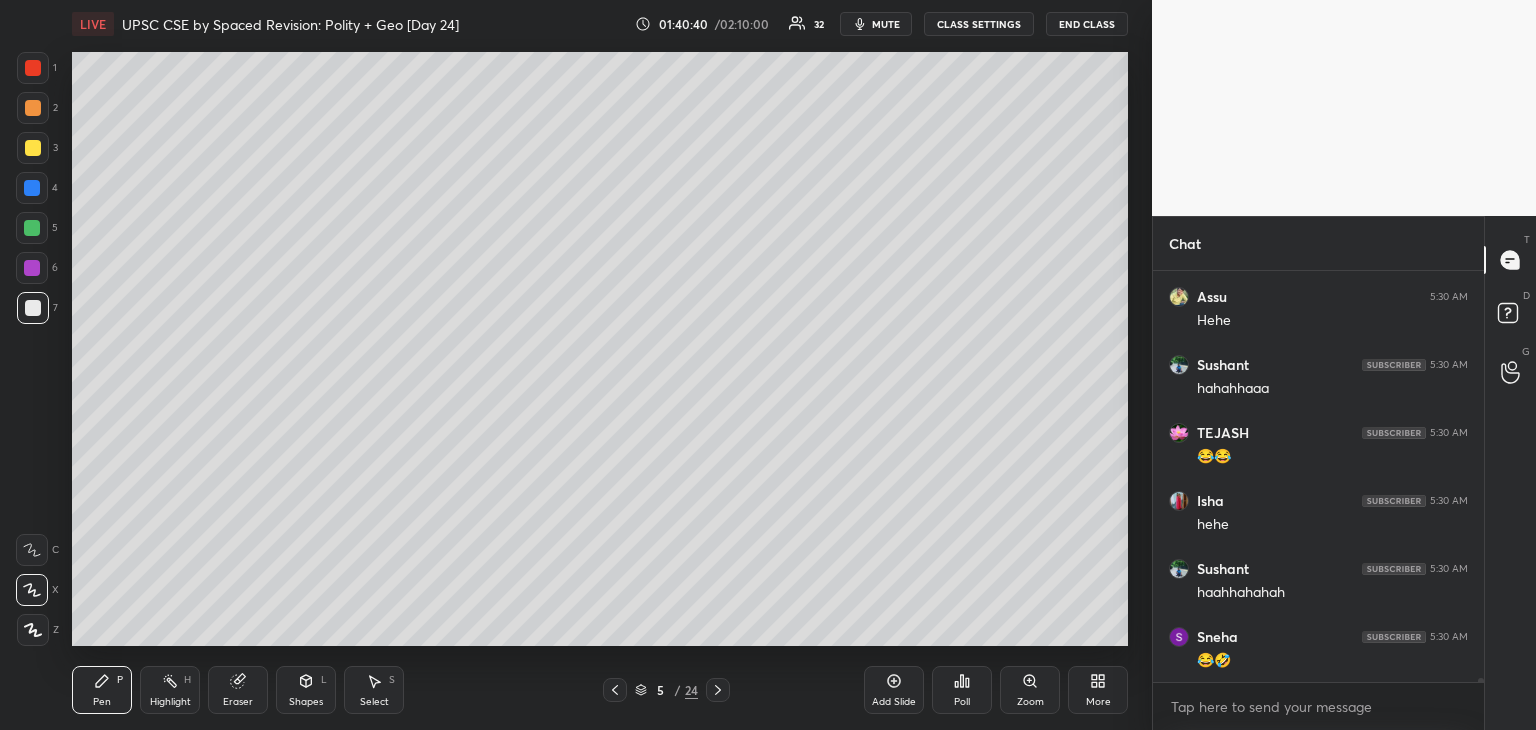 scroll, scrollTop: 39450, scrollLeft: 0, axis: vertical 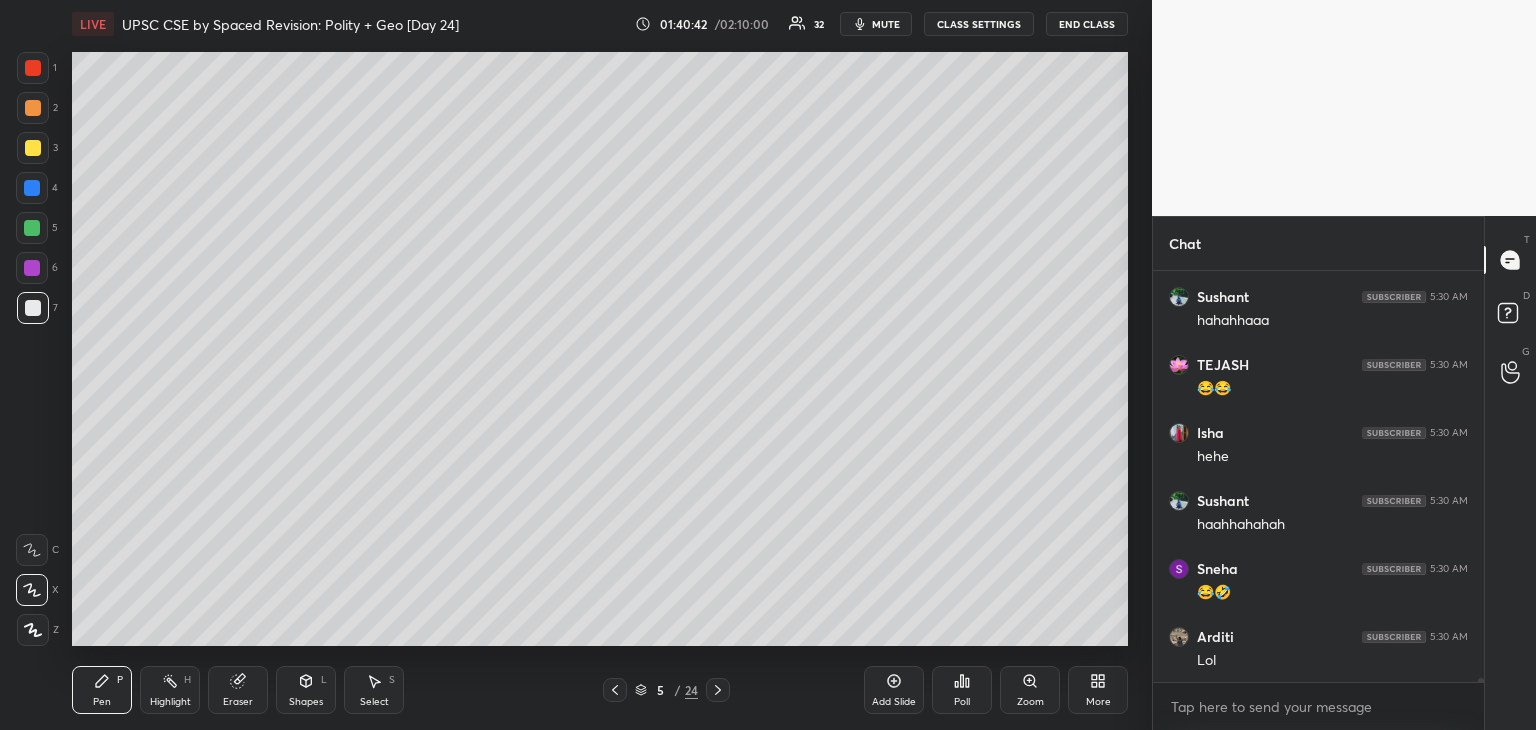 click at bounding box center (33, 308) 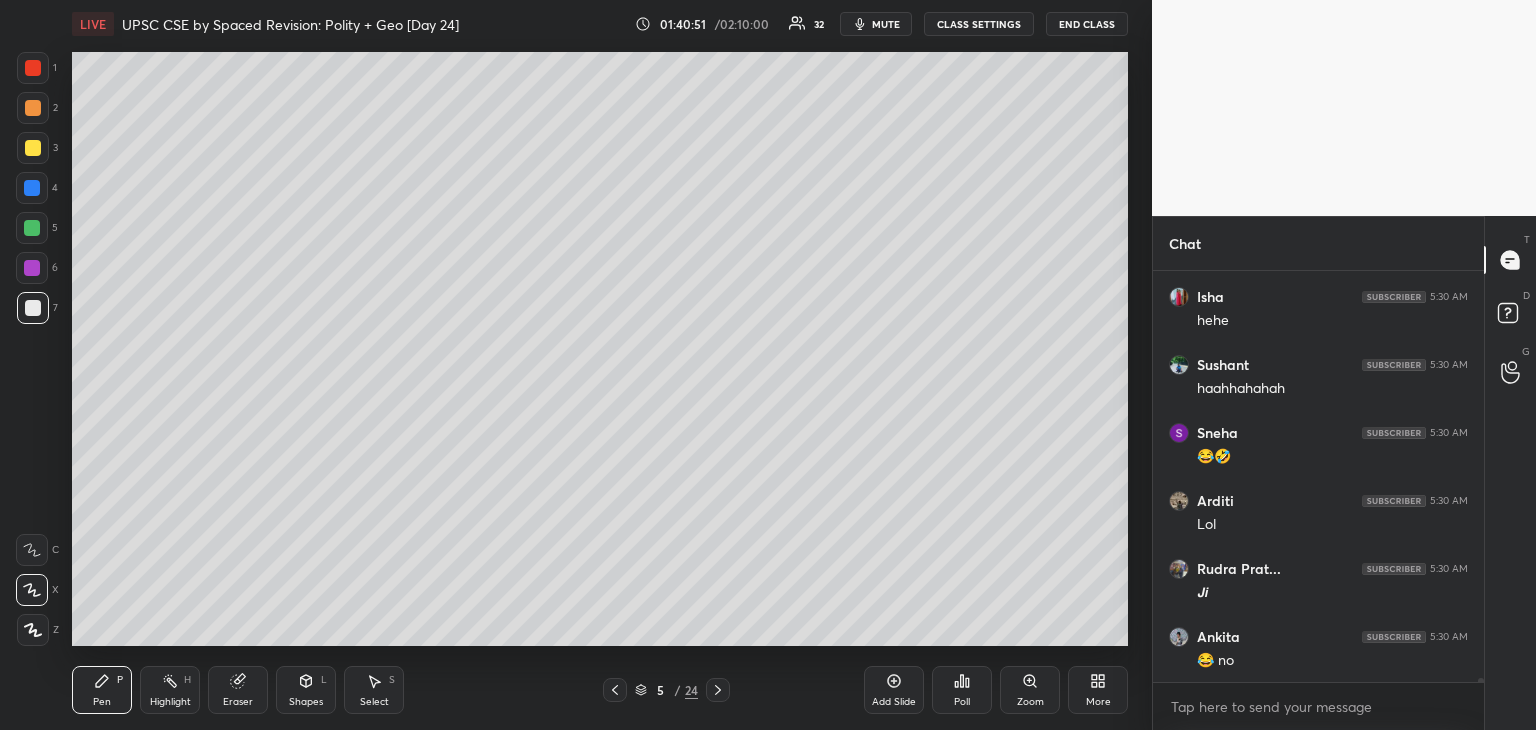 scroll, scrollTop: 39654, scrollLeft: 0, axis: vertical 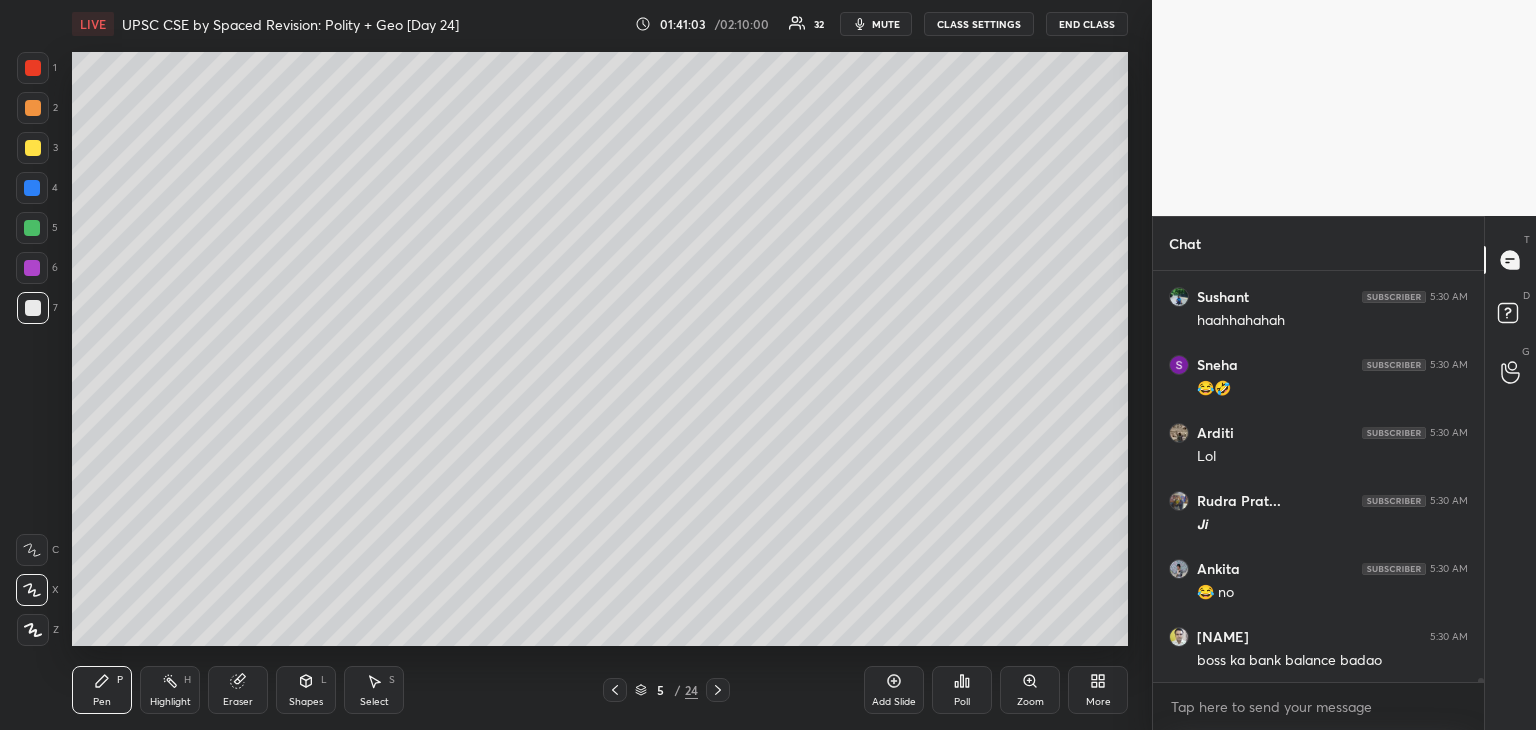 click at bounding box center (33, 308) 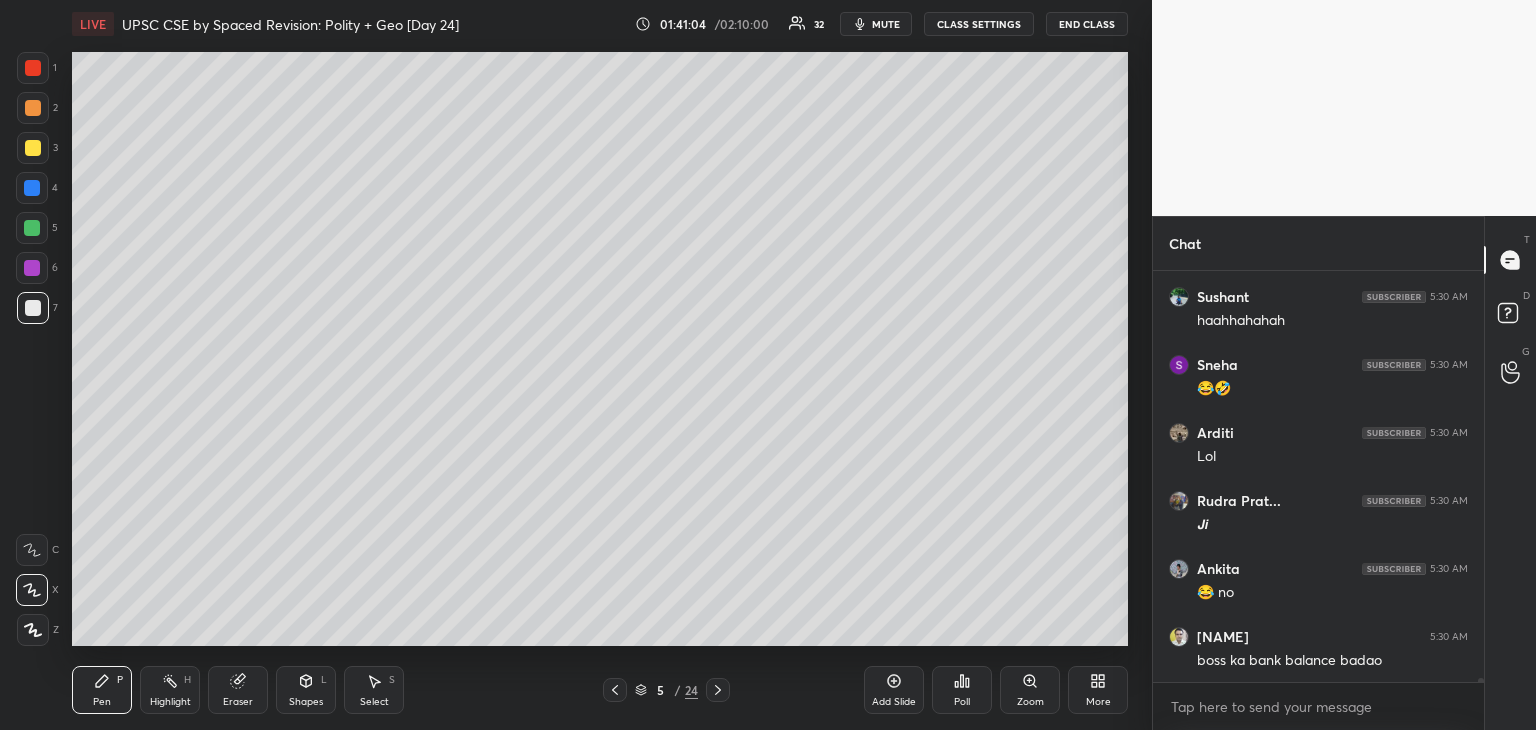 click at bounding box center (33, 148) 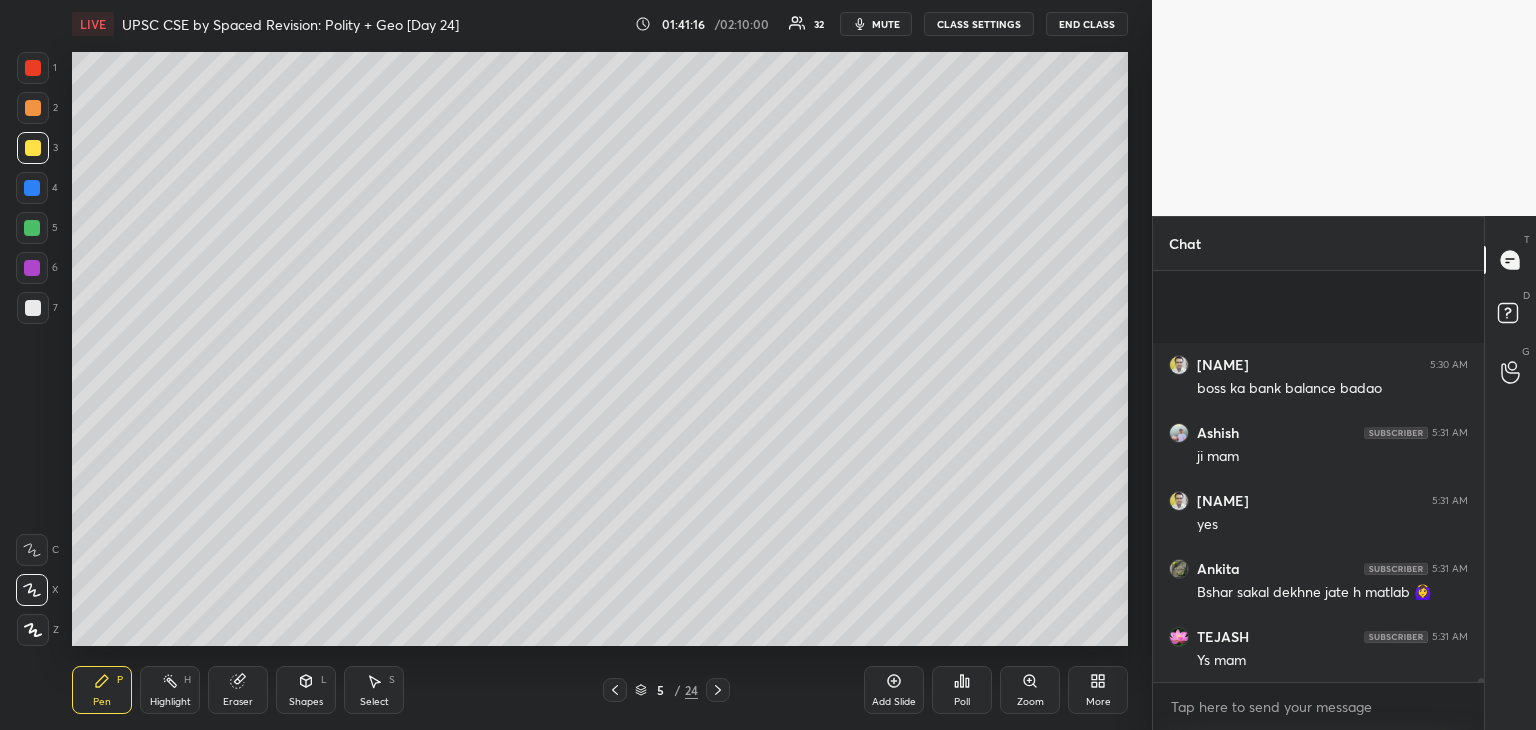 scroll, scrollTop: 40130, scrollLeft: 0, axis: vertical 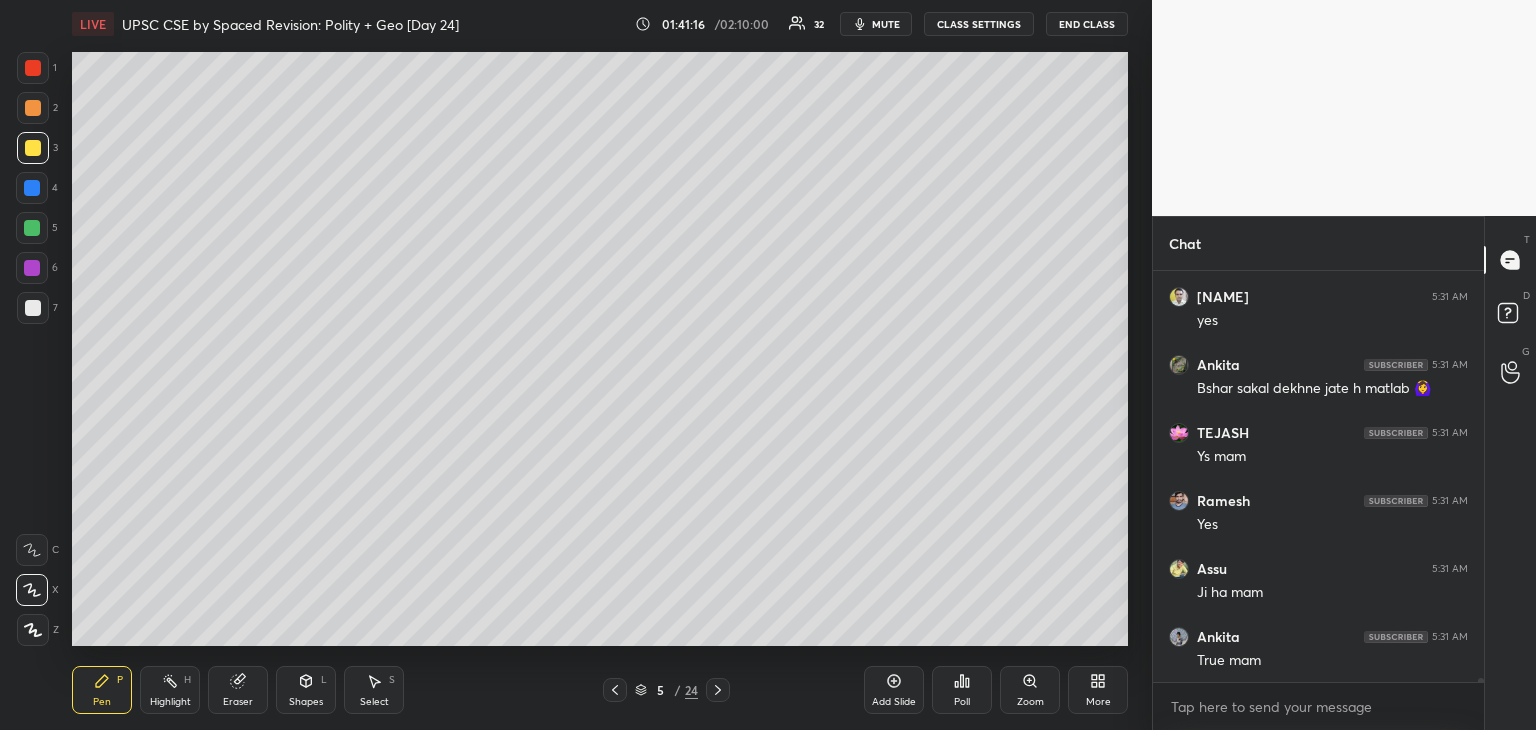 click at bounding box center (33, 148) 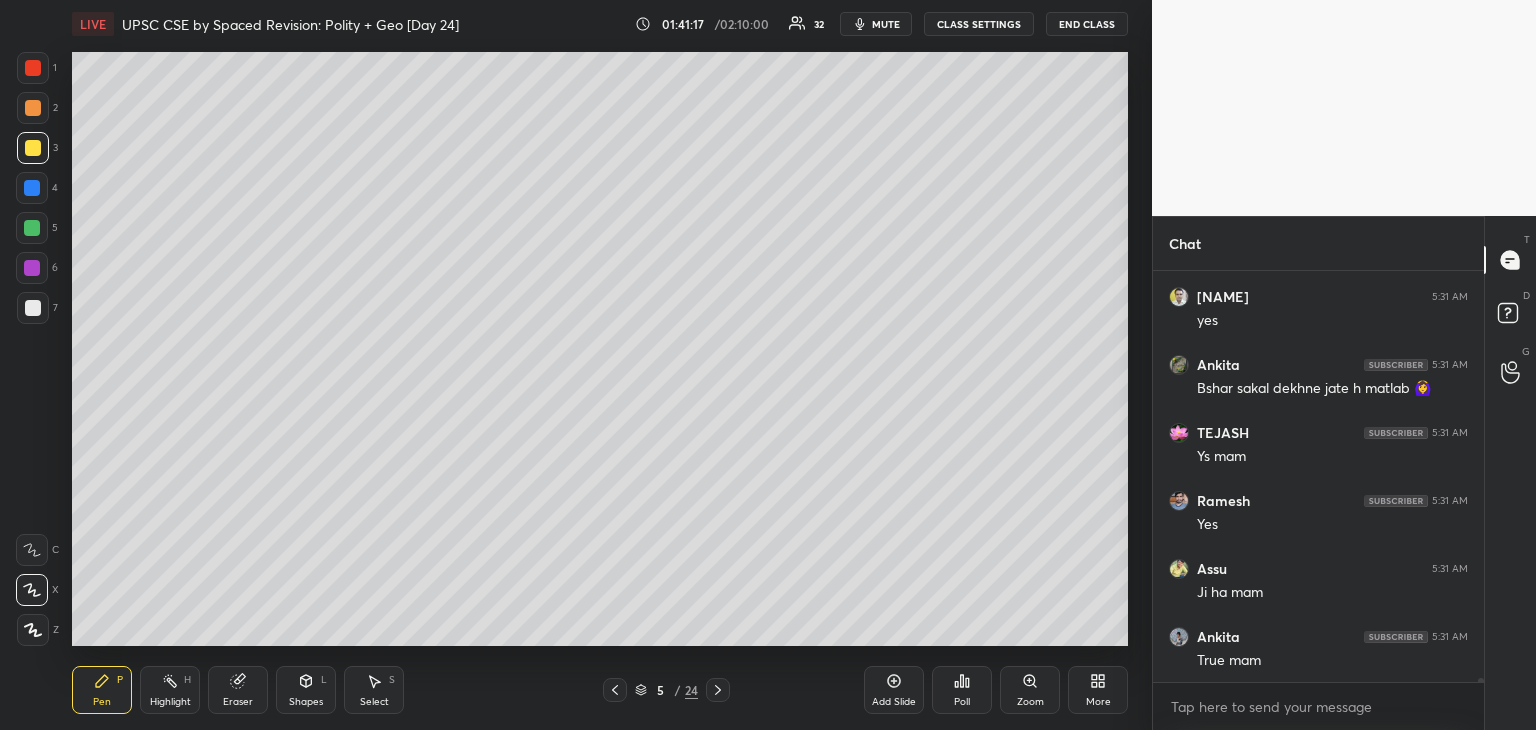 scroll, scrollTop: 40266, scrollLeft: 0, axis: vertical 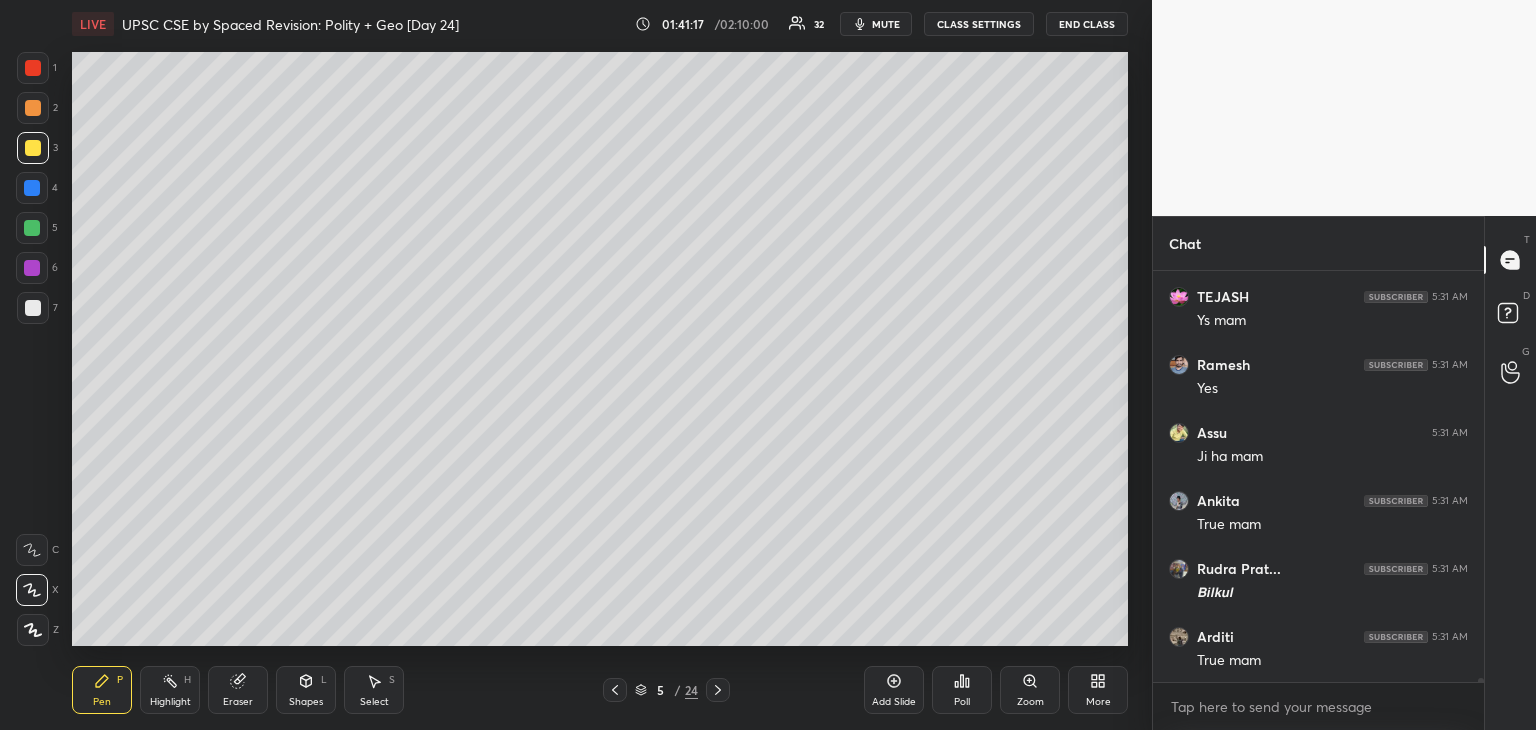 click at bounding box center [33, 308] 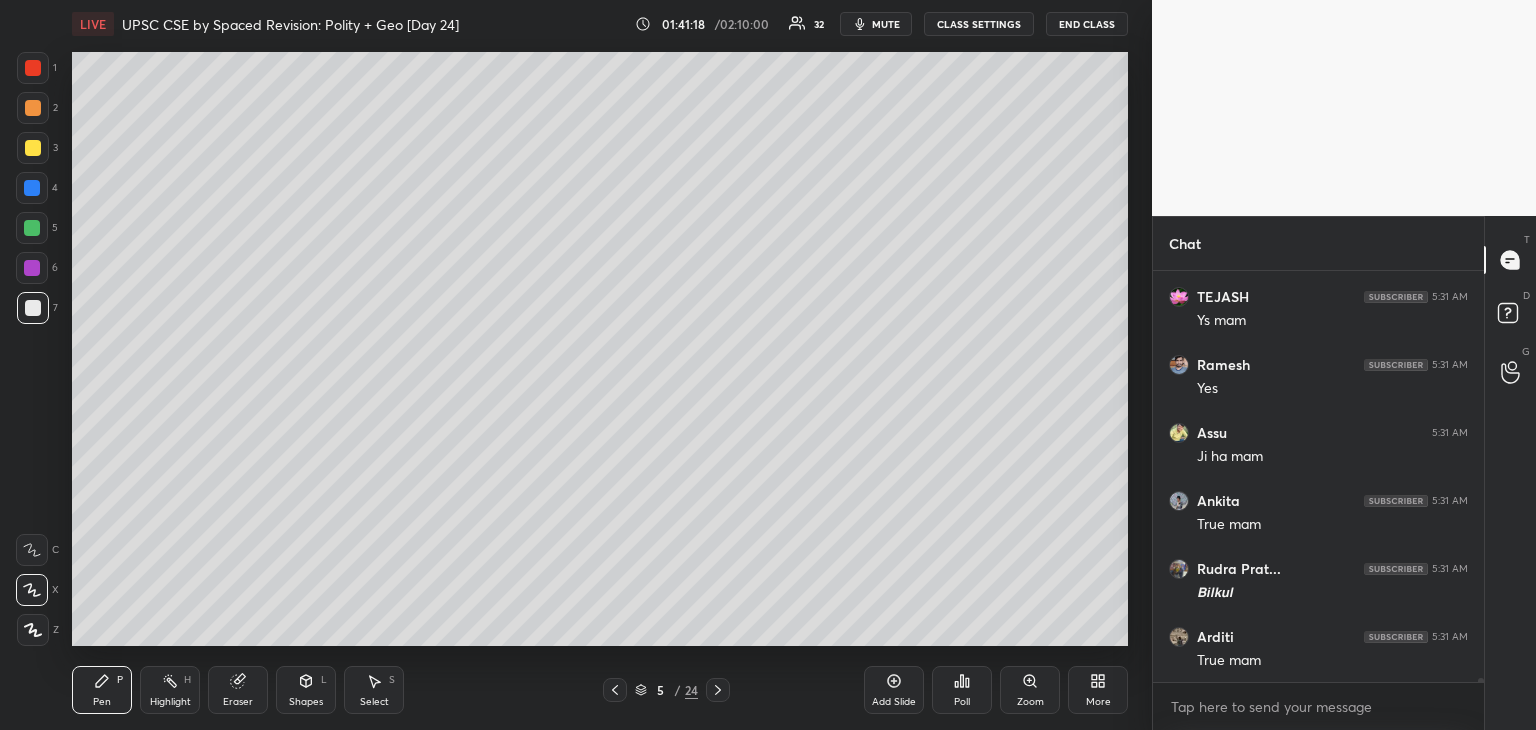 click at bounding box center (32, 188) 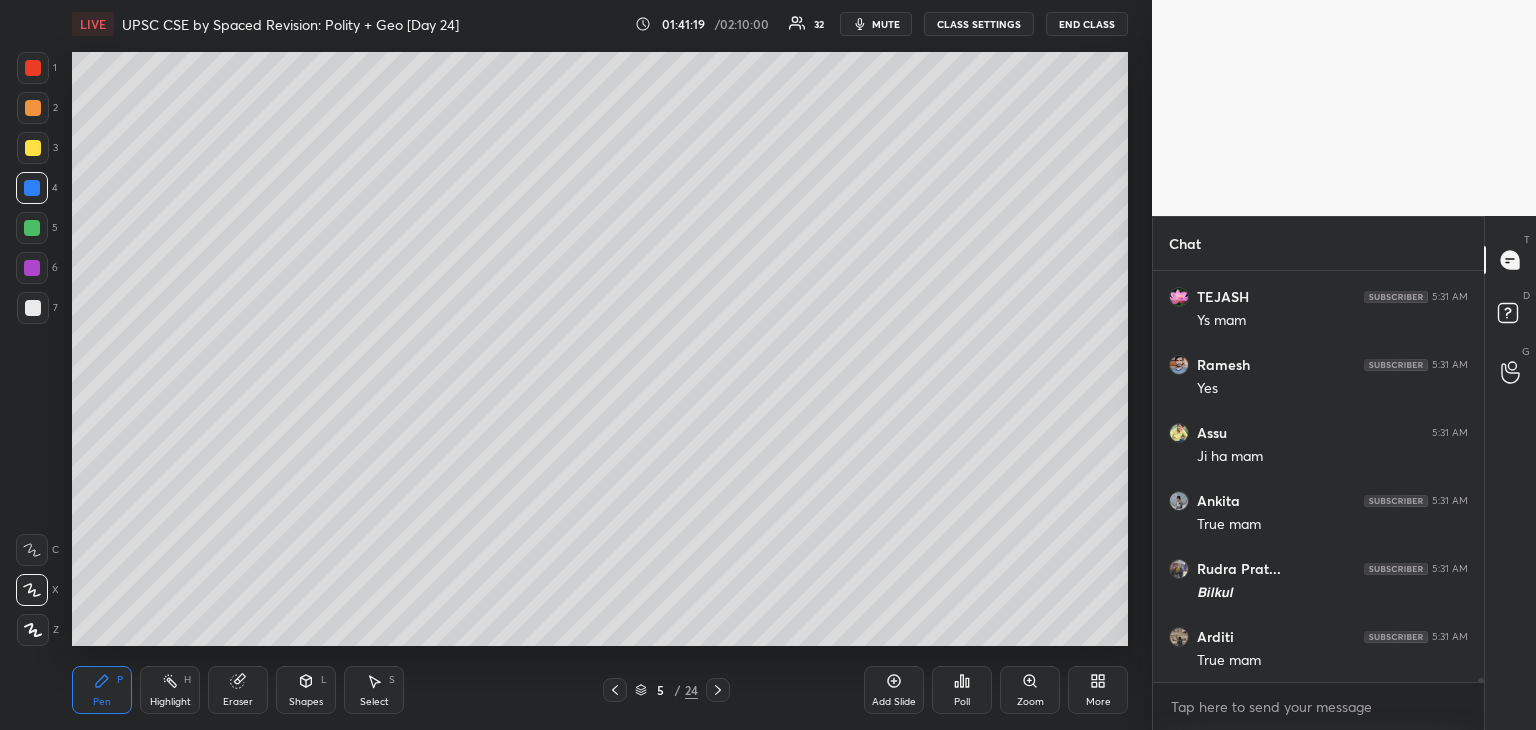 click at bounding box center (33, 68) 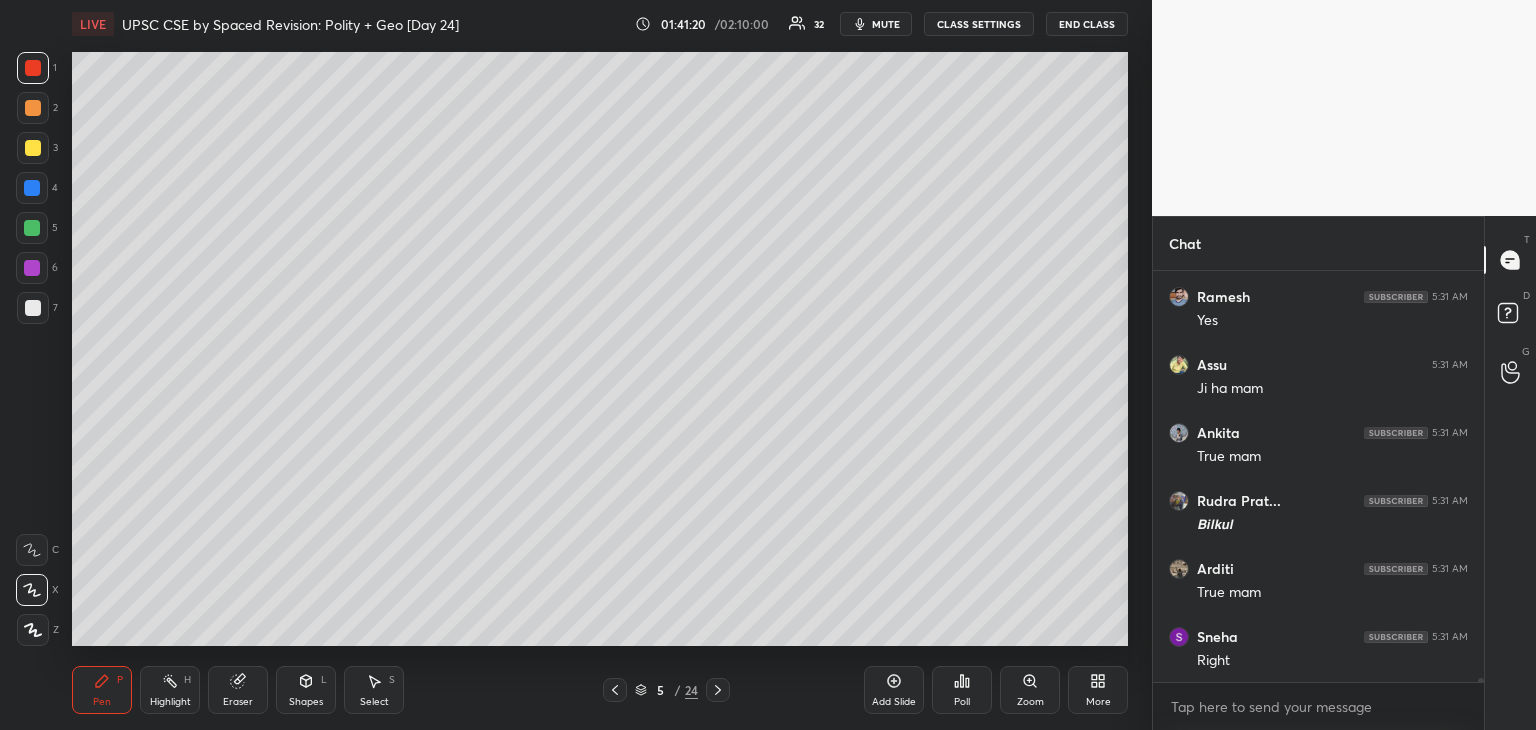 scroll, scrollTop: 40402, scrollLeft: 0, axis: vertical 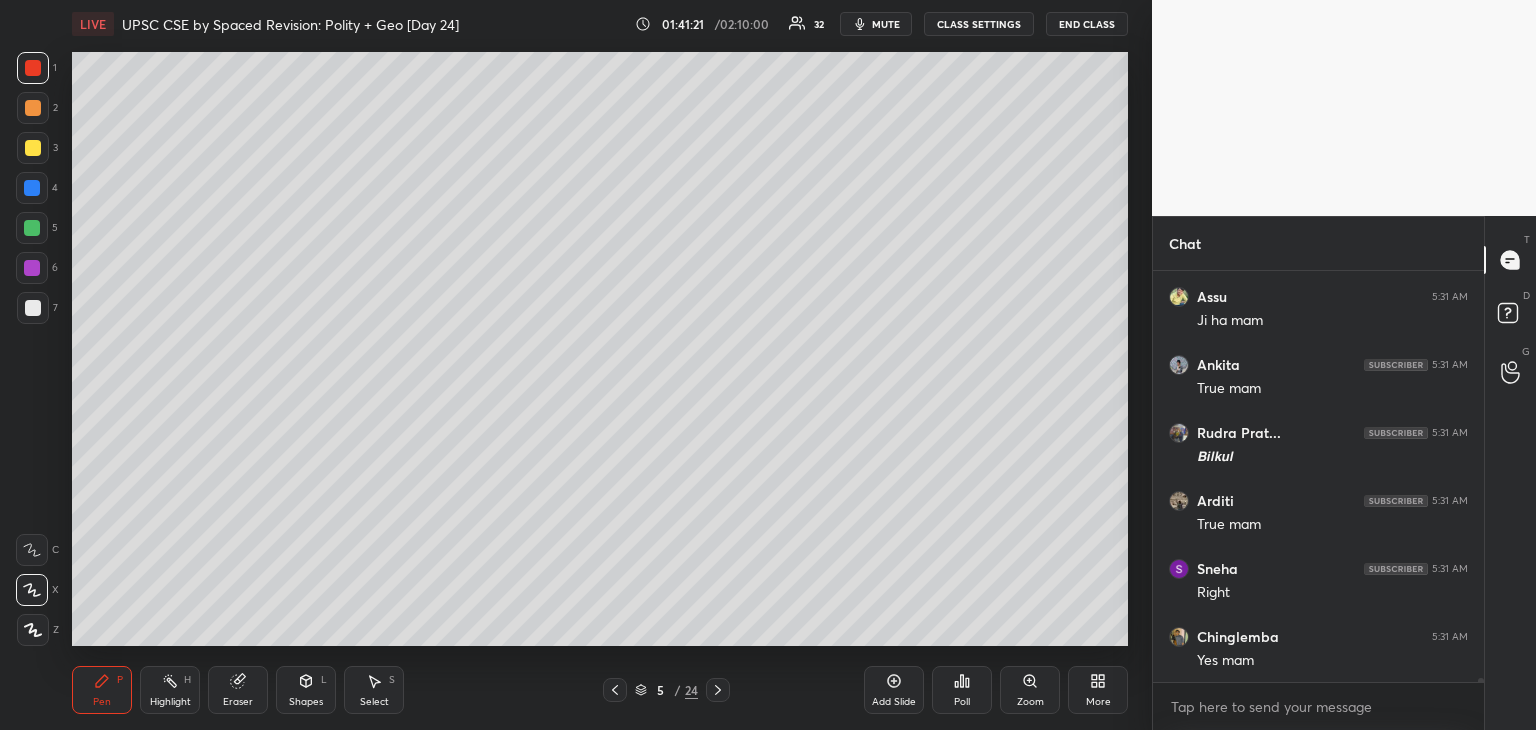 click at bounding box center [33, 108] 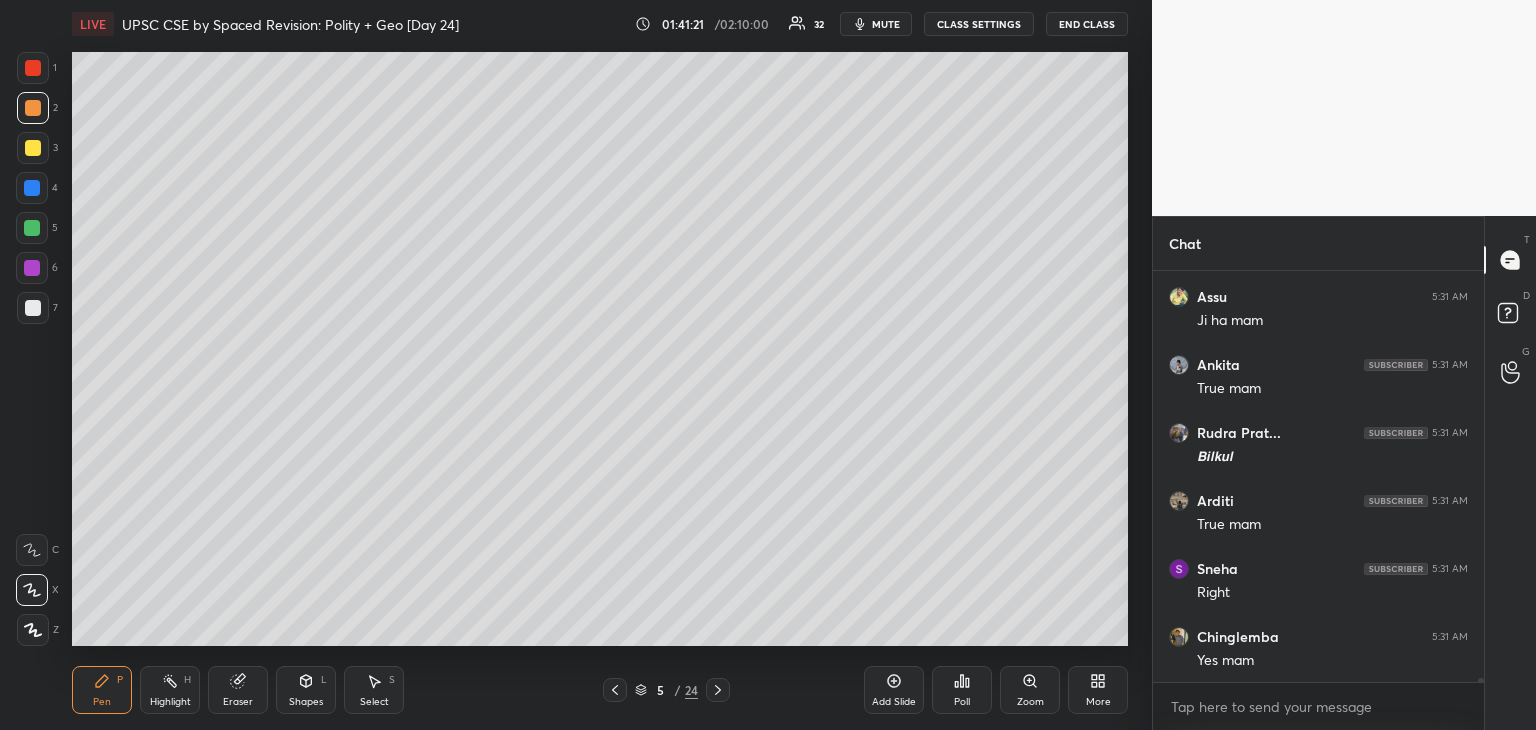 scroll, scrollTop: 40470, scrollLeft: 0, axis: vertical 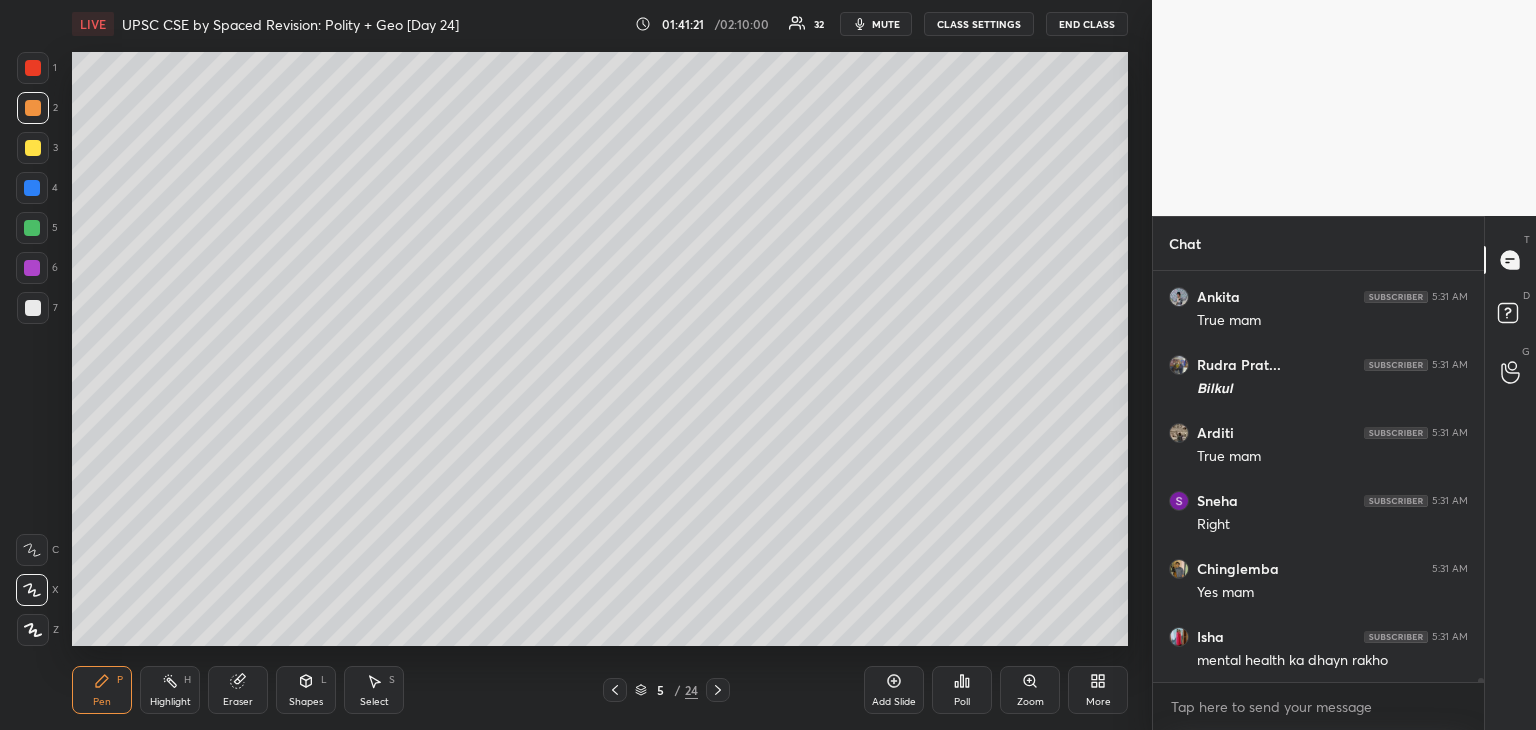 click at bounding box center [33, 68] 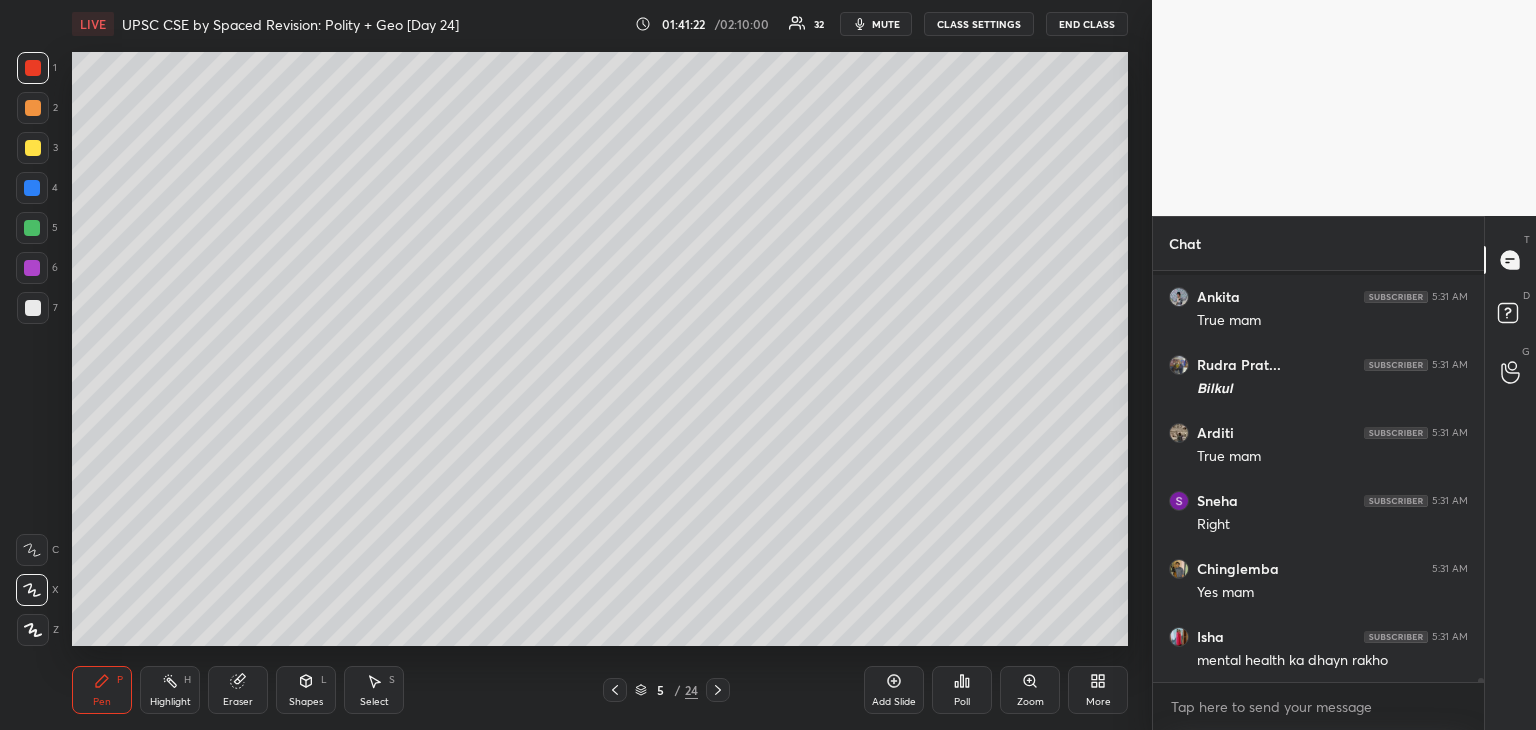 scroll, scrollTop: 40574, scrollLeft: 0, axis: vertical 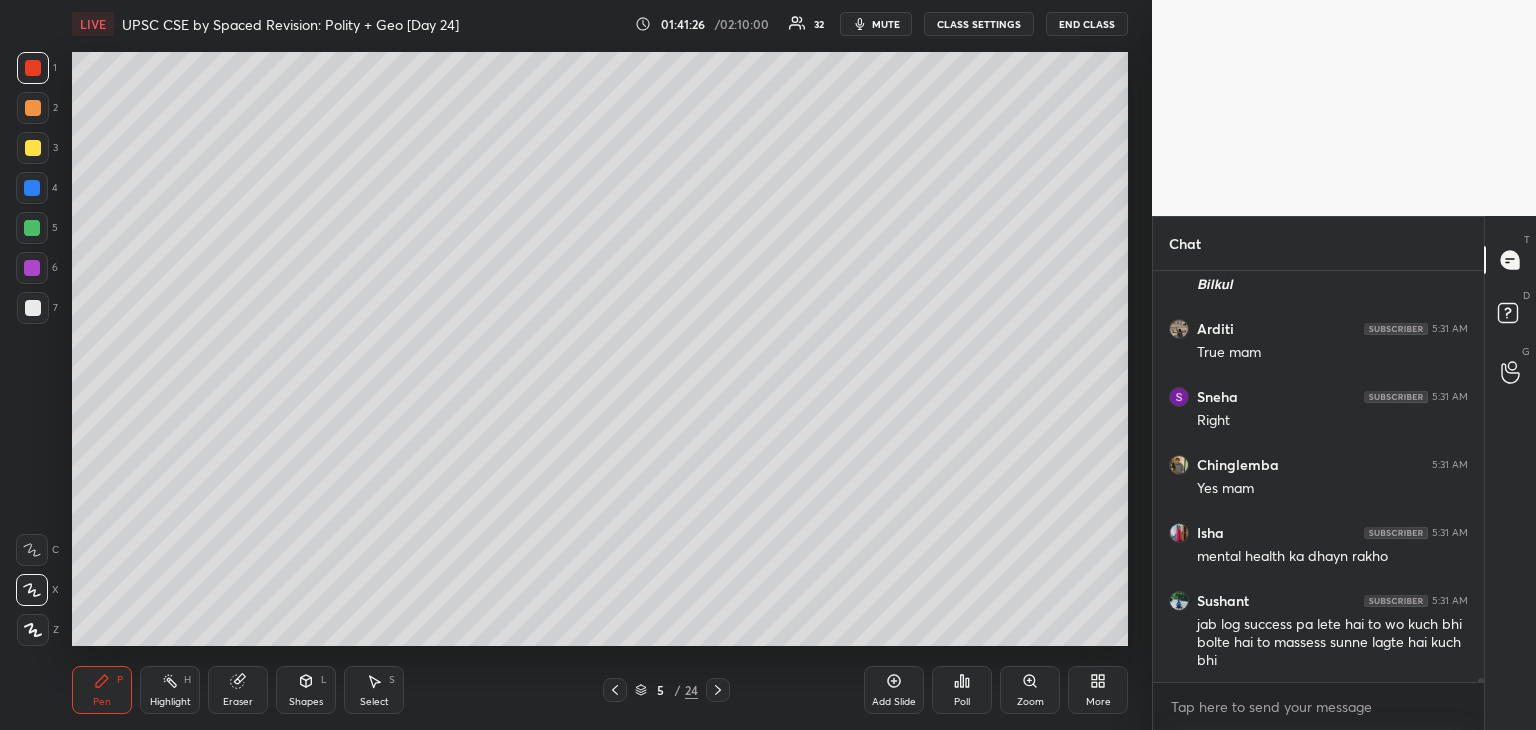 click at bounding box center (33, 308) 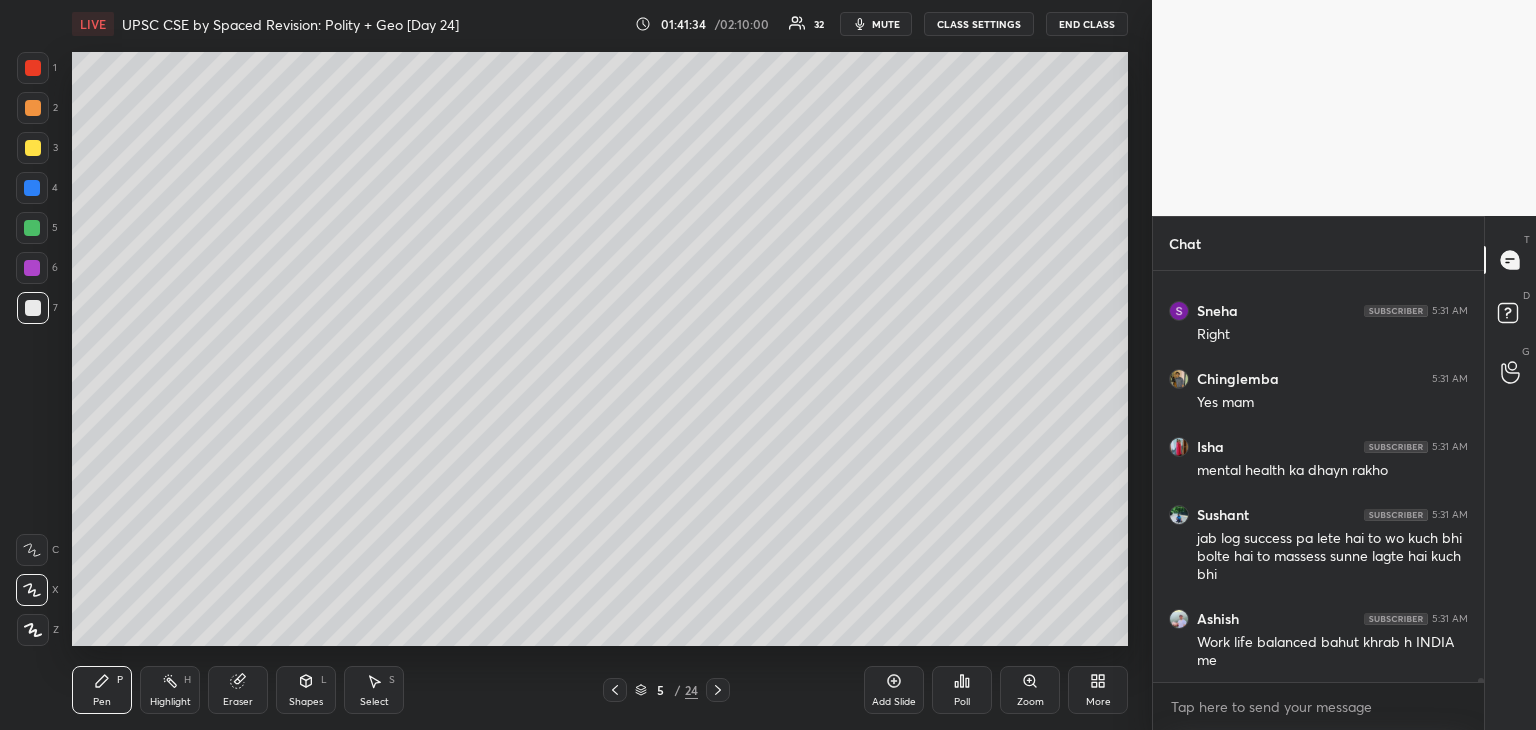 scroll, scrollTop: 40728, scrollLeft: 0, axis: vertical 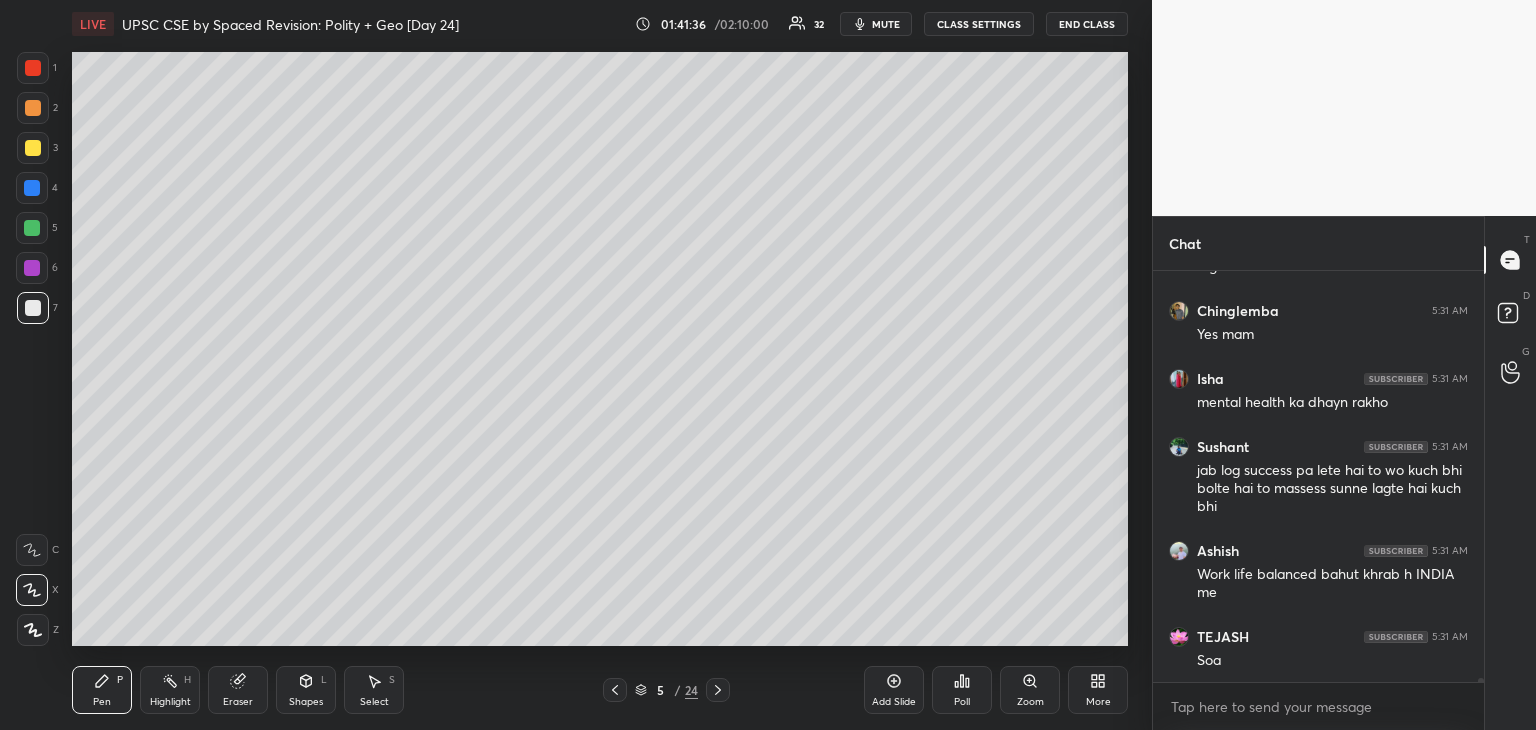 click at bounding box center [32, 188] 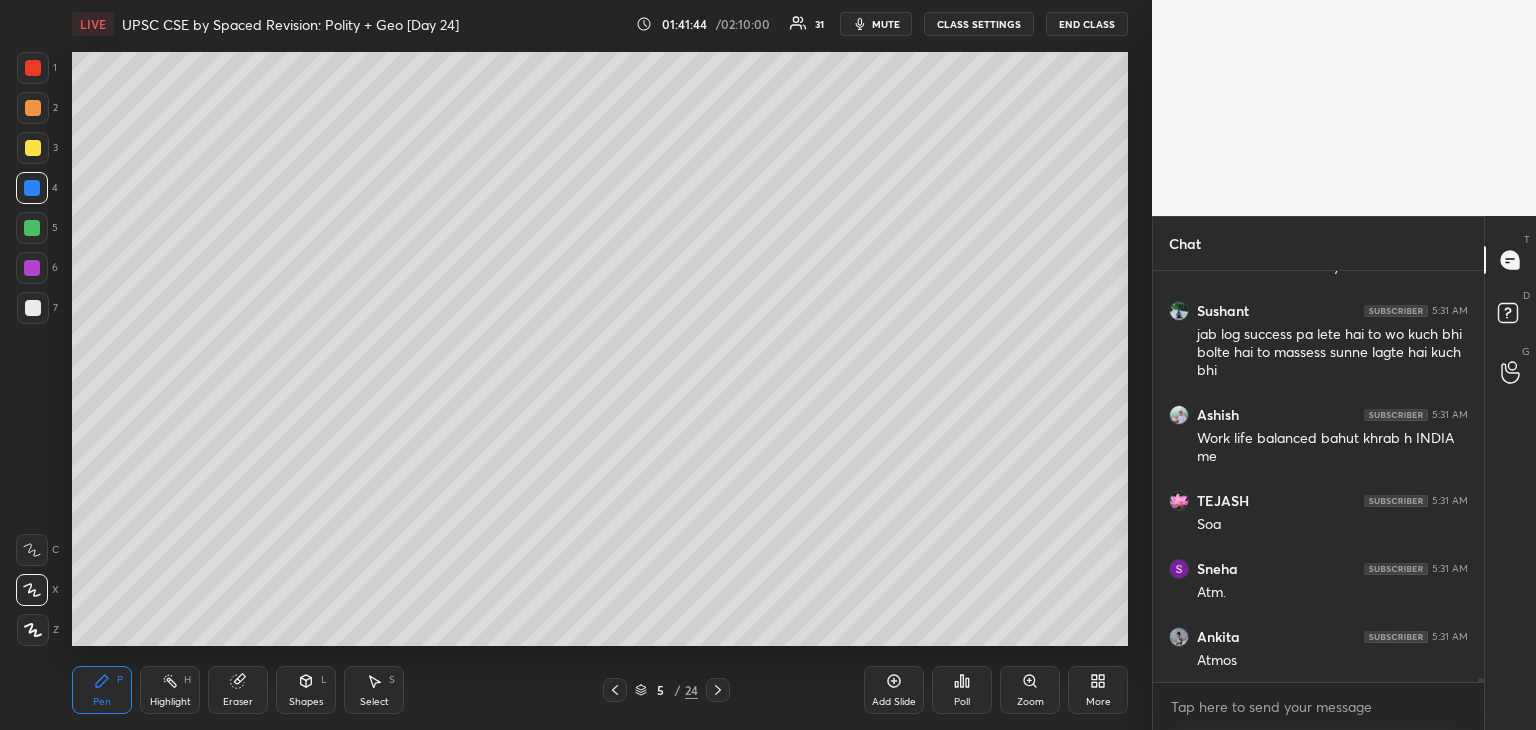 scroll, scrollTop: 40932, scrollLeft: 0, axis: vertical 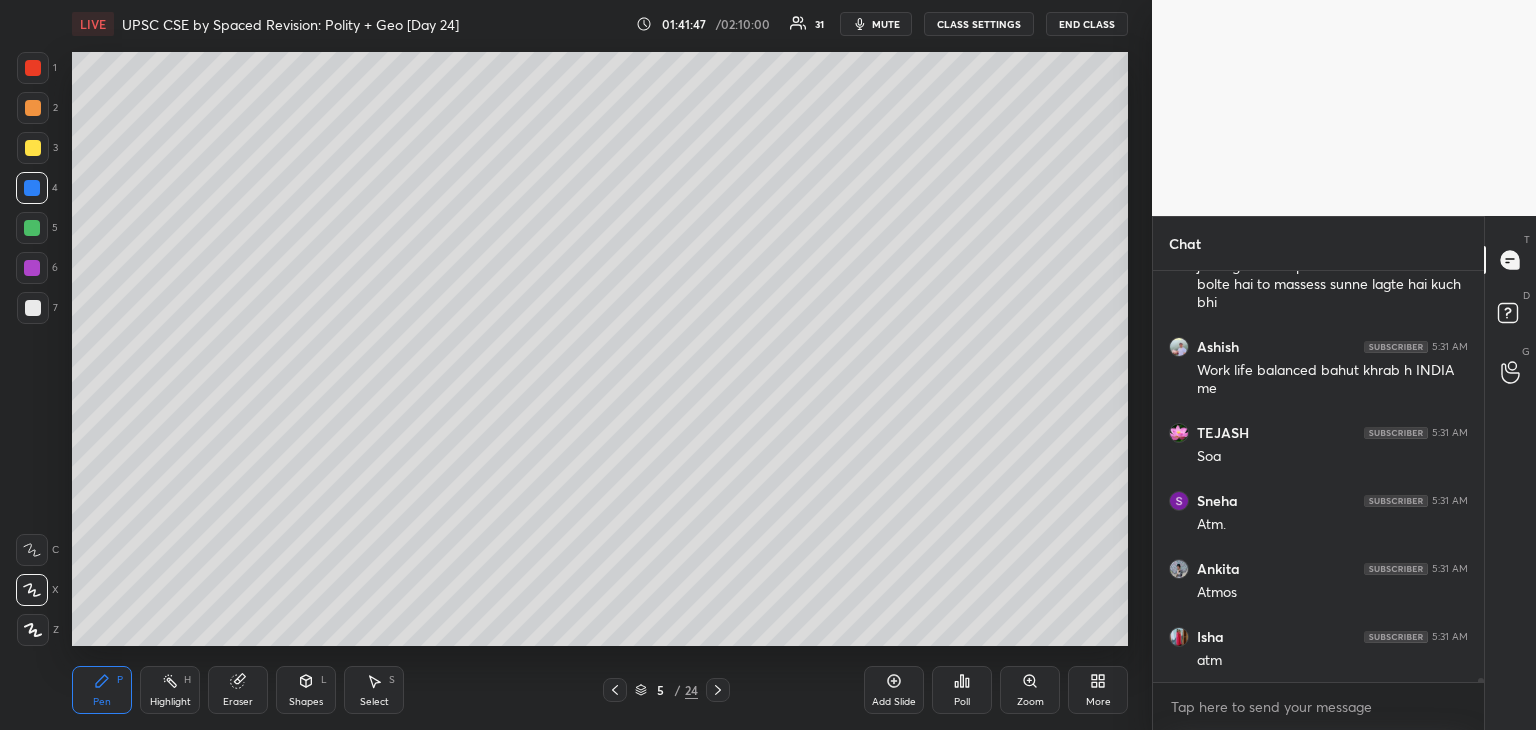 drag, startPoint x: 36, startPoint y: 145, endPoint x: 59, endPoint y: 146, distance: 23.021729 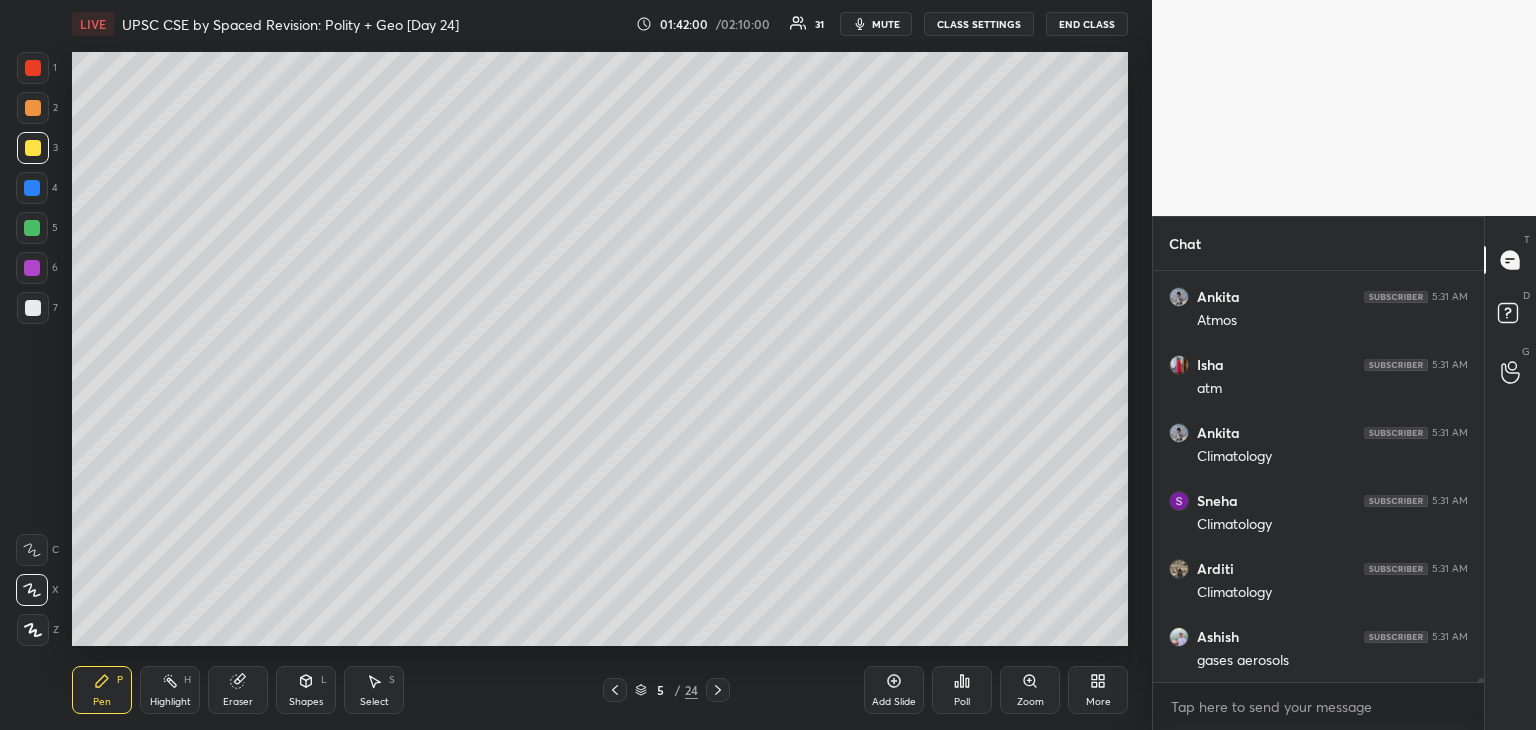 scroll, scrollTop: 41272, scrollLeft: 0, axis: vertical 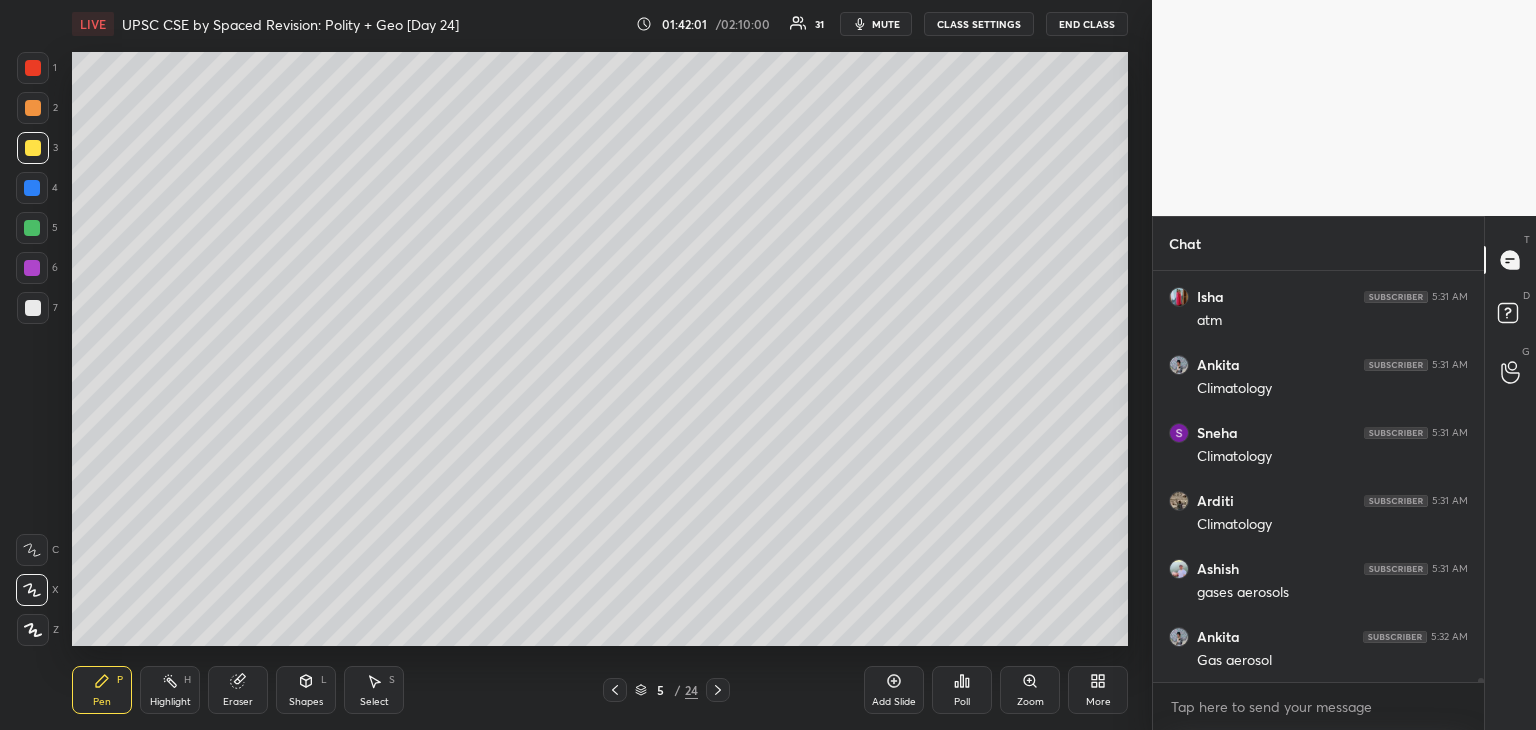 click at bounding box center [32, 188] 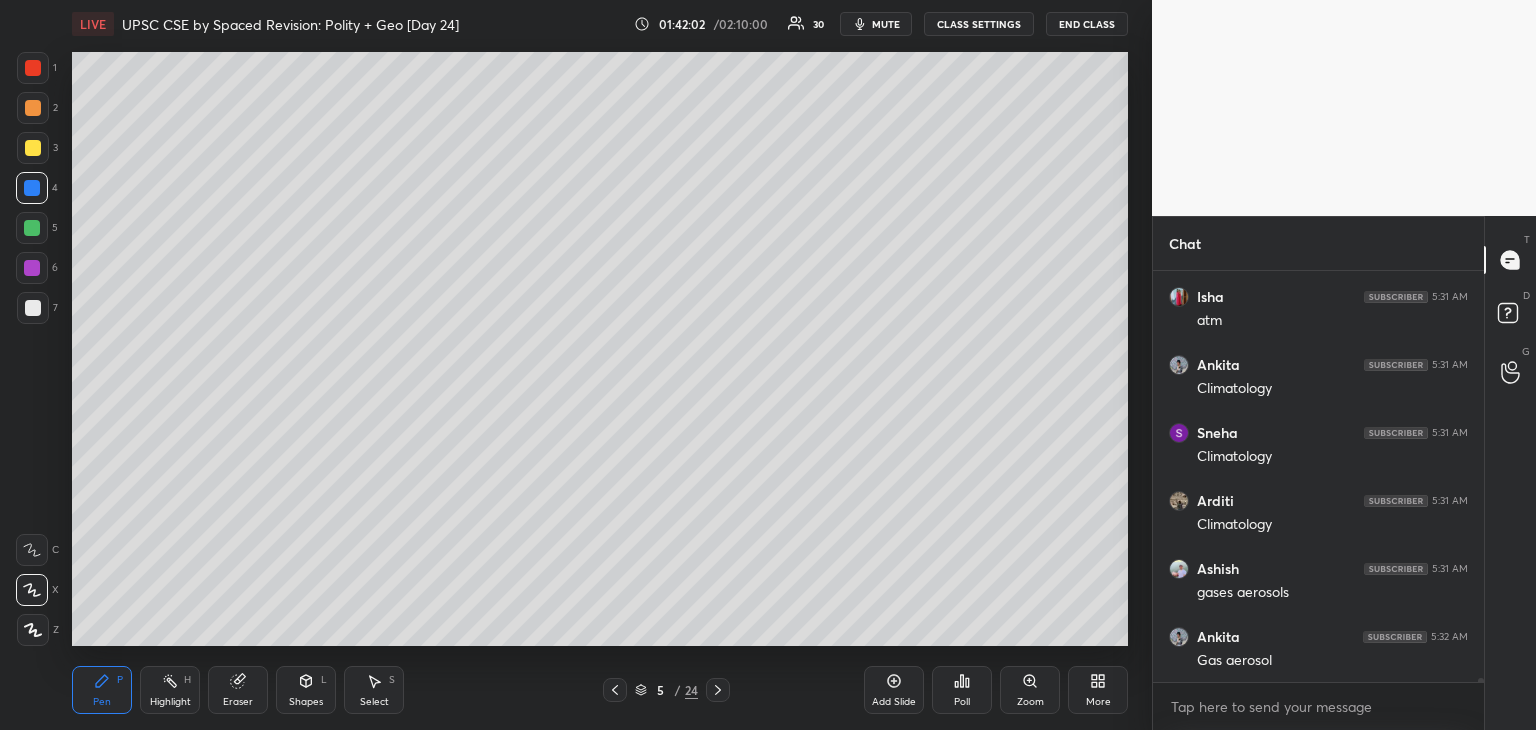 scroll, scrollTop: 41340, scrollLeft: 0, axis: vertical 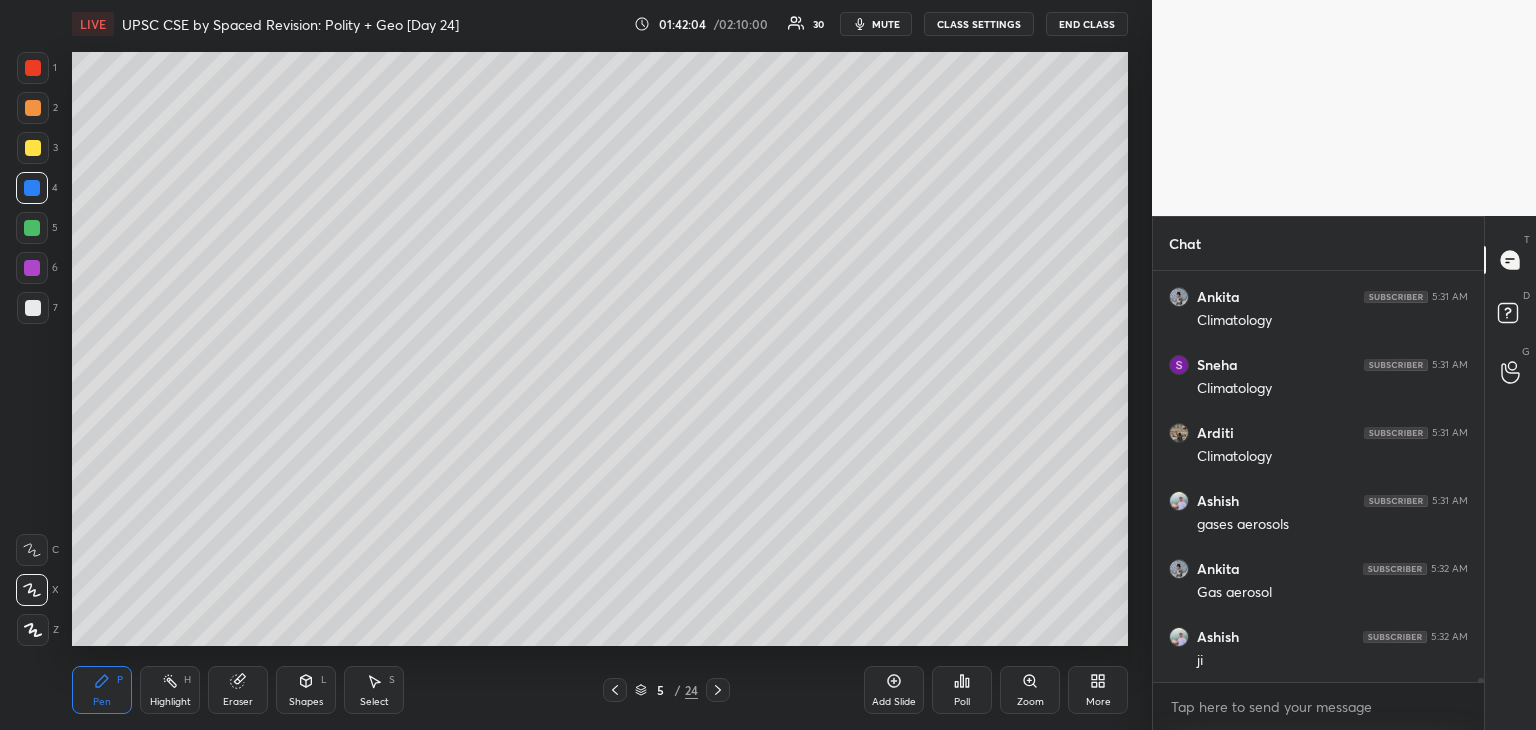 click at bounding box center (33, 68) 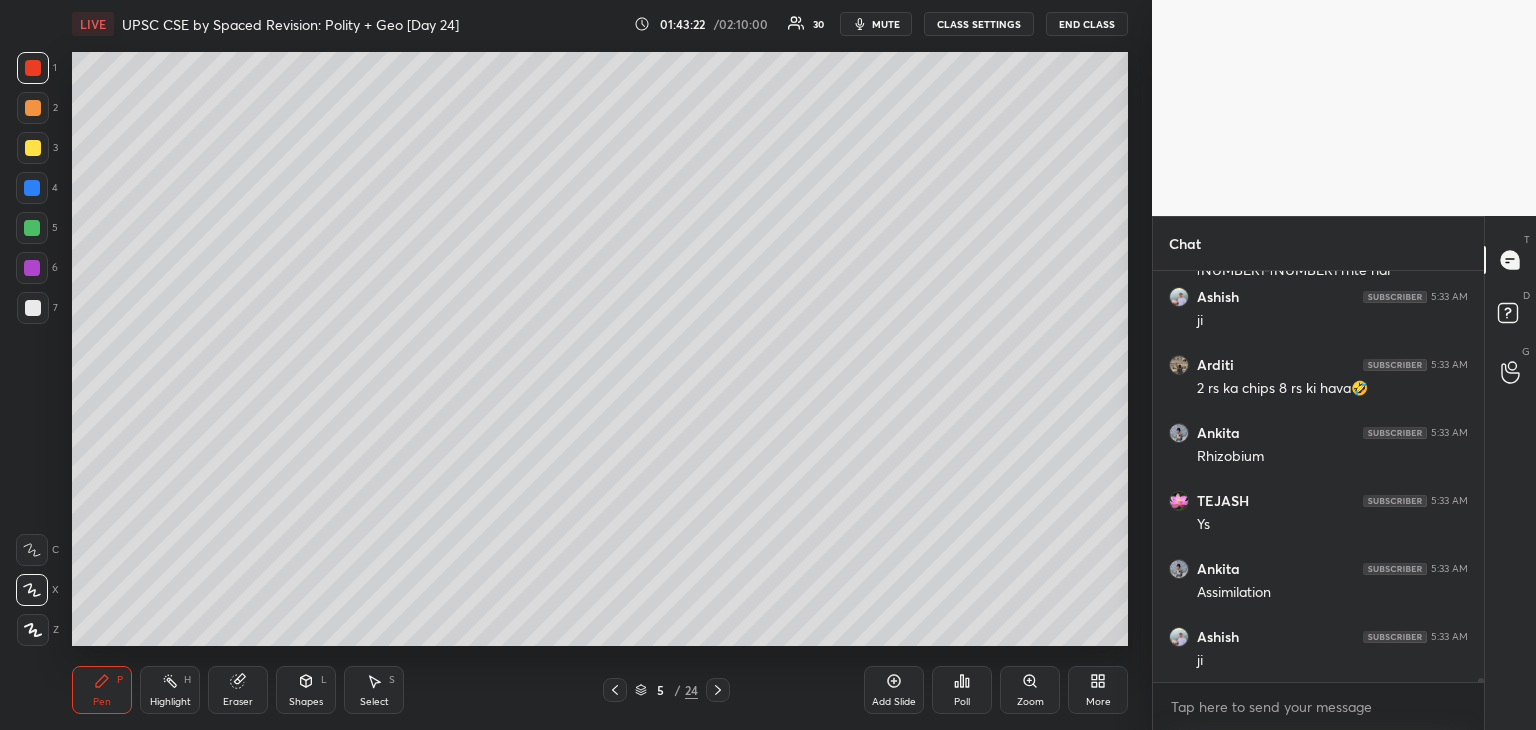 scroll, scrollTop: 42854, scrollLeft: 0, axis: vertical 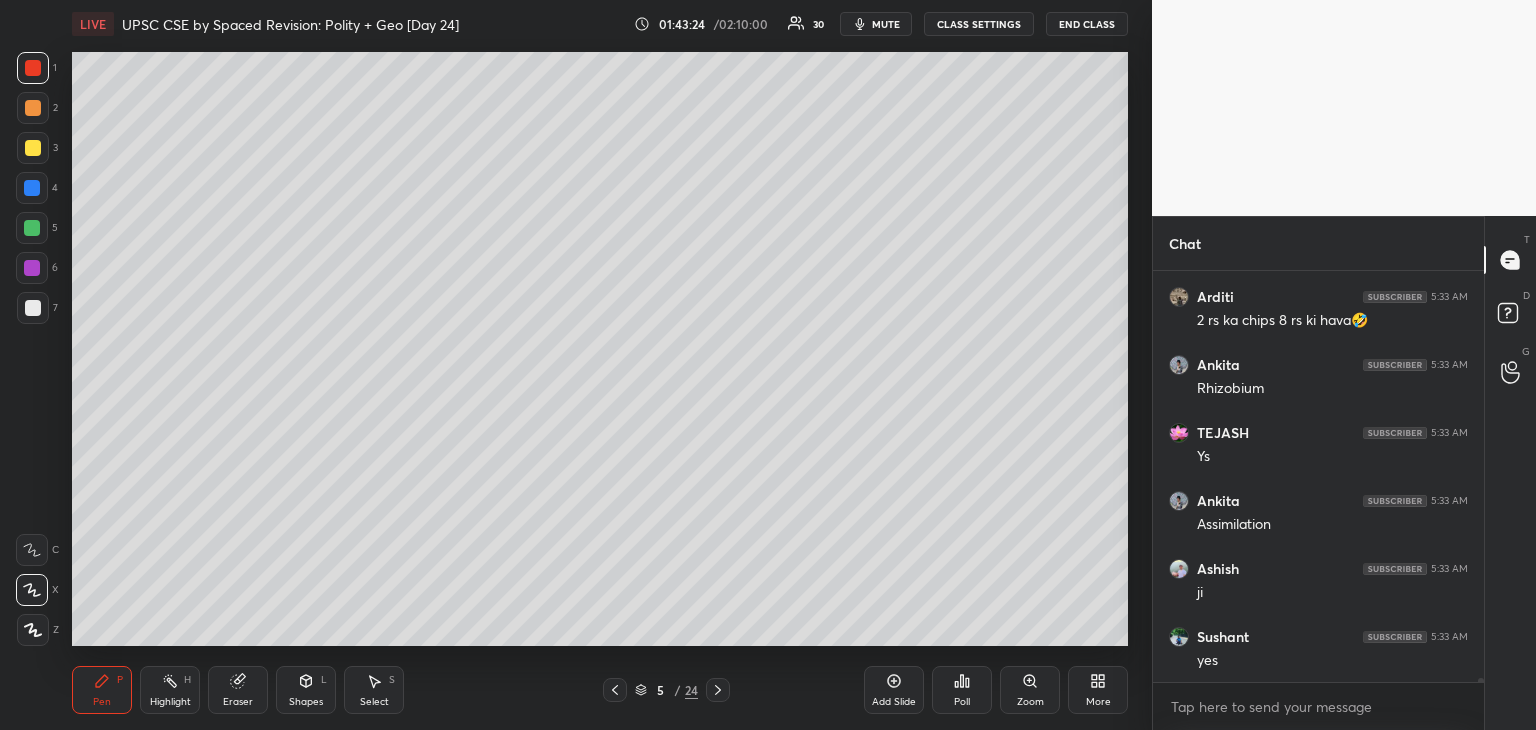 click at bounding box center (33, 308) 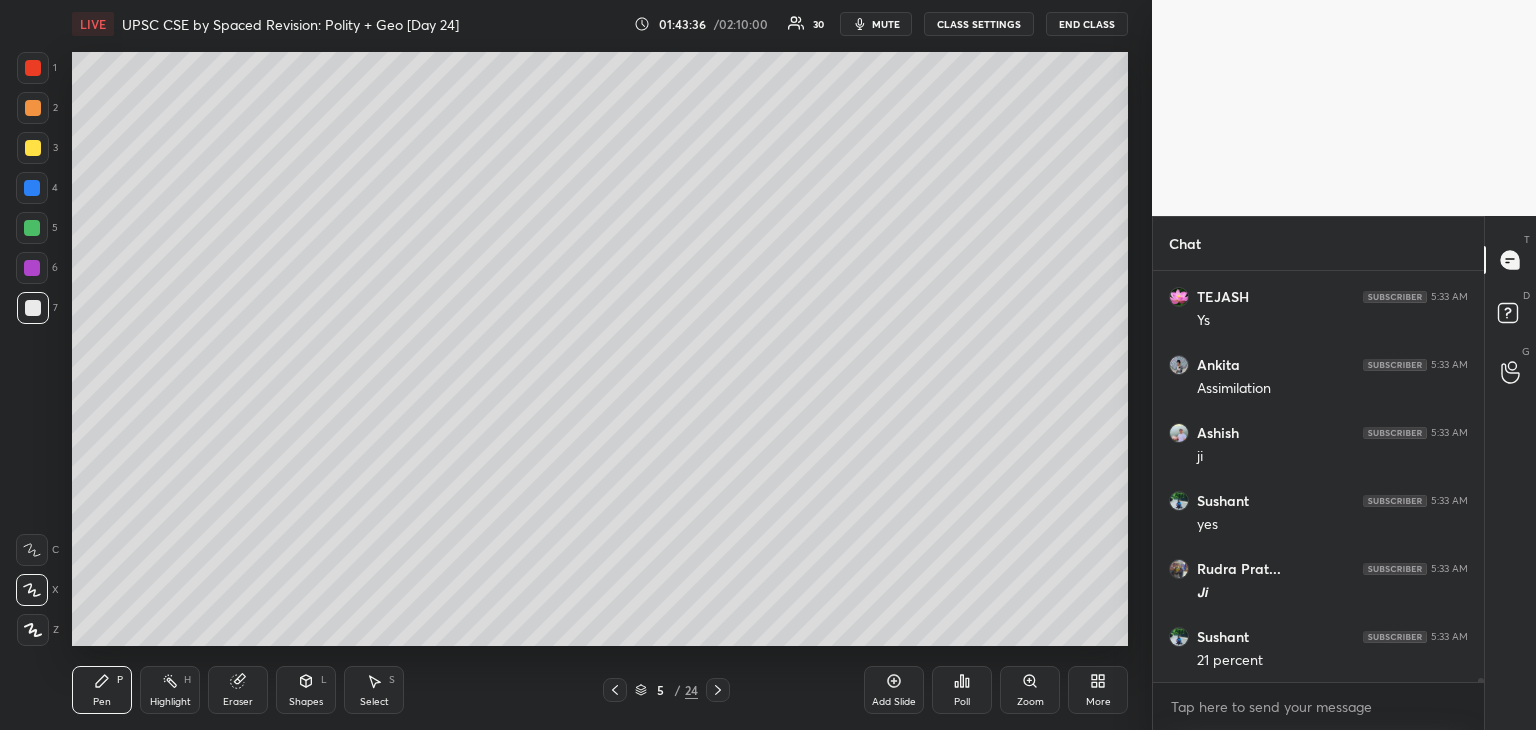scroll, scrollTop: 43058, scrollLeft: 0, axis: vertical 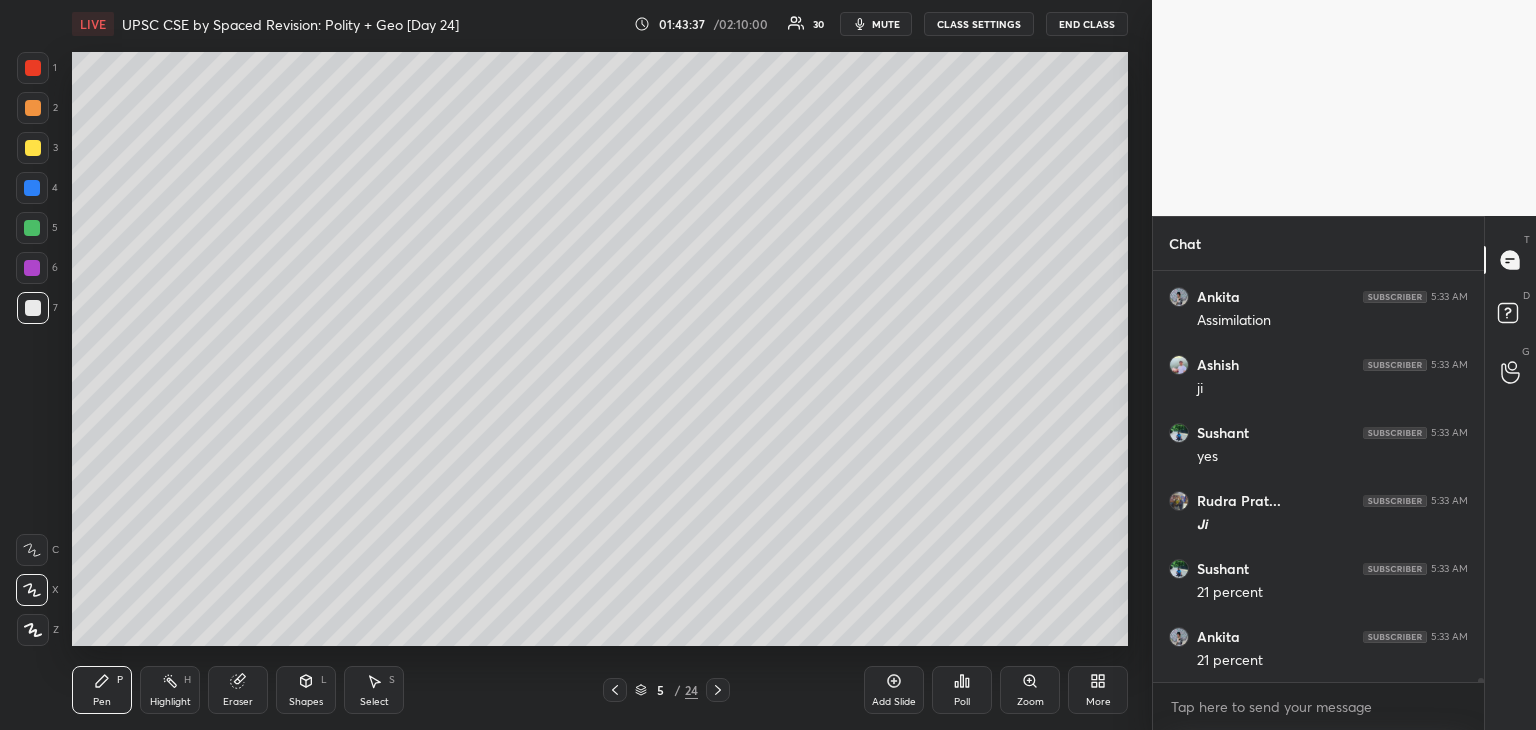 click at bounding box center [33, 308] 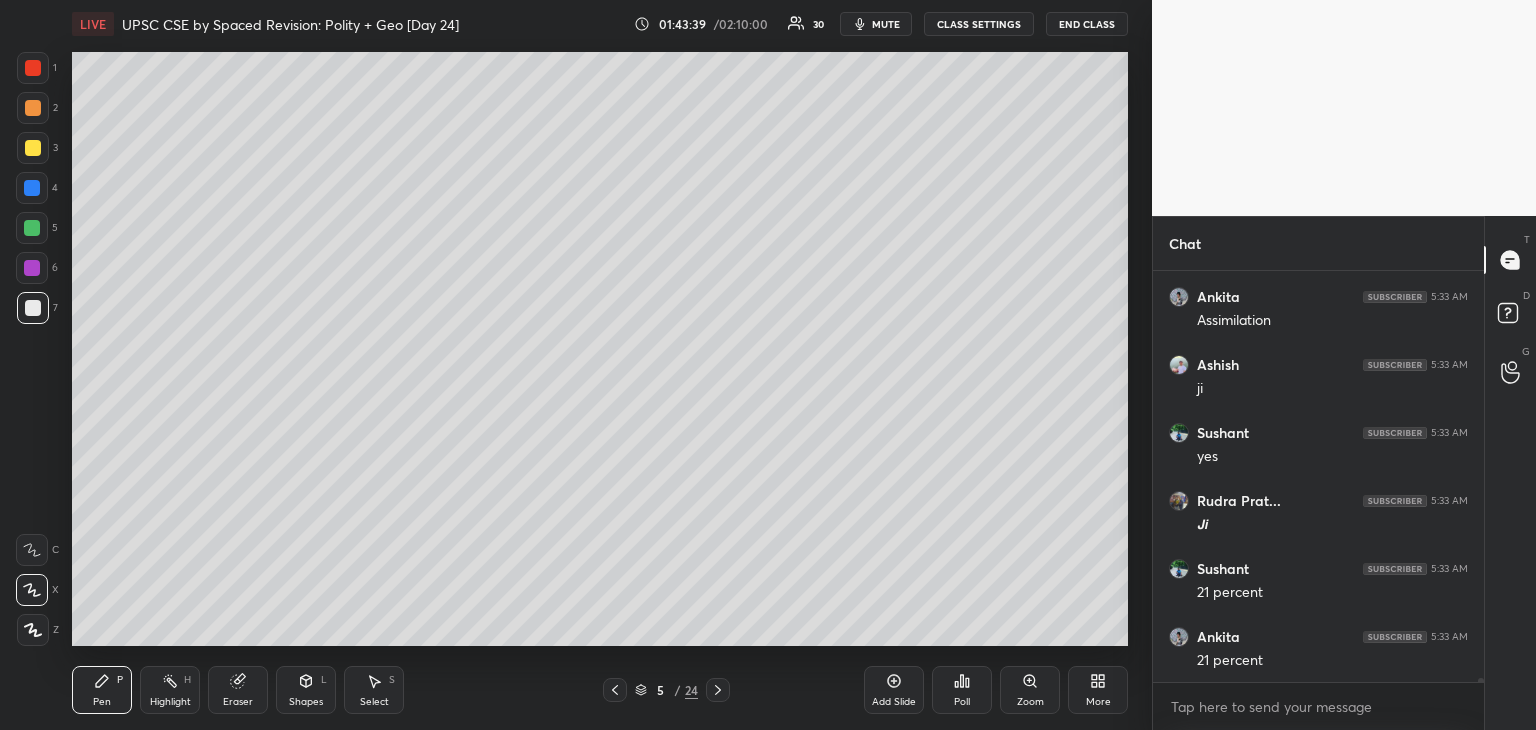 click at bounding box center (33, 148) 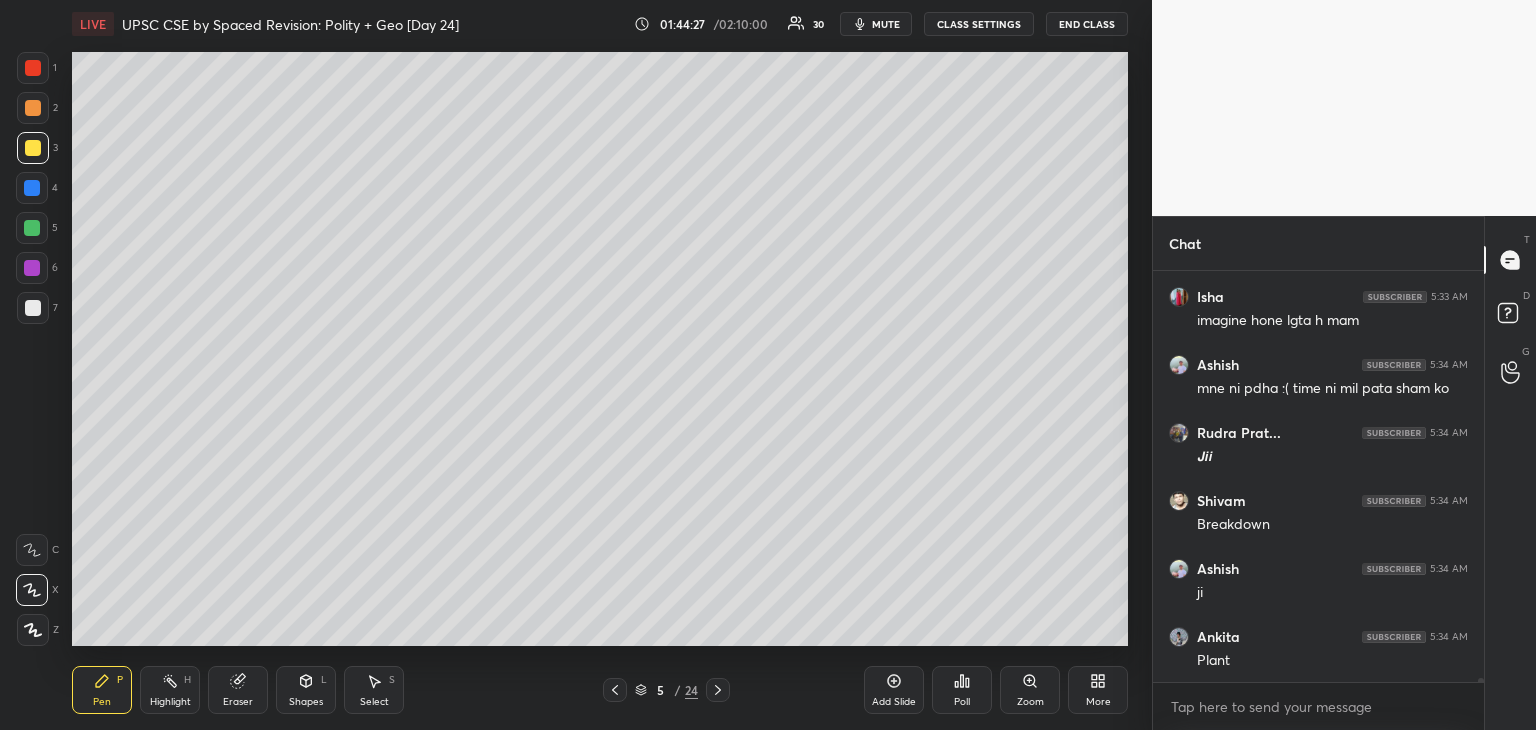 scroll, scrollTop: 43806, scrollLeft: 0, axis: vertical 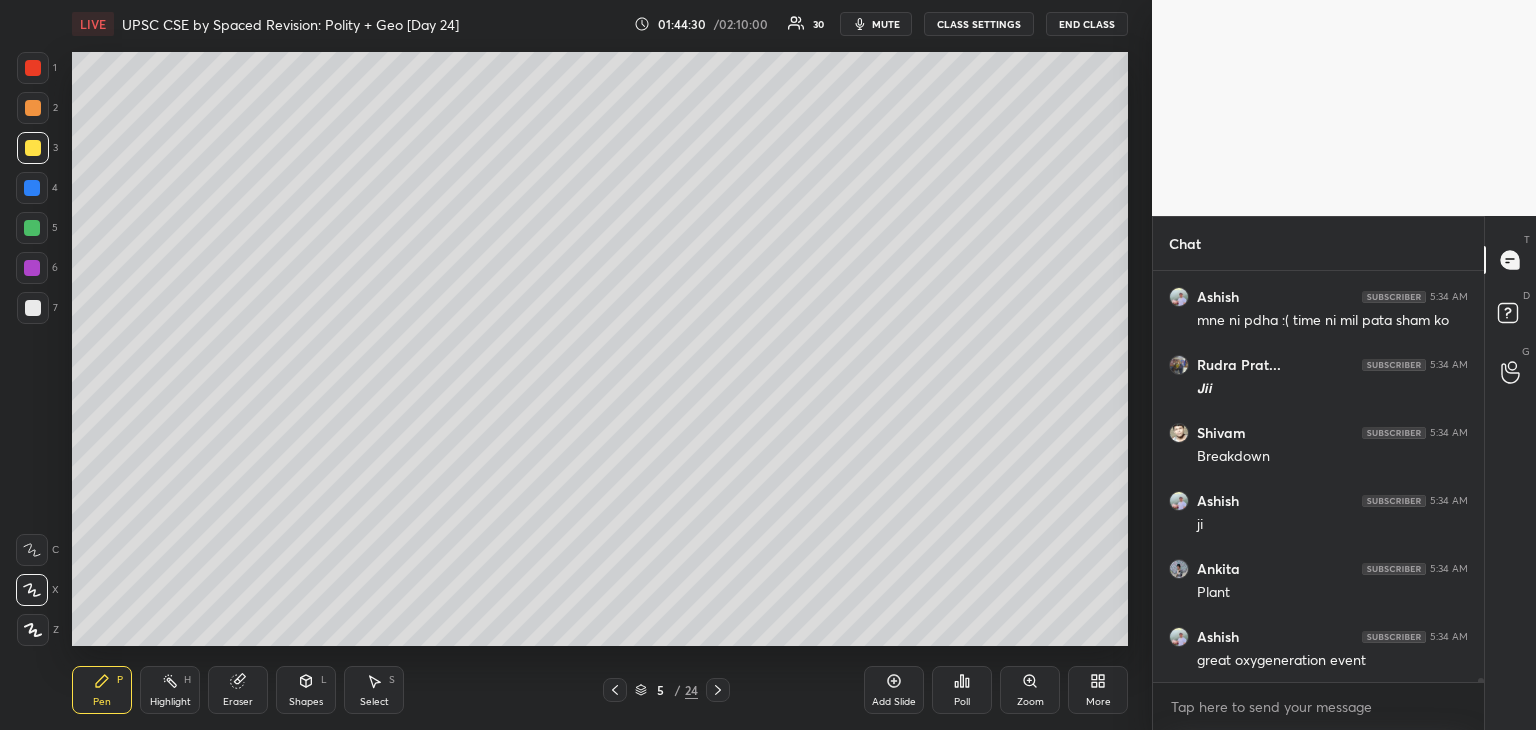 click at bounding box center [32, 188] 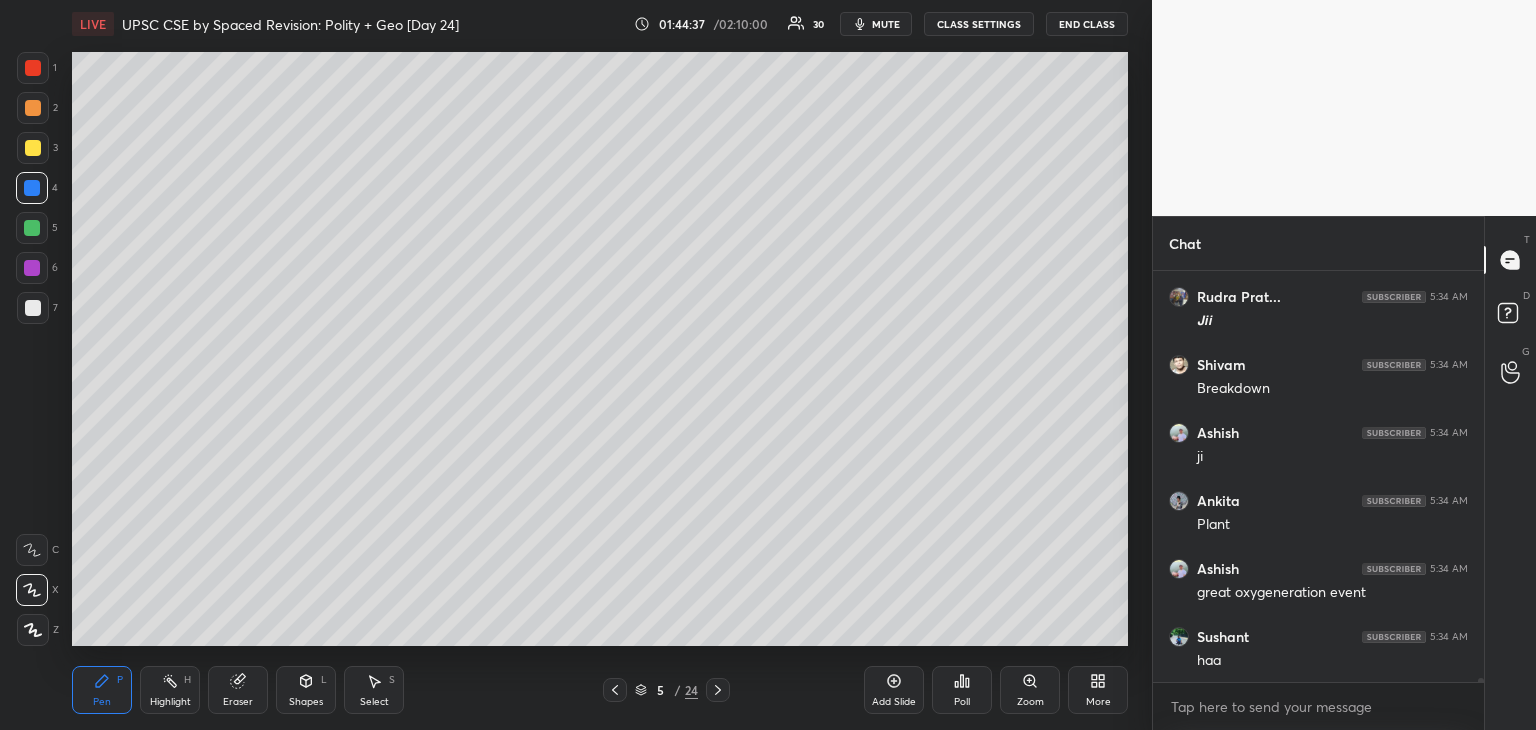 scroll, scrollTop: 43942, scrollLeft: 0, axis: vertical 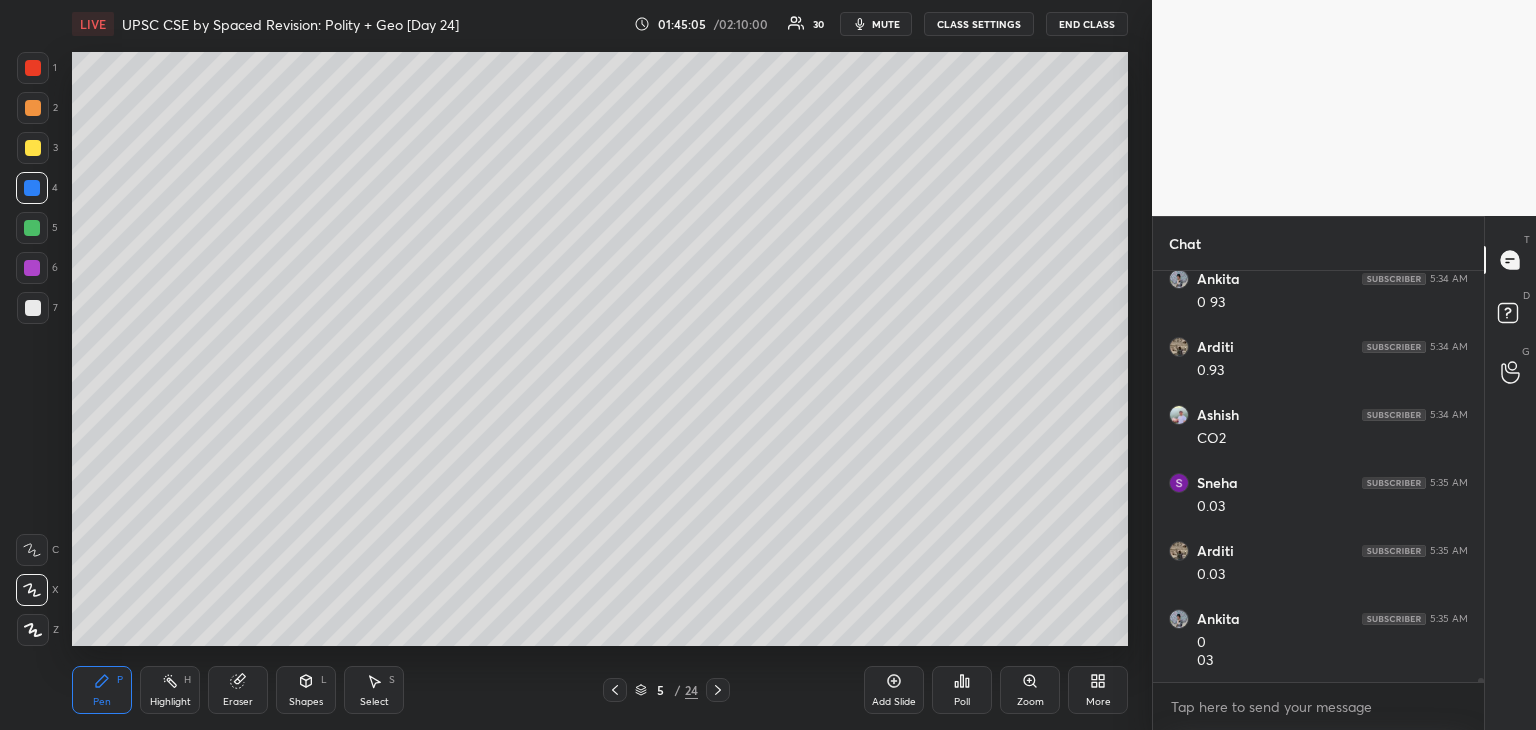 click at bounding box center (33, 148) 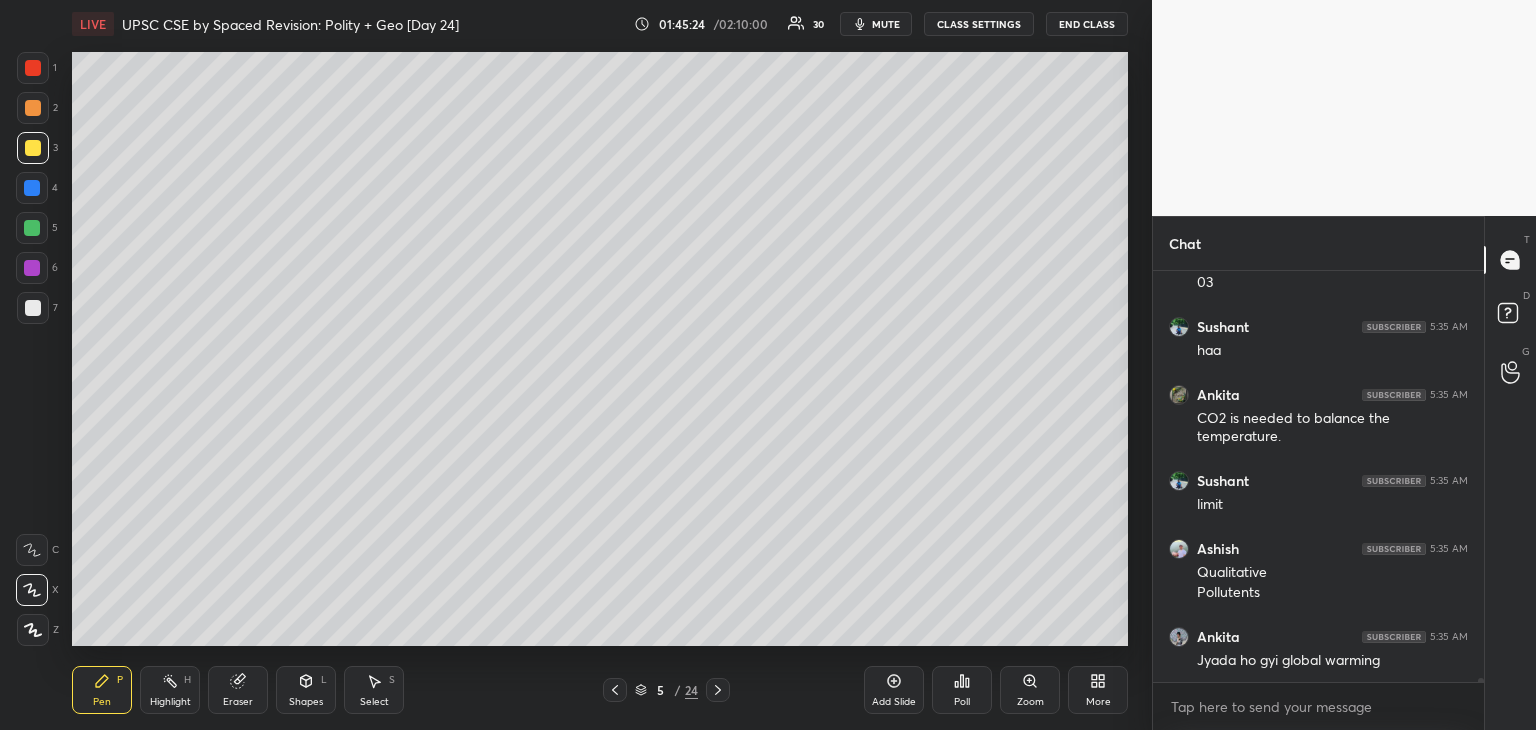 scroll, scrollTop: 45154, scrollLeft: 0, axis: vertical 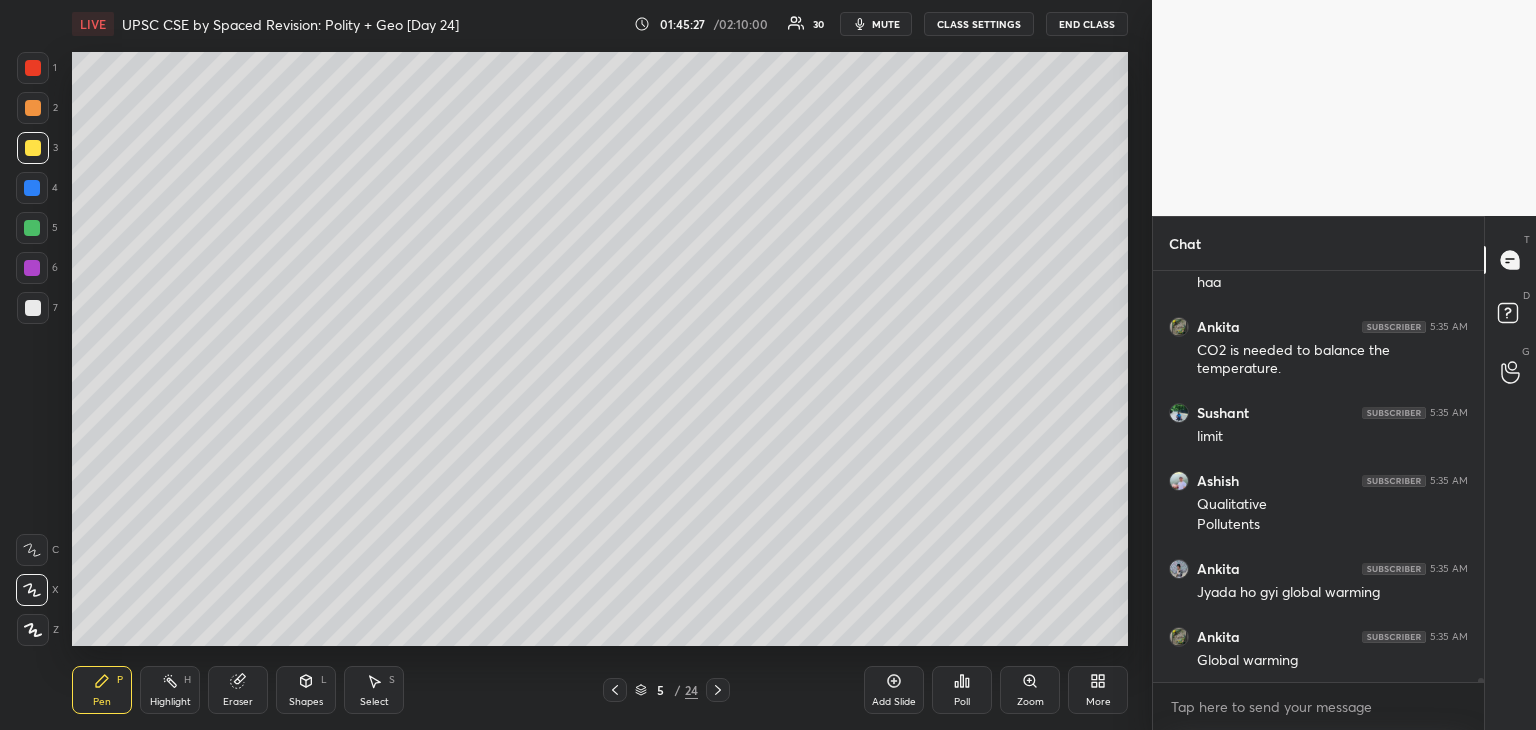 drag, startPoint x: 27, startPoint y: 181, endPoint x: 71, endPoint y: 170, distance: 45.35416 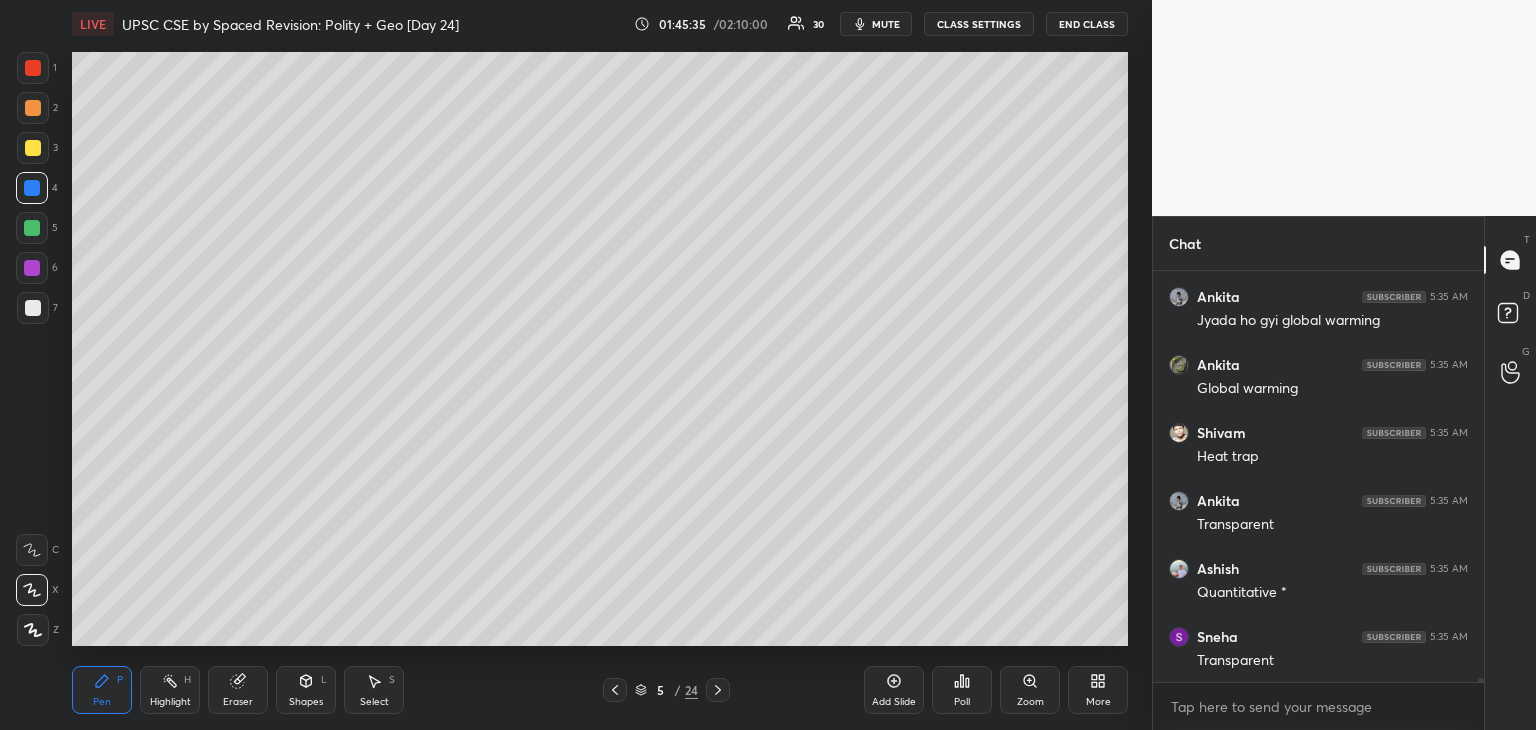 scroll, scrollTop: 45494, scrollLeft: 0, axis: vertical 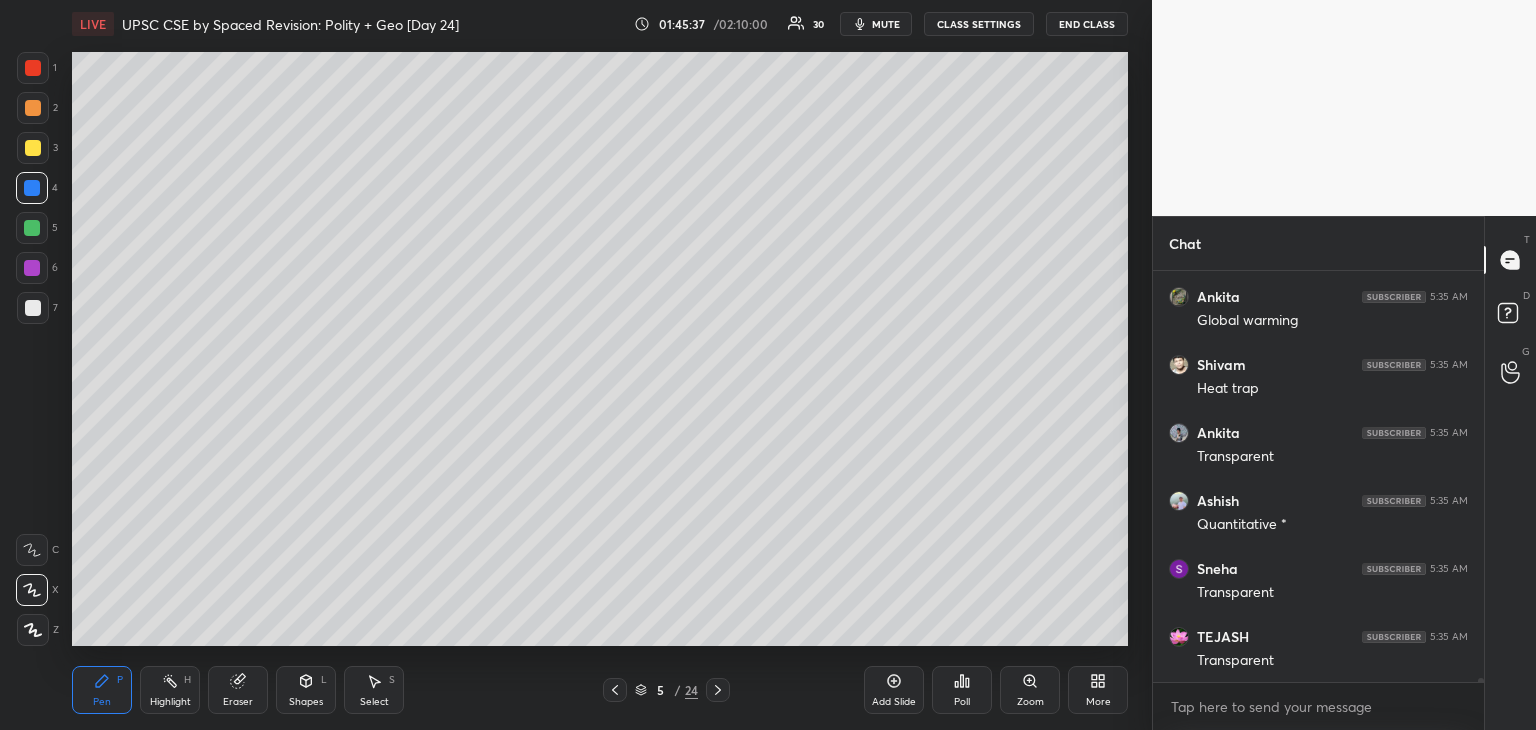 click at bounding box center [32, 228] 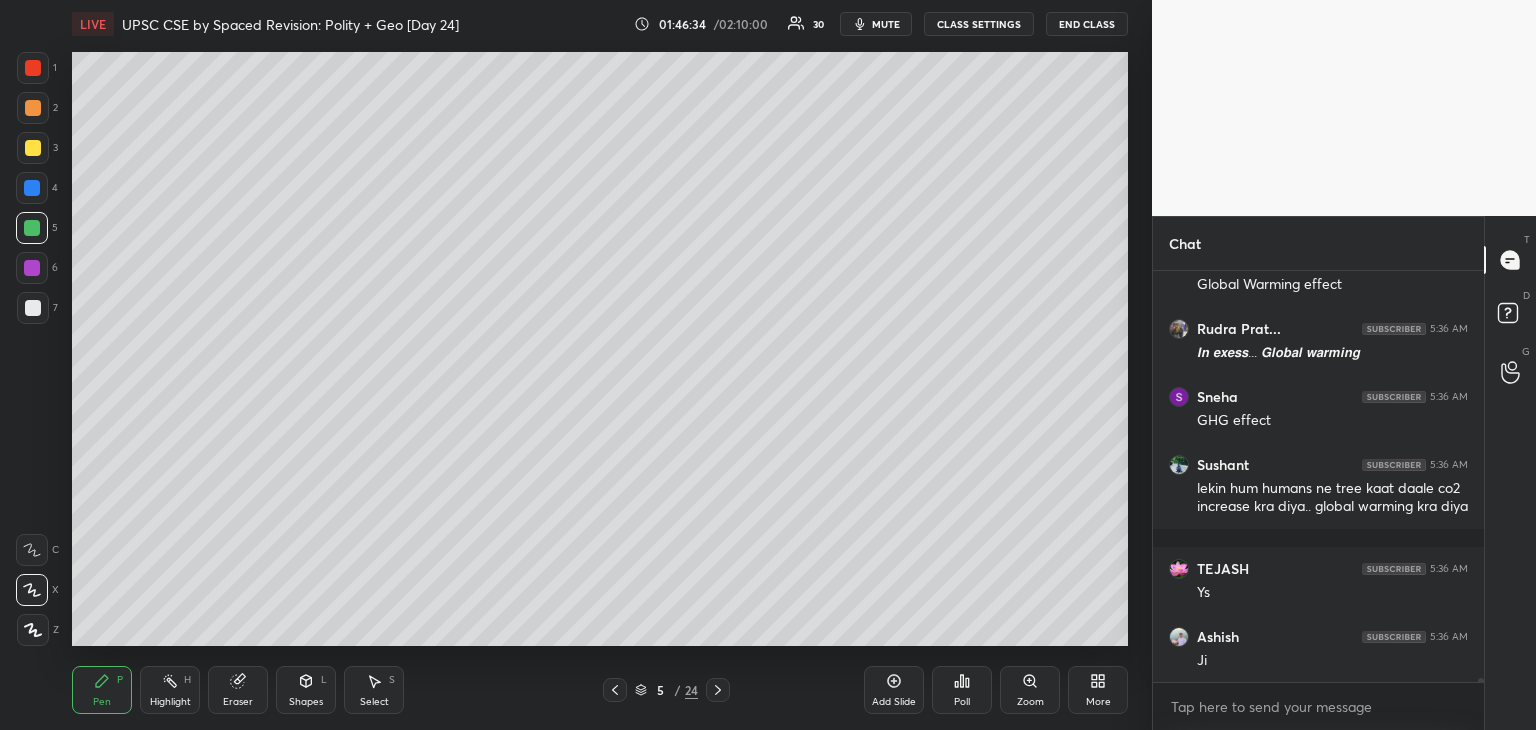 scroll, scrollTop: 44948, scrollLeft: 0, axis: vertical 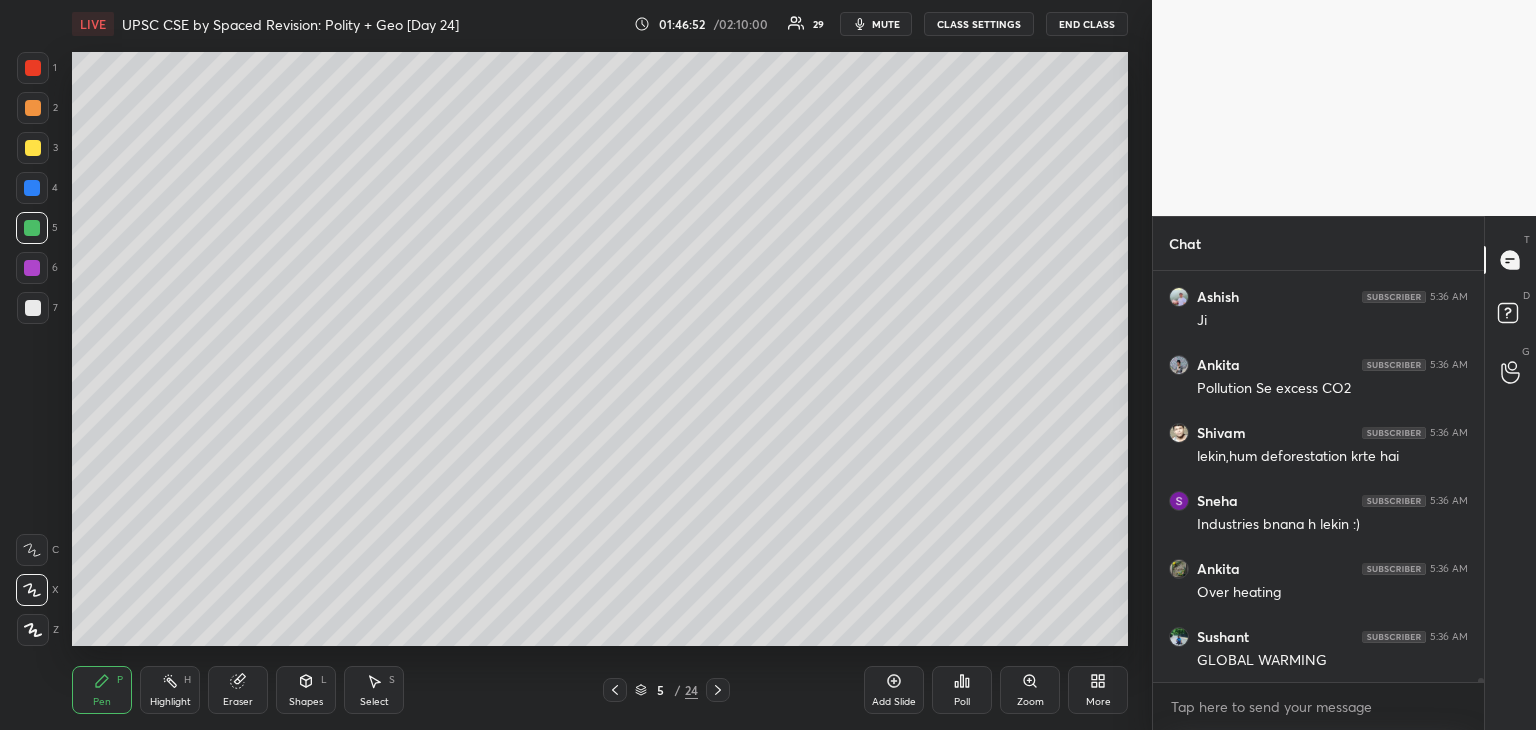 click at bounding box center (33, 308) 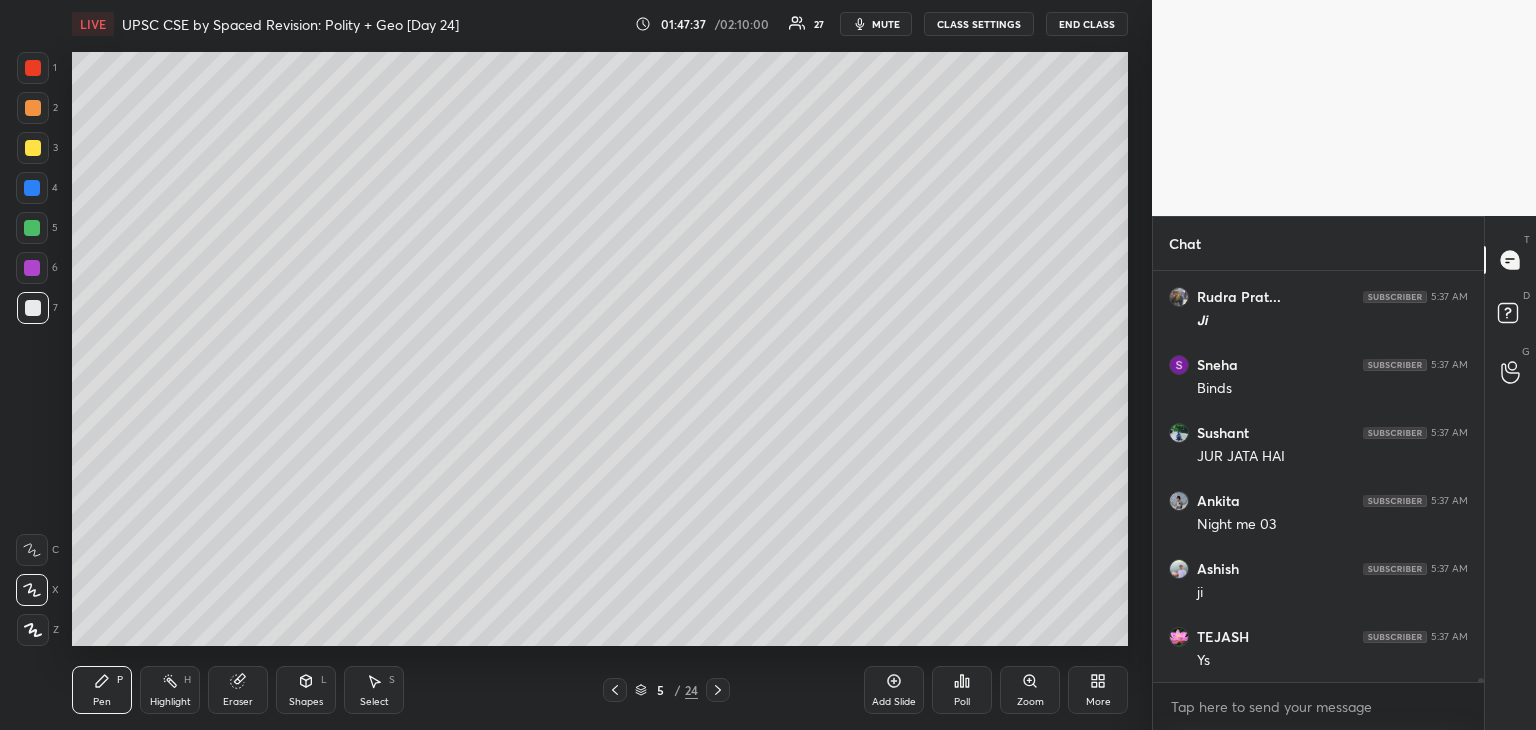 scroll, scrollTop: 45968, scrollLeft: 0, axis: vertical 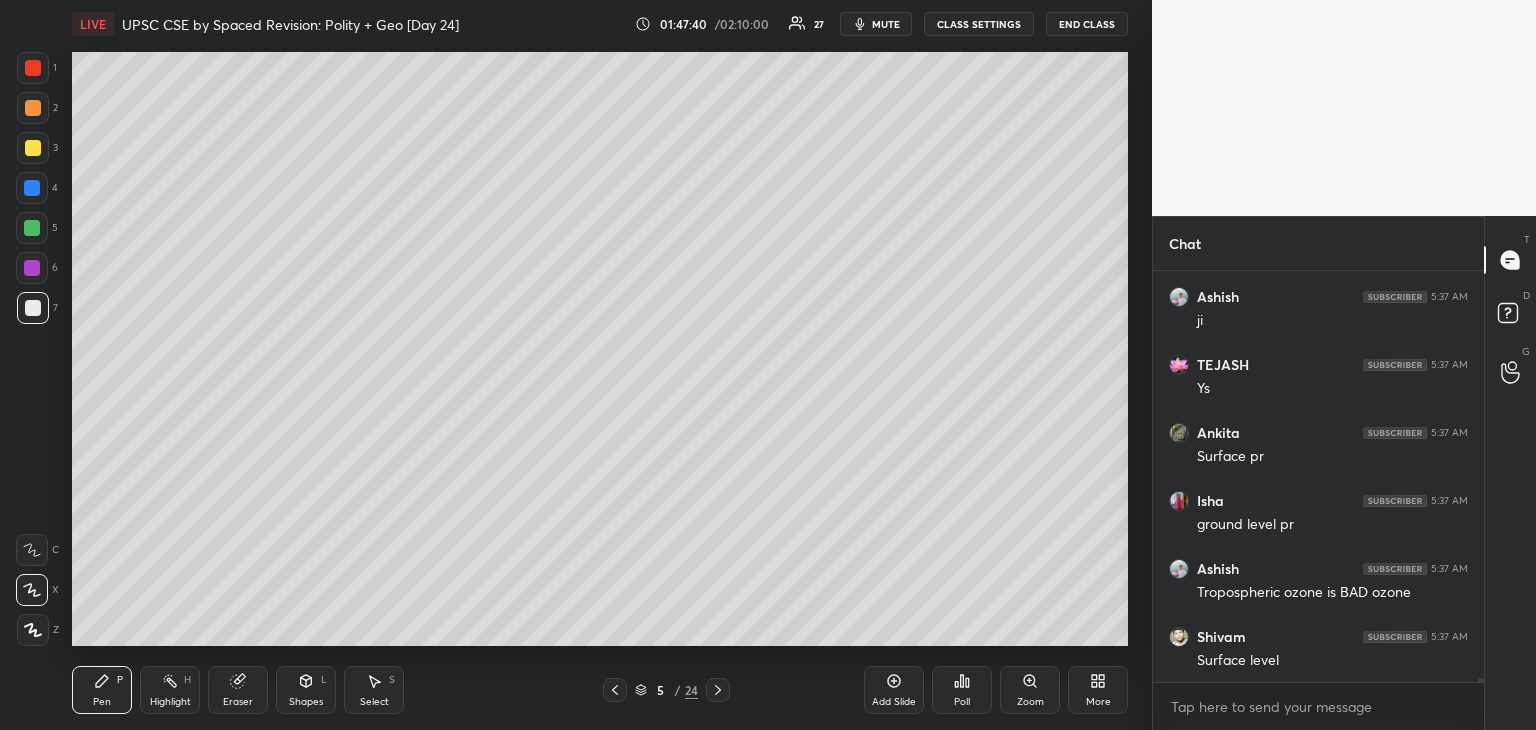 click at bounding box center (32, 188) 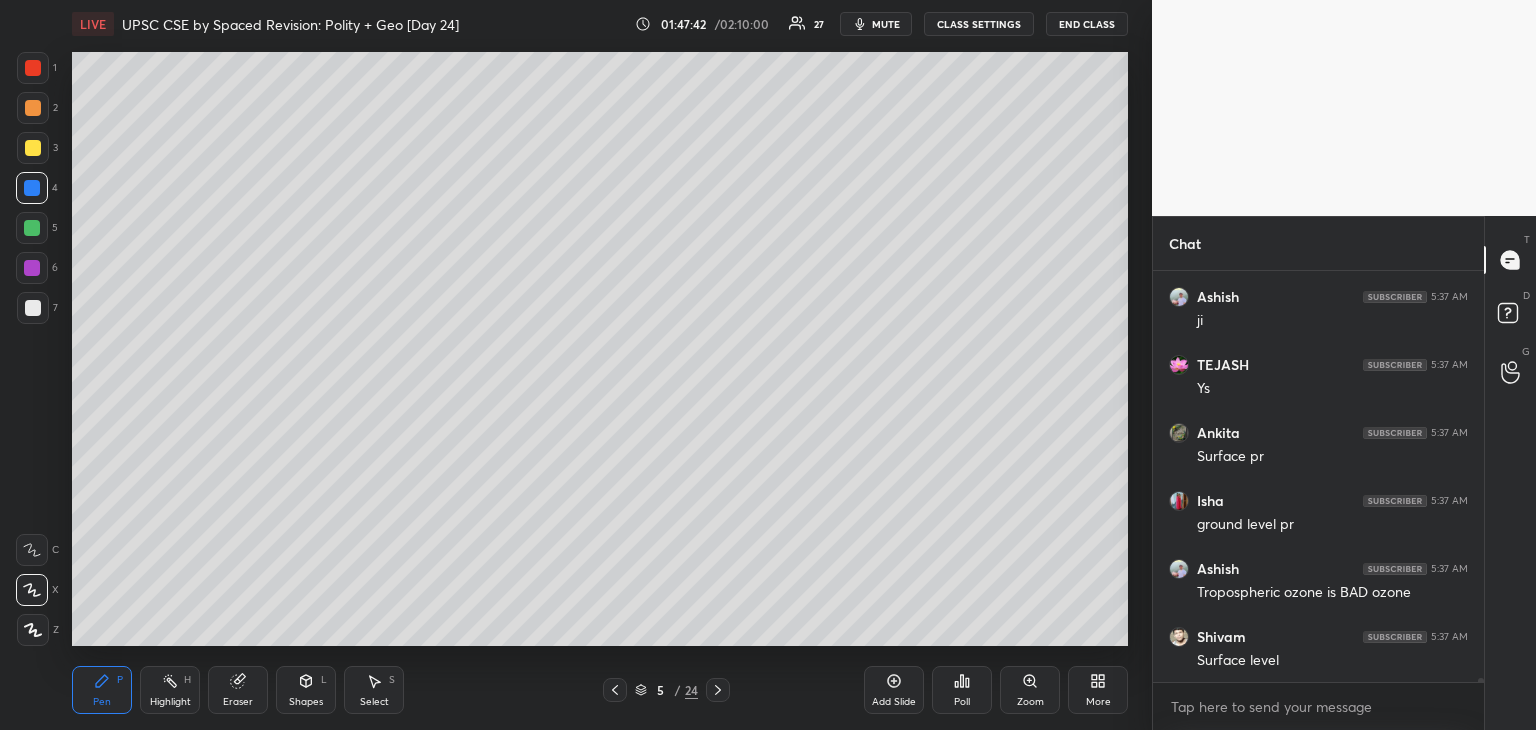 click 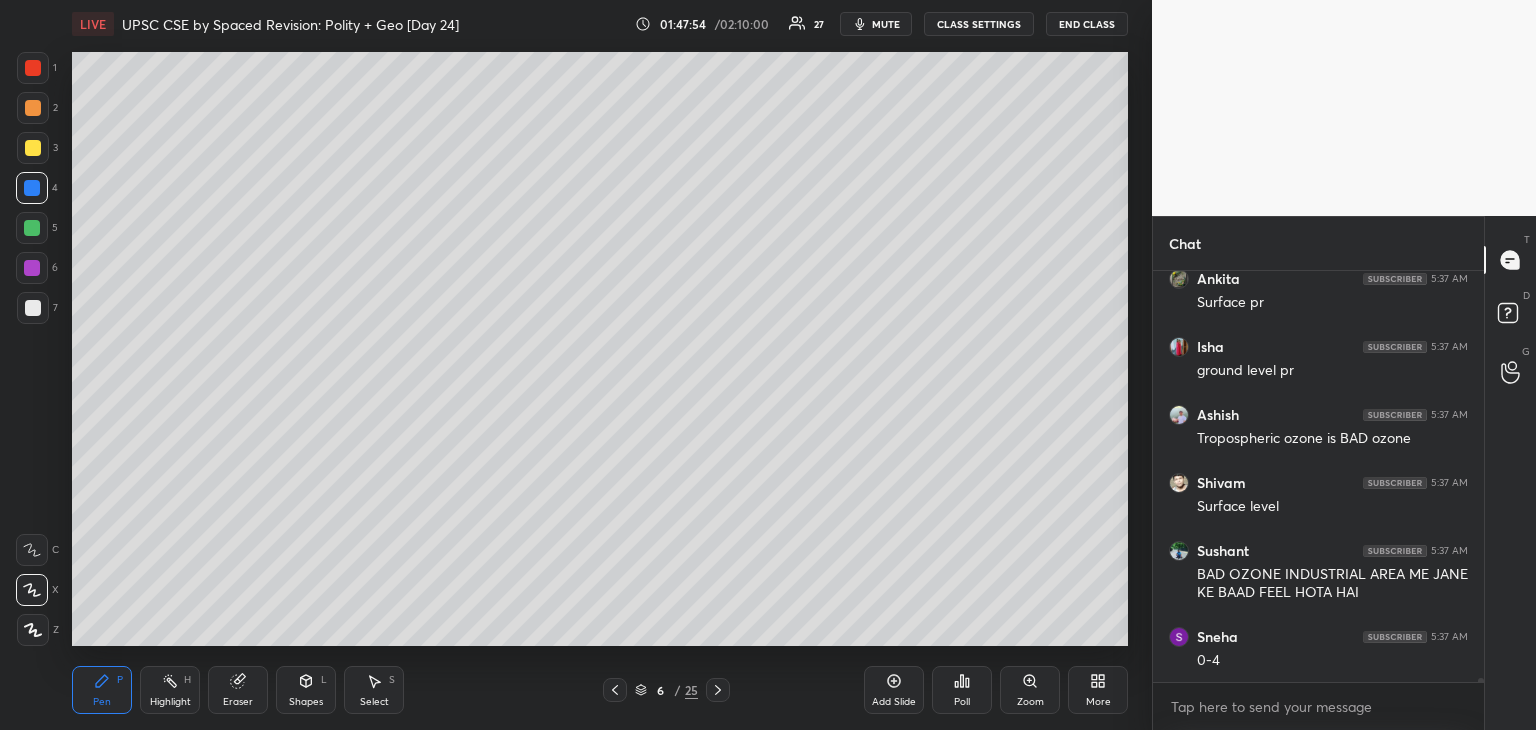 scroll, scrollTop: 46394, scrollLeft: 0, axis: vertical 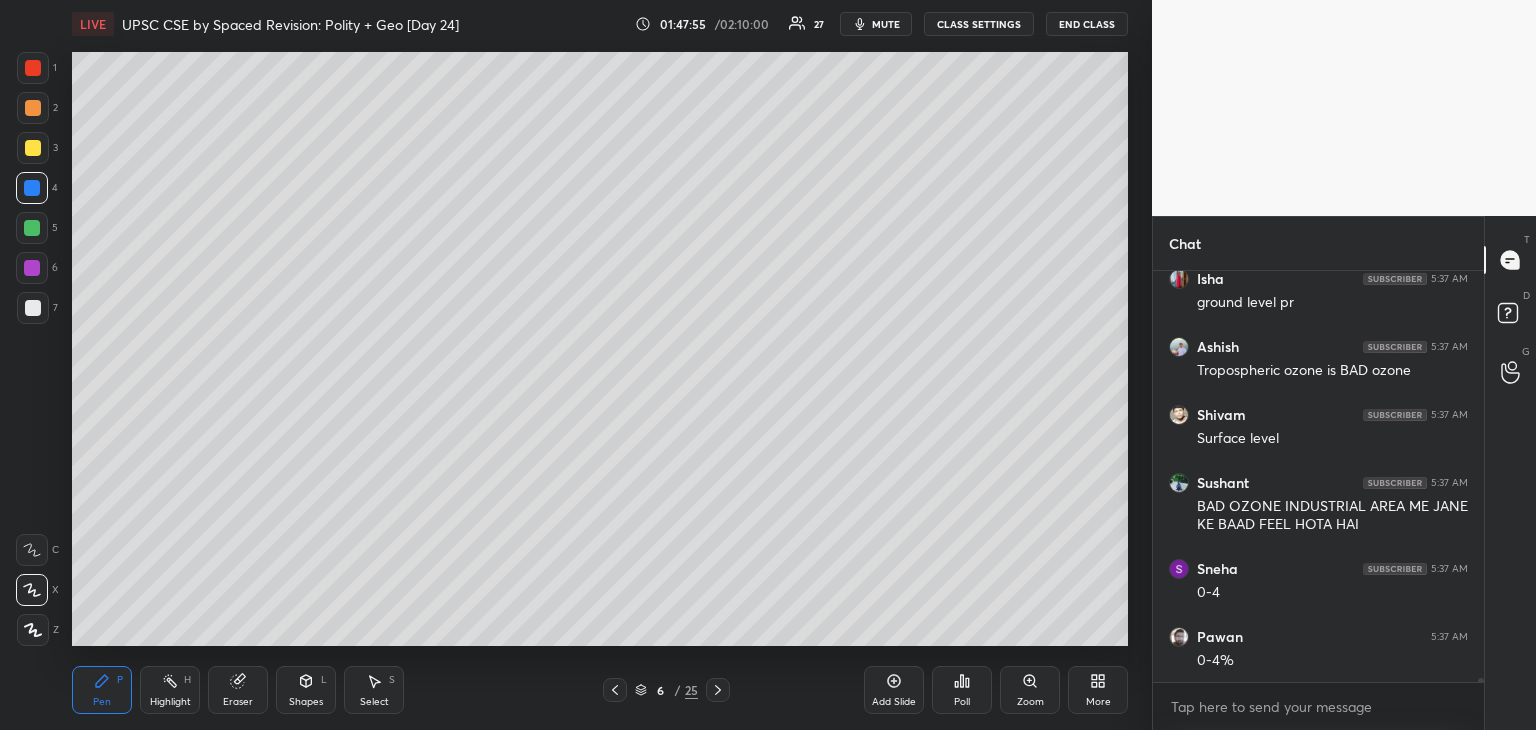 click on "1 2 3 4 5 6 7 C X Z C X Z E E Erase all   H H" at bounding box center [32, 349] 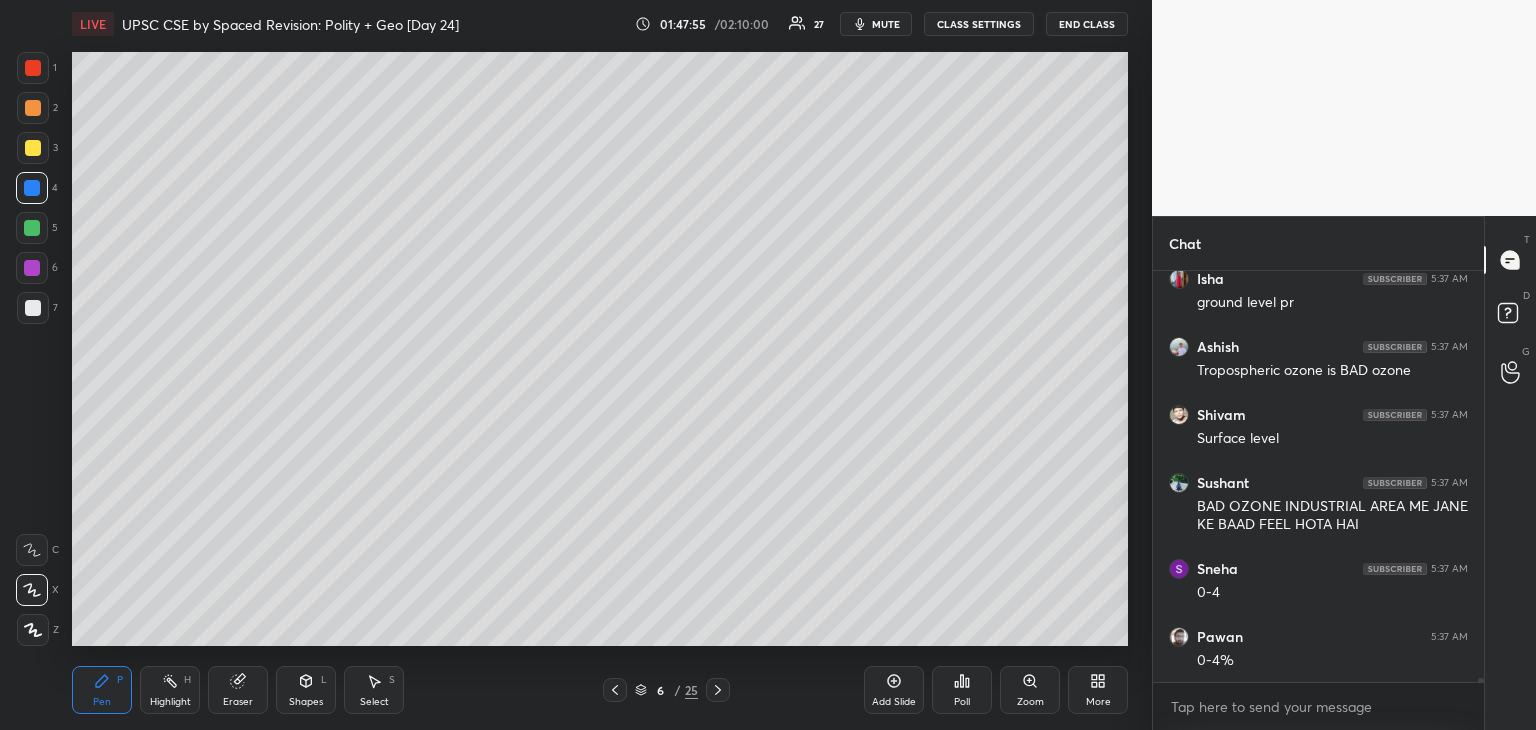 scroll, scrollTop: 46462, scrollLeft: 0, axis: vertical 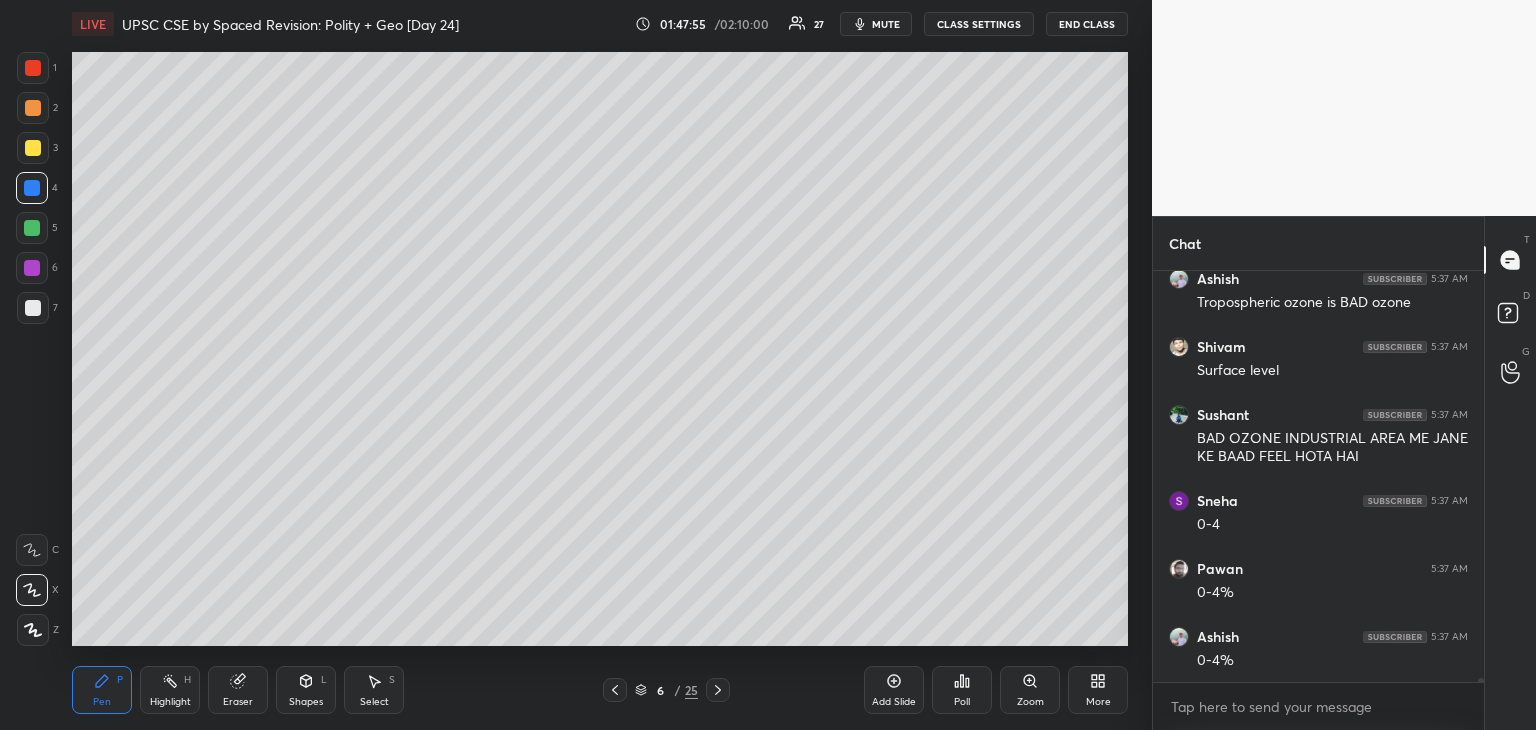 click at bounding box center [33, 148] 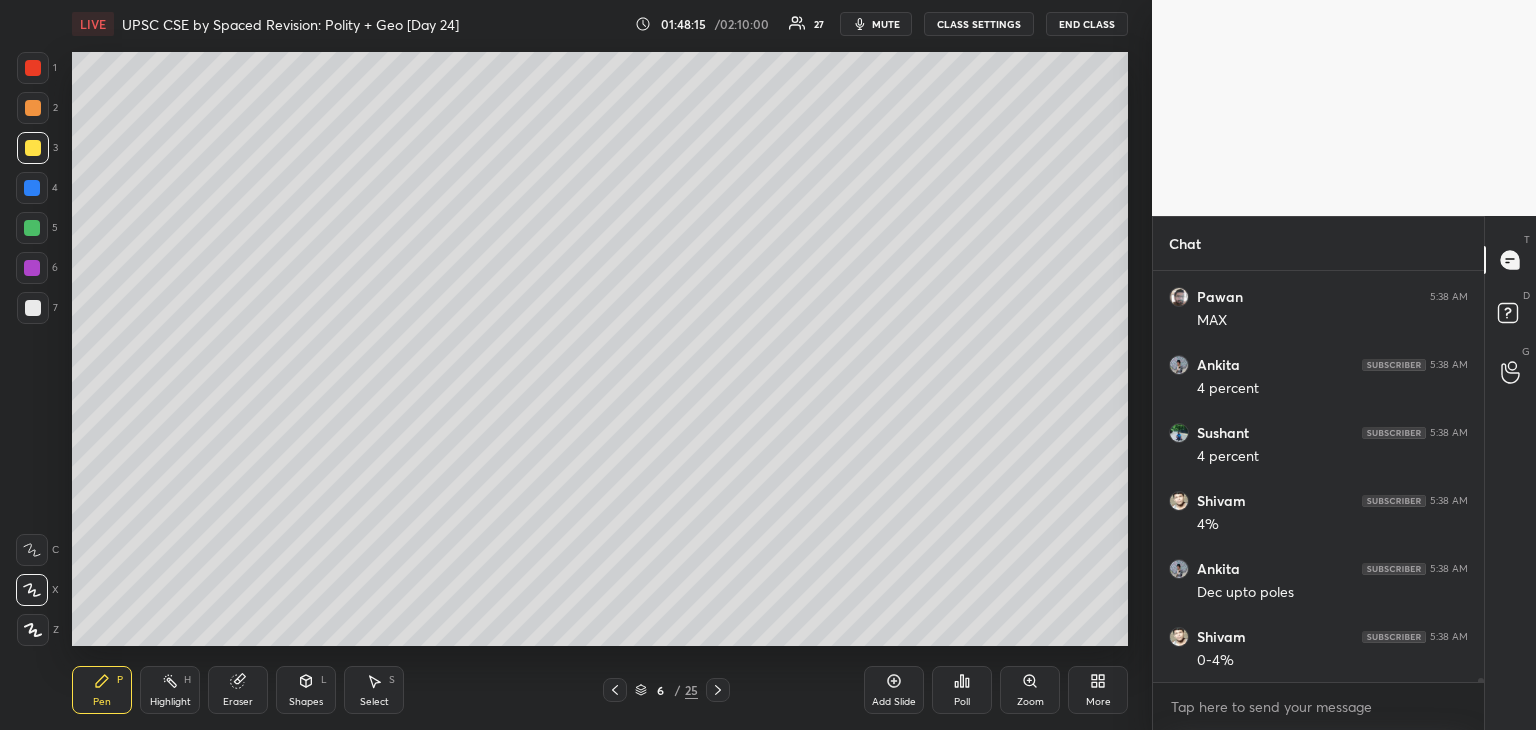 scroll, scrollTop: 47346, scrollLeft: 0, axis: vertical 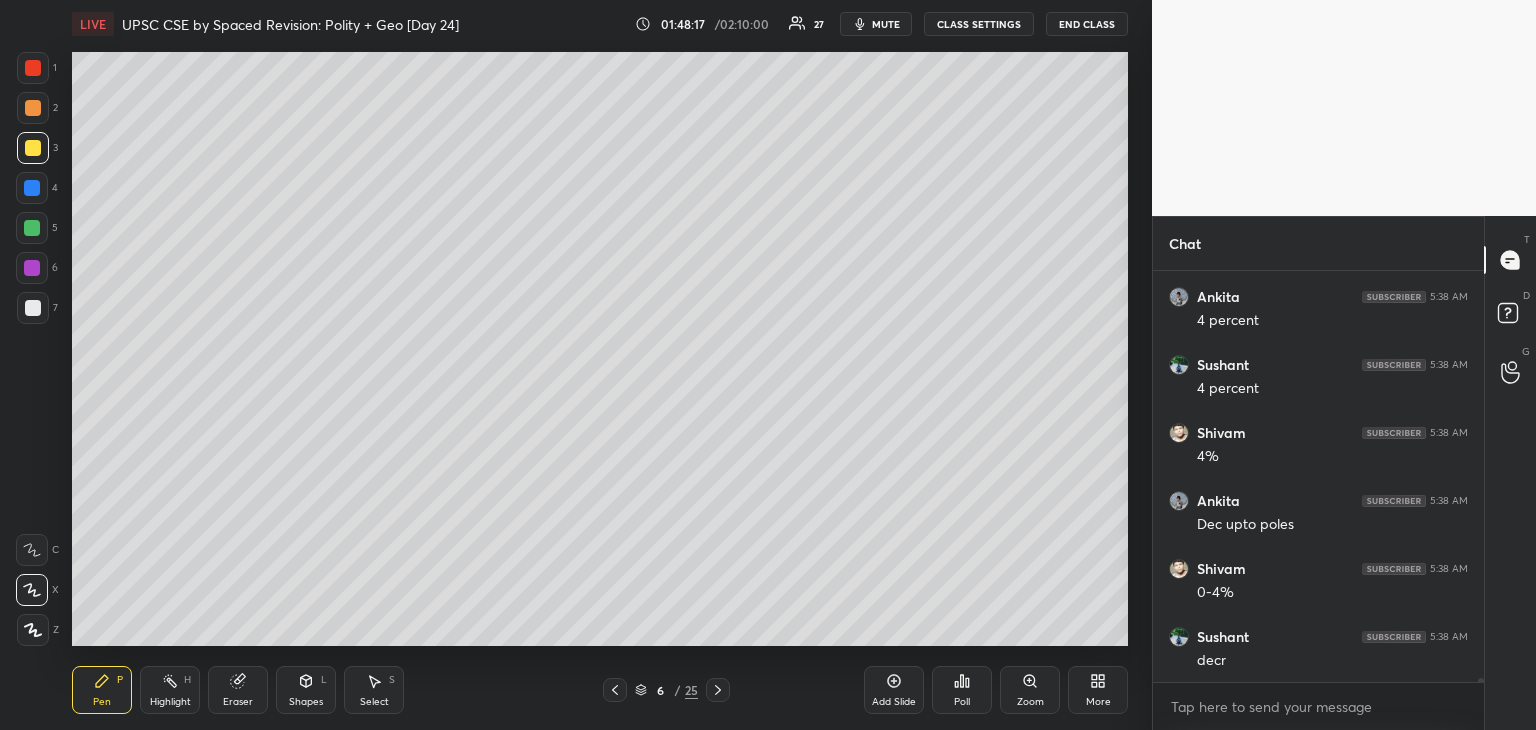 click at bounding box center [32, 228] 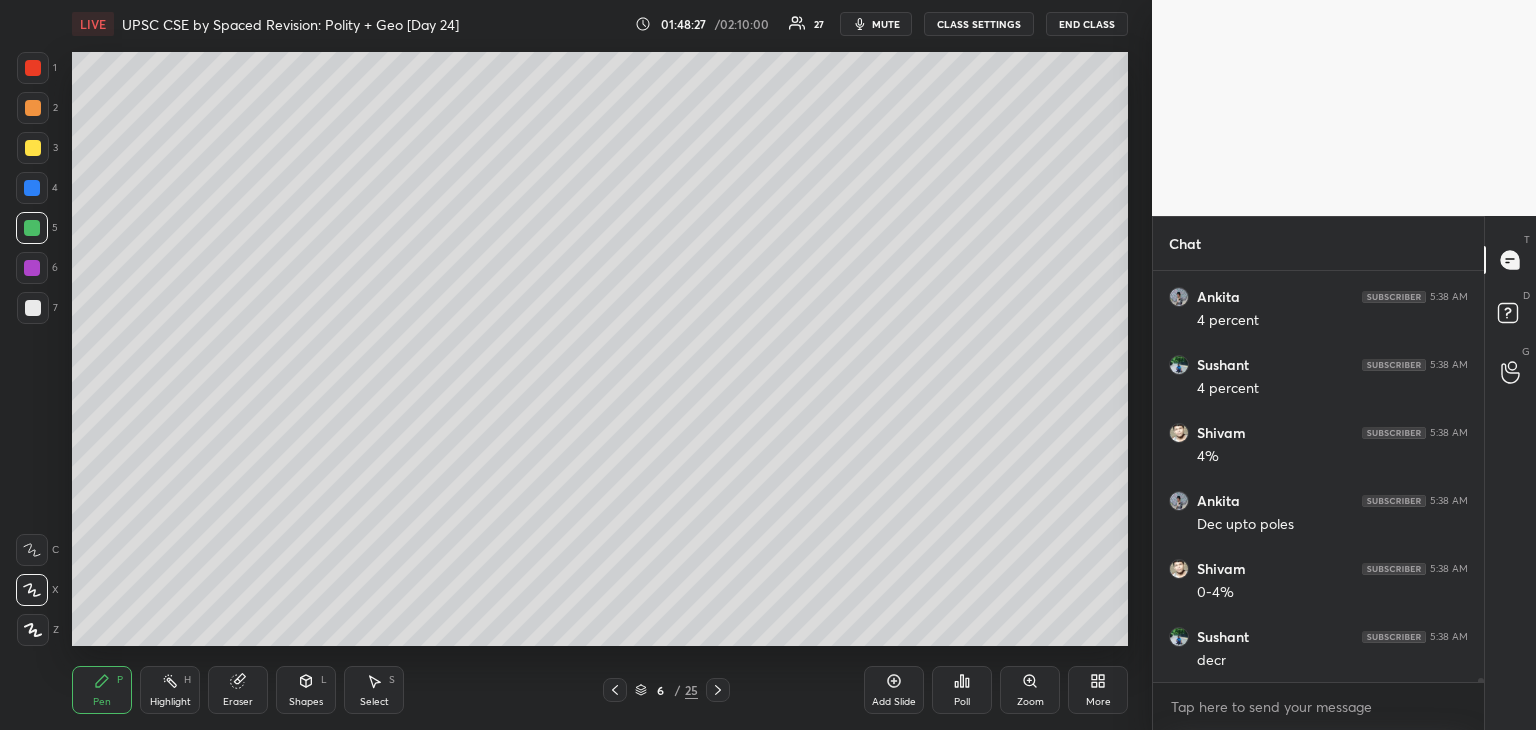 click at bounding box center (33, 308) 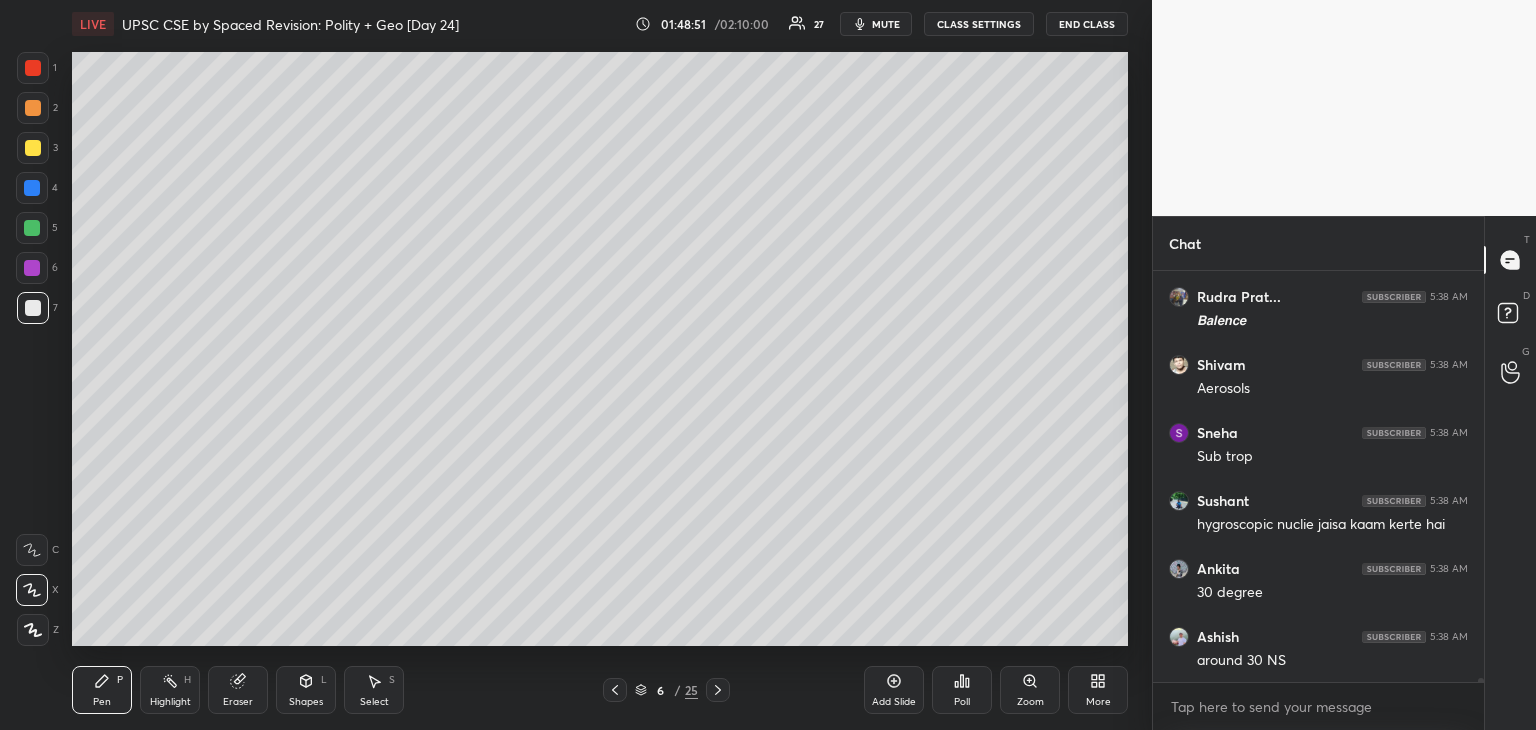 scroll, scrollTop: 47890, scrollLeft: 0, axis: vertical 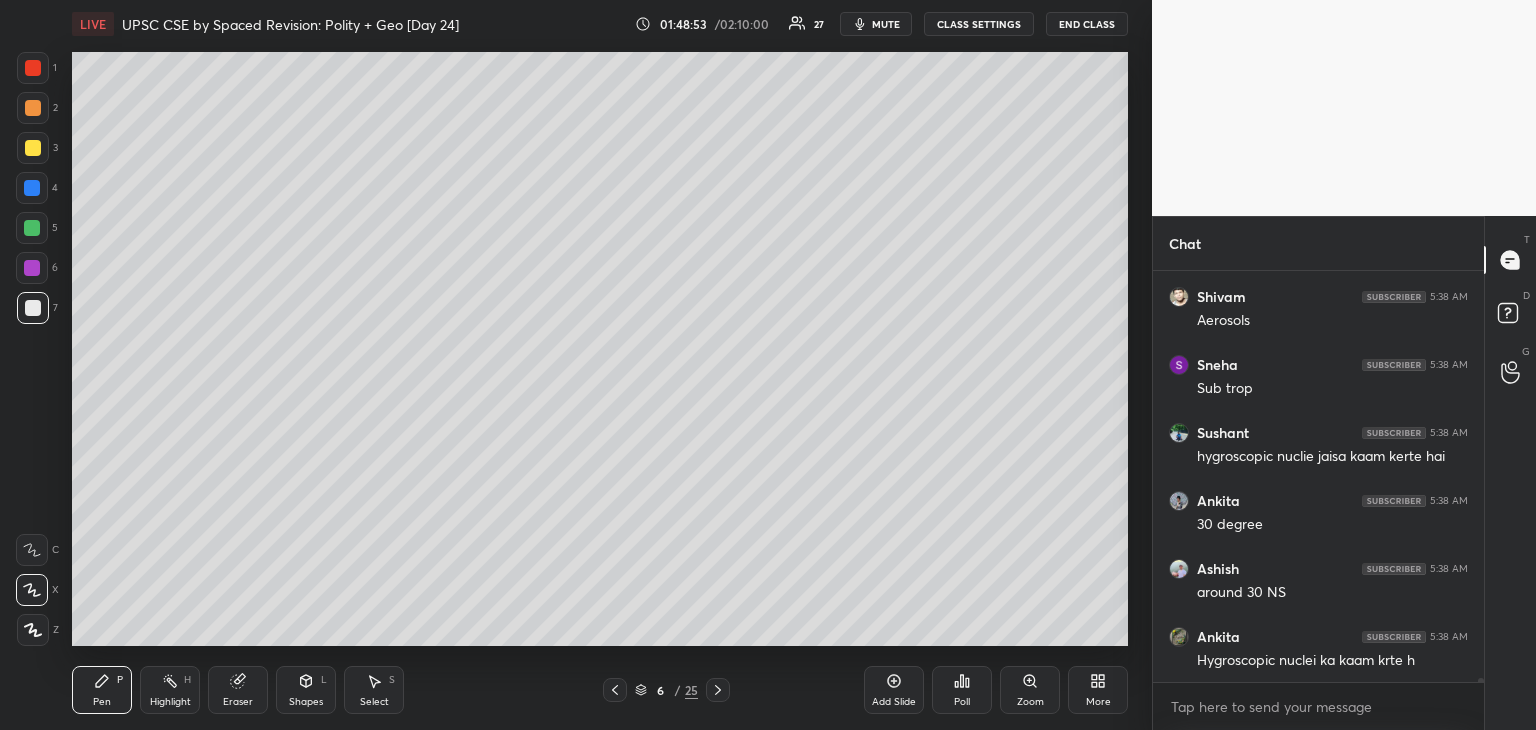 click at bounding box center (33, 148) 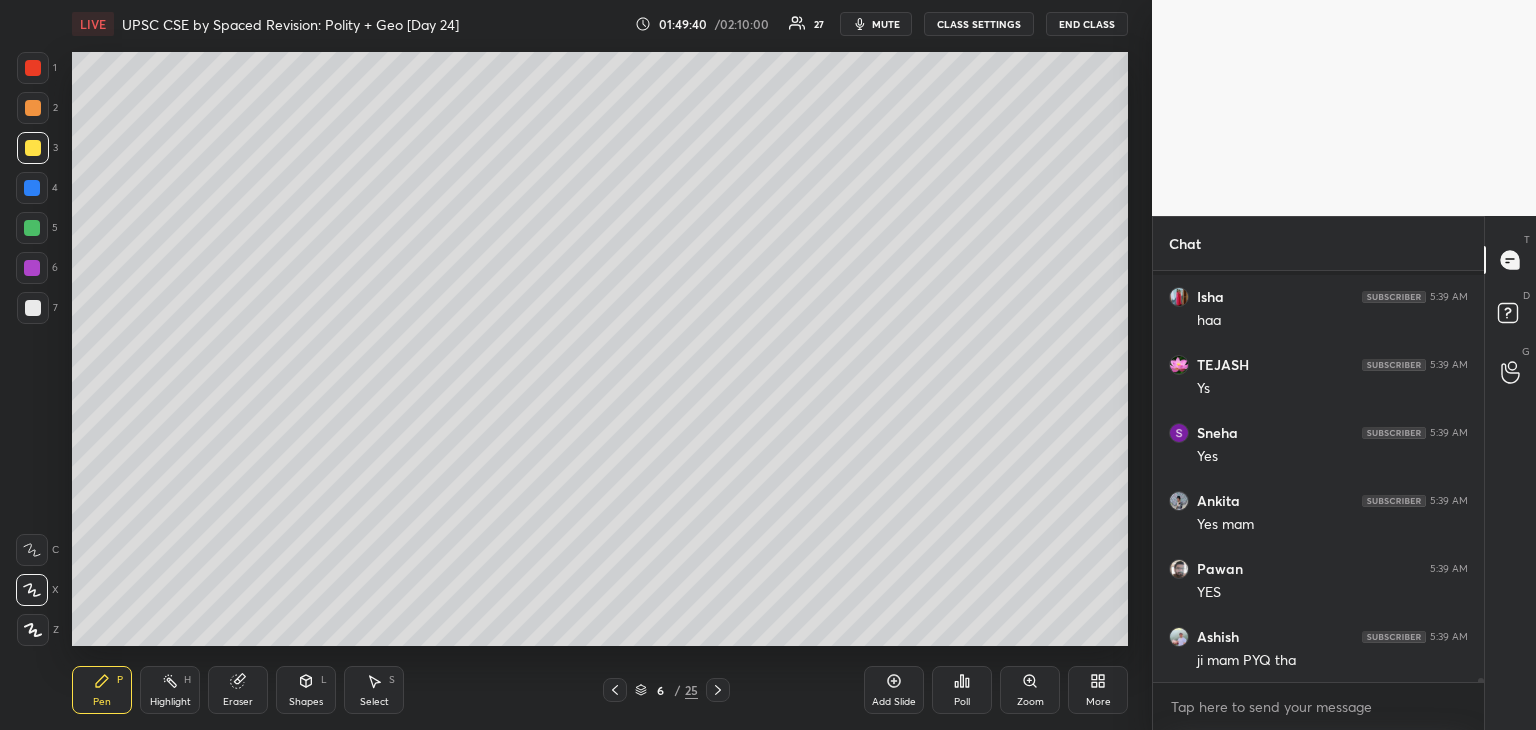 scroll, scrollTop: 47892, scrollLeft: 0, axis: vertical 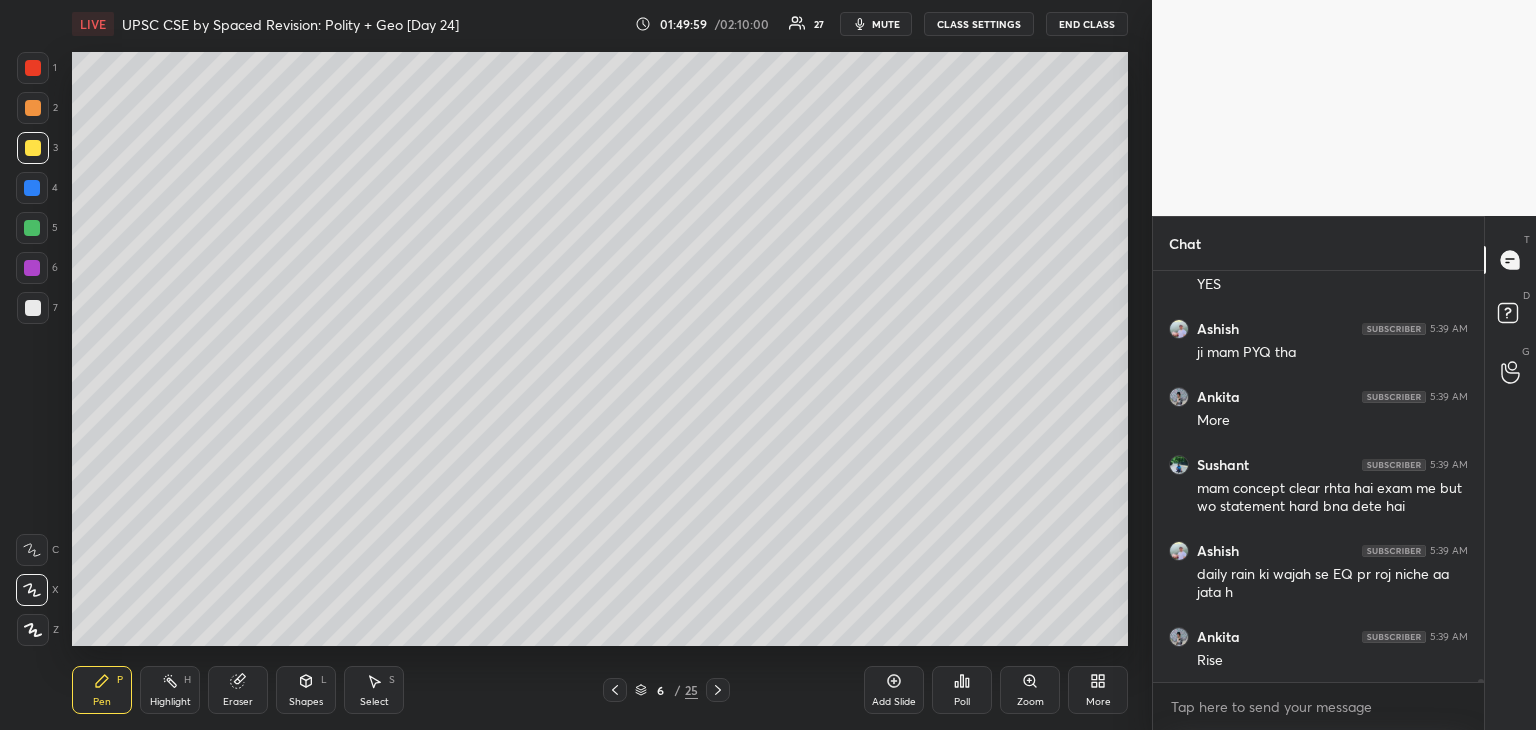 click at bounding box center [33, 308] 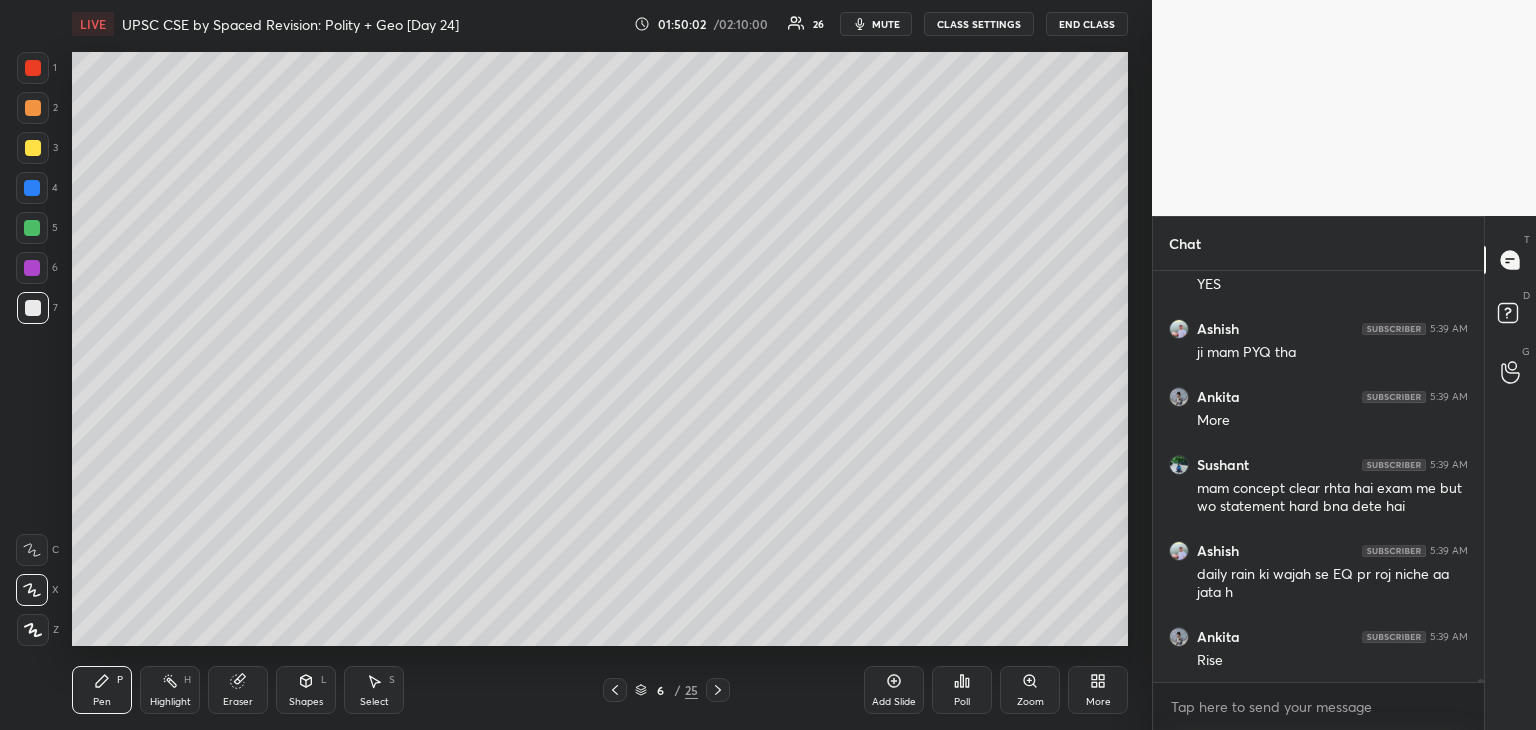click on "Add Slide" at bounding box center [894, 690] 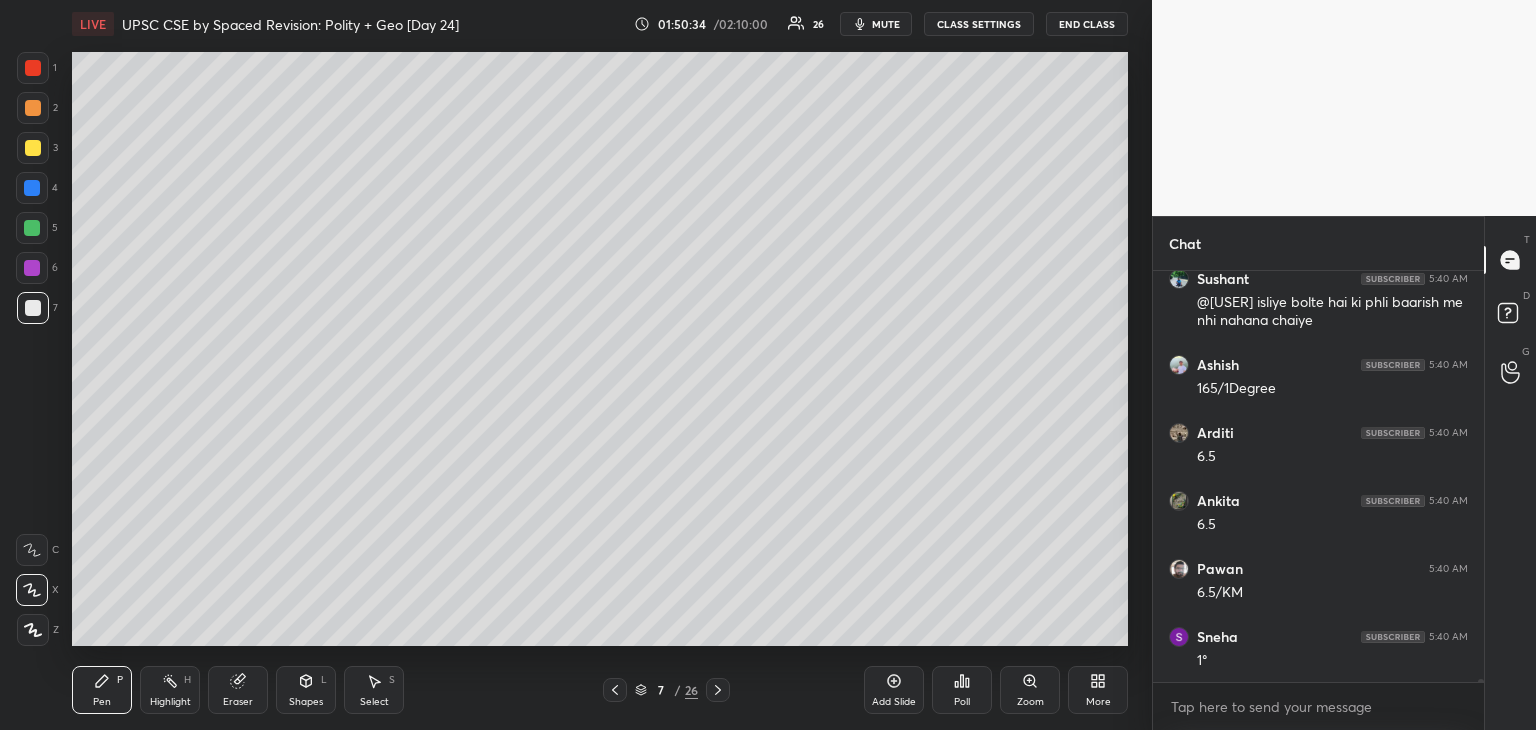 scroll, scrollTop: 49102, scrollLeft: 0, axis: vertical 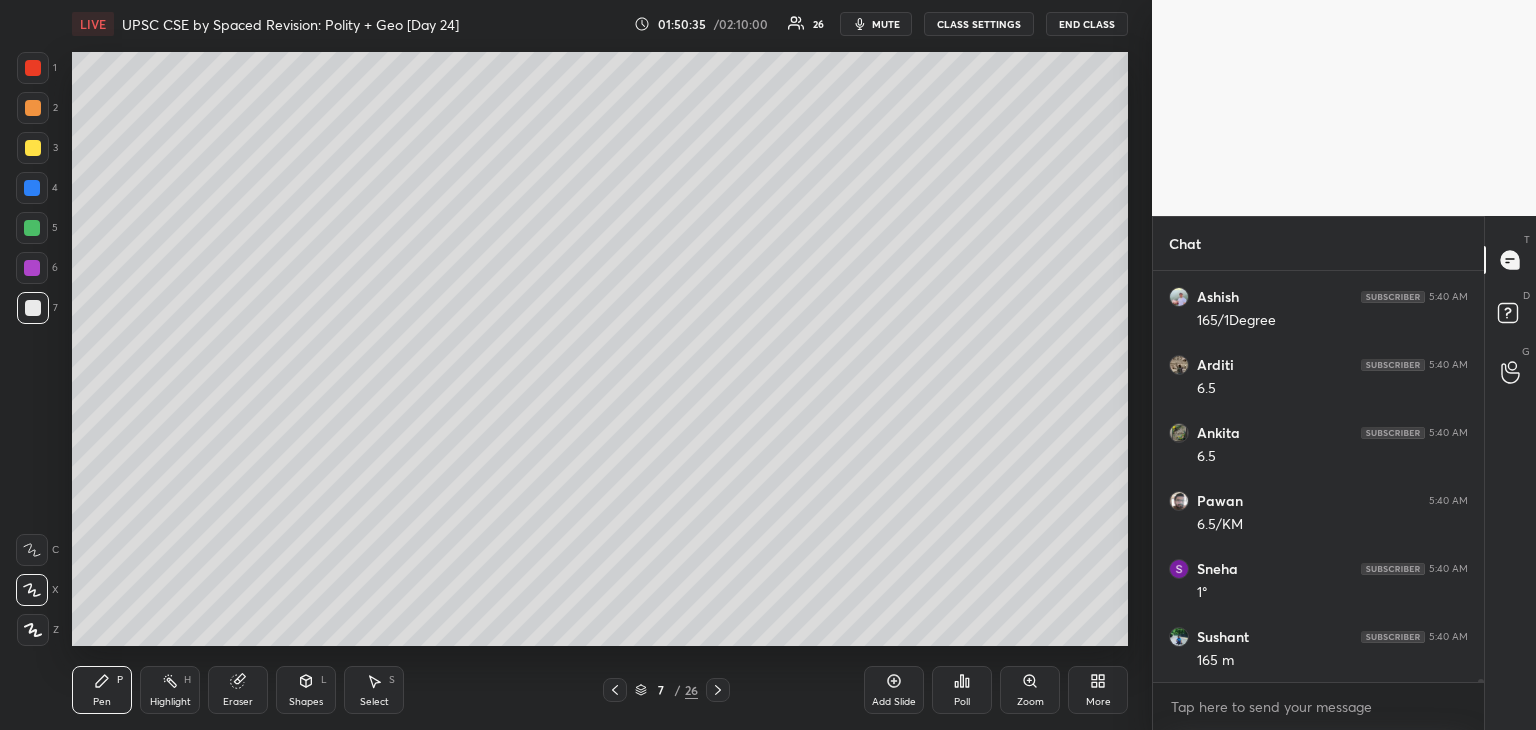 click at bounding box center [33, 148] 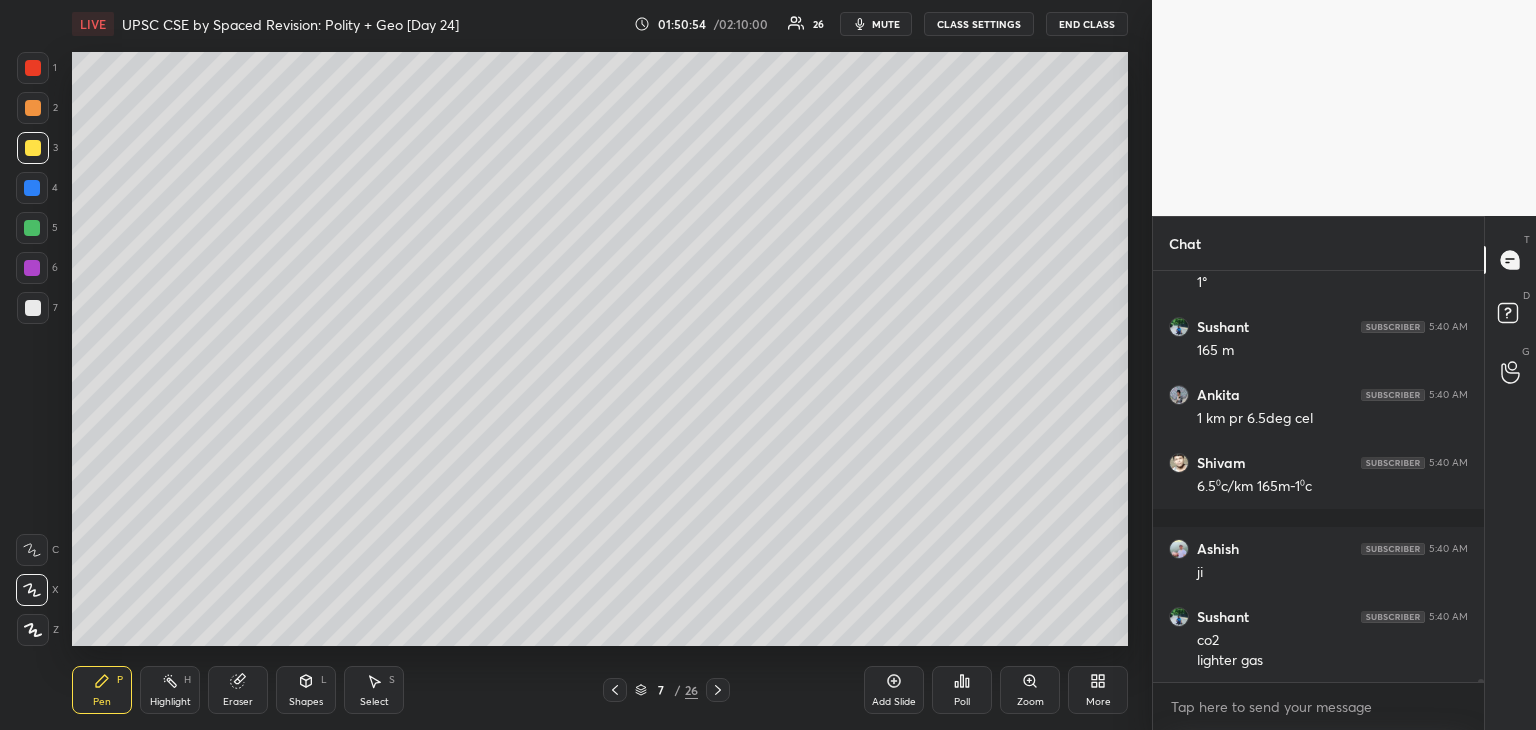 scroll, scrollTop: 49480, scrollLeft: 0, axis: vertical 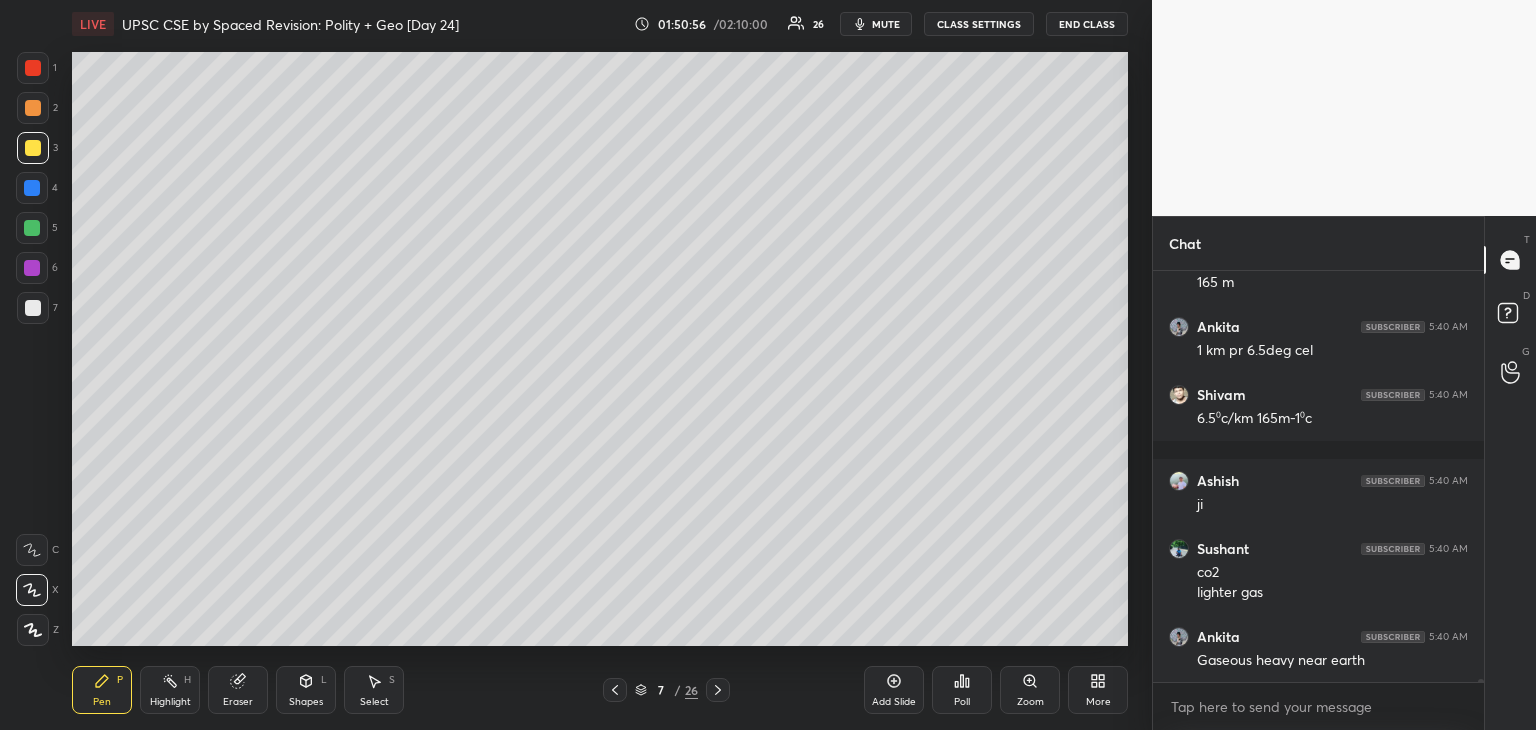 click at bounding box center (32, 188) 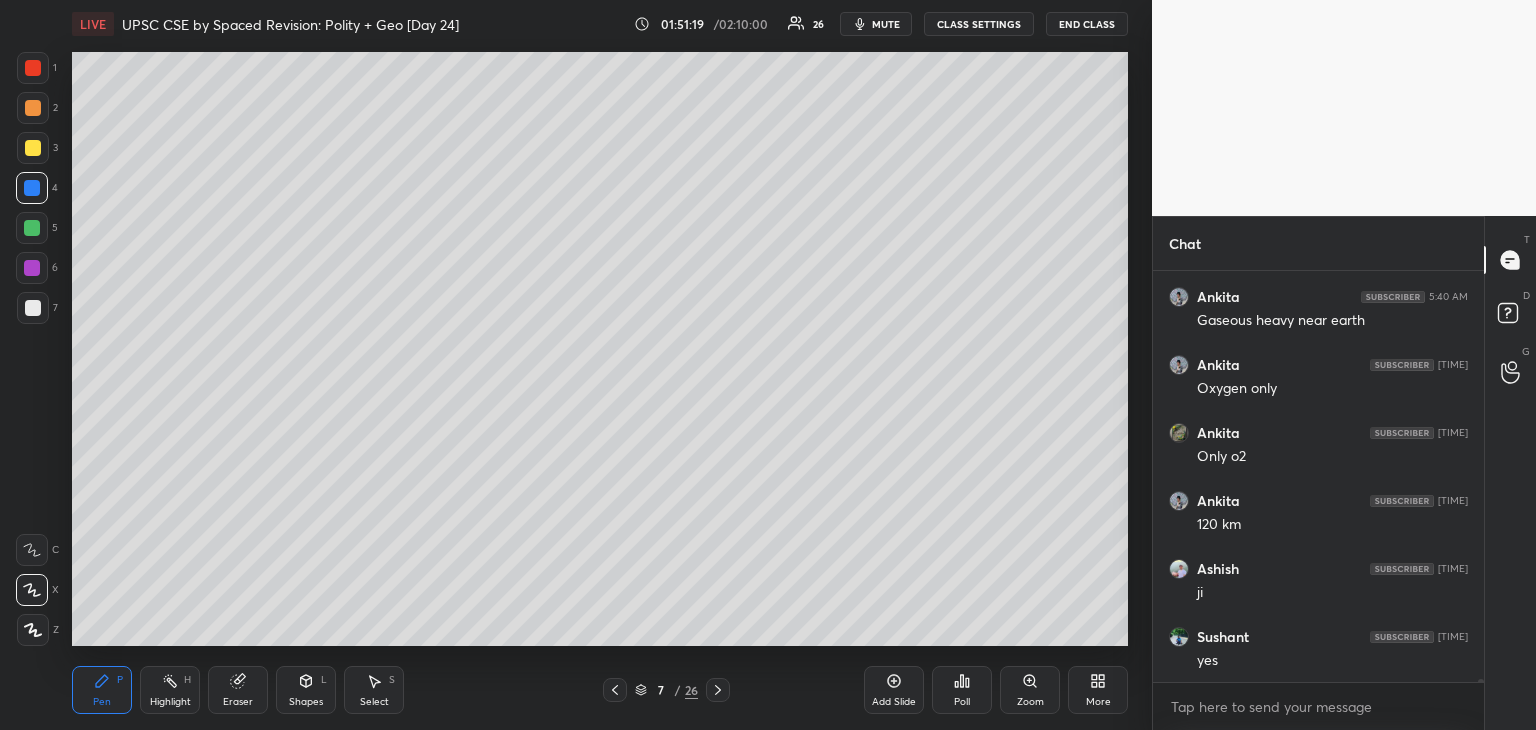 scroll, scrollTop: 49888, scrollLeft: 0, axis: vertical 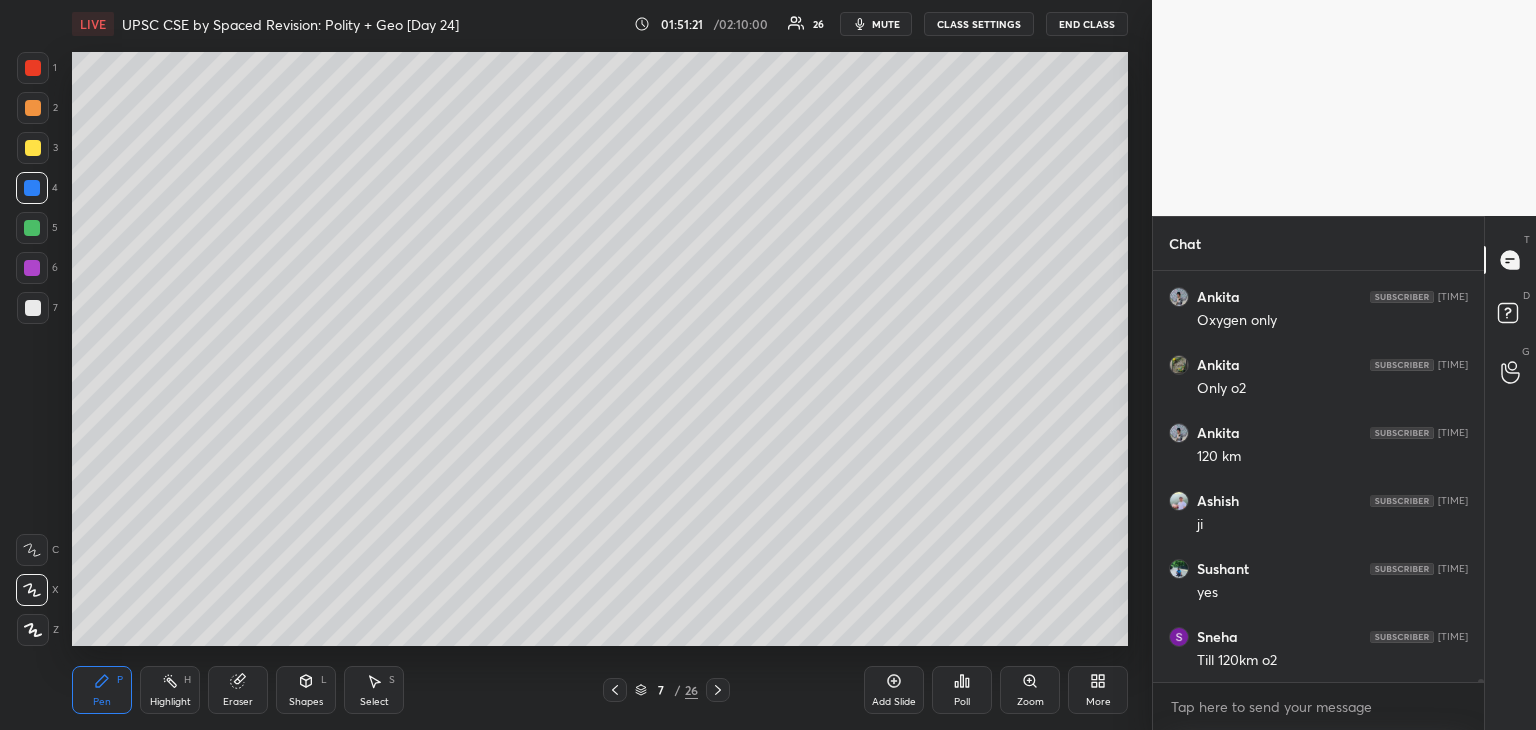 click 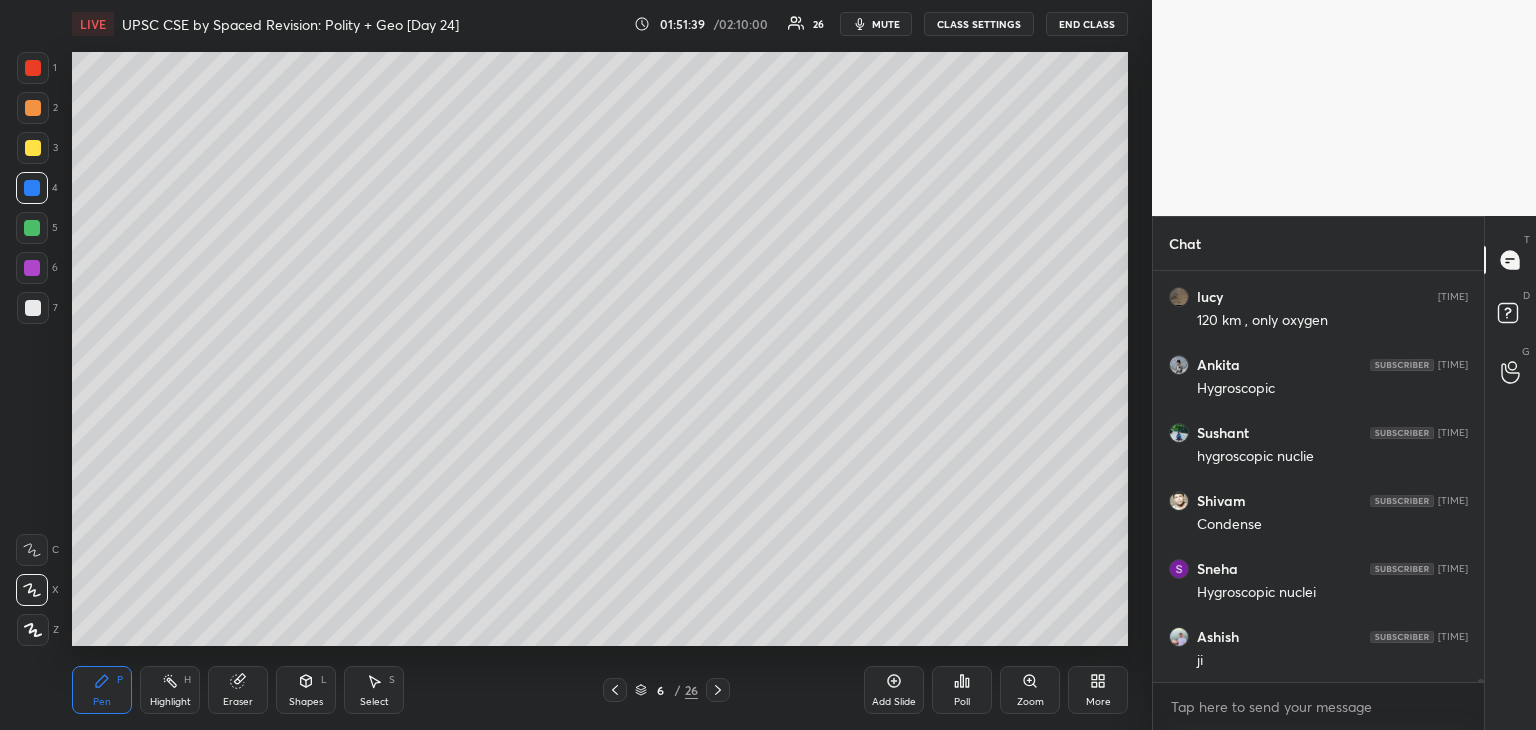 scroll, scrollTop: 50432, scrollLeft: 0, axis: vertical 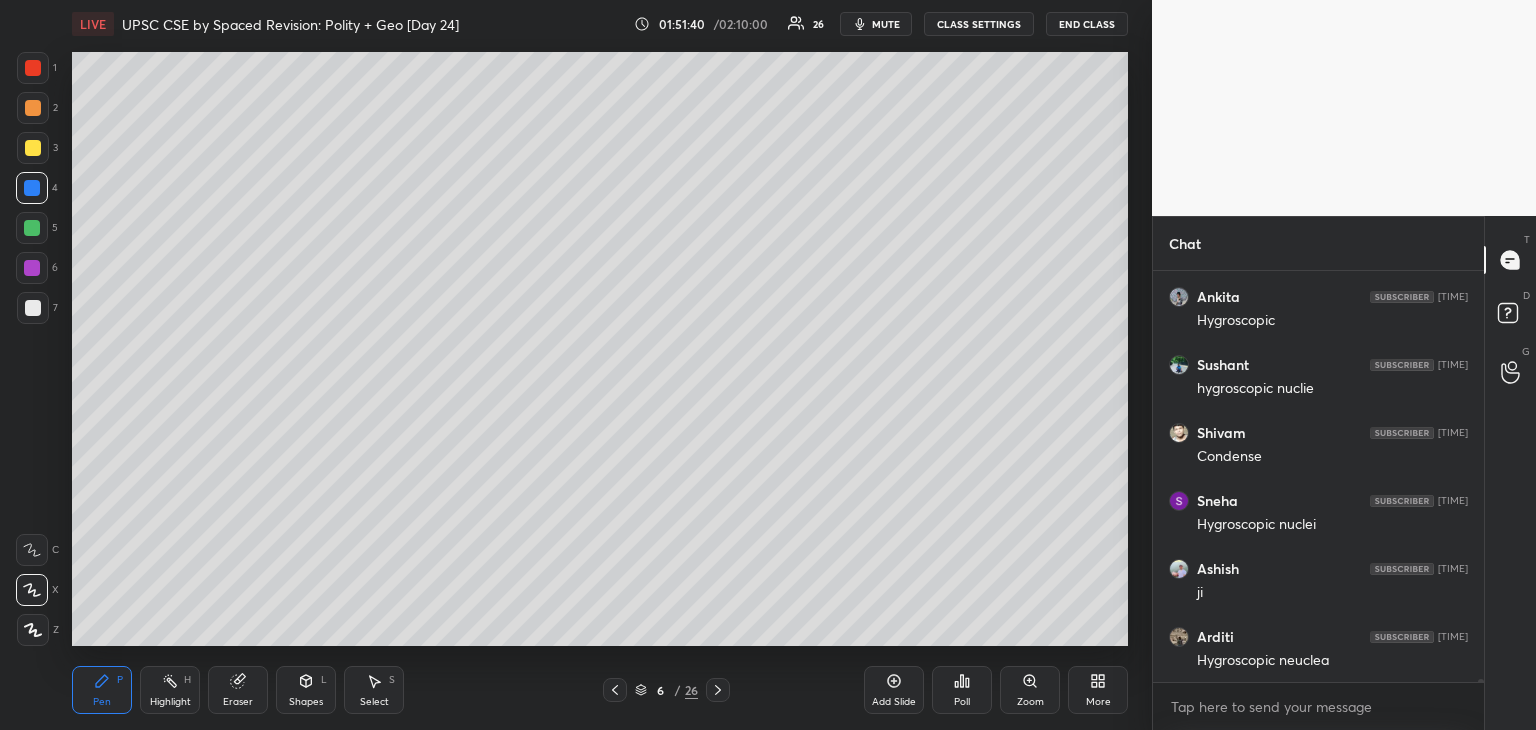 click on "Add Slide" at bounding box center (894, 690) 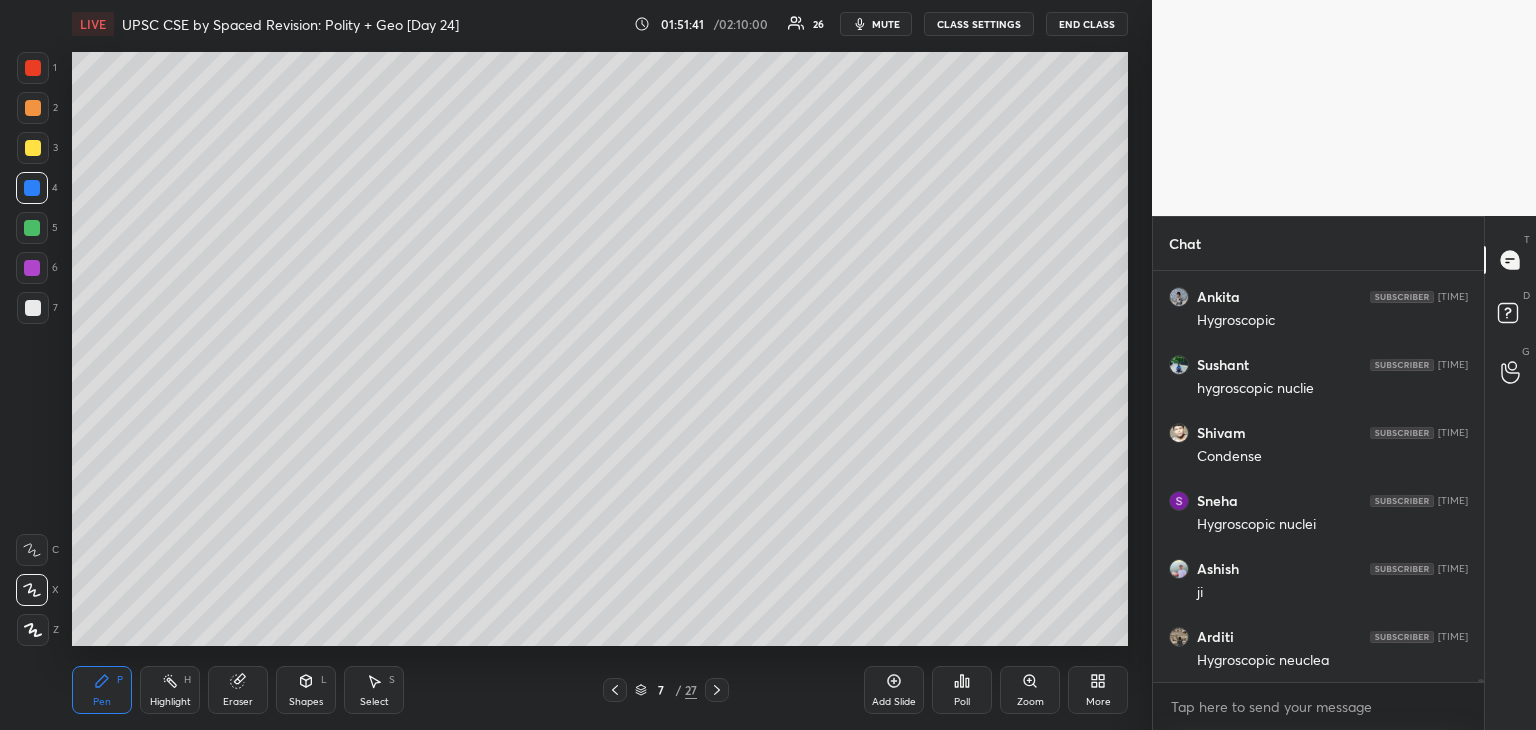click at bounding box center (33, 308) 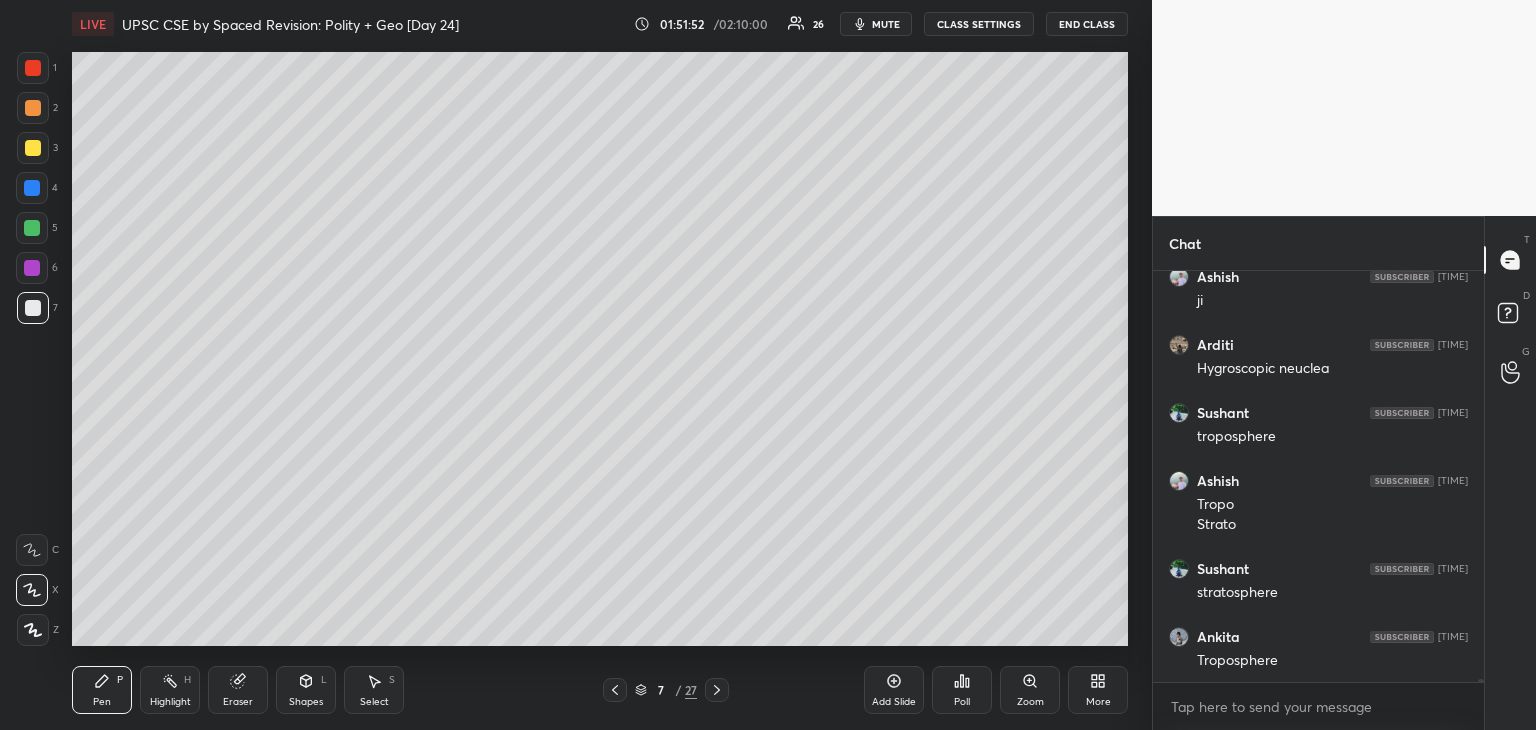 scroll, scrollTop: 50792, scrollLeft: 0, axis: vertical 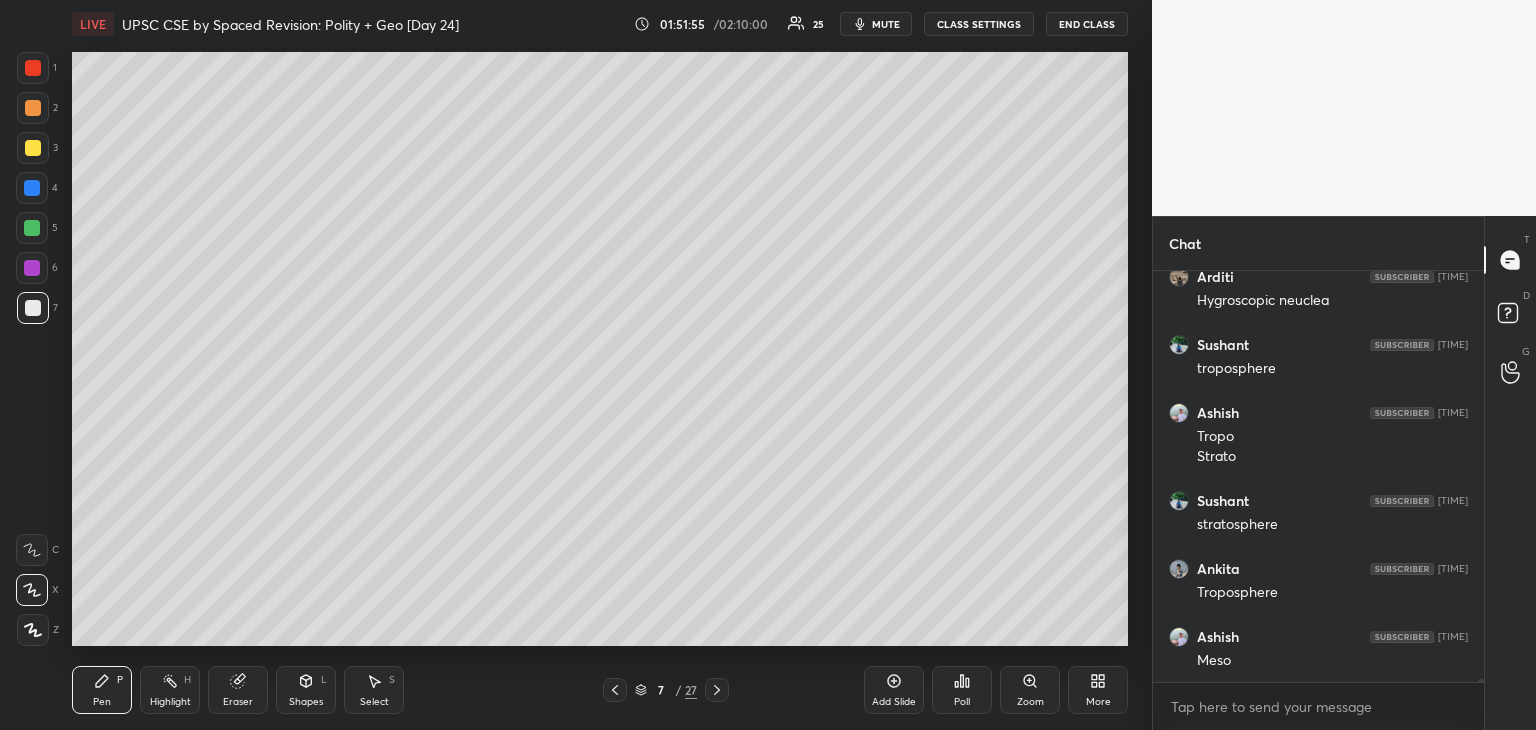 click at bounding box center [32, 188] 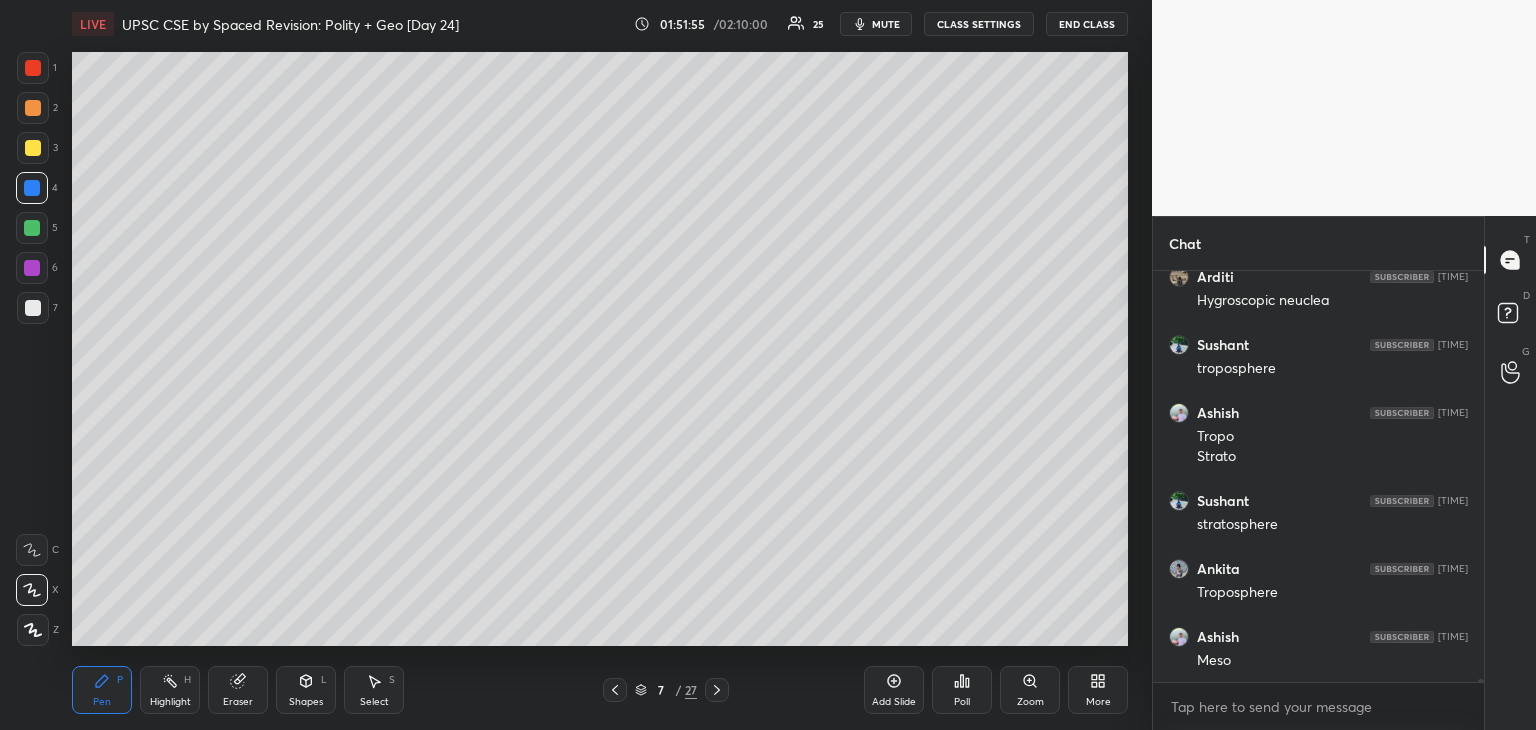 scroll, scrollTop: 50812, scrollLeft: 0, axis: vertical 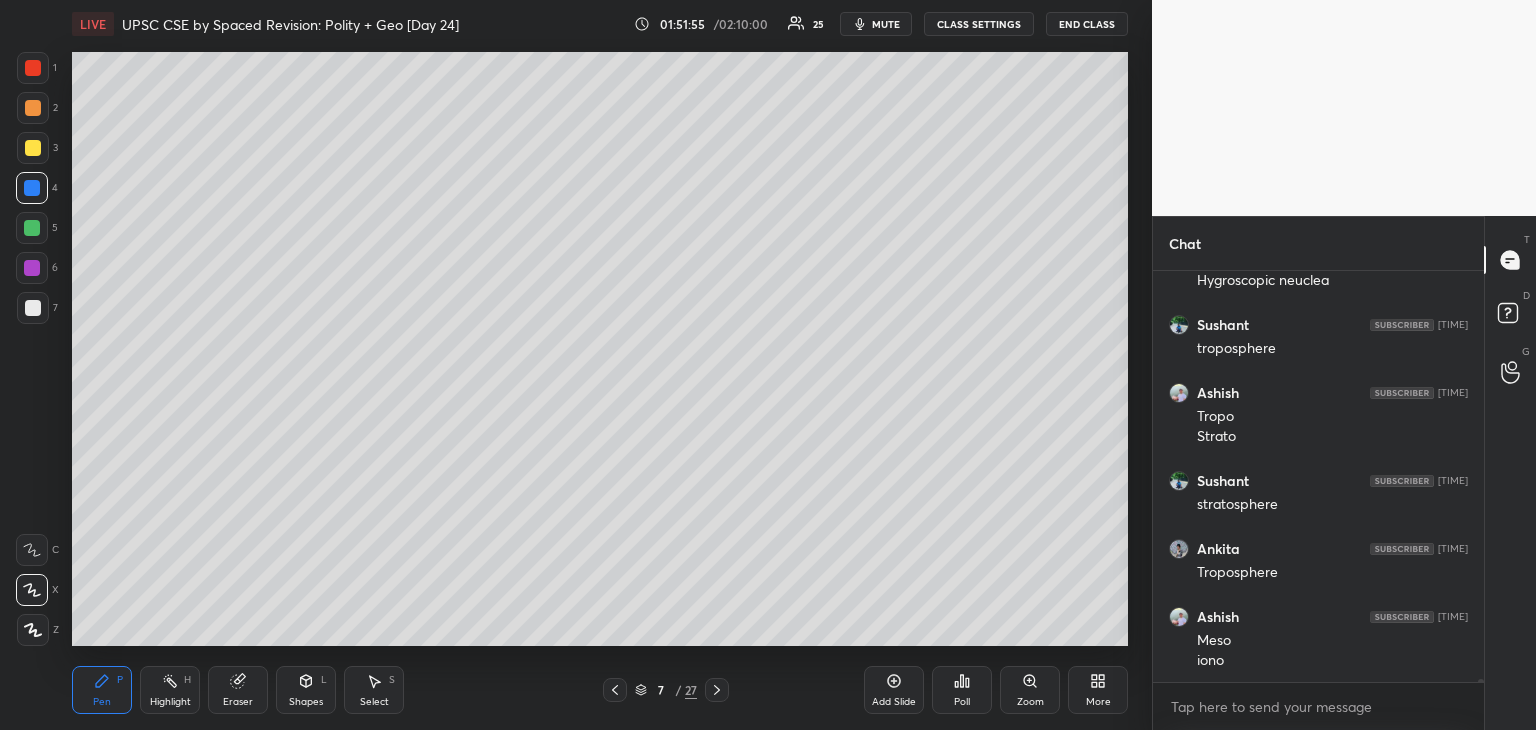 click at bounding box center [33, 148] 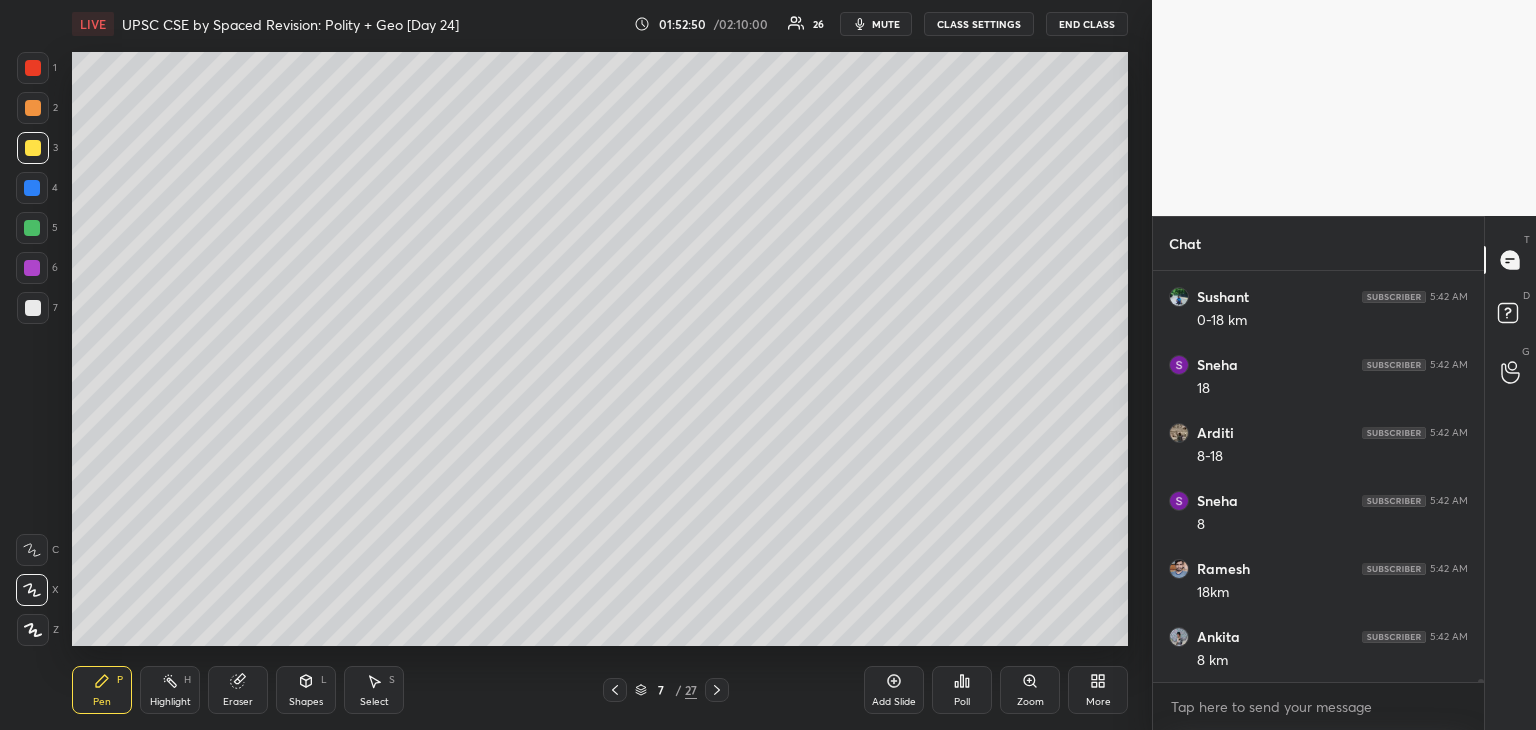 scroll, scrollTop: 51250, scrollLeft: 0, axis: vertical 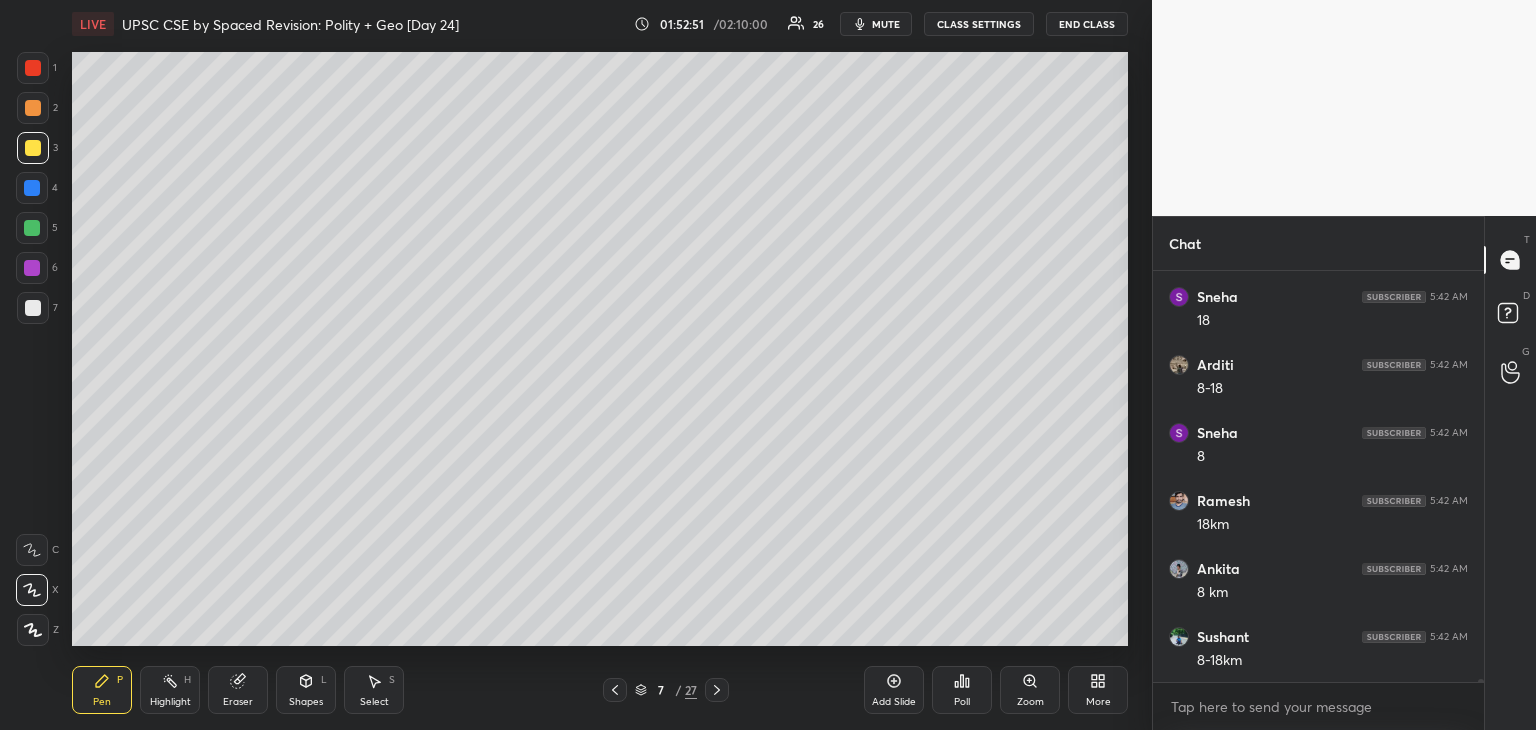 click at bounding box center [33, 308] 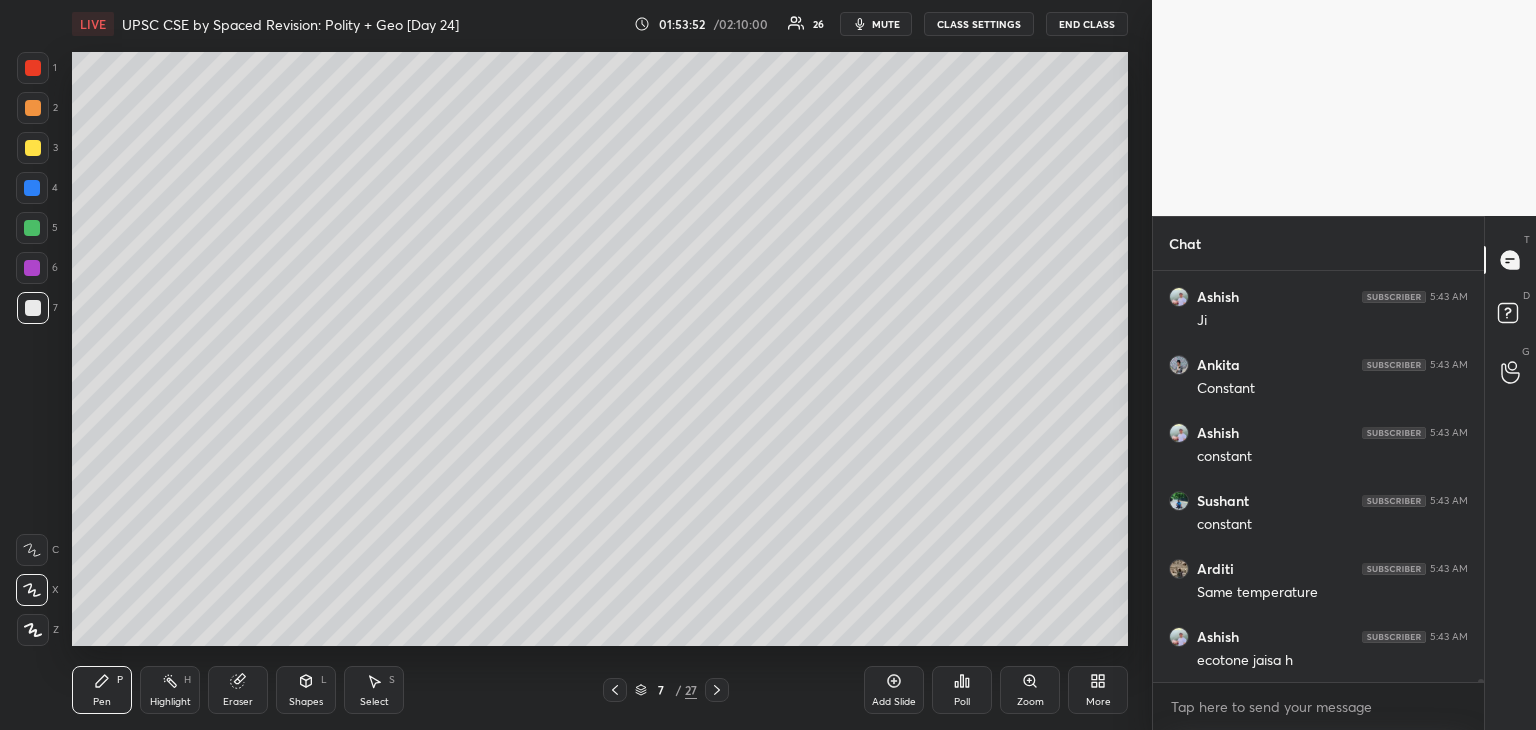 scroll, scrollTop: 52832, scrollLeft: 0, axis: vertical 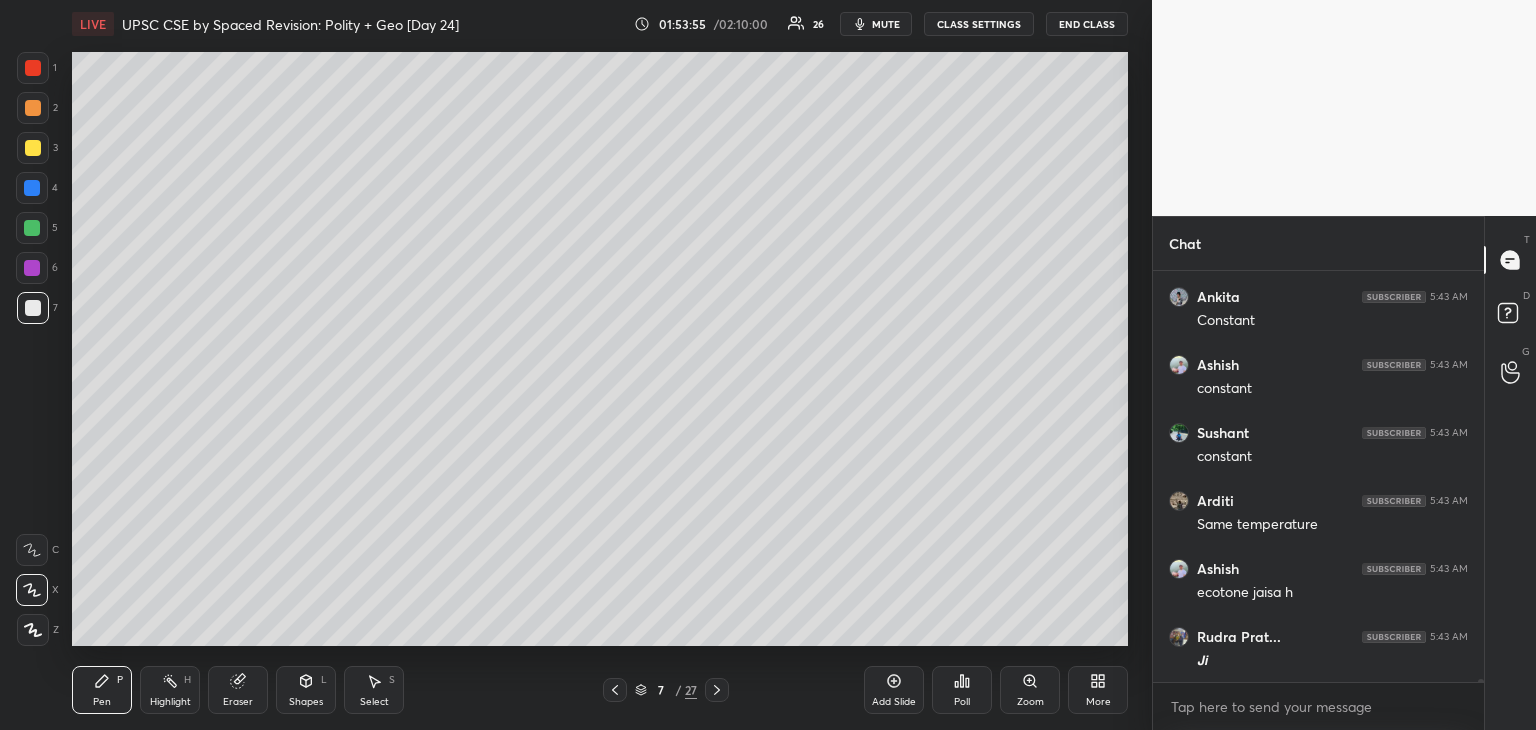 drag, startPoint x: 25, startPoint y: 185, endPoint x: 48, endPoint y: 185, distance: 23 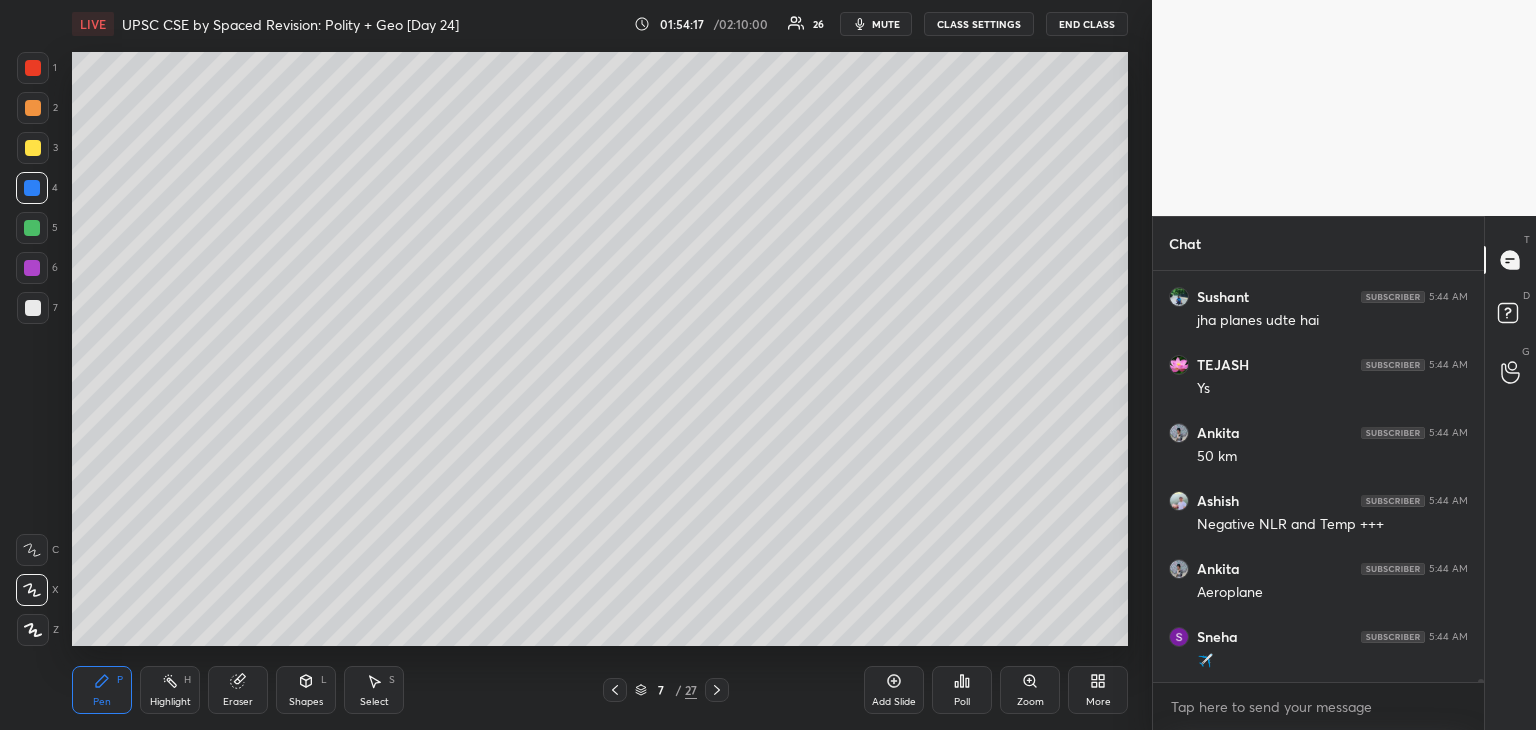 scroll, scrollTop: 53444, scrollLeft: 0, axis: vertical 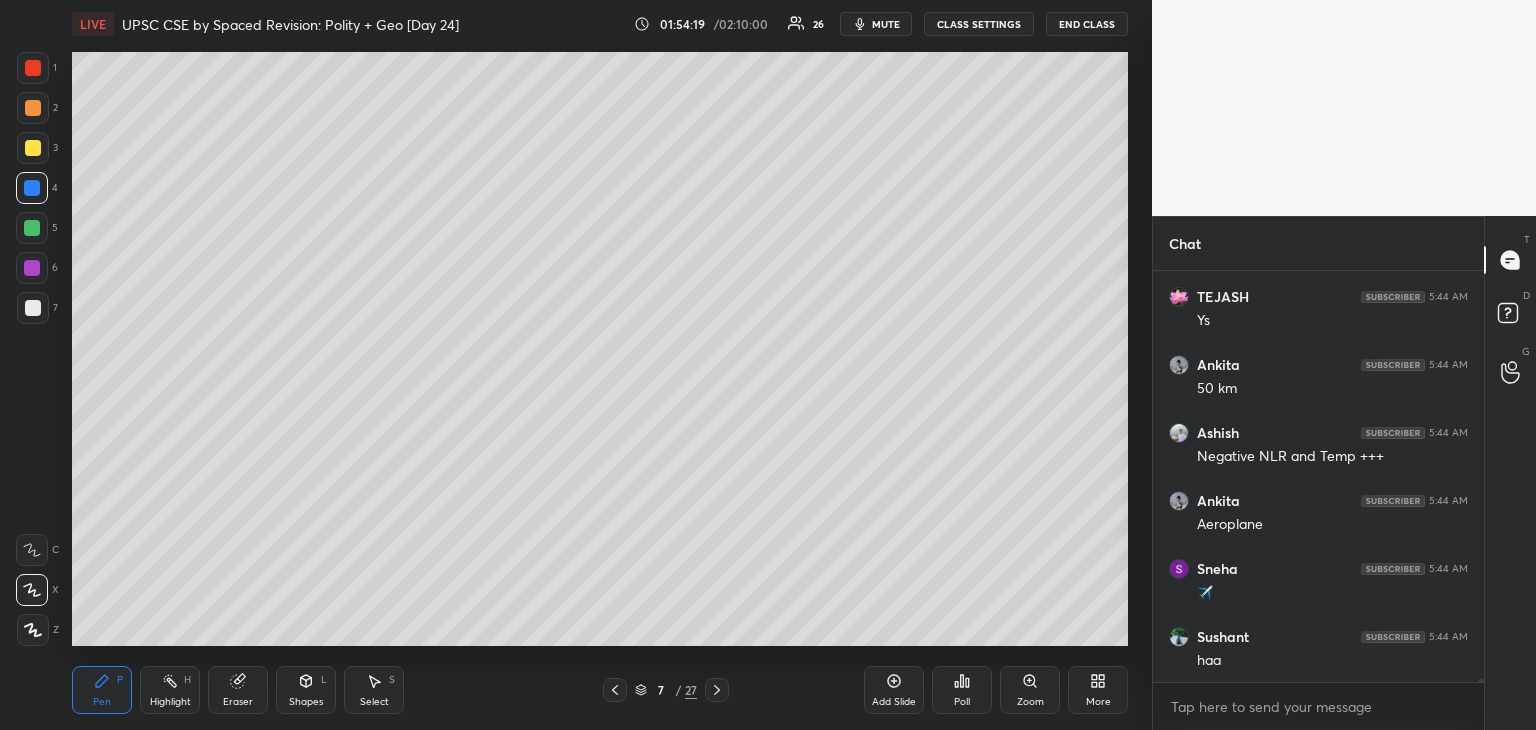 drag, startPoint x: 24, startPoint y: 303, endPoint x: 64, endPoint y: 298, distance: 40.311287 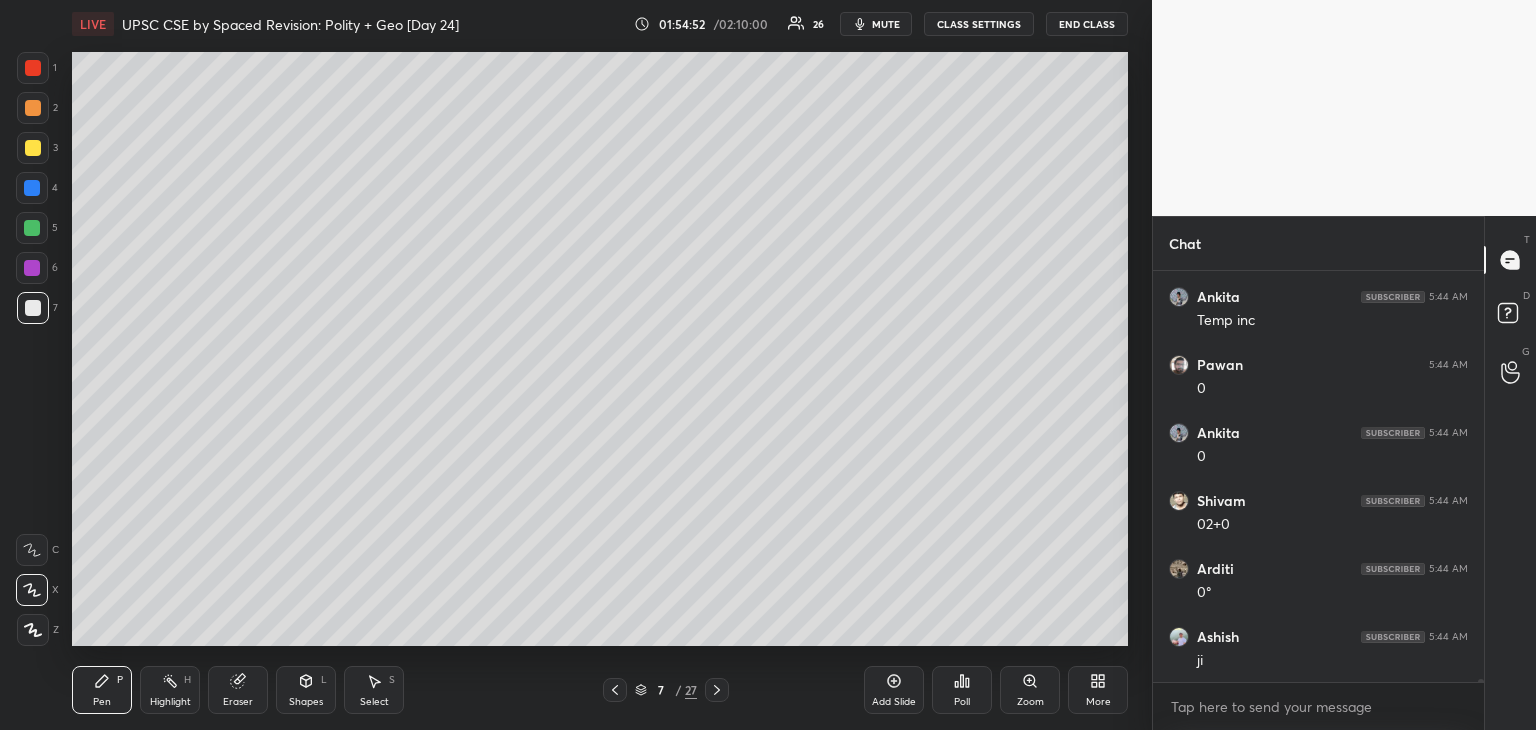 scroll, scrollTop: 54396, scrollLeft: 0, axis: vertical 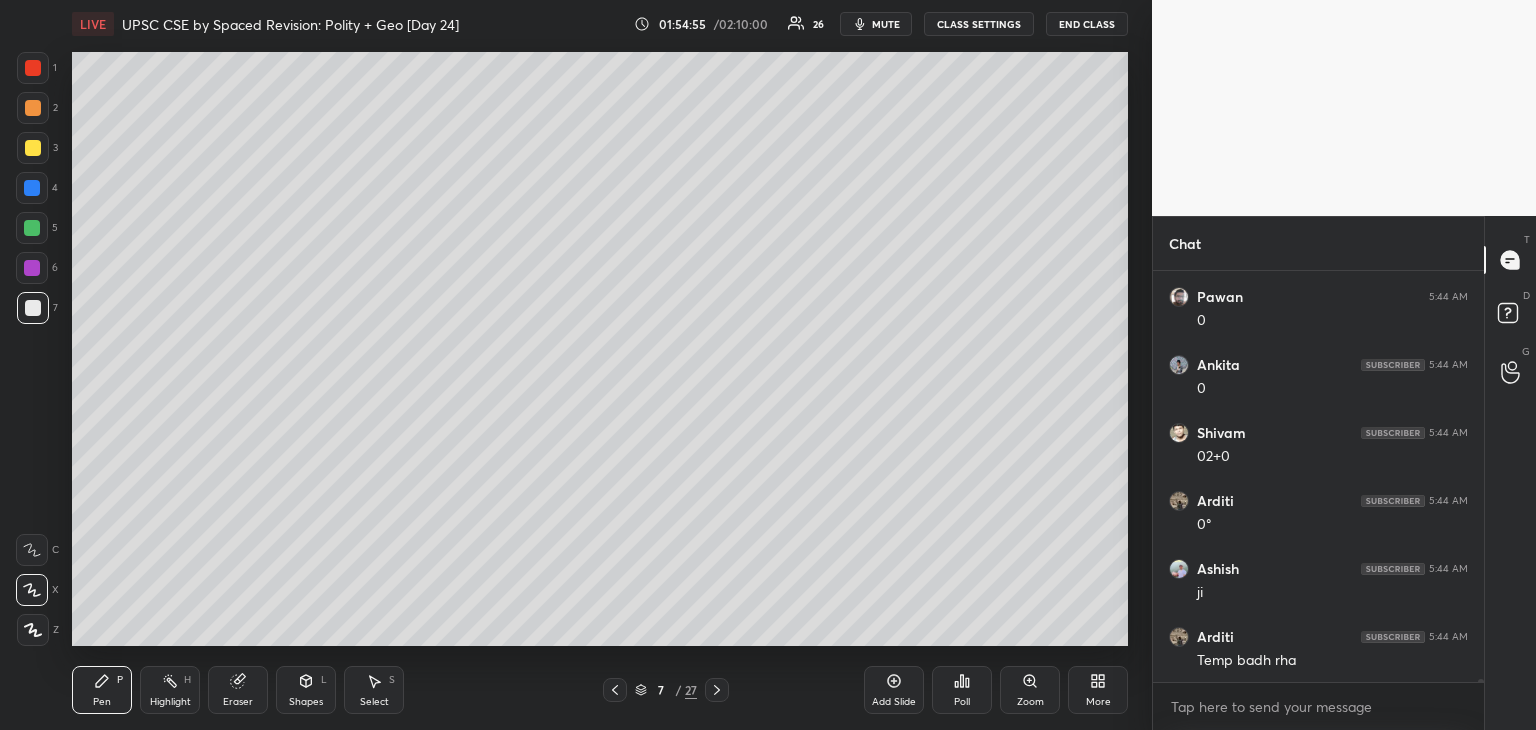 click at bounding box center (32, 228) 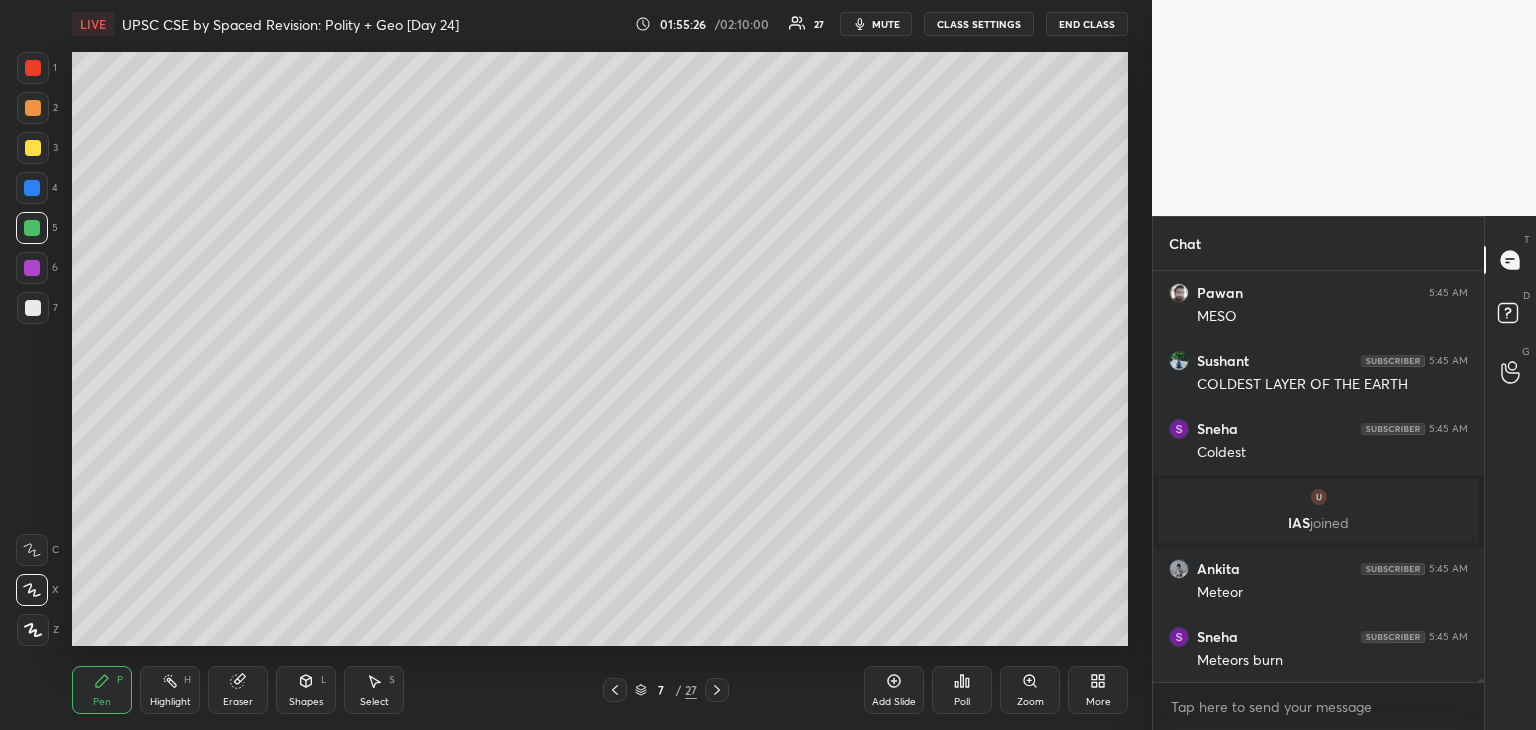 scroll, scrollTop: 53770, scrollLeft: 0, axis: vertical 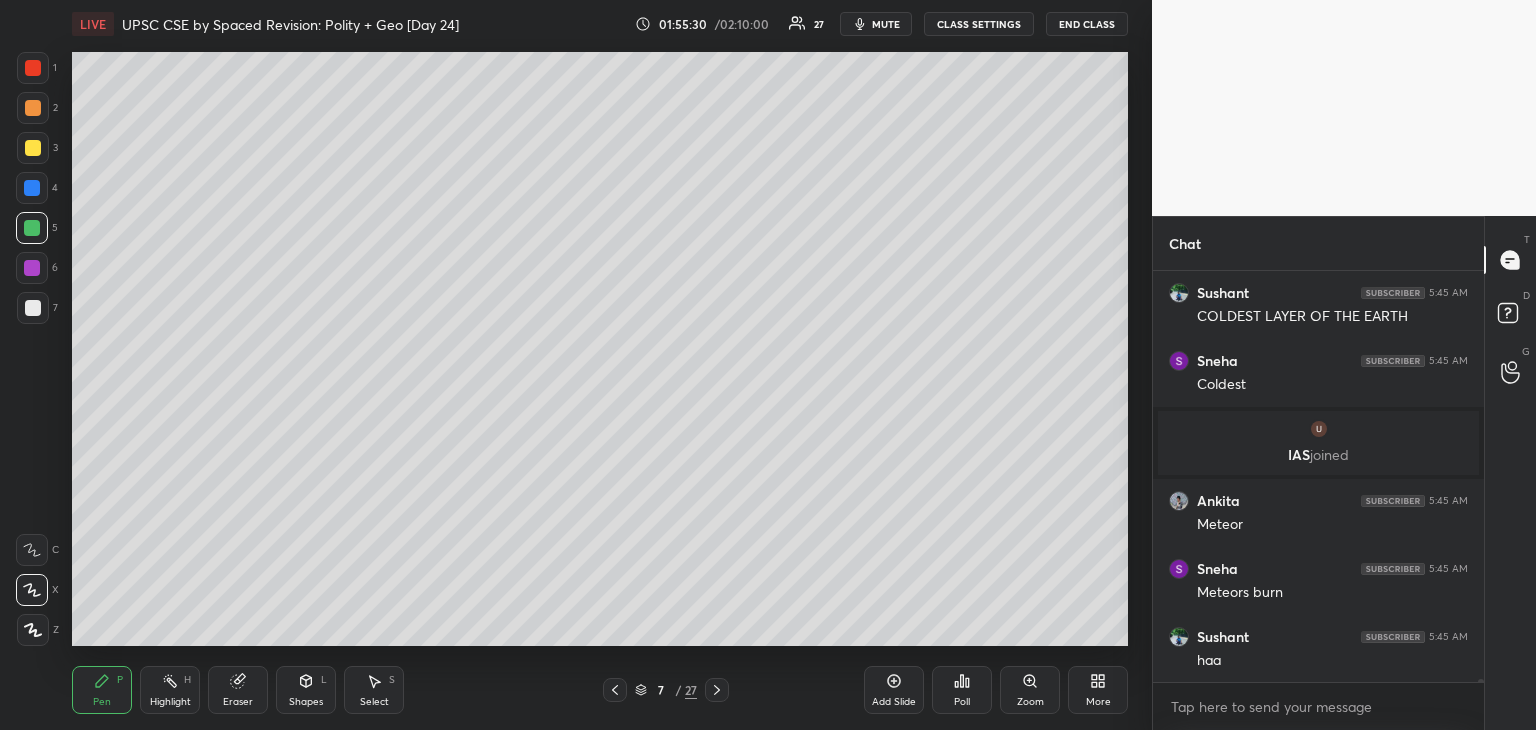 click at bounding box center [33, 108] 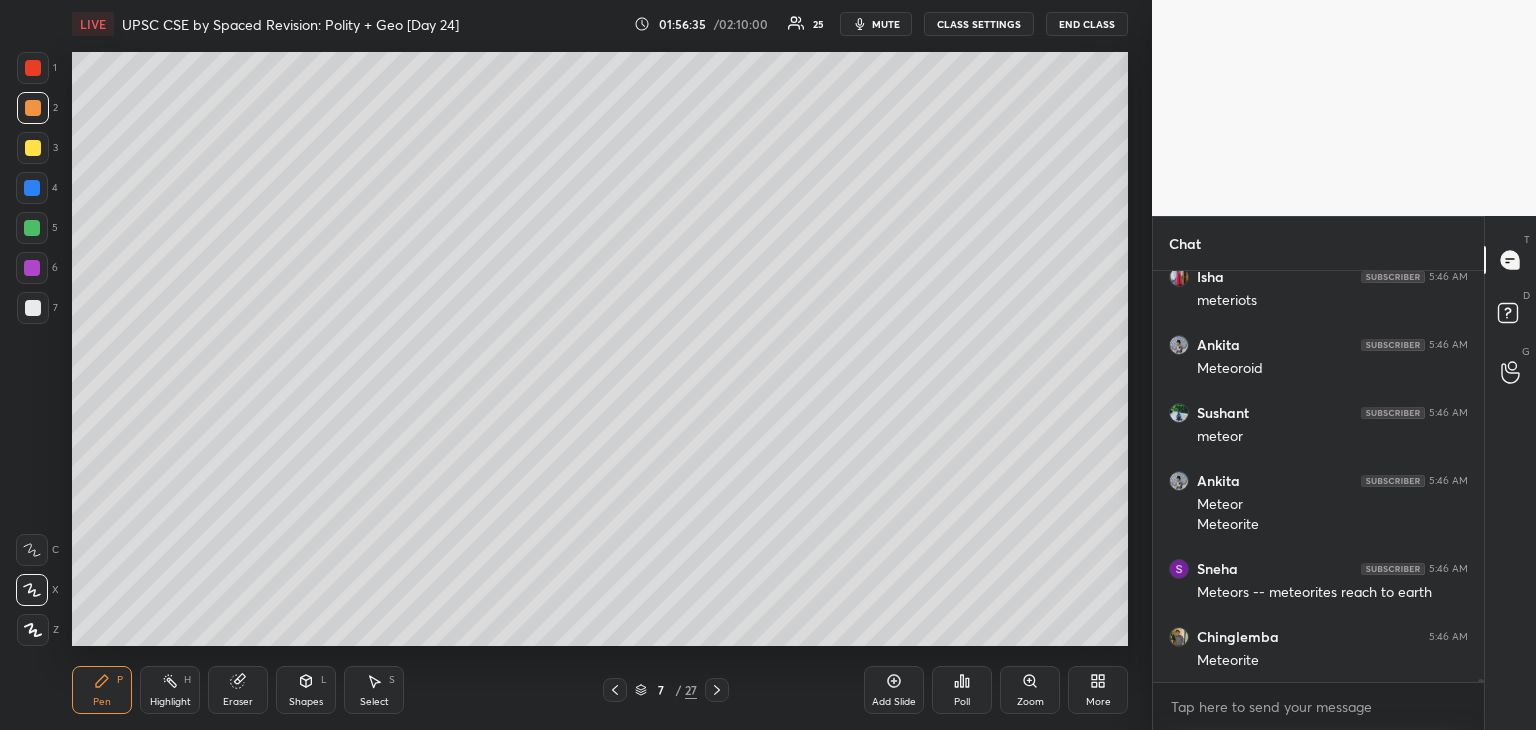 scroll, scrollTop: 54850, scrollLeft: 0, axis: vertical 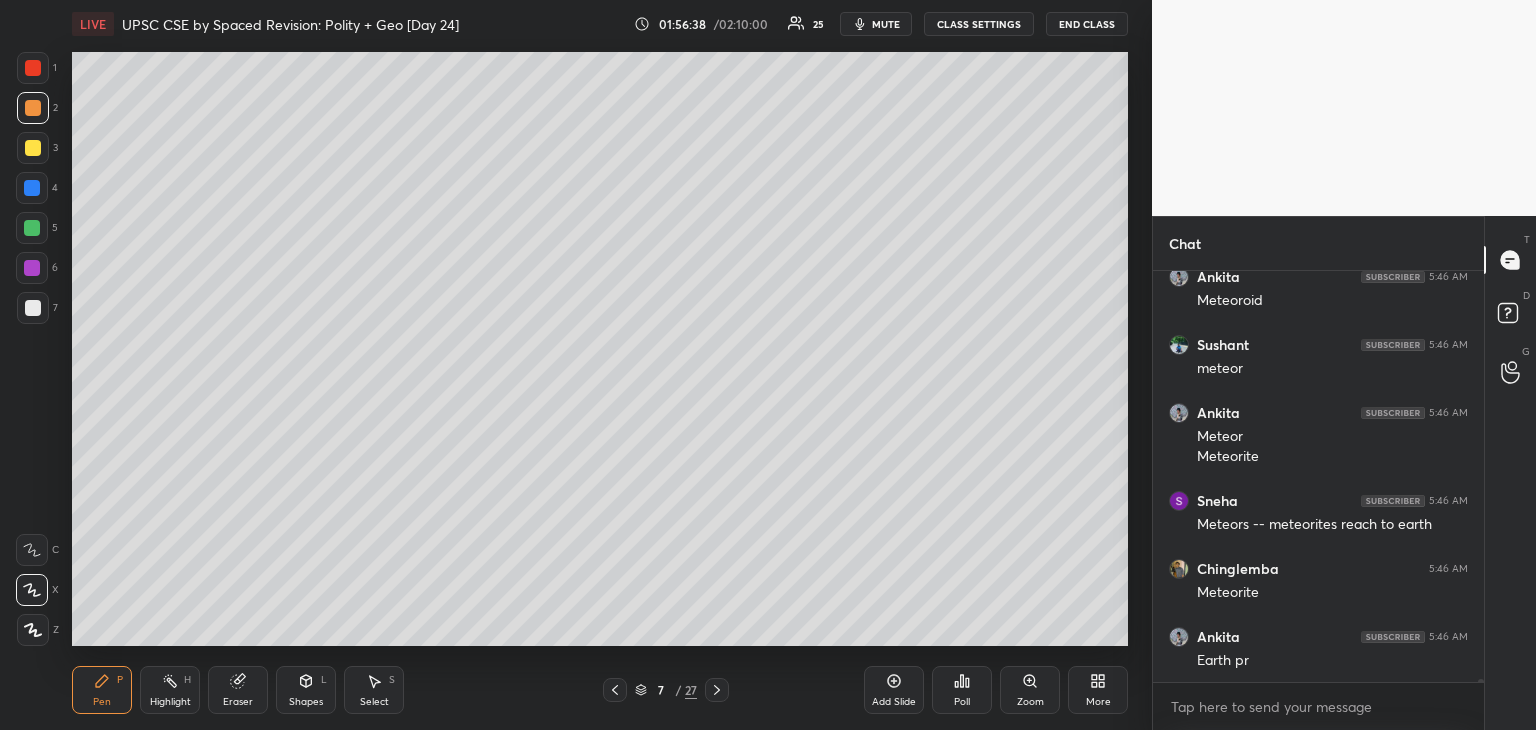 click on "7" at bounding box center (37, 312) 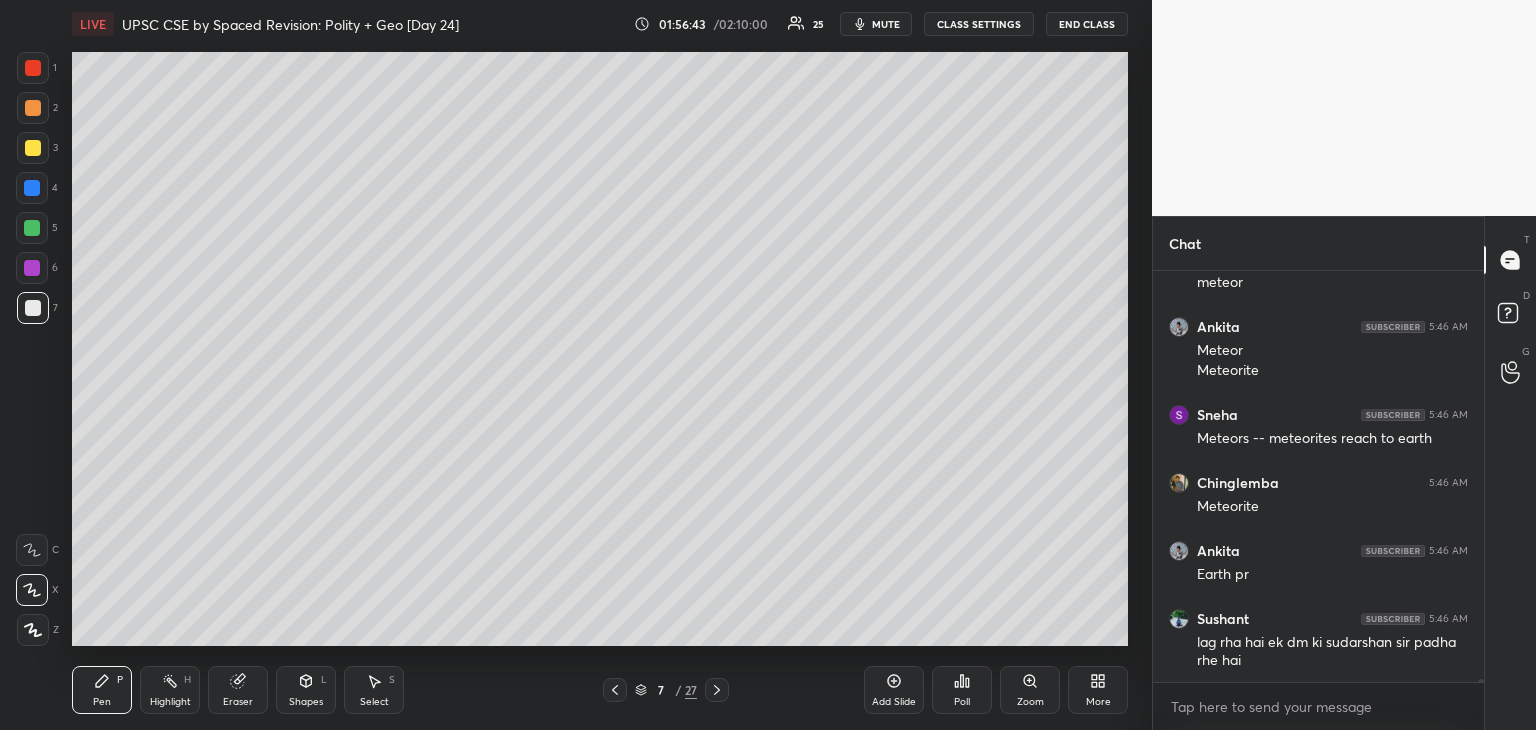 scroll, scrollTop: 55004, scrollLeft: 0, axis: vertical 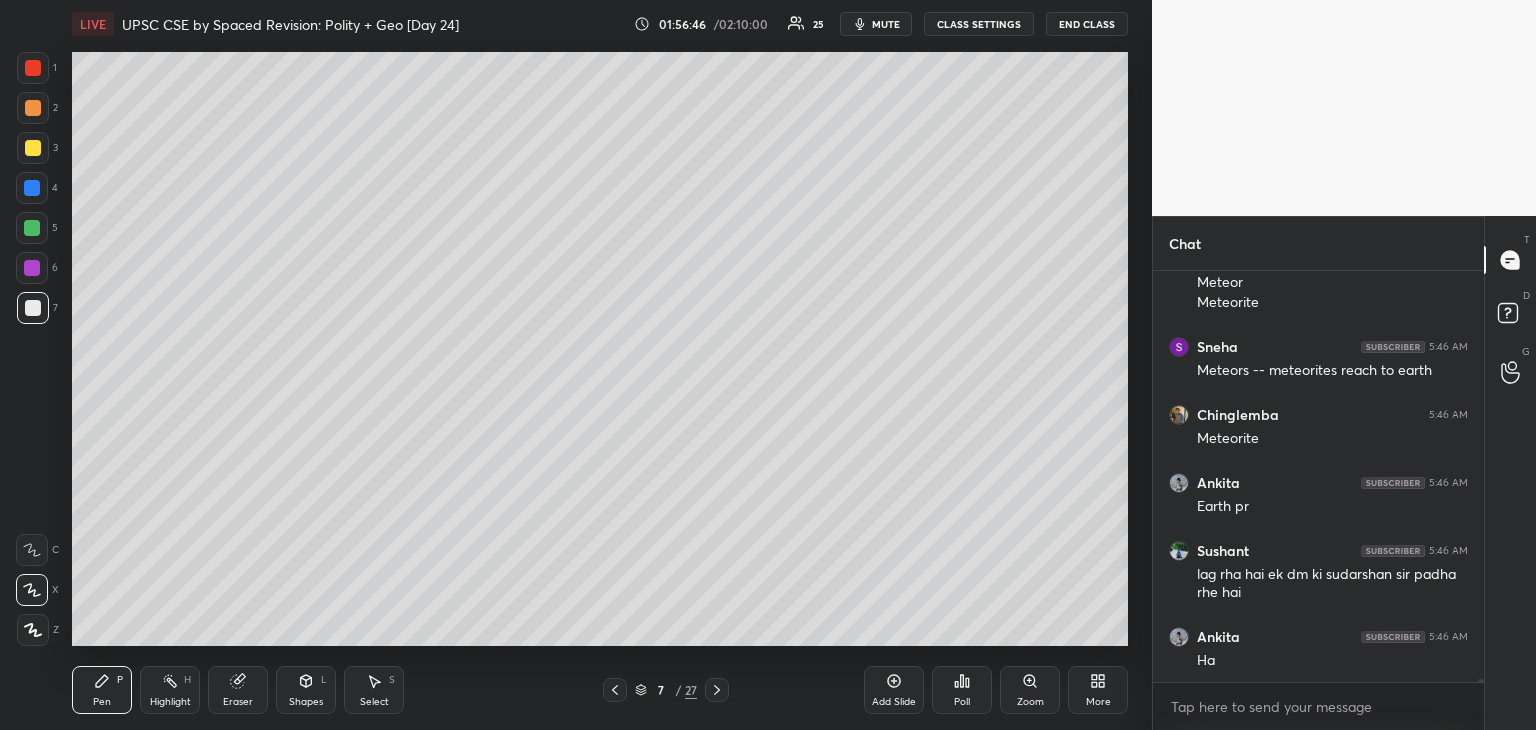 click at bounding box center (33, 148) 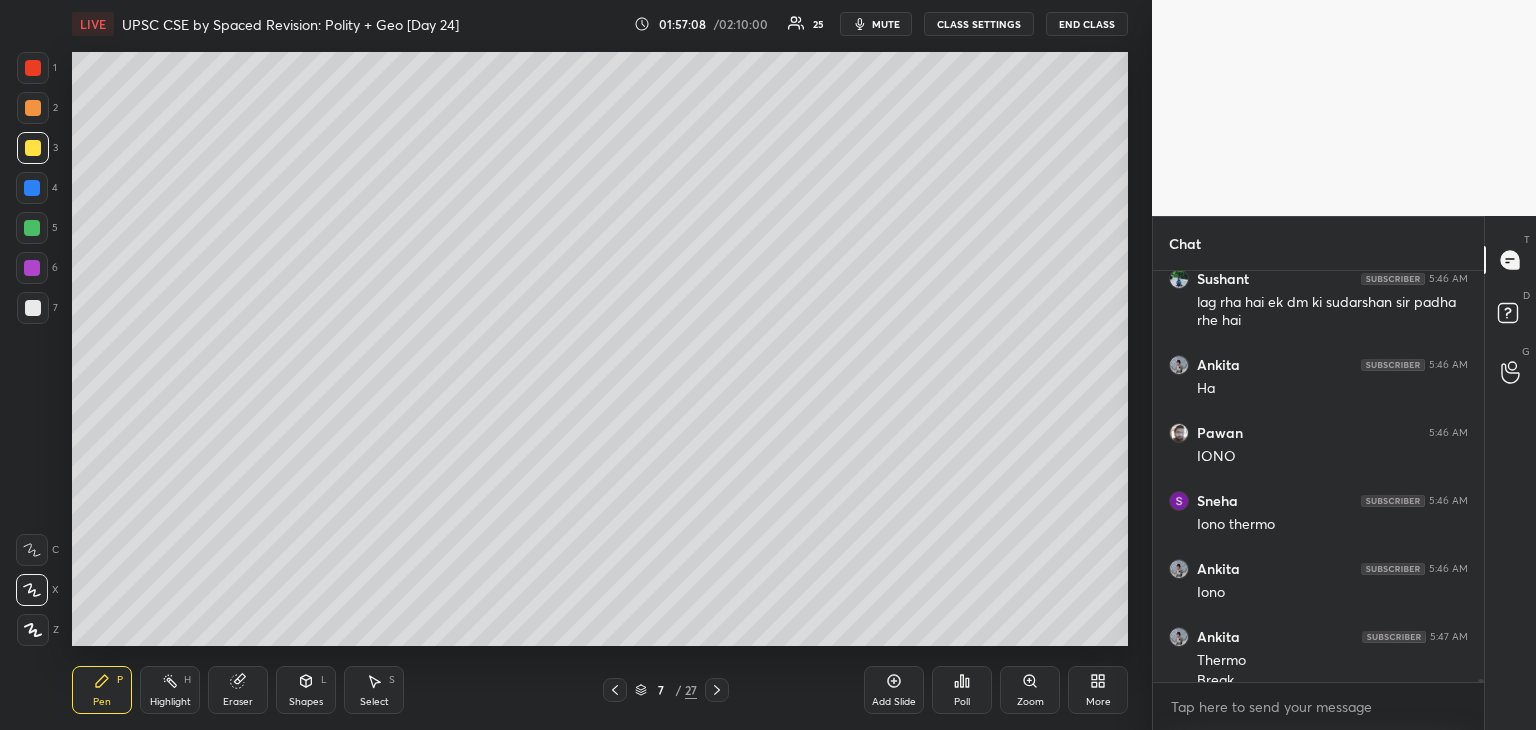 scroll, scrollTop: 55296, scrollLeft: 0, axis: vertical 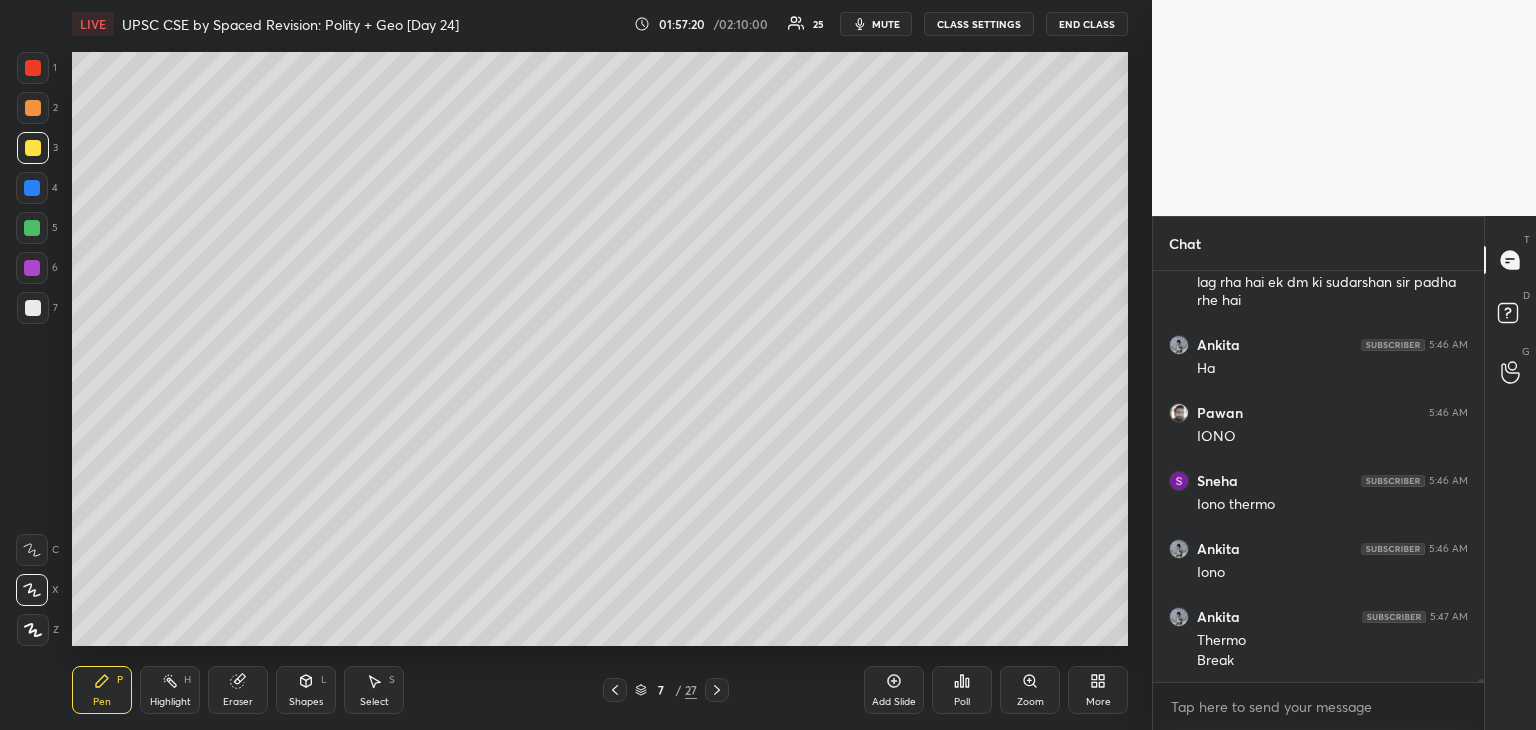 click on "1" at bounding box center [37, 72] 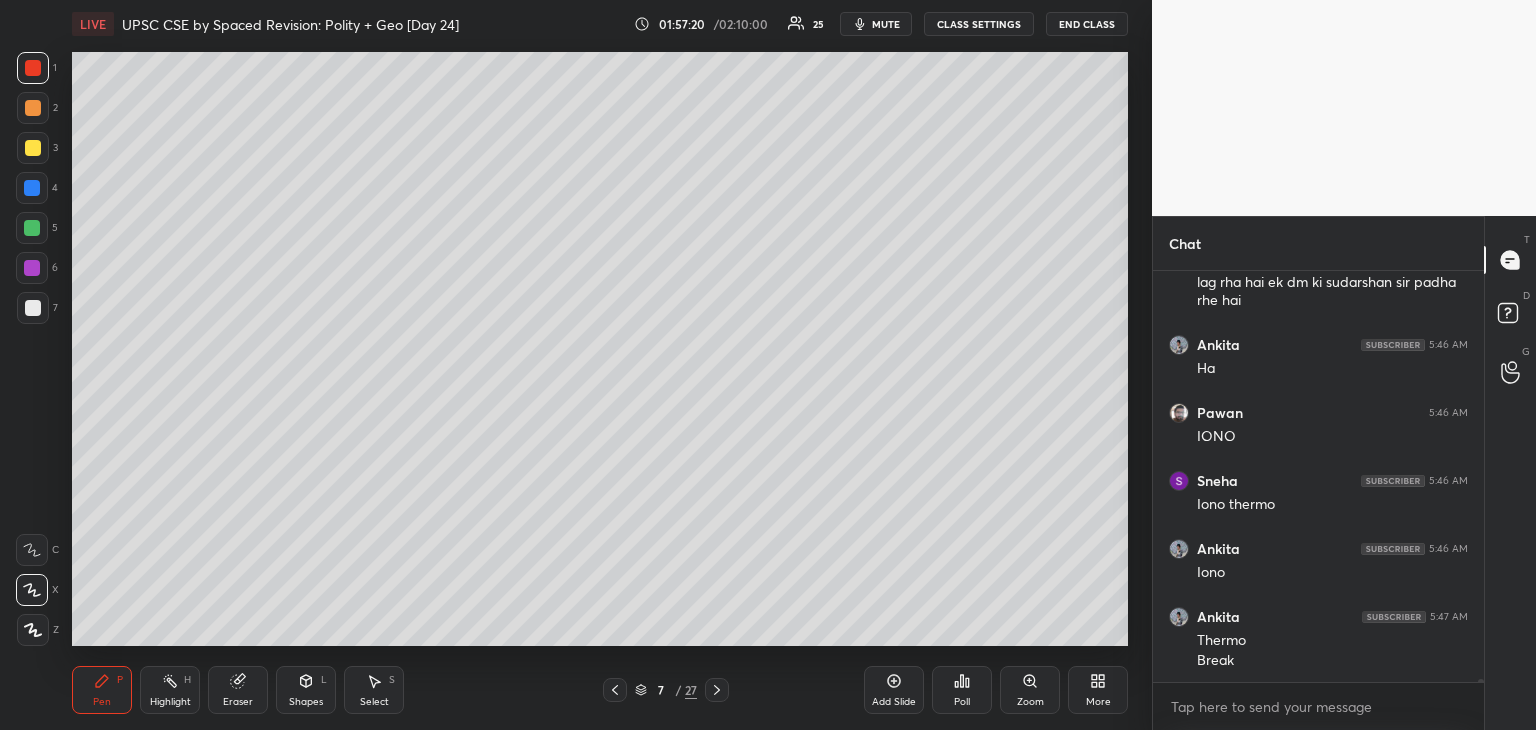 click at bounding box center [33, 108] 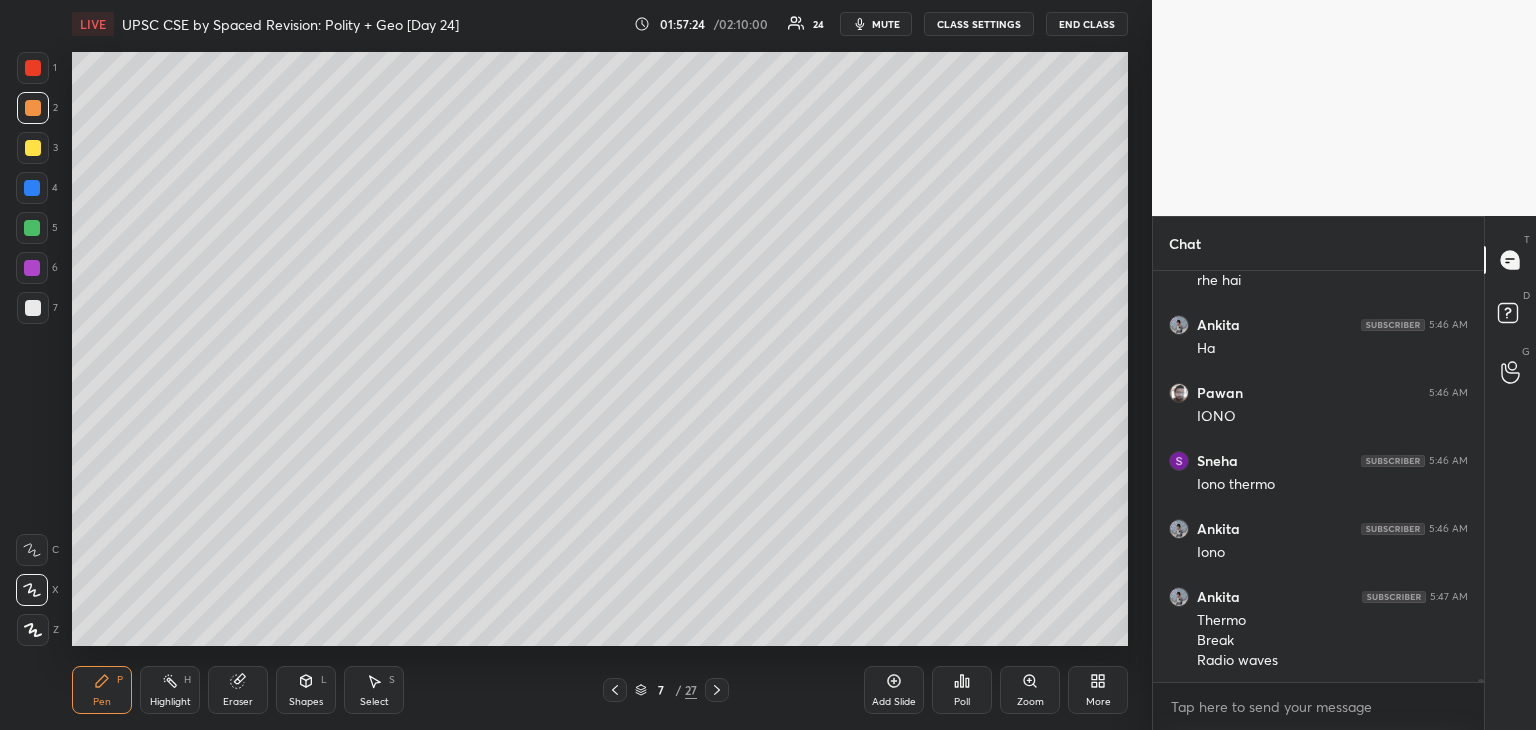 scroll, scrollTop: 55384, scrollLeft: 0, axis: vertical 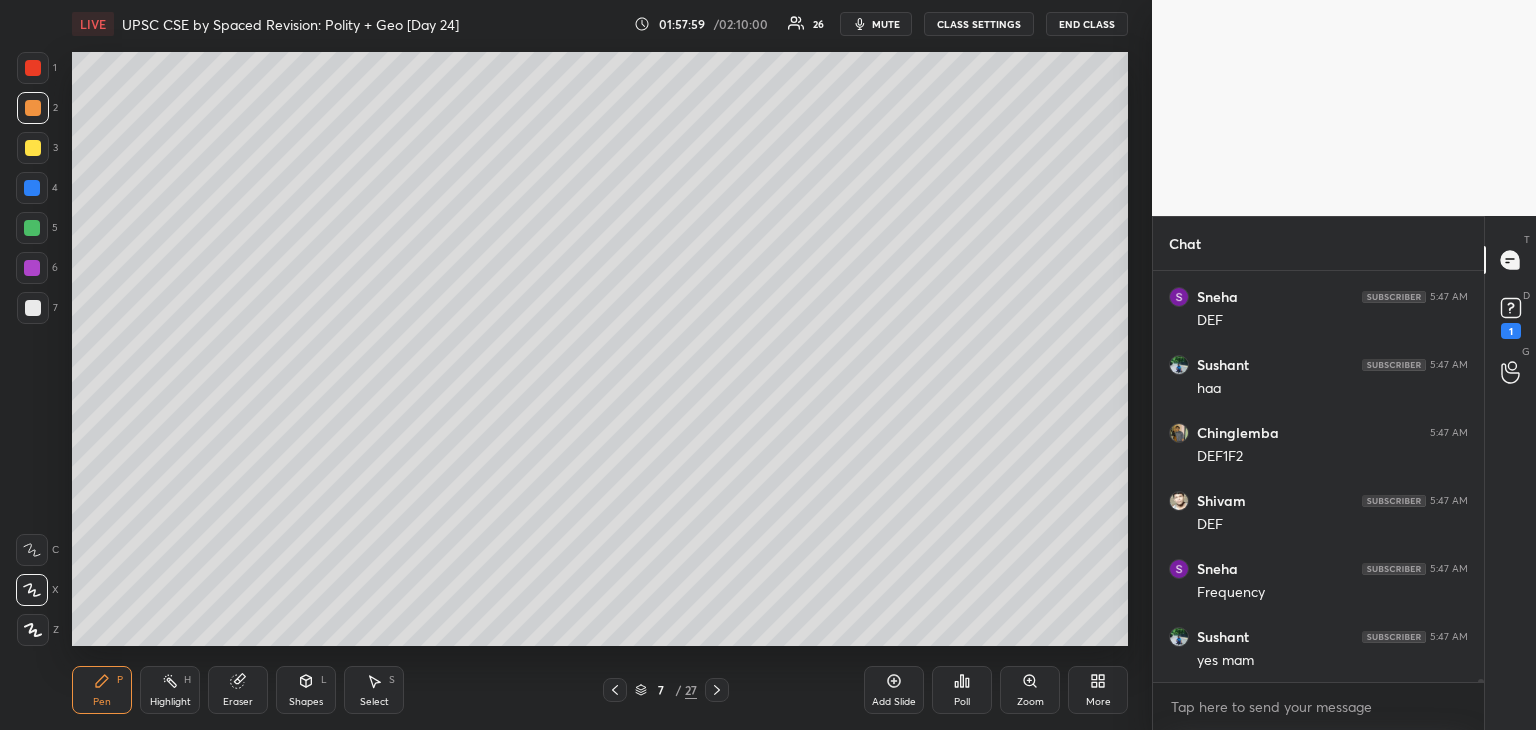 click at bounding box center (32, 188) 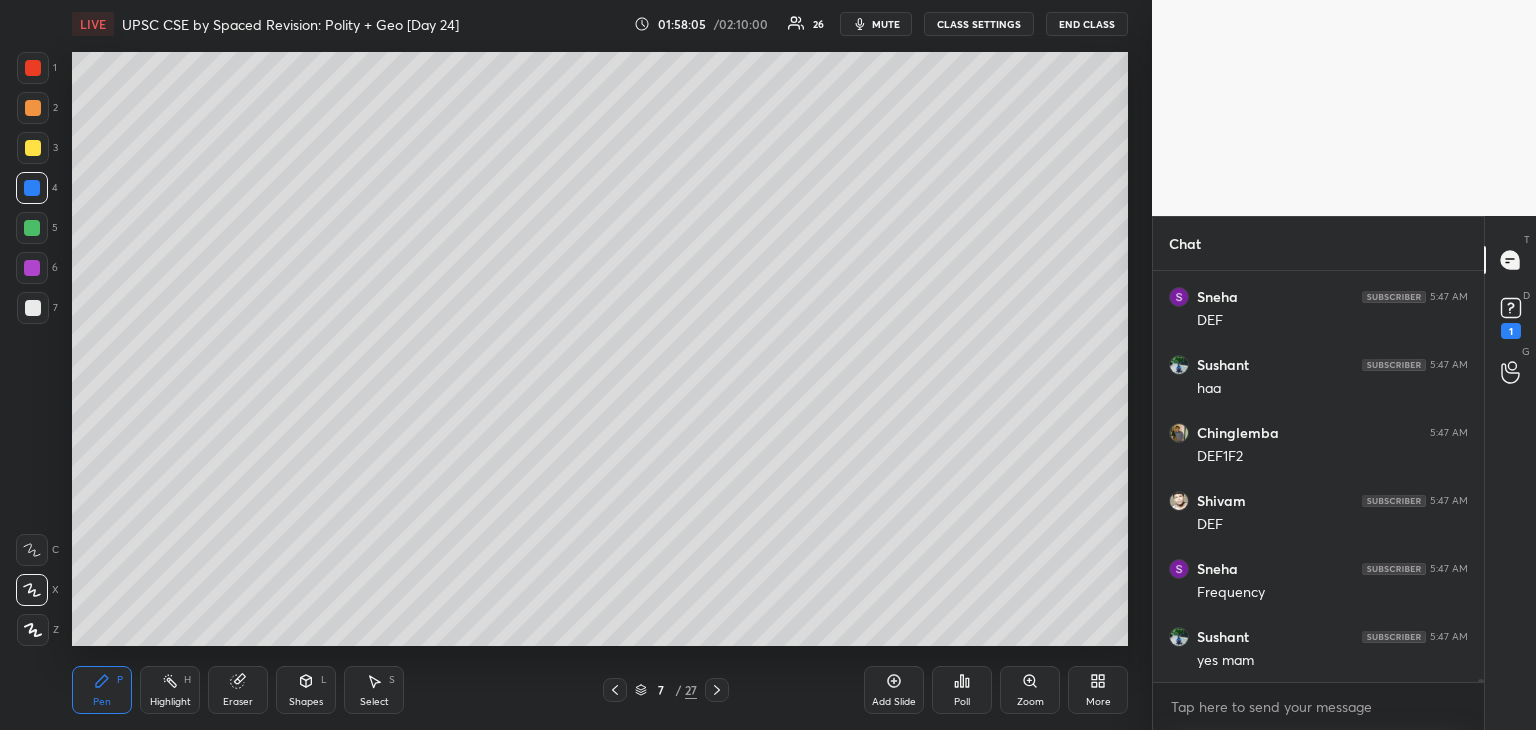 scroll, scrollTop: 55828, scrollLeft: 0, axis: vertical 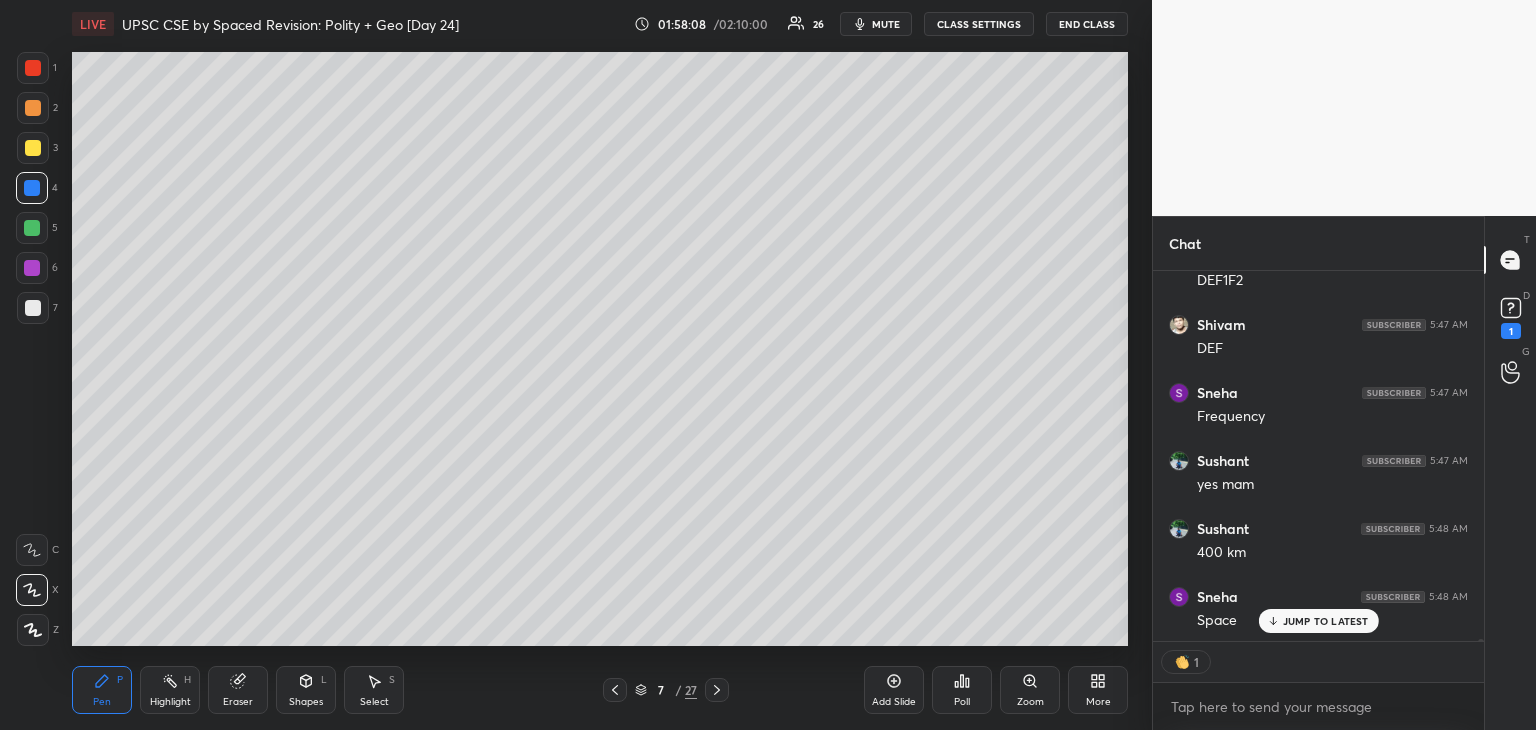 click at bounding box center (33, 148) 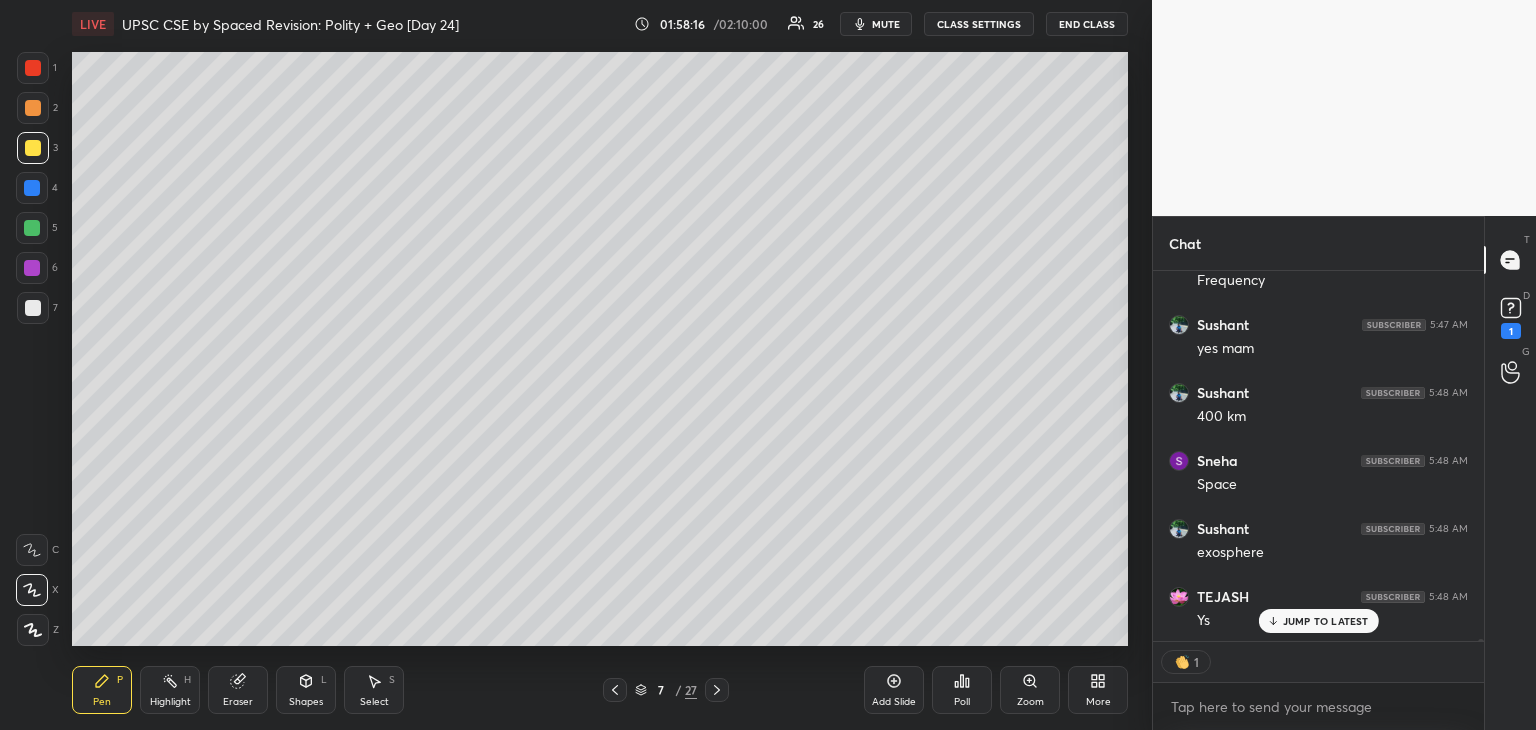 scroll, scrollTop: 56140, scrollLeft: 0, axis: vertical 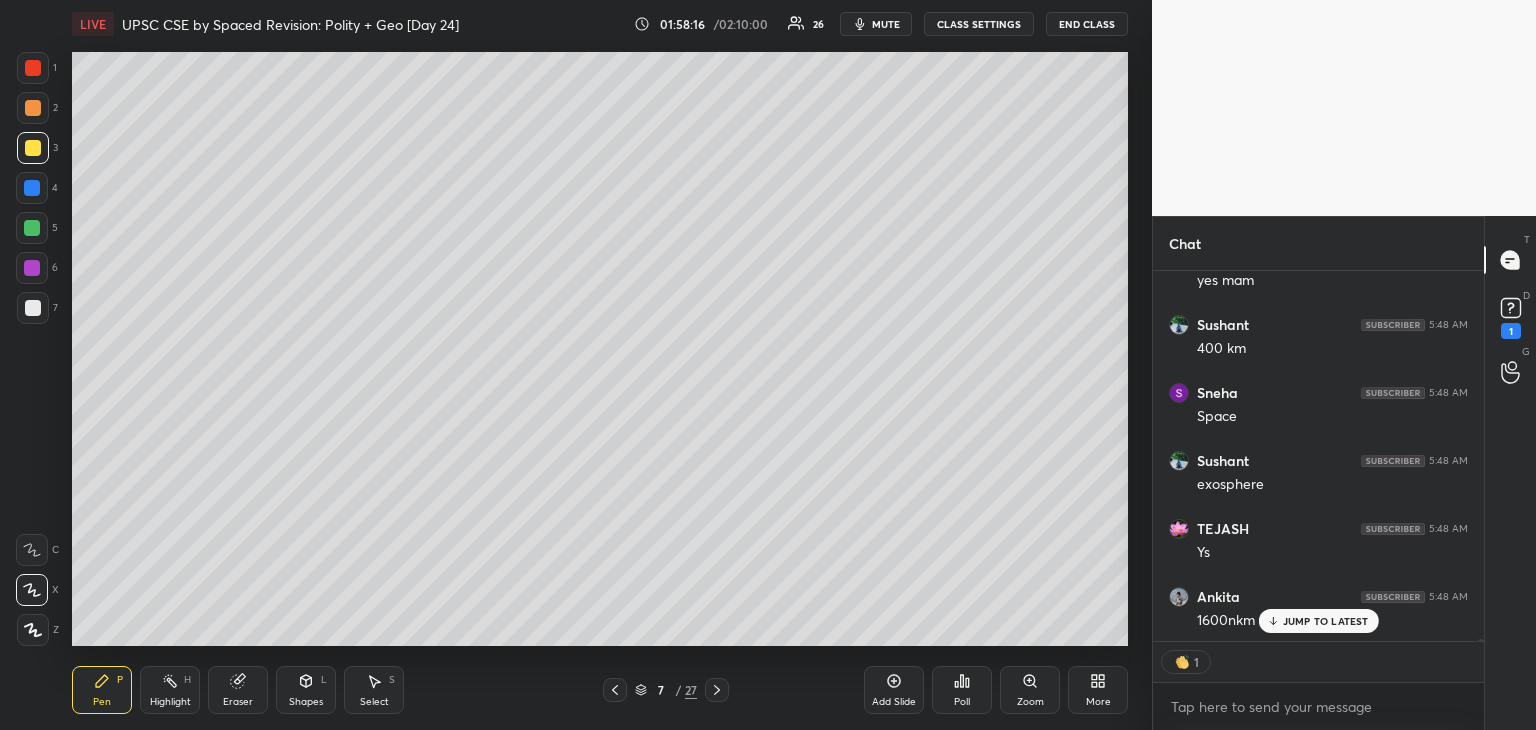 click at bounding box center [33, 68] 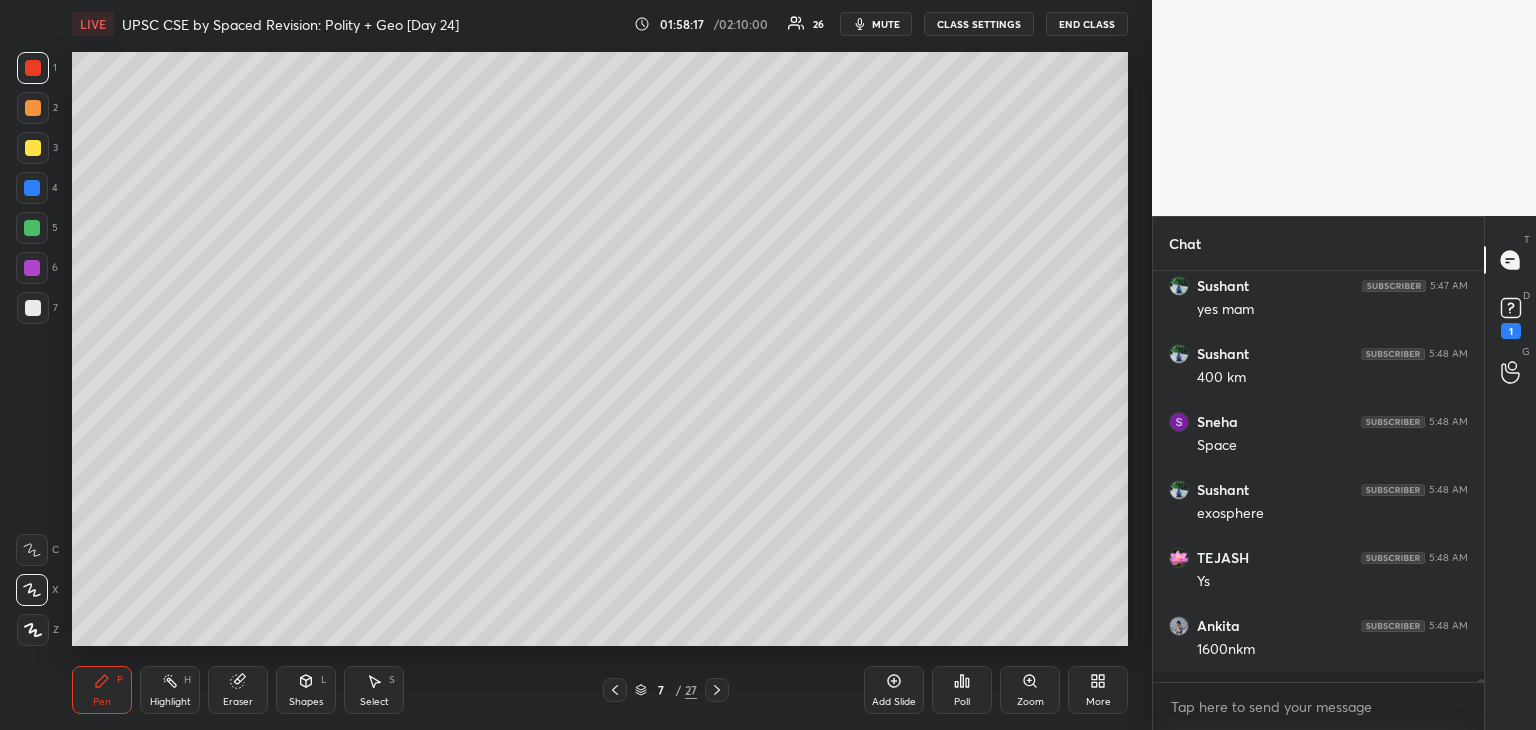 scroll, scrollTop: 6, scrollLeft: 6, axis: both 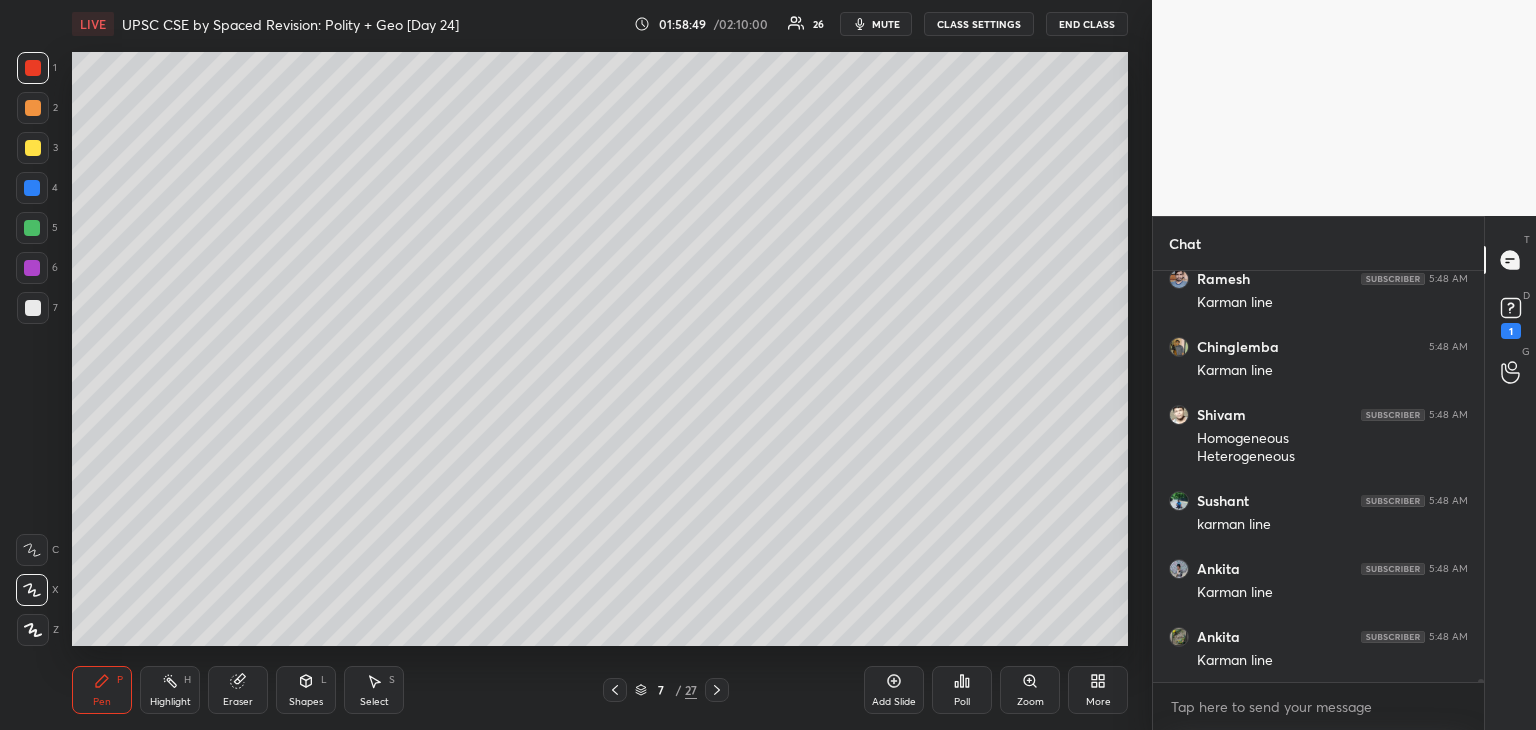 click 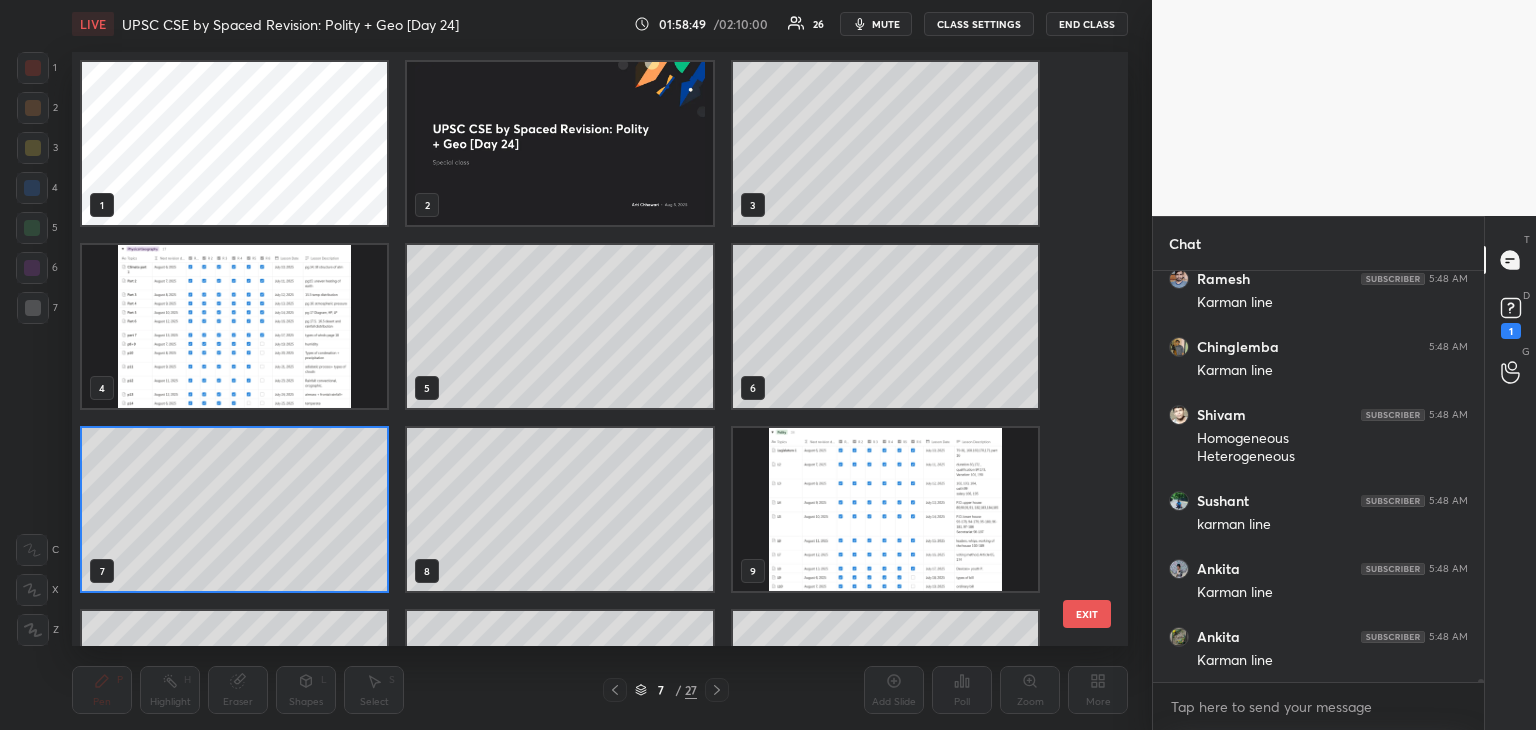 scroll, scrollTop: 6, scrollLeft: 10, axis: both 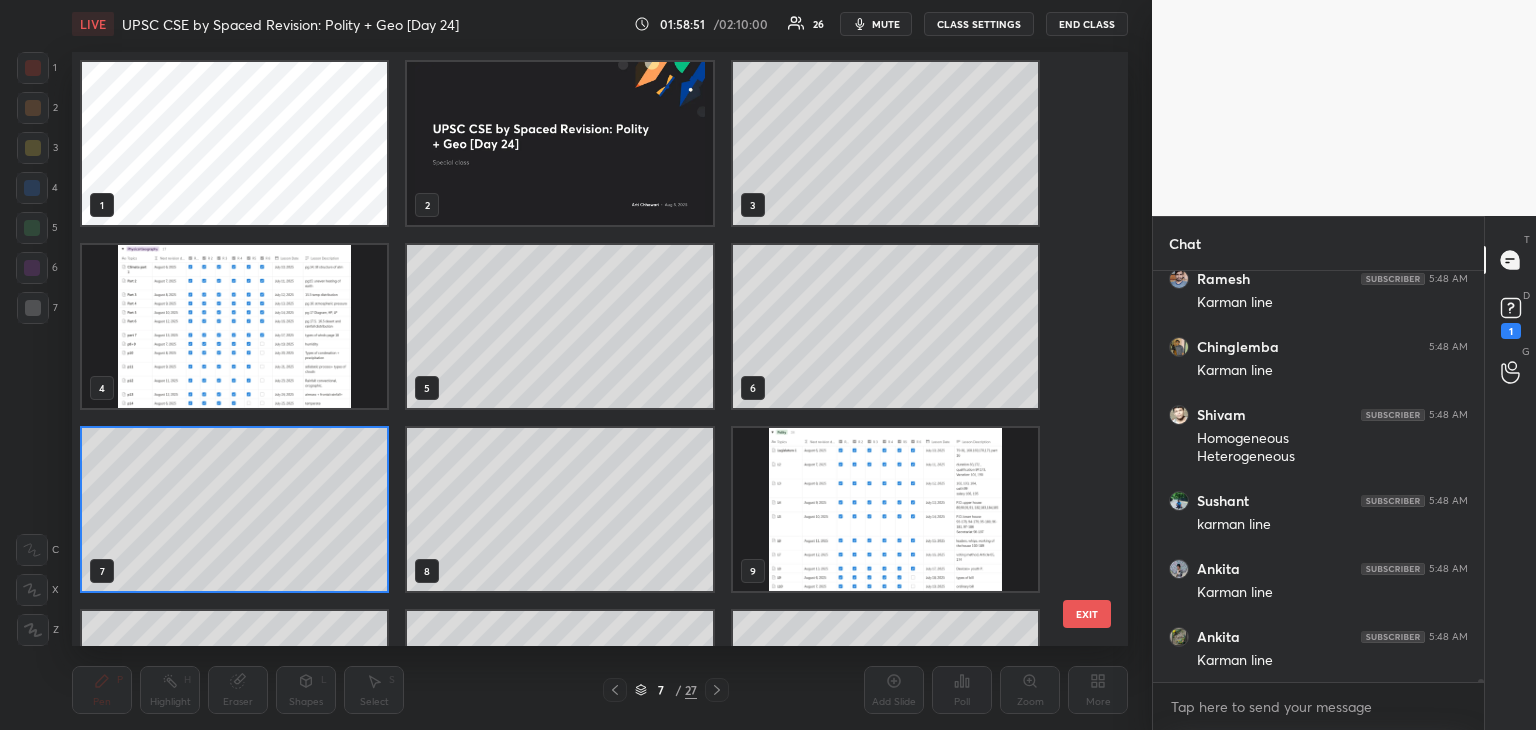 click at bounding box center [234, 326] 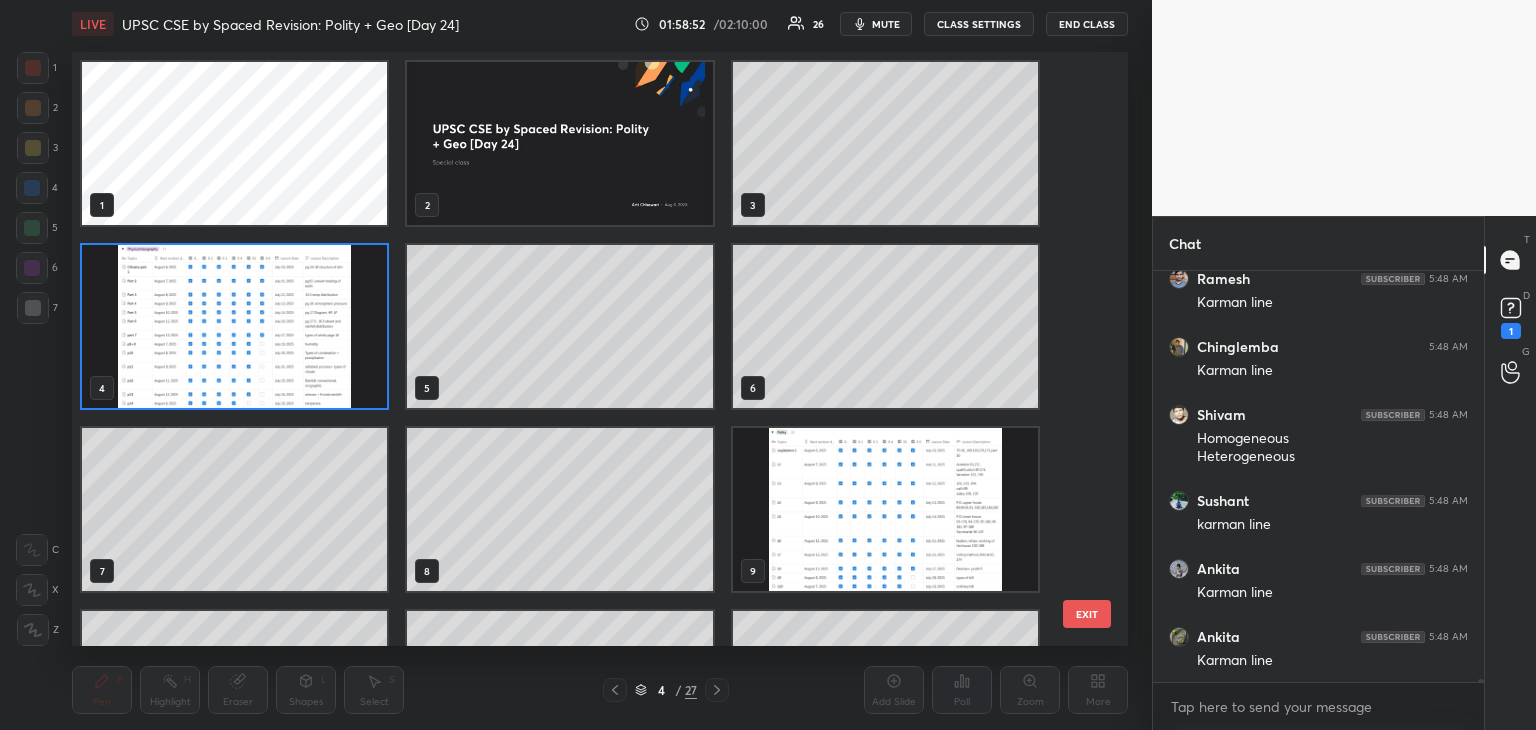 click 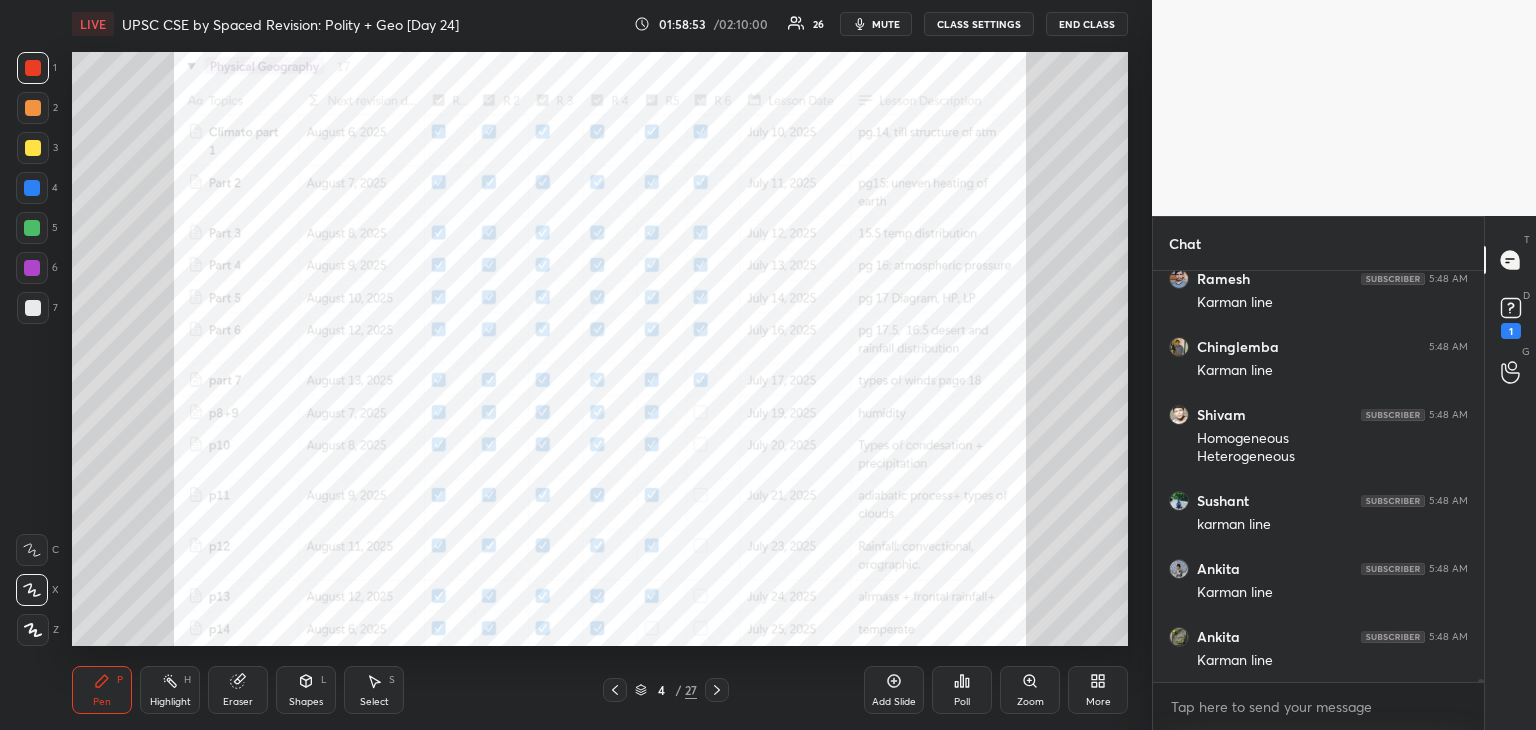 drag, startPoint x: 31, startPoint y: 61, endPoint x: 65, endPoint y: 57, distance: 34.234486 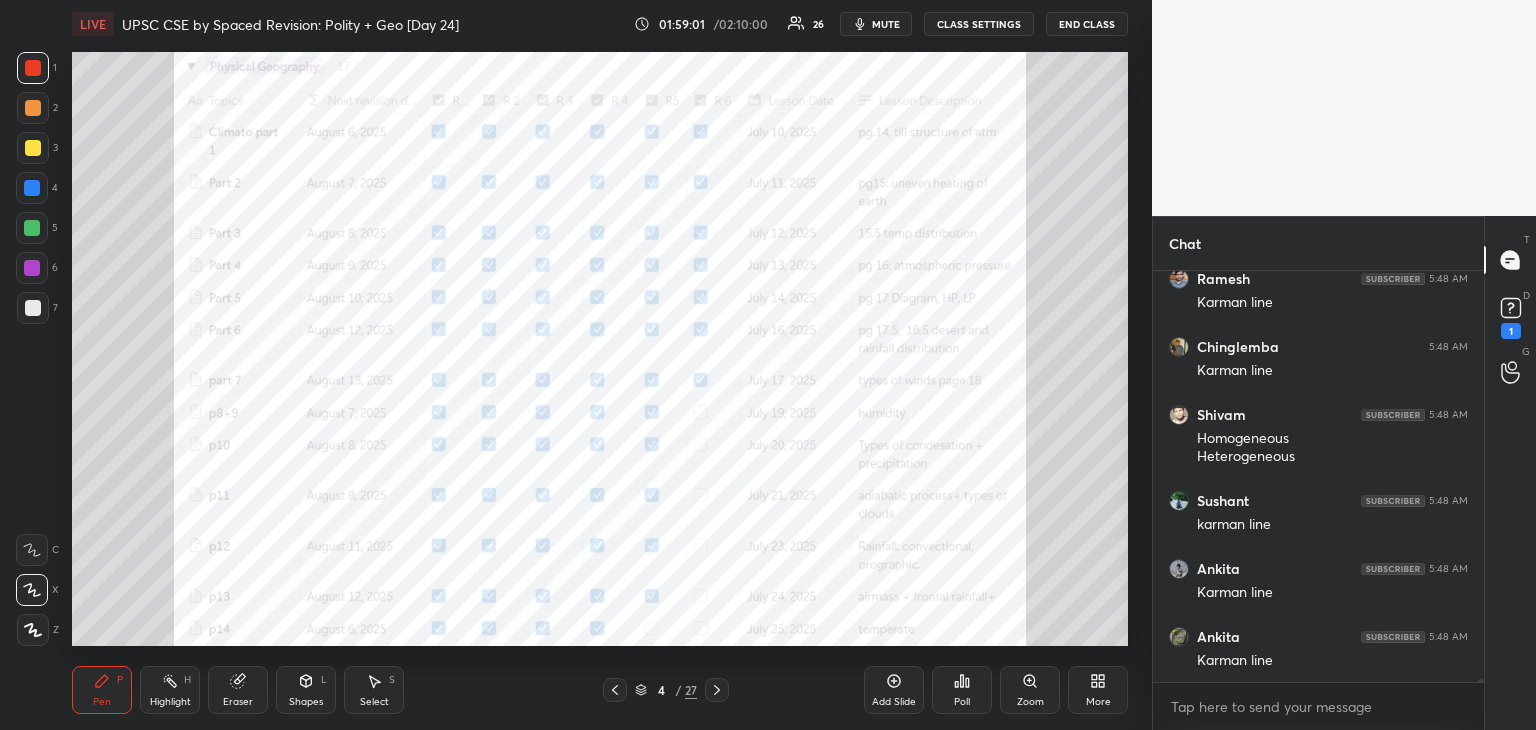 scroll, scrollTop: 56886, scrollLeft: 0, axis: vertical 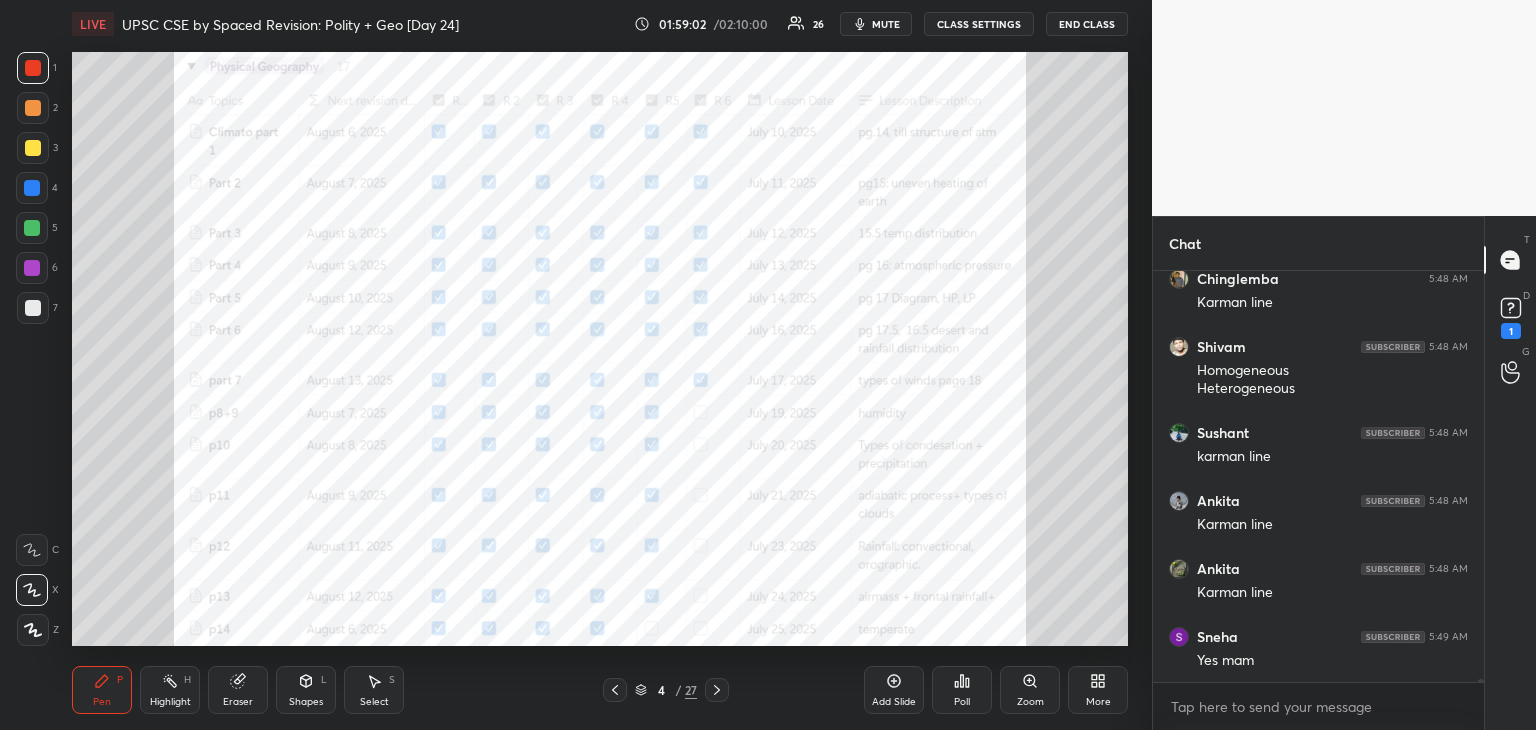 click 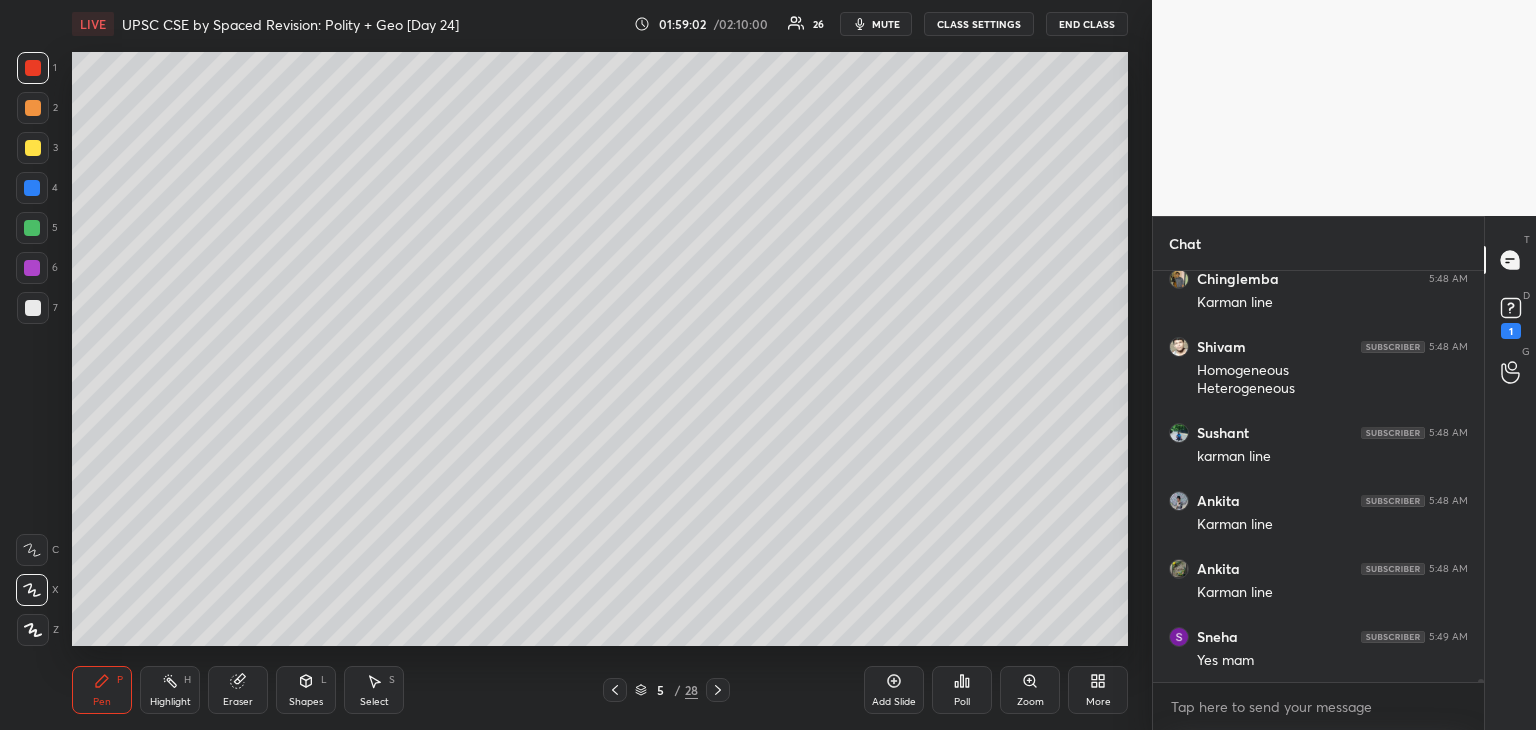 scroll, scrollTop: 57022, scrollLeft: 0, axis: vertical 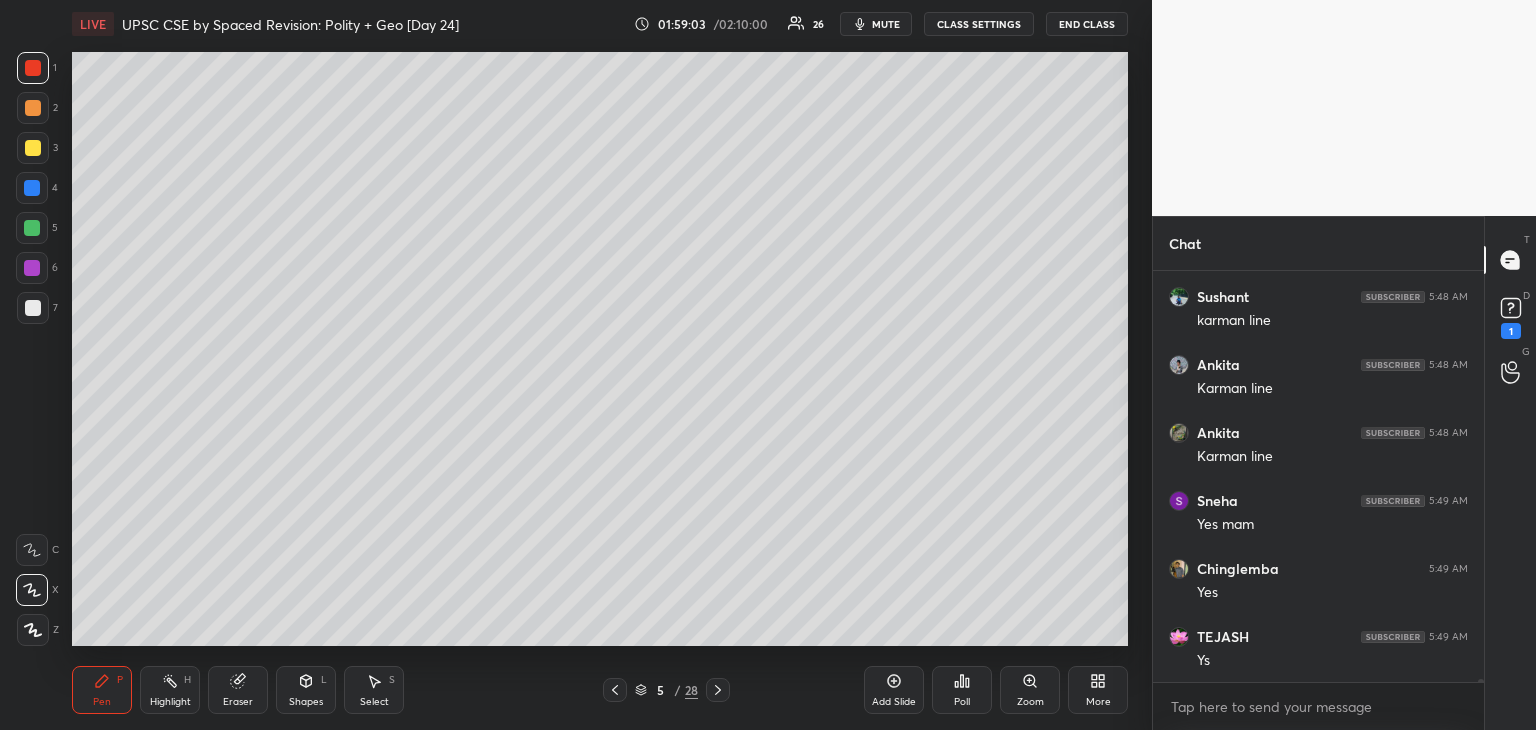 click at bounding box center [33, 308] 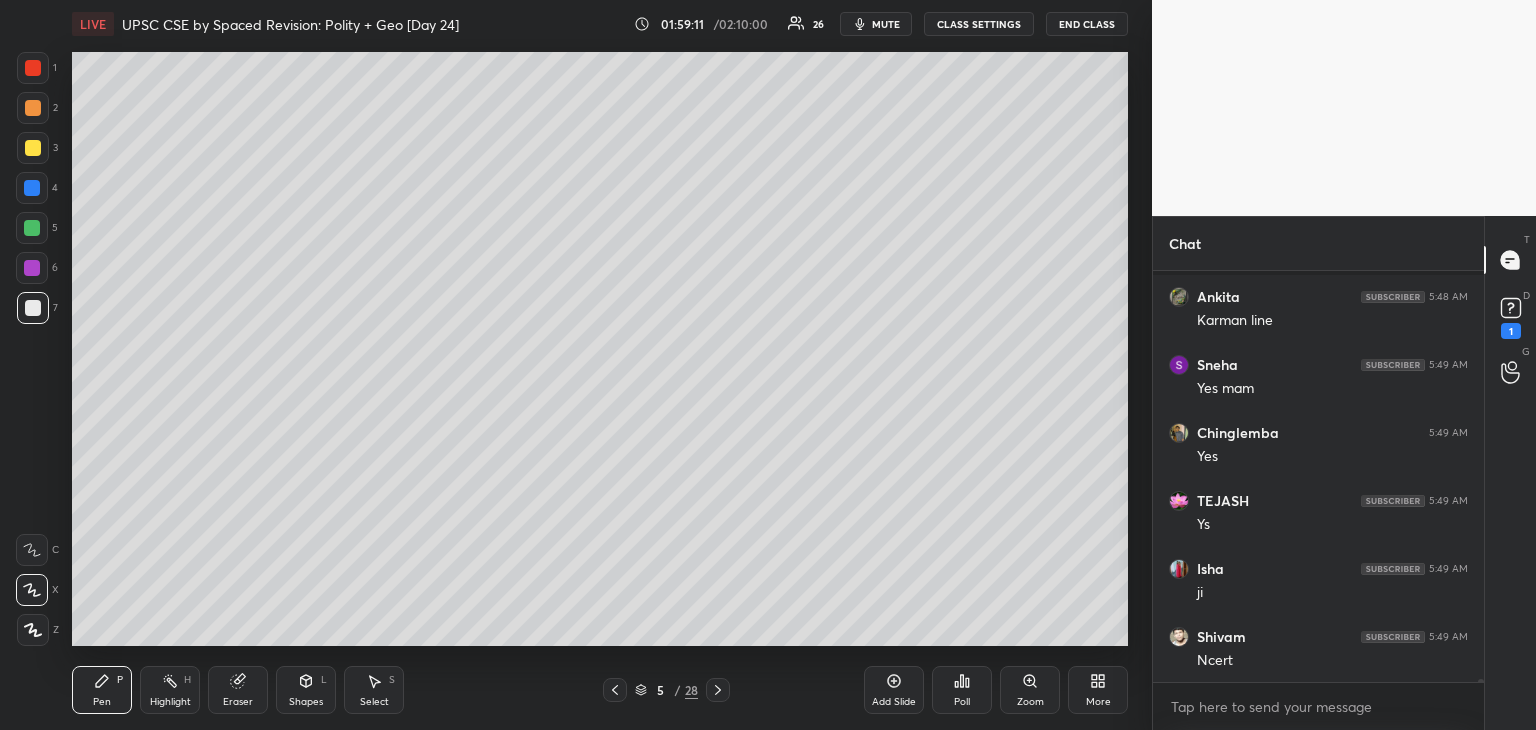 scroll, scrollTop: 57294, scrollLeft: 0, axis: vertical 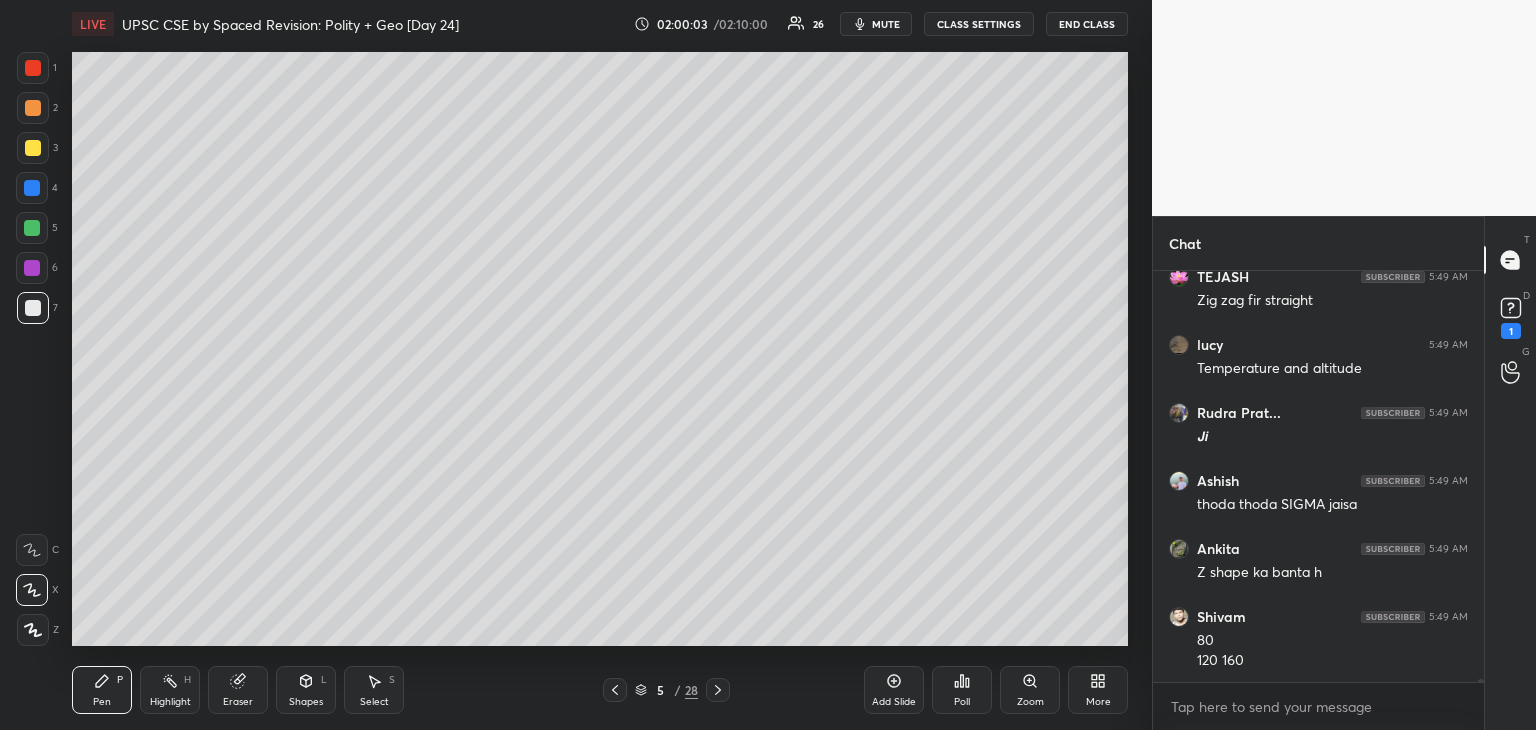 click at bounding box center [33, 148] 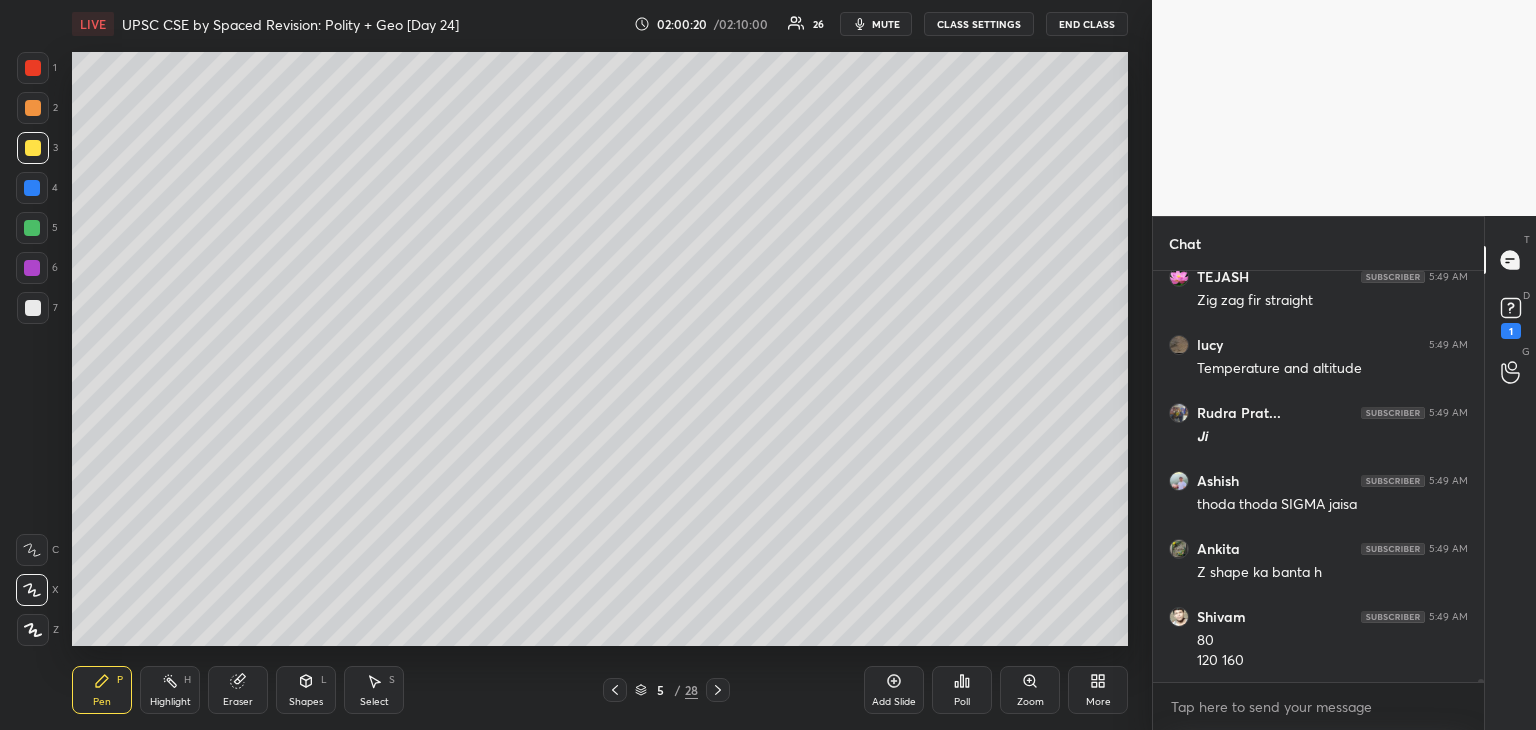 scroll, scrollTop: 58420, scrollLeft: 0, axis: vertical 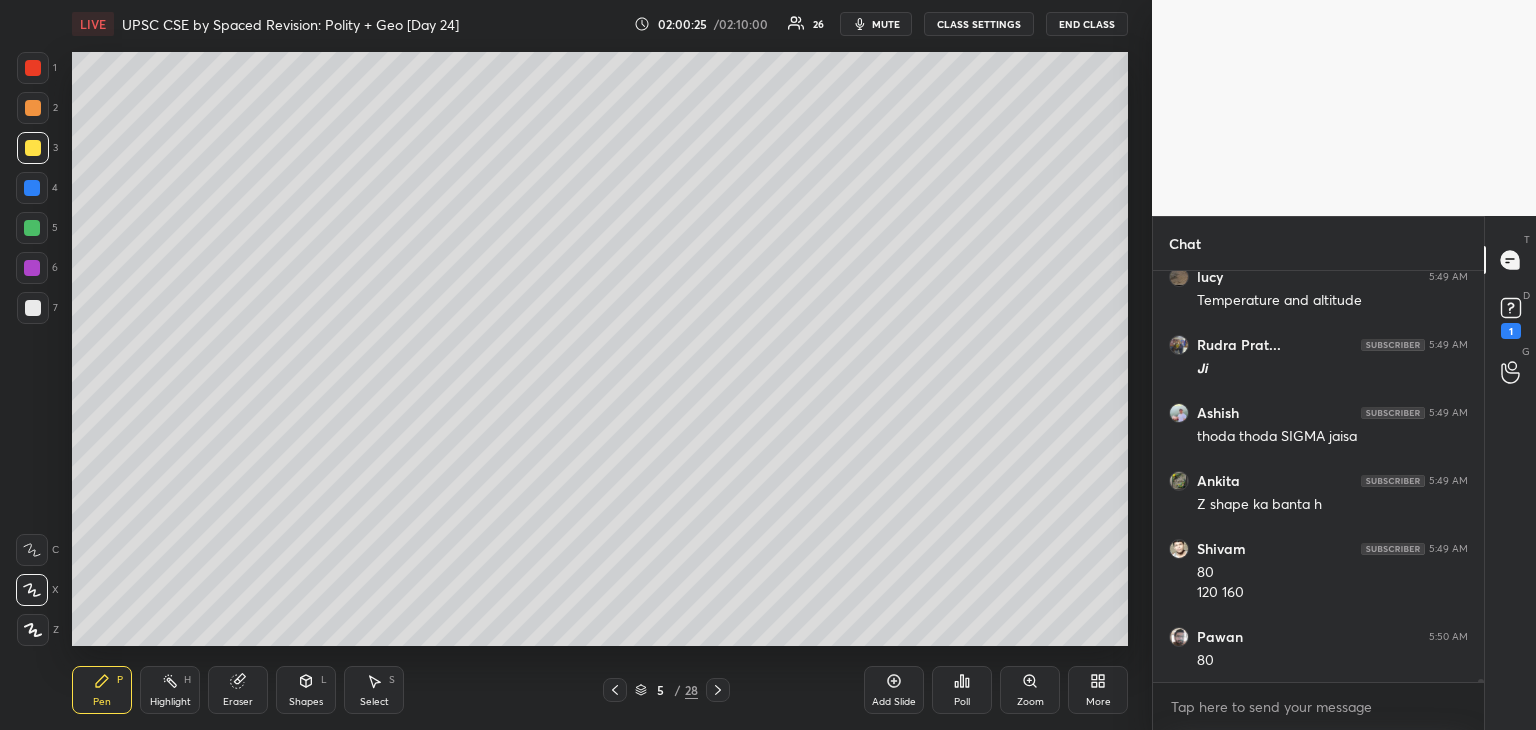 click at bounding box center [33, 308] 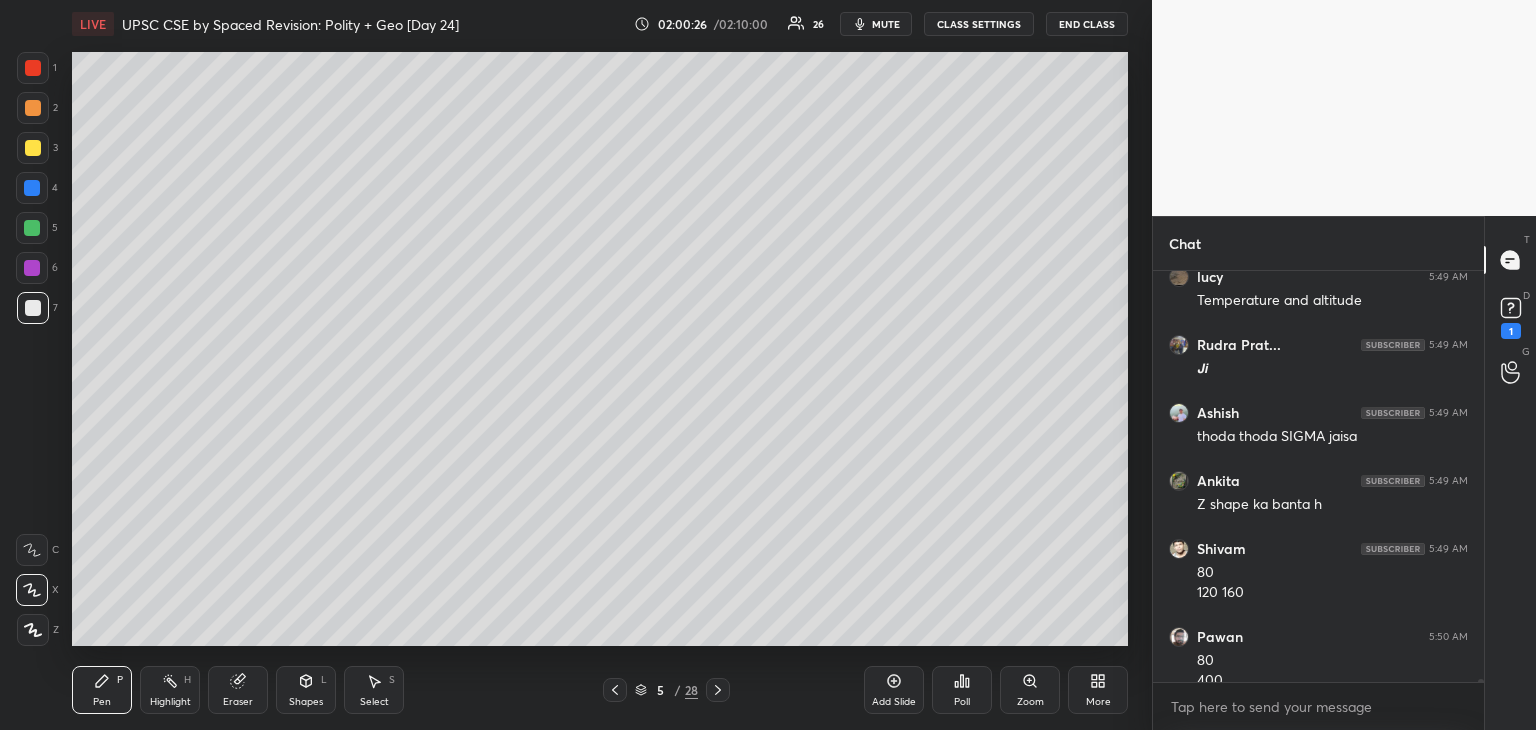 scroll, scrollTop: 58440, scrollLeft: 0, axis: vertical 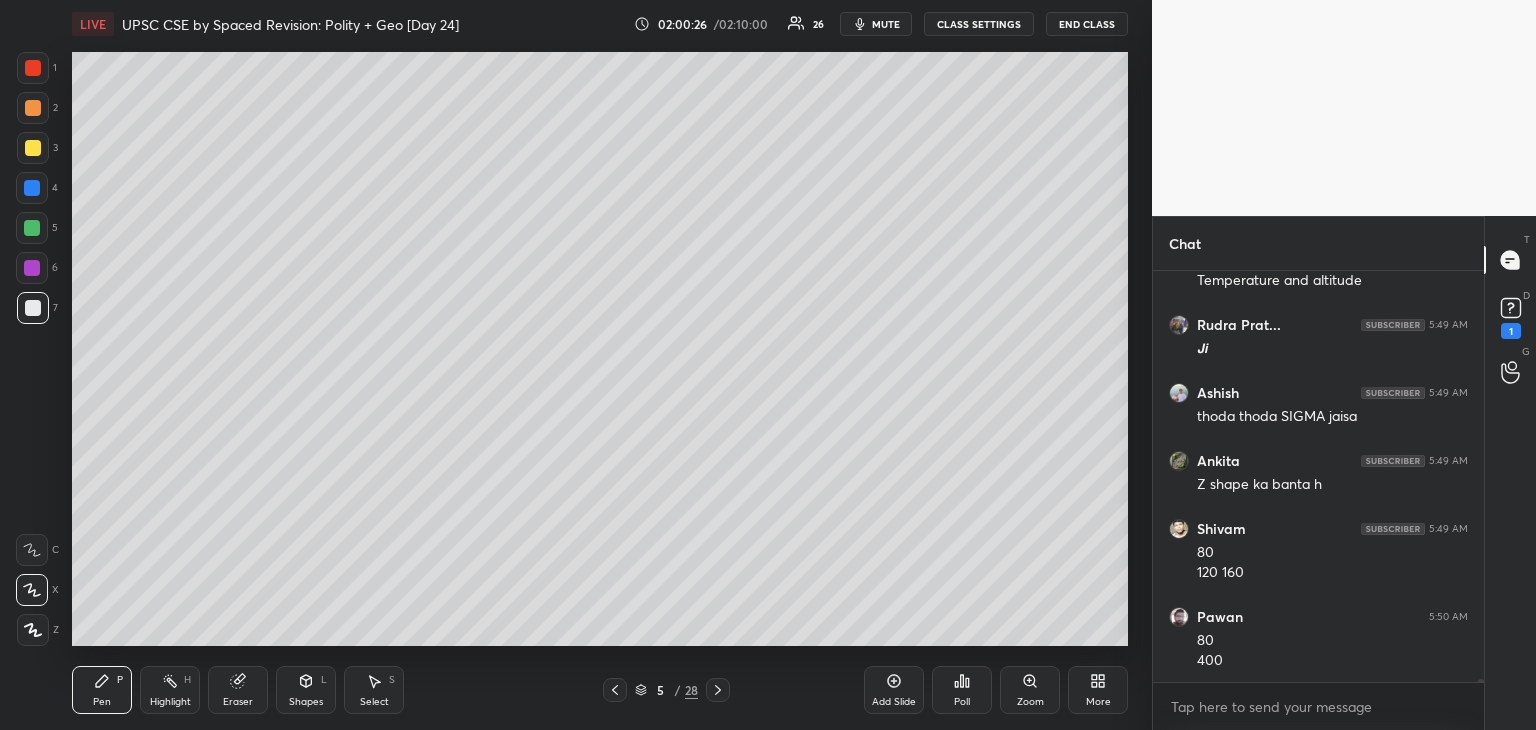 drag, startPoint x: 36, startPoint y: 85, endPoint x: 48, endPoint y: 81, distance: 12.649111 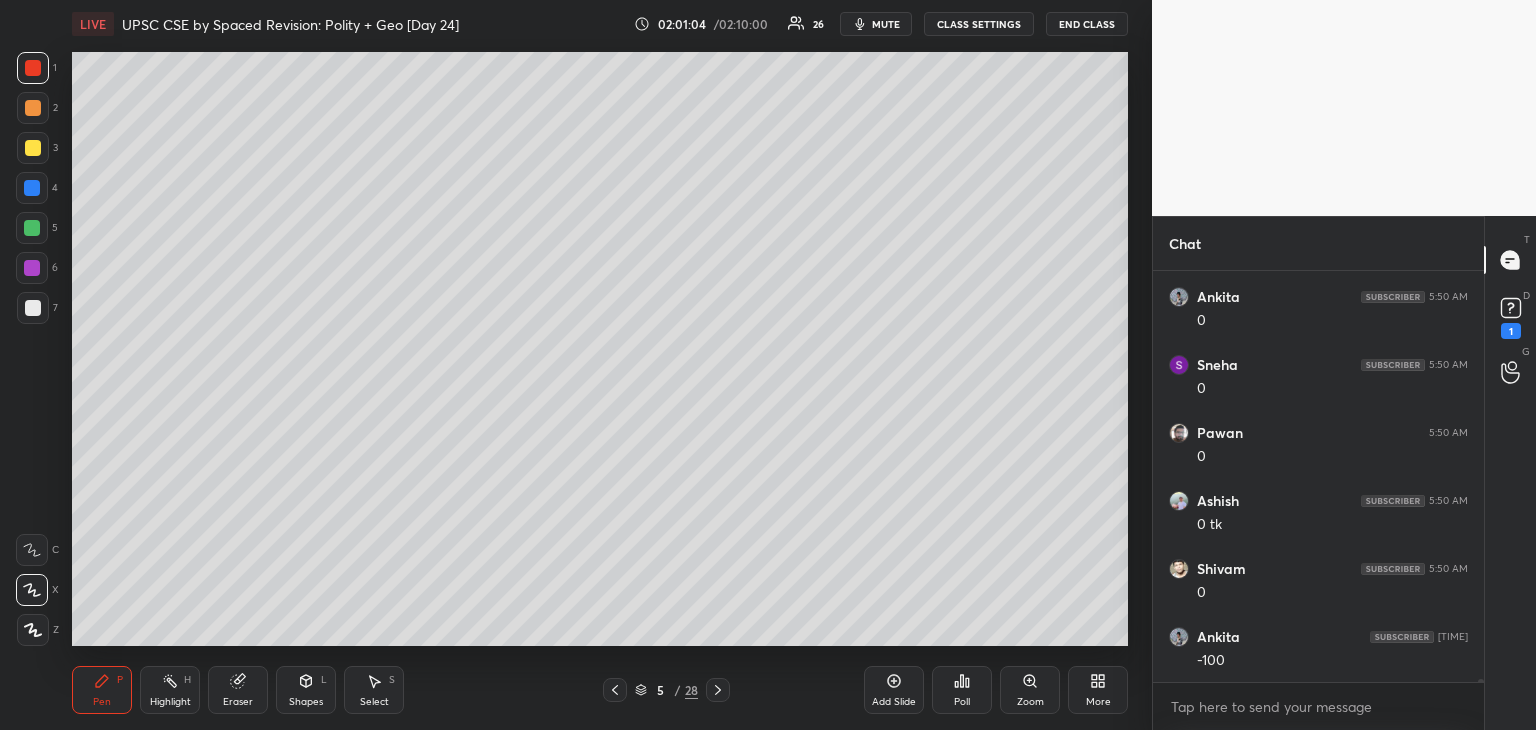 scroll, scrollTop: 59072, scrollLeft: 0, axis: vertical 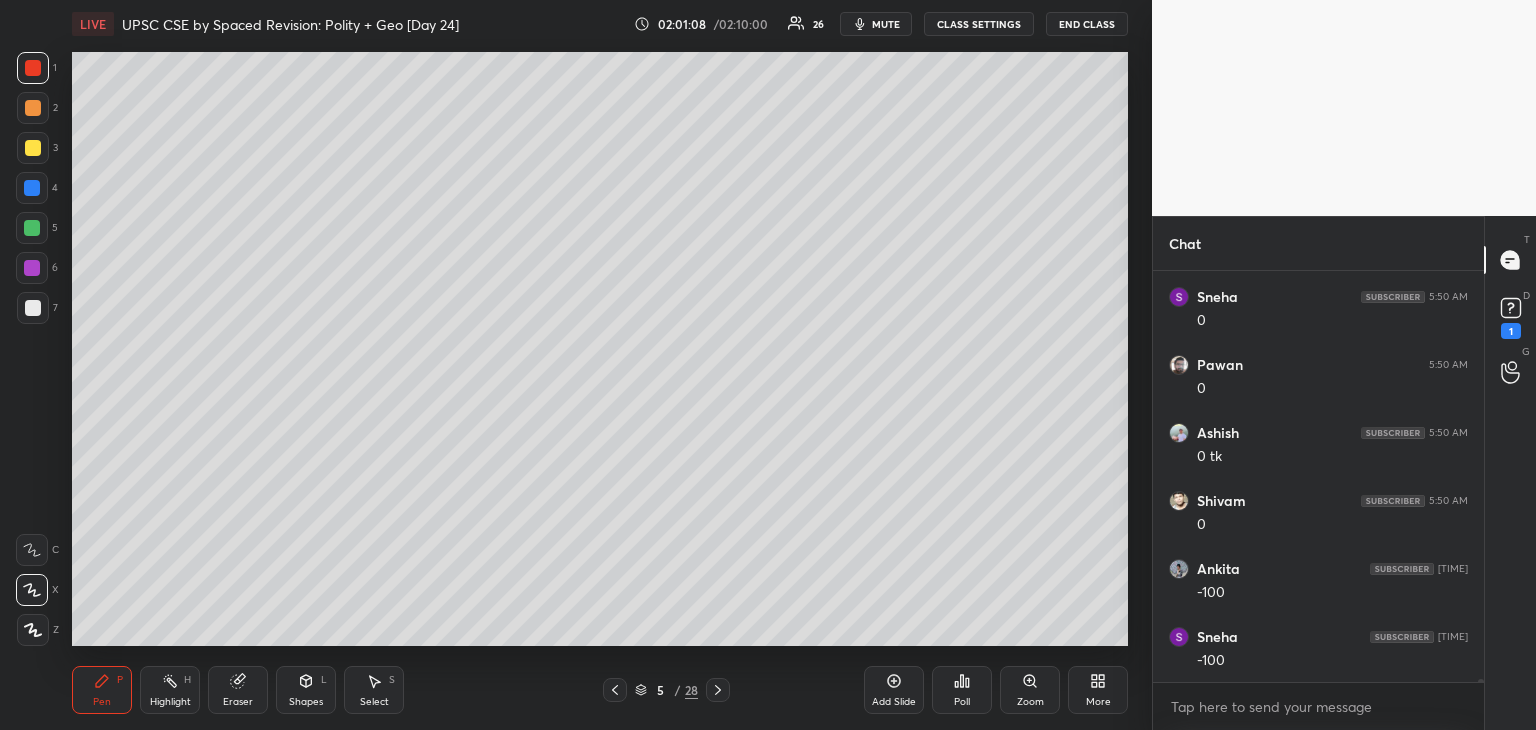 click at bounding box center [32, 188] 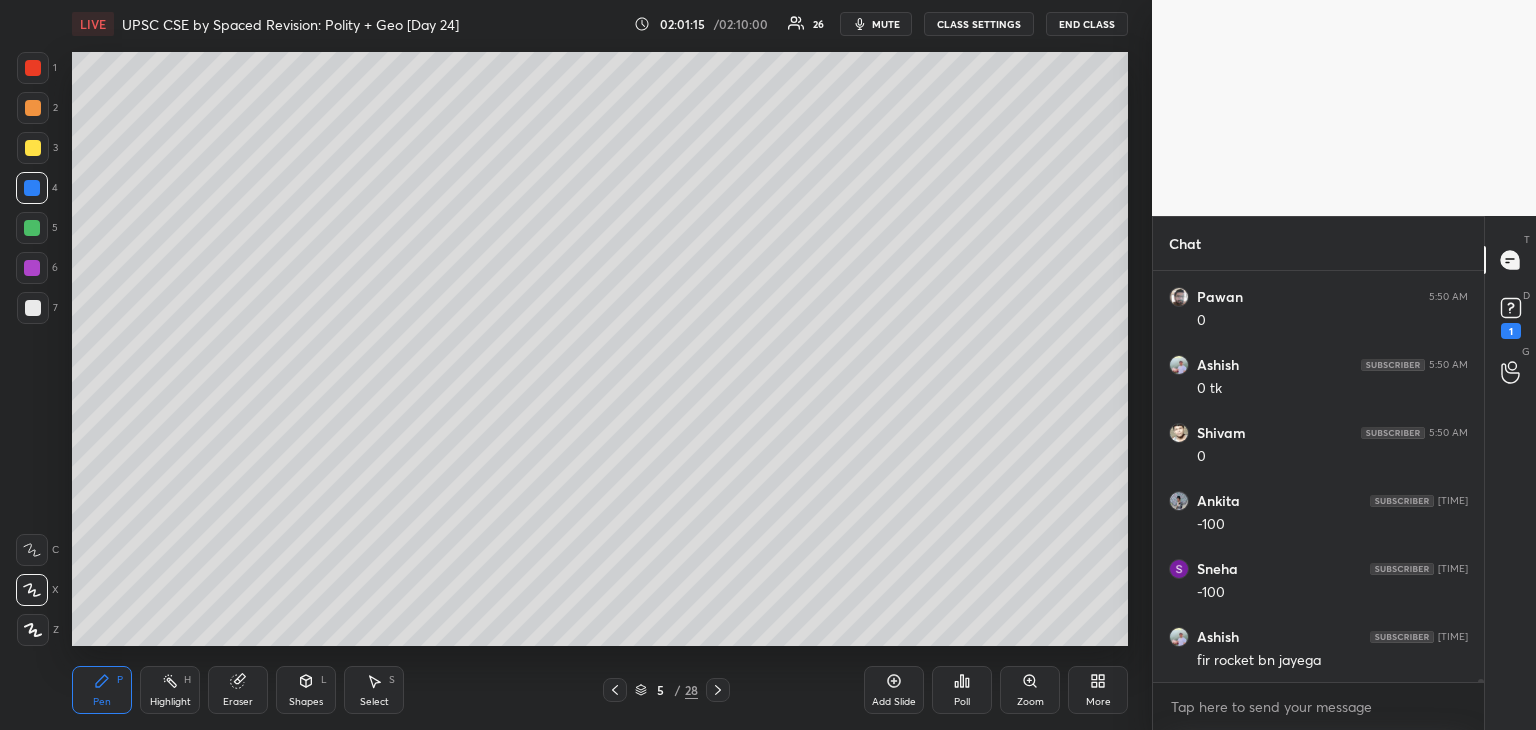 scroll, scrollTop: 59208, scrollLeft: 0, axis: vertical 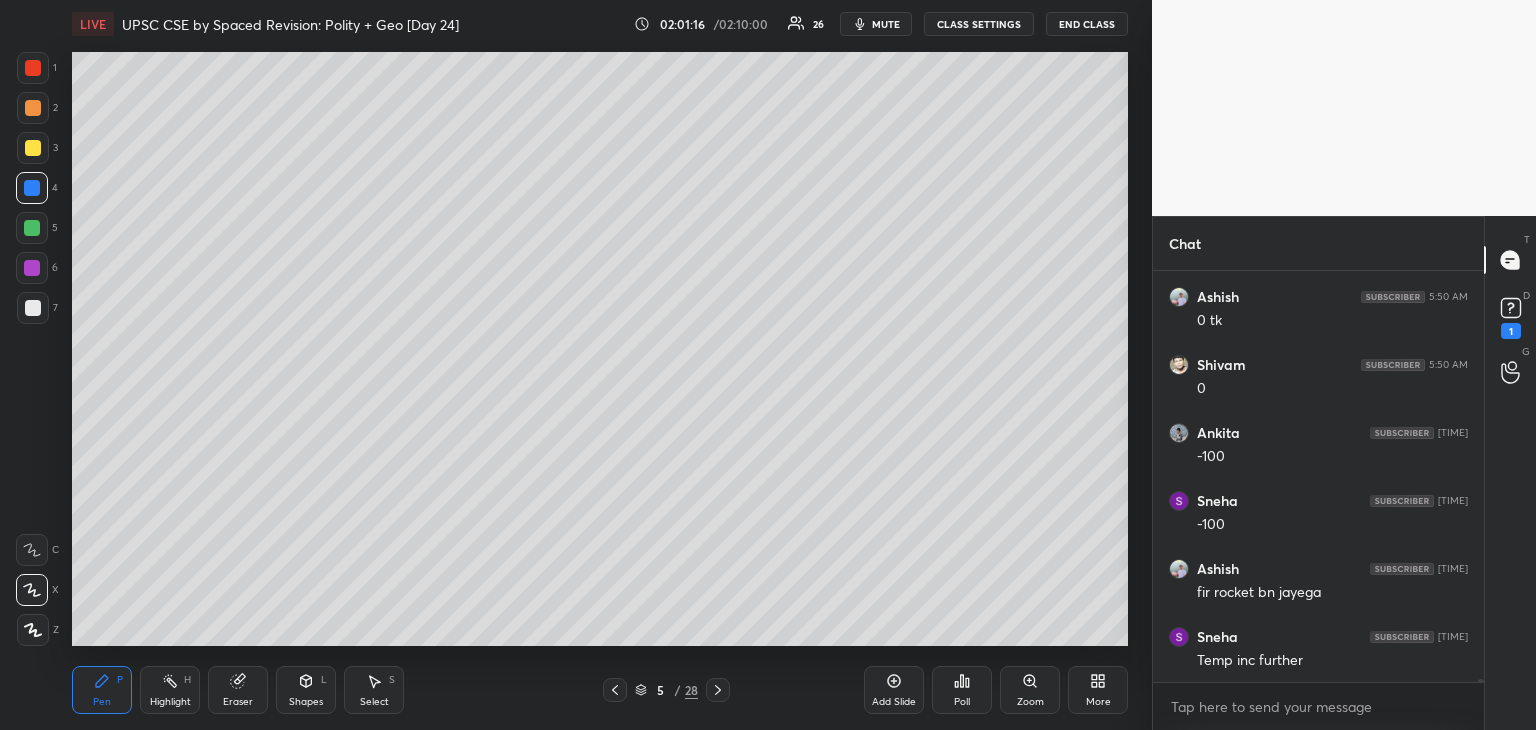 click at bounding box center [33, 308] 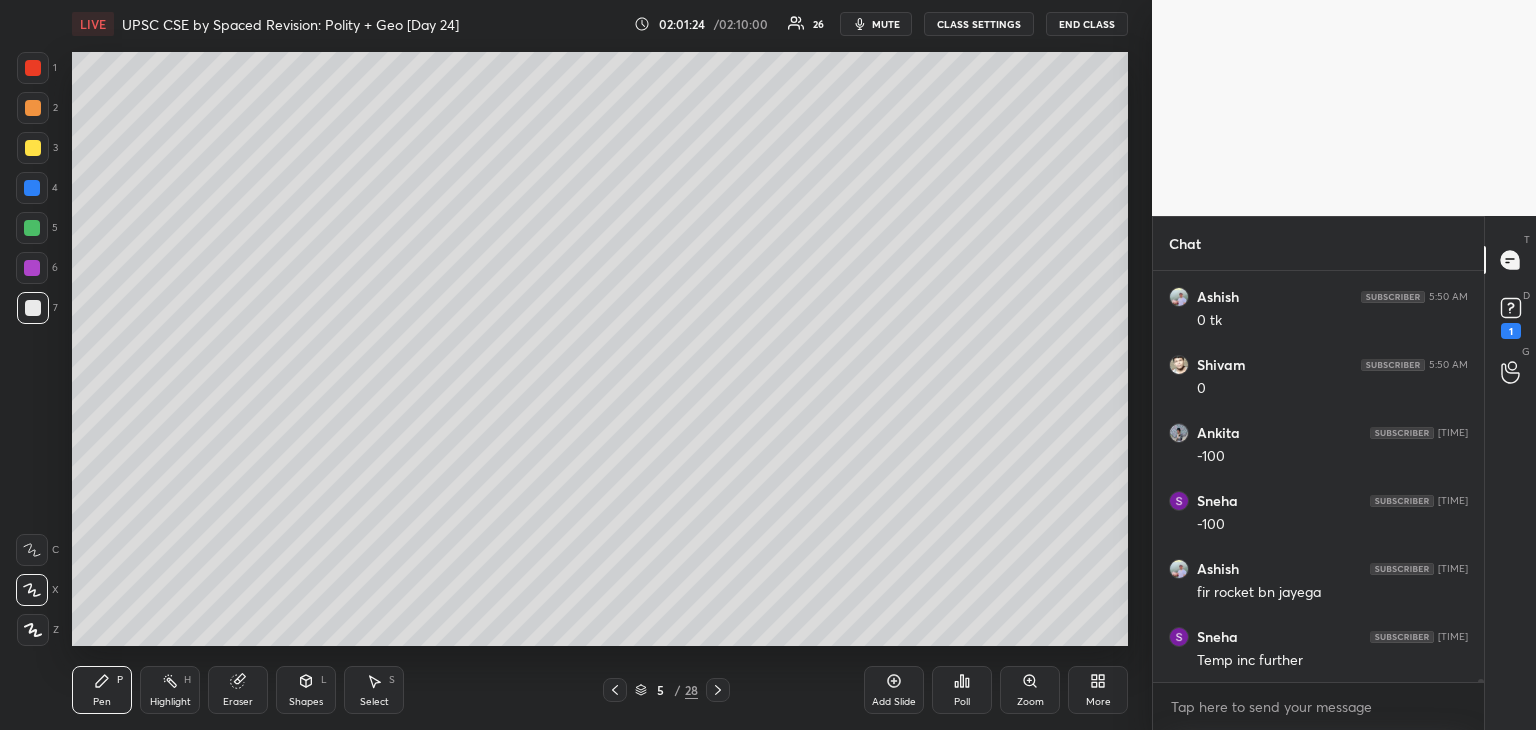 scroll, scrollTop: 59276, scrollLeft: 0, axis: vertical 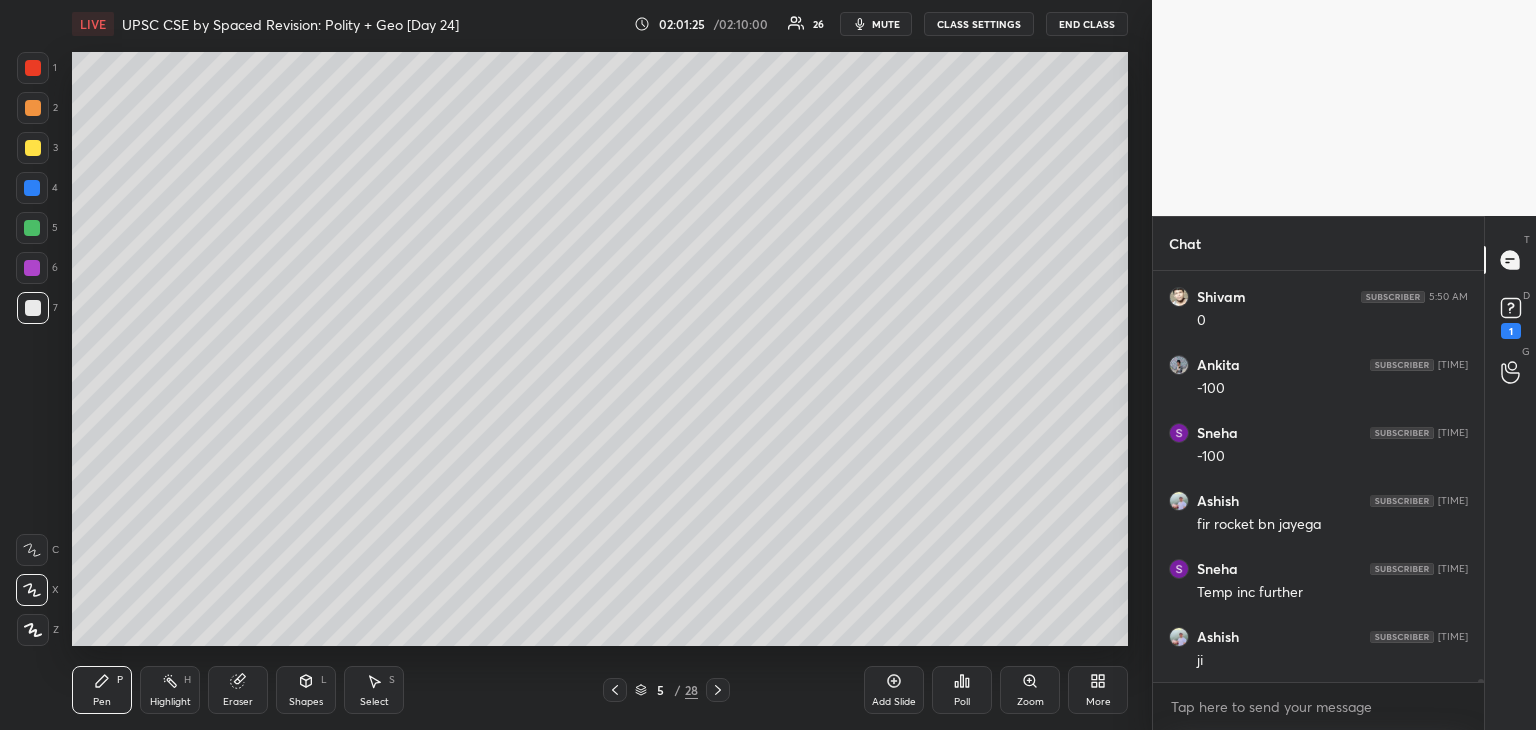 click on "1 2 3 4 5 6 7 C X Z C X Z E E Erase all   H H" at bounding box center (32, 349) 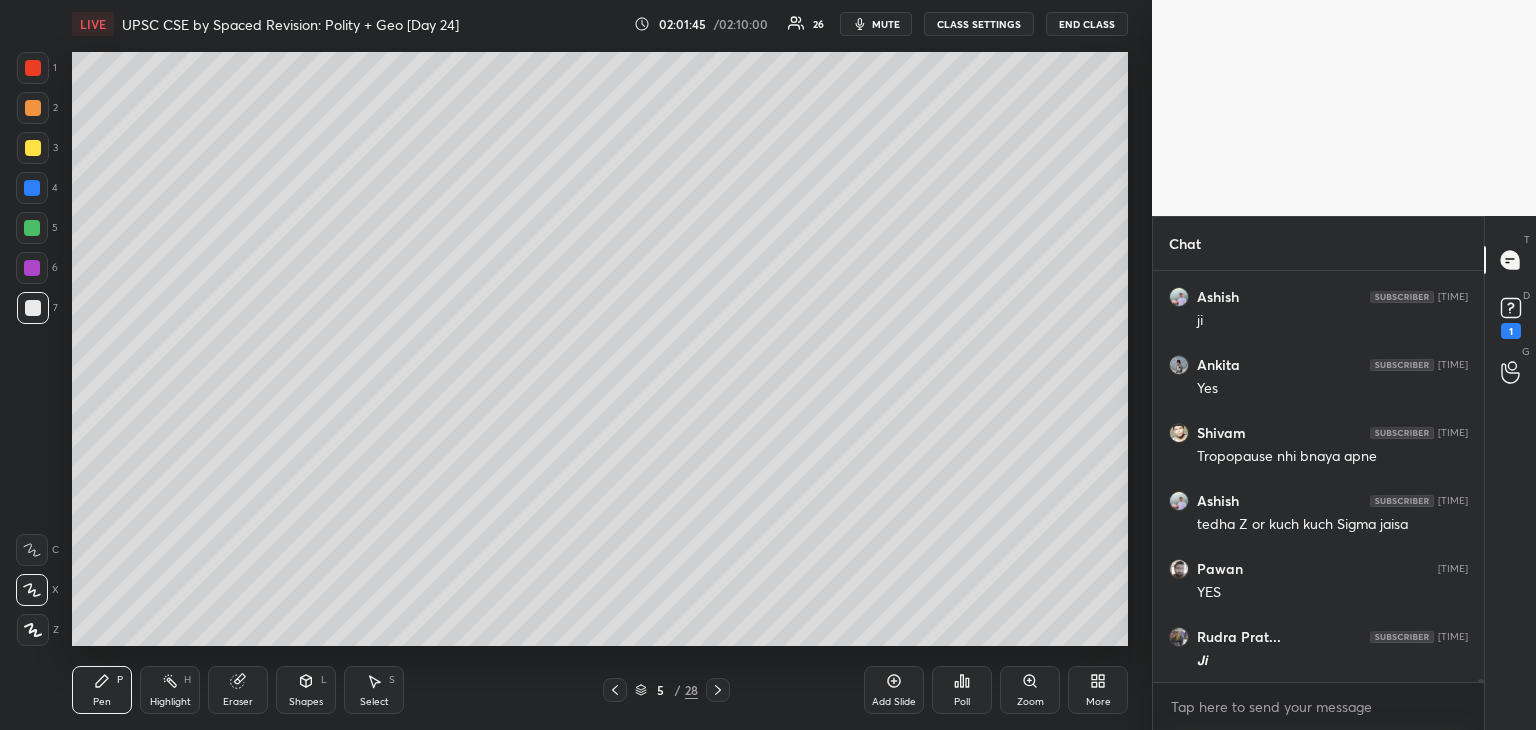 scroll, scrollTop: 59684, scrollLeft: 0, axis: vertical 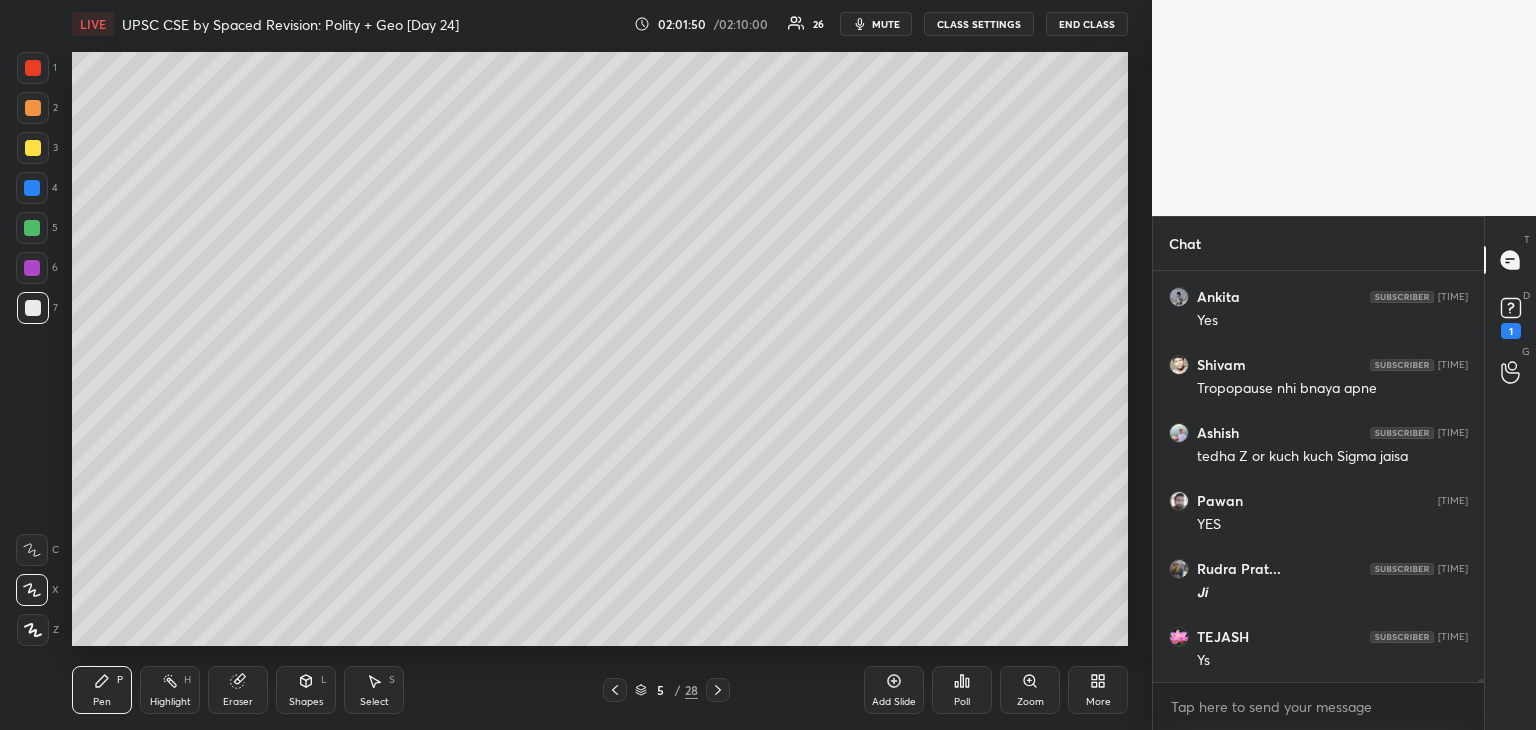 click 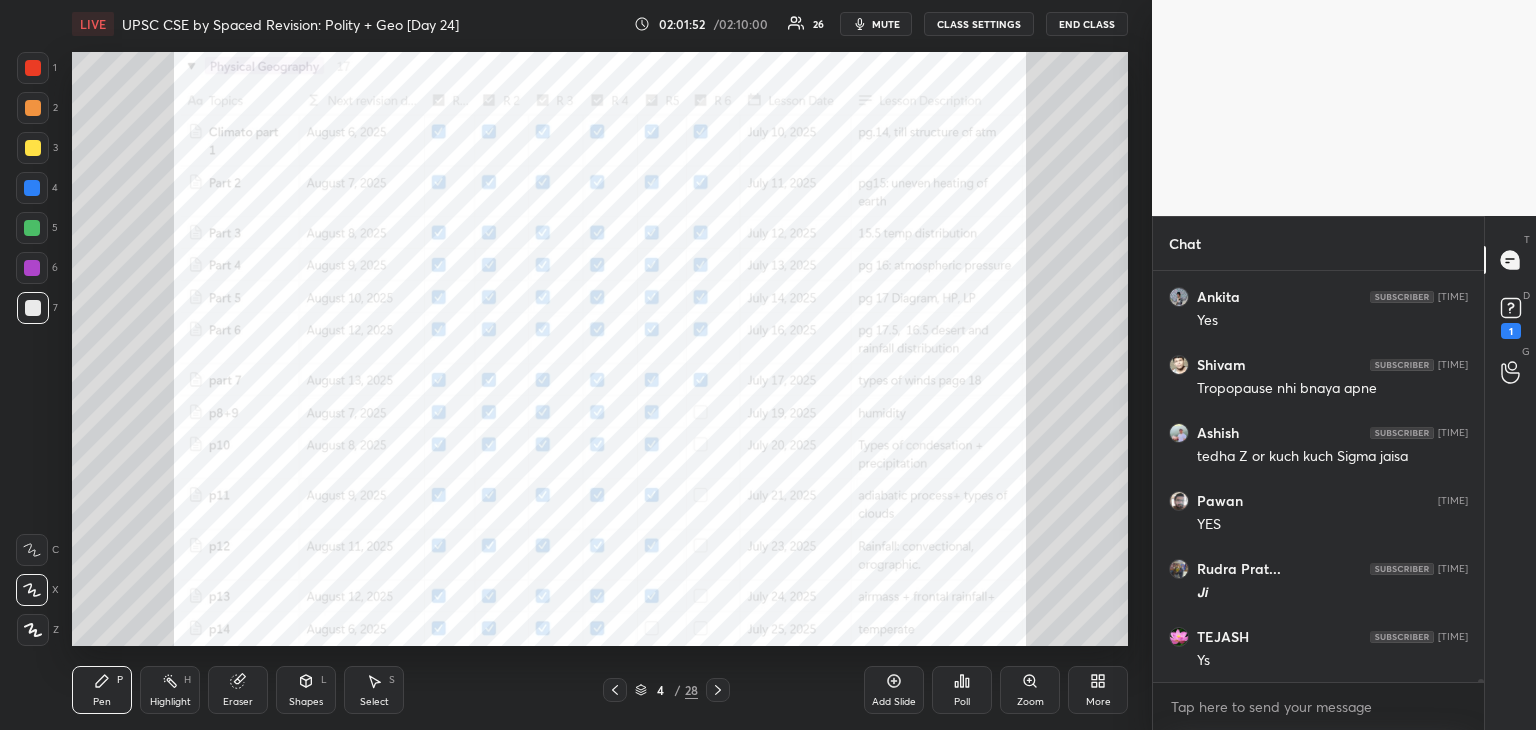 click at bounding box center (33, 68) 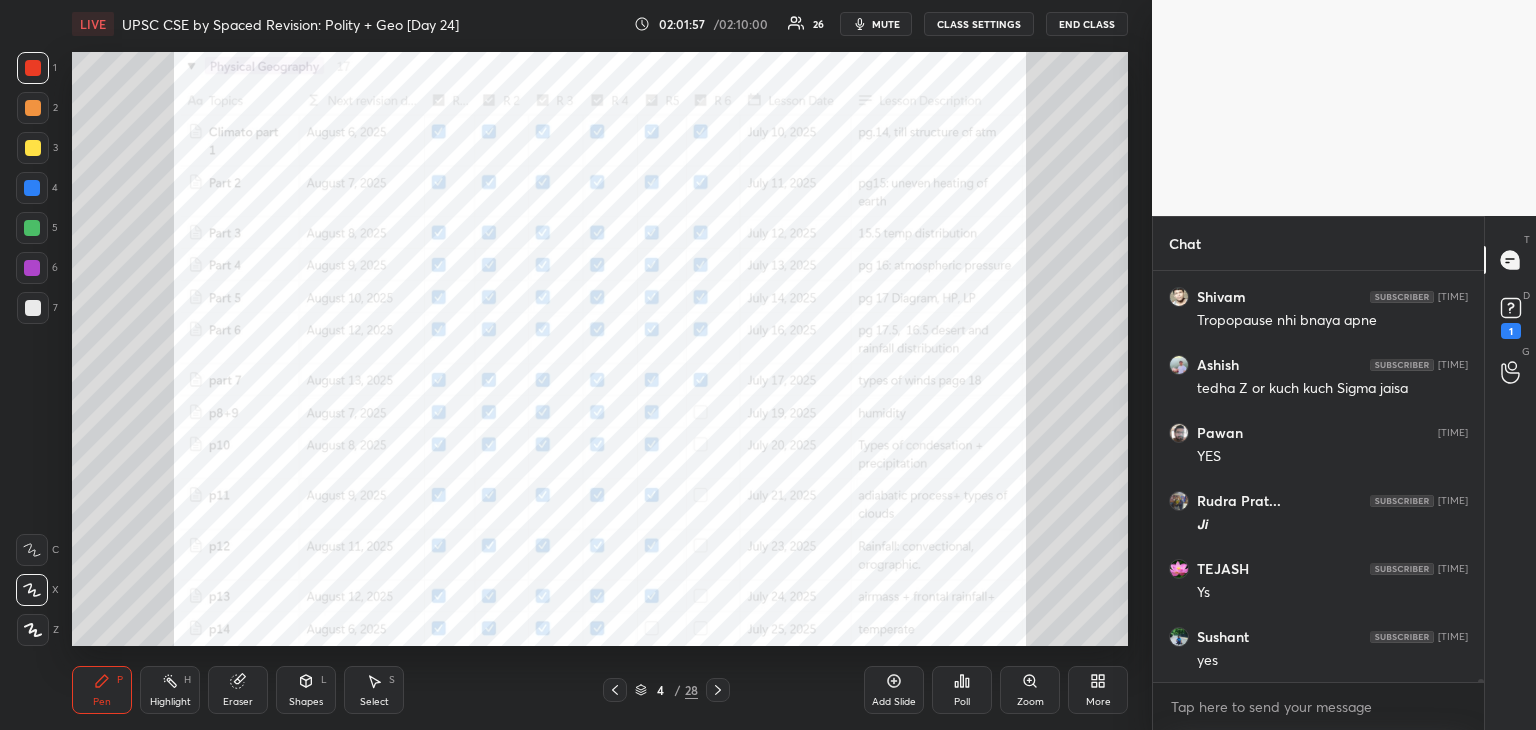 scroll, scrollTop: 59820, scrollLeft: 0, axis: vertical 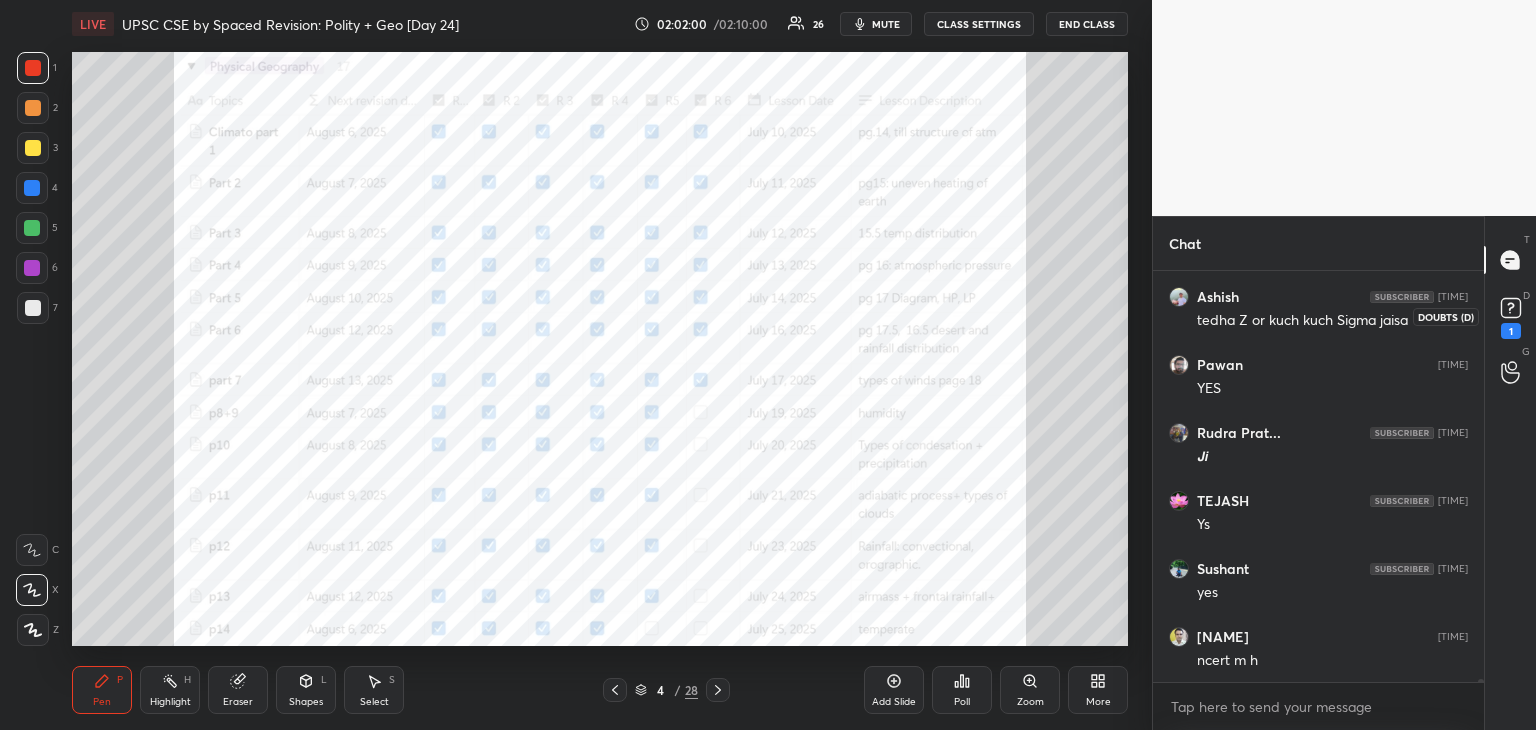 click 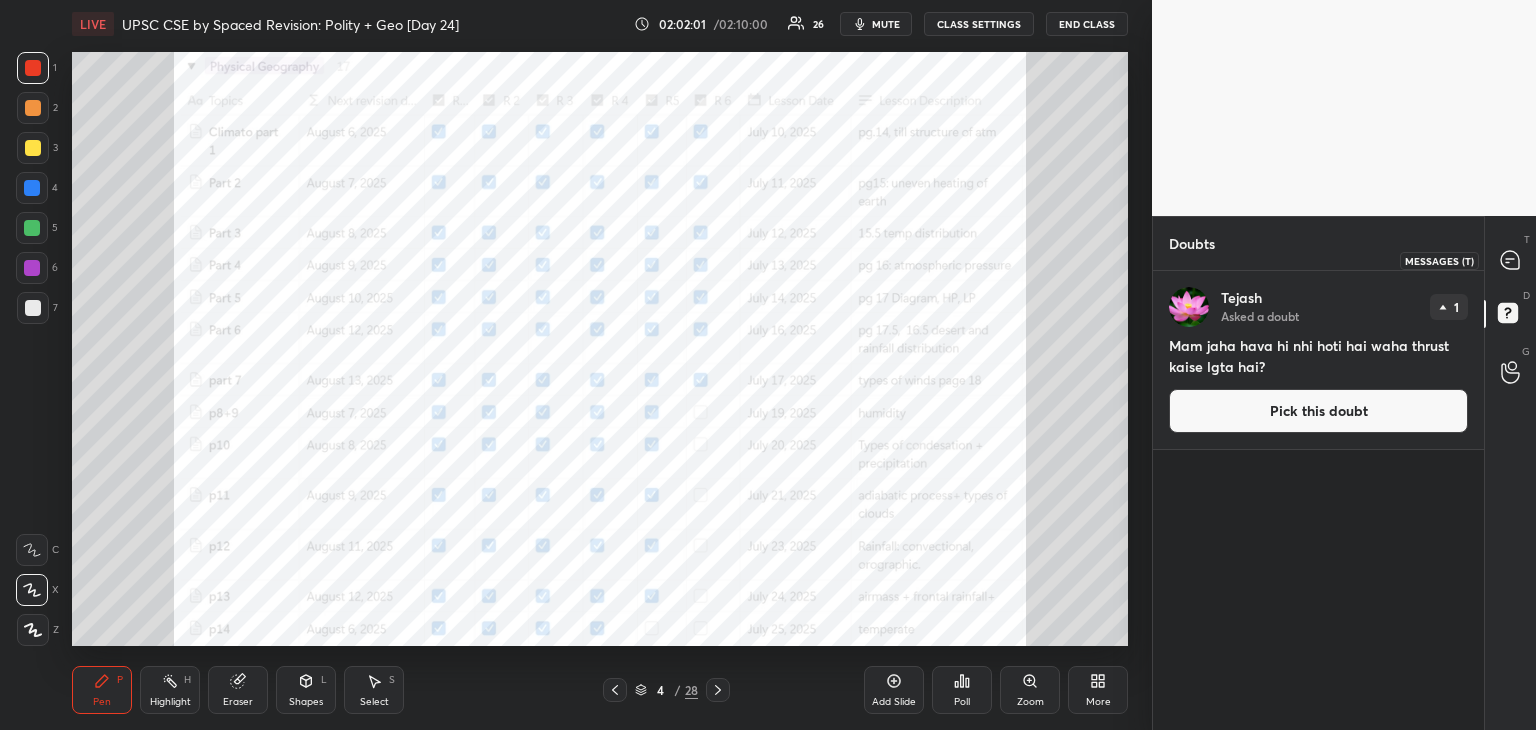 click 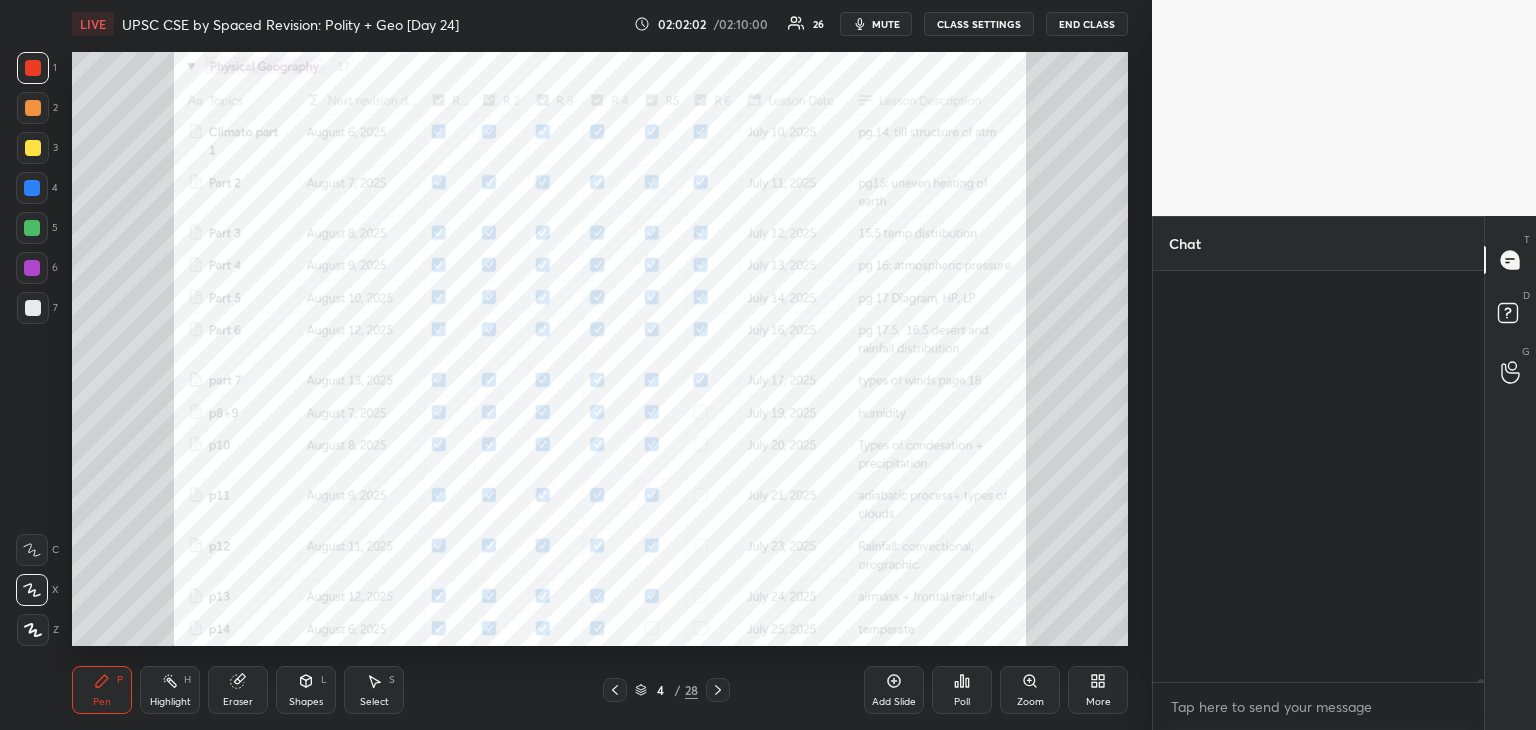 scroll, scrollTop: 60256, scrollLeft: 0, axis: vertical 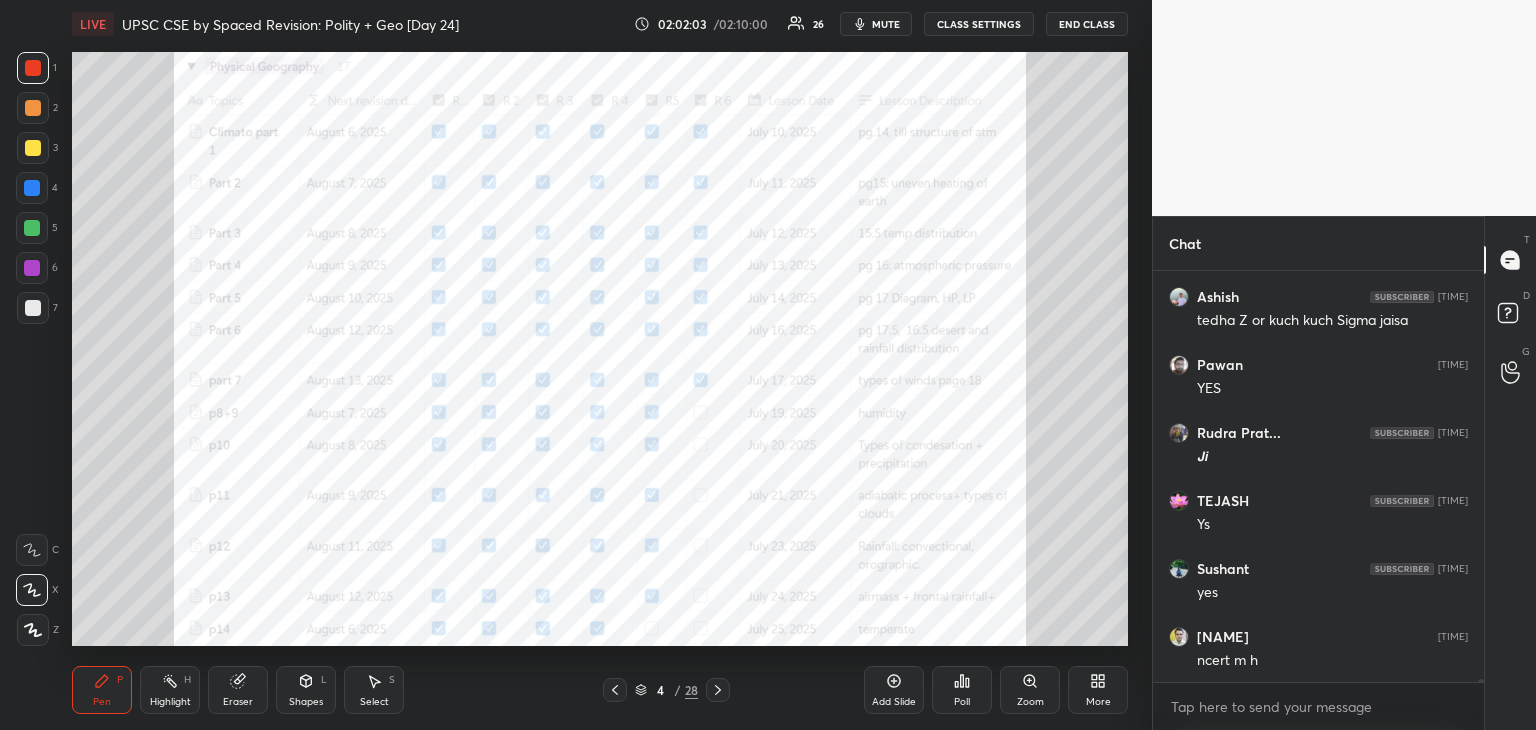 click 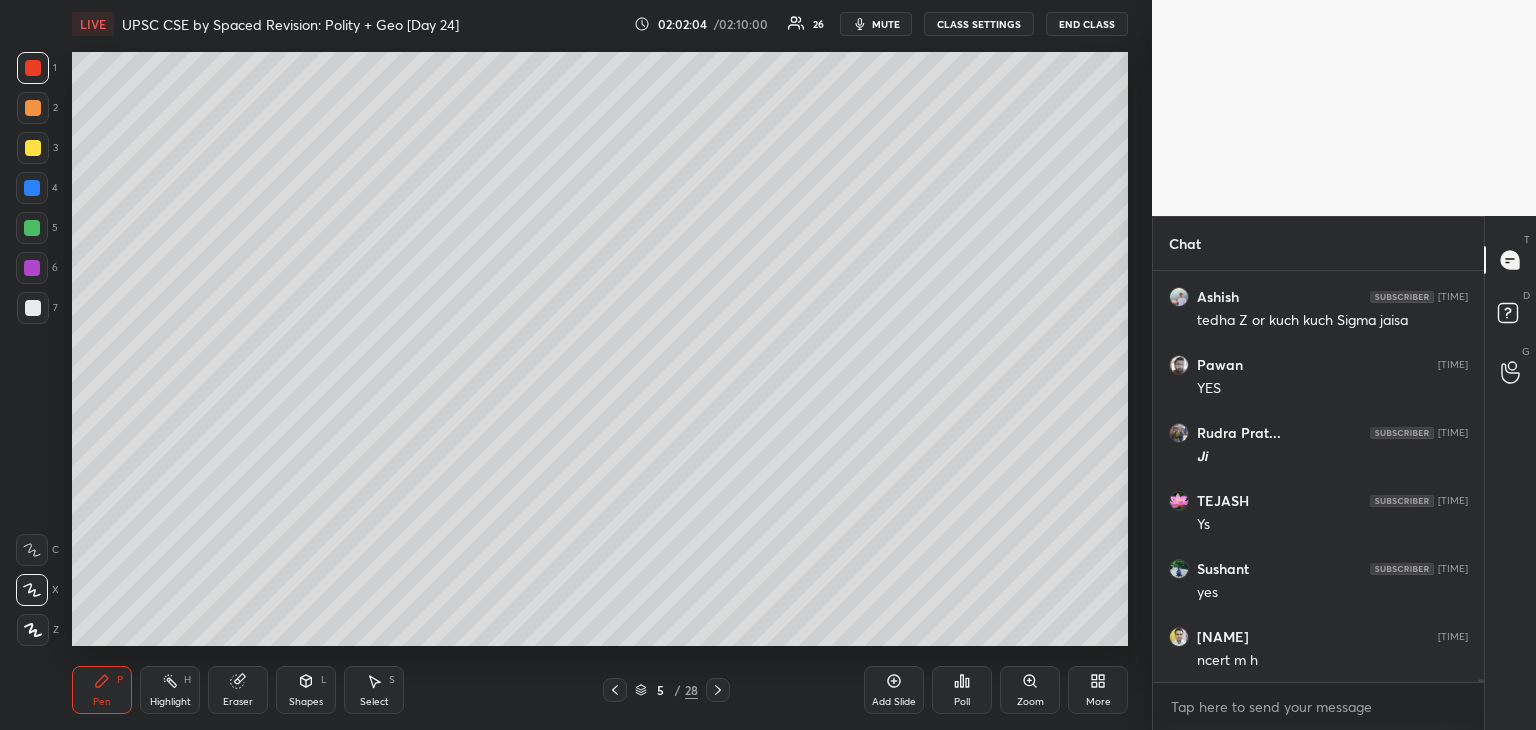 click 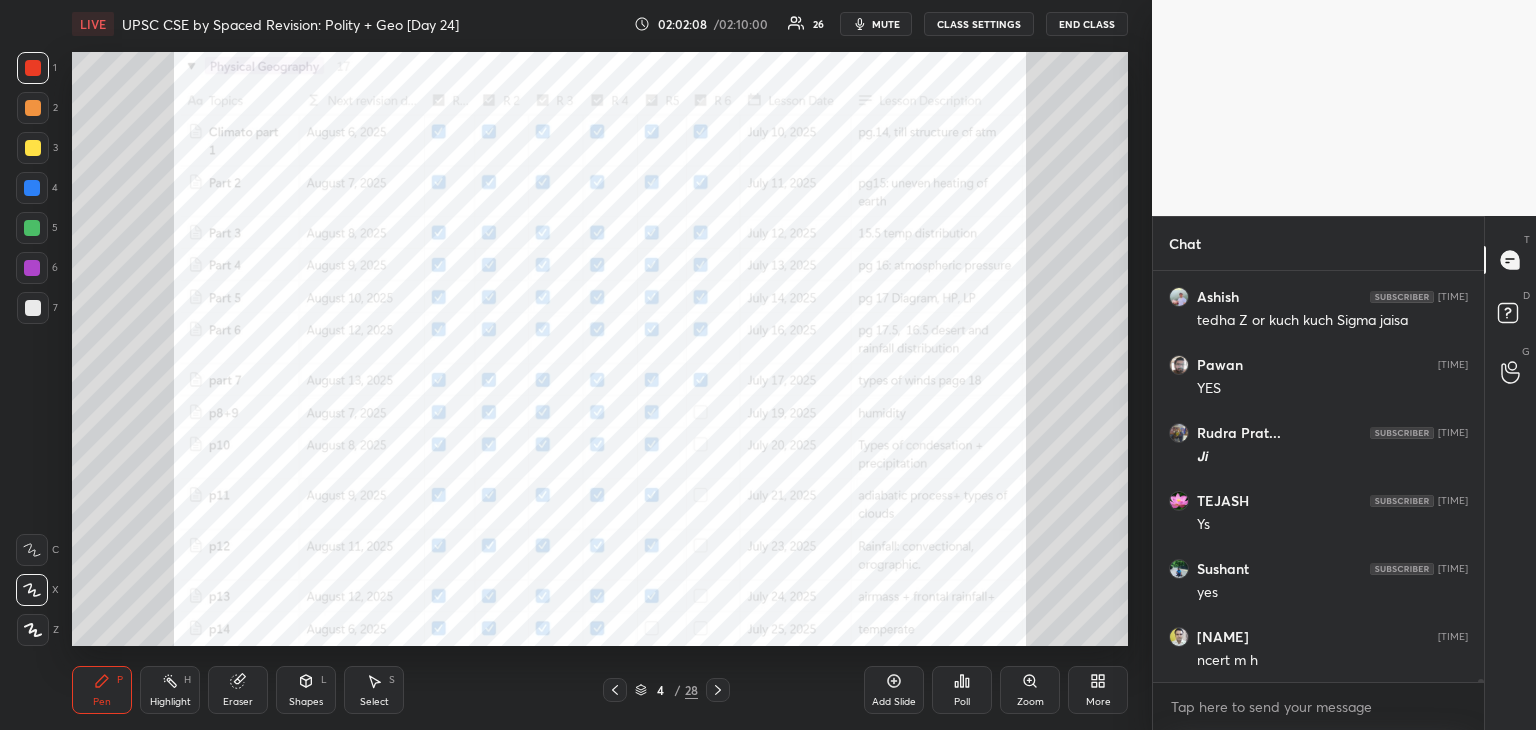 scroll, scrollTop: 60324, scrollLeft: 0, axis: vertical 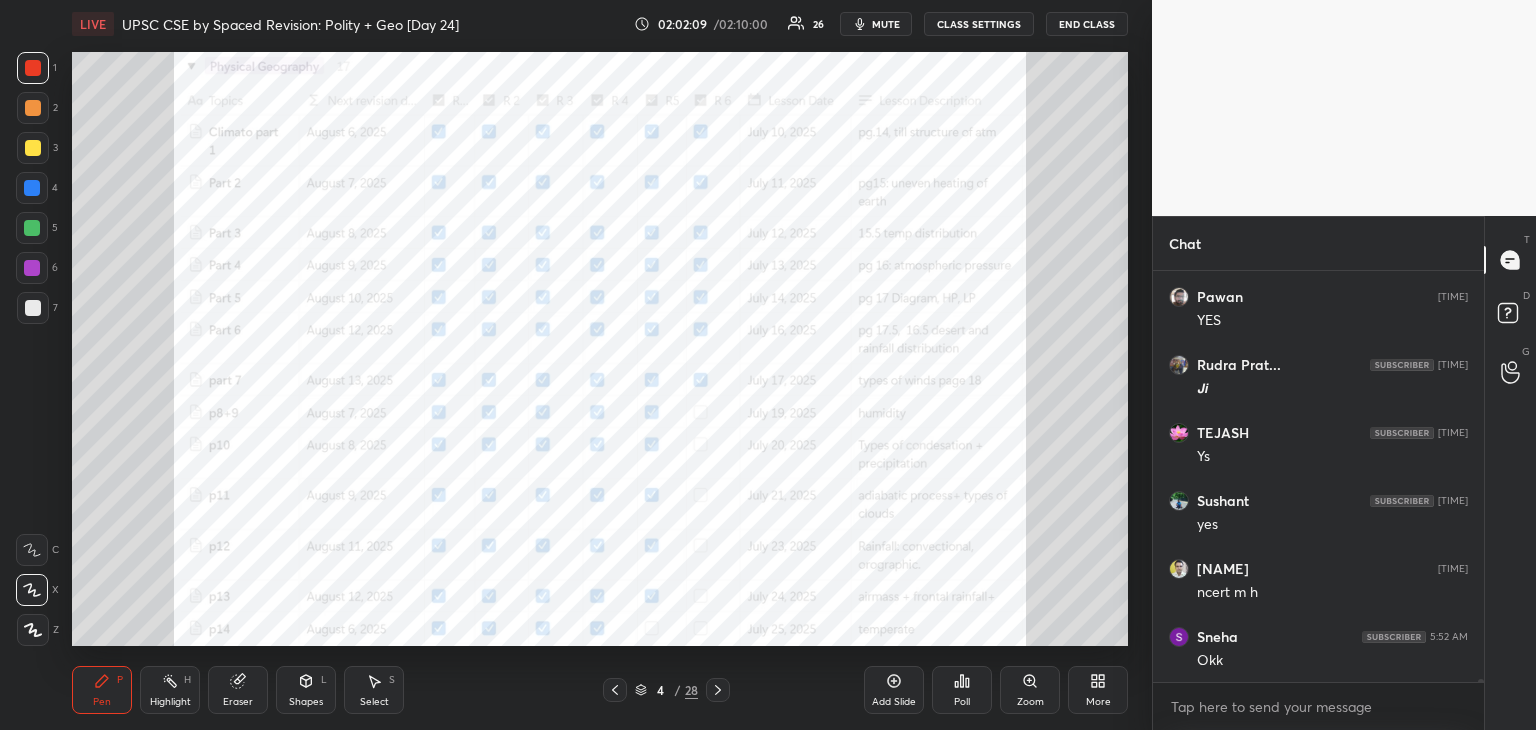 click on "LIVE UPSC CSE by Spaced Revision: Polity + Geo [Day 24] 02:02:09 /  02:10:00 26 mute CLASS SETTINGS End Class Setting up your live class Poll for   secs No correct answer Start poll Back UPSC CSE by Spaced Revision: Polity + Geo [Day 24] Arti Chhawari Pen P Highlight H Eraser Shapes L Select S 4 / 28 Add Slide Poll Zoom More" at bounding box center (600, 365) 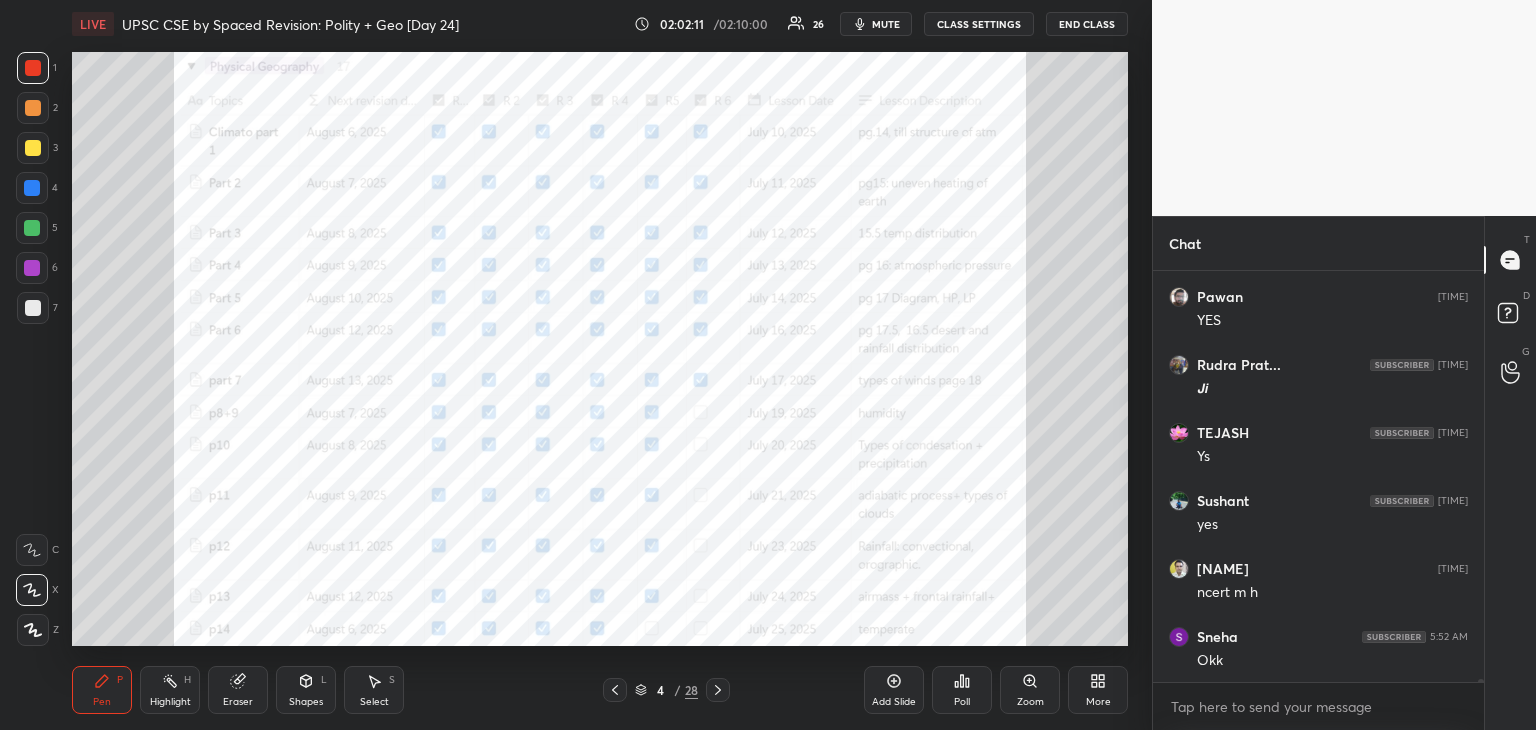 click on "Add Slide" at bounding box center (894, 690) 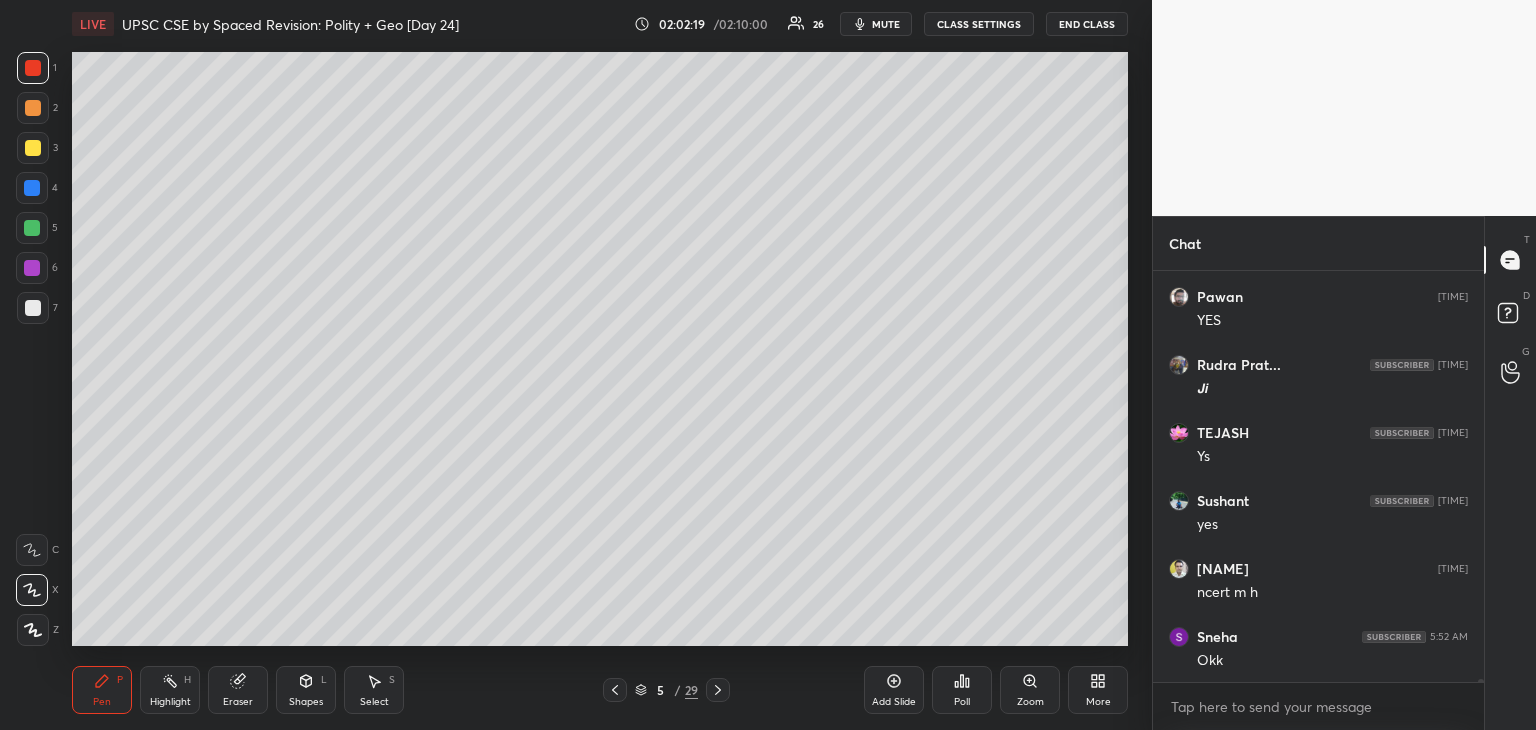 click at bounding box center [33, 308] 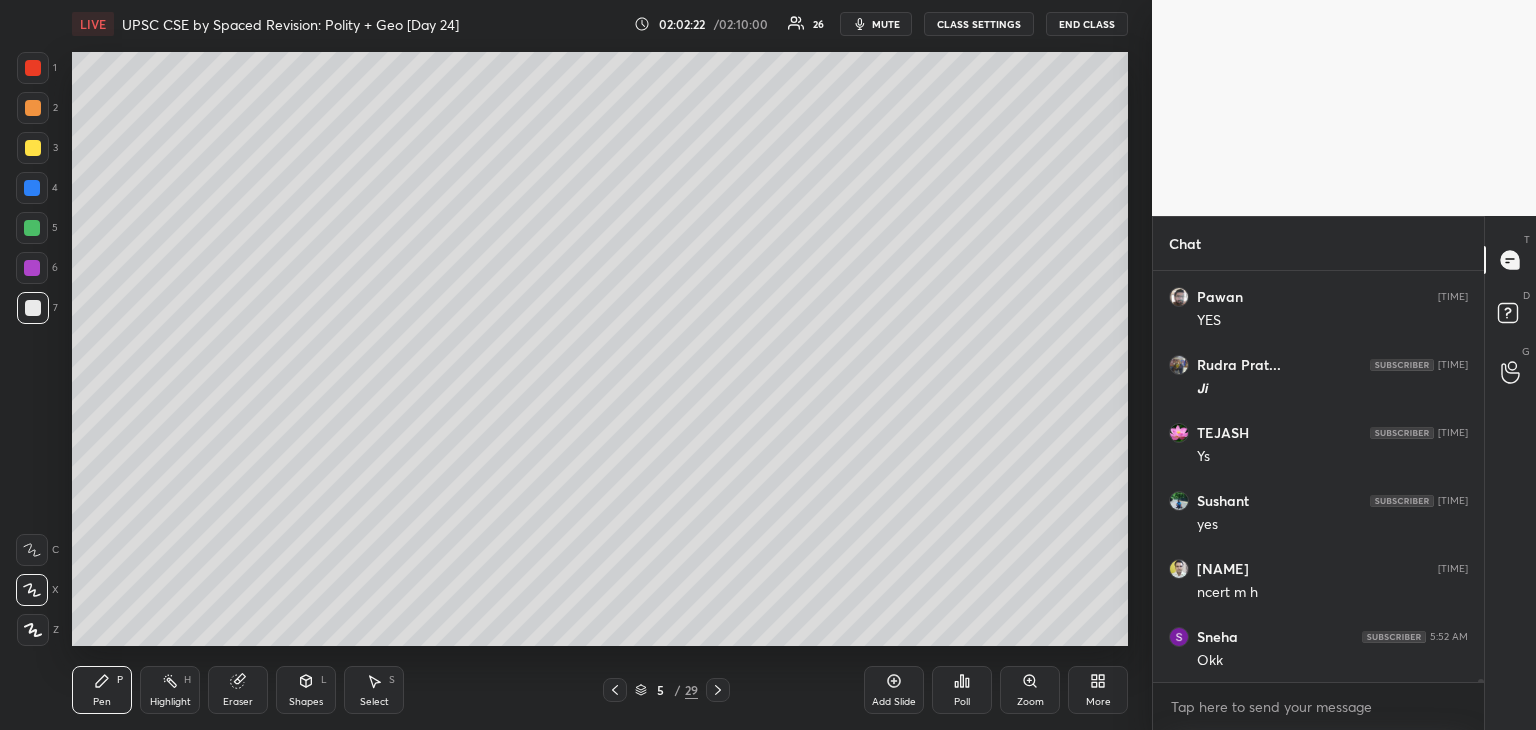 click at bounding box center [615, 690] 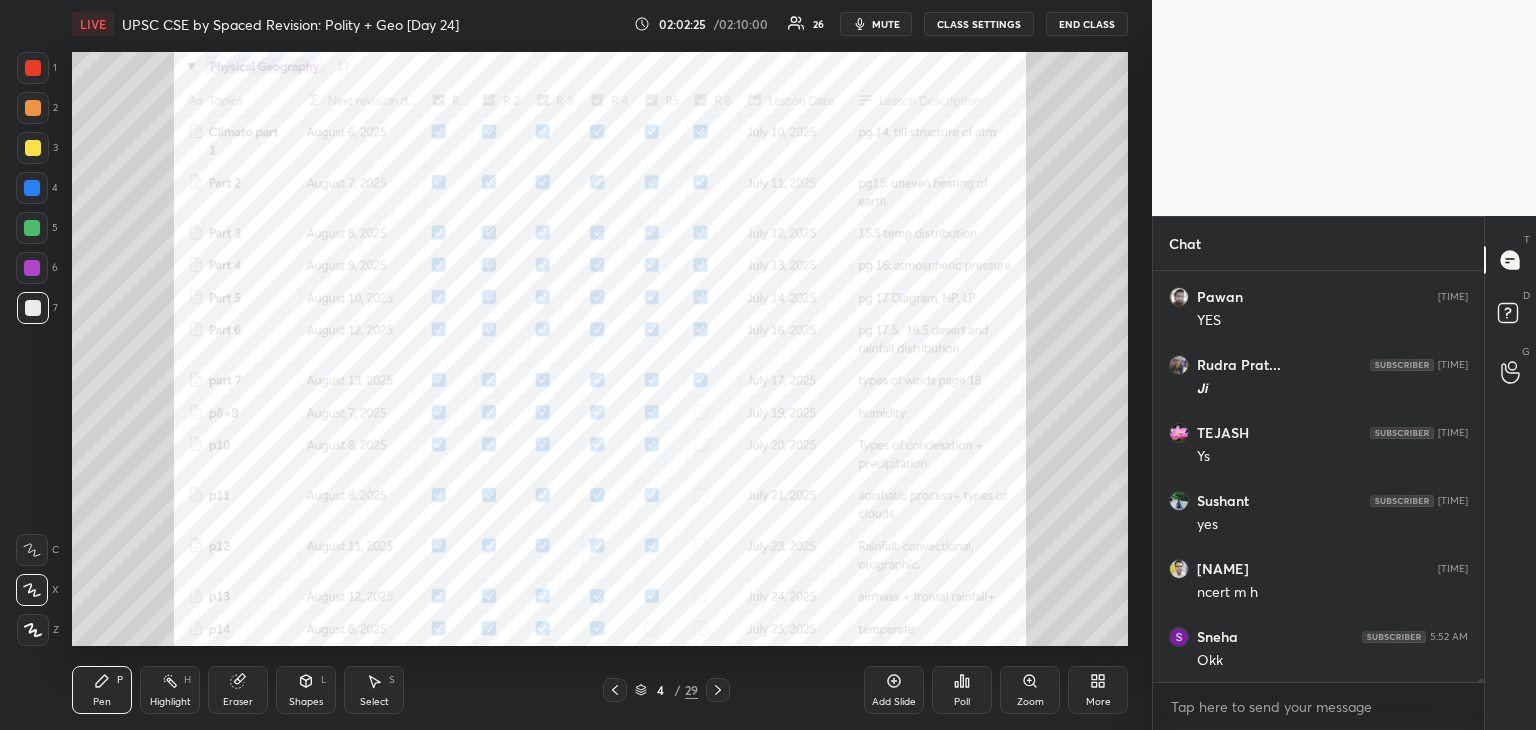 click at bounding box center [32, 188] 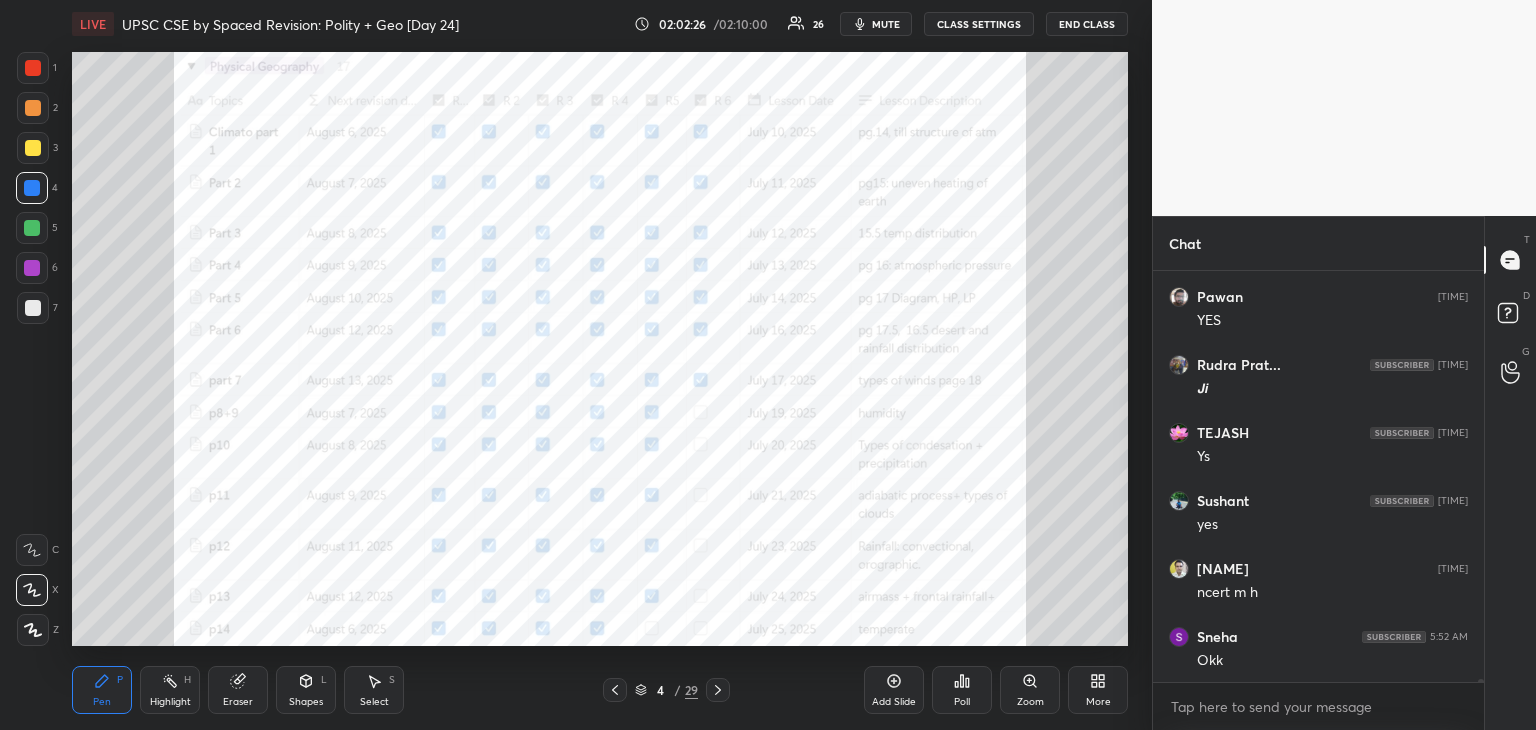 click on "Add Slide" at bounding box center (894, 690) 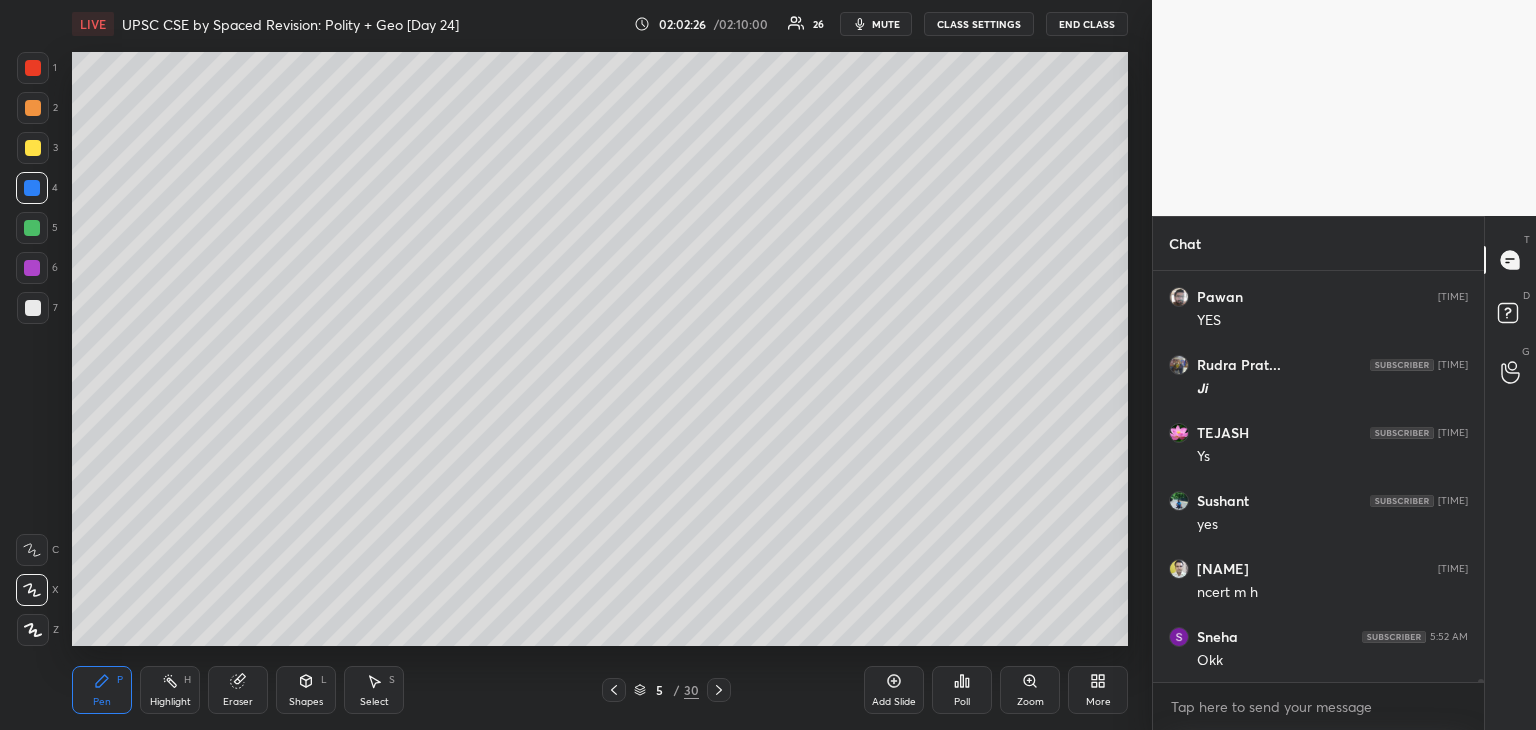 scroll, scrollTop: 60392, scrollLeft: 0, axis: vertical 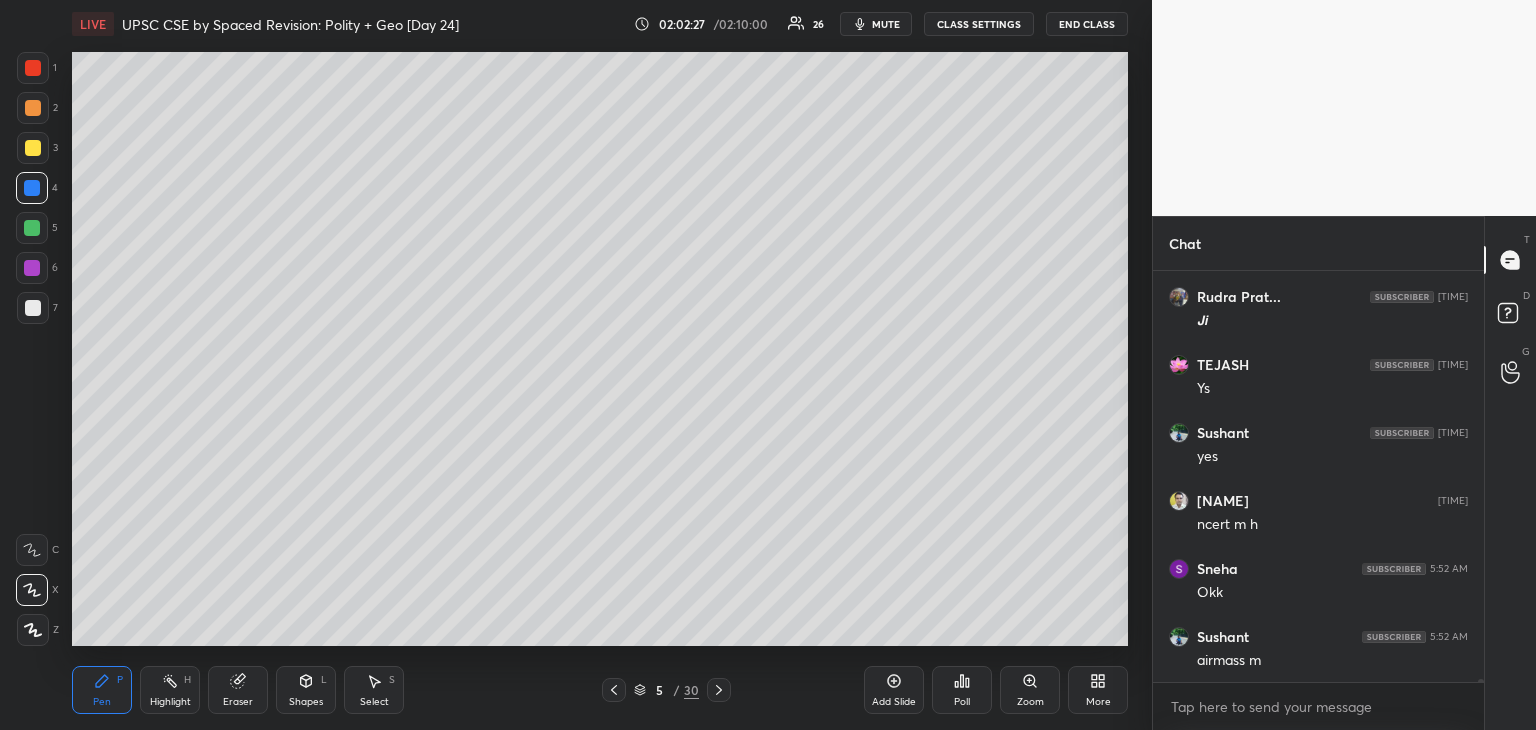 click 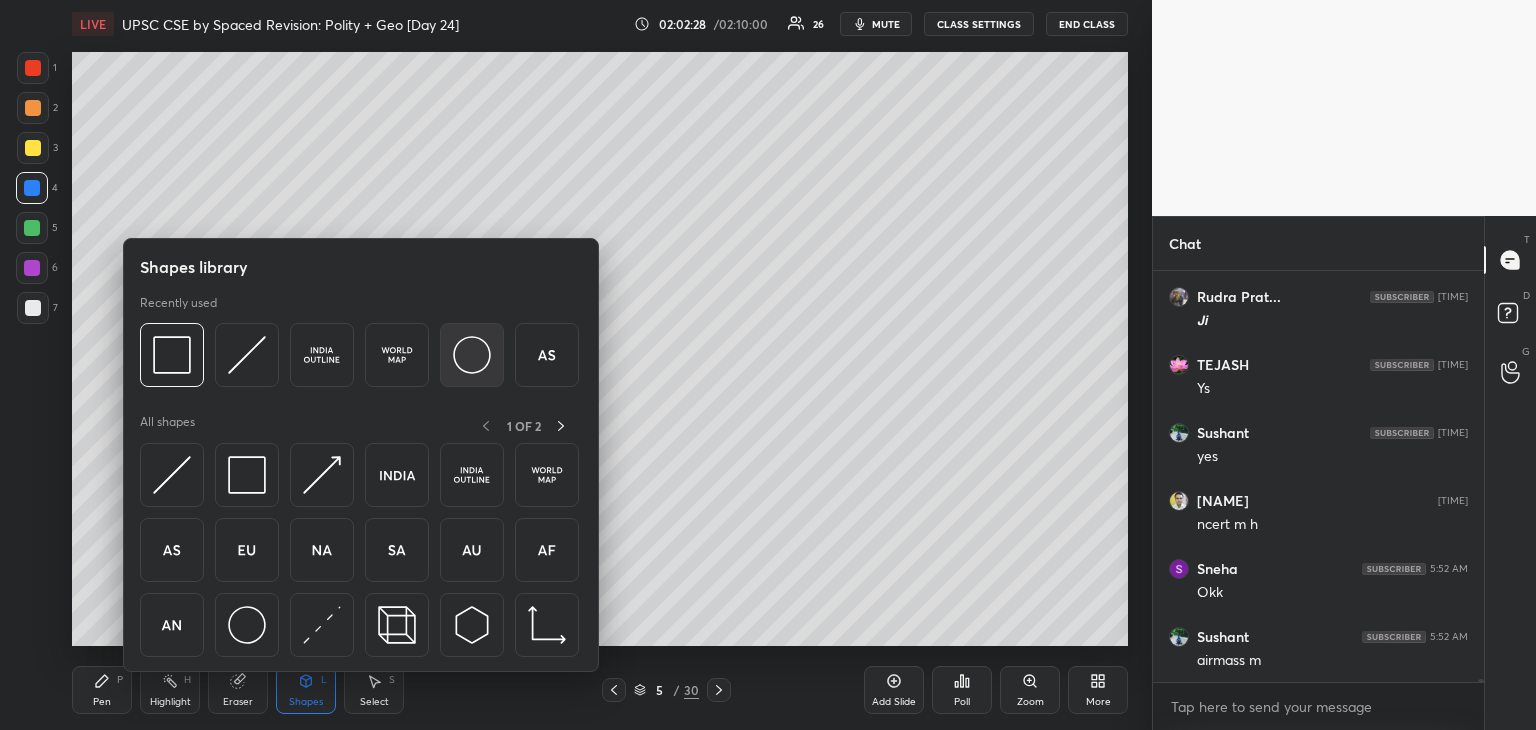 click at bounding box center [472, 355] 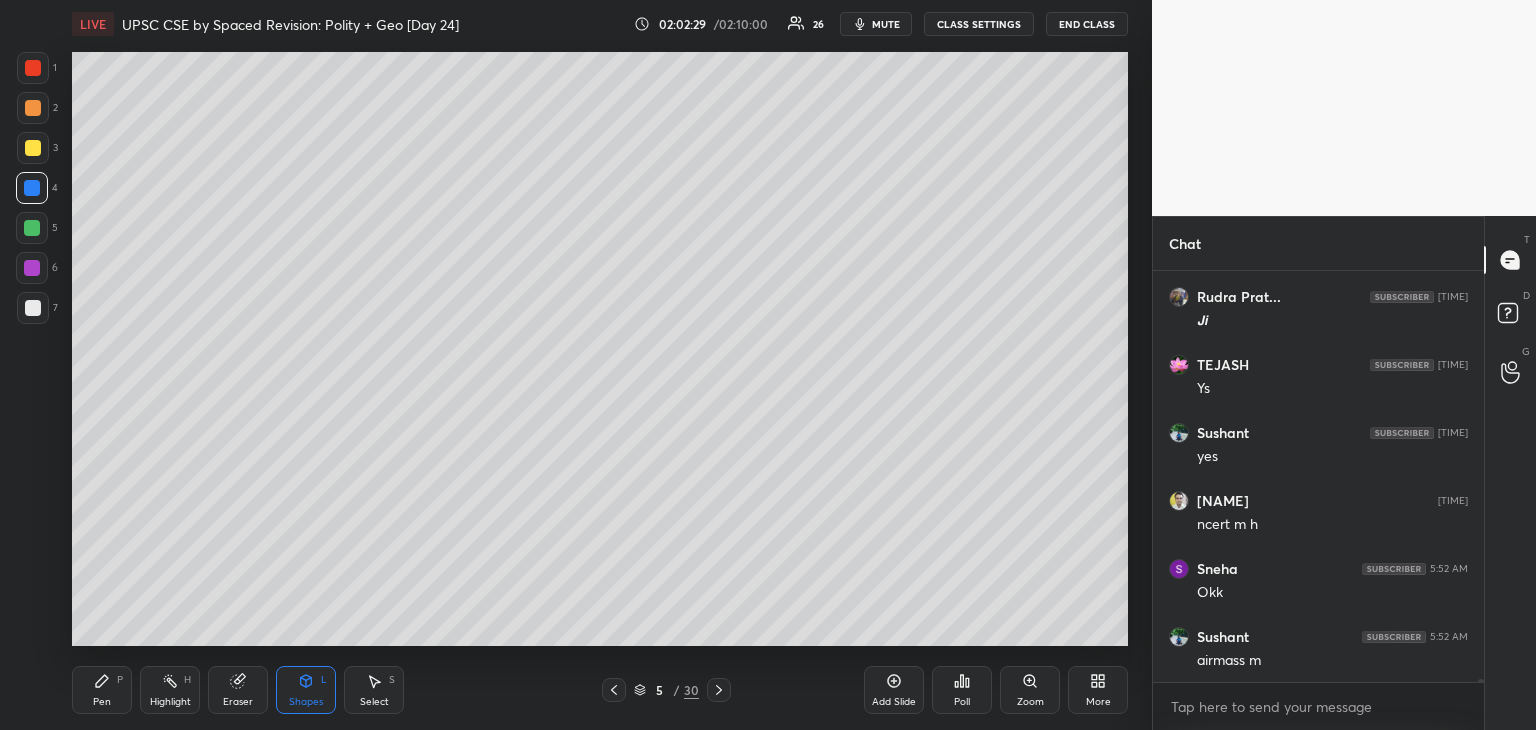 click at bounding box center (33, 308) 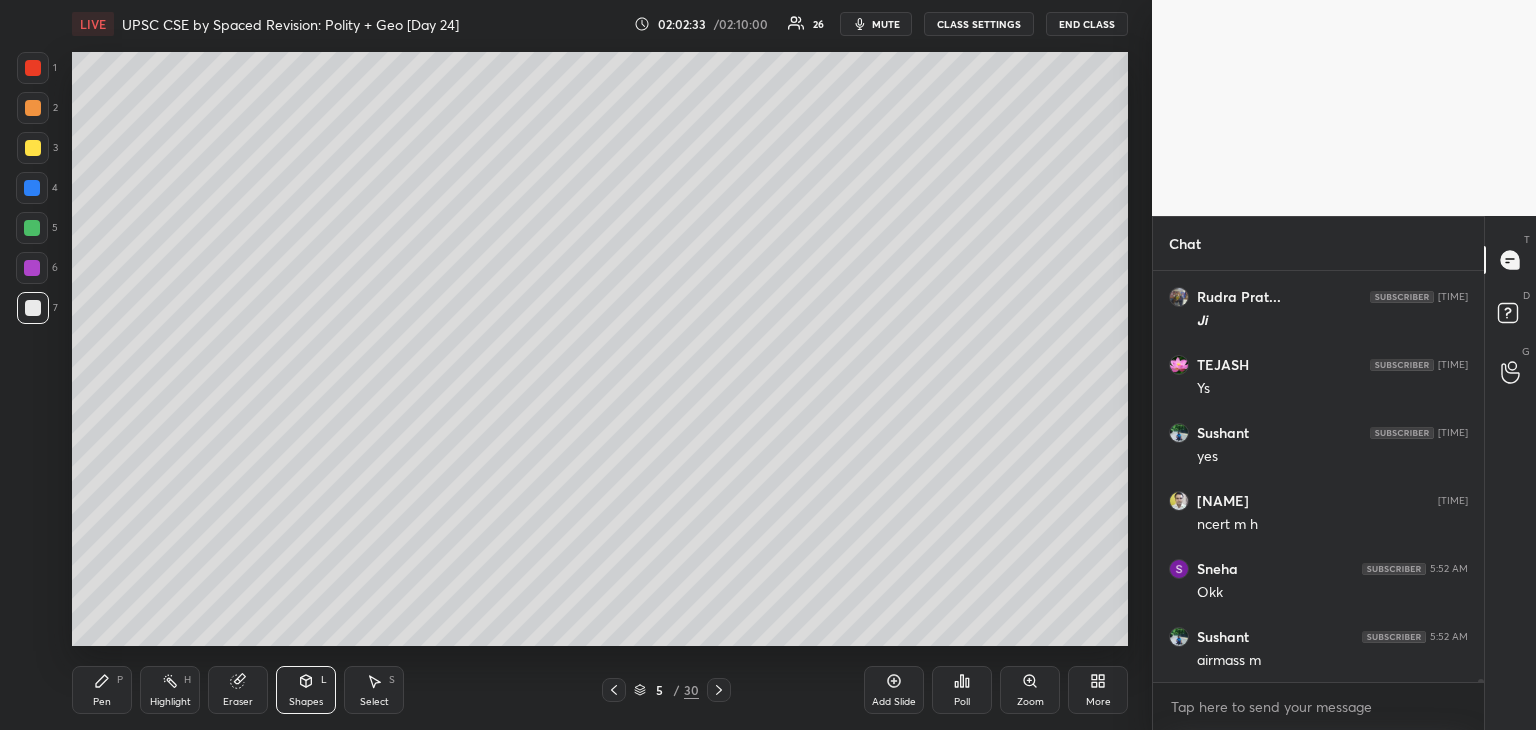click at bounding box center (33, 308) 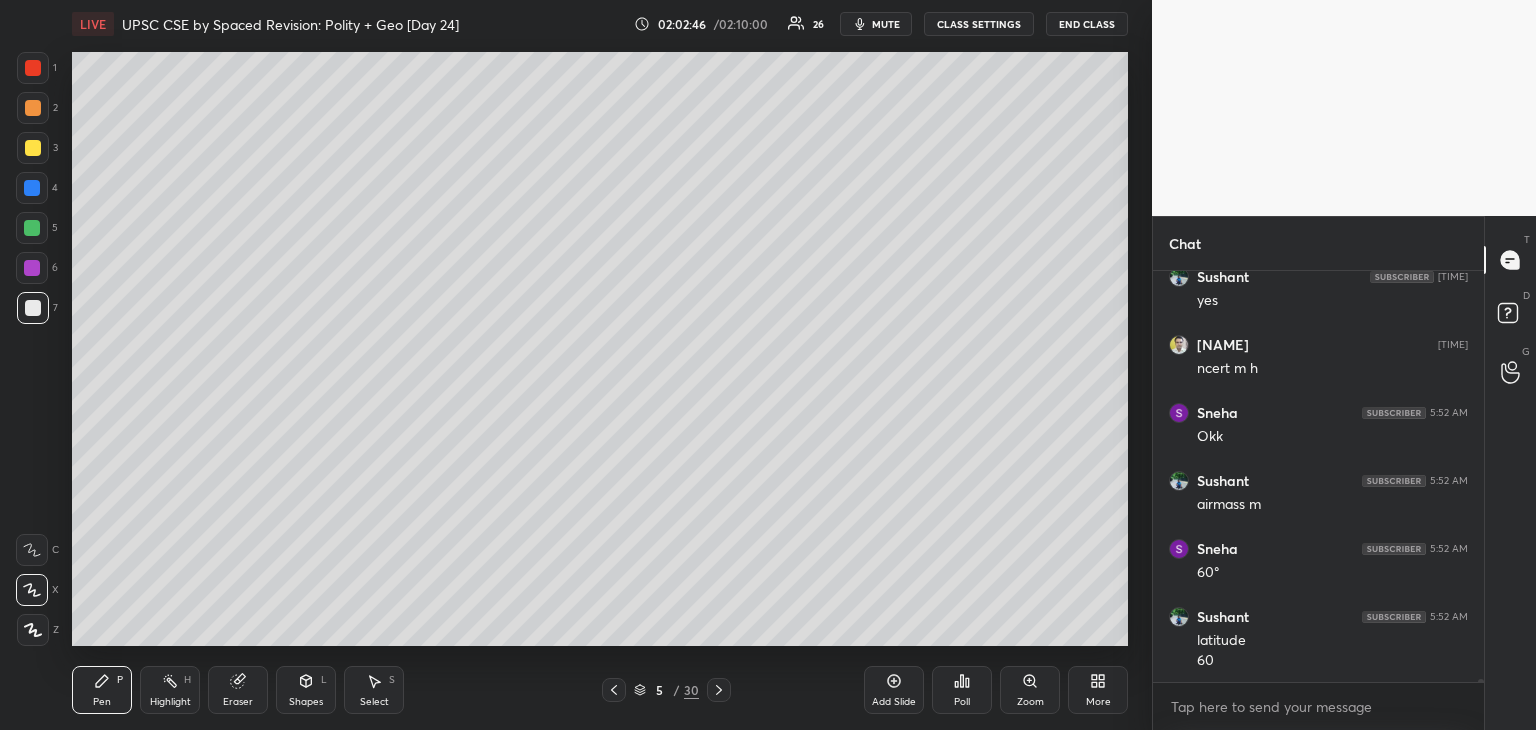 scroll, scrollTop: 60616, scrollLeft: 0, axis: vertical 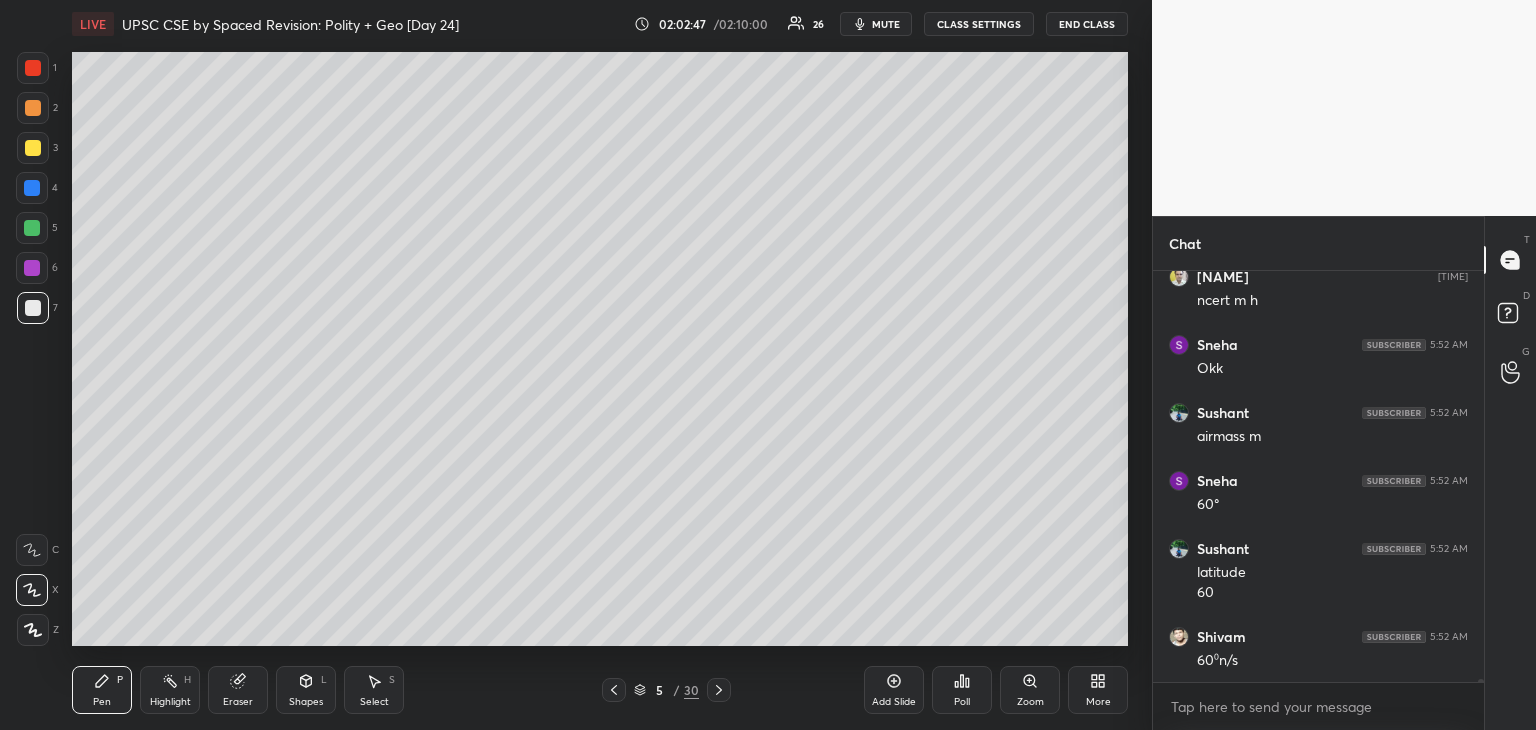 drag, startPoint x: 28, startPoint y: 73, endPoint x: 52, endPoint y: 91, distance: 30 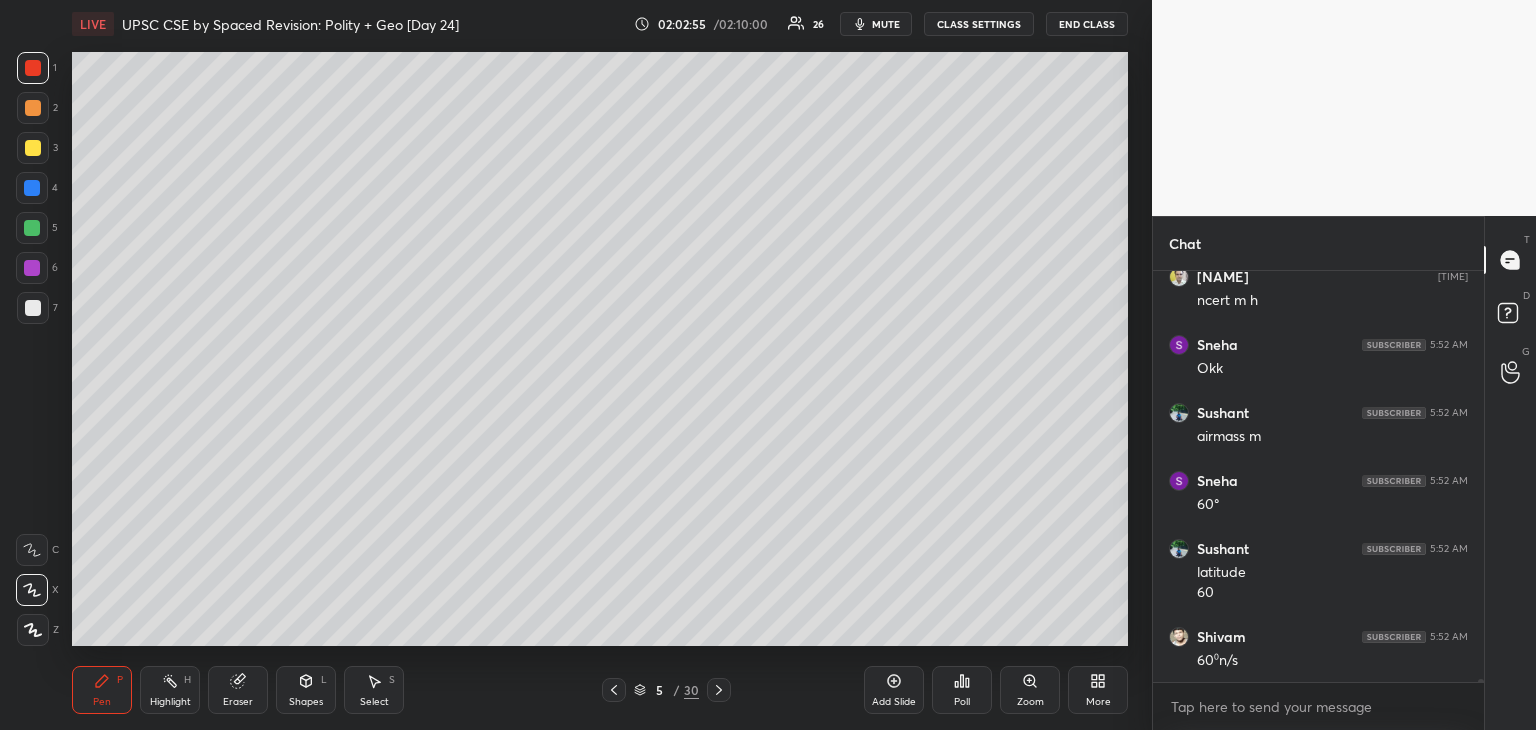 scroll, scrollTop: 60684, scrollLeft: 0, axis: vertical 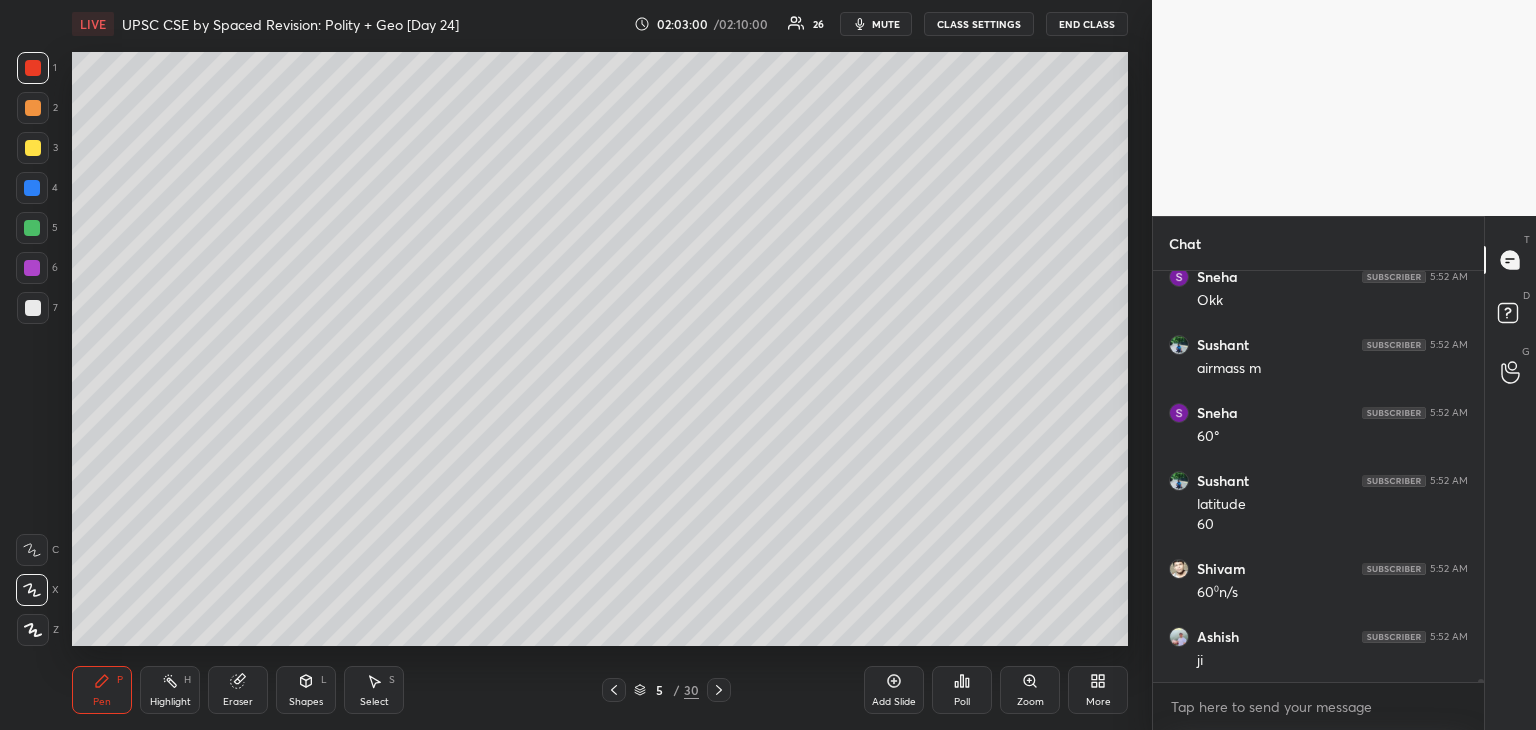 click at bounding box center (32, 188) 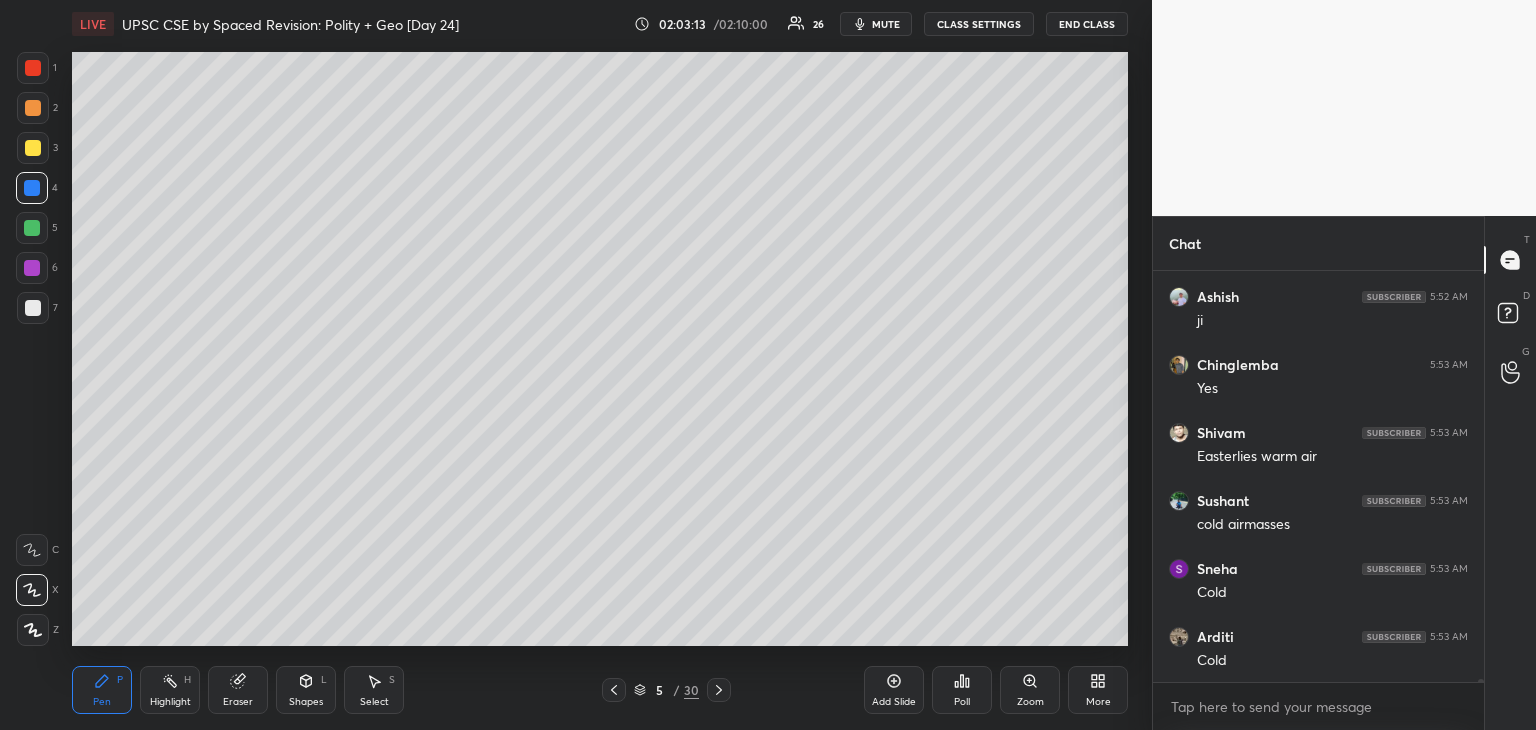 scroll, scrollTop: 61092, scrollLeft: 0, axis: vertical 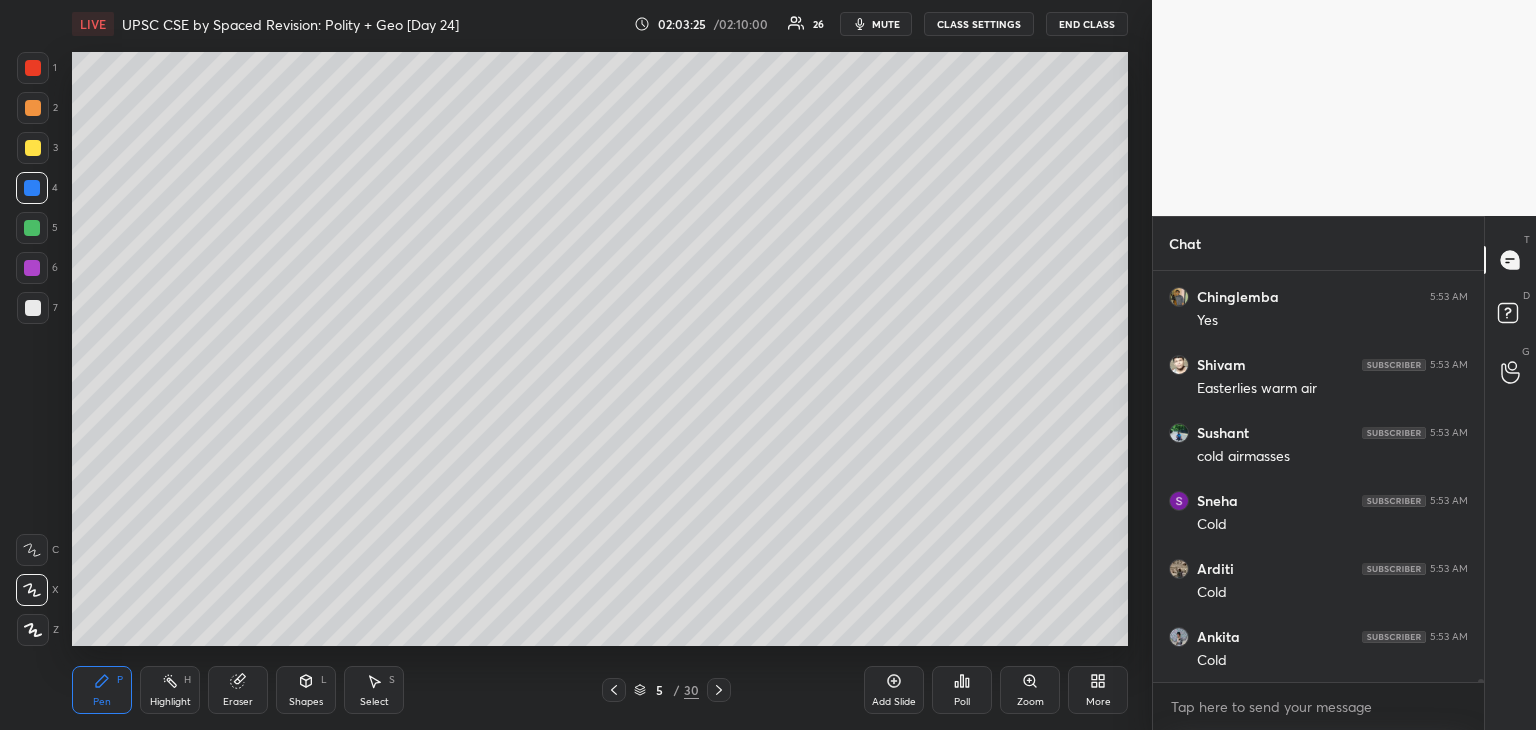 click at bounding box center (33, 308) 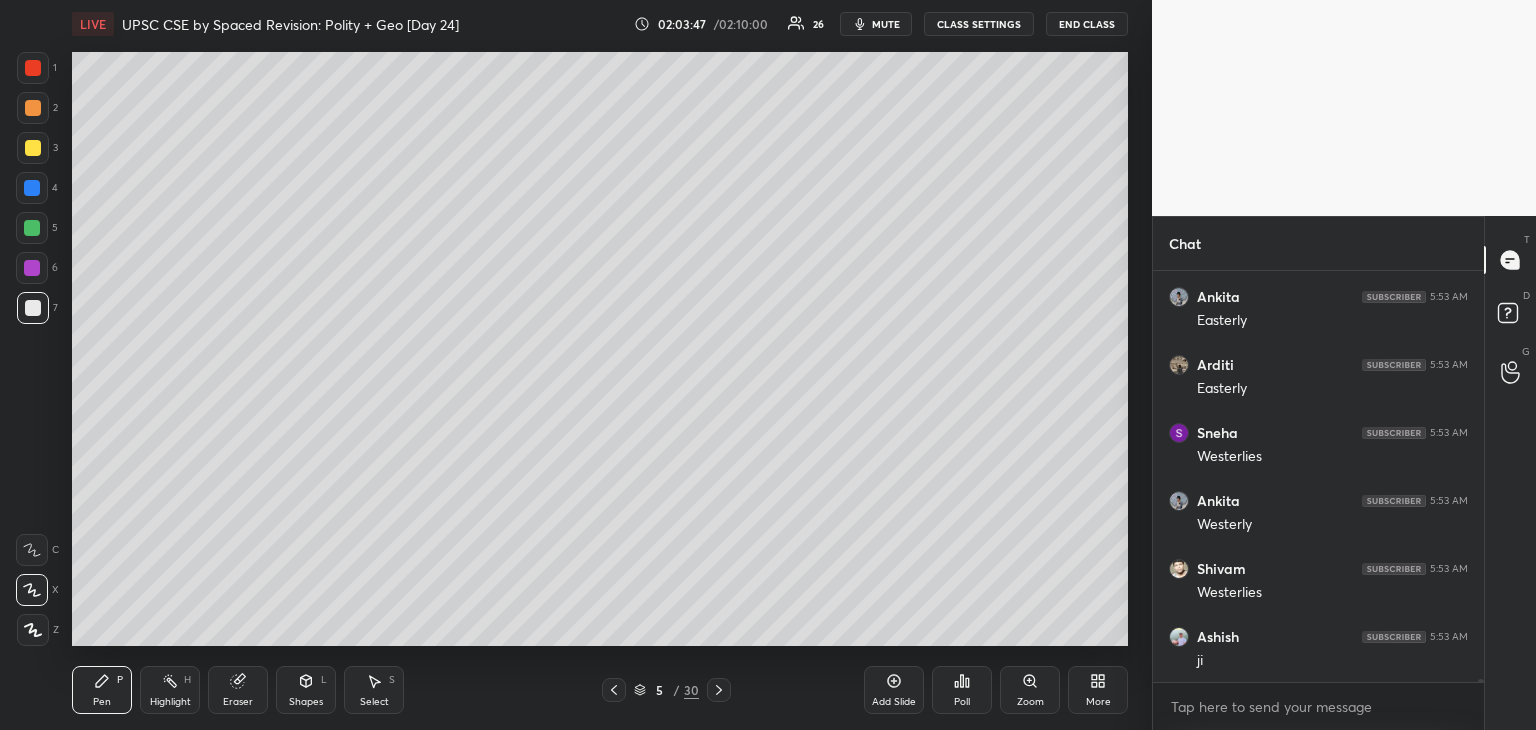 scroll, scrollTop: 61636, scrollLeft: 0, axis: vertical 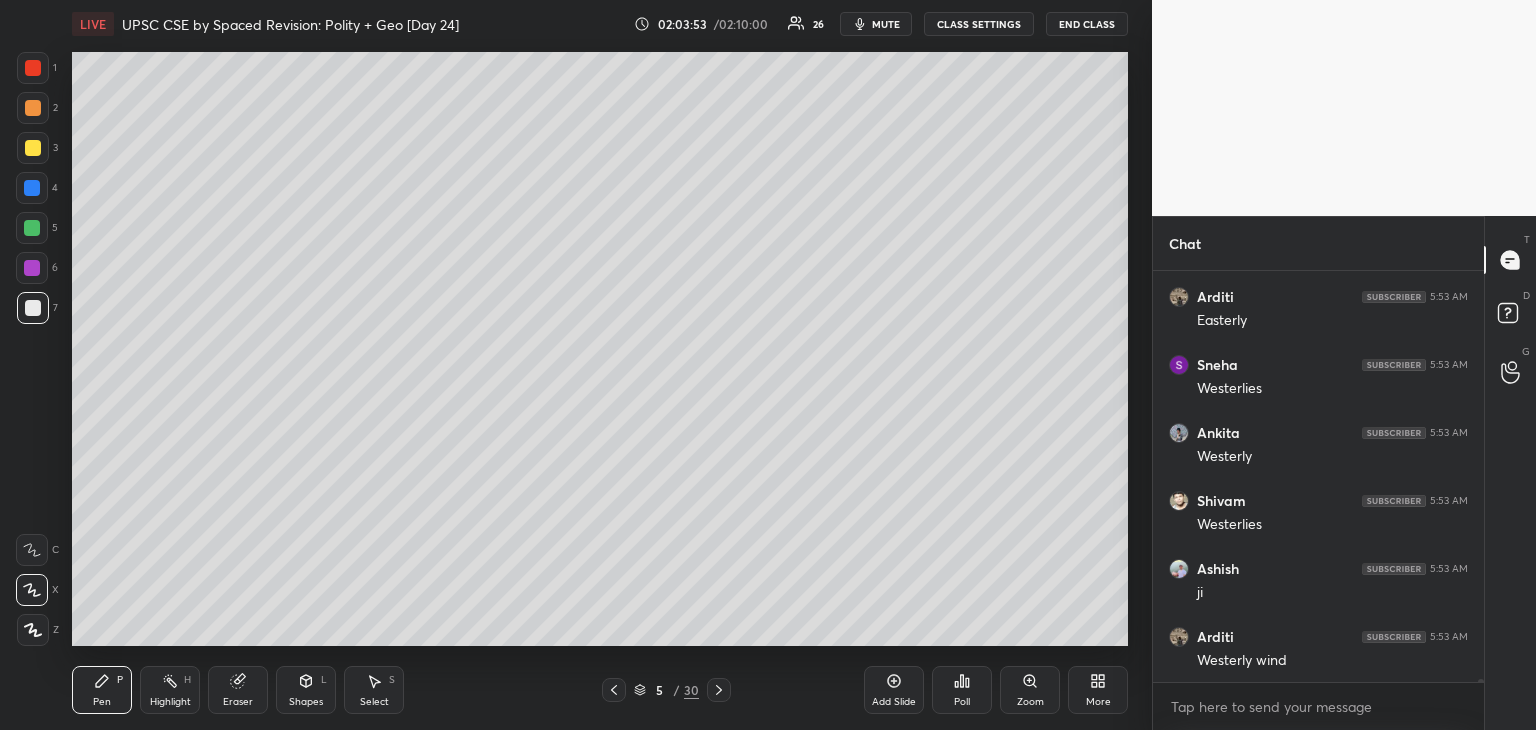 click at bounding box center [33, 148] 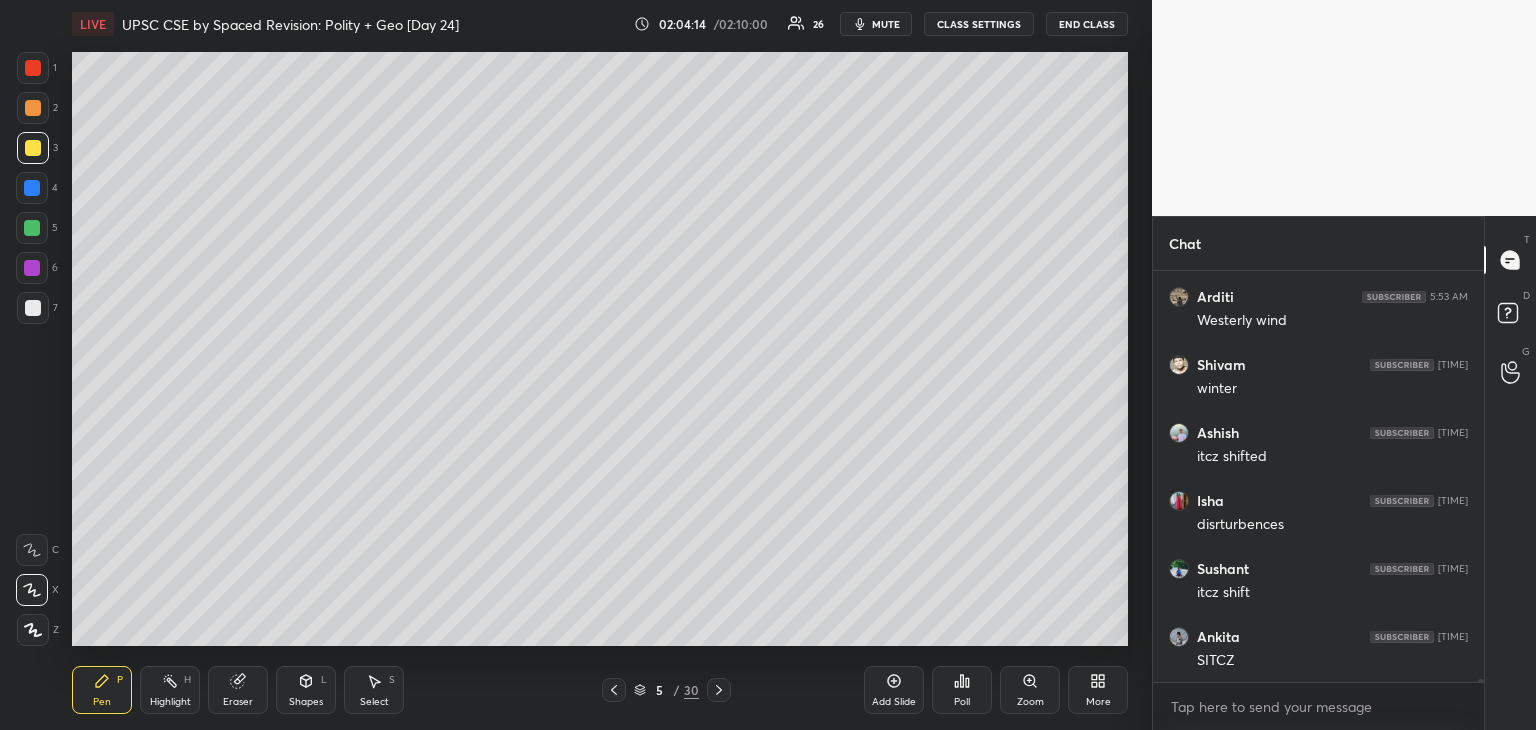 scroll, scrollTop: 62044, scrollLeft: 0, axis: vertical 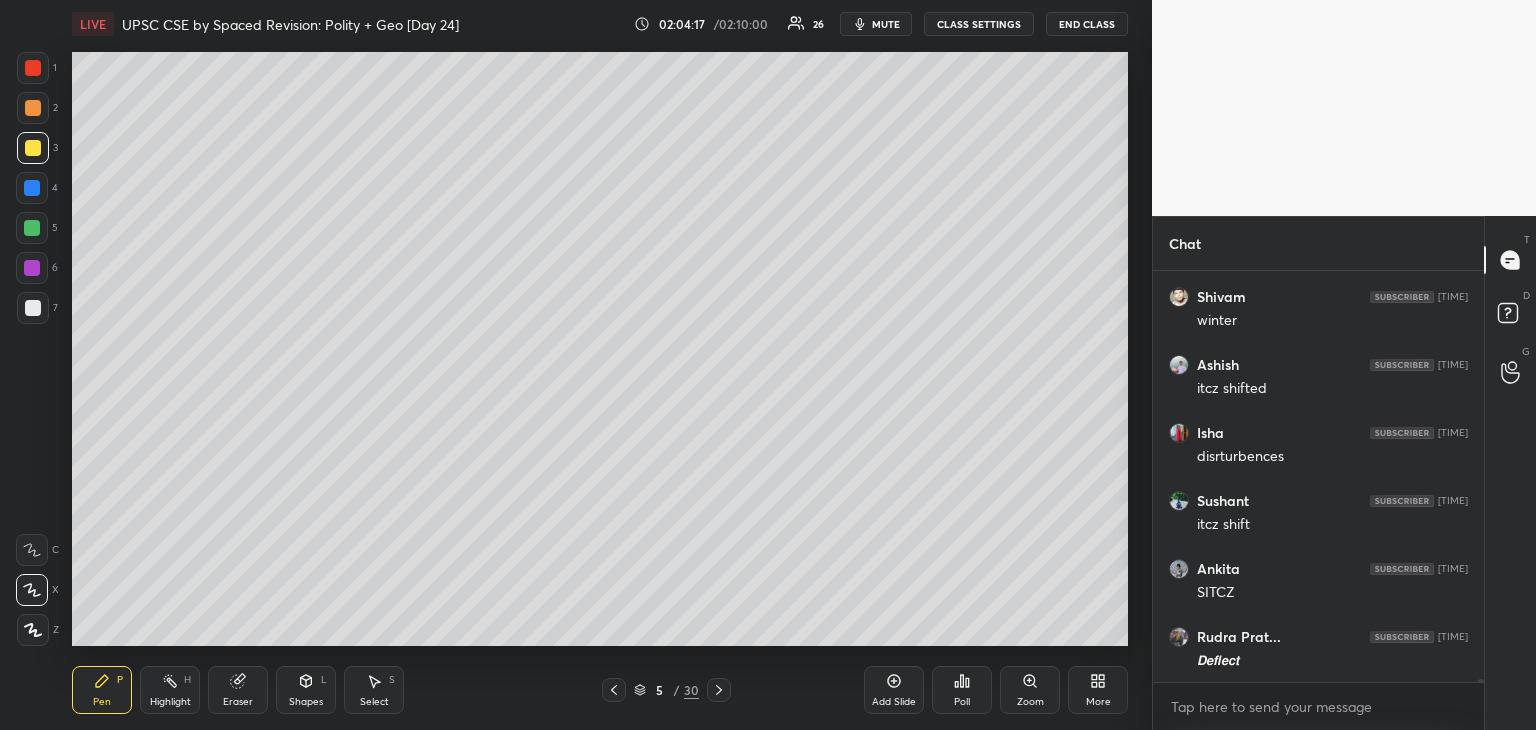 drag, startPoint x: 41, startPoint y: 62, endPoint x: 52, endPoint y: 66, distance: 11.7046995 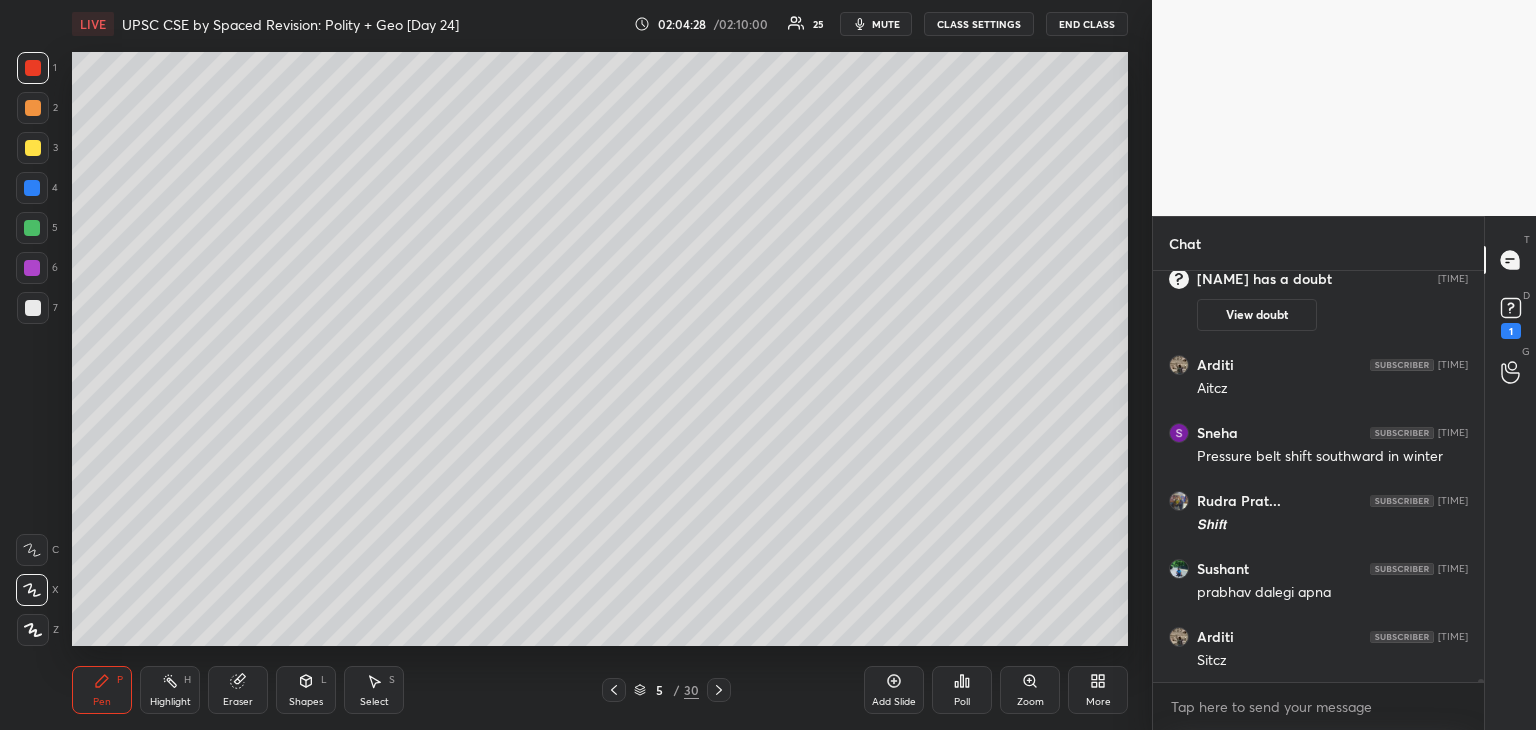 scroll, scrollTop: 60138, scrollLeft: 0, axis: vertical 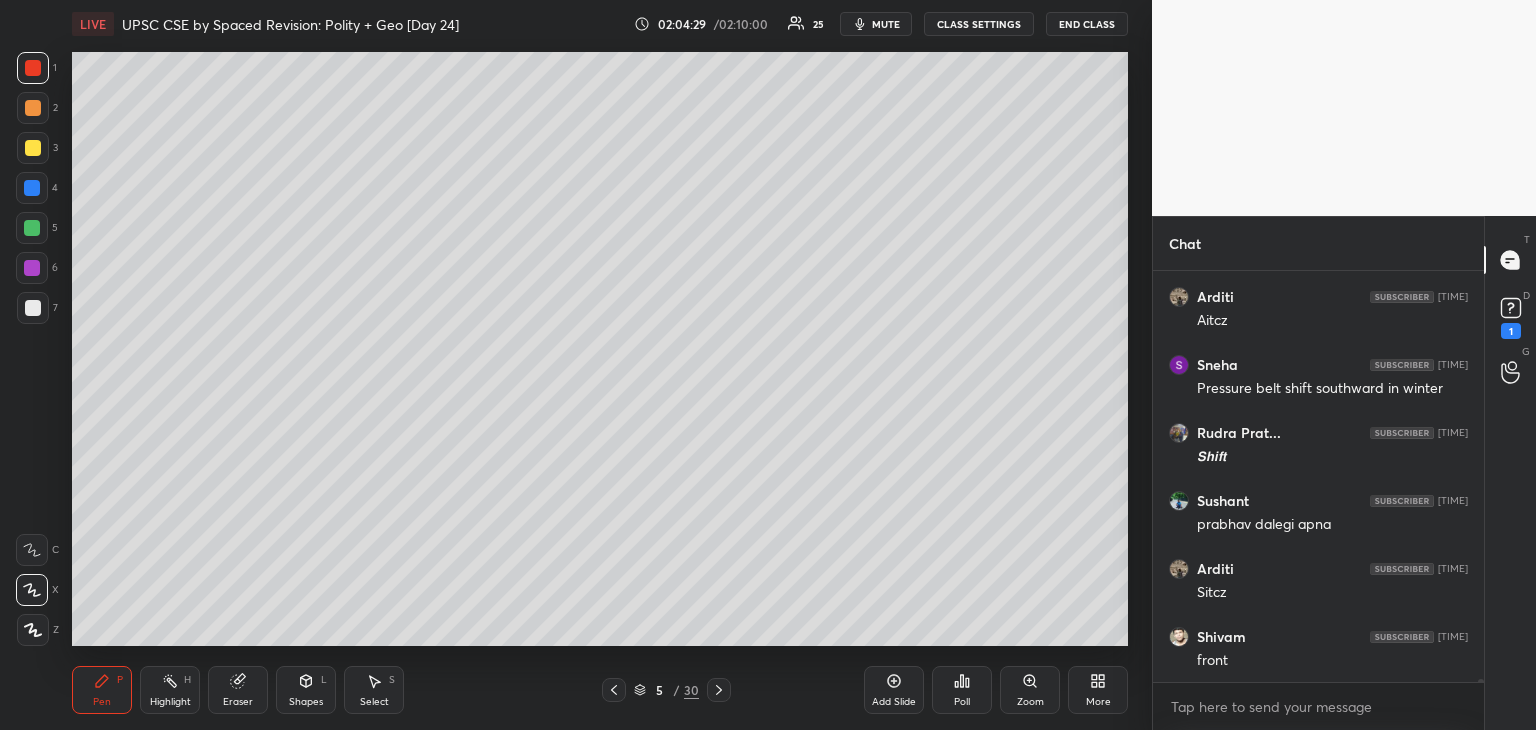 click at bounding box center (32, 228) 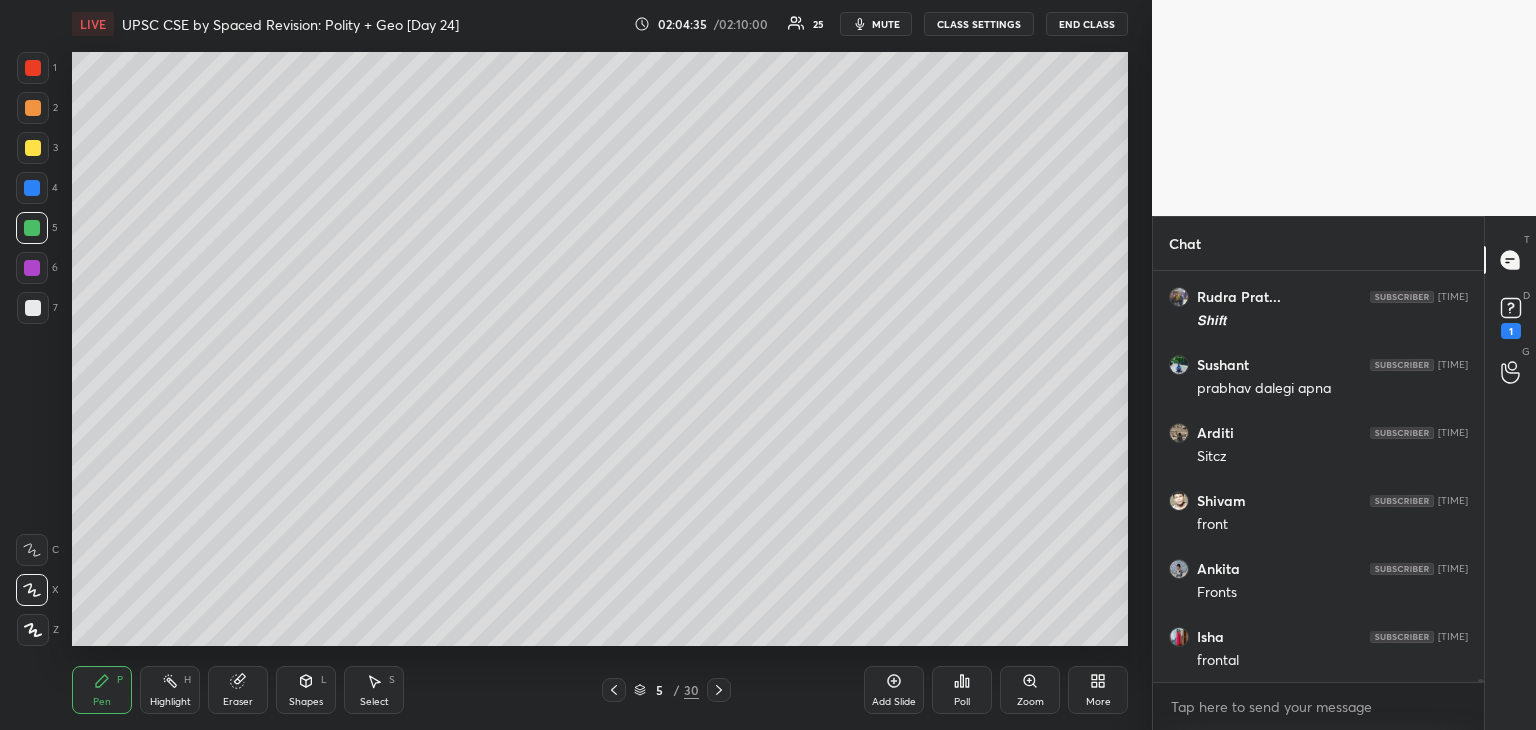 scroll, scrollTop: 60342, scrollLeft: 0, axis: vertical 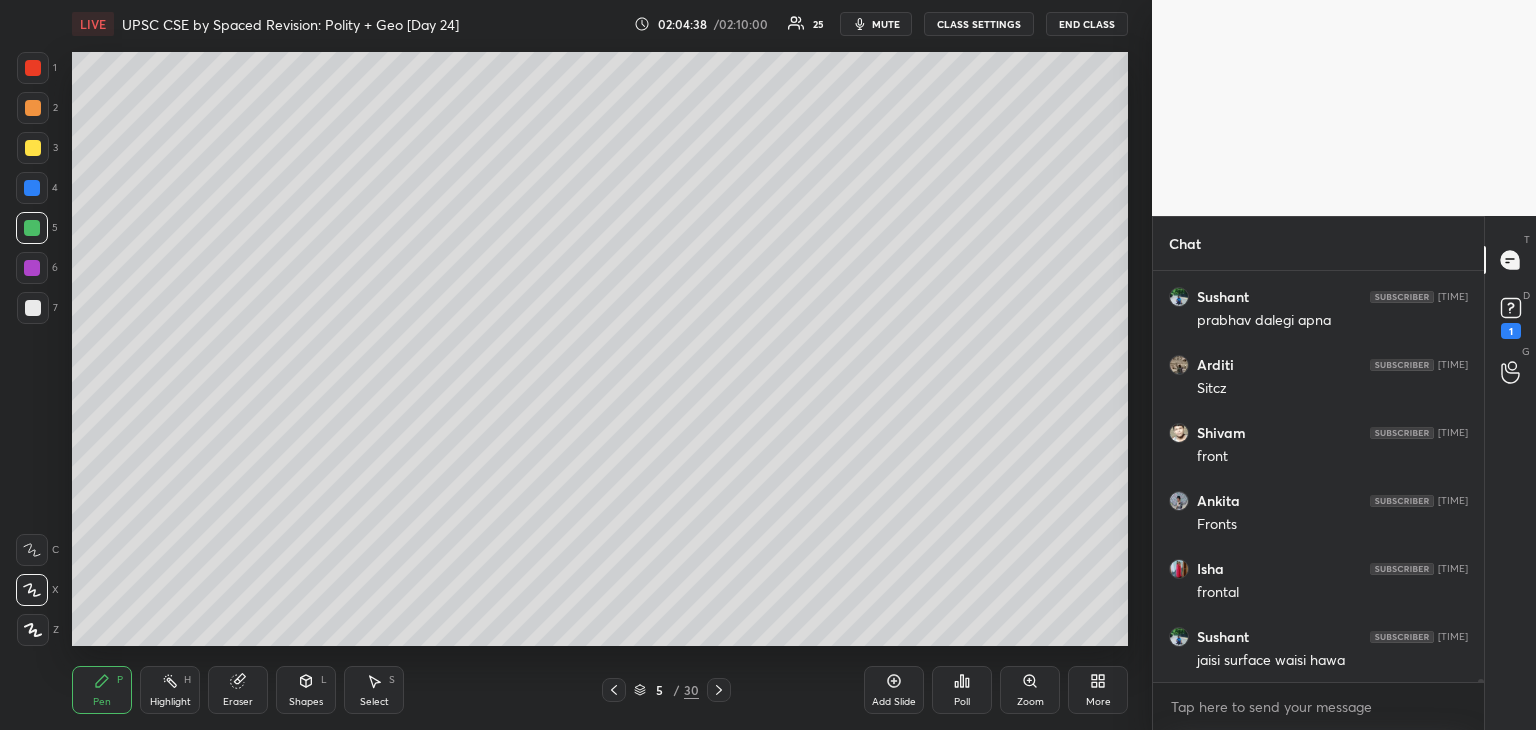 click at bounding box center (33, 68) 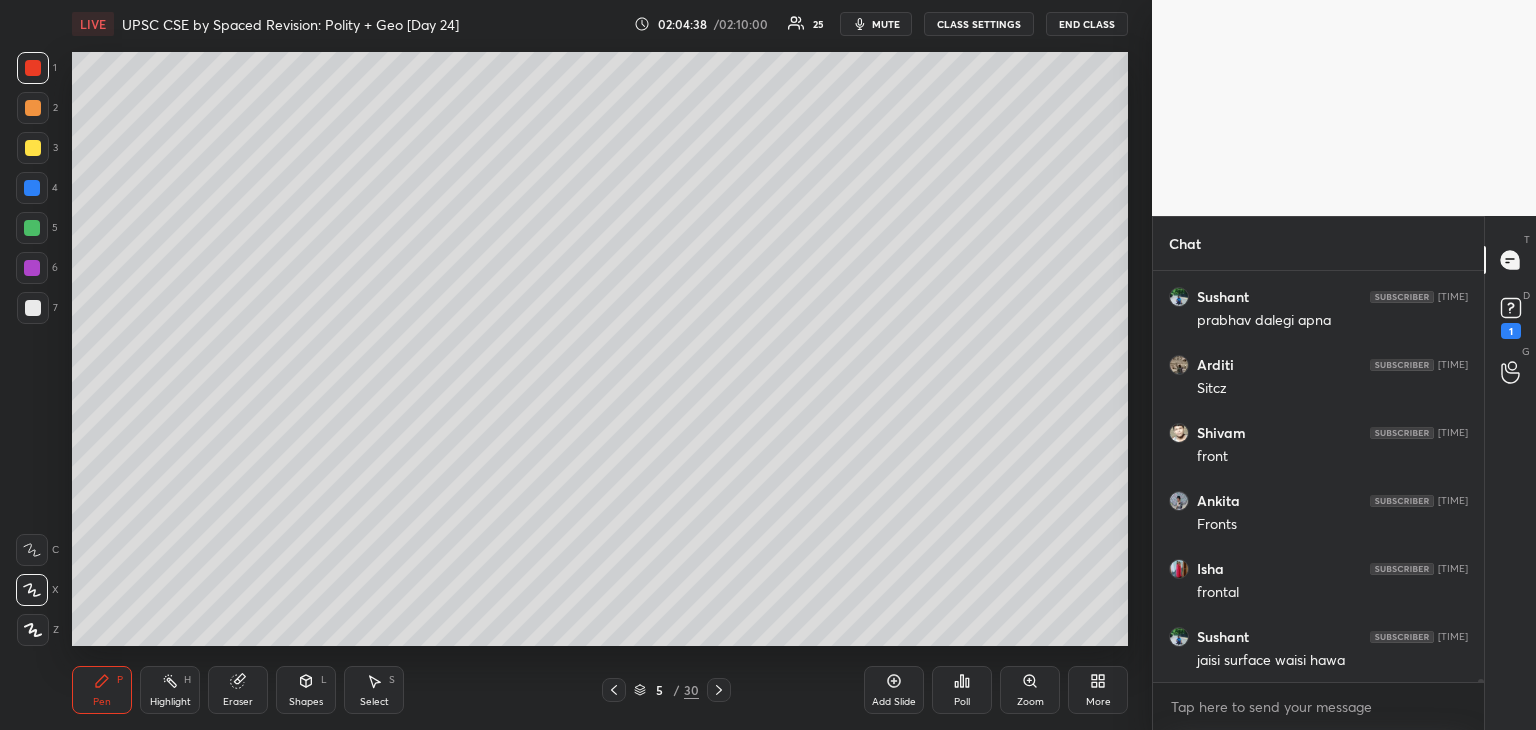 scroll, scrollTop: 60410, scrollLeft: 0, axis: vertical 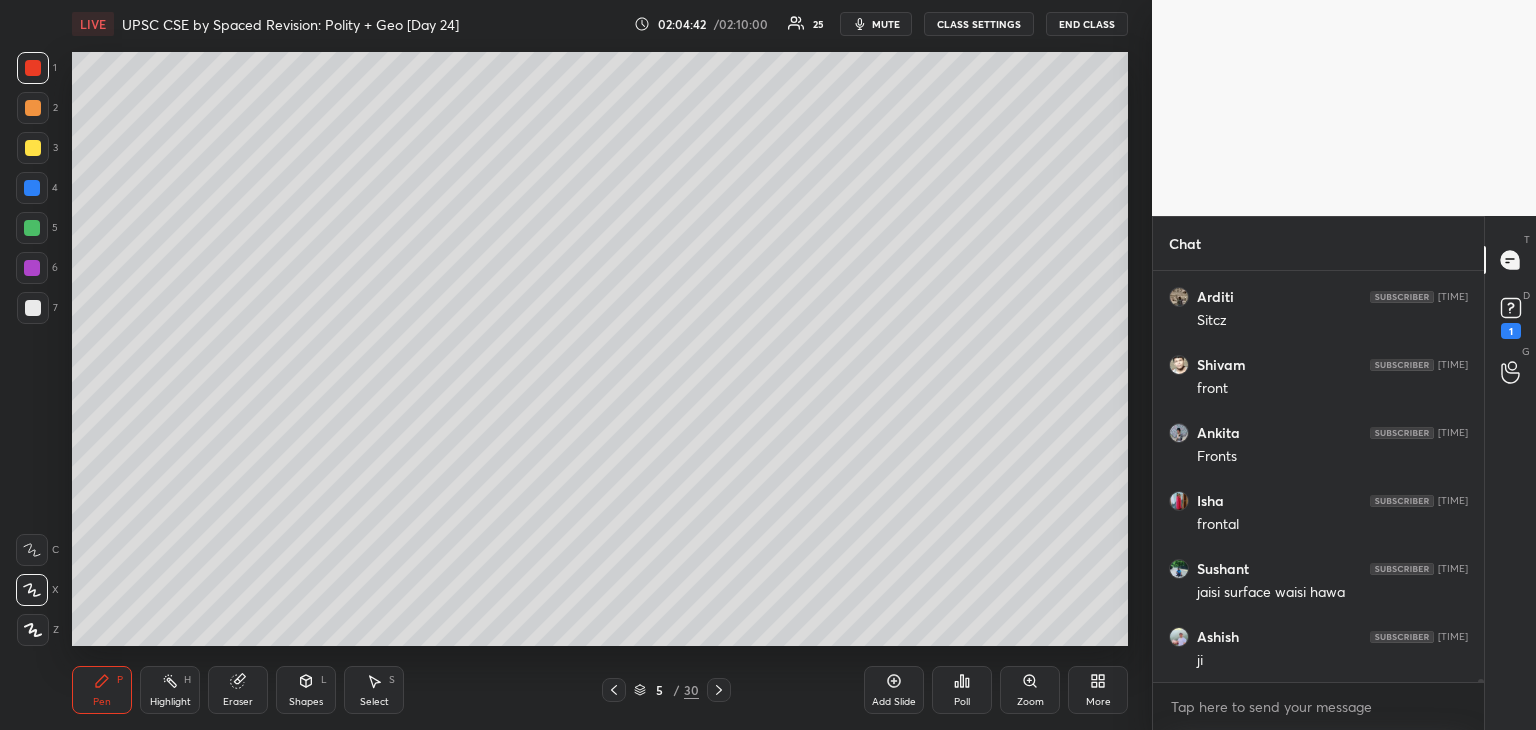 click 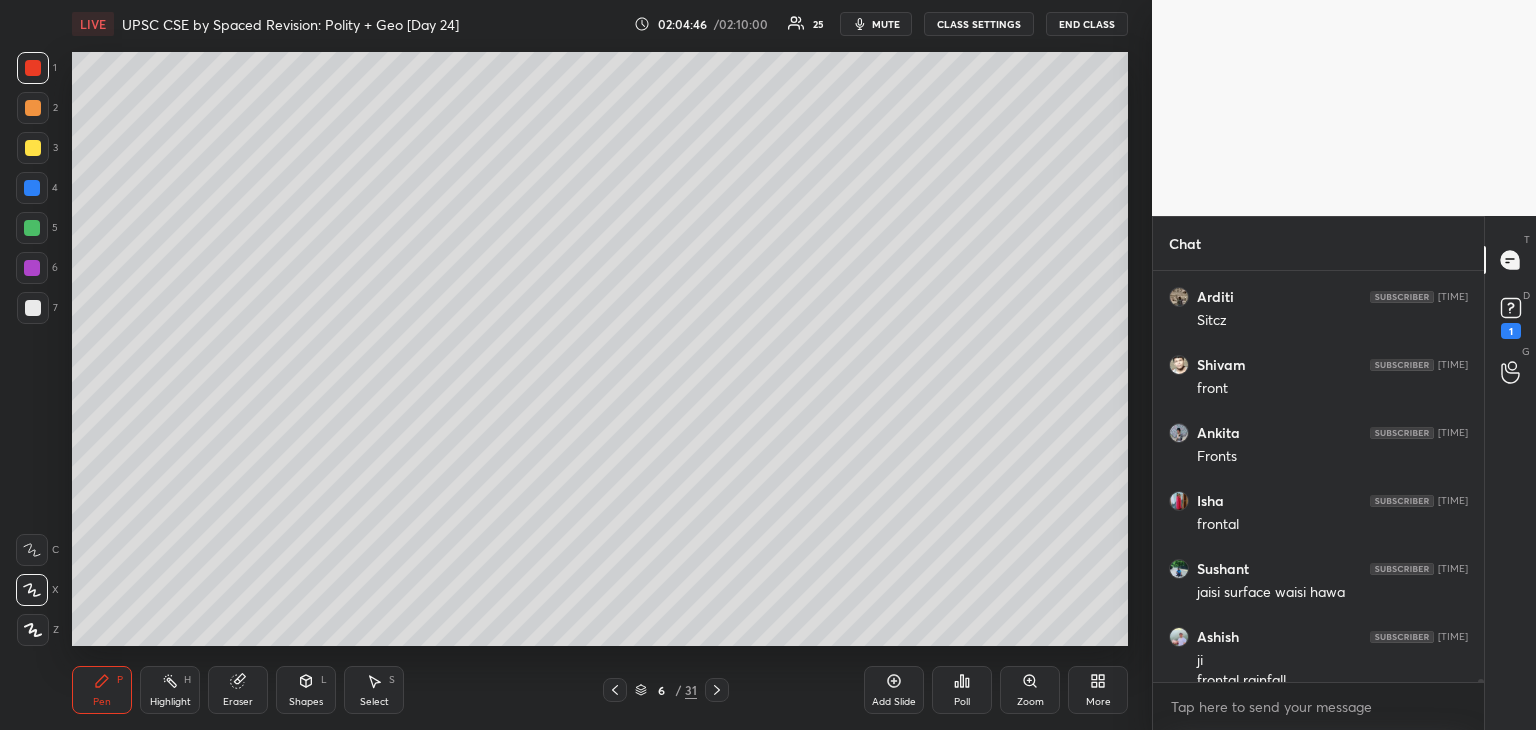 scroll, scrollTop: 60430, scrollLeft: 0, axis: vertical 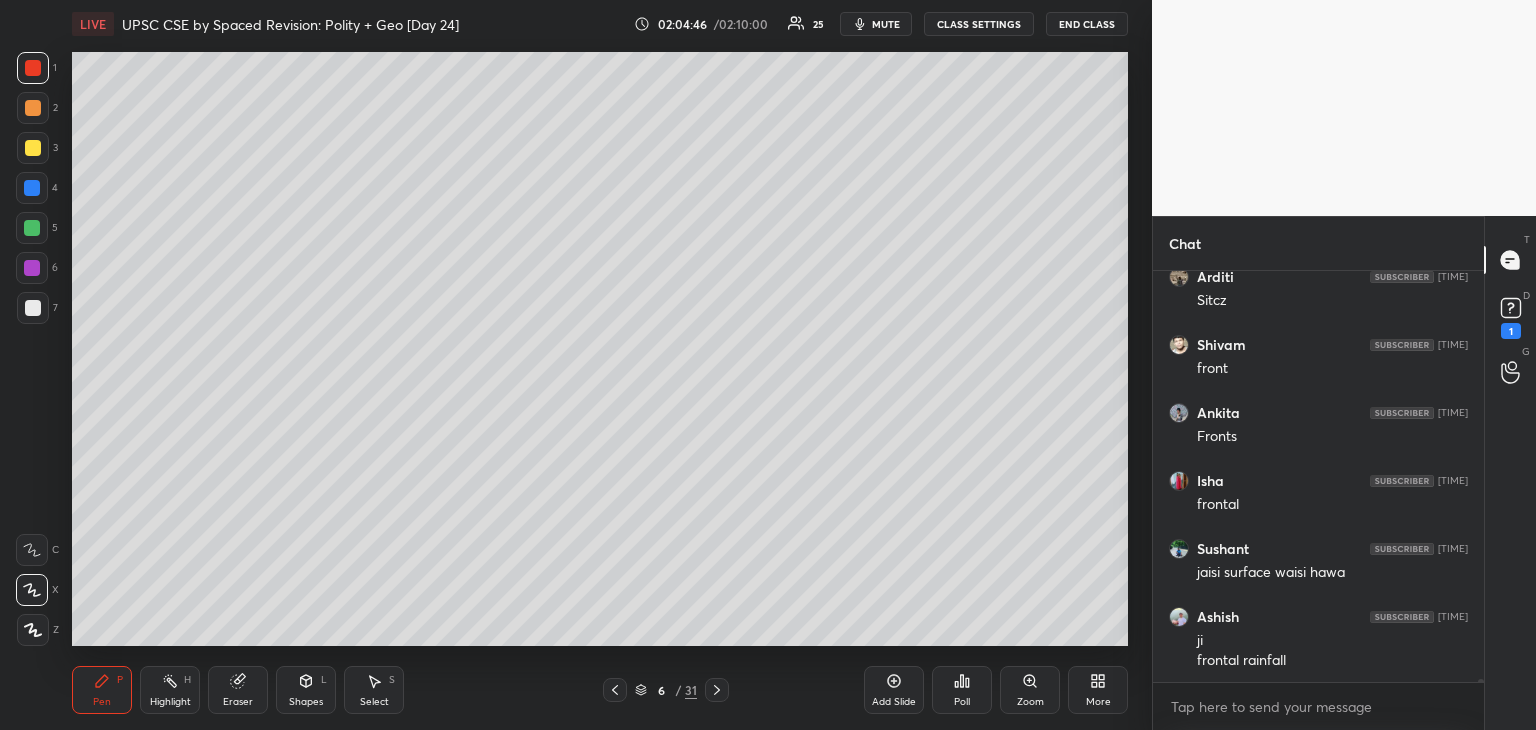 click at bounding box center (32, 188) 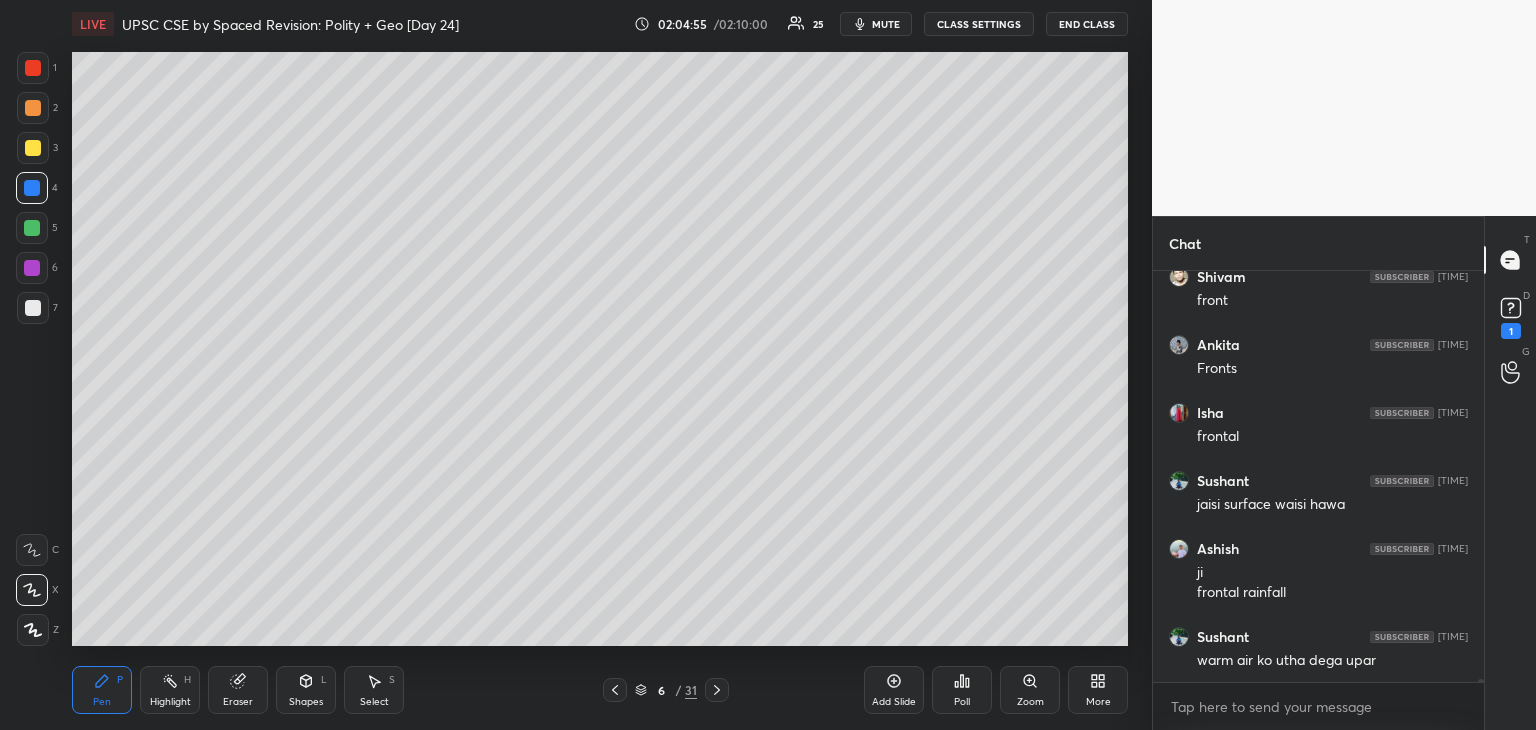 scroll, scrollTop: 60566, scrollLeft: 0, axis: vertical 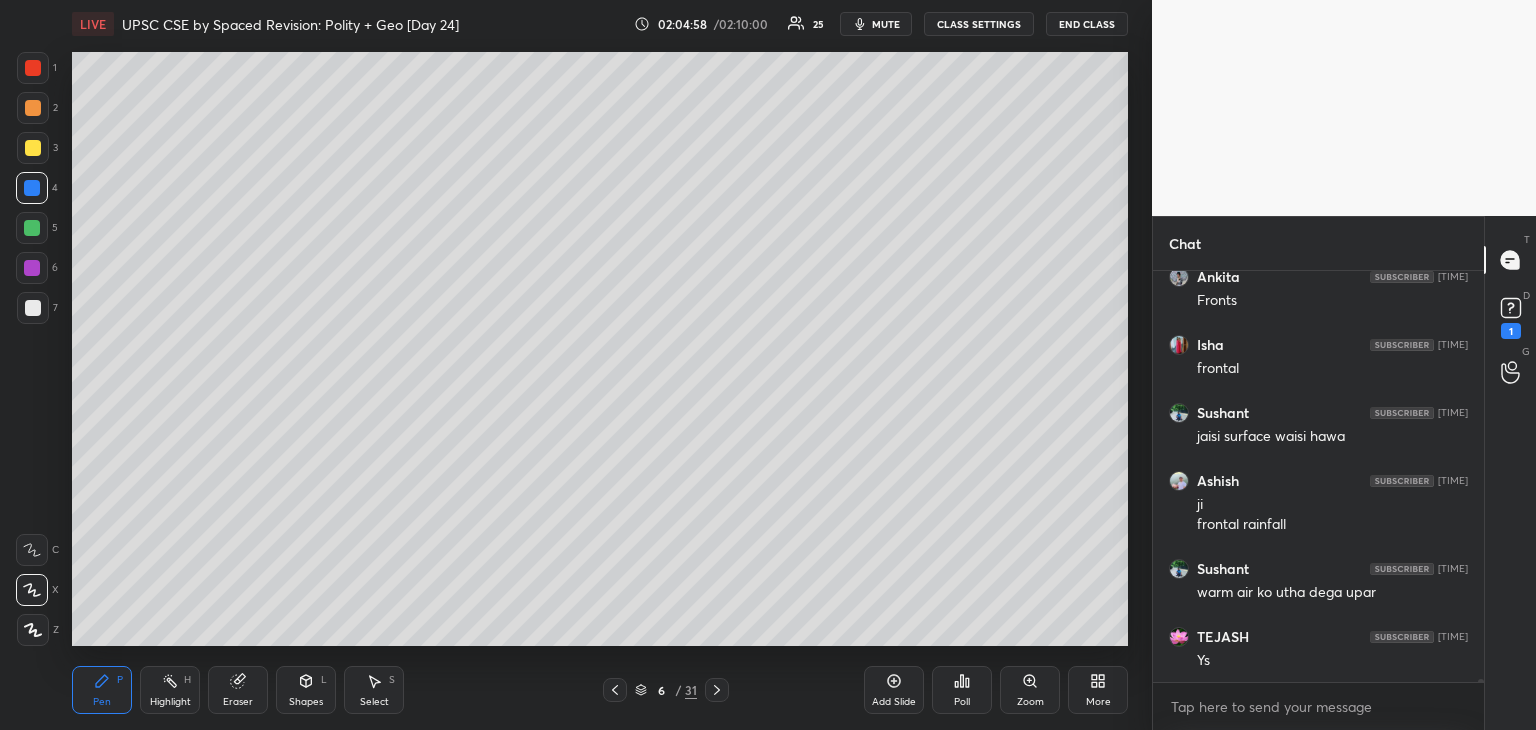 click at bounding box center (33, 68) 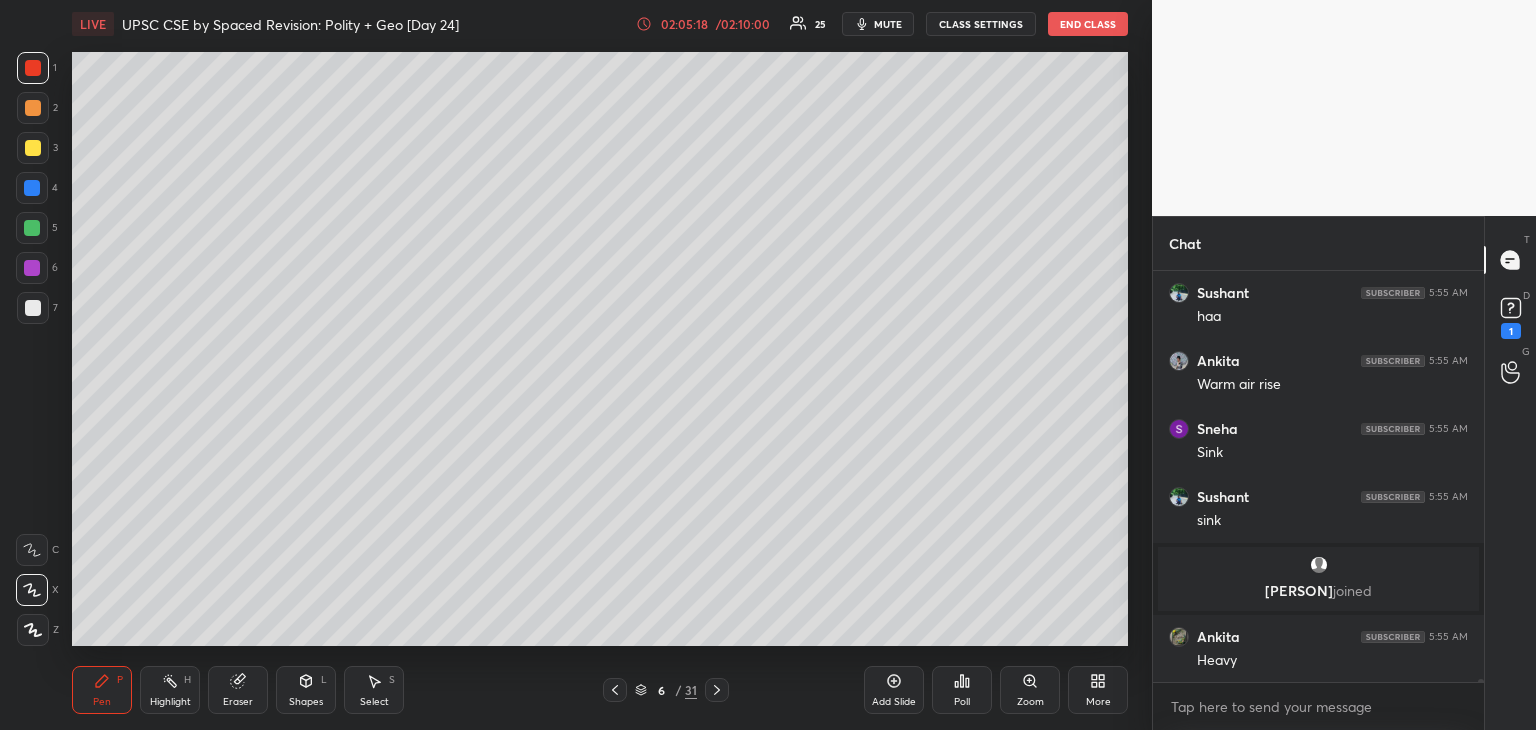 scroll, scrollTop: 60822, scrollLeft: 0, axis: vertical 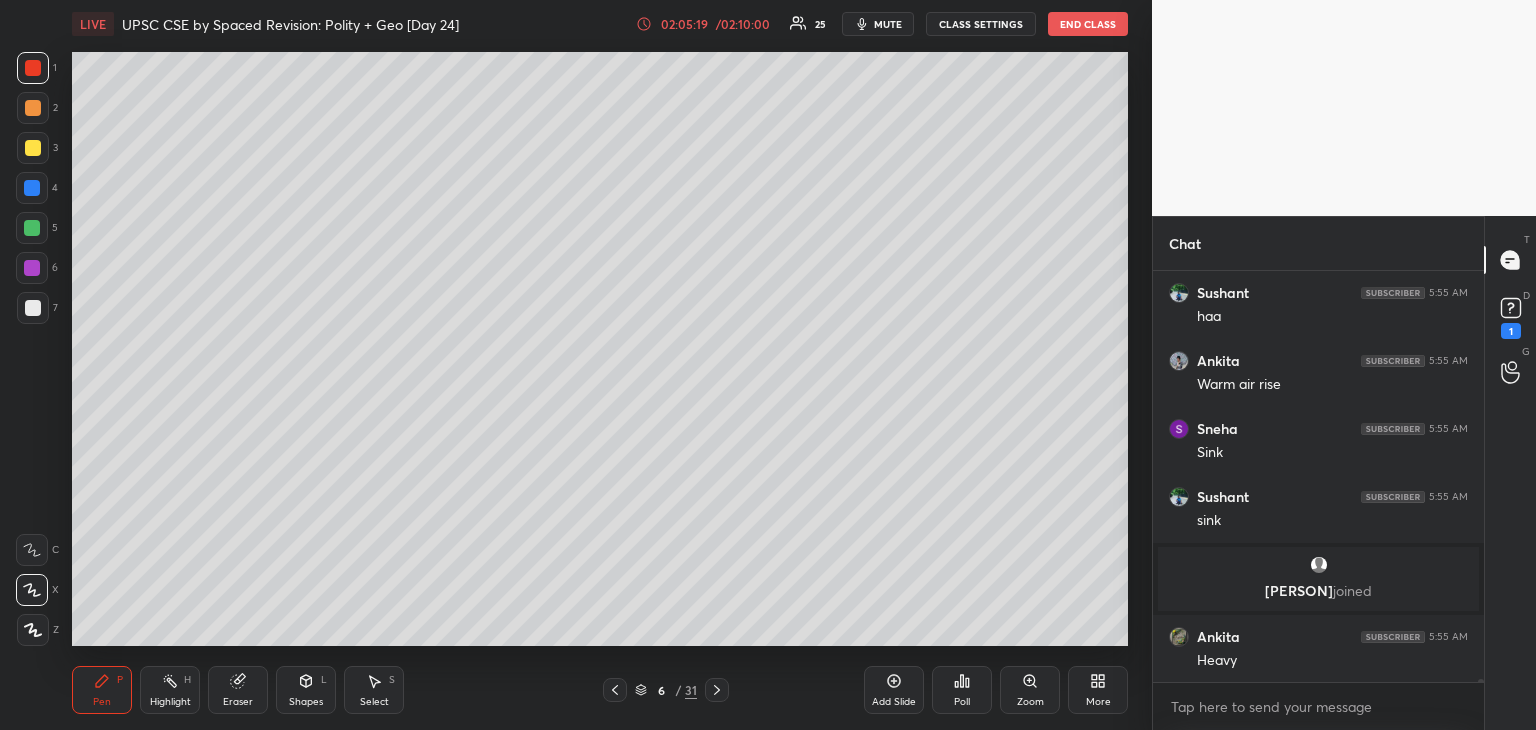 click at bounding box center [33, 68] 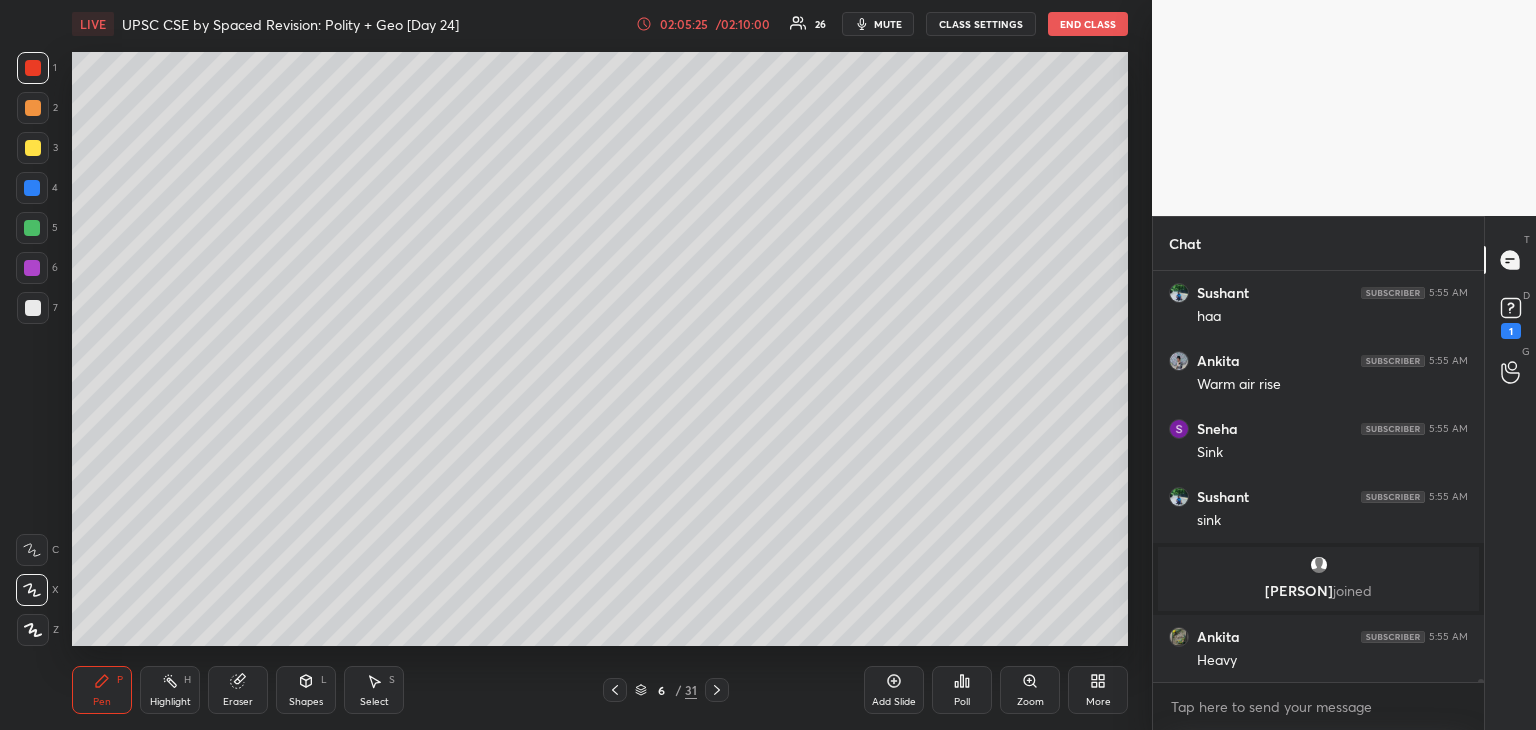 click 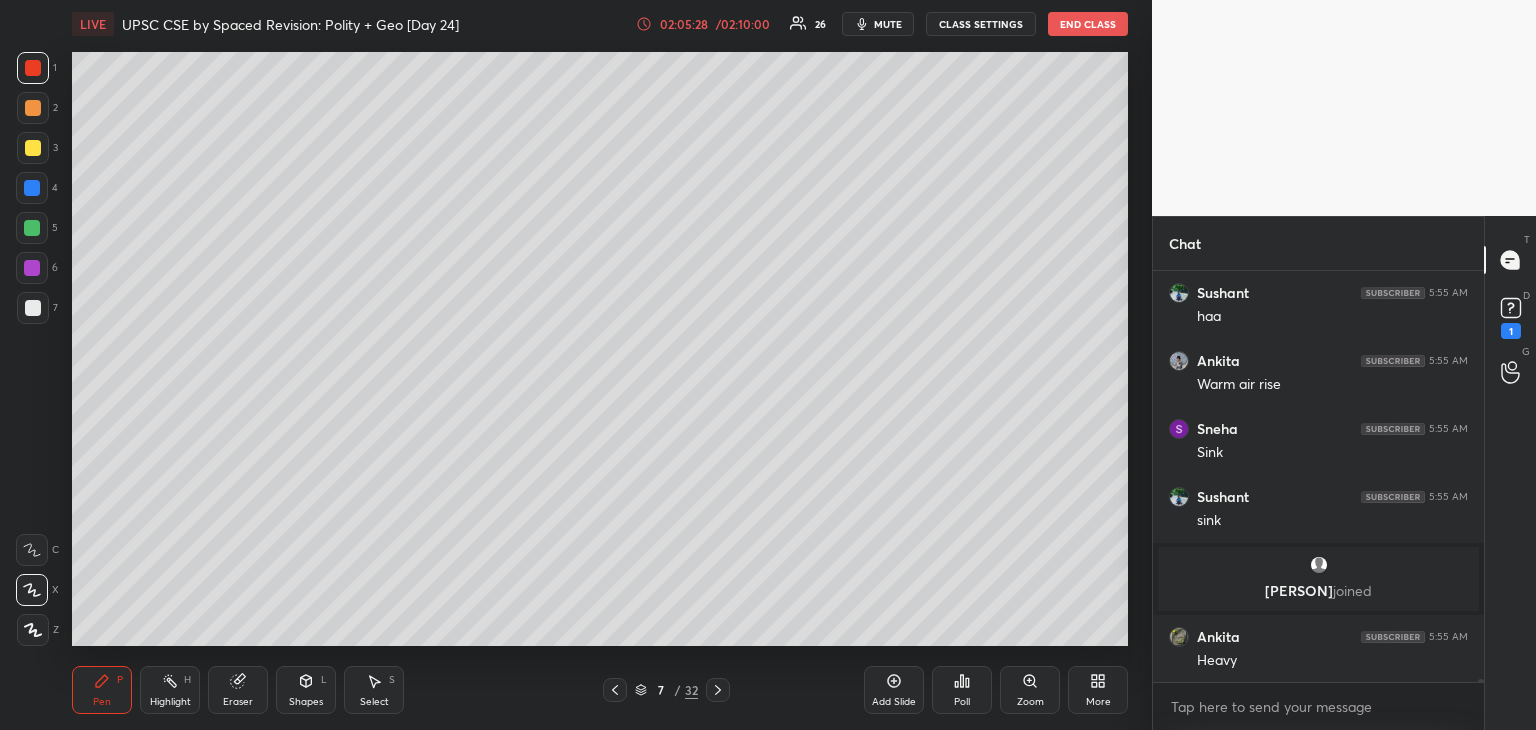 scroll, scrollTop: 60890, scrollLeft: 0, axis: vertical 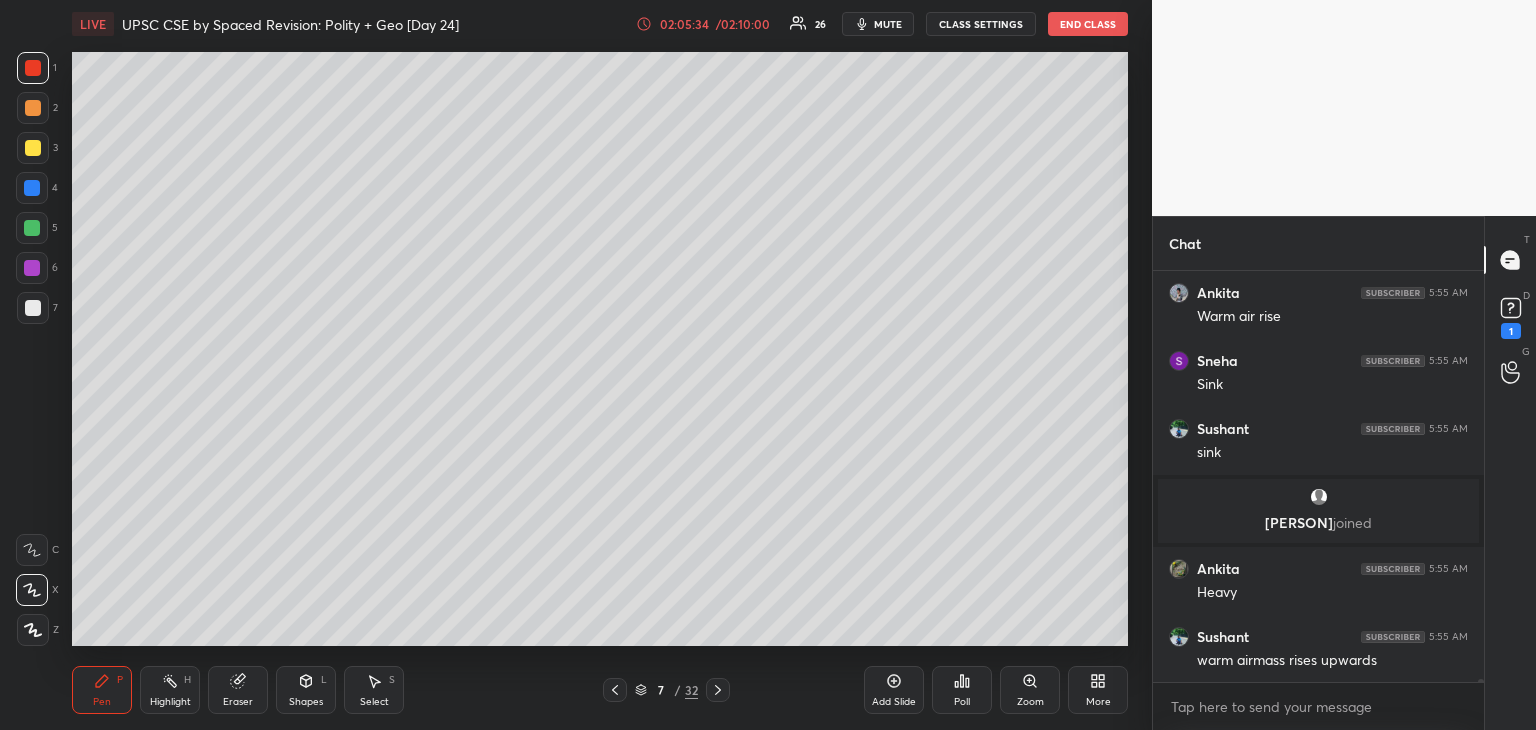 click at bounding box center (32, 188) 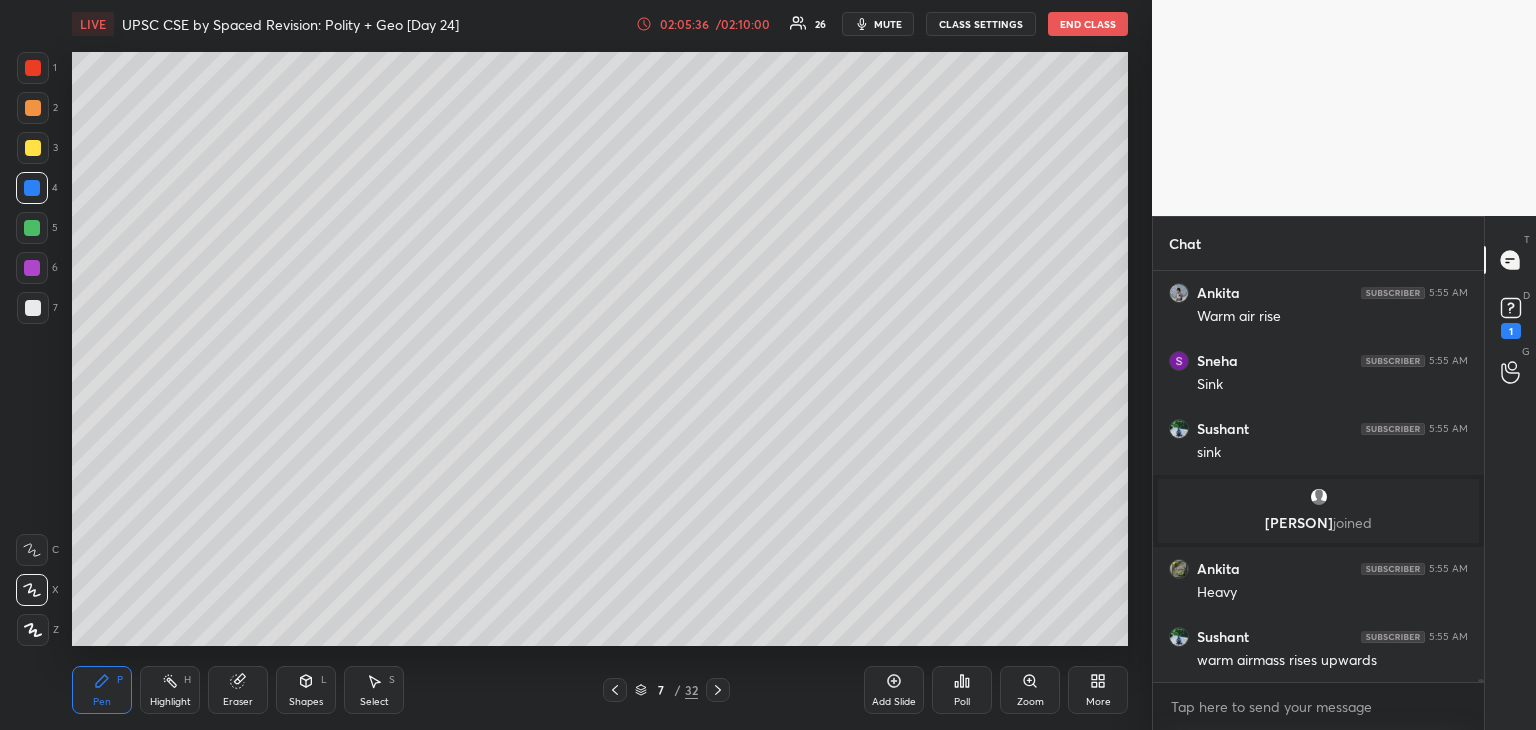 click 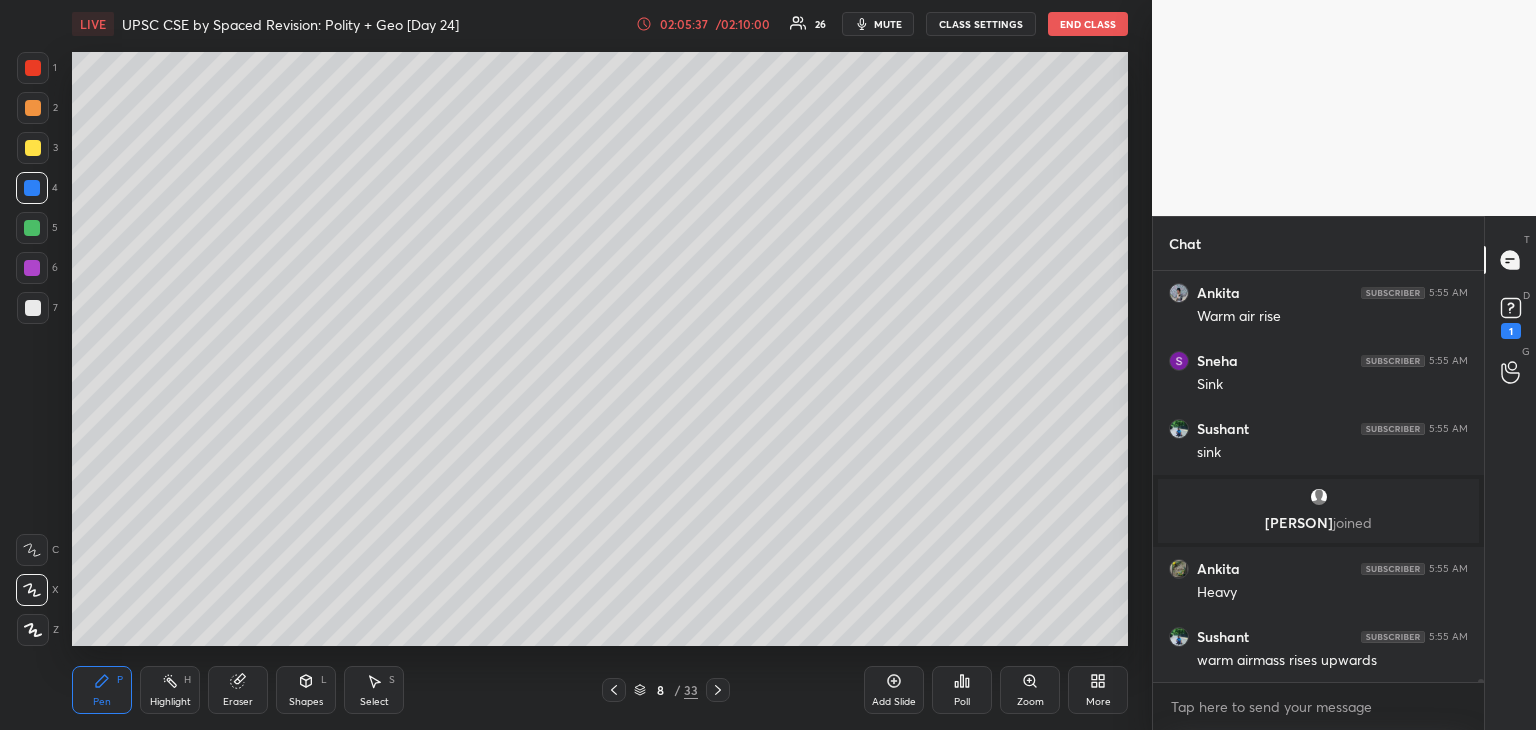 drag, startPoint x: 25, startPoint y: 186, endPoint x: 58, endPoint y: 176, distance: 34.48188 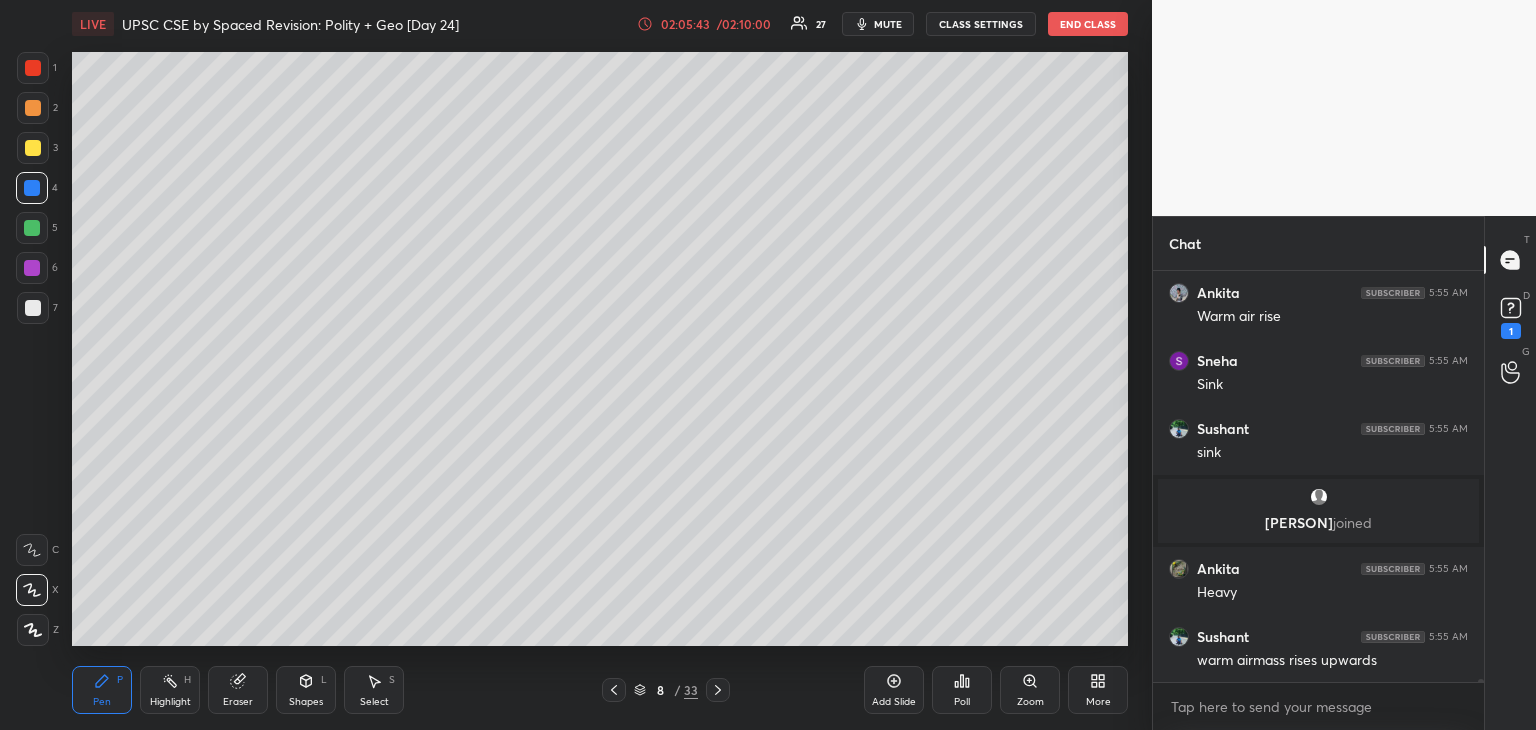 click 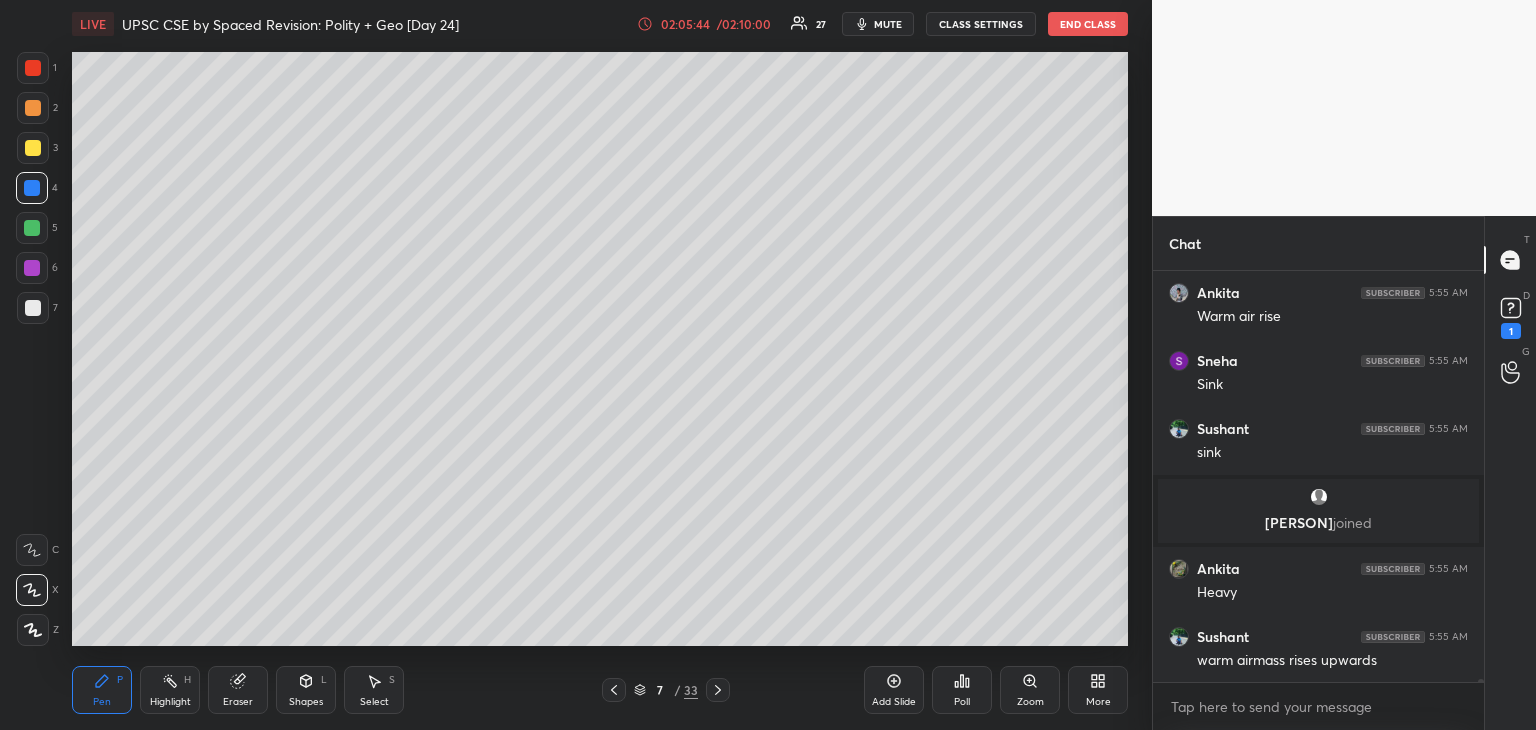 click 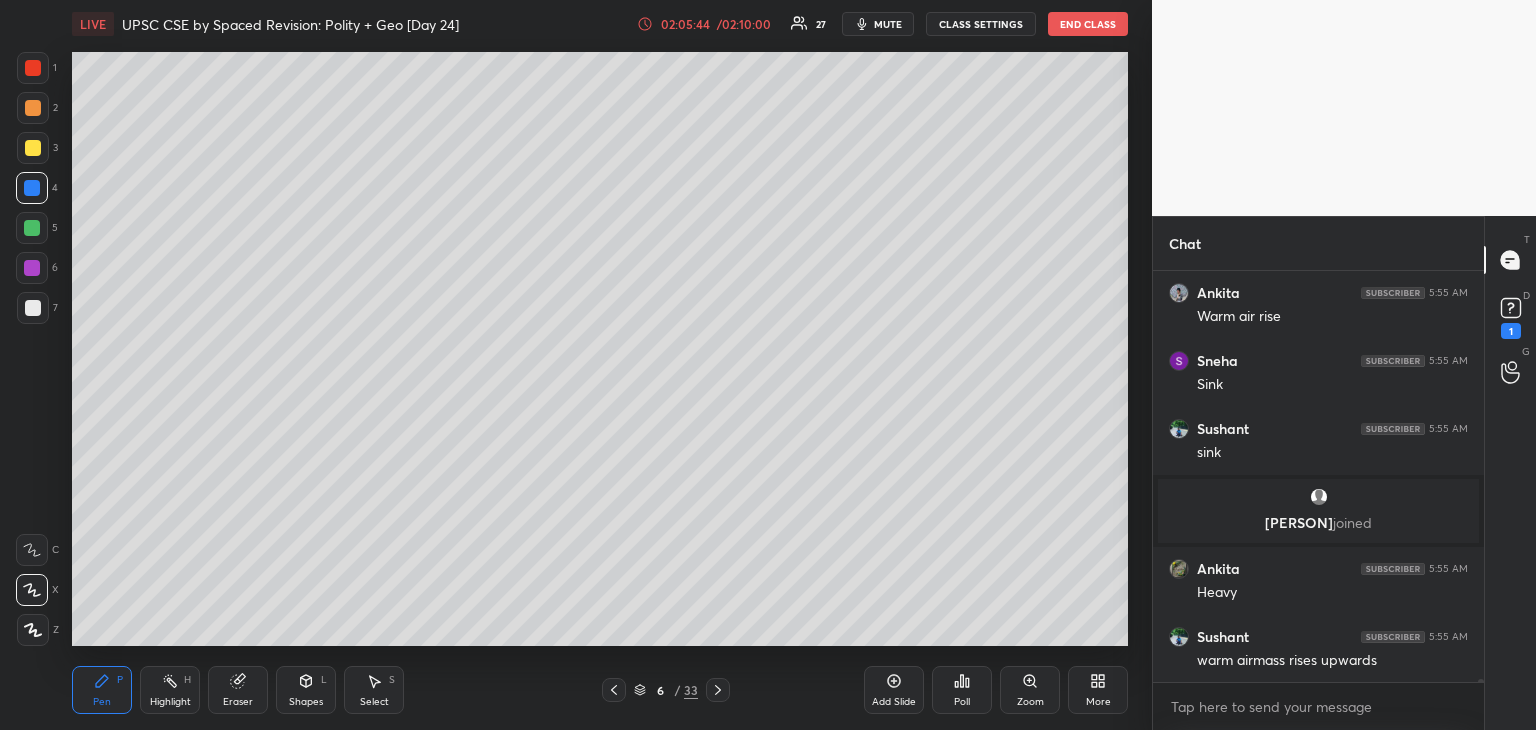 click 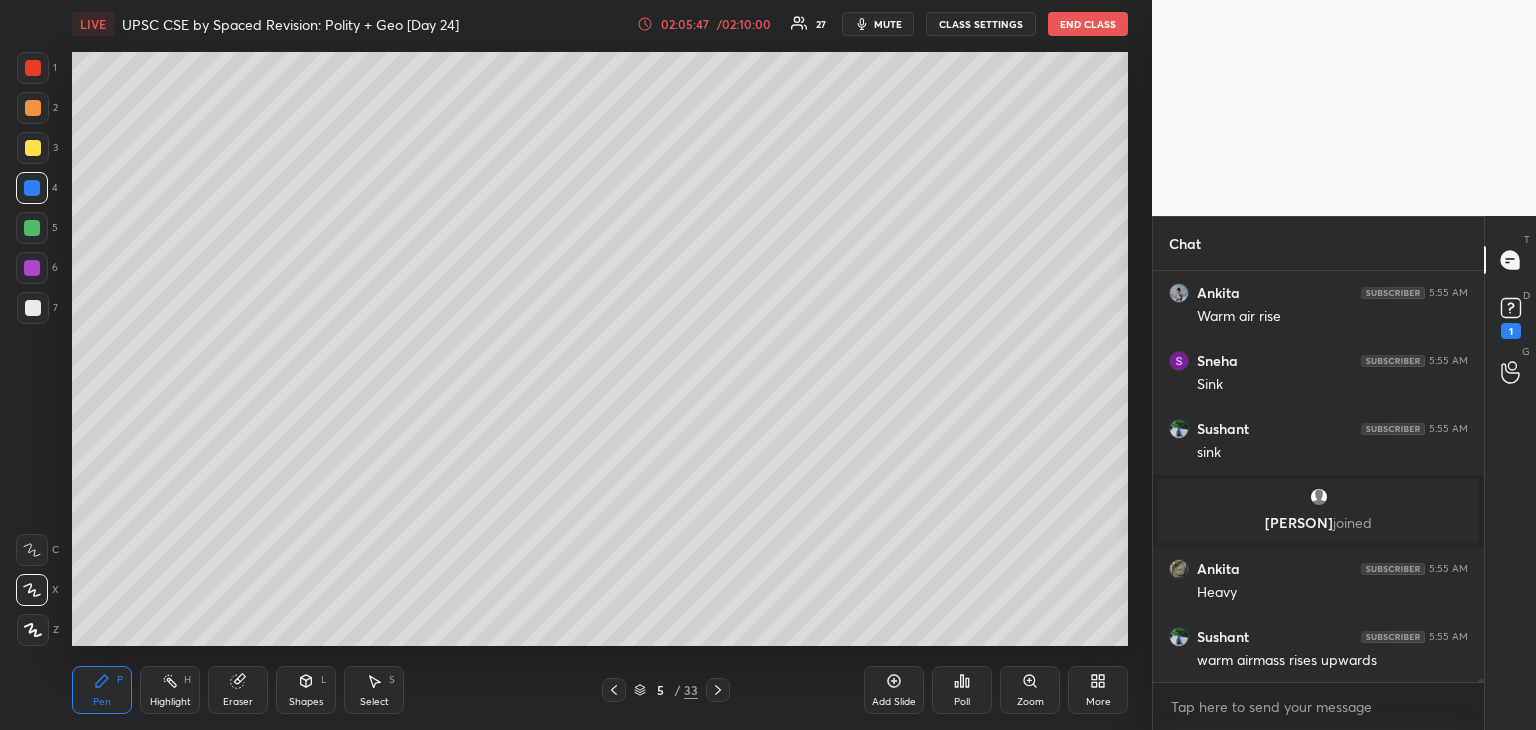 click 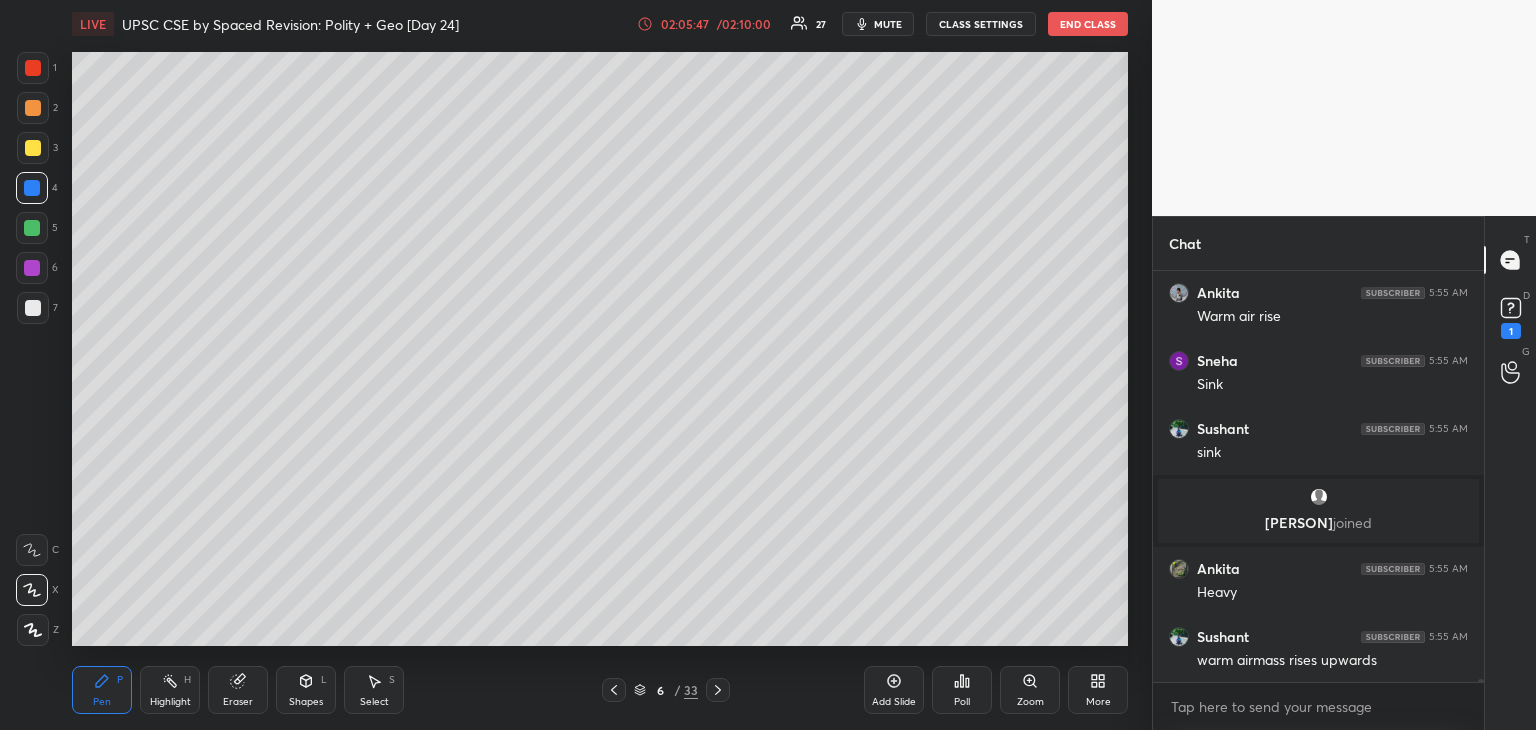 click 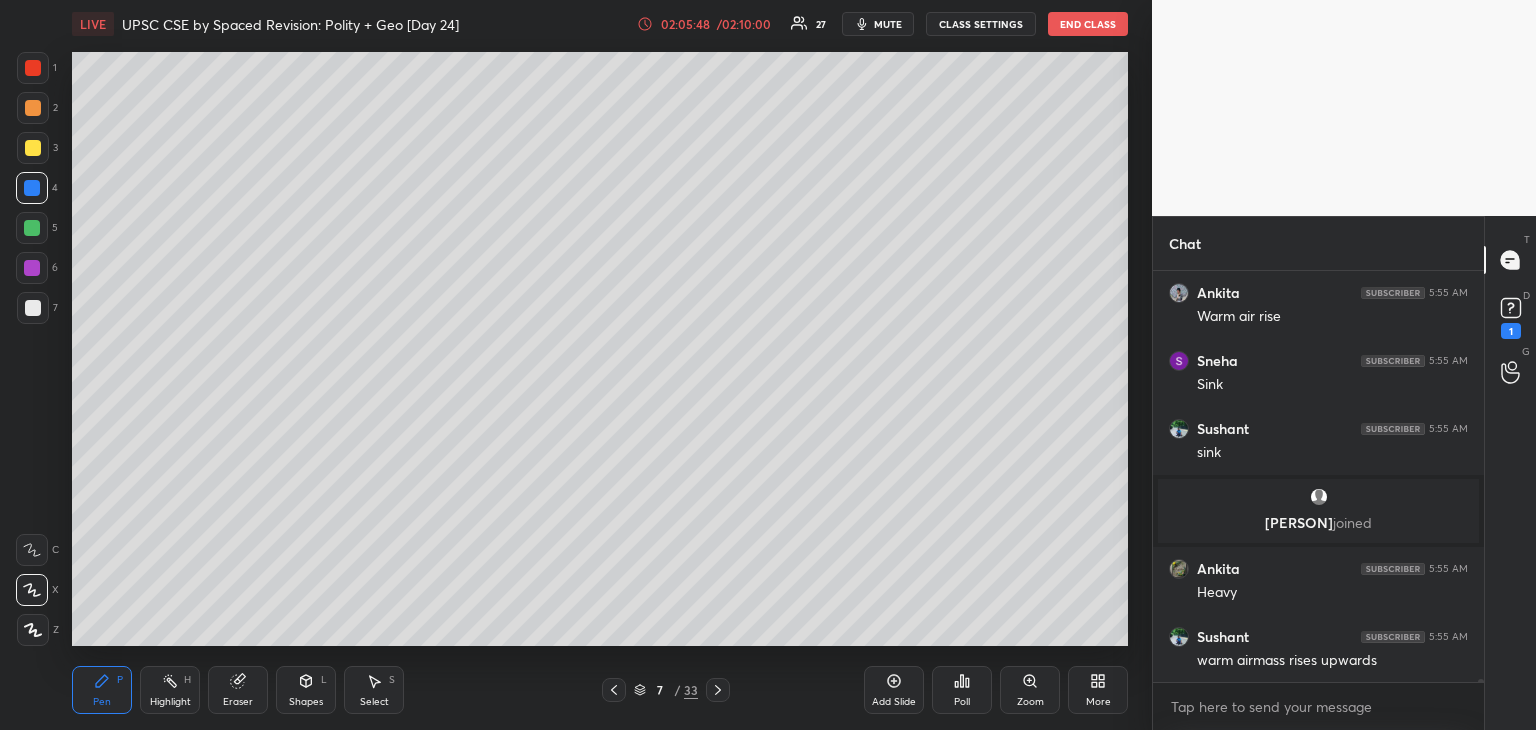 click 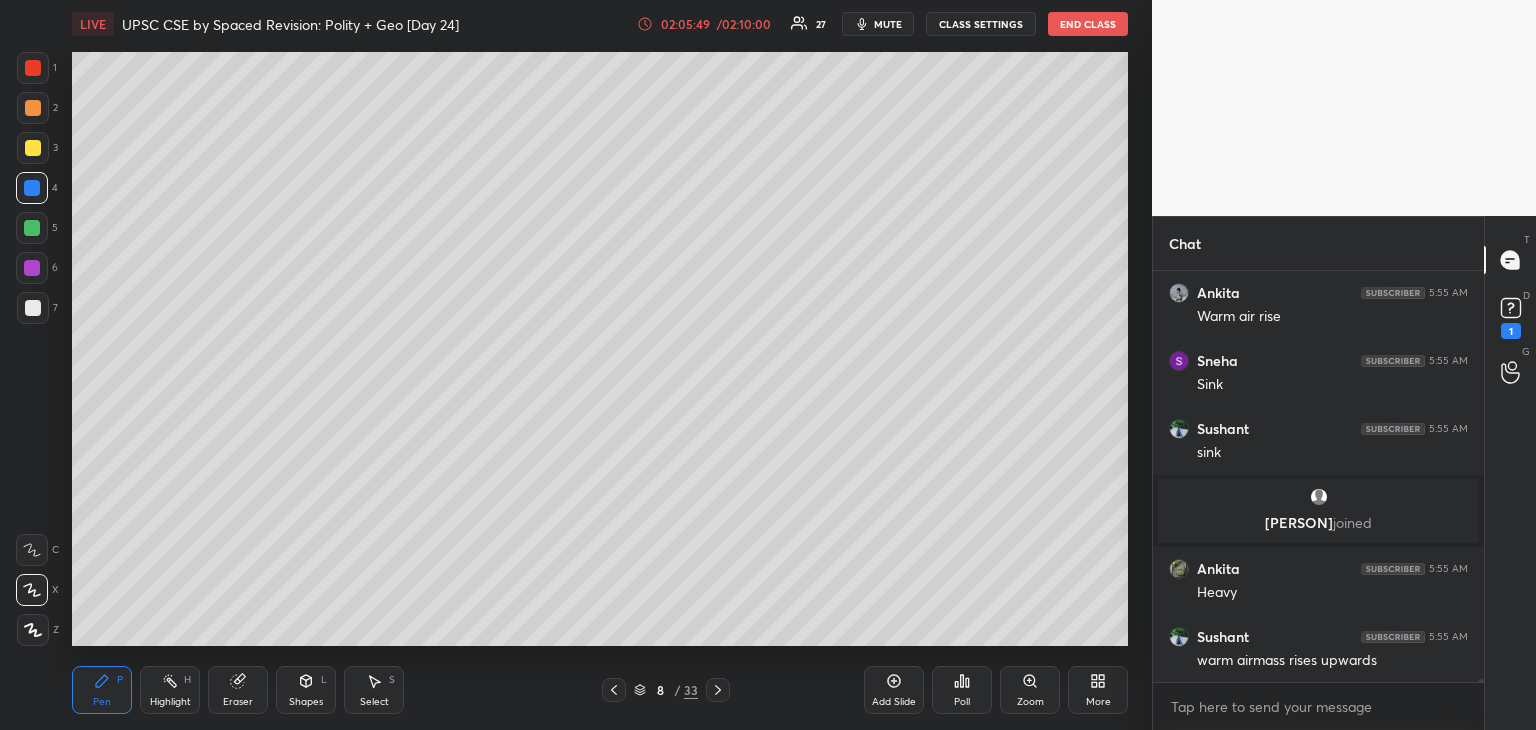 scroll, scrollTop: 60910, scrollLeft: 0, axis: vertical 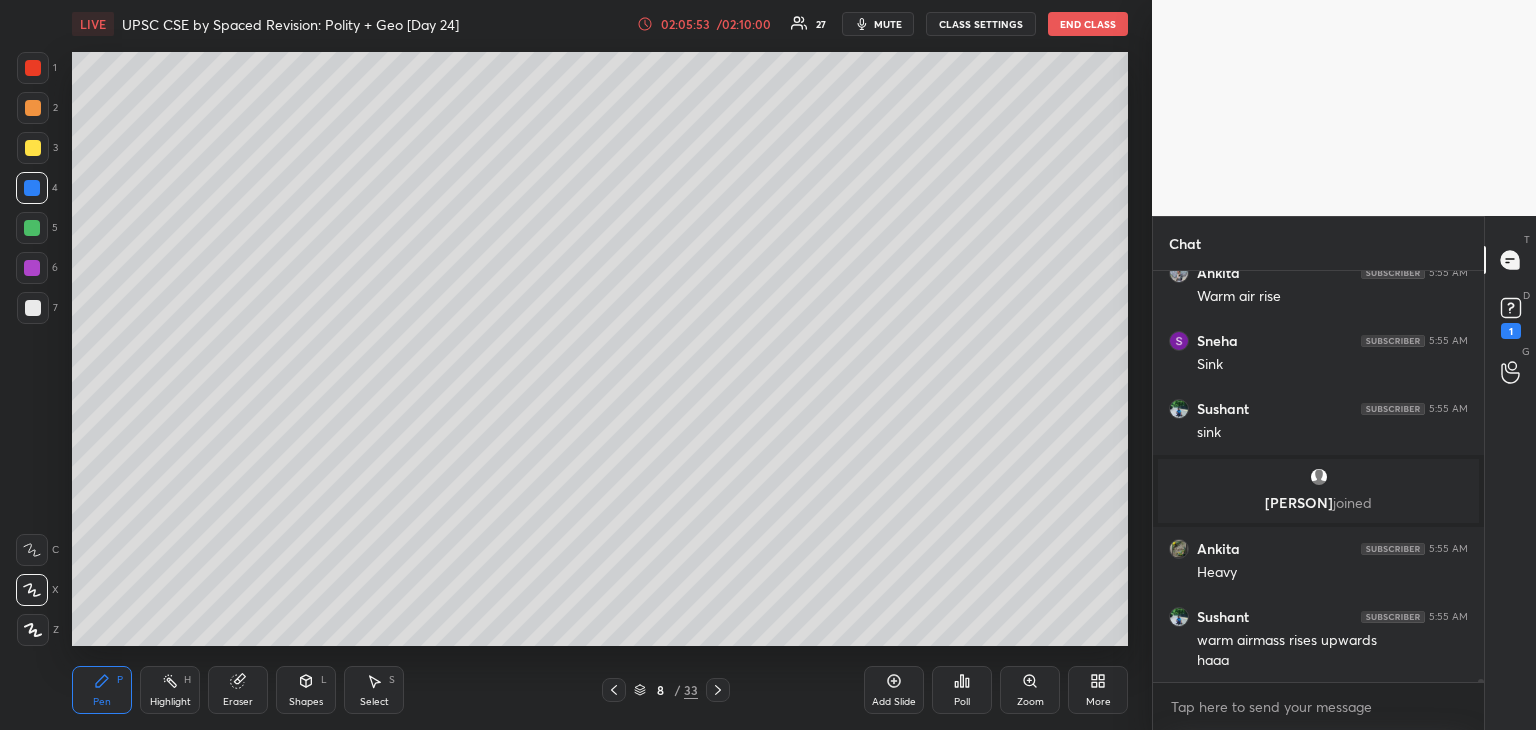 click at bounding box center (33, 68) 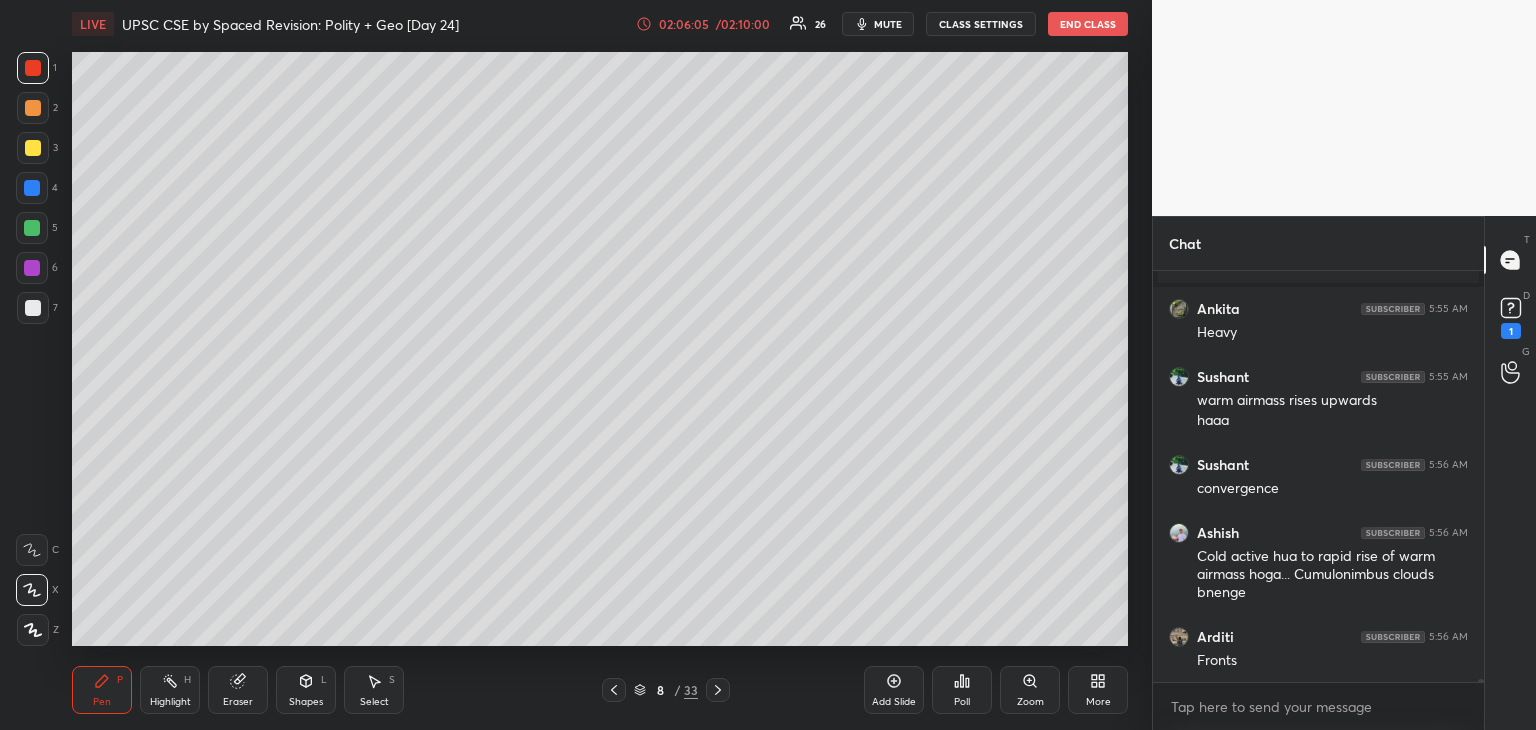 scroll, scrollTop: 61218, scrollLeft: 0, axis: vertical 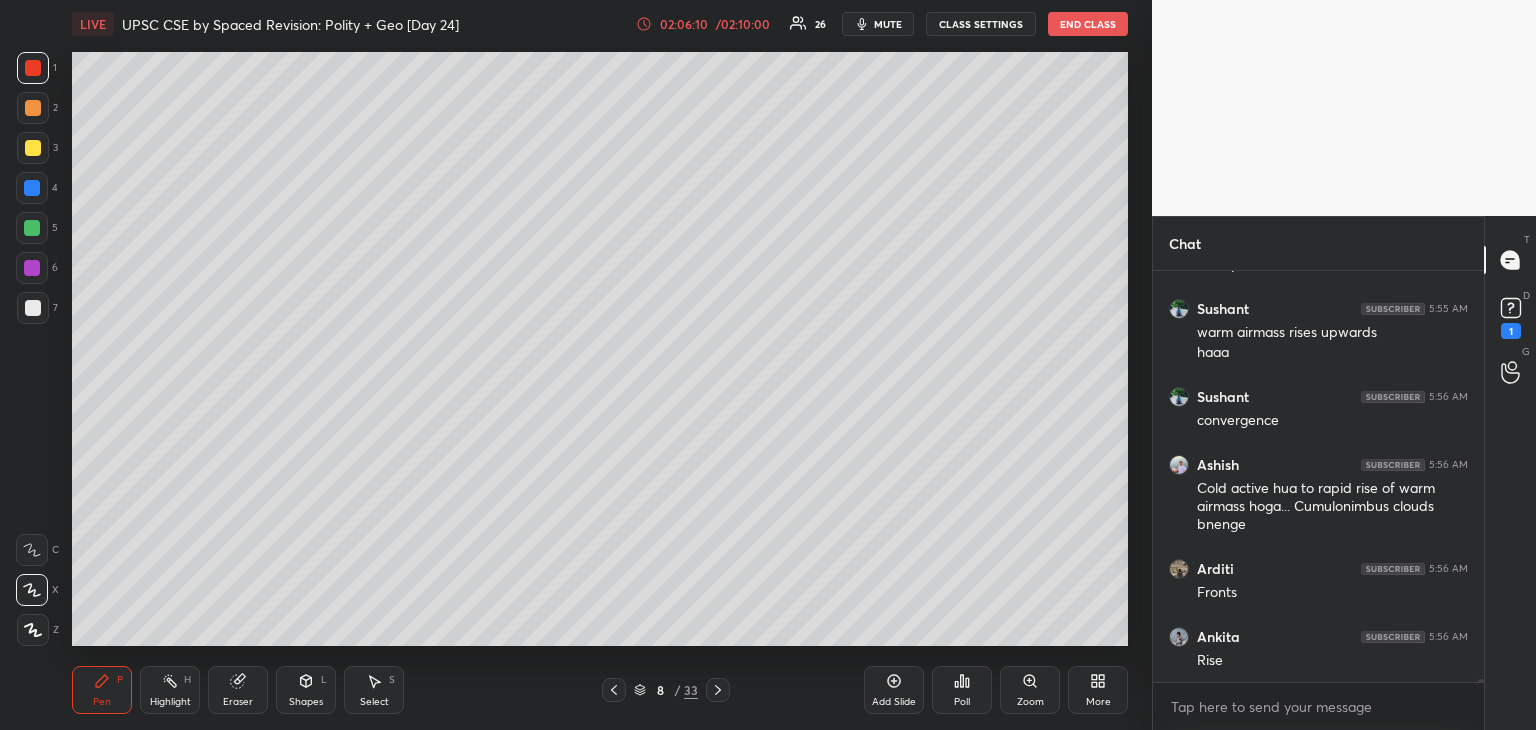 click on "mute" at bounding box center [888, 24] 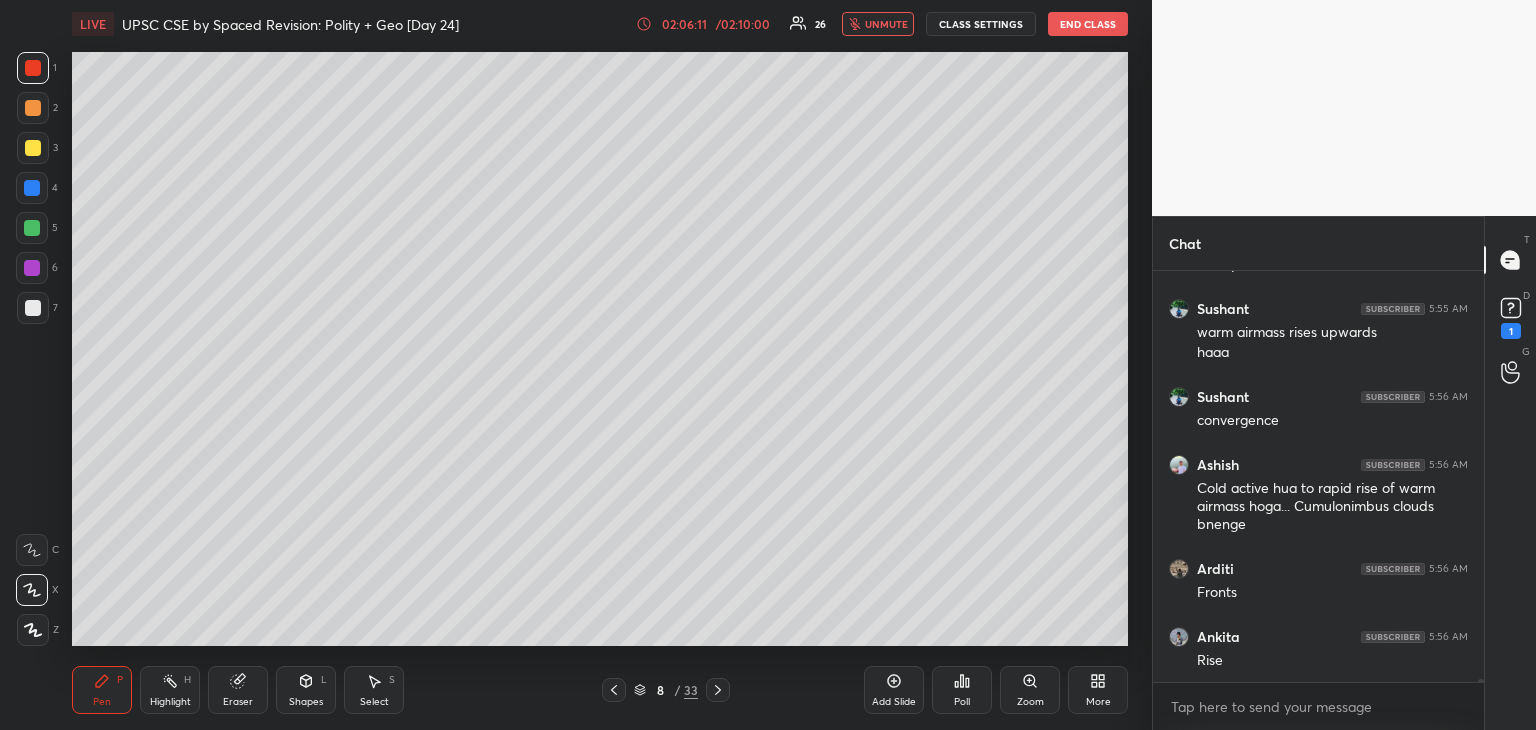 click at bounding box center (32, 188) 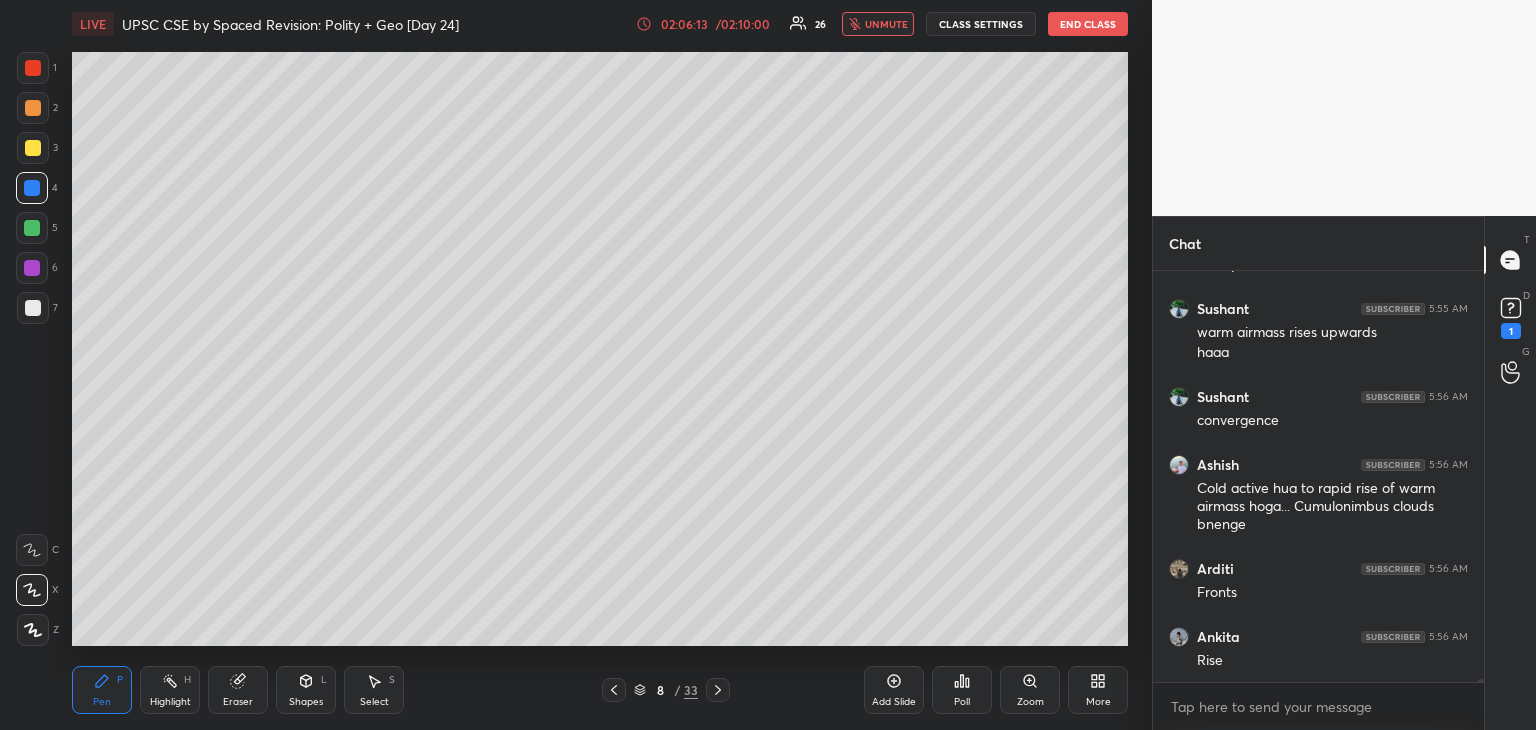 drag, startPoint x: 880, startPoint y: 22, endPoint x: 900, endPoint y: 23, distance: 20.024984 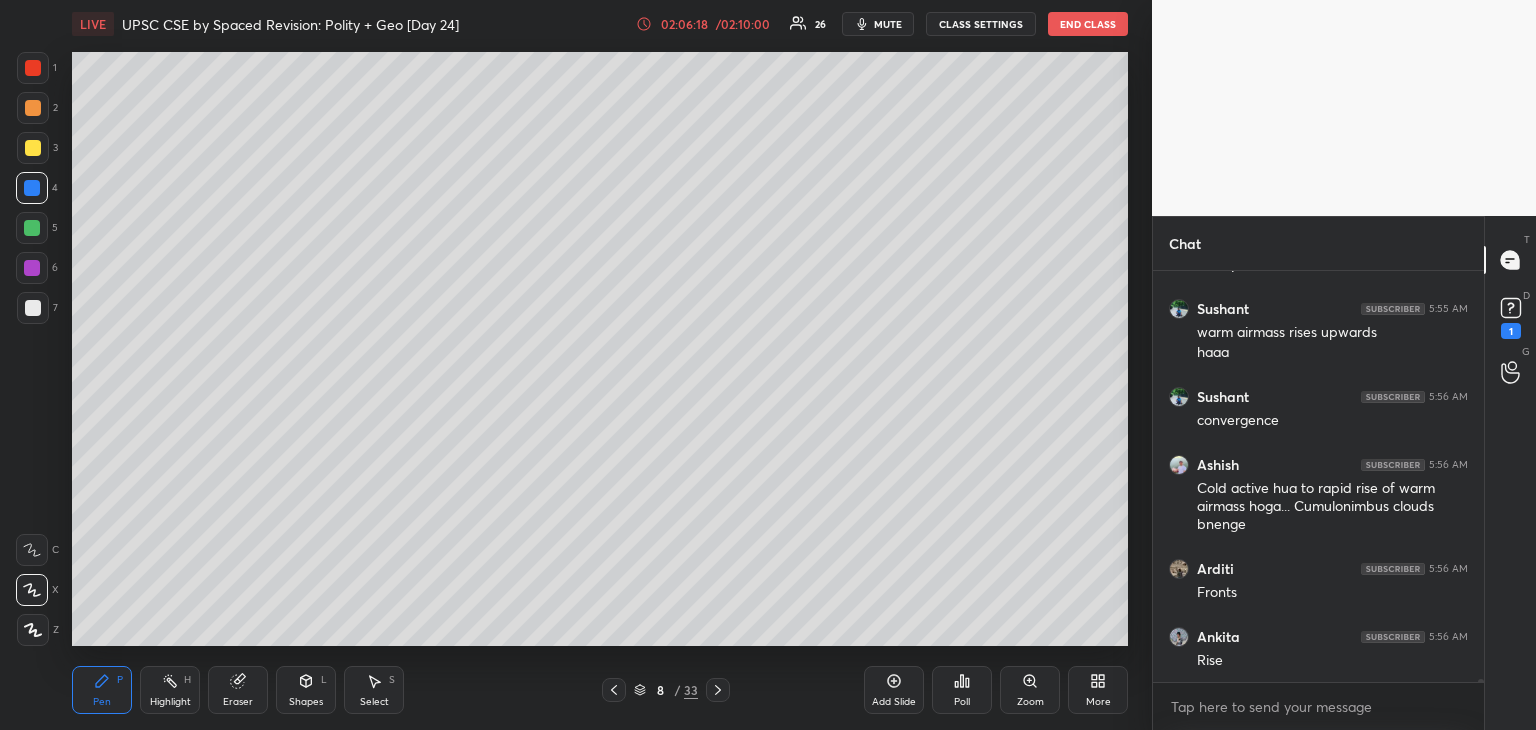 scroll, scrollTop: 61286, scrollLeft: 0, axis: vertical 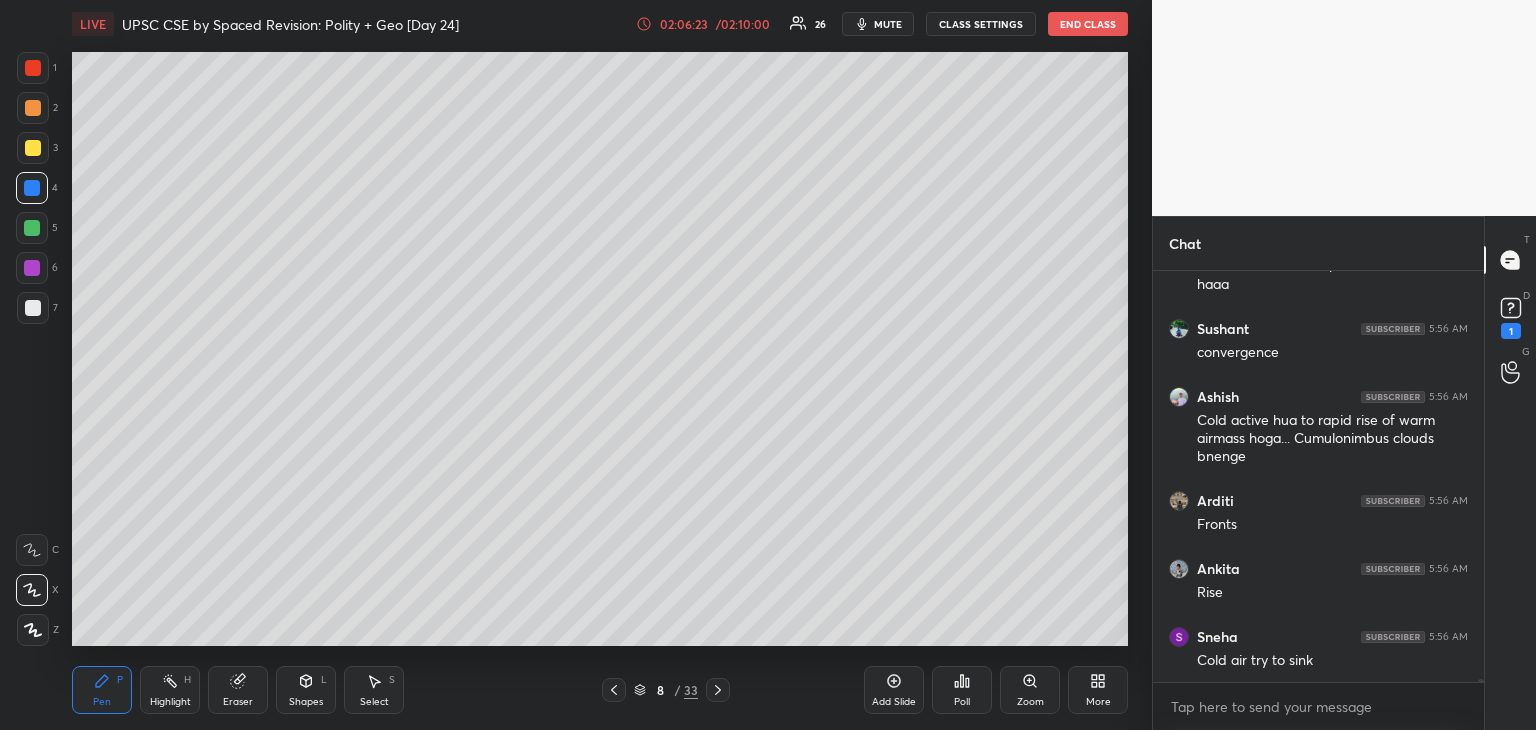 click at bounding box center [32, 268] 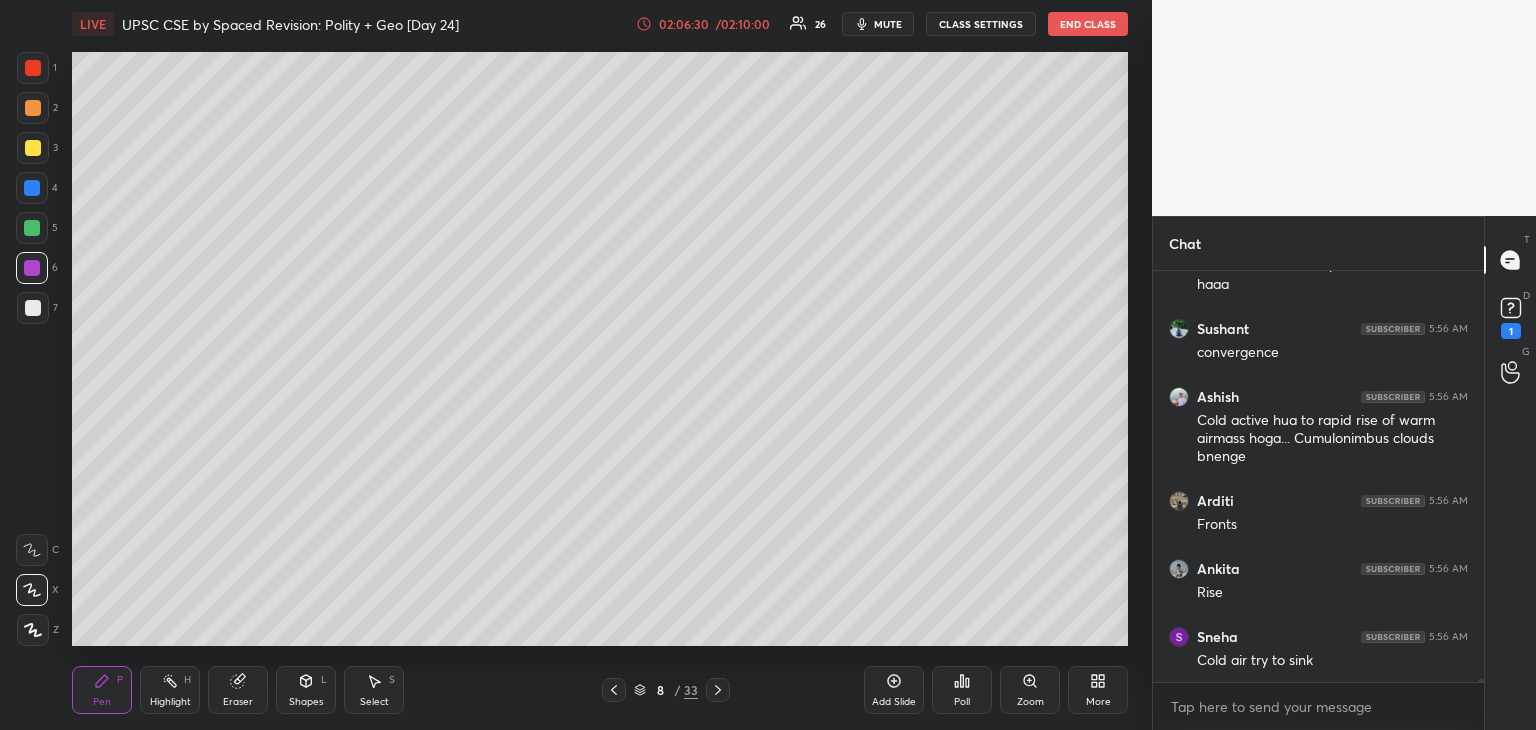 click at bounding box center (33, 68) 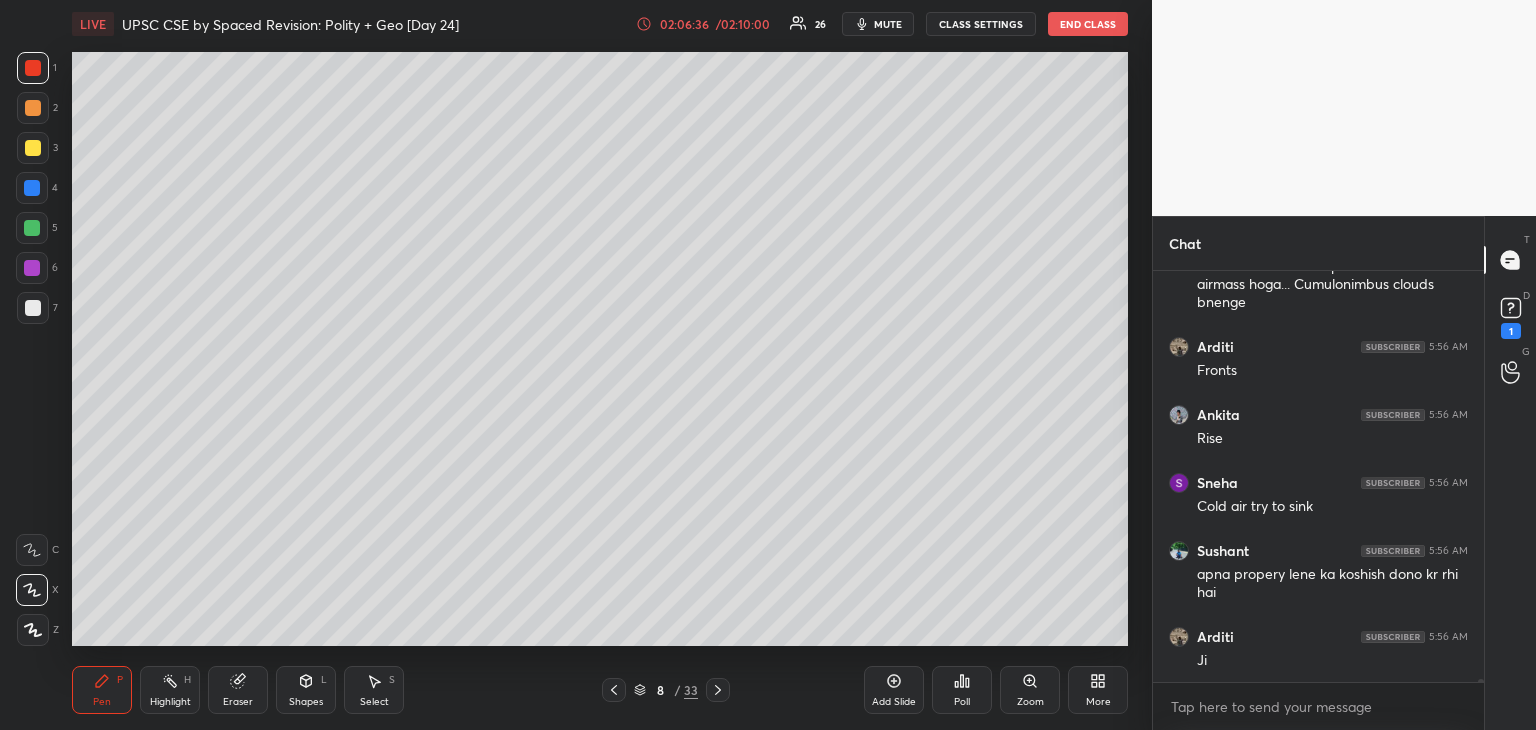 scroll, scrollTop: 61508, scrollLeft: 0, axis: vertical 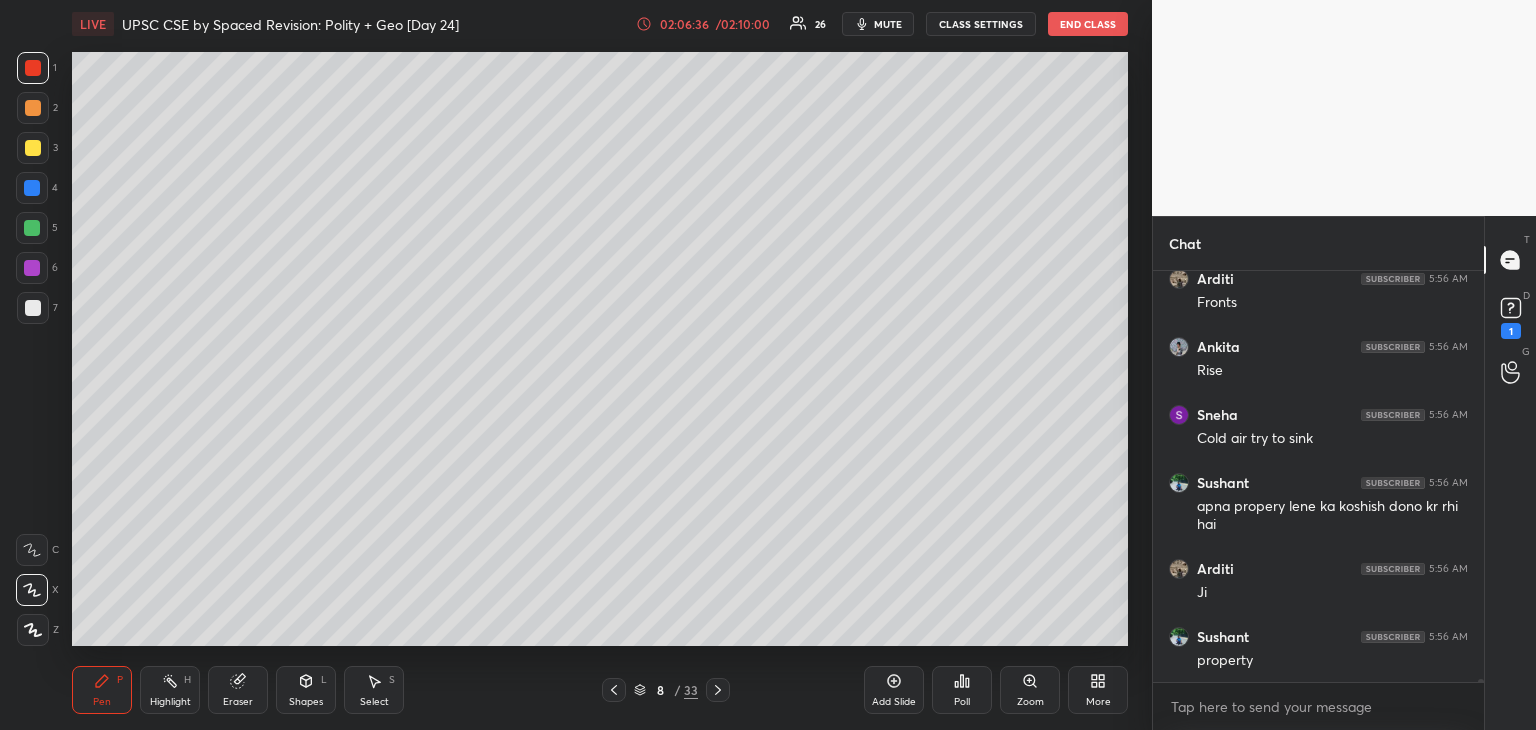 click at bounding box center [32, 188] 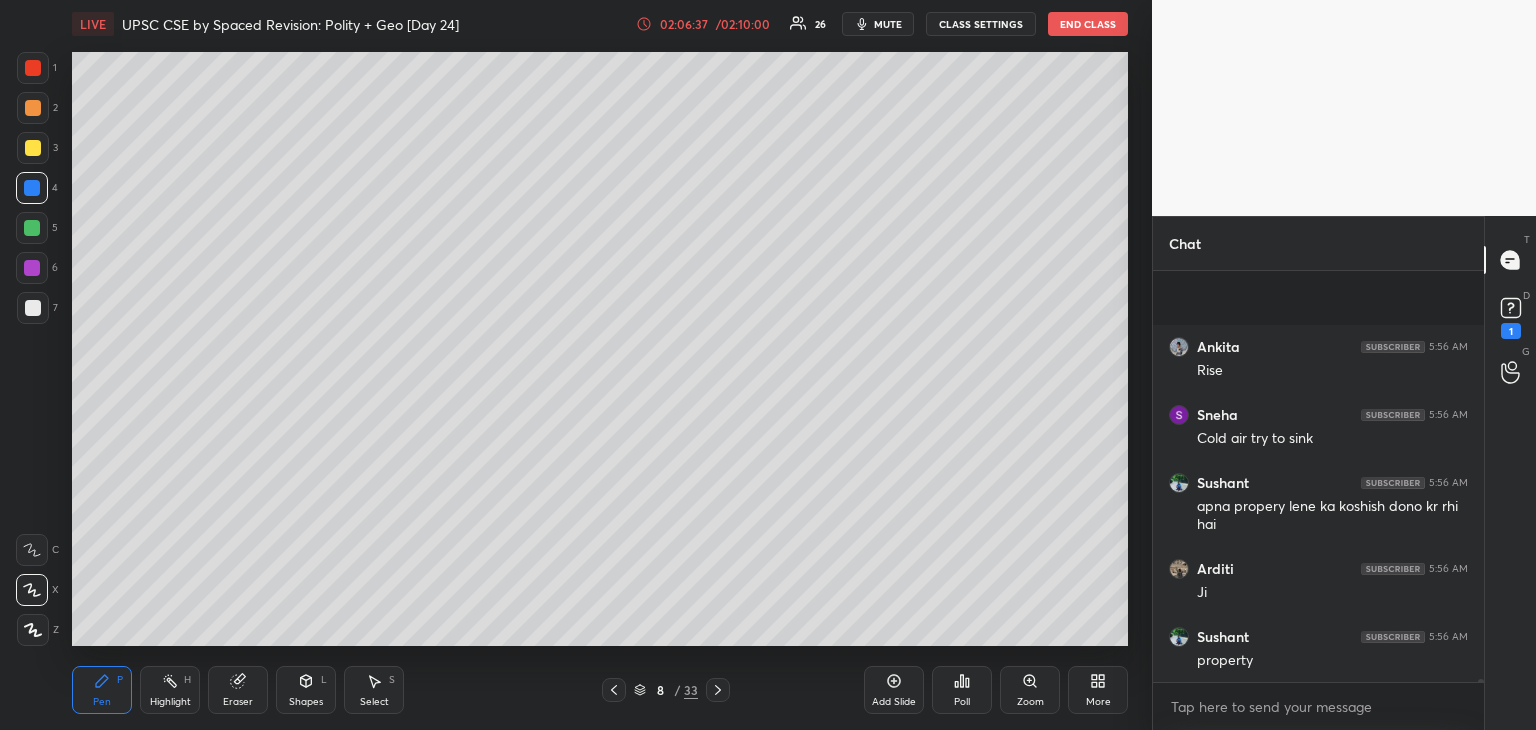 scroll, scrollTop: 61644, scrollLeft: 0, axis: vertical 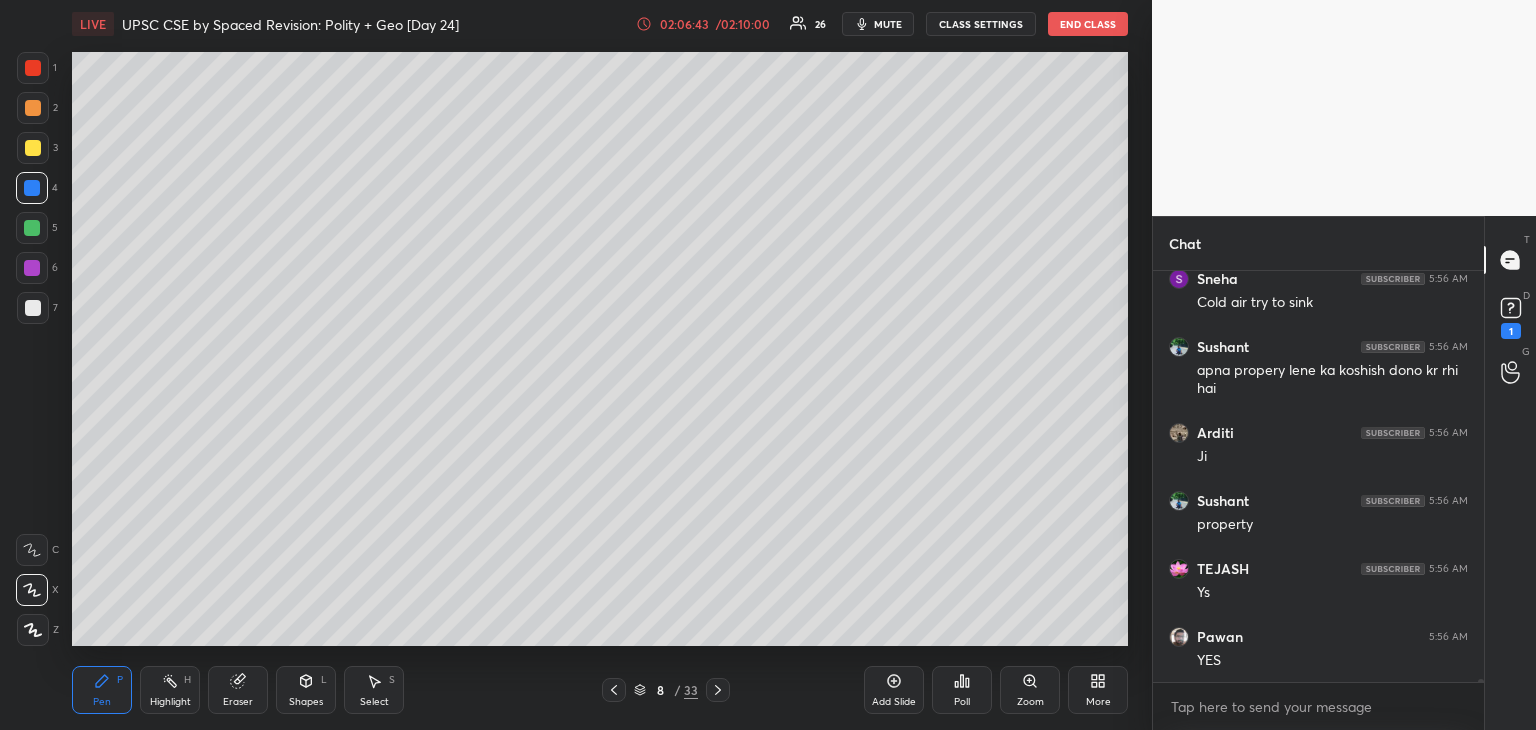 click at bounding box center [32, 268] 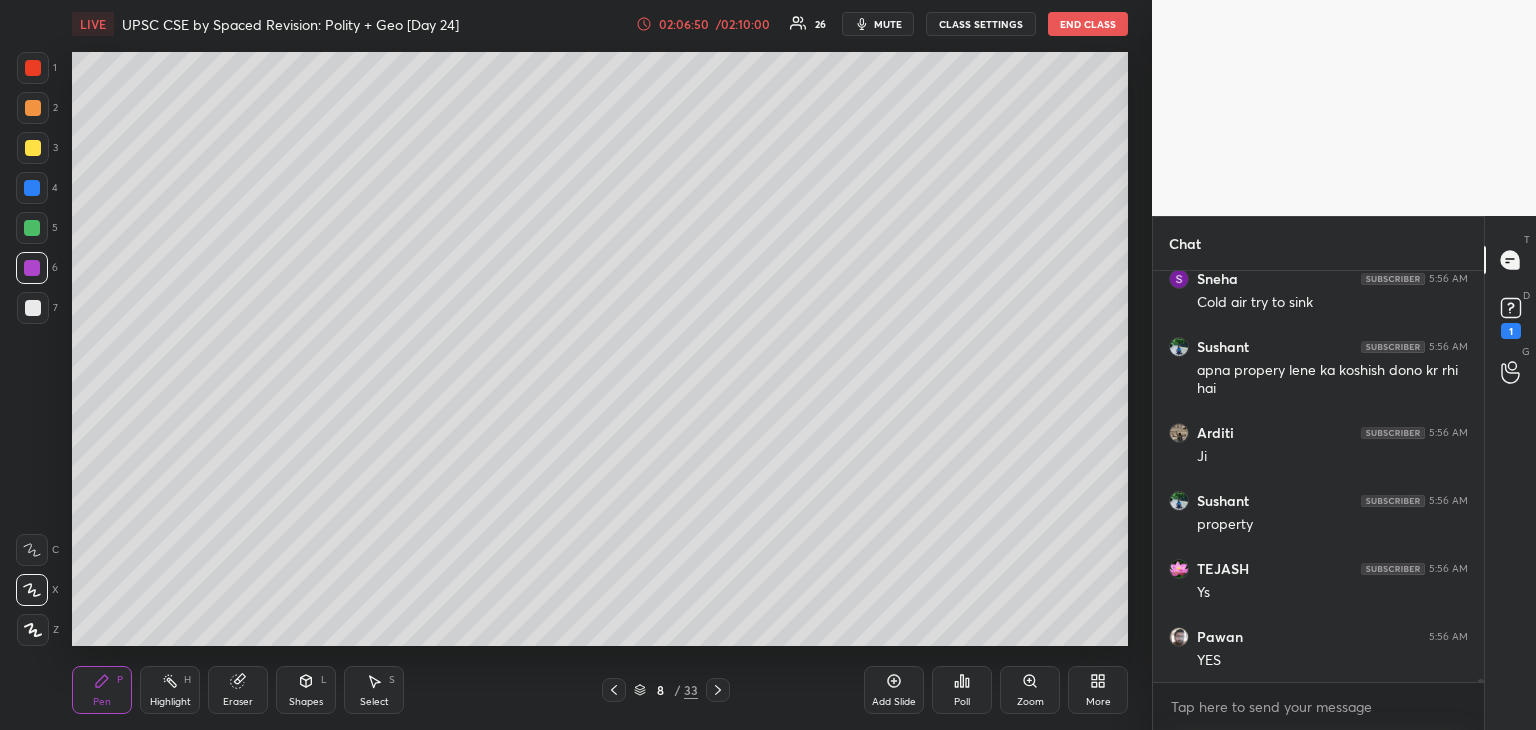 click at bounding box center [33, 68] 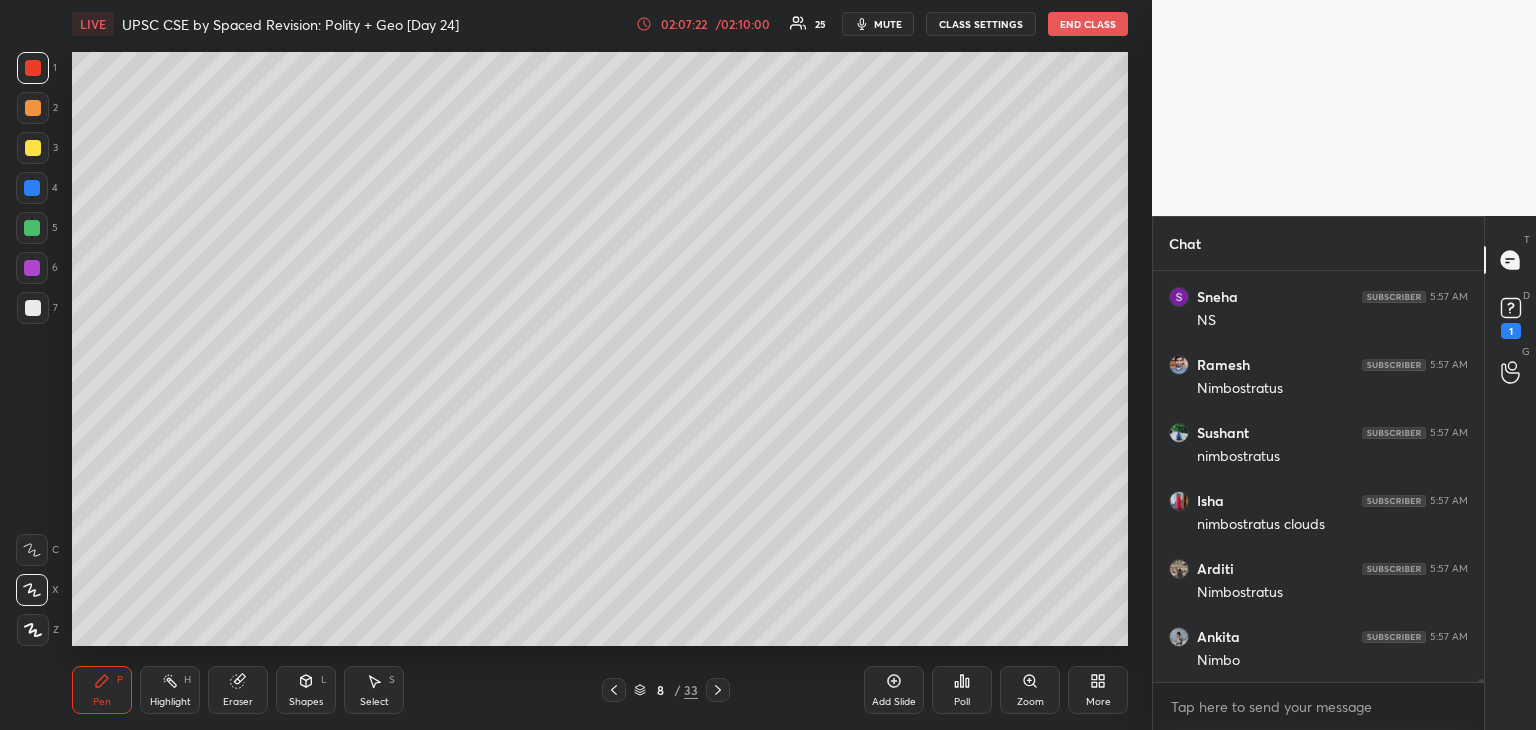 scroll, scrollTop: 62954, scrollLeft: 0, axis: vertical 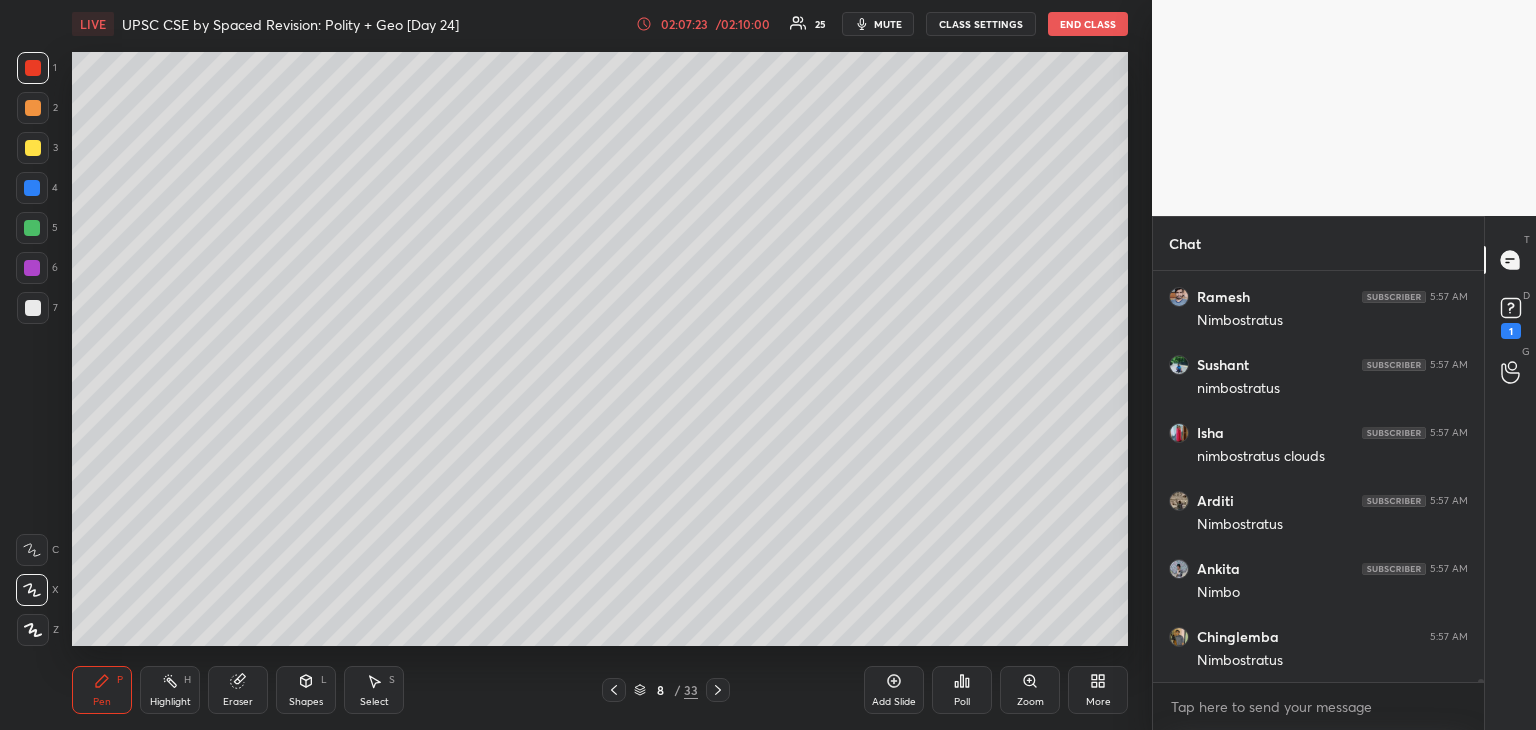 click at bounding box center (32, 188) 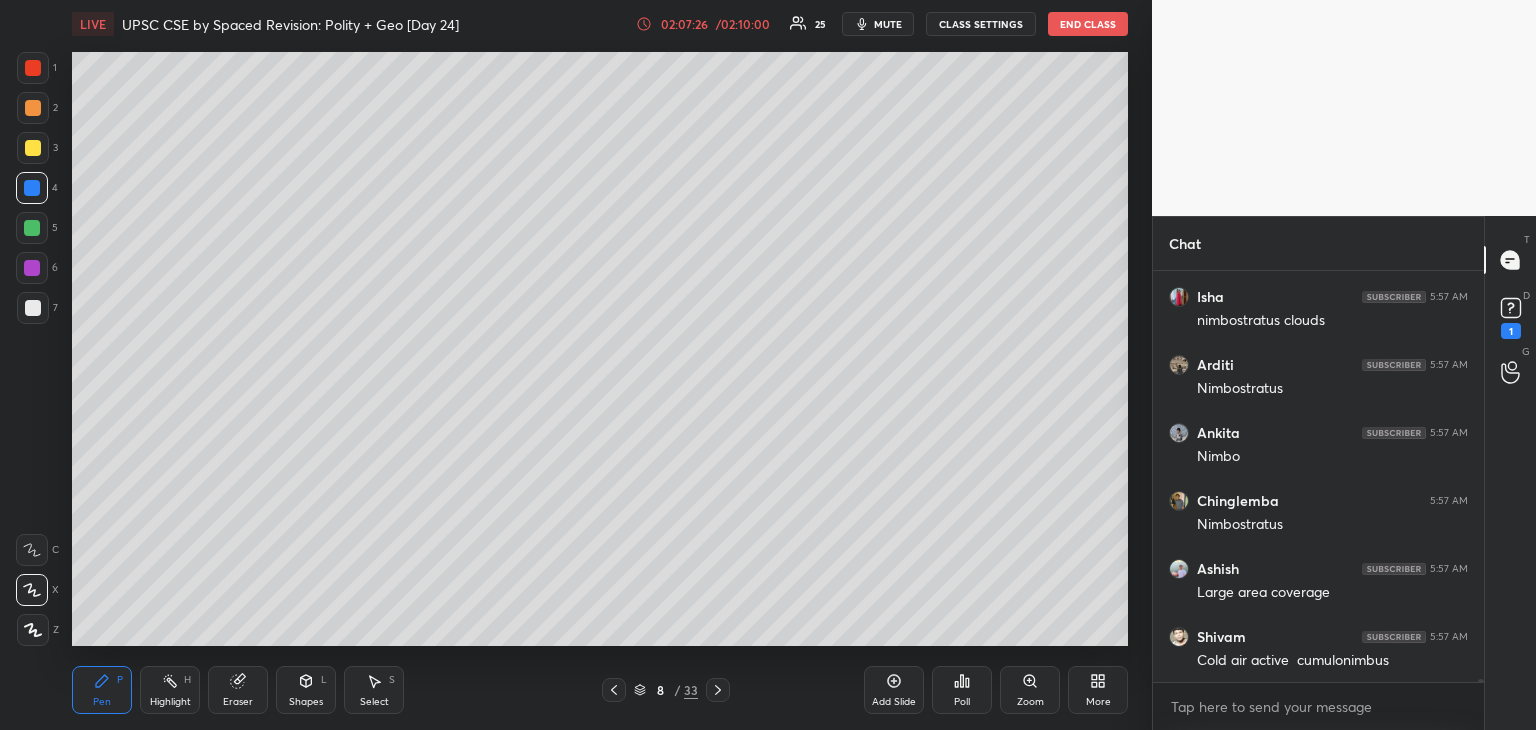 scroll, scrollTop: 63158, scrollLeft: 0, axis: vertical 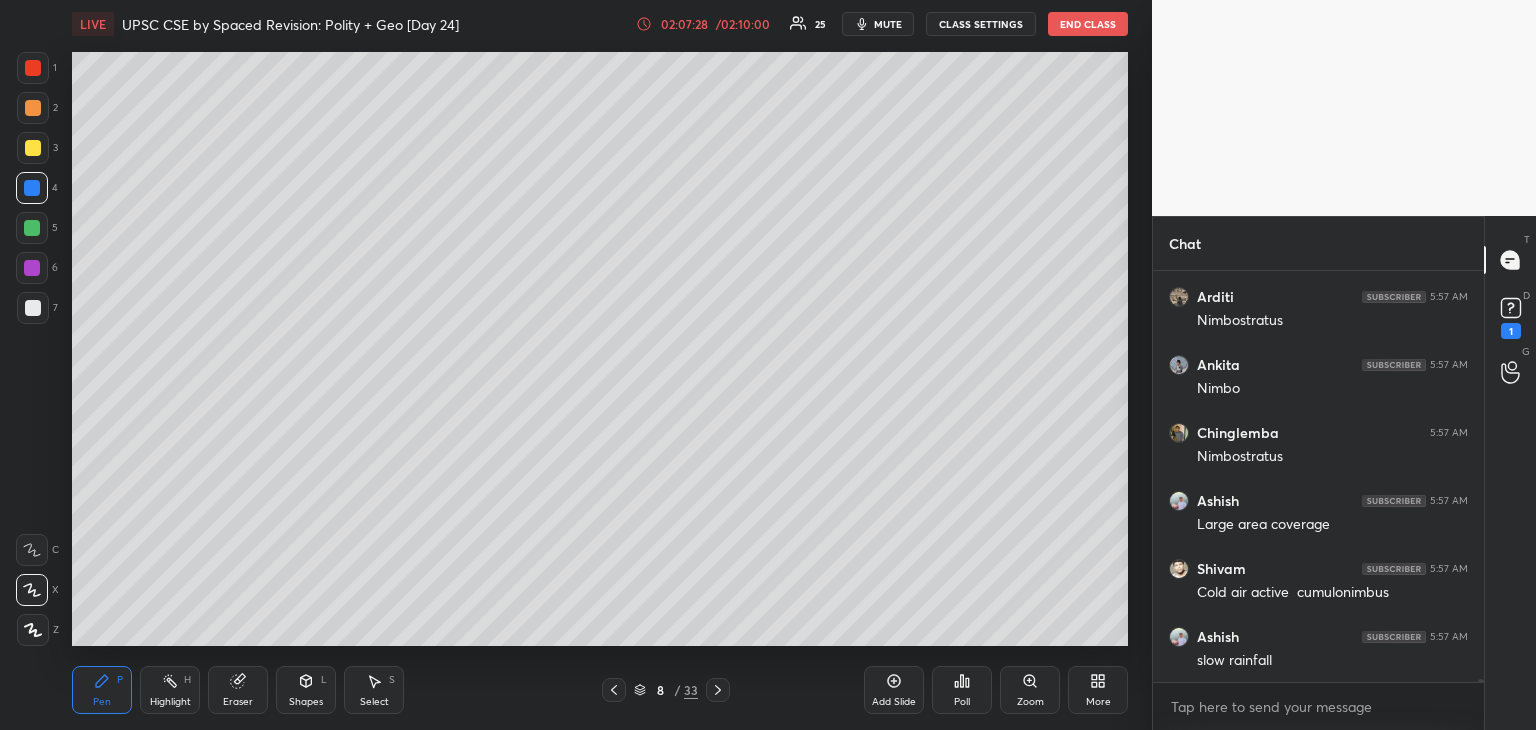 click at bounding box center (33, 308) 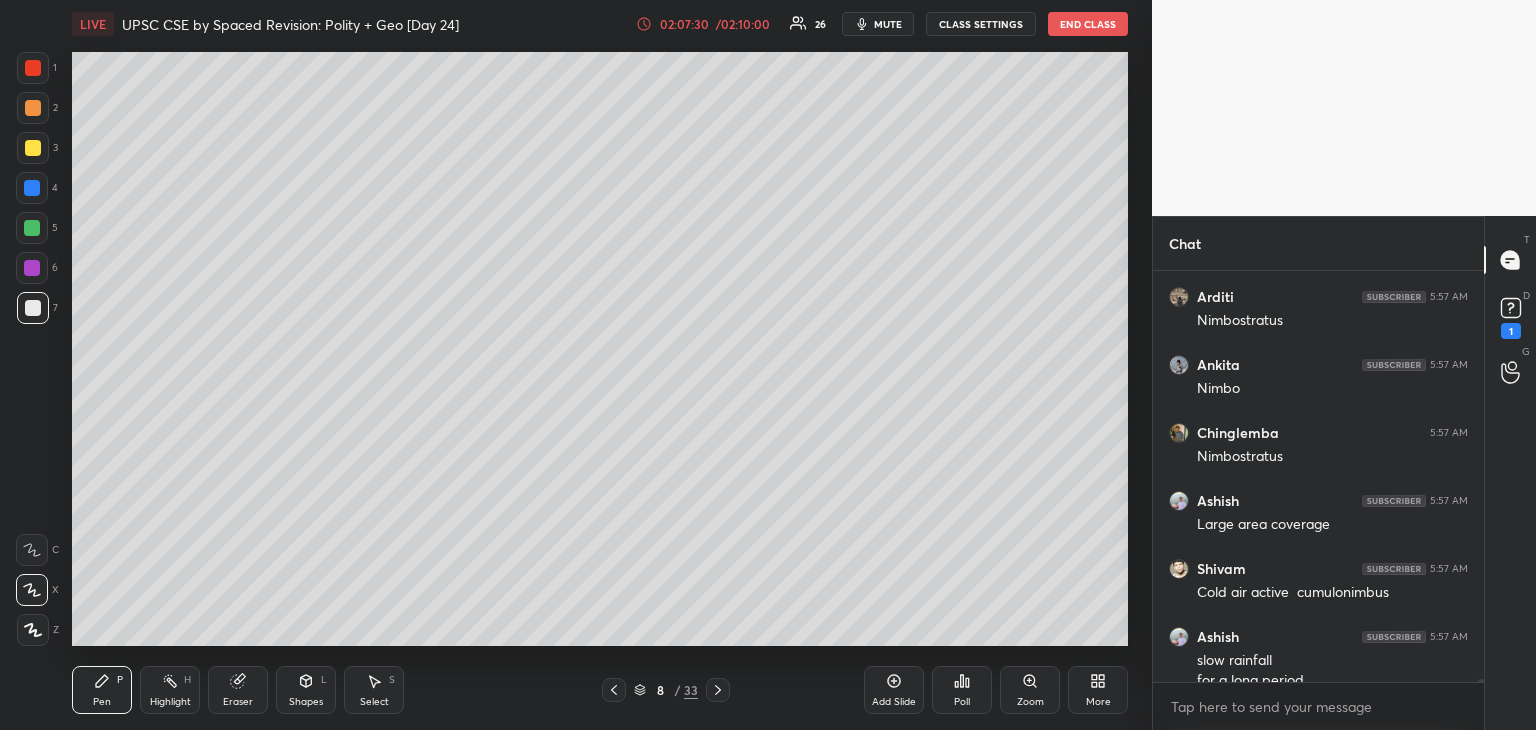 scroll, scrollTop: 63178, scrollLeft: 0, axis: vertical 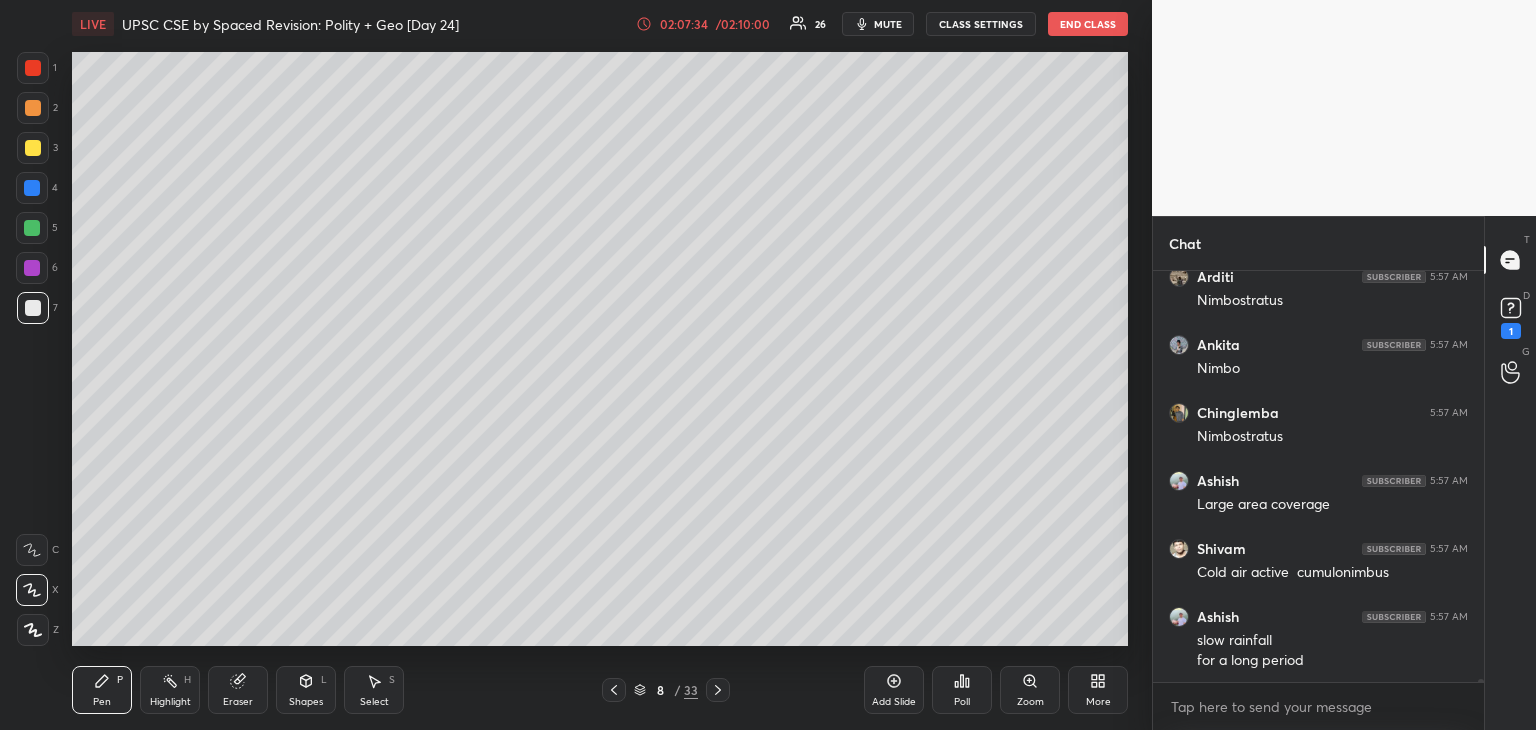 click at bounding box center [33, 68] 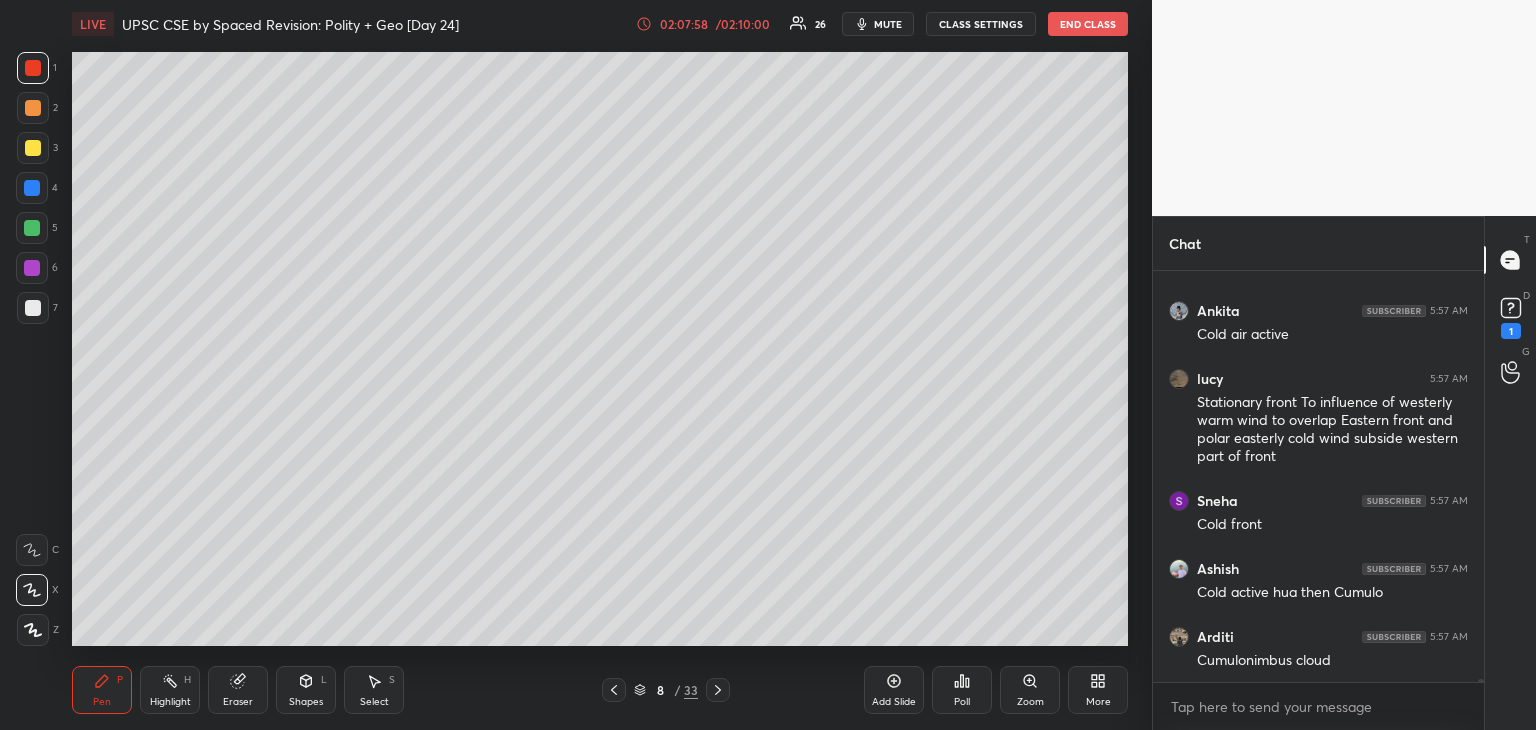 scroll, scrollTop: 63776, scrollLeft: 0, axis: vertical 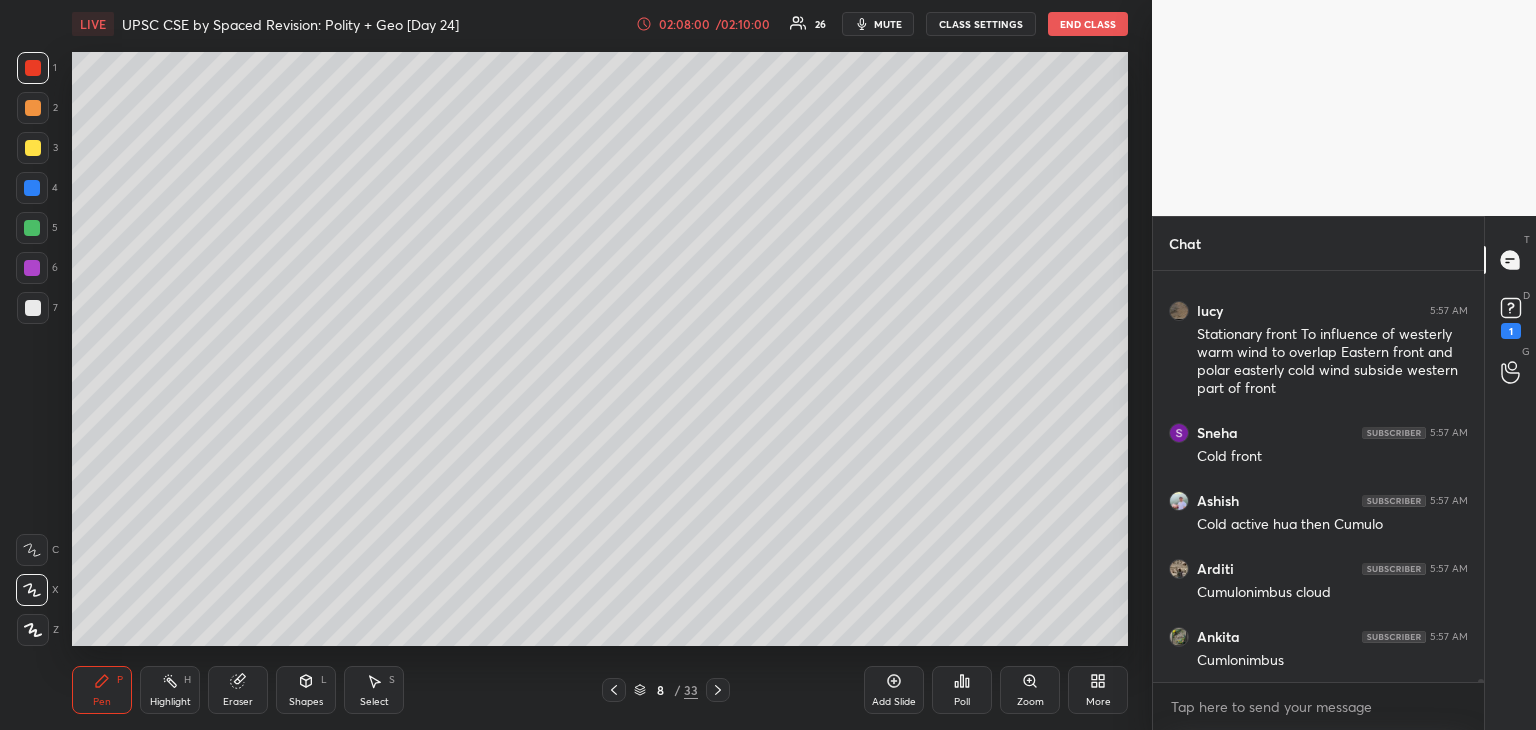 click at bounding box center (32, 188) 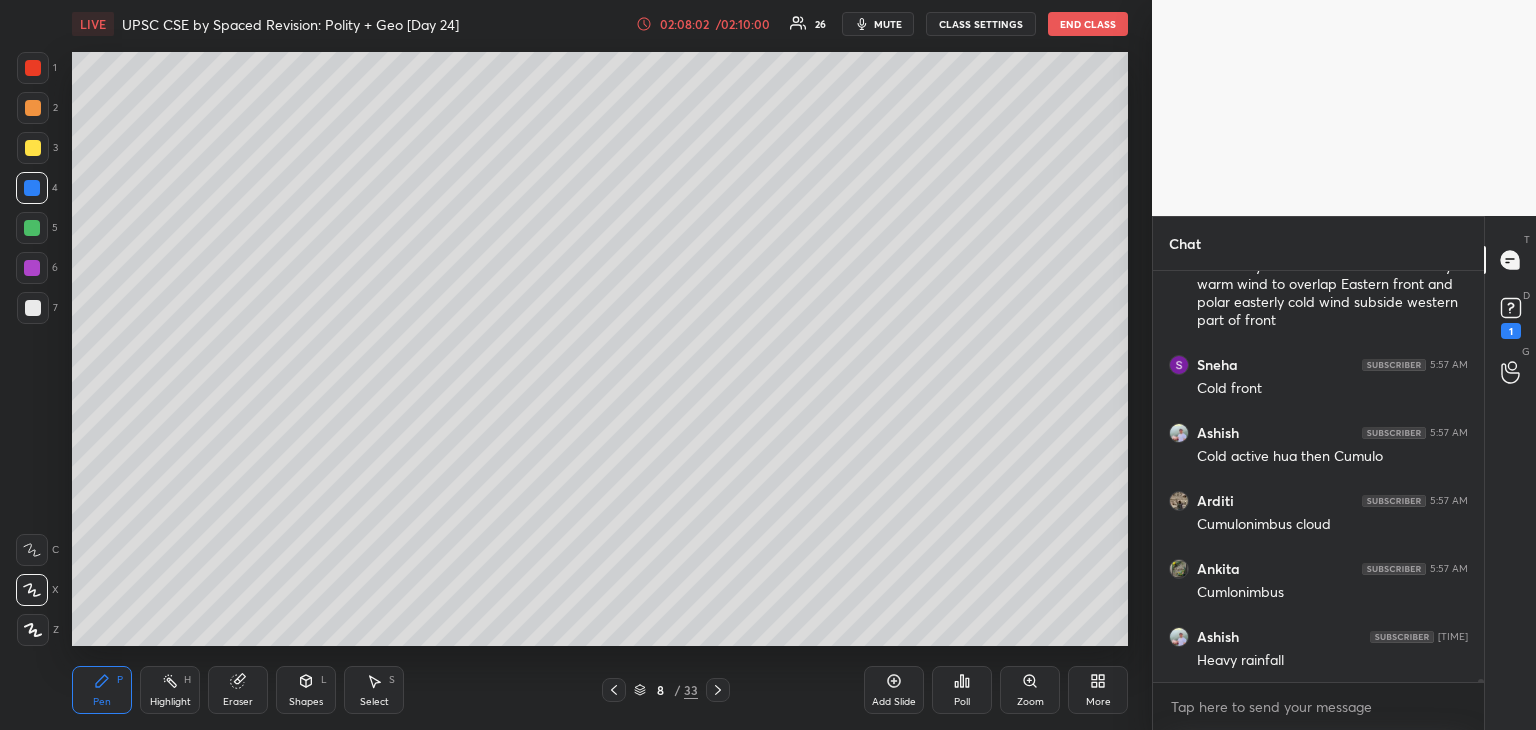 scroll, scrollTop: 63912, scrollLeft: 0, axis: vertical 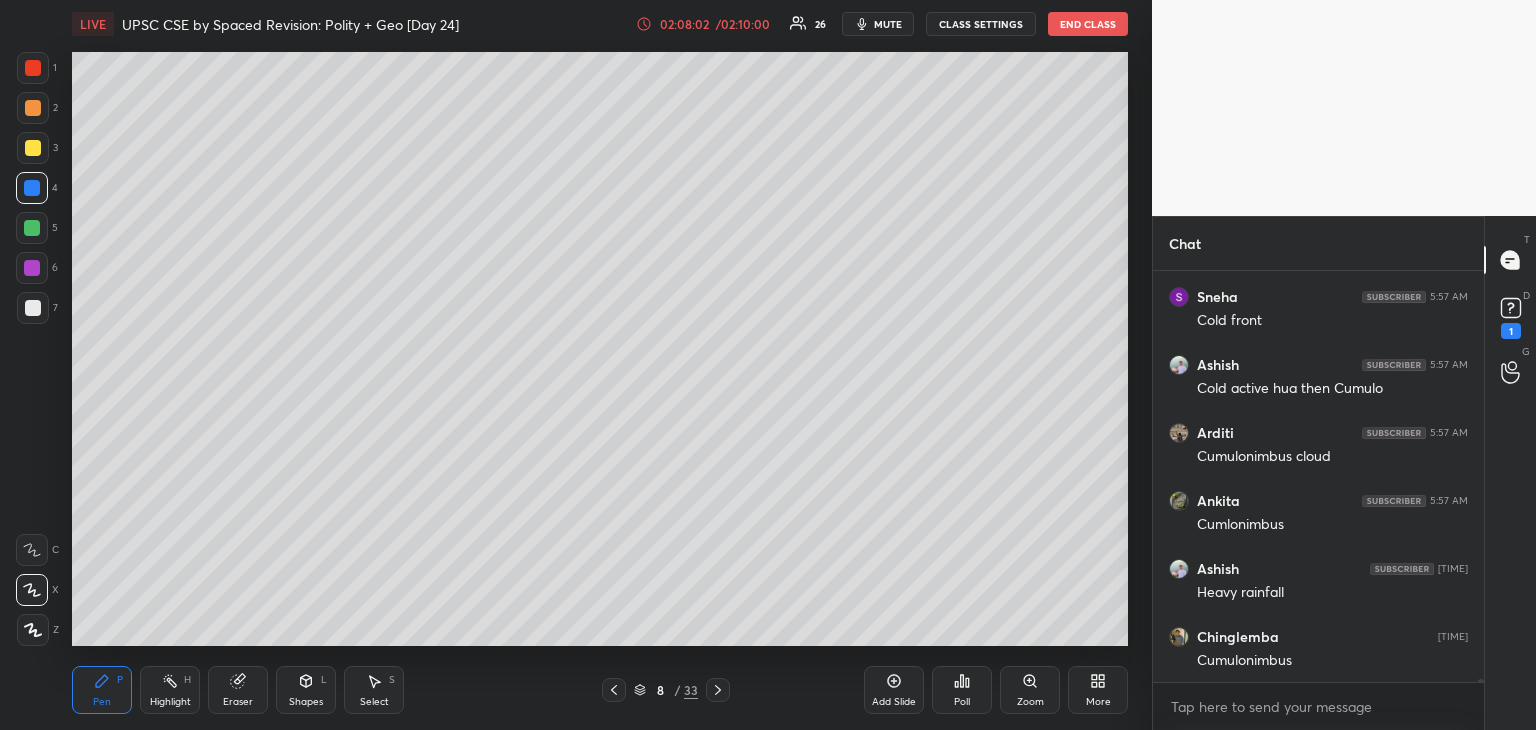 click at bounding box center (33, 68) 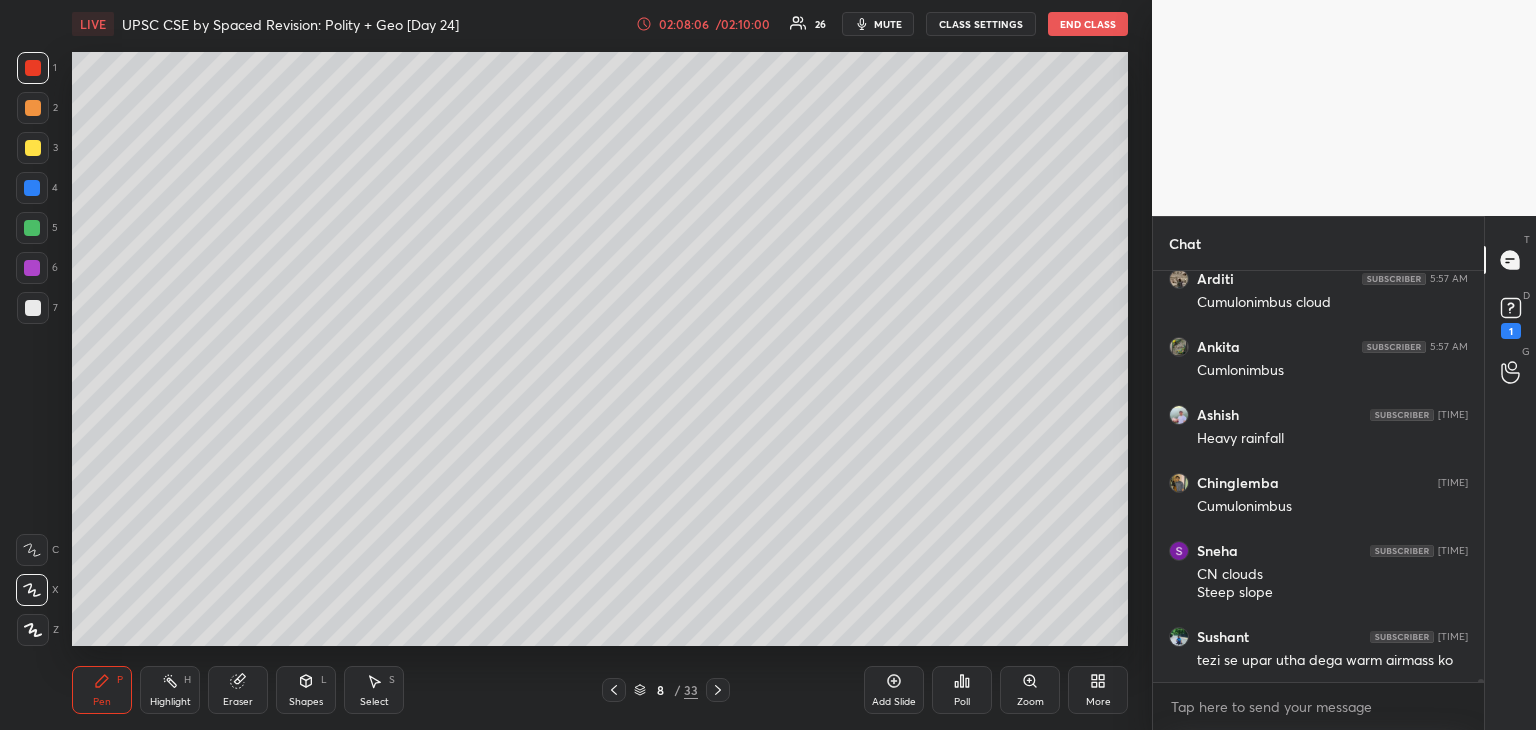 scroll, scrollTop: 64134, scrollLeft: 0, axis: vertical 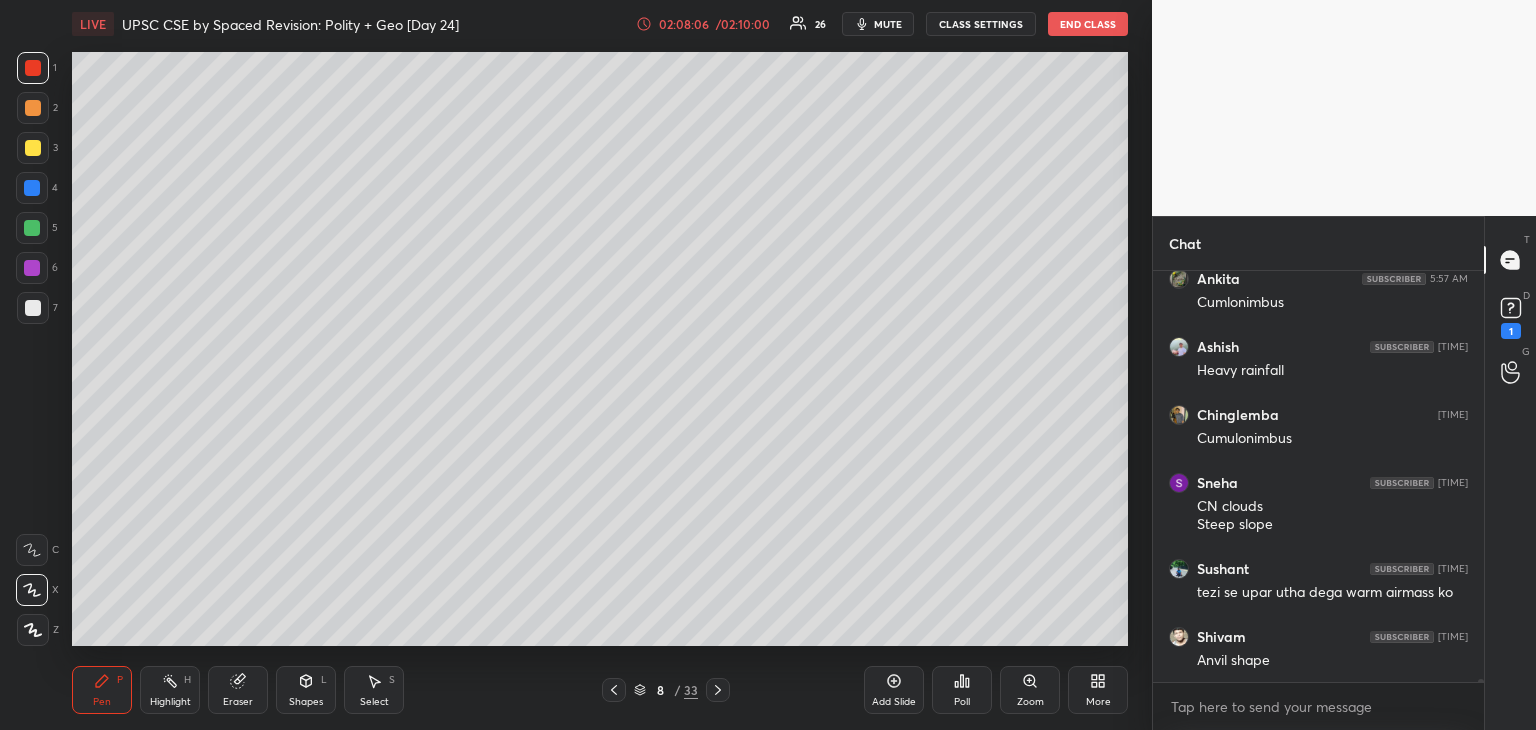 click at bounding box center (32, 188) 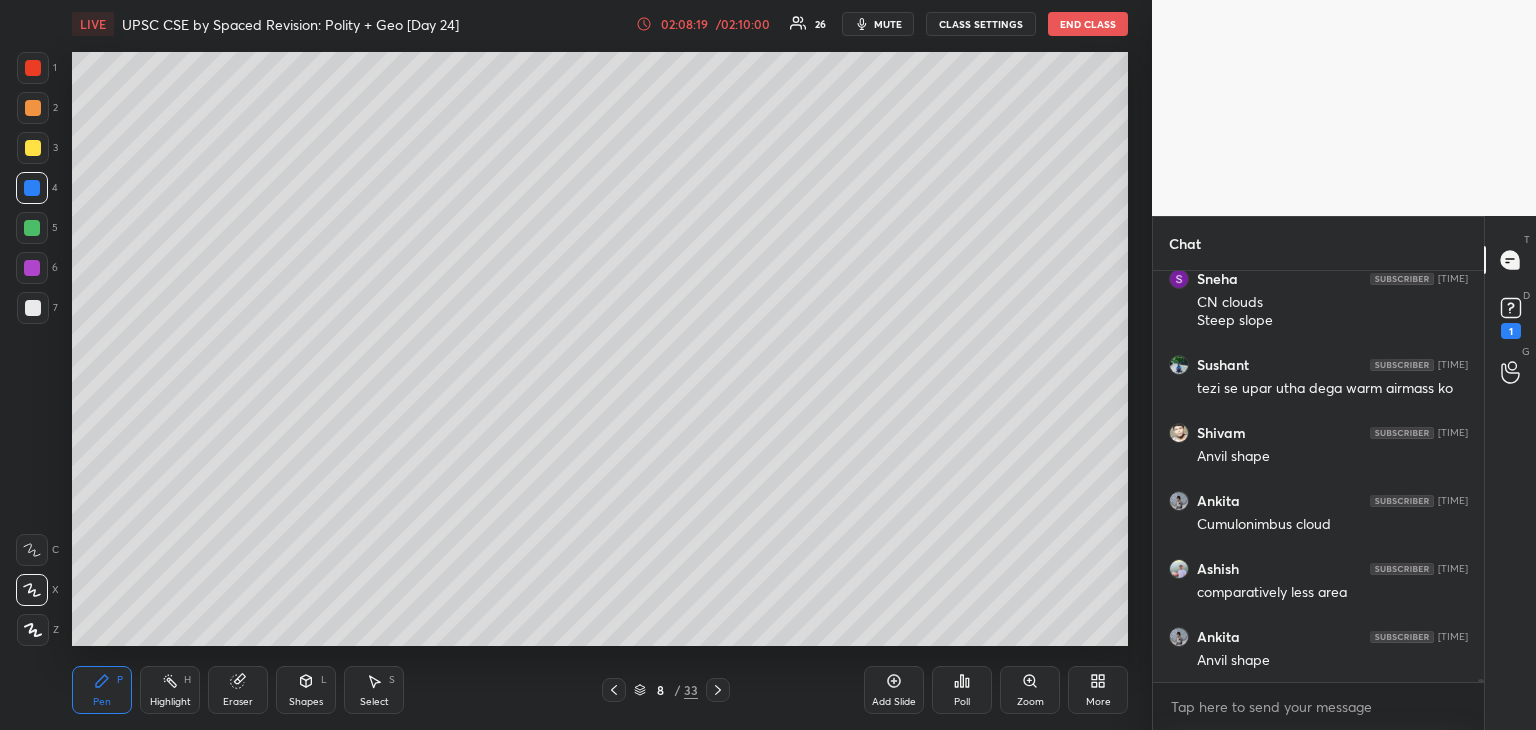 scroll, scrollTop: 64406, scrollLeft: 0, axis: vertical 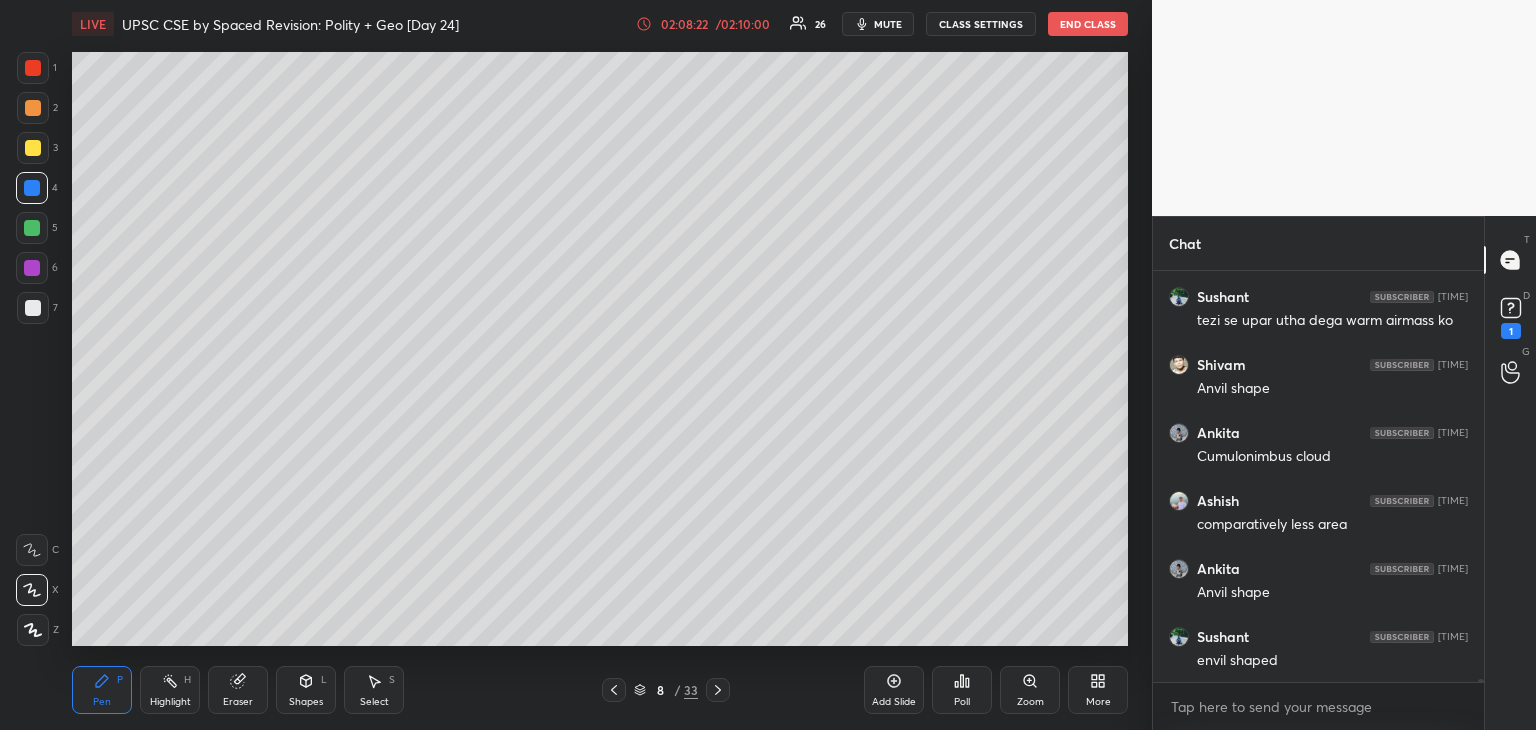 click at bounding box center [33, 308] 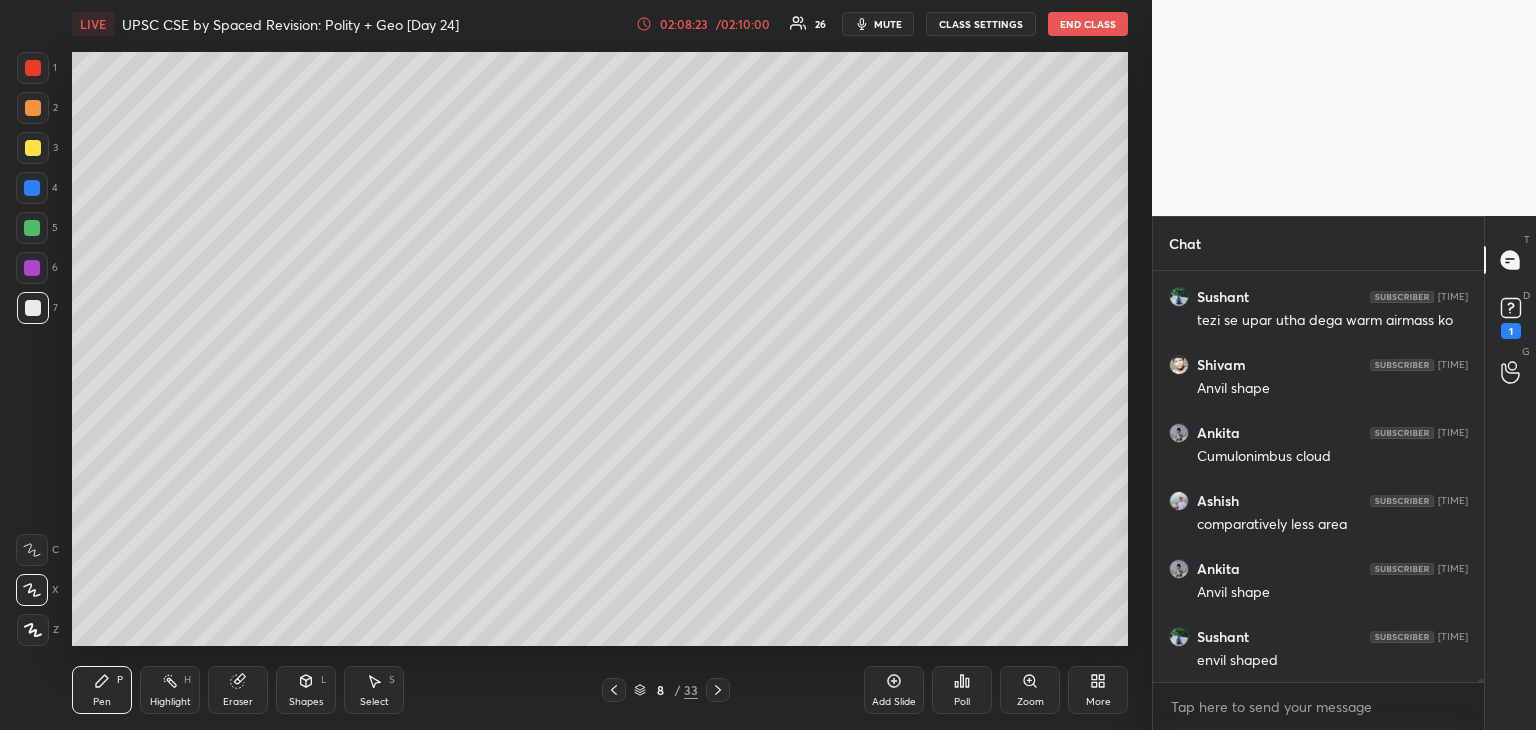 scroll, scrollTop: 64474, scrollLeft: 0, axis: vertical 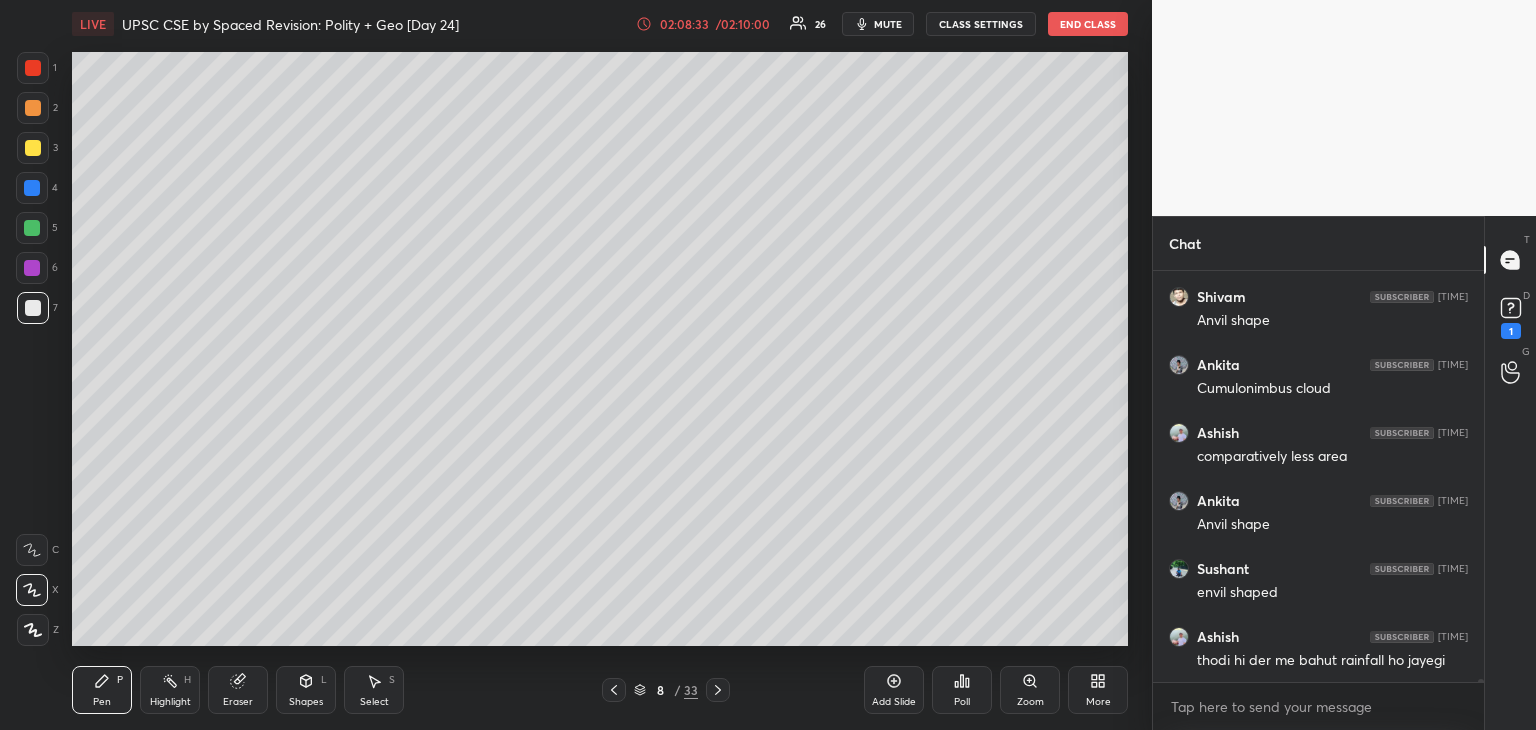click at bounding box center (33, 68) 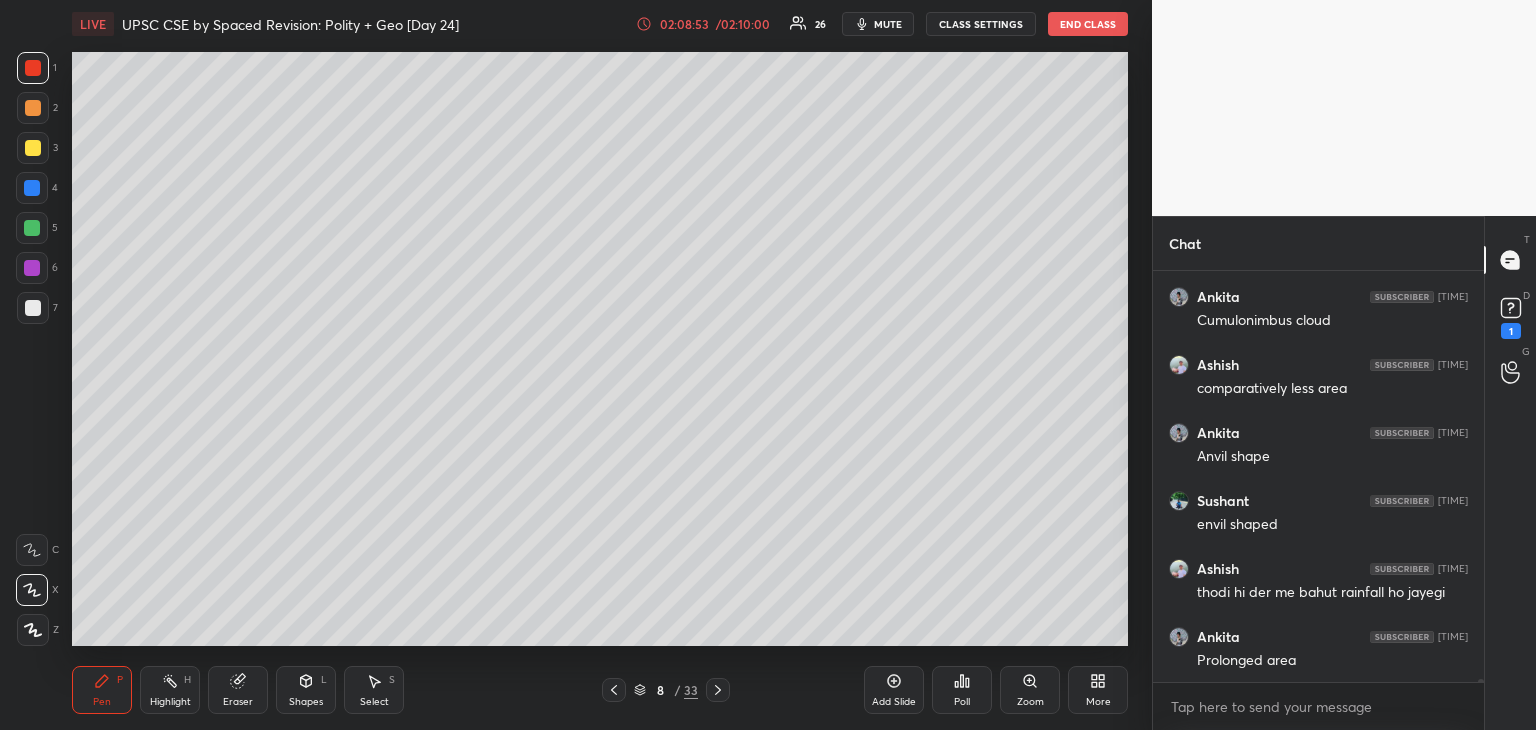 scroll, scrollTop: 64628, scrollLeft: 0, axis: vertical 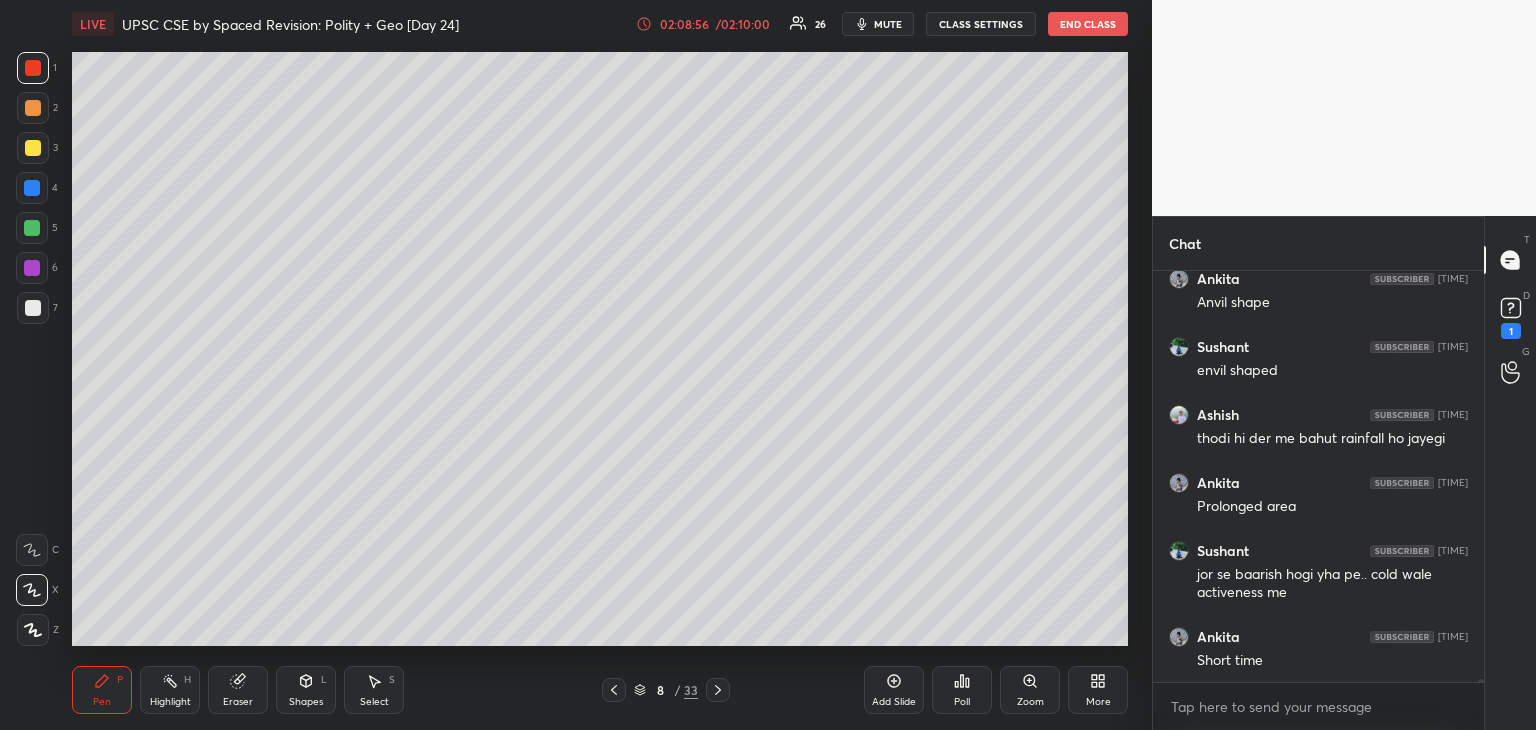 click at bounding box center [33, 308] 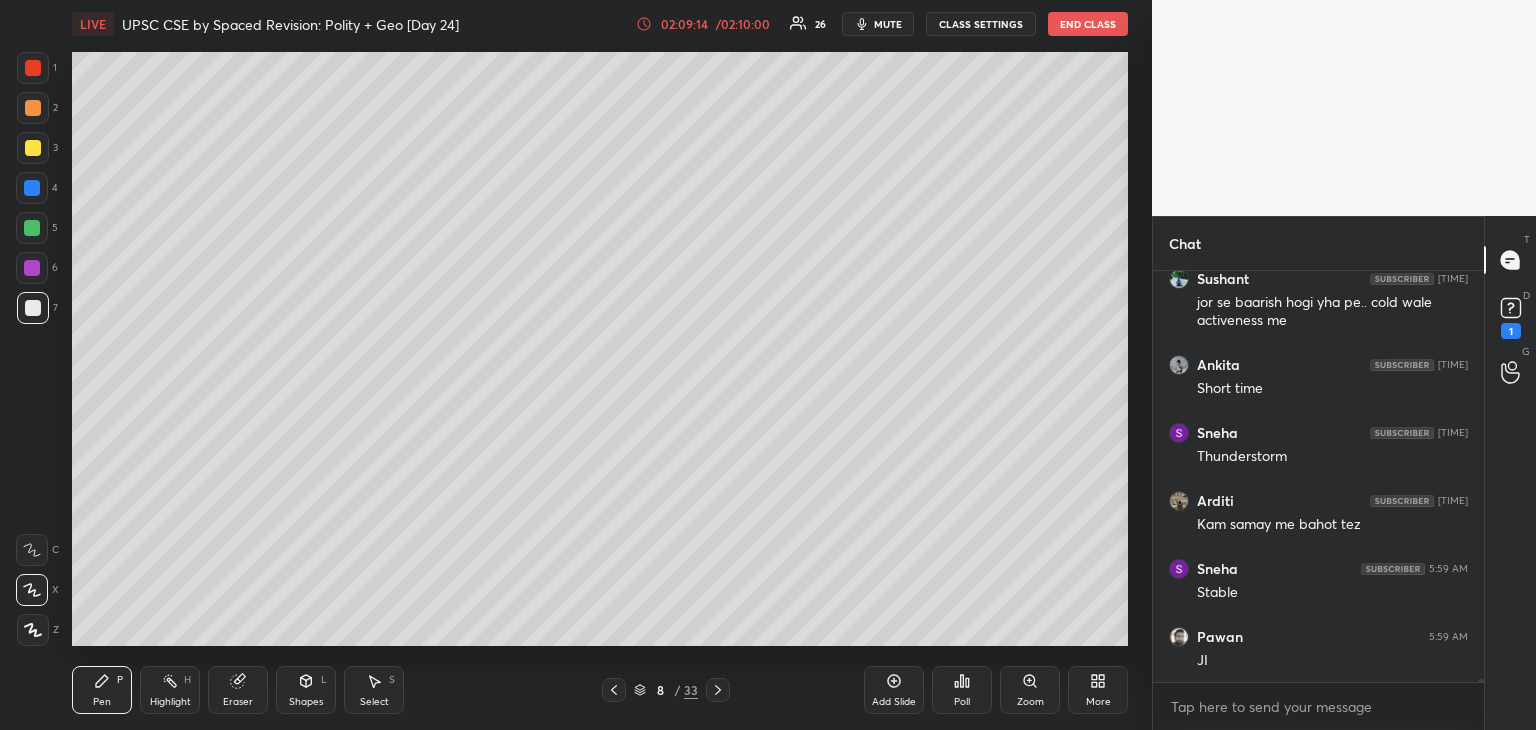 scroll, scrollTop: 65036, scrollLeft: 0, axis: vertical 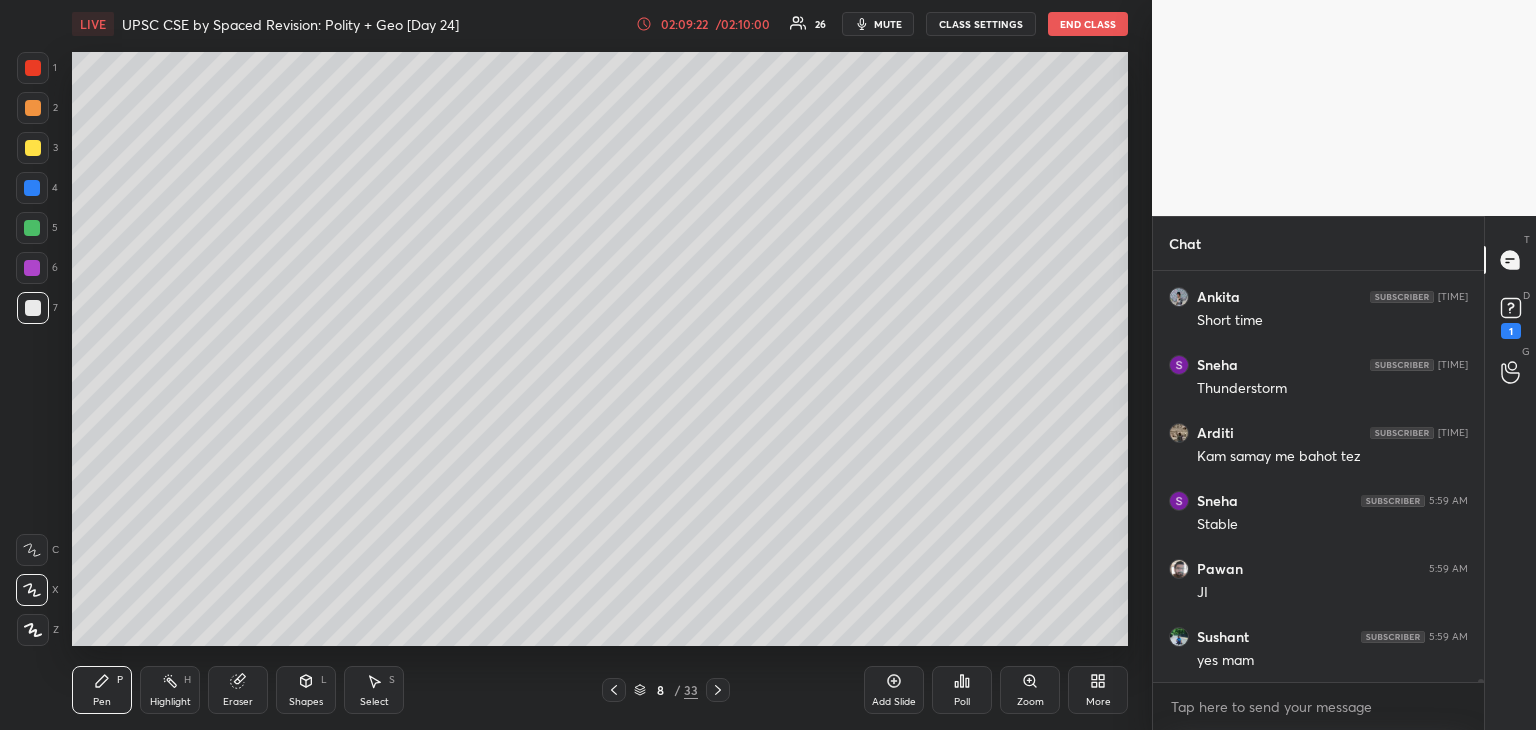 click at bounding box center (33, 68) 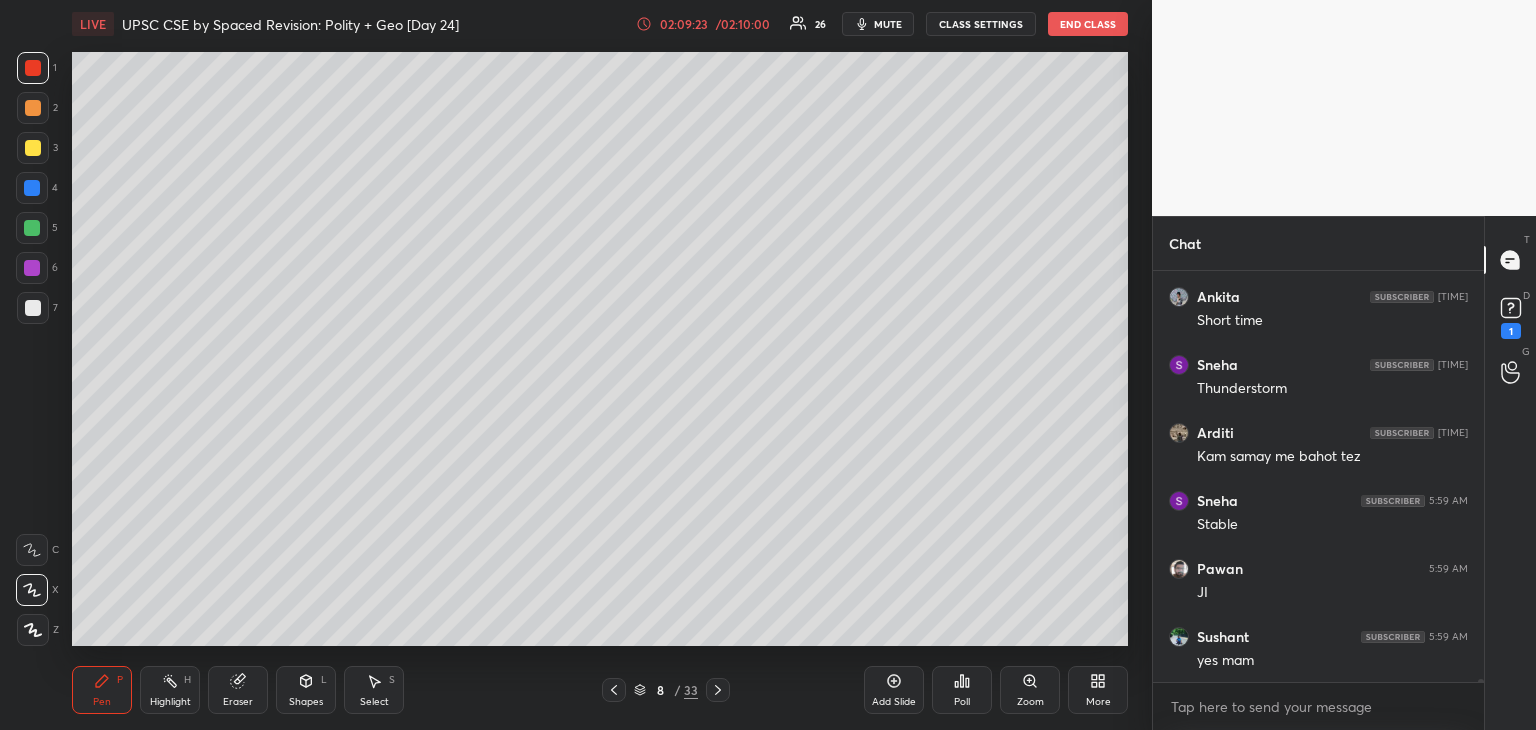 click at bounding box center [33, 148] 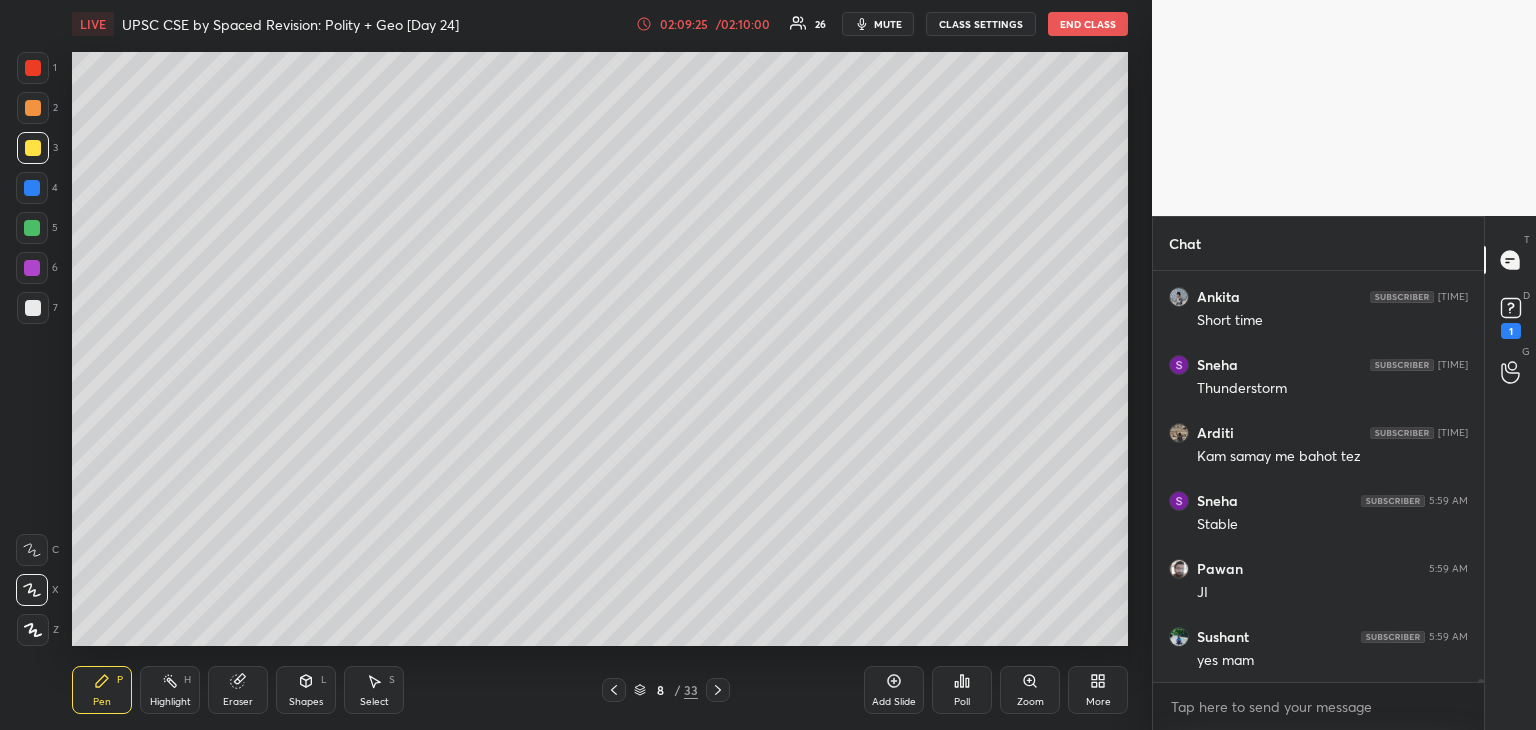 click at bounding box center (33, 68) 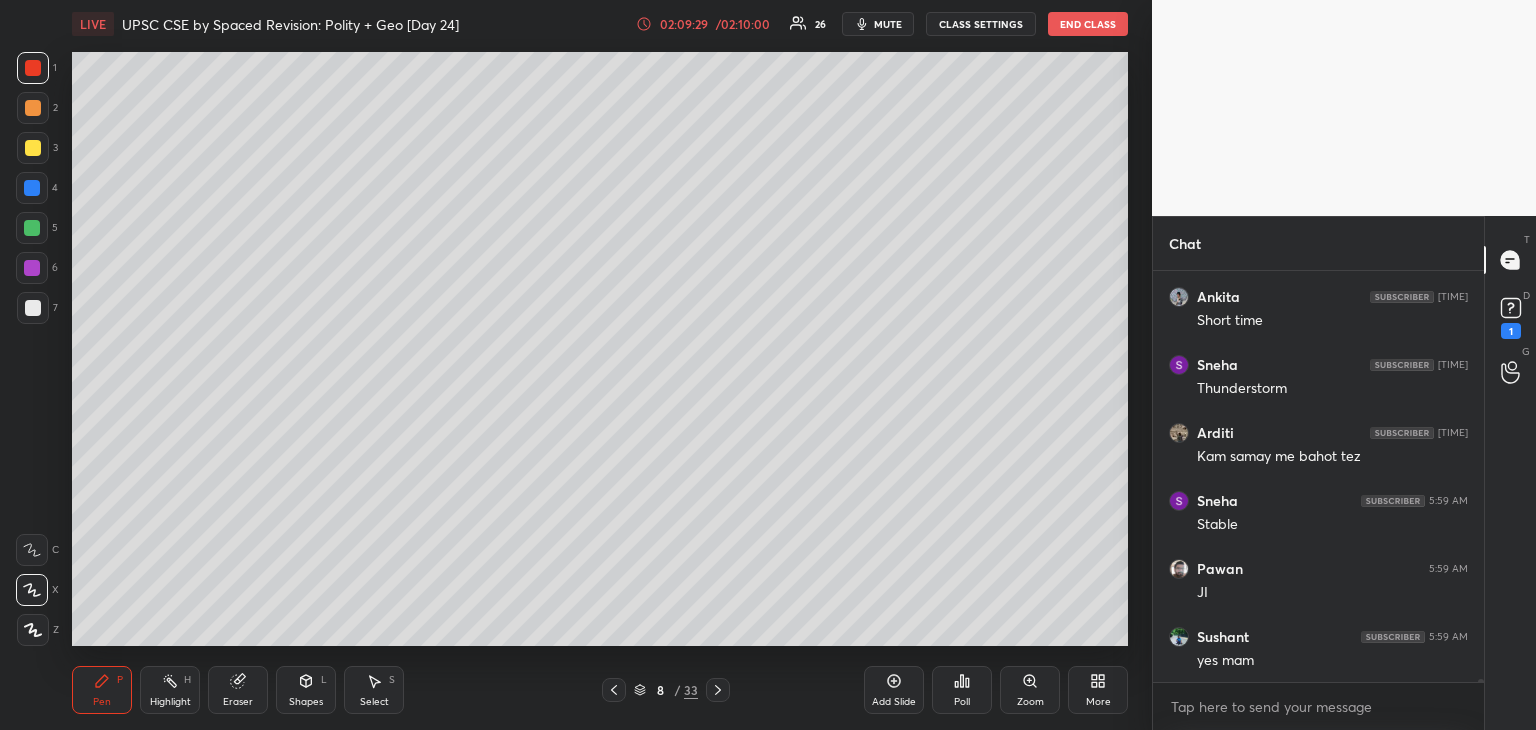 click at bounding box center [32, 188] 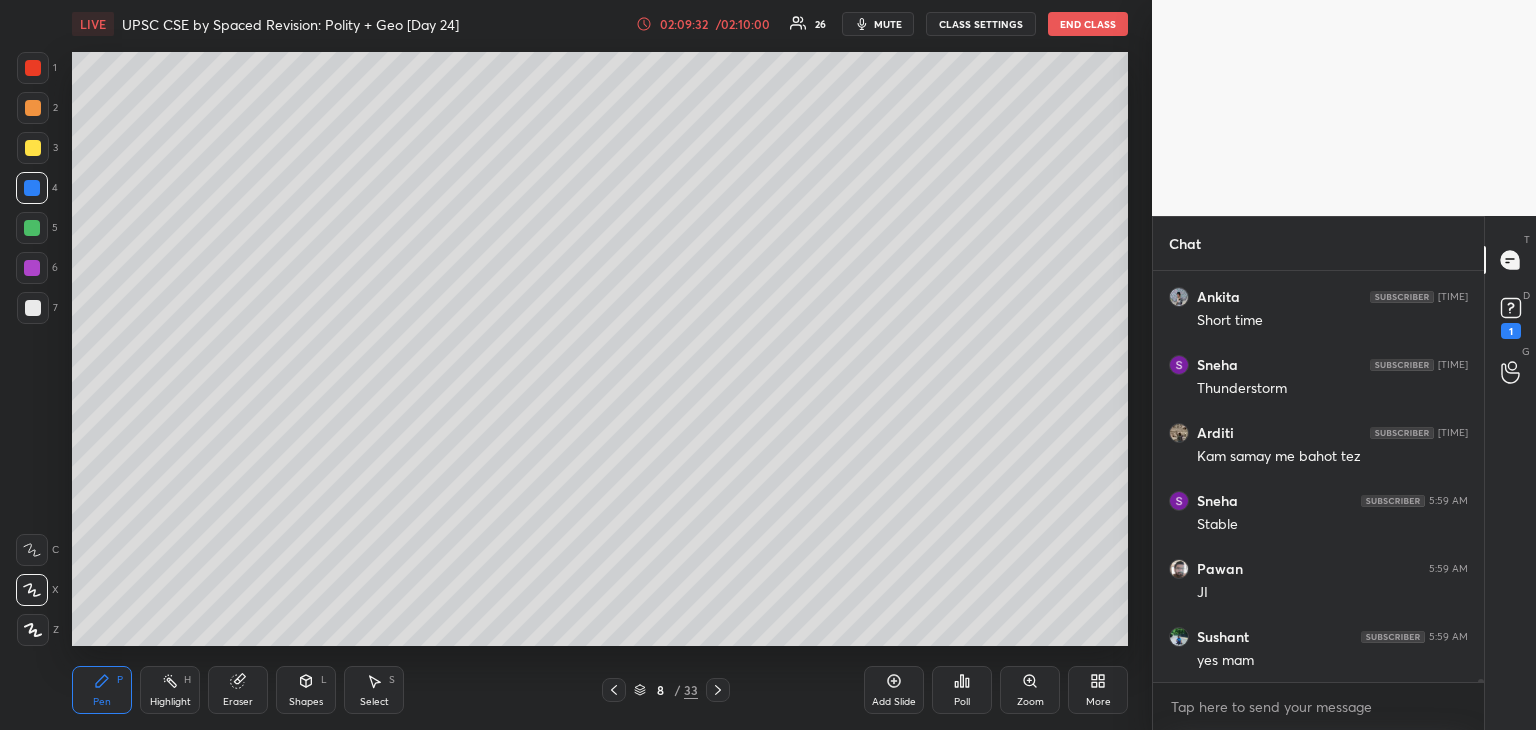 scroll, scrollTop: 65104, scrollLeft: 0, axis: vertical 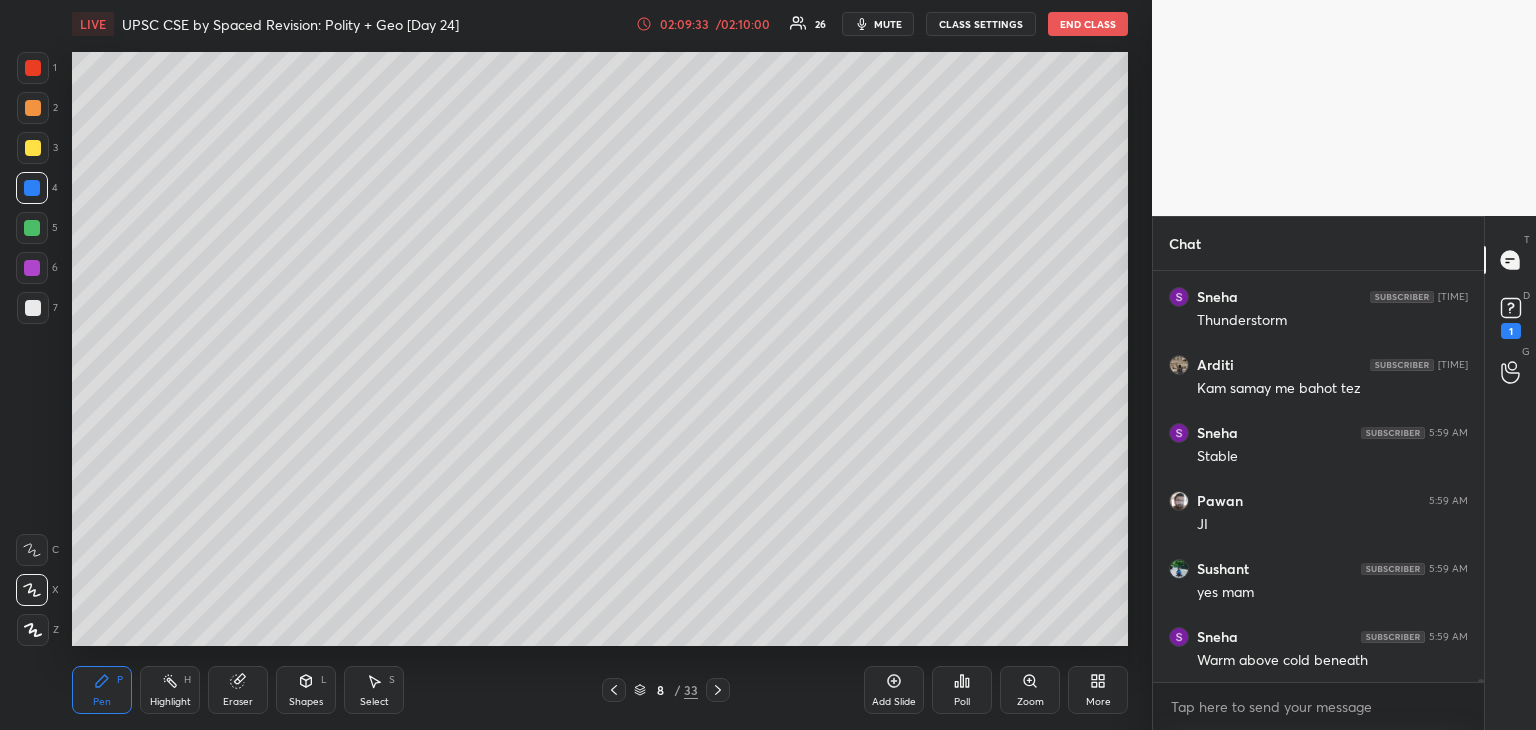 click at bounding box center [33, 148] 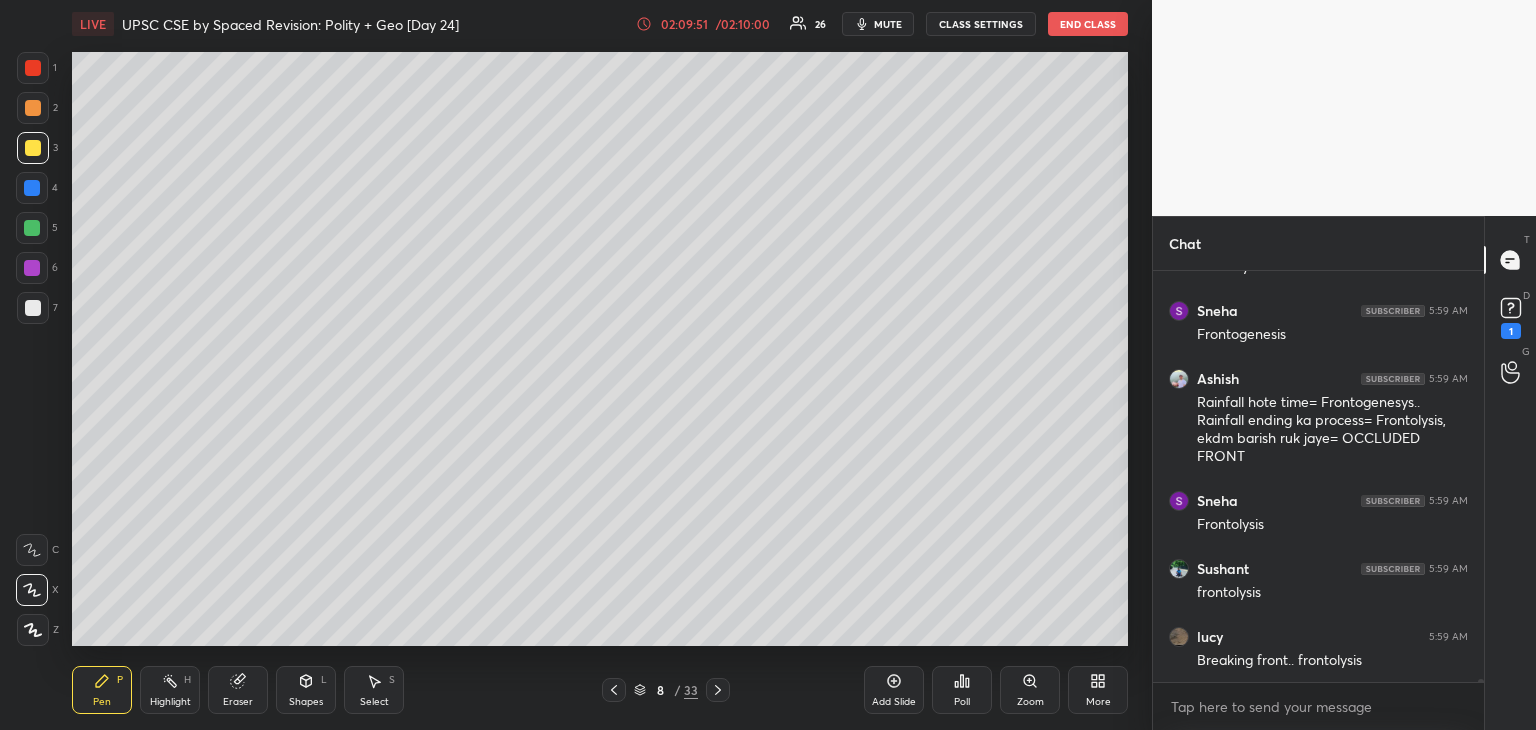 scroll, scrollTop: 65634, scrollLeft: 0, axis: vertical 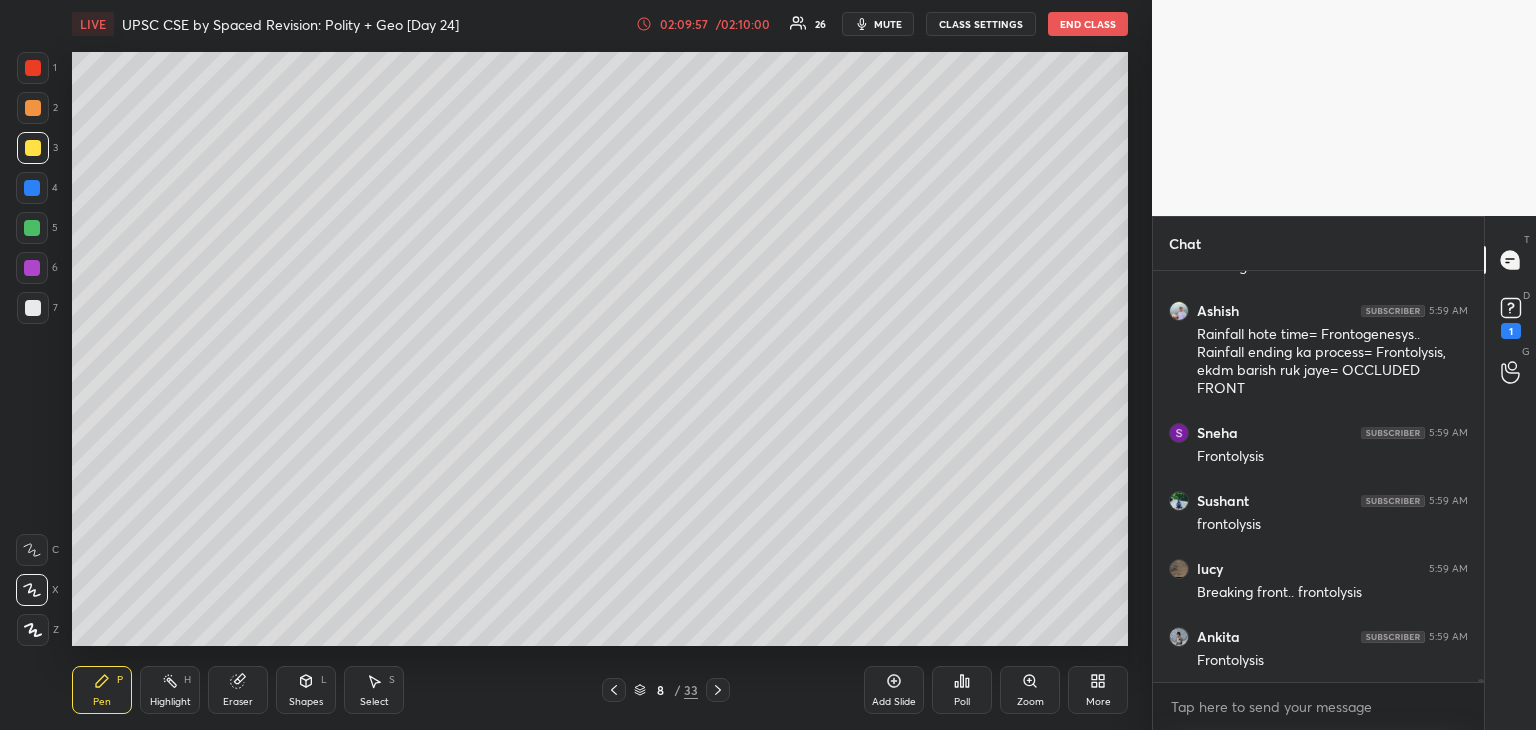 click 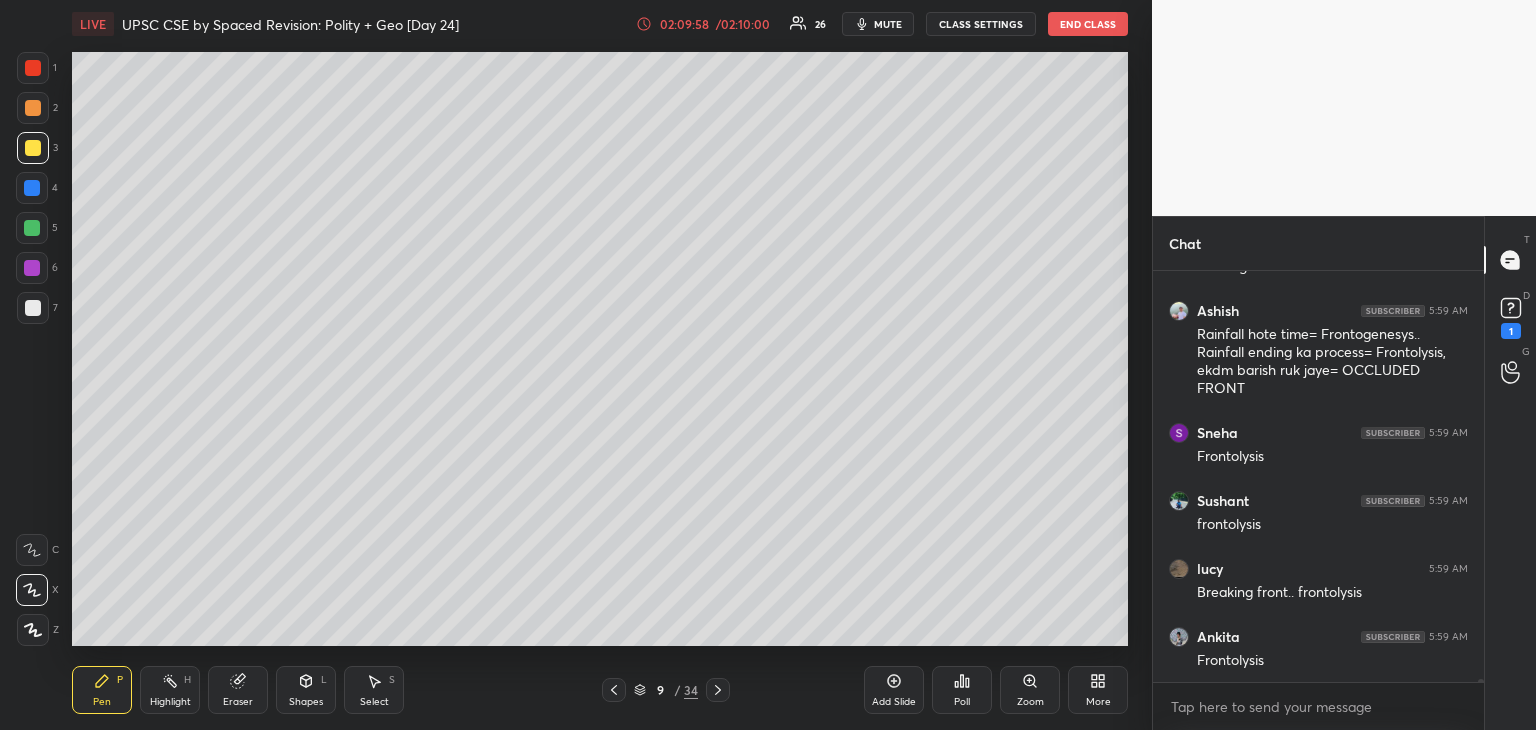 scroll, scrollTop: 65702, scrollLeft: 0, axis: vertical 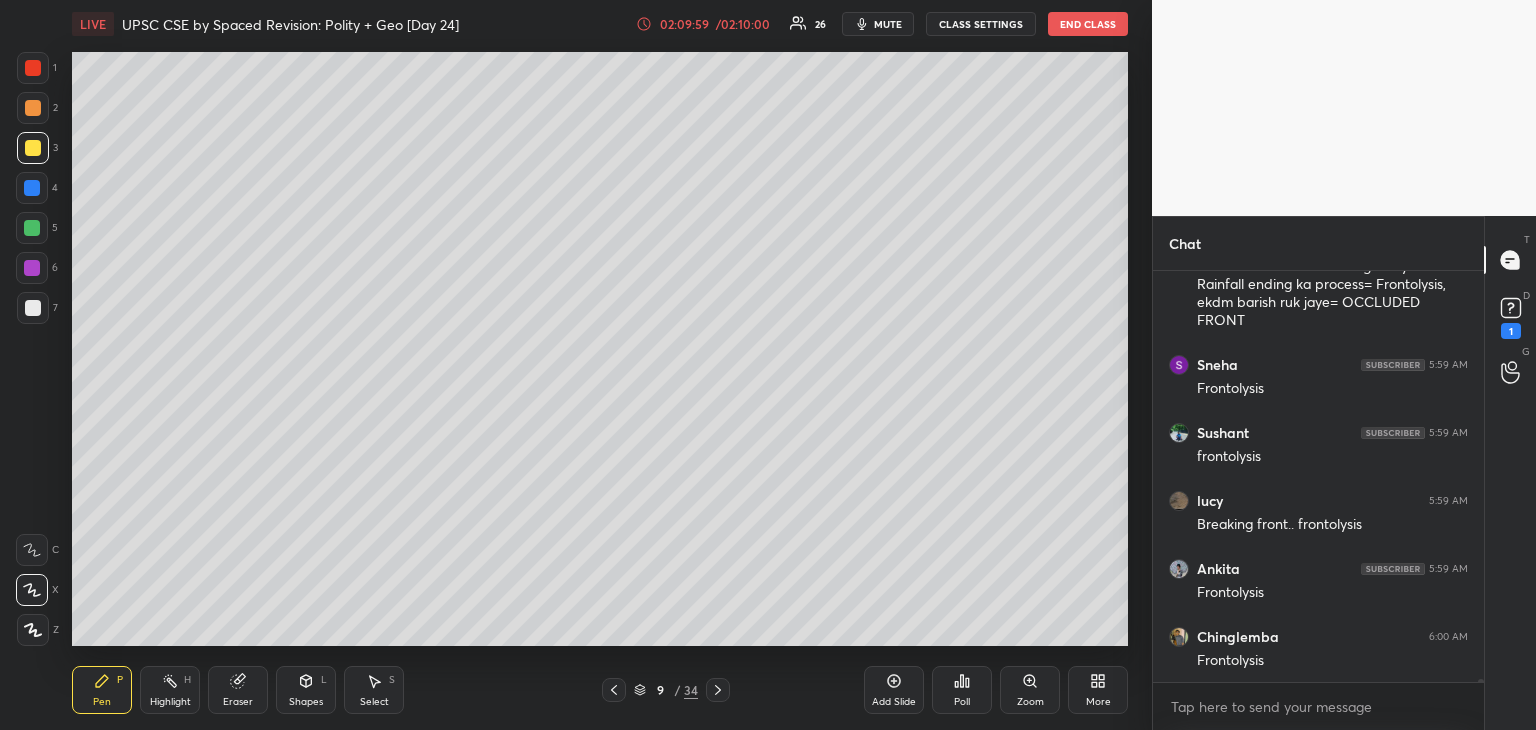 click at bounding box center [33, 68] 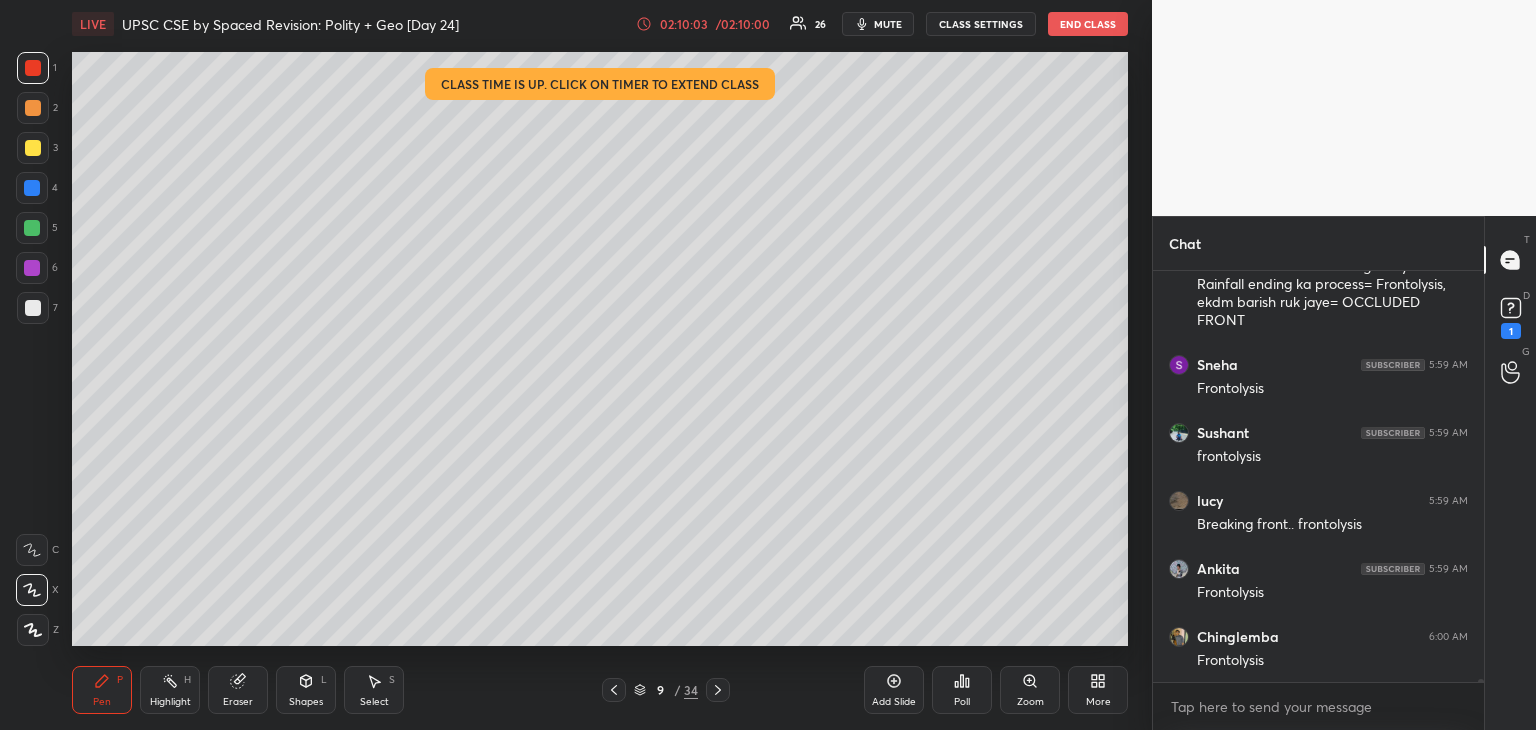 scroll, scrollTop: 65788, scrollLeft: 0, axis: vertical 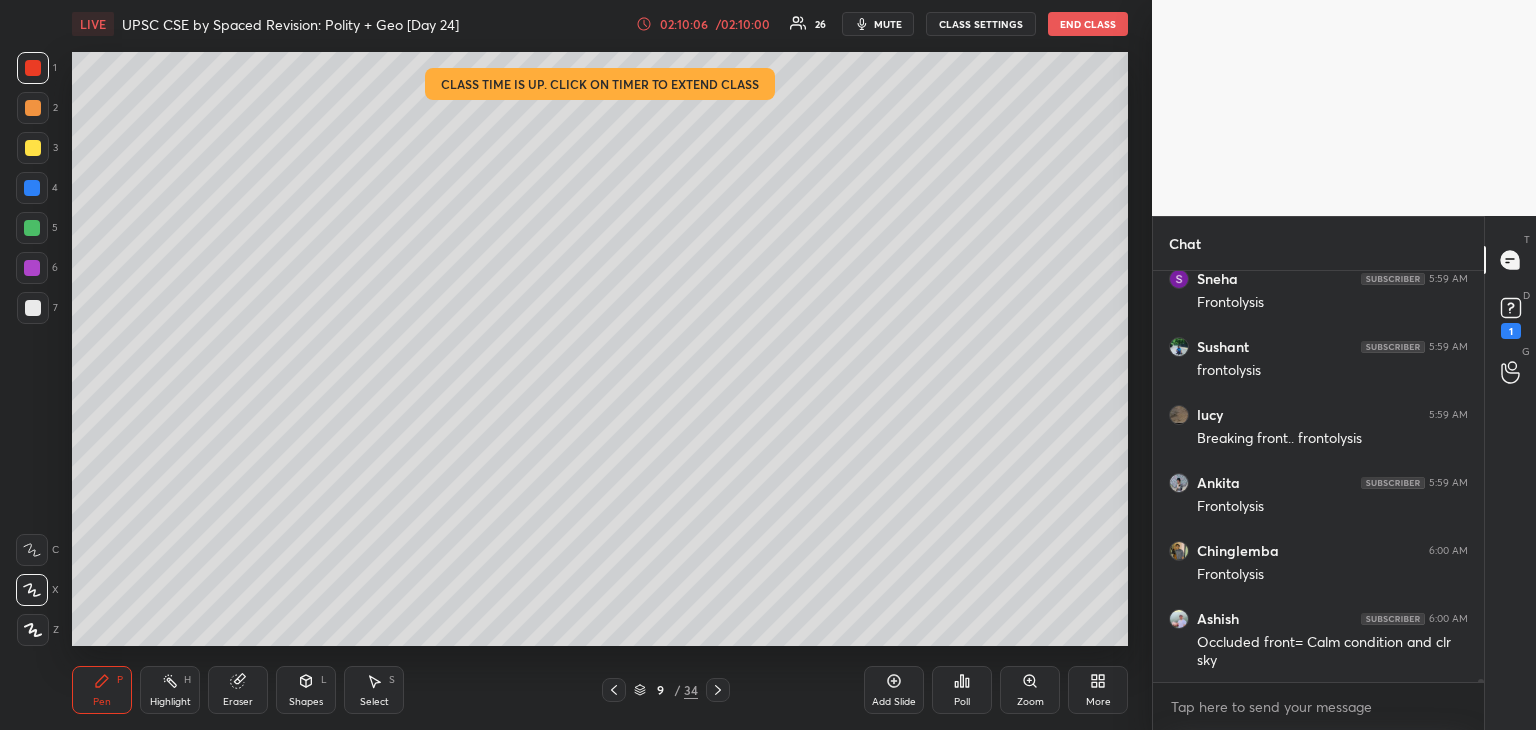 click at bounding box center [32, 188] 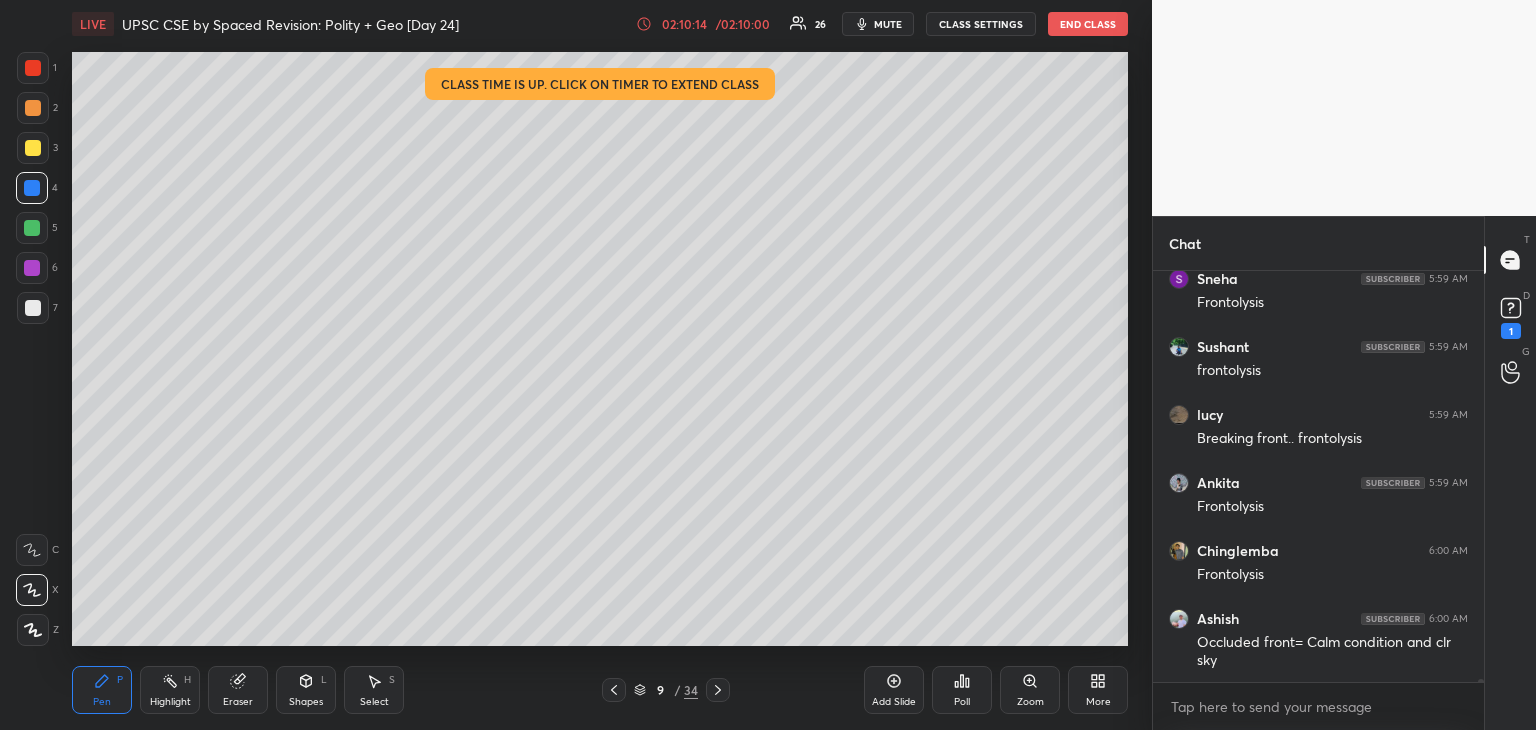 drag, startPoint x: 35, startPoint y: 59, endPoint x: 64, endPoint y: 67, distance: 30.083218 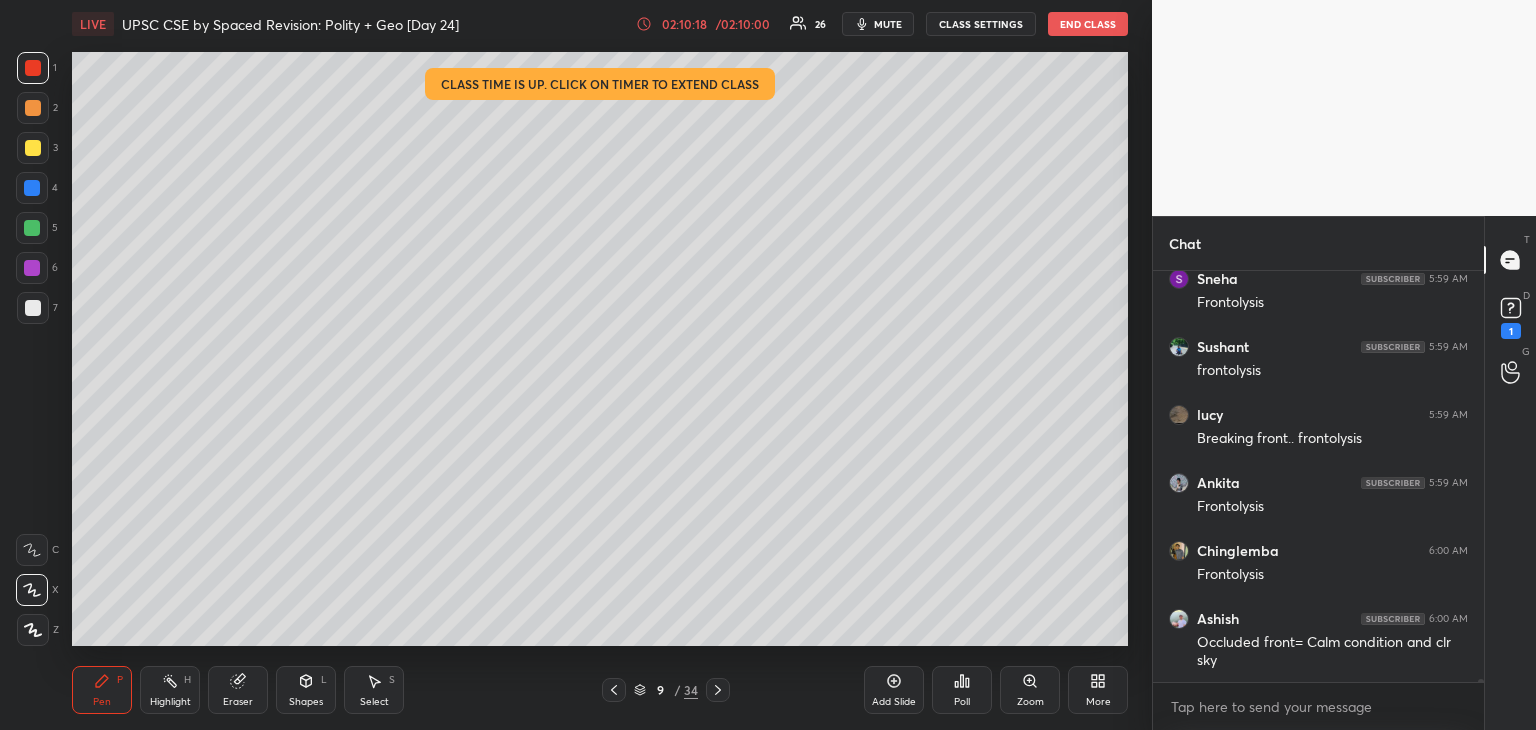 scroll, scrollTop: 65860, scrollLeft: 0, axis: vertical 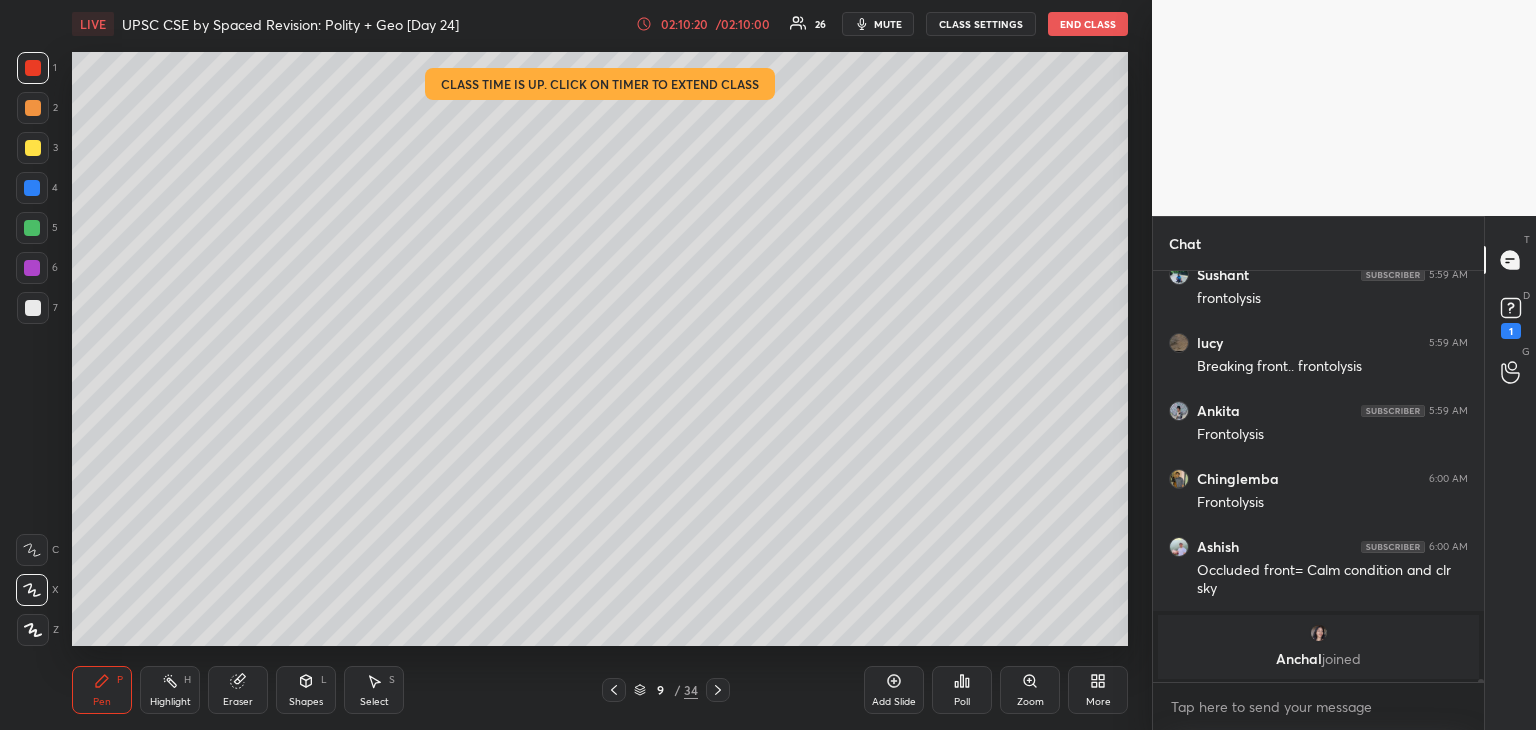 click at bounding box center (32, 188) 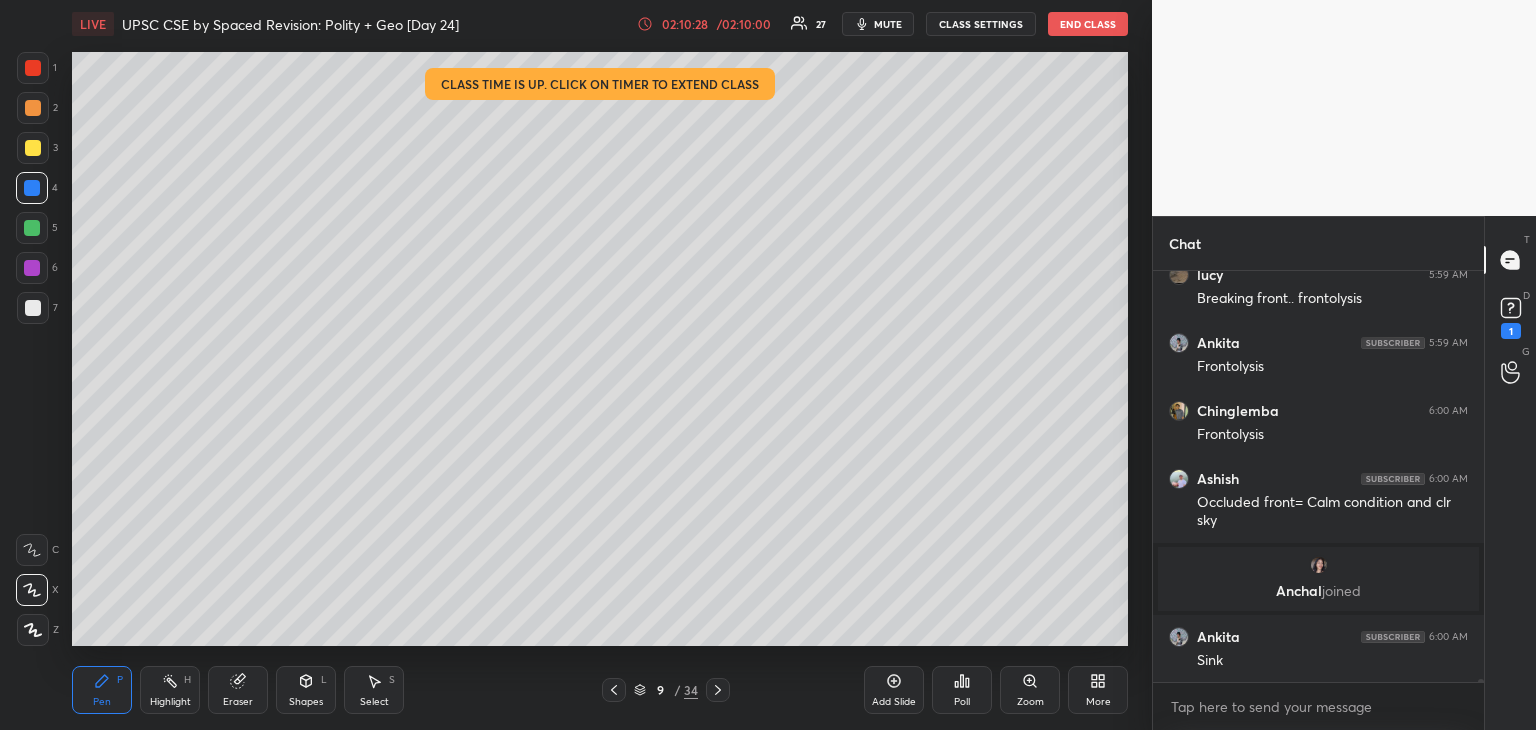scroll, scrollTop: 64492, scrollLeft: 0, axis: vertical 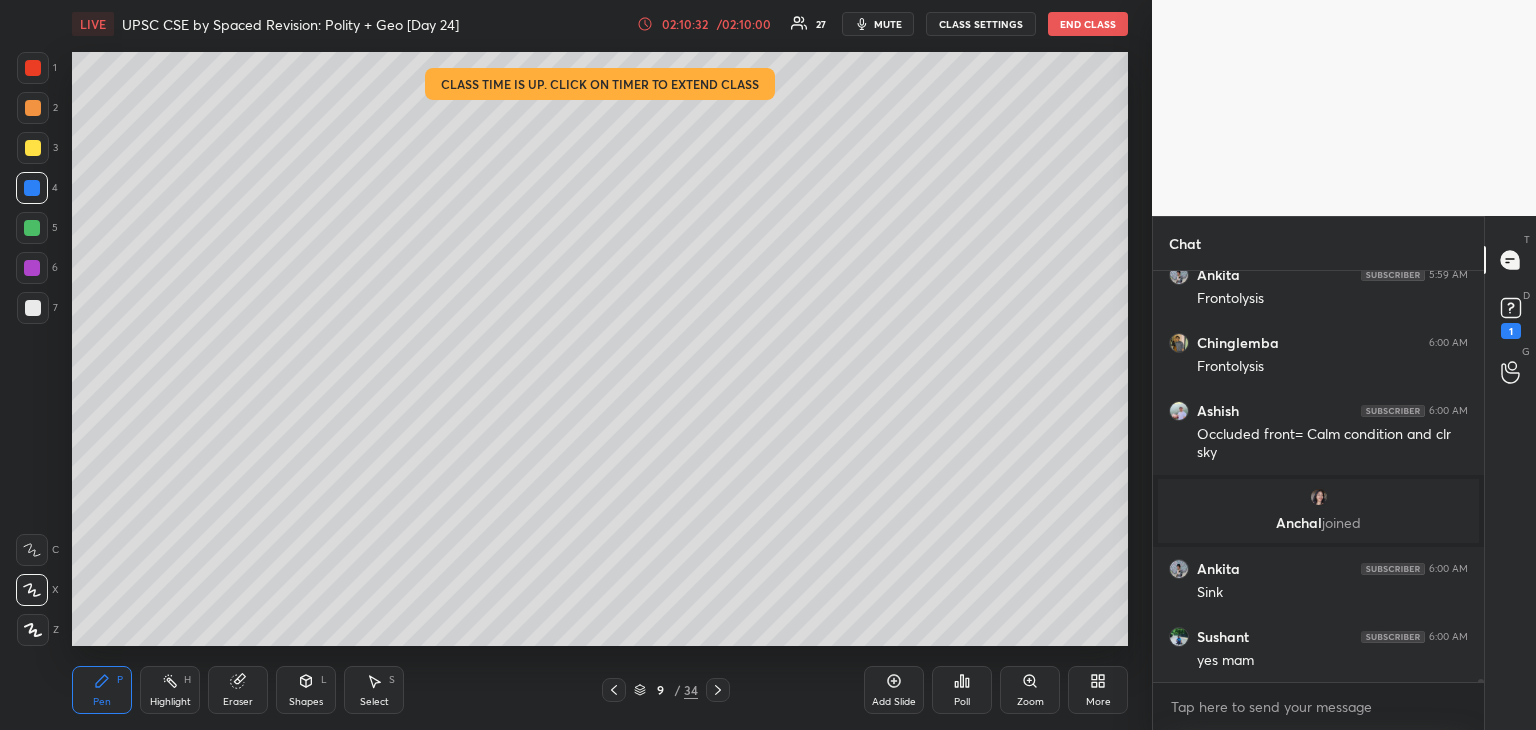 click at bounding box center (33, 68) 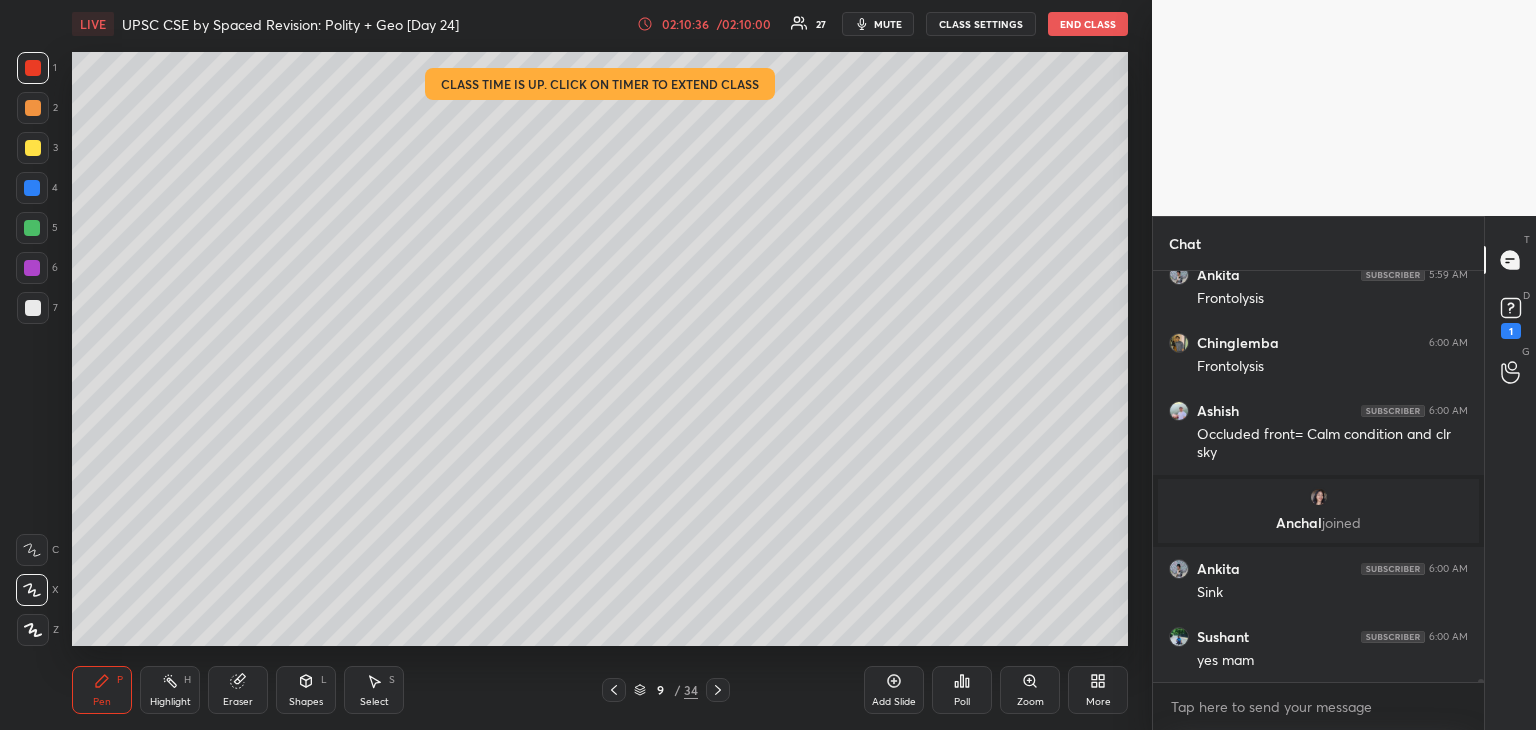 drag, startPoint x: 22, startPoint y: 182, endPoint x: 65, endPoint y: 183, distance: 43.011627 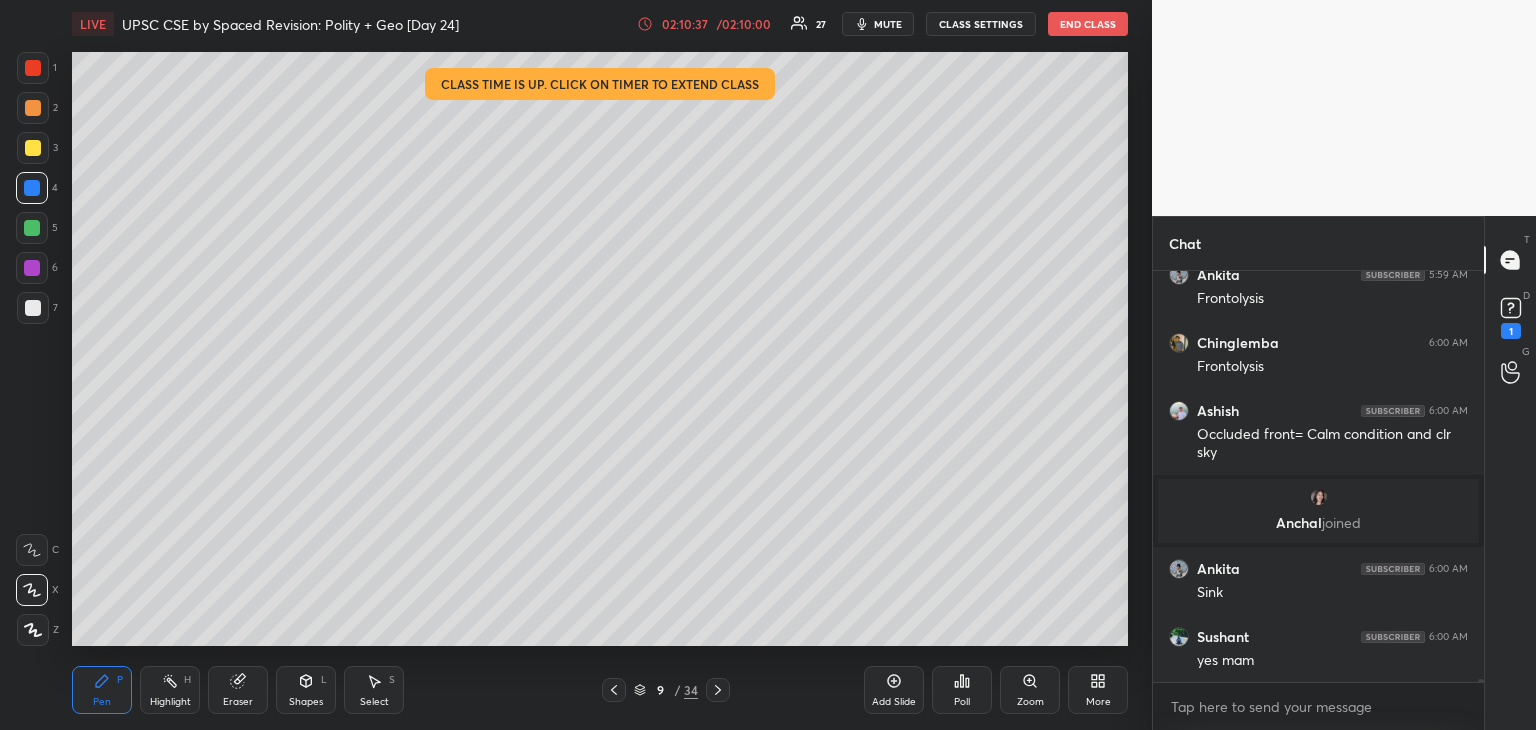 scroll, scrollTop: 64564, scrollLeft: 0, axis: vertical 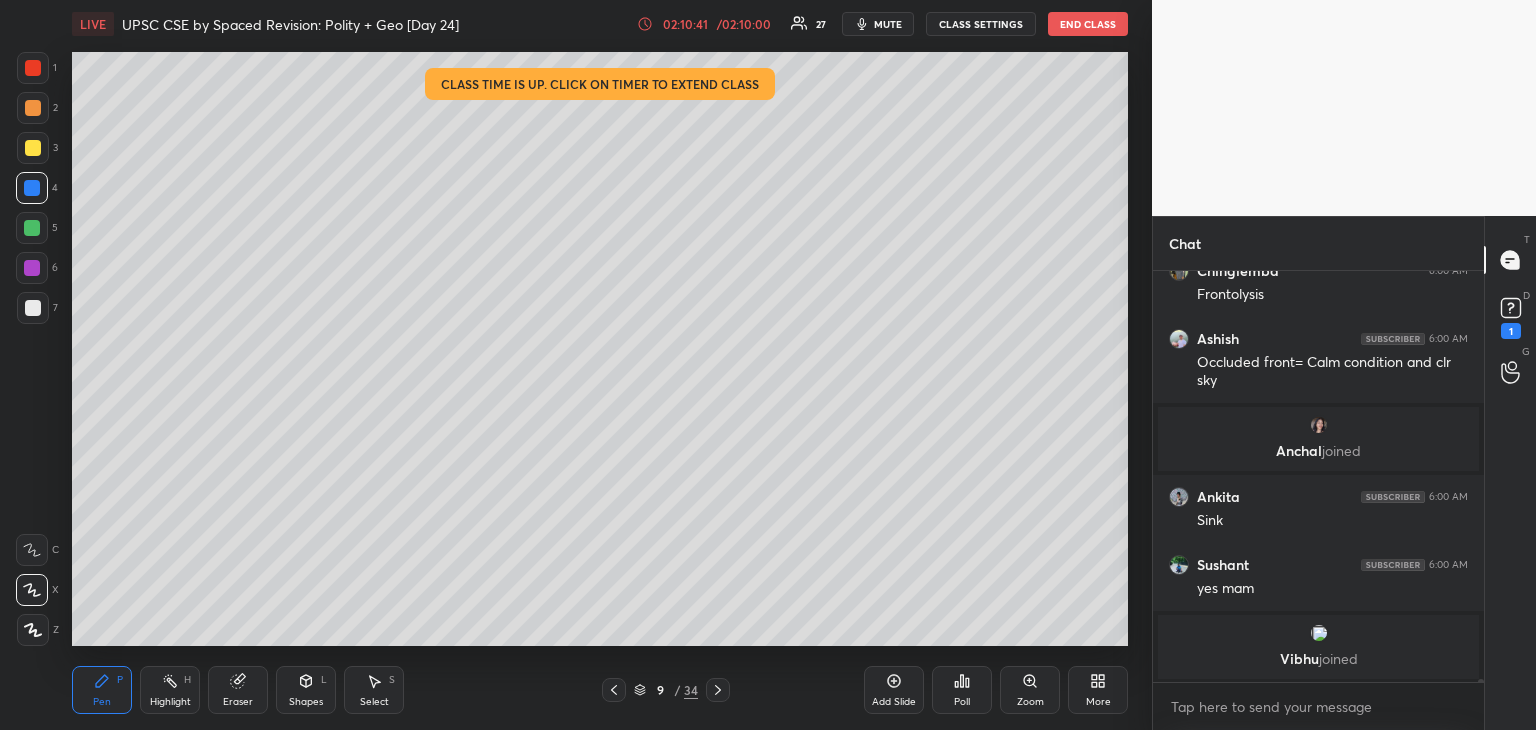 drag, startPoint x: 37, startPoint y: 157, endPoint x: 53, endPoint y: 155, distance: 16.124516 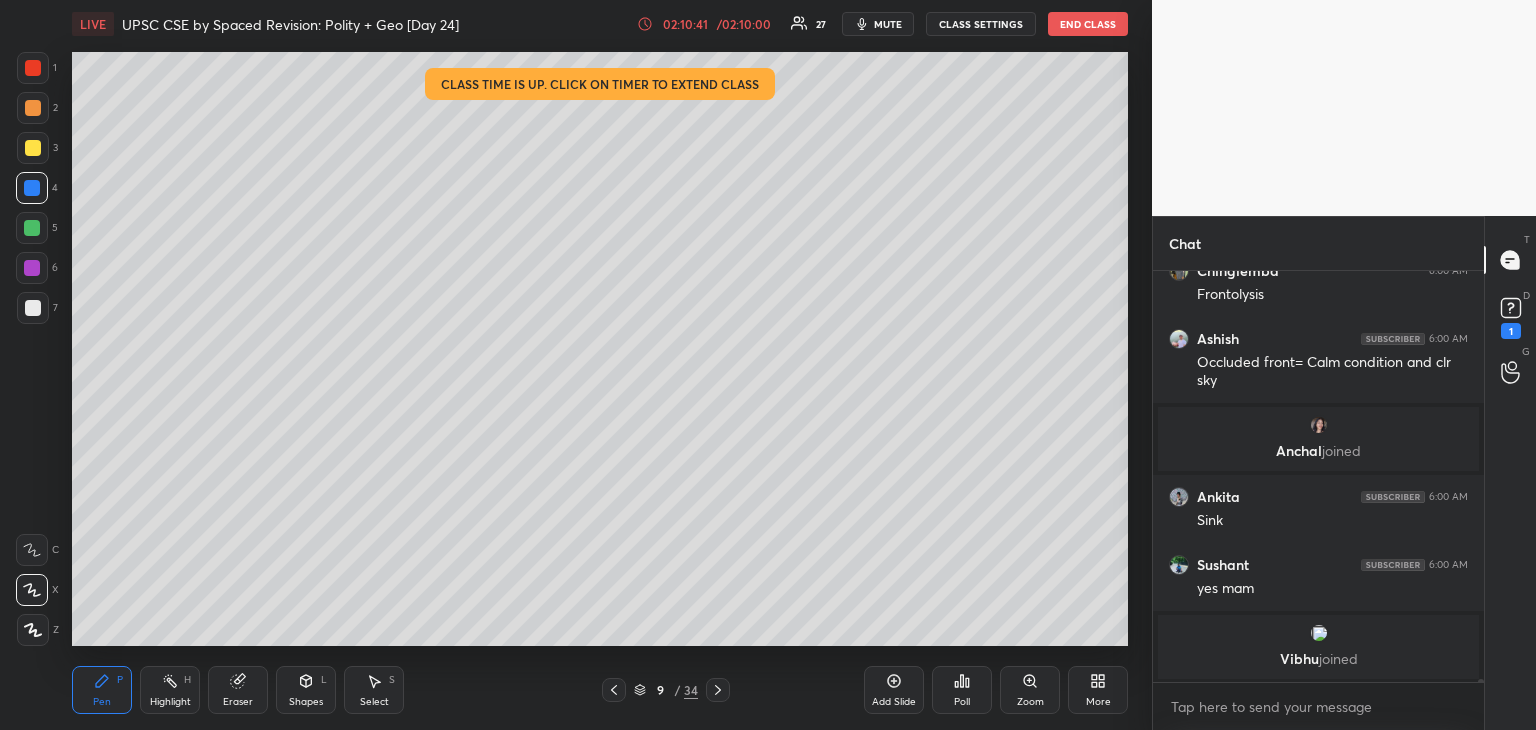 click at bounding box center [33, 148] 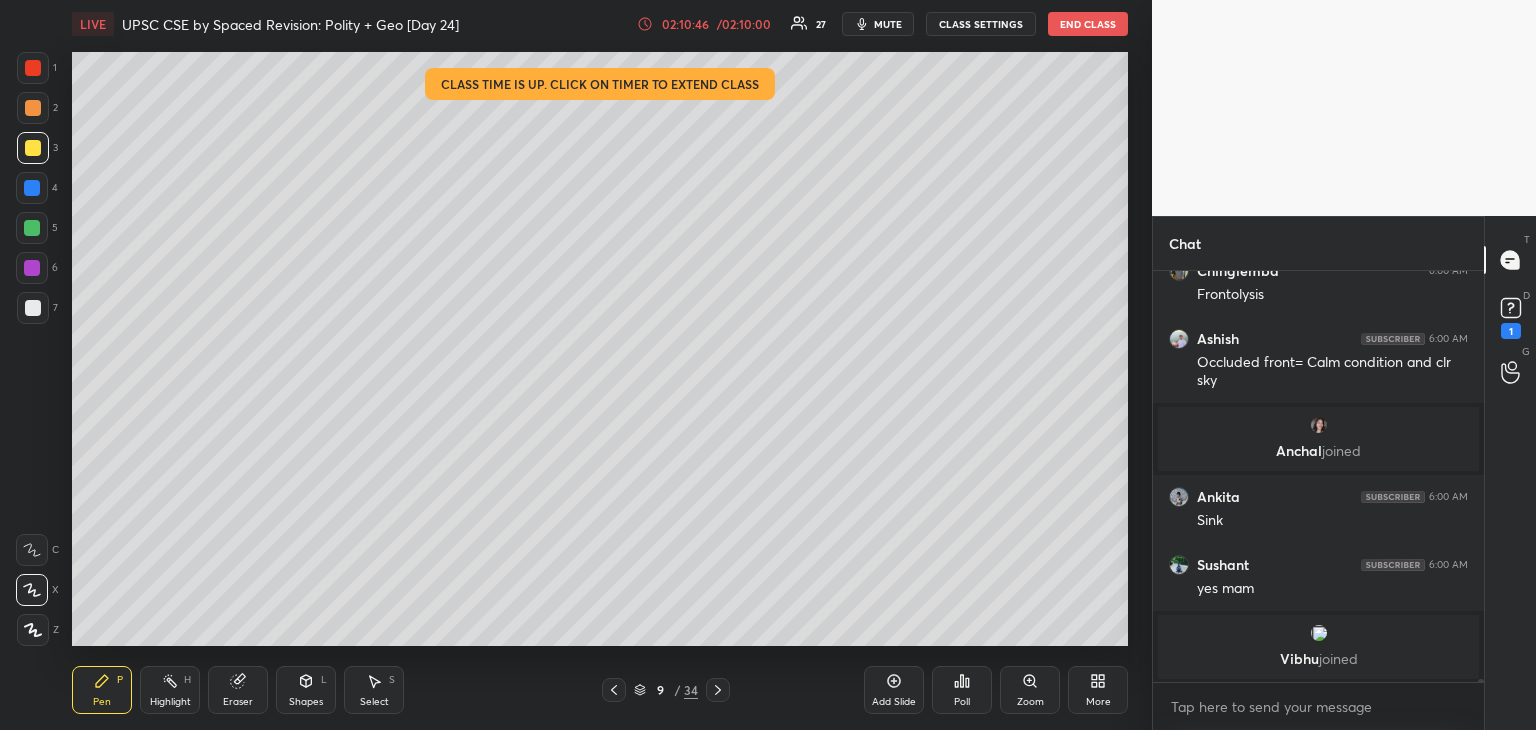 click at bounding box center [33, 108] 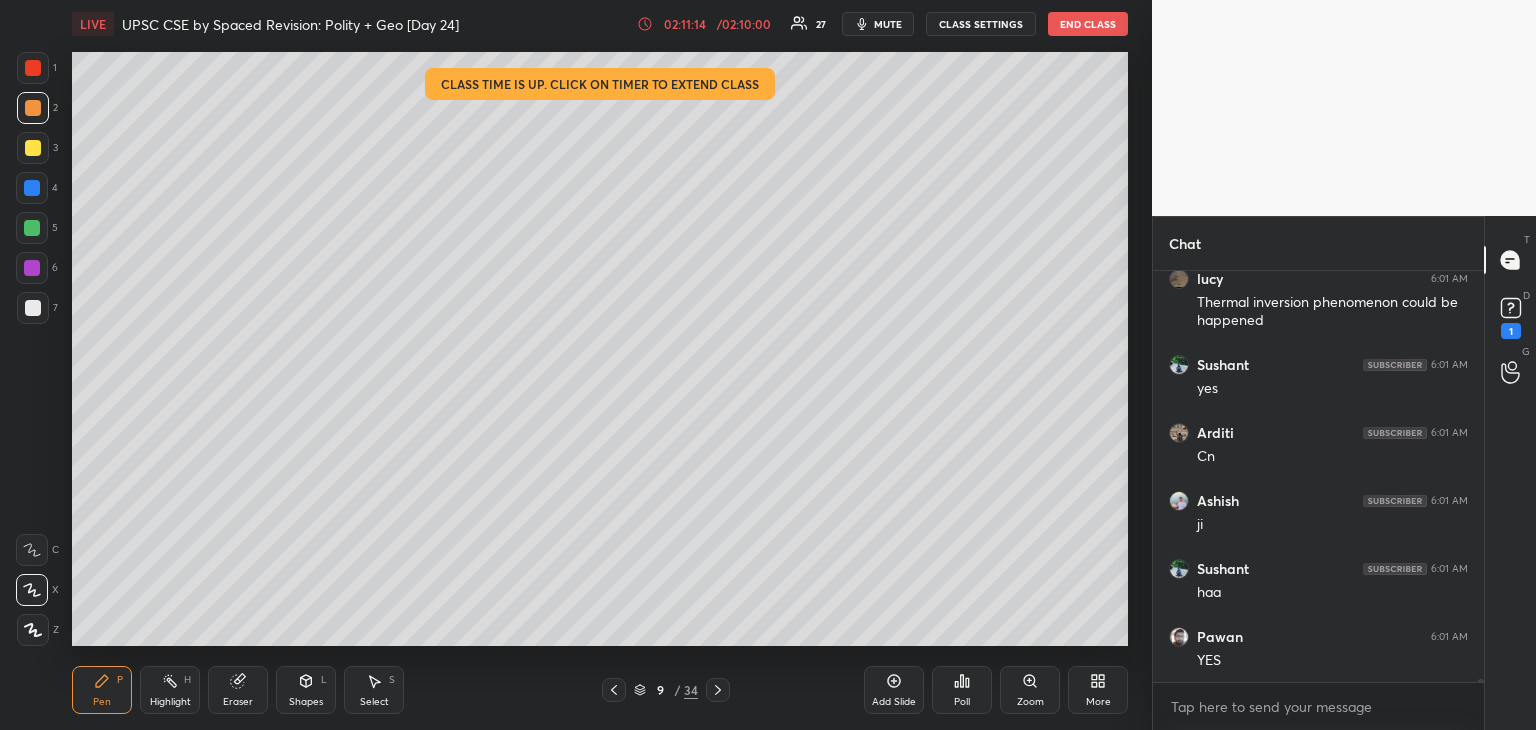 scroll, scrollTop: 65072, scrollLeft: 0, axis: vertical 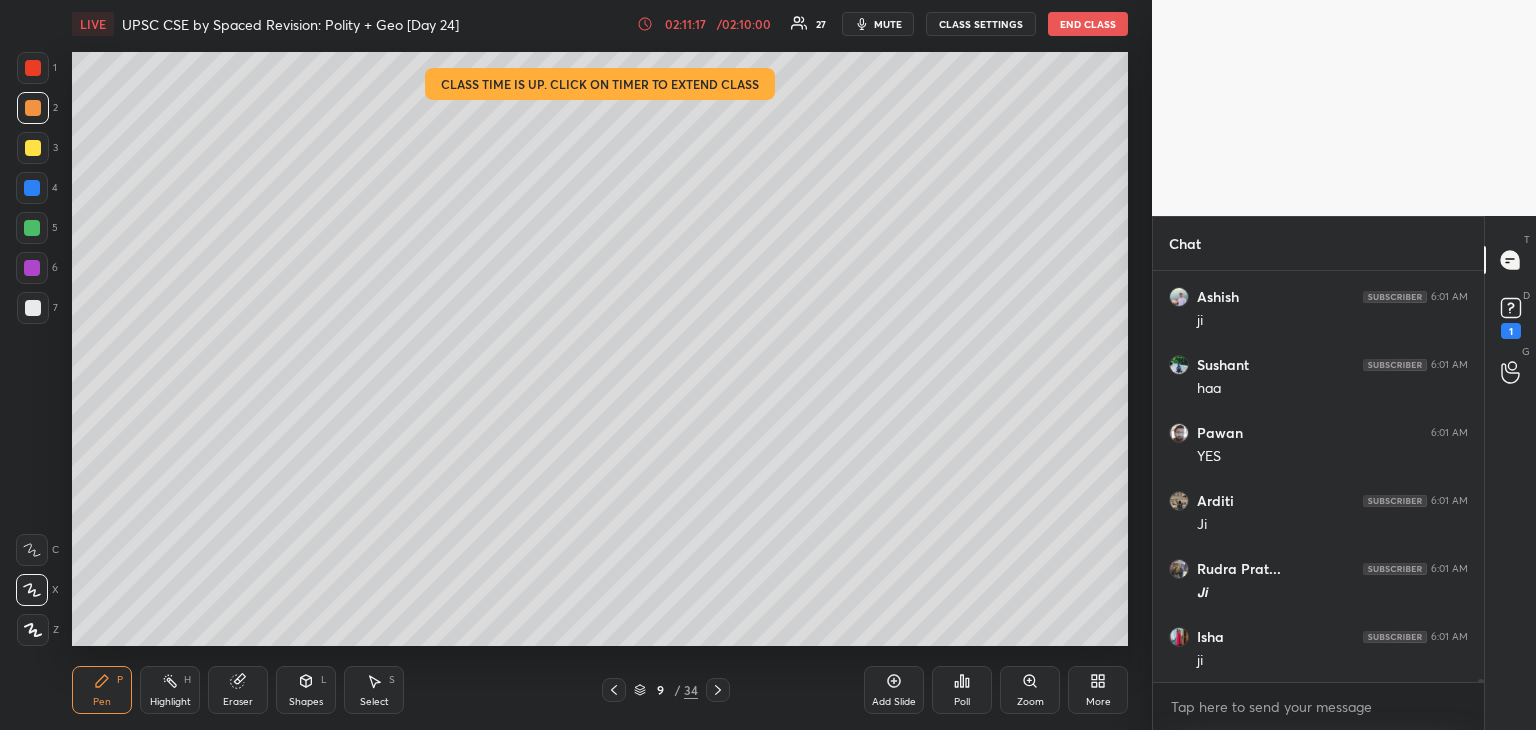 click 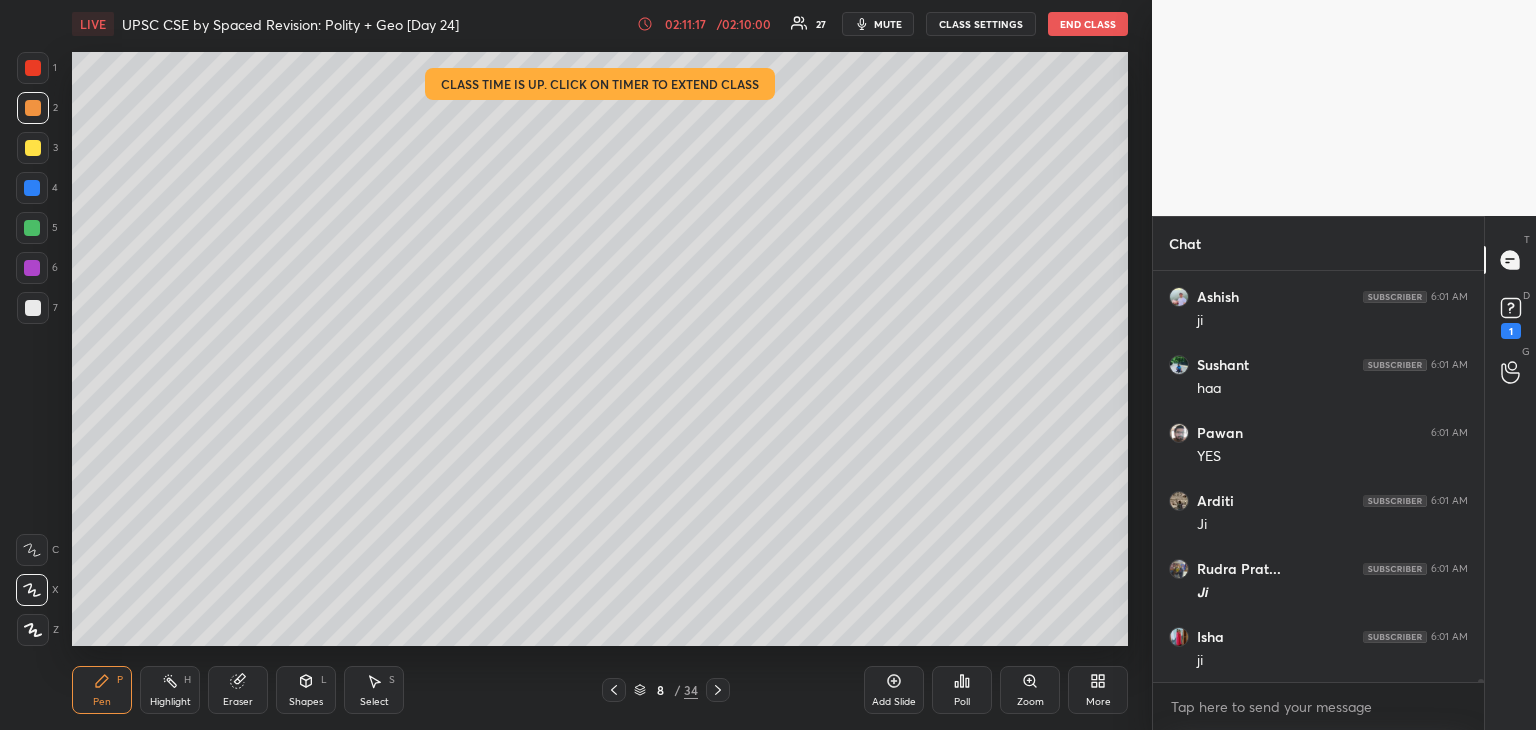 scroll, scrollTop: 65276, scrollLeft: 0, axis: vertical 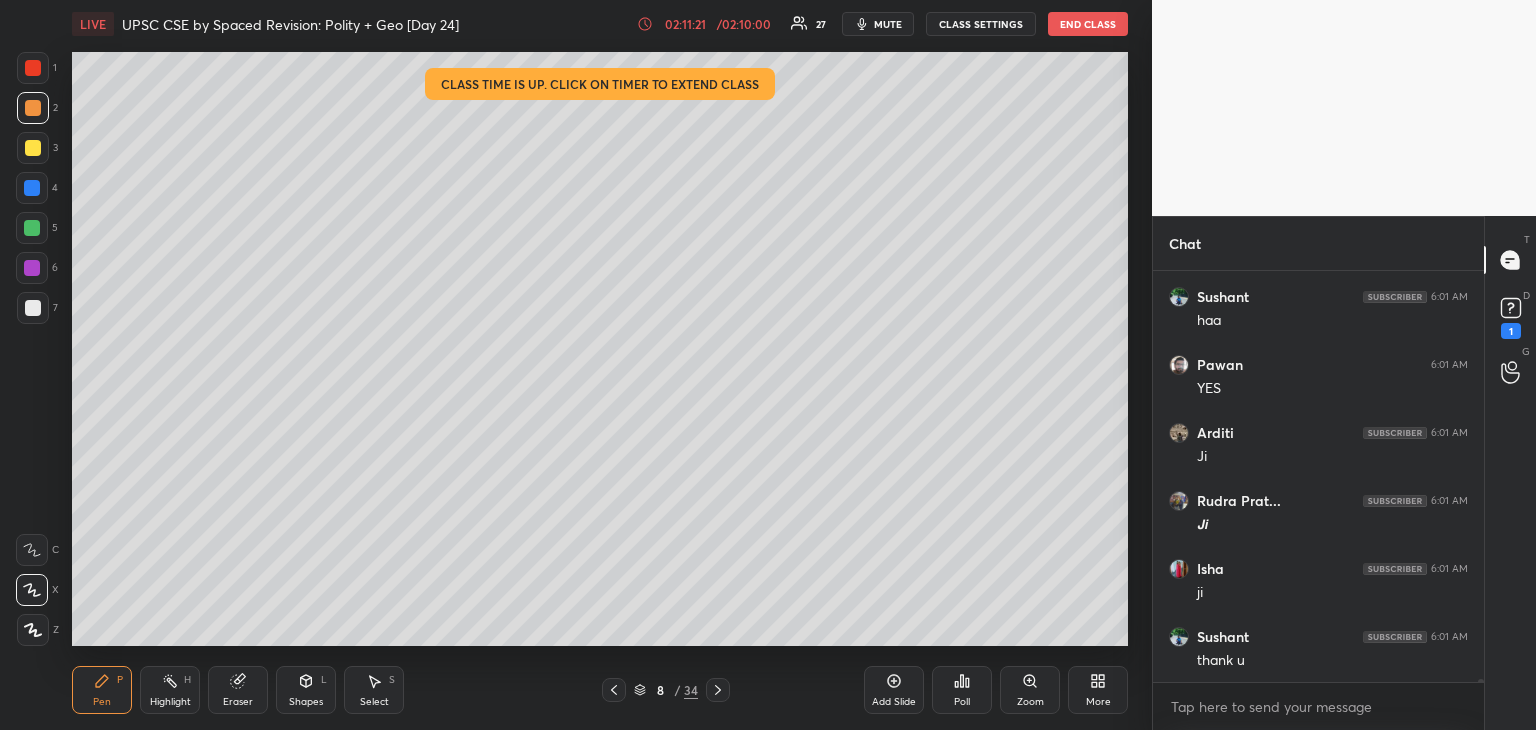 click 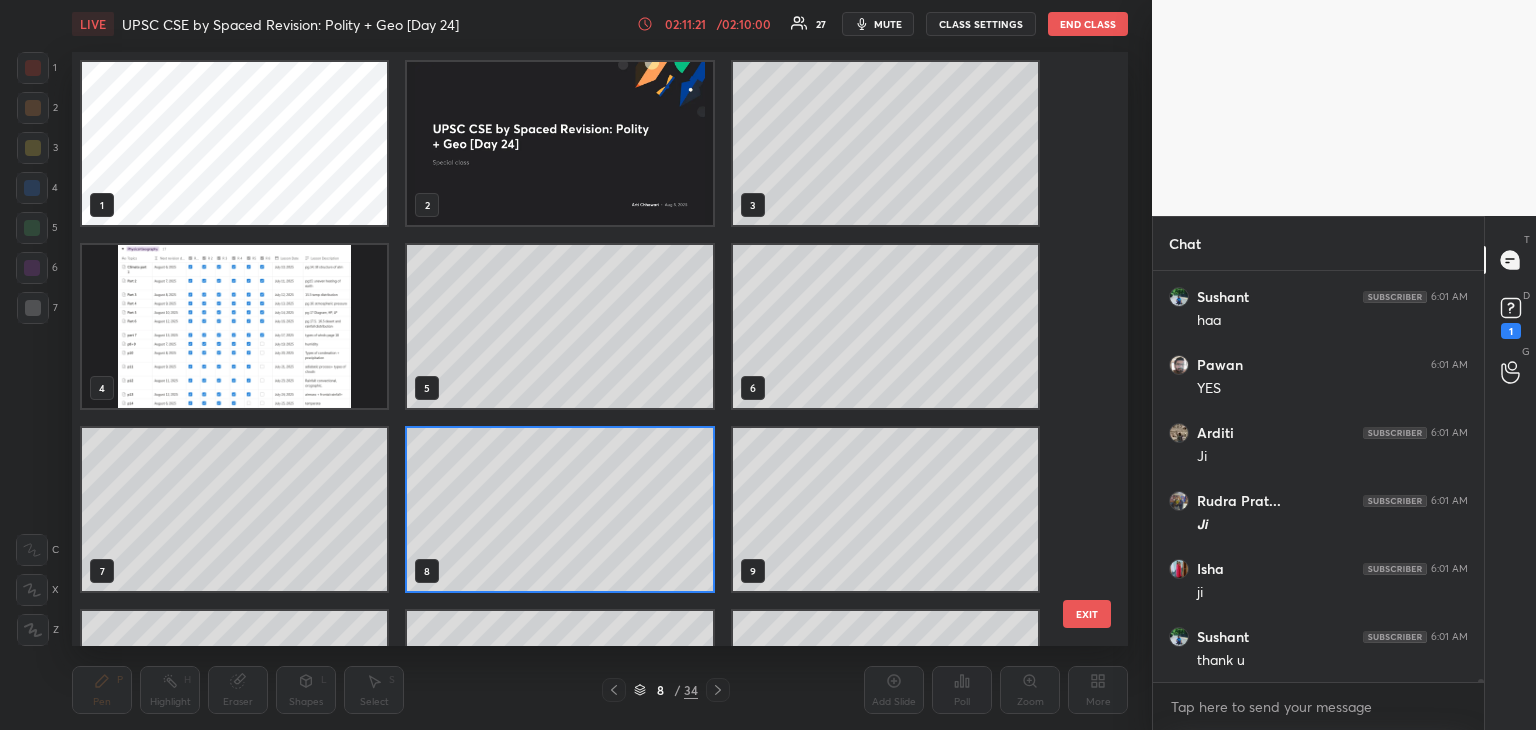 scroll, scrollTop: 6, scrollLeft: 10, axis: both 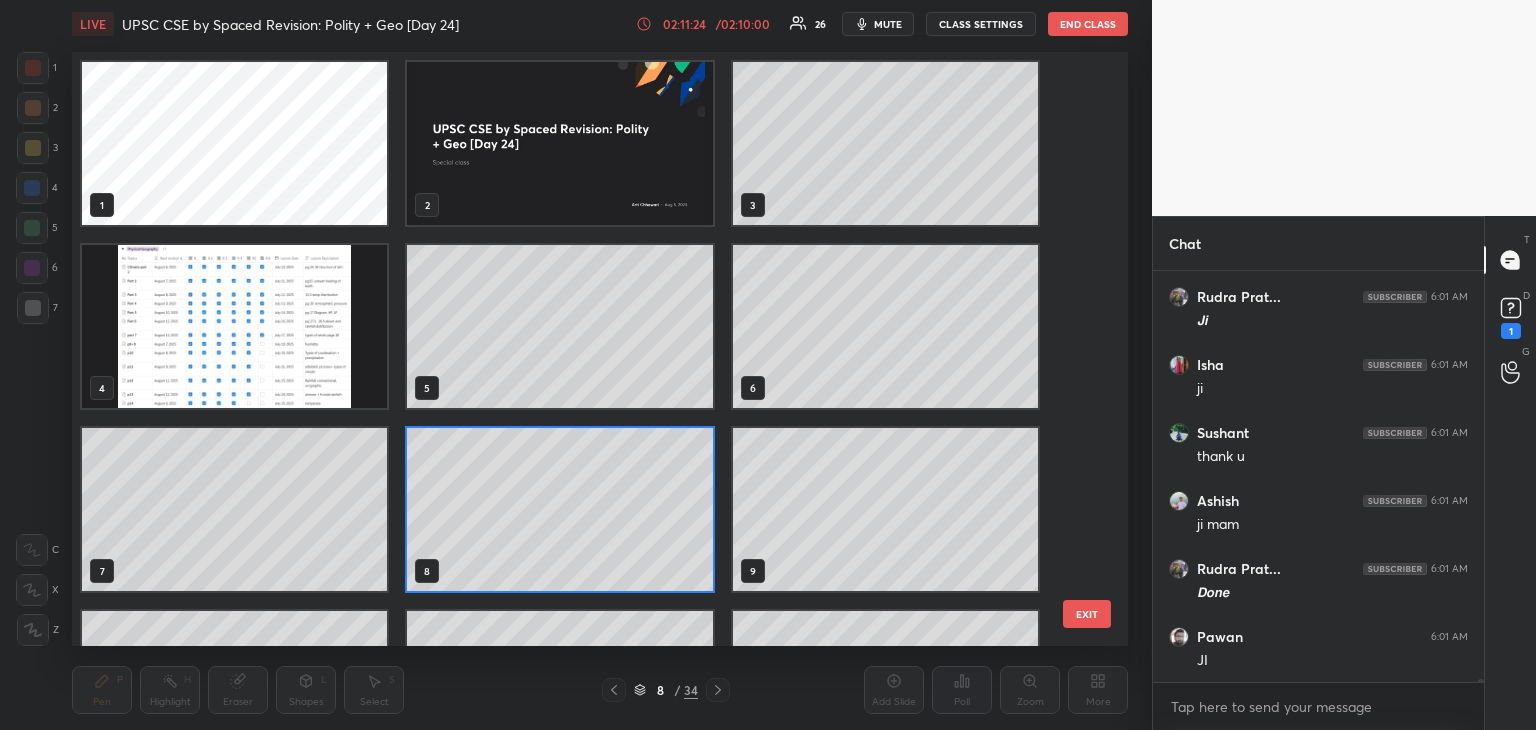 click at bounding box center [234, 326] 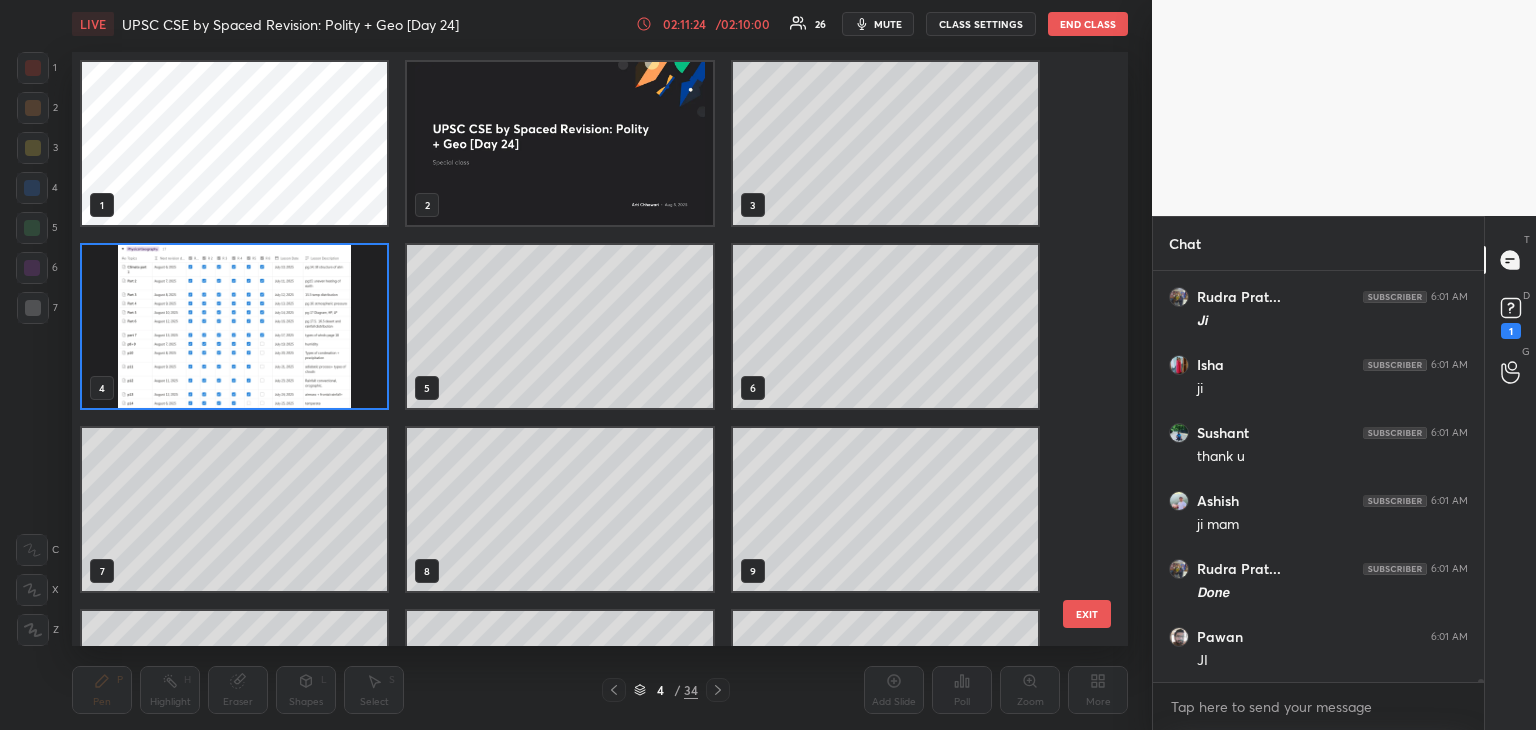 scroll, scrollTop: 65548, scrollLeft: 0, axis: vertical 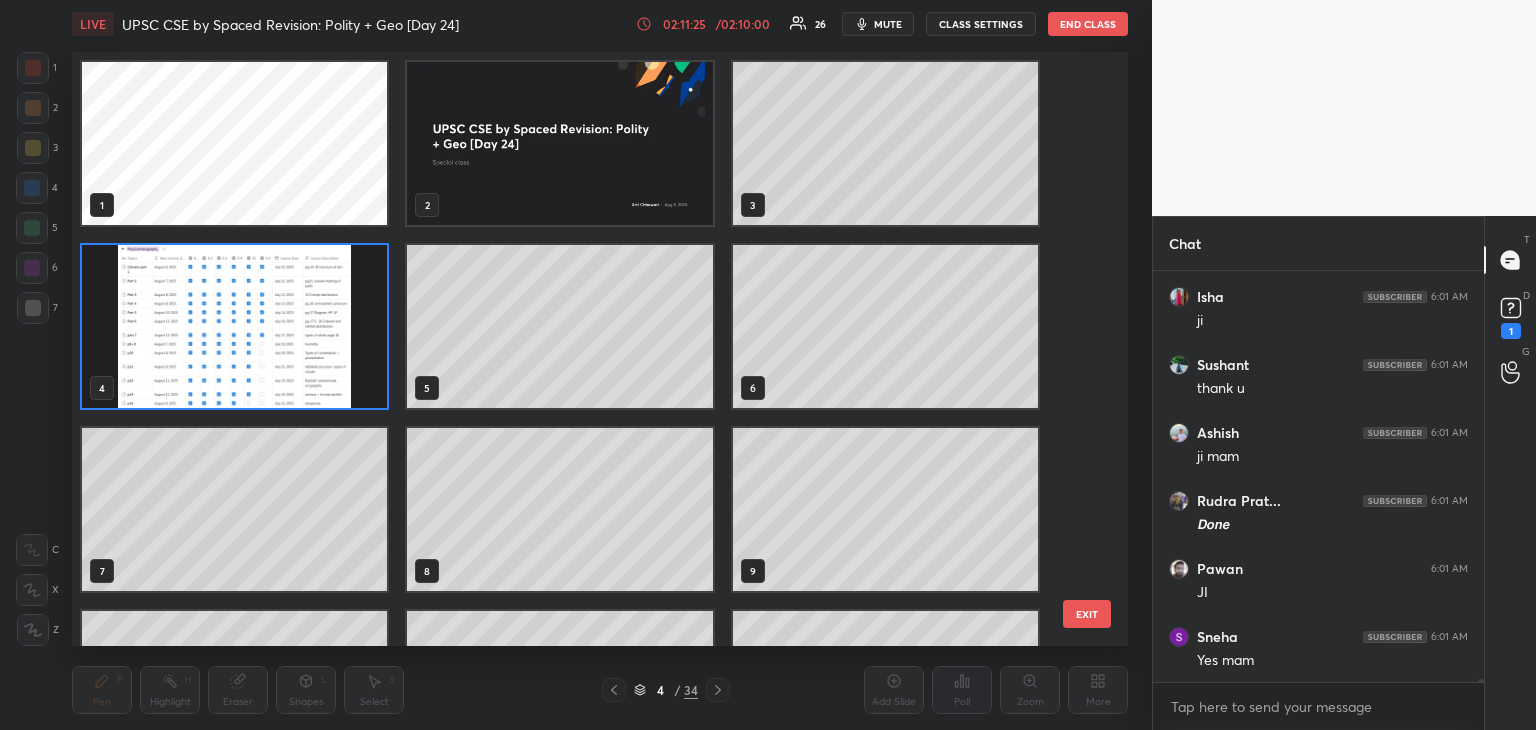 click 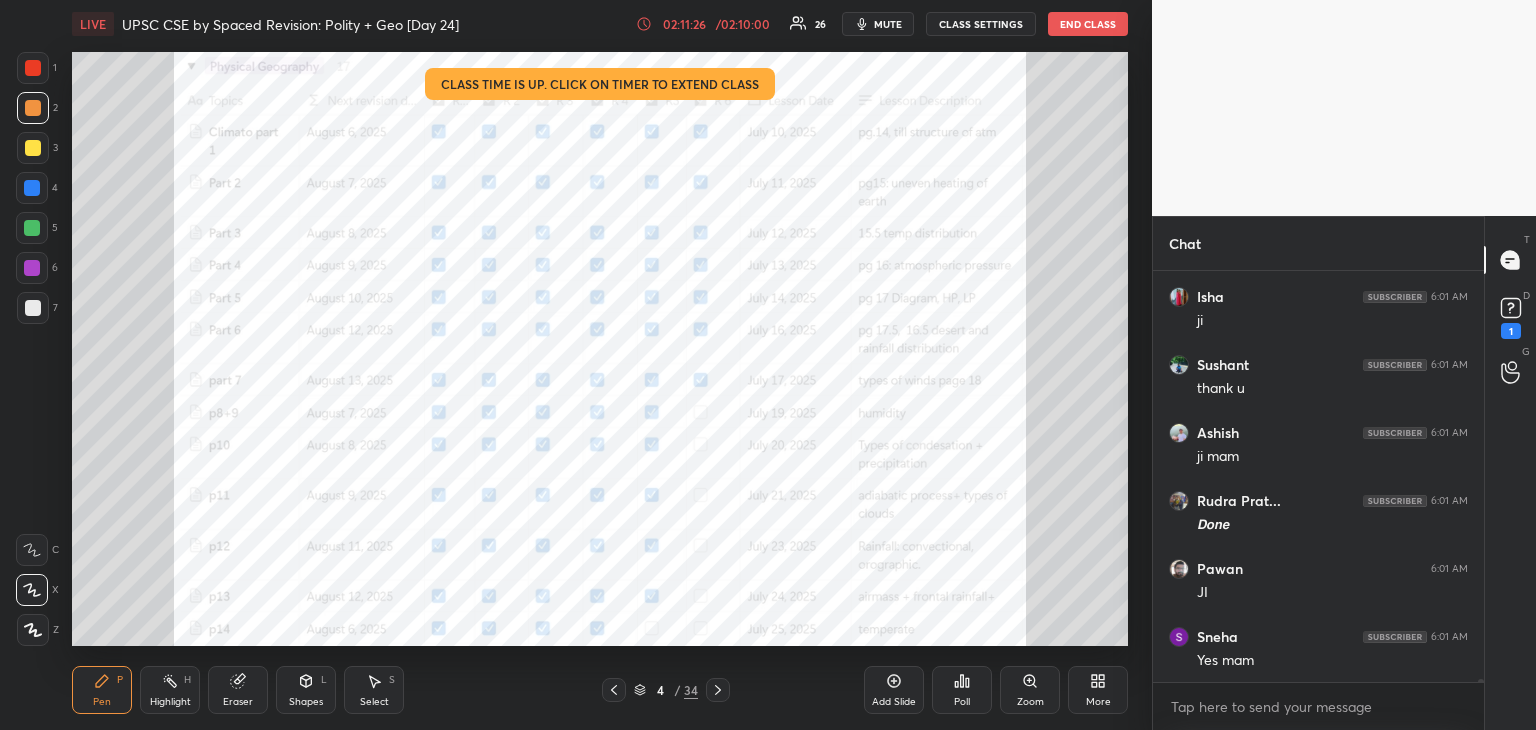 click 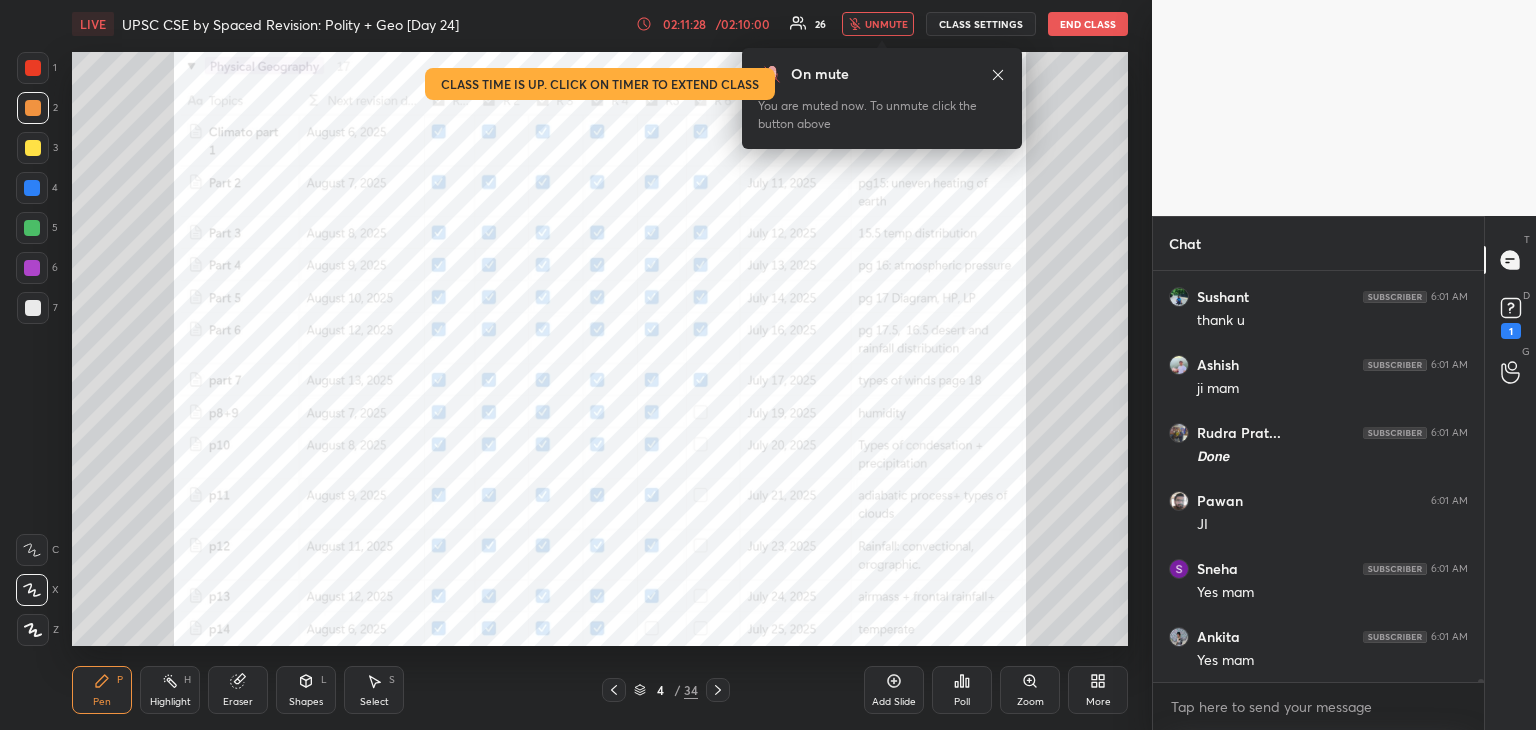 scroll, scrollTop: 65684, scrollLeft: 0, axis: vertical 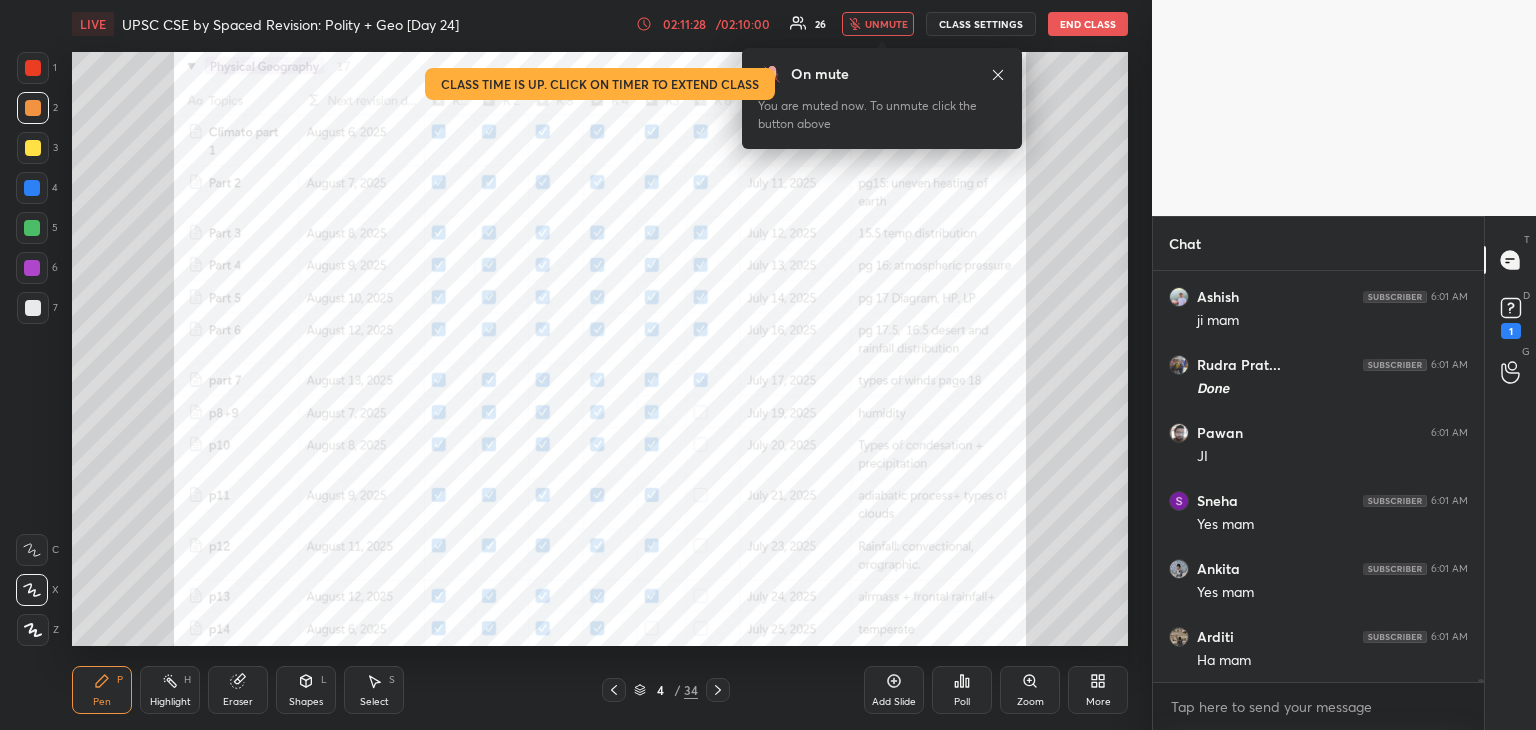 click at bounding box center (33, 68) 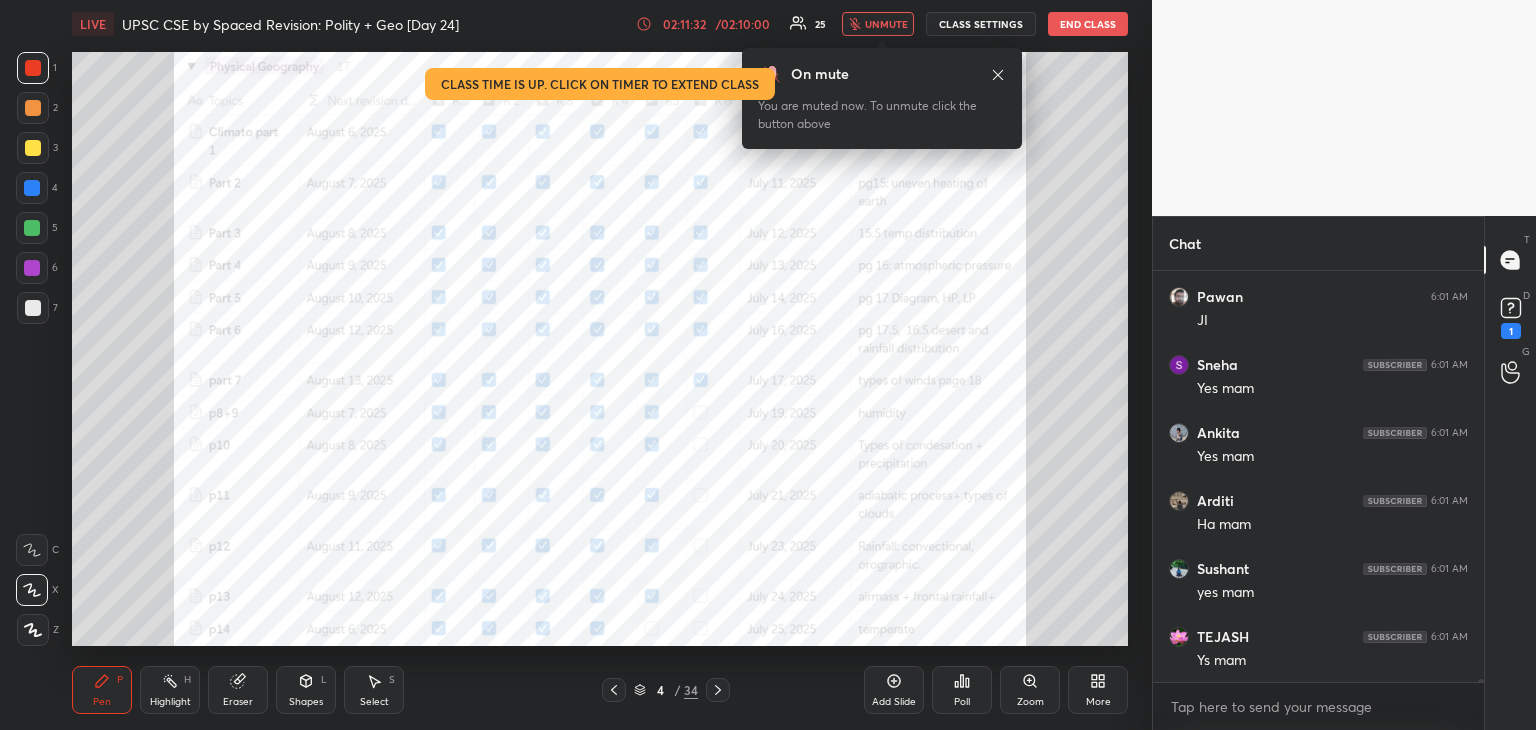 scroll, scrollTop: 65888, scrollLeft: 0, axis: vertical 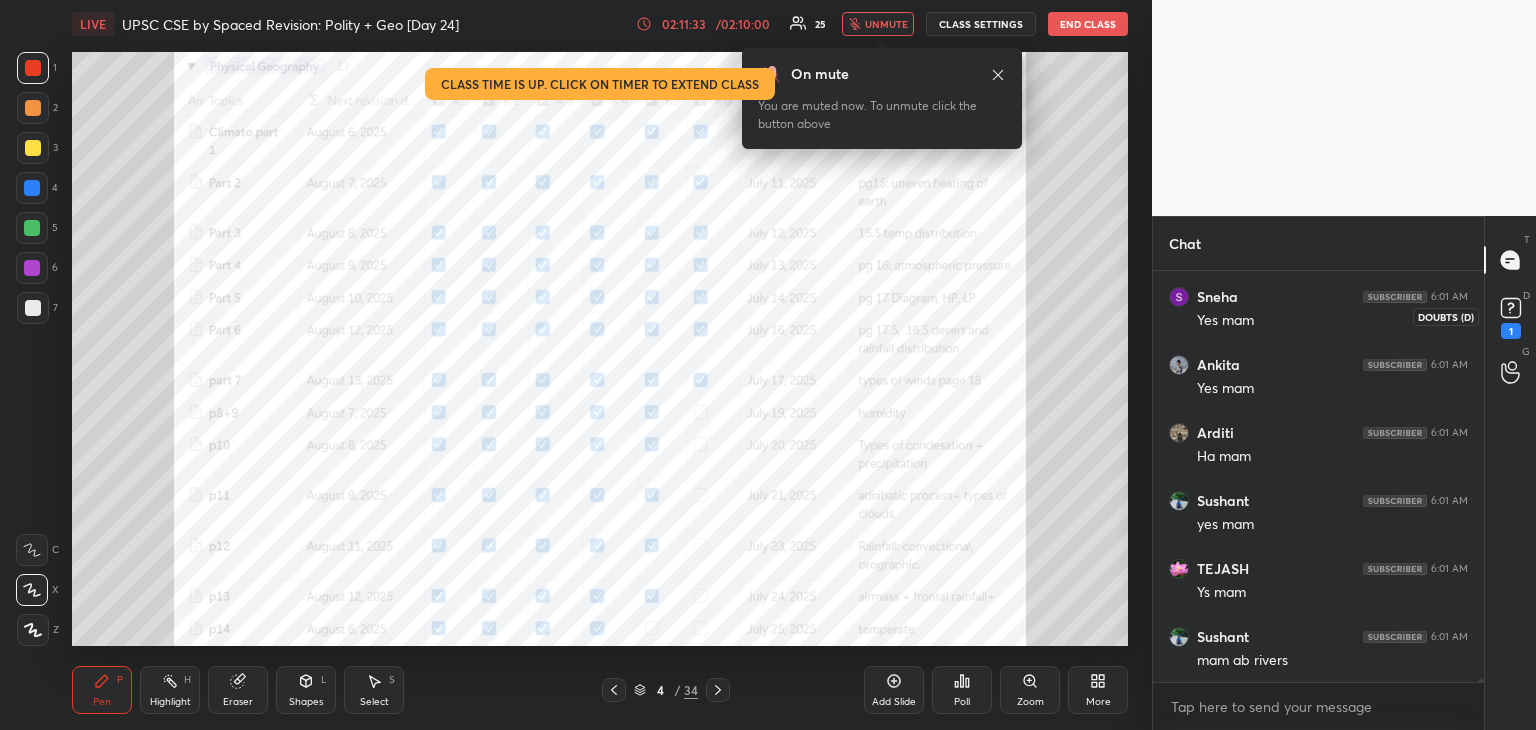 click 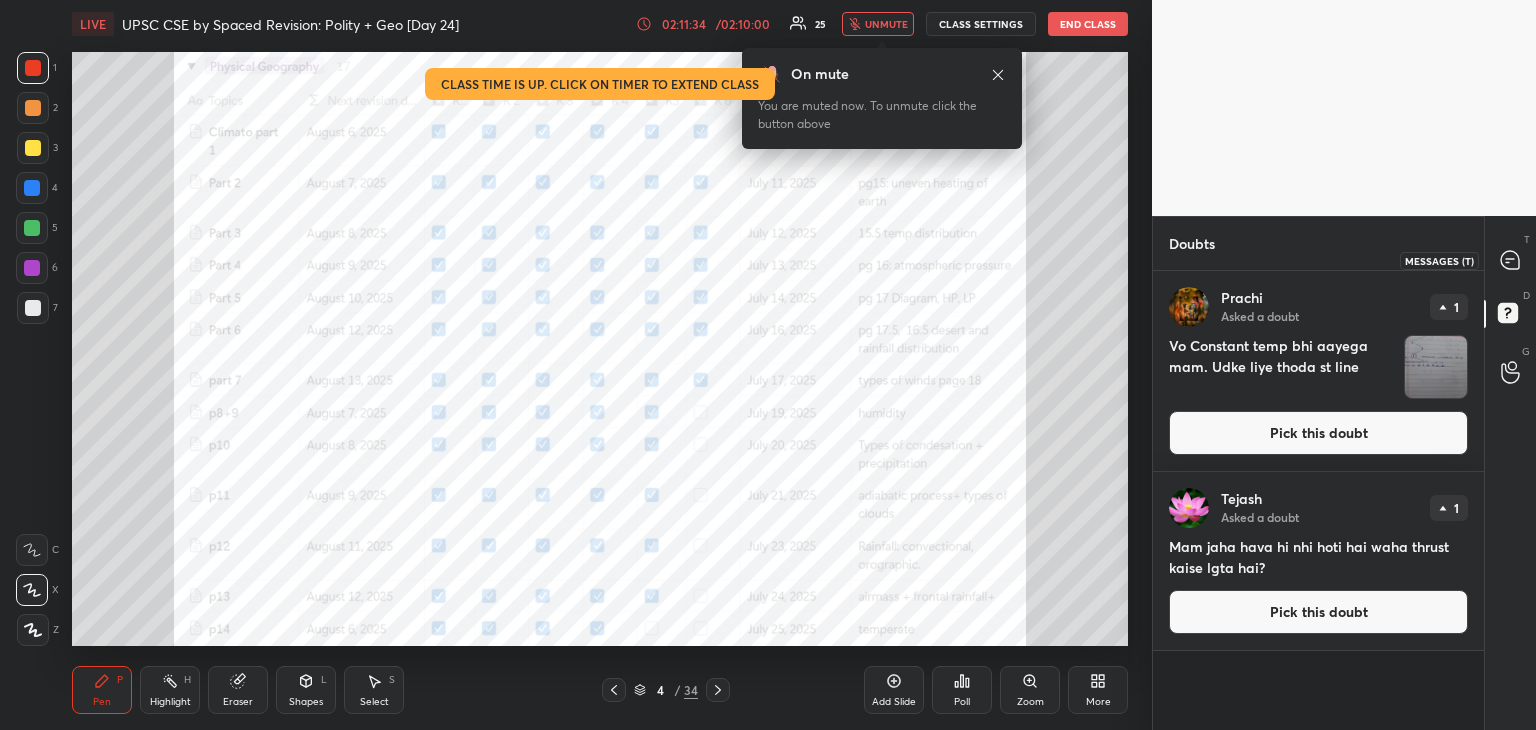 click 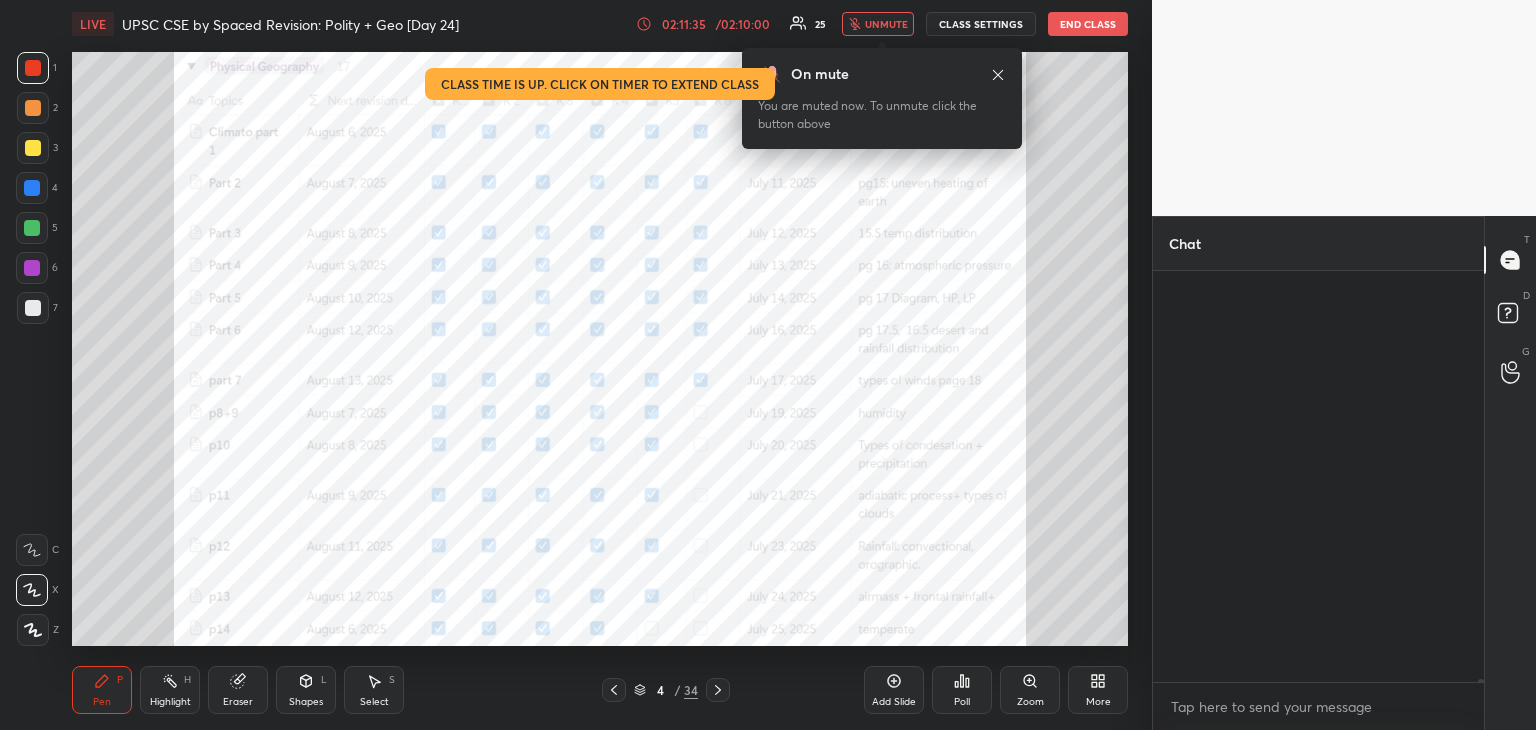 scroll, scrollTop: 66324, scrollLeft: 0, axis: vertical 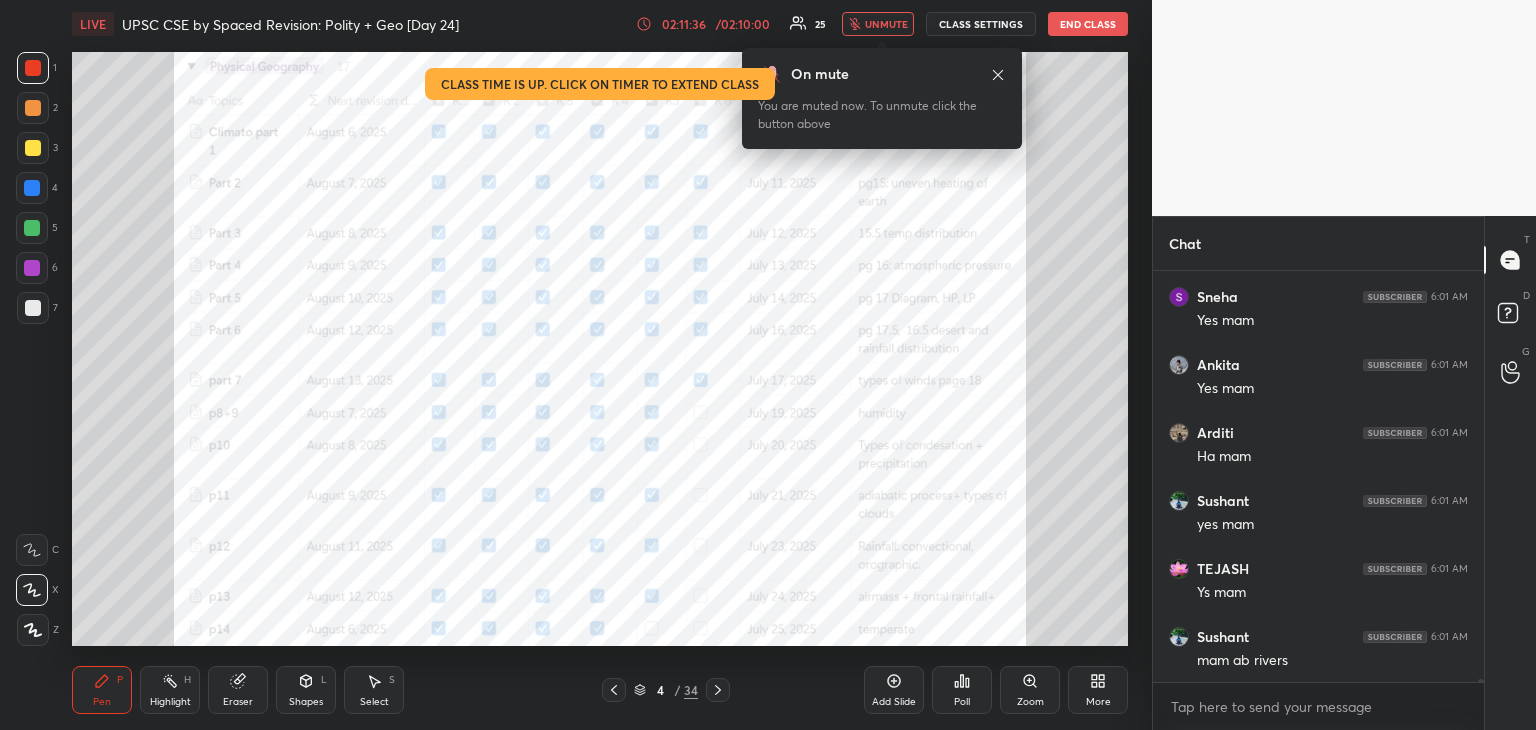 click 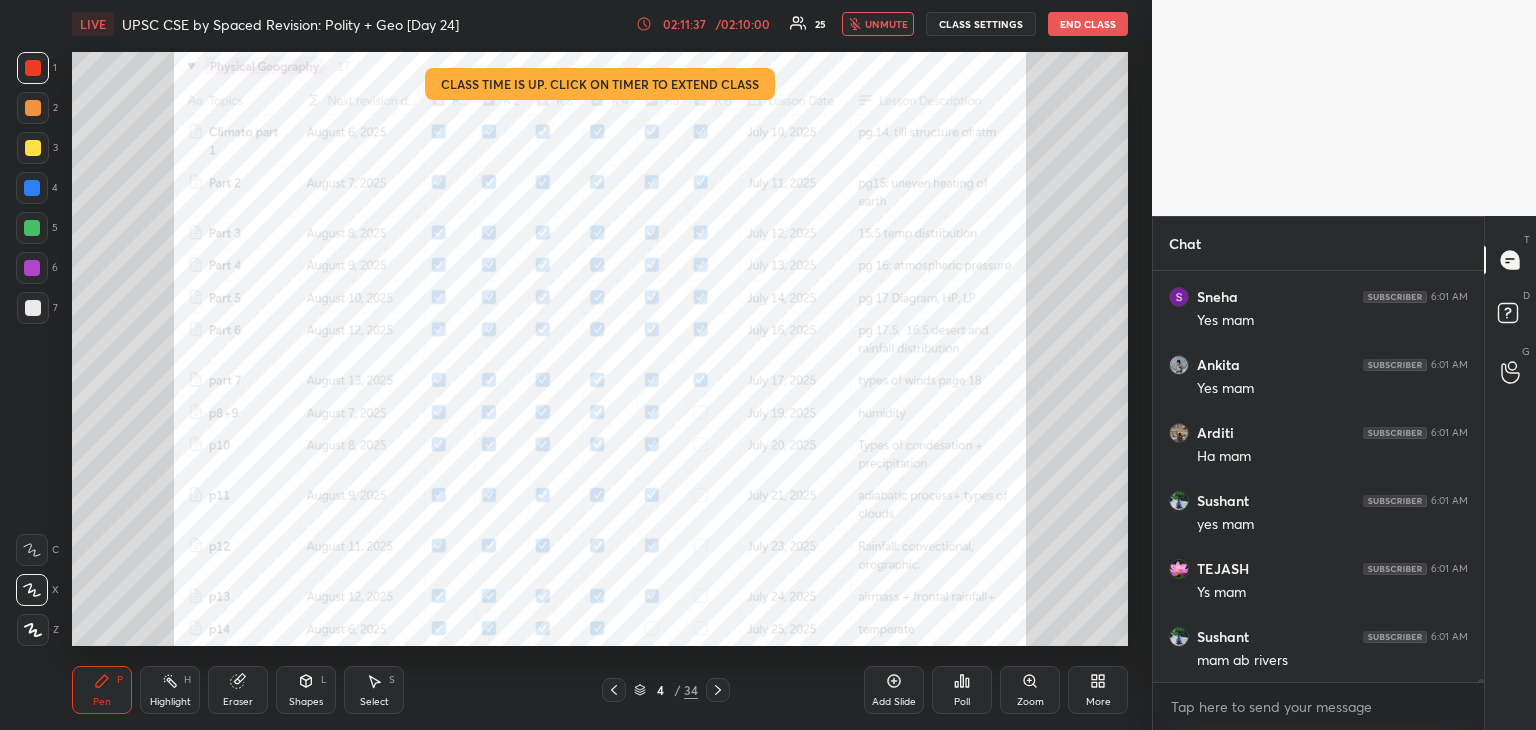 click on "unmute" at bounding box center [886, 24] 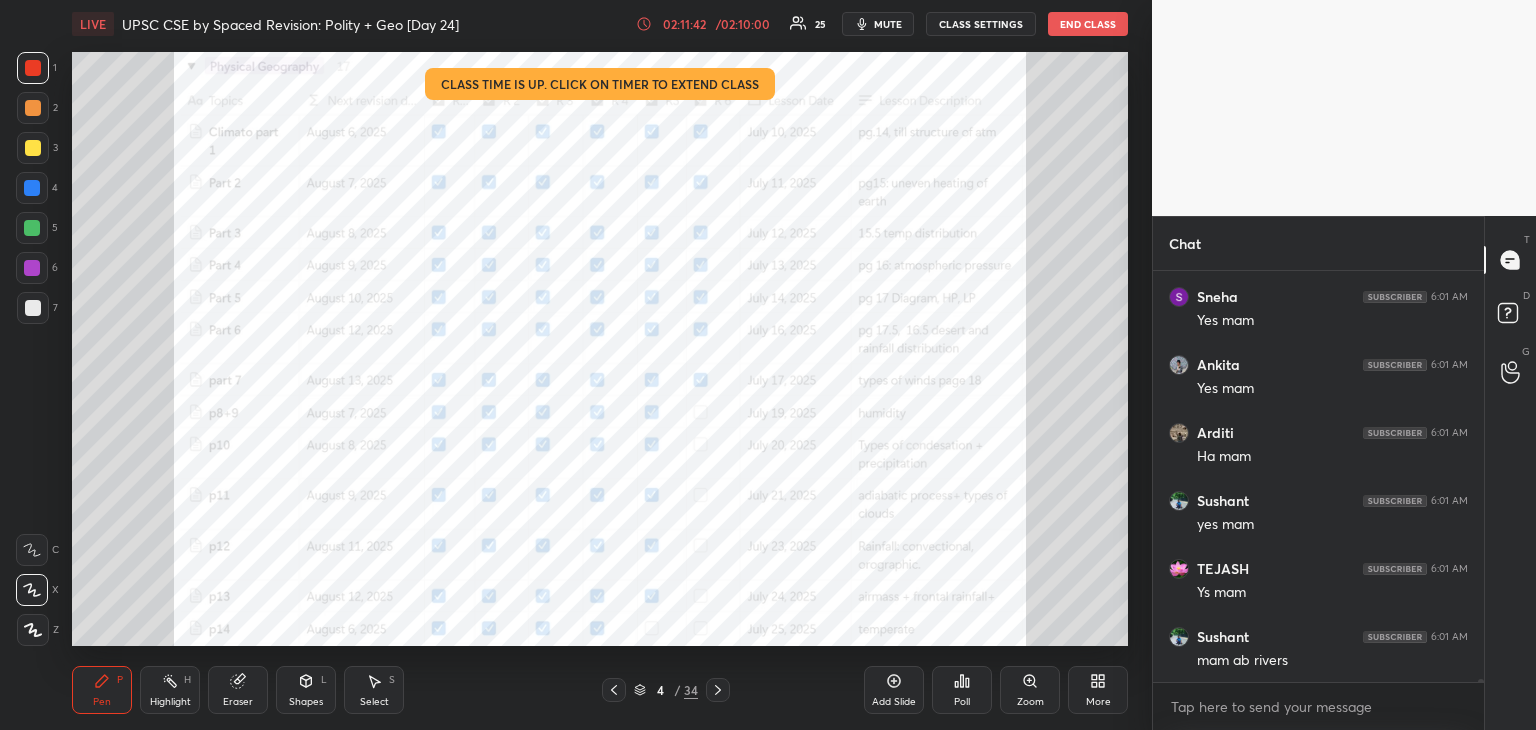 scroll, scrollTop: 66392, scrollLeft: 0, axis: vertical 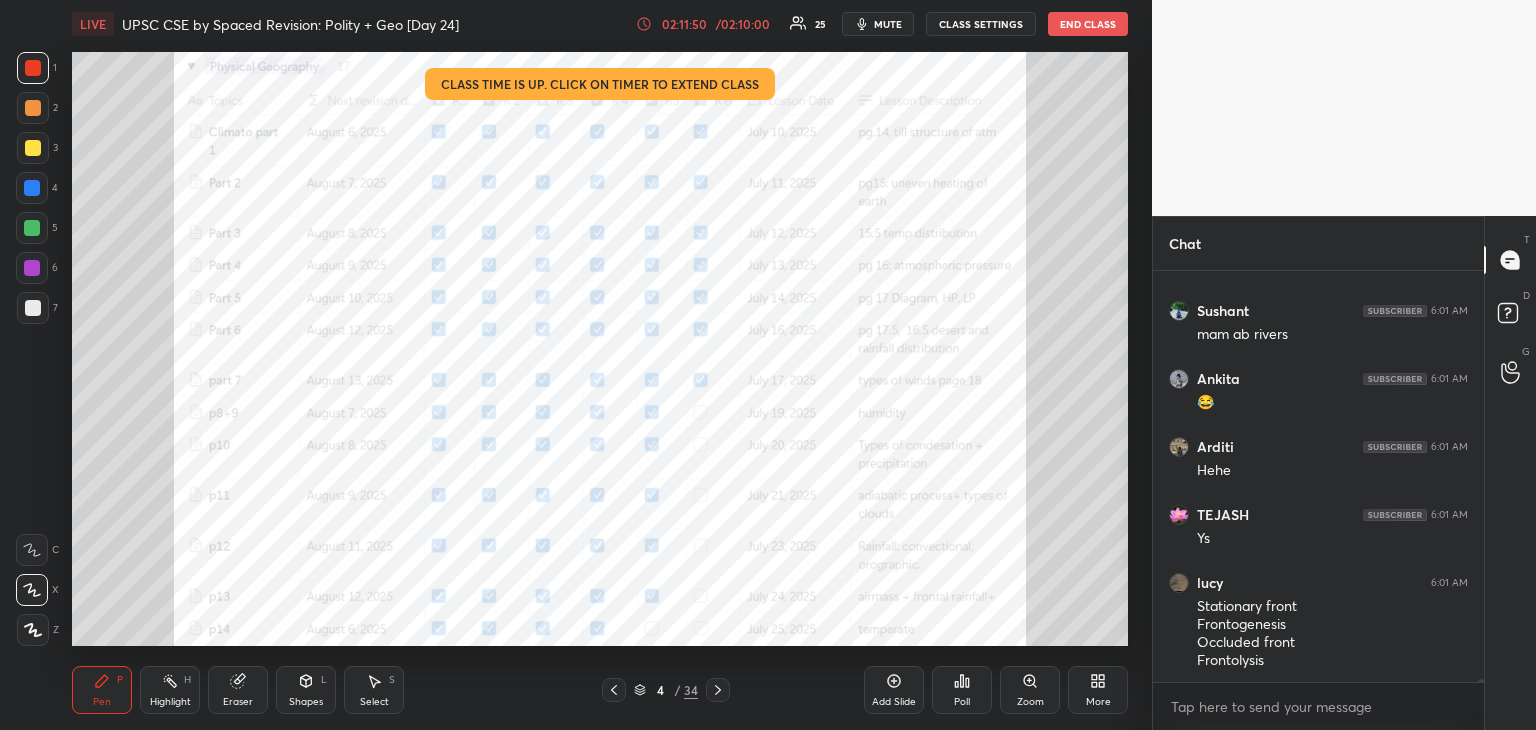 click 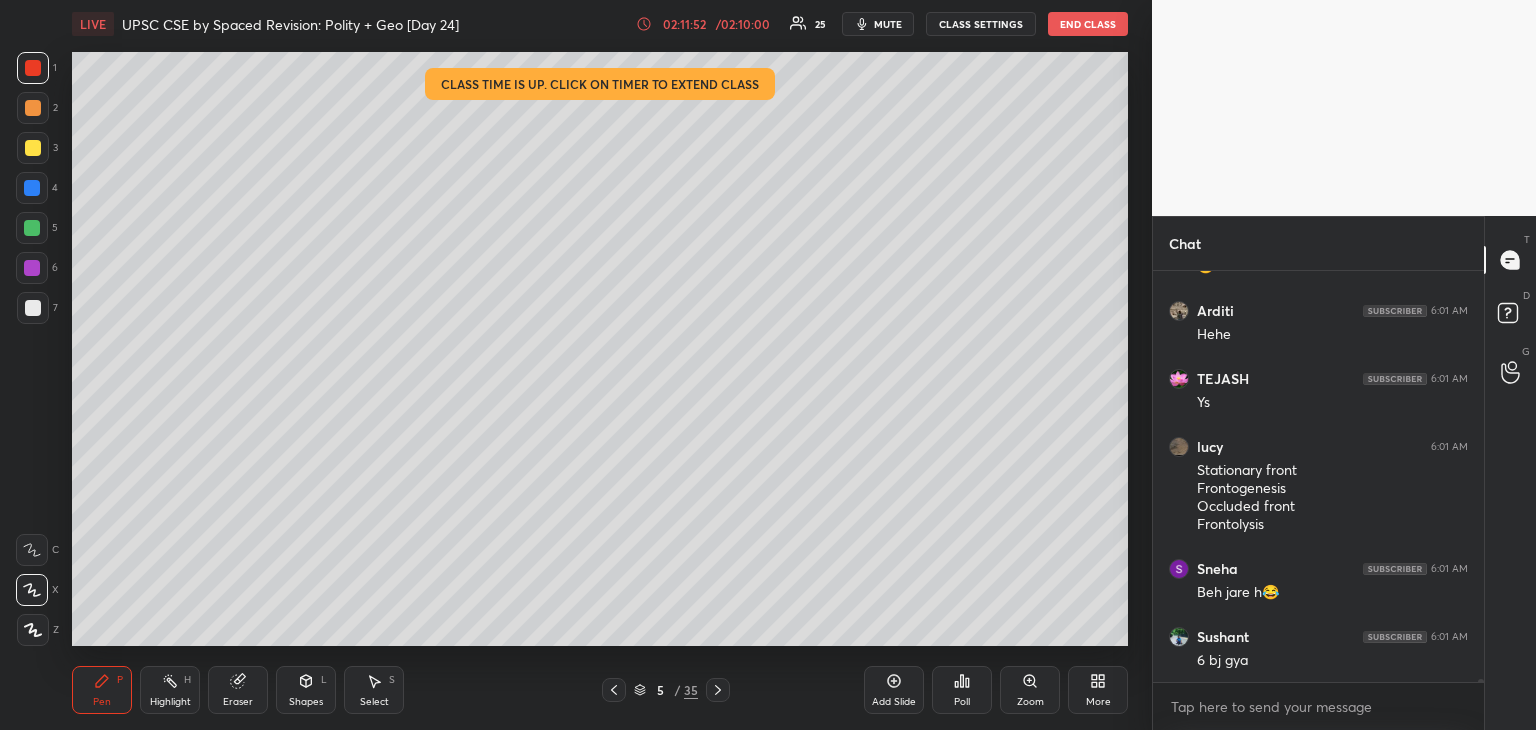 scroll, scrollTop: 66872, scrollLeft: 0, axis: vertical 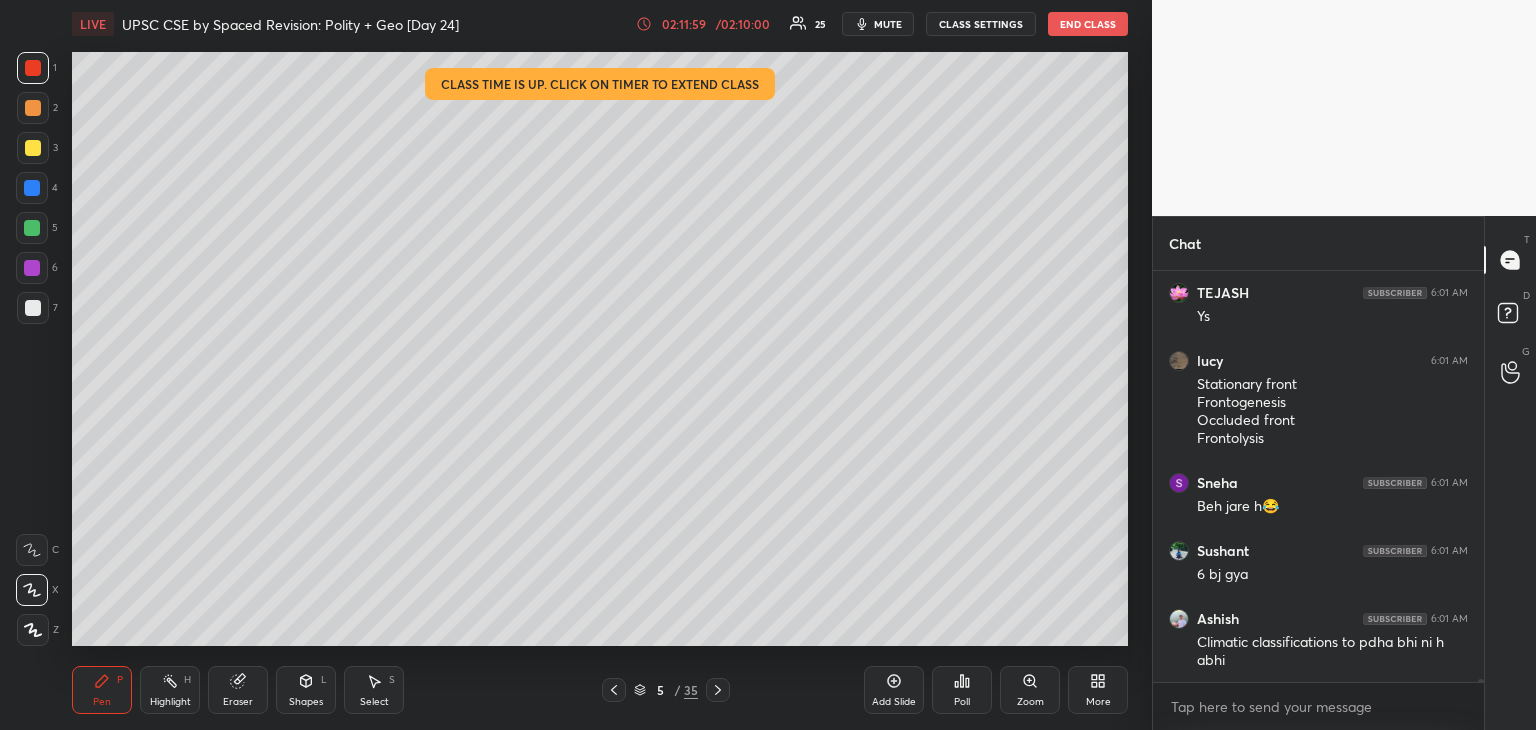 click at bounding box center [32, 188] 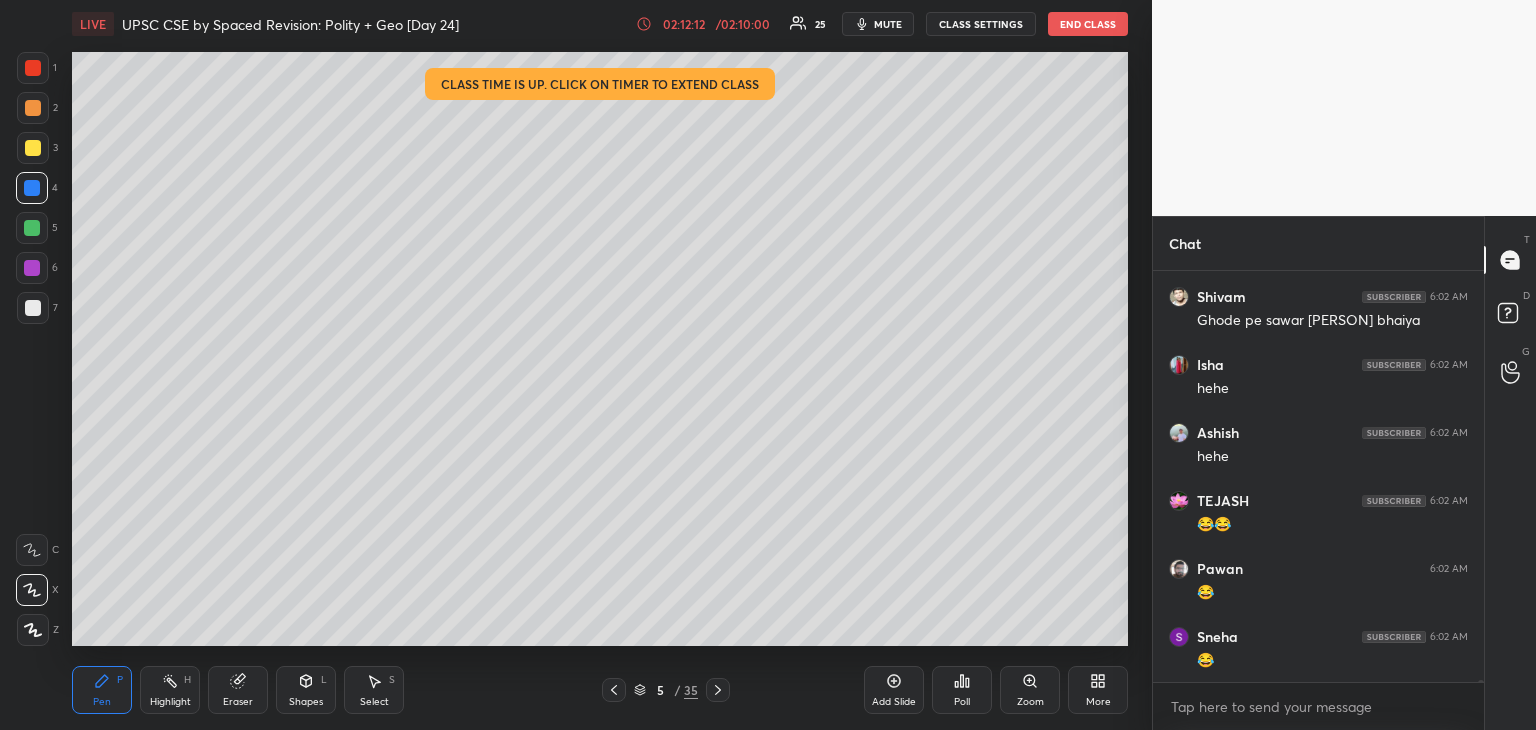 scroll, scrollTop: 67484, scrollLeft: 0, axis: vertical 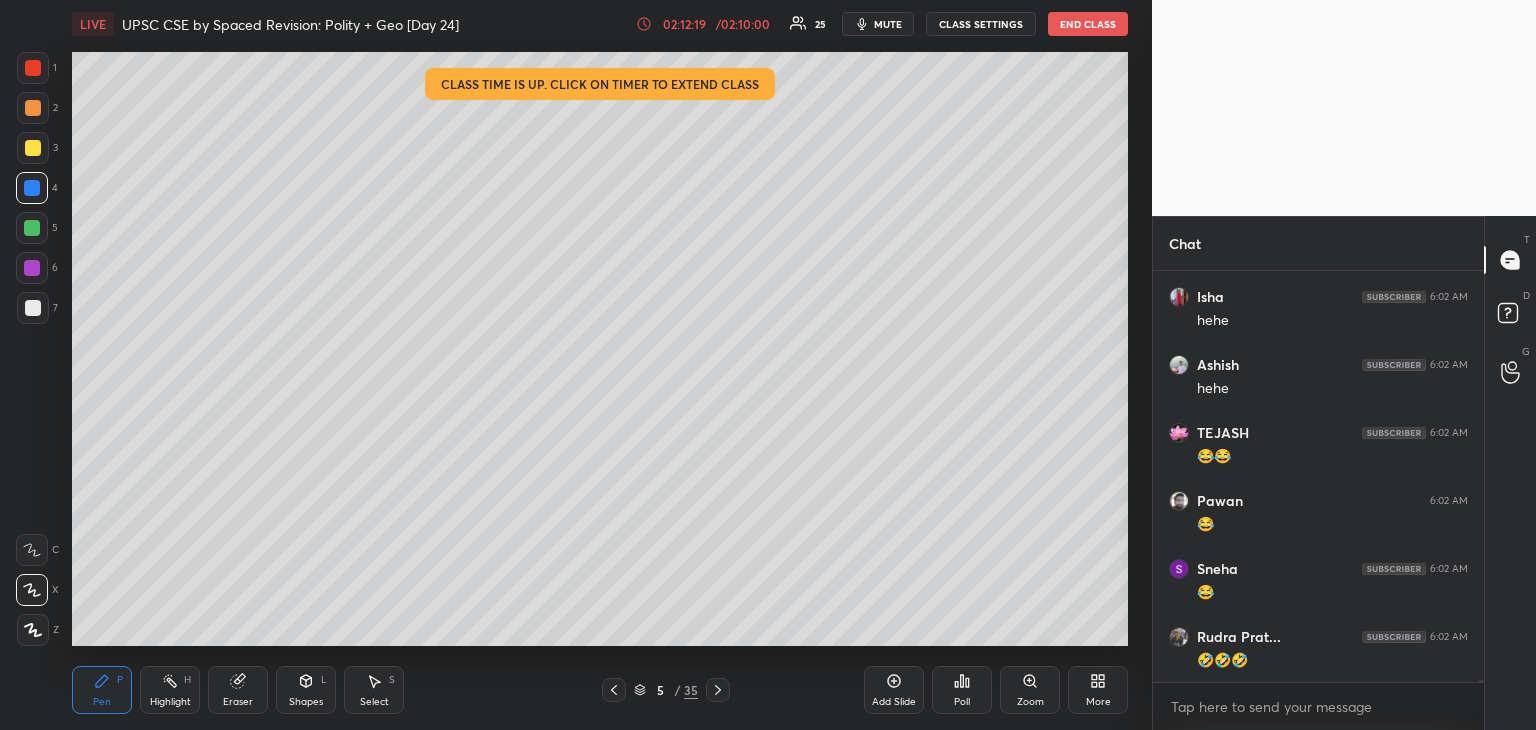 drag, startPoint x: 25, startPoint y: 301, endPoint x: 25, endPoint y: 289, distance: 12 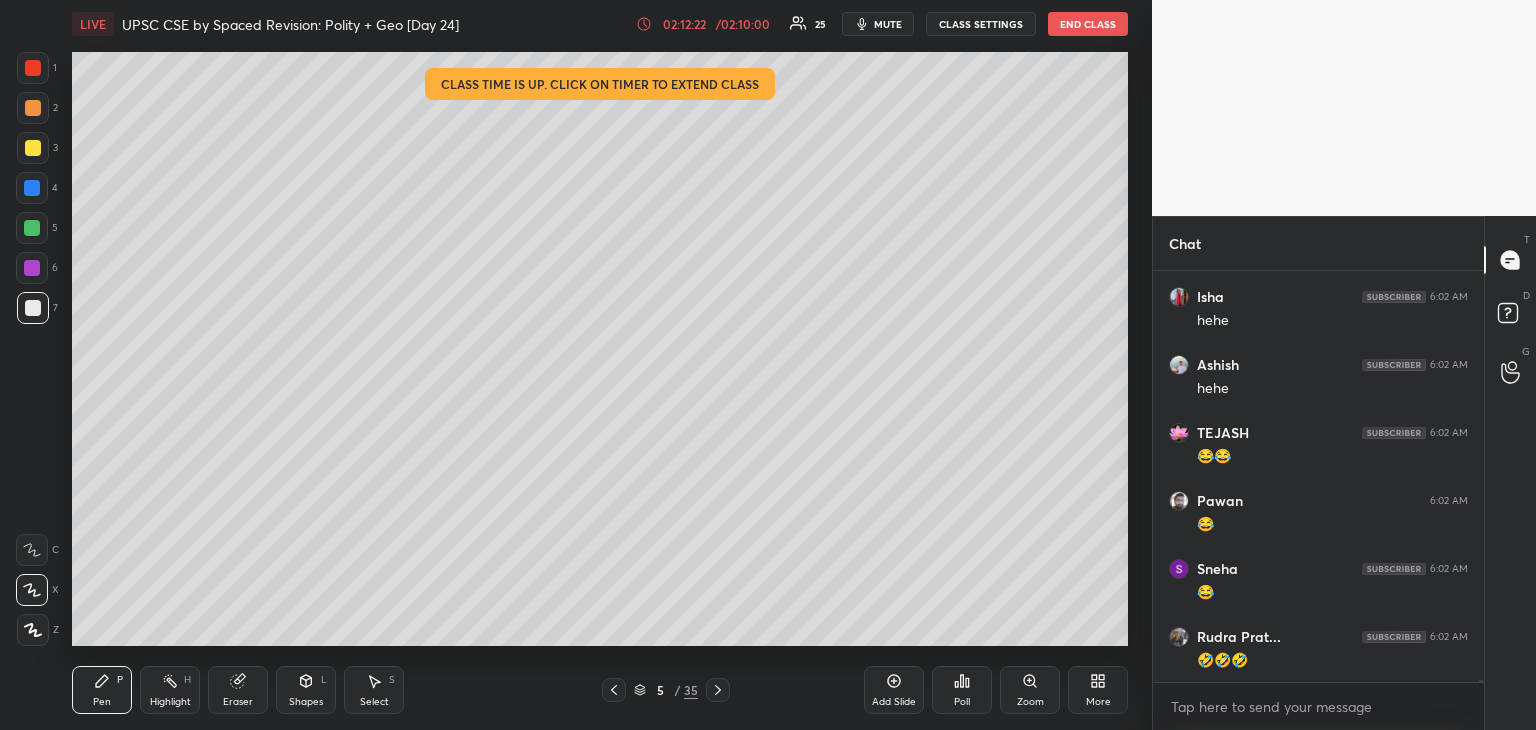 scroll, scrollTop: 67556, scrollLeft: 0, axis: vertical 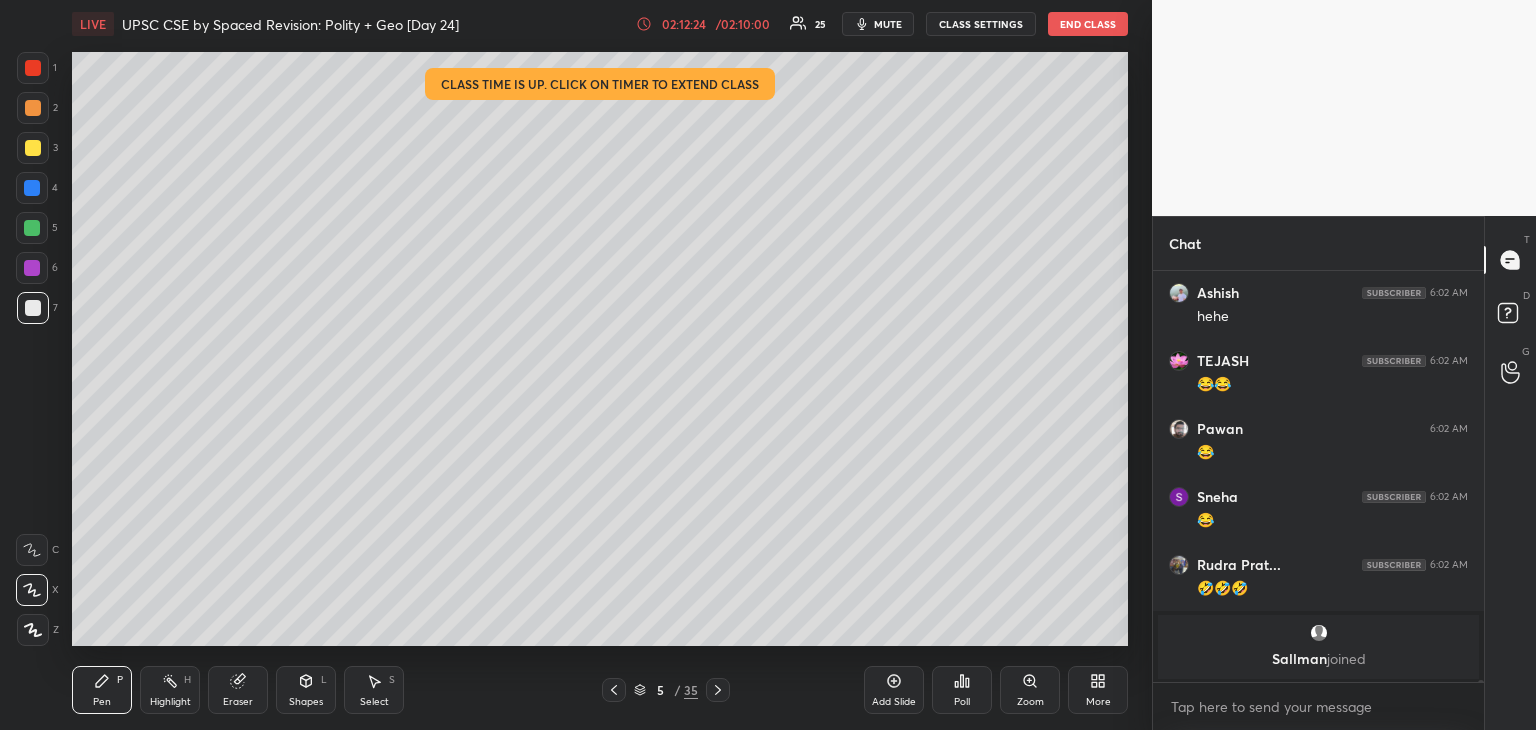 click at bounding box center (33, 308) 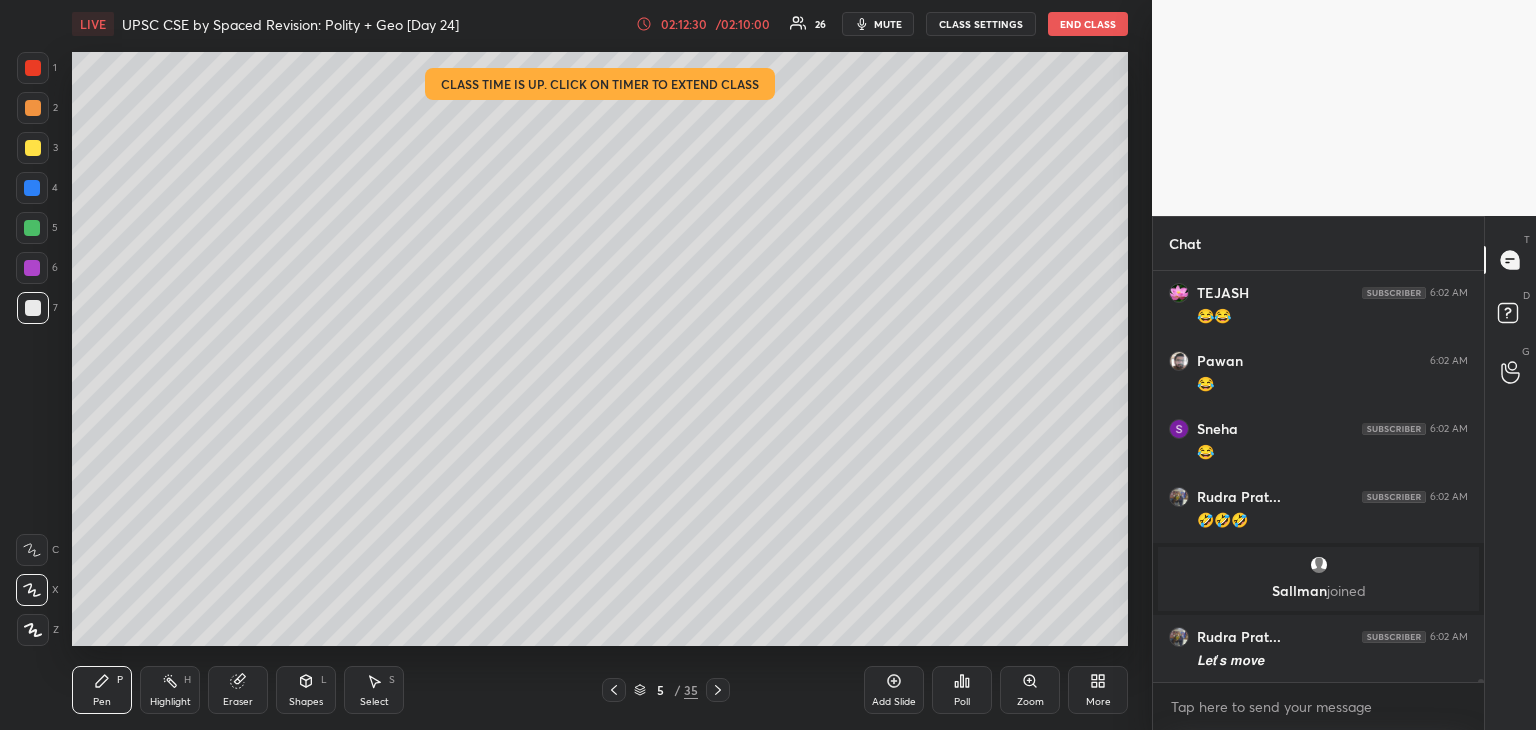 scroll, scrollTop: 66492, scrollLeft: 0, axis: vertical 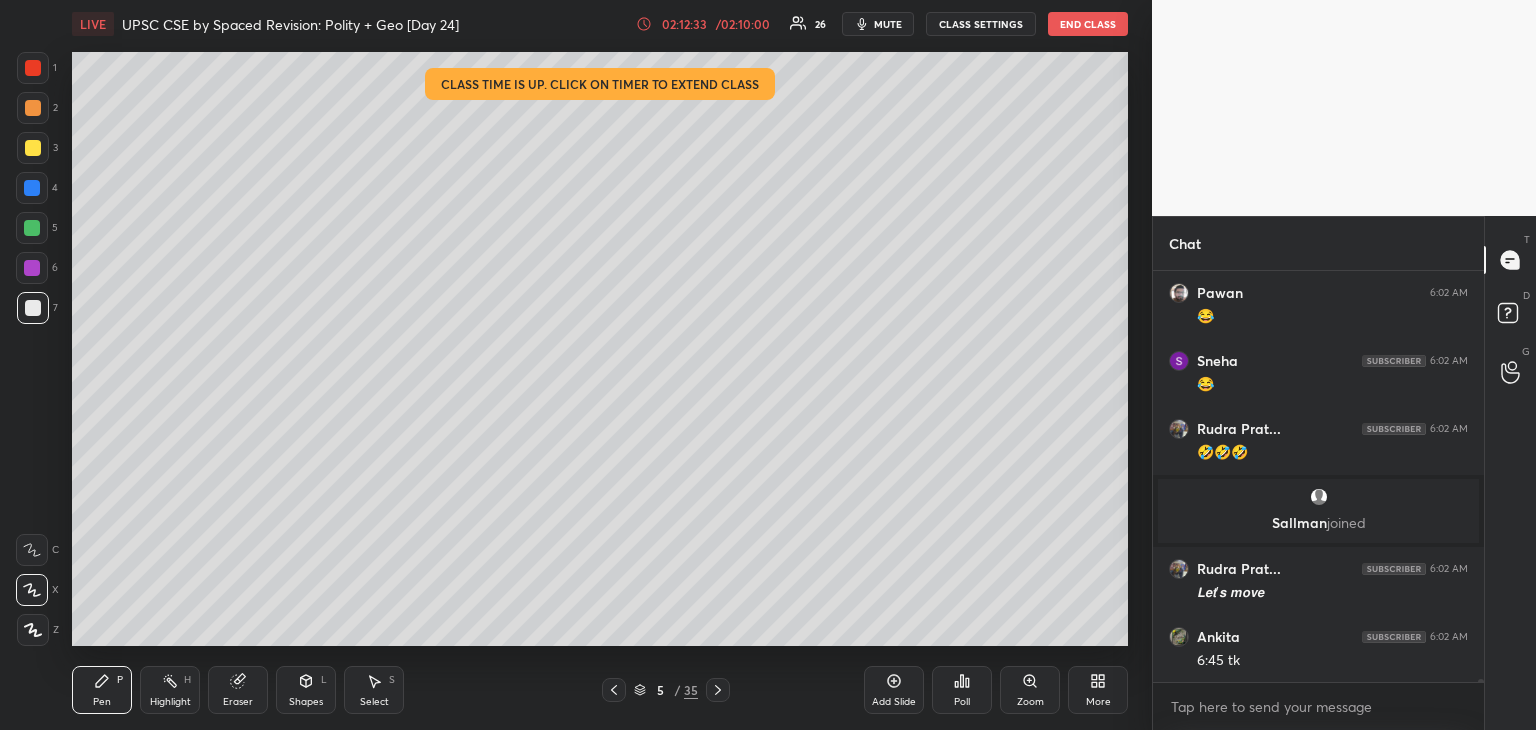 drag, startPoint x: 29, startPoint y: 305, endPoint x: 43, endPoint y: 274, distance: 34.0147 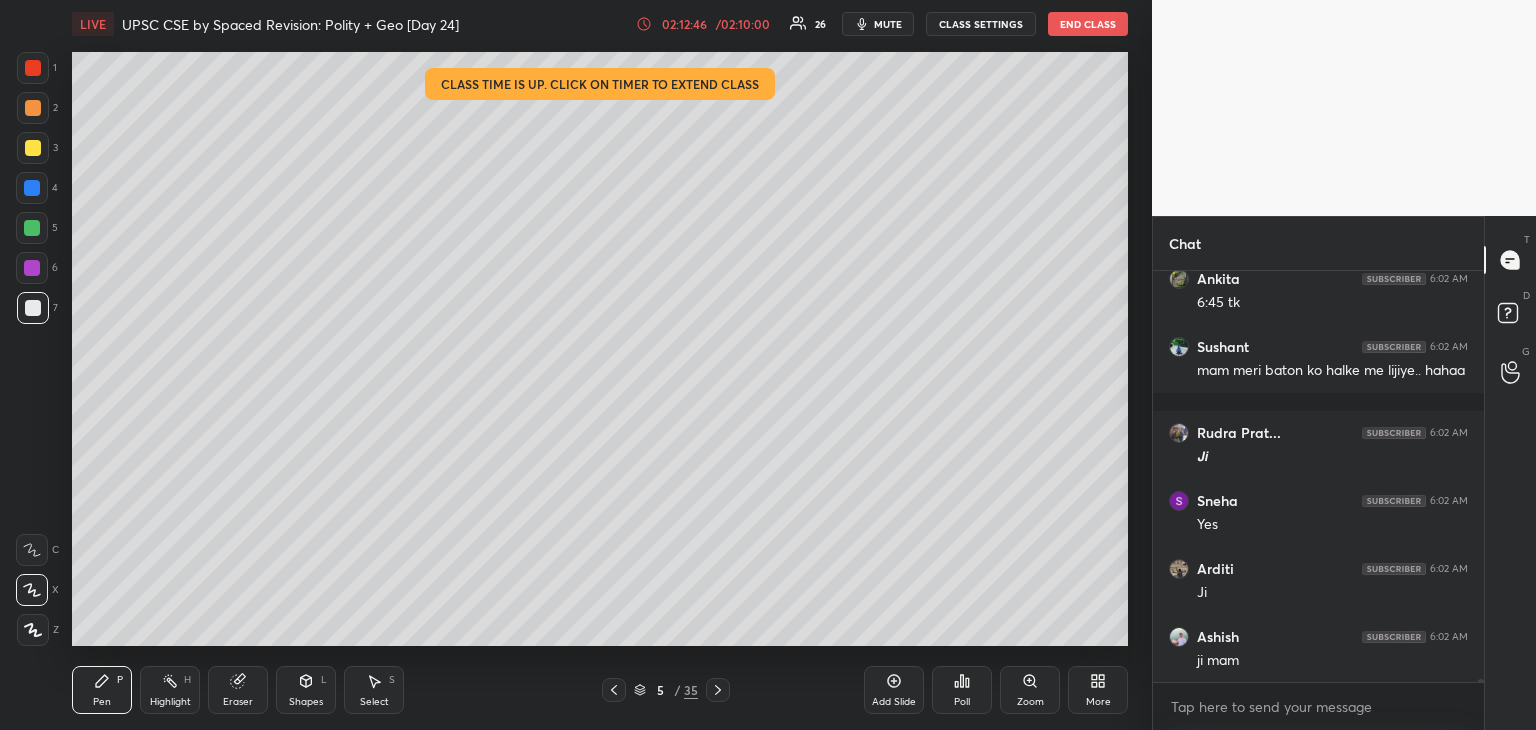 scroll, scrollTop: 66986, scrollLeft: 0, axis: vertical 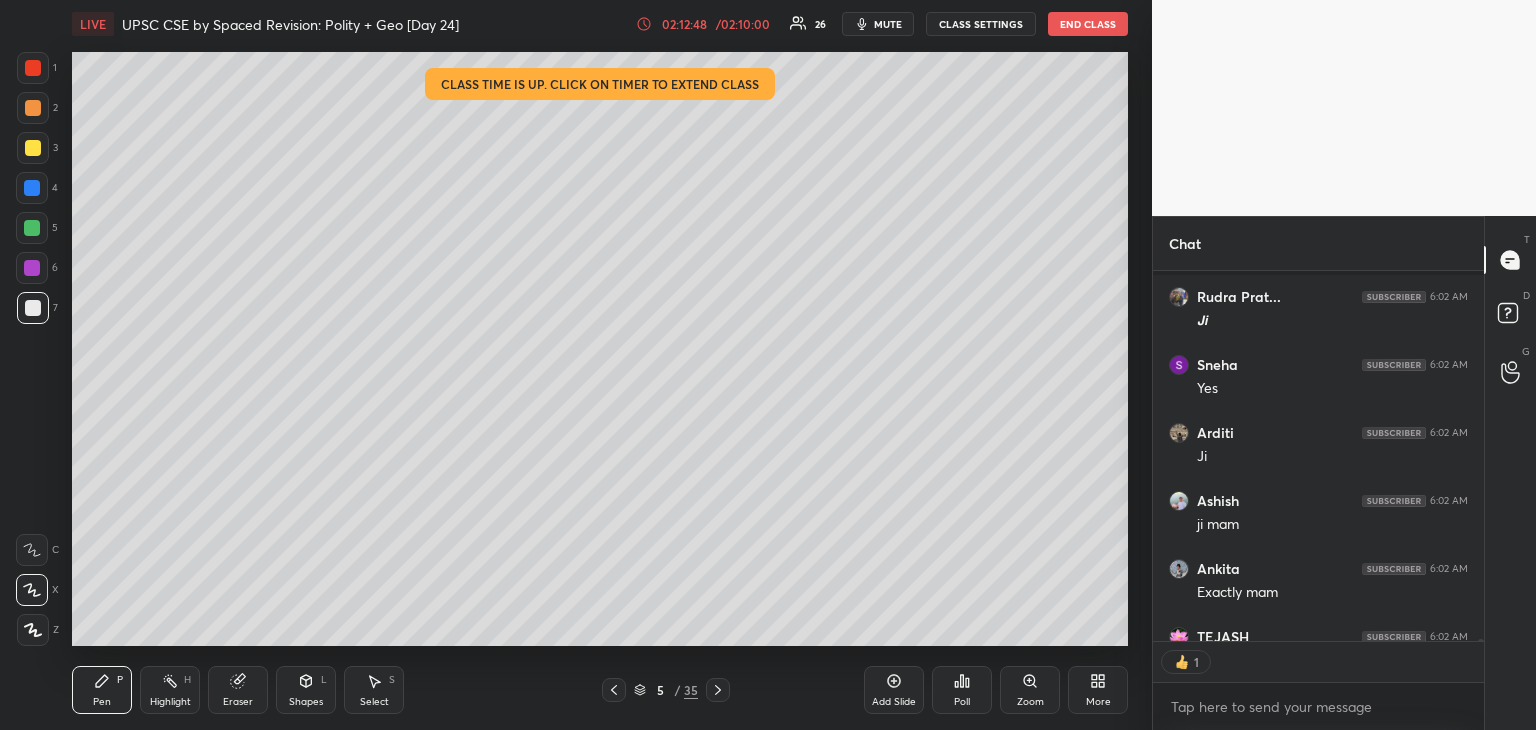 click at bounding box center [33, 148] 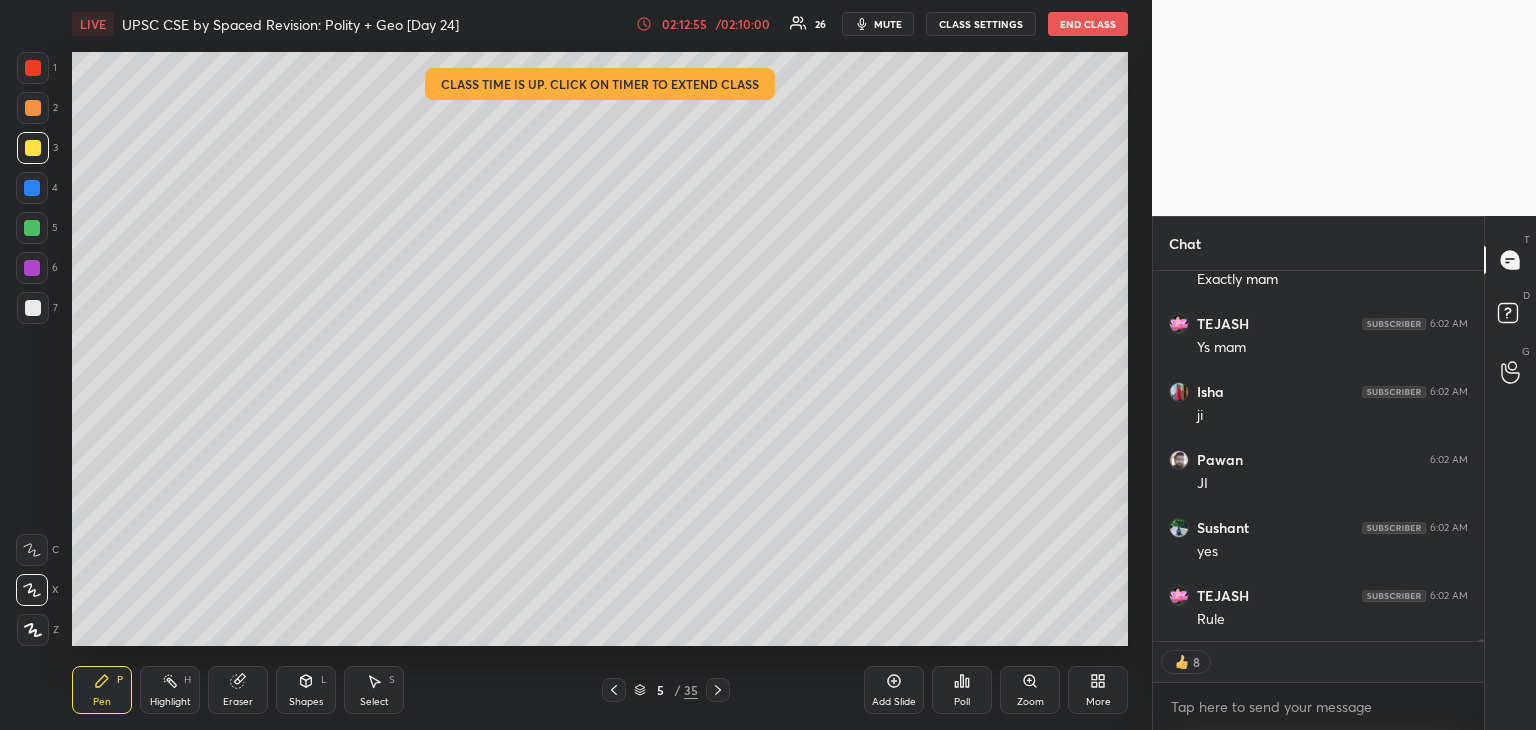 scroll, scrollTop: 67367, scrollLeft: 0, axis: vertical 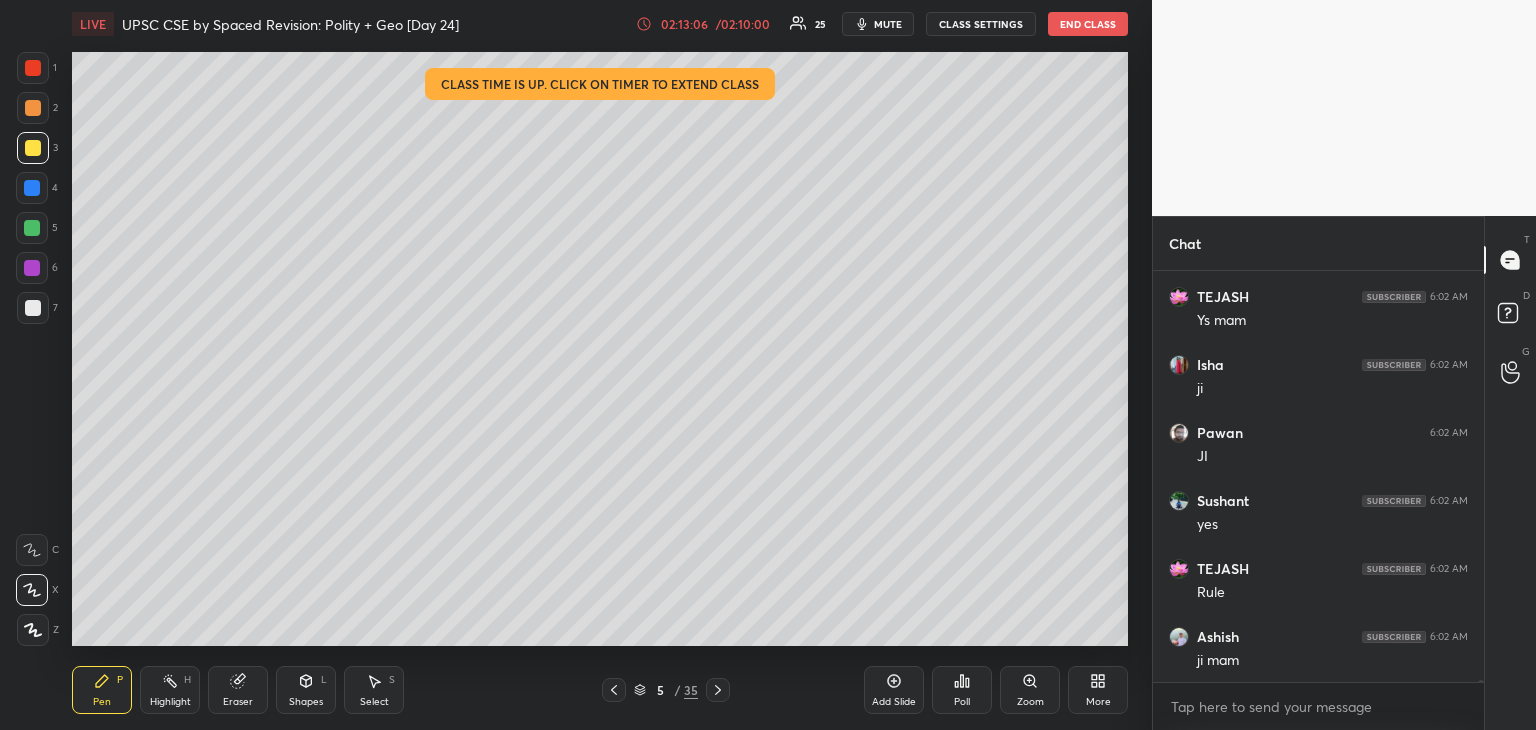 click at bounding box center [33, 148] 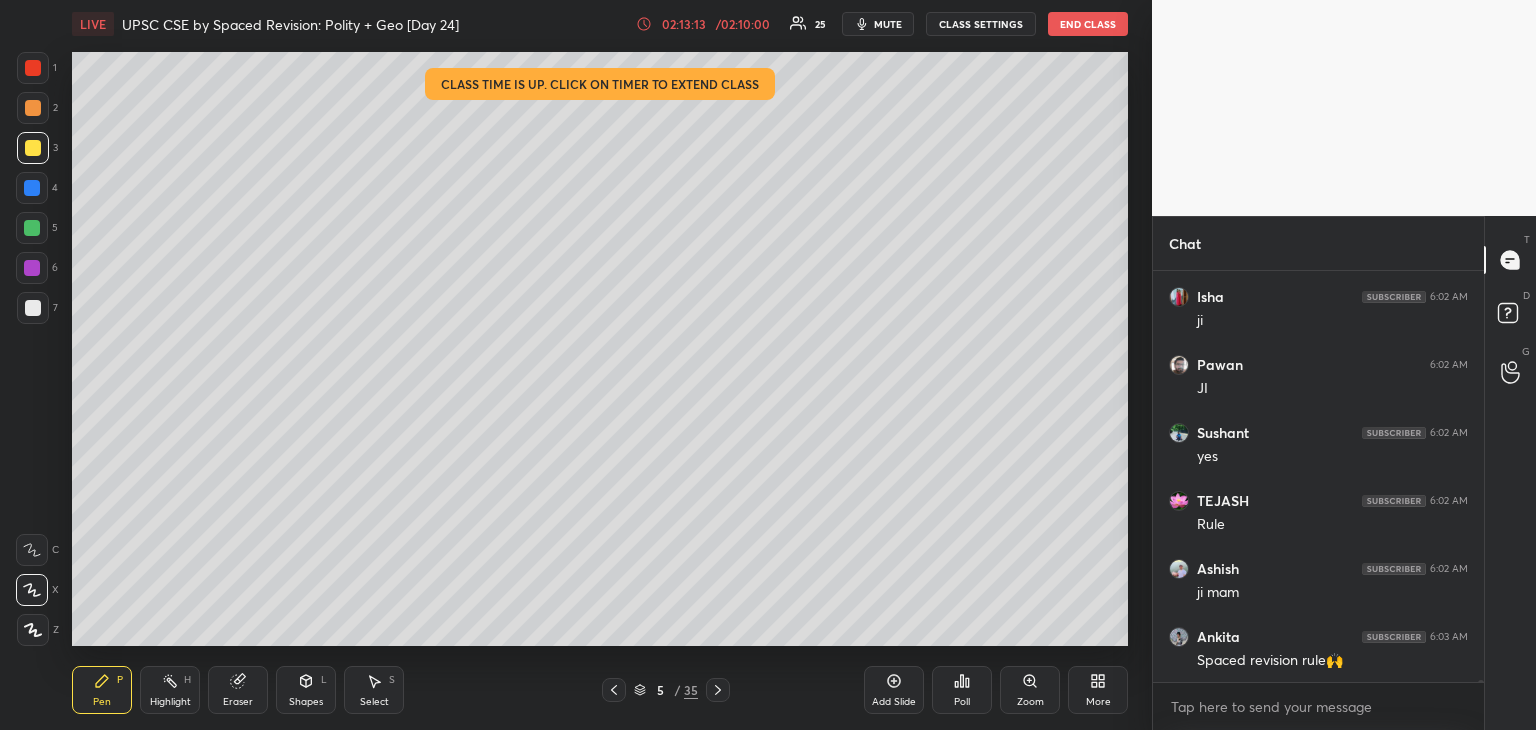 scroll, scrollTop: 67462, scrollLeft: 0, axis: vertical 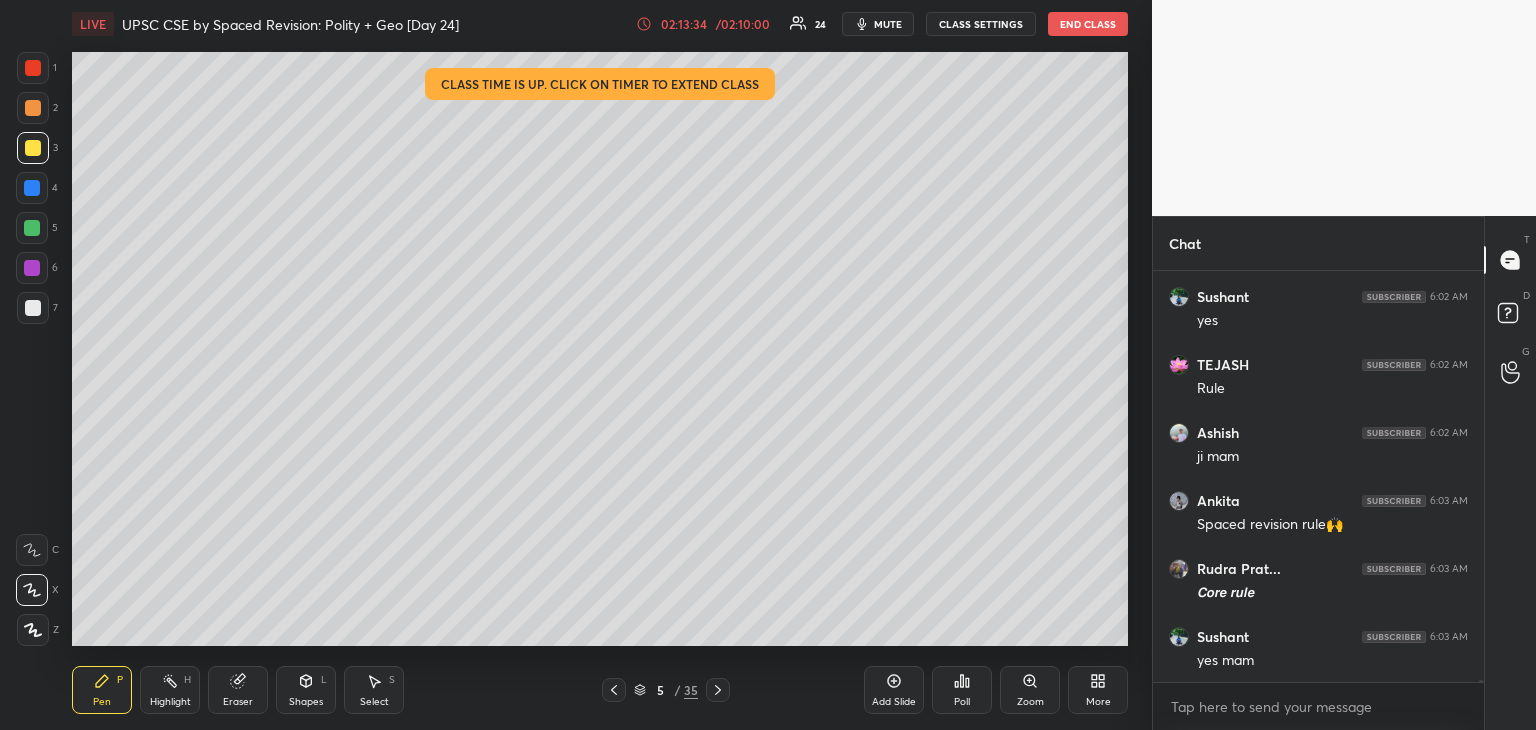 click at bounding box center (32, 188) 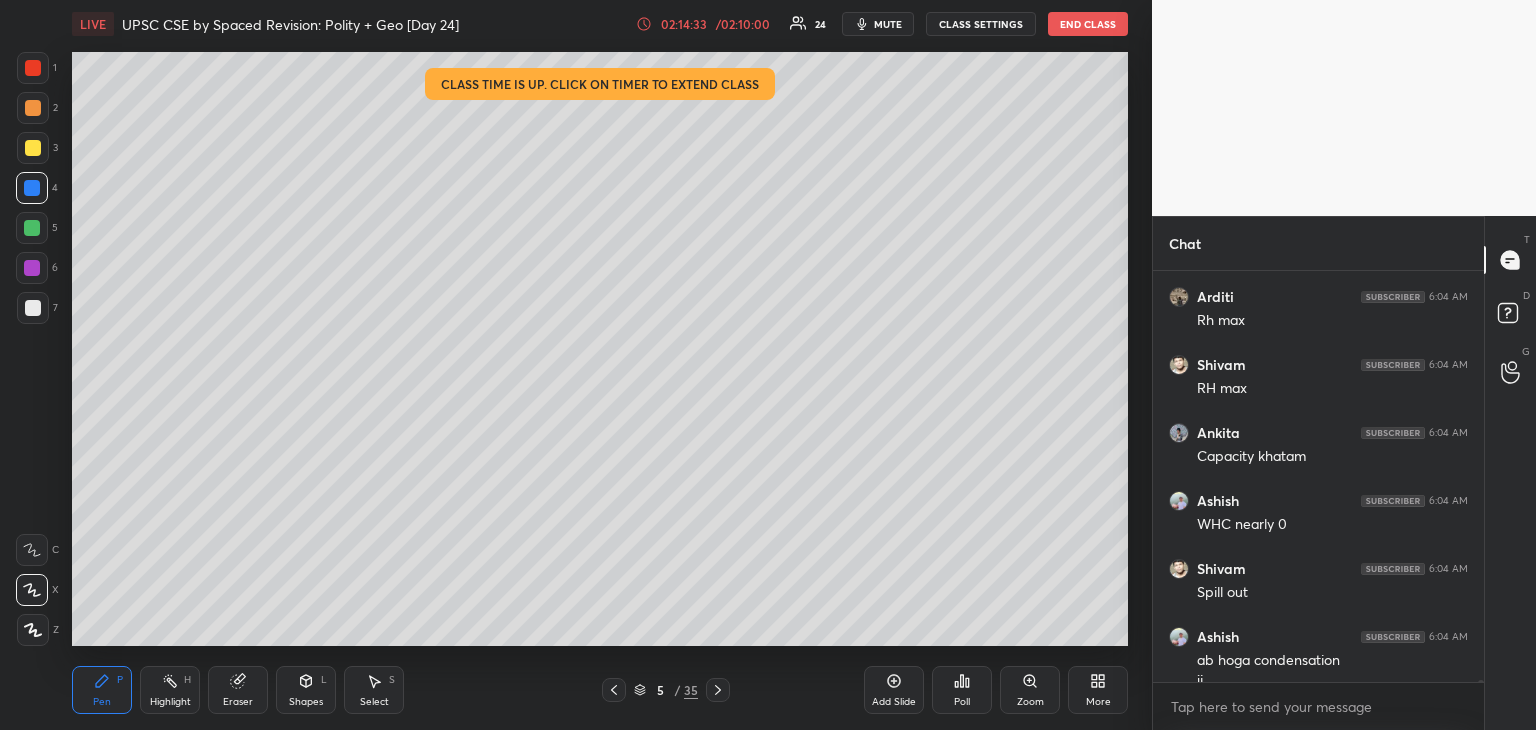 scroll, scrollTop: 68184, scrollLeft: 0, axis: vertical 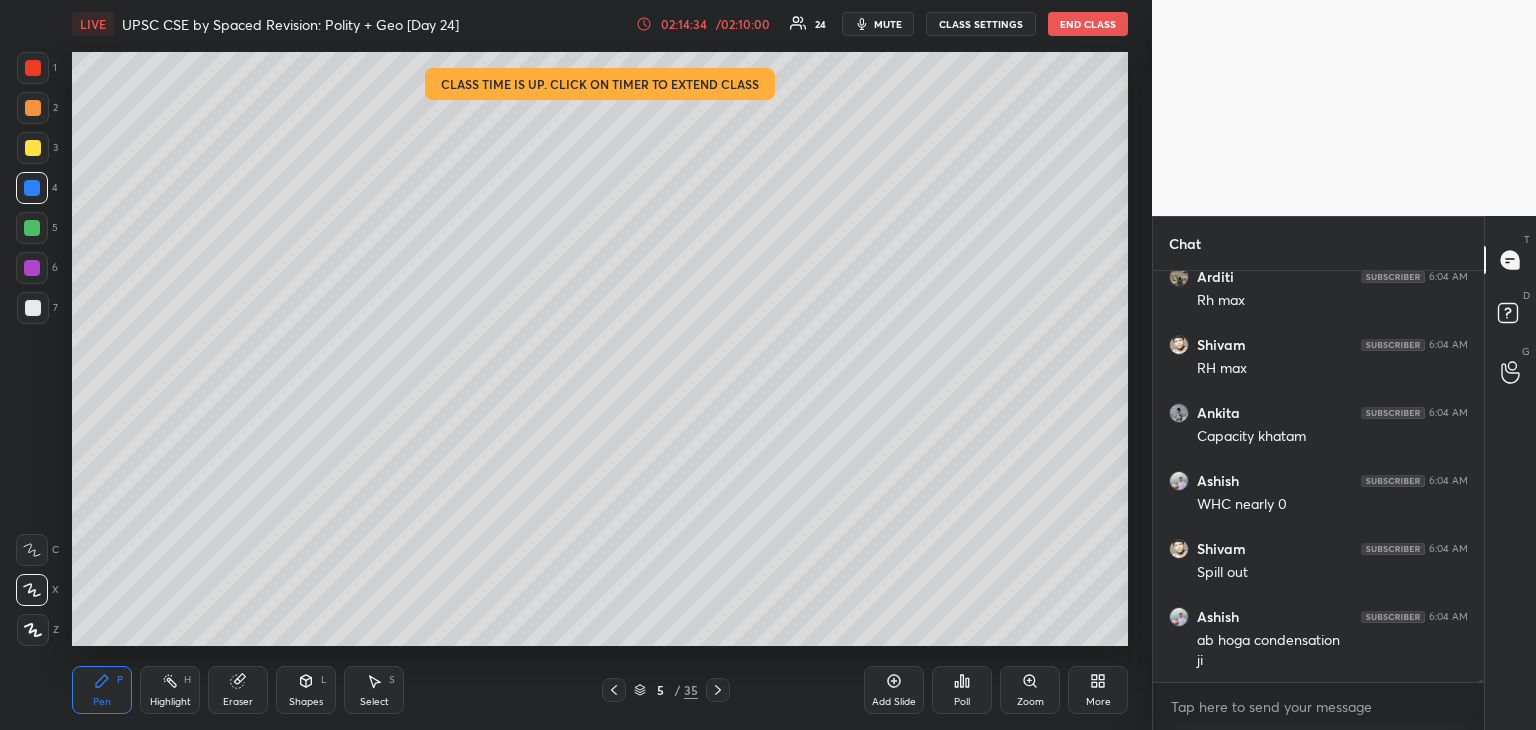 click at bounding box center (33, 68) 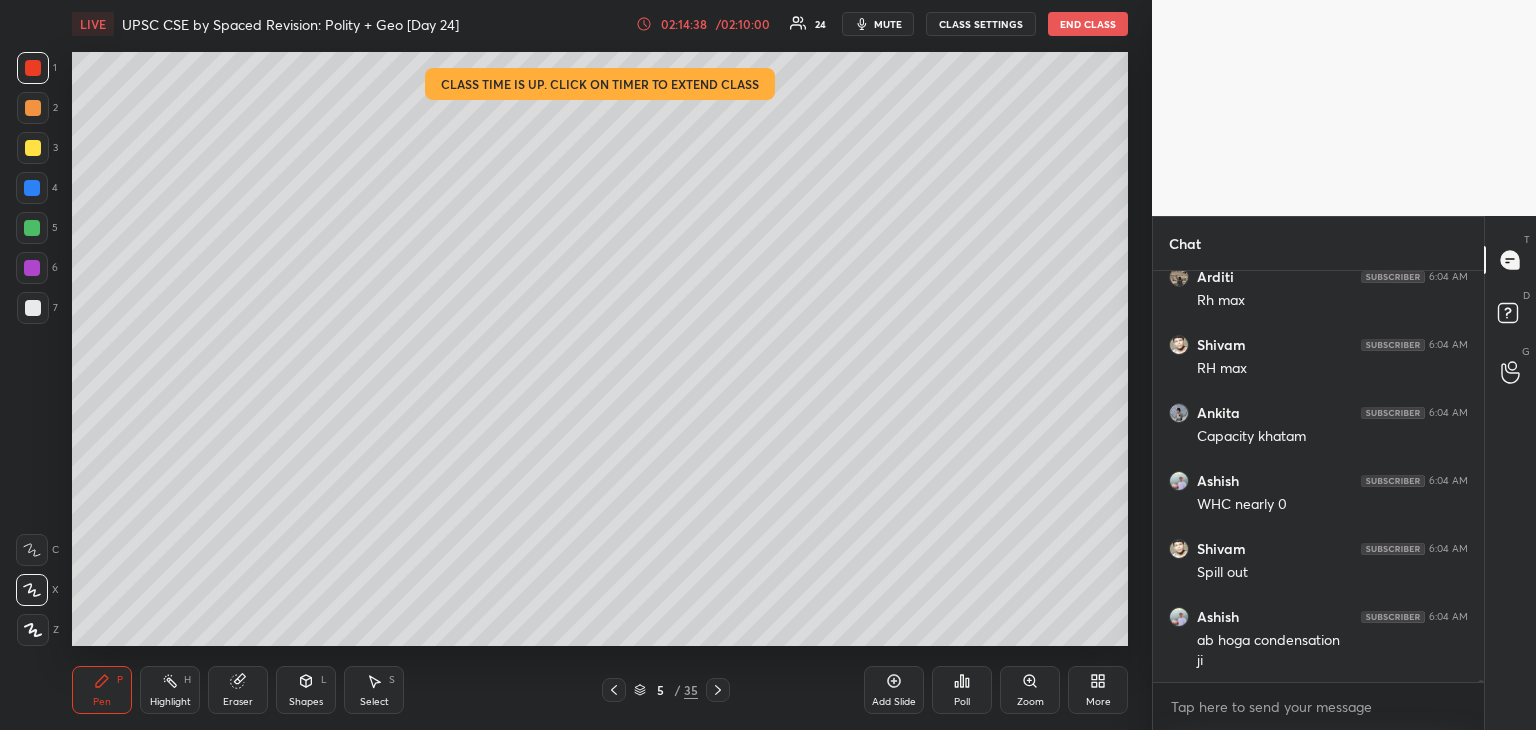 scroll, scrollTop: 68252, scrollLeft: 0, axis: vertical 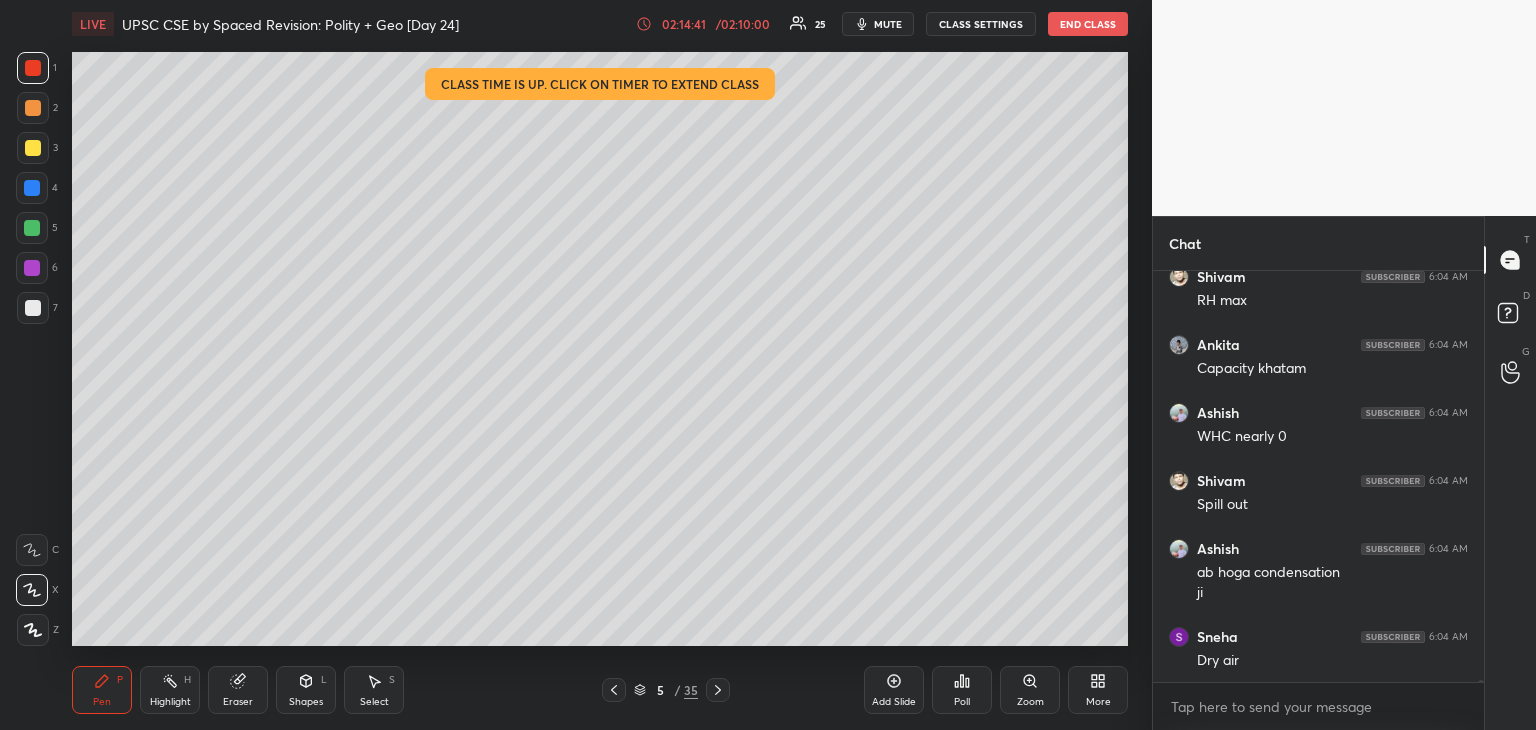 click at bounding box center (32, 188) 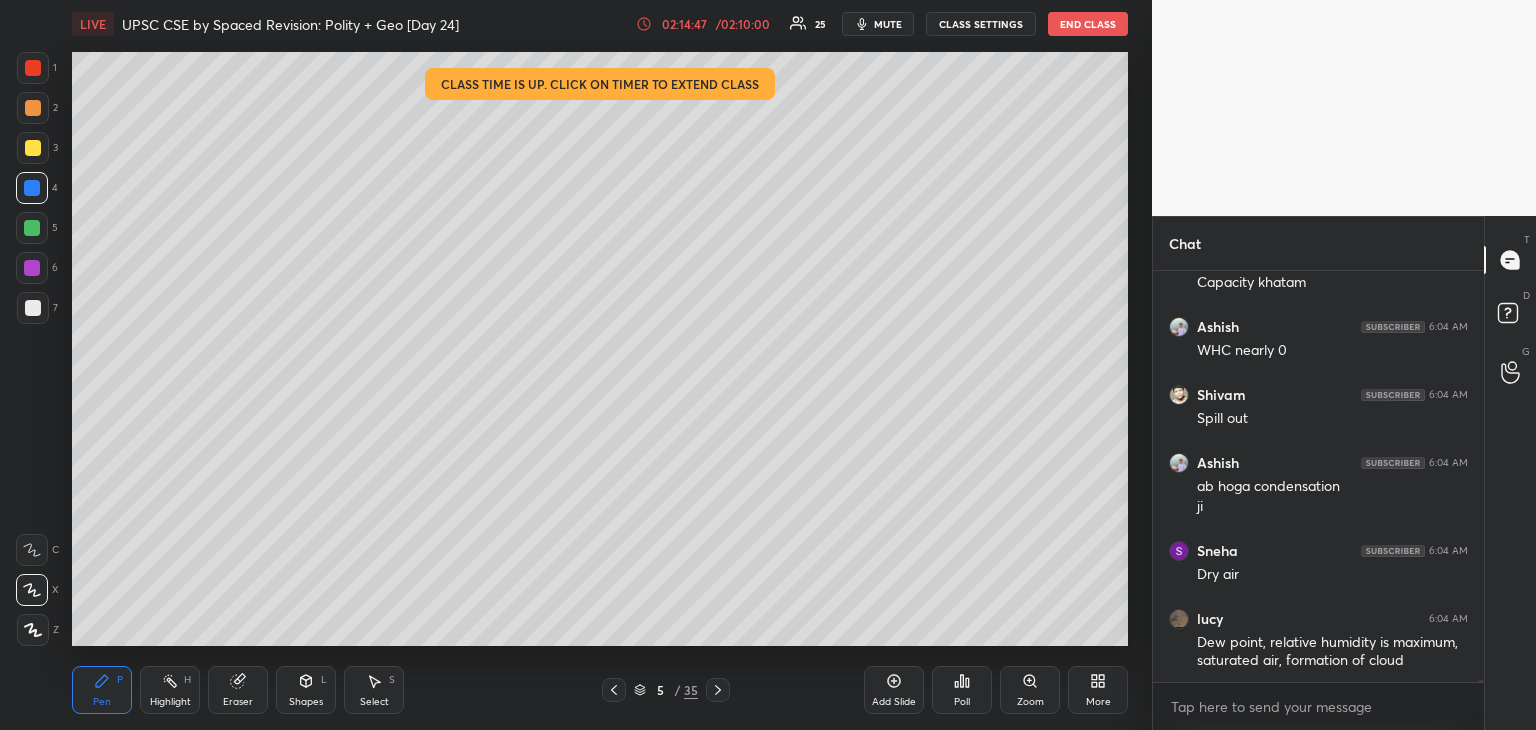 scroll, scrollTop: 68410, scrollLeft: 0, axis: vertical 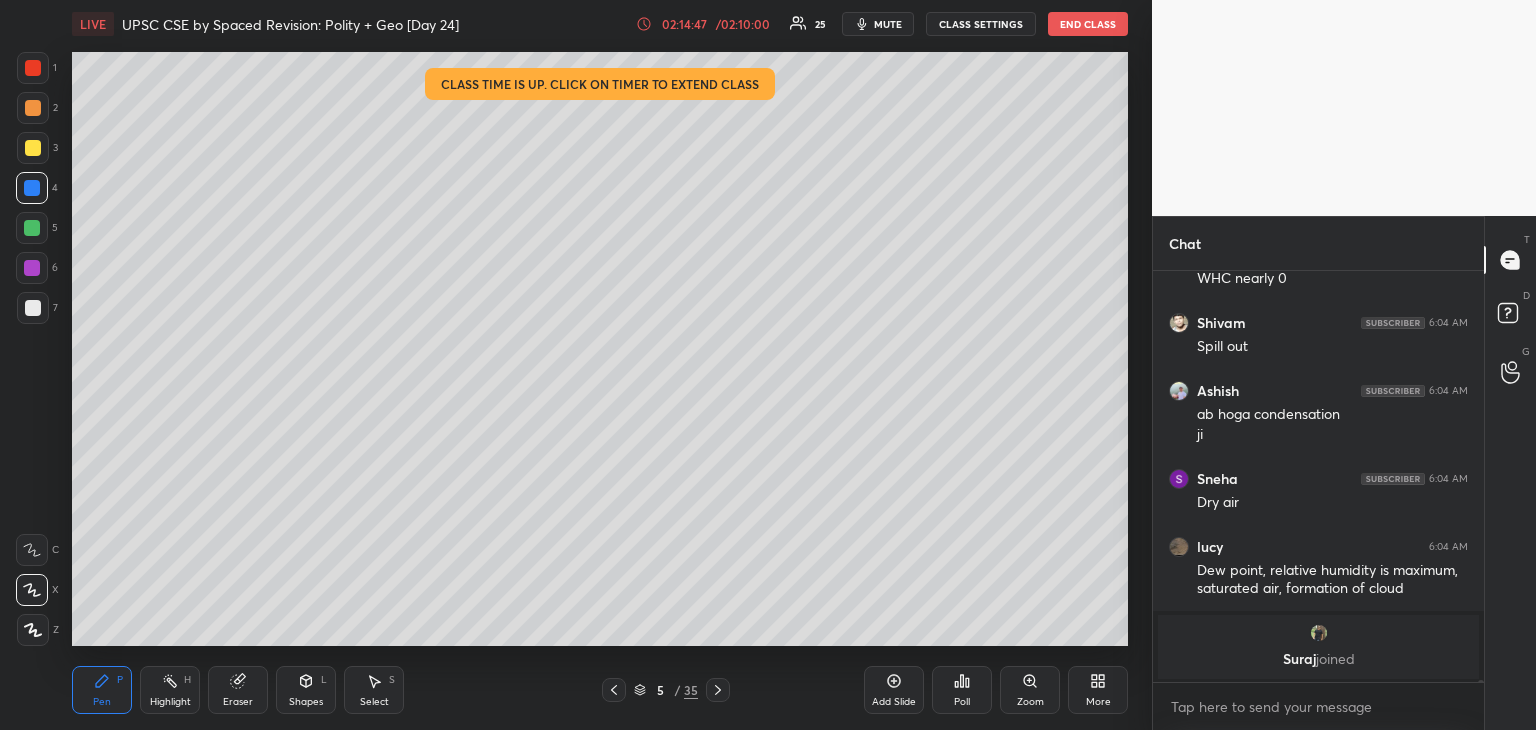 click at bounding box center (33, 68) 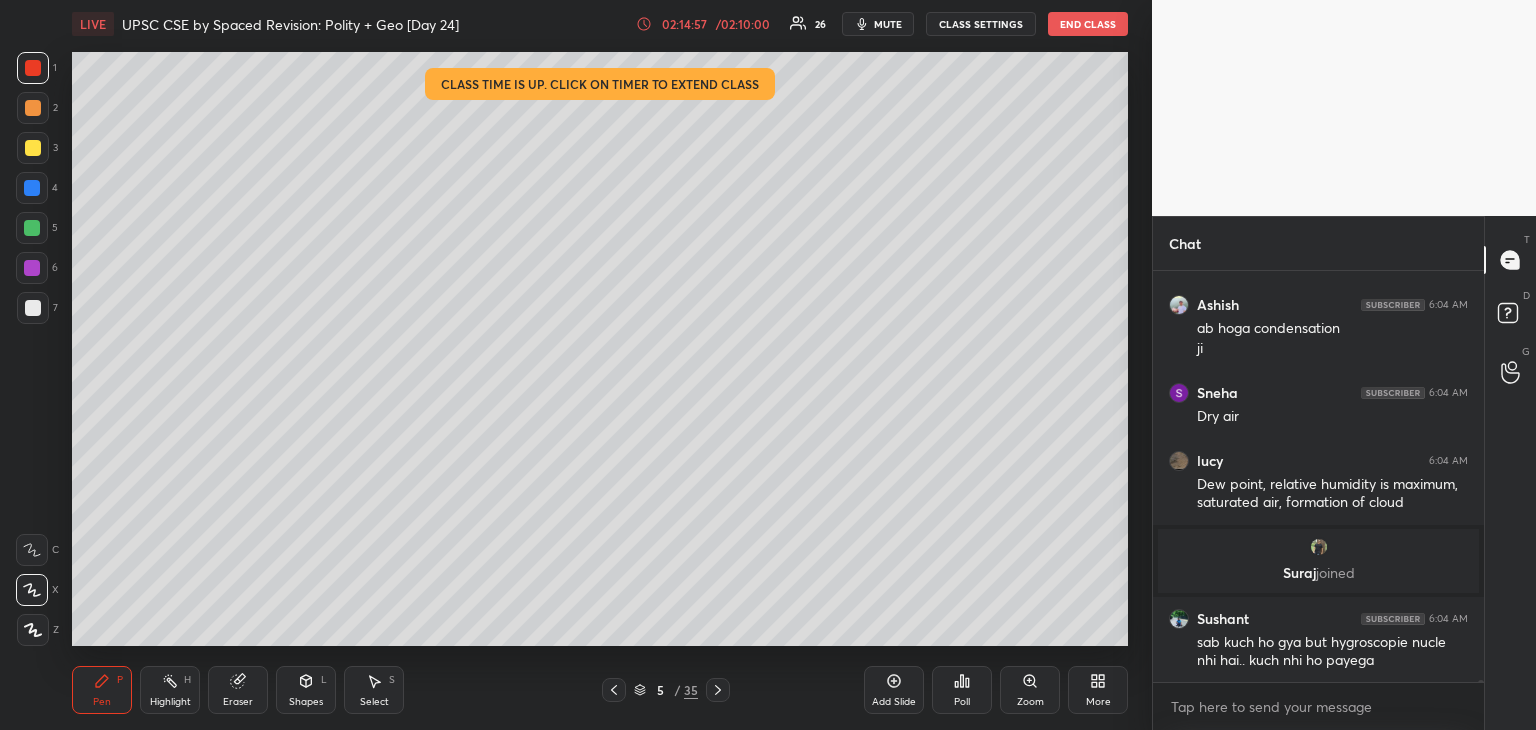 scroll, scrollTop: 68312, scrollLeft: 0, axis: vertical 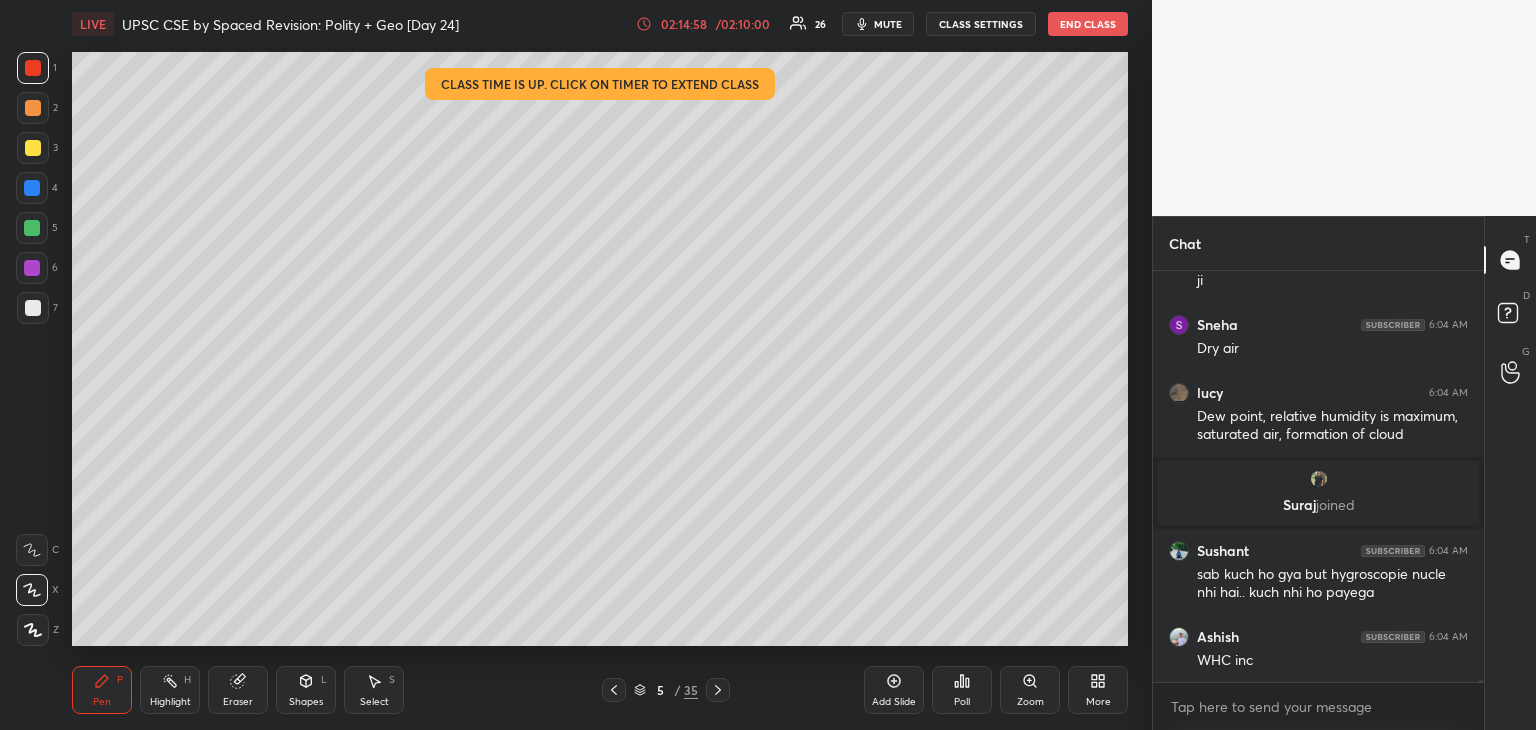 click at bounding box center (33, 148) 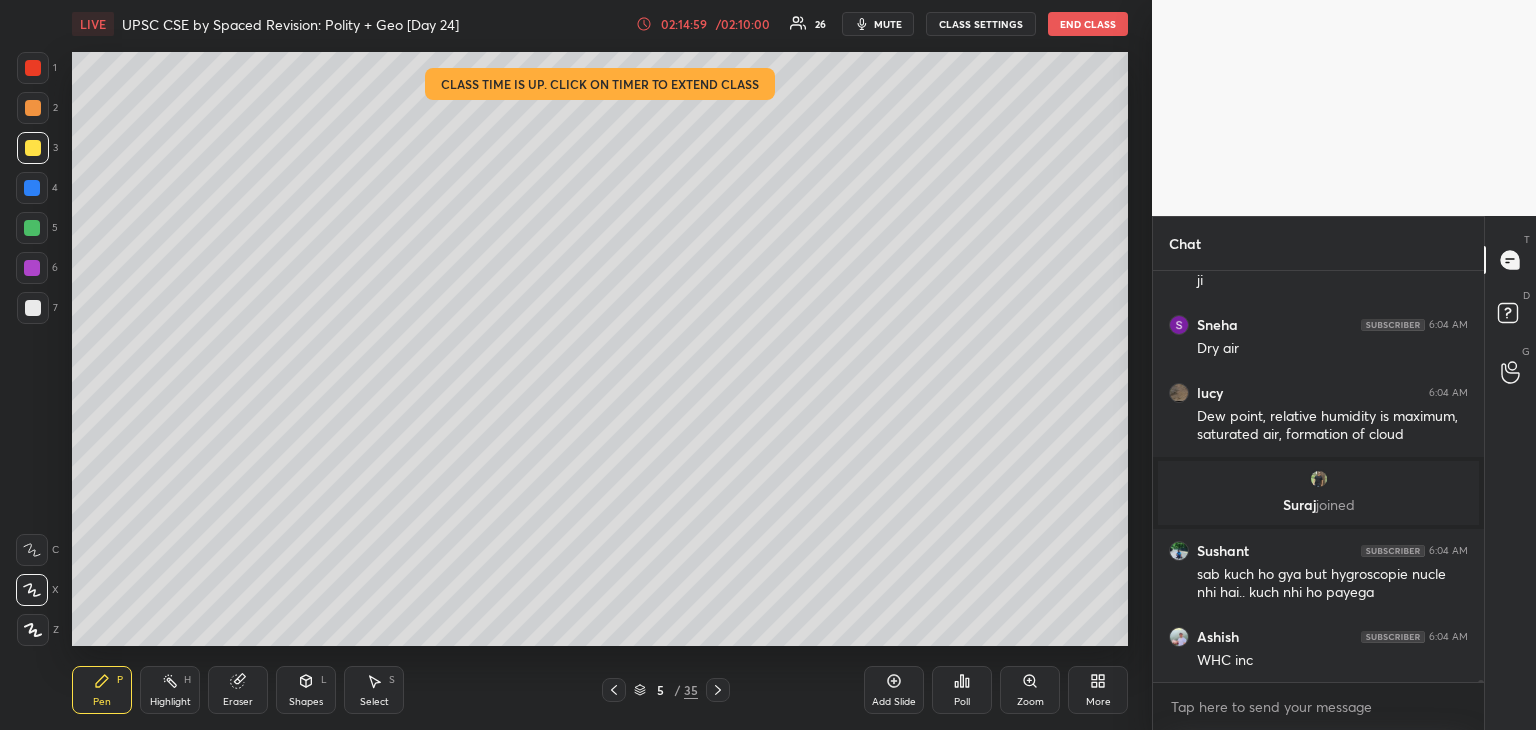 scroll, scrollTop: 68380, scrollLeft: 0, axis: vertical 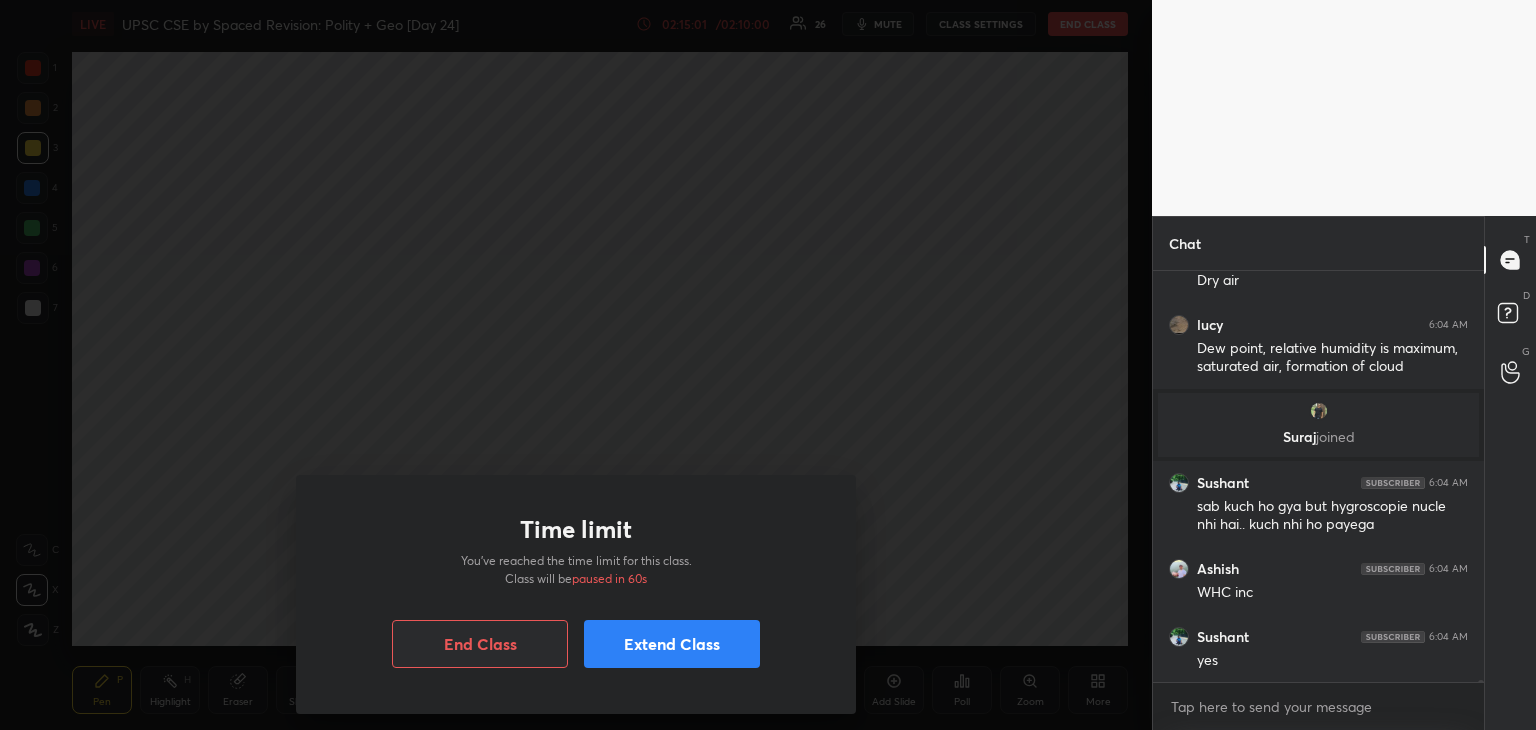 click on "1 2 3 4 5 6 7 C X Z C X Z E E Erase all   H H LIVE UPSC CSE by Spaced Revision: Polity + Geo [Day 24] 02:15:01 /  02:10:00 26 mute CLASS SETTINGS End Class Setting up your live class Poll for   secs No correct answer Start poll Back UPSC CSE by Spaced Revision: Polity + Geo [Day 24] Arti Chhawari Pen P Highlight H Eraser Shapes L Select S 5 / 35 Add Slide Poll Zoom More Chat [USER] 6:04 AM Dry air [USER] 6:04 AM Dew point, relative humidity is maximum, saturated air, formation of cloud [USER] joined [USER] 6:04 AM sab kuch ho gya but hygroscopie nucle nhi hai.. kuch nhi ho payega [USER] 6:04 AM WHC inc [USER] 6:04 AM yes [USER] 6:05 AM Capacity inc JUMP TO LATEST Enable hand raising Enable raise hand to speak to learners. Once enabled, chat will be turned off temporarily. Enable x   Prachi Asked a doubt 1 Vo Constant temp bhi aayega mam. Udke liye thoda st line Pick this doubt Tejash Asked a doubt 1 Mam jaha hava hi nhi hoti hai waha thrust kaise lgta hai? Pick this doubt NEW DOUBTS ASKED Can't raise hand T D" at bounding box center [768, 365] 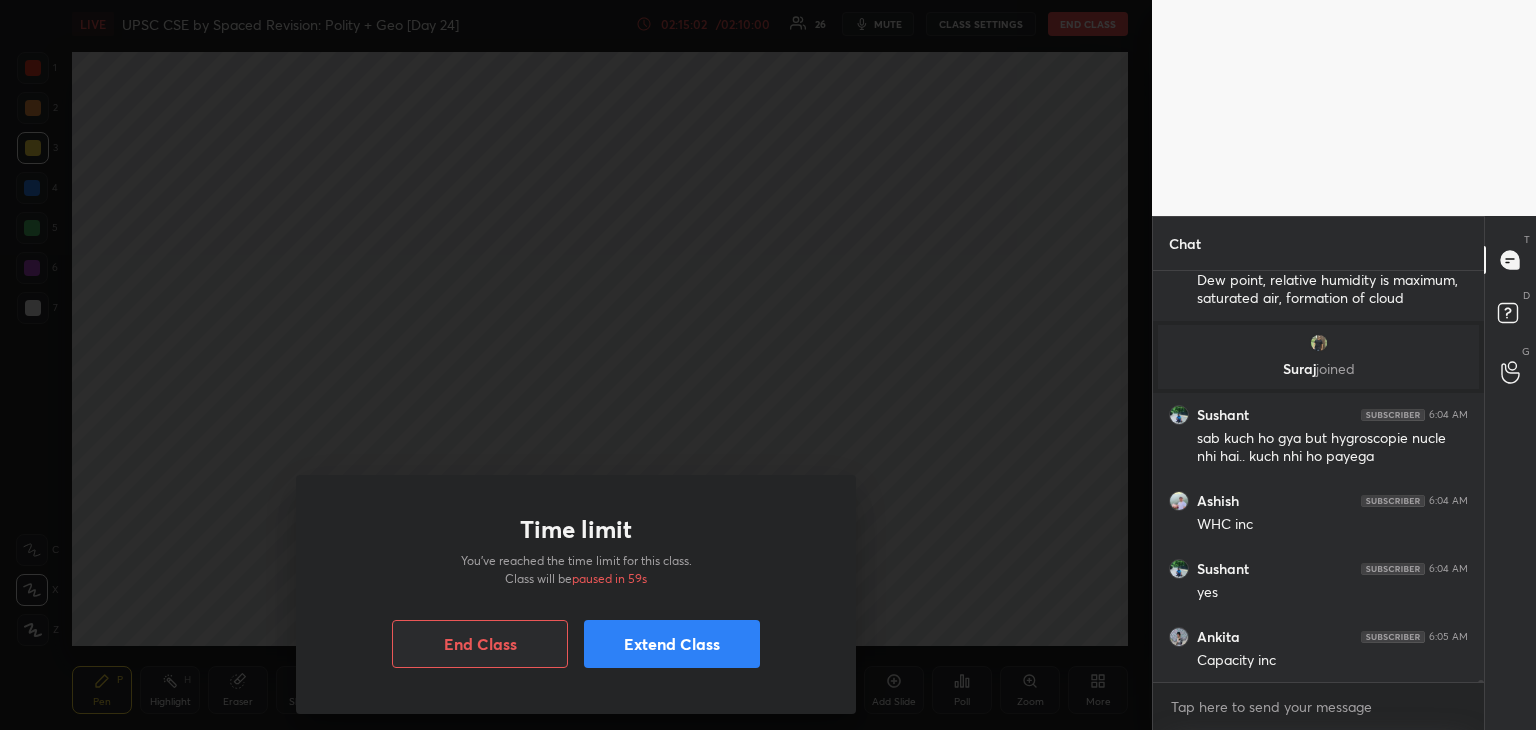 click on "Extend Class" at bounding box center (672, 644) 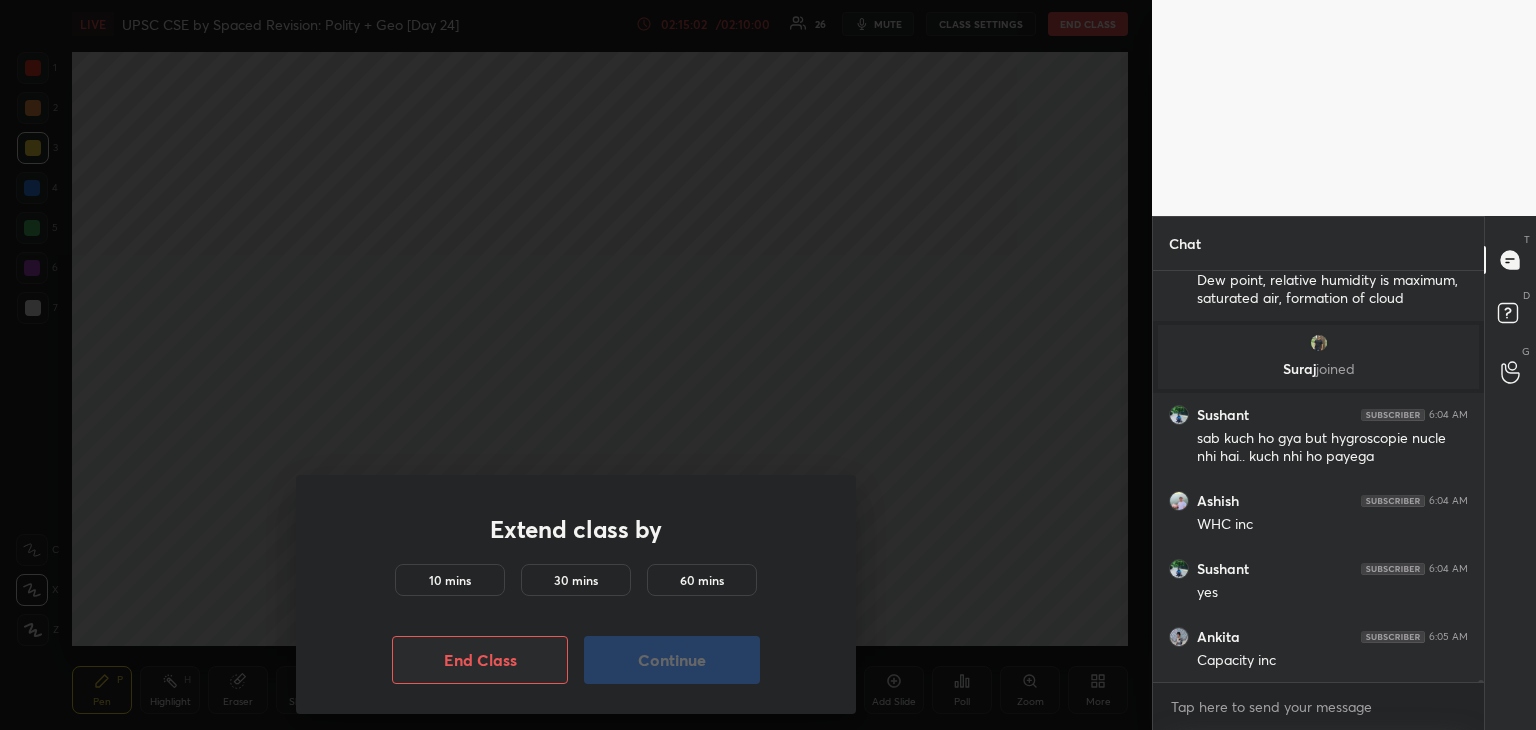 click on "10 mins" at bounding box center [450, 580] 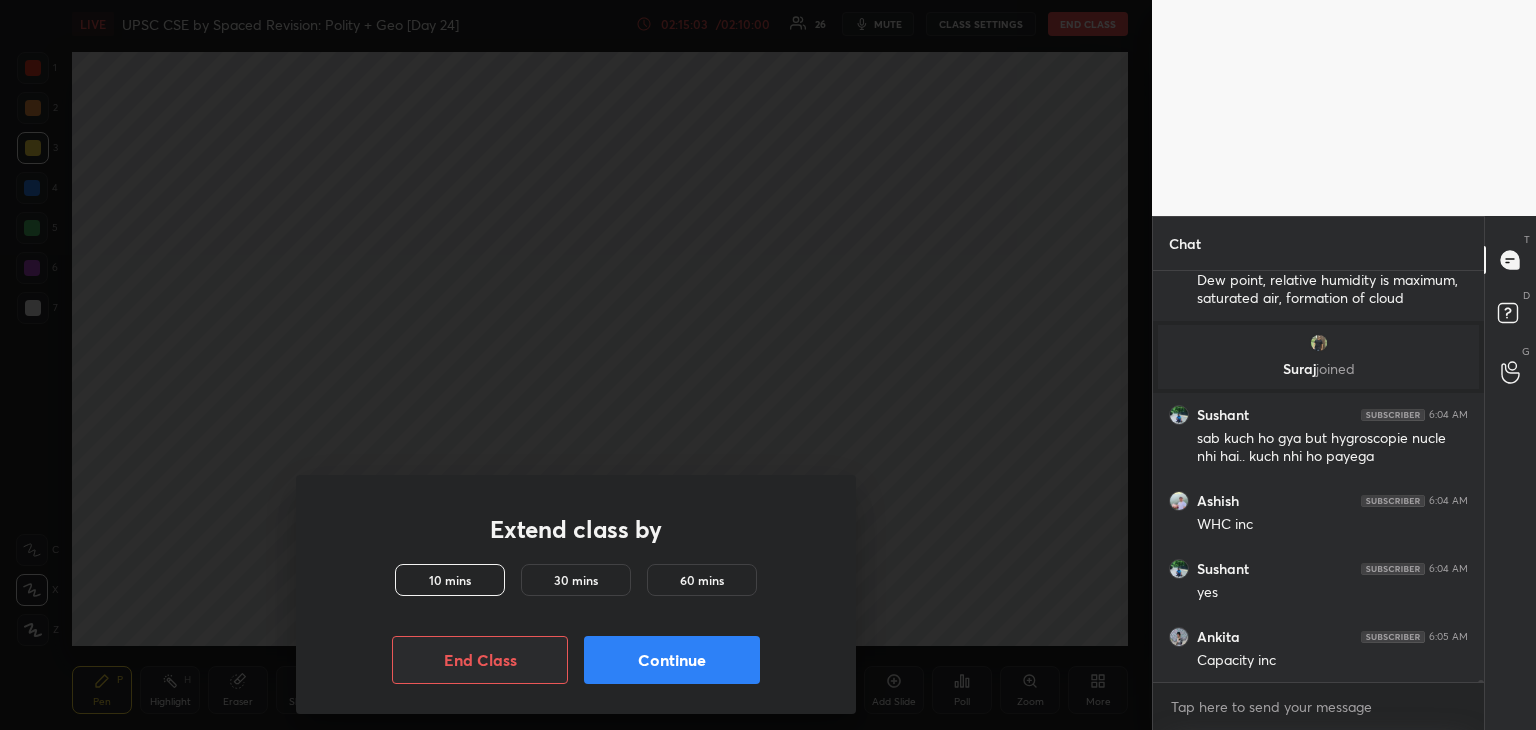 click on "Continue" at bounding box center [672, 660] 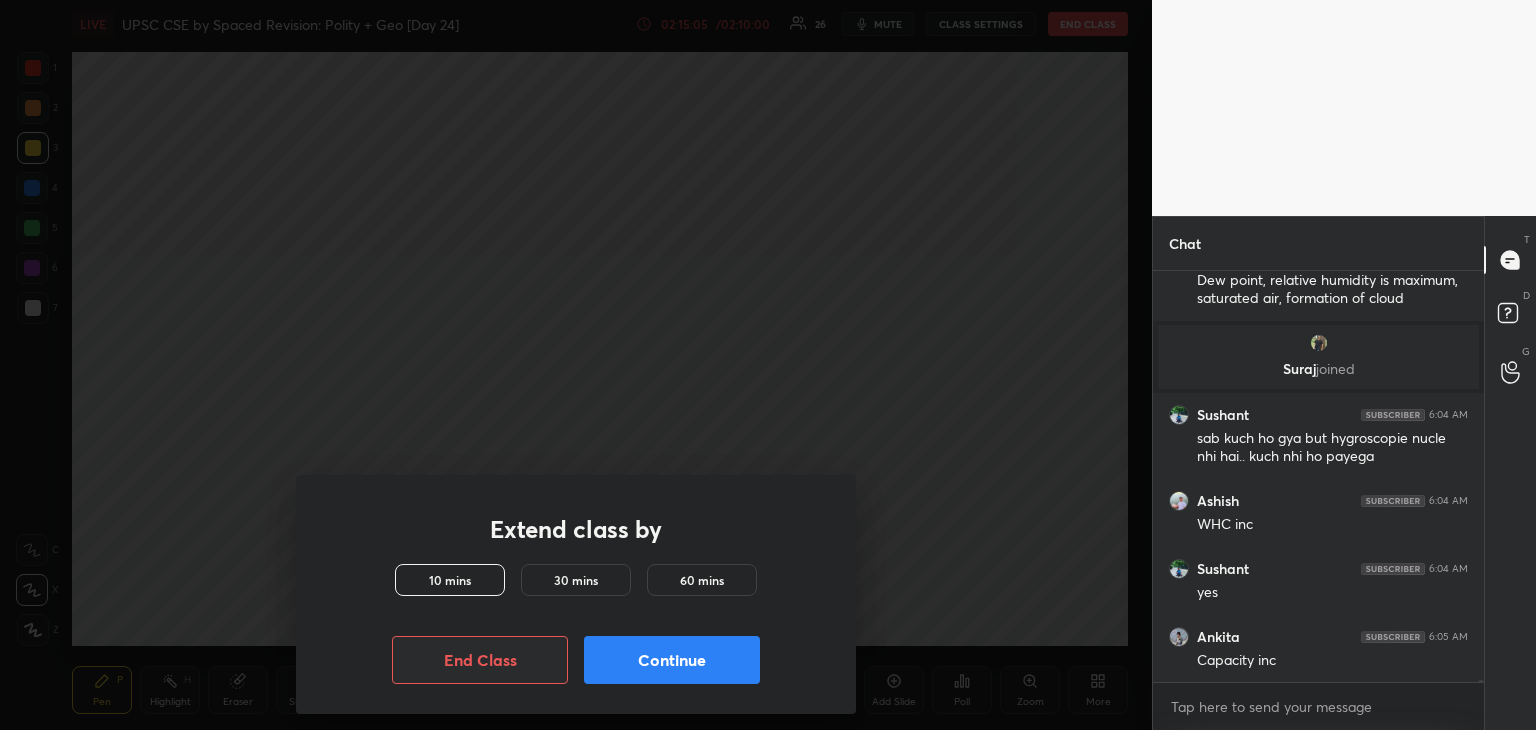 scroll, scrollTop: 68516, scrollLeft: 0, axis: vertical 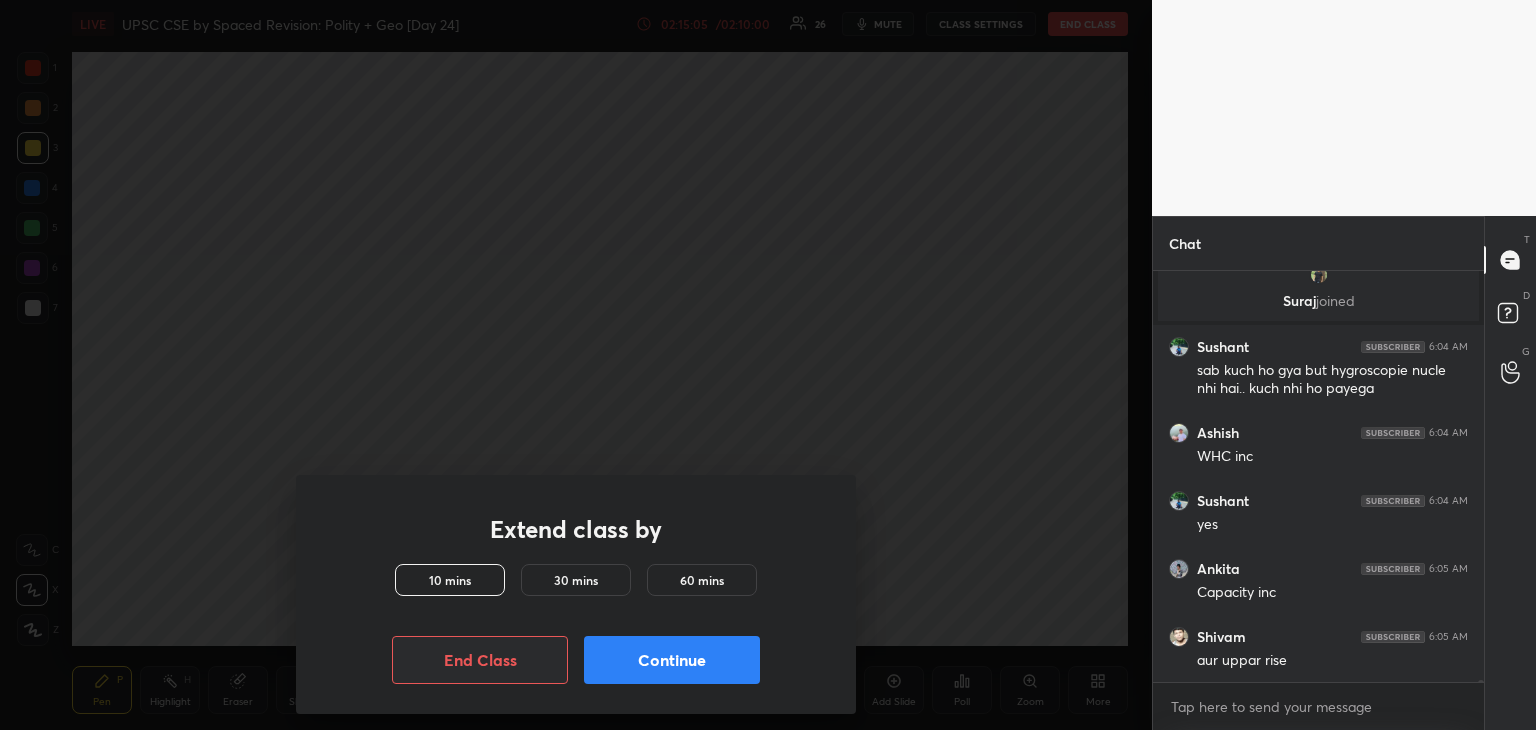 click on "Continue" at bounding box center (672, 660) 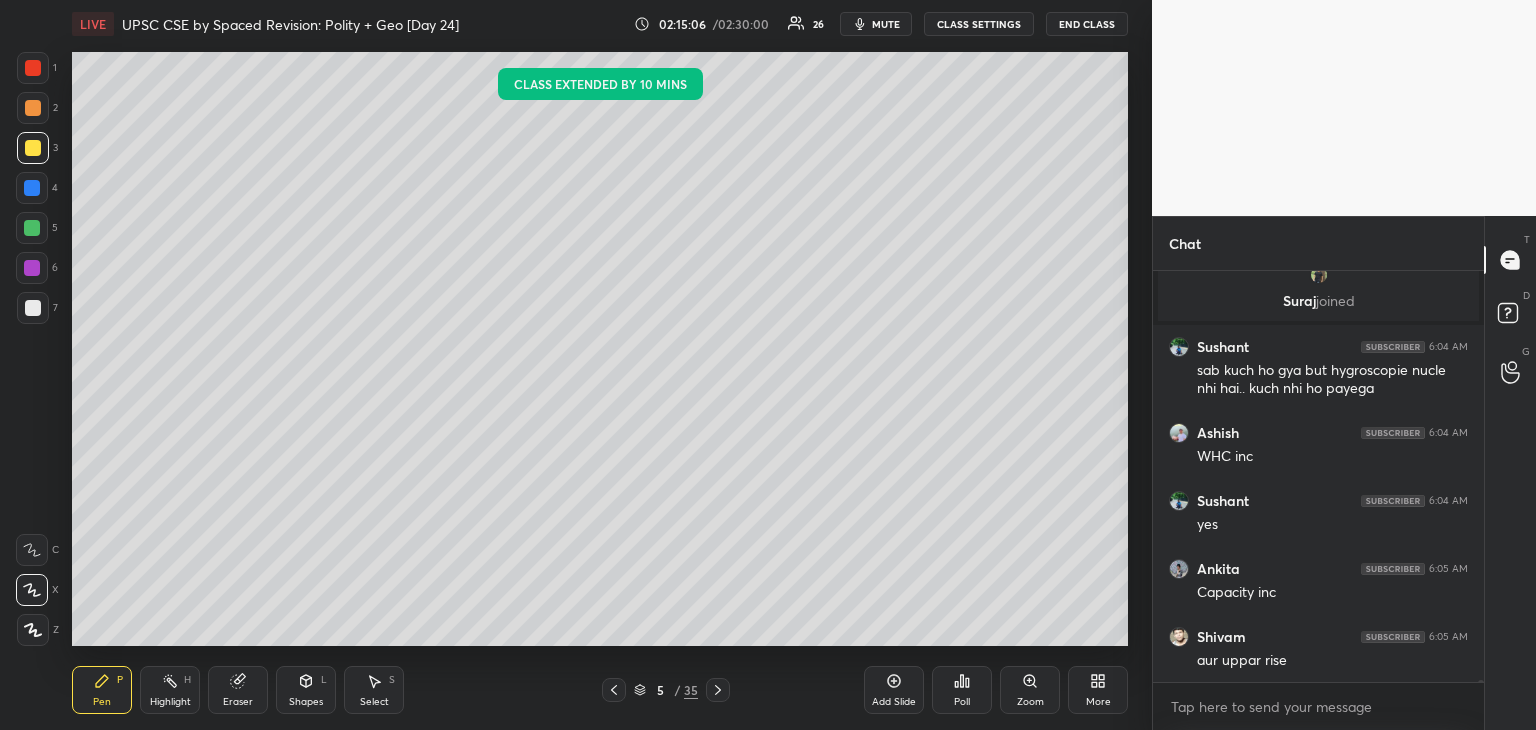 scroll, scrollTop: 68584, scrollLeft: 0, axis: vertical 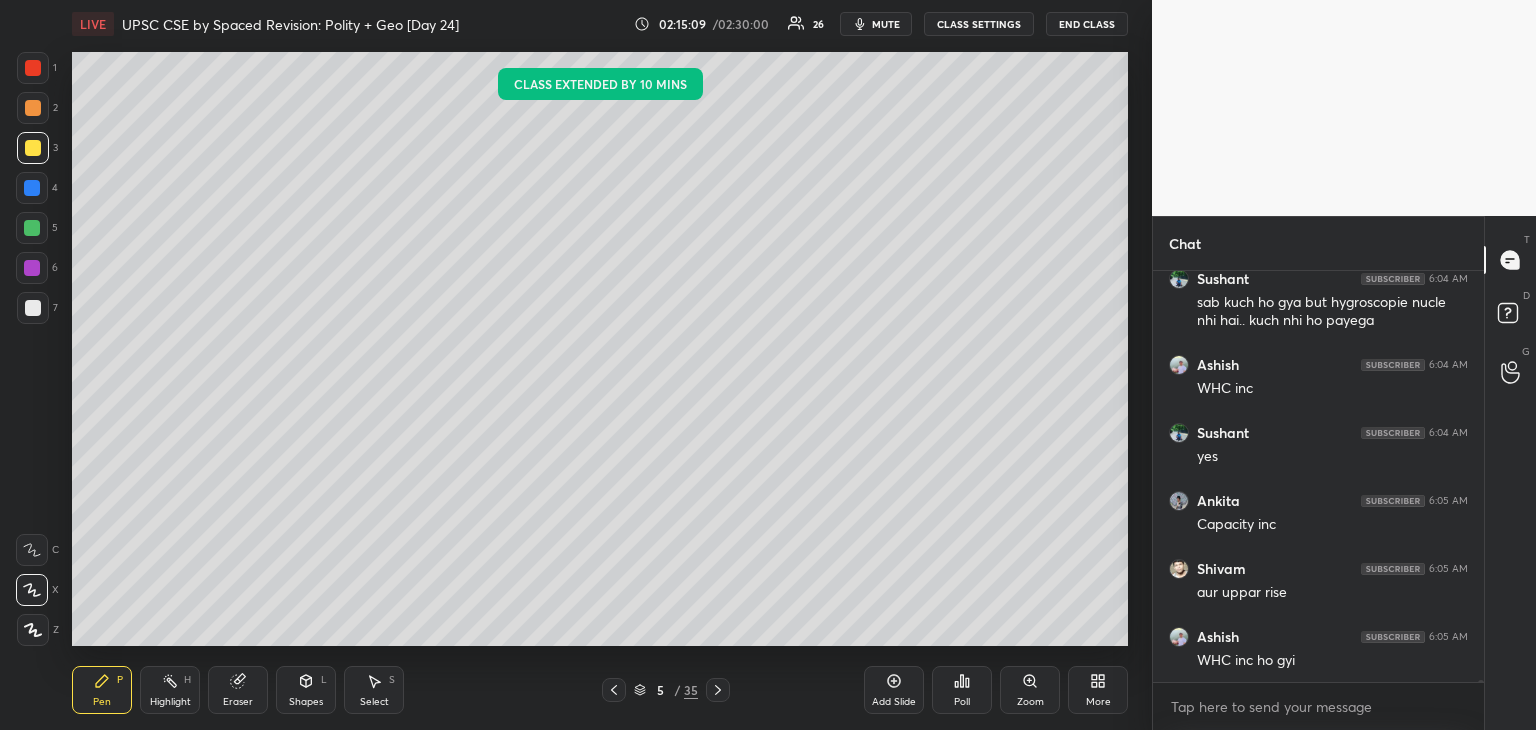 click at bounding box center [32, 188] 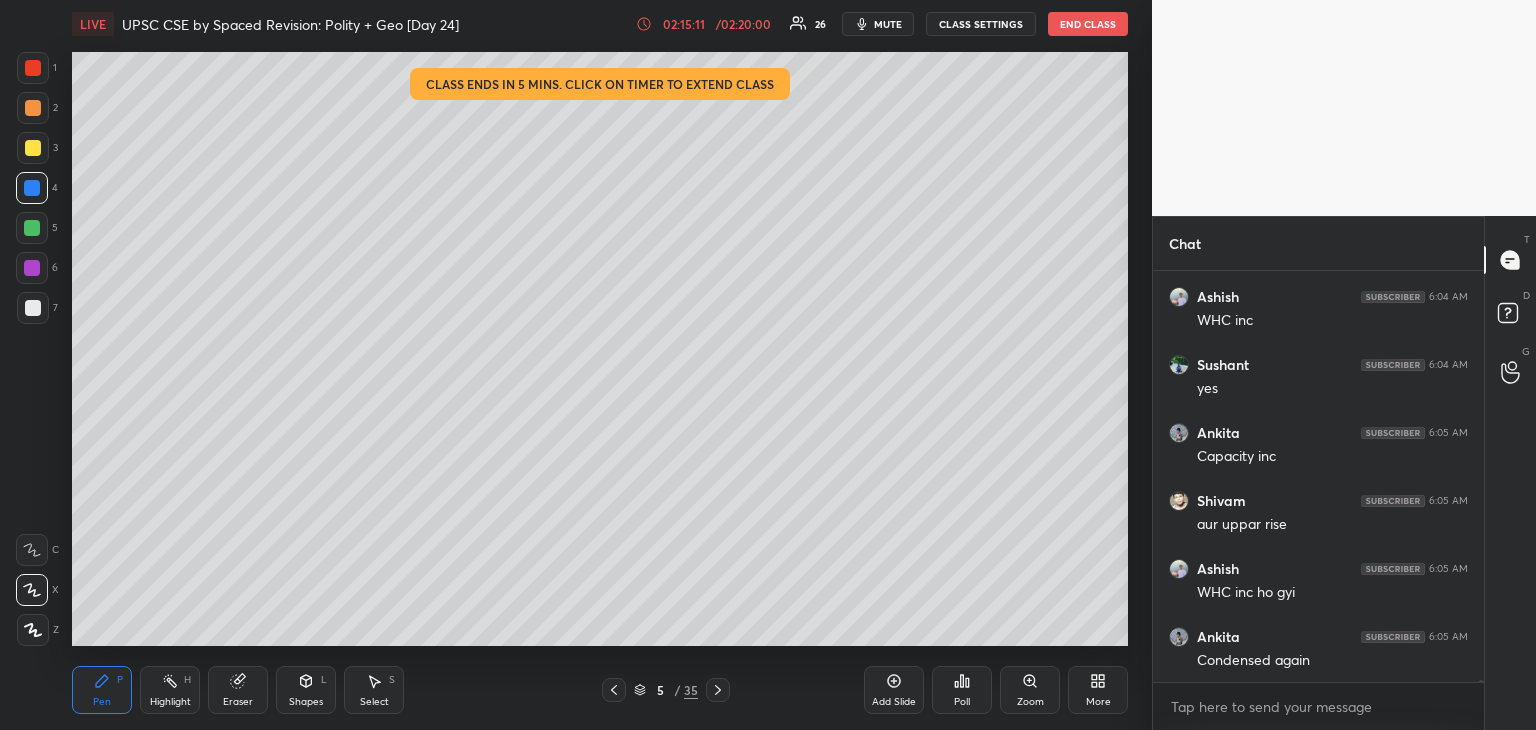 scroll, scrollTop: 68720, scrollLeft: 0, axis: vertical 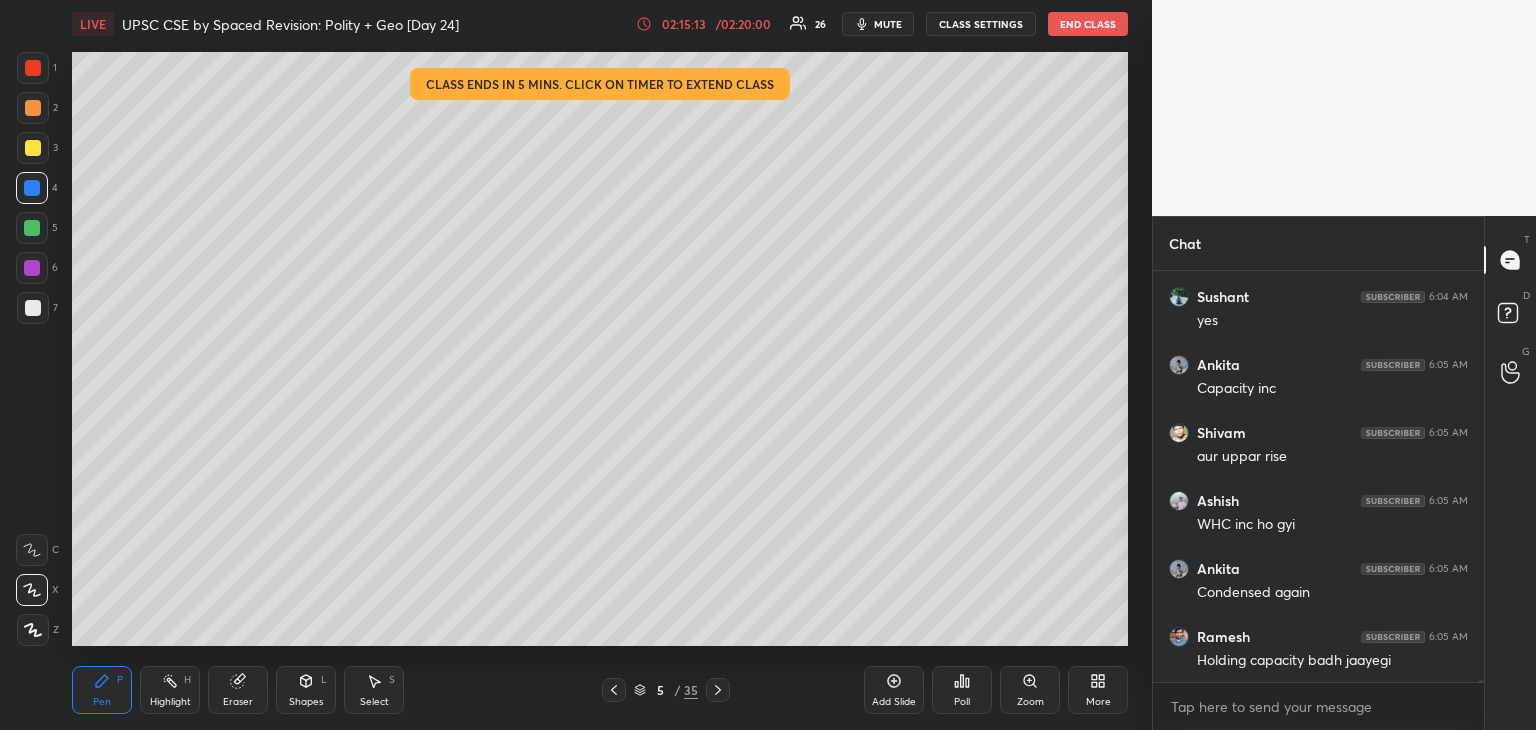 click at bounding box center [33, 68] 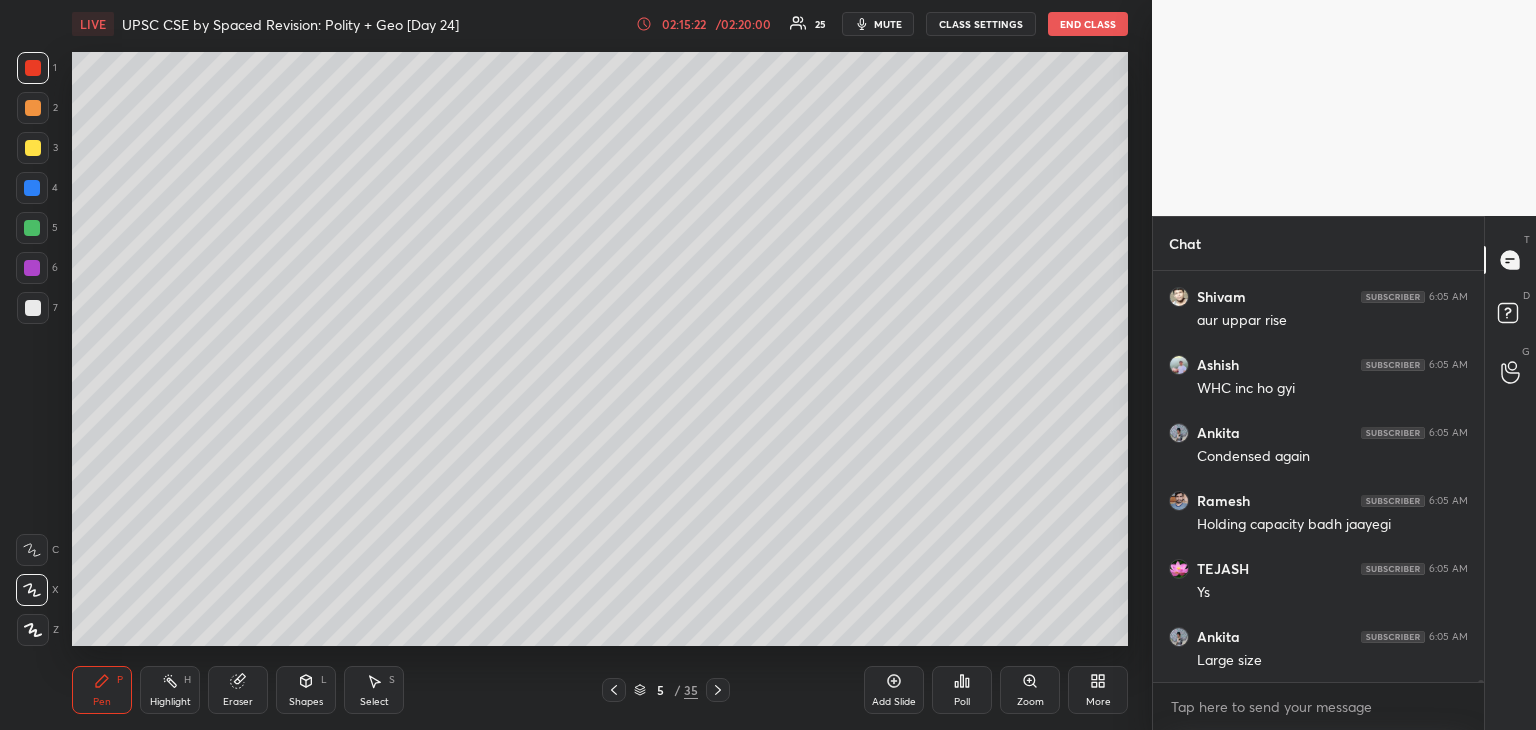 scroll, scrollTop: 68924, scrollLeft: 0, axis: vertical 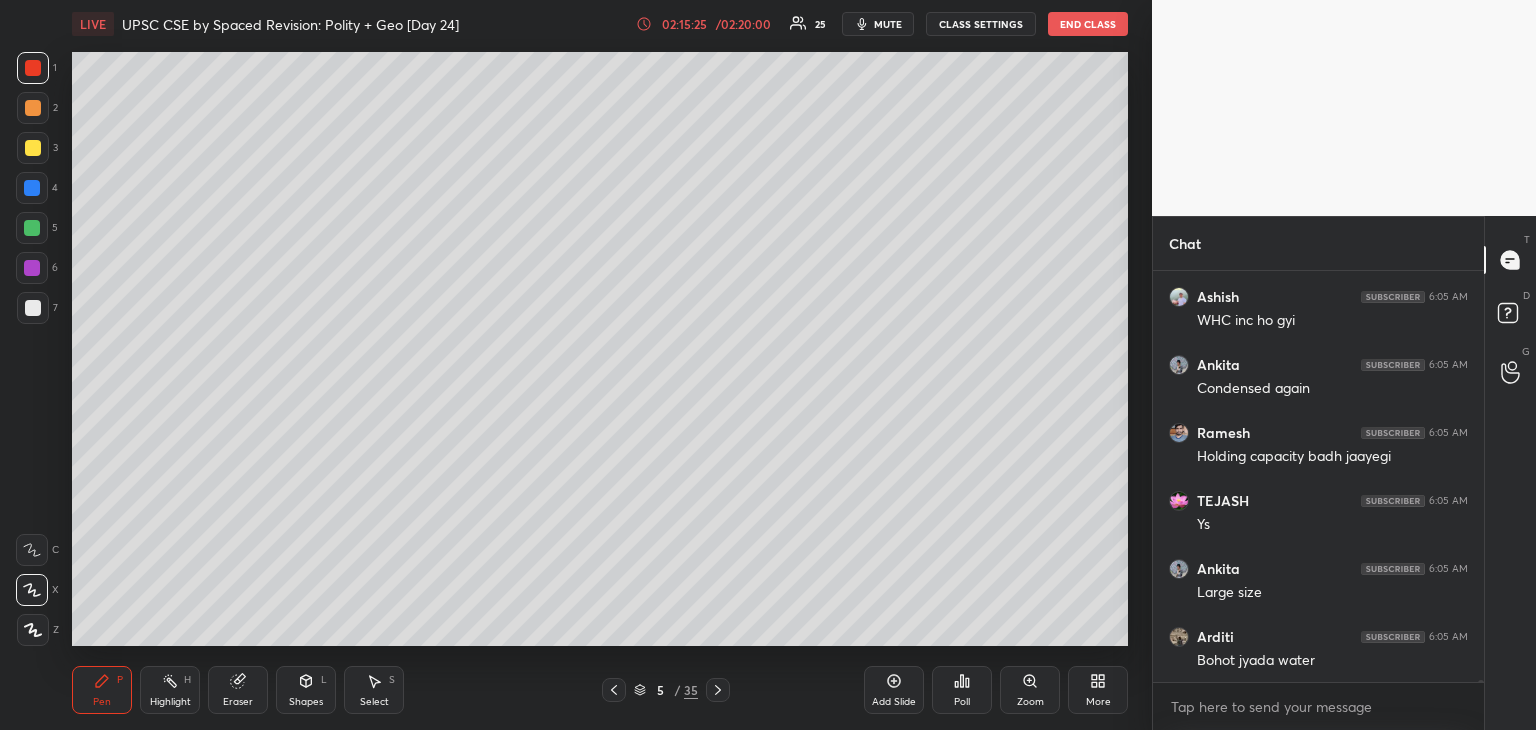 drag, startPoint x: 27, startPoint y: 185, endPoint x: 54, endPoint y: 178, distance: 27.89265 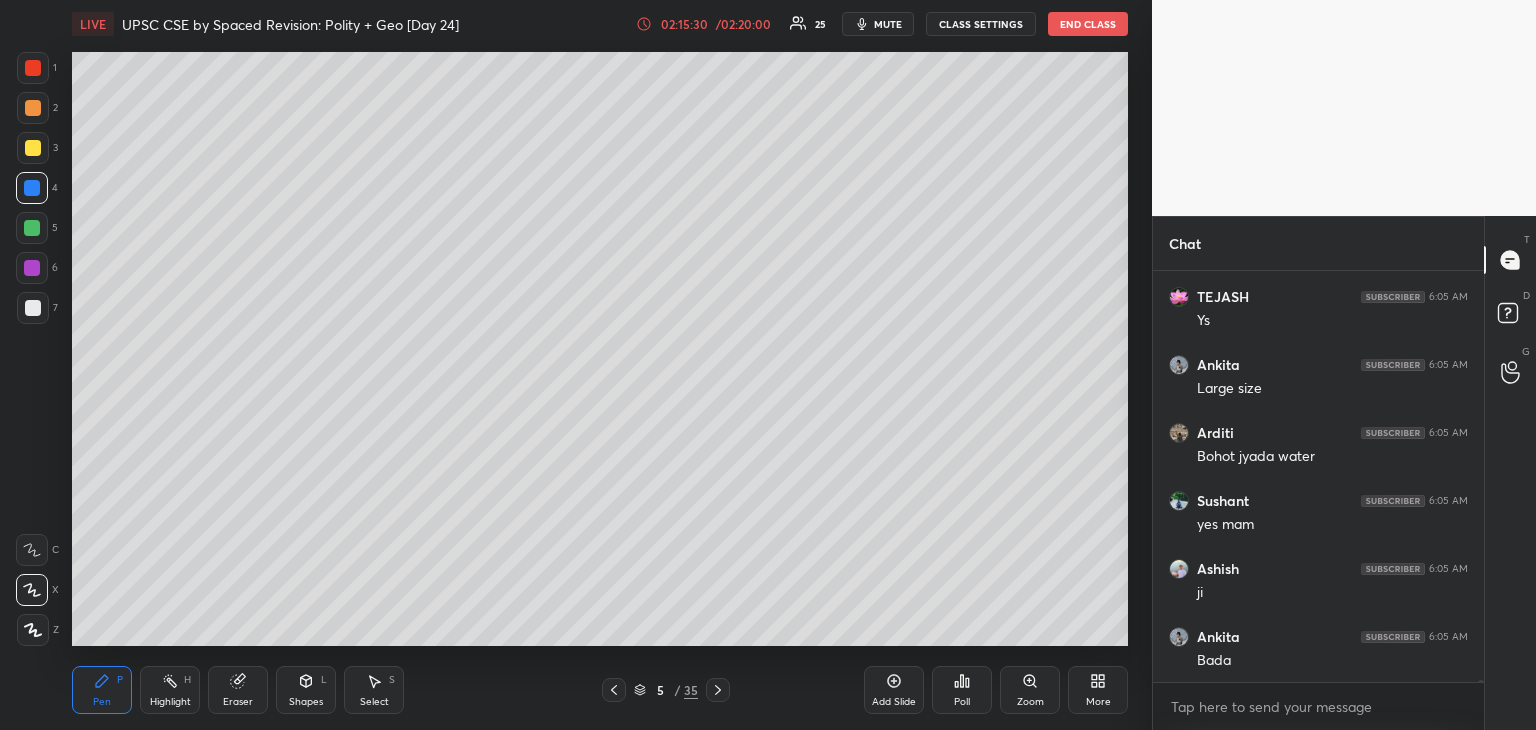scroll, scrollTop: 69196, scrollLeft: 0, axis: vertical 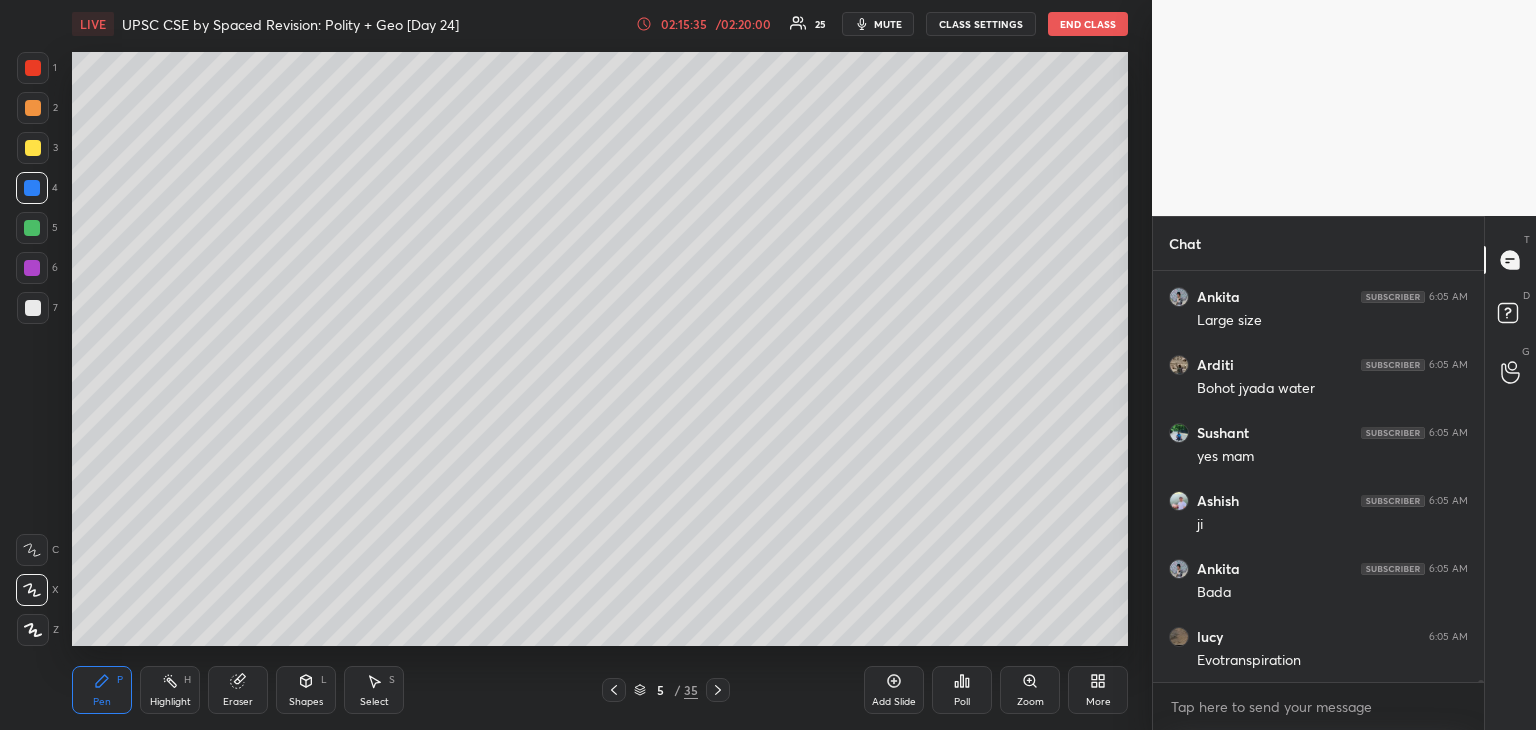 click at bounding box center [32, 228] 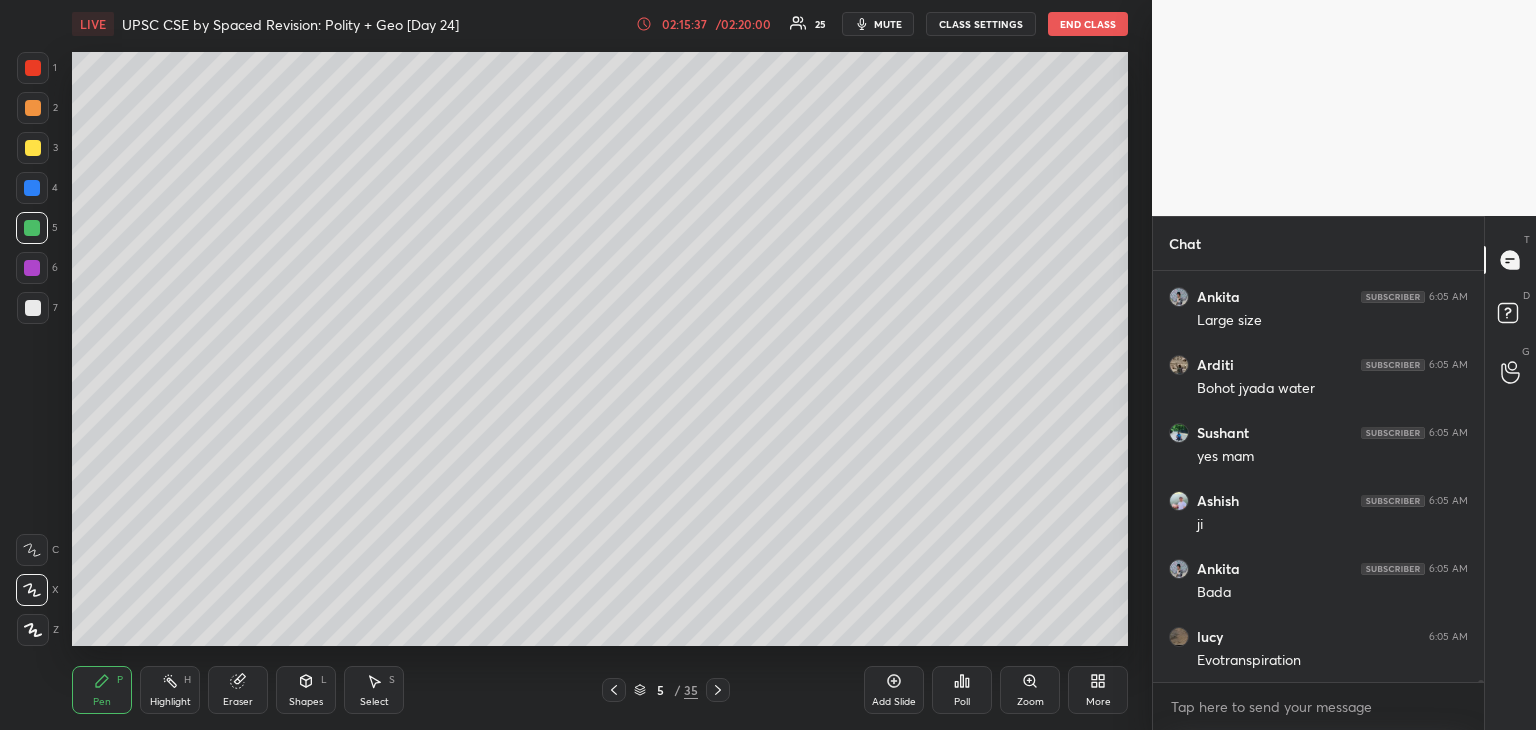 click at bounding box center [33, 68] 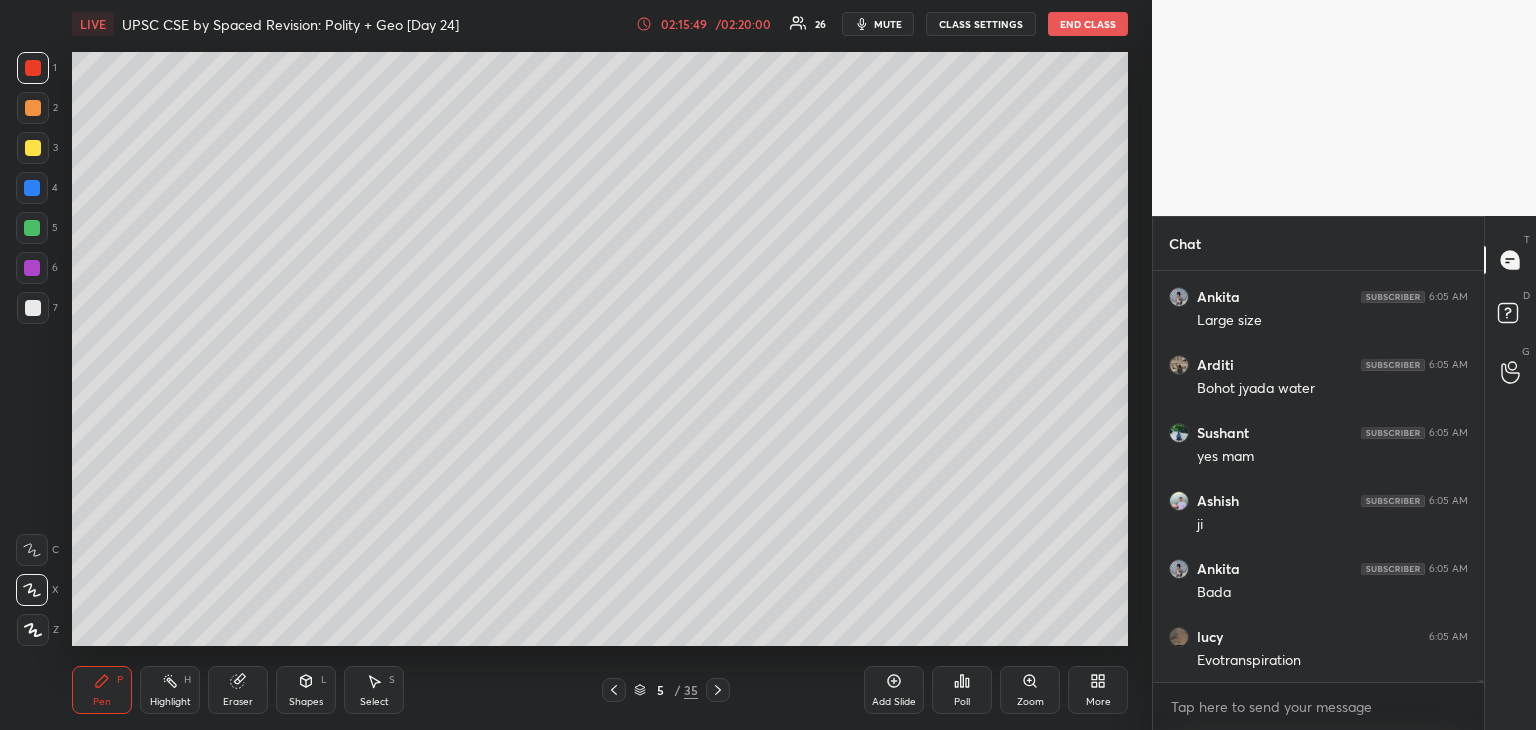 scroll, scrollTop: 69264, scrollLeft: 0, axis: vertical 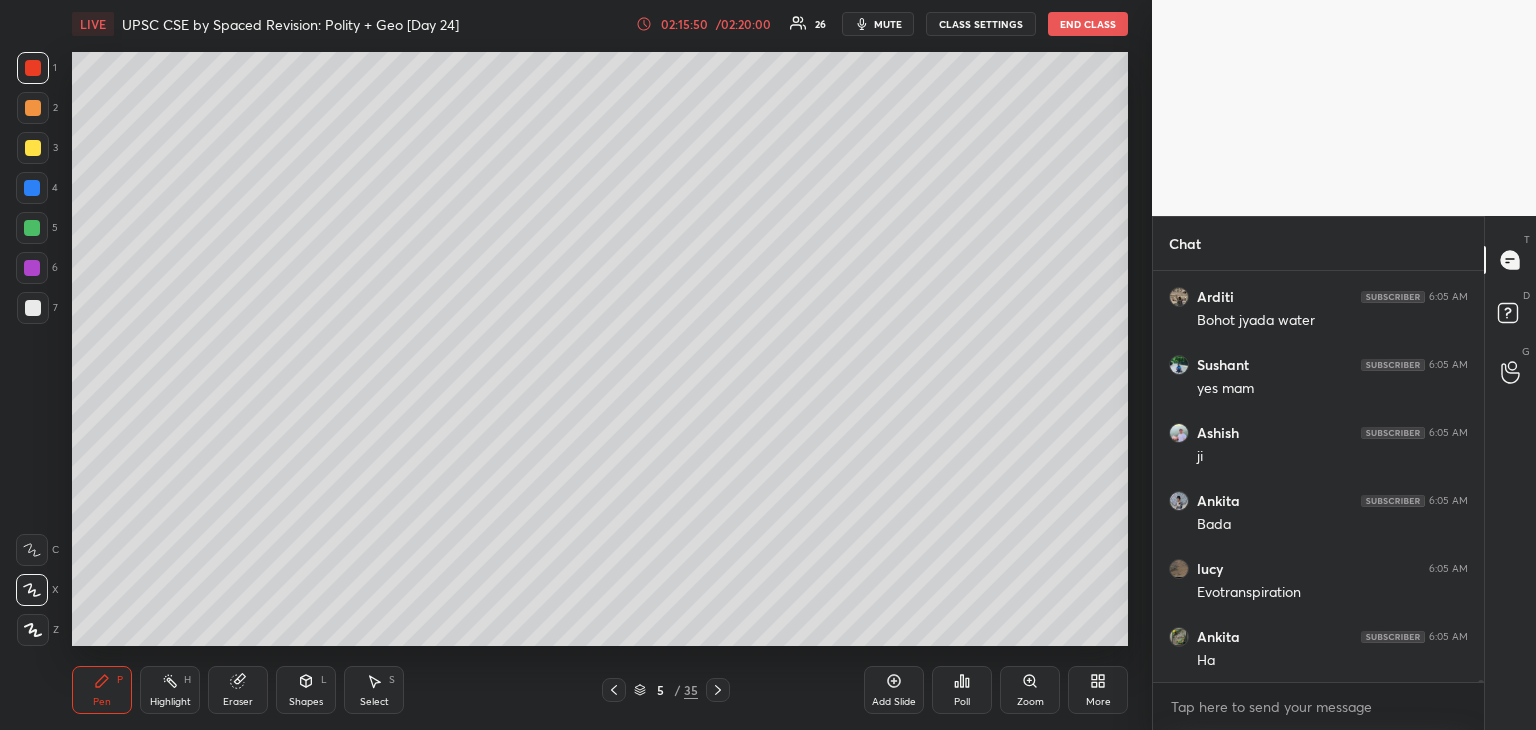 click at bounding box center (33, 148) 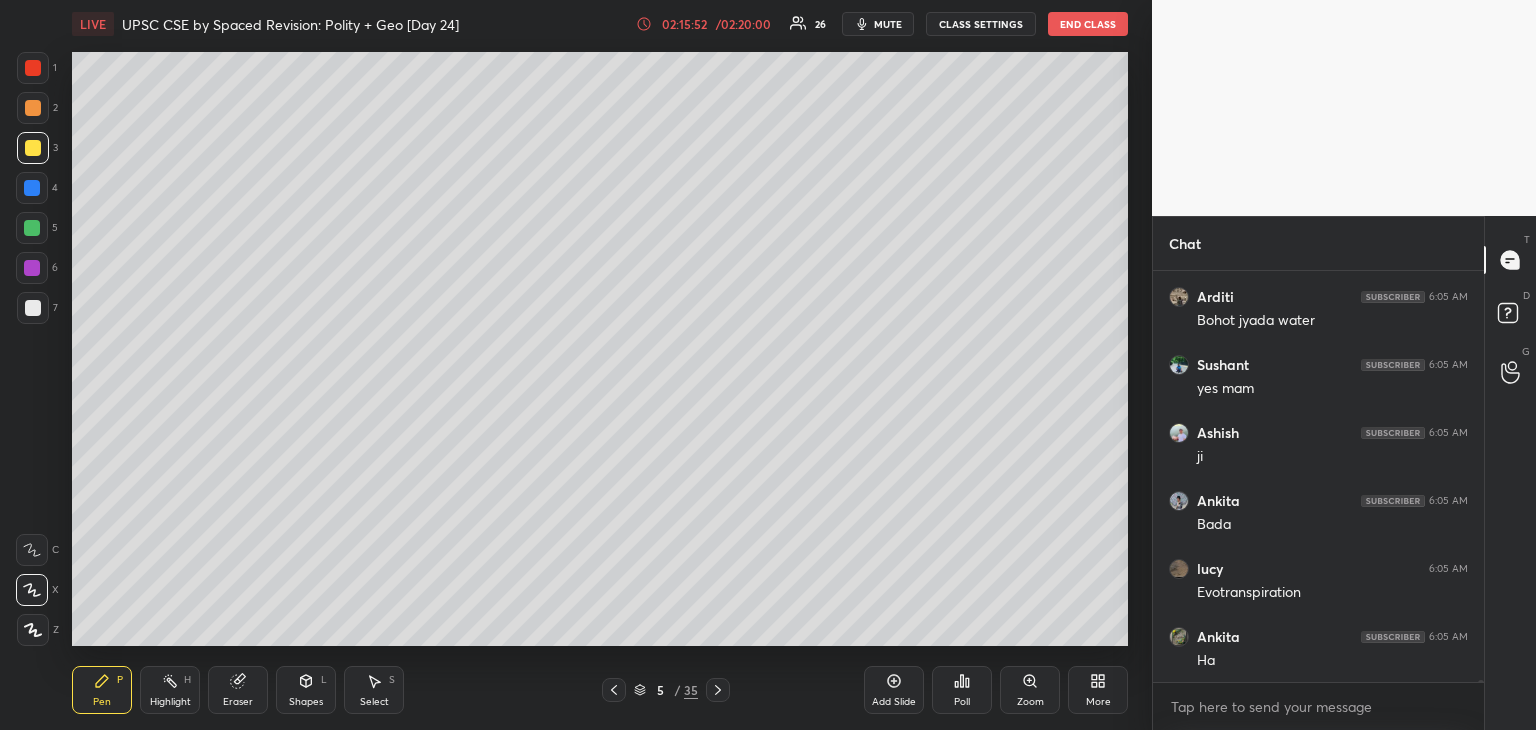 click 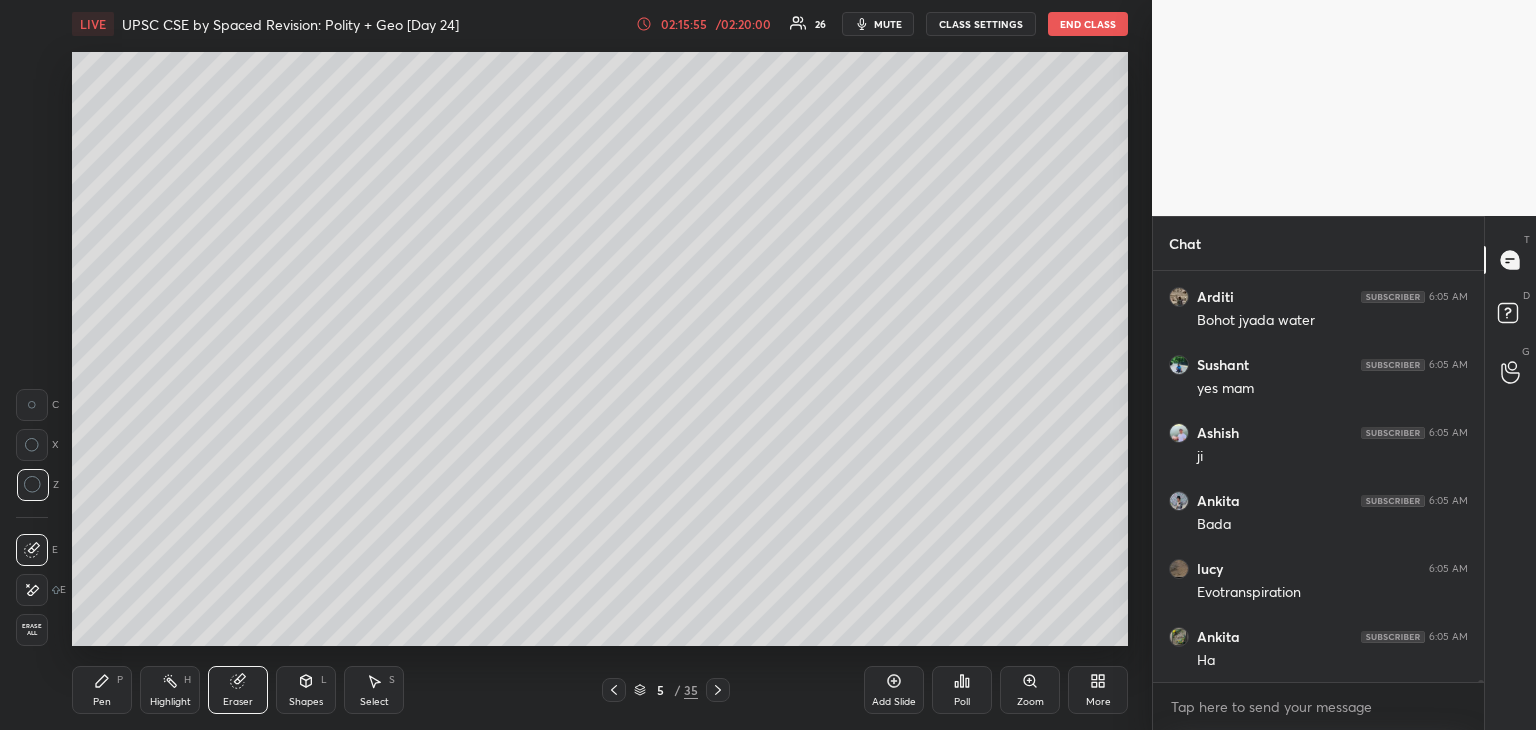 click 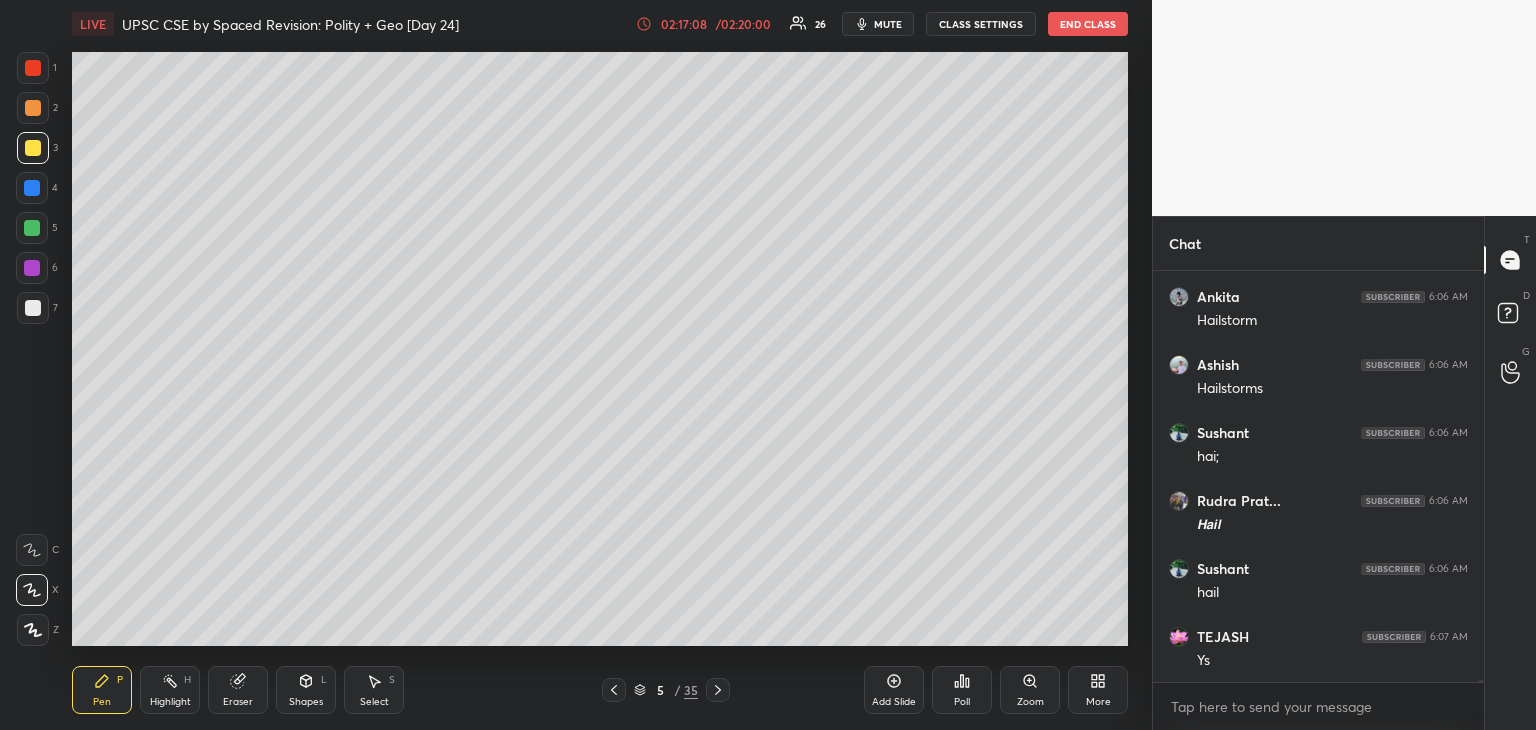 scroll, scrollTop: 70964, scrollLeft: 0, axis: vertical 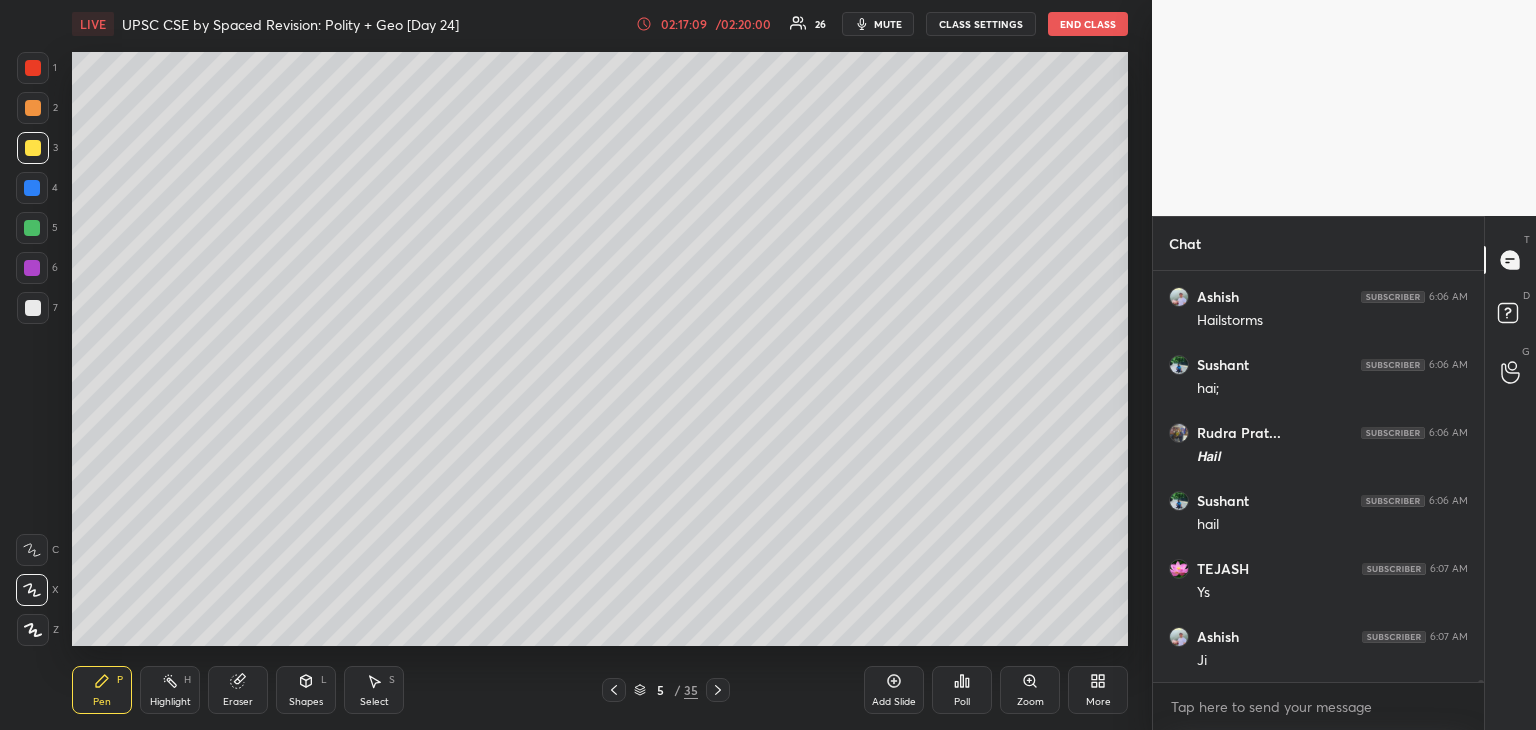 click at bounding box center [33, 108] 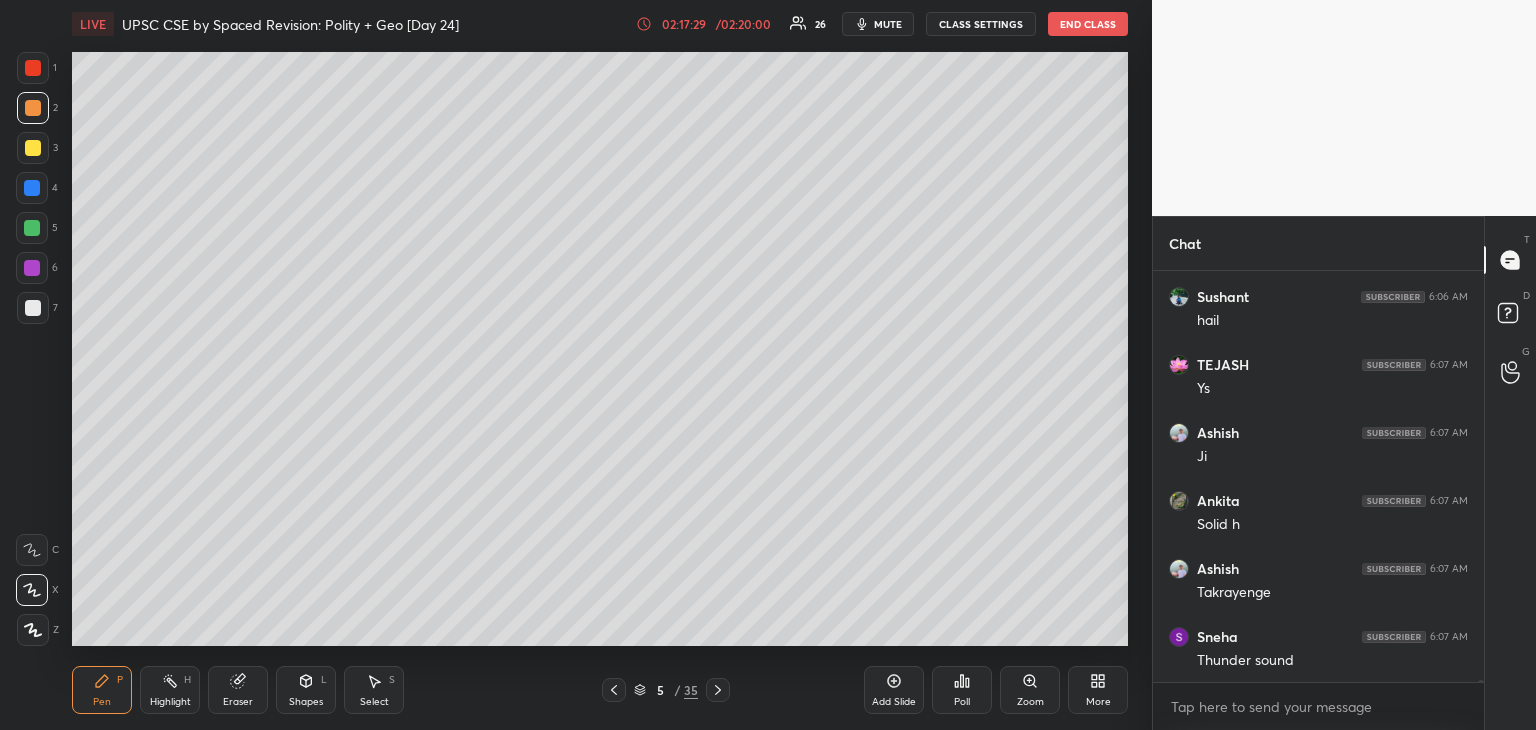 scroll, scrollTop: 71236, scrollLeft: 0, axis: vertical 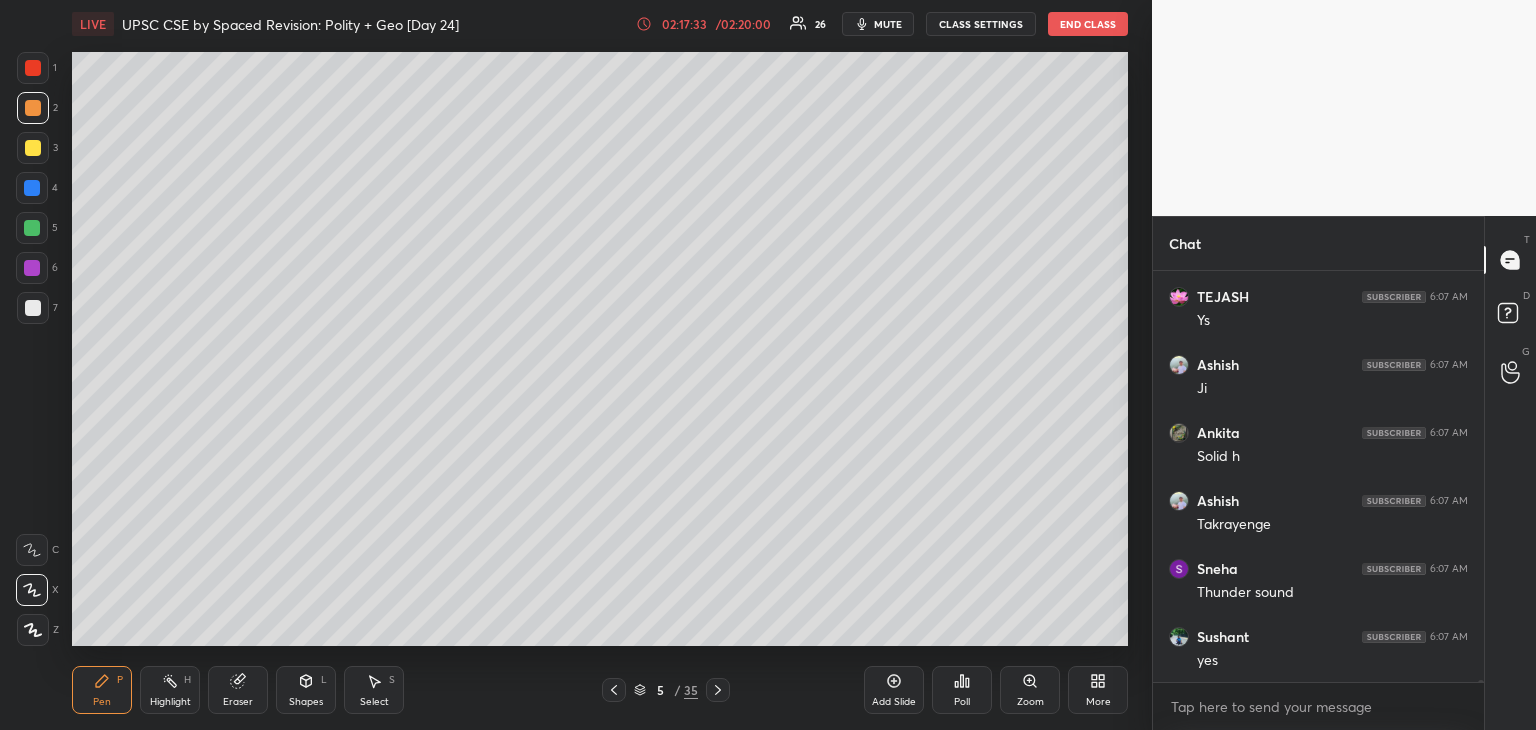 click at bounding box center (33, 68) 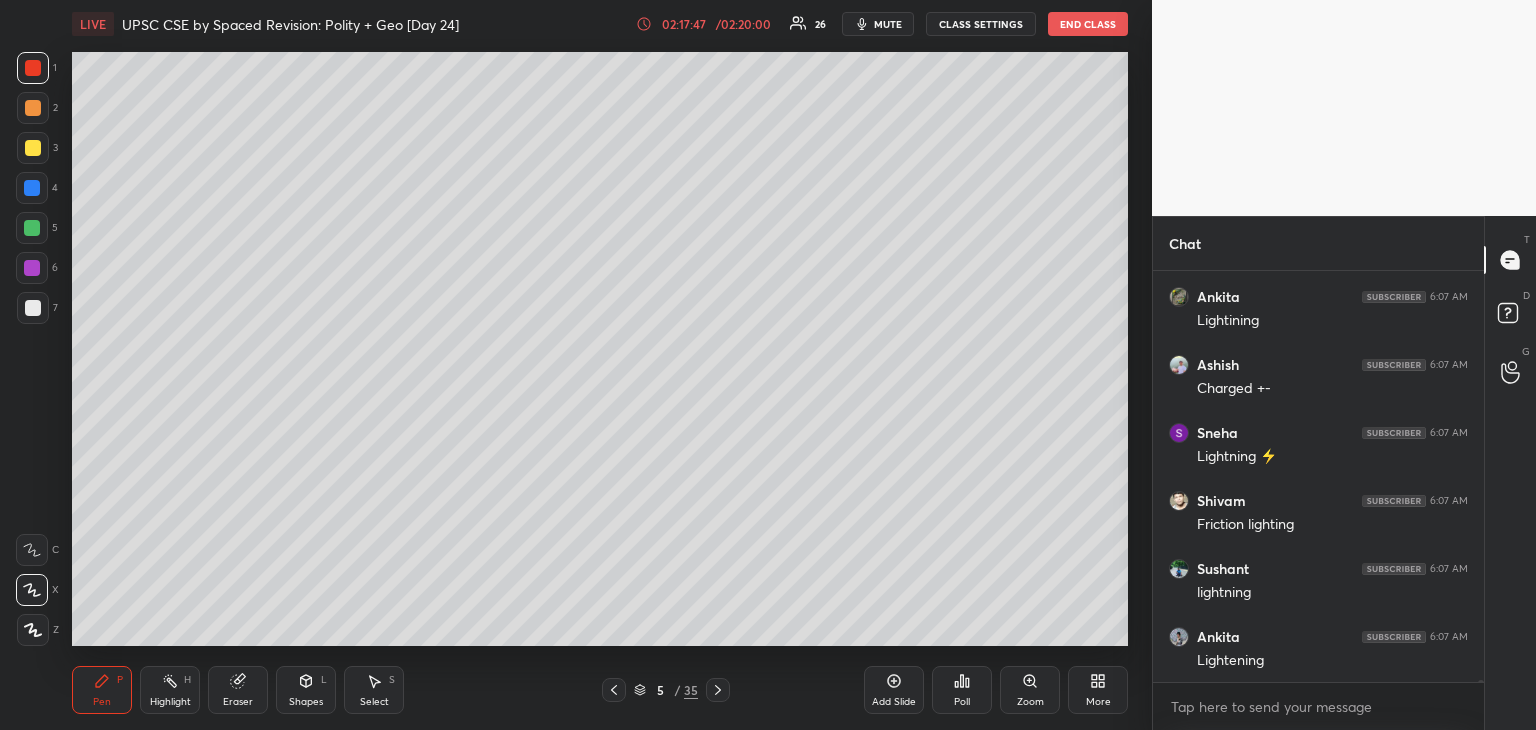 scroll, scrollTop: 71712, scrollLeft: 0, axis: vertical 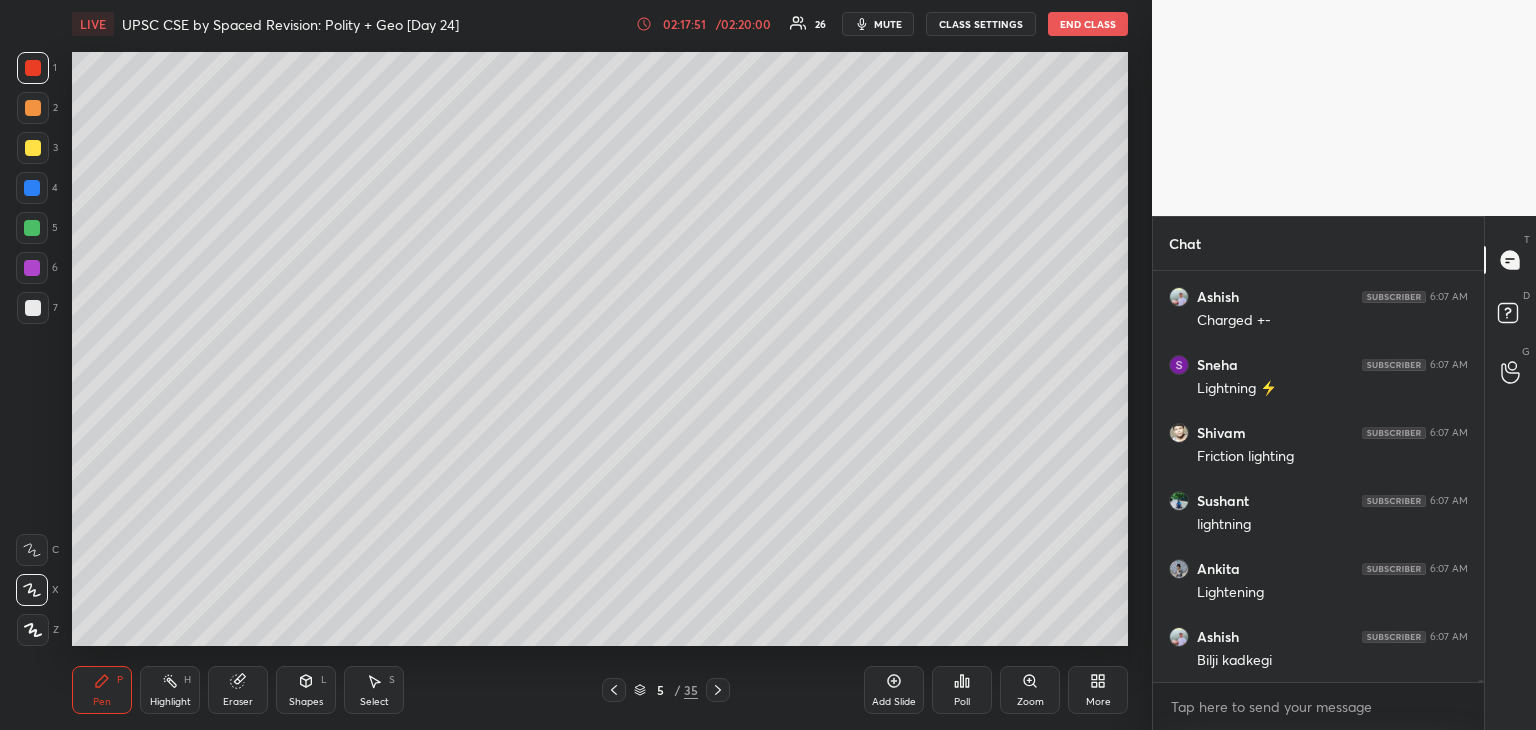 click at bounding box center (33, 148) 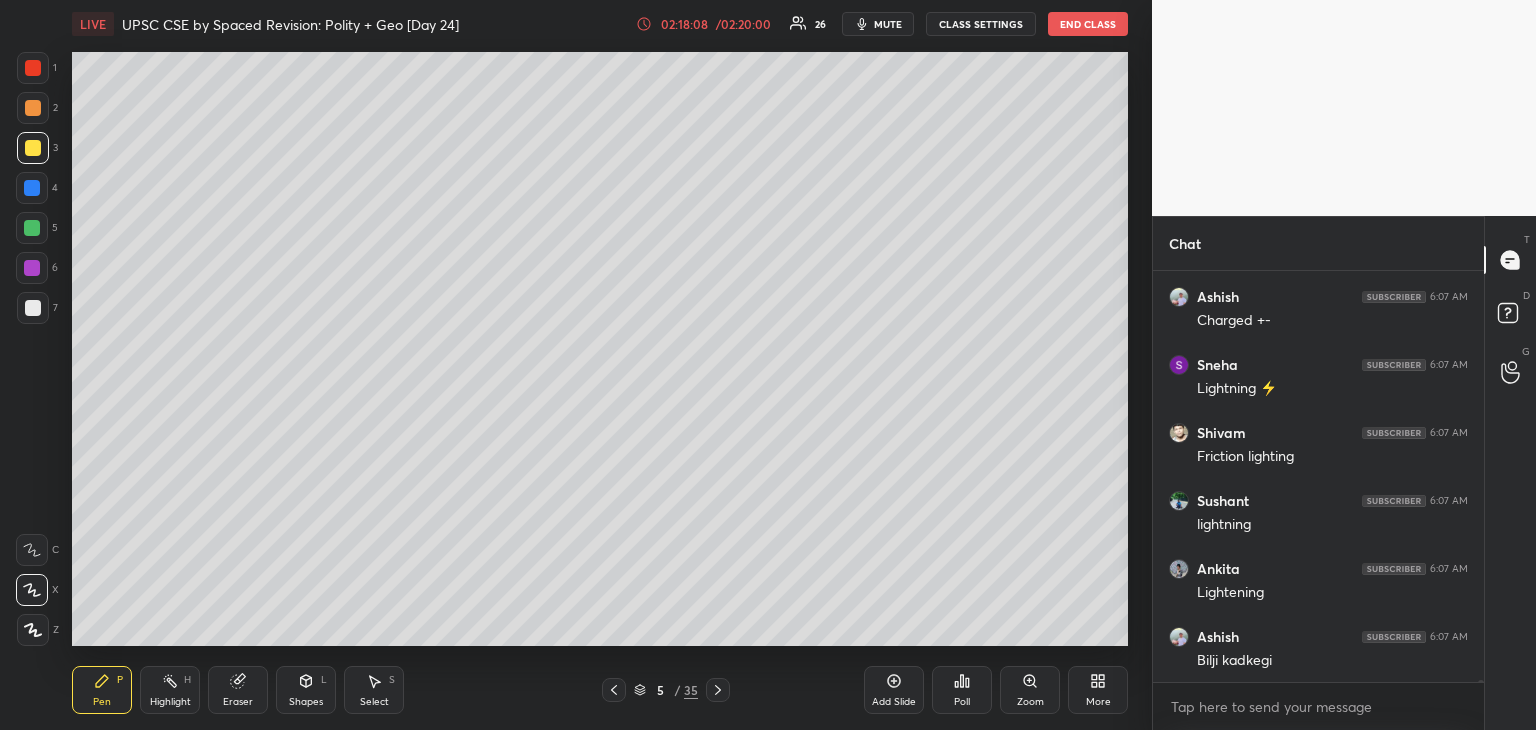 scroll, scrollTop: 71780, scrollLeft: 0, axis: vertical 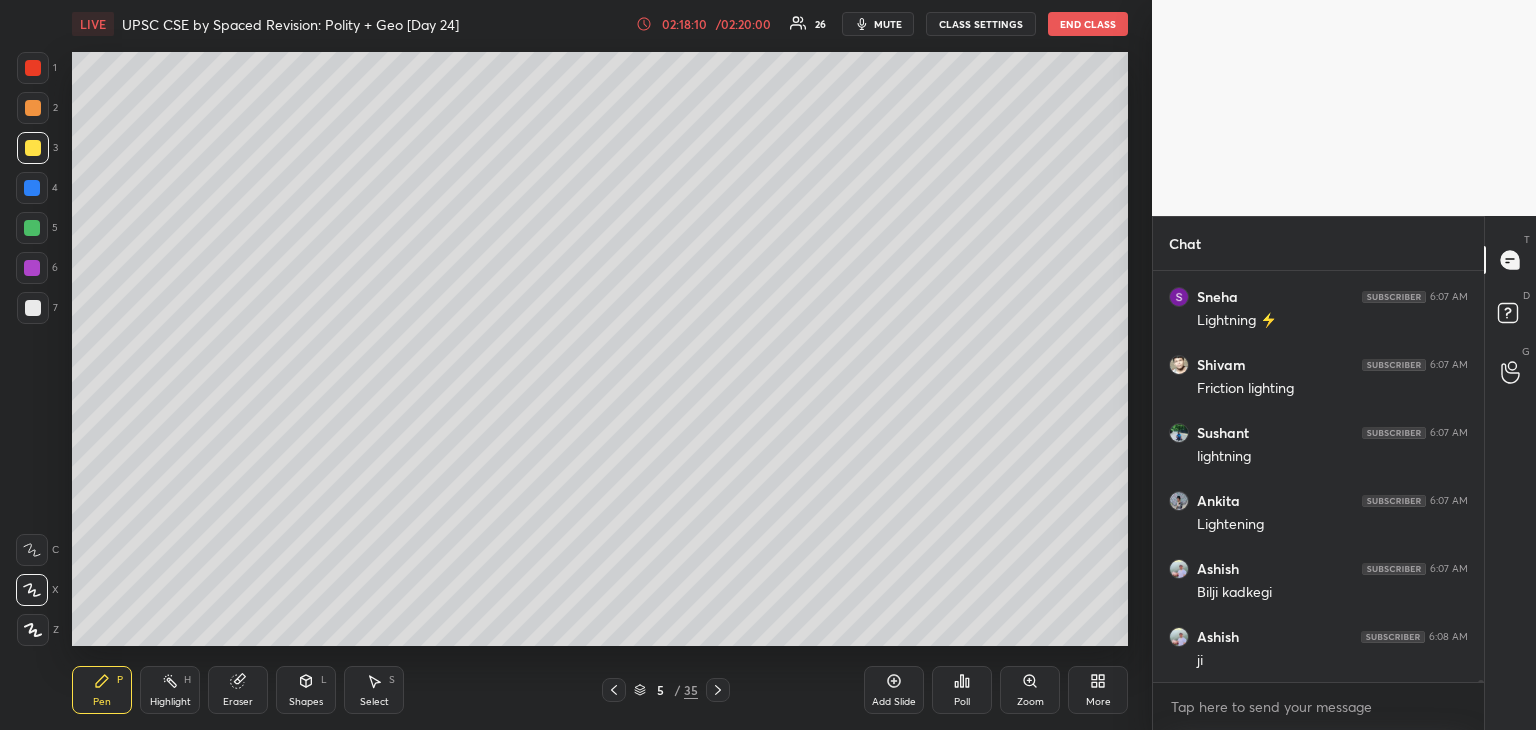 click at bounding box center (32, 188) 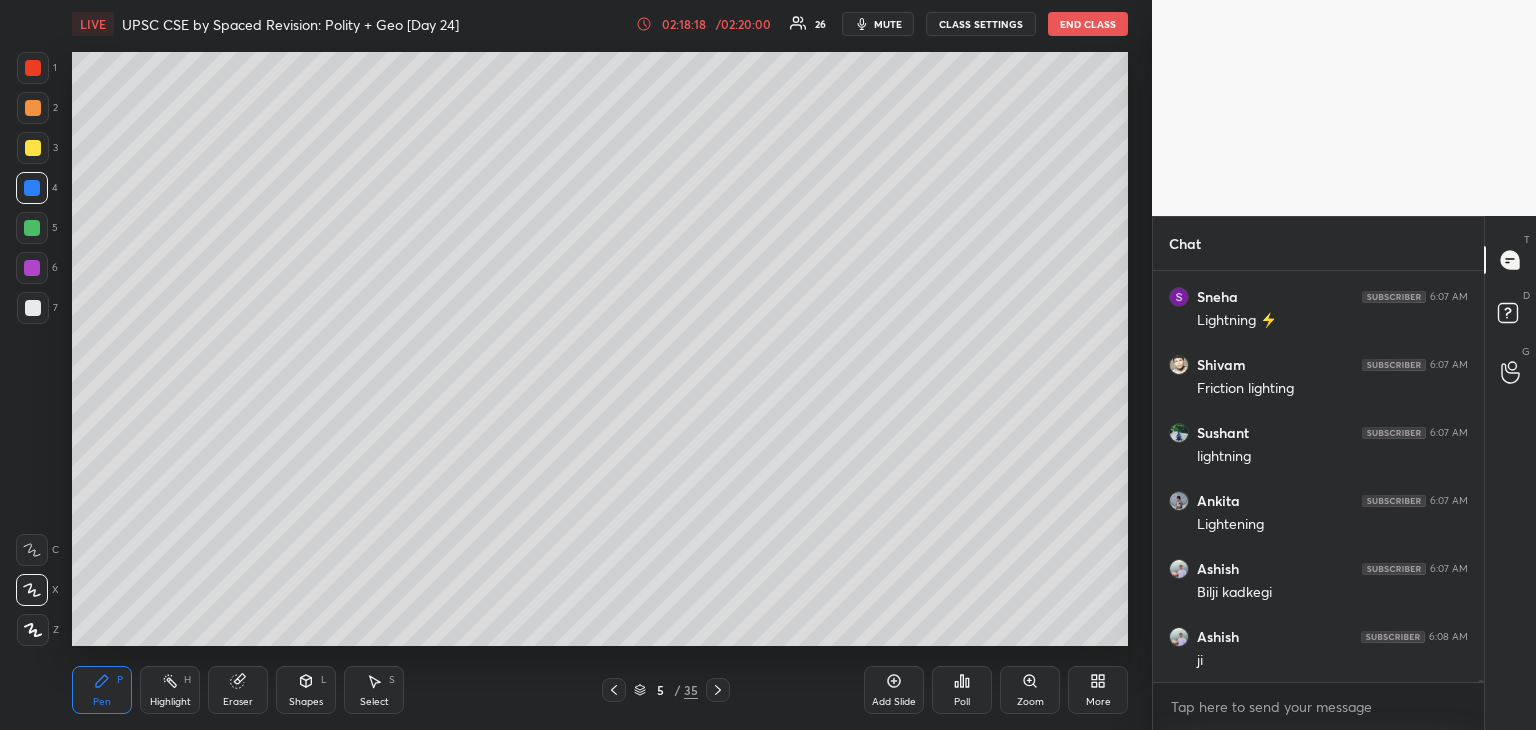click on "LIVE UPSC CSE by Spaced Revision: Polity + Geo [Day 24] 02:18:18 /  02:20:00 26 mute CLASS SETTINGS End Class Setting up your live class Poll for   secs No correct answer Start poll Back UPSC CSE by Spaced Revision: Polity + Geo [Day 24] Arti Chhawari Pen P Highlight H Eraser Shapes L Select S 5 / 35 Add Slide Poll Zoom More" at bounding box center (600, 365) 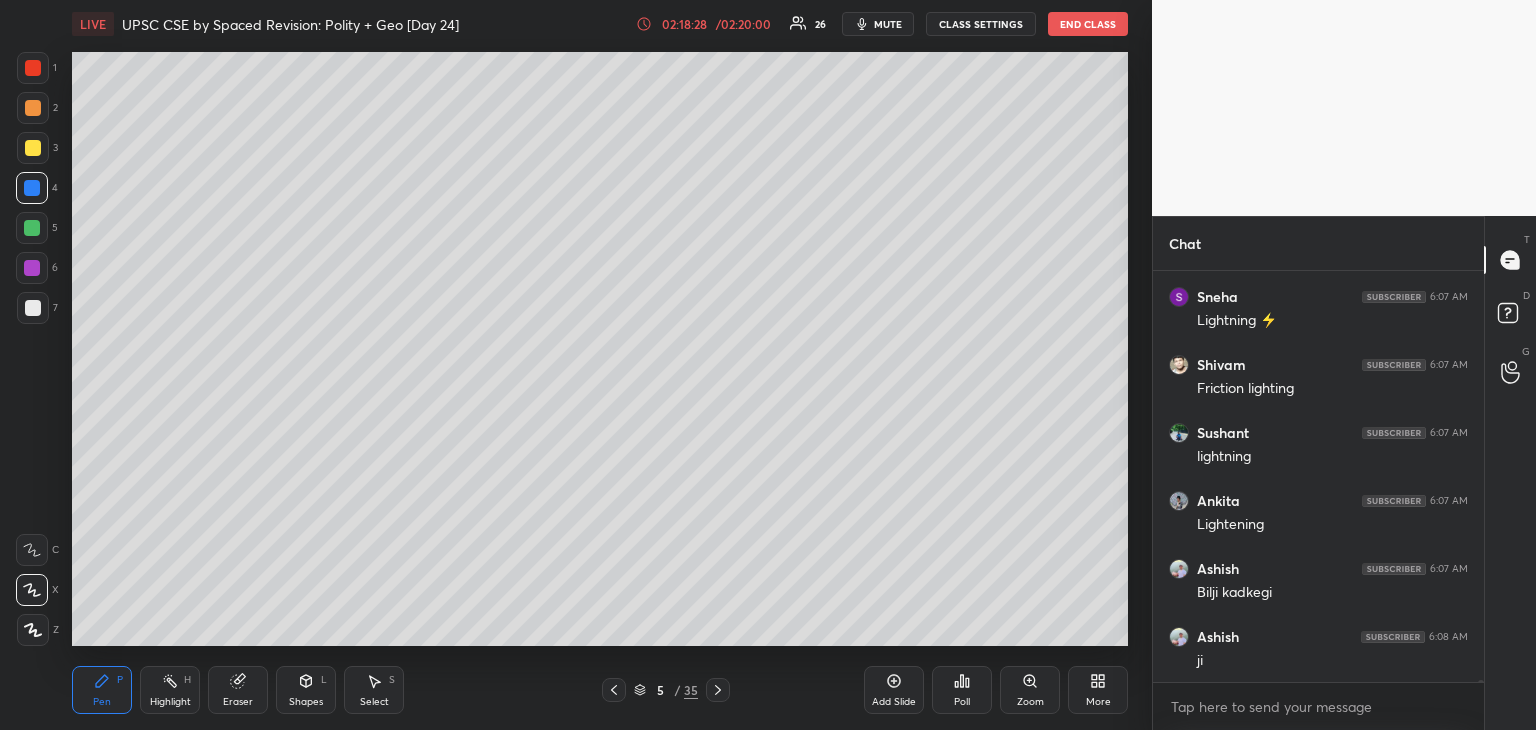 drag, startPoint x: 34, startPoint y: 228, endPoint x: 52, endPoint y: 217, distance: 21.095022 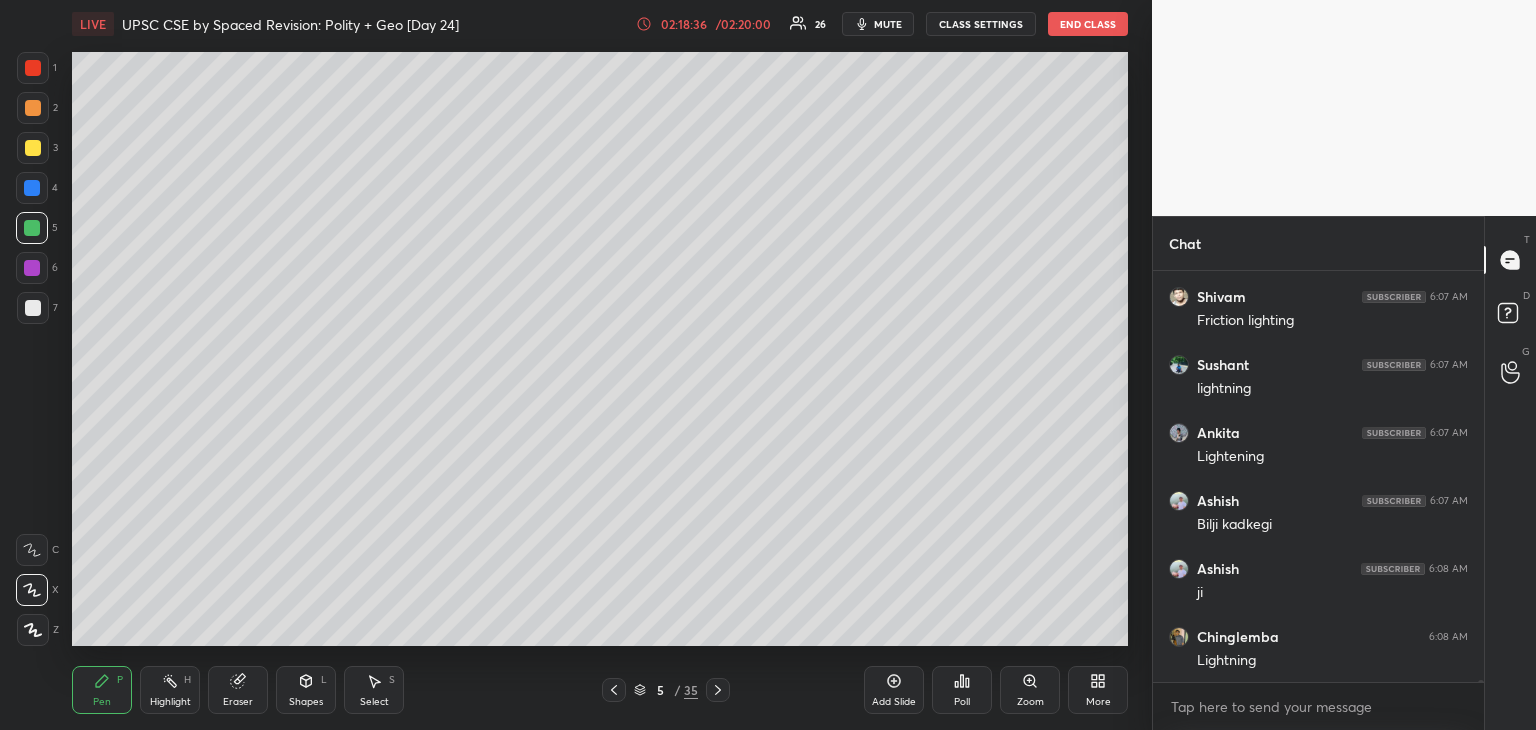 scroll, scrollTop: 71934, scrollLeft: 0, axis: vertical 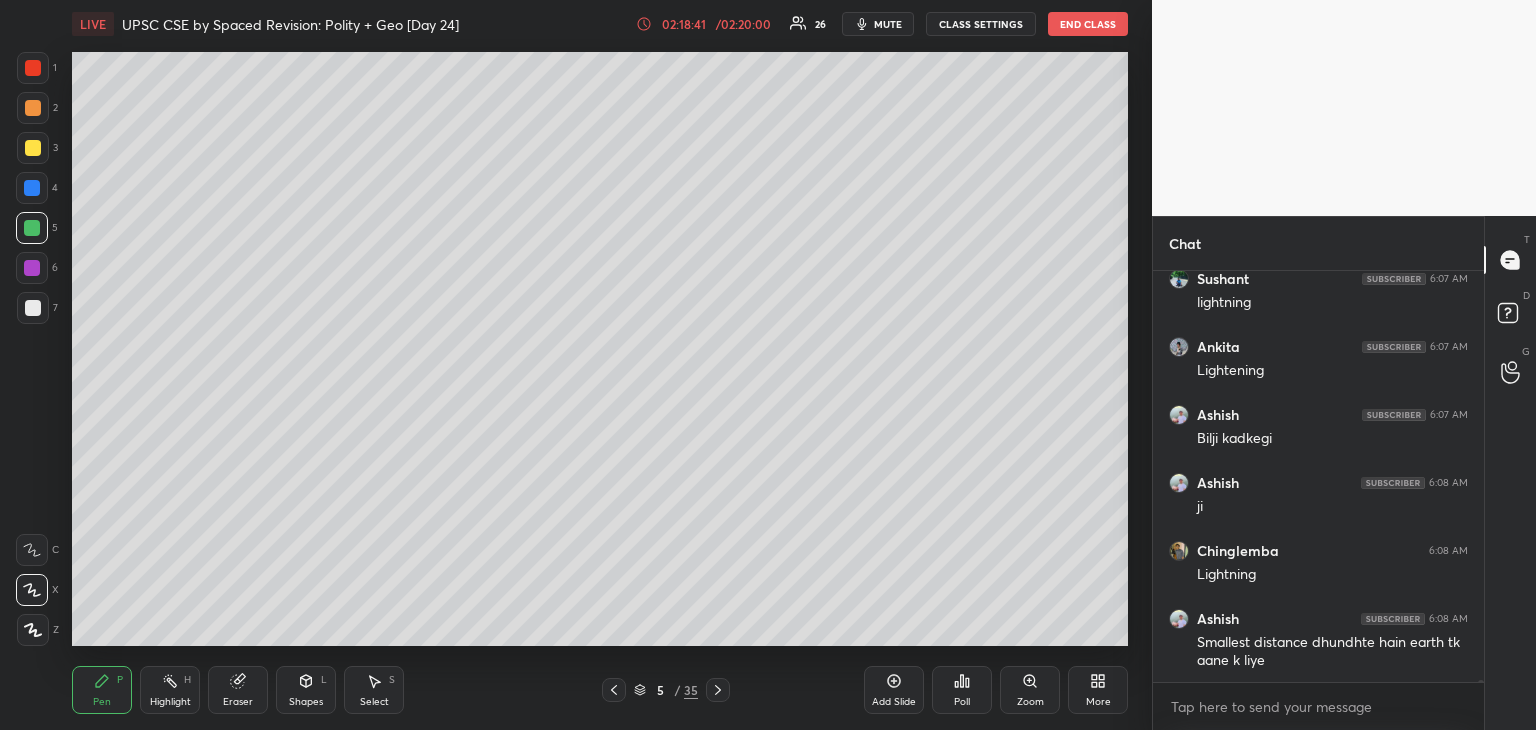 click at bounding box center [32, 188] 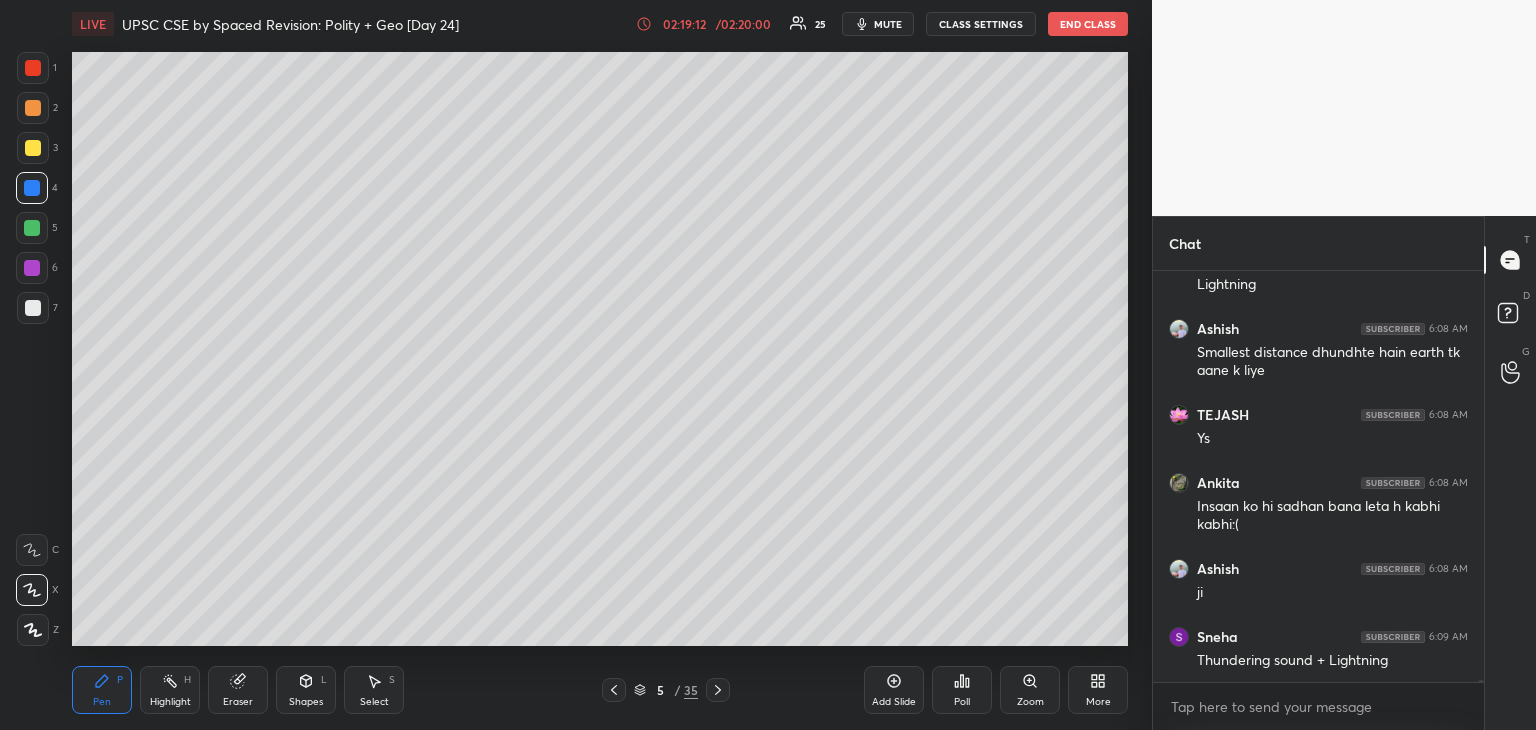 scroll, scrollTop: 72292, scrollLeft: 0, axis: vertical 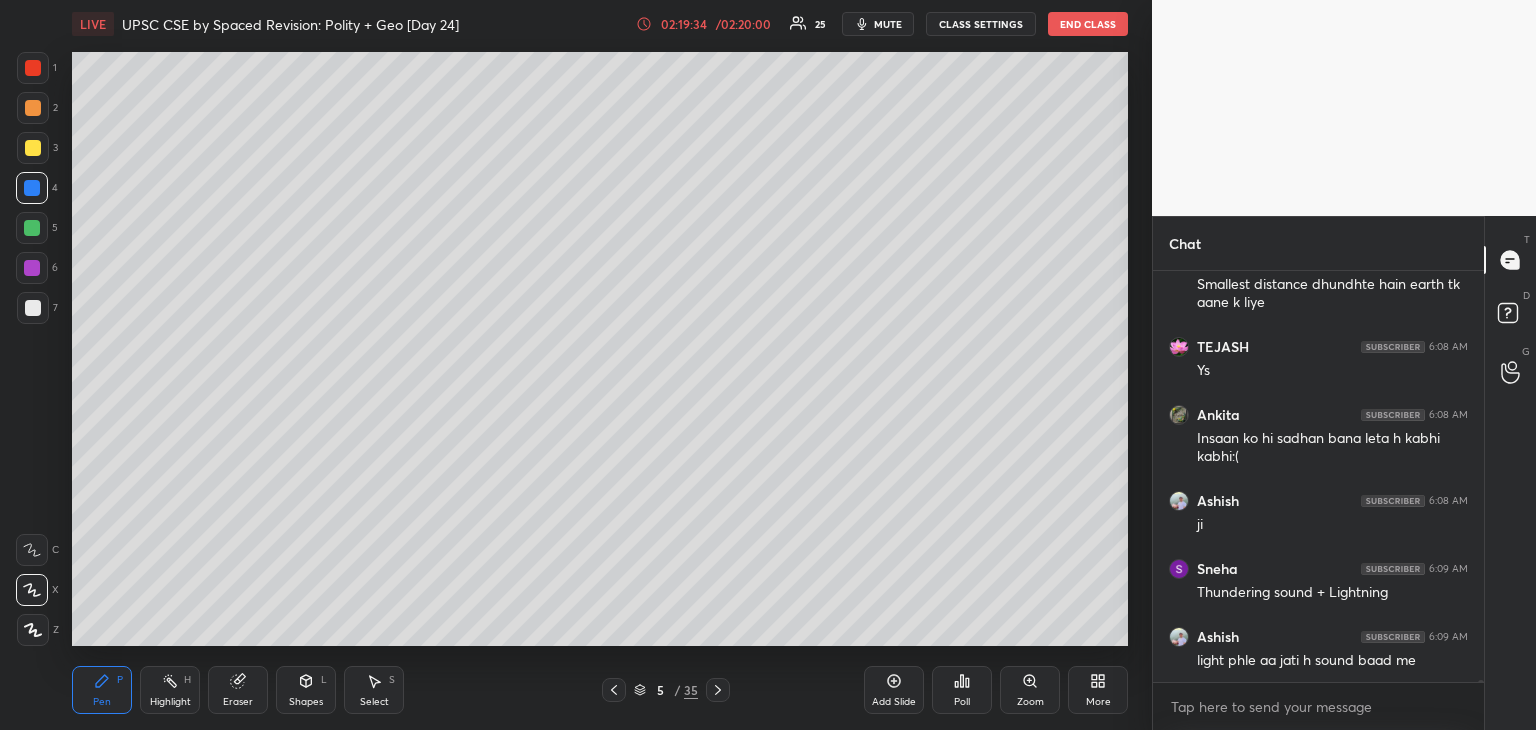 click at bounding box center [33, 68] 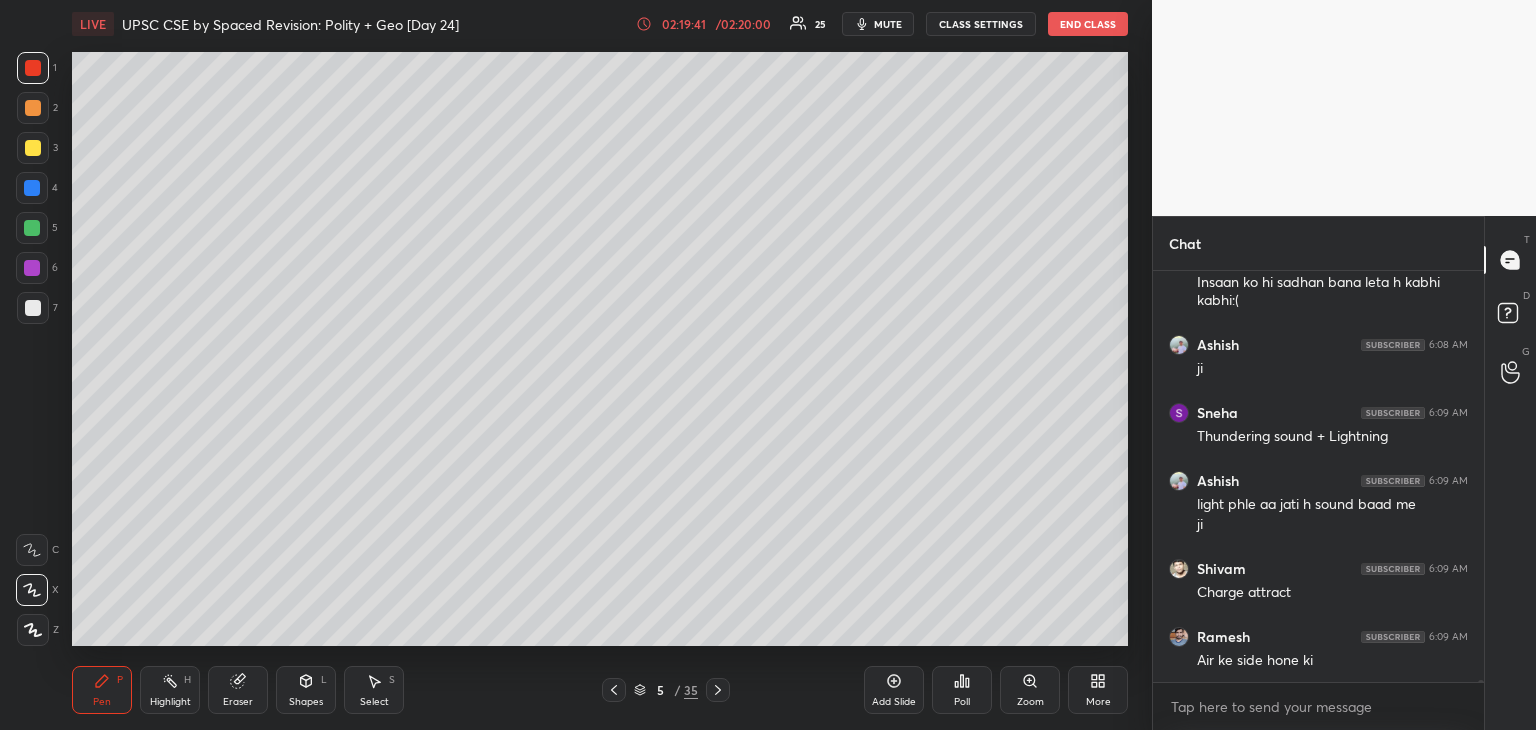 scroll, scrollTop: 72516, scrollLeft: 0, axis: vertical 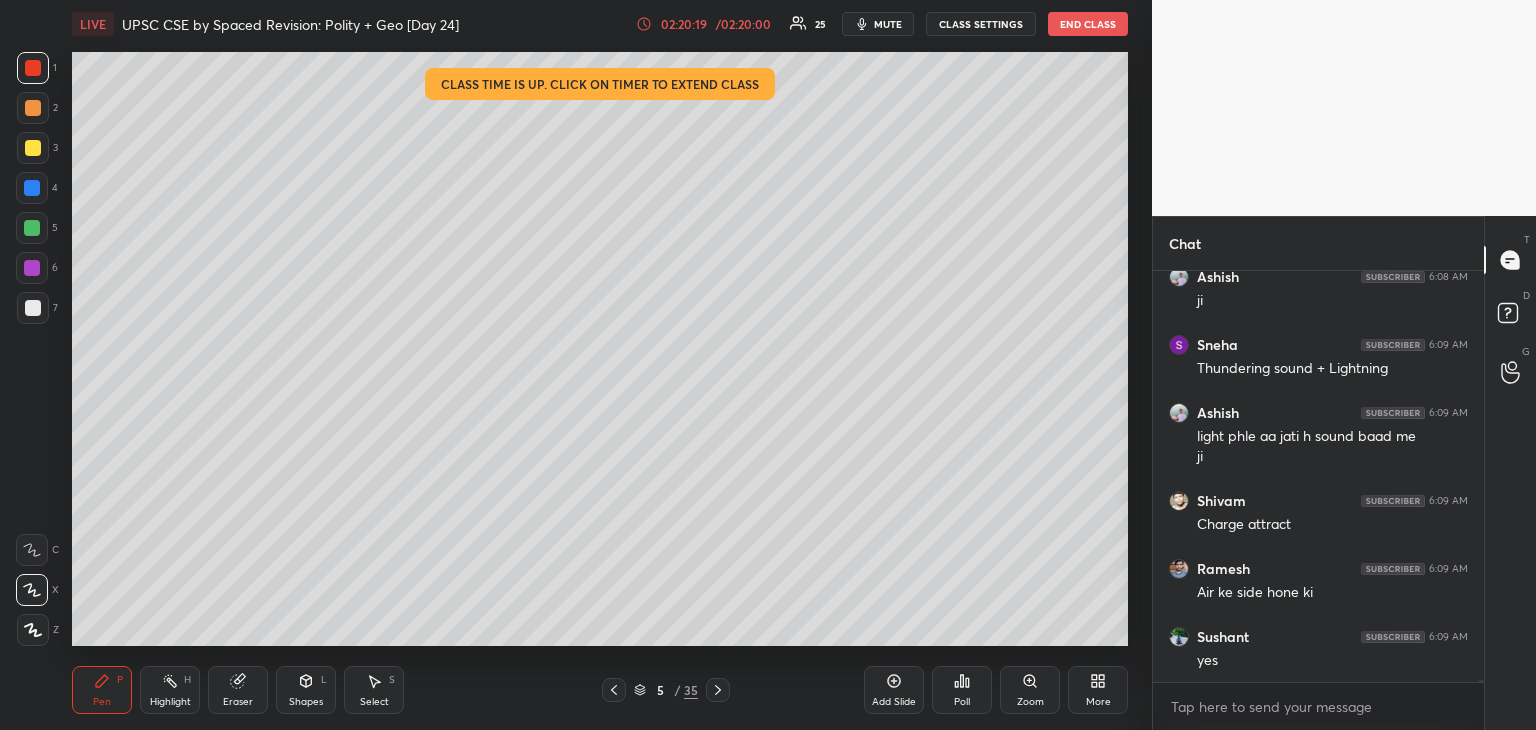 click 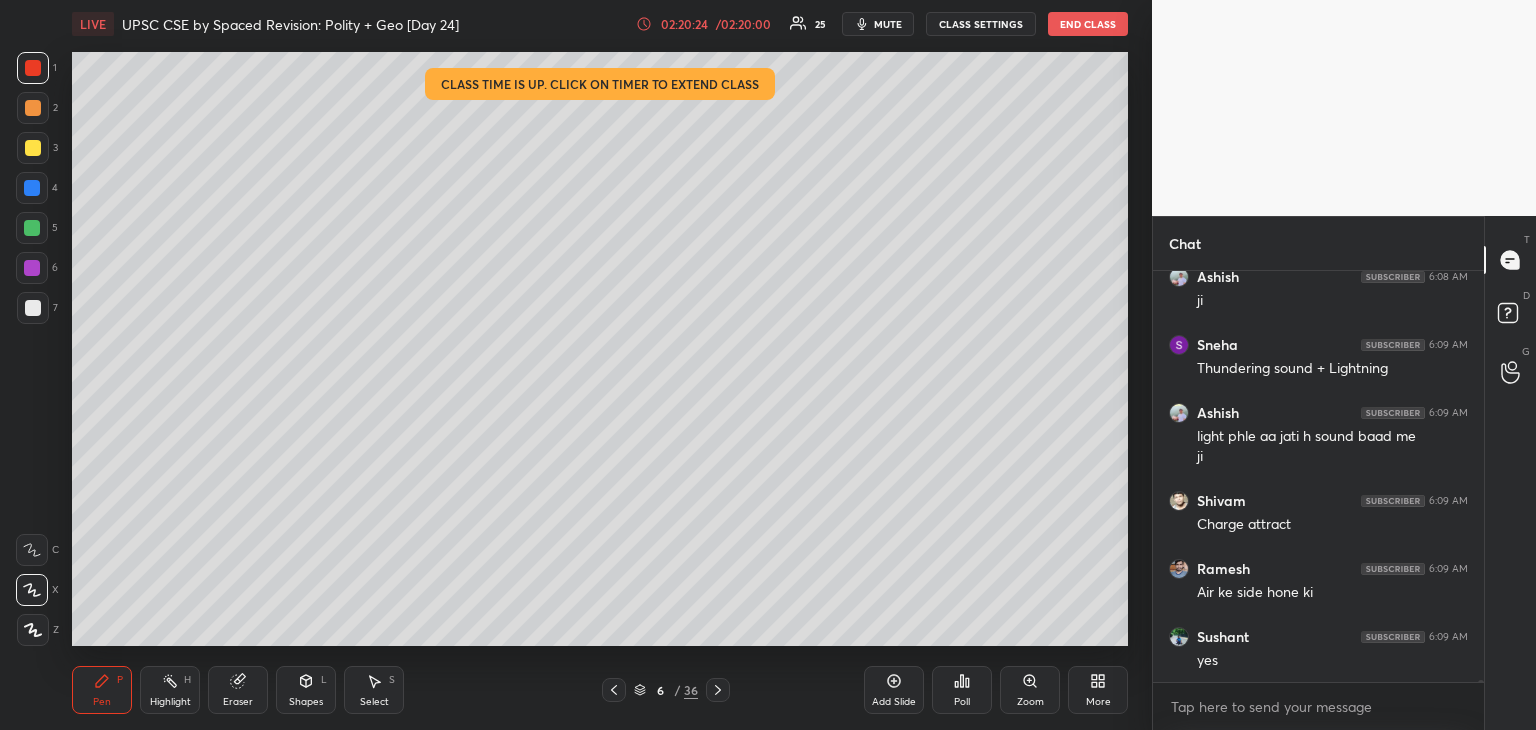 drag, startPoint x: 28, startPoint y: 309, endPoint x: 28, endPoint y: 297, distance: 12 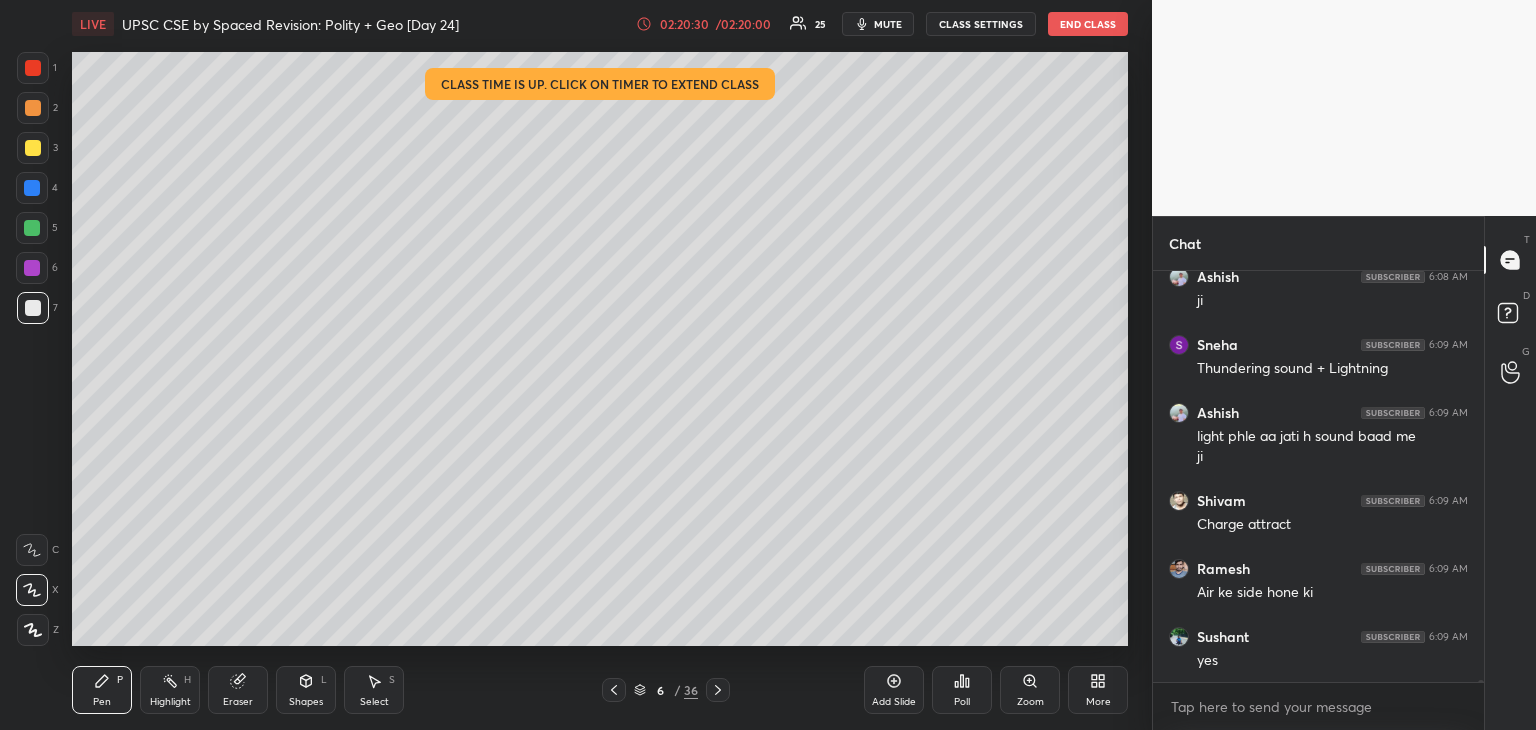 scroll, scrollTop: 72584, scrollLeft: 0, axis: vertical 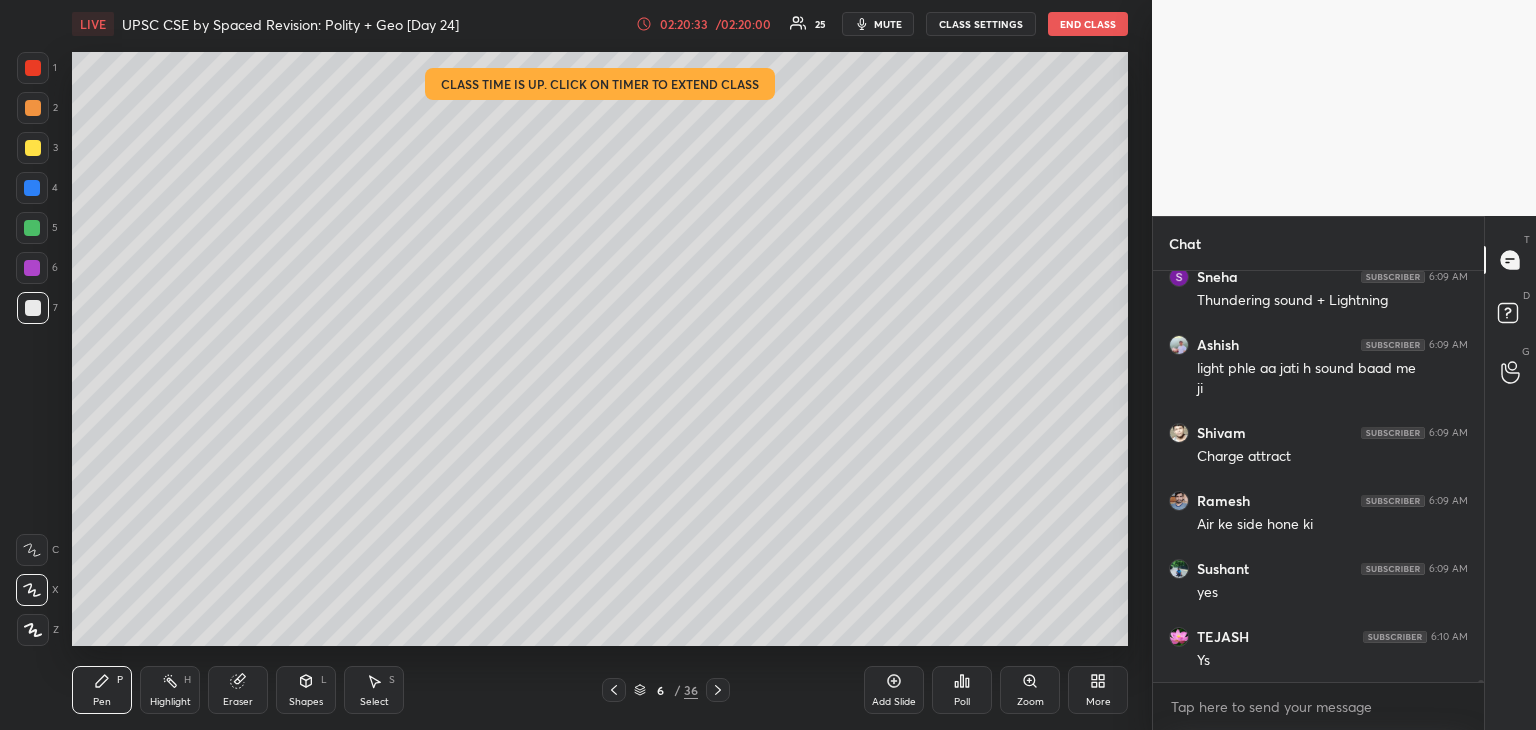 click at bounding box center (33, 148) 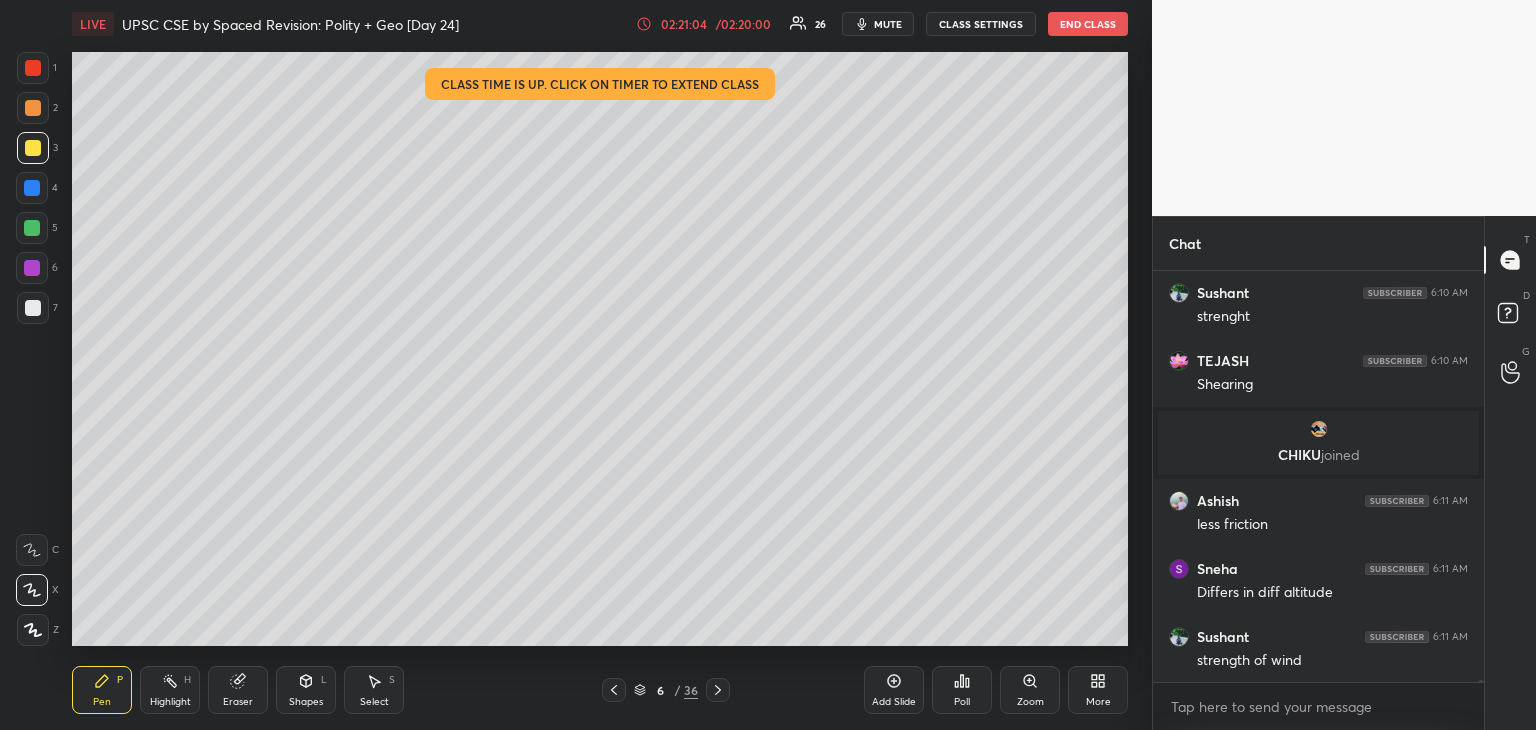 scroll, scrollTop: 71962, scrollLeft: 0, axis: vertical 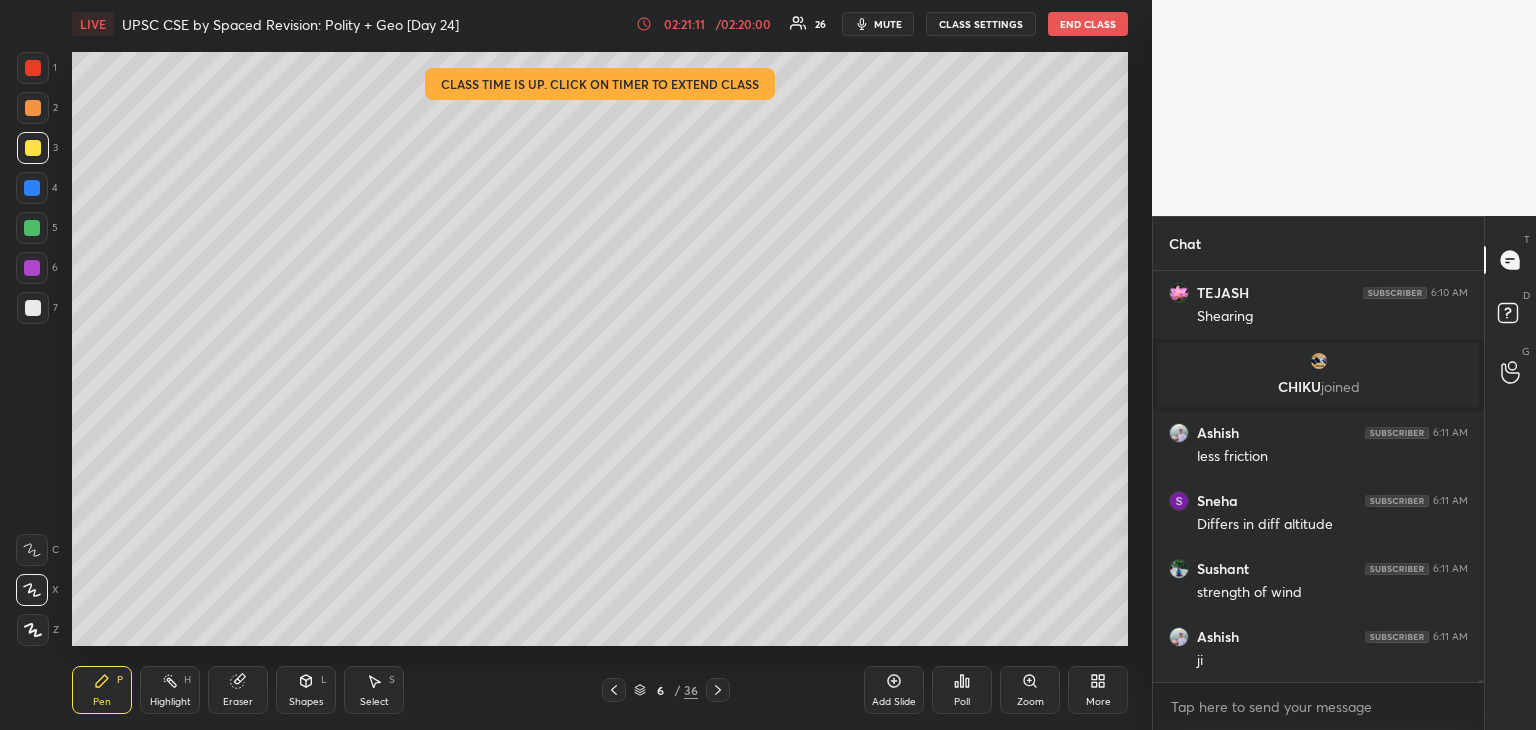 click at bounding box center [33, 68] 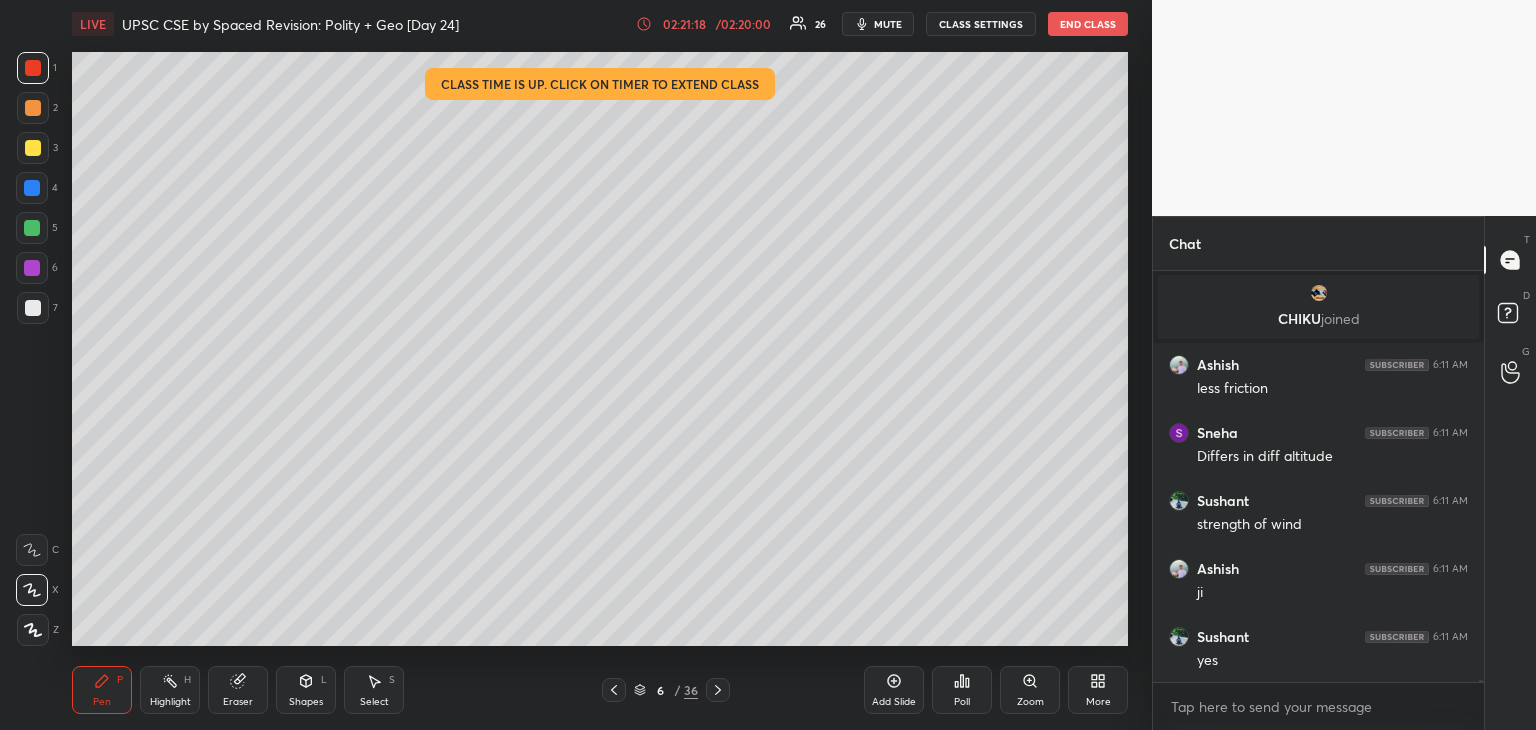 scroll, scrollTop: 72098, scrollLeft: 0, axis: vertical 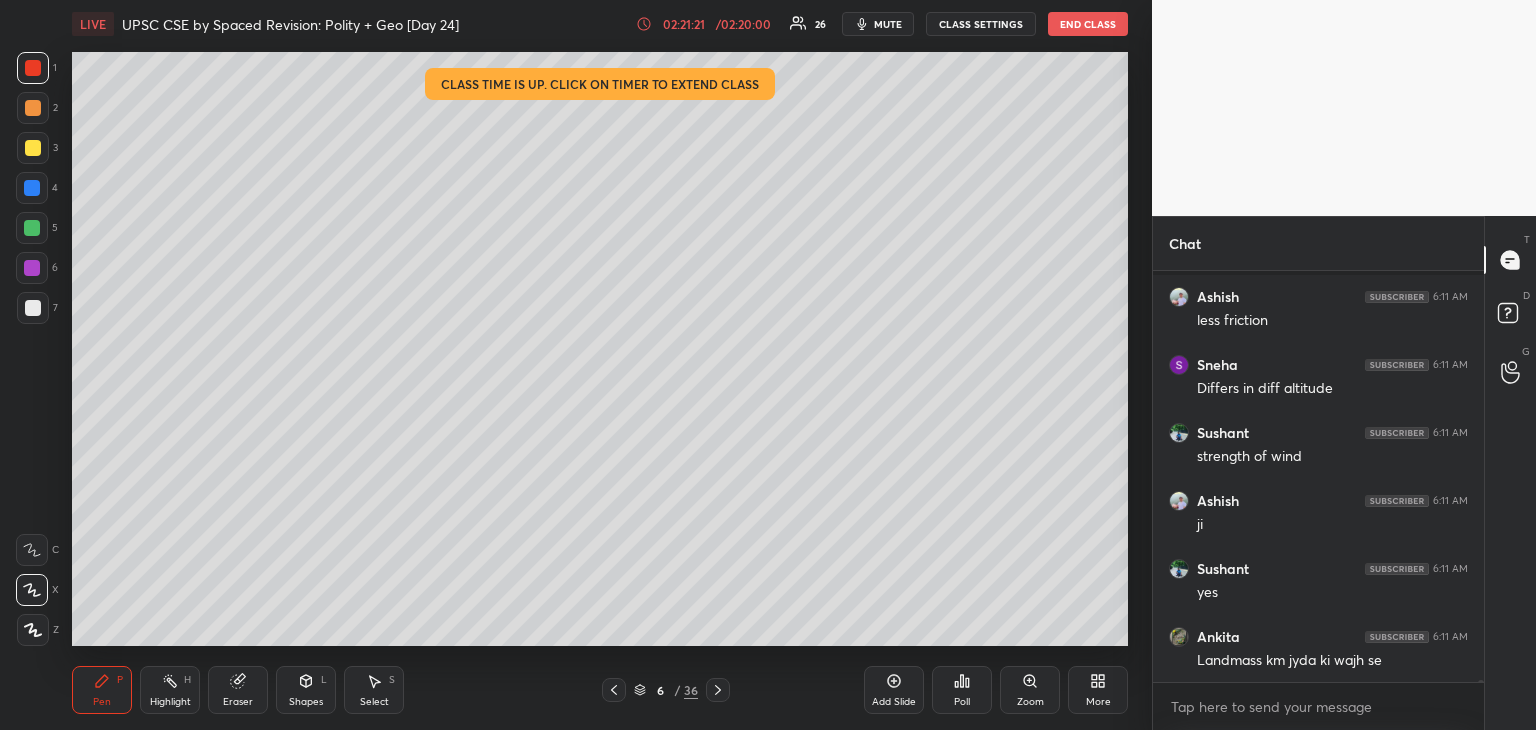 click at bounding box center [32, 188] 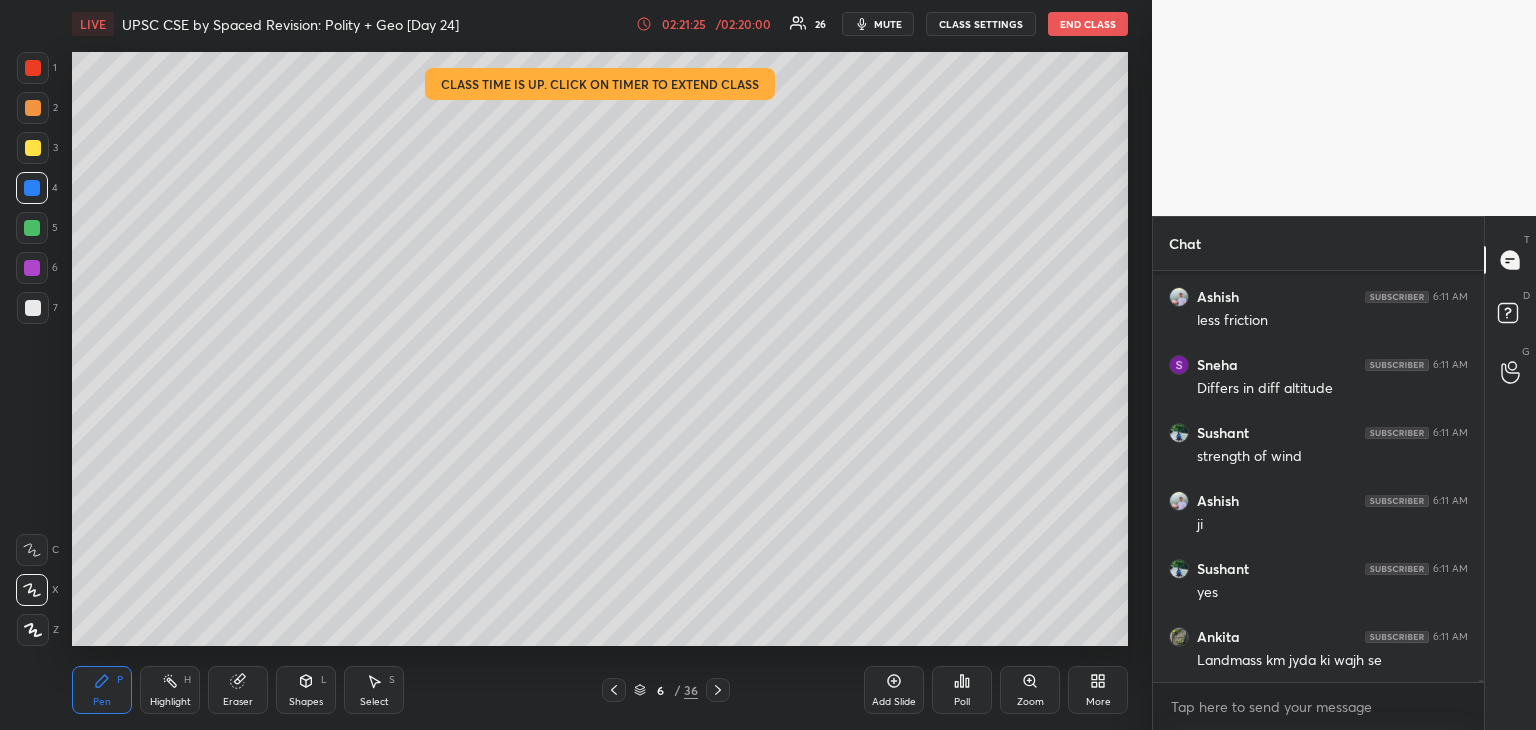 click at bounding box center (33, 308) 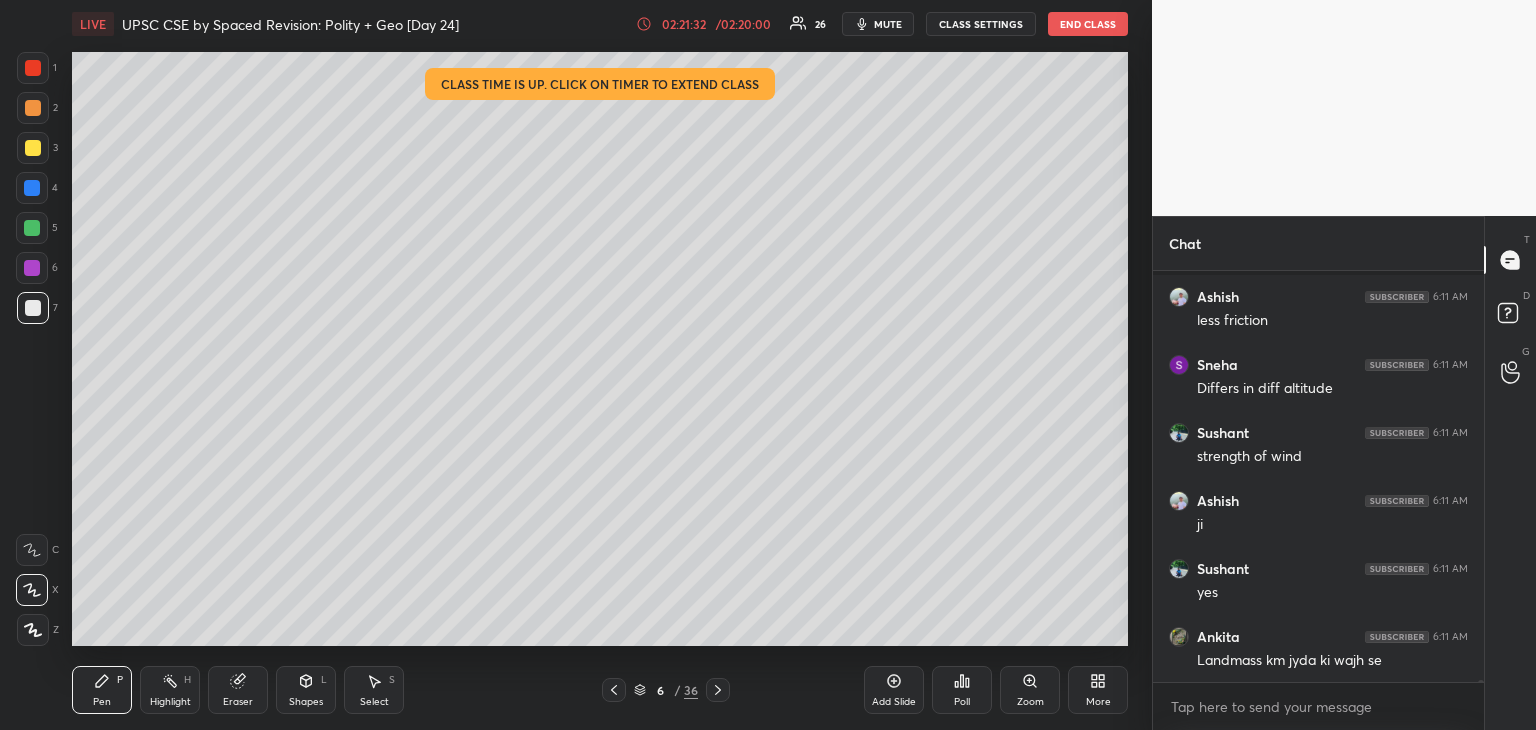 drag, startPoint x: 31, startPoint y: 191, endPoint x: 31, endPoint y: 133, distance: 58 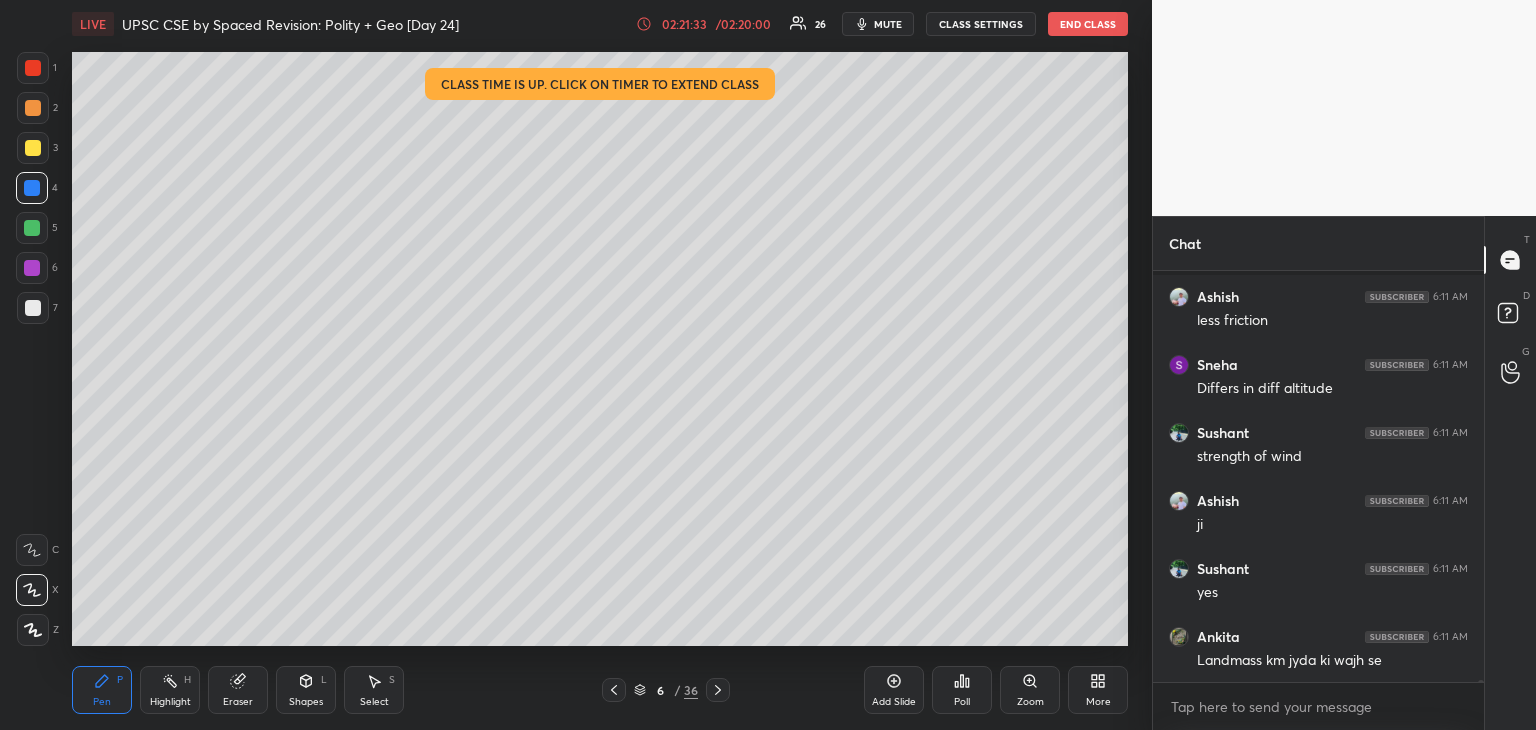 click at bounding box center [33, 68] 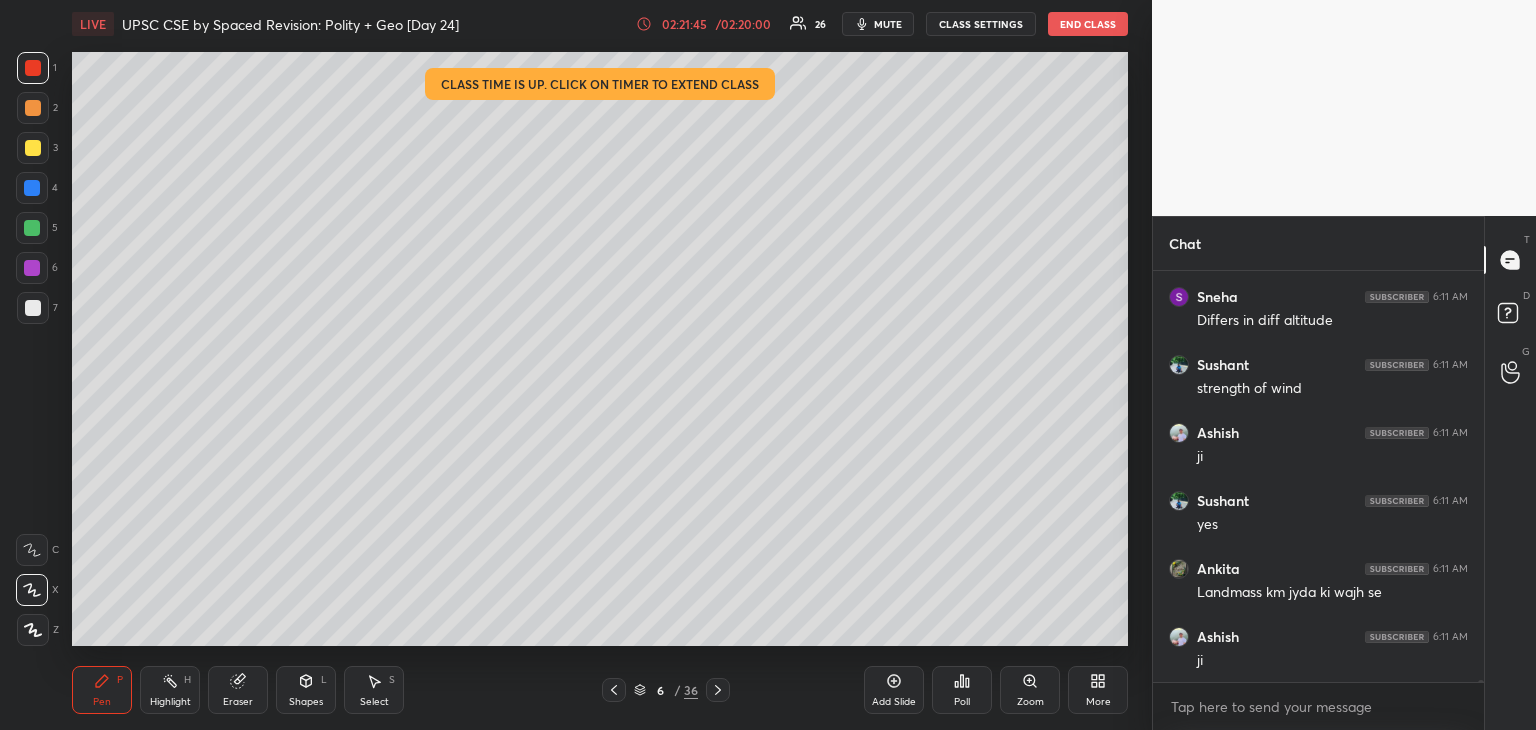 scroll, scrollTop: 72234, scrollLeft: 0, axis: vertical 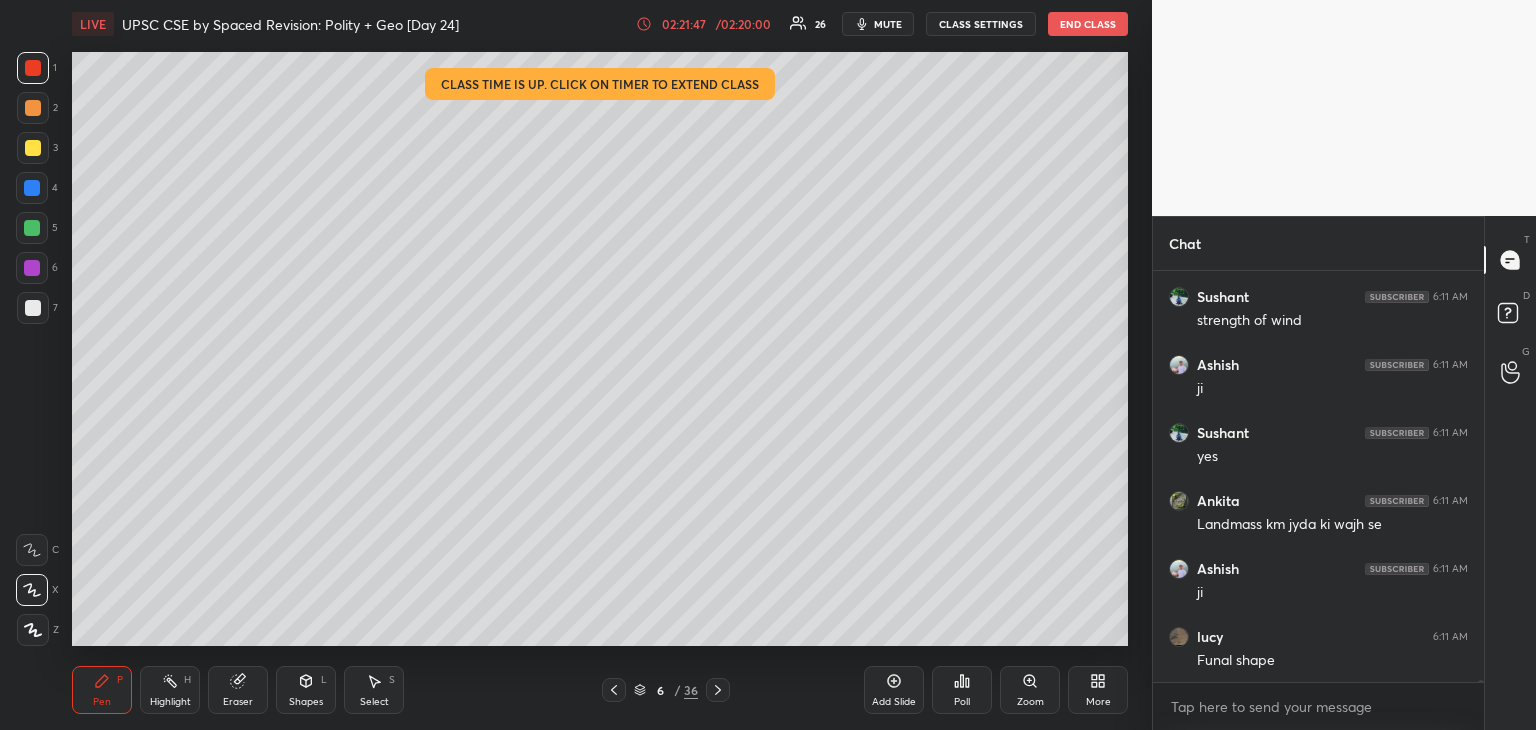 click at bounding box center (33, 68) 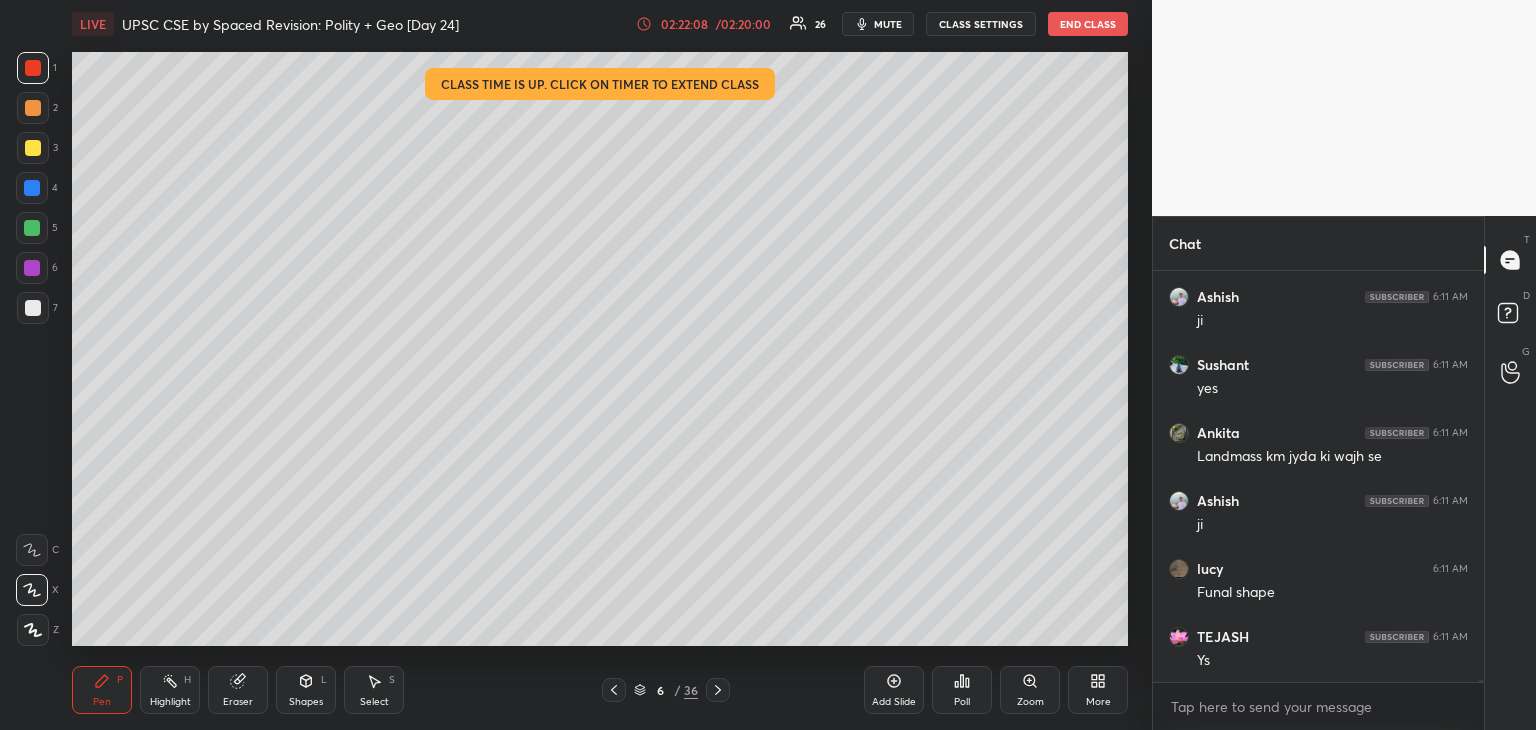 drag, startPoint x: 31, startPoint y: 308, endPoint x: 49, endPoint y: 300, distance: 19.697716 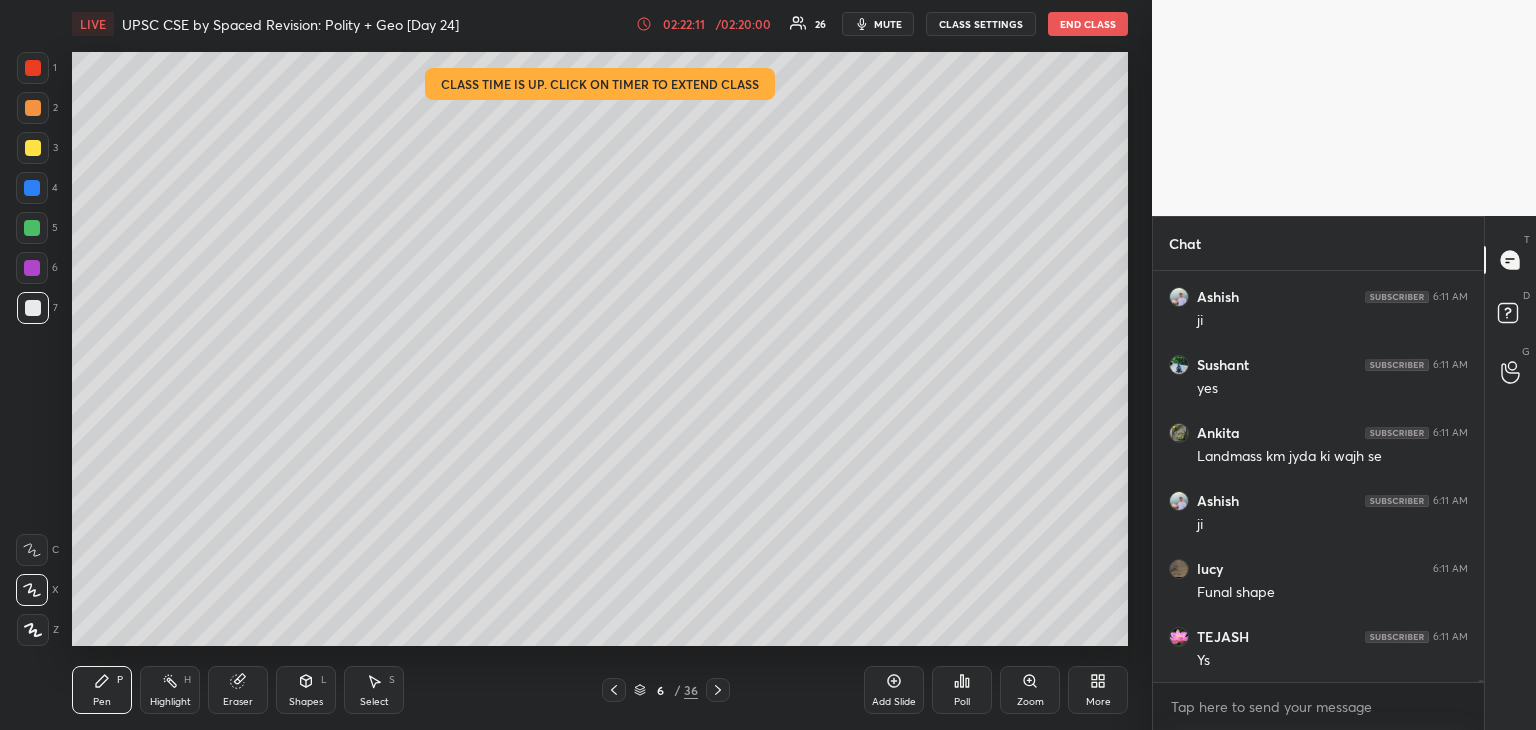 drag, startPoint x: 29, startPoint y: 209, endPoint x: 34, endPoint y: 197, distance: 13 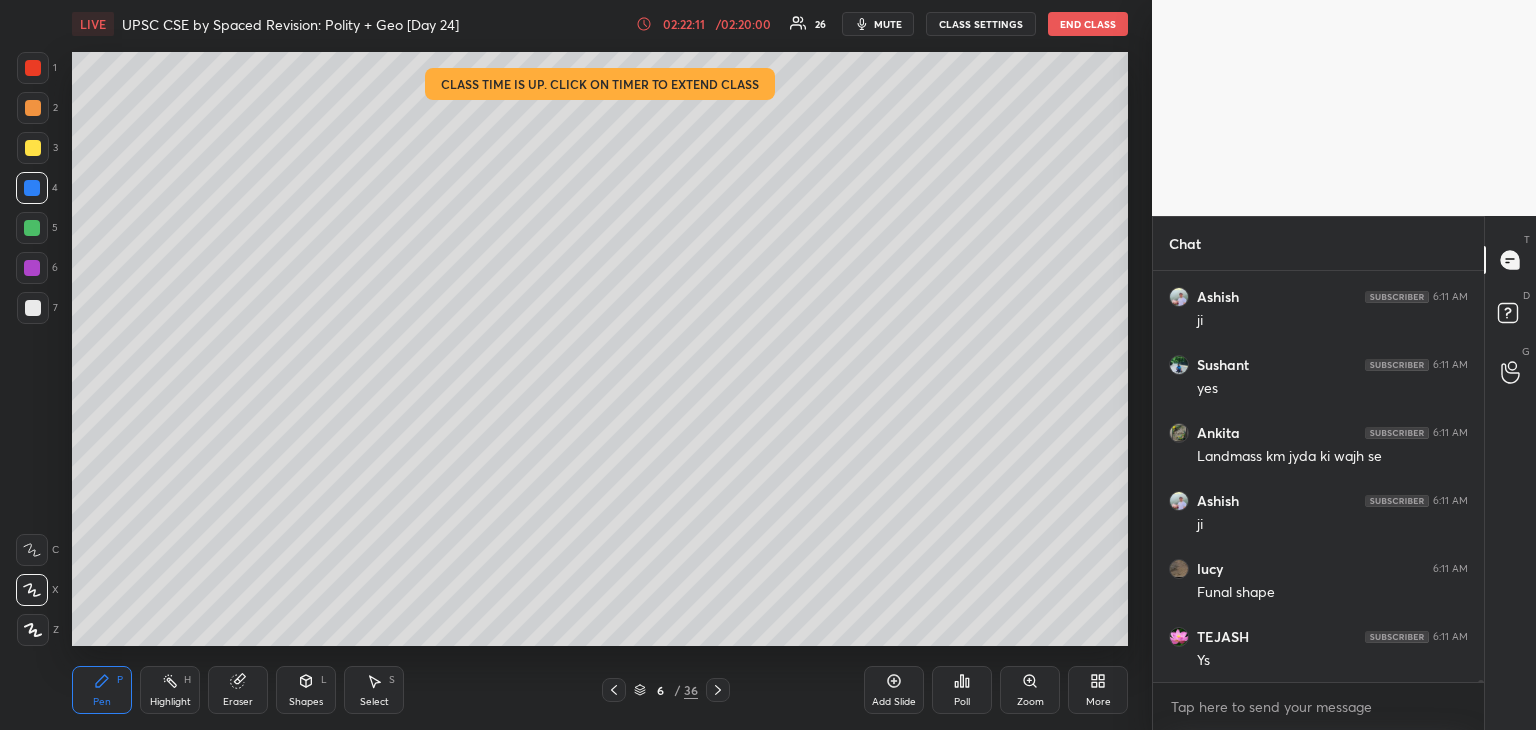 click at bounding box center [32, 188] 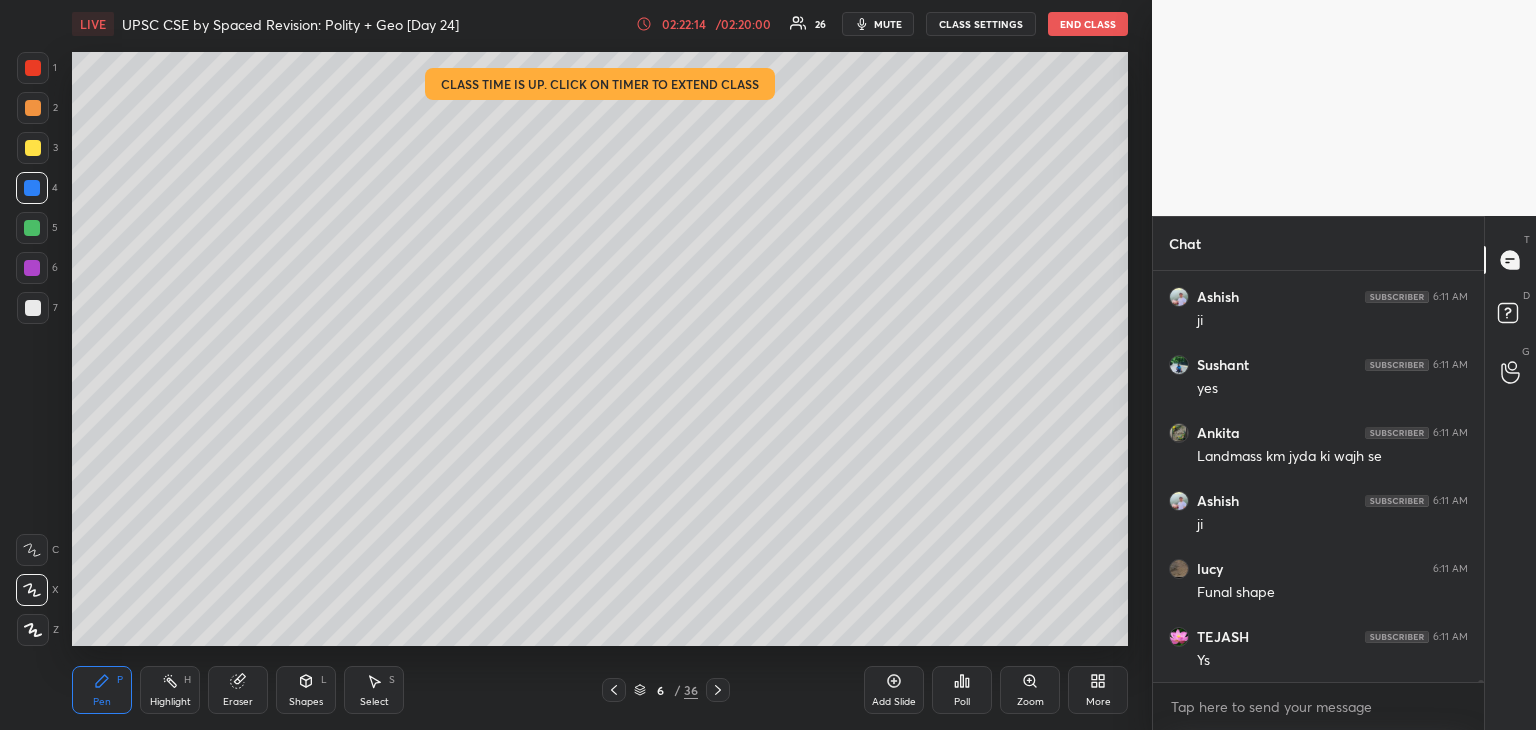click at bounding box center [33, 68] 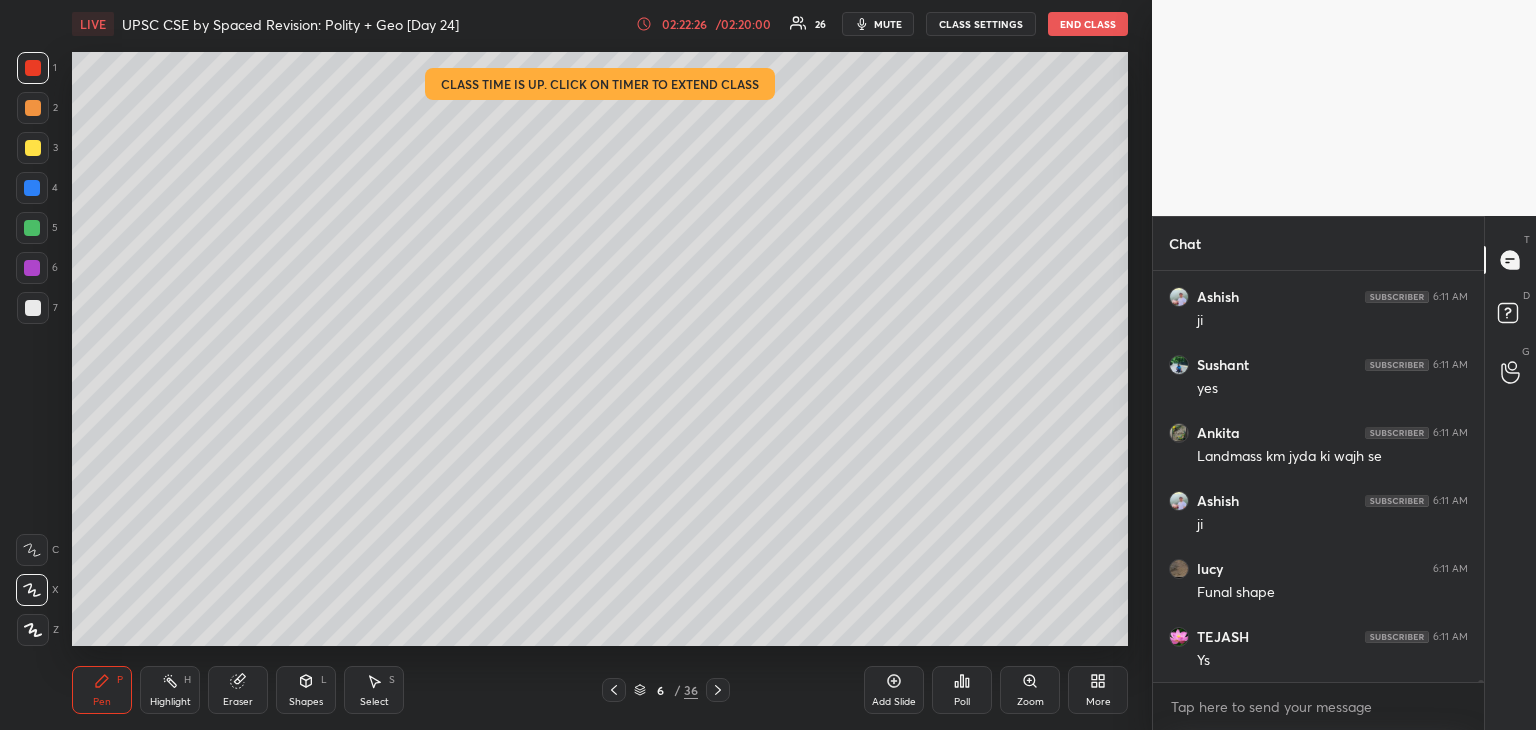 click at bounding box center (32, 188) 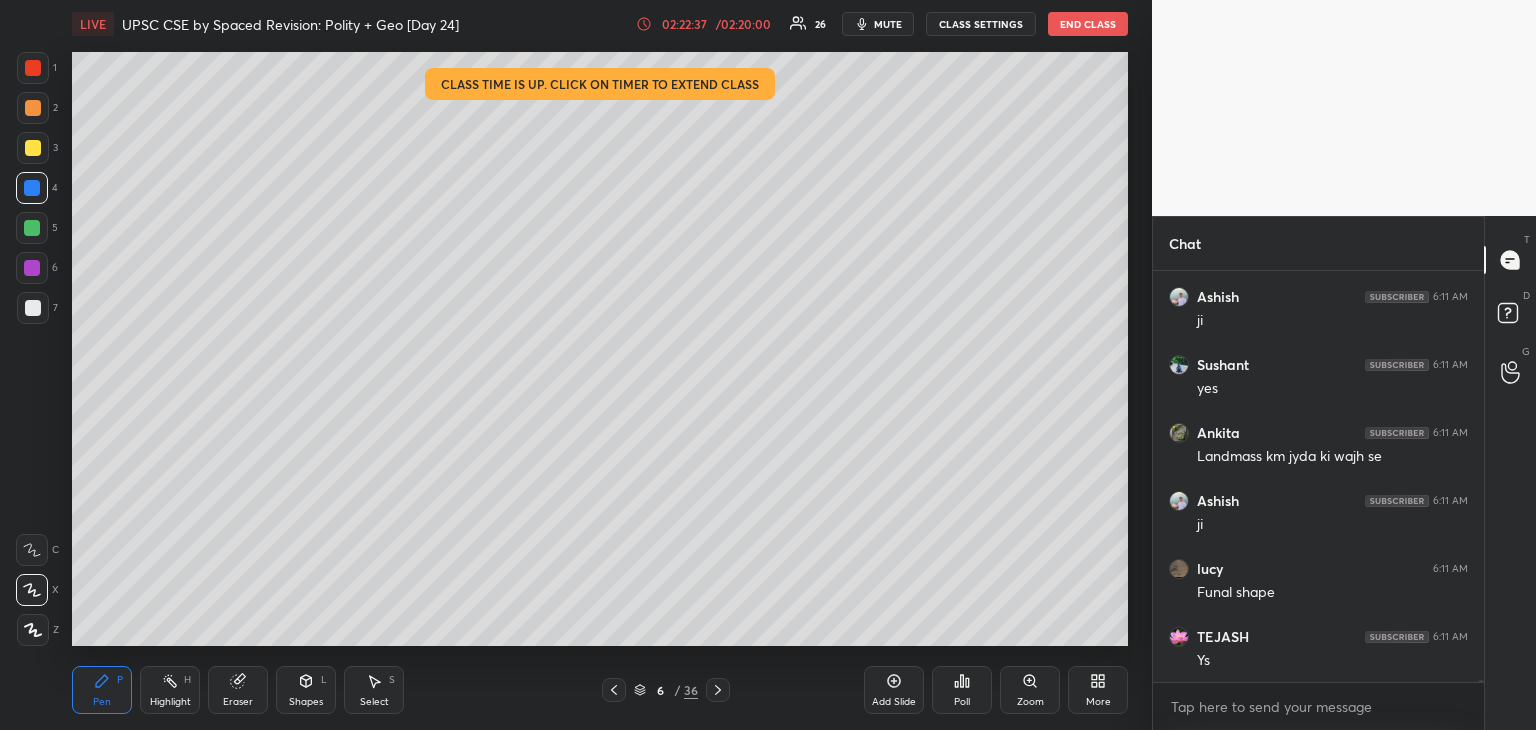 click at bounding box center (33, 68) 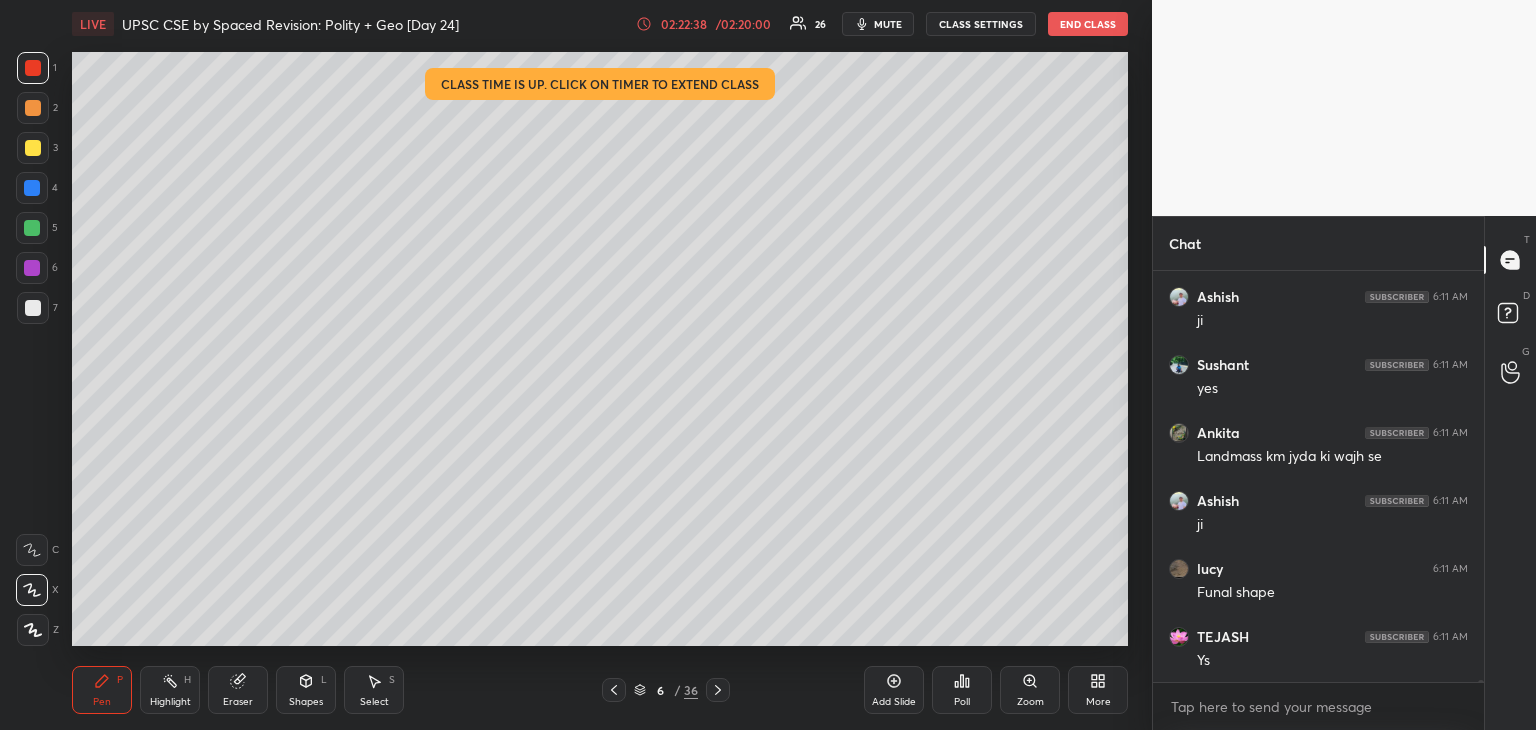 click at bounding box center [33, 148] 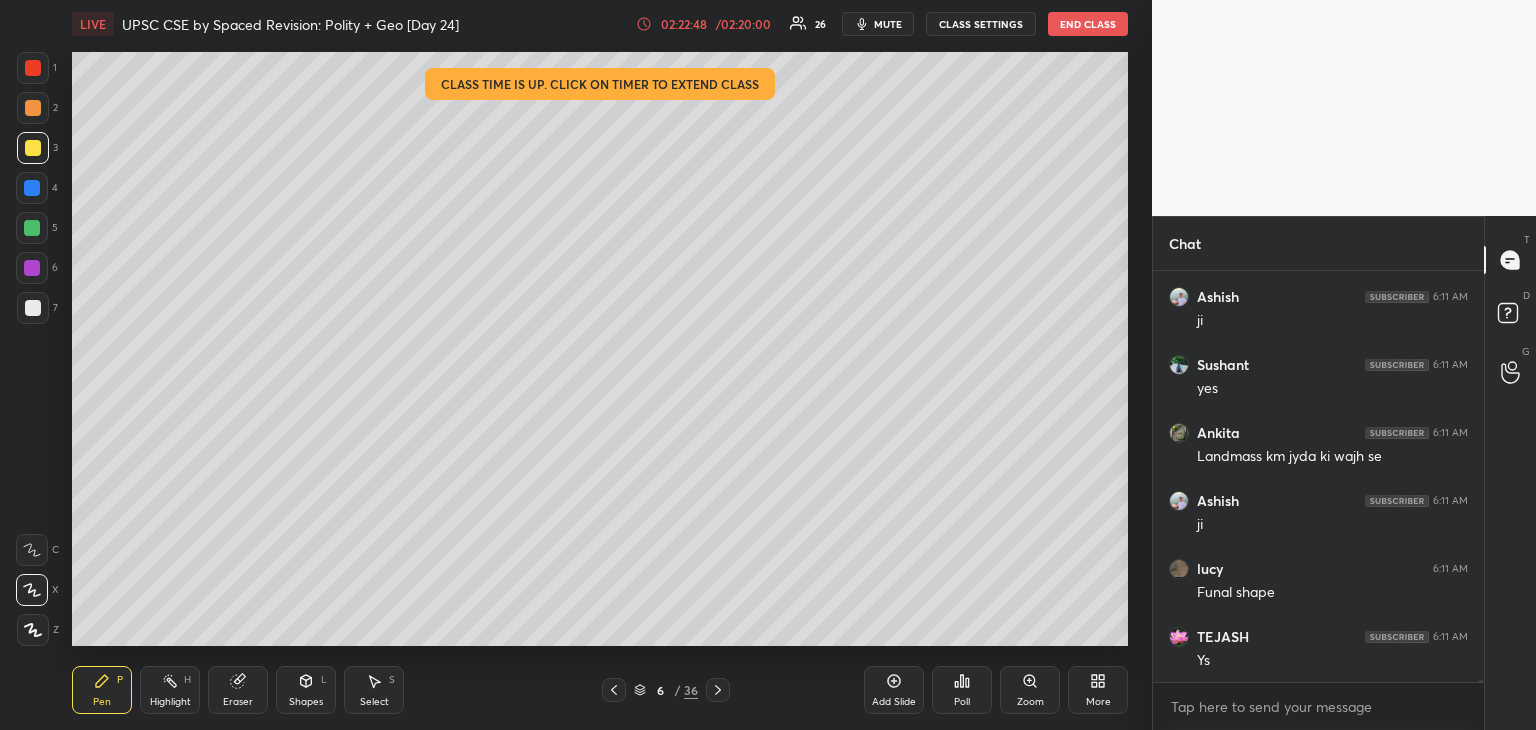 drag, startPoint x: 27, startPoint y: 59, endPoint x: 60, endPoint y: 66, distance: 33.734257 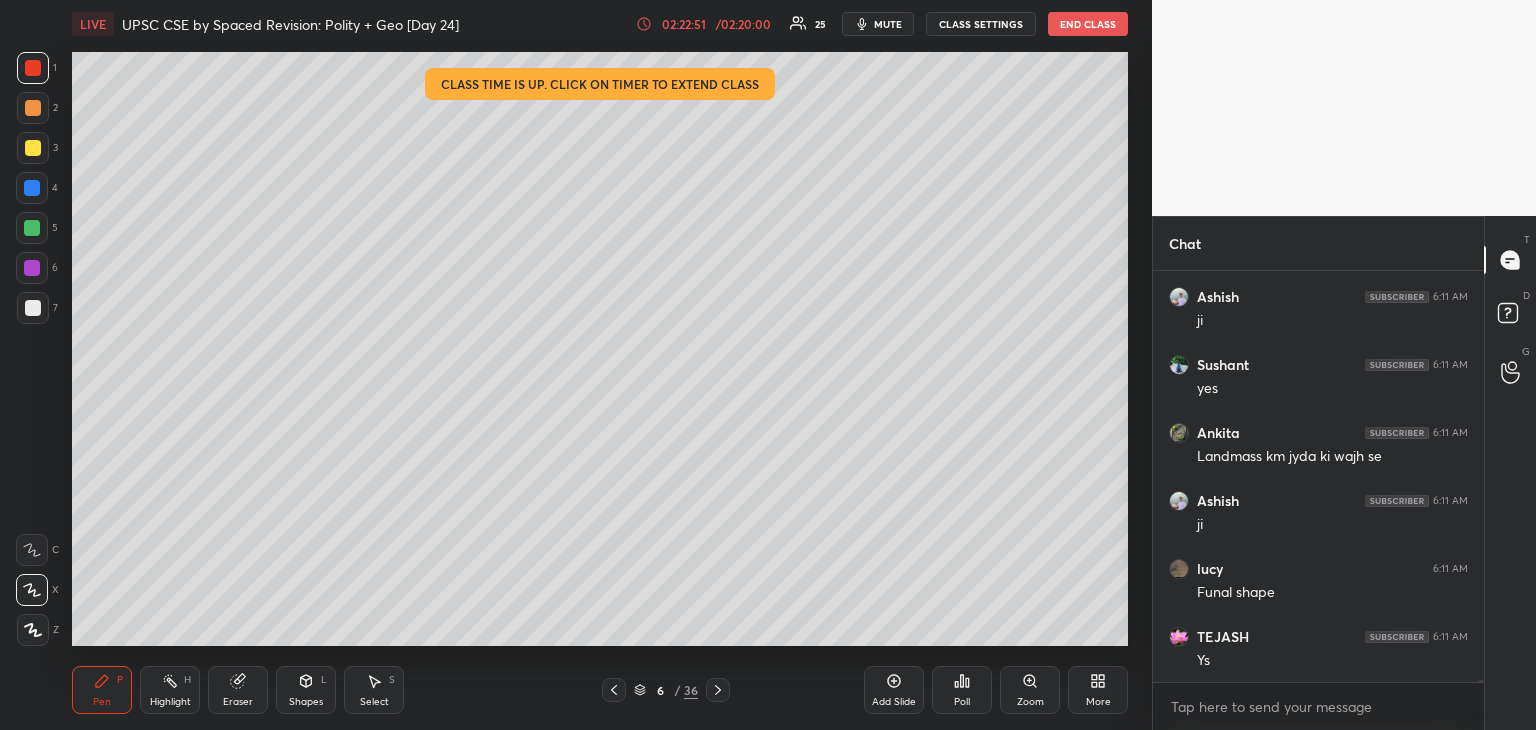 drag, startPoint x: 26, startPoint y: 190, endPoint x: 58, endPoint y: 181, distance: 33.24154 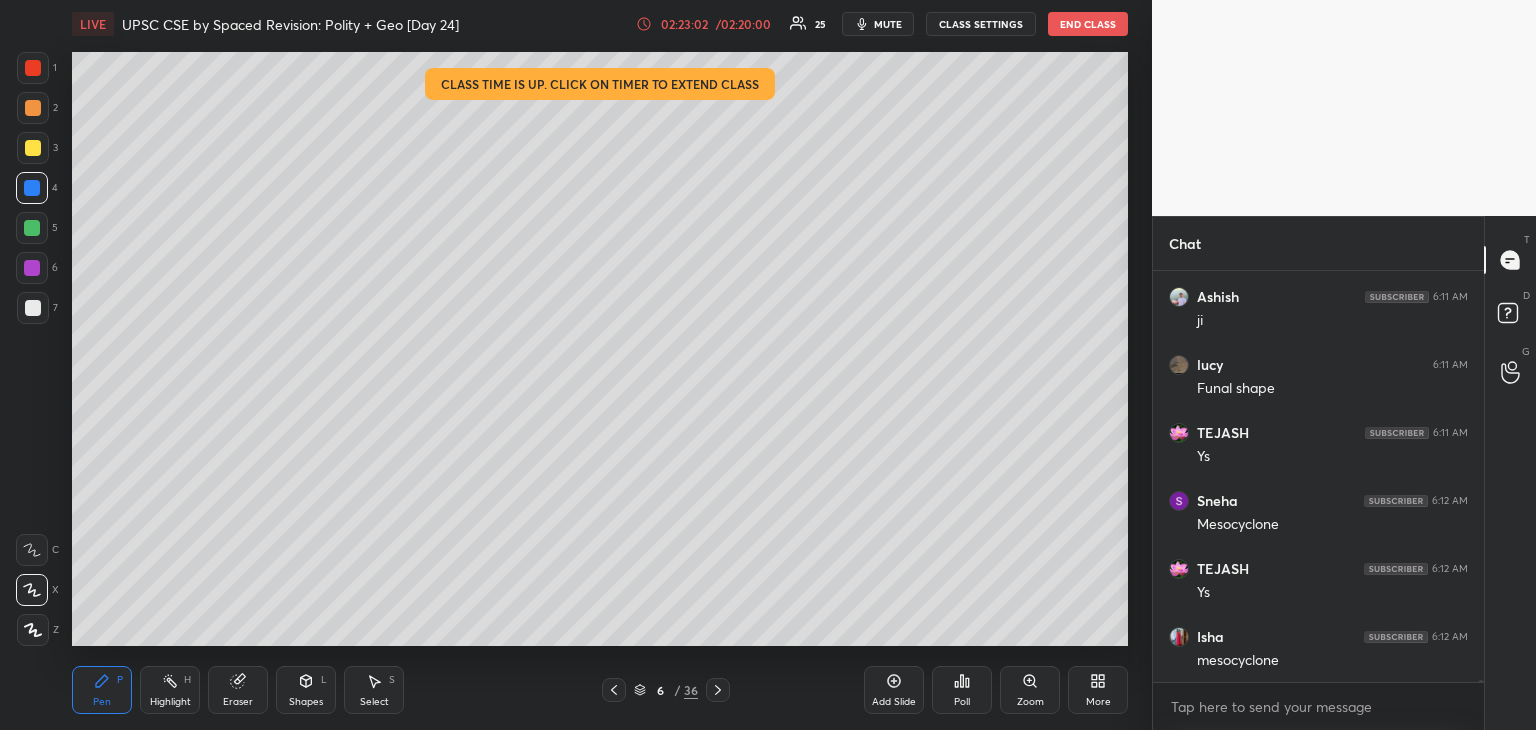 scroll, scrollTop: 72574, scrollLeft: 0, axis: vertical 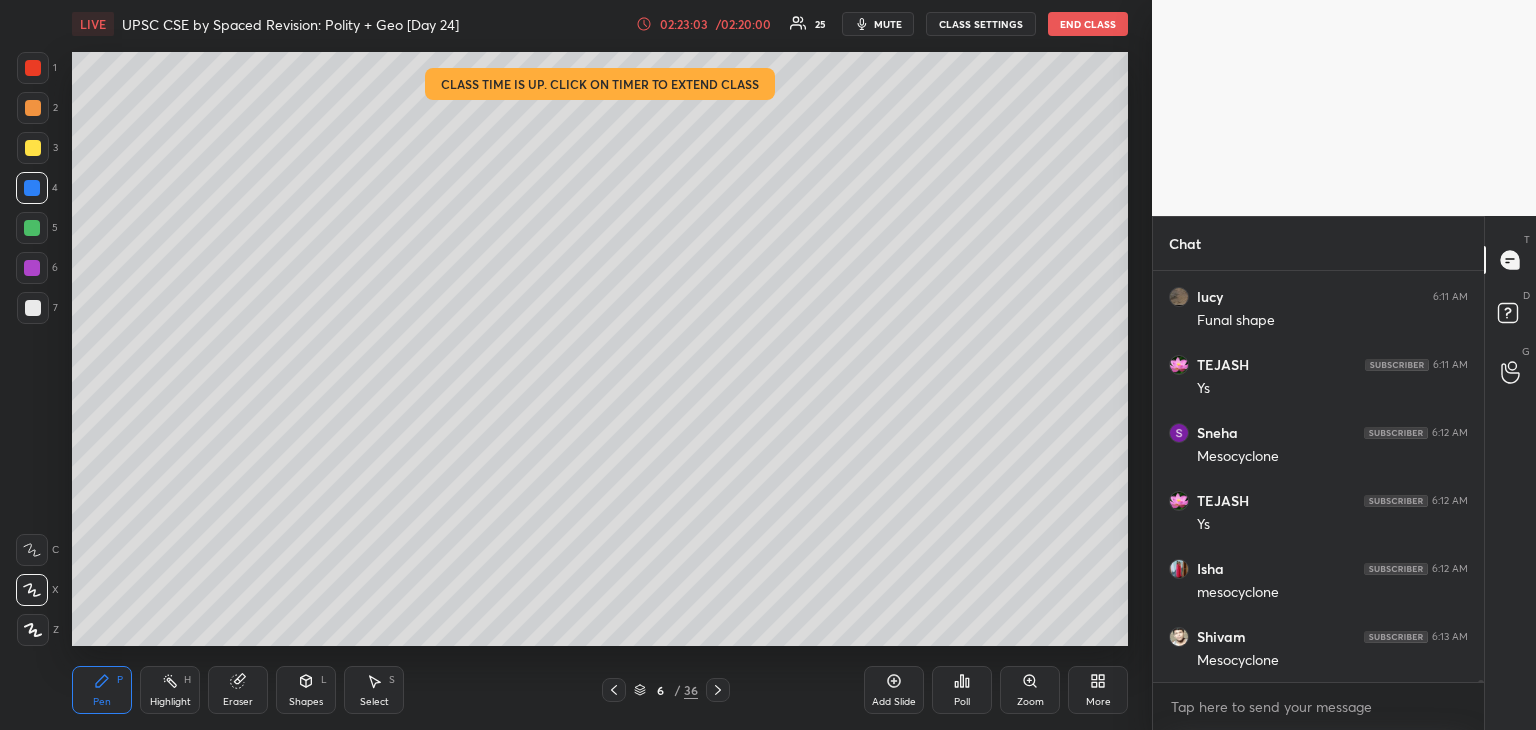 click 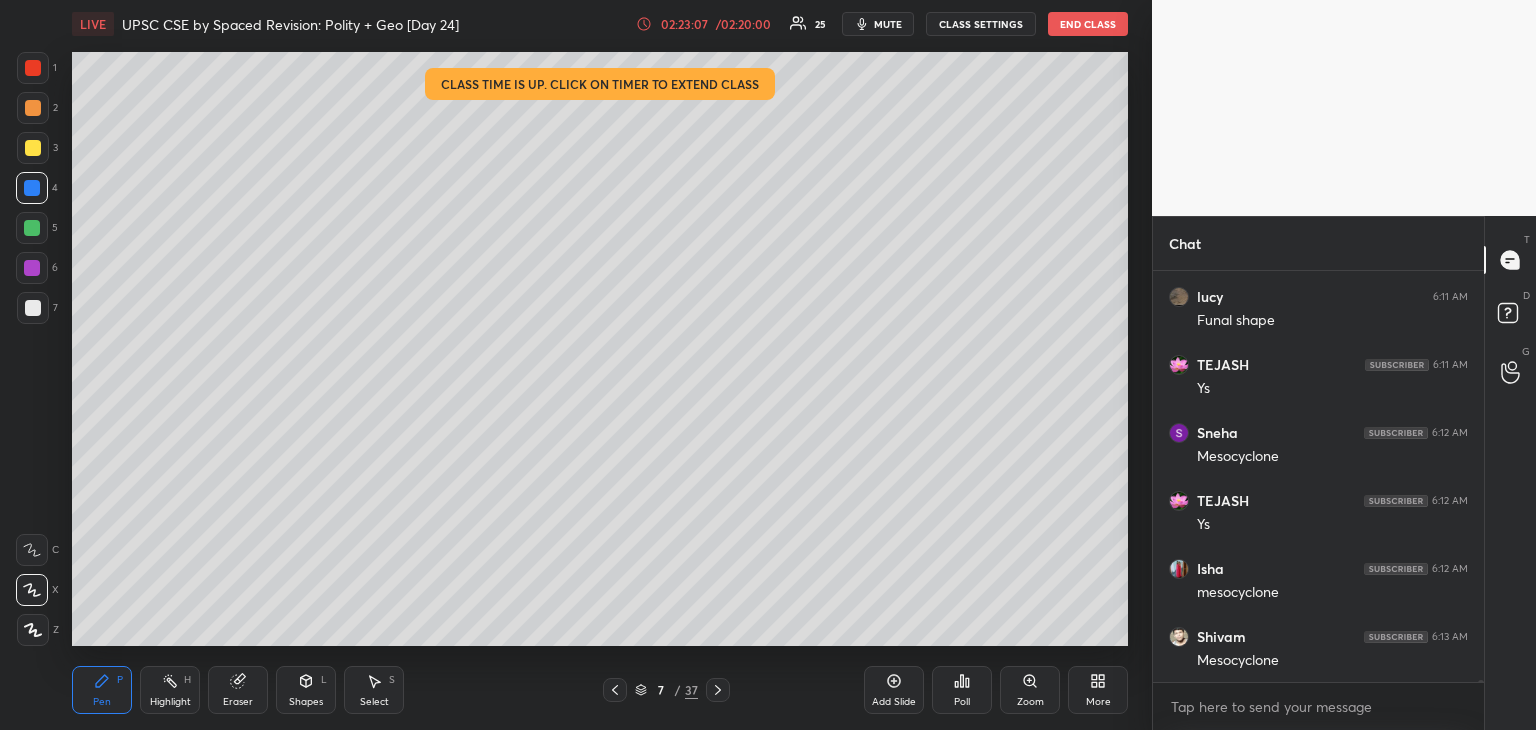click at bounding box center (33, 68) 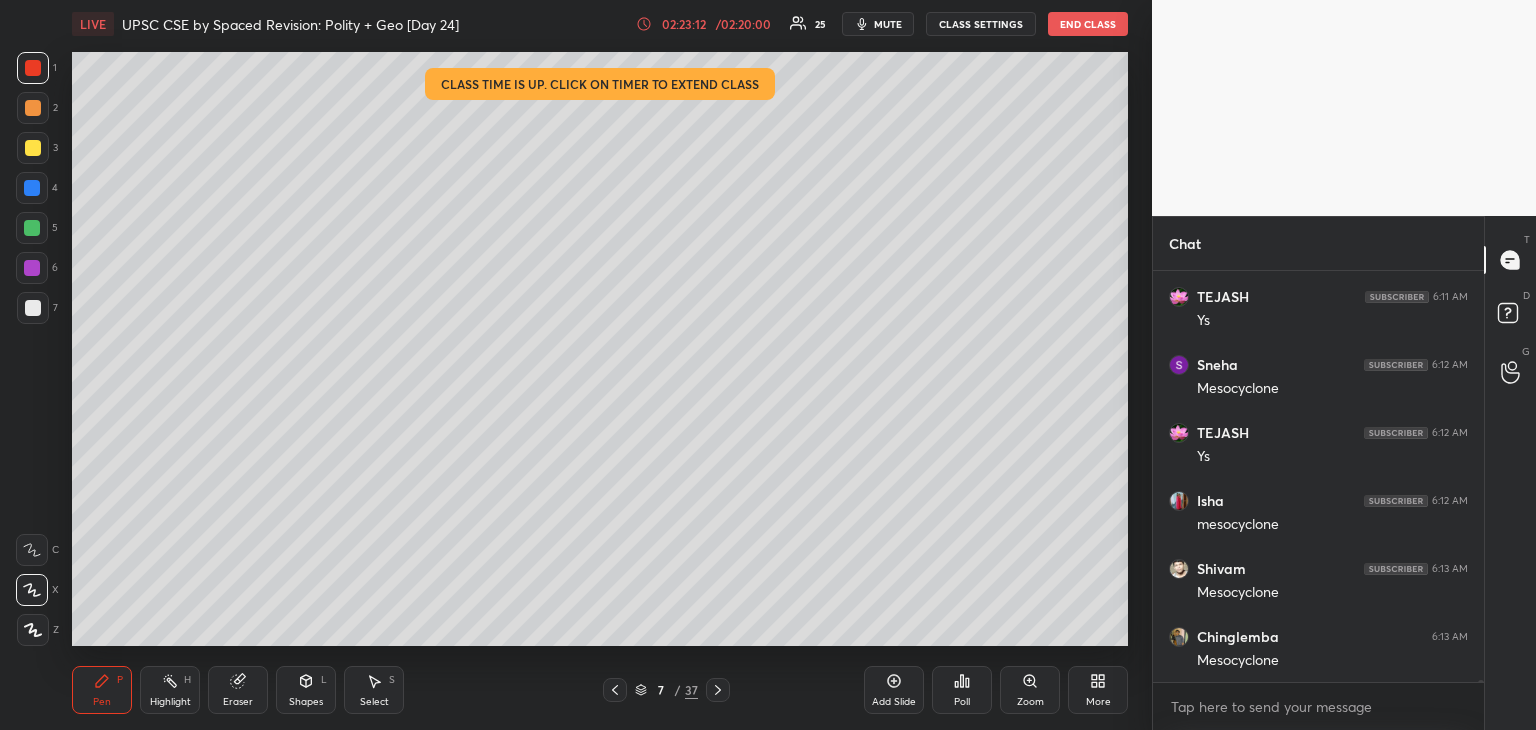 scroll, scrollTop: 72710, scrollLeft: 0, axis: vertical 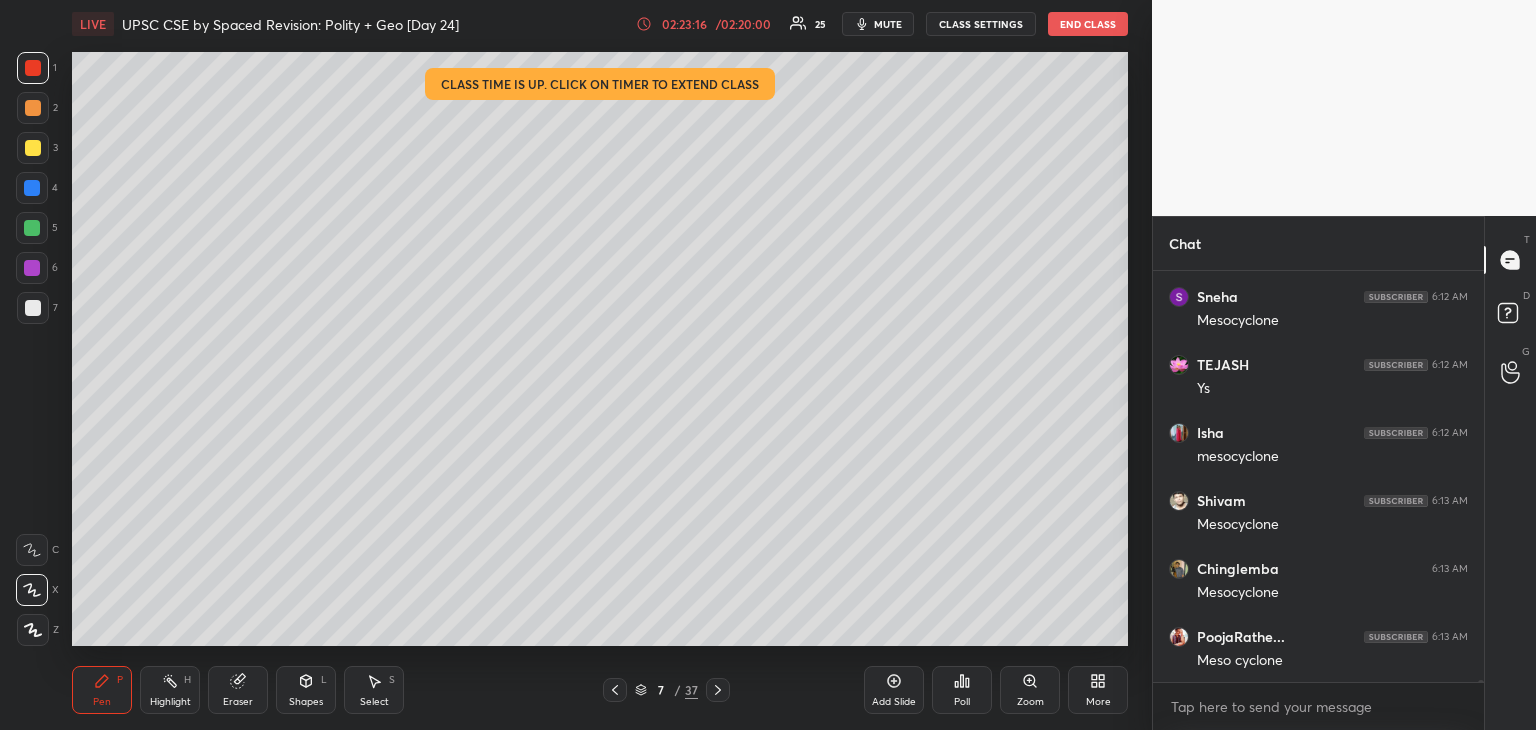 click at bounding box center (32, 188) 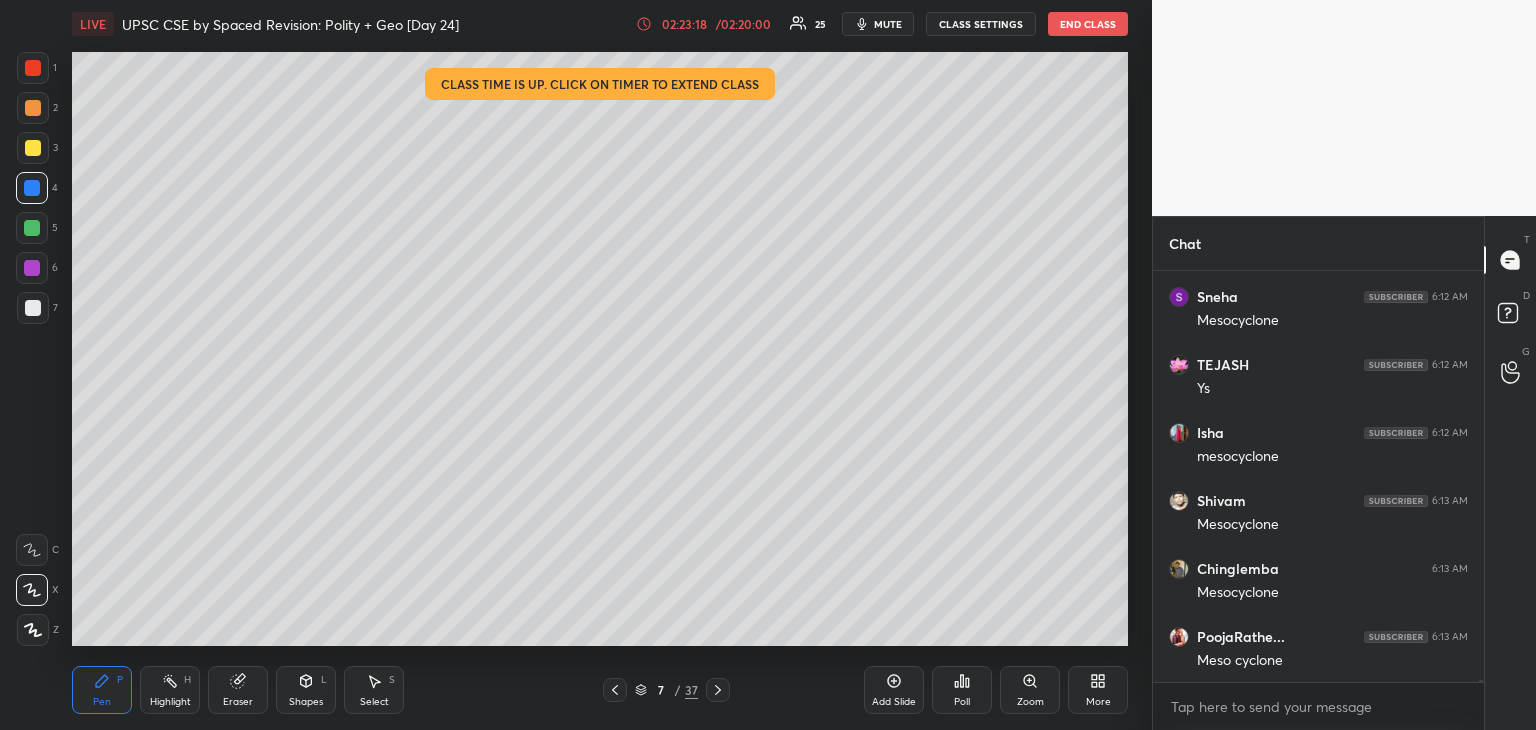 scroll, scrollTop: 72778, scrollLeft: 0, axis: vertical 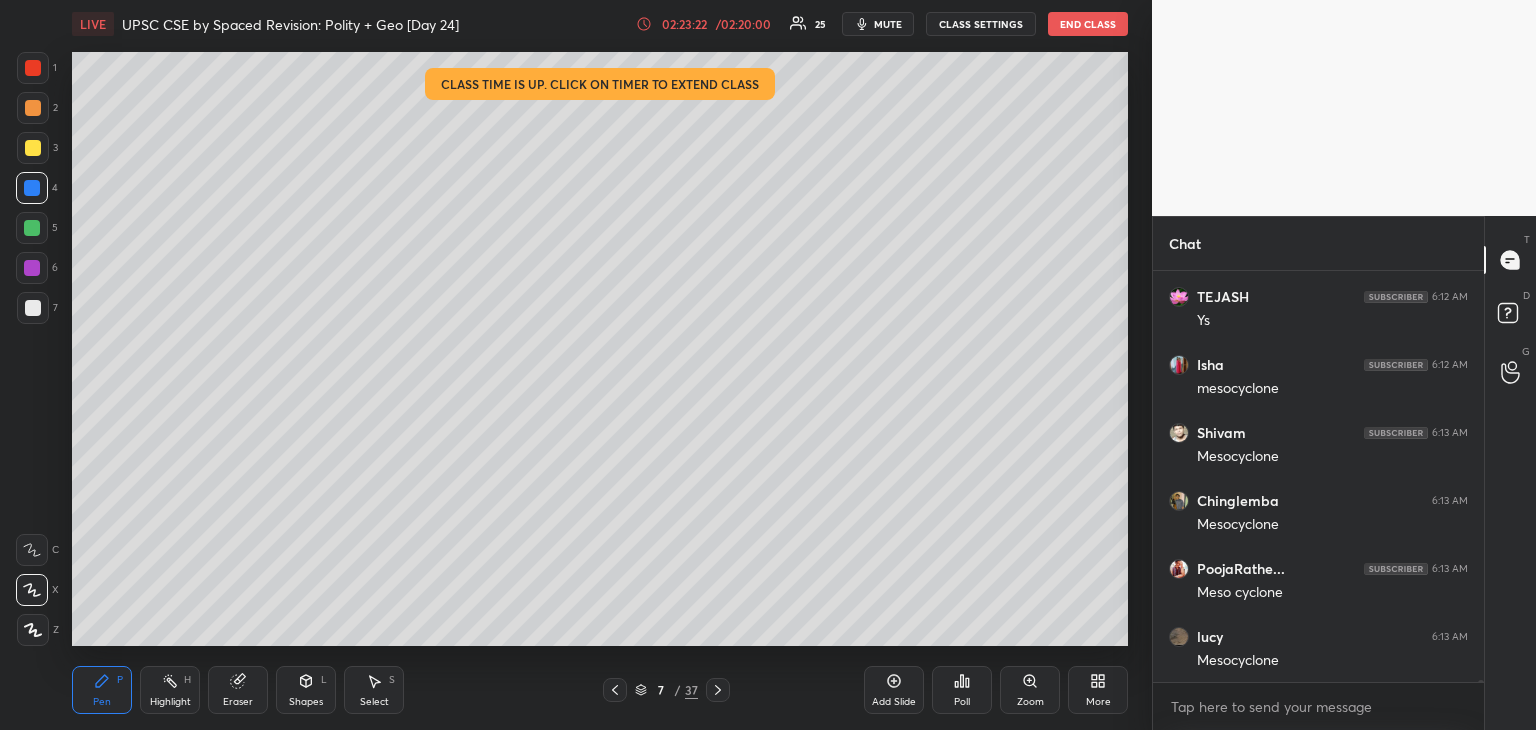 click 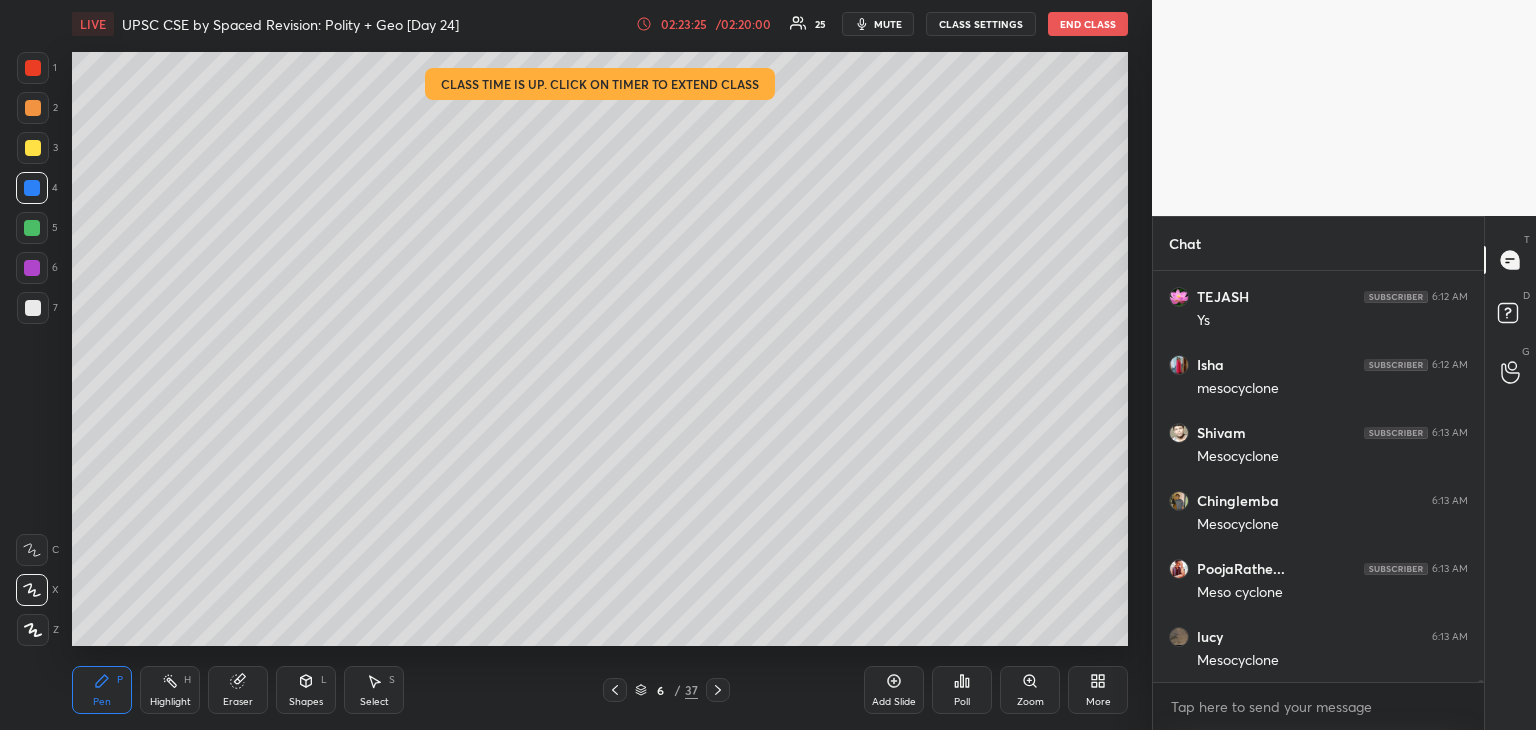 drag, startPoint x: 723, startPoint y: 685, endPoint x: 747, endPoint y: 656, distance: 37.64306 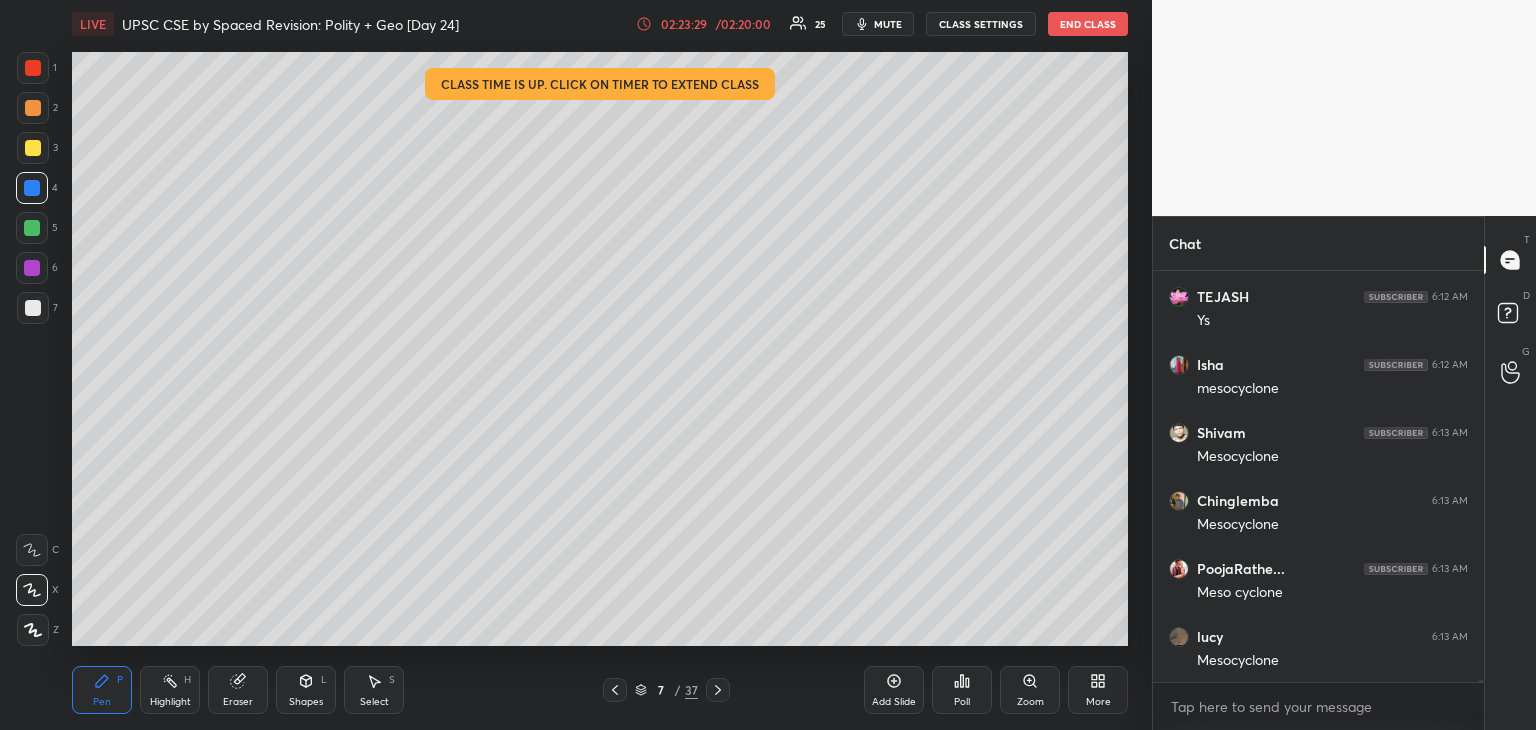 click 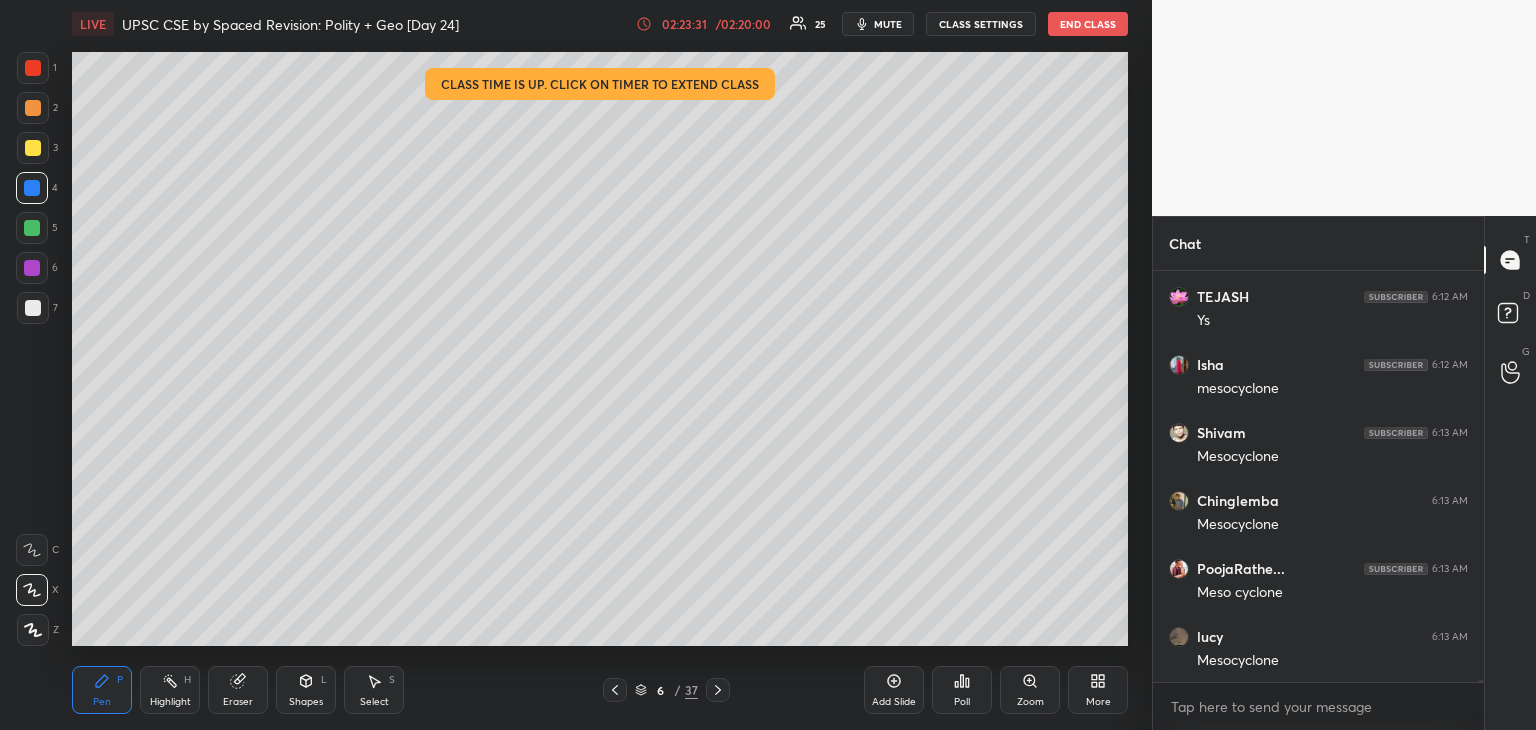 click at bounding box center [33, 68] 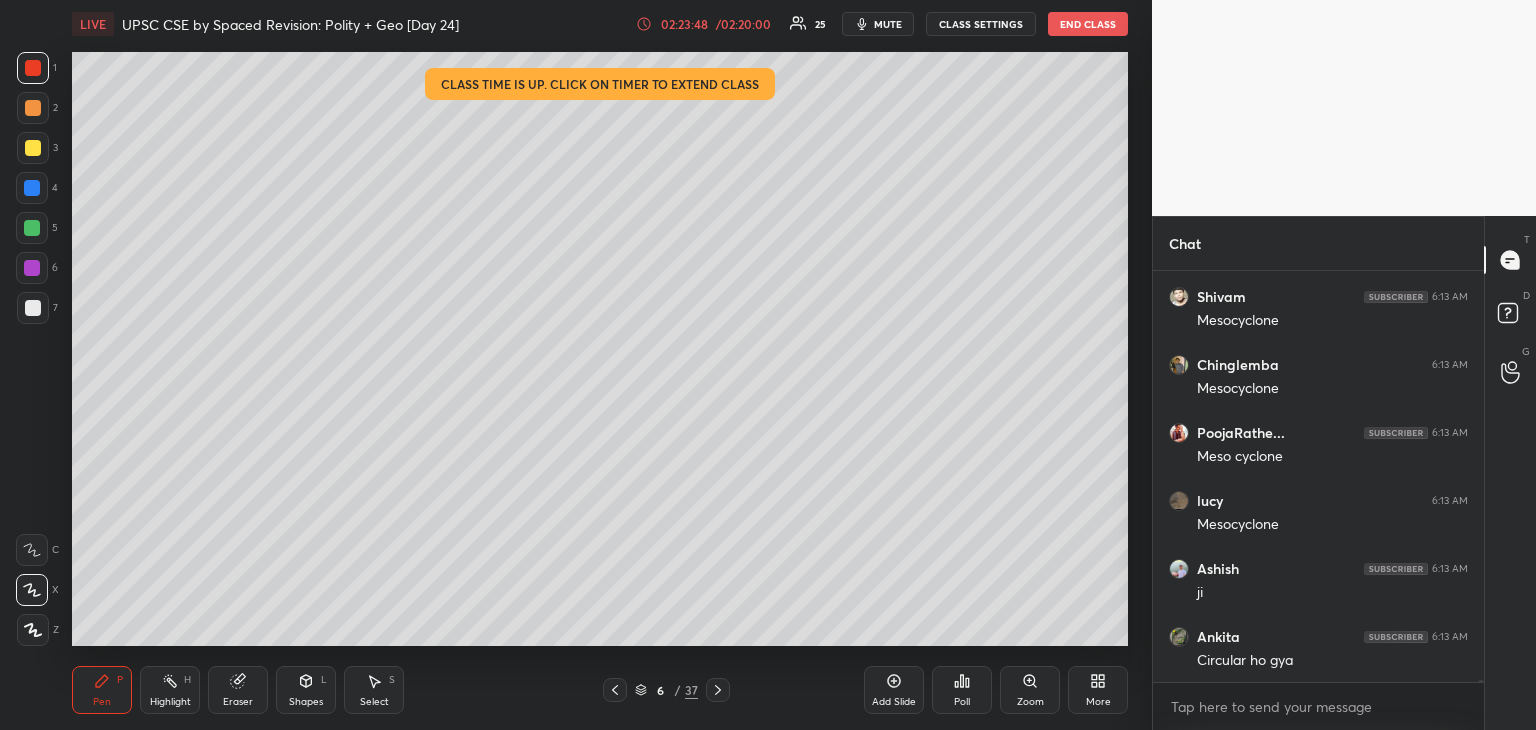 scroll, scrollTop: 72982, scrollLeft: 0, axis: vertical 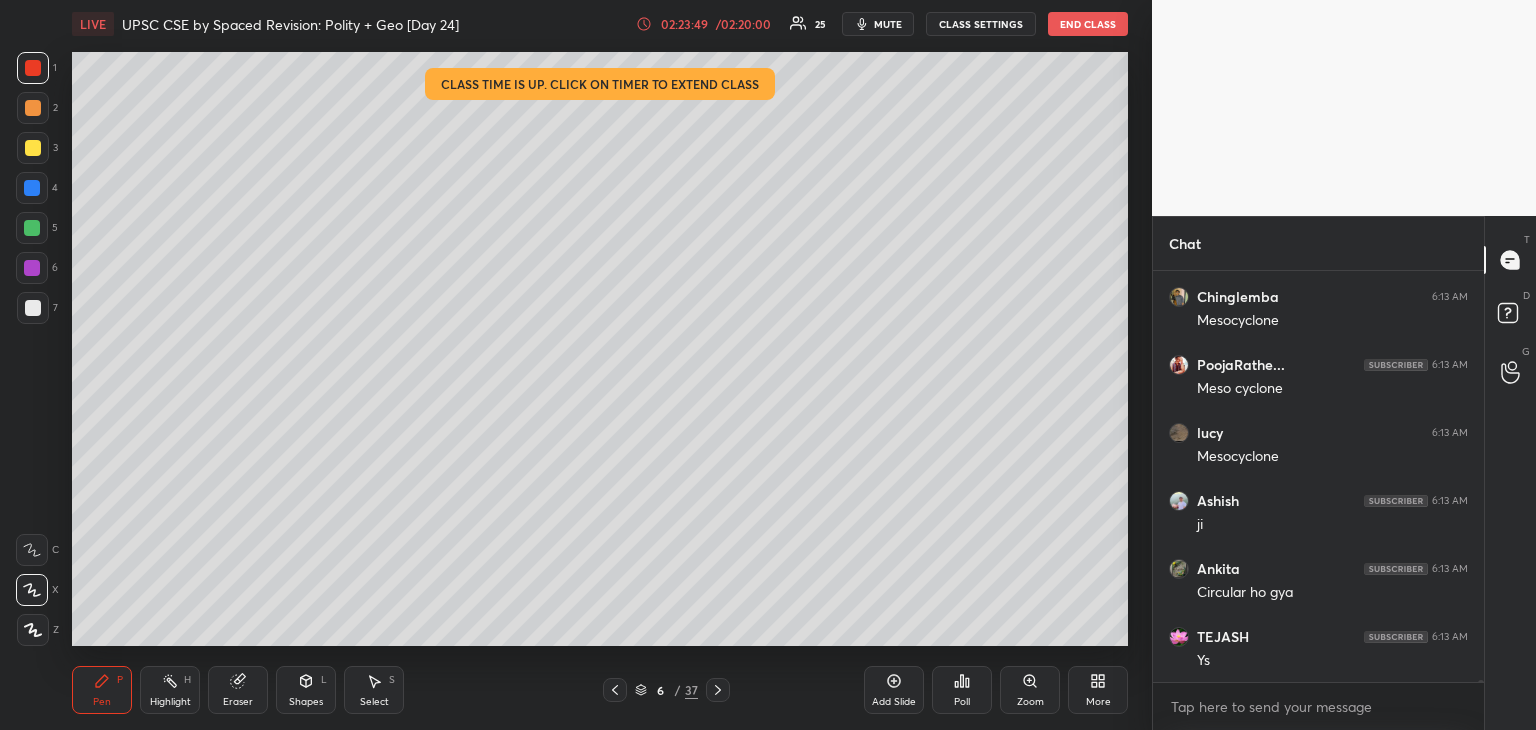 click at bounding box center [32, 188] 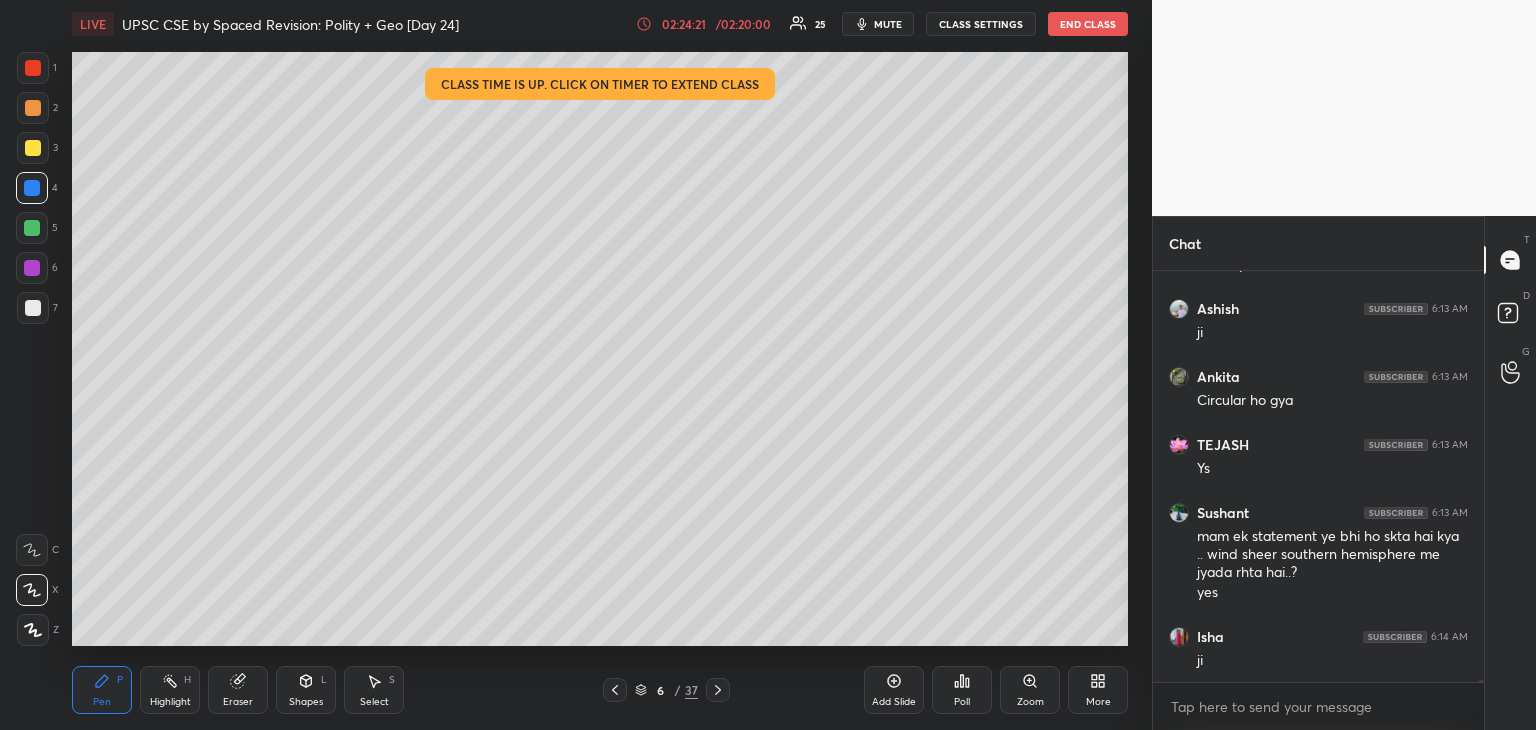 scroll, scrollTop: 73242, scrollLeft: 0, axis: vertical 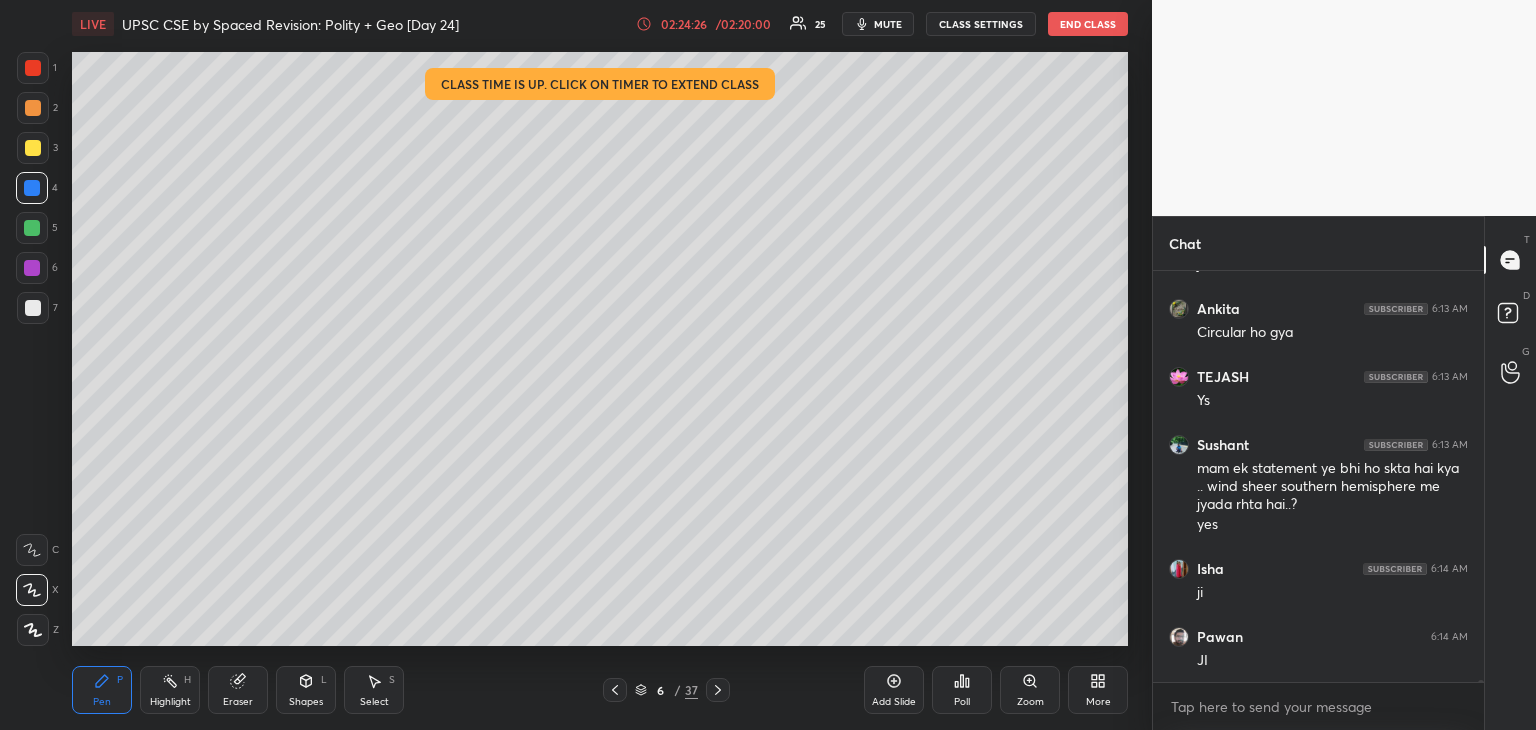 click at bounding box center (32, 268) 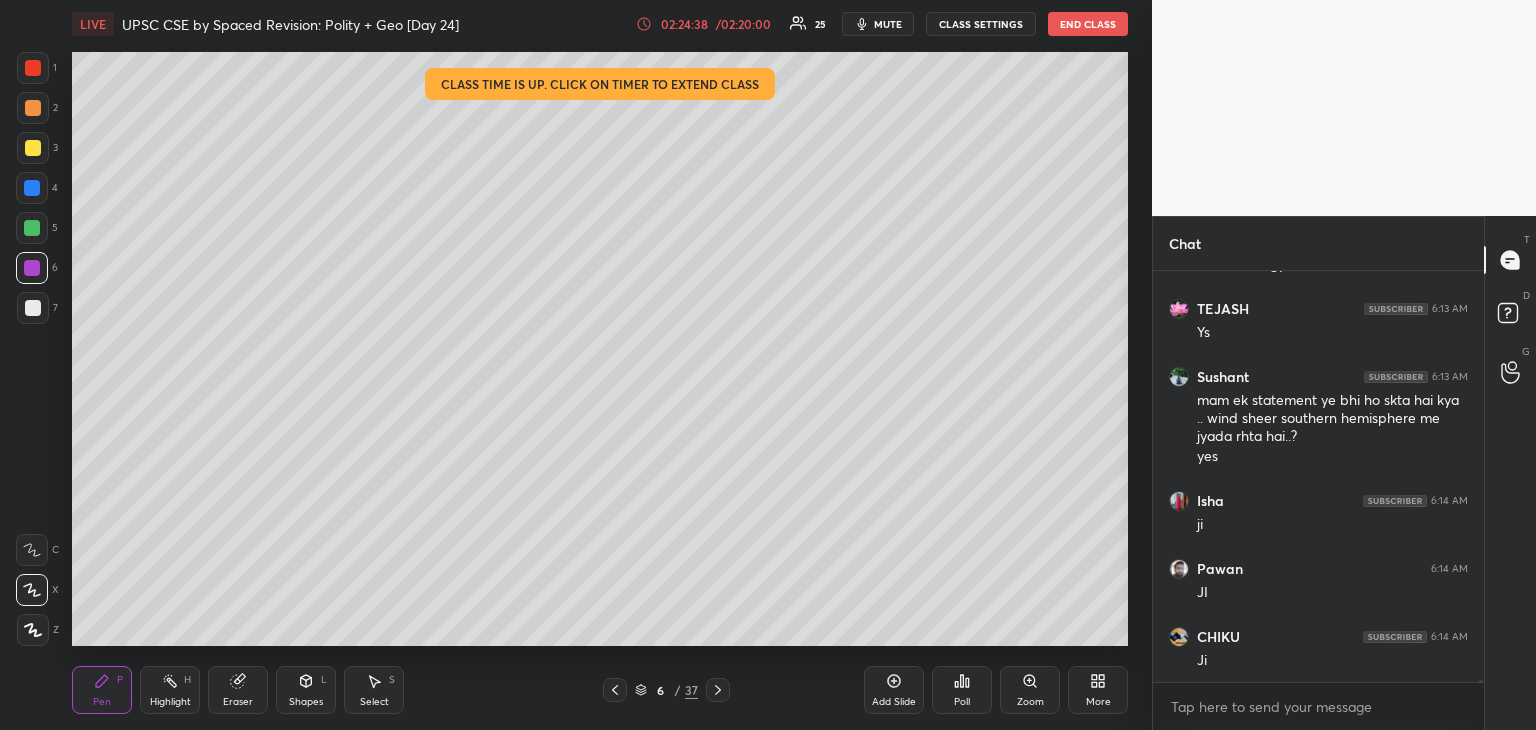 scroll, scrollTop: 73378, scrollLeft: 0, axis: vertical 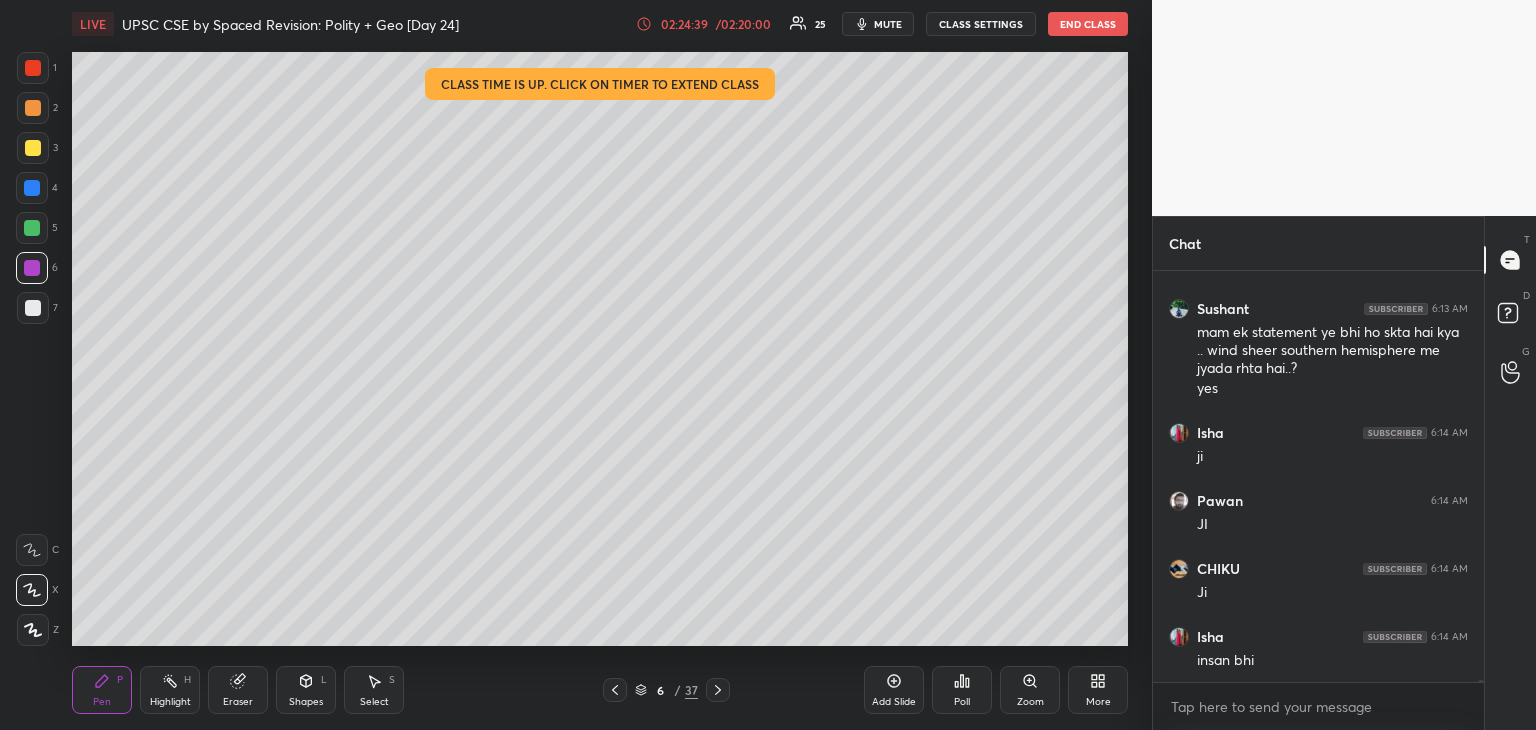 click at bounding box center (33, 68) 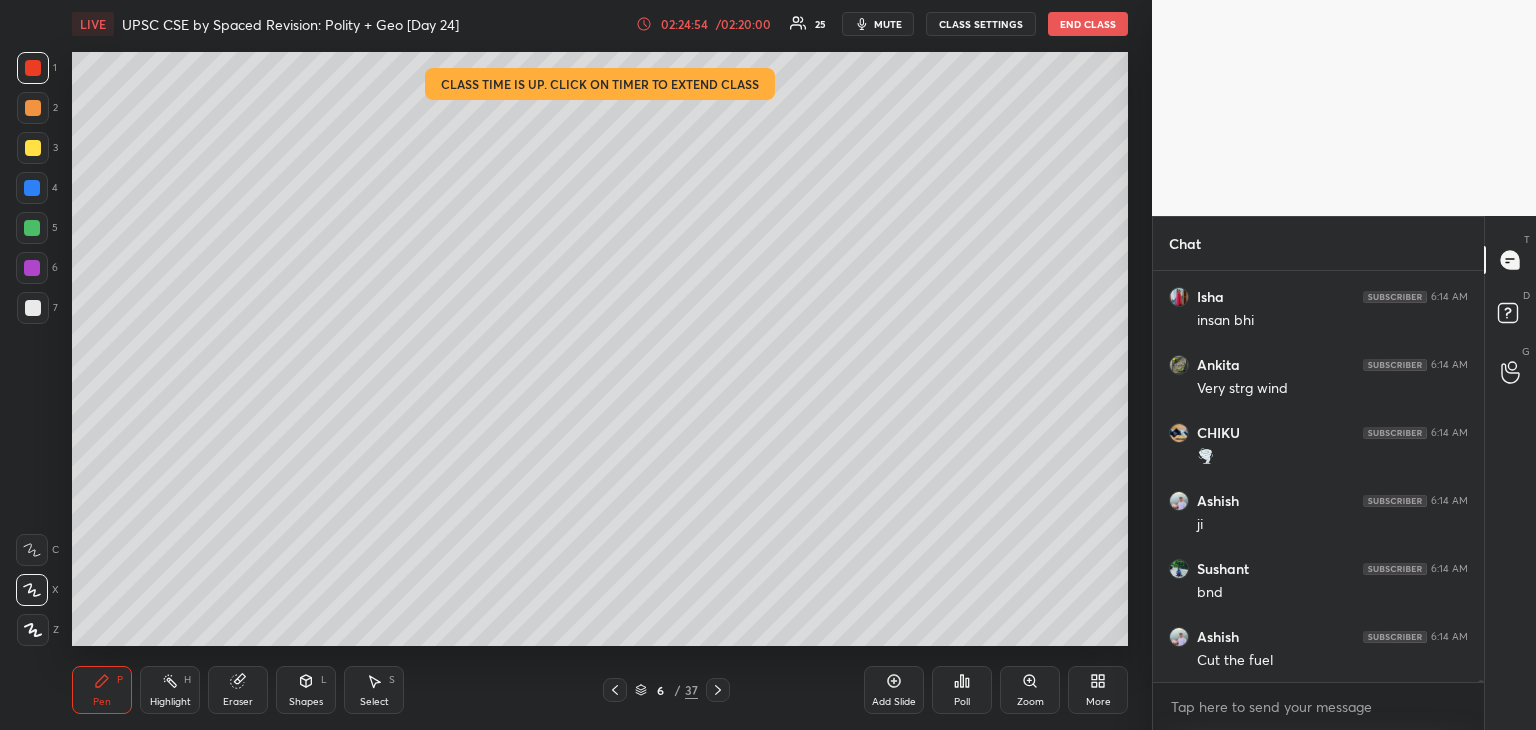 scroll, scrollTop: 73786, scrollLeft: 0, axis: vertical 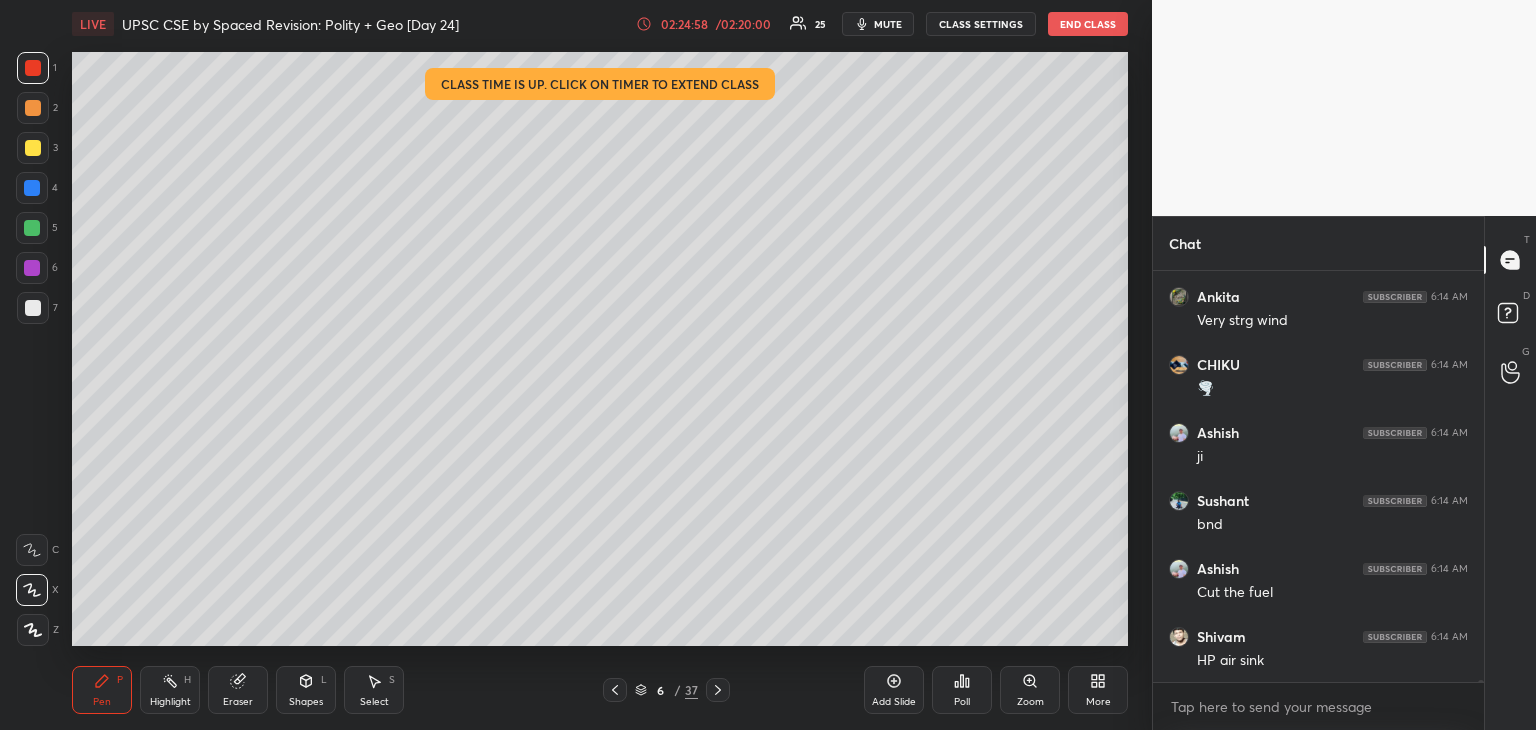 drag, startPoint x: 32, startPoint y: 137, endPoint x: 48, endPoint y: 137, distance: 16 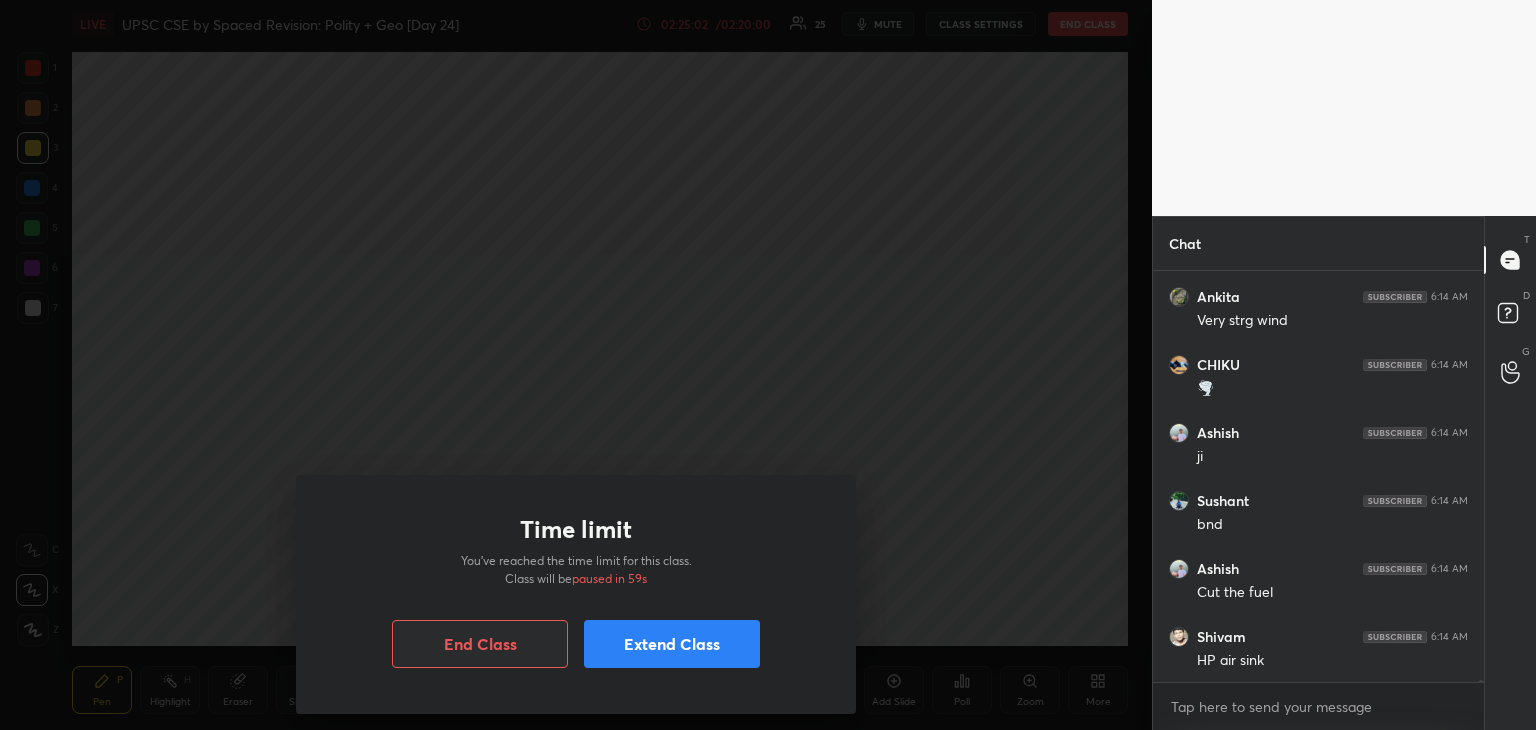click on "Extend Class" at bounding box center (672, 644) 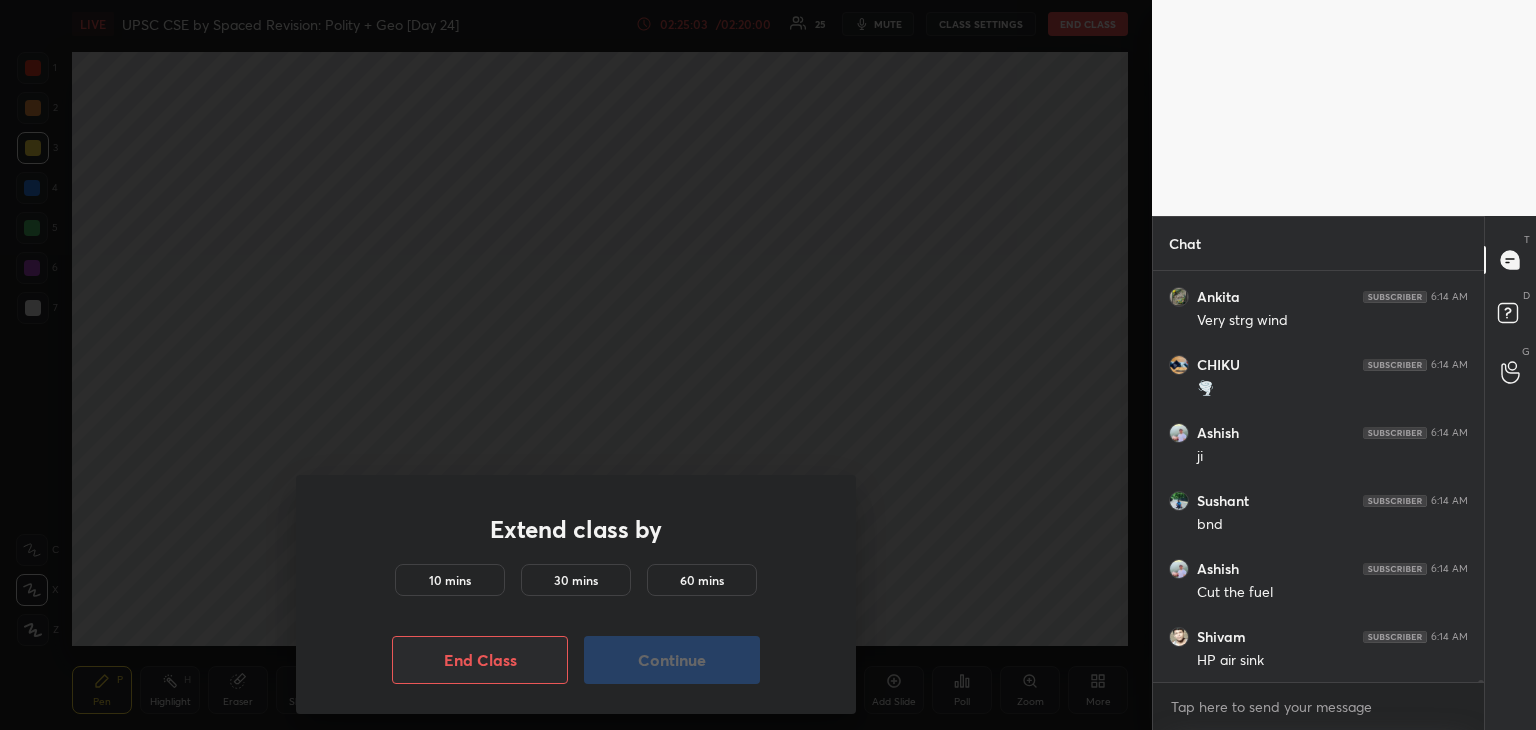 click on "10 mins" at bounding box center (450, 580) 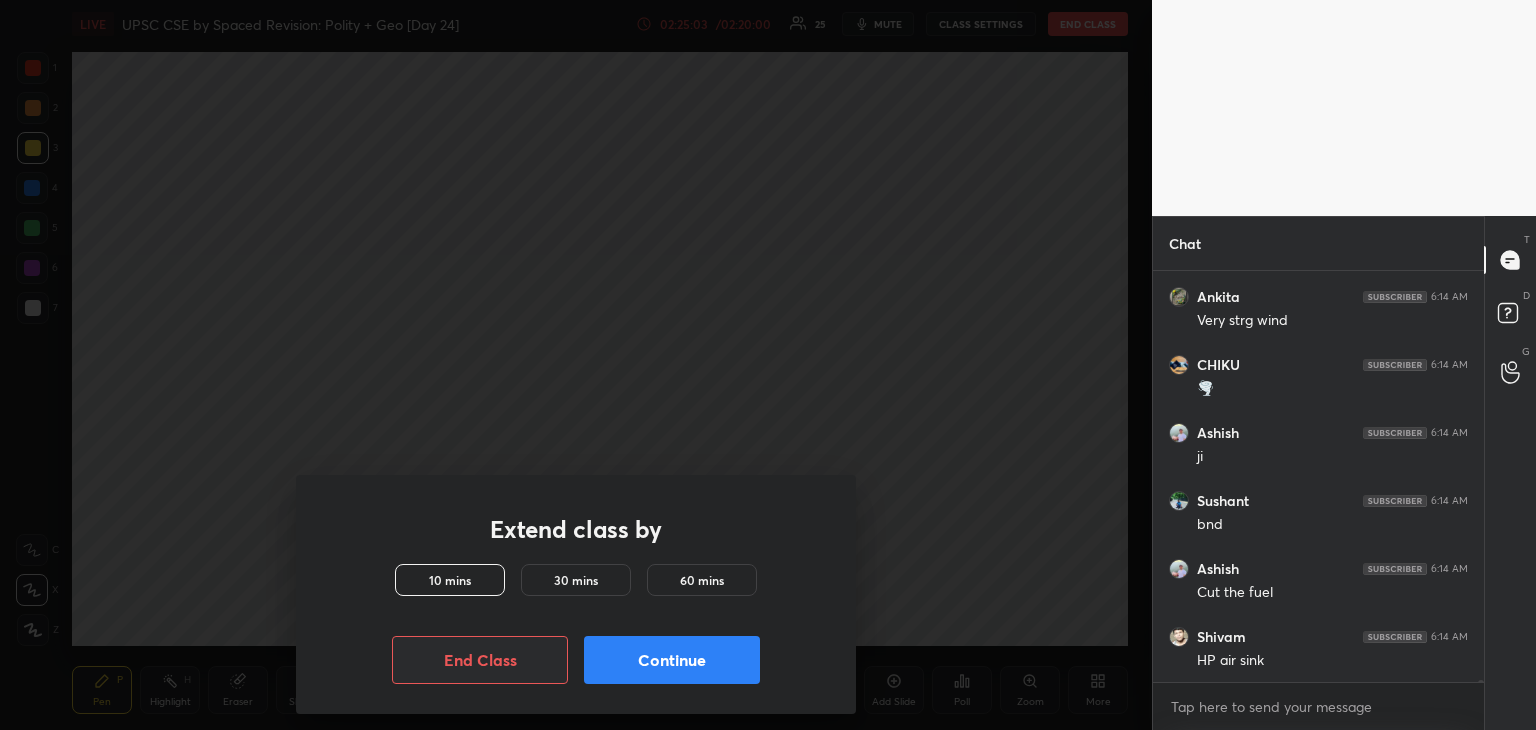click on "Continue" at bounding box center [672, 660] 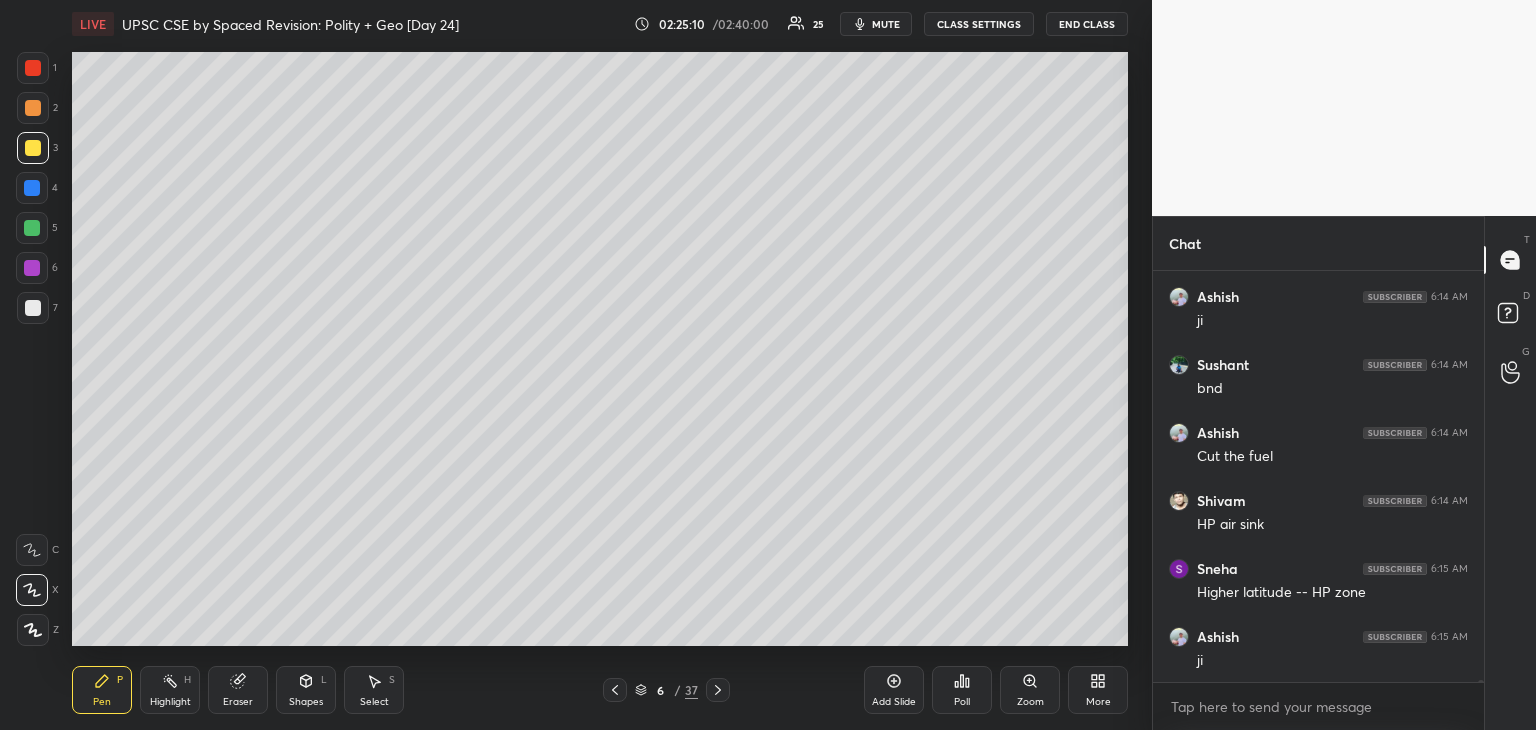 scroll, scrollTop: 73990, scrollLeft: 0, axis: vertical 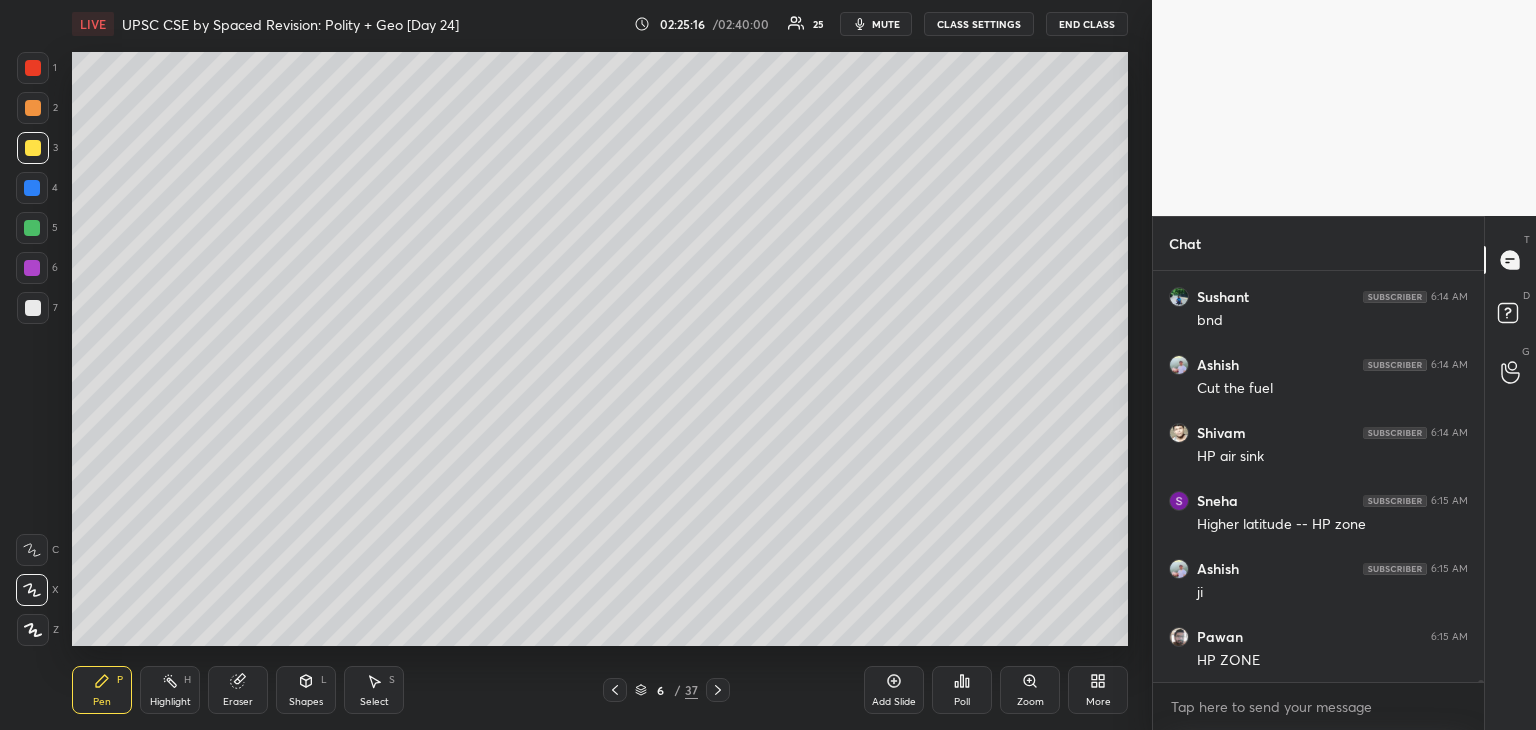 click 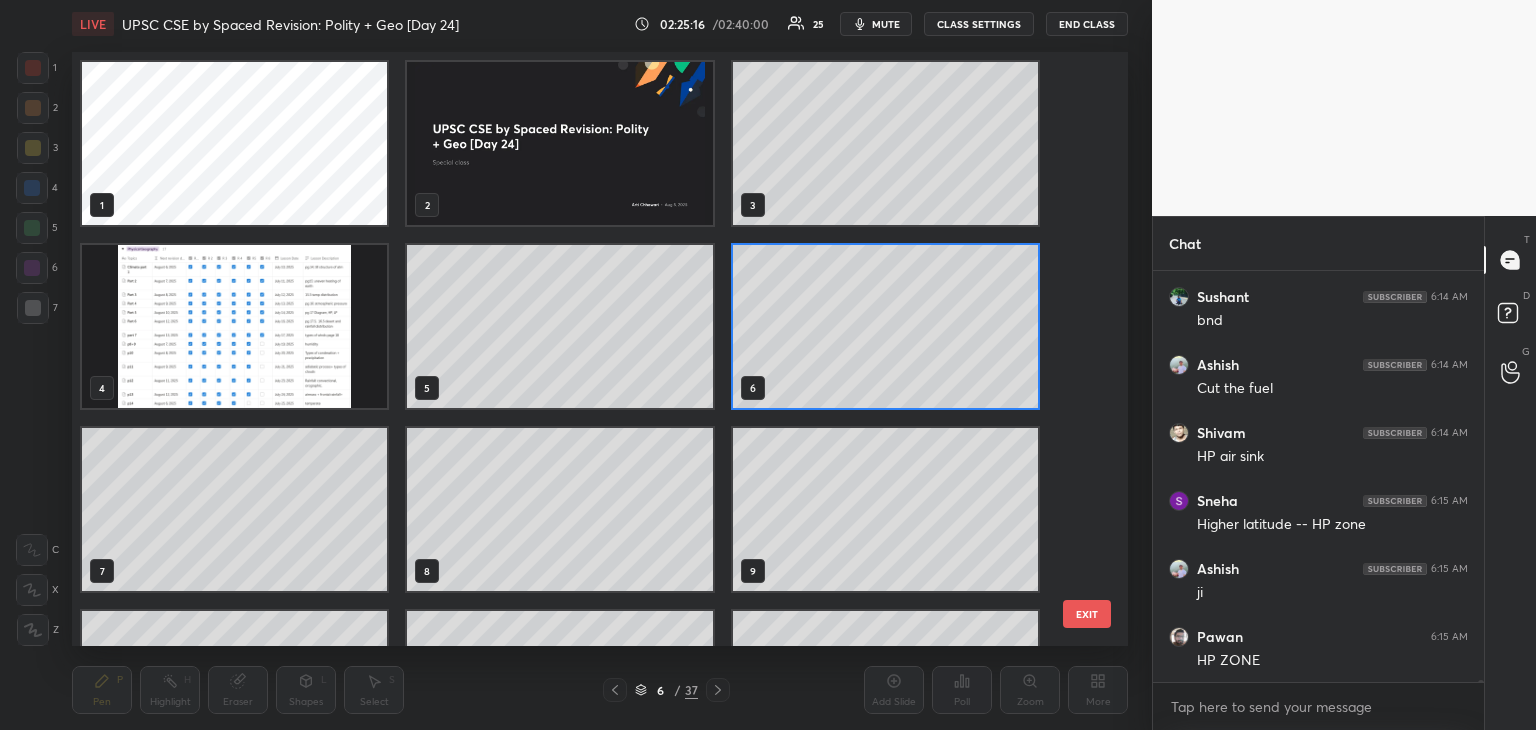 scroll, scrollTop: 6, scrollLeft: 10, axis: both 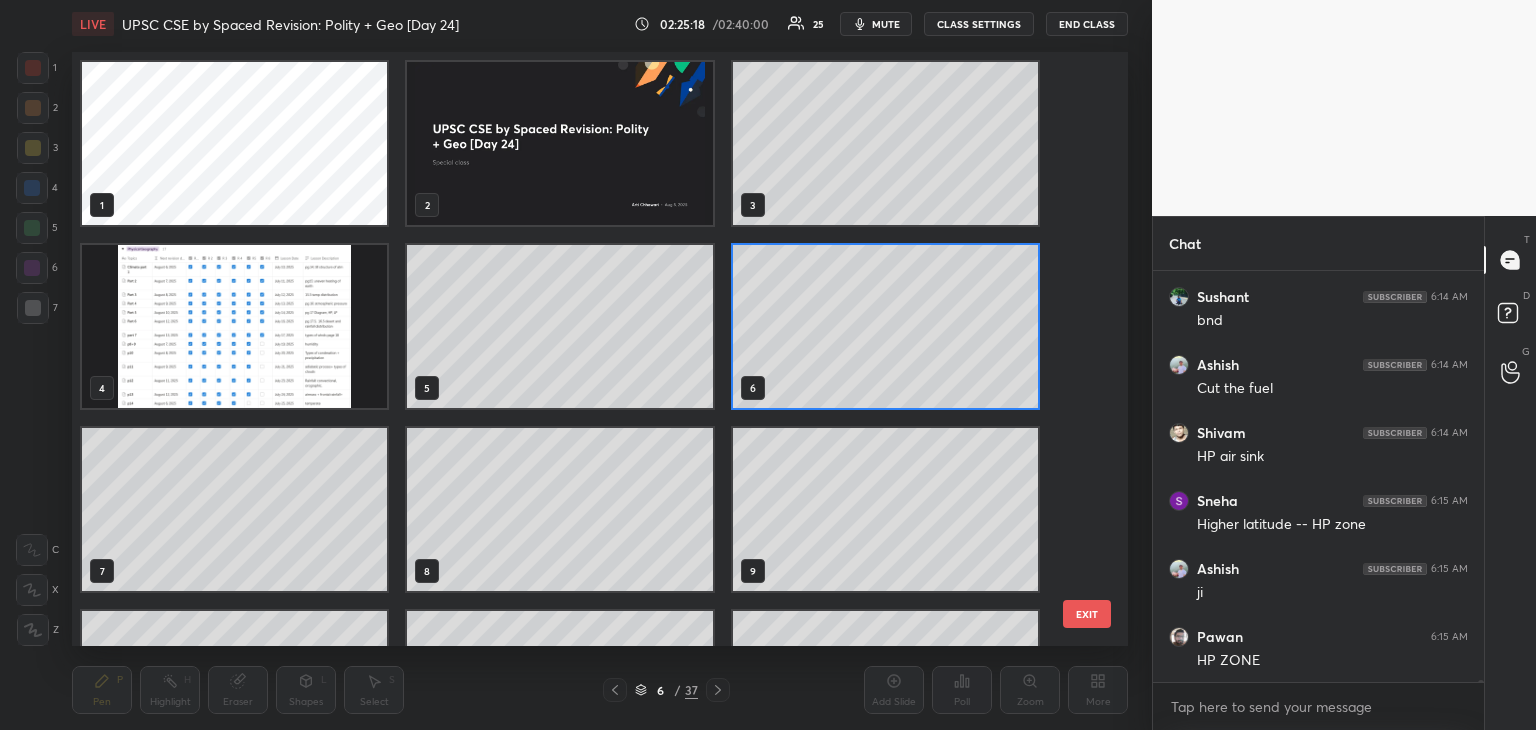 click at bounding box center [234, 326] 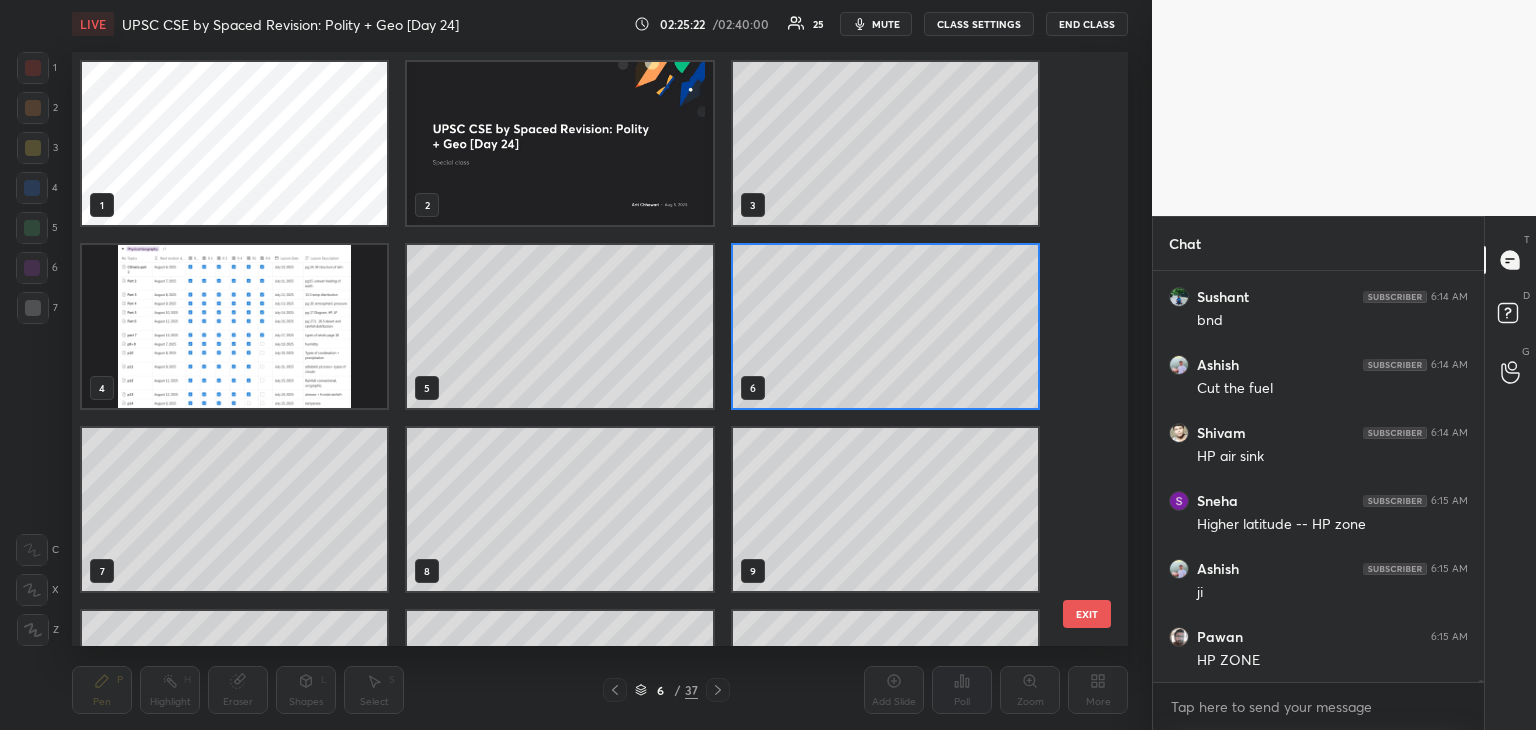 click 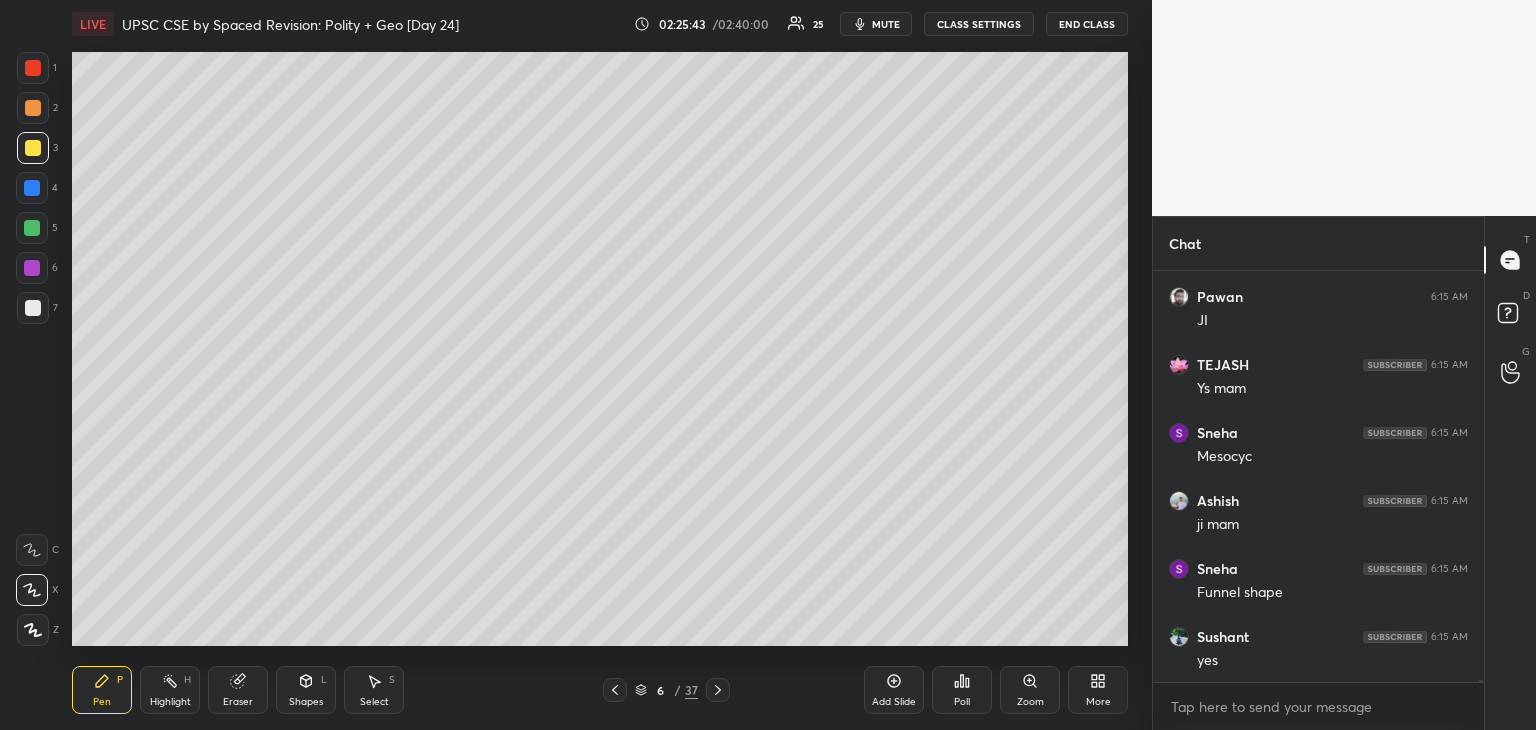 scroll, scrollTop: 74602, scrollLeft: 0, axis: vertical 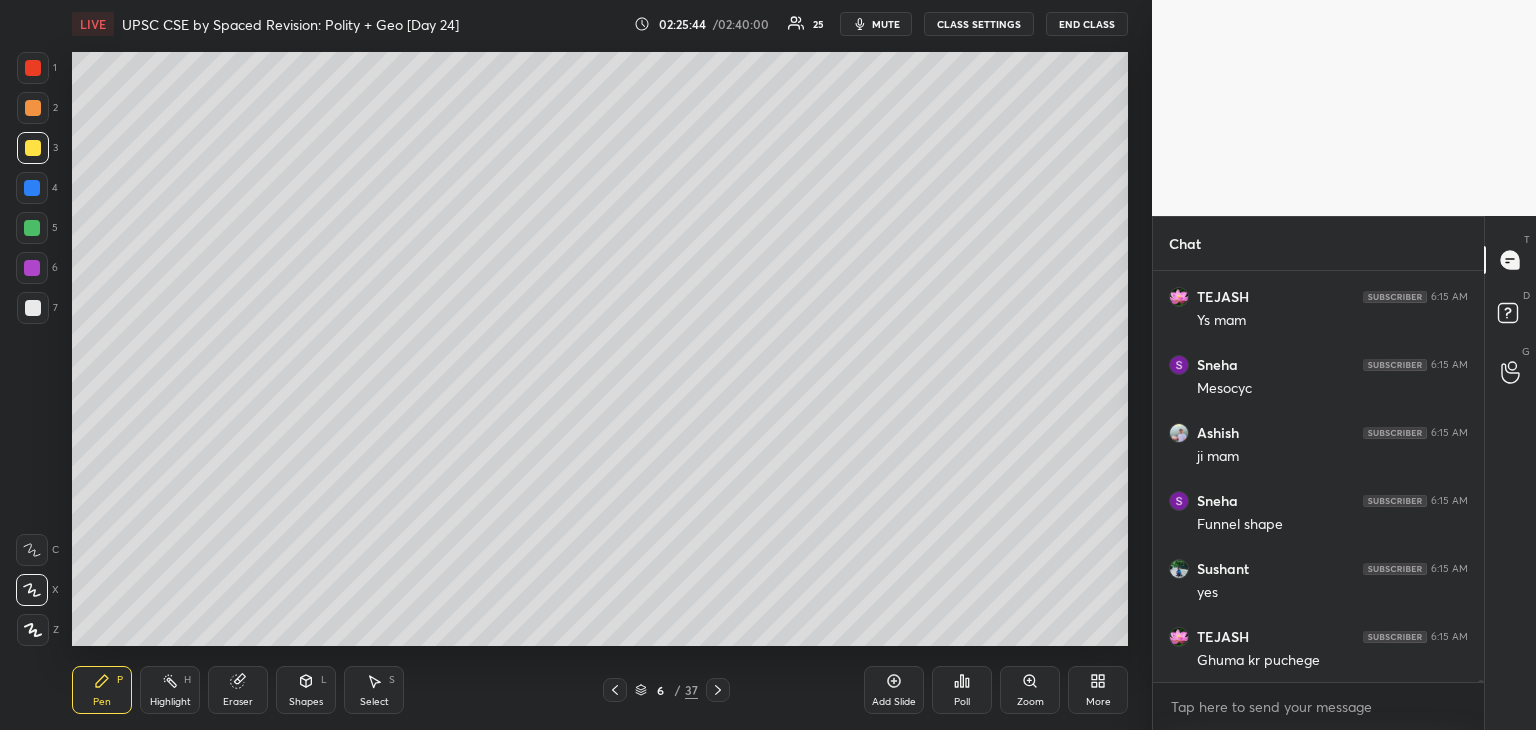 click at bounding box center (32, 188) 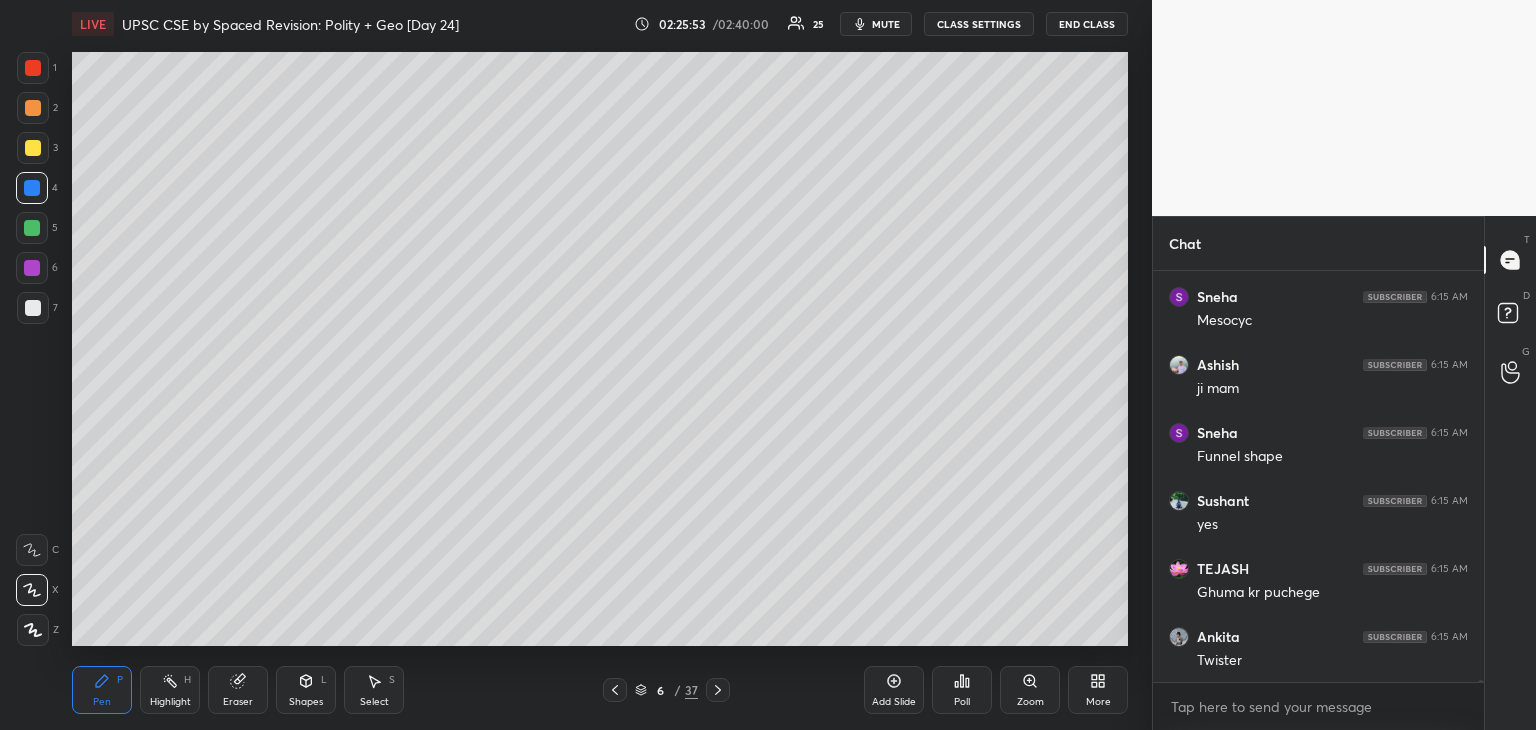 scroll, scrollTop: 74756, scrollLeft: 0, axis: vertical 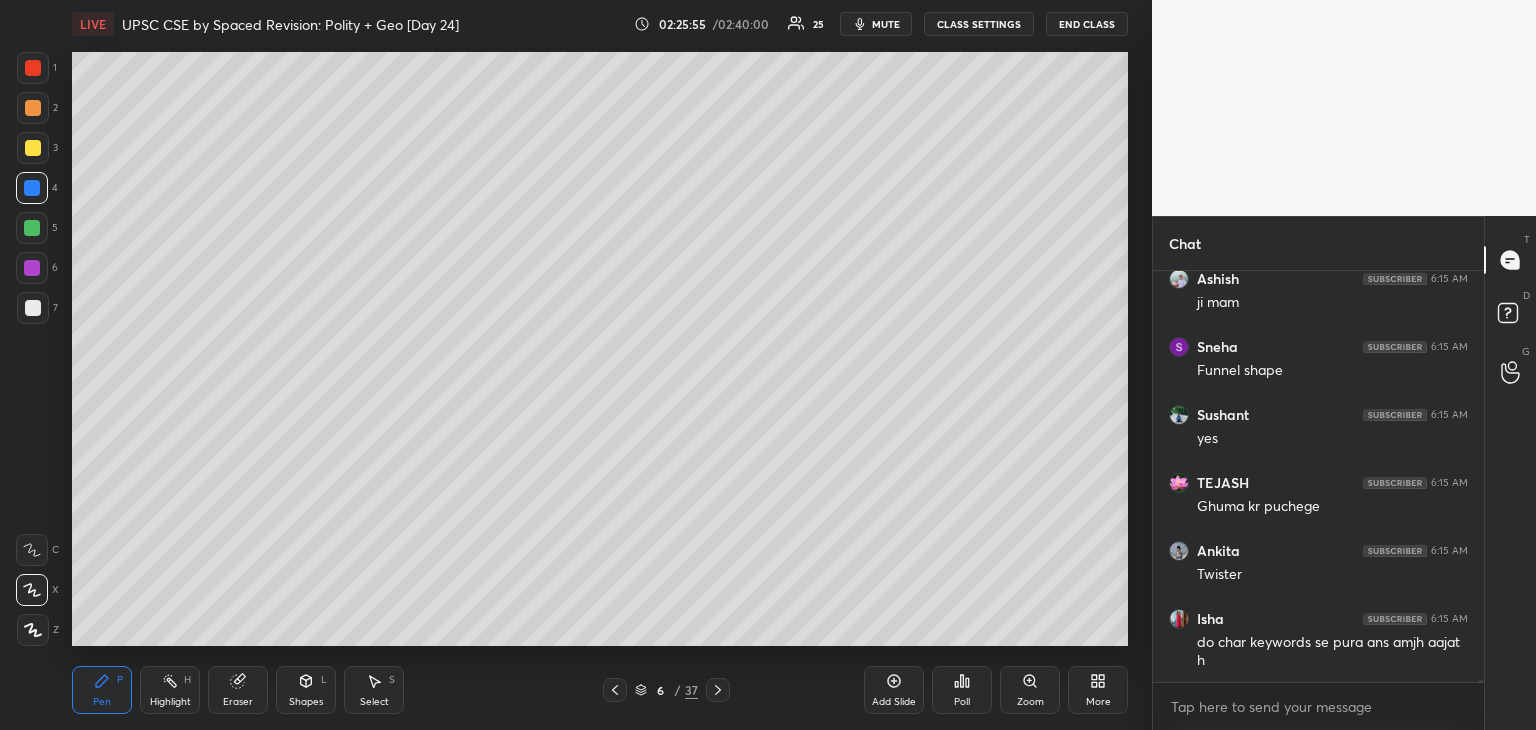 click 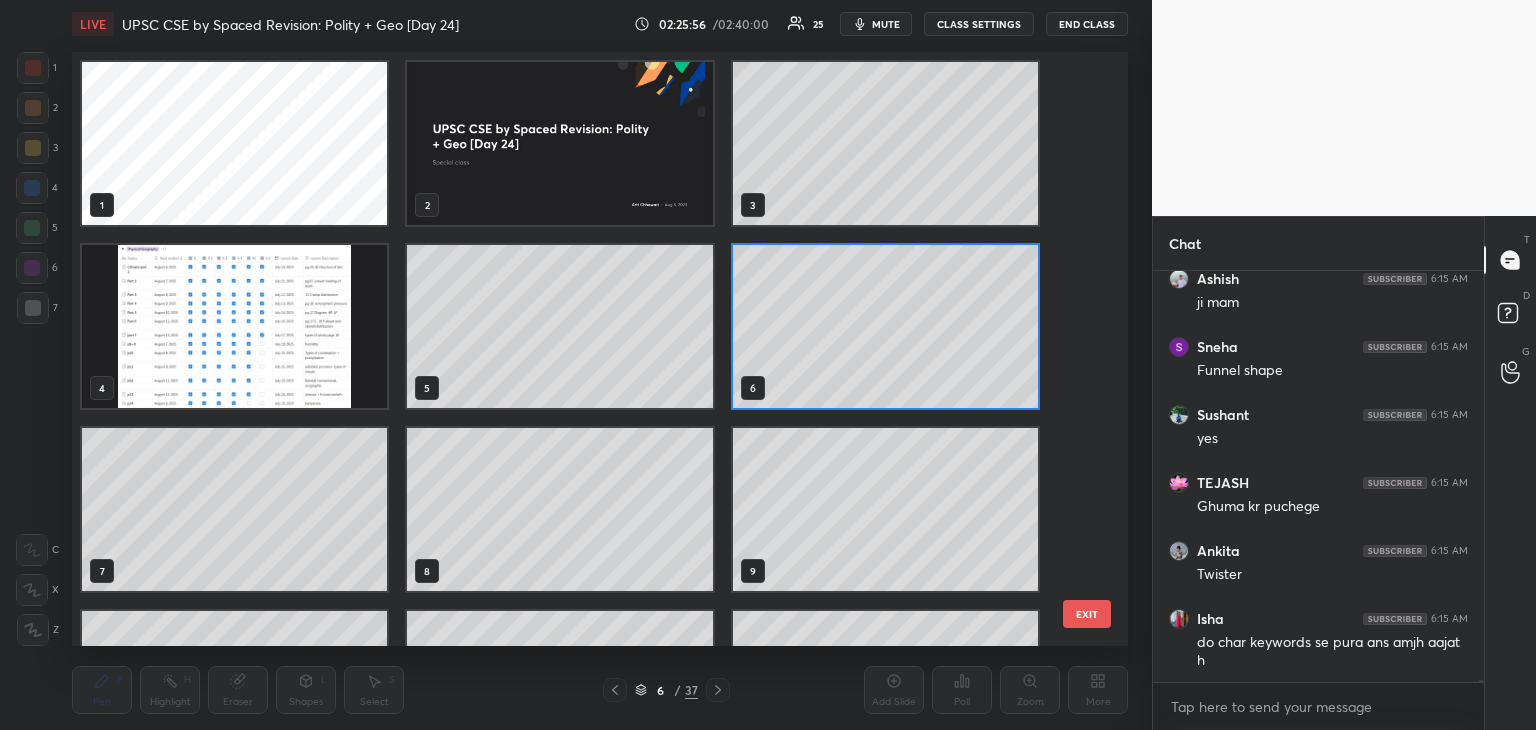 scroll, scrollTop: 6, scrollLeft: 10, axis: both 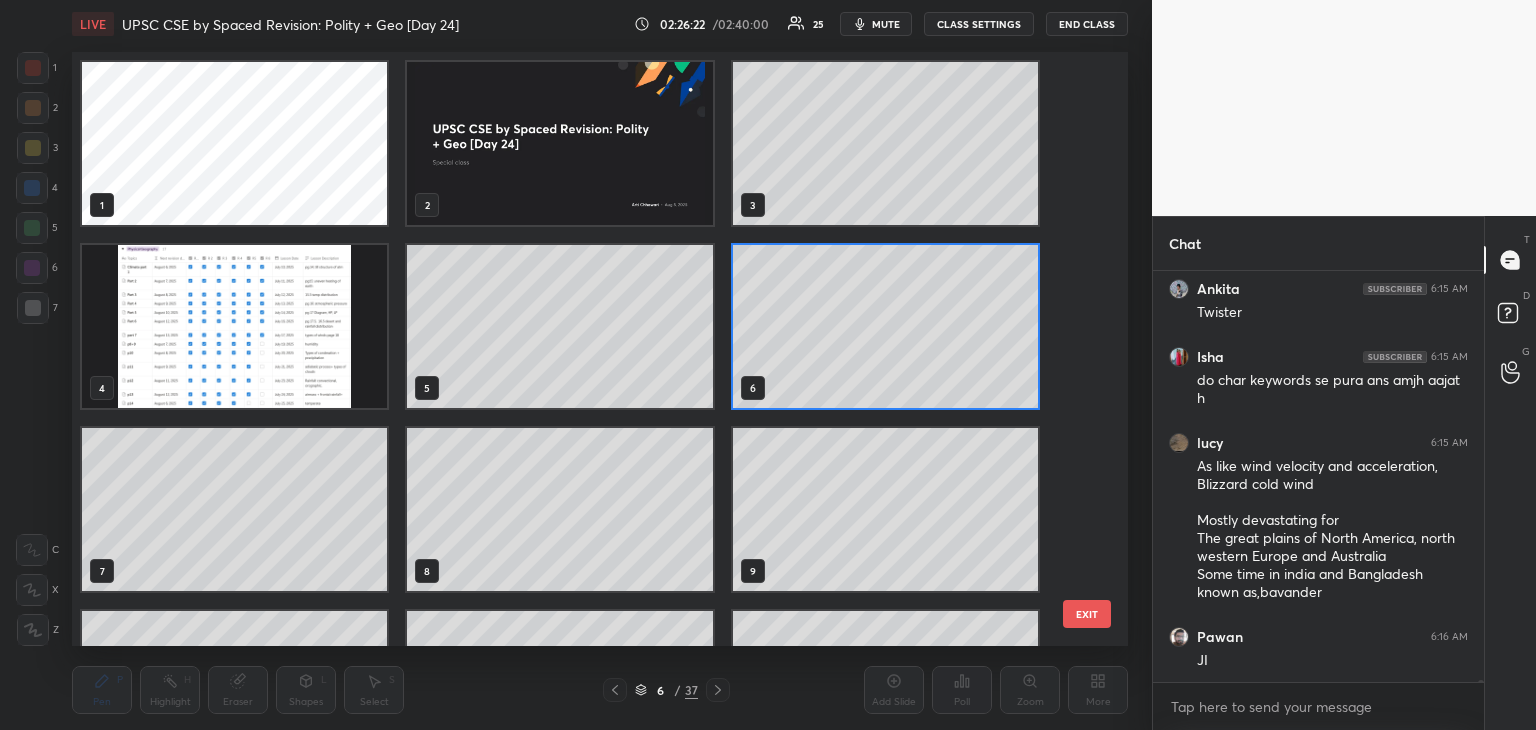 click on "EXIT" at bounding box center (1087, 614) 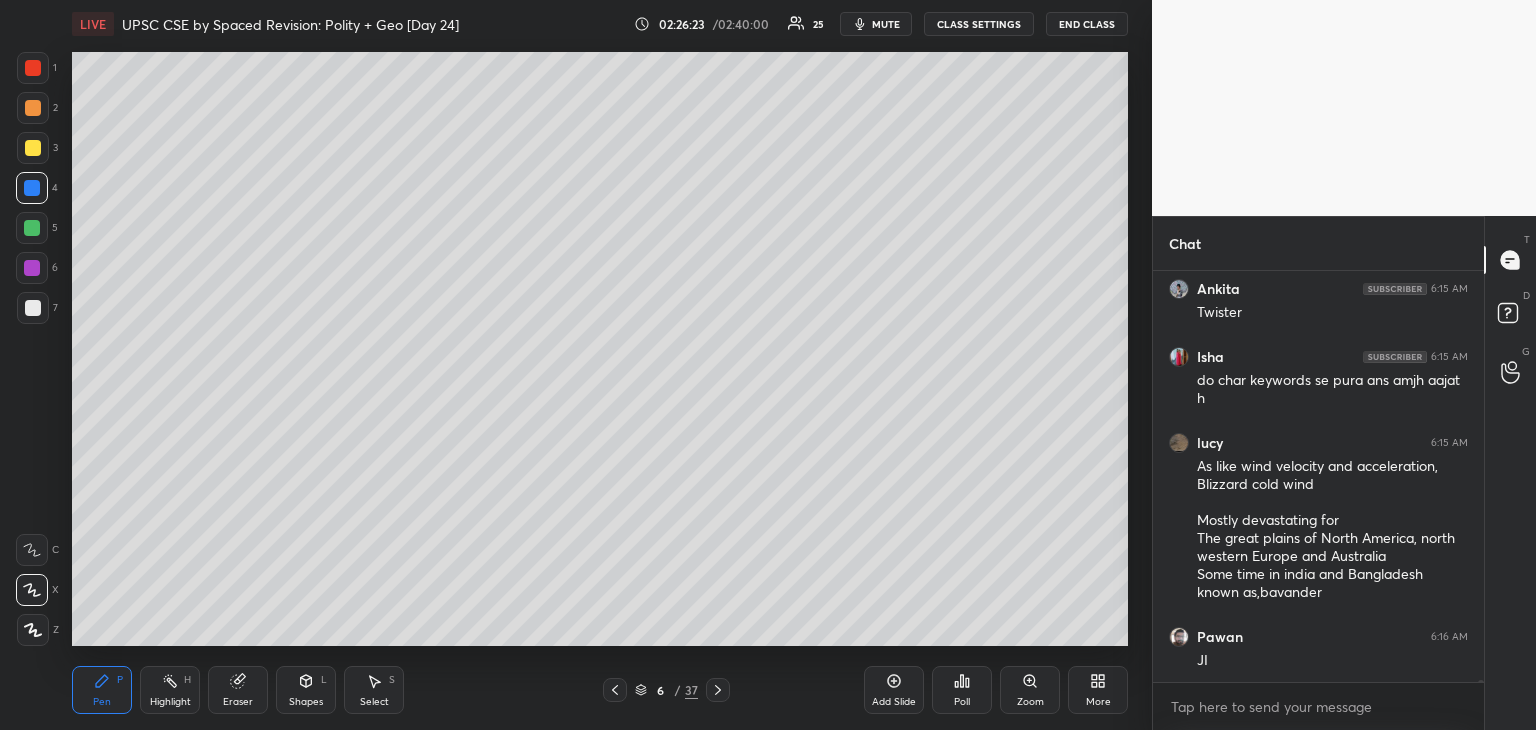 scroll, scrollTop: 0, scrollLeft: 0, axis: both 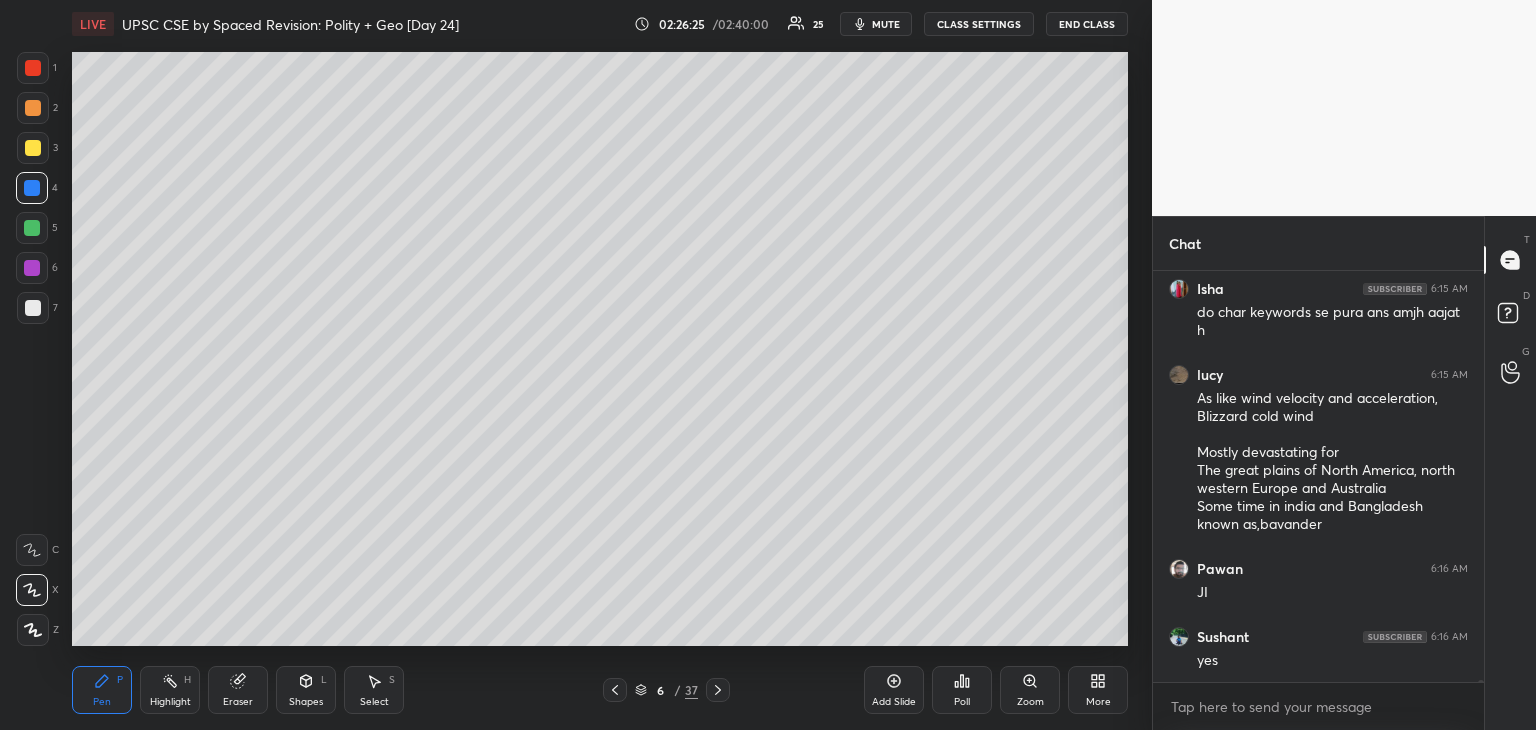 click 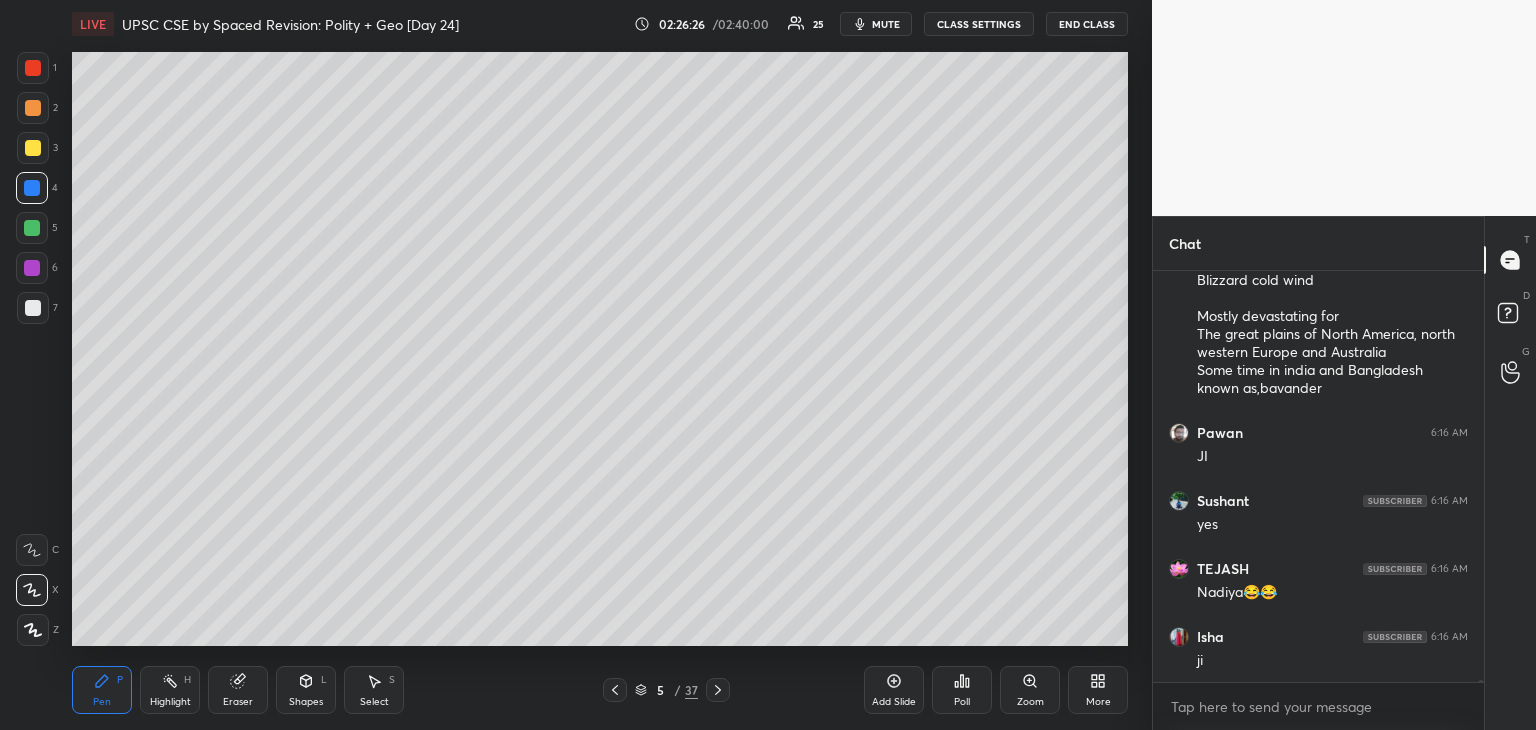 click 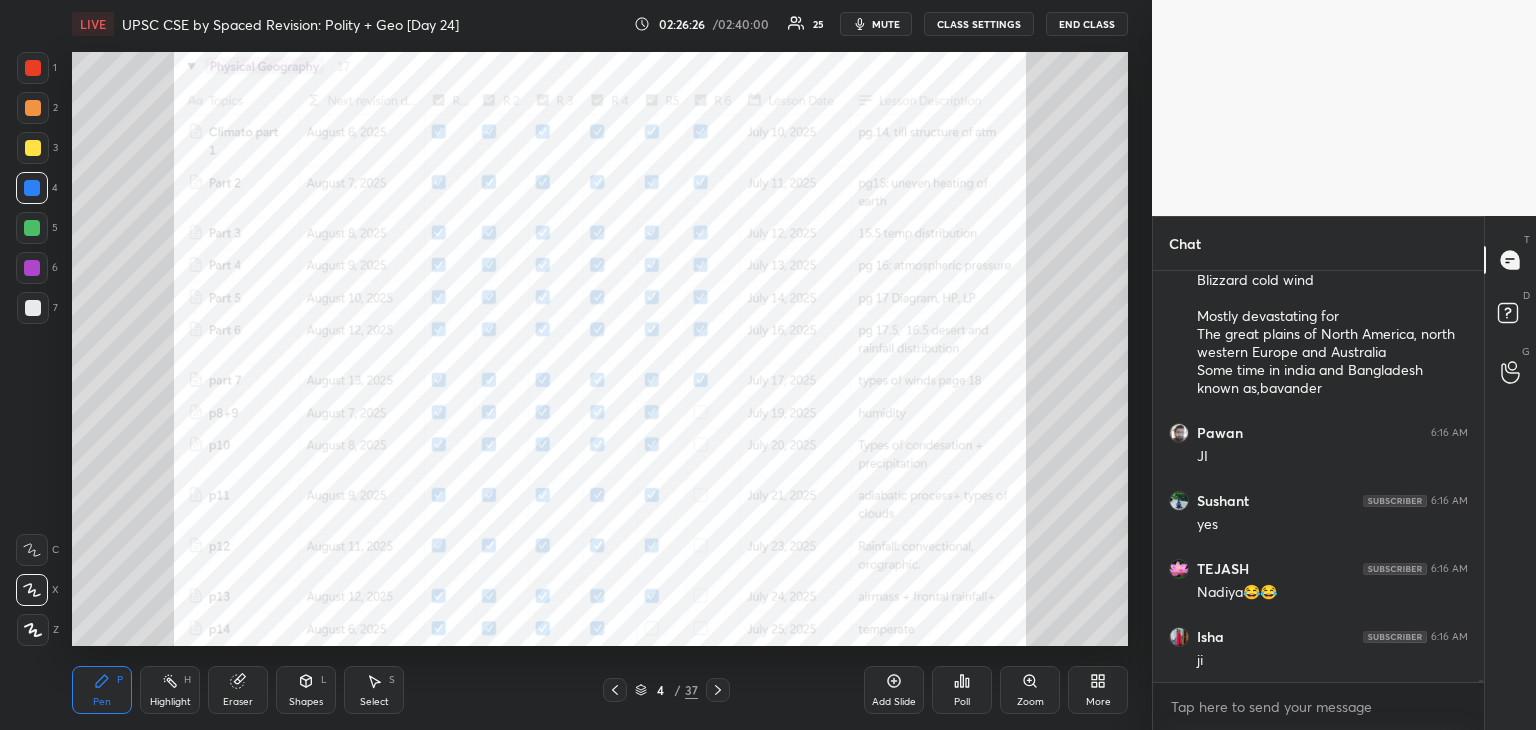scroll, scrollTop: 75290, scrollLeft: 0, axis: vertical 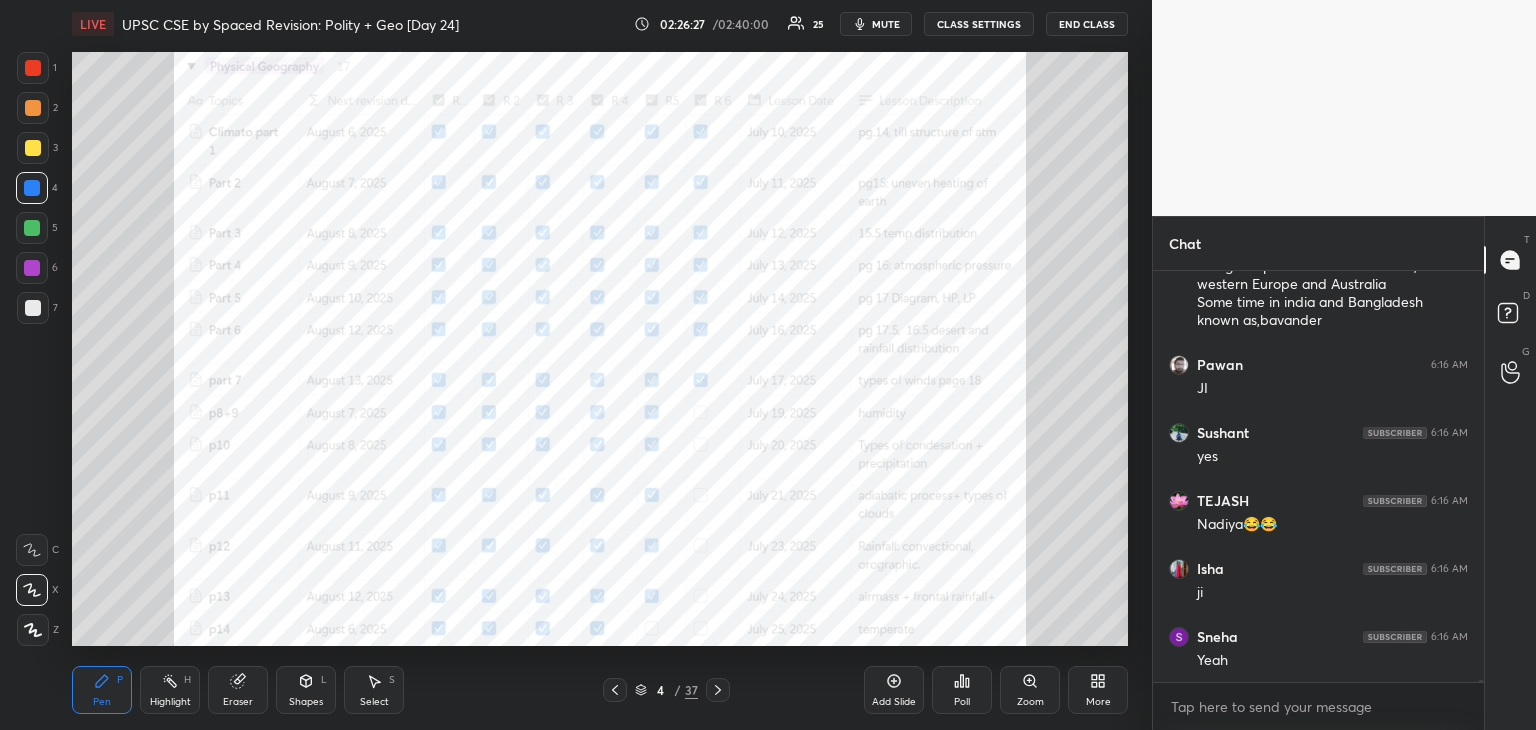 click 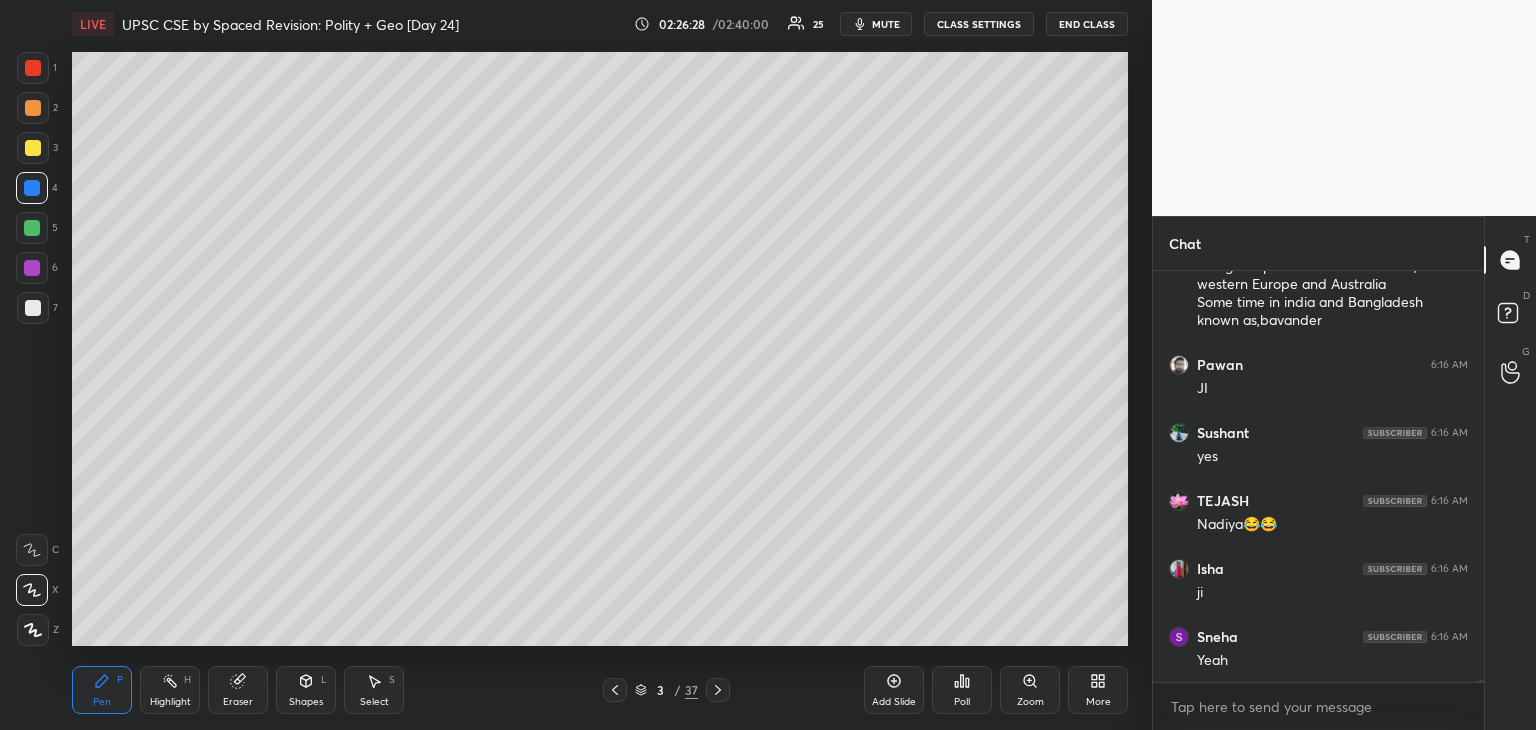 scroll, scrollTop: 75358, scrollLeft: 0, axis: vertical 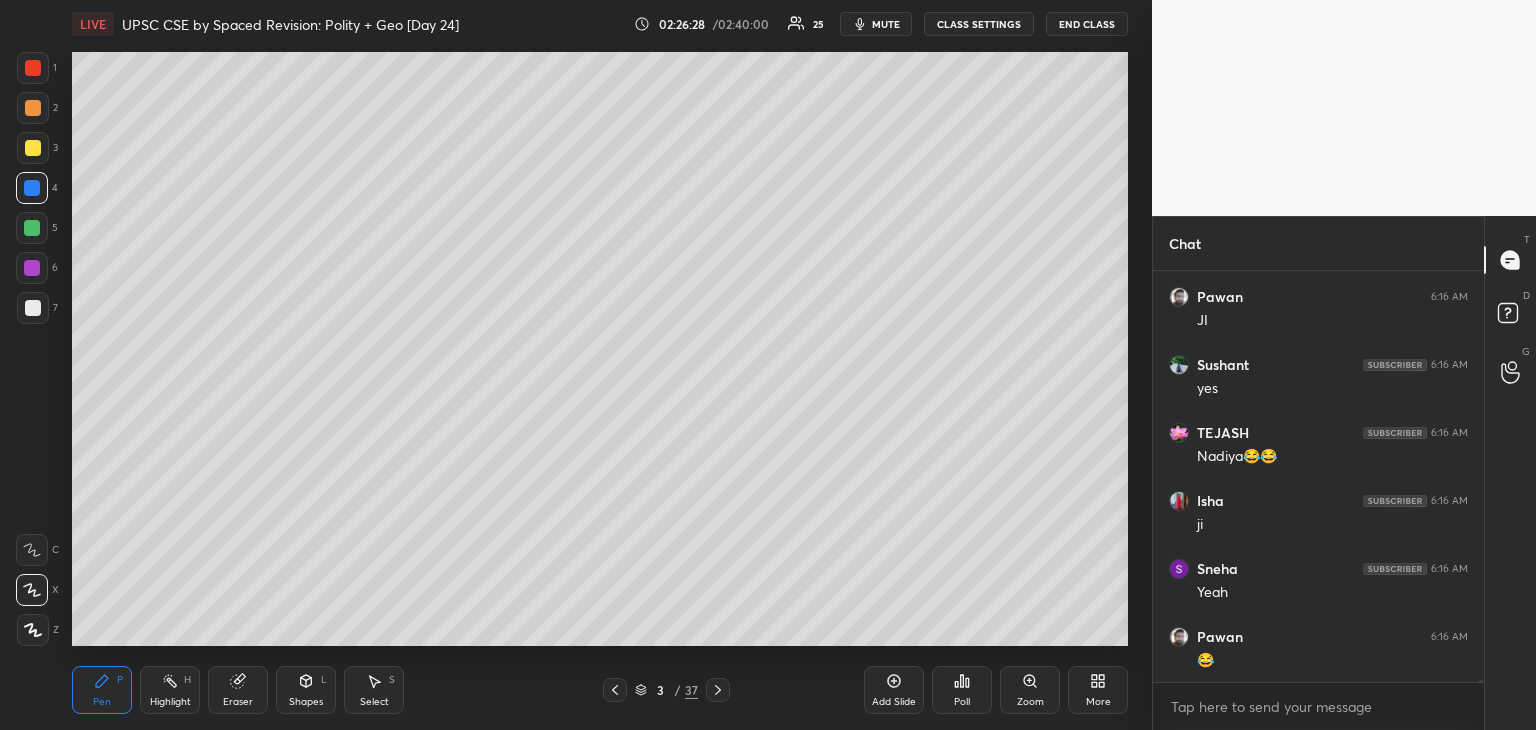 click 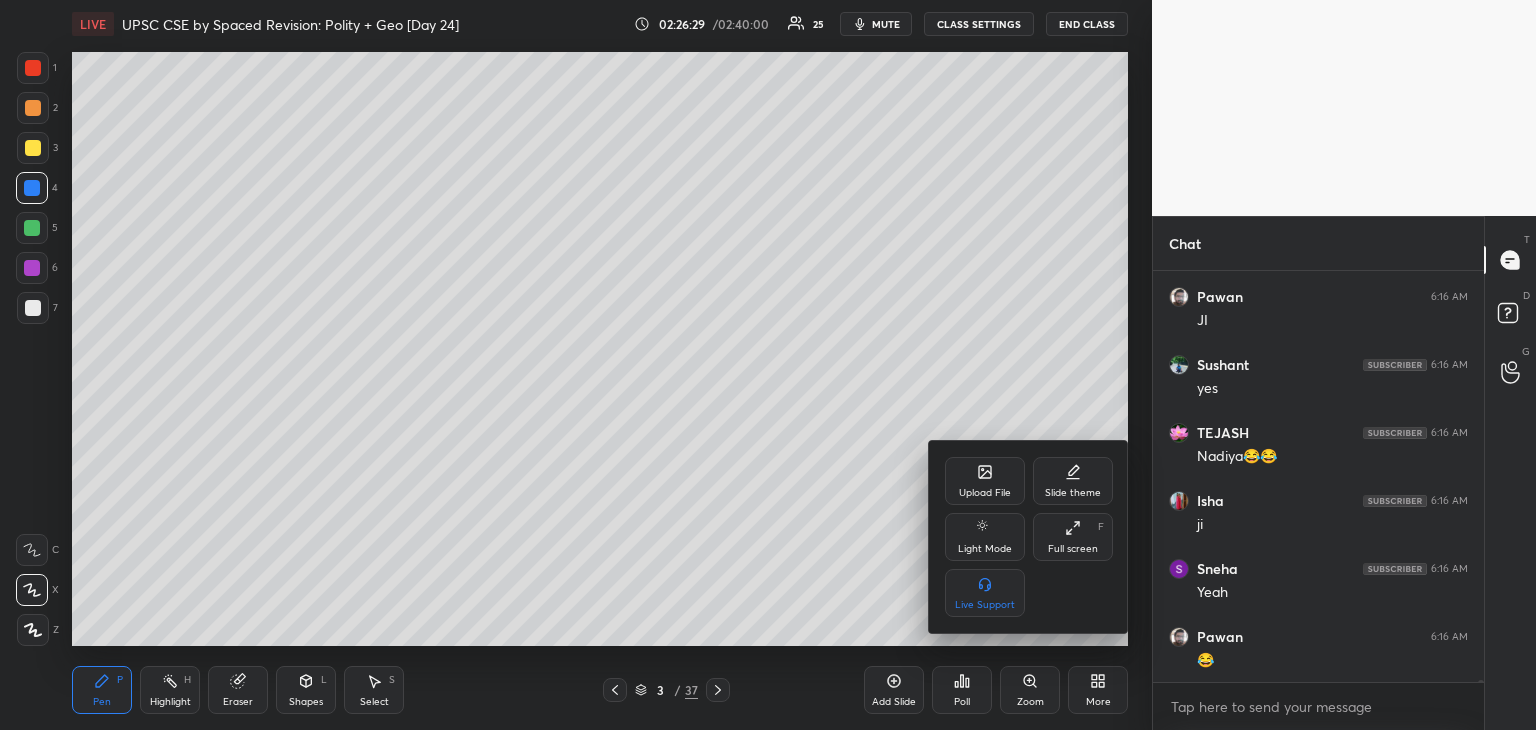 click on "Upload File" at bounding box center [985, 493] 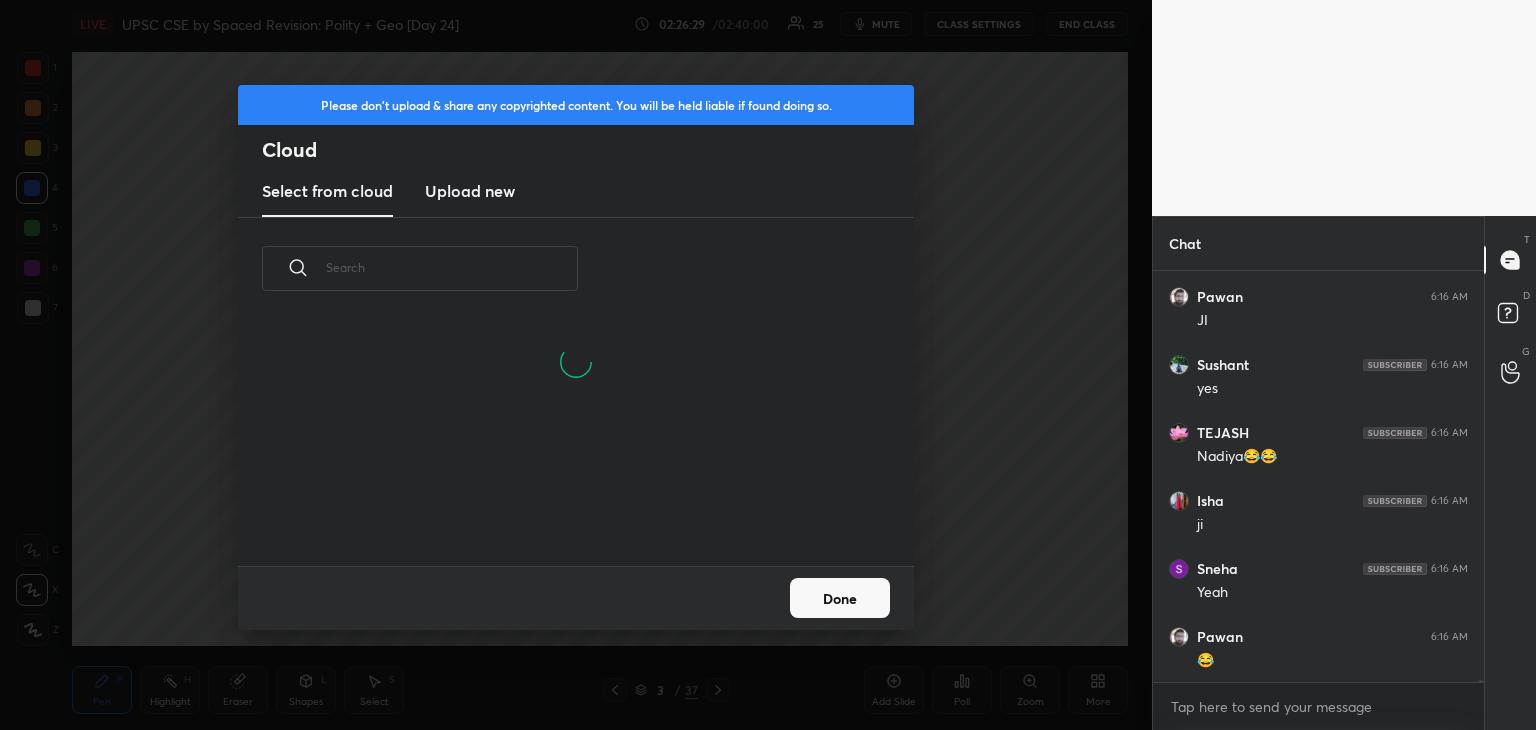 scroll, scrollTop: 5, scrollLeft: 10, axis: both 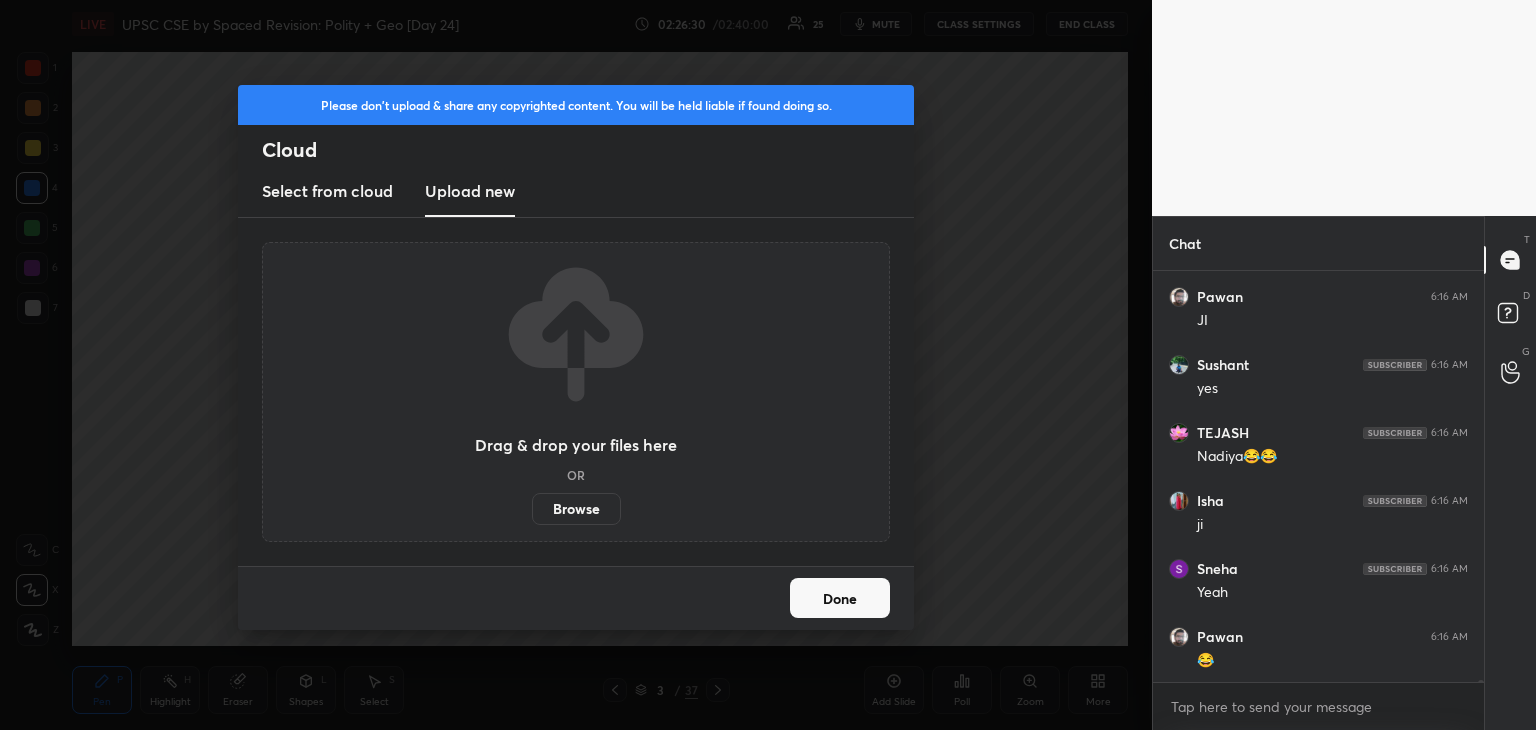 click on "Browse" at bounding box center [576, 509] 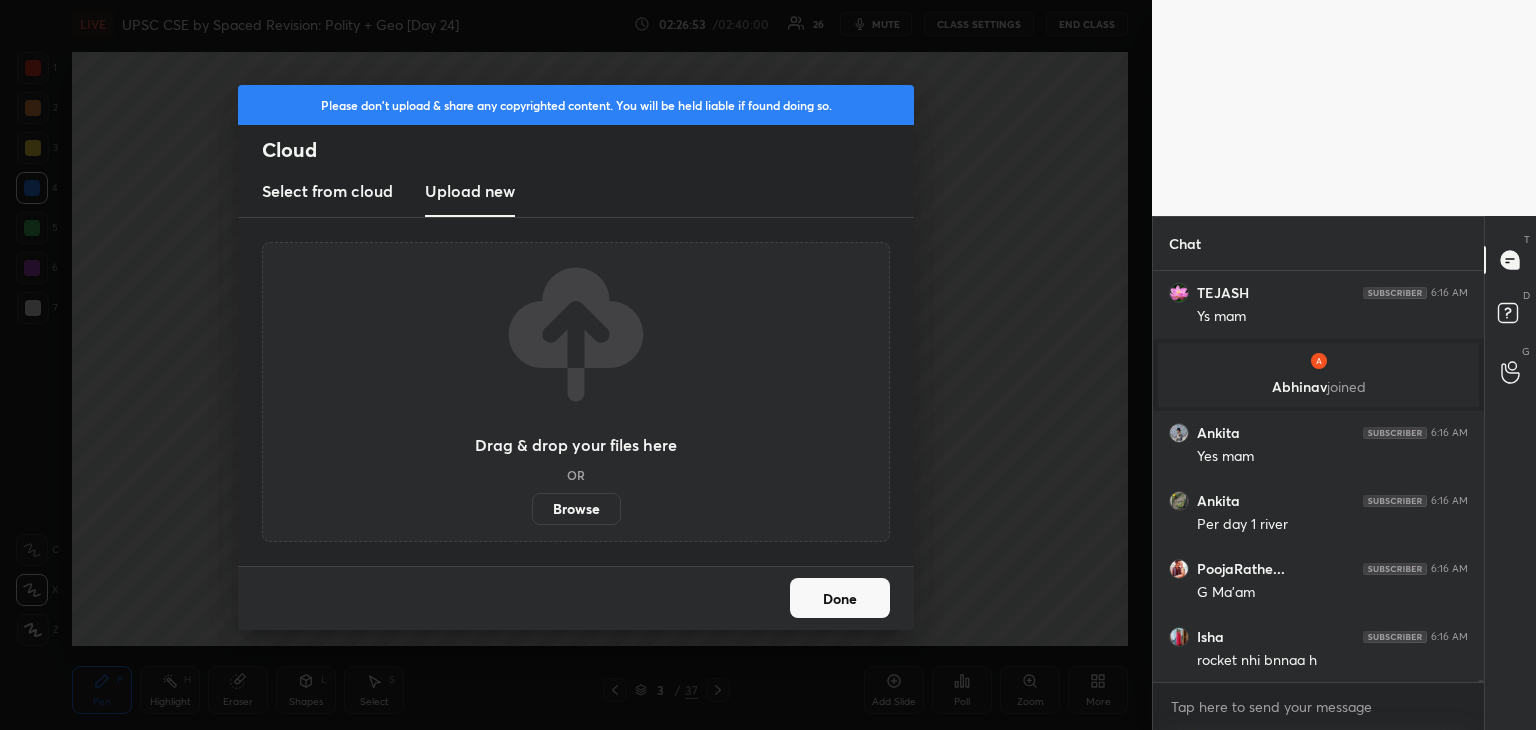 scroll, scrollTop: 74732, scrollLeft: 0, axis: vertical 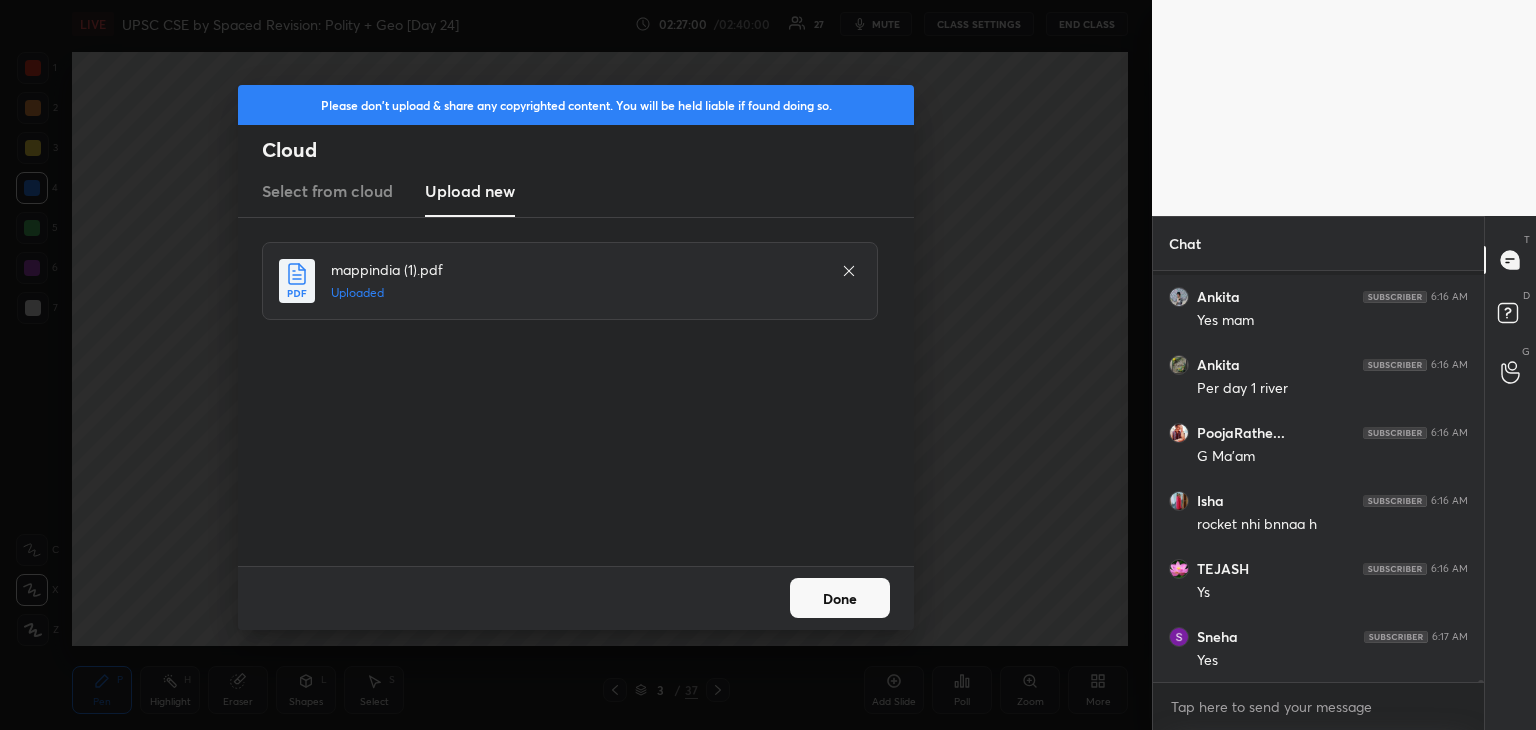 click on "Done" at bounding box center [840, 598] 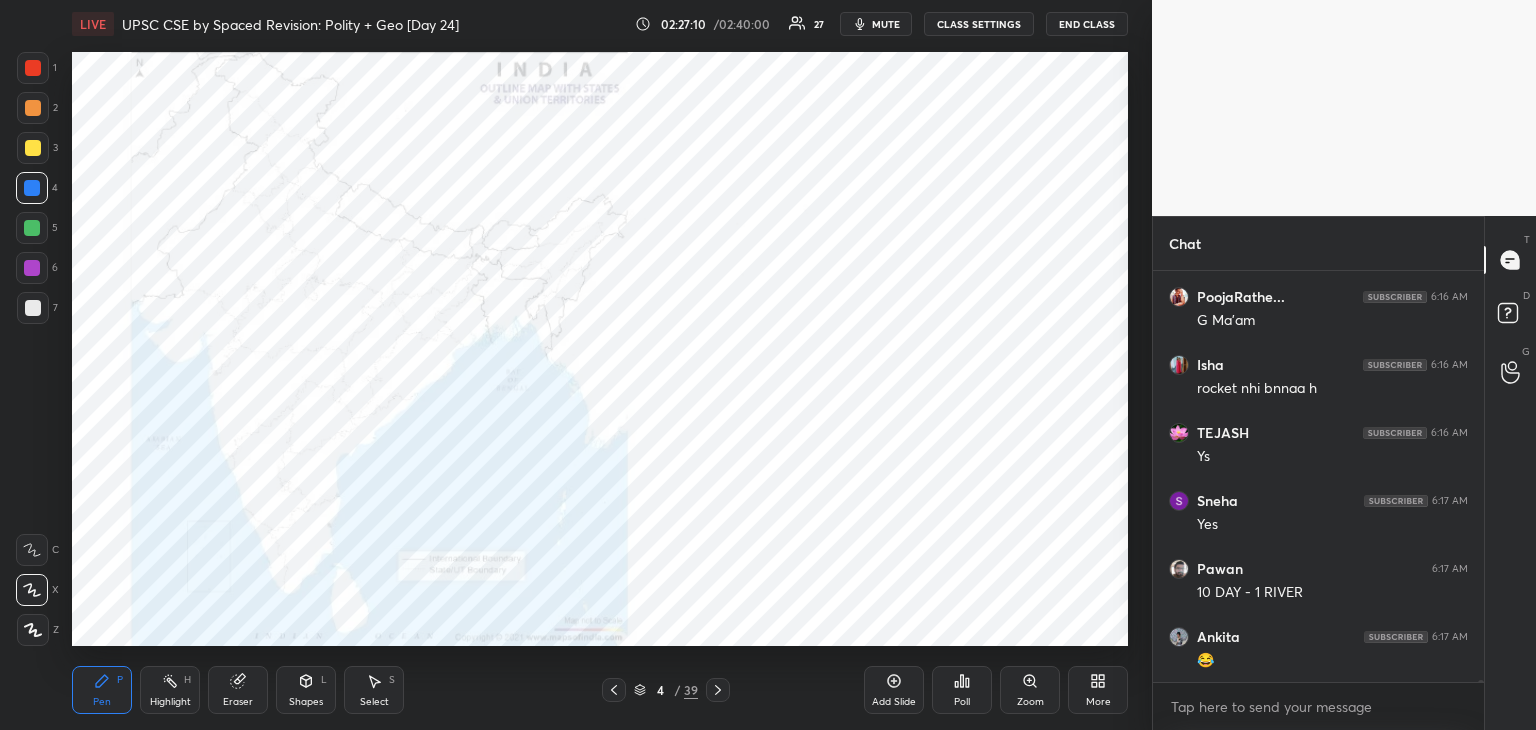 scroll, scrollTop: 75004, scrollLeft: 0, axis: vertical 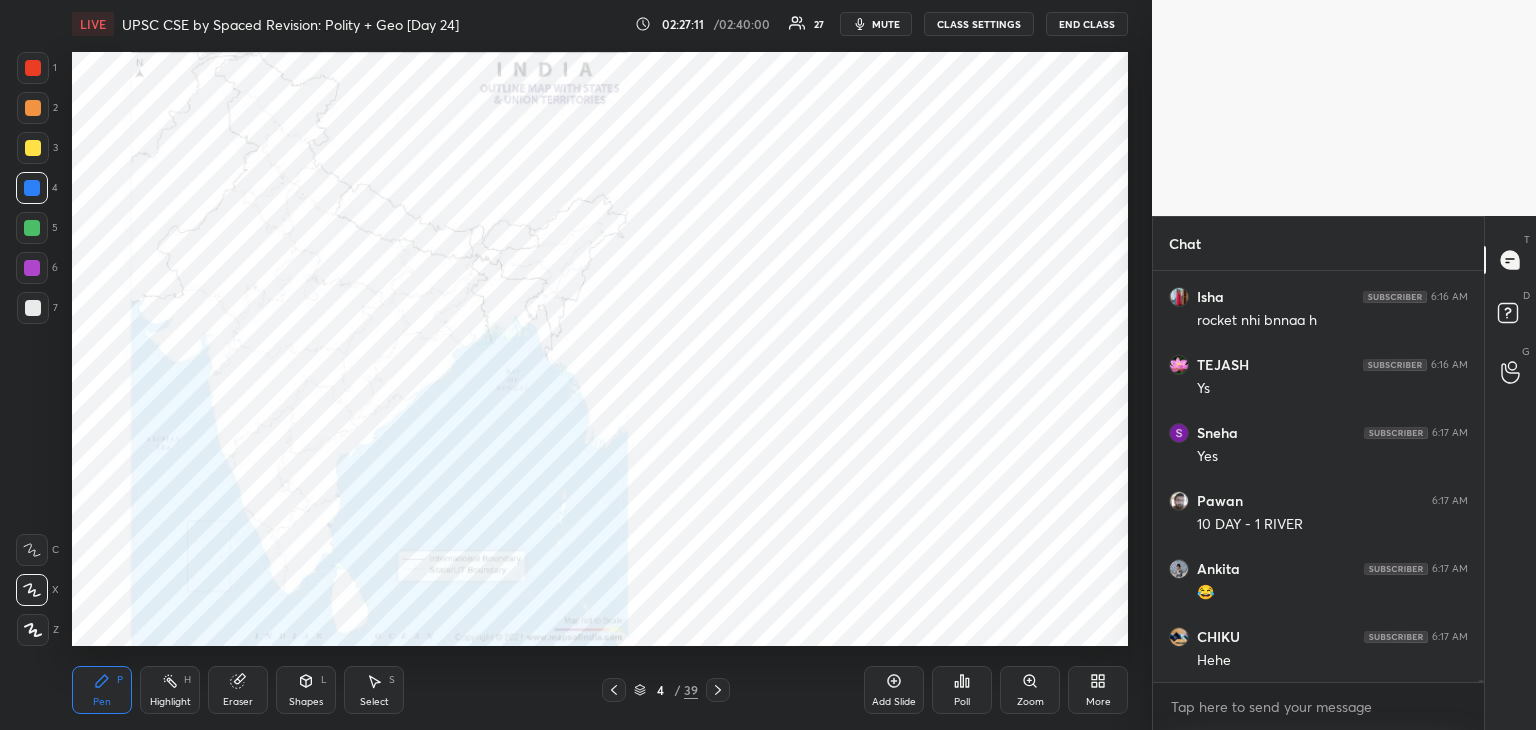 click at bounding box center (33, 68) 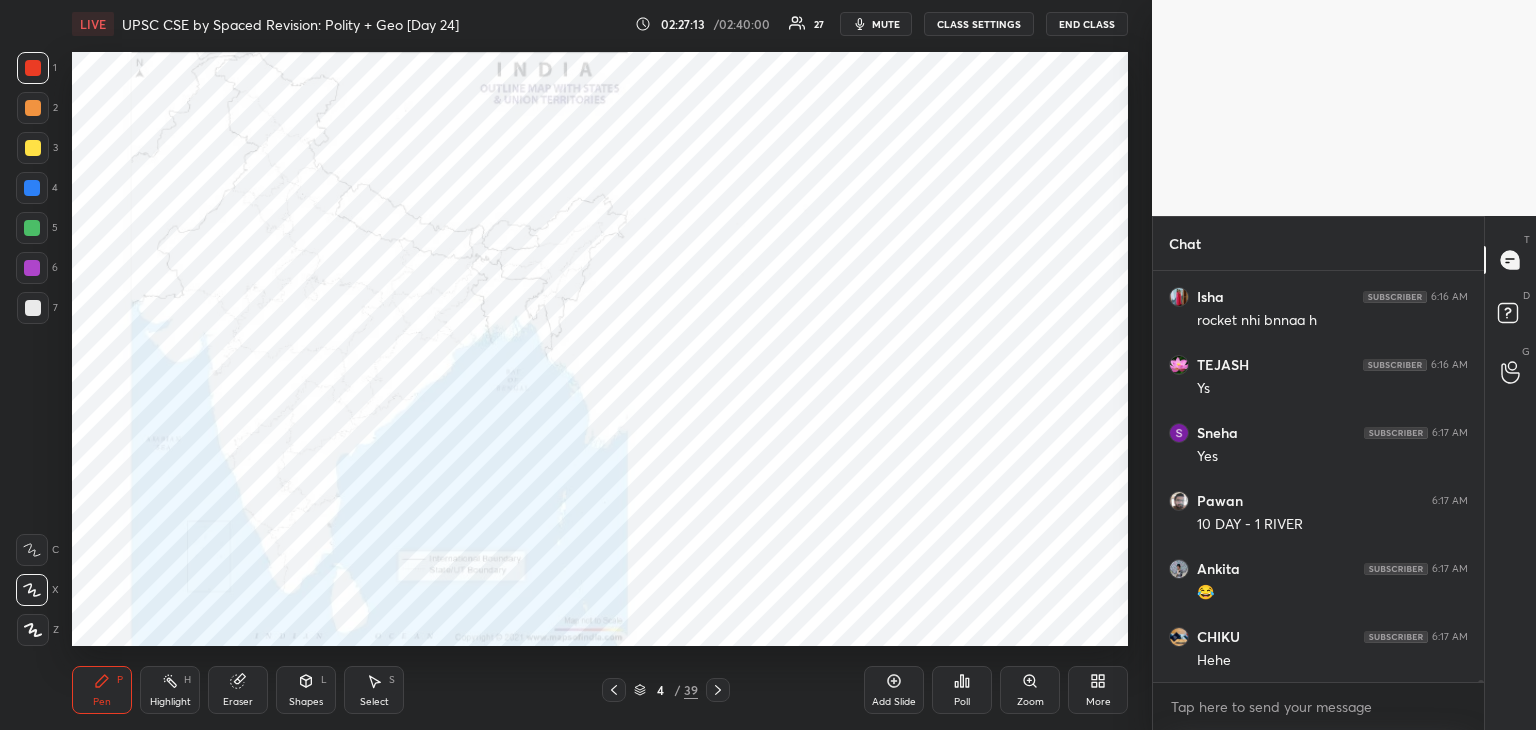 scroll, scrollTop: 75072, scrollLeft: 0, axis: vertical 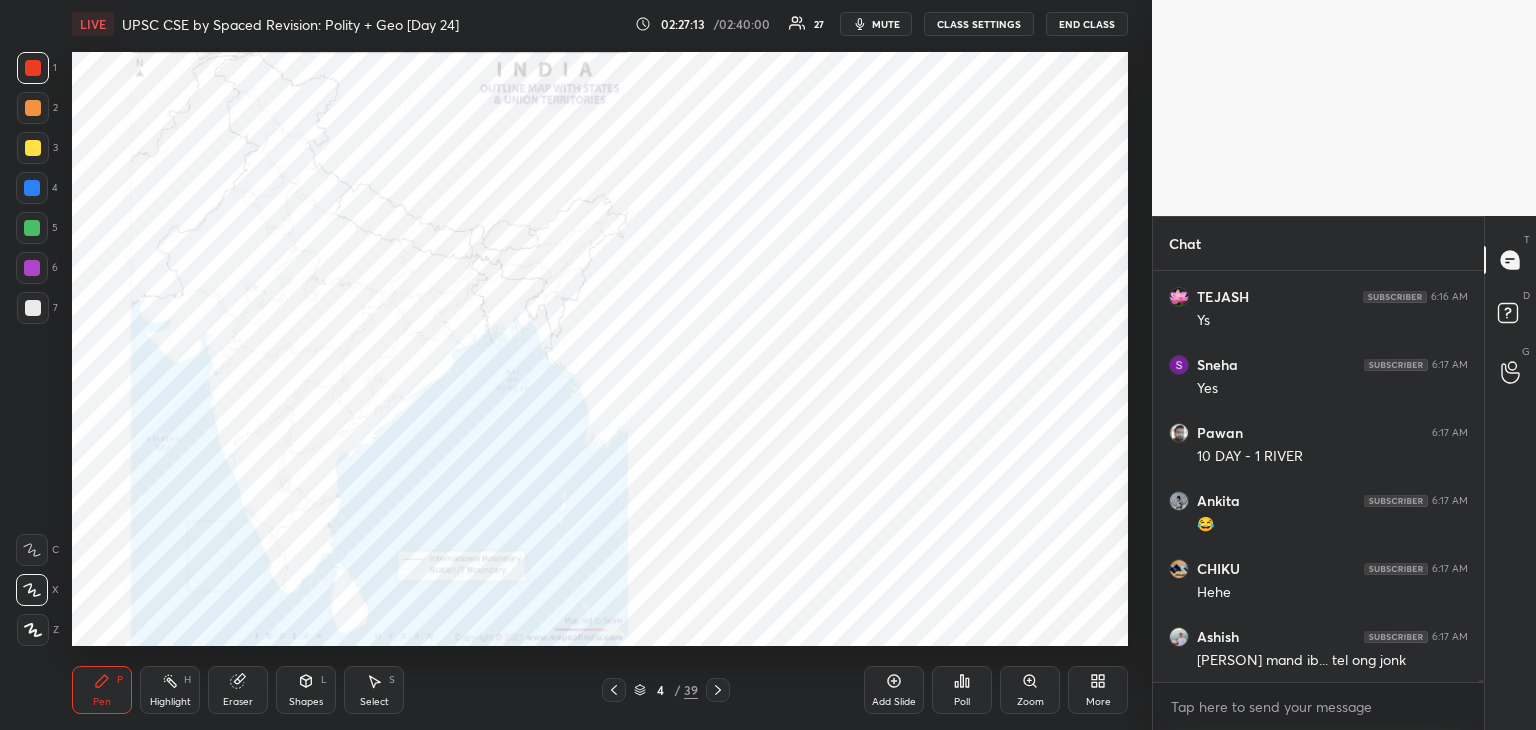click on "Zoom" at bounding box center (1030, 690) 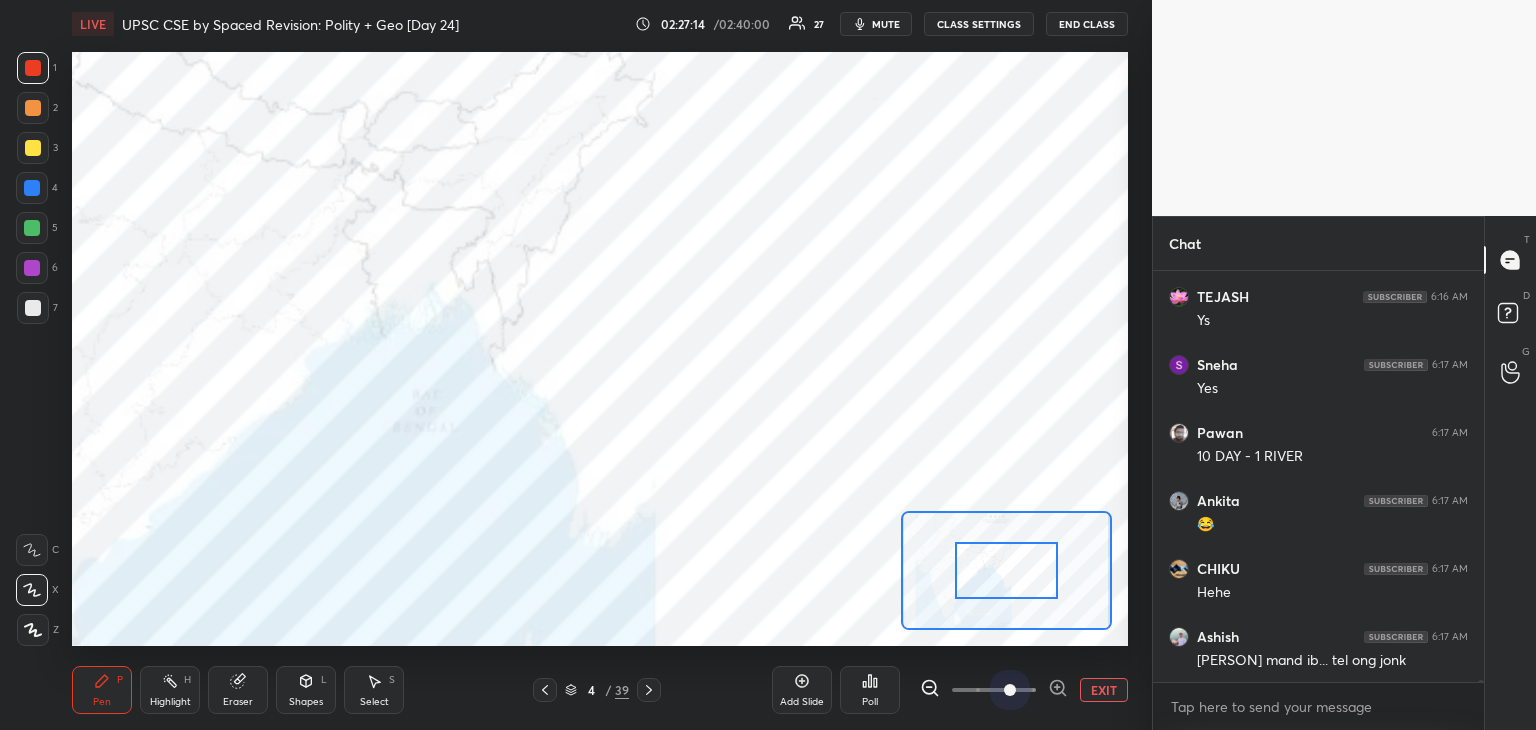 click at bounding box center (994, 690) 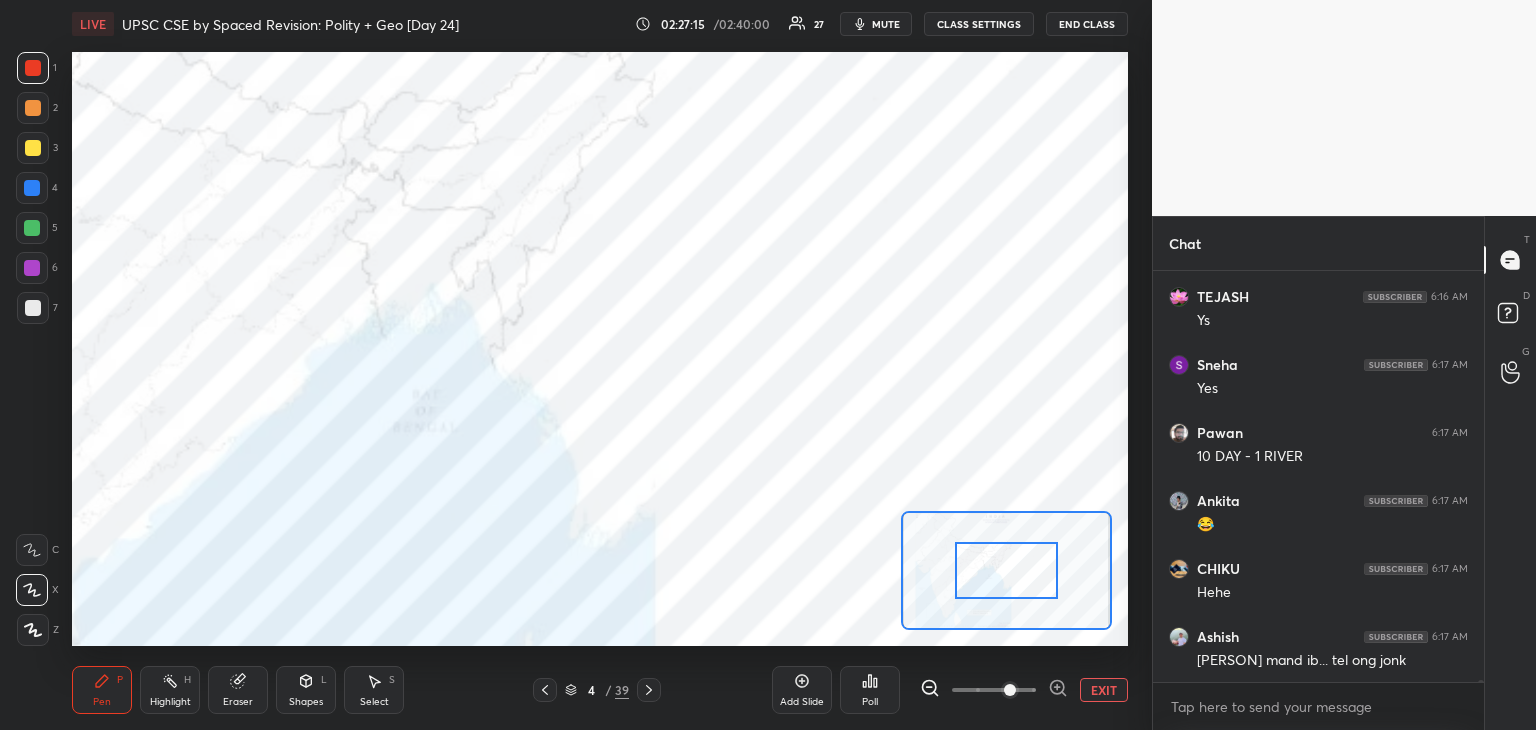 click at bounding box center (1007, 570) 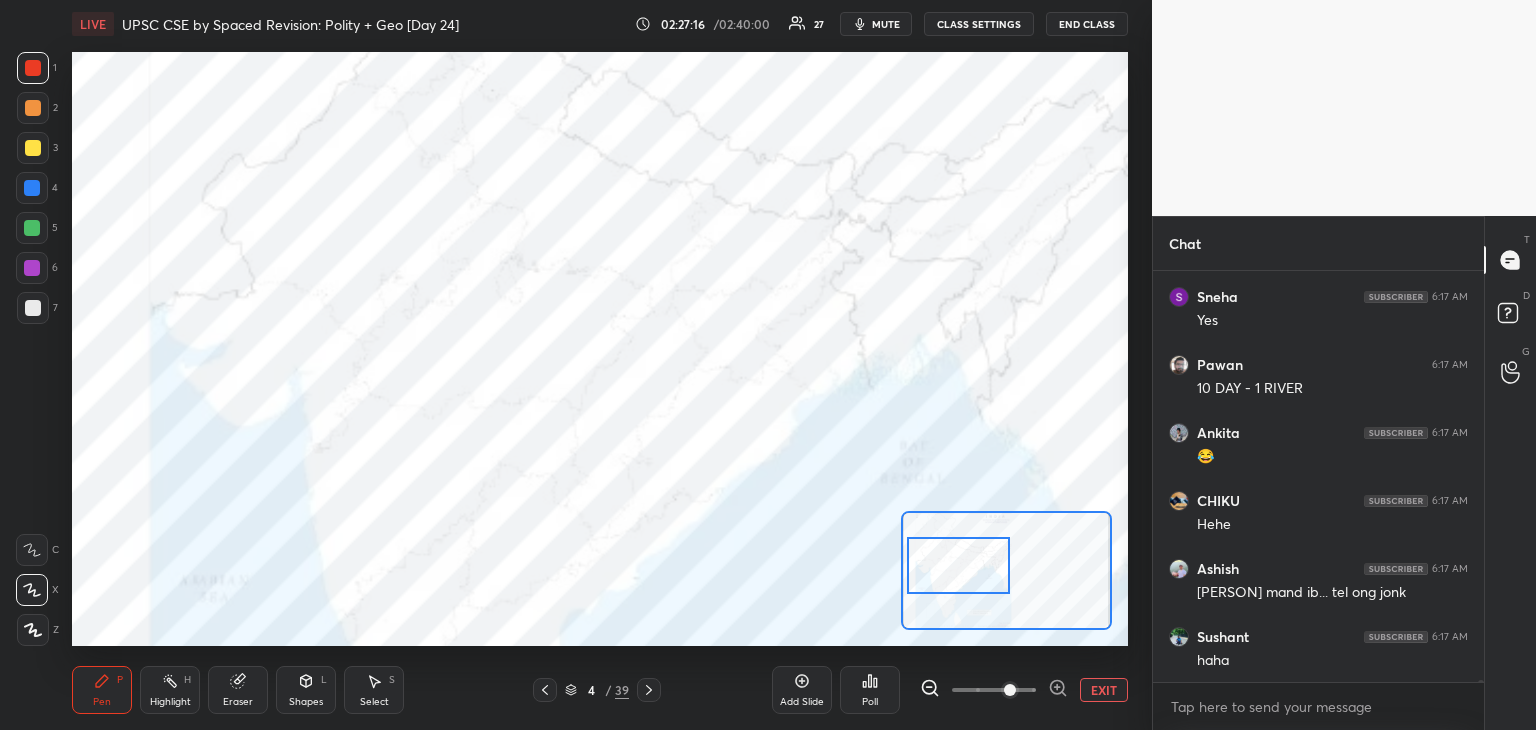 drag, startPoint x: 1033, startPoint y: 588, endPoint x: 992, endPoint y: 575, distance: 43.011627 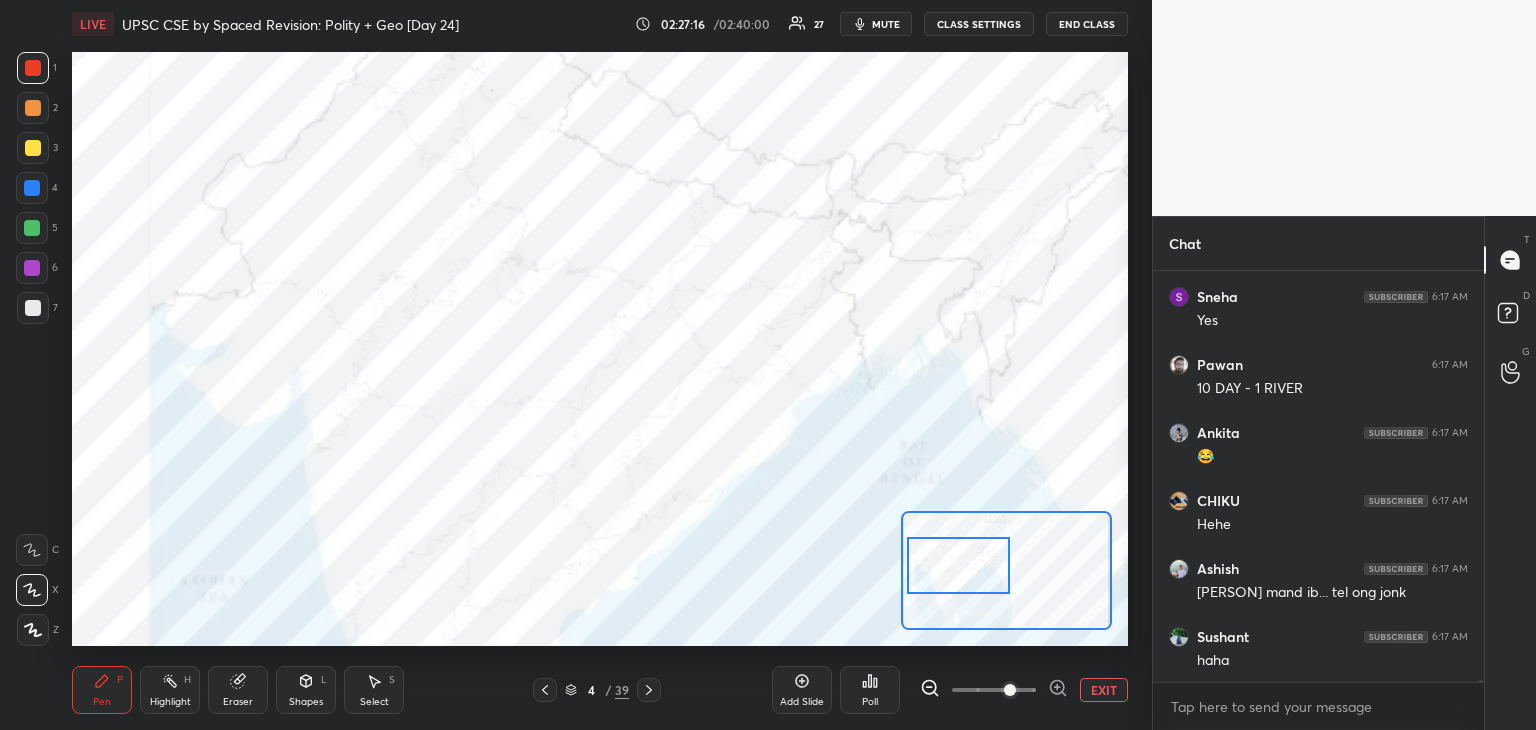 click at bounding box center (959, 565) 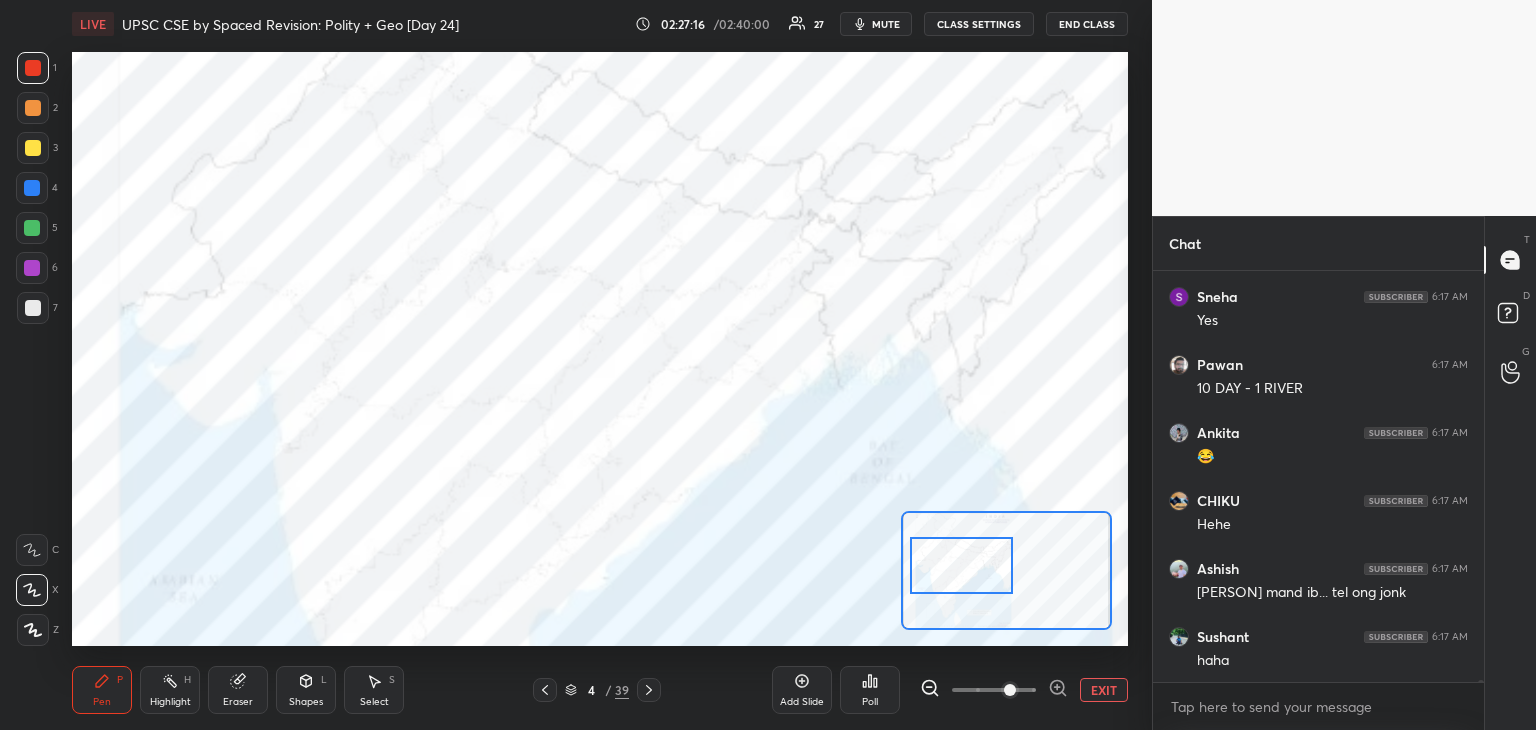 scroll, scrollTop: 75208, scrollLeft: 0, axis: vertical 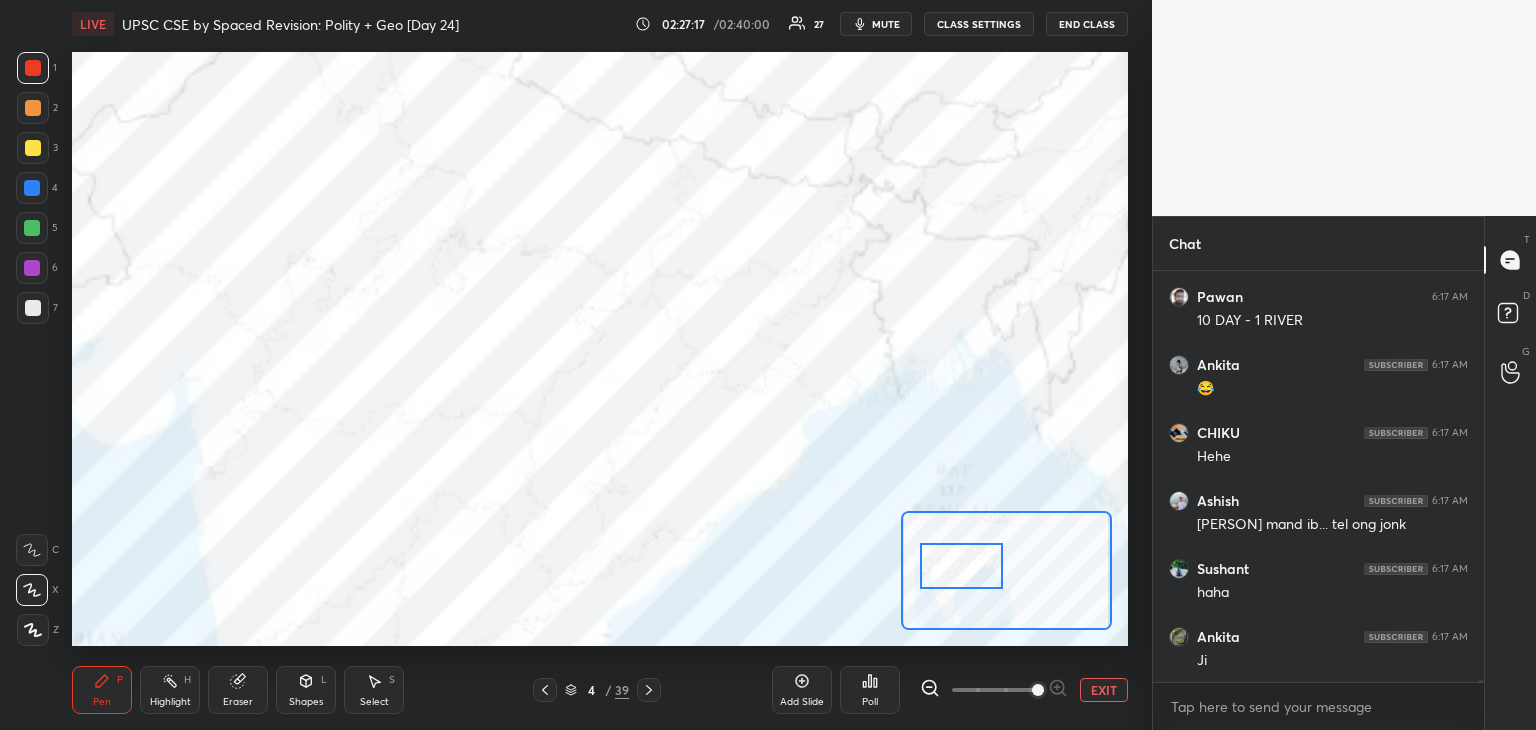 click at bounding box center [1038, 690] 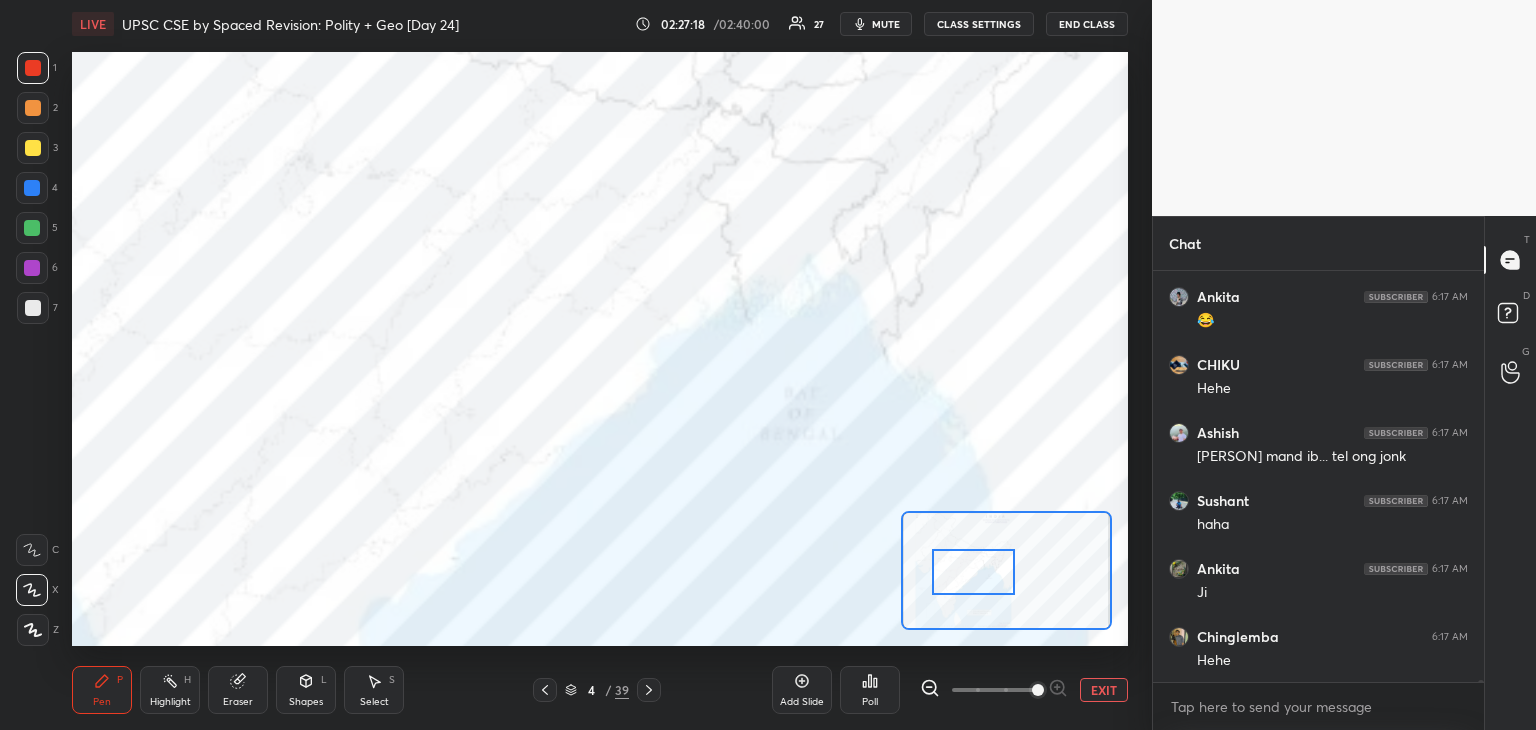 drag, startPoint x: 984, startPoint y: 568, endPoint x: 996, endPoint y: 573, distance: 13 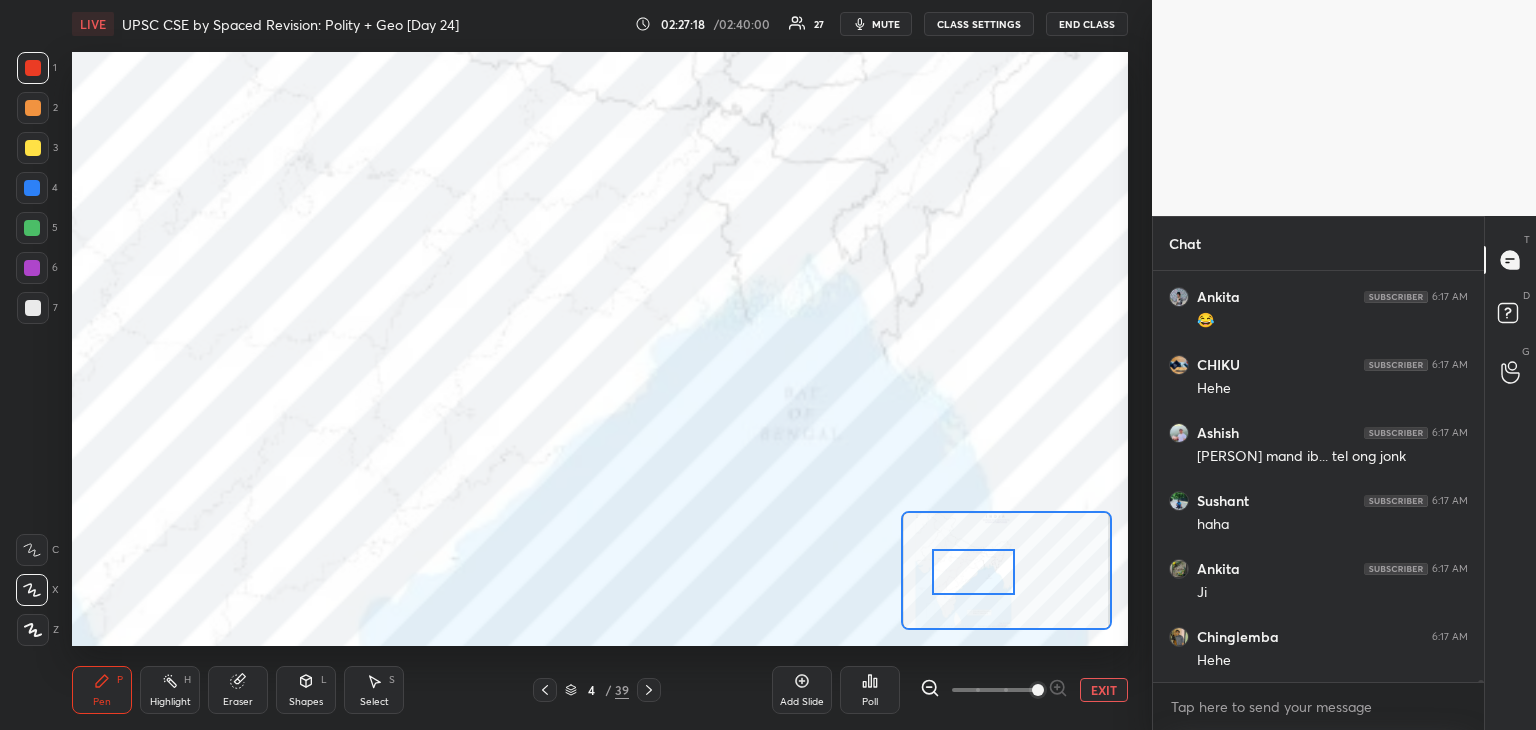 click at bounding box center [973, 572] 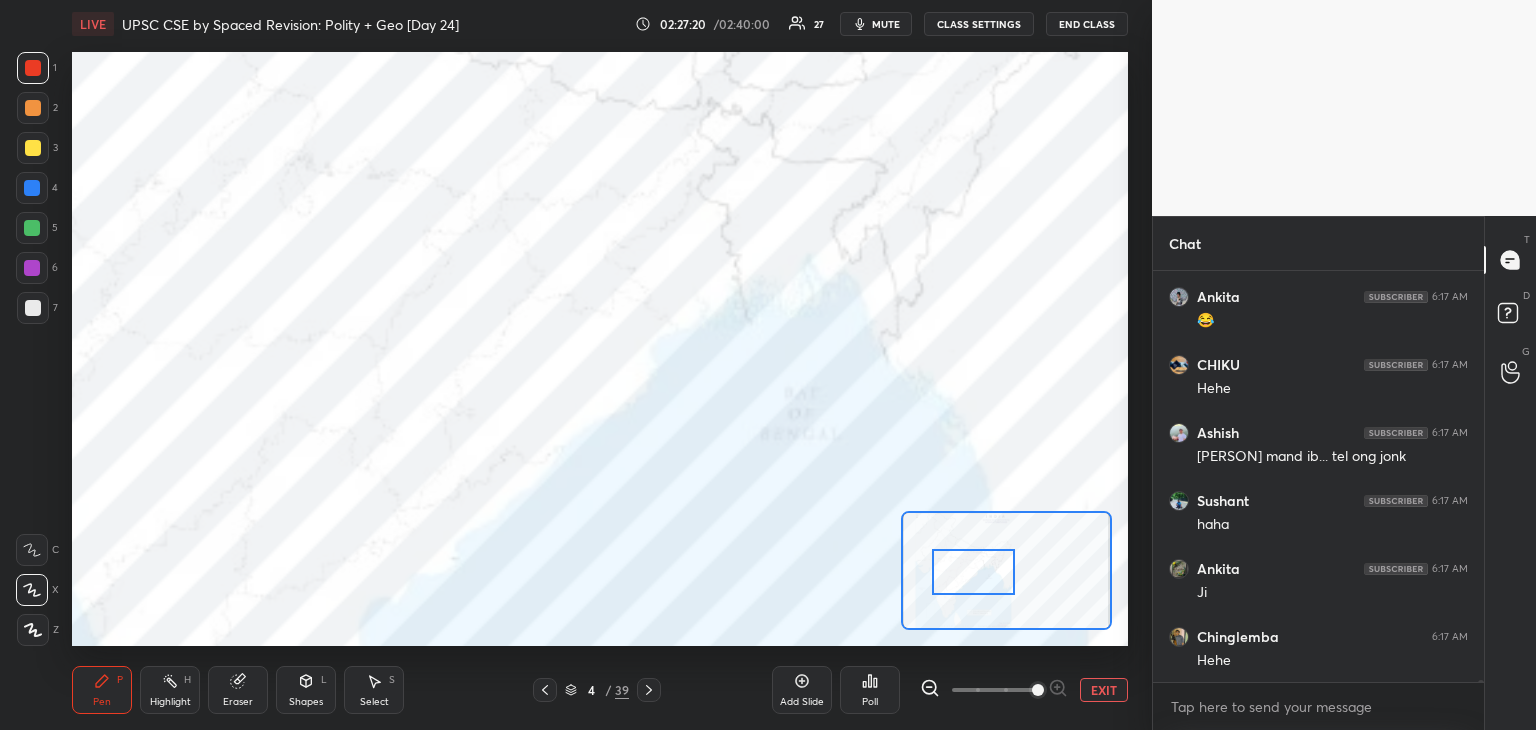 click at bounding box center [32, 188] 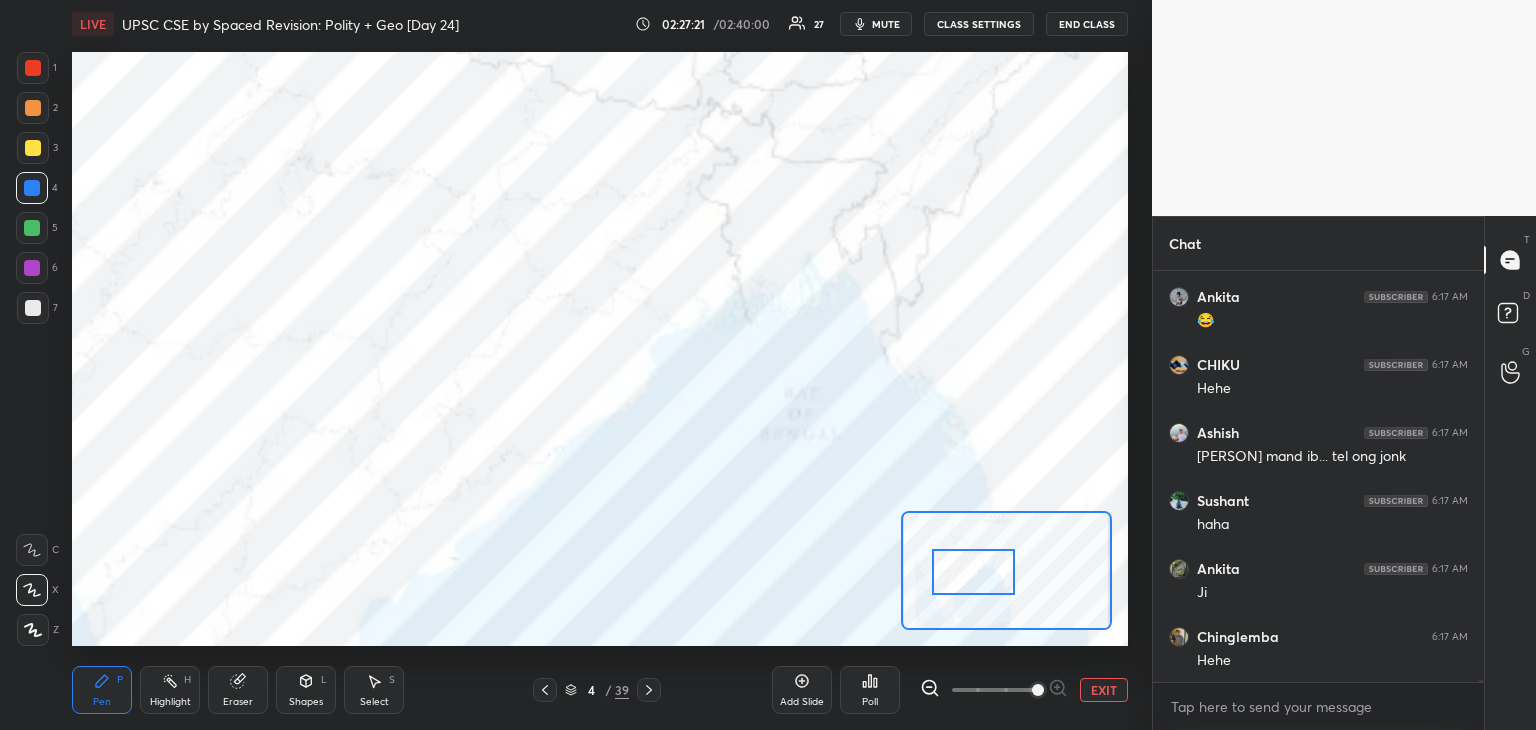 click at bounding box center (33, 68) 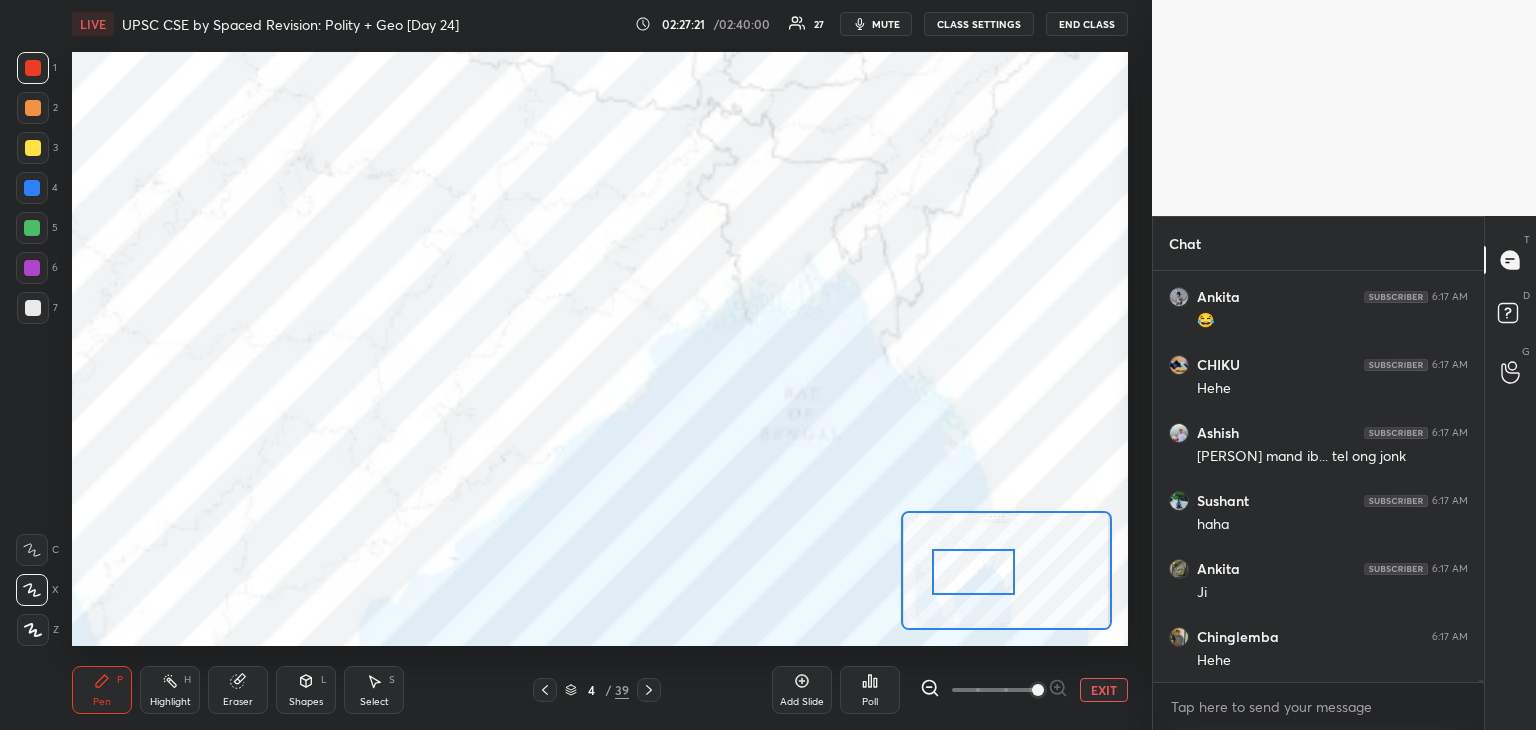 click at bounding box center [32, 188] 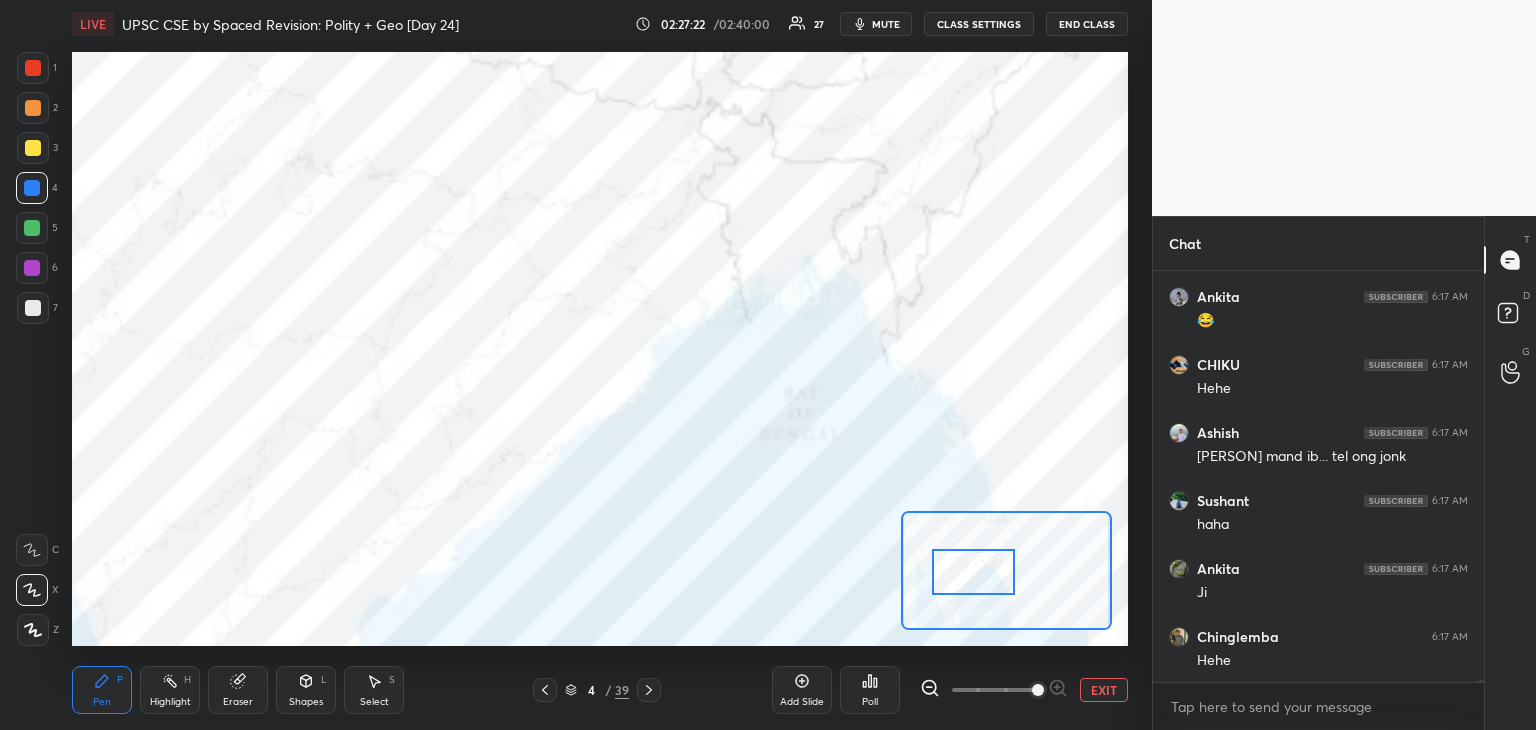 click at bounding box center (33, 68) 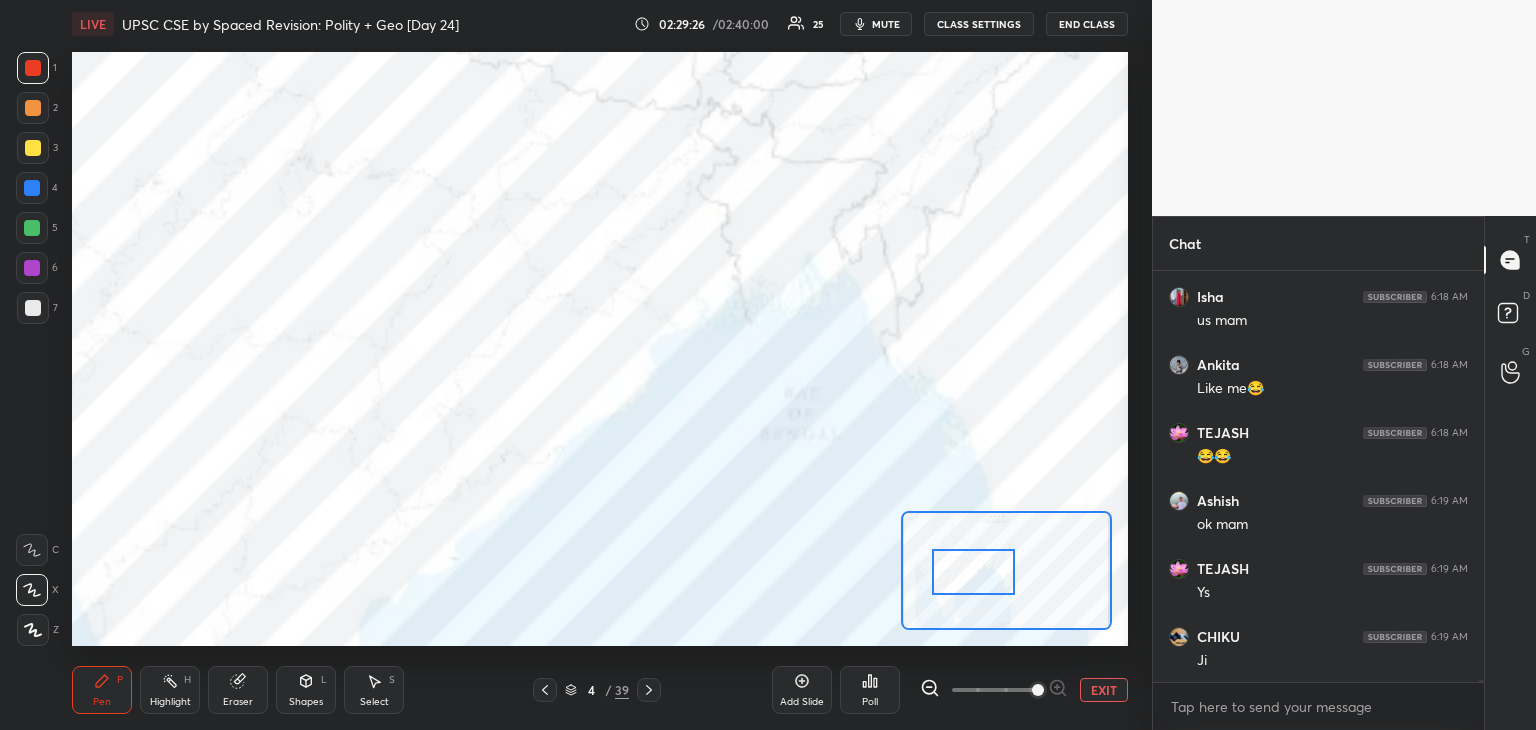 scroll, scrollTop: 77112, scrollLeft: 0, axis: vertical 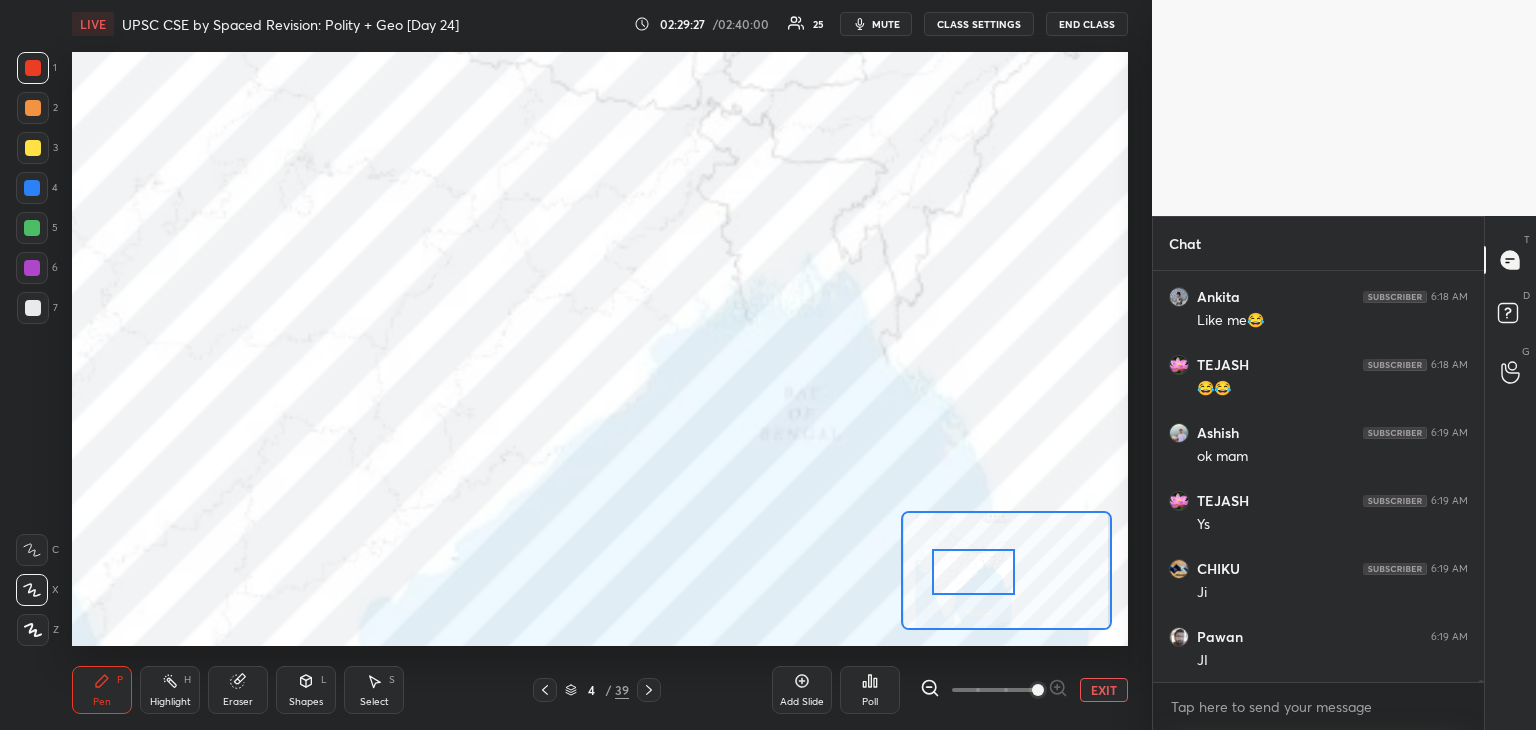 click at bounding box center (32, 188) 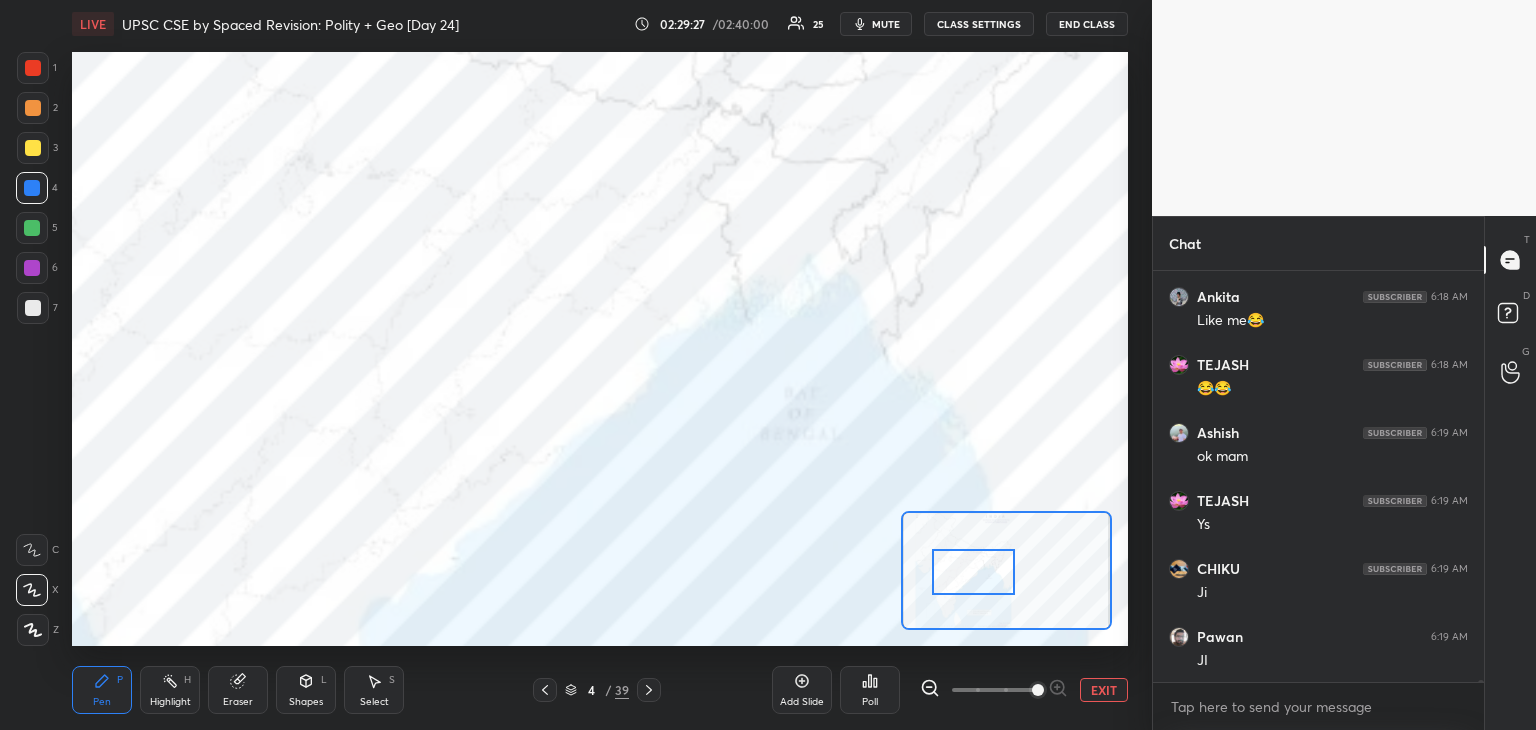 click 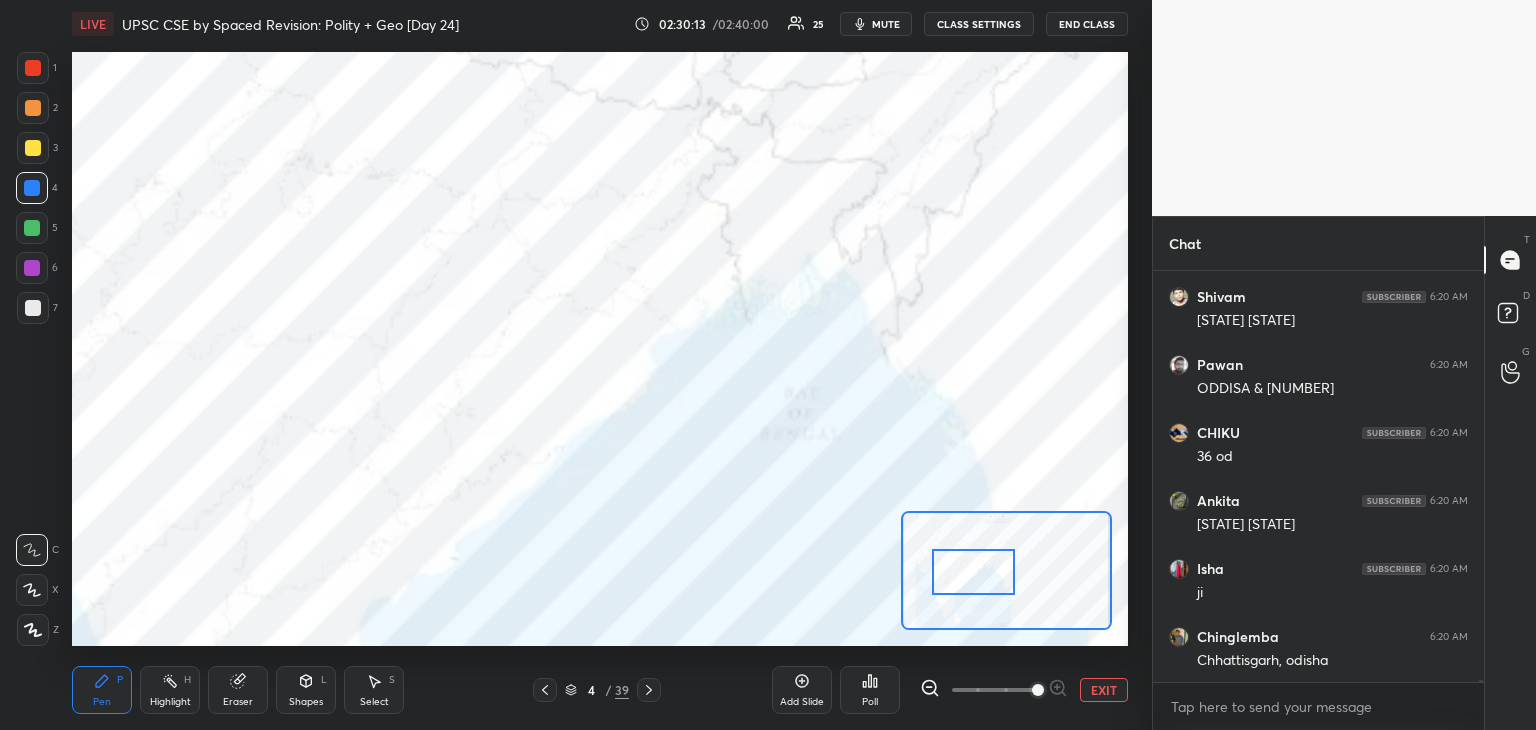 scroll, scrollTop: 78696, scrollLeft: 0, axis: vertical 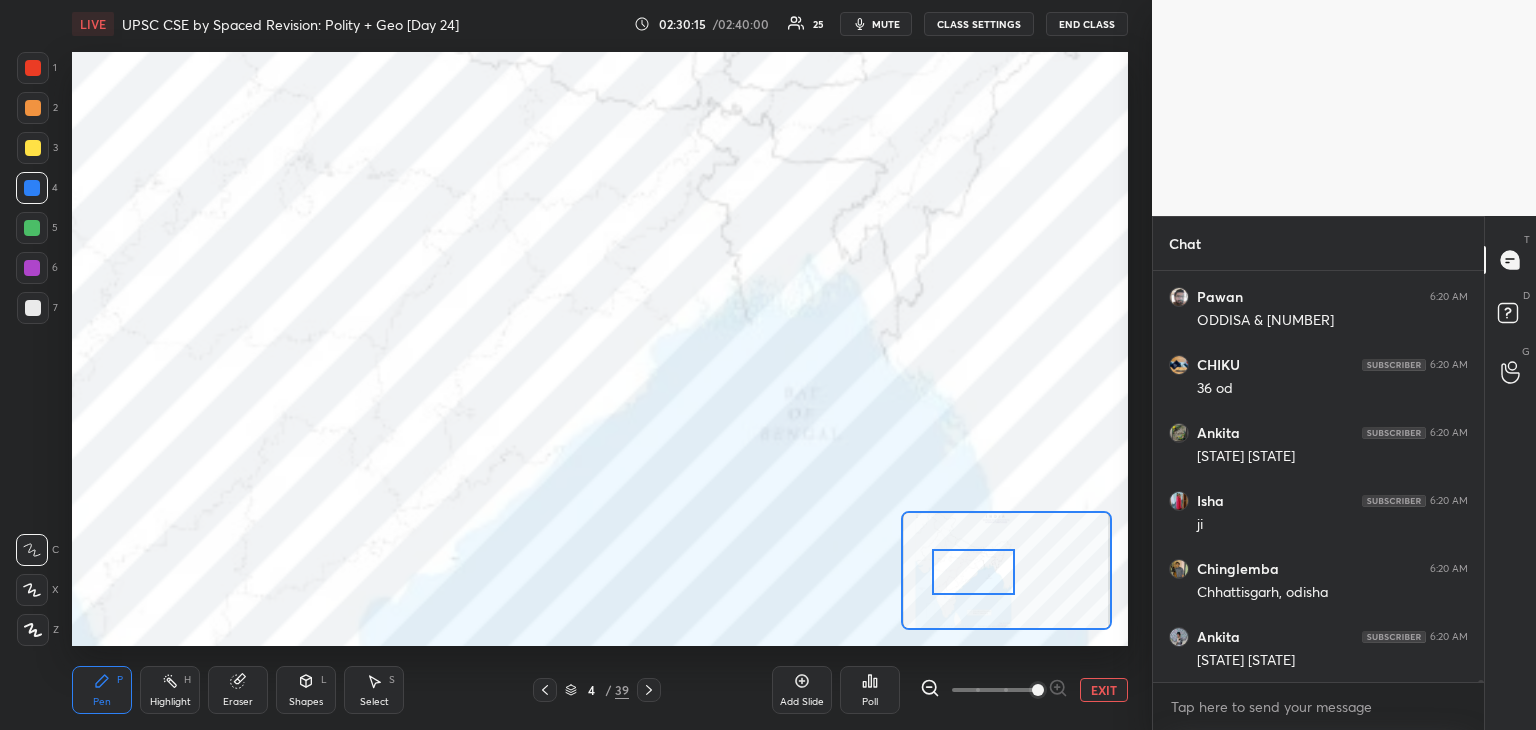 click at bounding box center (33, 68) 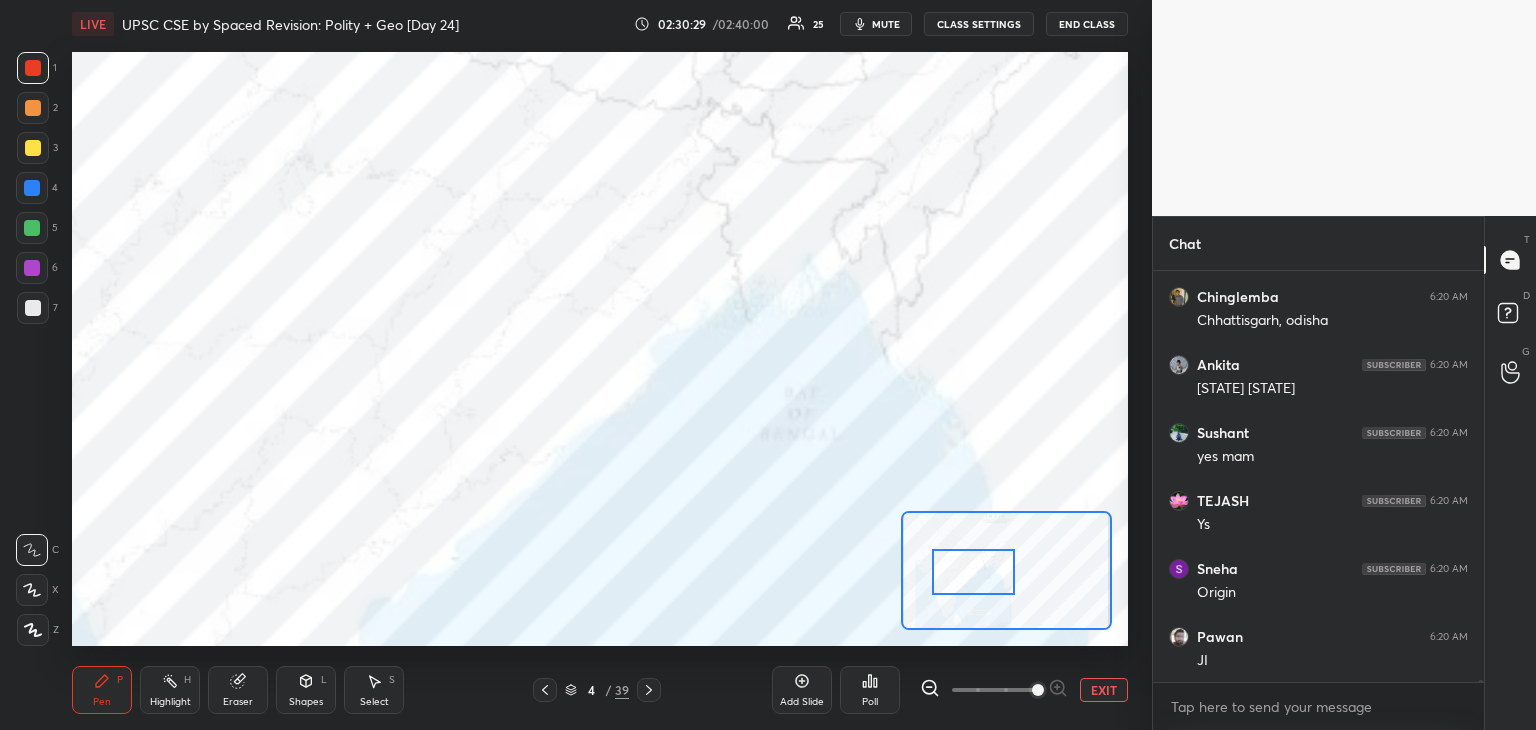scroll, scrollTop: 79036, scrollLeft: 0, axis: vertical 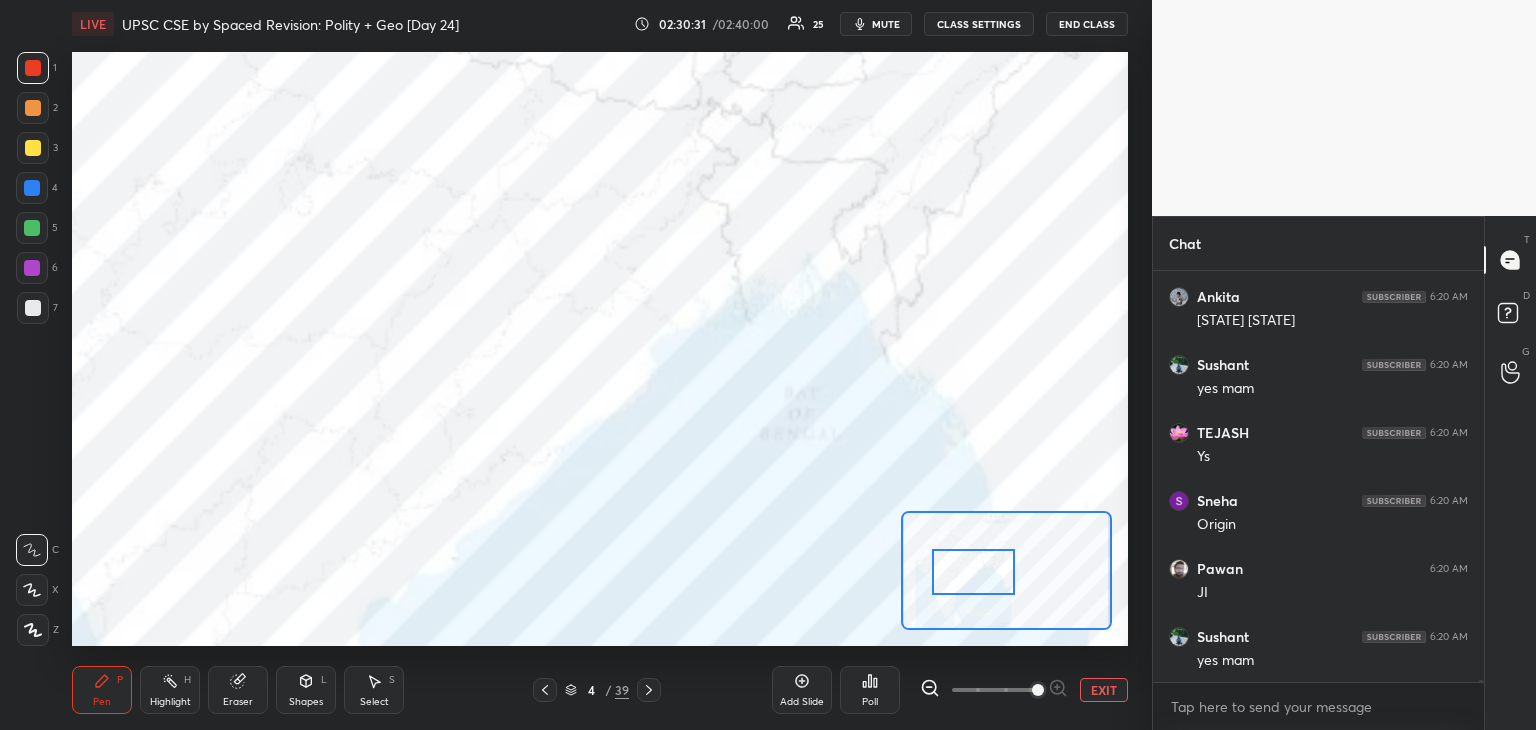 click on "1 2 3 4 5 6 7 C X Z C X Z E E Erase all   H H" at bounding box center (32, 349) 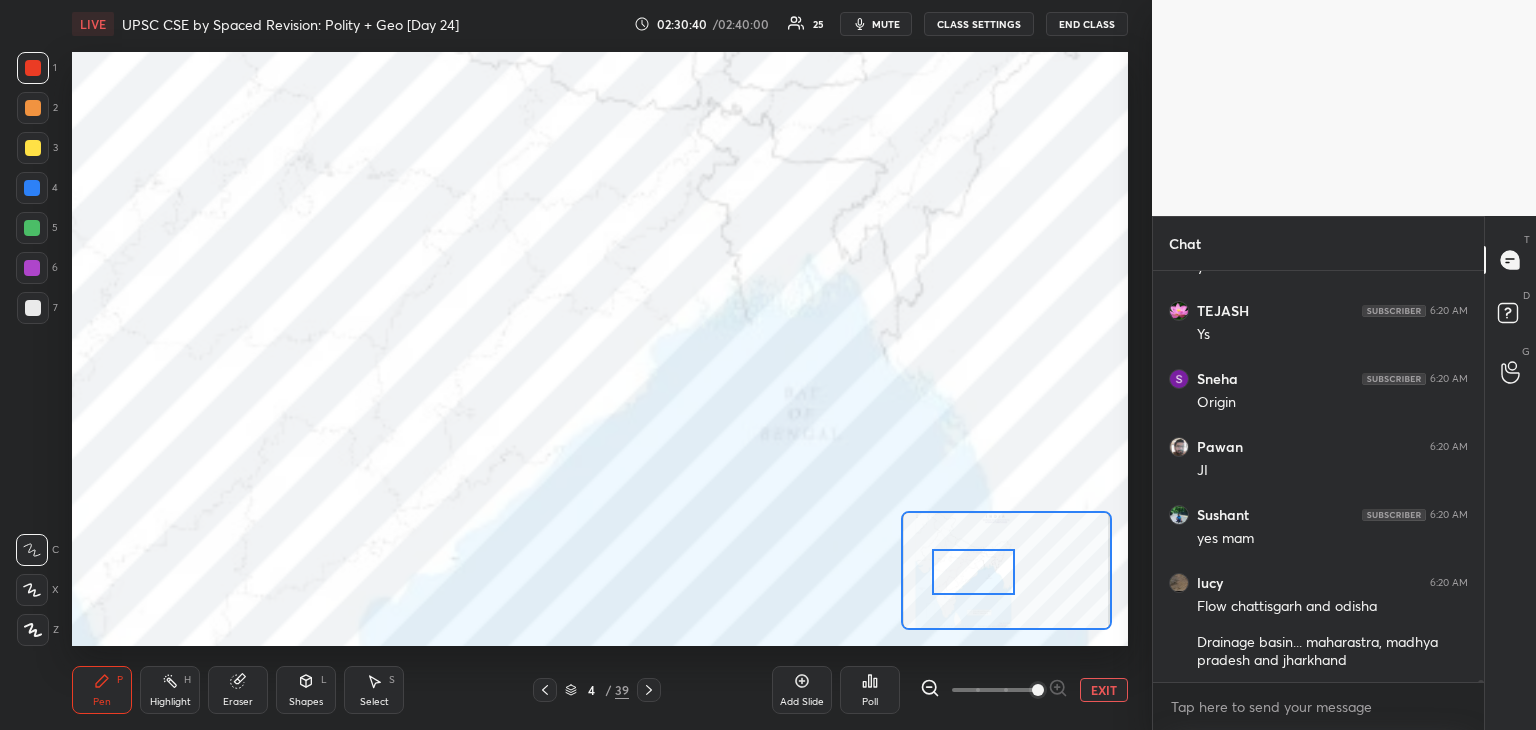 scroll, scrollTop: 79226, scrollLeft: 0, axis: vertical 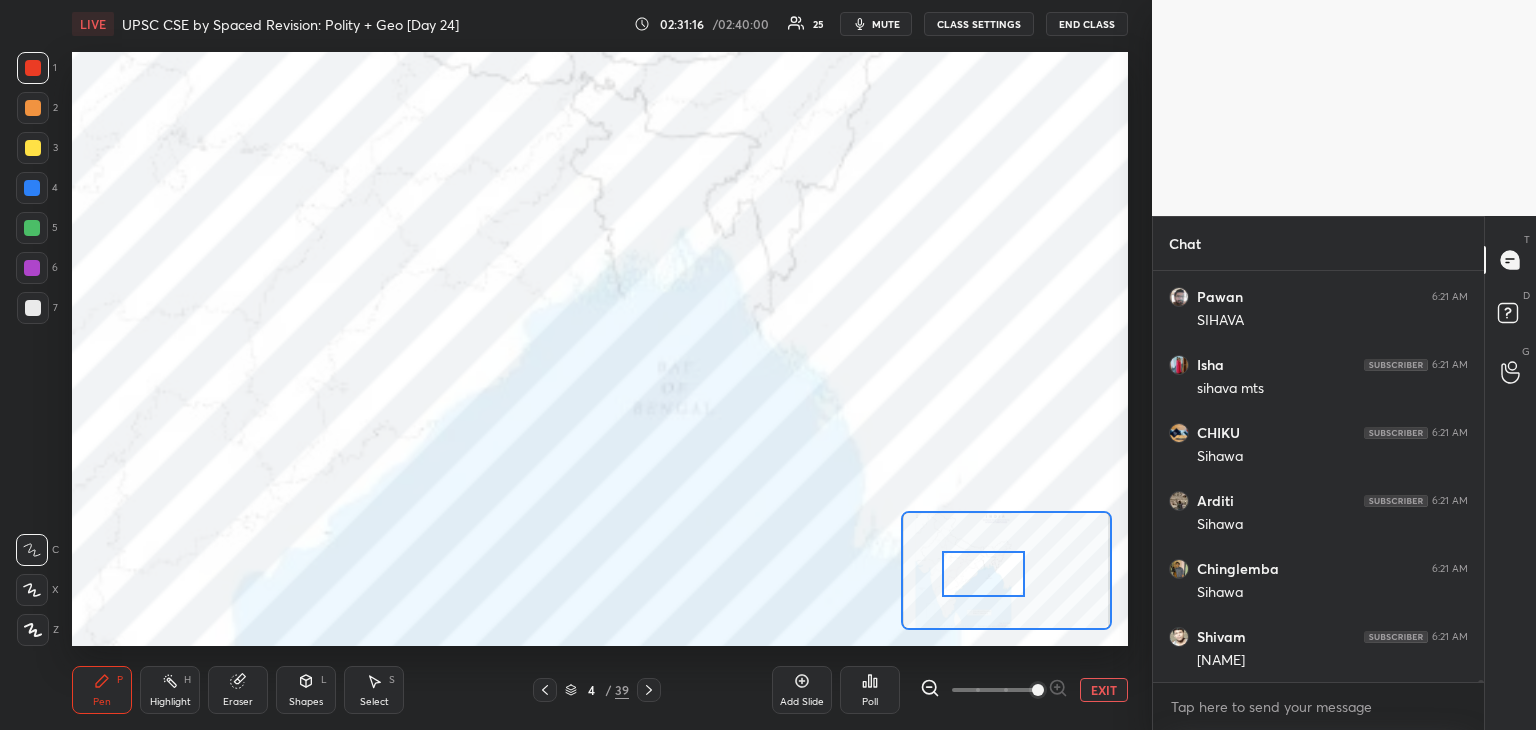 click at bounding box center (983, 574) 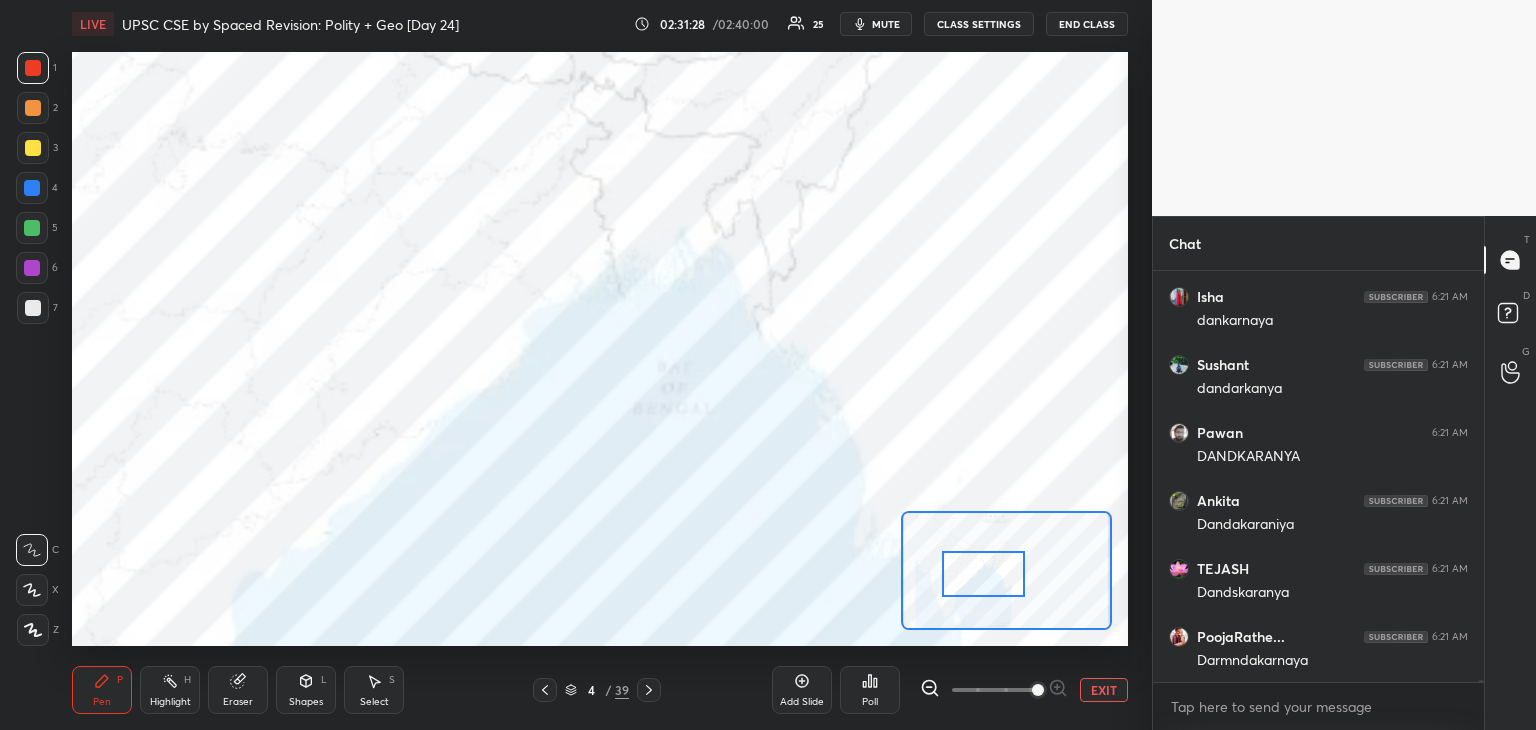 scroll, scrollTop: 80722, scrollLeft: 0, axis: vertical 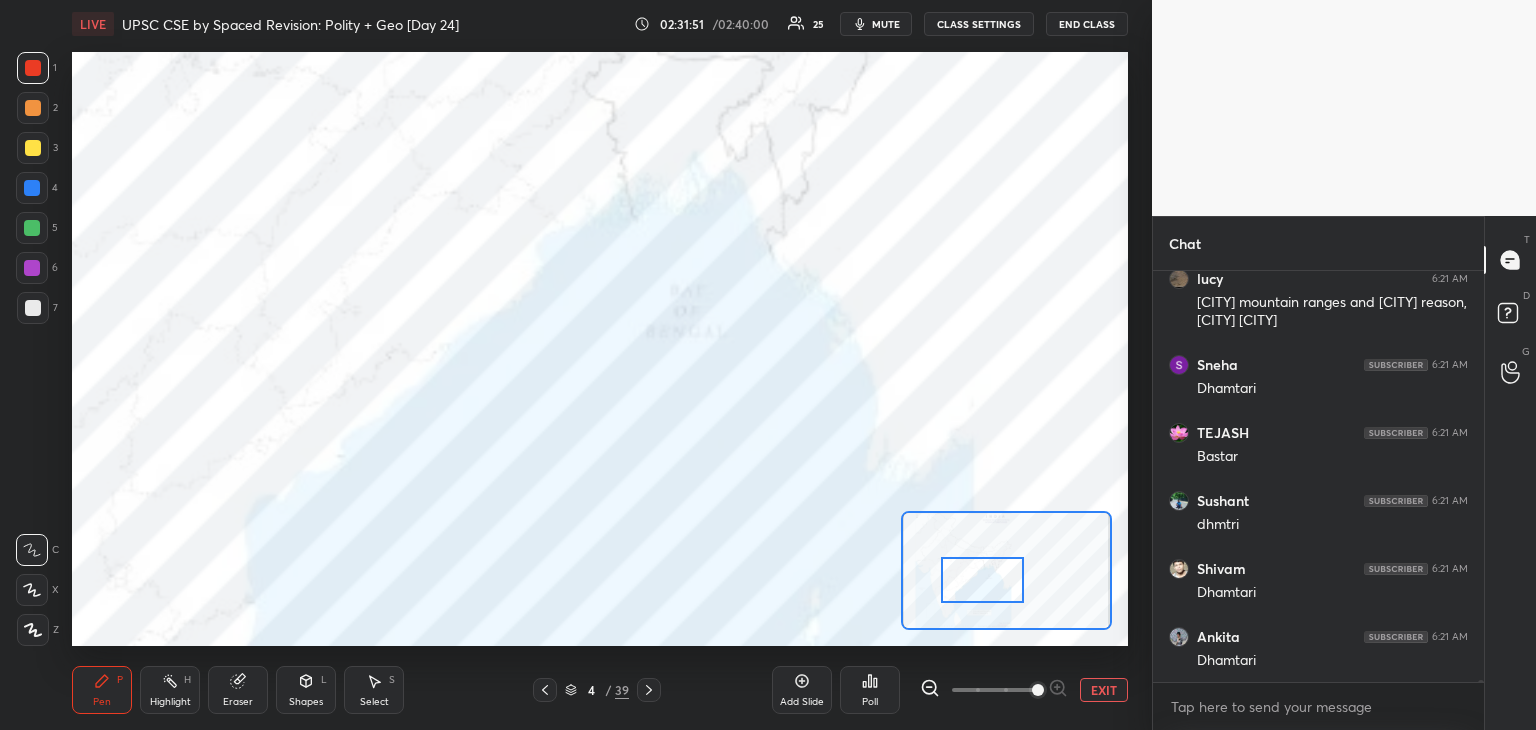 click at bounding box center (982, 580) 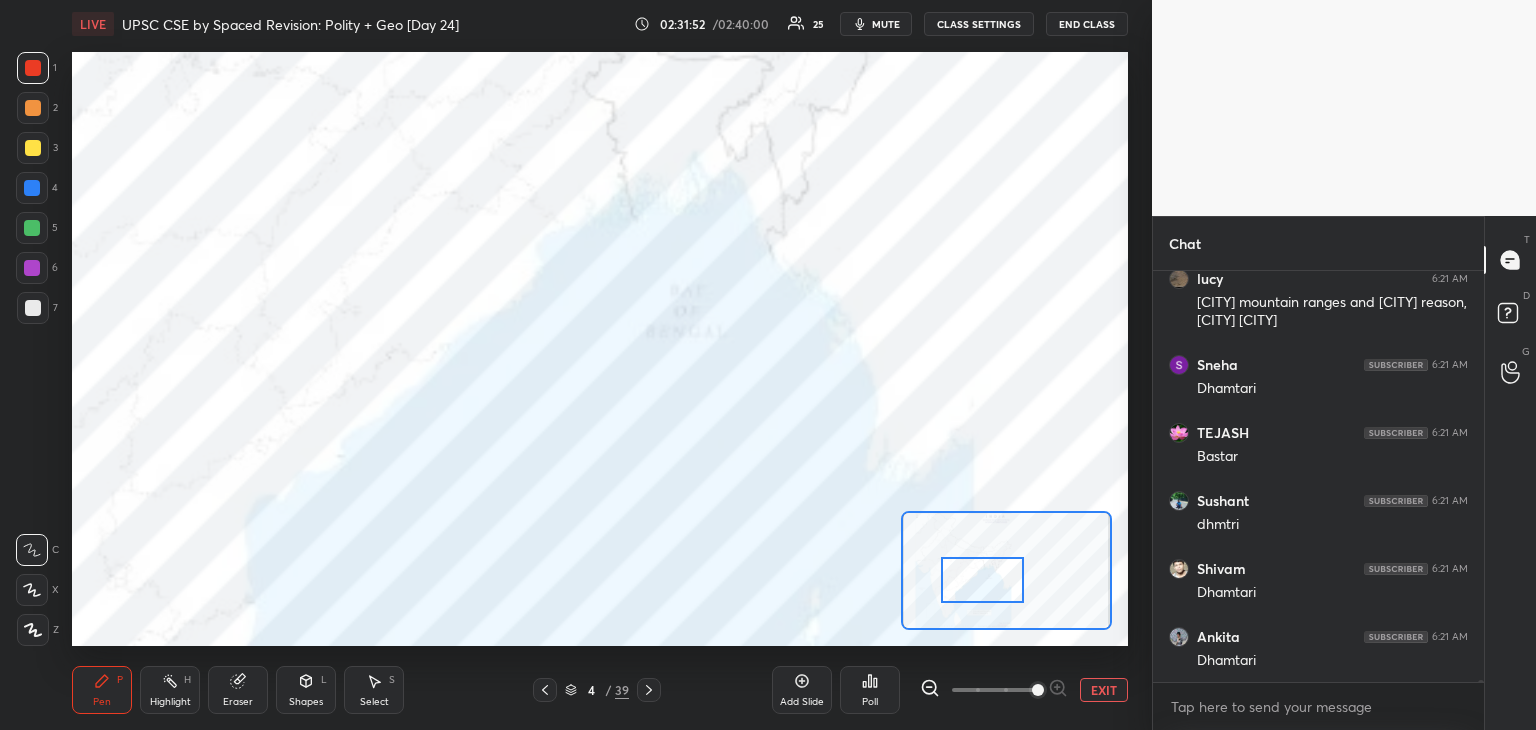 scroll, scrollTop: 81370, scrollLeft: 0, axis: vertical 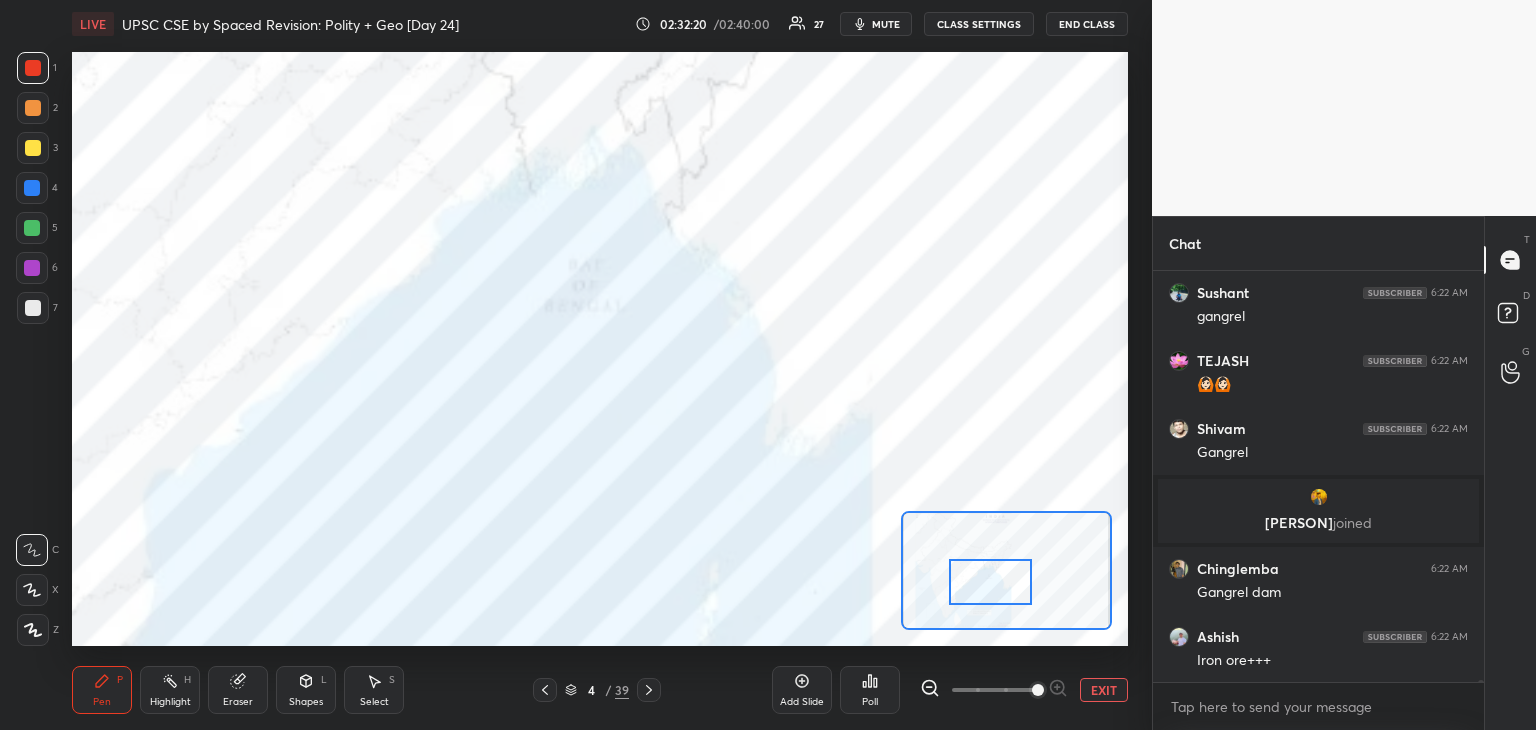 click at bounding box center [990, 582] 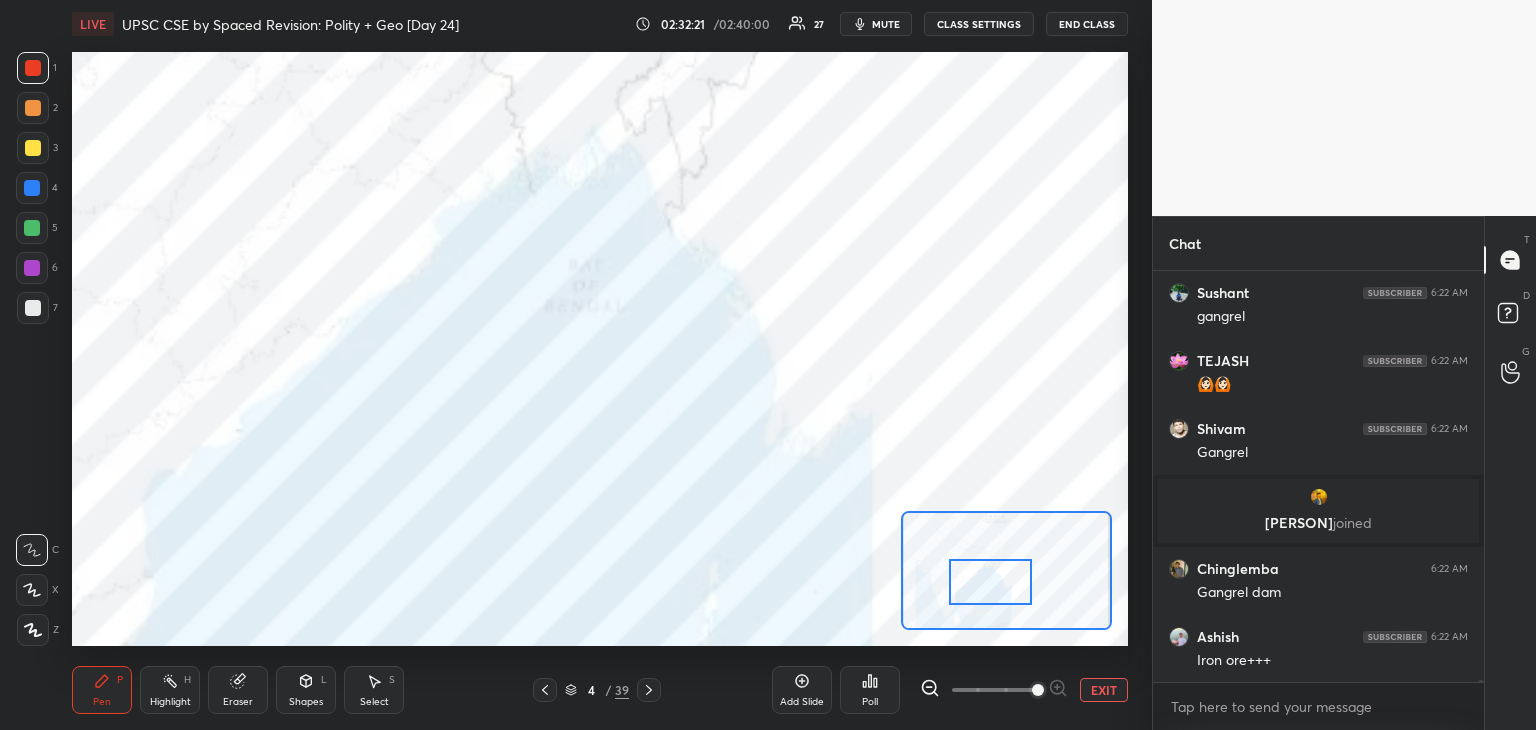 scroll, scrollTop: 79874, scrollLeft: 0, axis: vertical 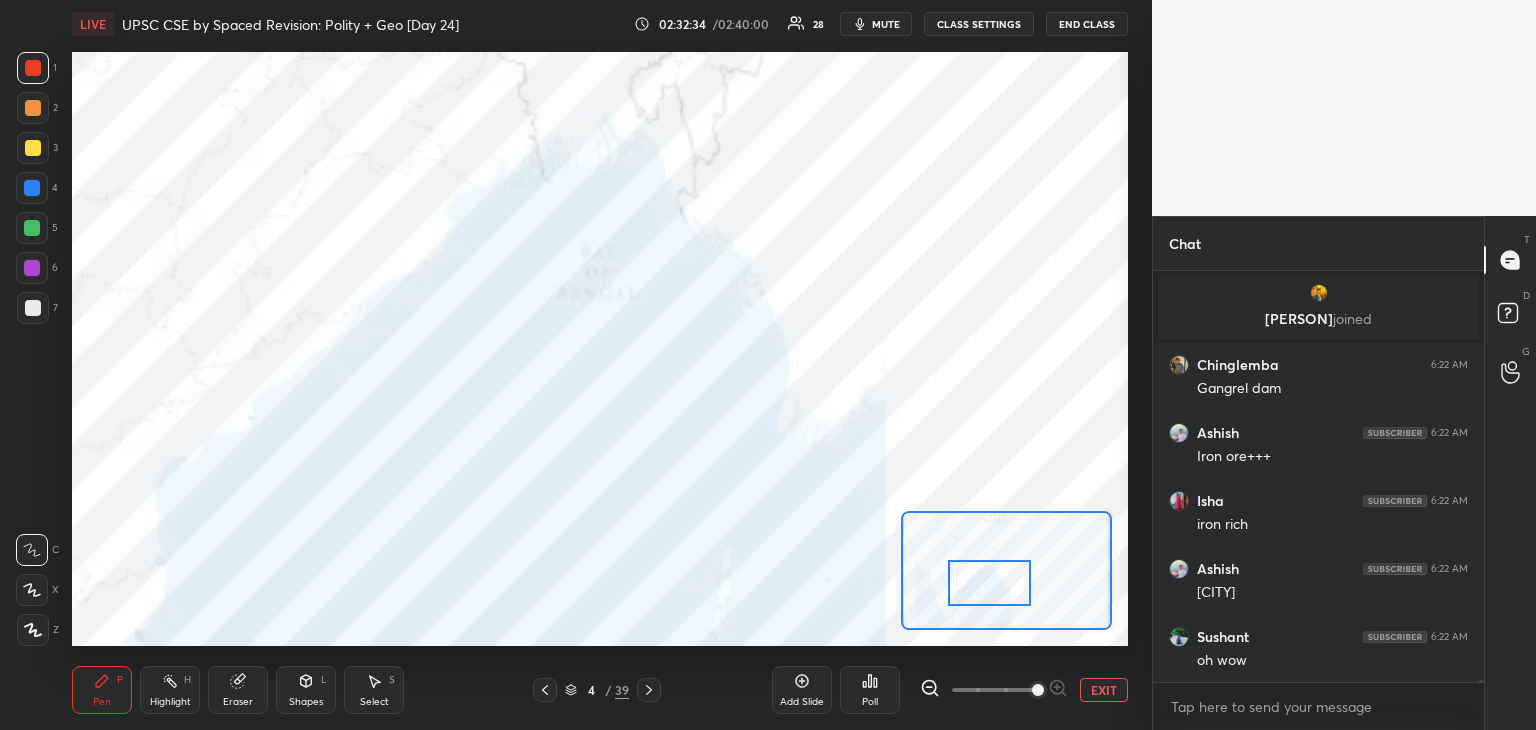 click at bounding box center (989, 583) 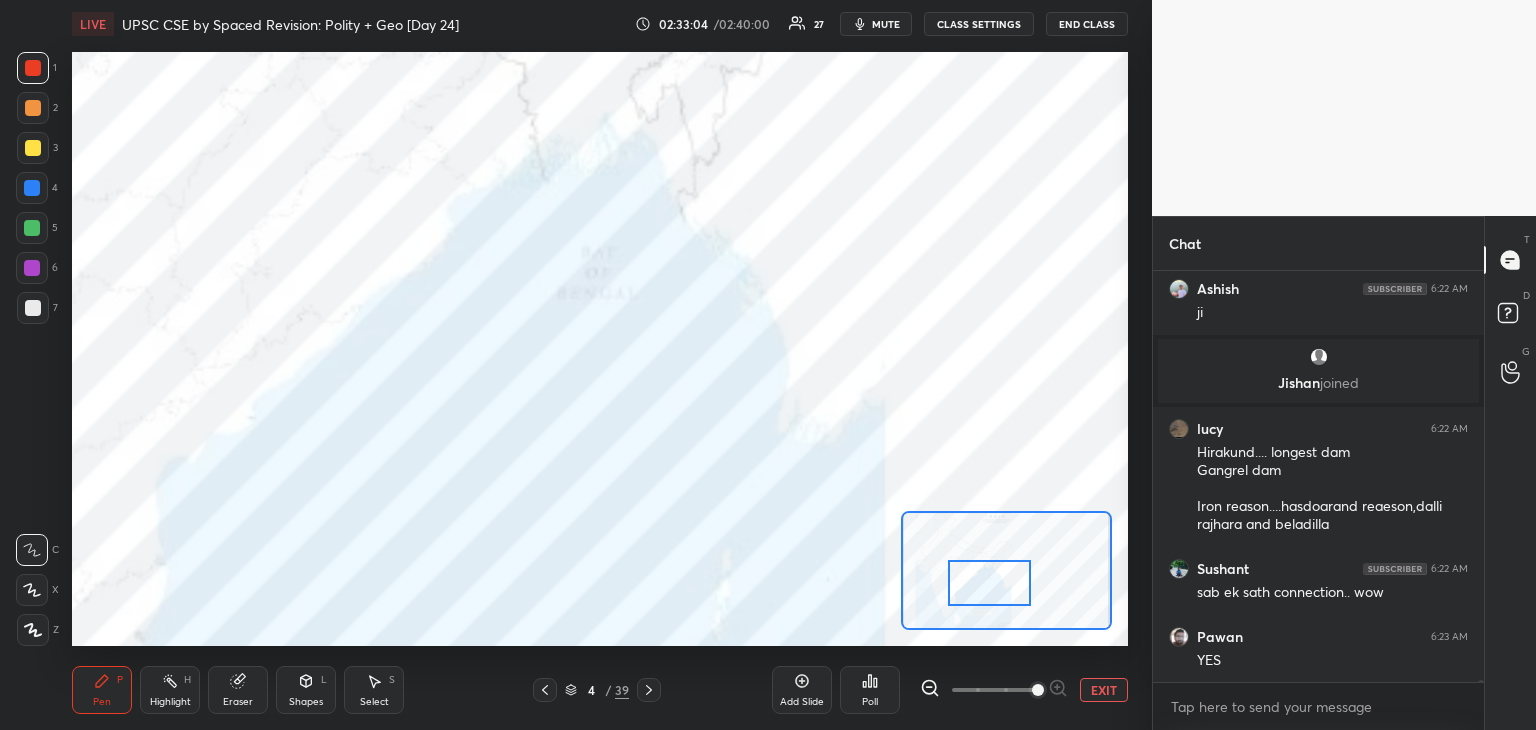 scroll, scrollTop: 80714, scrollLeft: 0, axis: vertical 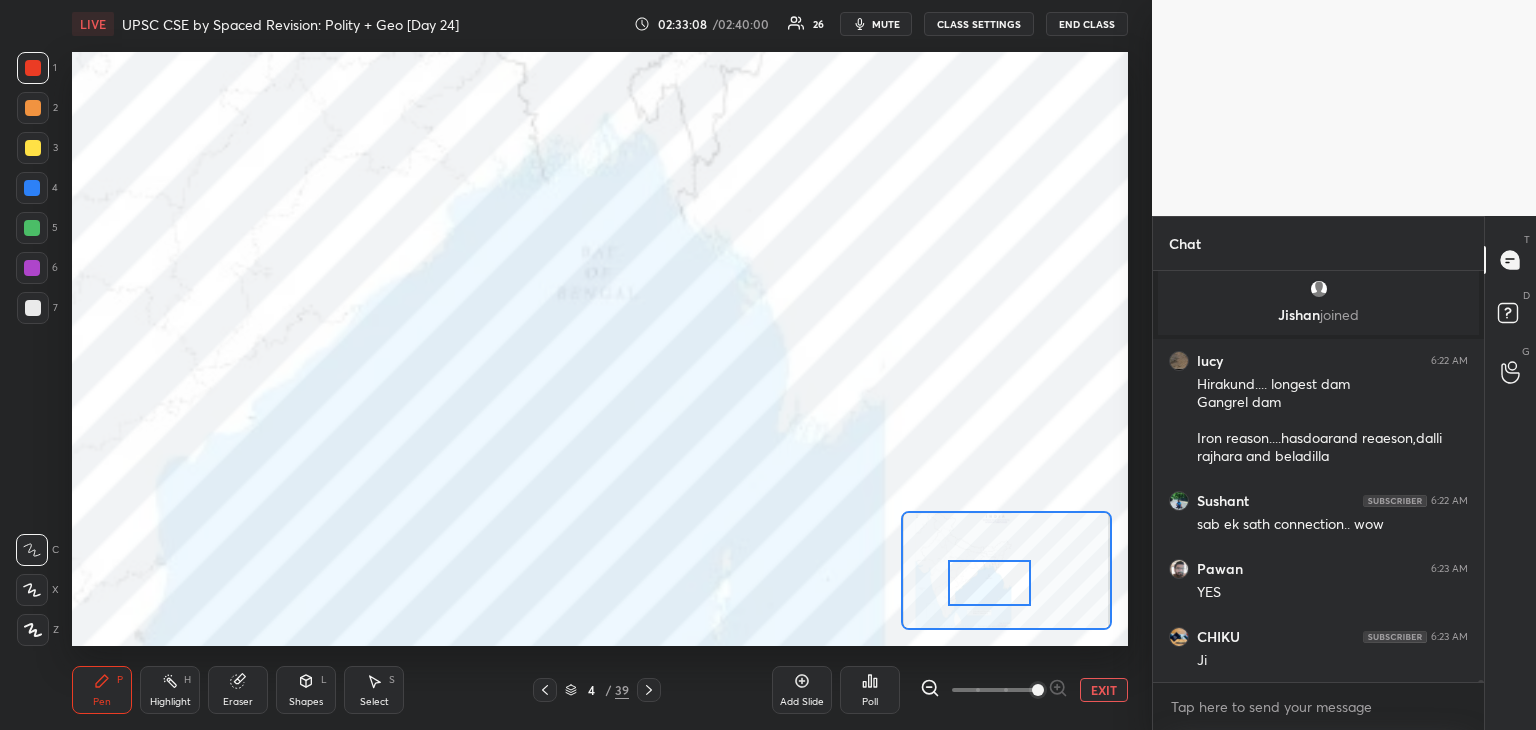 click at bounding box center [32, 188] 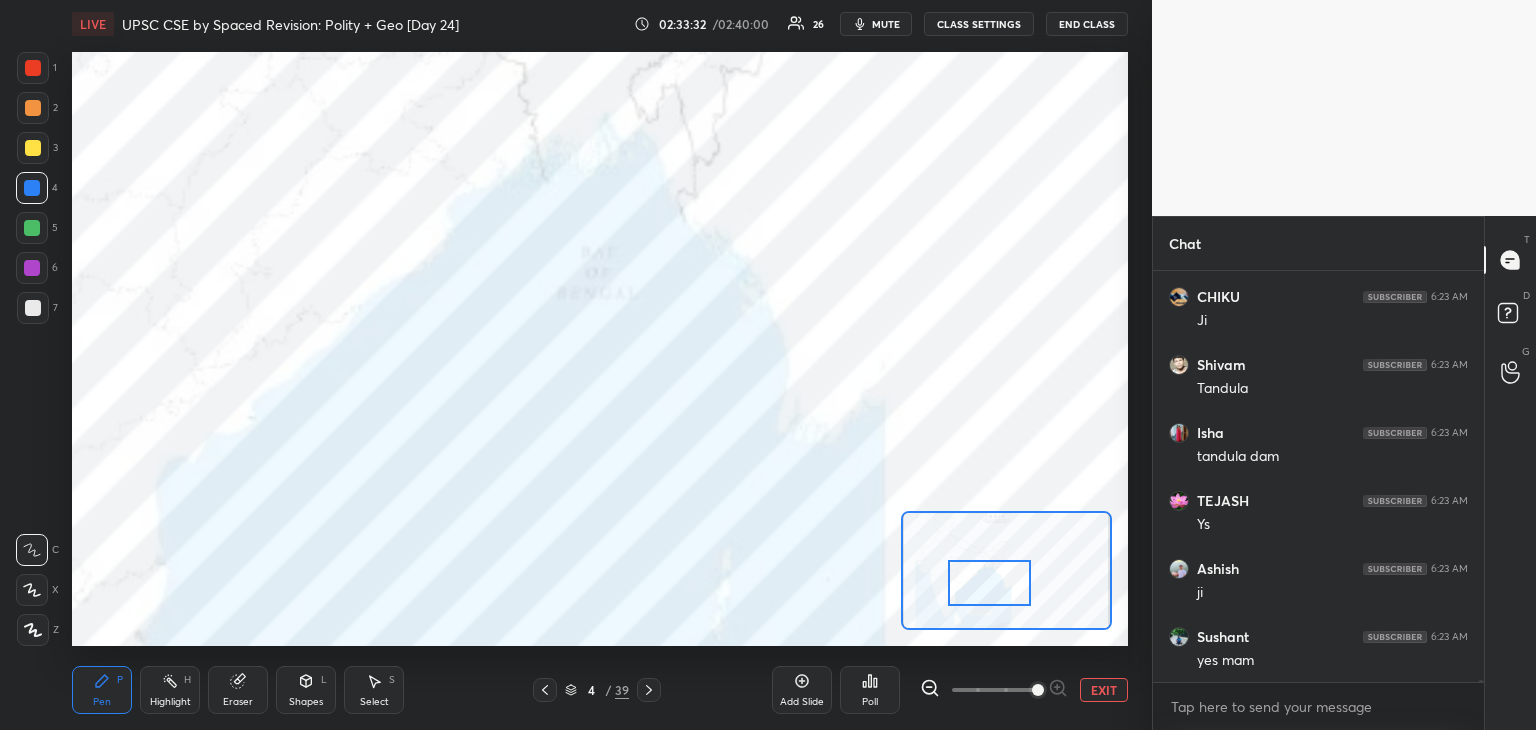 scroll, scrollTop: 81122, scrollLeft: 0, axis: vertical 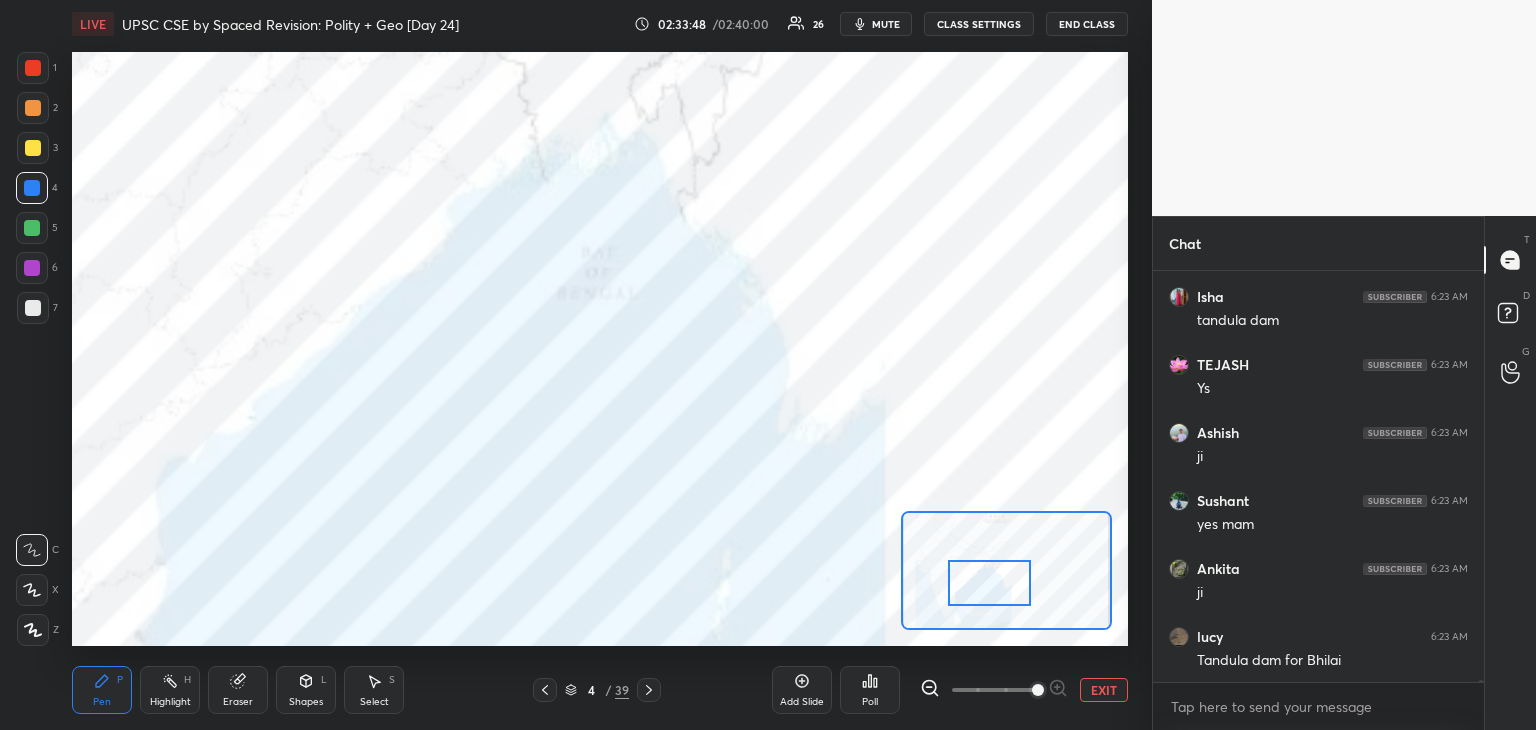 click at bounding box center (33, 68) 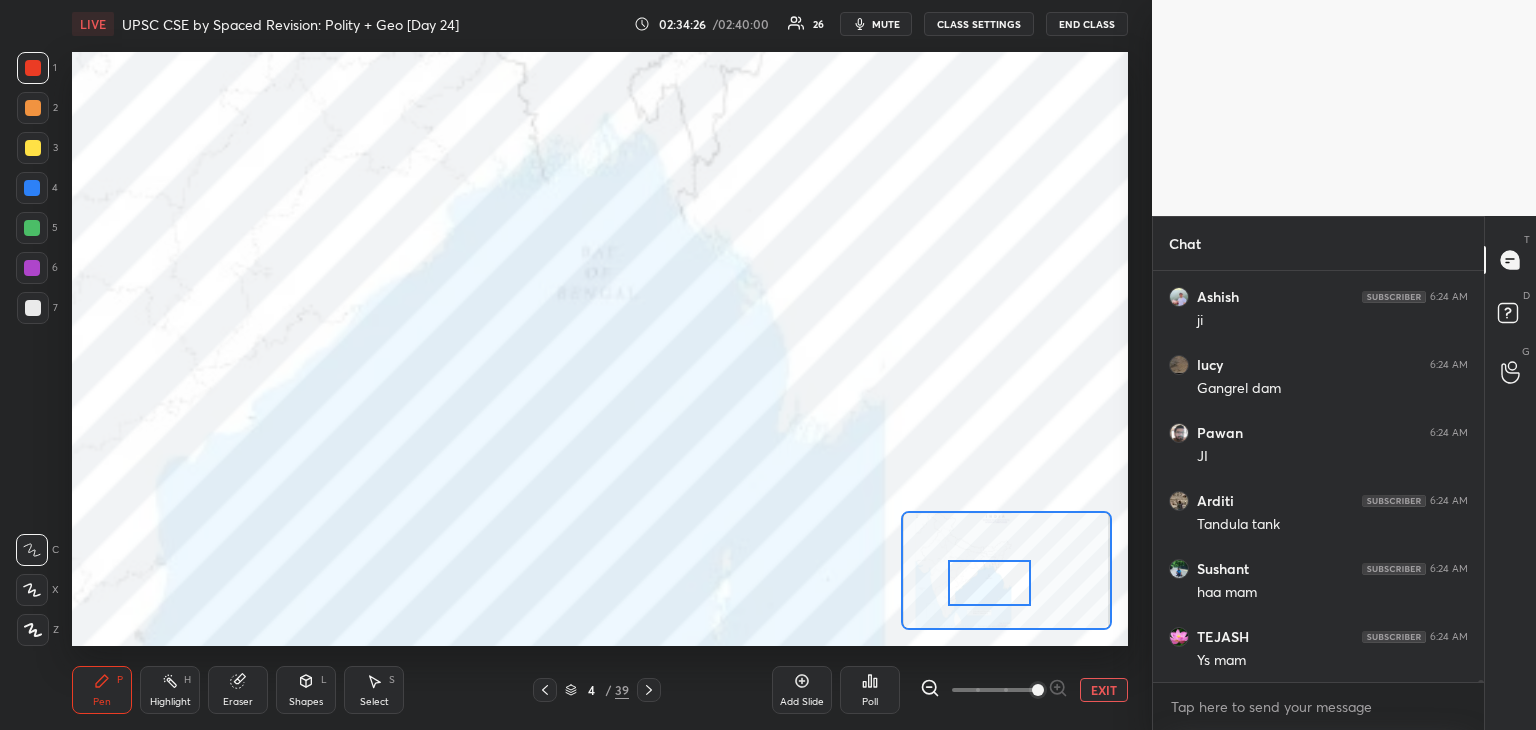 scroll, scrollTop: 81890, scrollLeft: 0, axis: vertical 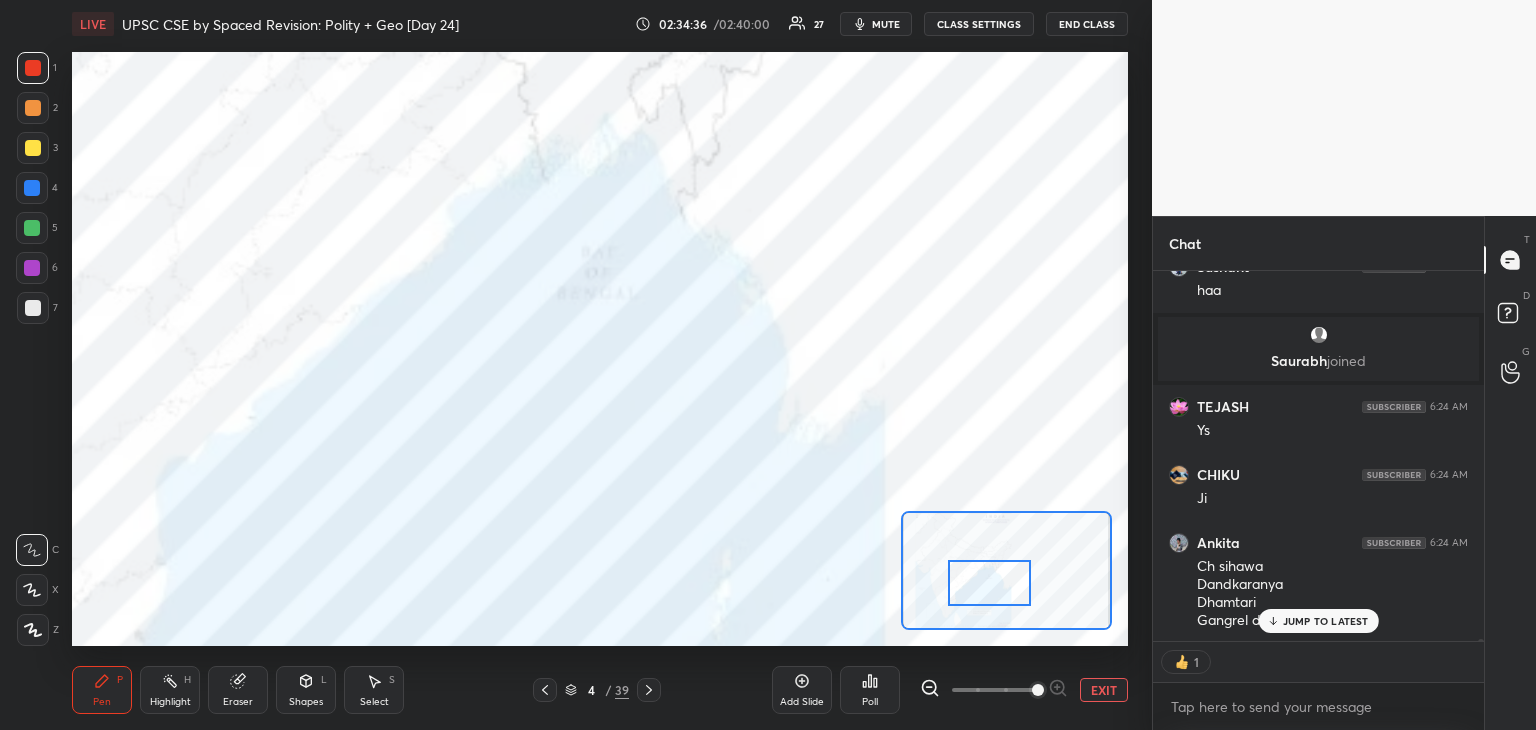 click at bounding box center (32, 188) 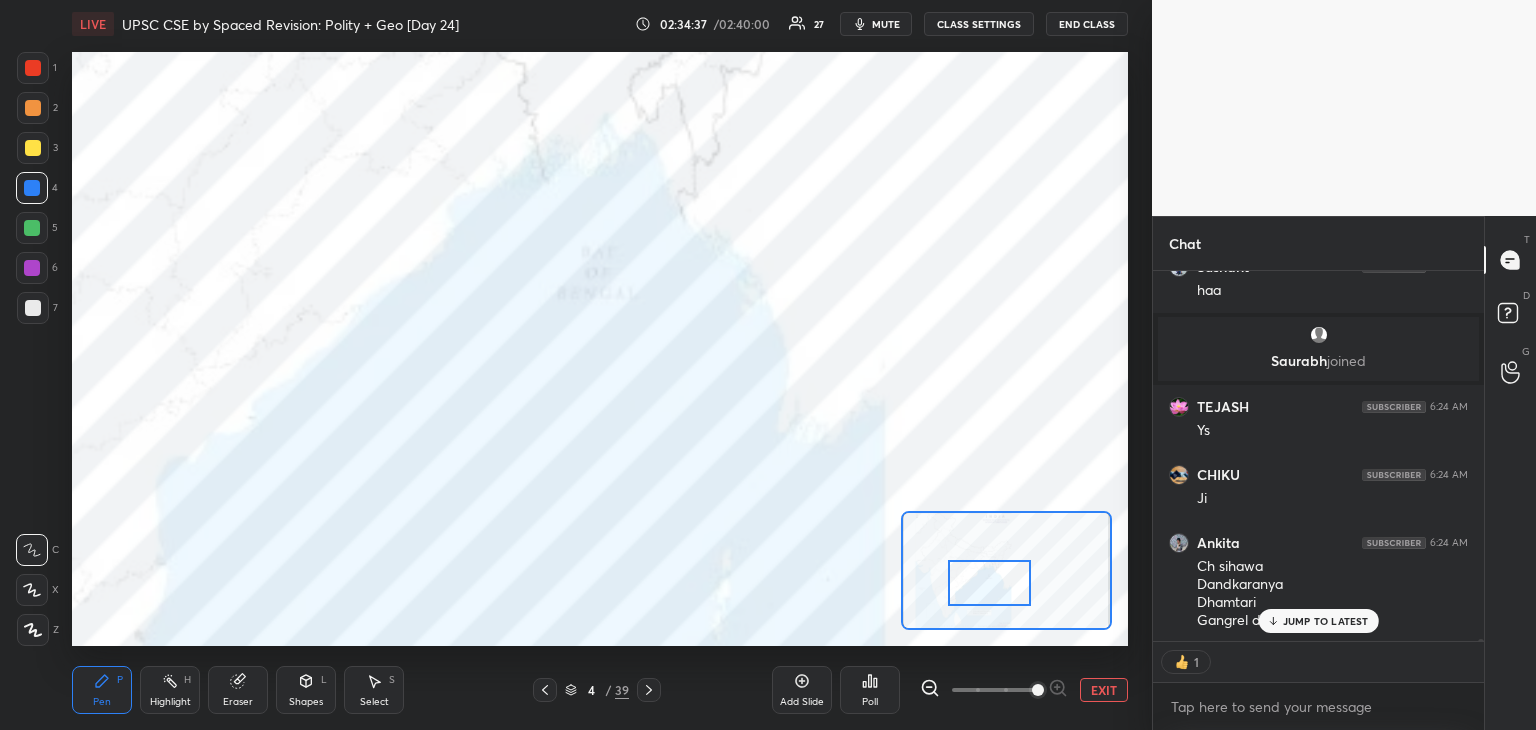 click at bounding box center [32, 268] 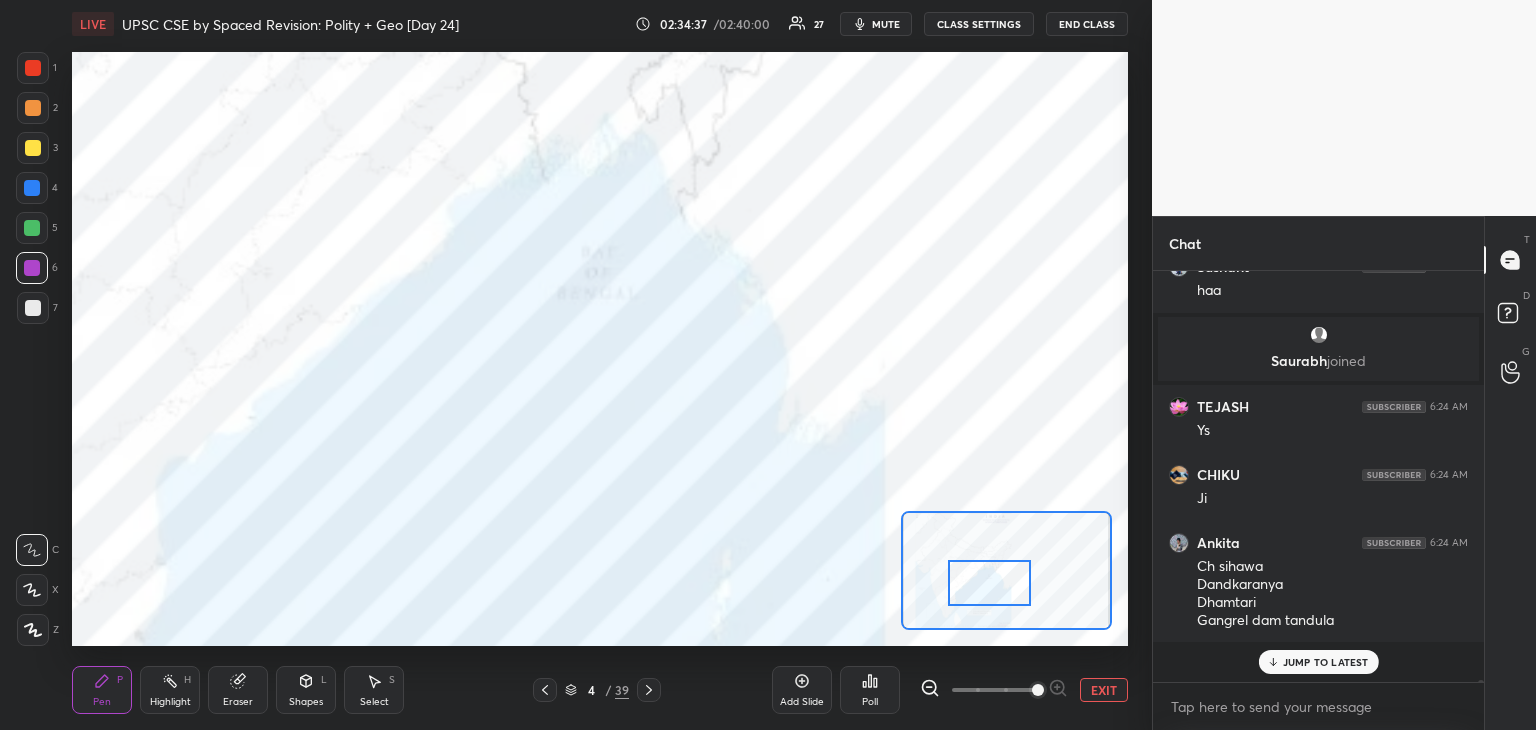 scroll, scrollTop: 6, scrollLeft: 6, axis: both 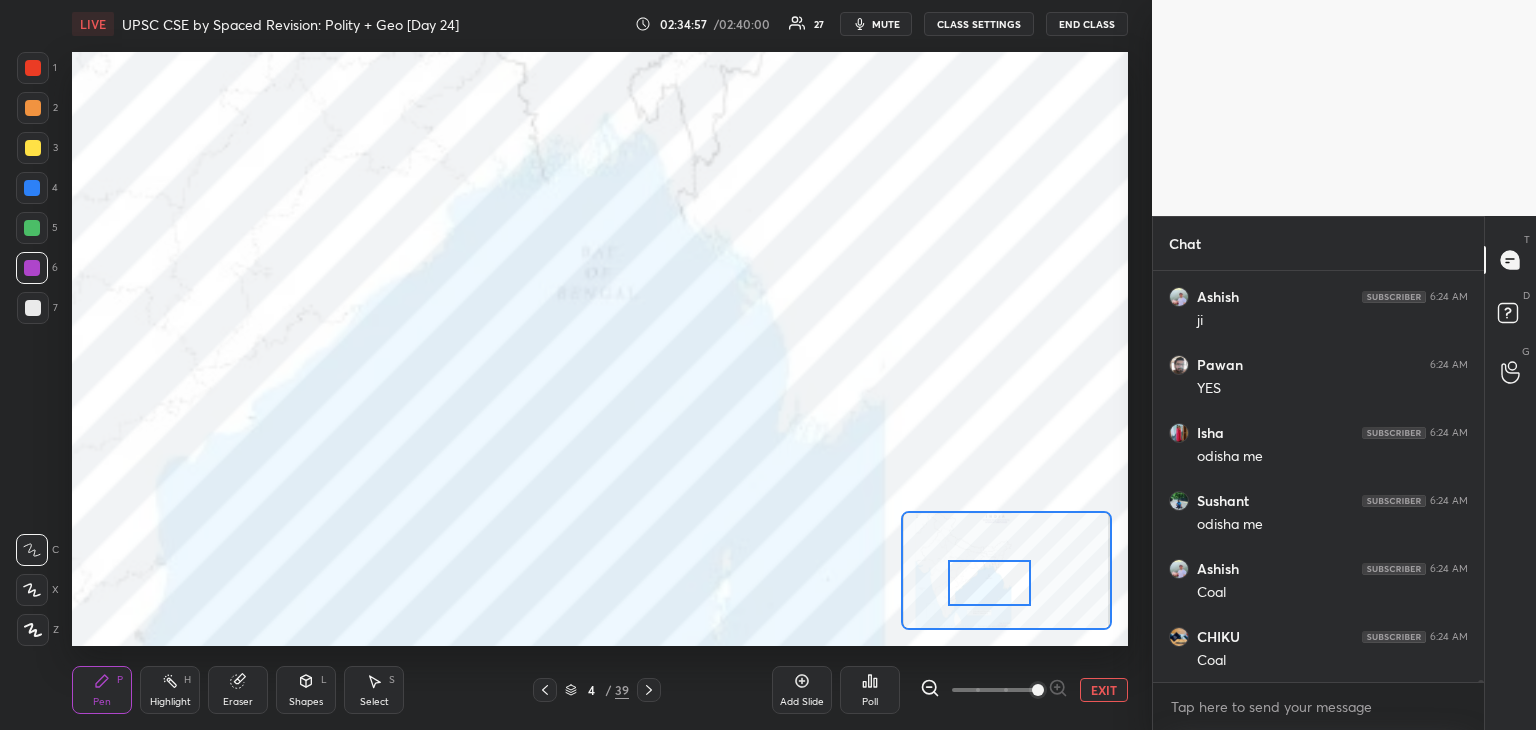 drag, startPoint x: 29, startPoint y: 78, endPoint x: 50, endPoint y: 77, distance: 21.023796 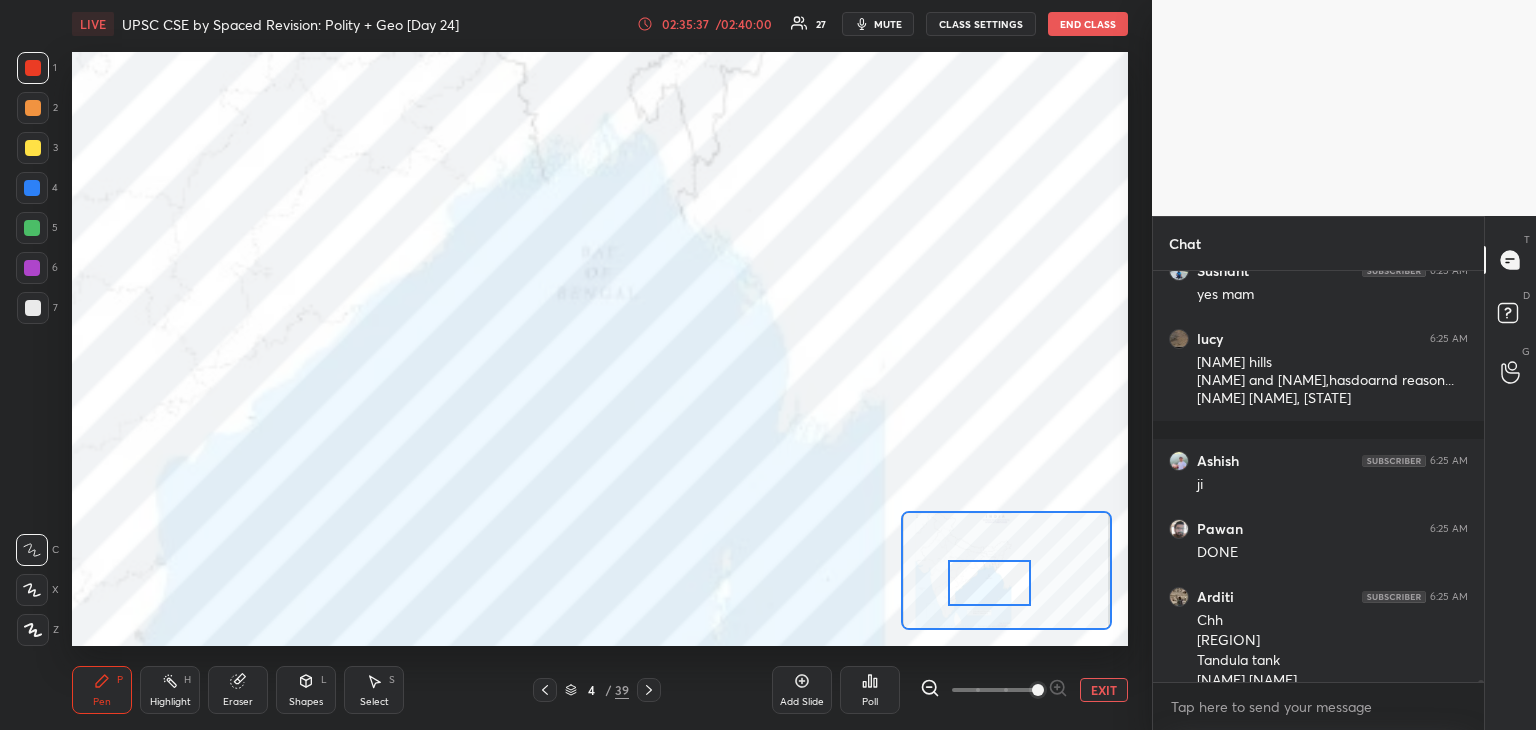 scroll, scrollTop: 83350, scrollLeft: 0, axis: vertical 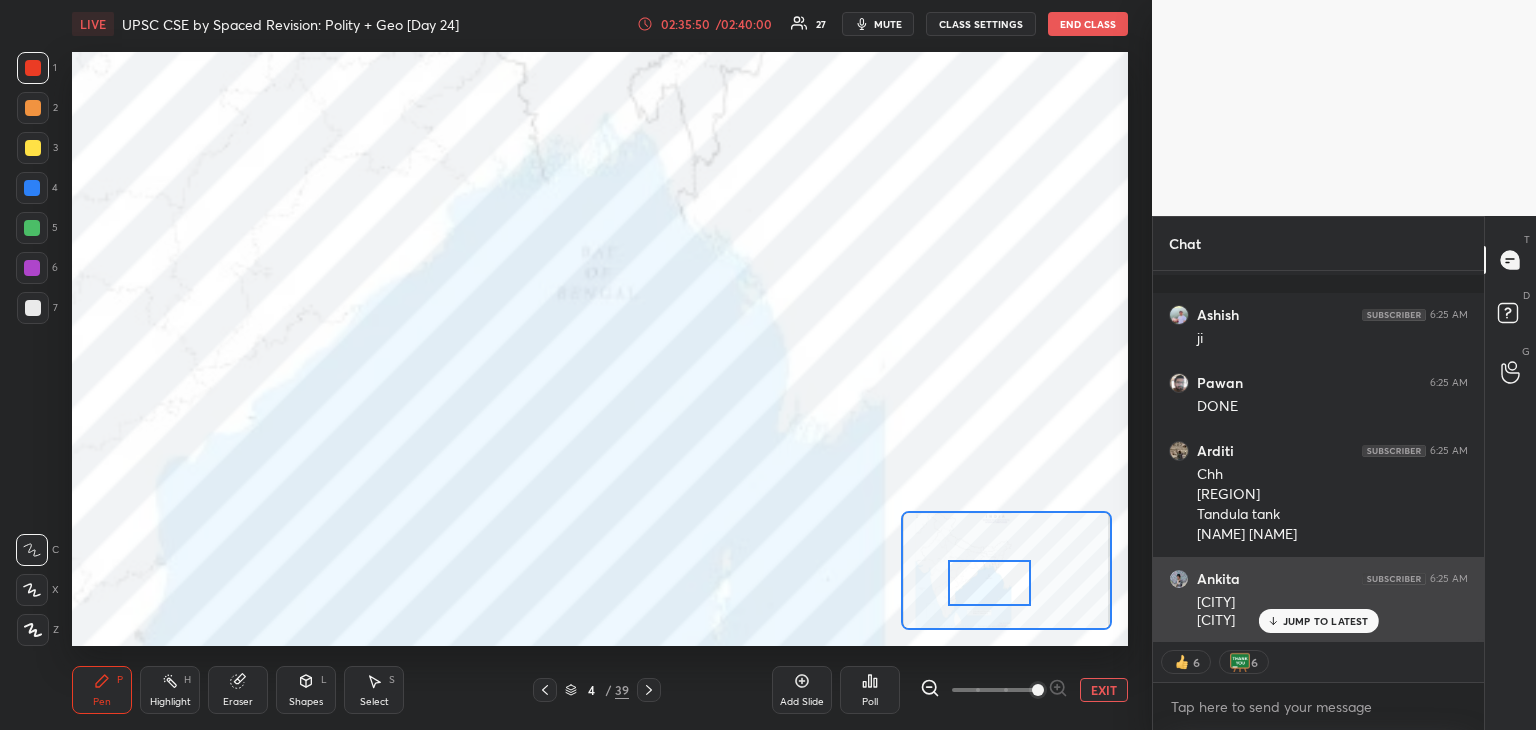 click on "JUMP TO LATEST" at bounding box center [1326, 621] 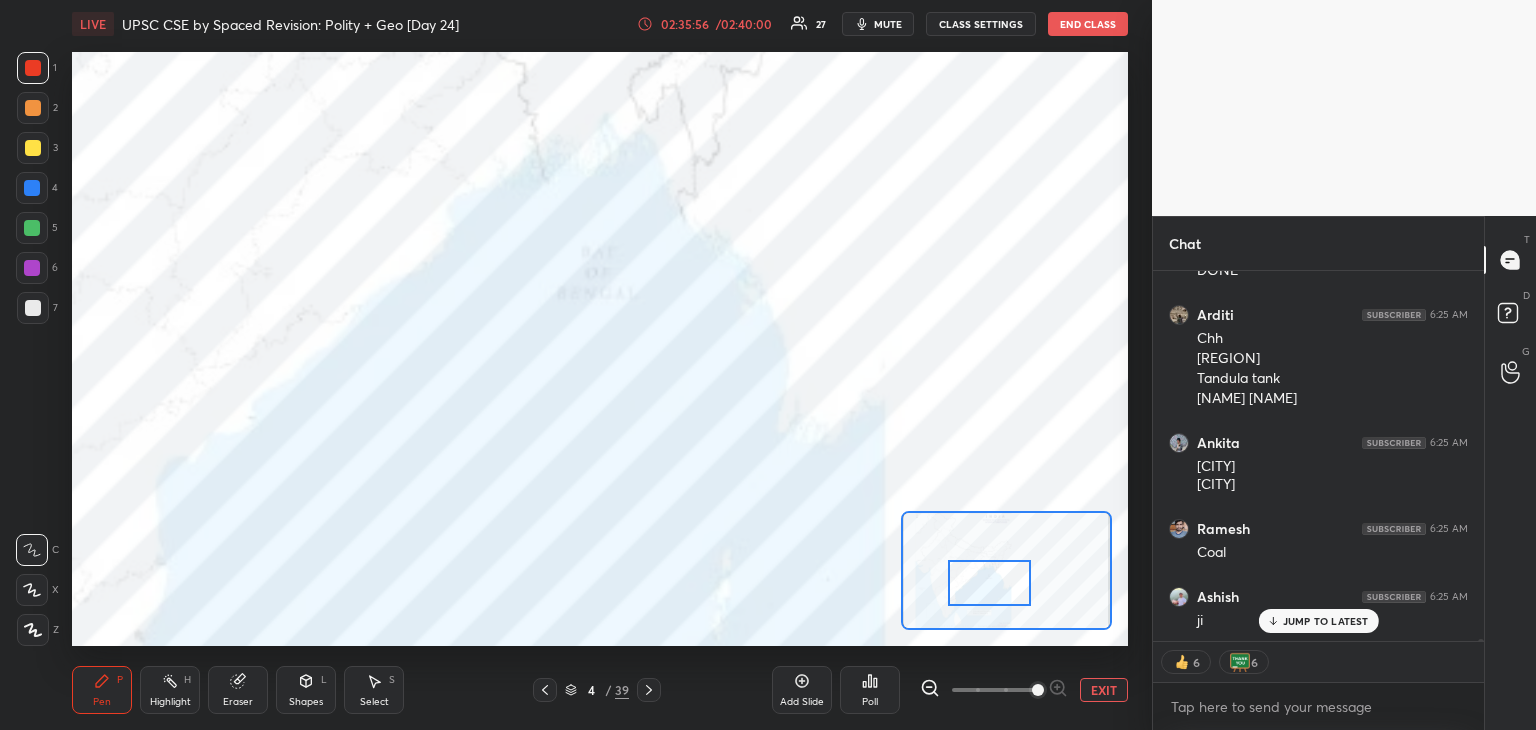 scroll, scrollTop: 83680, scrollLeft: 0, axis: vertical 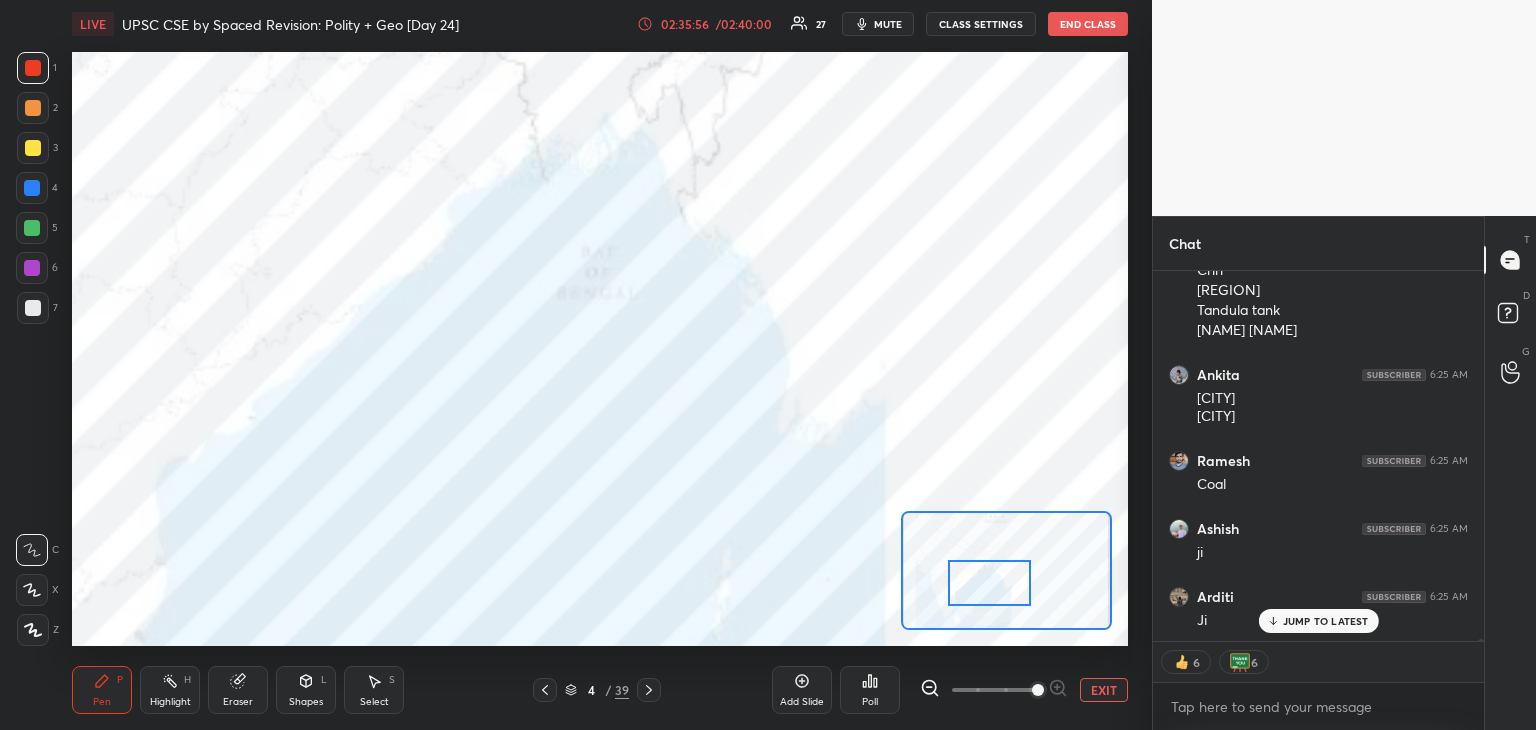 click at bounding box center [32, 268] 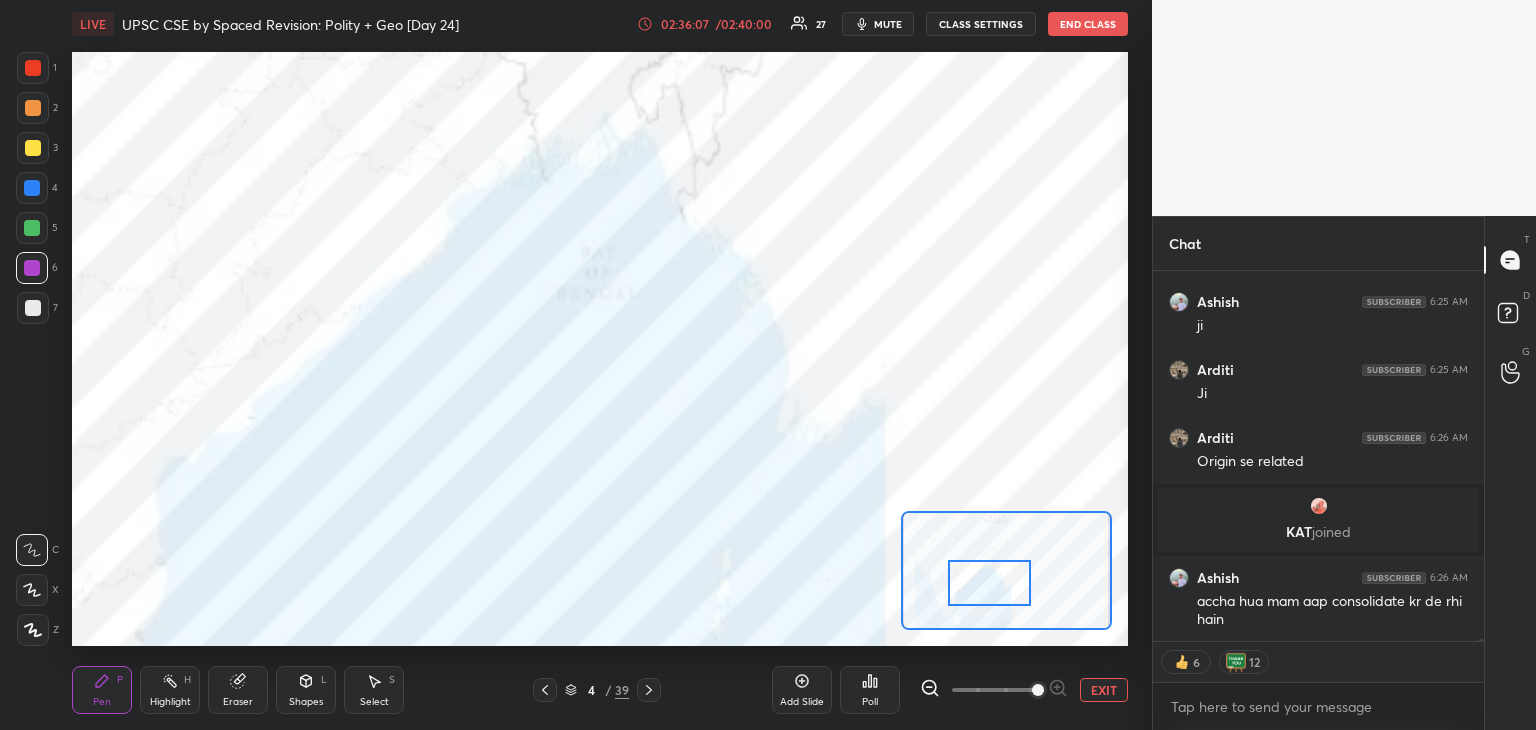 scroll, scrollTop: 84043, scrollLeft: 0, axis: vertical 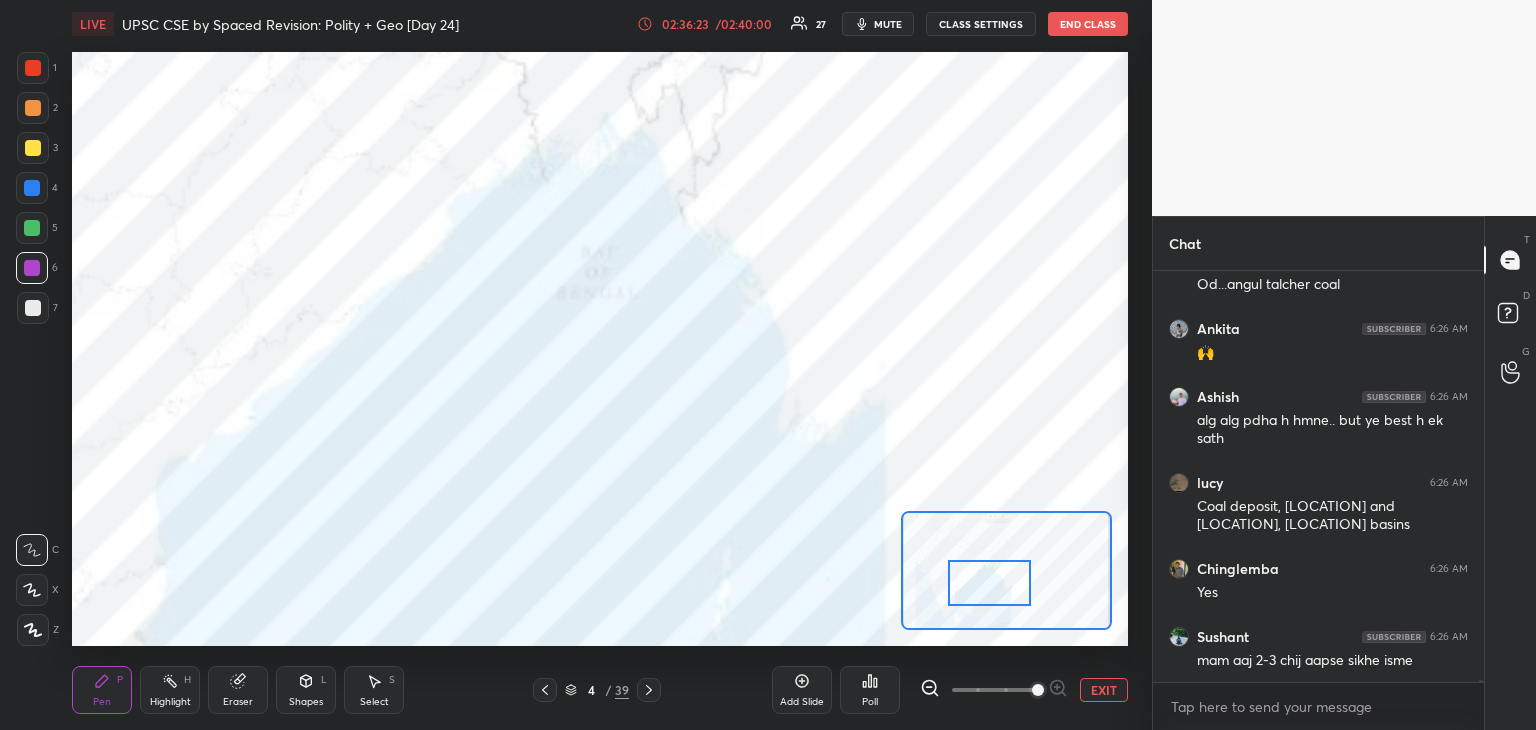 click at bounding box center [33, 68] 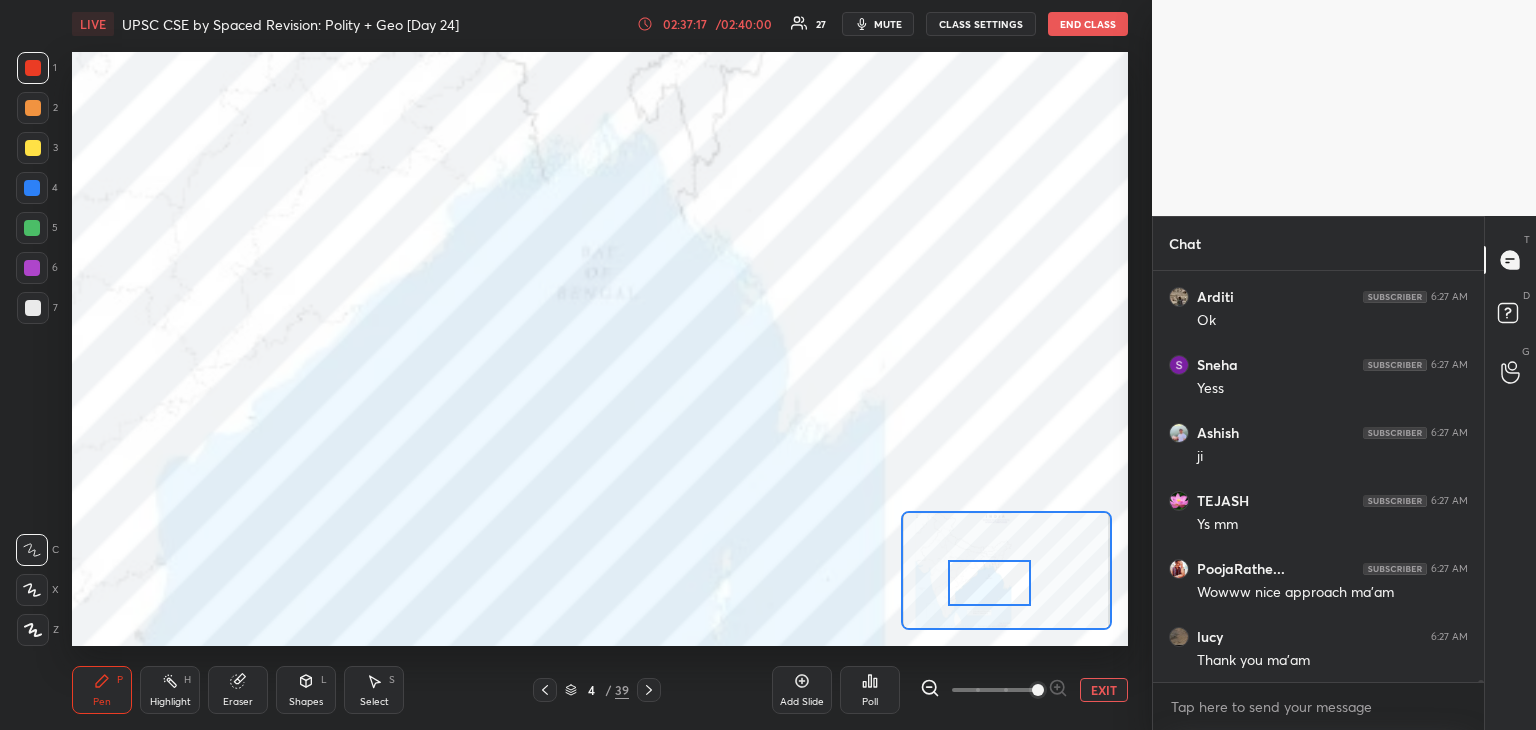 scroll, scrollTop: 86494, scrollLeft: 0, axis: vertical 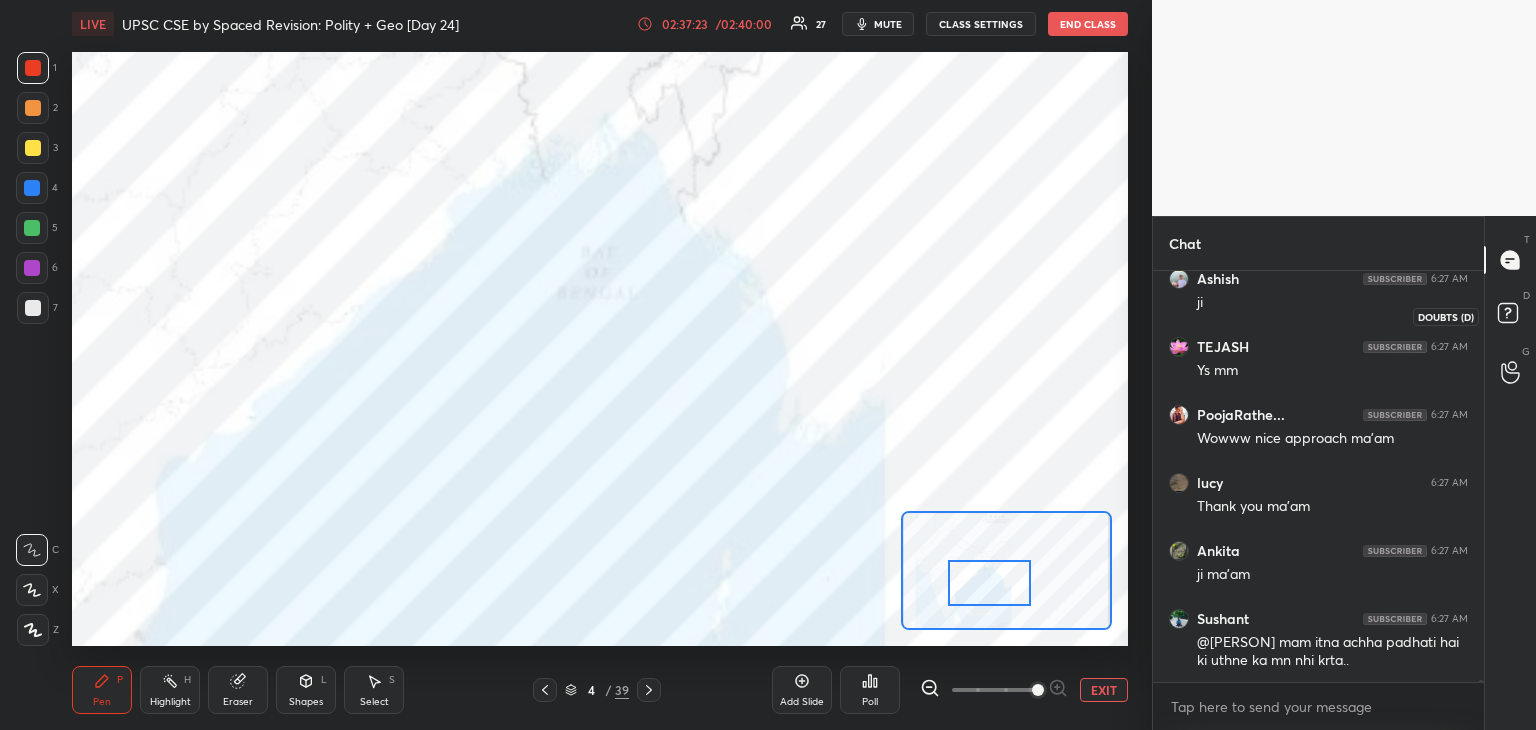 click 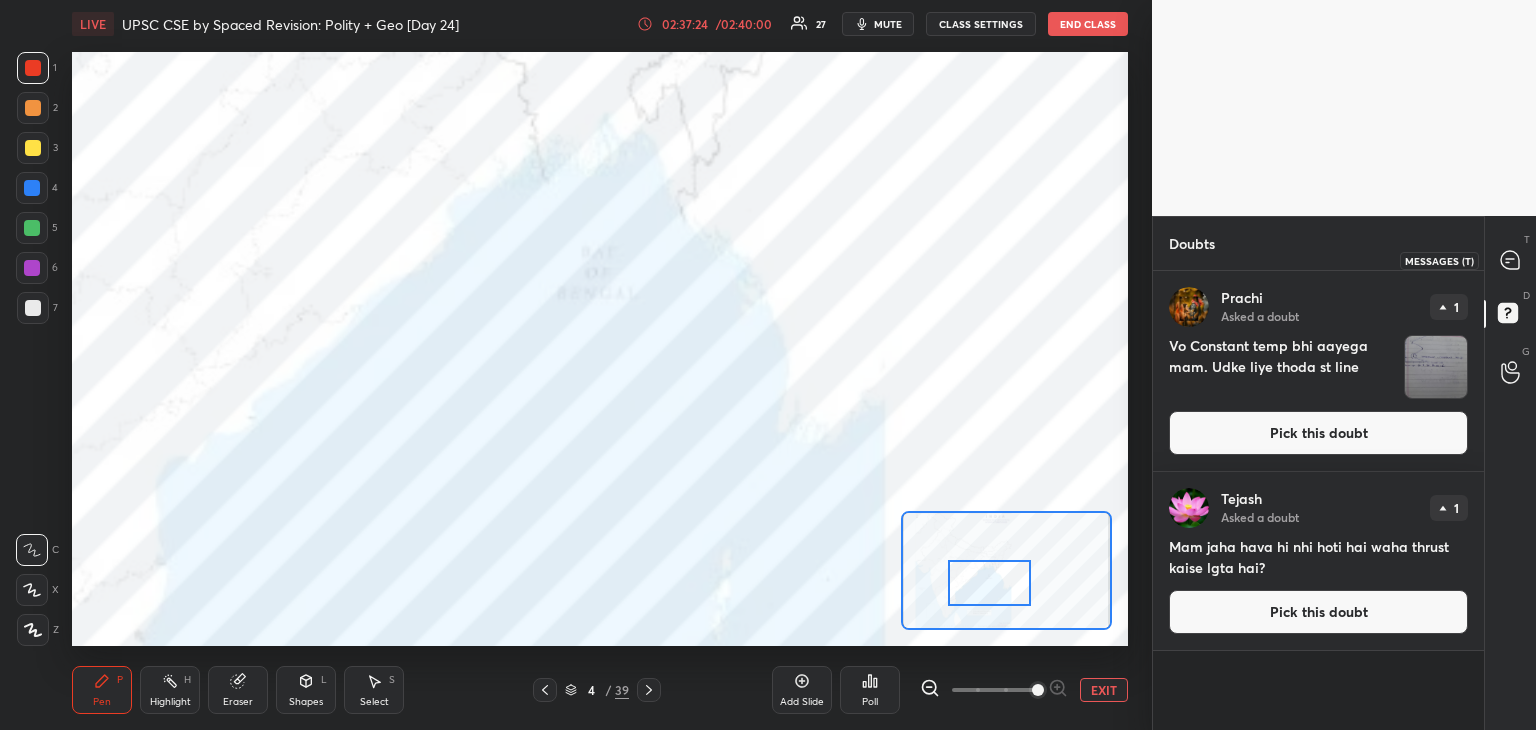 click 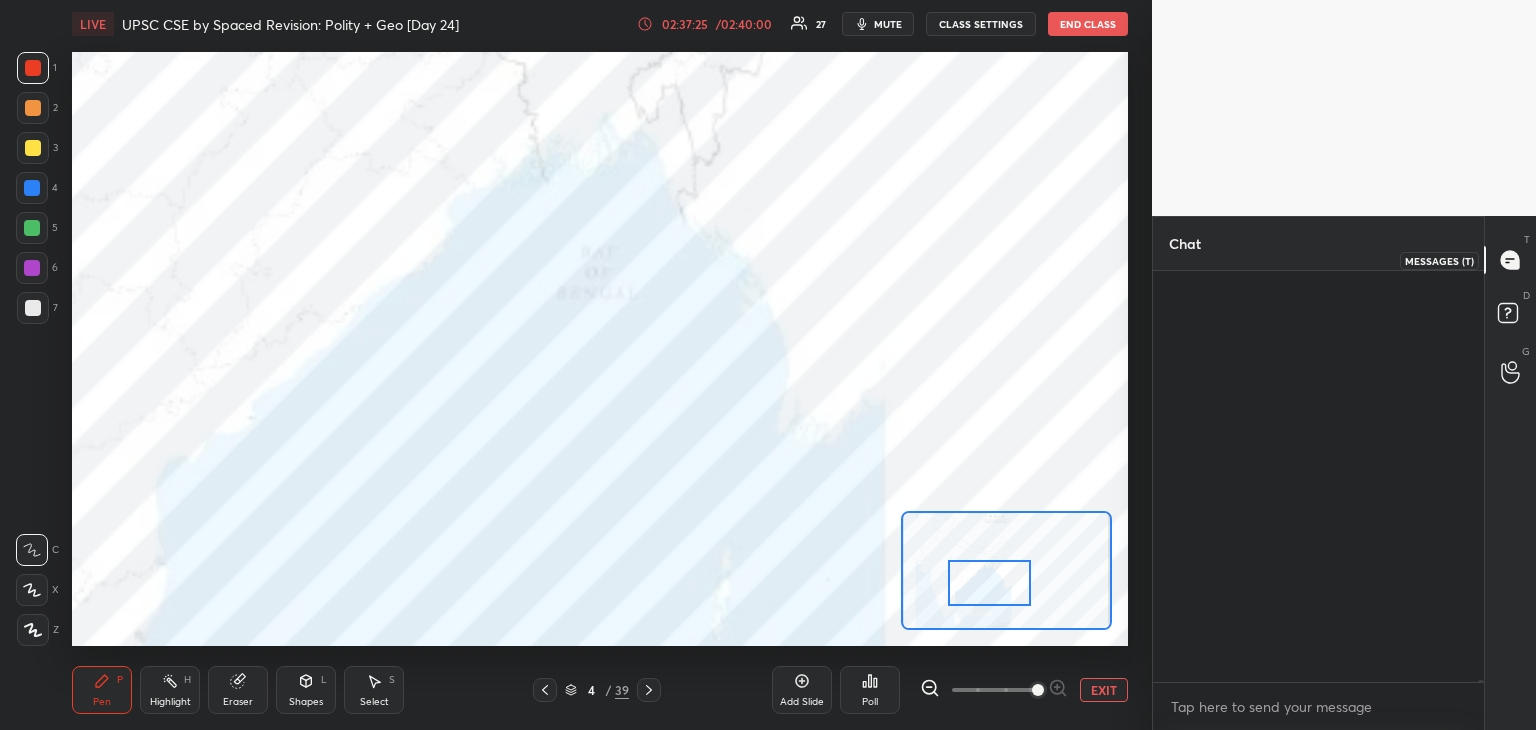 scroll, scrollTop: 87016, scrollLeft: 0, axis: vertical 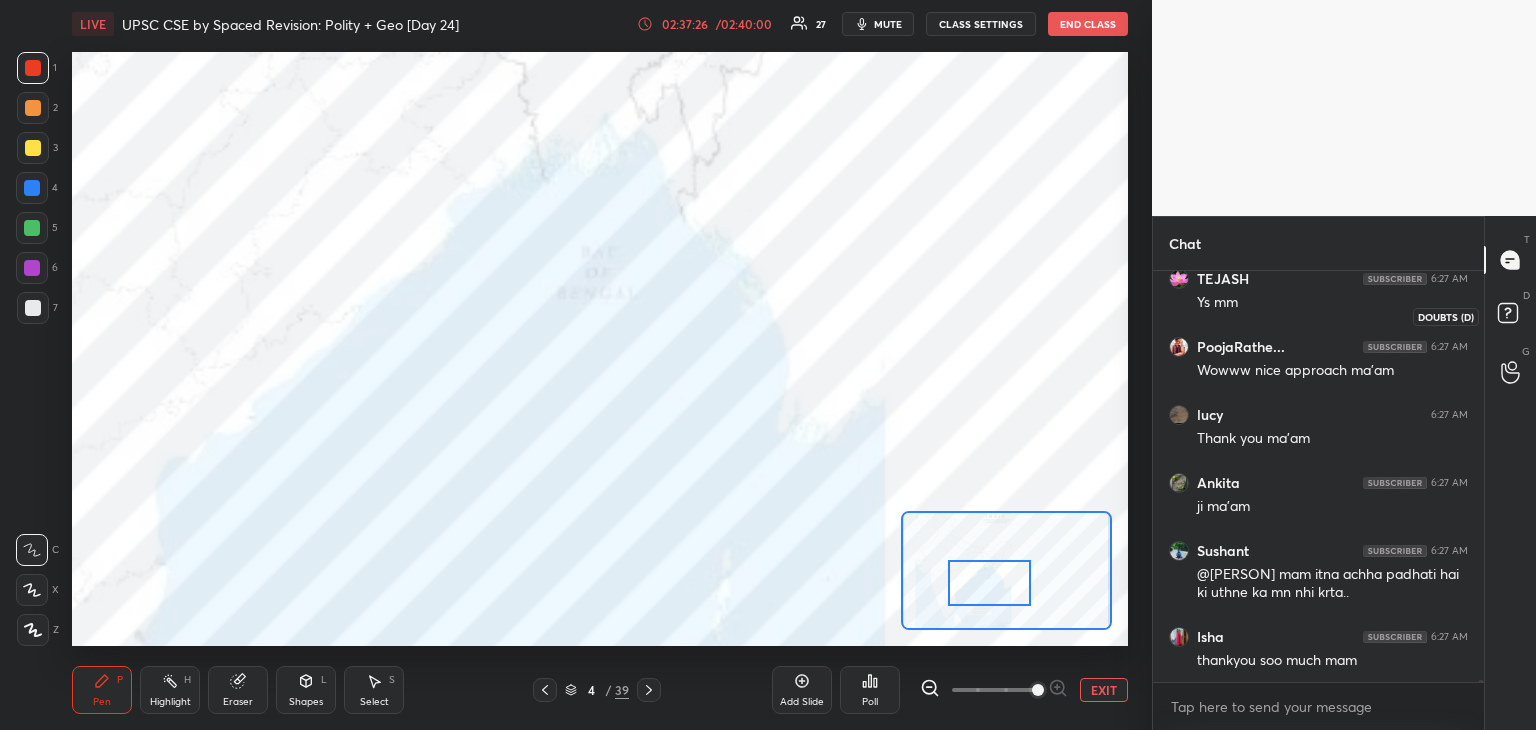 click 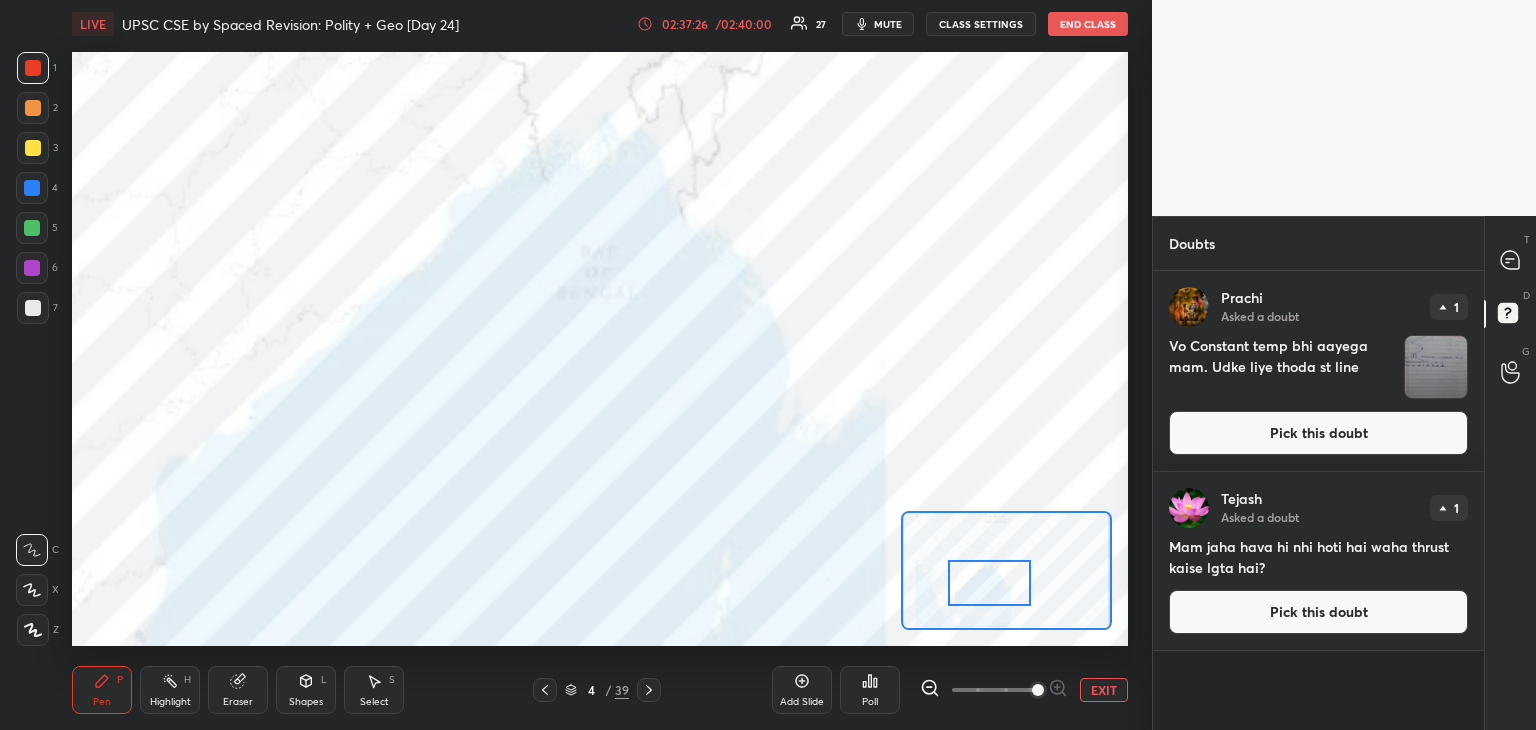 click on "Pick this doubt" at bounding box center [1318, 433] 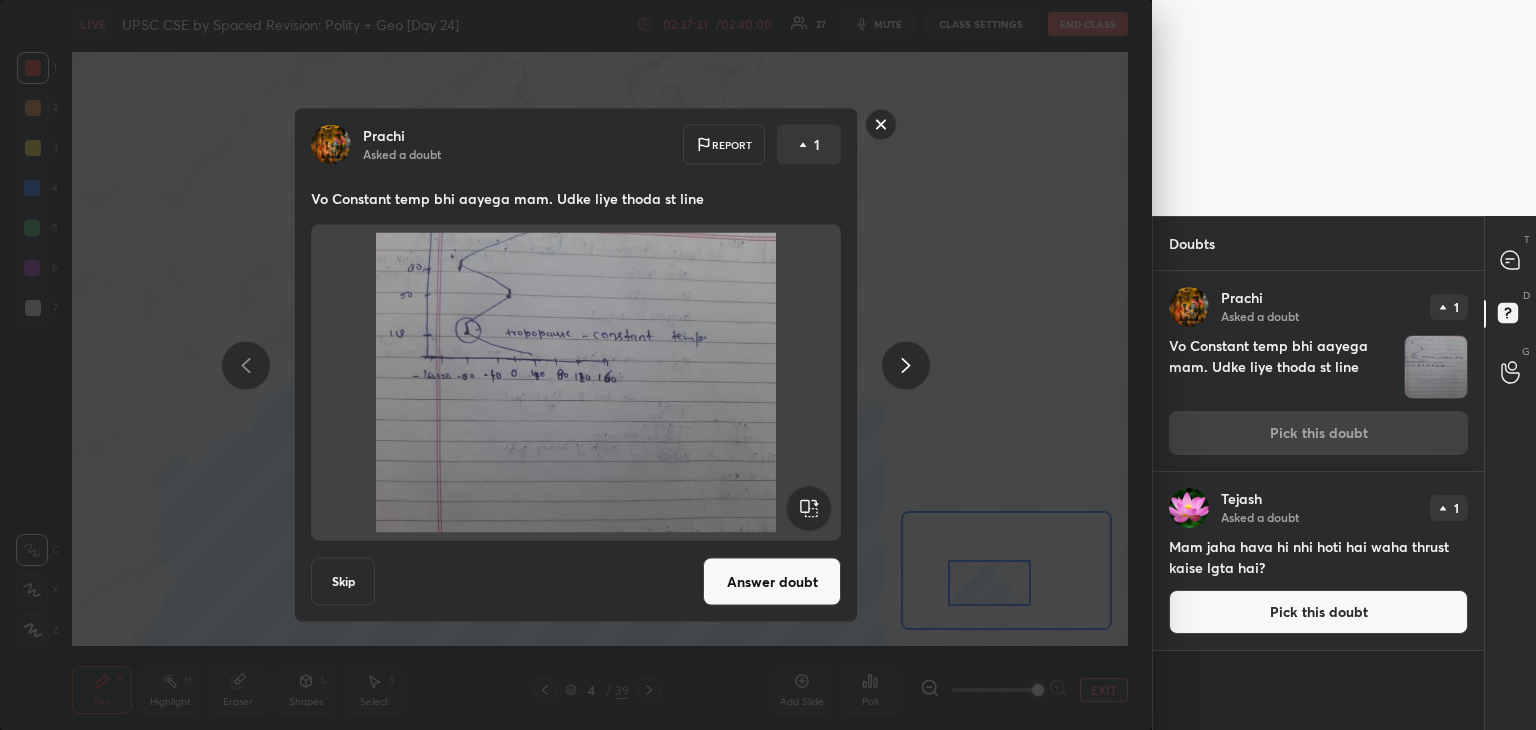 click 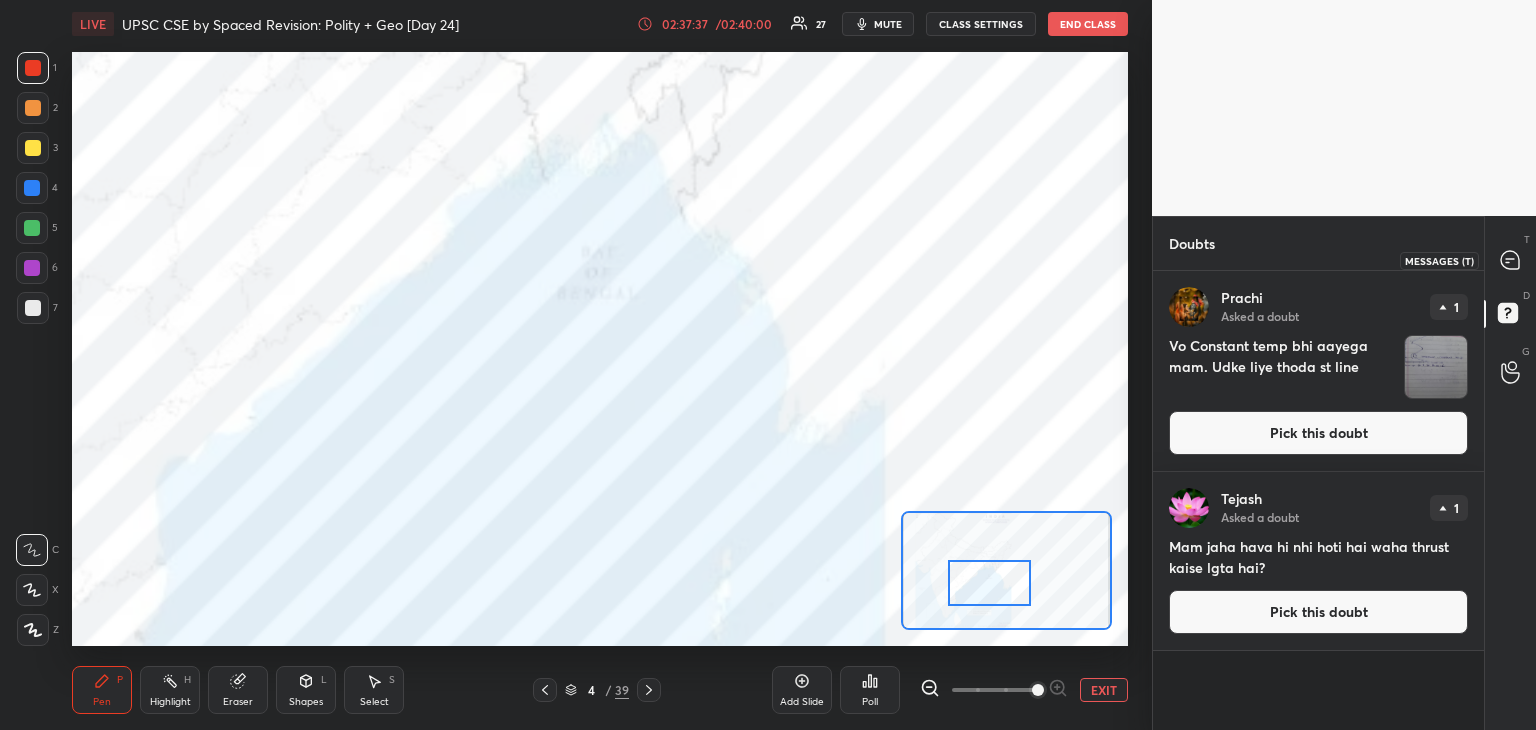click 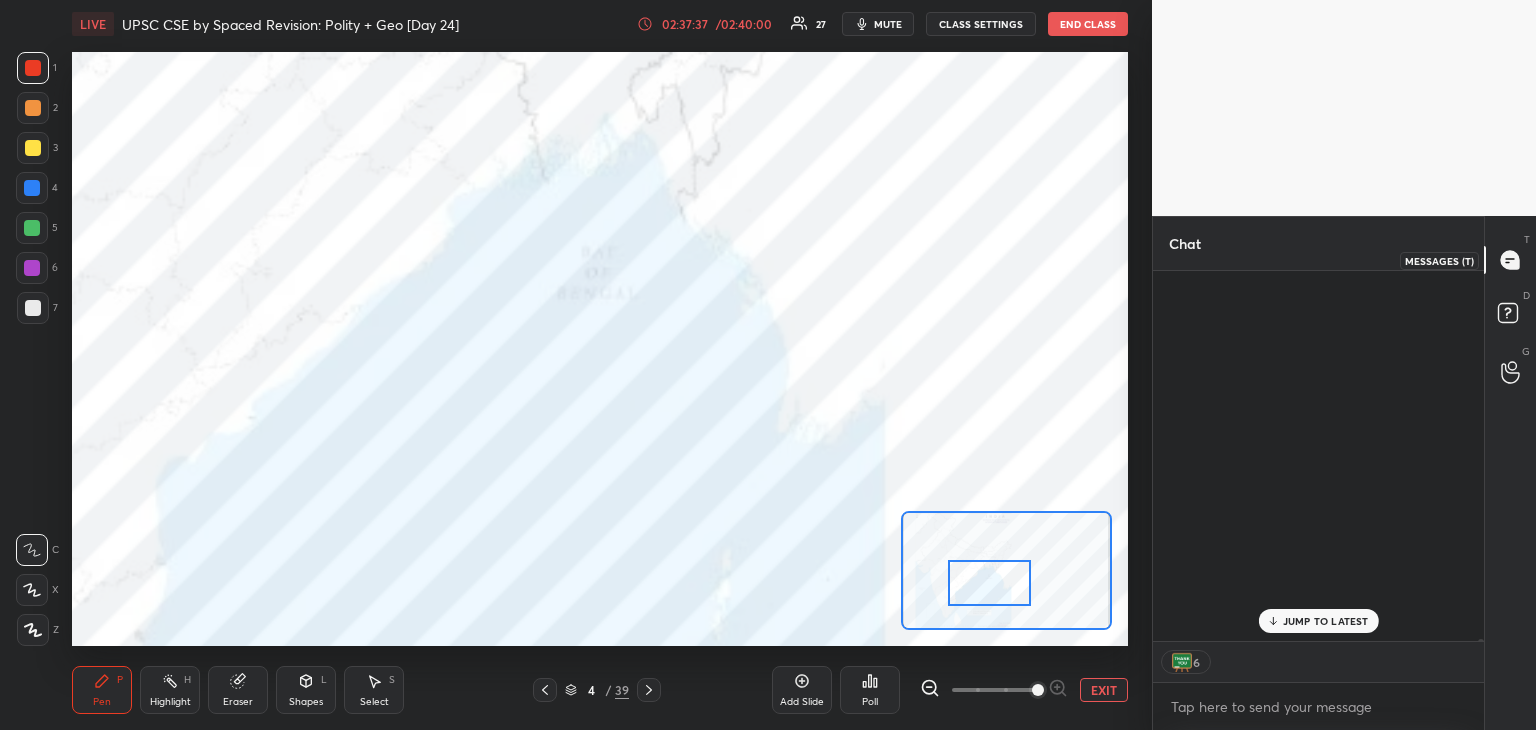 scroll, scrollTop: 87524, scrollLeft: 0, axis: vertical 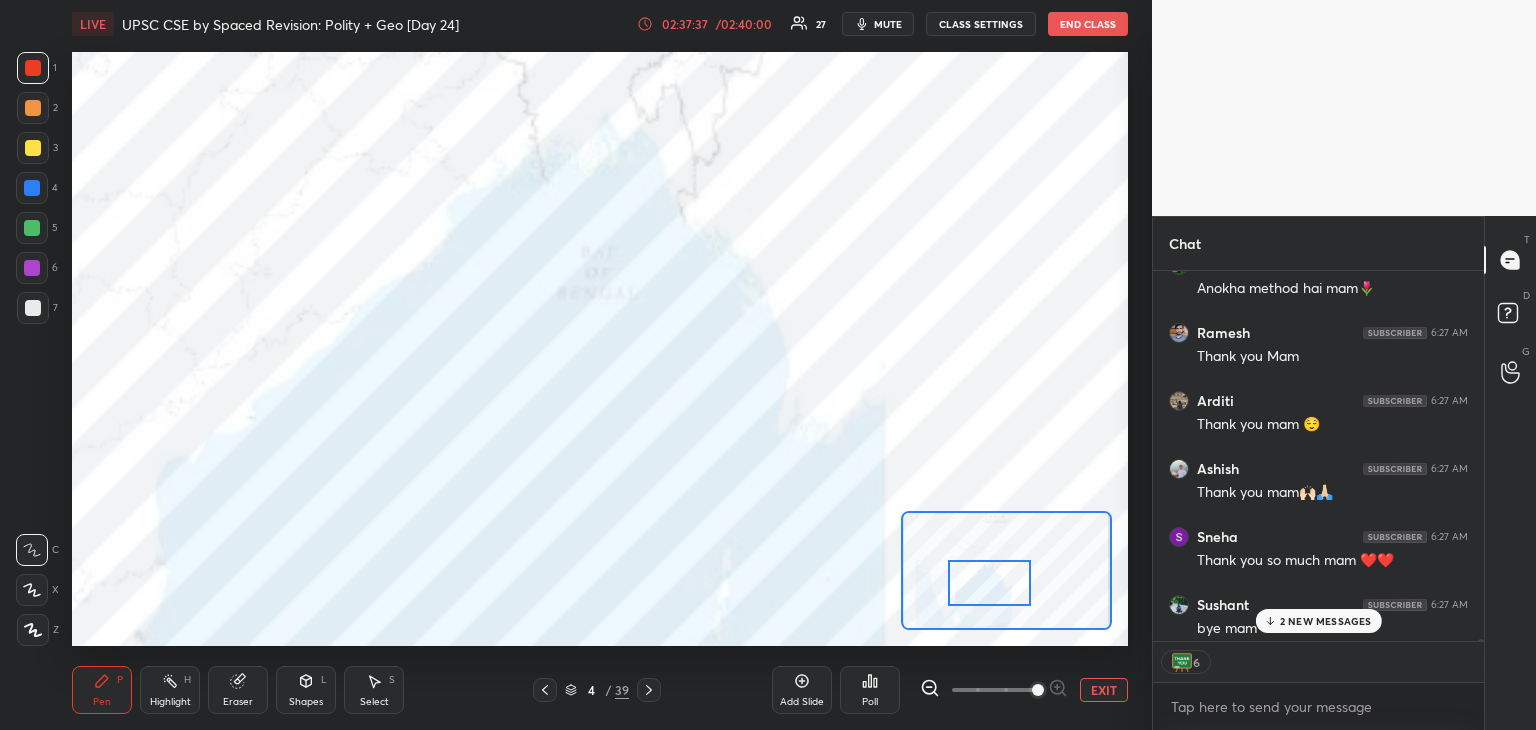 click on "2 NEW MESSAGES" at bounding box center (1326, 621) 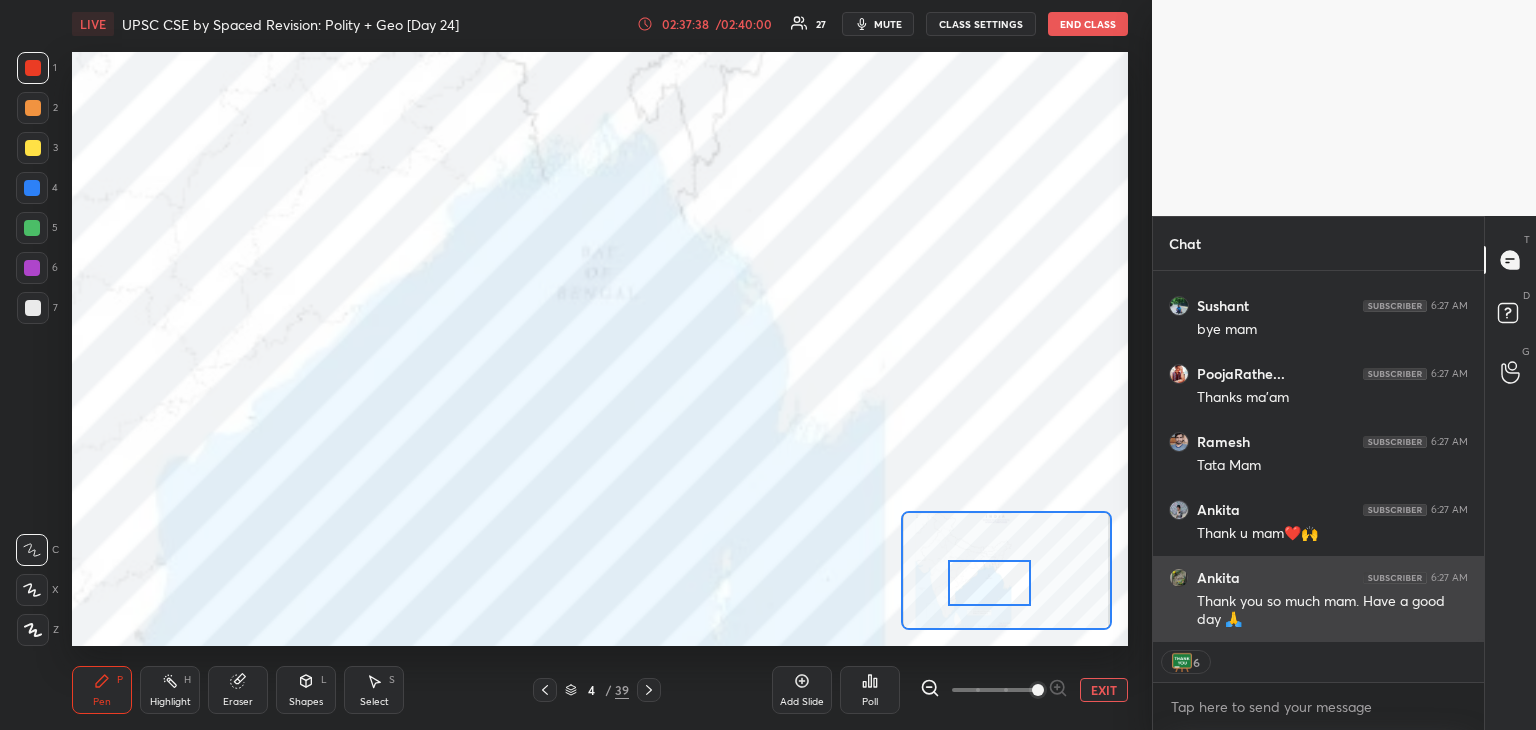 scroll, scrollTop: 87959, scrollLeft: 0, axis: vertical 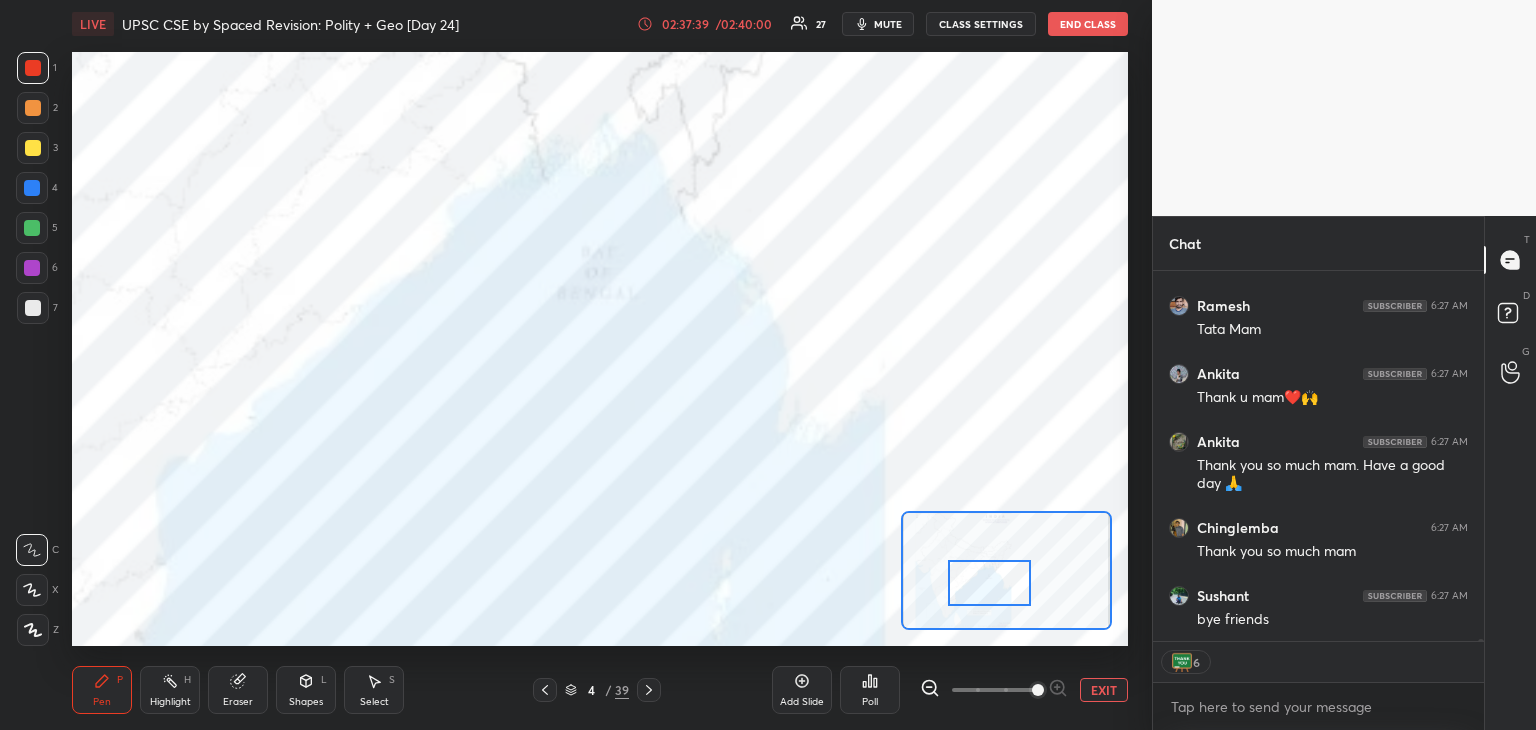 click at bounding box center (33, 68) 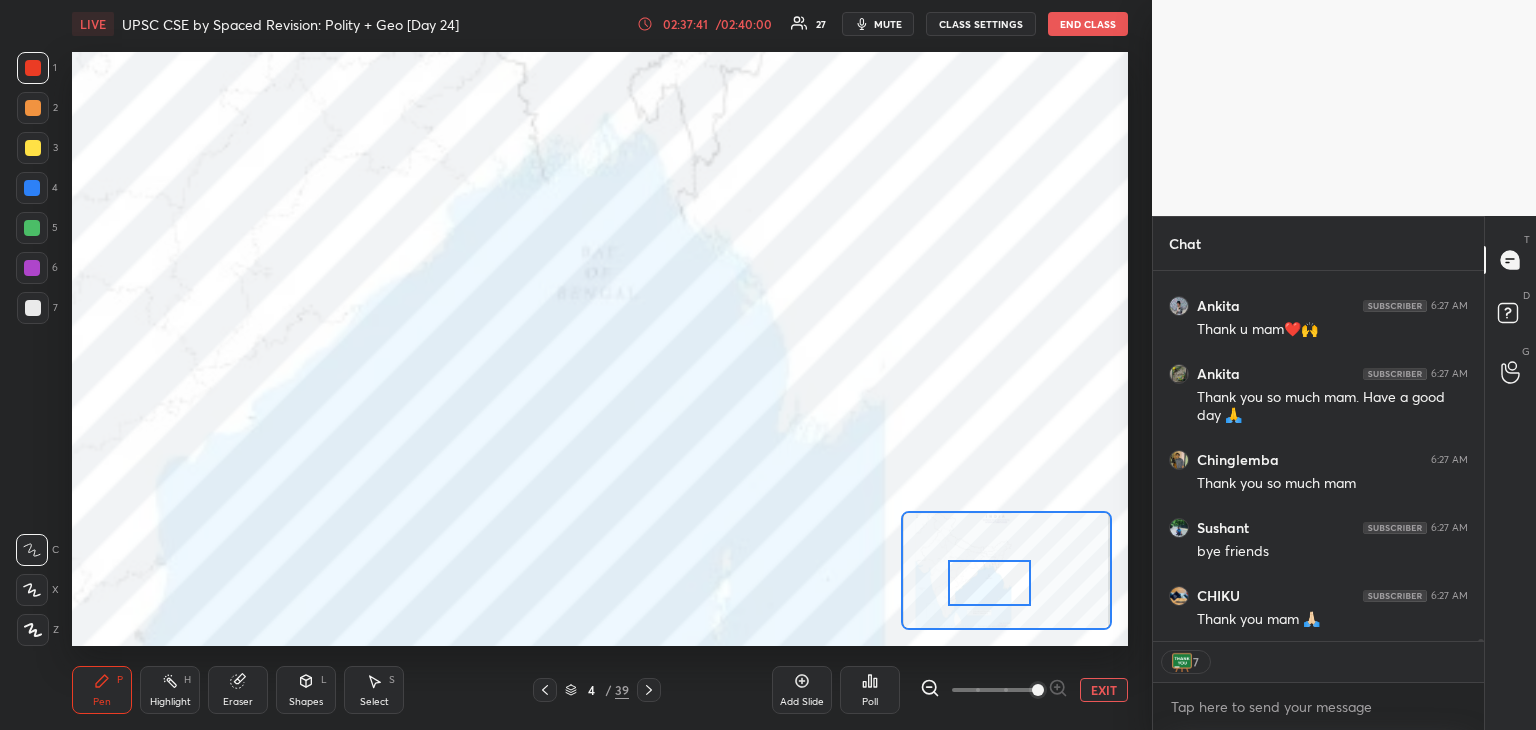 click on "End Class" at bounding box center (1088, 24) 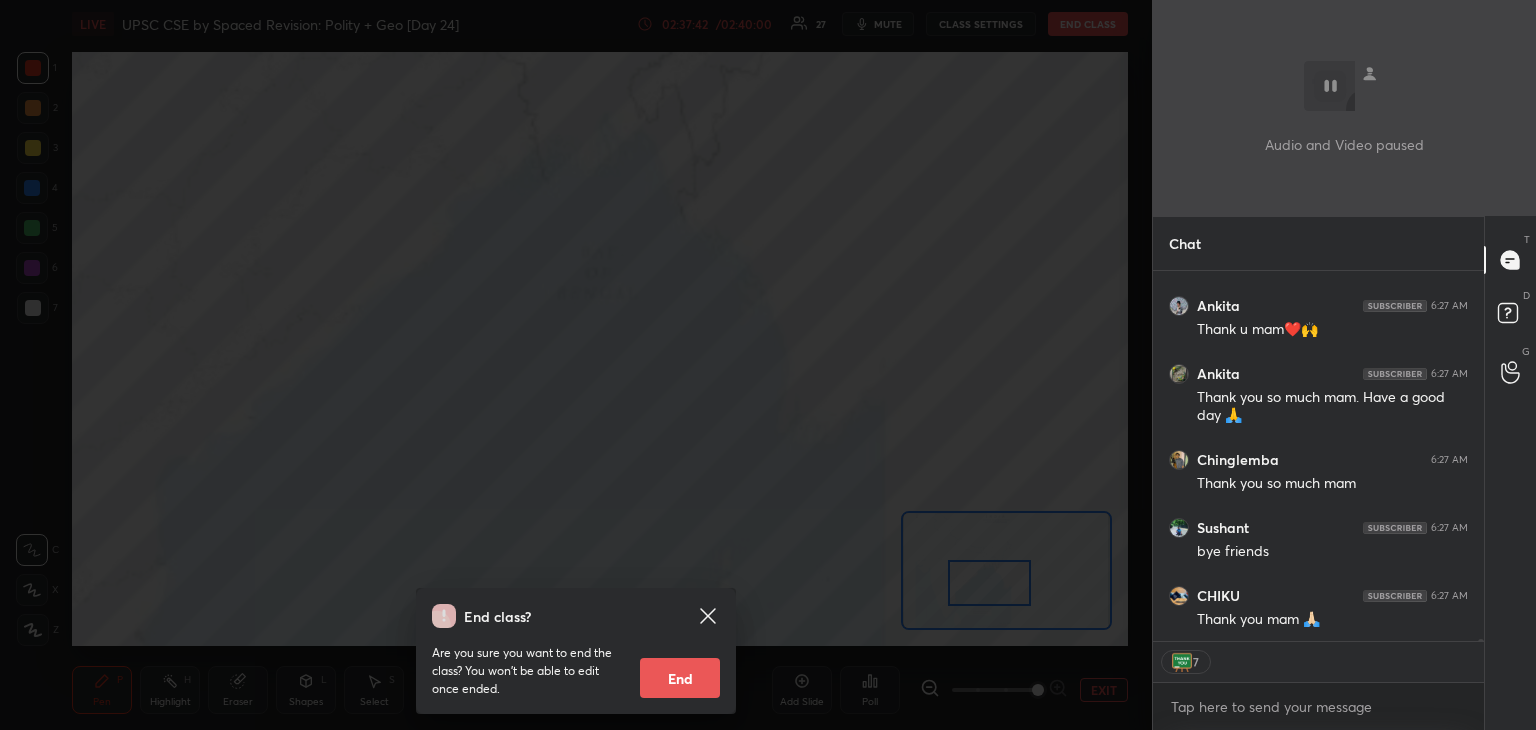 scroll, scrollTop: 88099, scrollLeft: 0, axis: vertical 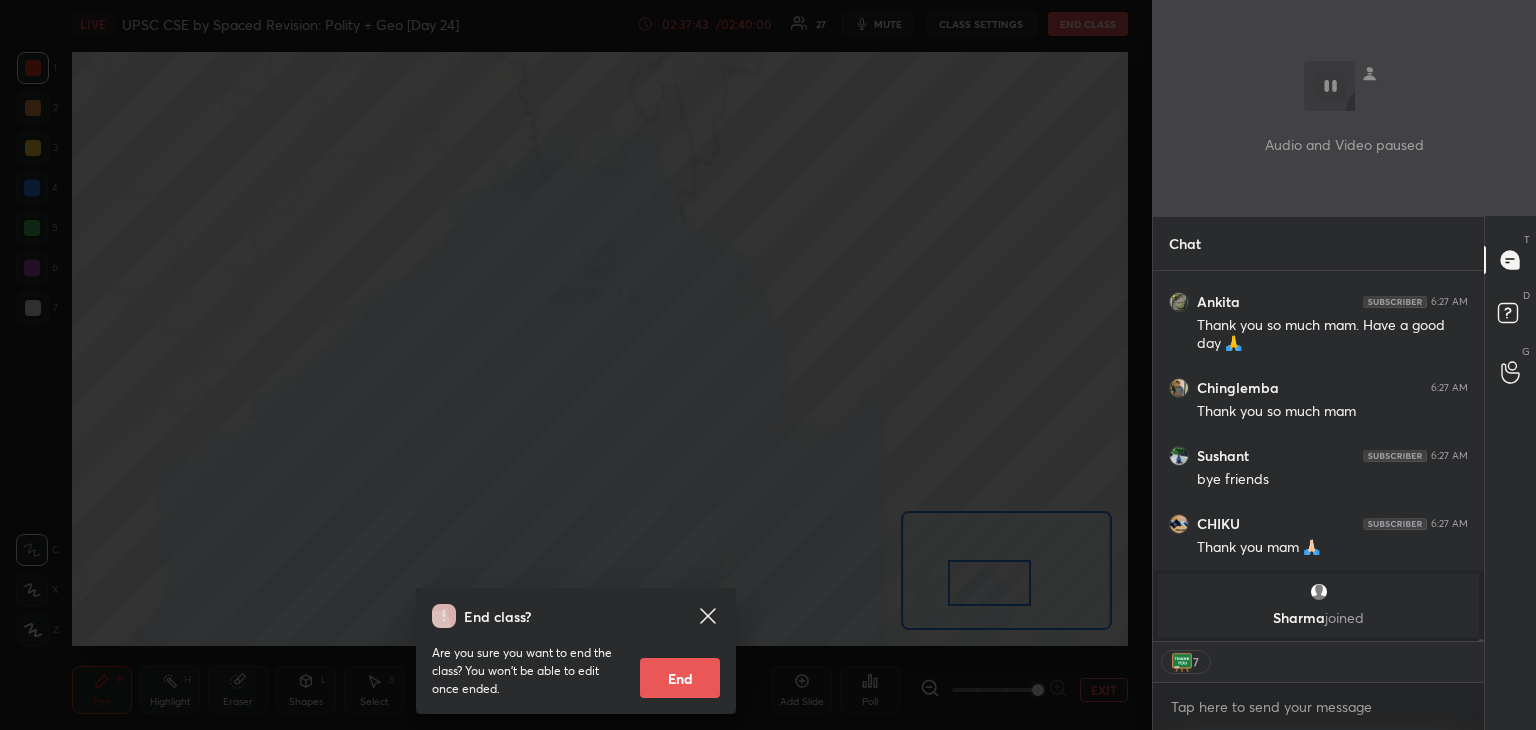 click on "End" at bounding box center (680, 678) 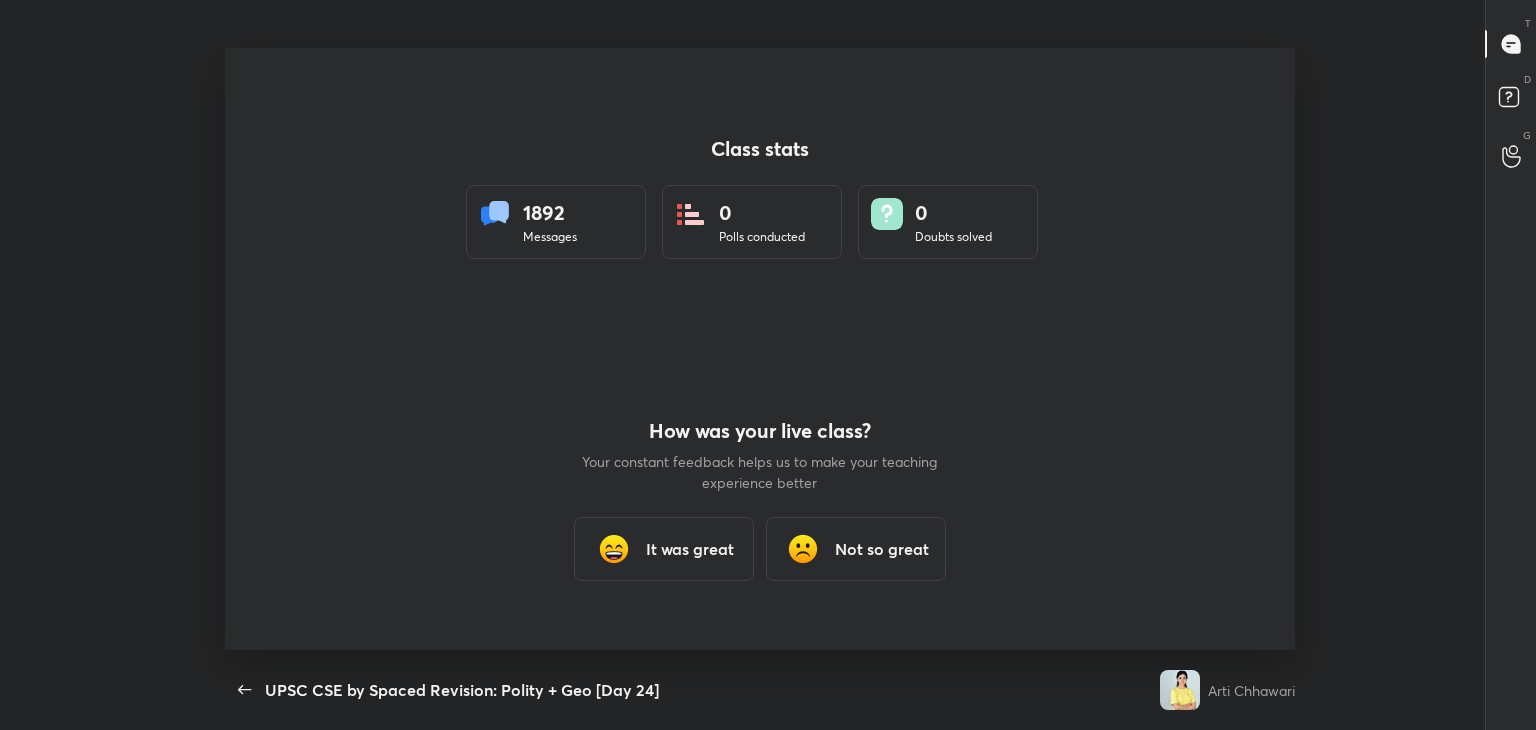 scroll, scrollTop: 99397, scrollLeft: 98820, axis: both 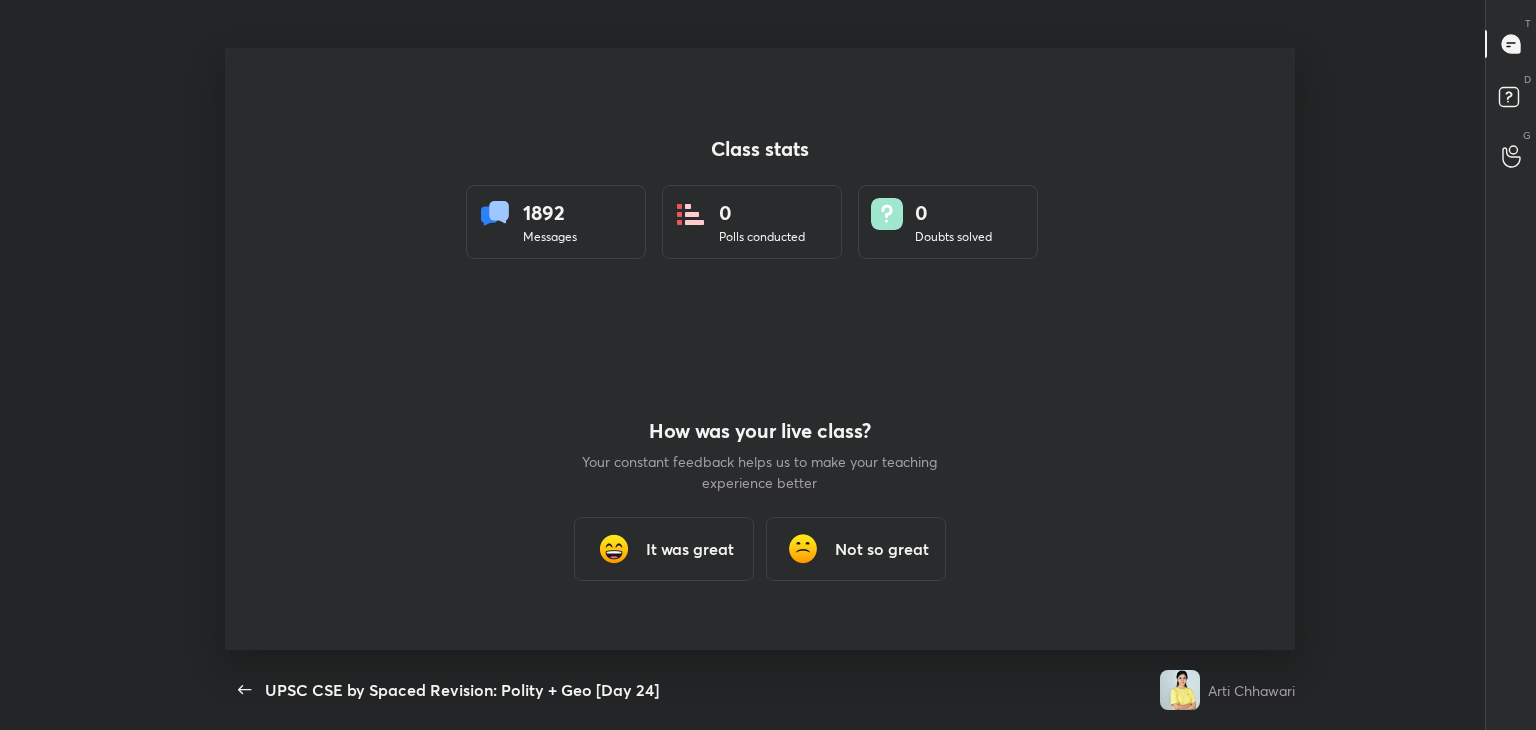 type on "x" 